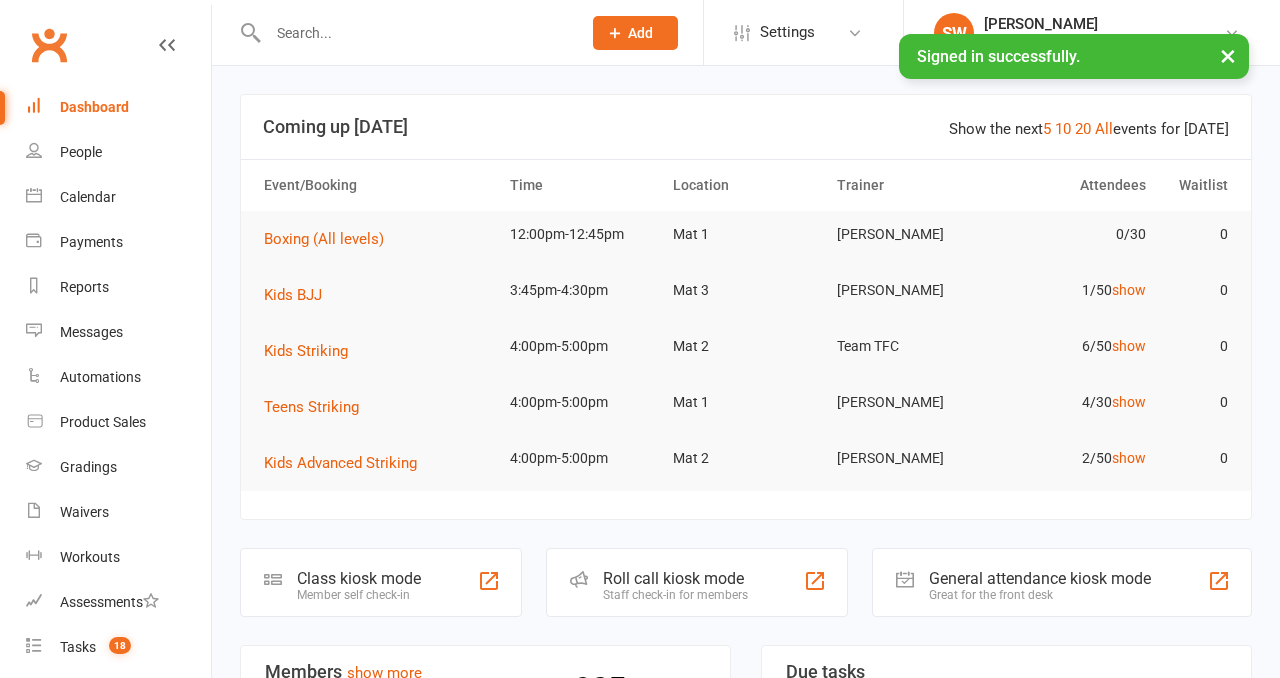 scroll, scrollTop: 0, scrollLeft: 0, axis: both 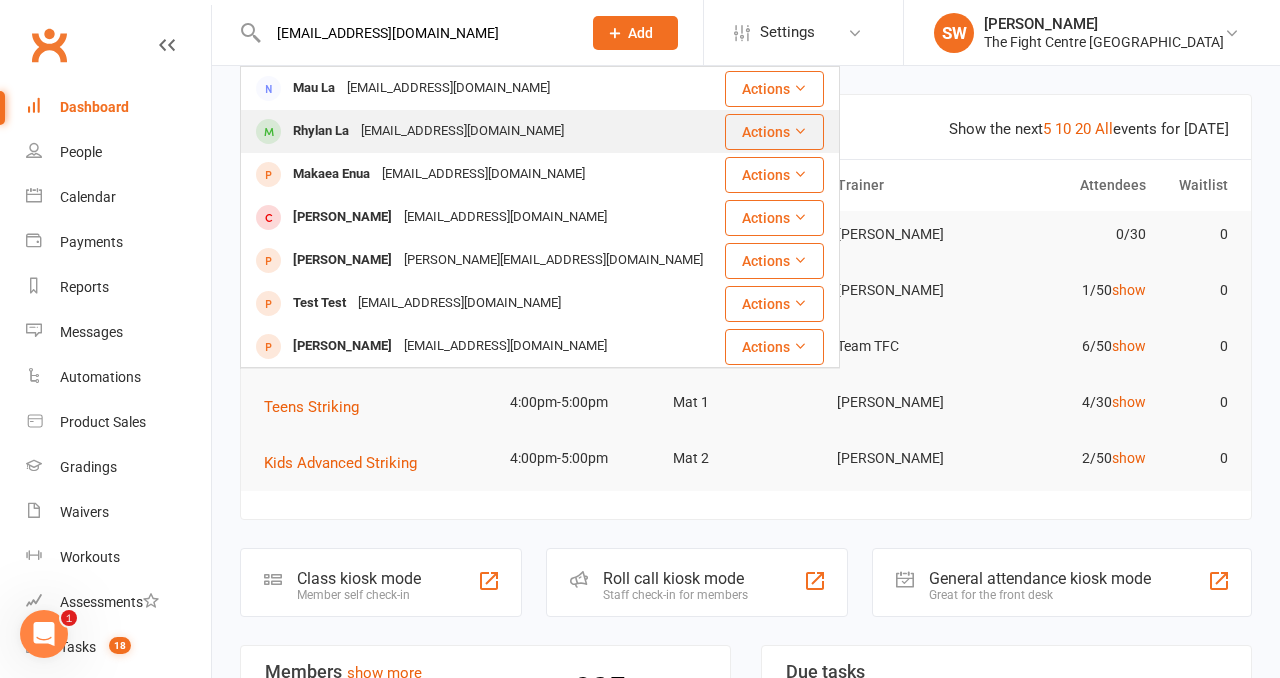 type on "[EMAIL_ADDRESS][DOMAIN_NAME]" 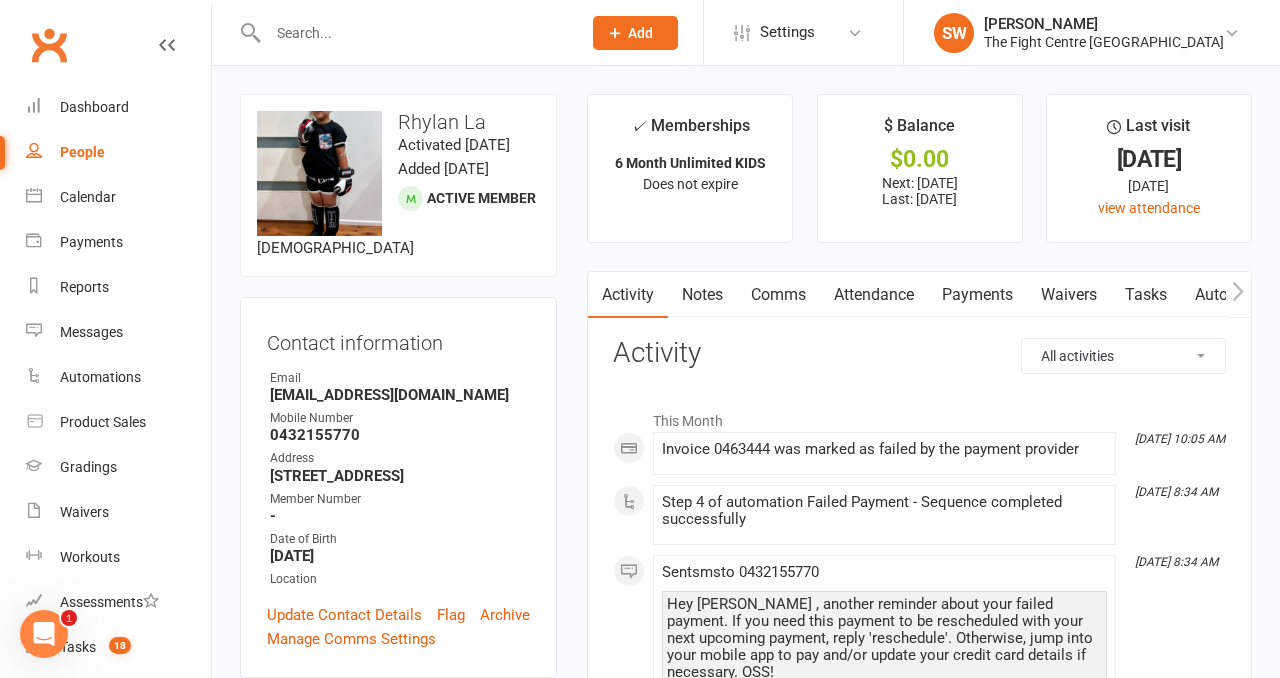 click on "upload photo change photo Rhylan La Activated 17 April, 2024 Added 16 April, 2024   Active member 7 years old  Contact information Owner   Email  Maula.mla64@gmail.com
Mobile Number  0432155770
Address  31 ashvale street Kingston Qld 4114
Member Number  -
Date of Birth  March 31, 2018
Location
Update Contact Details Flag Archive Manage Comms Settings
Wallet Credit card molimau la  xxxx xxxx xxxx 6528  8/2025
Add / Edit Payment Method
Membership      6 Month Unlimited KIDS May 26 2025 — Never Booked: 9 Attended: 3 Late cancellations: 1 Unlimited classes remaining   Cancel membership Upgrade / Downgrade Show expired memberships Add new membership
Family Members   Mau La - Parent / Guardian Add link to existing contact  Add link to new contact
Suspensions  Show previous suspensions Add new suspension
Promotions  edit Fighters -
Kids / Teens members -
No more check in calls -
Online training check in -
First week message -
Email / SMS Subscriptions  edit Key Demographics" at bounding box center (398, 1445) 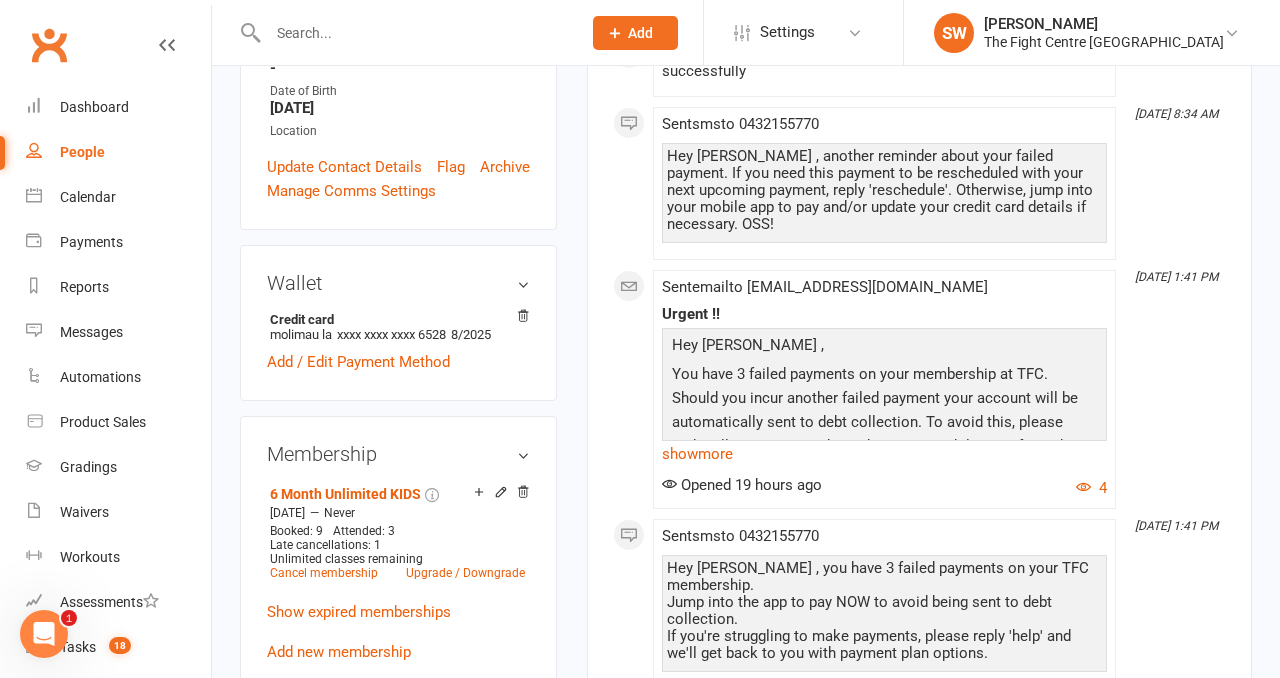 scroll, scrollTop: 452, scrollLeft: 0, axis: vertical 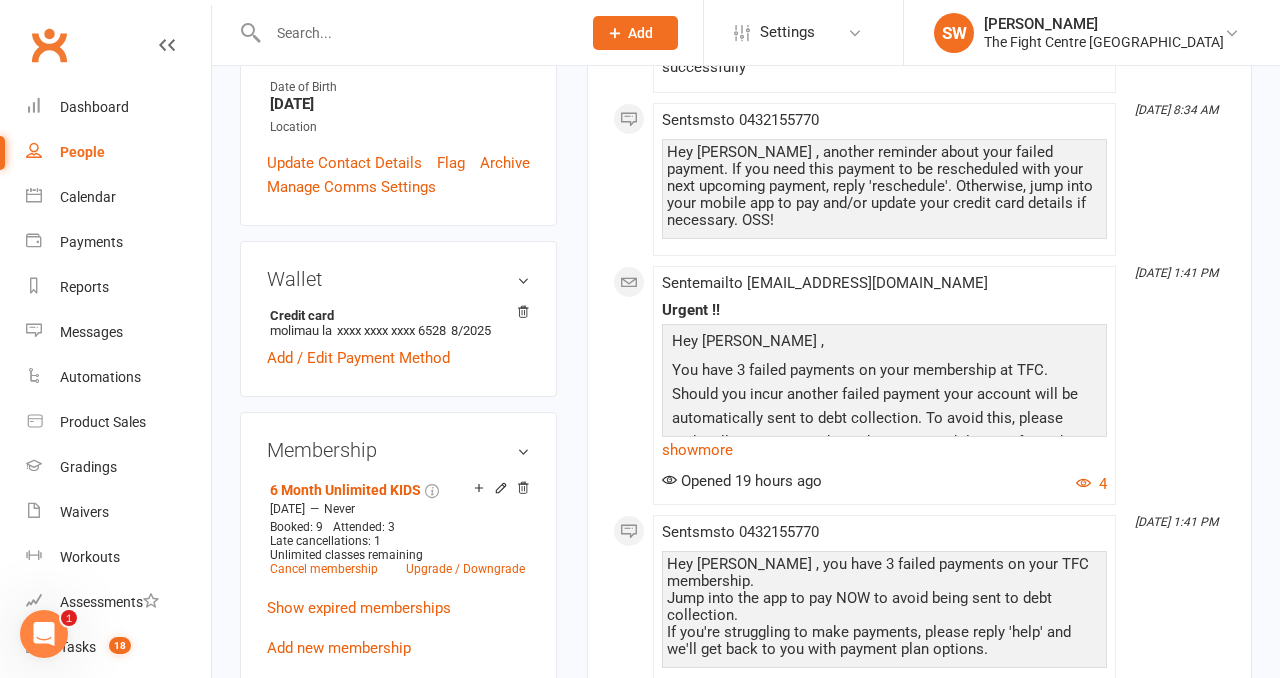 click on "upload photo change photo Rhylan La Activated 17 April, 2024 Added 16 April, 2024   Active member 7 years old  Contact information Owner   Email  Maula.mla64@gmail.com
Mobile Number  0432155770
Address  31 ashvale street Kingston Qld 4114
Member Number  -
Date of Birth  March 31, 2018
Location
Update Contact Details Flag Archive Manage Comms Settings
Wallet Credit card molimau la  xxxx xxxx xxxx 6528  8/2025
Add / Edit Payment Method
Membership      6 Month Unlimited KIDS May 26 2025 — Never Booked: 9 Attended: 3 Late cancellations: 1 Unlimited classes remaining   Cancel membership Upgrade / Downgrade Show expired memberships Add new membership
Family Members   Mau La - Parent / Guardian Add link to existing contact  Add link to new contact
Suspensions  Show previous suspensions Add new suspension
Promotions  edit Fighters -
Kids / Teens members -
No more check in calls -
Online training check in -
First week message -
Email / SMS Subscriptions  edit Key Demographics" at bounding box center (398, 993) 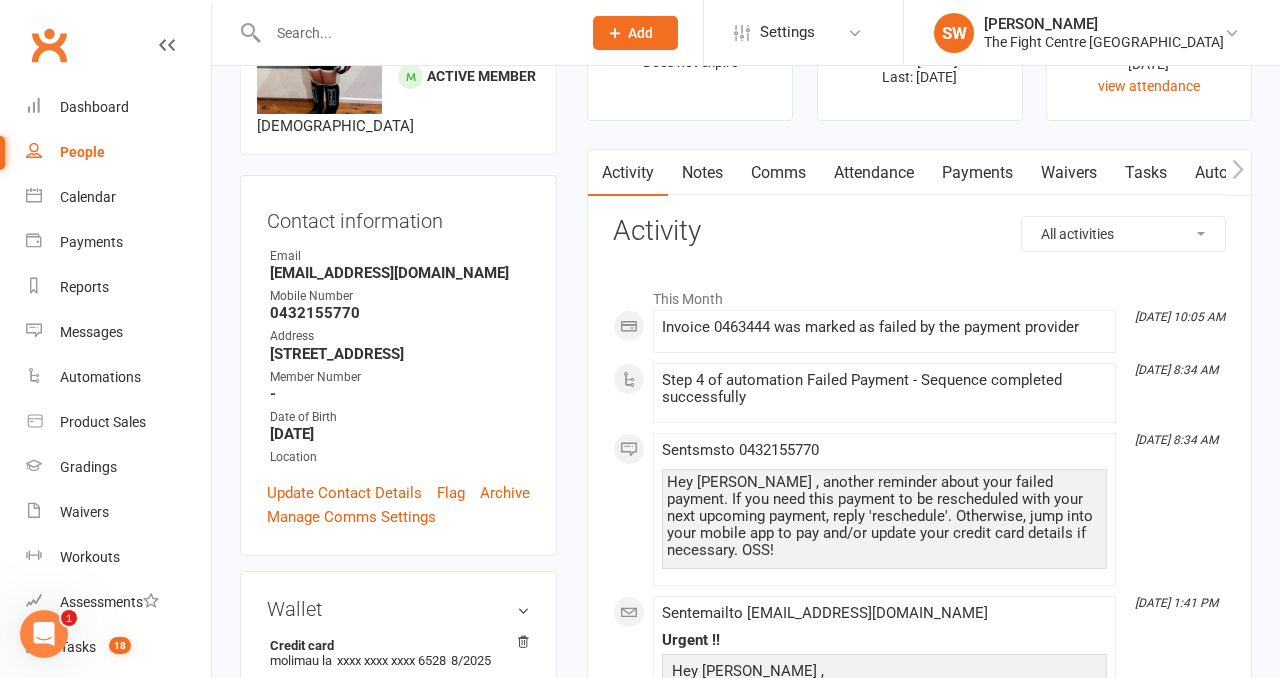 scroll, scrollTop: 0, scrollLeft: 0, axis: both 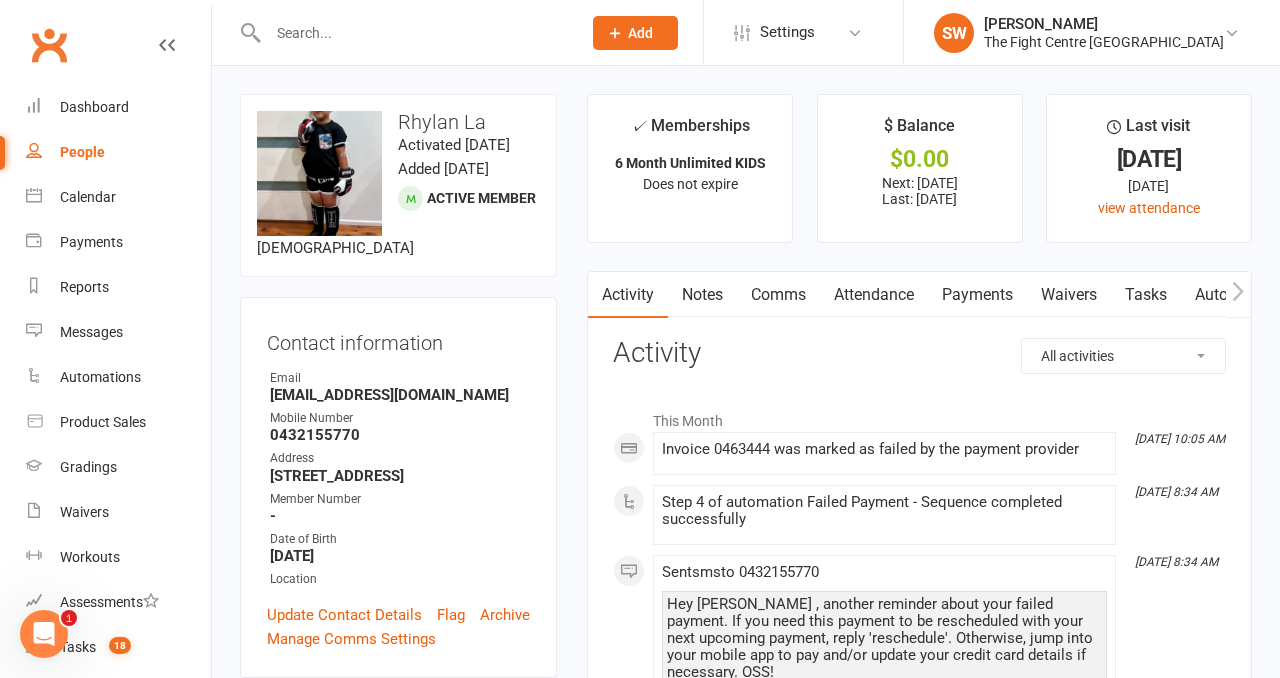 click on "Payments" at bounding box center (977, 295) 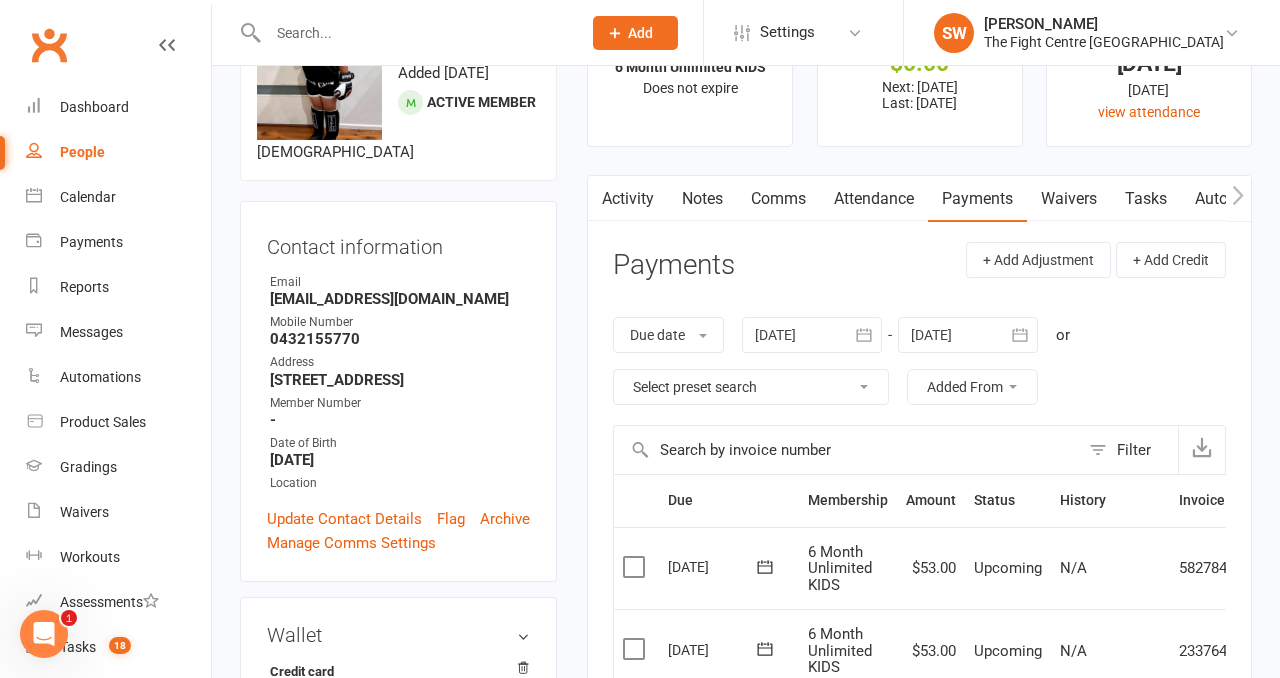 scroll, scrollTop: 0, scrollLeft: 0, axis: both 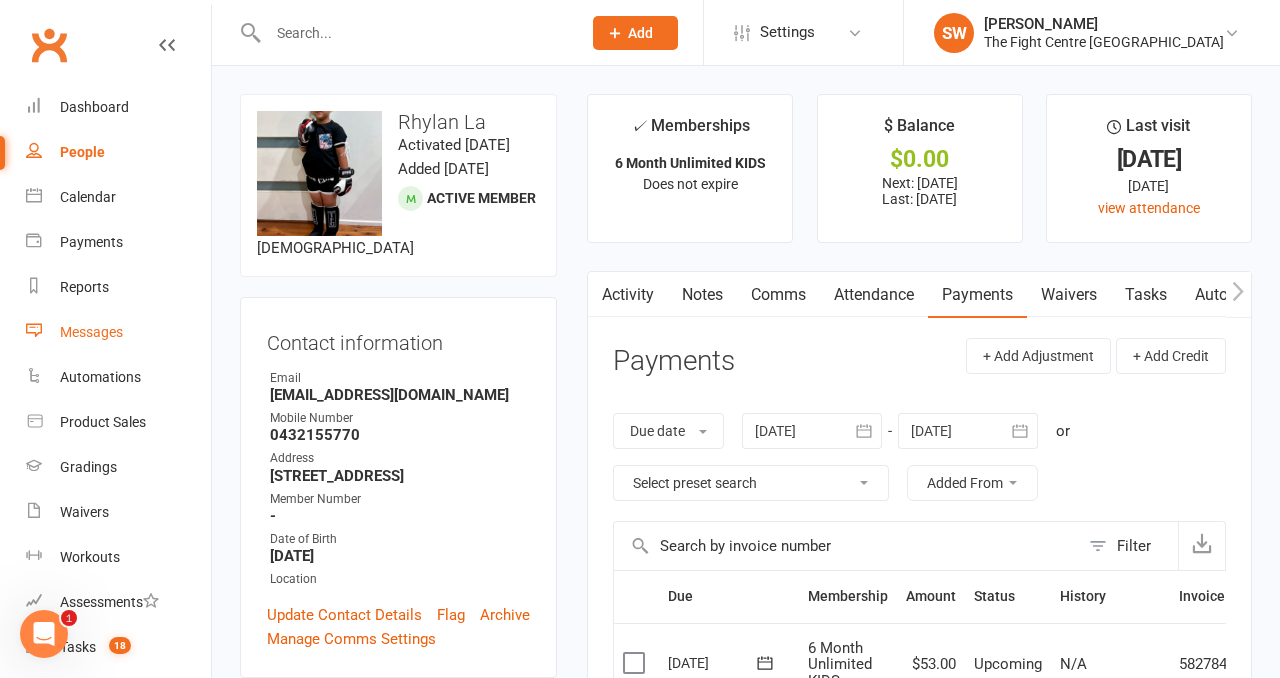 click on "Messages" at bounding box center (118, 332) 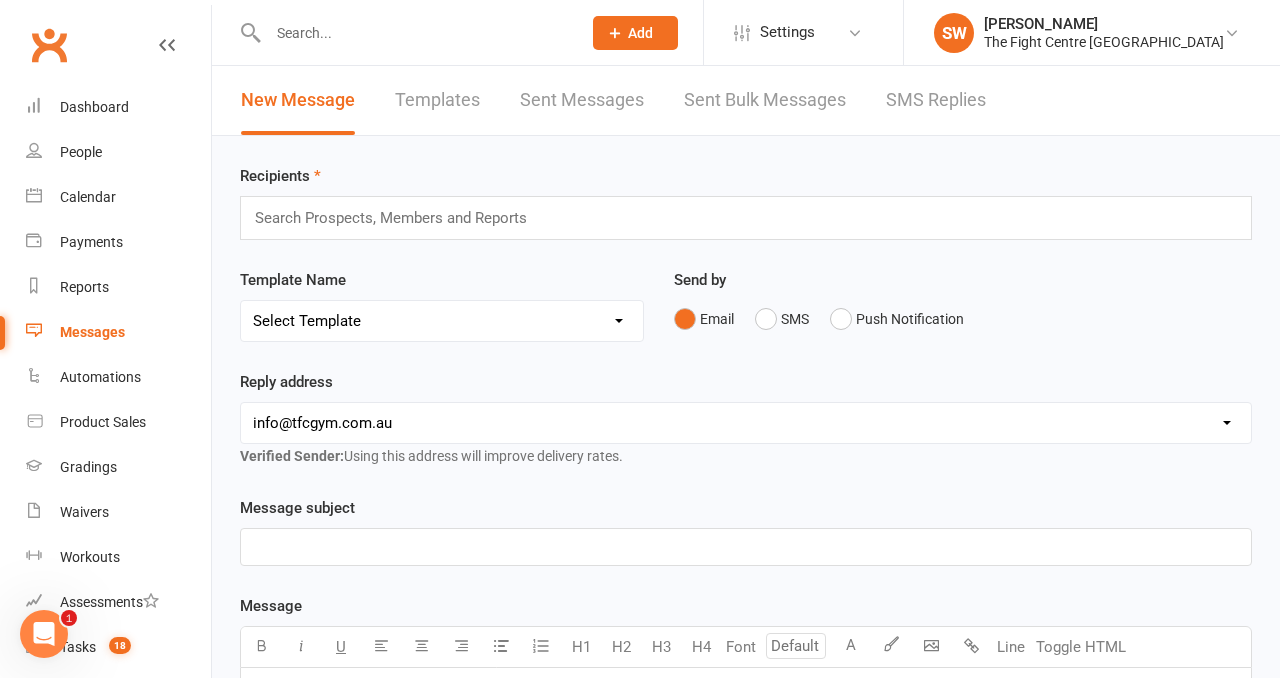 click on "SMS Replies" at bounding box center (936, 100) 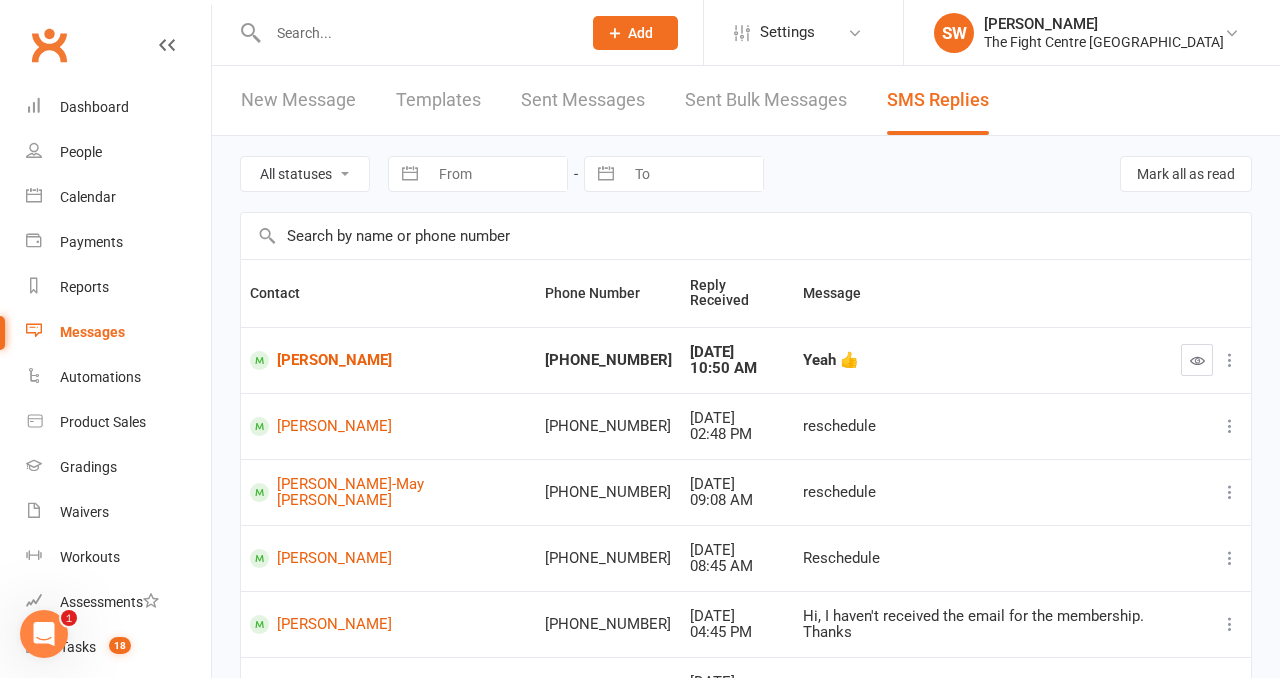 click at bounding box center (403, 32) 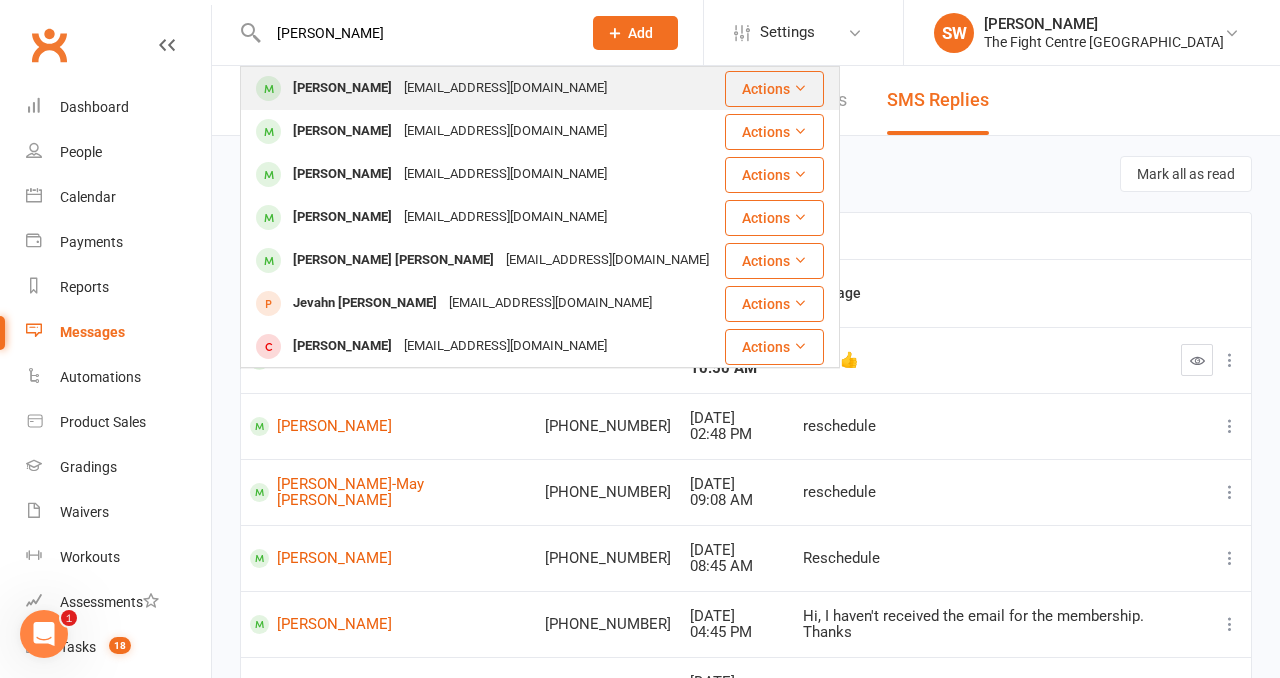 type on "jerlene chong" 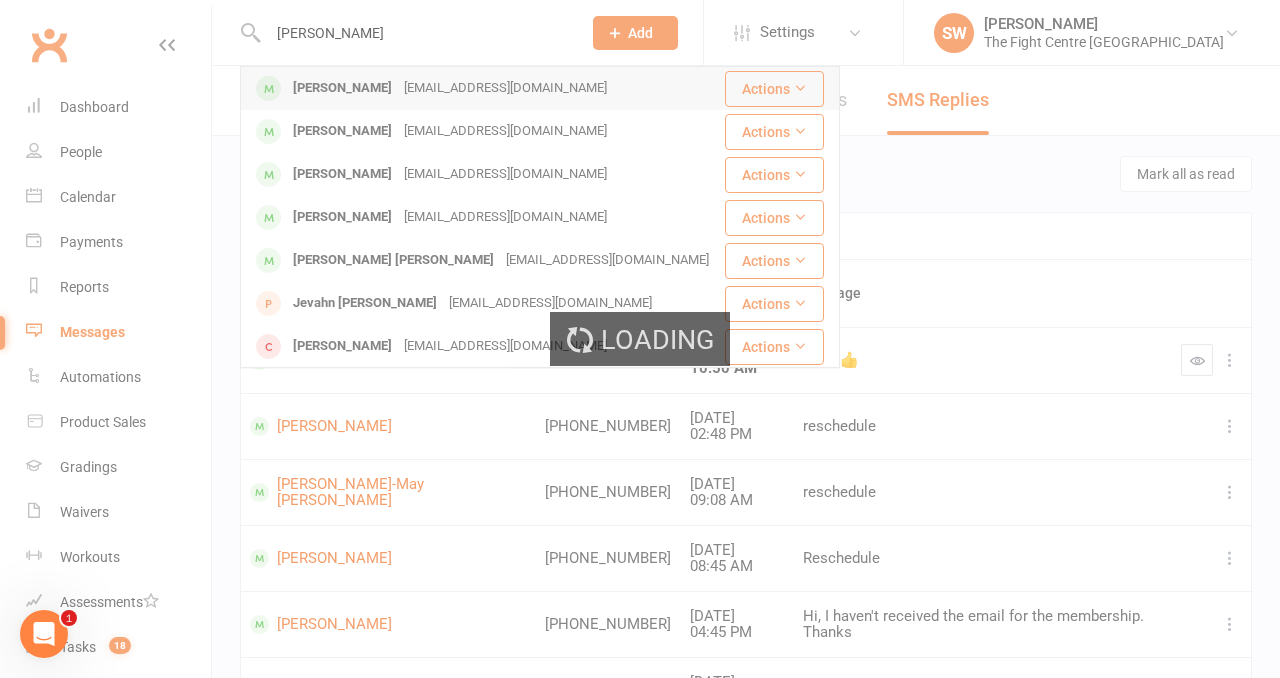 type 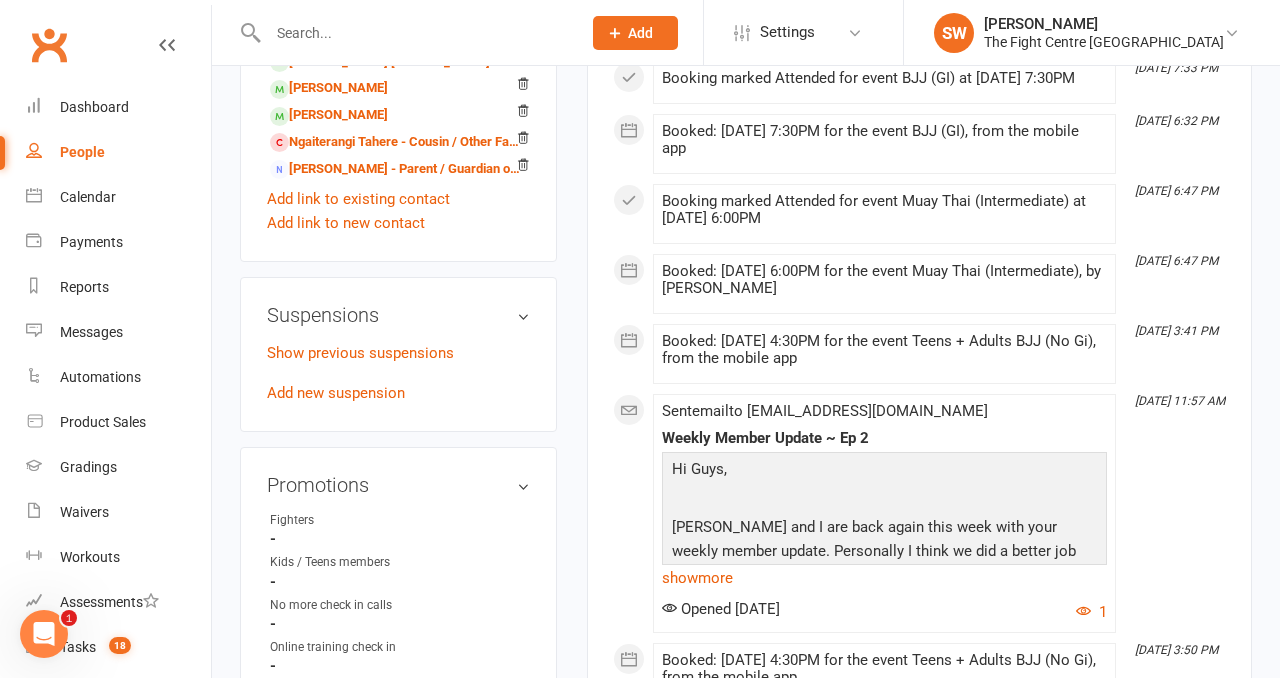 scroll, scrollTop: 1383, scrollLeft: 0, axis: vertical 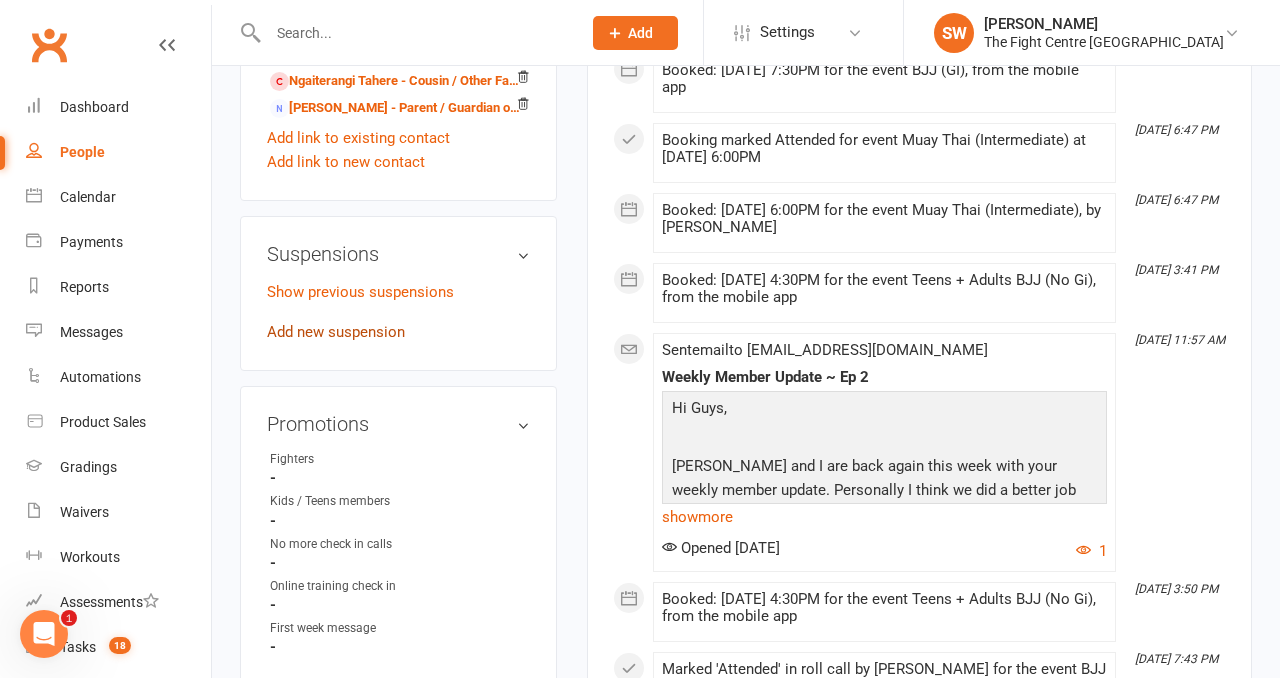 click on "Add new suspension" at bounding box center (336, 332) 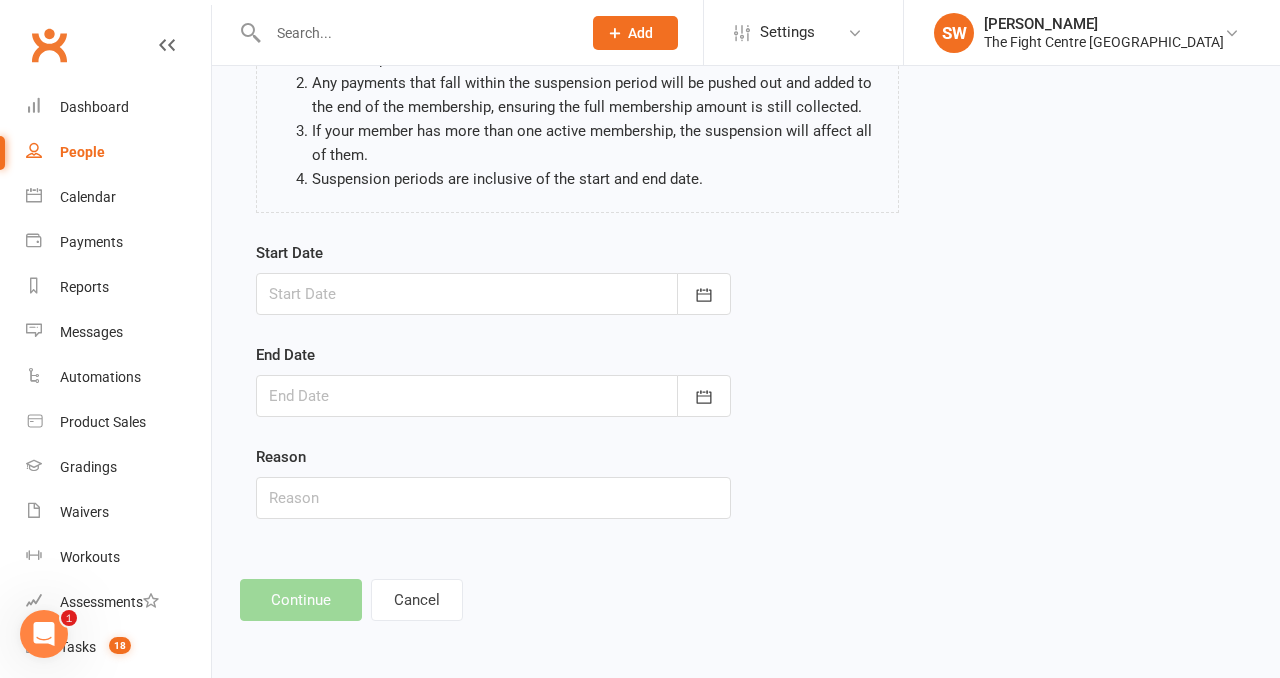 scroll, scrollTop: 0, scrollLeft: 0, axis: both 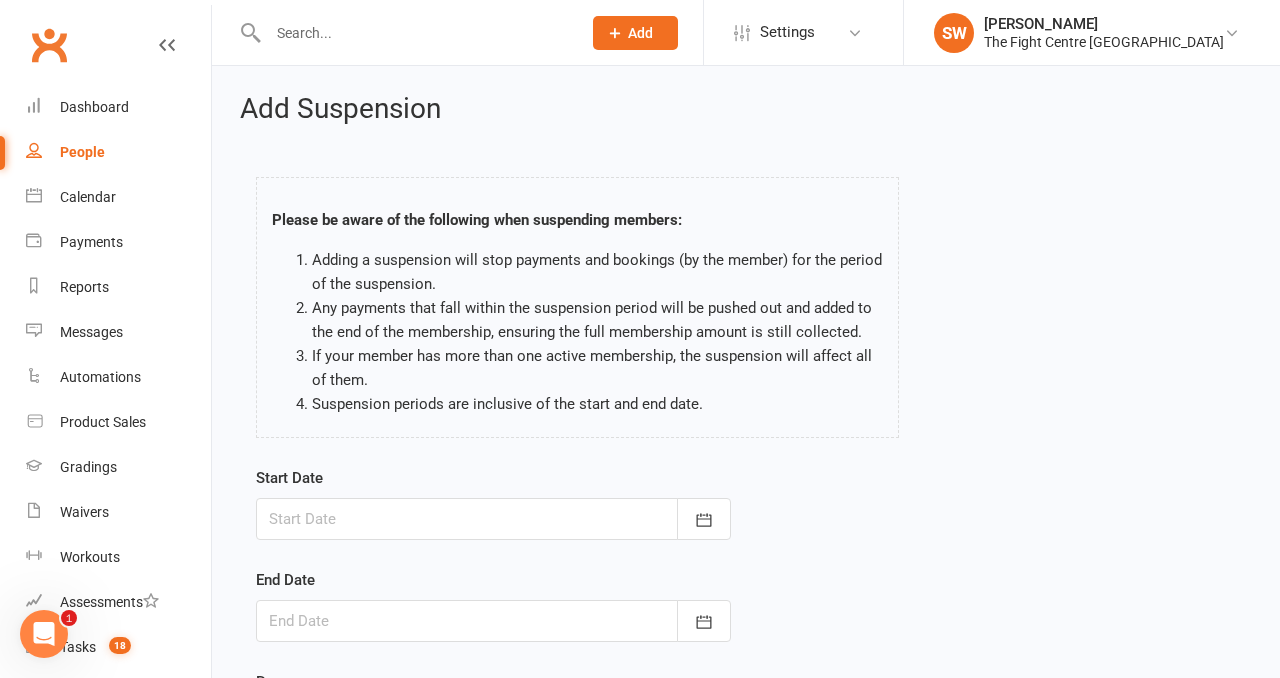 click at bounding box center (493, 519) 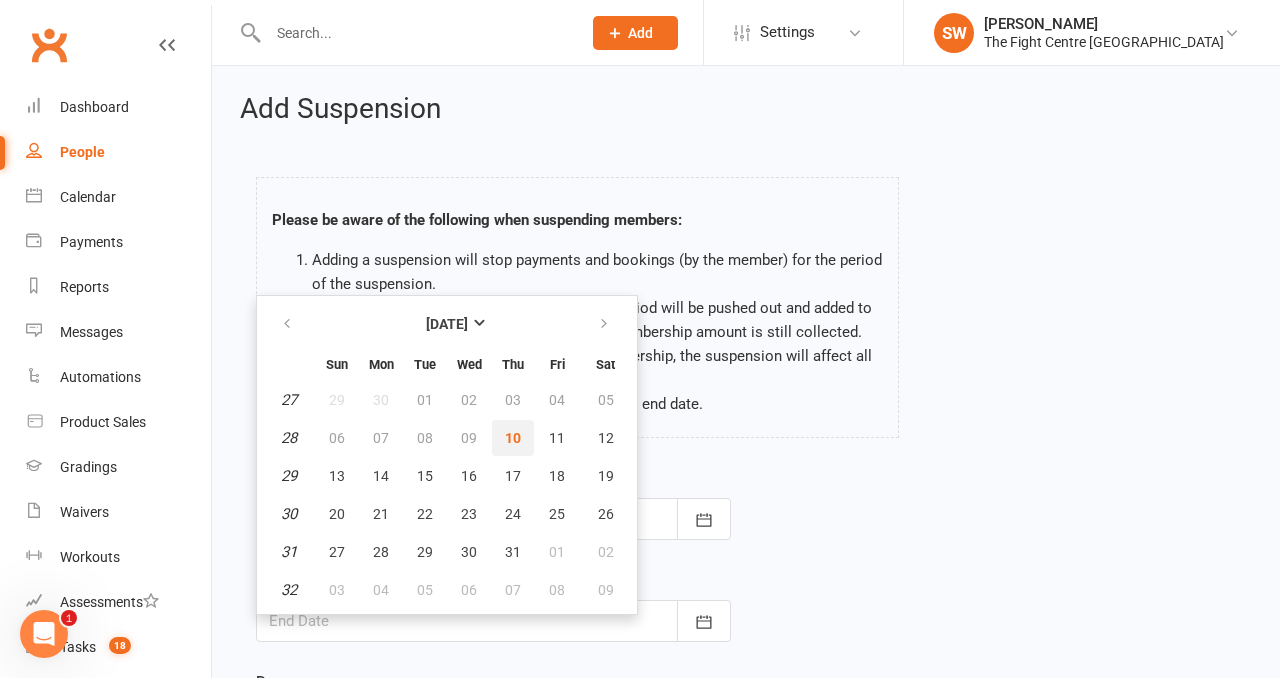 click on "10" at bounding box center (513, 438) 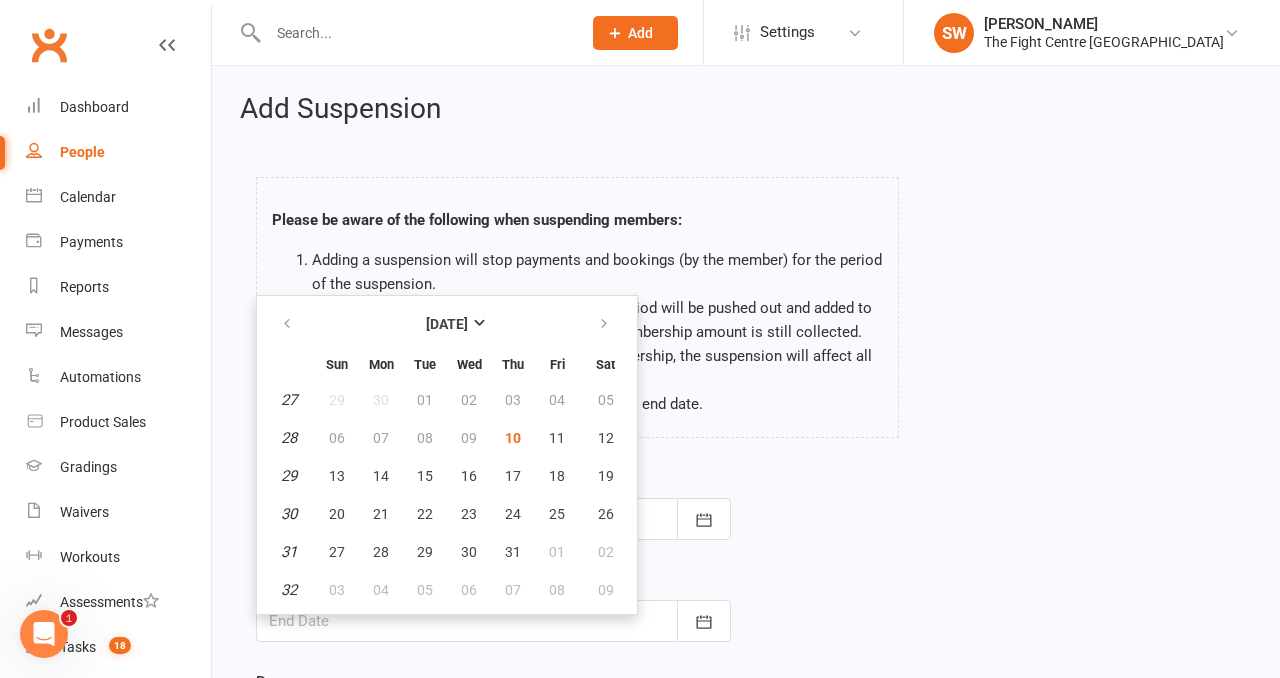 type on "[DATE]" 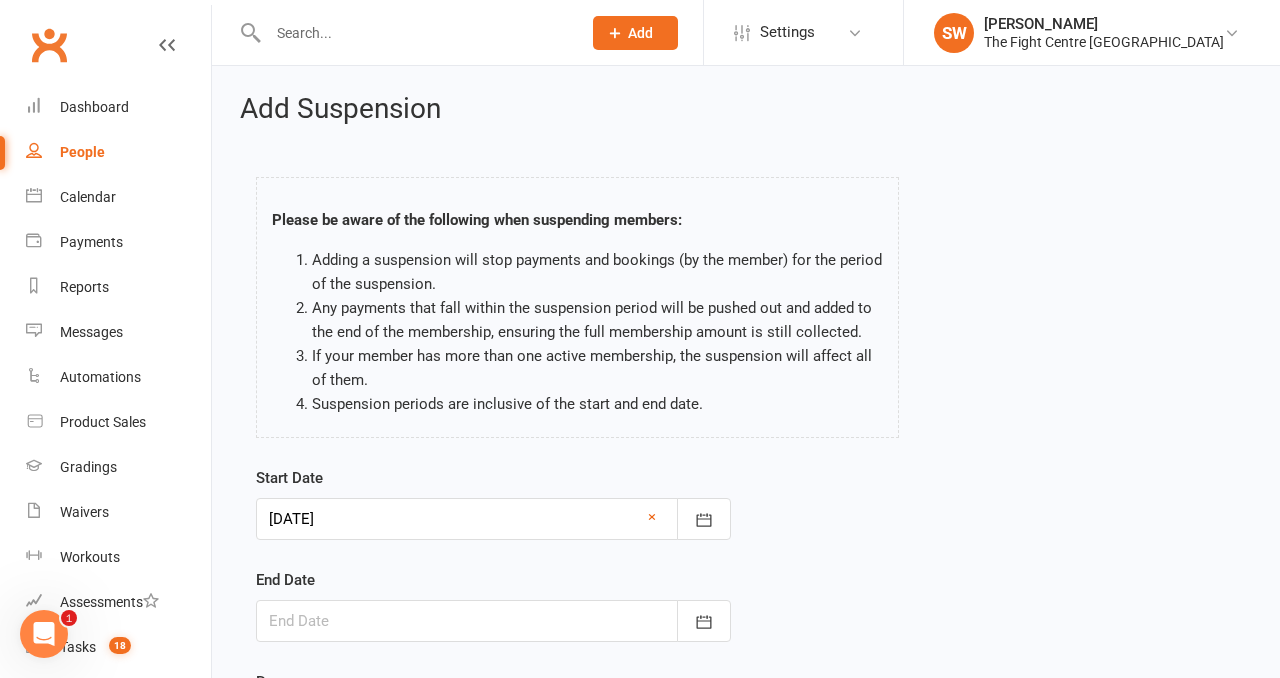 click at bounding box center [493, 621] 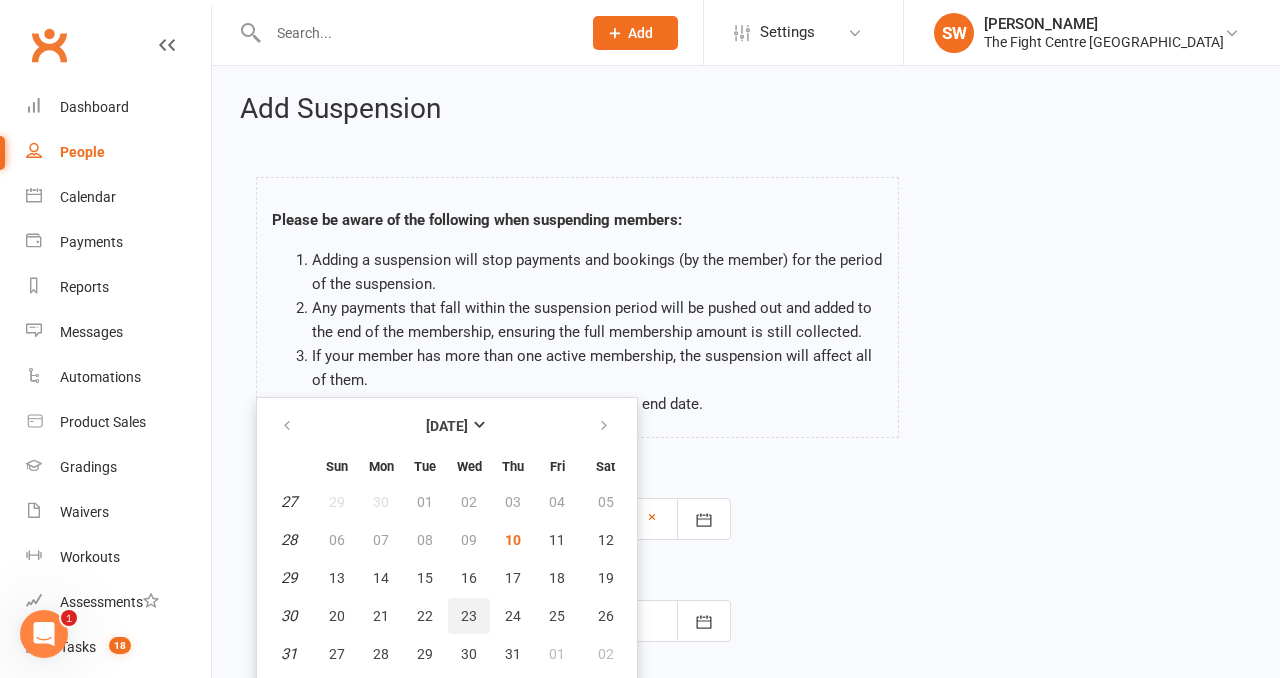 scroll, scrollTop: 34, scrollLeft: 0, axis: vertical 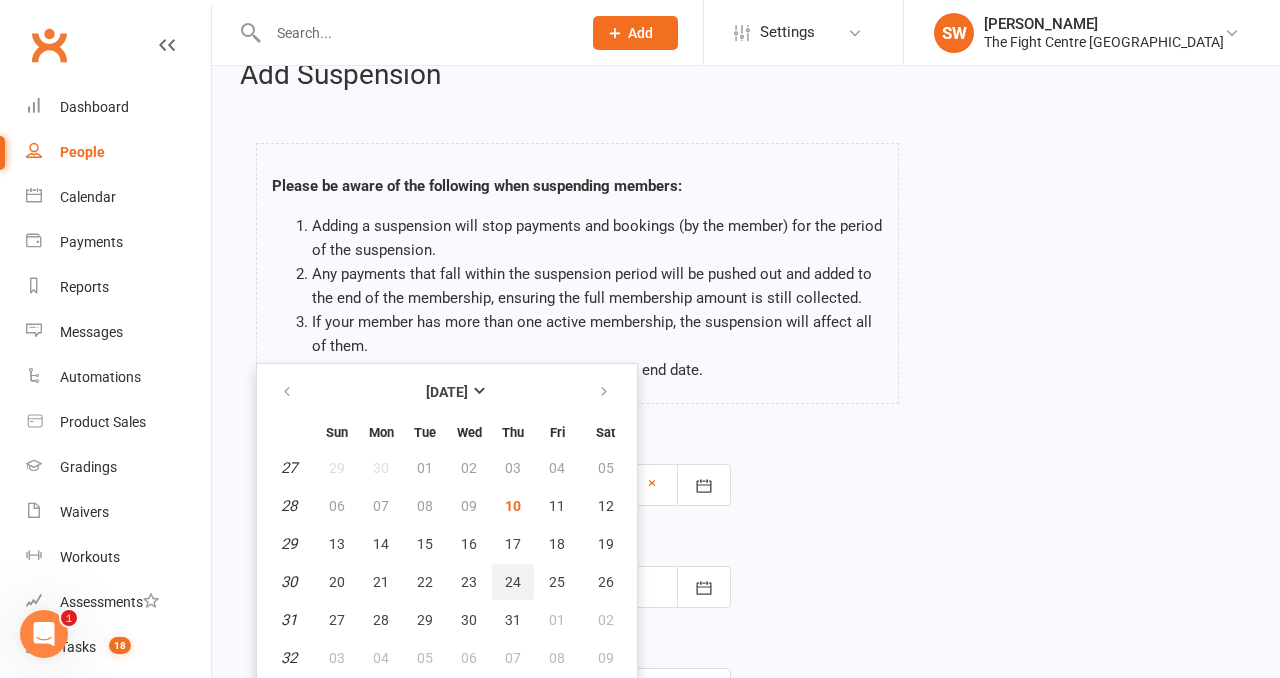 click on "24" at bounding box center [513, 582] 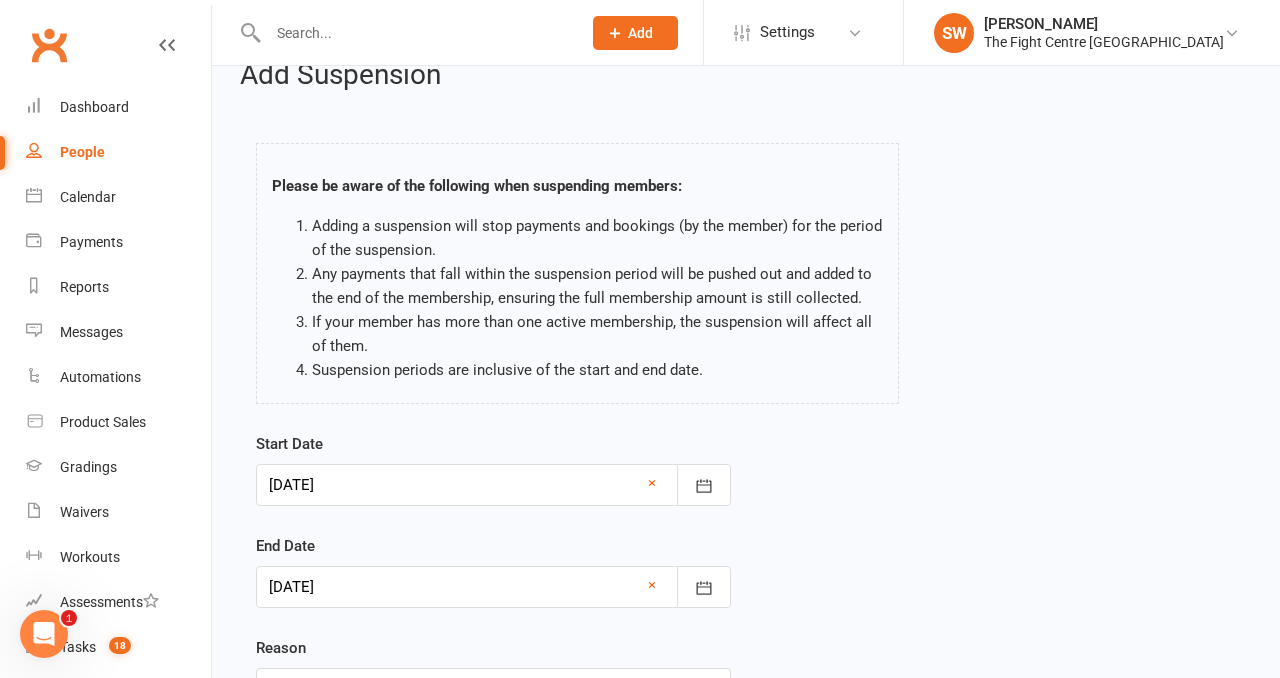 scroll, scrollTop: 83, scrollLeft: 0, axis: vertical 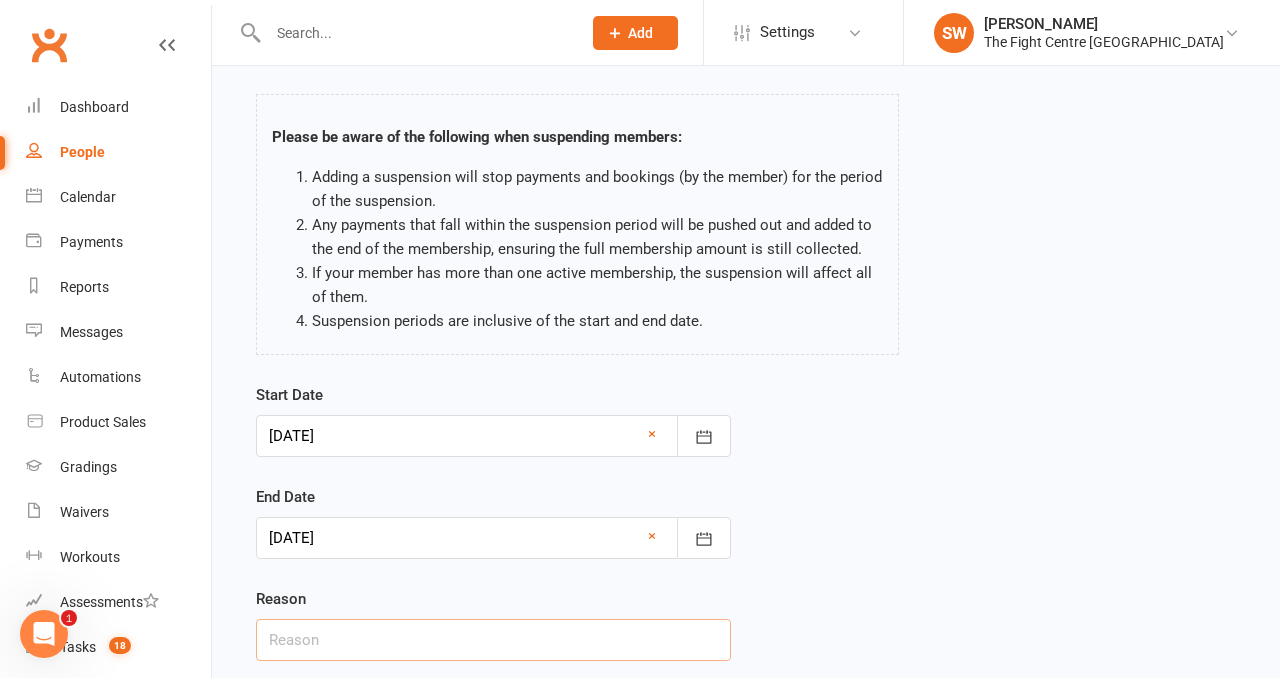 click at bounding box center [493, 640] 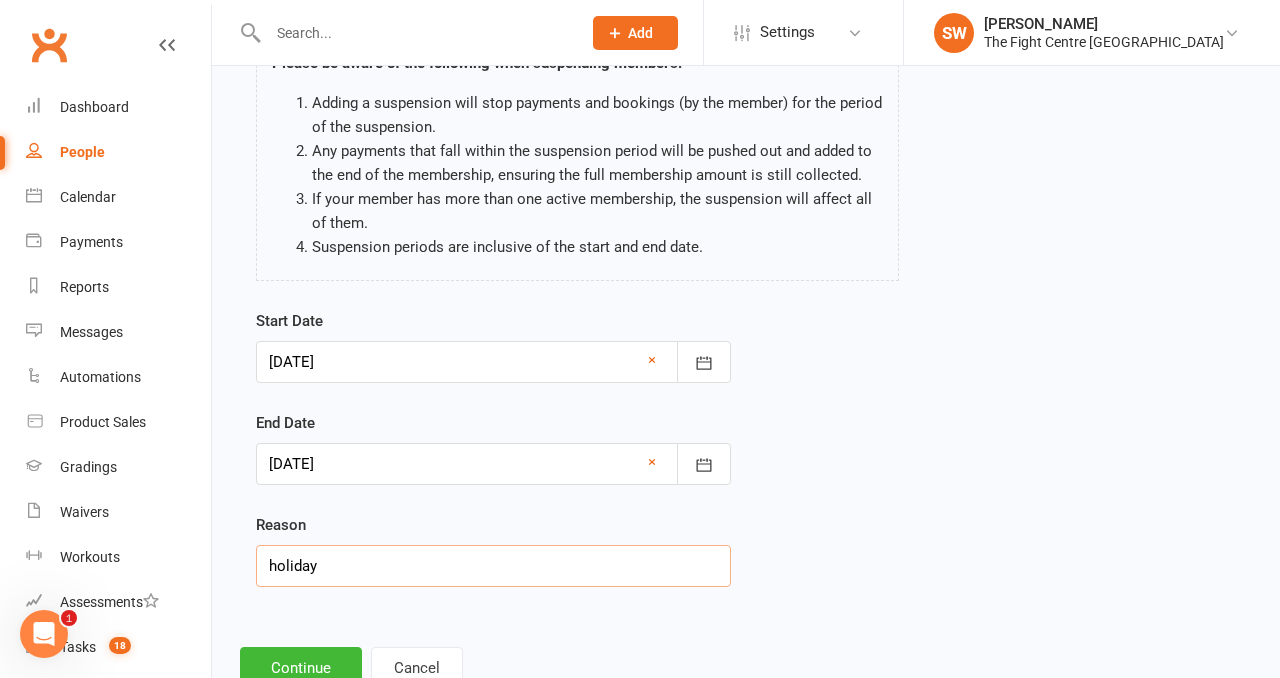 scroll, scrollTop: 225, scrollLeft: 0, axis: vertical 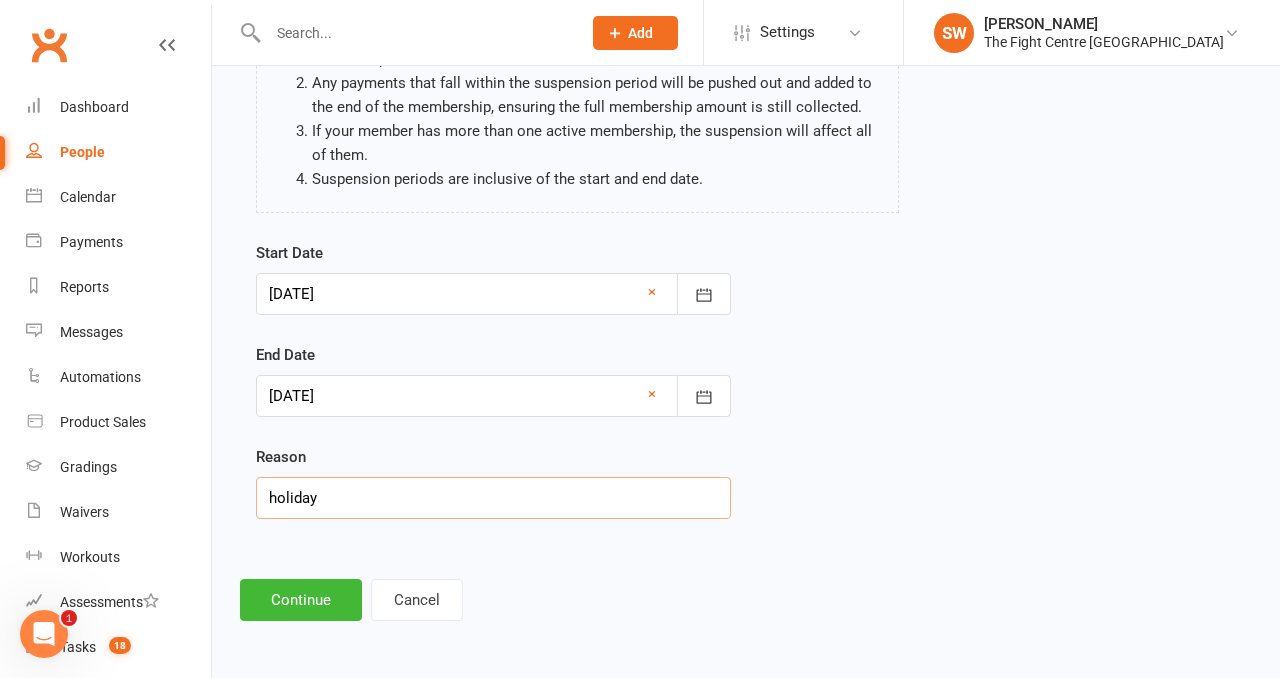 type on "holiday" 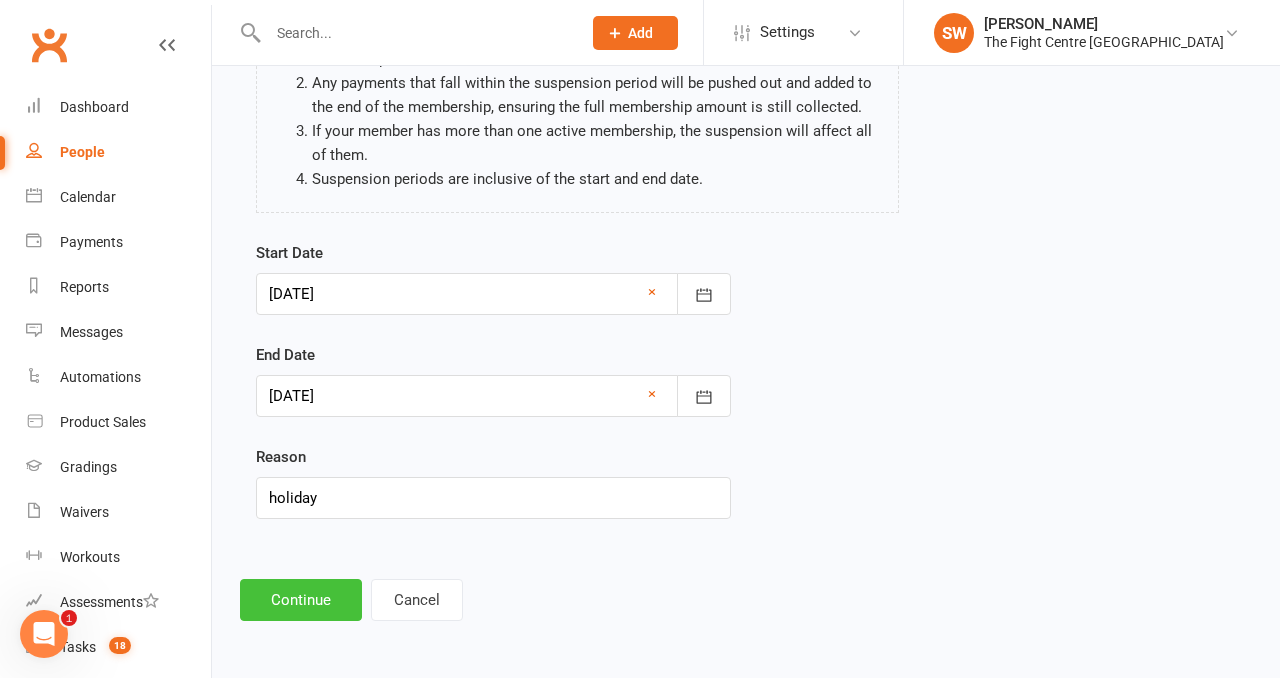 click on "Continue" at bounding box center (301, 600) 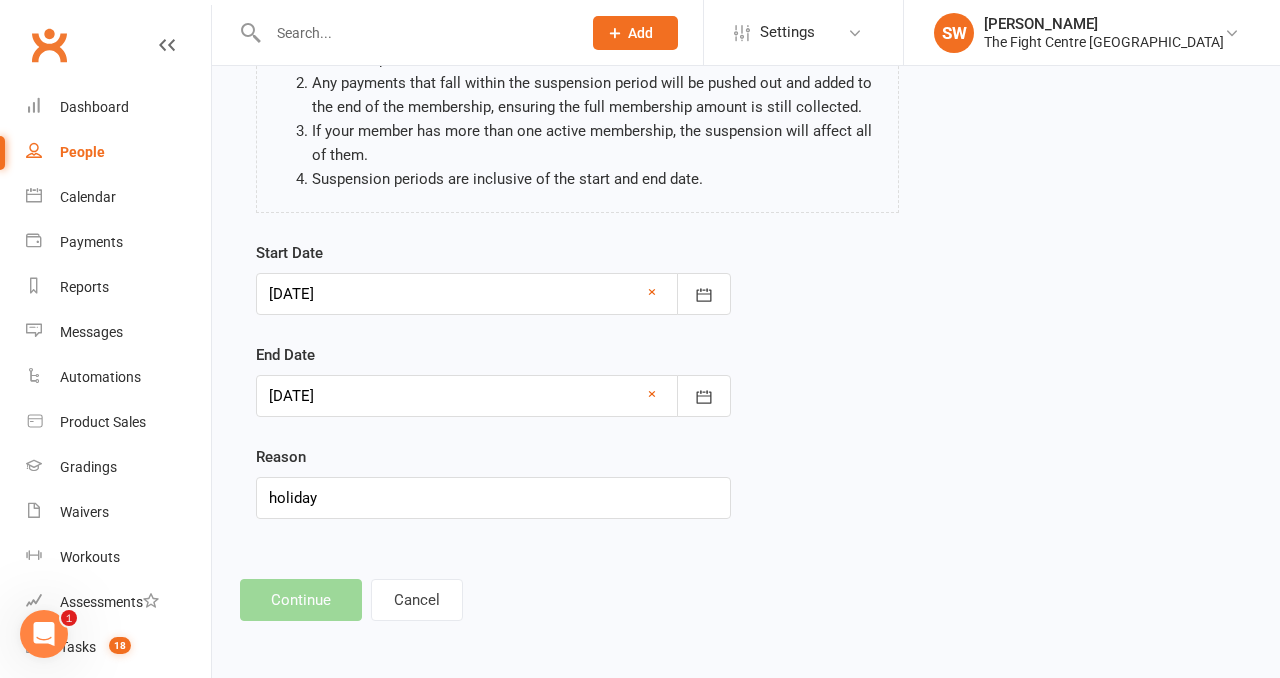 scroll, scrollTop: 0, scrollLeft: 0, axis: both 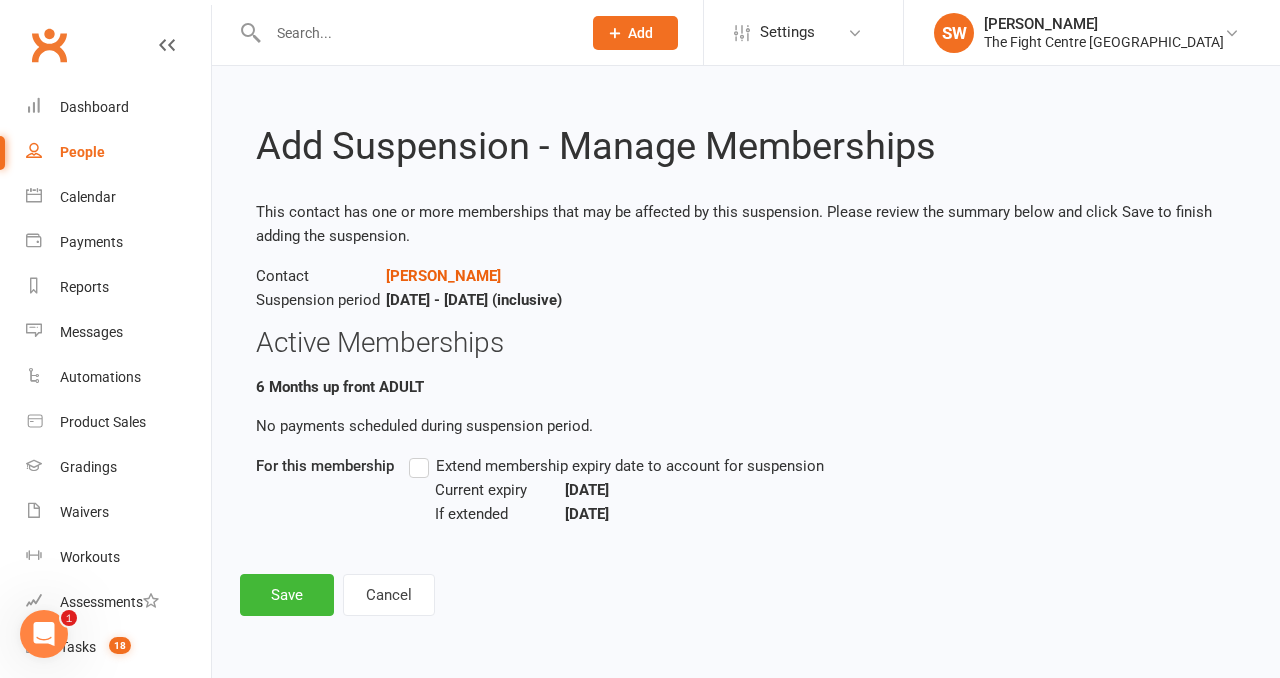 click on "Extend membership expiry date to account for suspension" at bounding box center (616, 466) 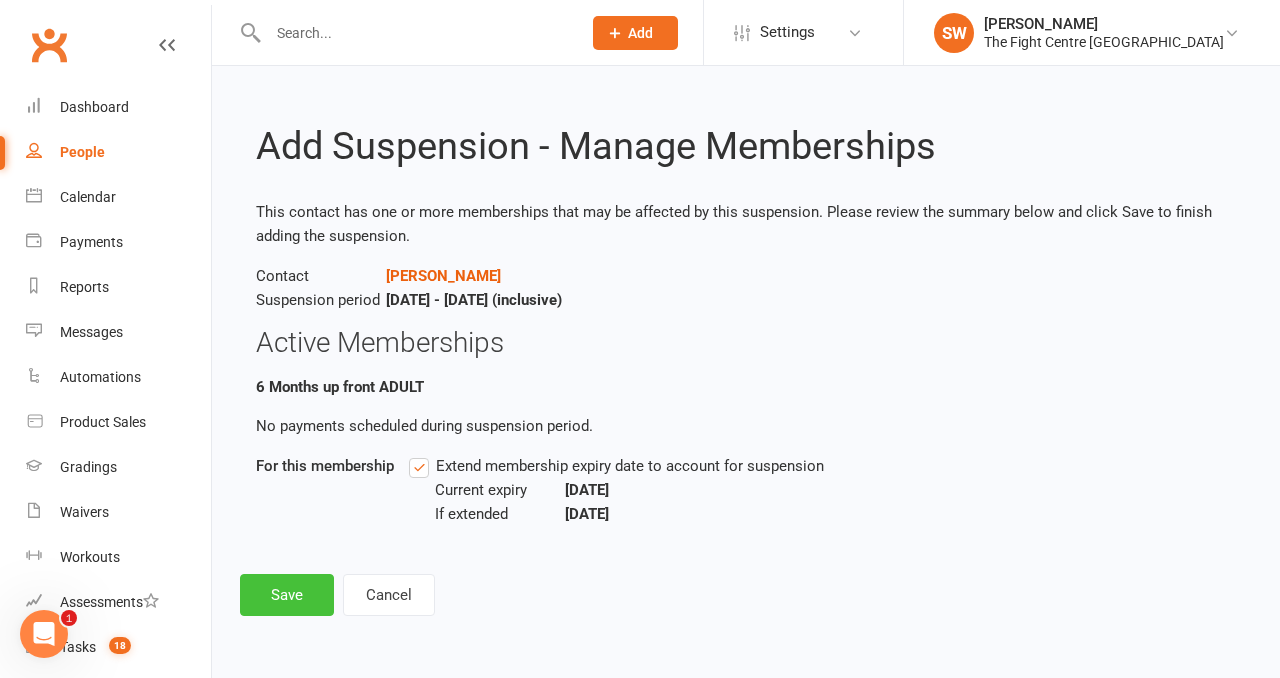 click on "Save" at bounding box center (287, 595) 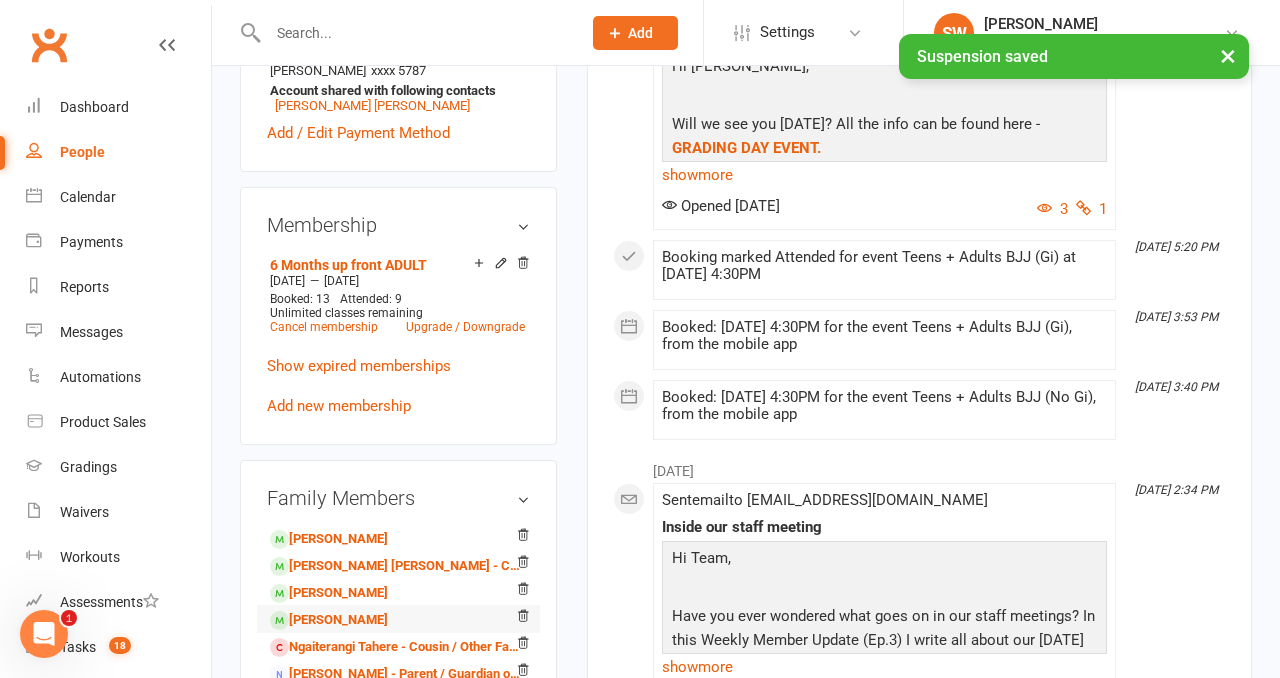 scroll, scrollTop: 809, scrollLeft: 0, axis: vertical 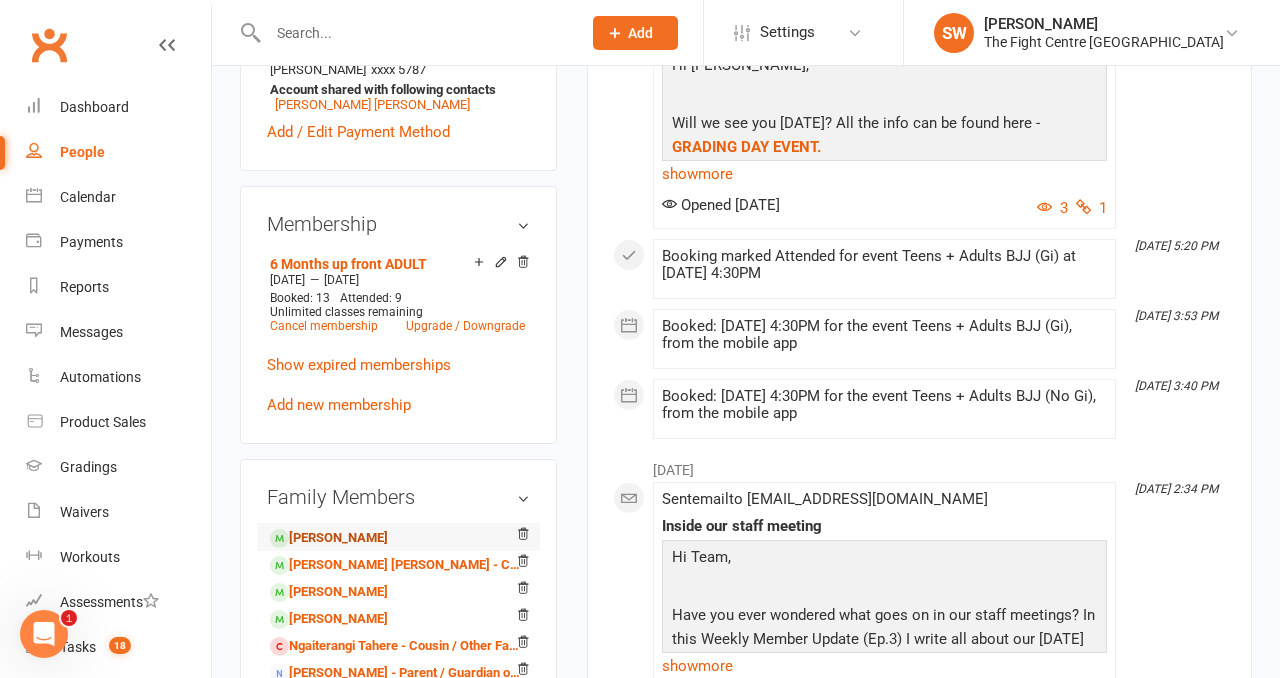 click on "Jermaine Chong - Child" at bounding box center (329, 538) 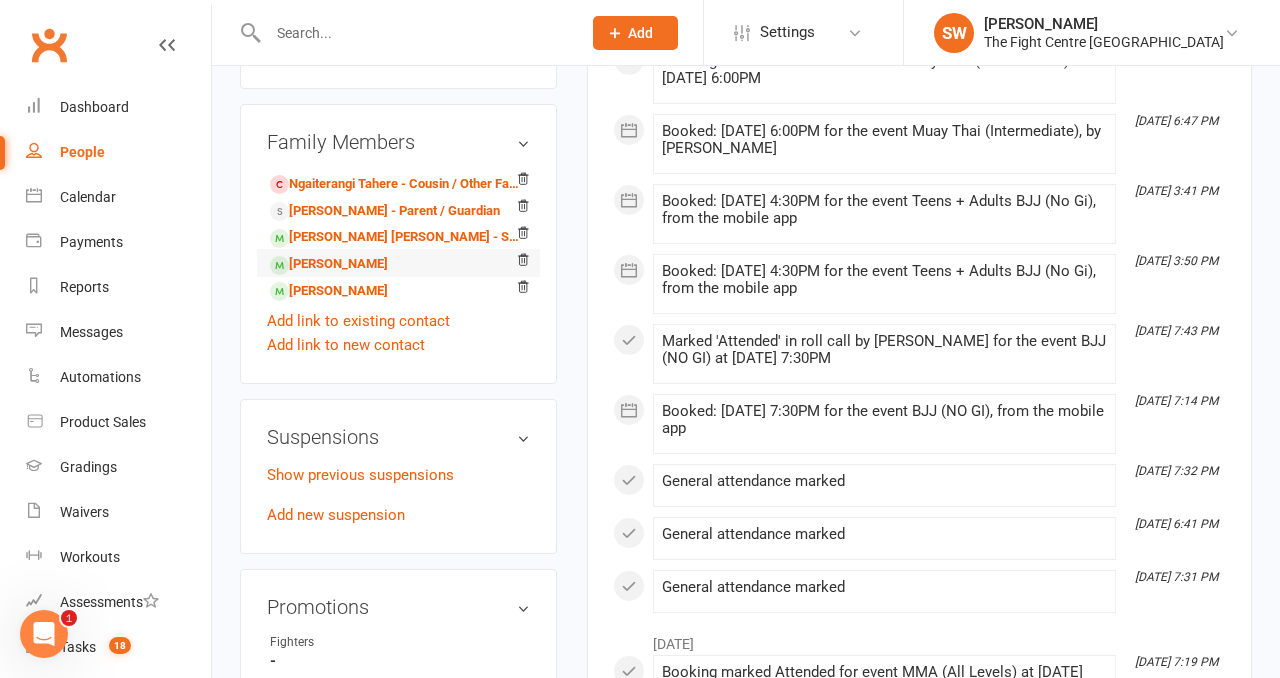scroll, scrollTop: 1348, scrollLeft: 0, axis: vertical 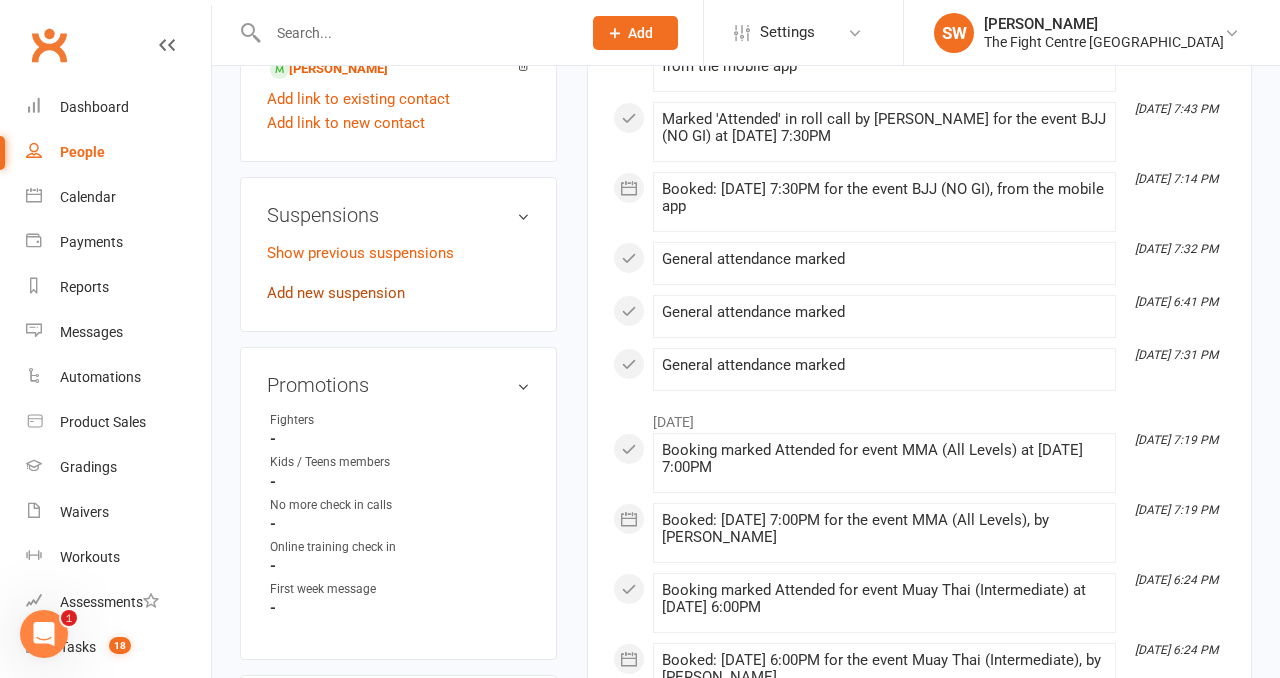 click on "Add new suspension" at bounding box center (336, 293) 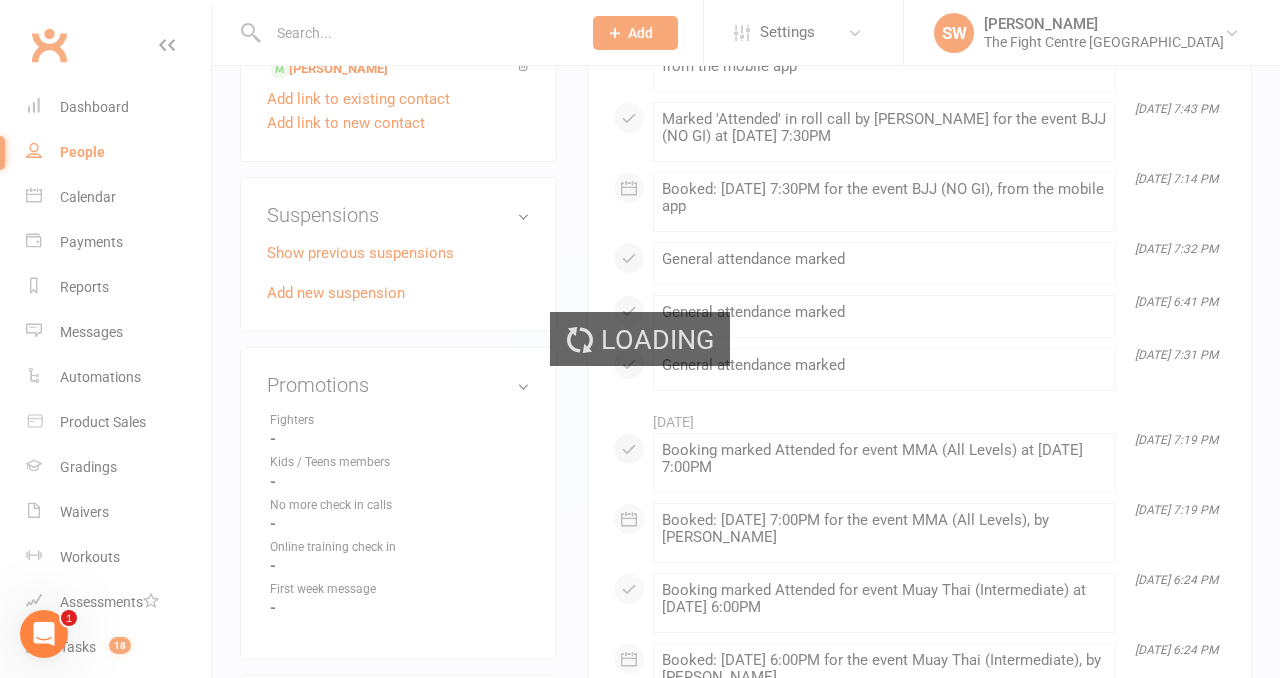 scroll, scrollTop: 0, scrollLeft: 0, axis: both 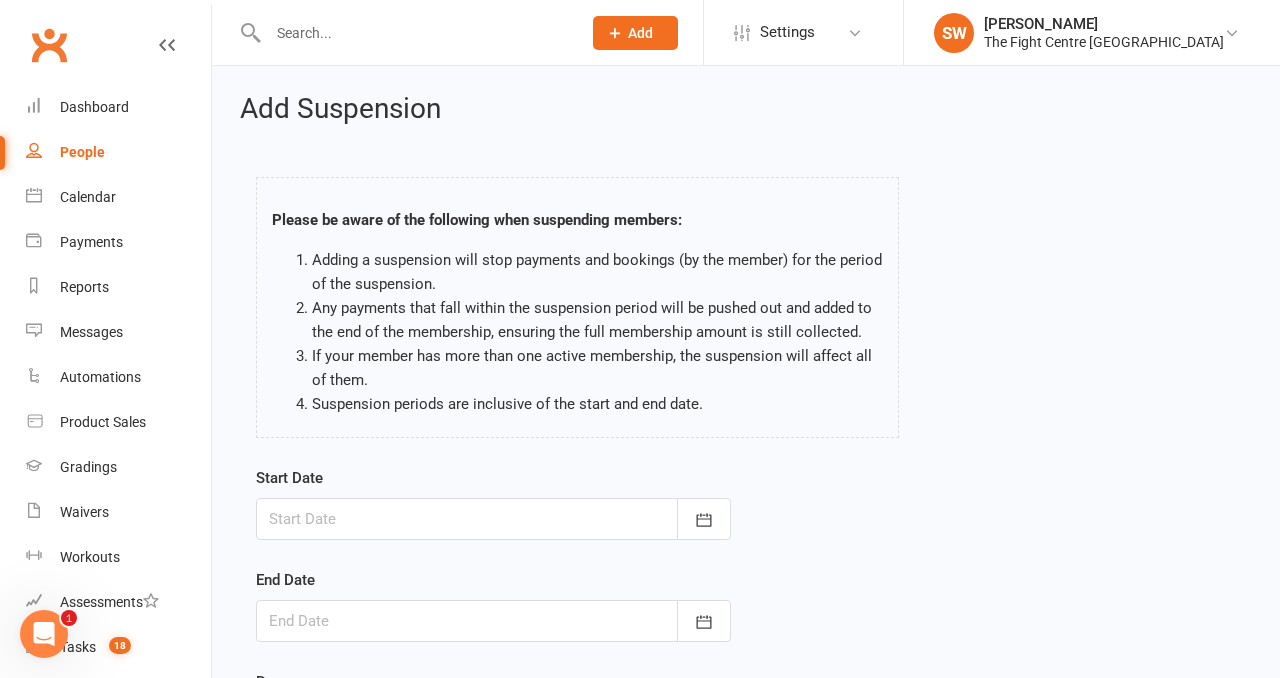 click at bounding box center (493, 519) 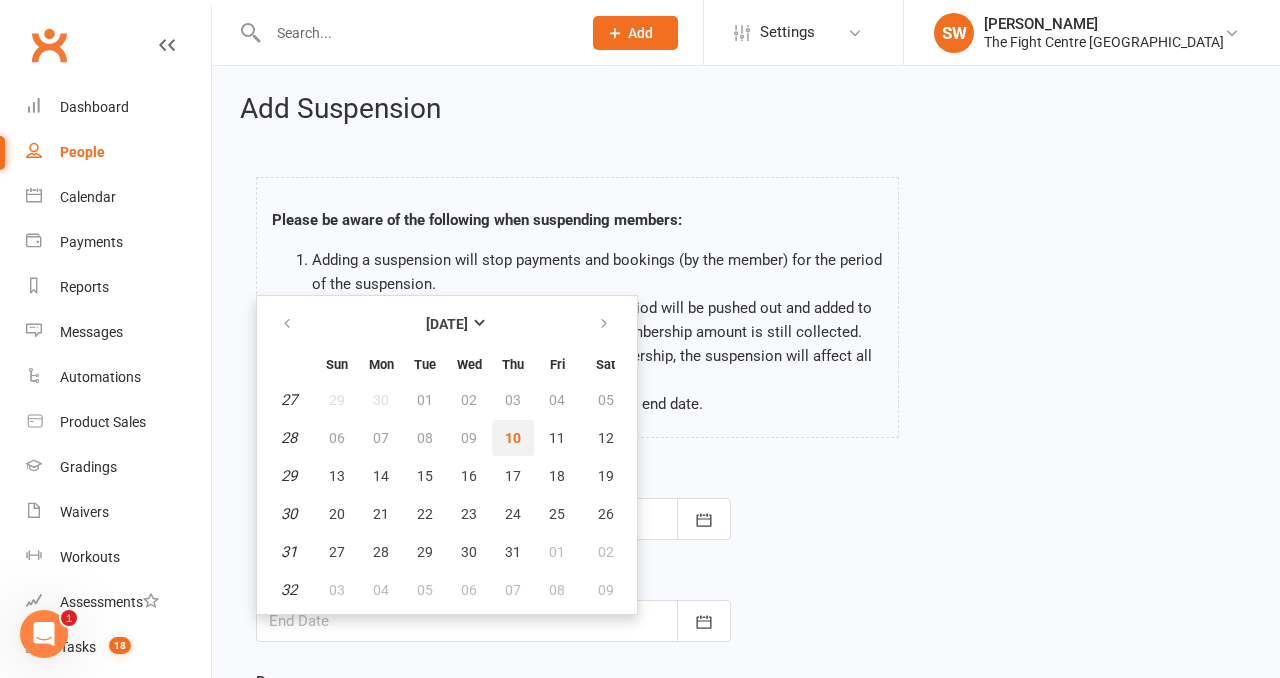 click on "10" at bounding box center (513, 438) 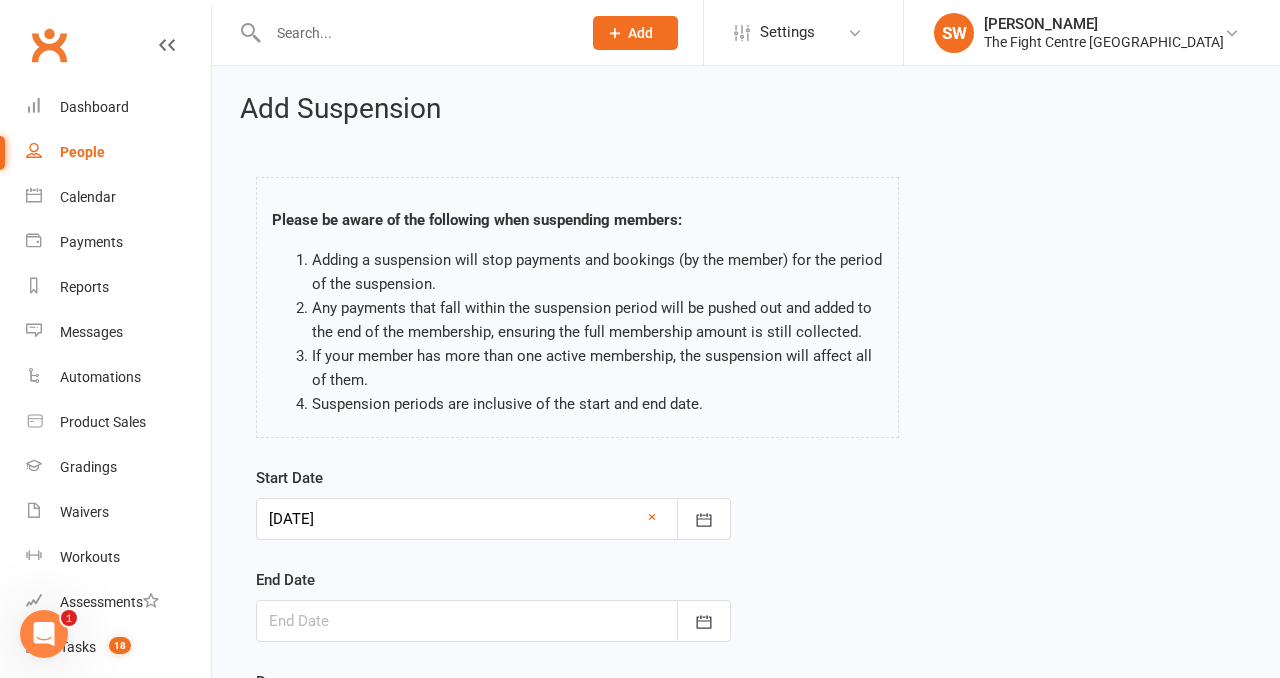 click at bounding box center (493, 621) 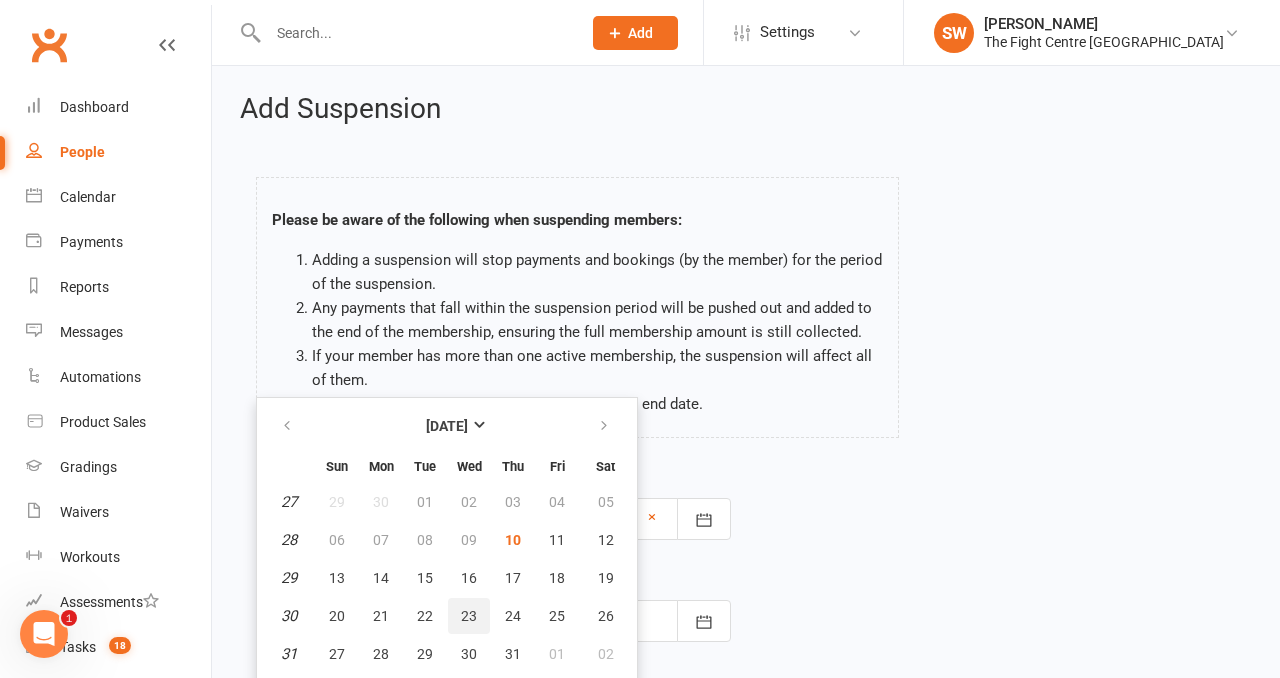 scroll, scrollTop: 34, scrollLeft: 0, axis: vertical 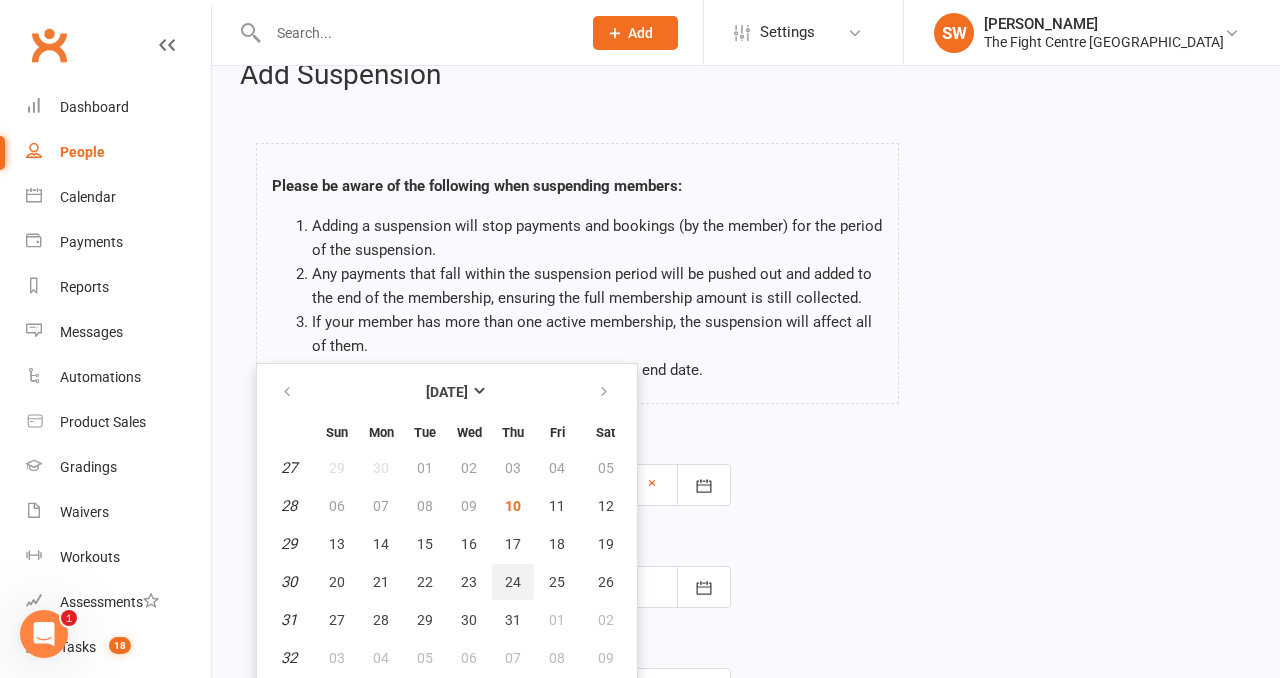 click on "24" at bounding box center [513, 582] 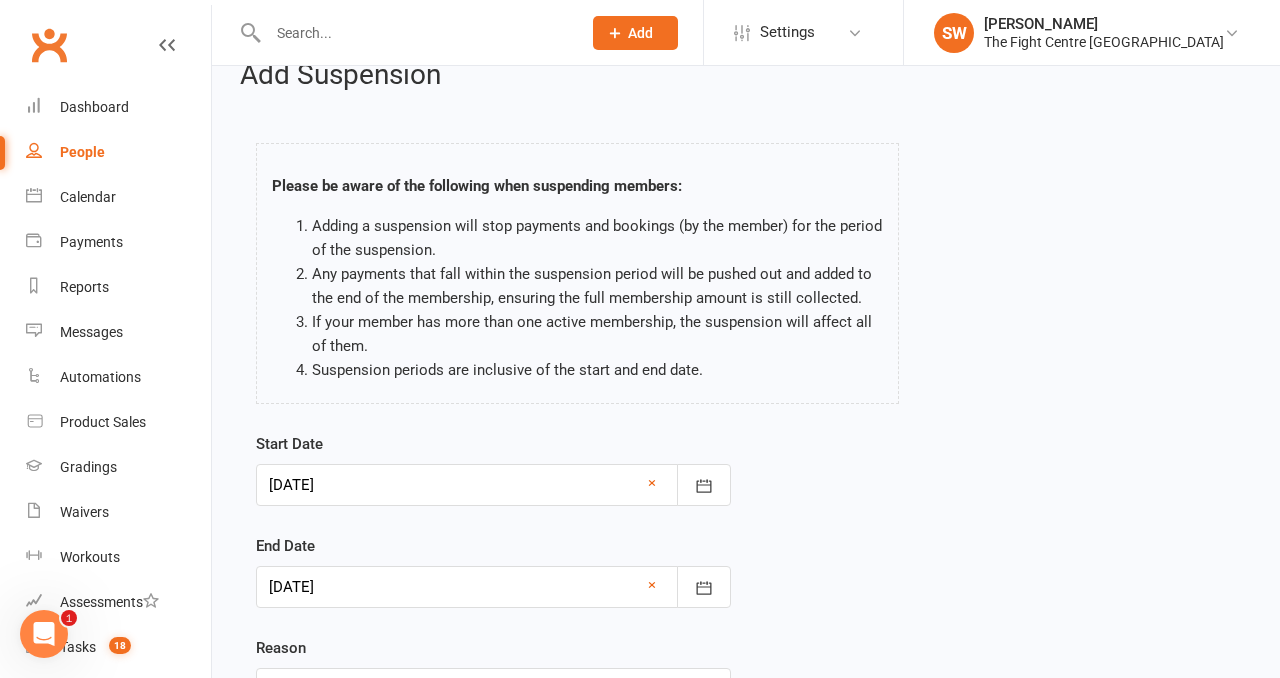 scroll, scrollTop: 113, scrollLeft: 0, axis: vertical 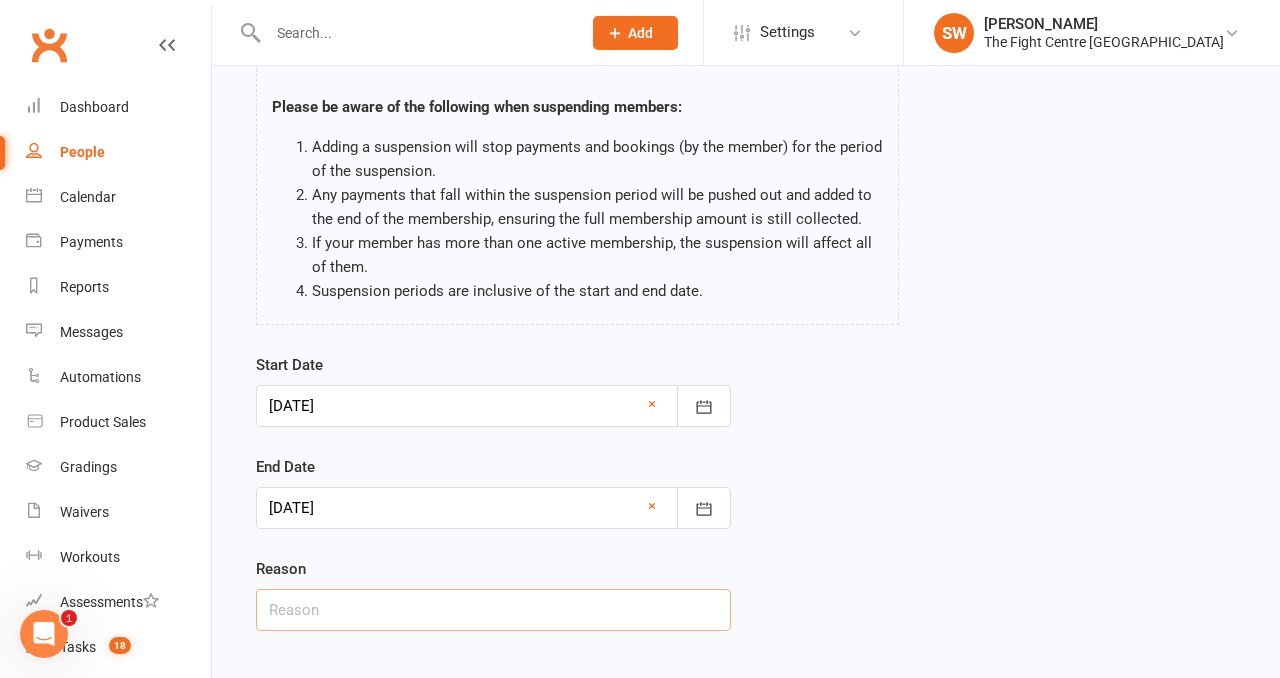 click at bounding box center (493, 610) 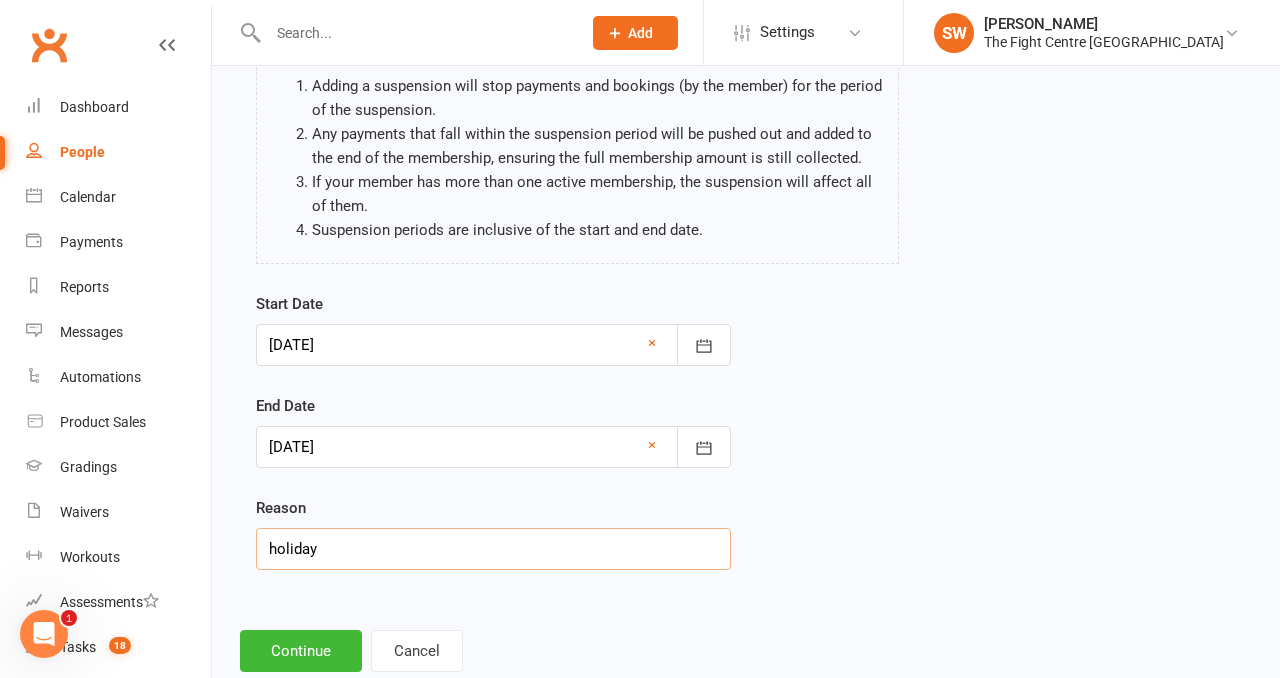 scroll, scrollTop: 225, scrollLeft: 0, axis: vertical 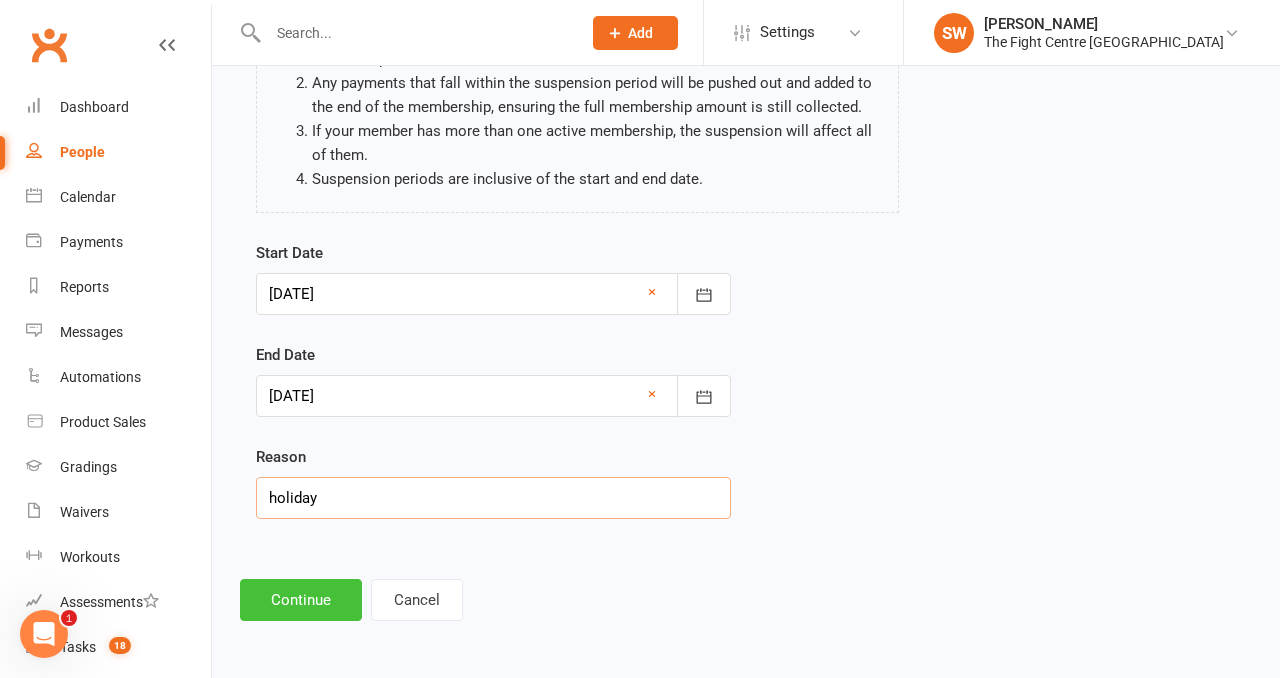 type on "holiday" 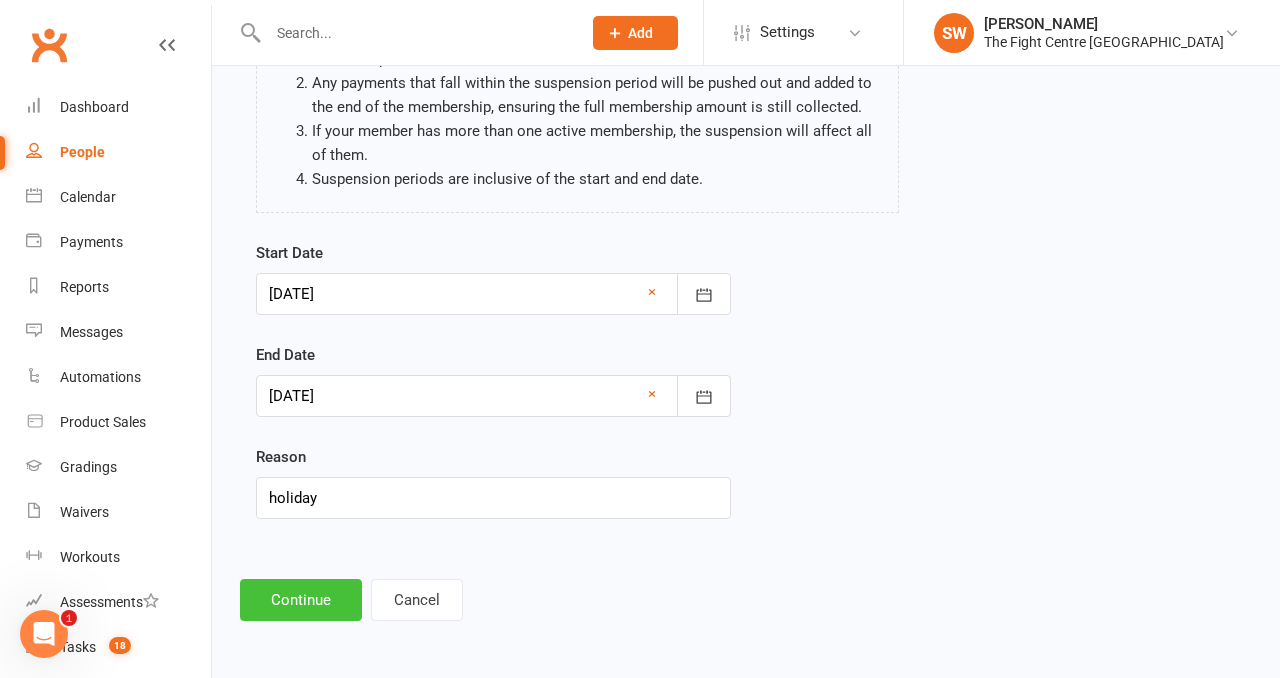 click on "Continue" at bounding box center [301, 600] 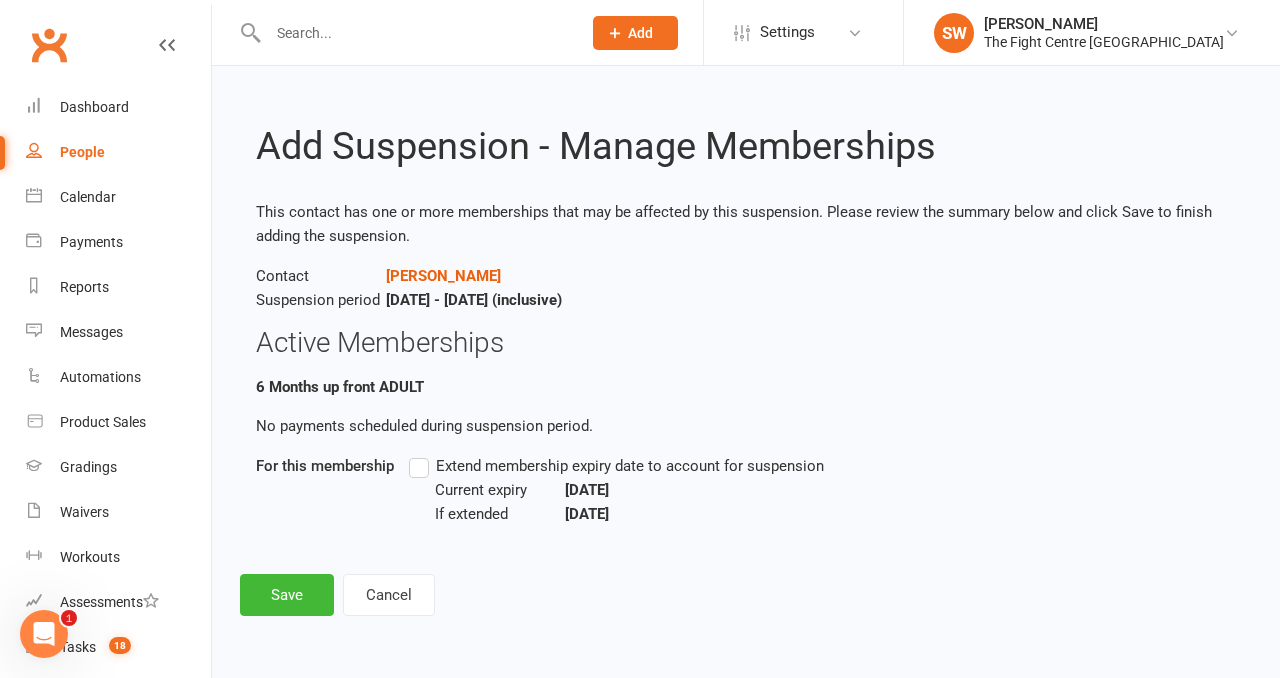 scroll, scrollTop: 0, scrollLeft: 0, axis: both 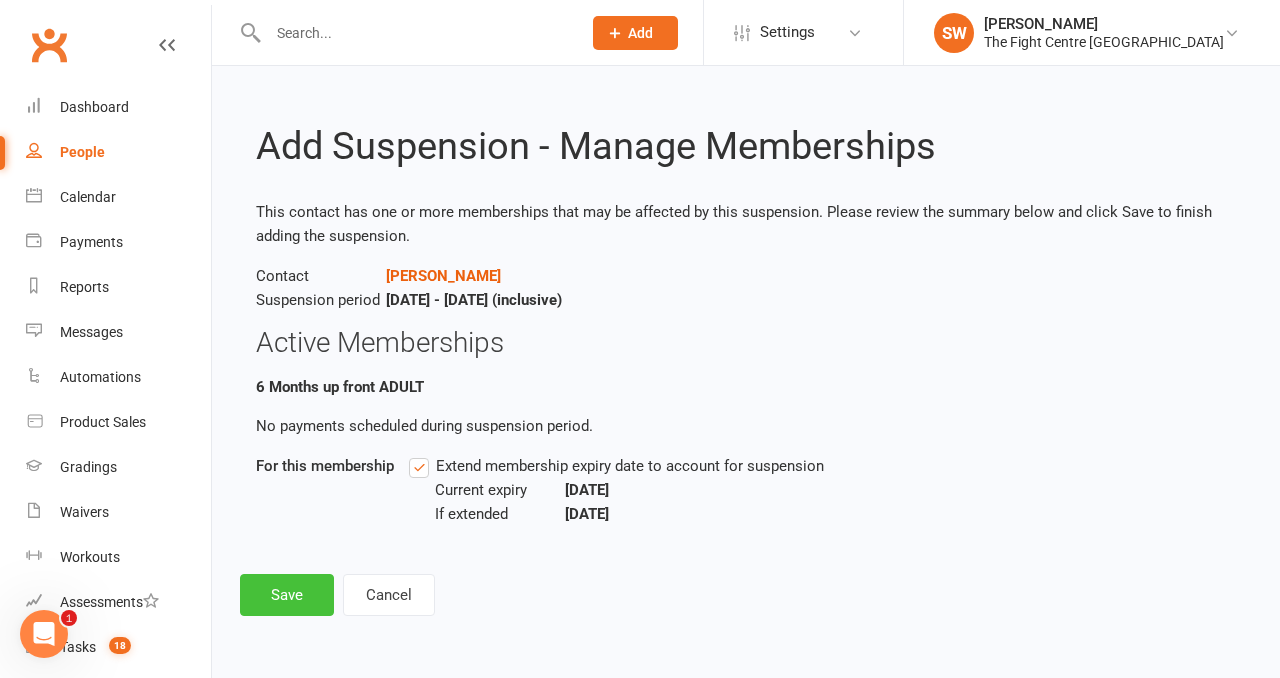 click on "Save" at bounding box center [287, 595] 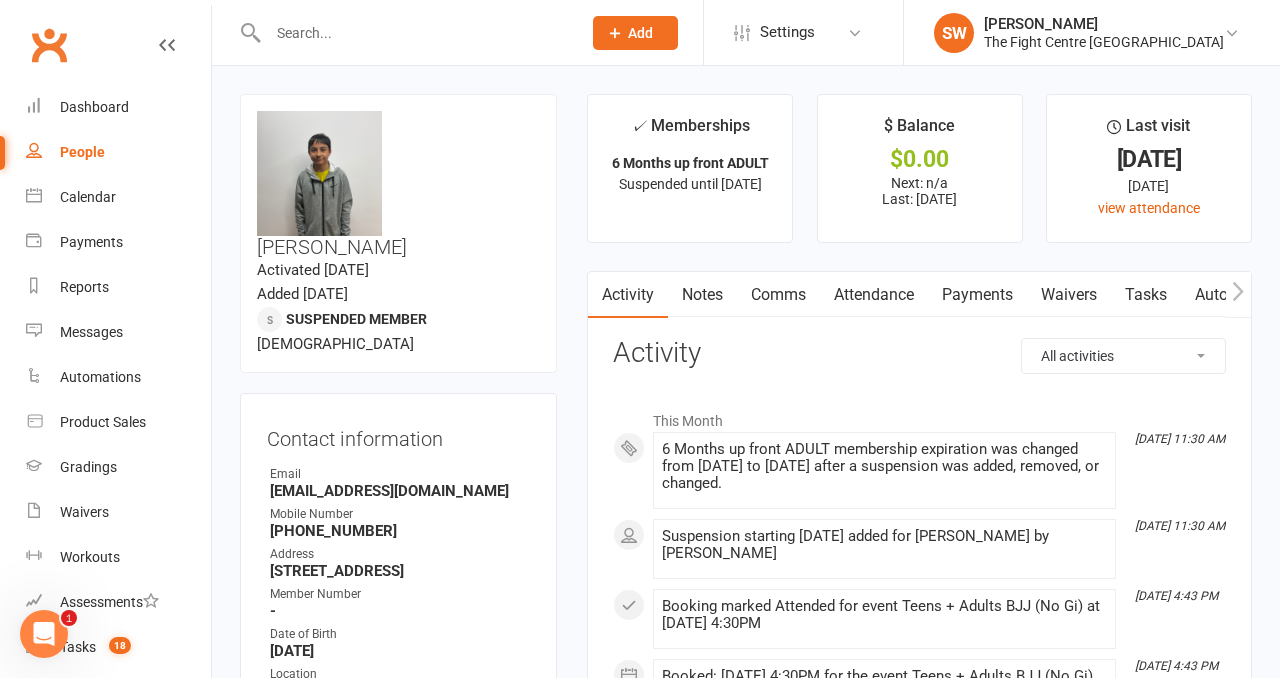 click on "upload photo change photo Jermaine Chong Activated 17 October, 2022 Added 31 August, 2022   Suspended member 16 years old  Contact information Owner   Email  jerlenechong06@gmail.com
Mobile Number  +61426993413
Address  Unit 7 1 Dalvena Street Unit 7 1 Dalvena Street Marsden QLD 4132
Member Number  -
Date of Birth  December 31, 2008
Location
Update Contact Details Flag Archive Manage Comms Settings
Wallet No payment methods added
Add / Edit Payment Method
Membership      6 Months up front ADULT May 26 2025 — Dec 10 2025 Booked: 9 Attended: 7 Unlimited classes remaining   Cancel membership Upgrade / Downgrade Show expired memberships Add new membership
Family Members   Ngaiterangi Tahere - Cousin / Other Family of Jerlene Chong  Jerlene Chong - Parent / Guardian  Shakira Chong - Sibling  Jahkya Chong - Sibling  Nevaeh Chong - Sibling Add link to existing contact  Add link to new contact
Suspensions  10 Jul 2025 - 24 Jul 2025 holiday Show previous suspensions Add new suspension
edit -" at bounding box center [398, 1564] 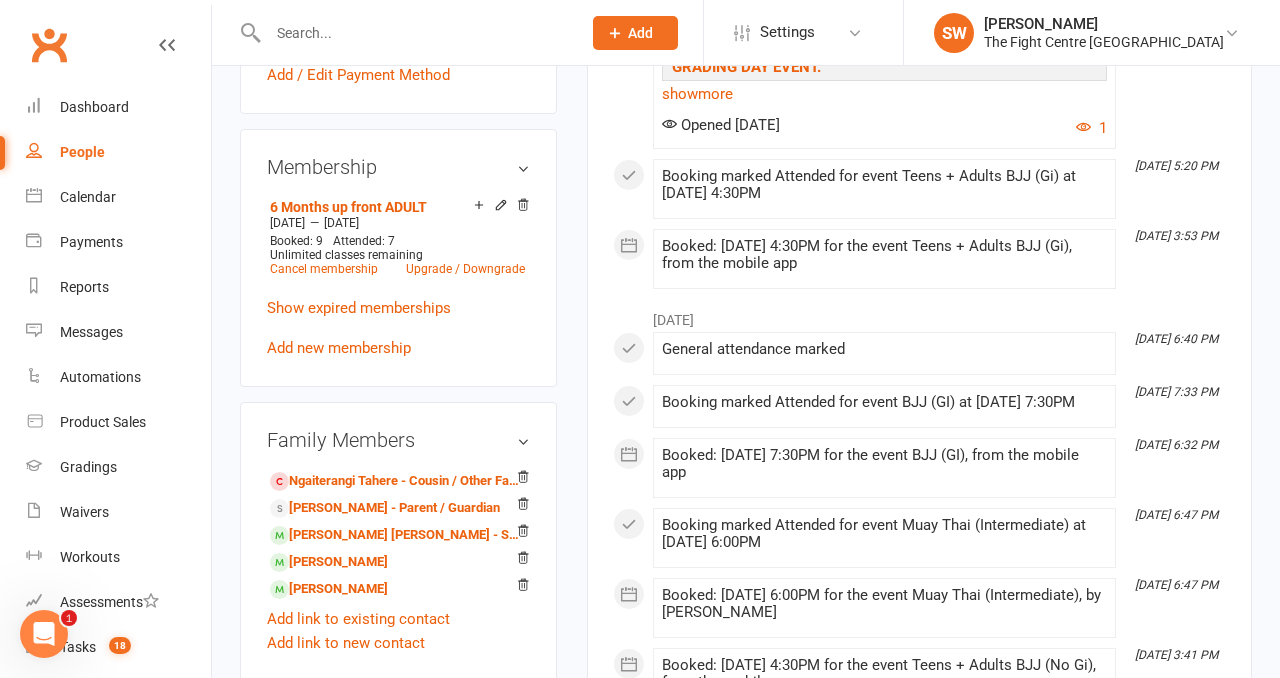 scroll, scrollTop: 950, scrollLeft: 0, axis: vertical 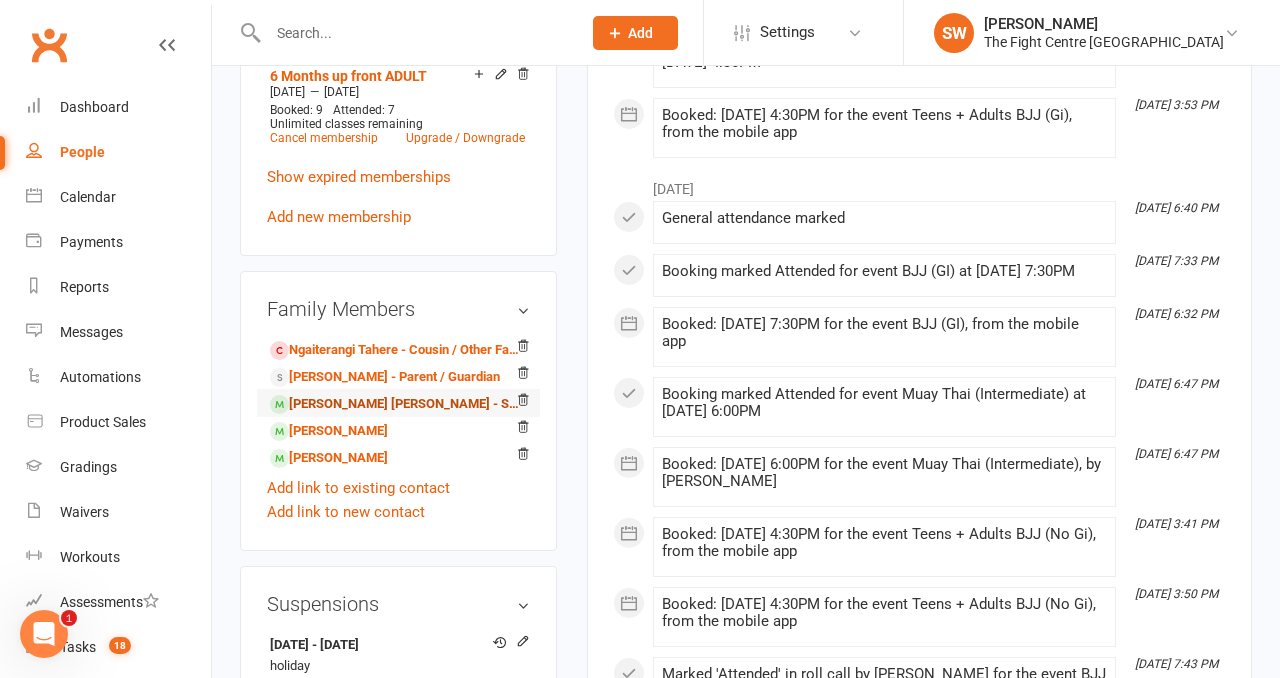 click on "Shakira Chong - Sibling" at bounding box center (395, 404) 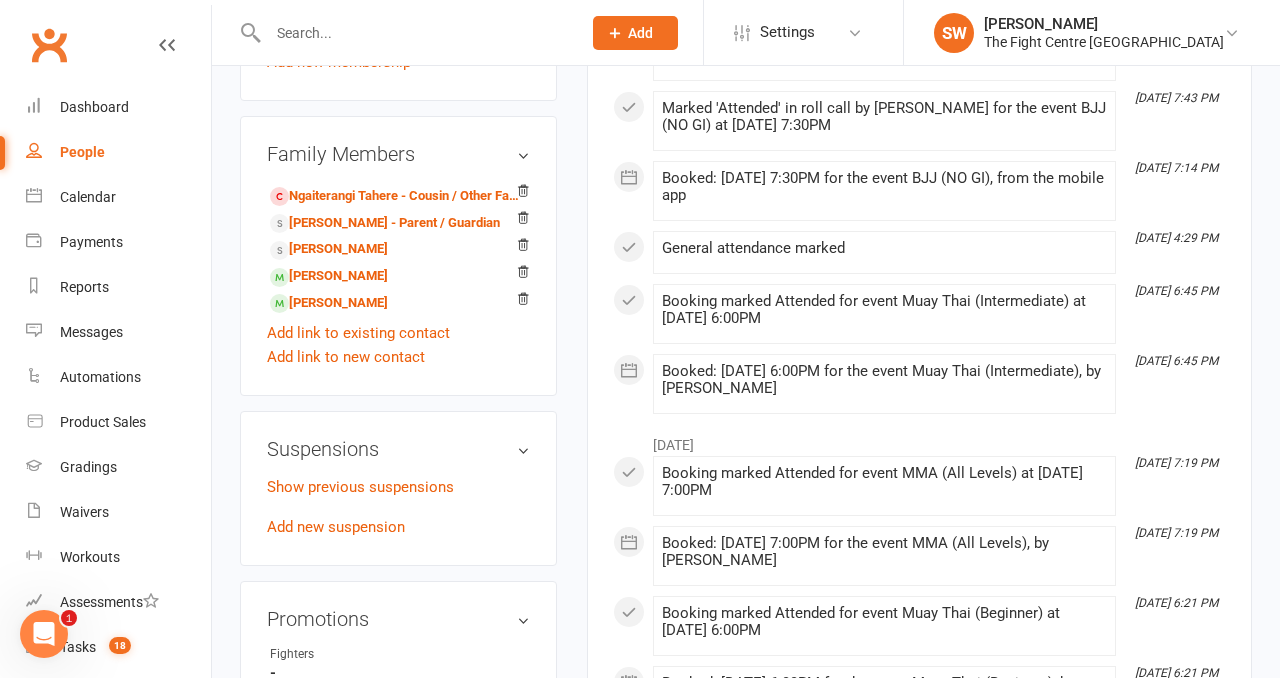 scroll, scrollTop: 1186, scrollLeft: 0, axis: vertical 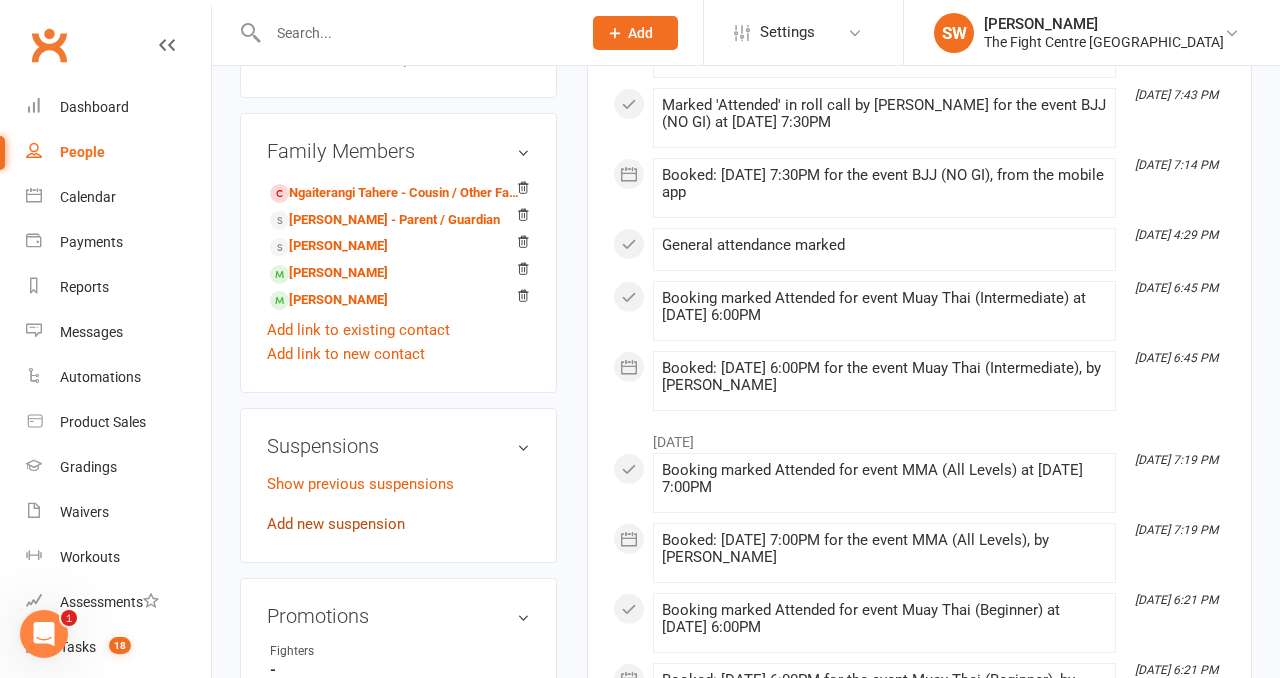 click on "Add new suspension" at bounding box center (336, 524) 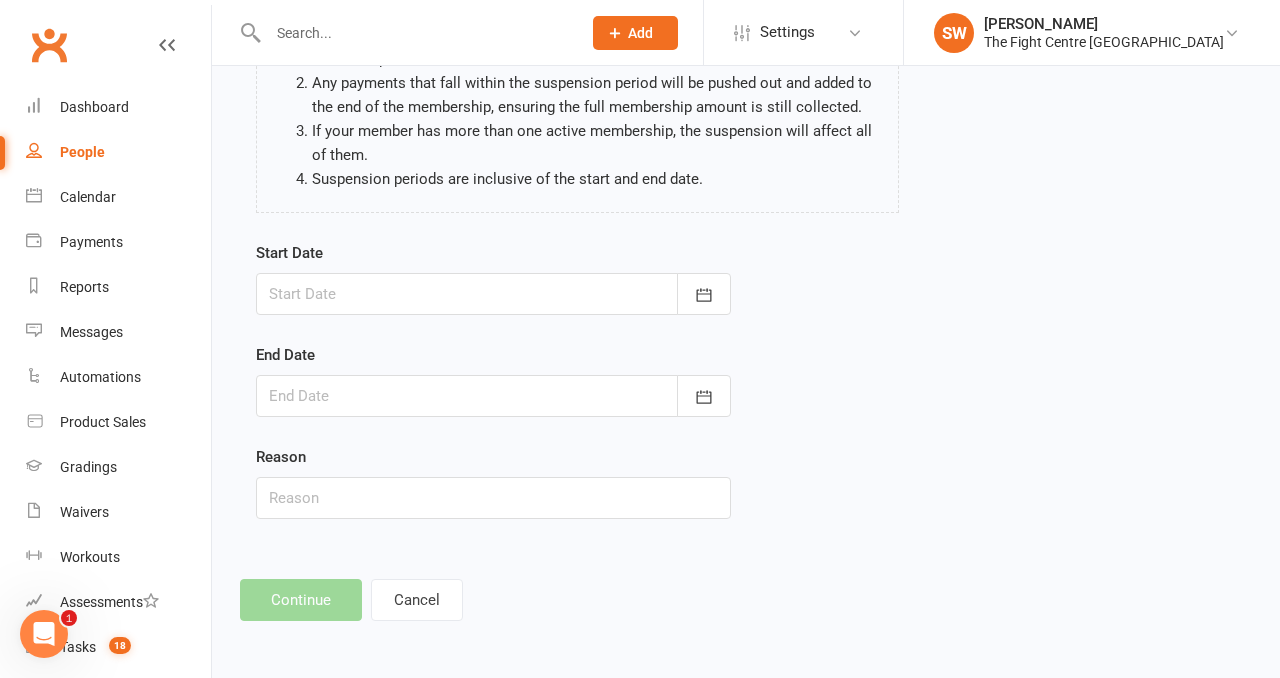 scroll, scrollTop: 0, scrollLeft: 0, axis: both 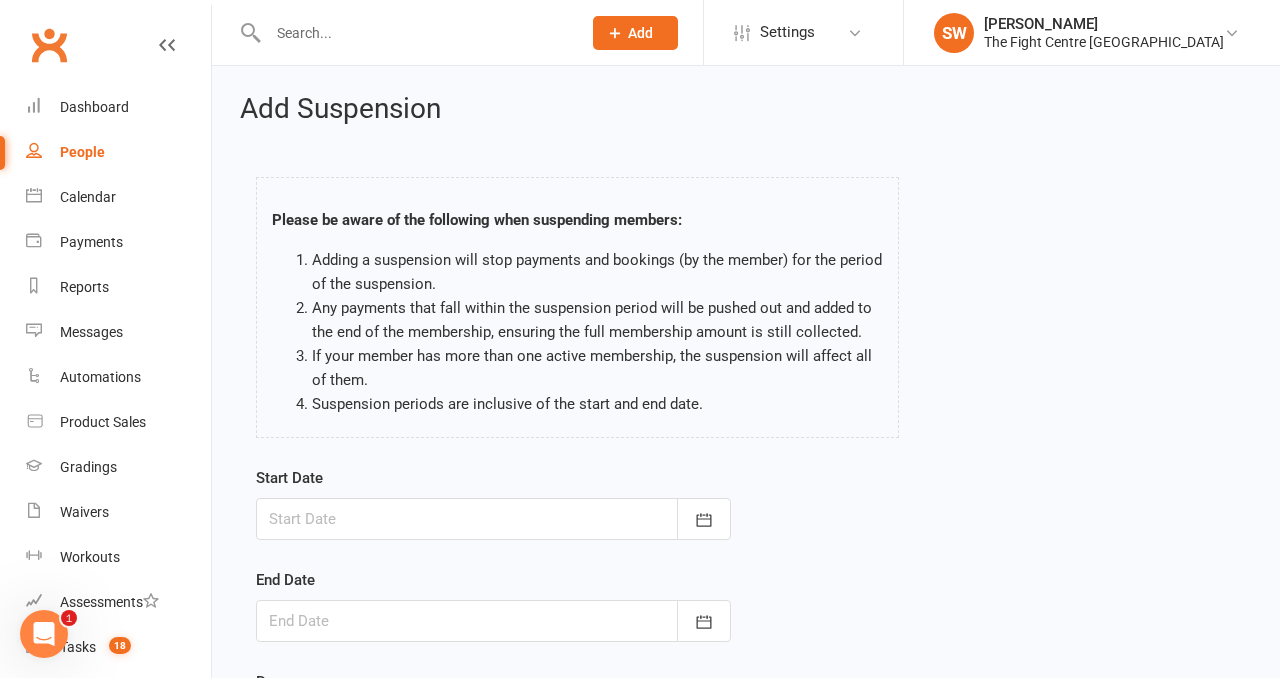 click at bounding box center (493, 519) 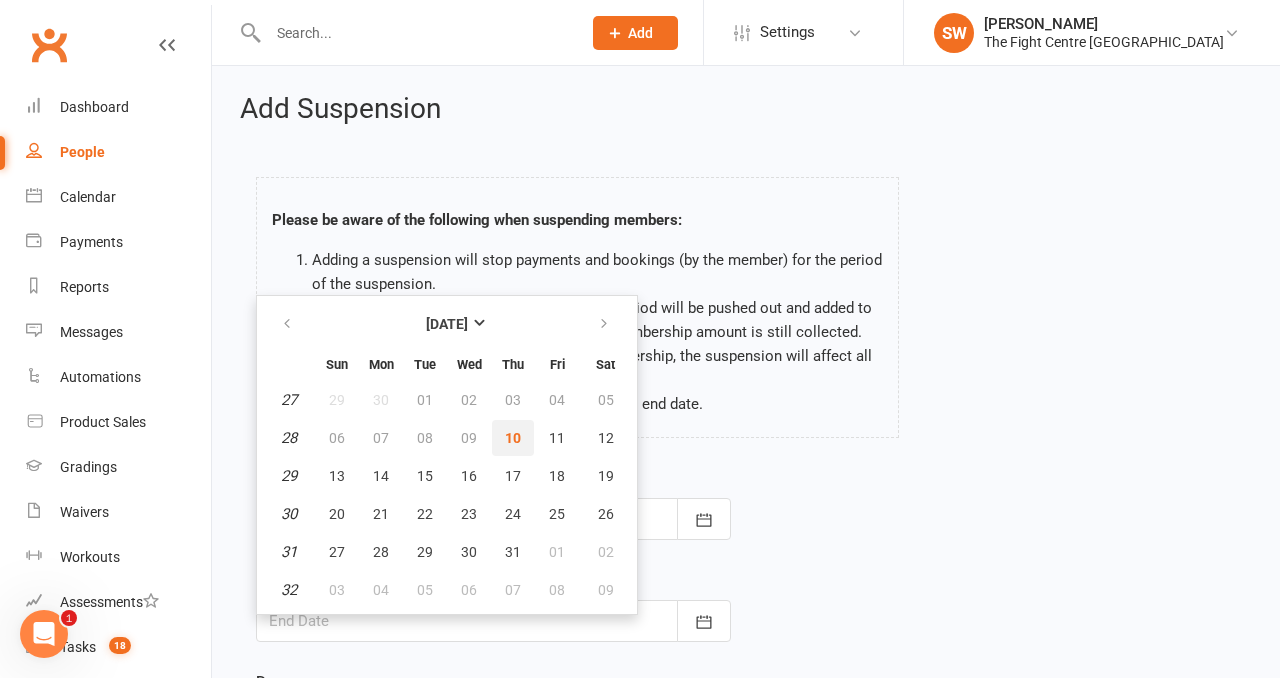 click on "10" at bounding box center [513, 438] 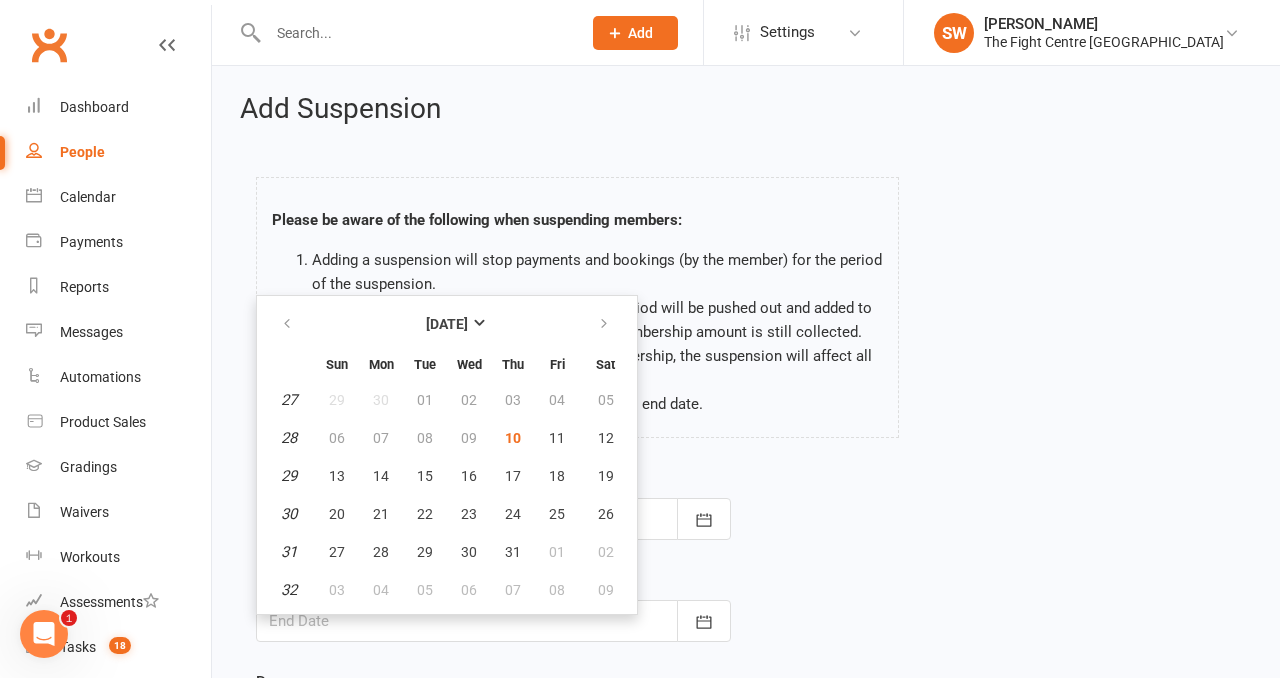 type on "[DATE]" 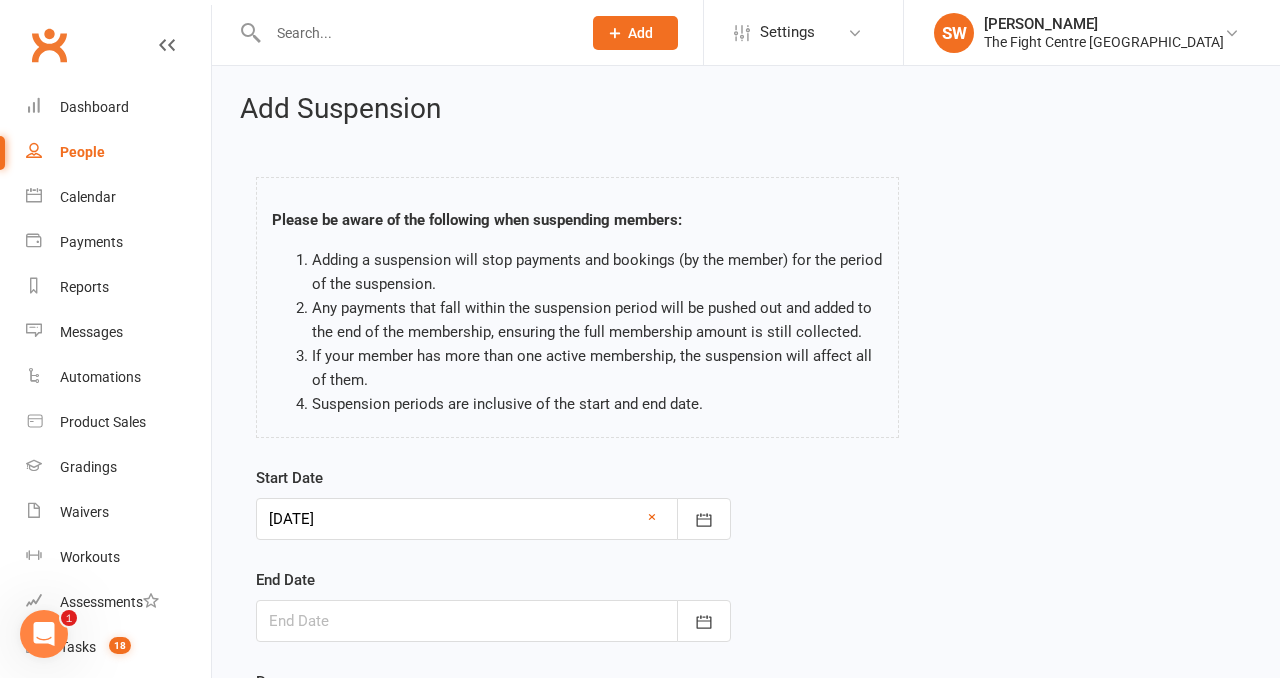 click on "End Date
July 2025
Sun Mon Tue Wed Thu Fri Sat
27
29
30
01
02
03
04
05
28
06
07
08
09
10
11
12
29
13
14
15
16
17
18
19
30
20
21
22
23
24
25
26
31
27
28
29
30
31
01
02
32
03 04 05" at bounding box center [493, 605] 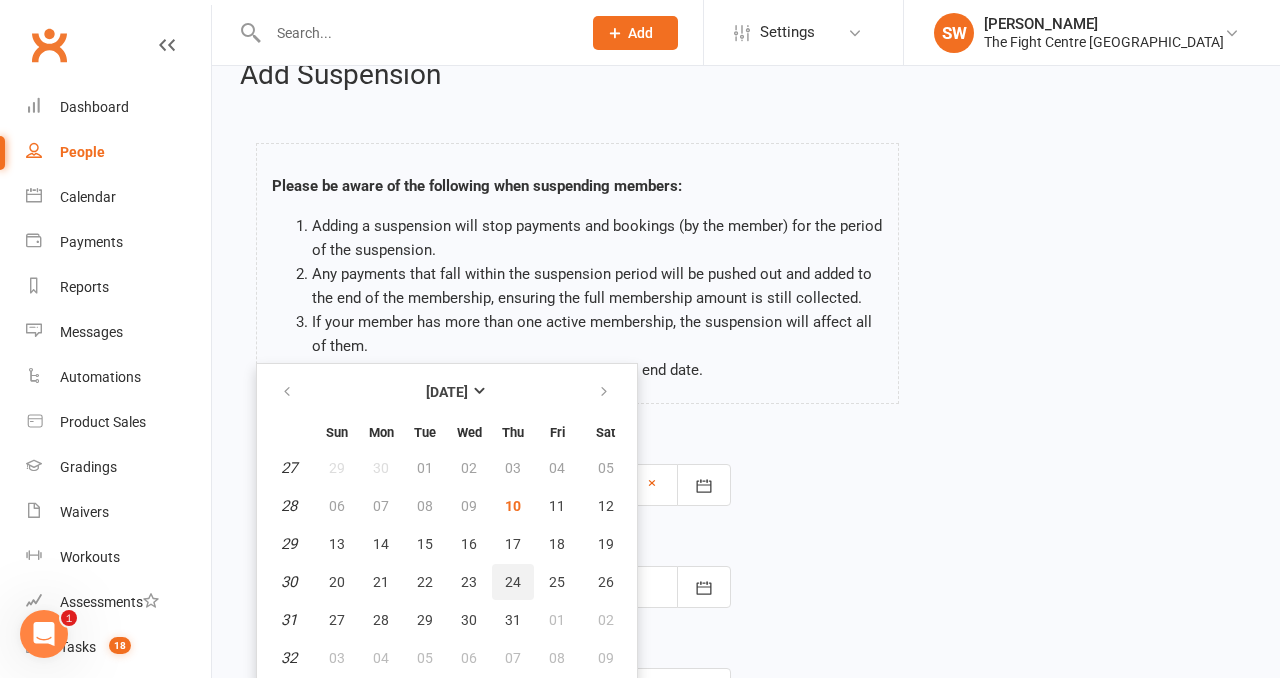click on "24" at bounding box center (513, 582) 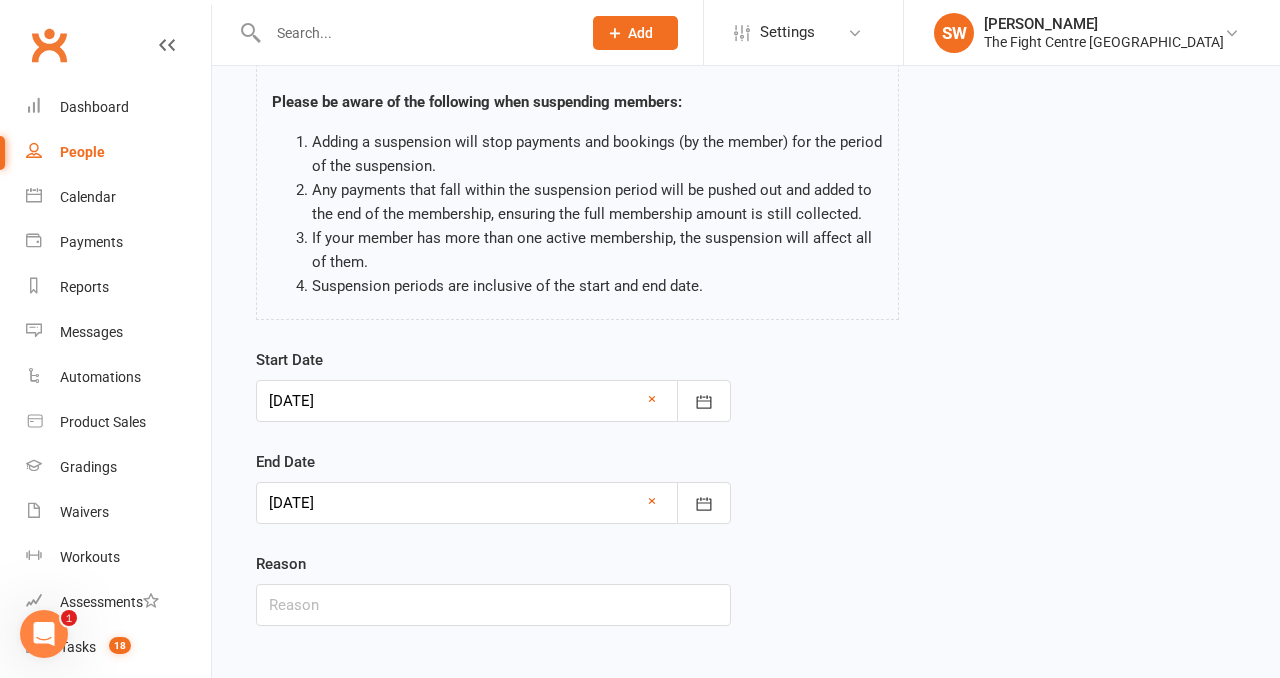 scroll, scrollTop: 140, scrollLeft: 0, axis: vertical 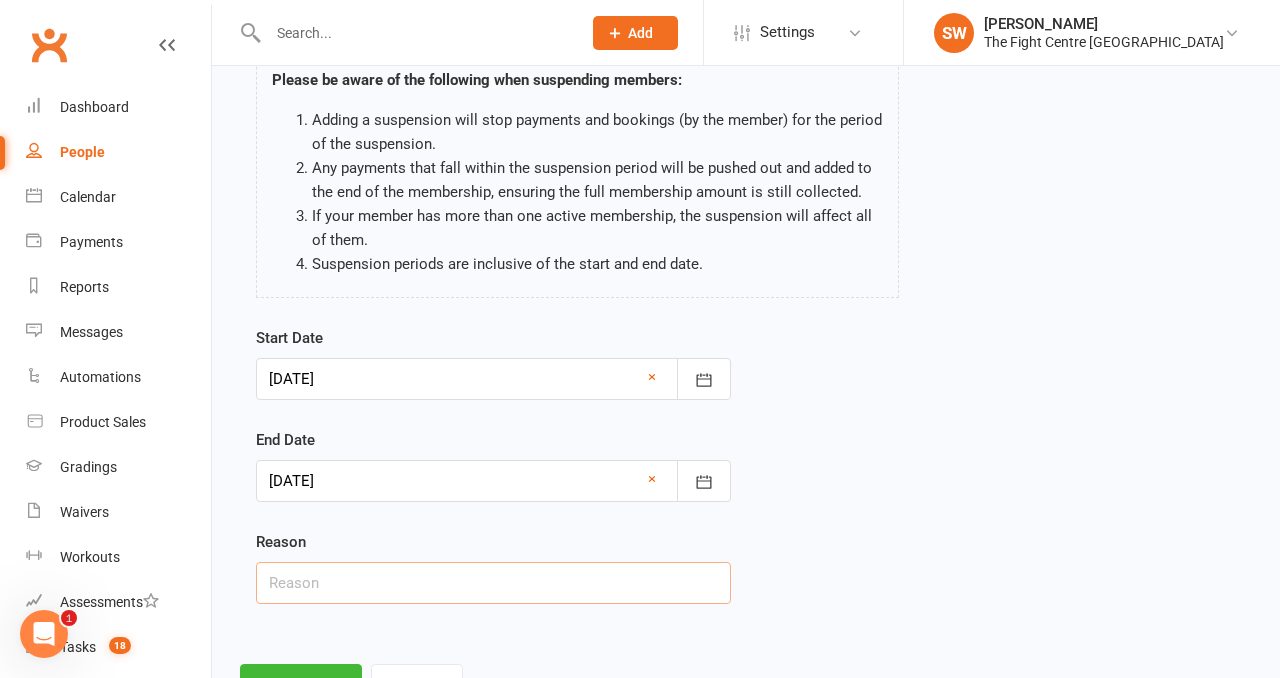 click at bounding box center (493, 583) 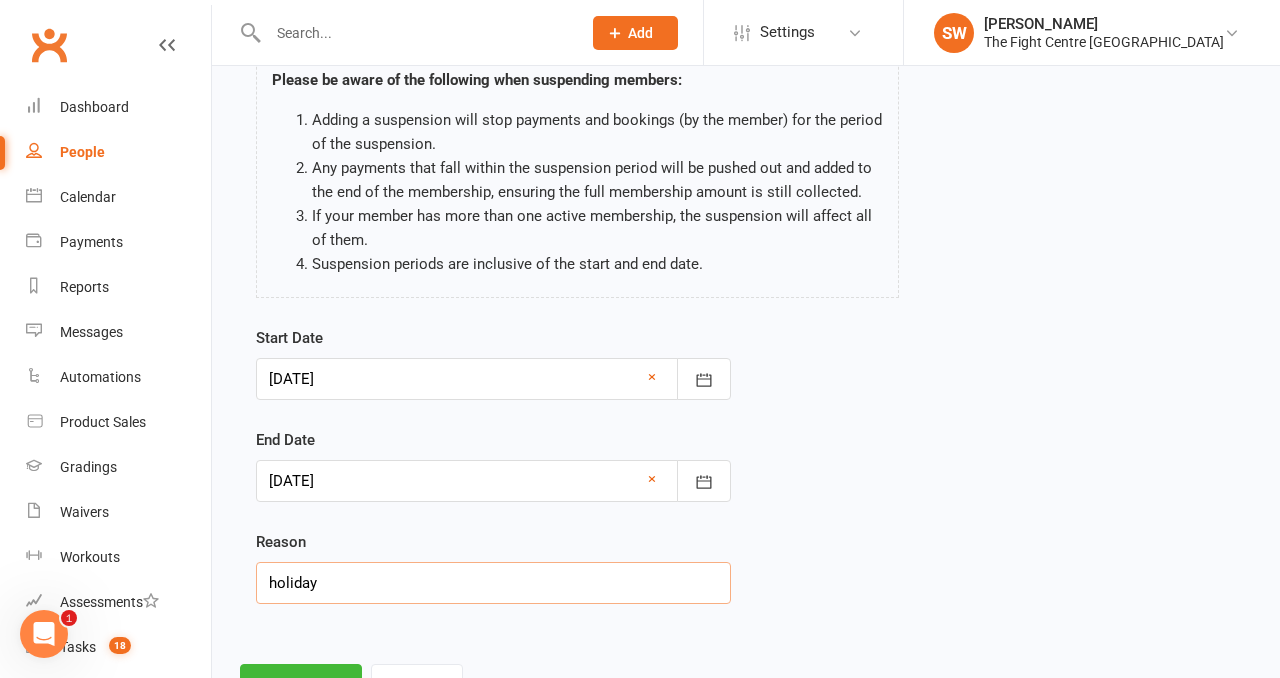 scroll, scrollTop: 183, scrollLeft: 0, axis: vertical 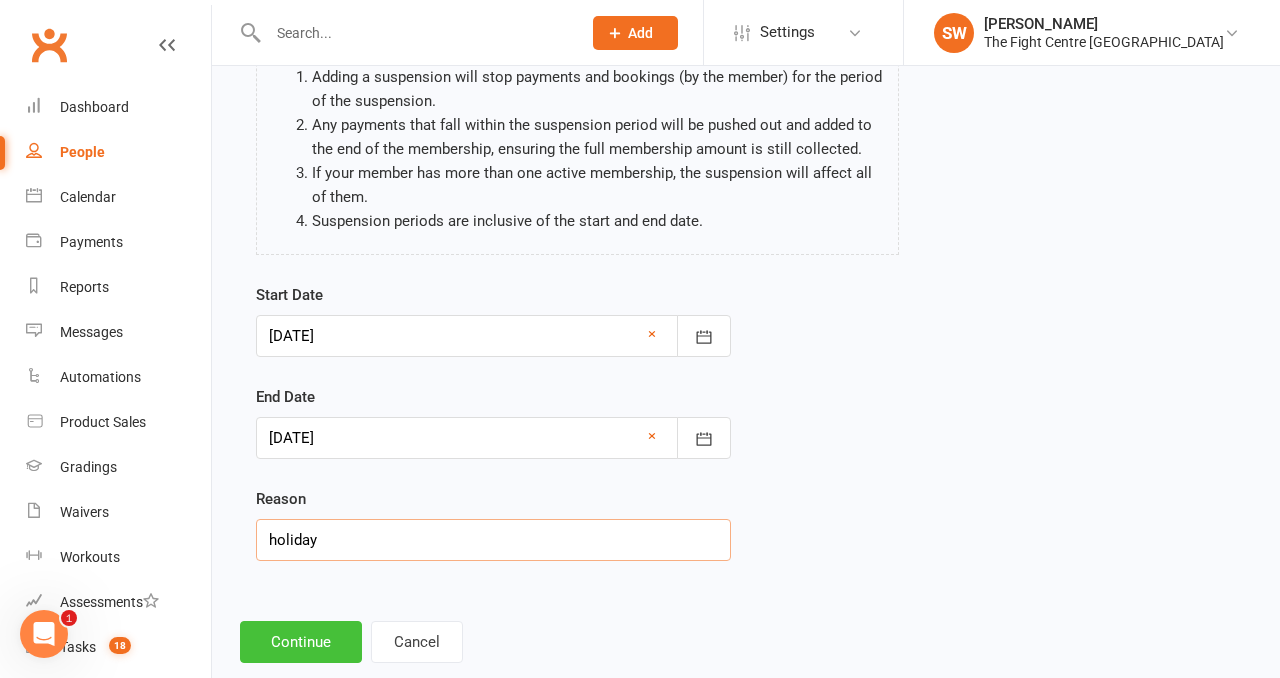 type on "holiday" 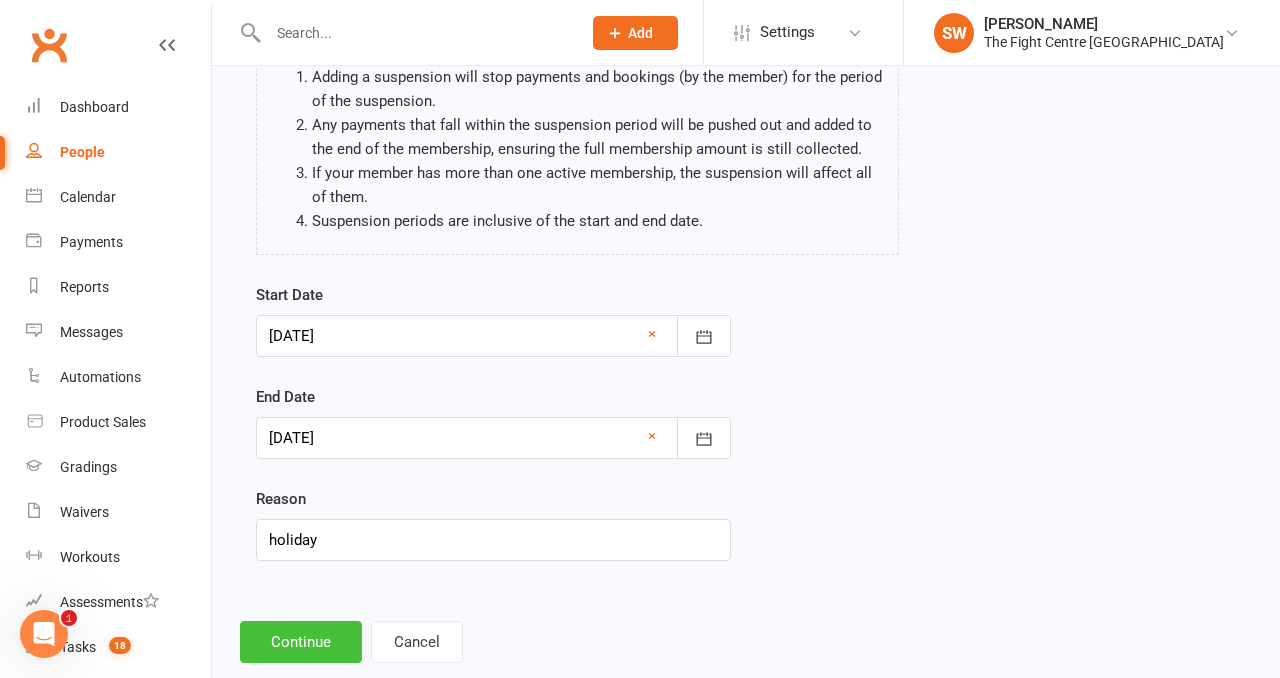 click on "Continue" at bounding box center [301, 642] 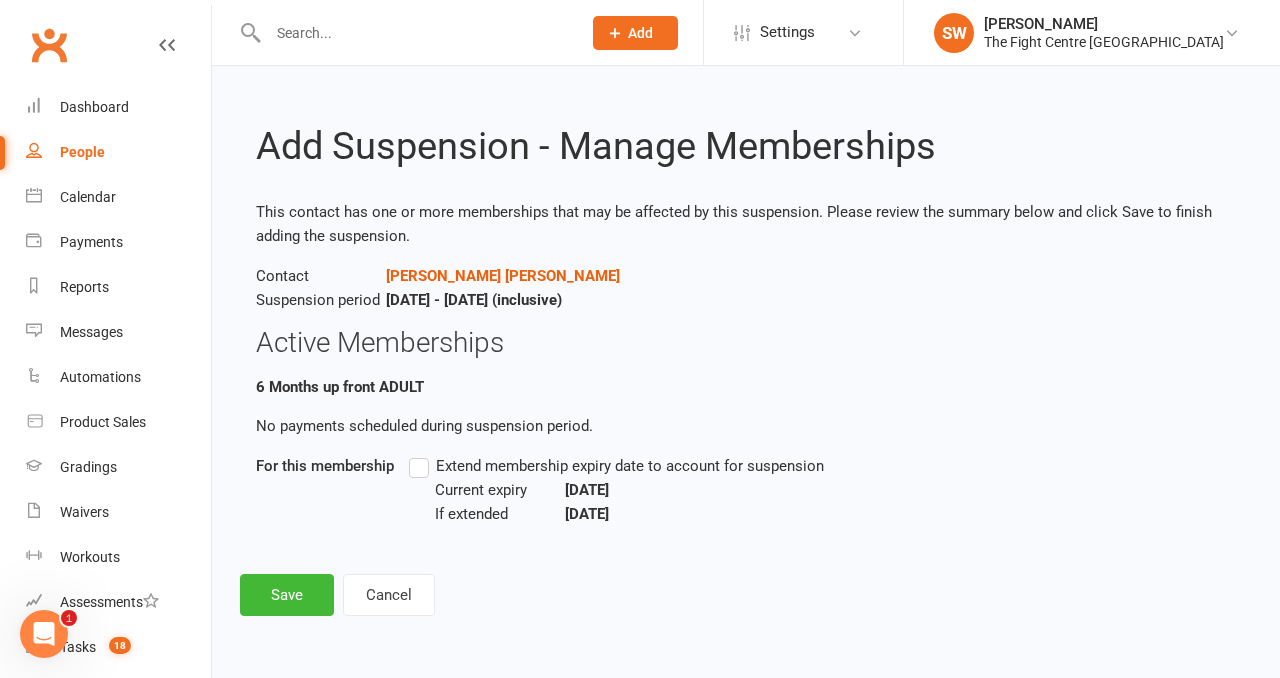 scroll, scrollTop: 0, scrollLeft: 0, axis: both 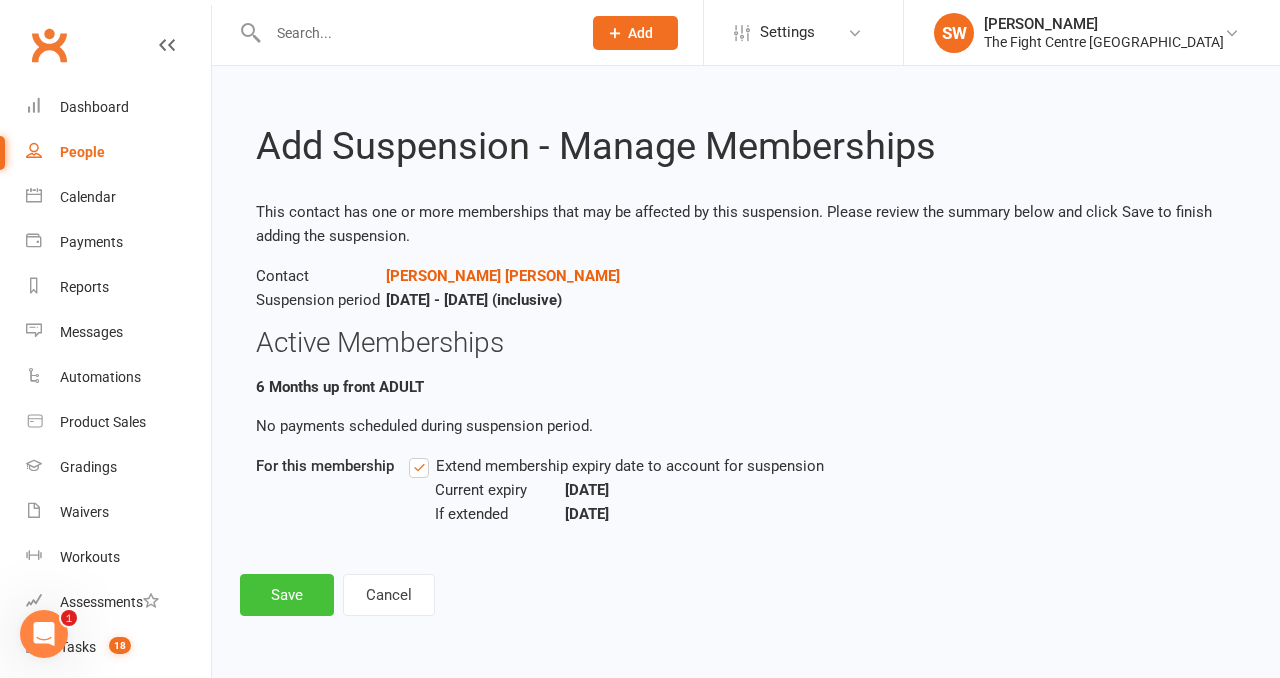 click on "Save" at bounding box center [287, 595] 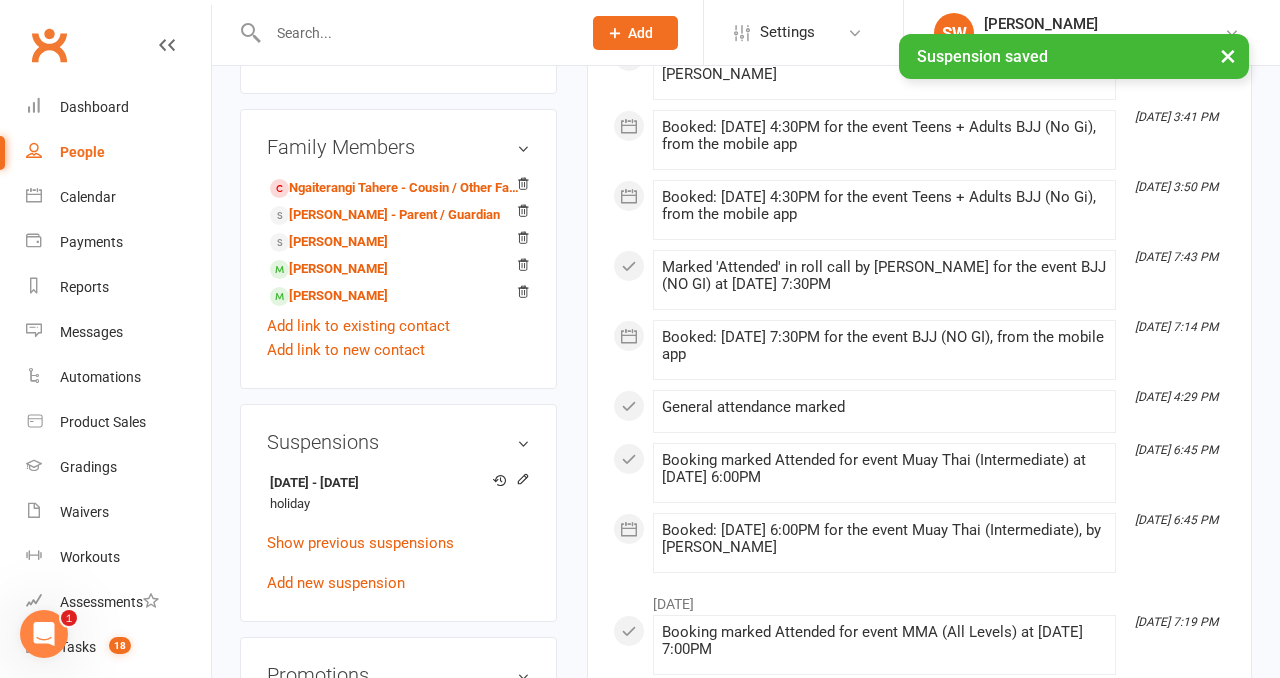 scroll, scrollTop: 1180, scrollLeft: 0, axis: vertical 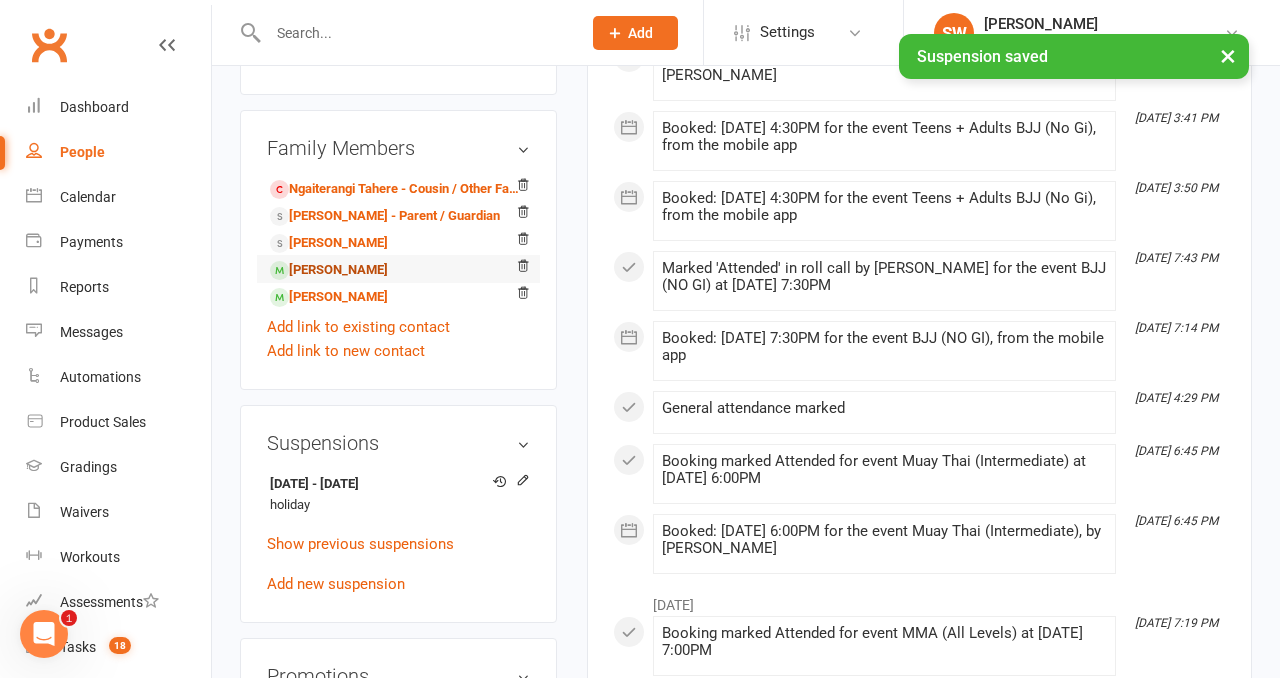 click on "Jahkya Chong - Sibling" at bounding box center [329, 270] 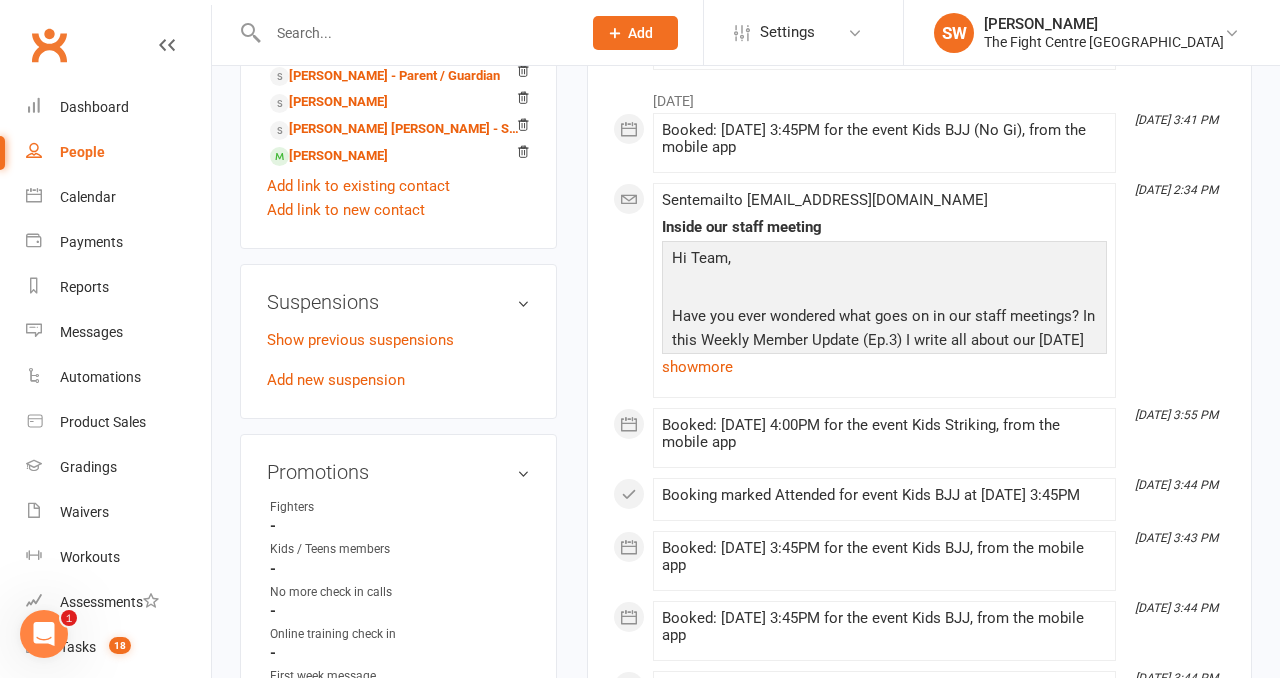 scroll, scrollTop: 1278, scrollLeft: 0, axis: vertical 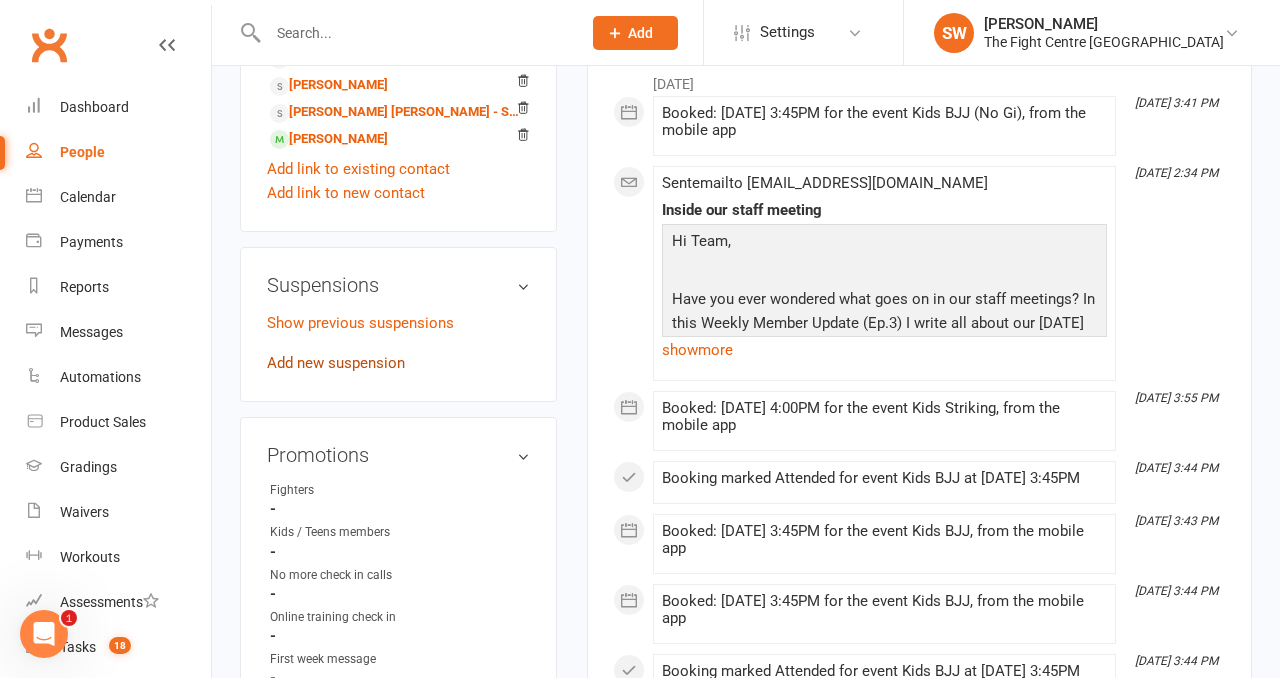 click on "Add new suspension" at bounding box center (336, 363) 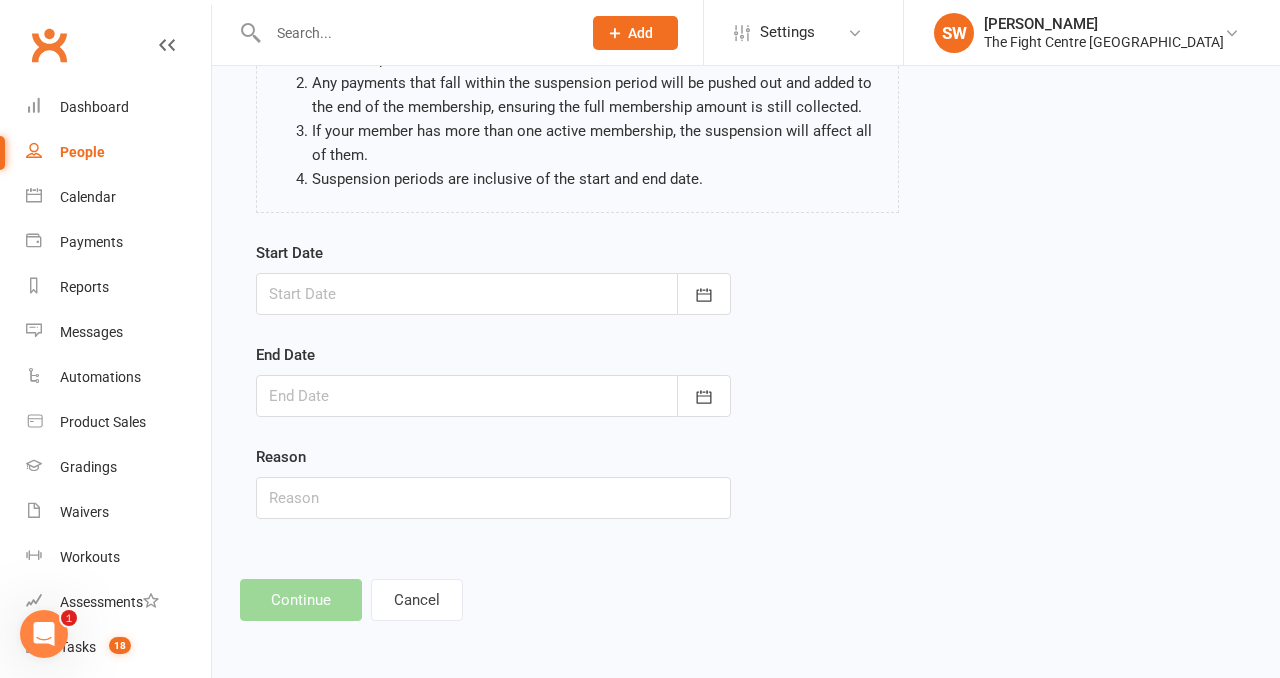 scroll, scrollTop: 0, scrollLeft: 0, axis: both 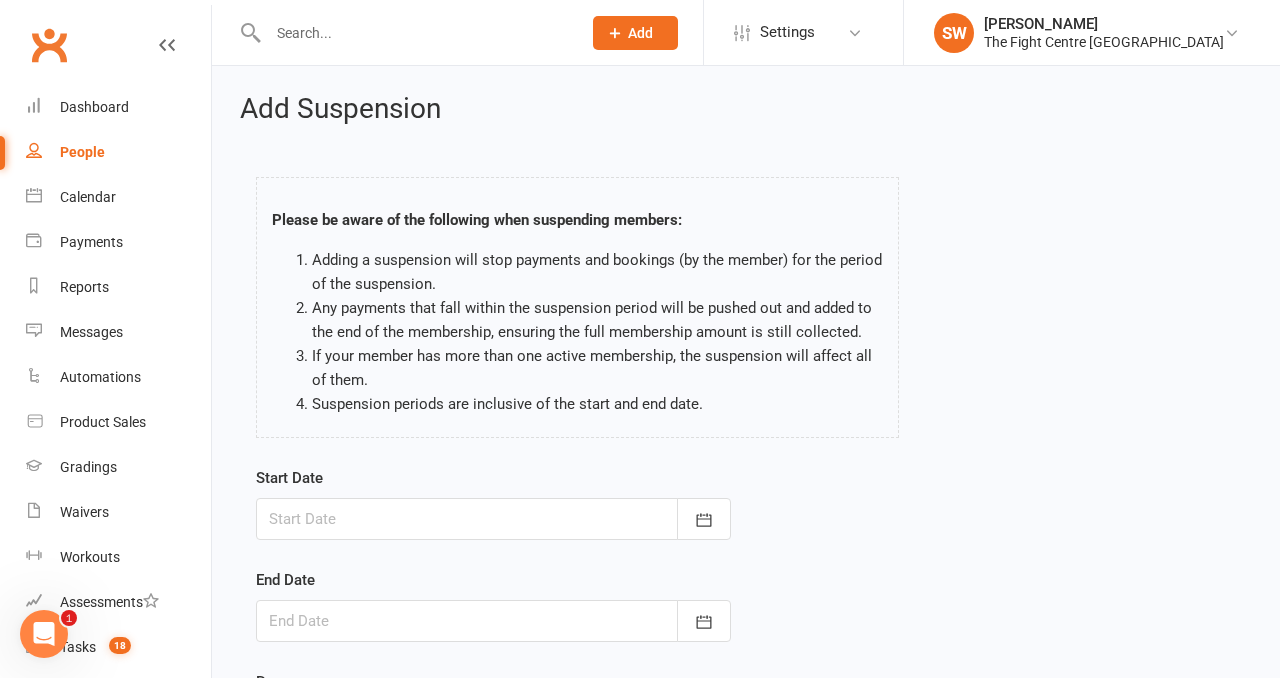 click at bounding box center (493, 519) 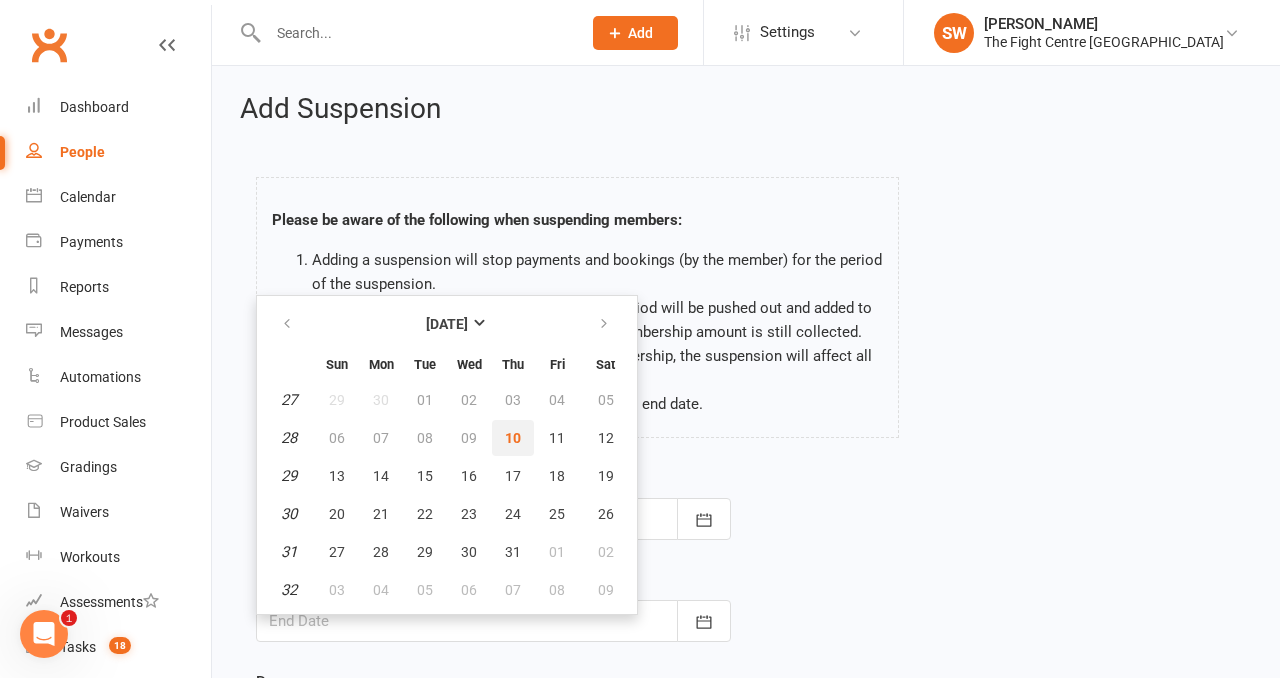 click on "10" at bounding box center (513, 438) 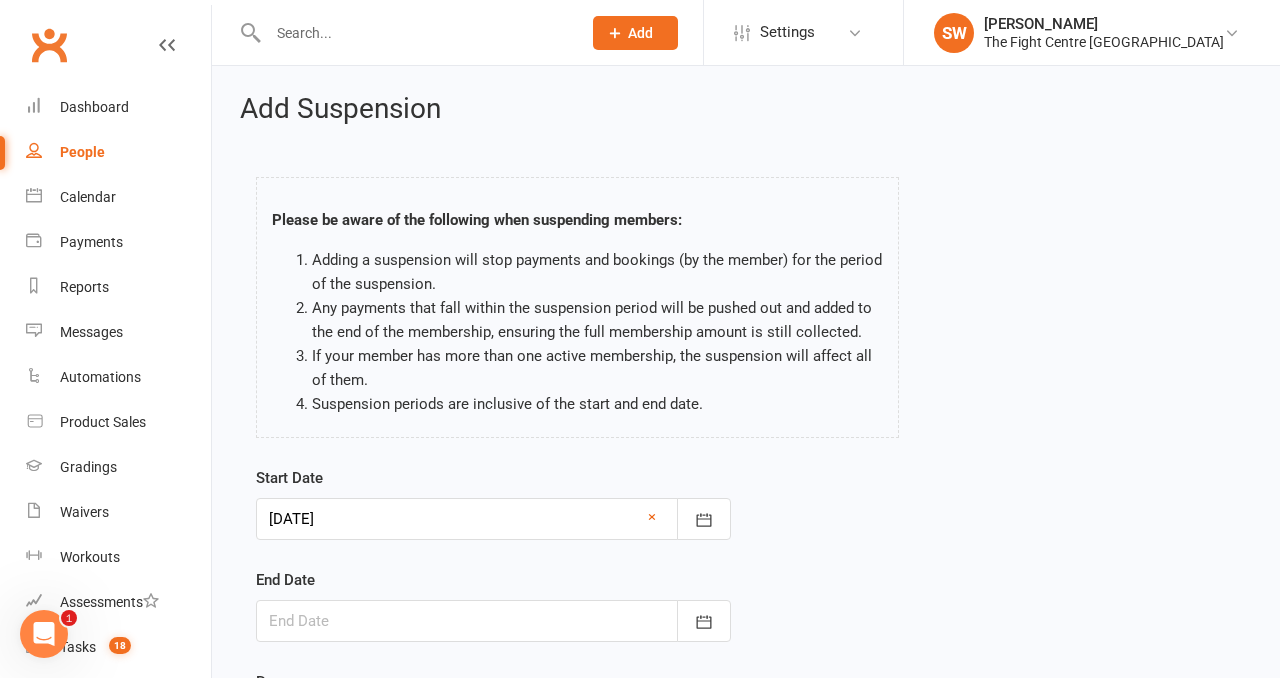 click at bounding box center [493, 621] 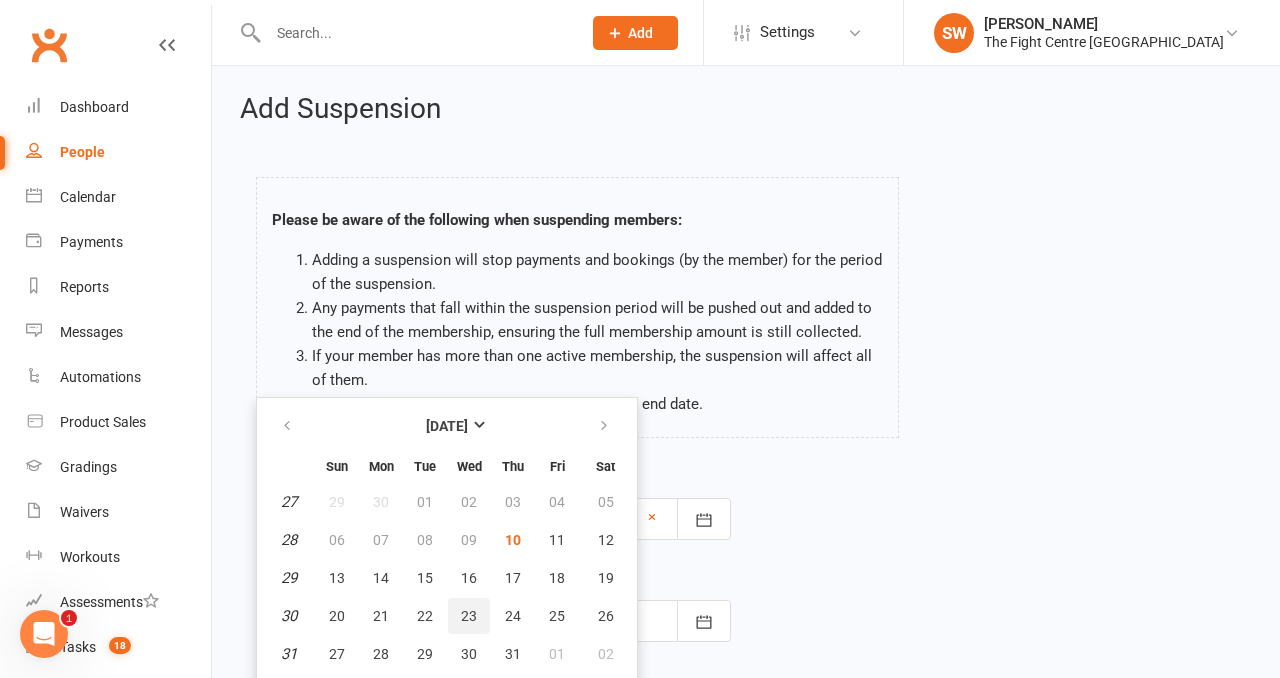 scroll, scrollTop: 34, scrollLeft: 0, axis: vertical 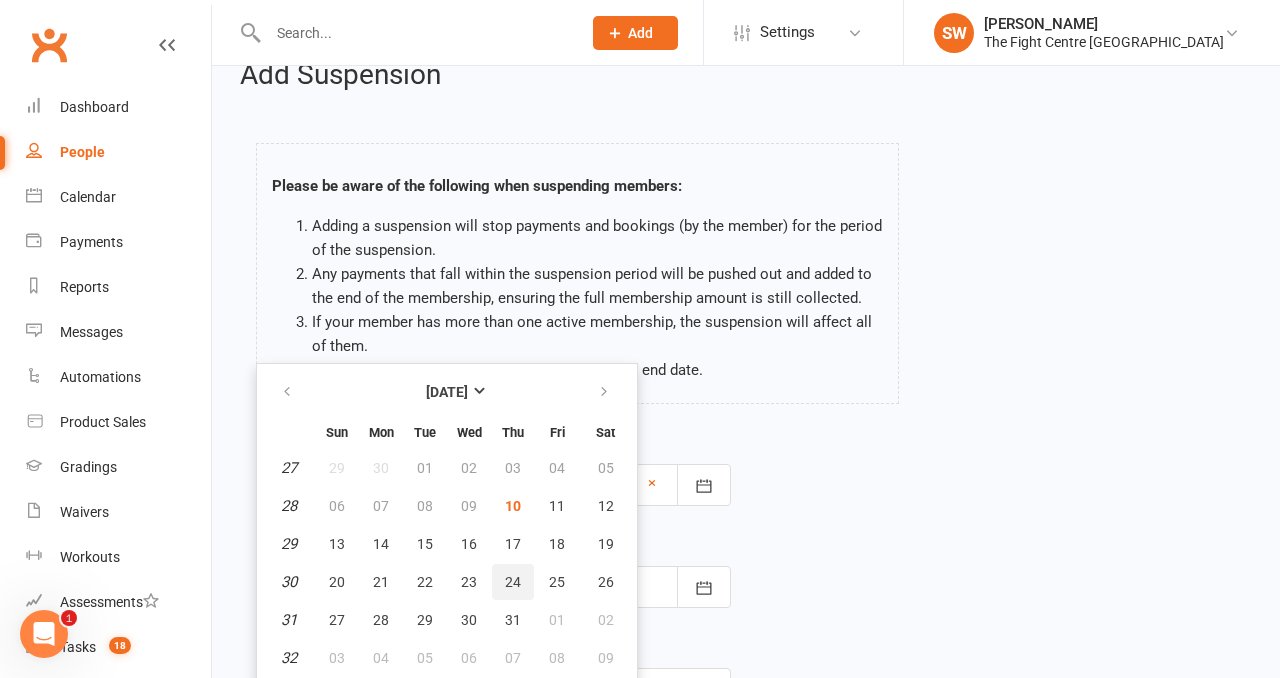 click on "24" at bounding box center [513, 582] 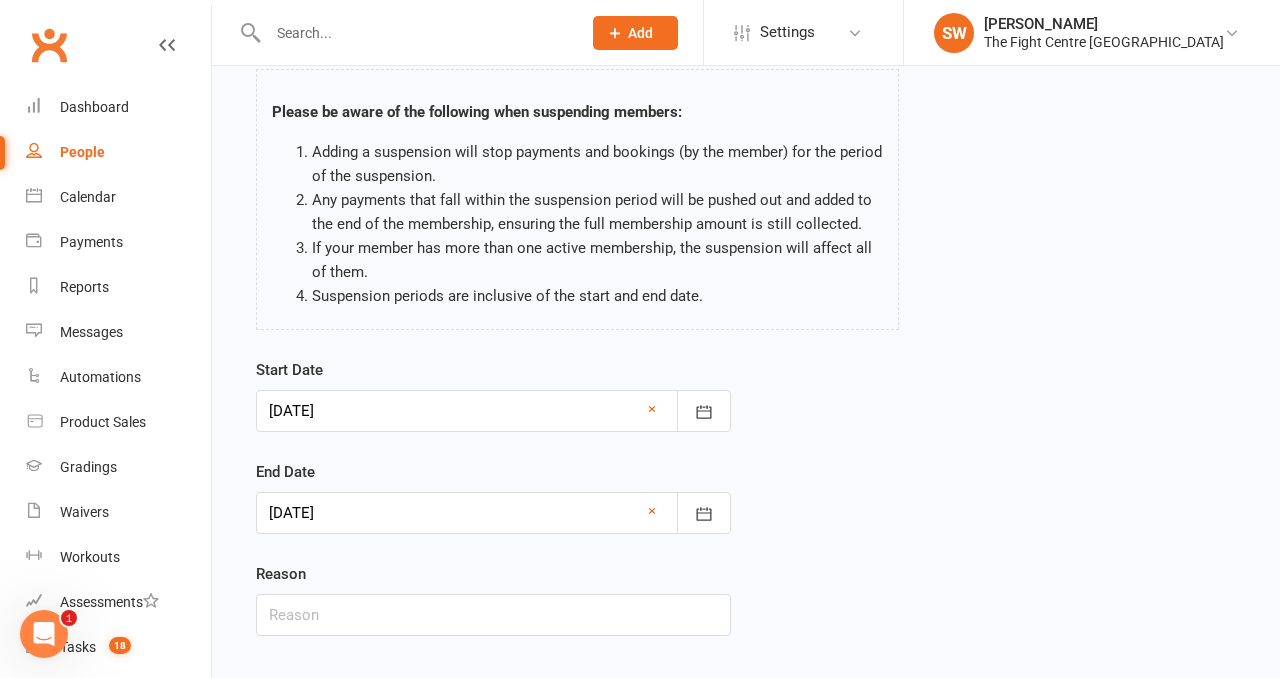 scroll, scrollTop: 110, scrollLeft: 0, axis: vertical 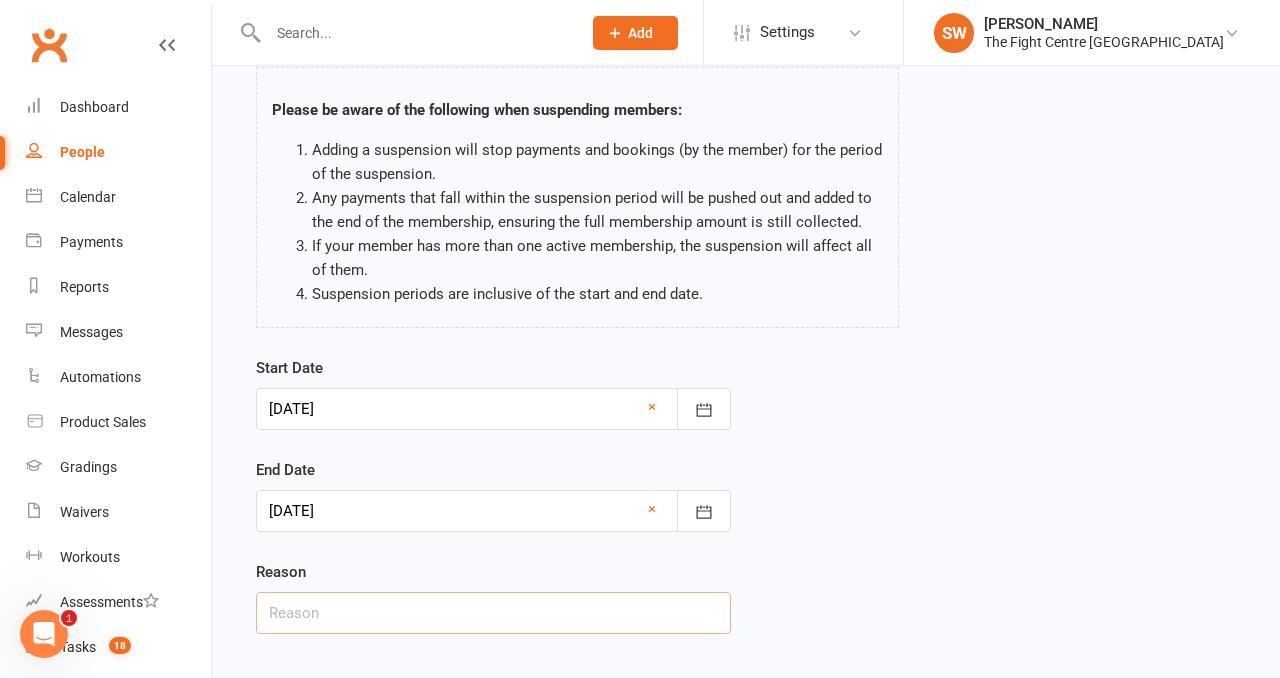 click at bounding box center (493, 613) 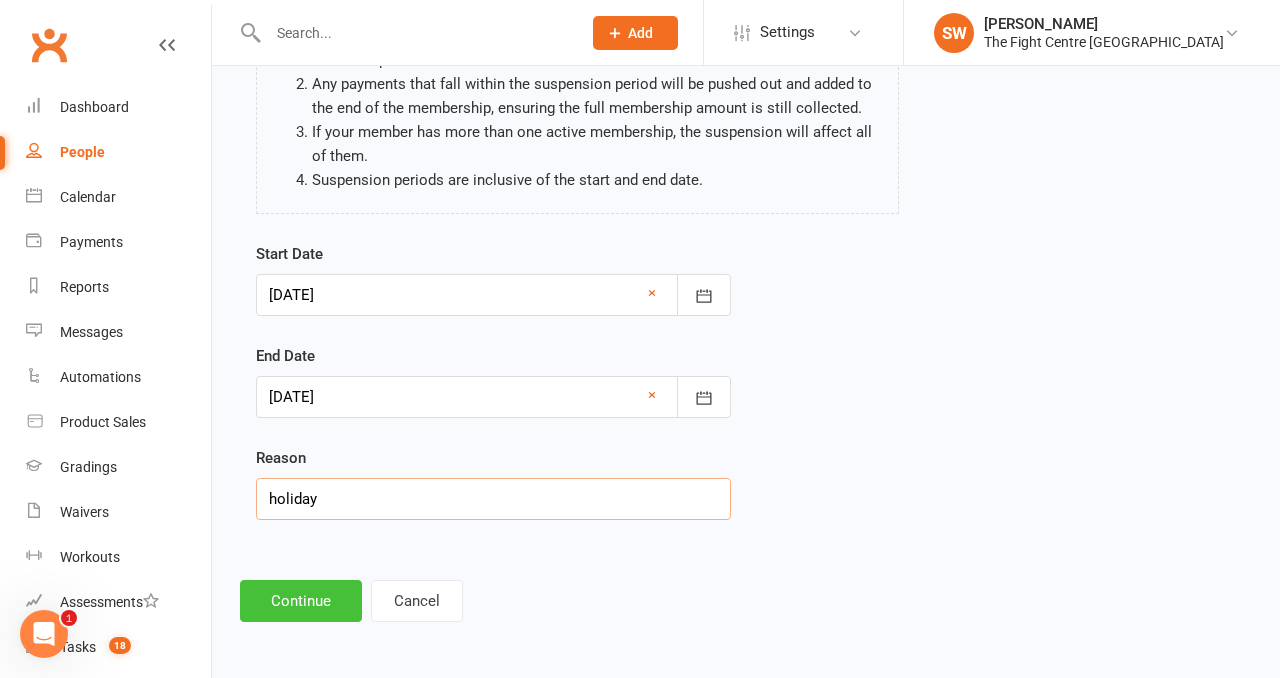 scroll, scrollTop: 225, scrollLeft: 0, axis: vertical 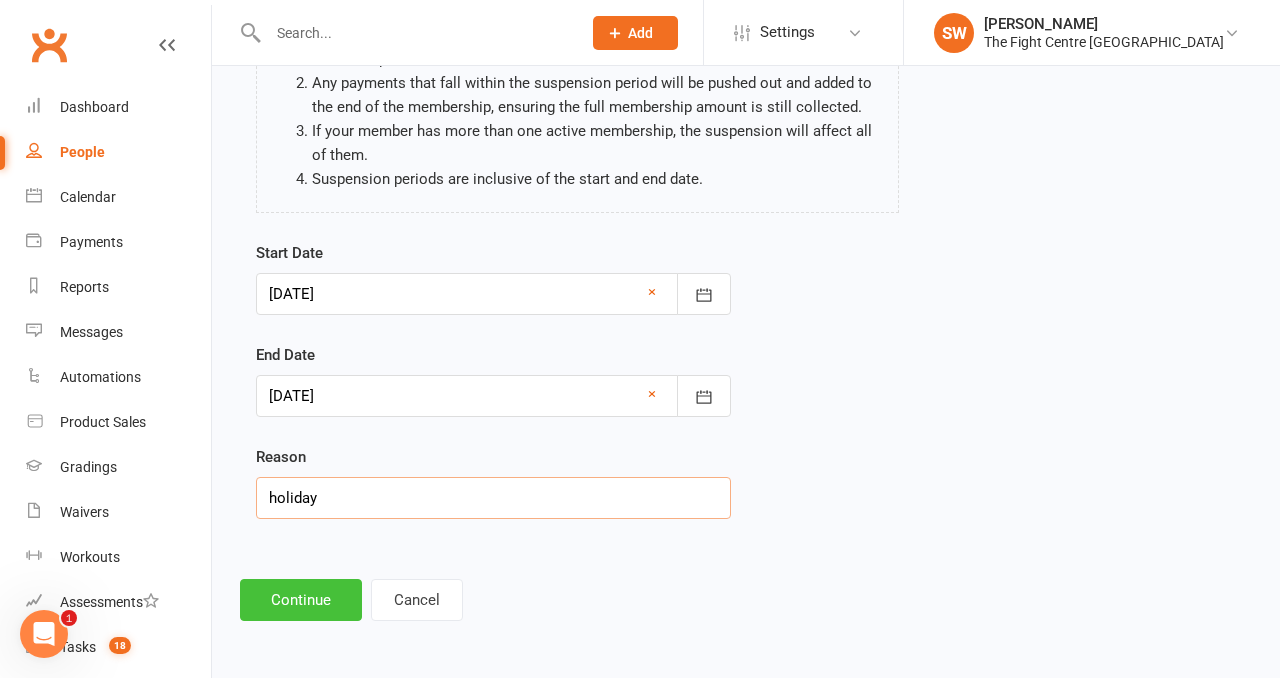 type on "holiday" 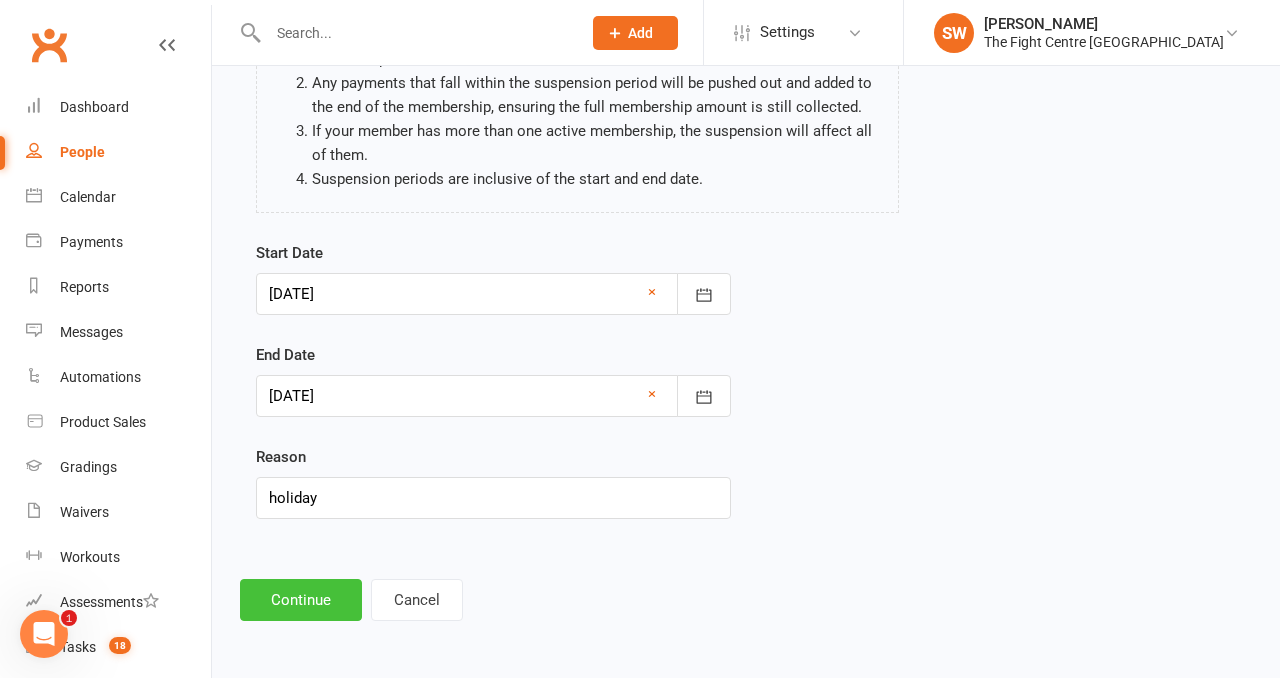 click on "Continue" at bounding box center (301, 600) 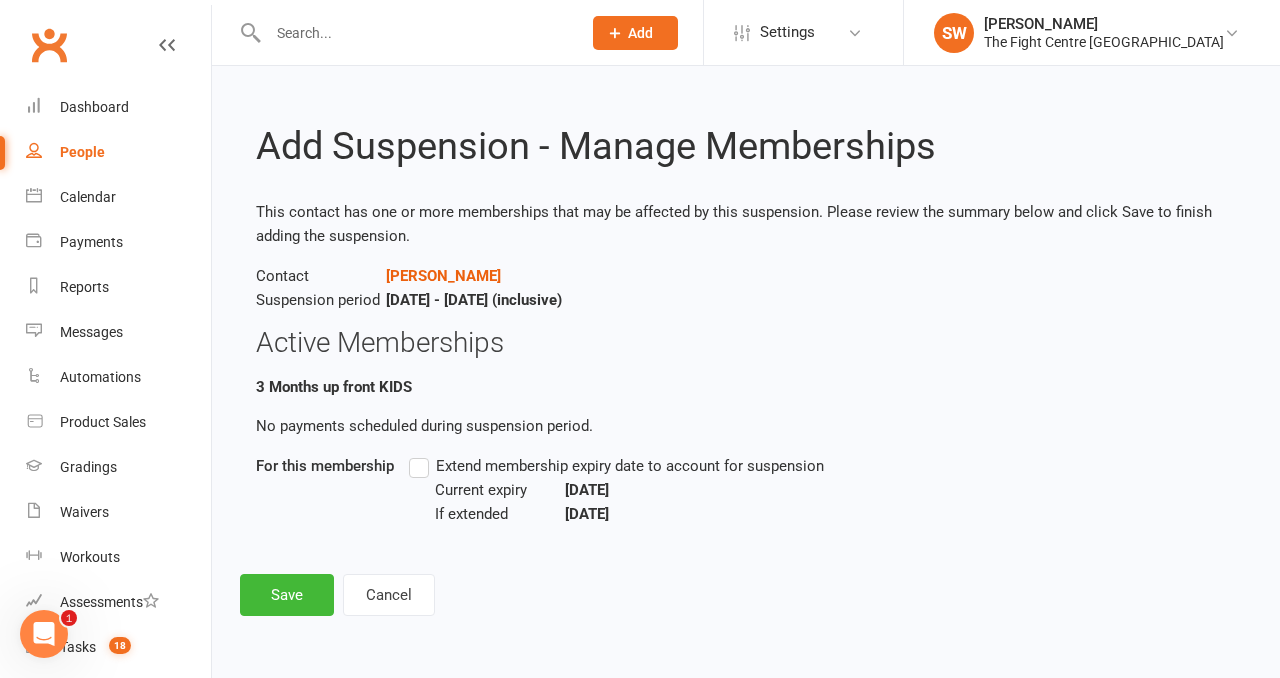 scroll, scrollTop: 0, scrollLeft: 0, axis: both 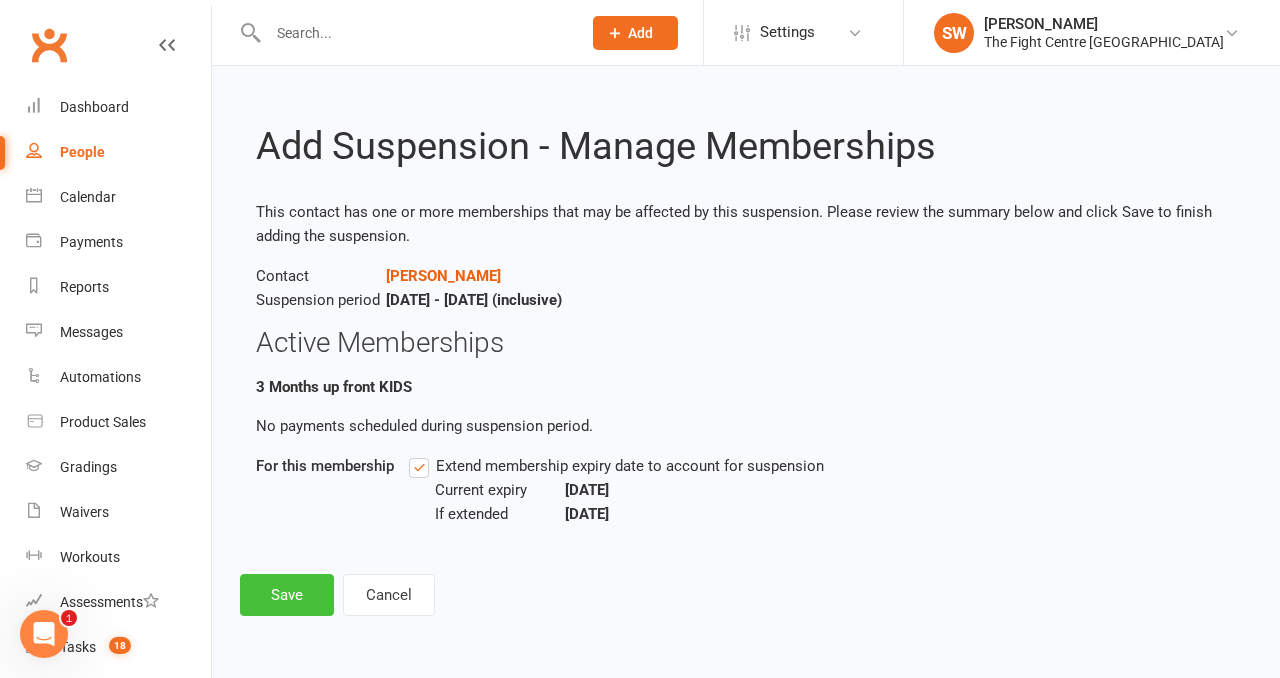 click on "Save" at bounding box center (287, 595) 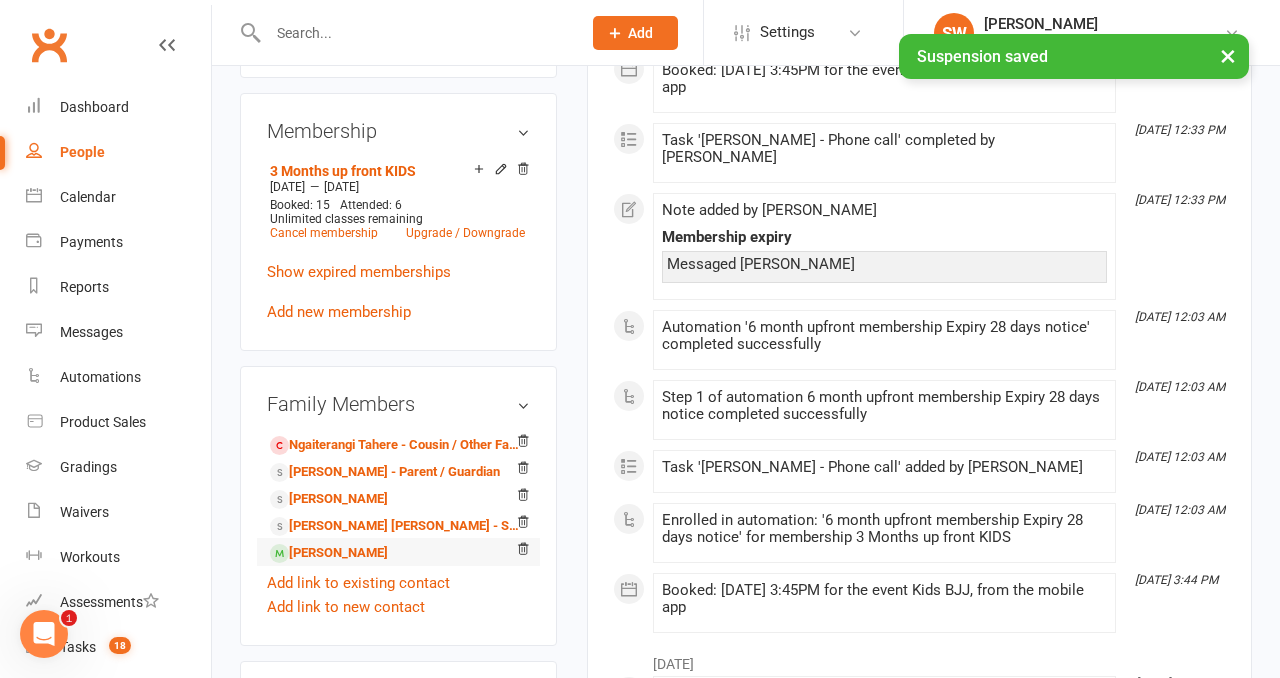 scroll, scrollTop: 856, scrollLeft: 0, axis: vertical 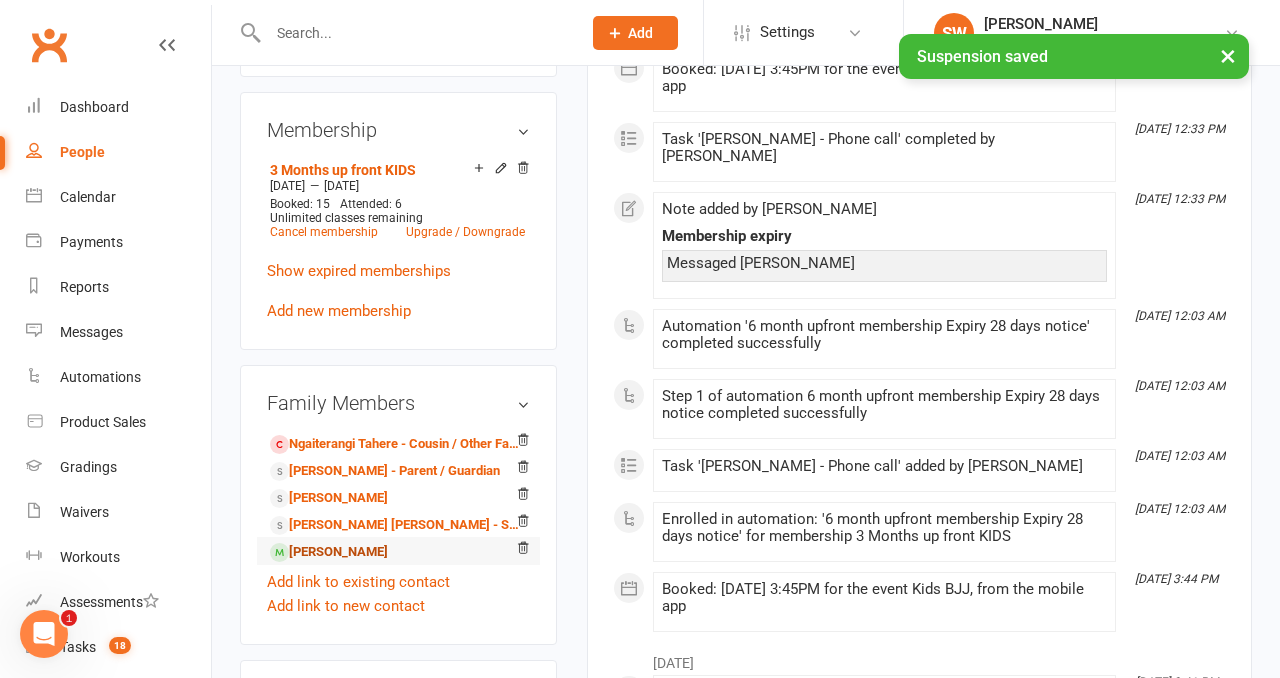 click on "Nevaeh Chong - Sibling" at bounding box center (329, 552) 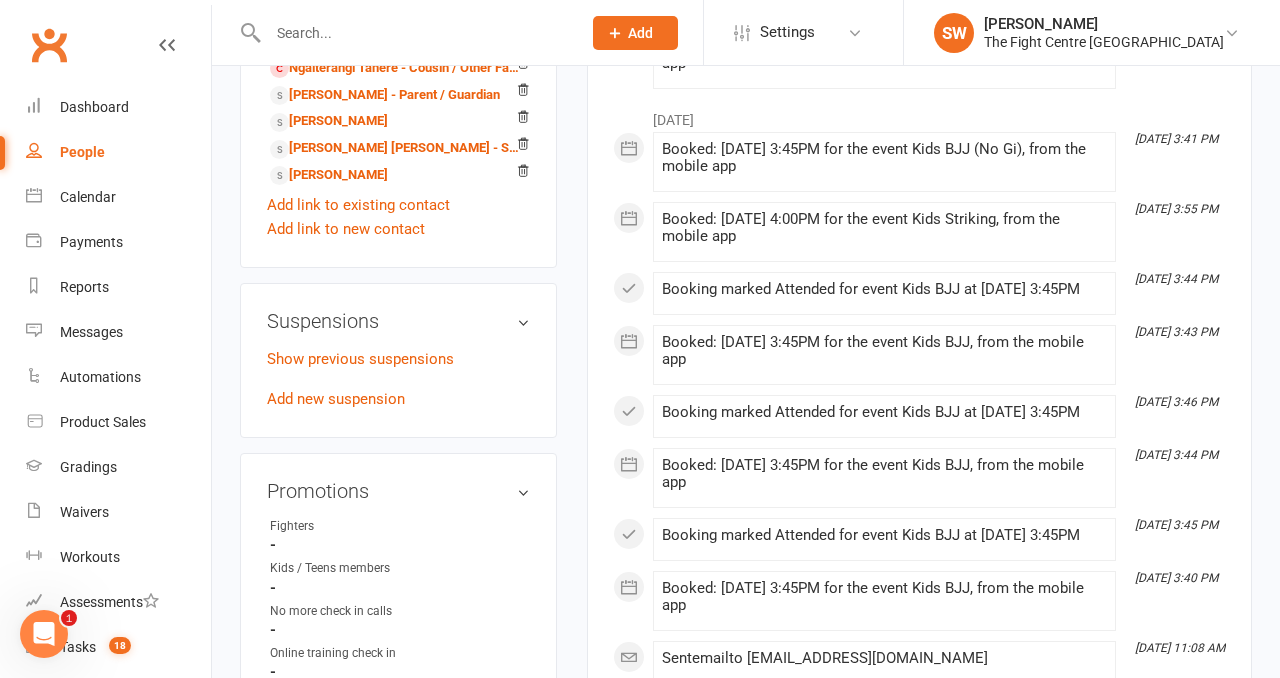 scroll, scrollTop: 1243, scrollLeft: 0, axis: vertical 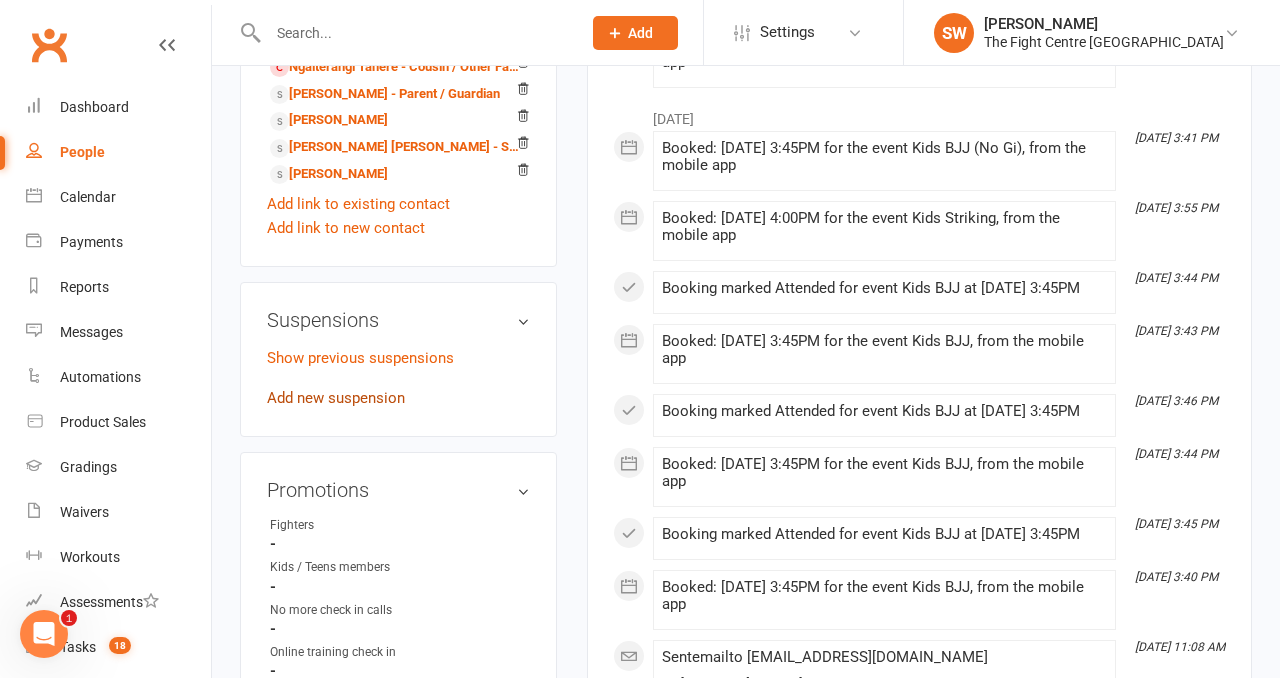 click on "Add new suspension" at bounding box center [336, 398] 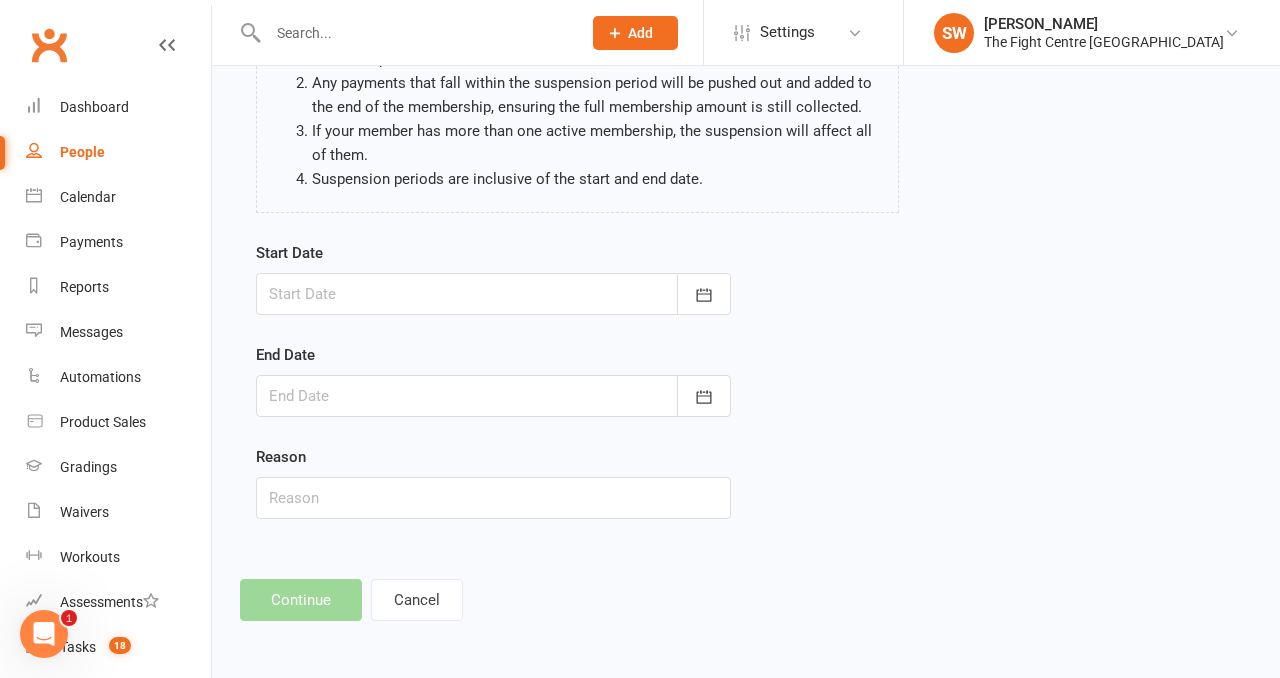 scroll, scrollTop: 0, scrollLeft: 0, axis: both 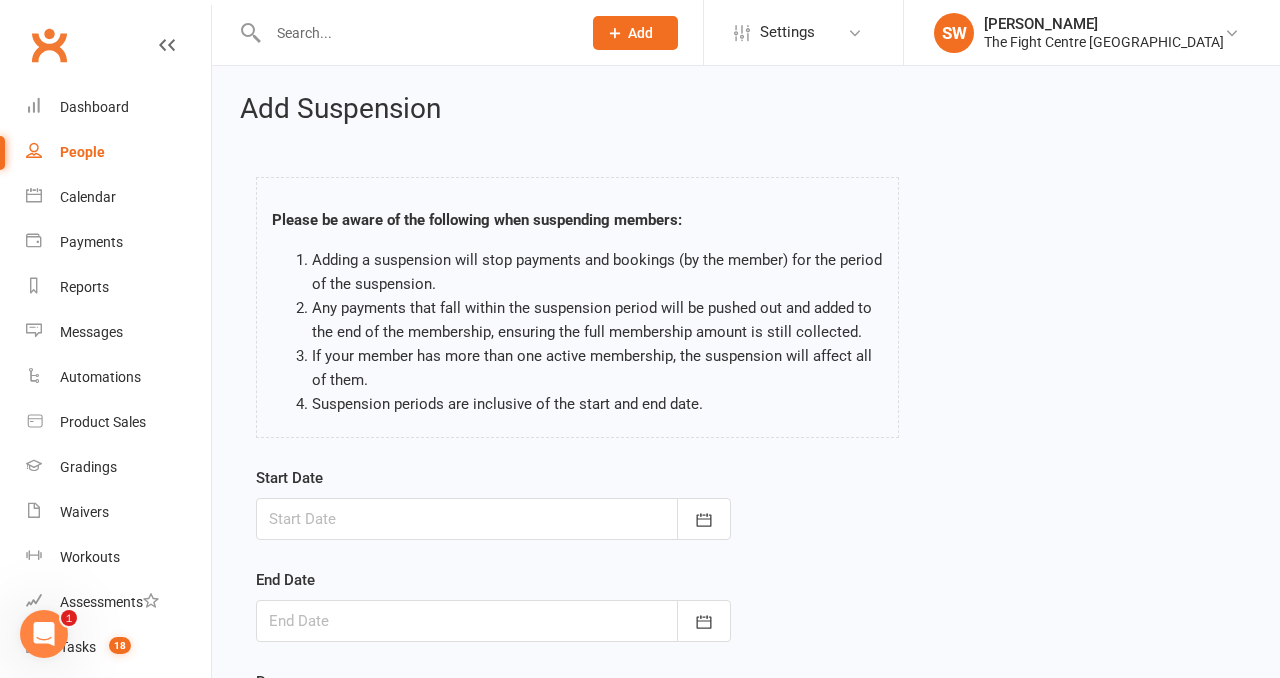 click at bounding box center (493, 519) 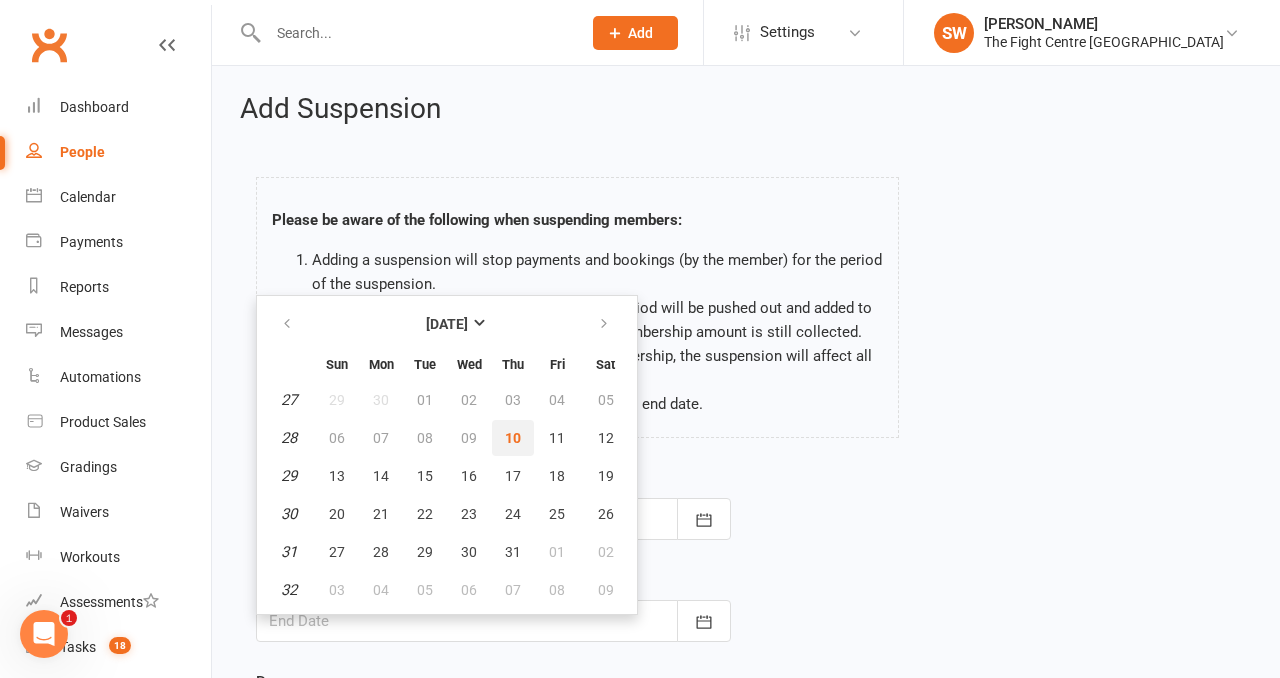 click on "10" at bounding box center [513, 438] 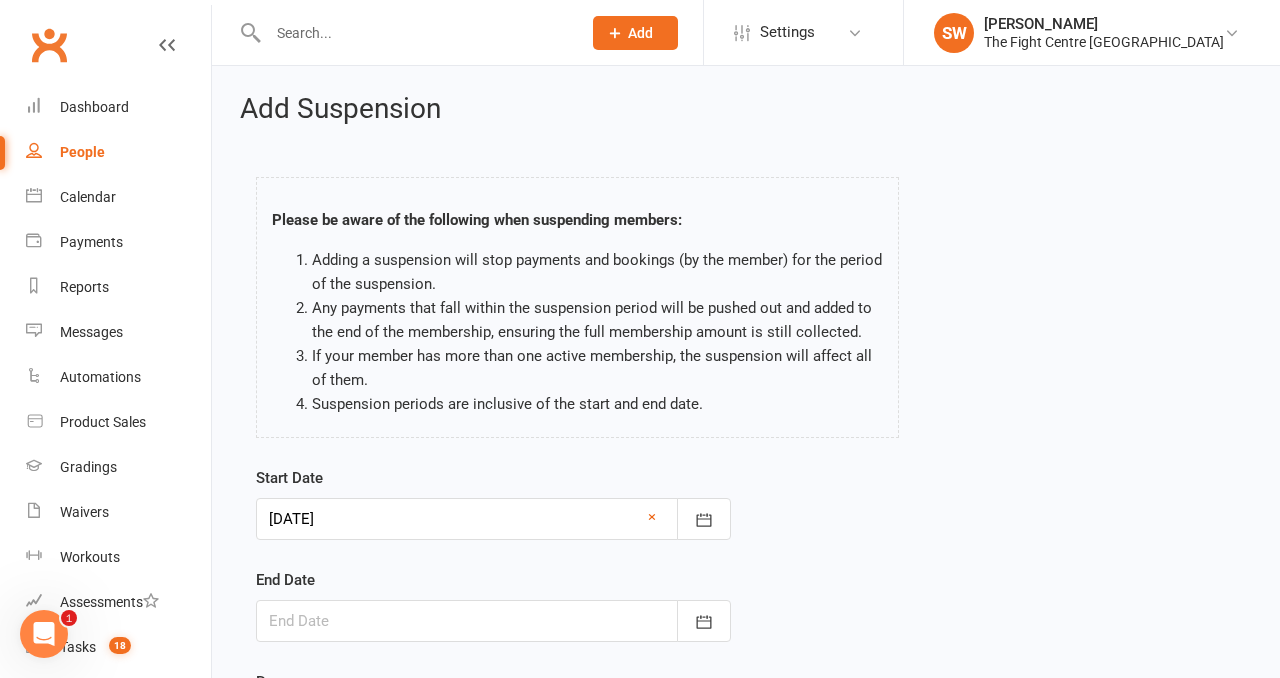 click at bounding box center [493, 621] 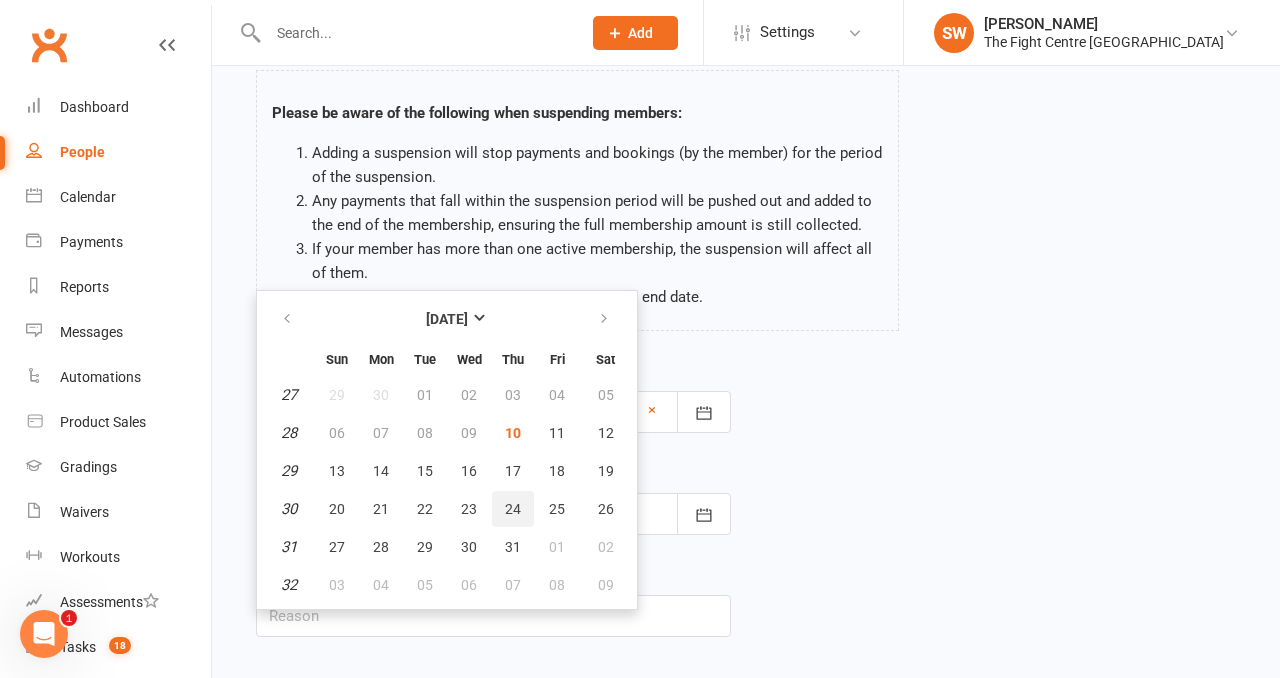 click on "24" at bounding box center (513, 509) 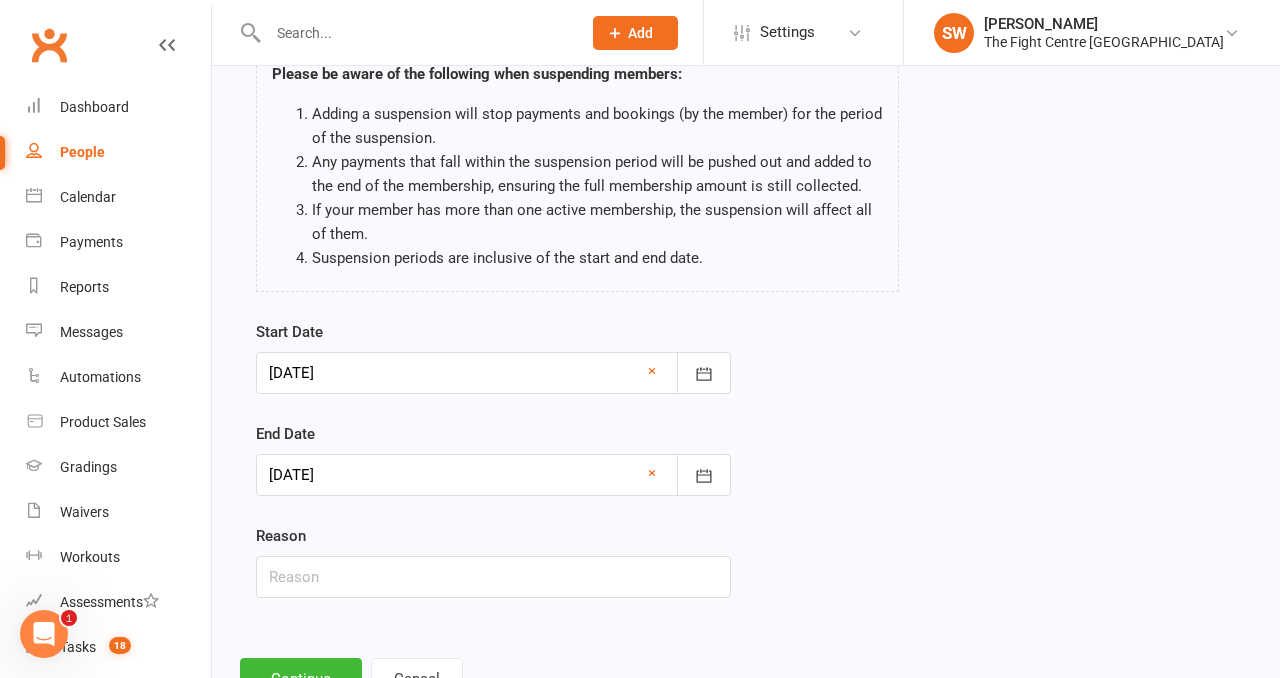 scroll, scrollTop: 148, scrollLeft: 0, axis: vertical 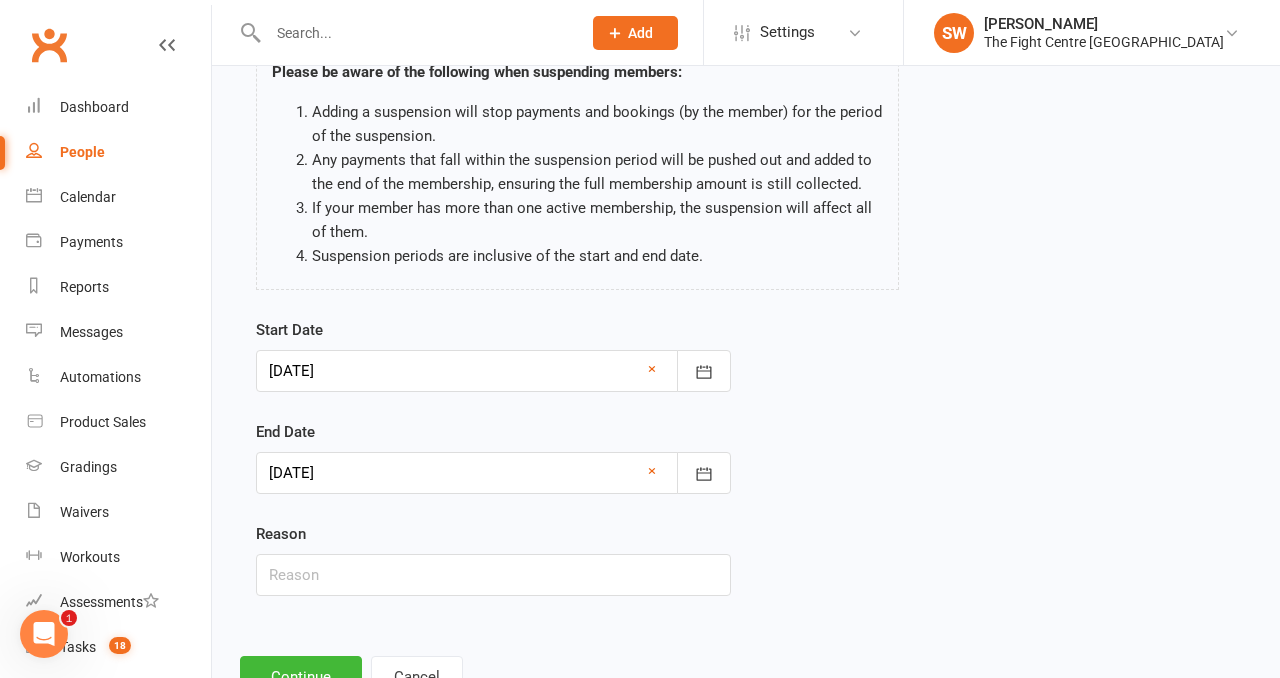 click on "Start Date  10 Jul 2025
July 2025
Sun Mon Tue Wed Thu Fri Sat
27
29
30
01
02
03
04
05
28
06
07
08
09
10
11
12
29
13
14
15
16
17
18
19
30
20
21
22
23
24
25
26
31
27
28
29
30
31
01
02
32 03" at bounding box center [493, 471] 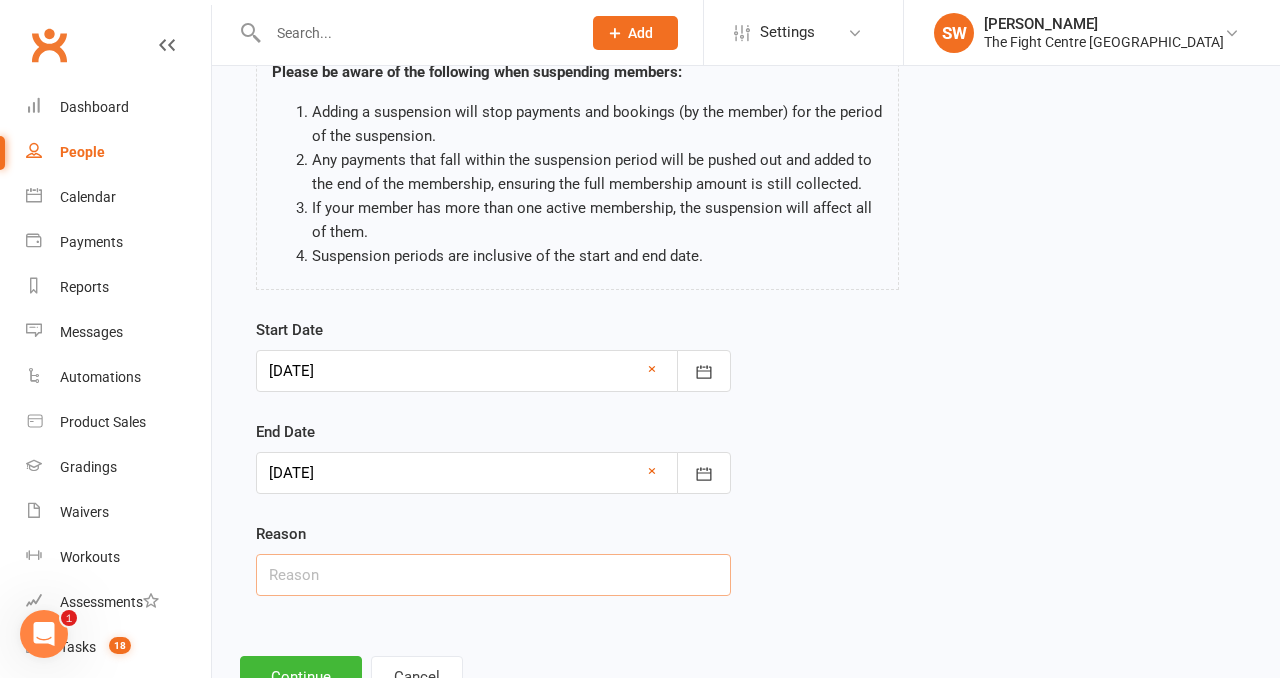 click at bounding box center (493, 575) 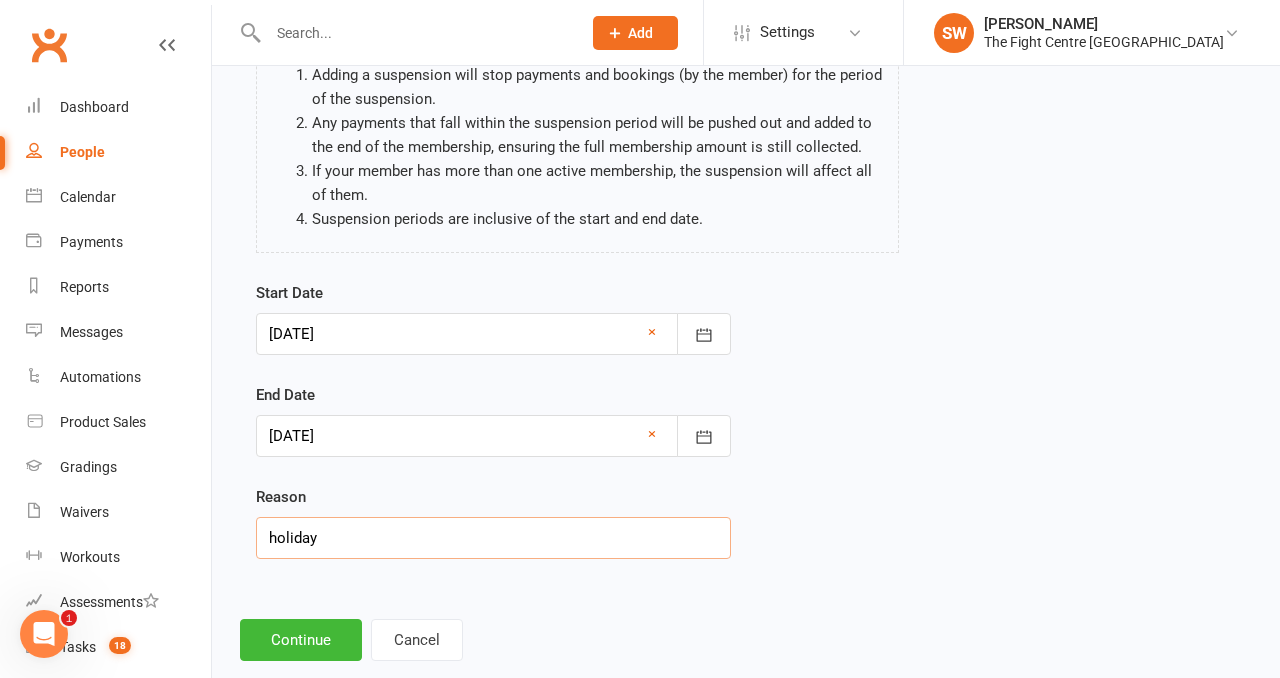 scroll, scrollTop: 191, scrollLeft: 0, axis: vertical 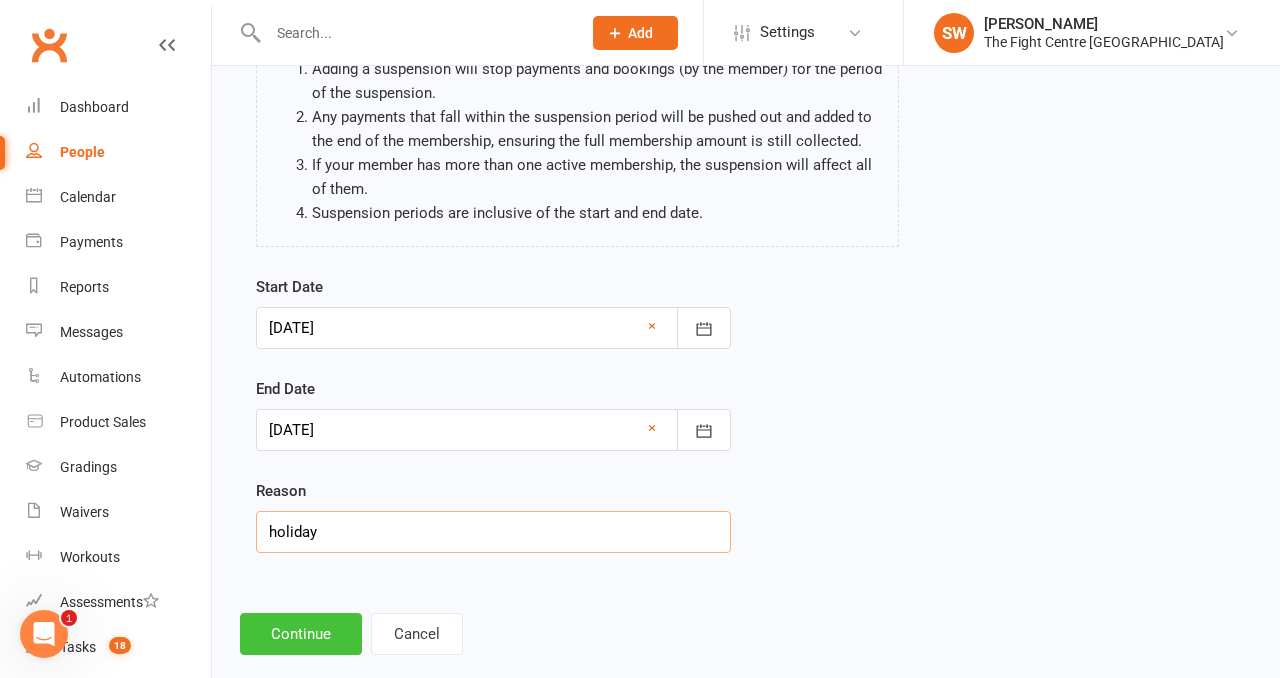 type on "holiday" 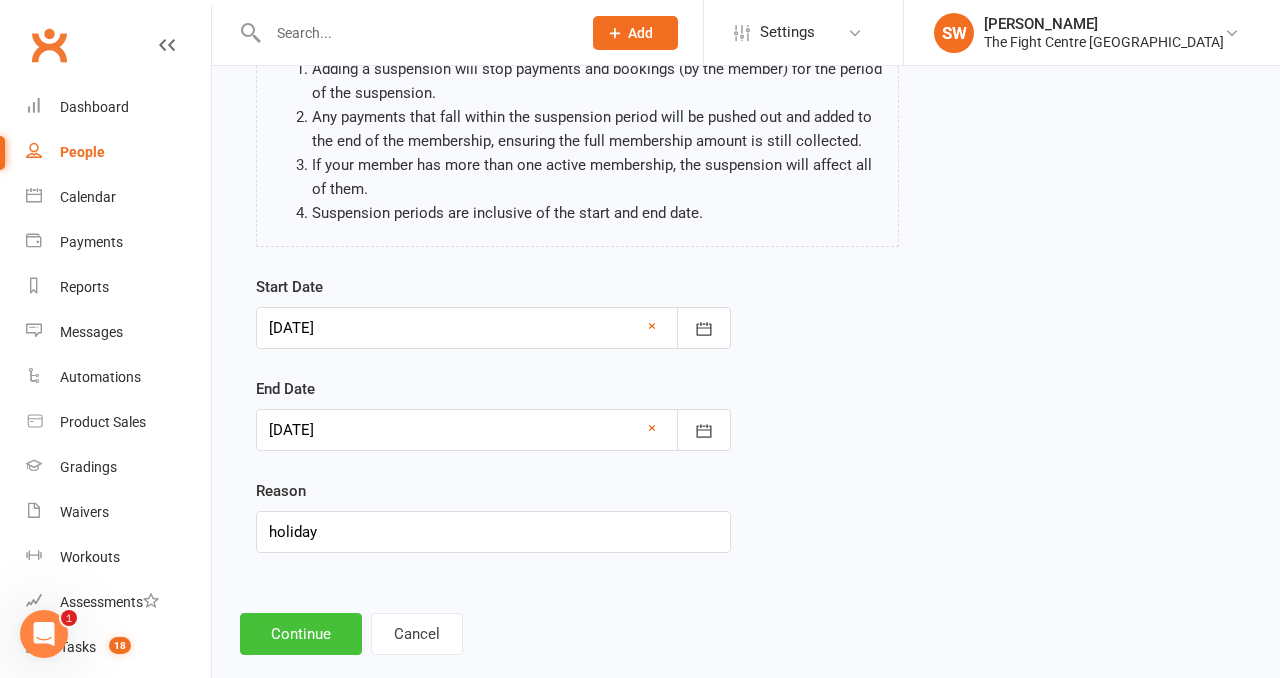 click on "Continue" at bounding box center (301, 634) 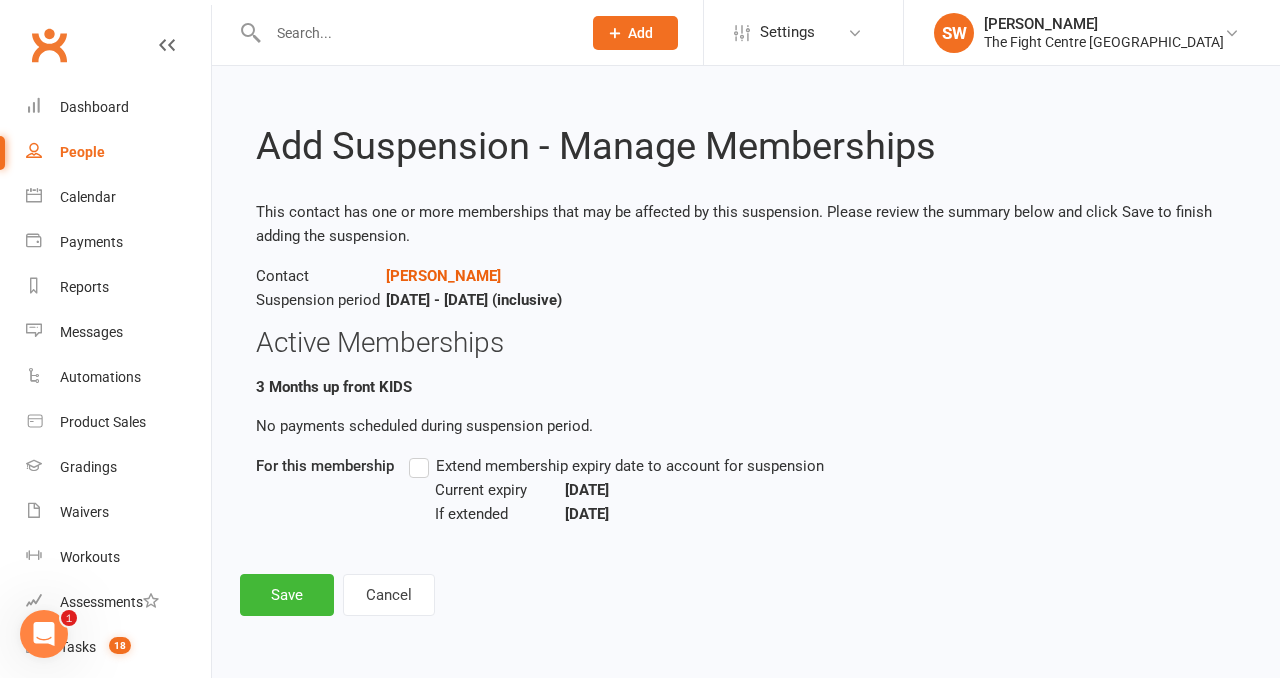 scroll, scrollTop: 0, scrollLeft: 0, axis: both 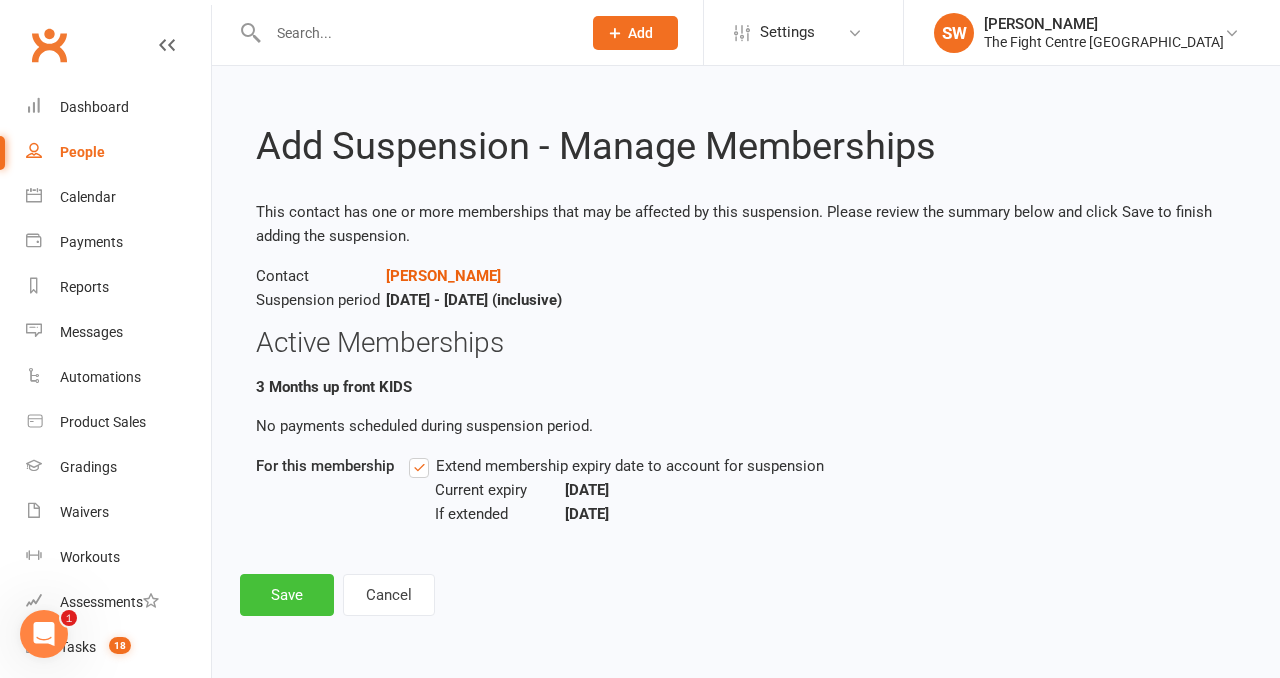 click on "Save" at bounding box center [287, 595] 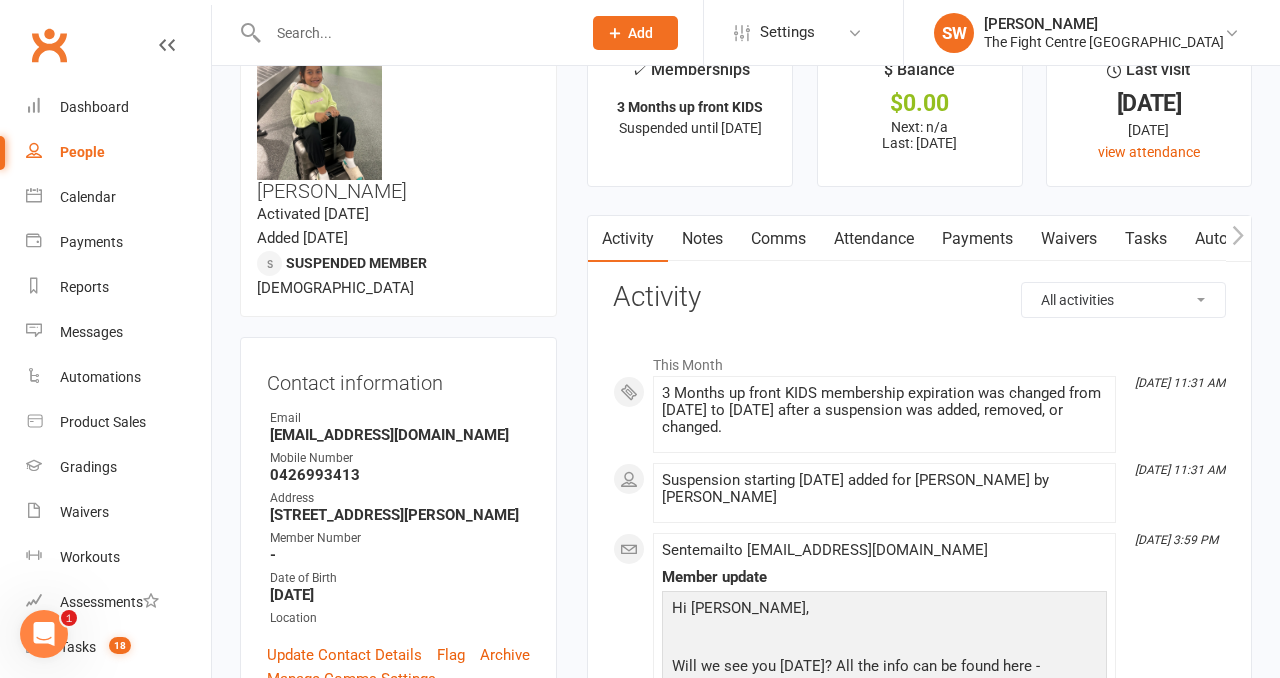 scroll, scrollTop: 64, scrollLeft: 0, axis: vertical 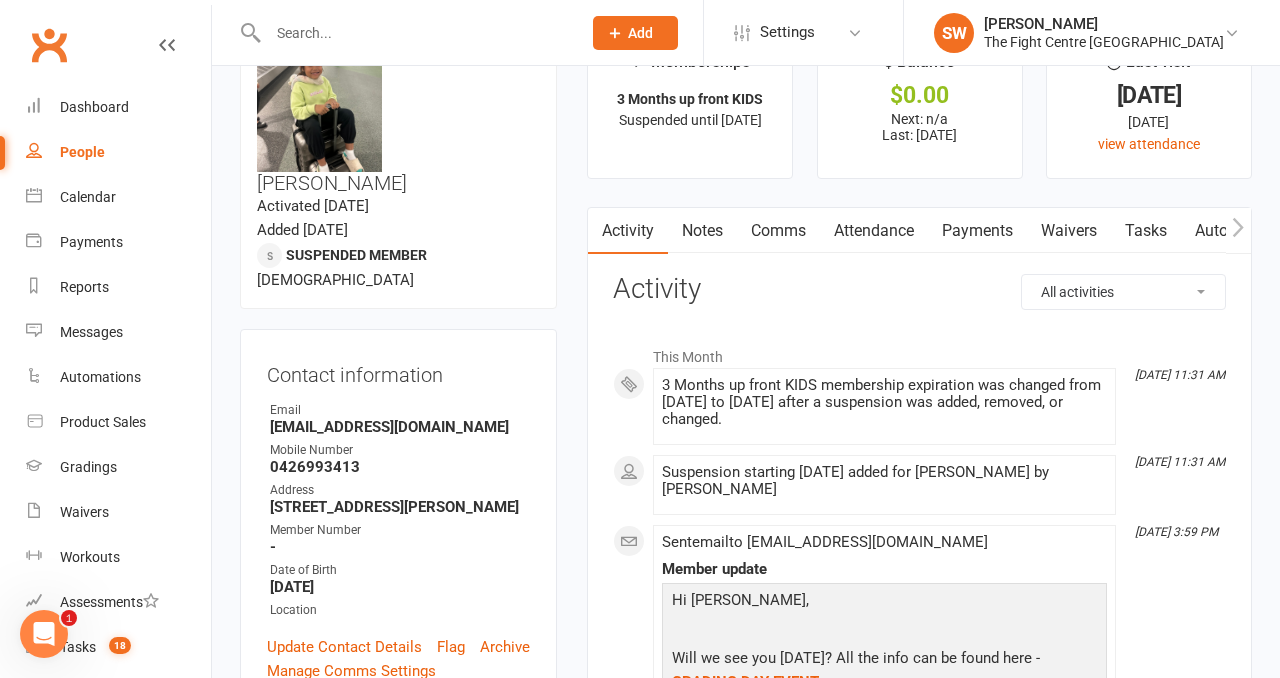 click on "This Month Jul 10, 11:31 AM 3 Months up front KIDS membership expiration was changed from 30 Jul 2025 to 14 Aug 2025 after a suspension was added, removed, or changed.   Jul 10, 11:31 AM Suspension starting 10 Jul 2025 added for Nevaeh Chong by Shenayd Williams   Jul 4, 3:59 PM   Sent  email  to   Jerlenechong06@gmail.com   Member update Hi Nevaeh,     Will we see you on Sunday?  All the info can be found here -  GRADING DAY EVENT.   In this weeks member update we say goodbye to one of our staff members who will finish up with us next week, Jarvie does some modelling and we chat all things fight results ahead of Beatdown 11 this Saturday night.   WATCH, LISTEN OR READ on the links below, to stay up to date with everything TFC!   OSS! Team TFC.   https://youtu.be/XZeTVL06ylY https://tfcgym.com.au/tfc-weekly-member-update-june-30th-to-july-7th-2025/ show  more Opened   6 days ago   3 Jul 3, 3:52 PM Booked: 03 Jul 2025 at 3:45PM for the event Kids BJJ, from the mobile app   Jul 2, 3:40 PM   Jul 2, 12:33 PM" at bounding box center (919, 1497) 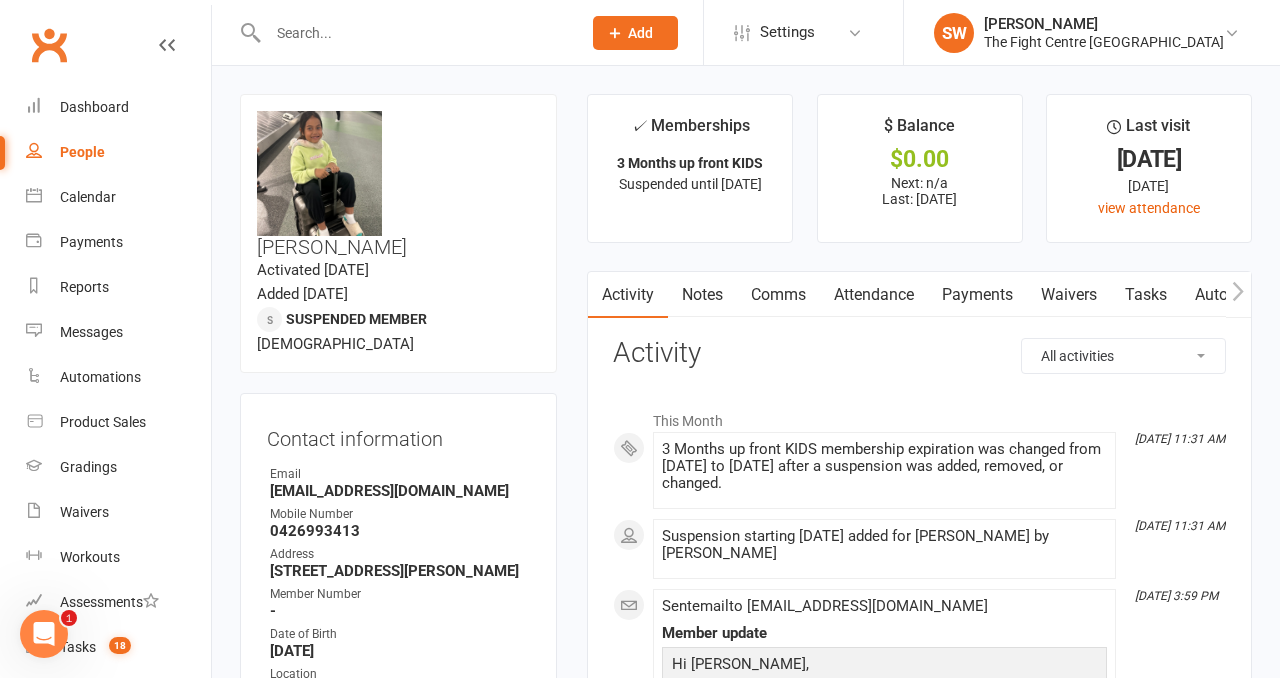 click at bounding box center [414, 33] 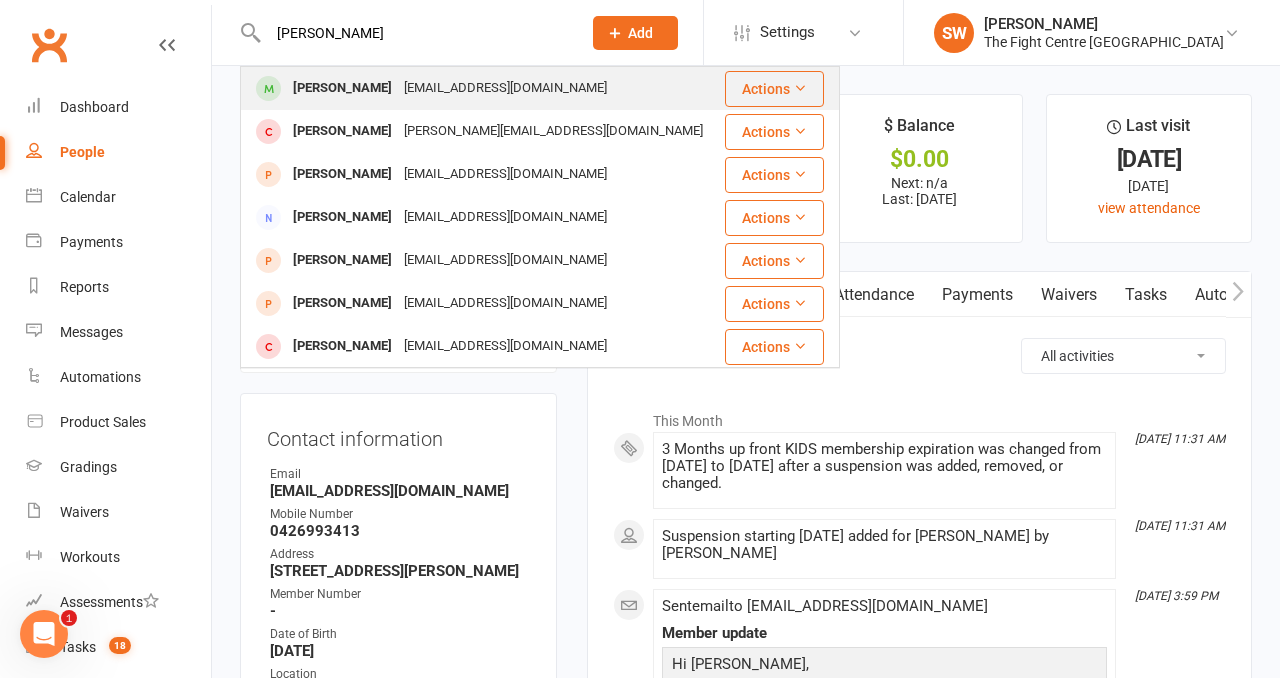 type on "nikolas t" 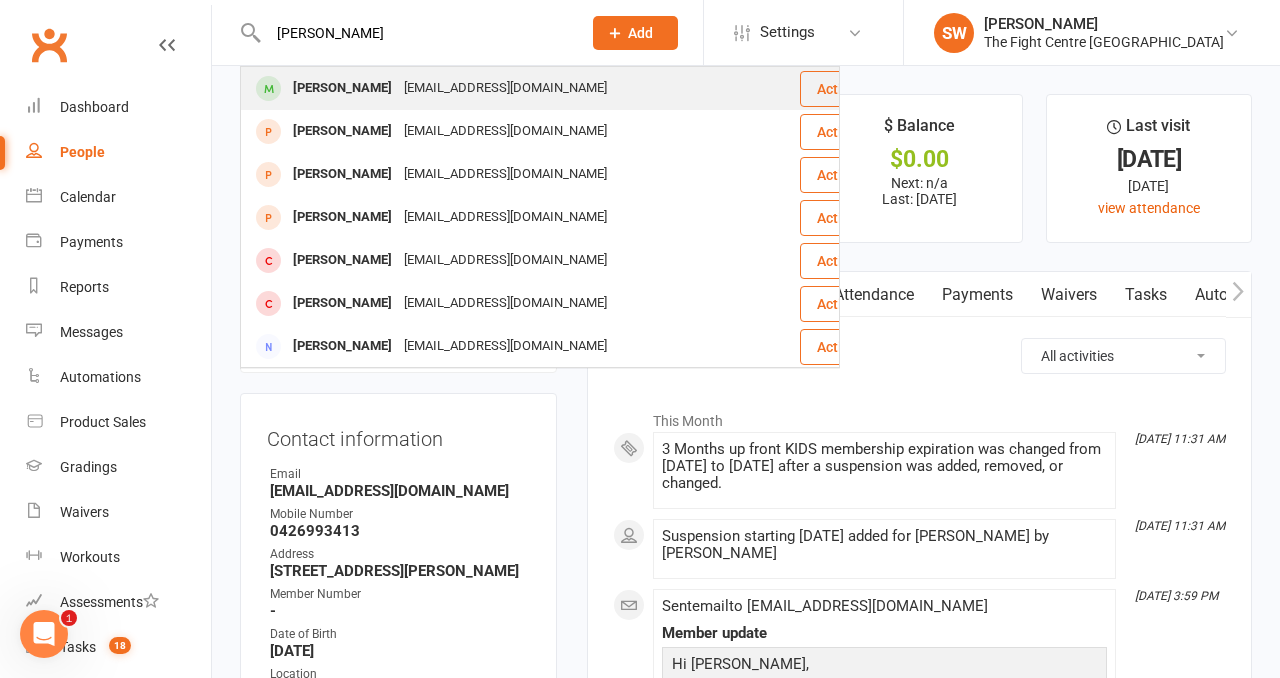 click on "Nikolas Taduran" at bounding box center (342, 88) 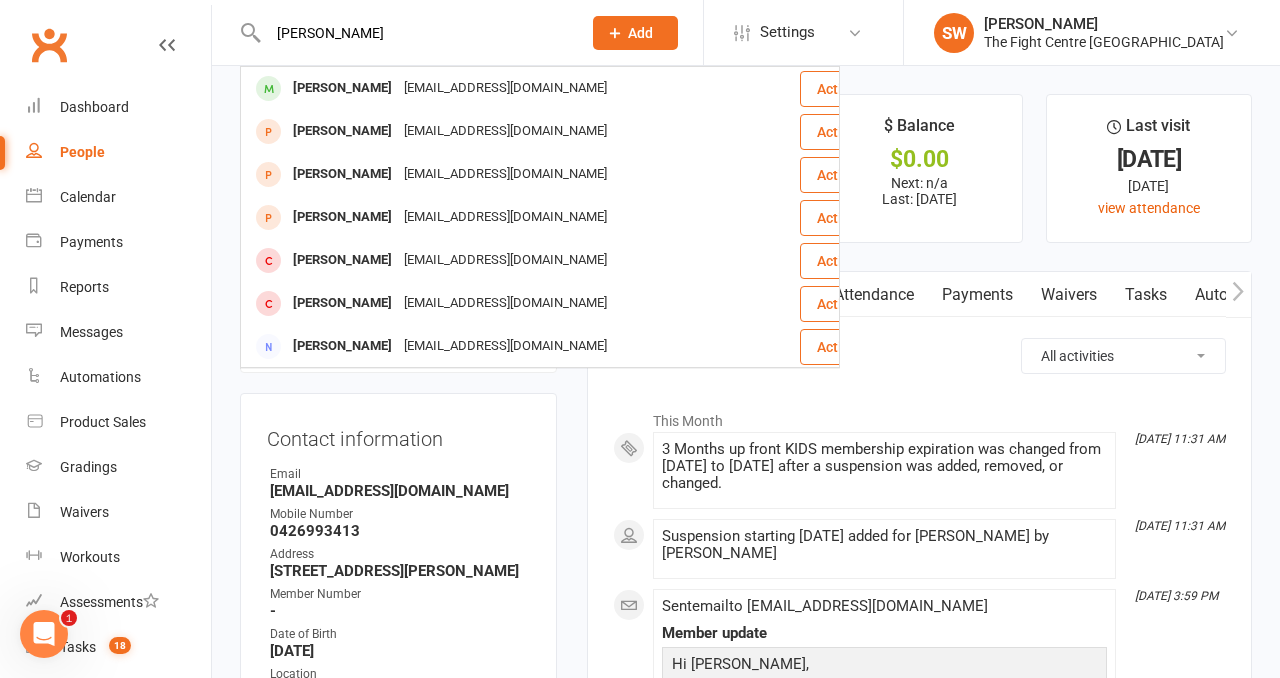 type 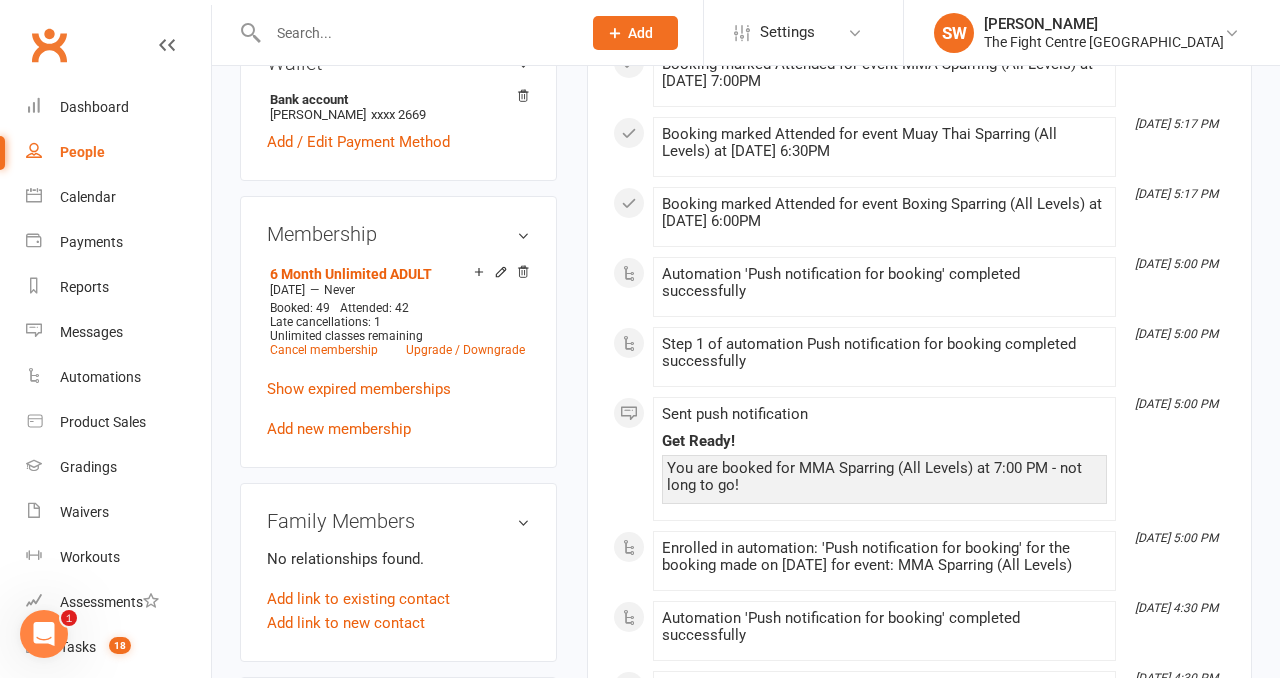 scroll, scrollTop: 1042, scrollLeft: 0, axis: vertical 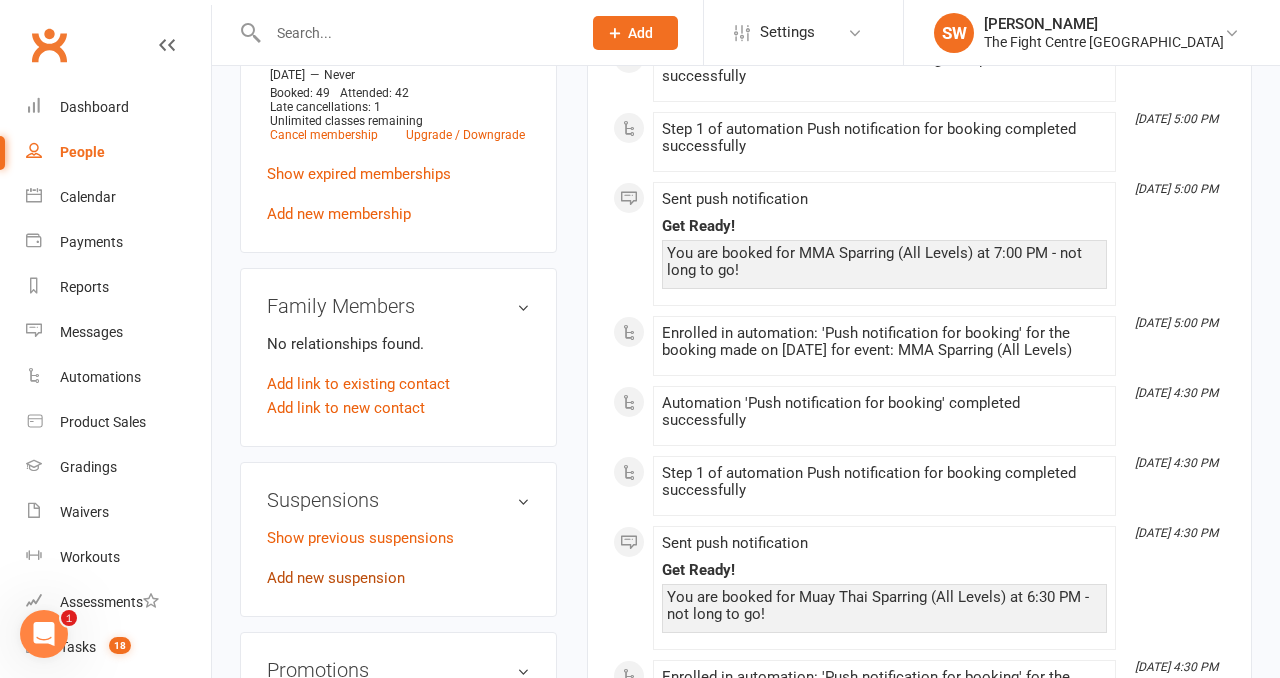 click on "Add new suspension" at bounding box center (336, 578) 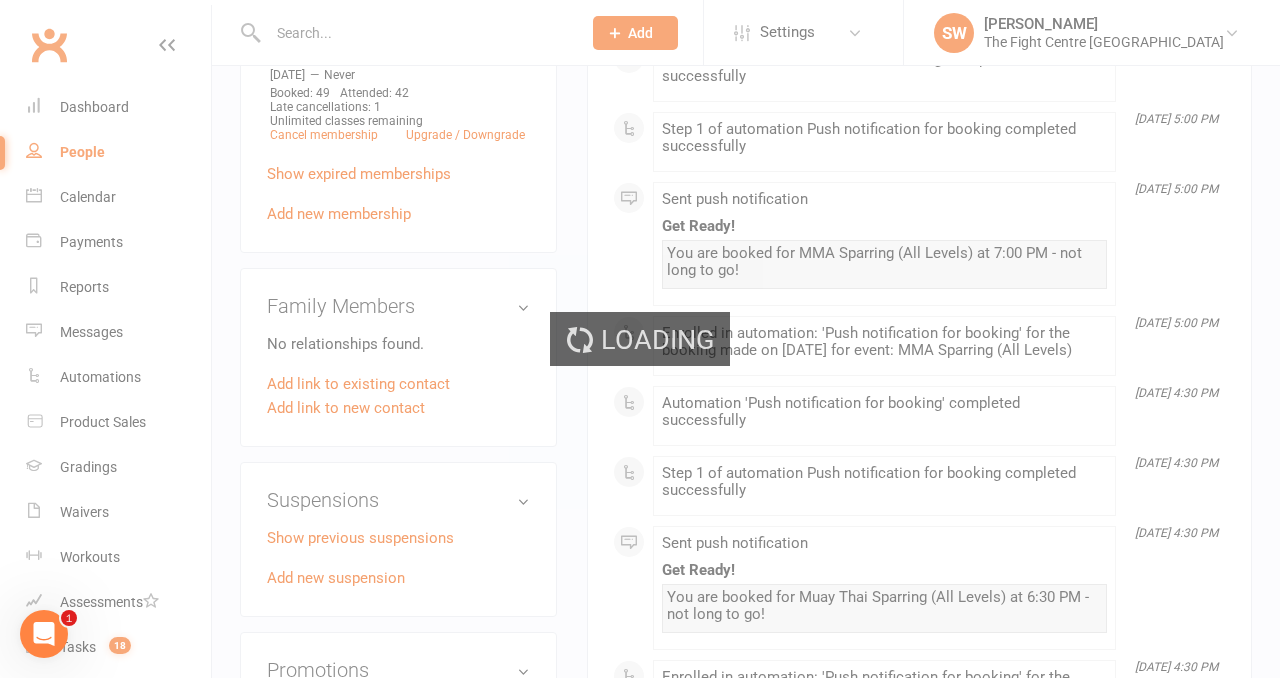 scroll, scrollTop: 0, scrollLeft: 0, axis: both 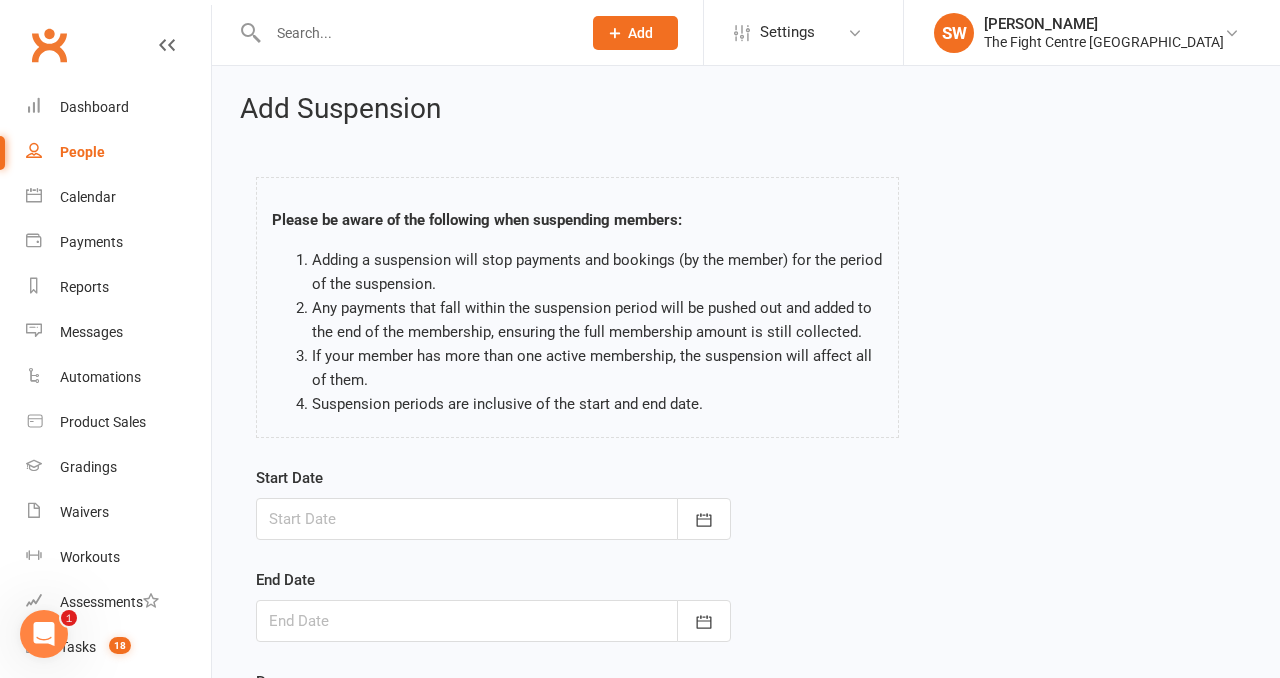 click at bounding box center (493, 519) 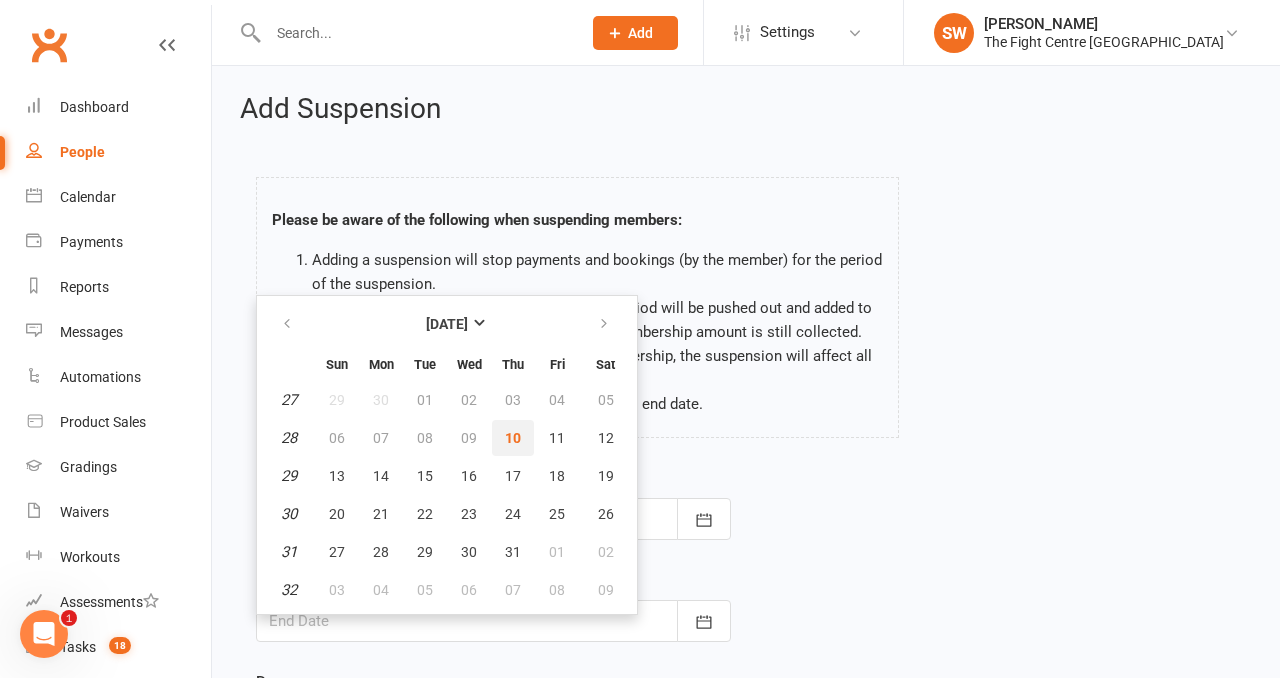 click on "10" at bounding box center [513, 438] 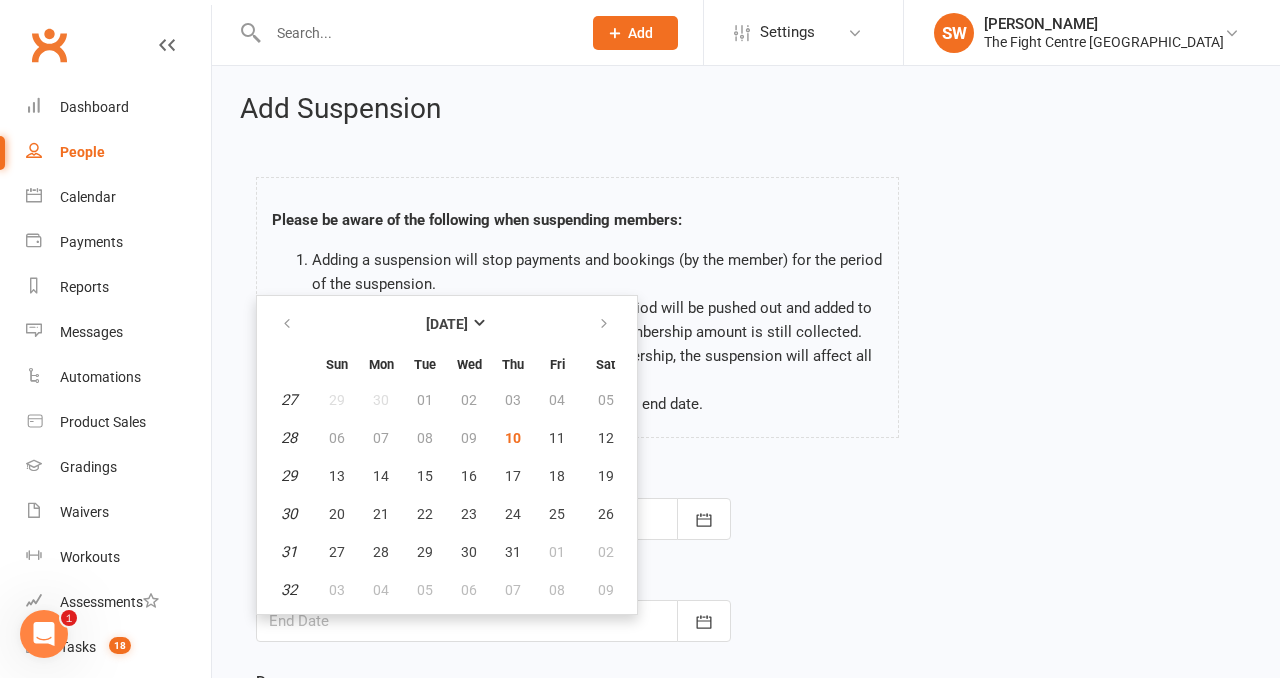 type on "10 Jul 2025" 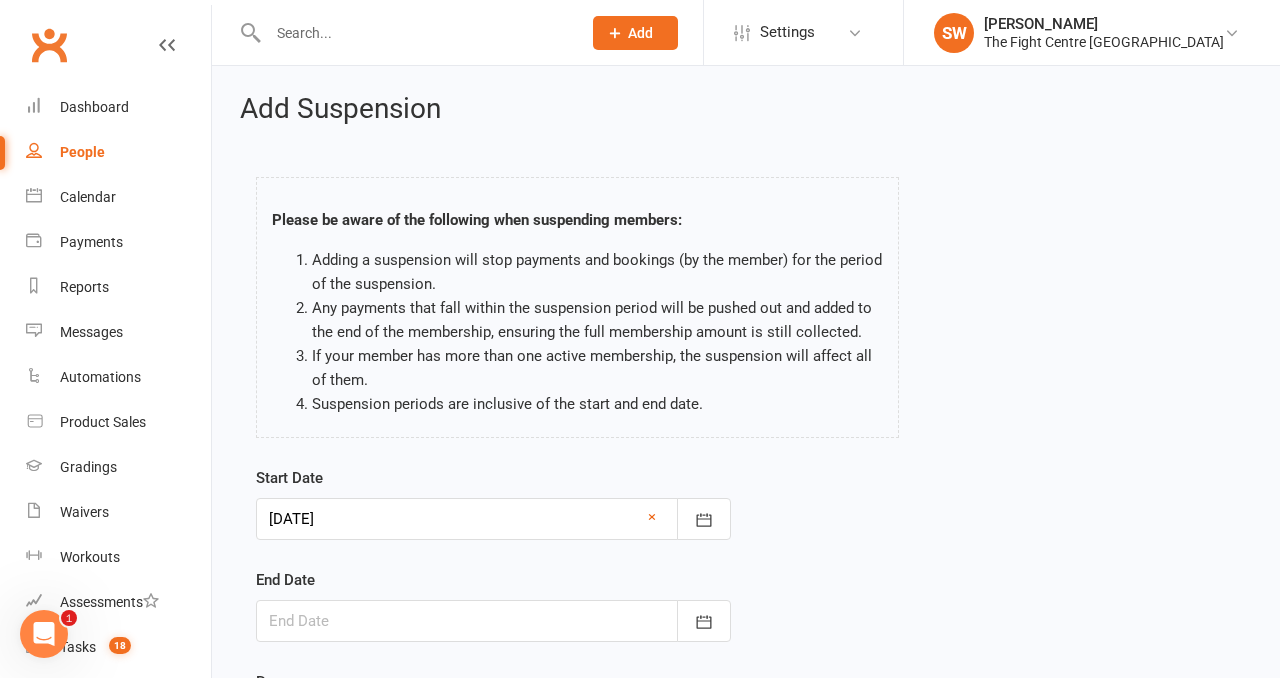 click at bounding box center [493, 621] 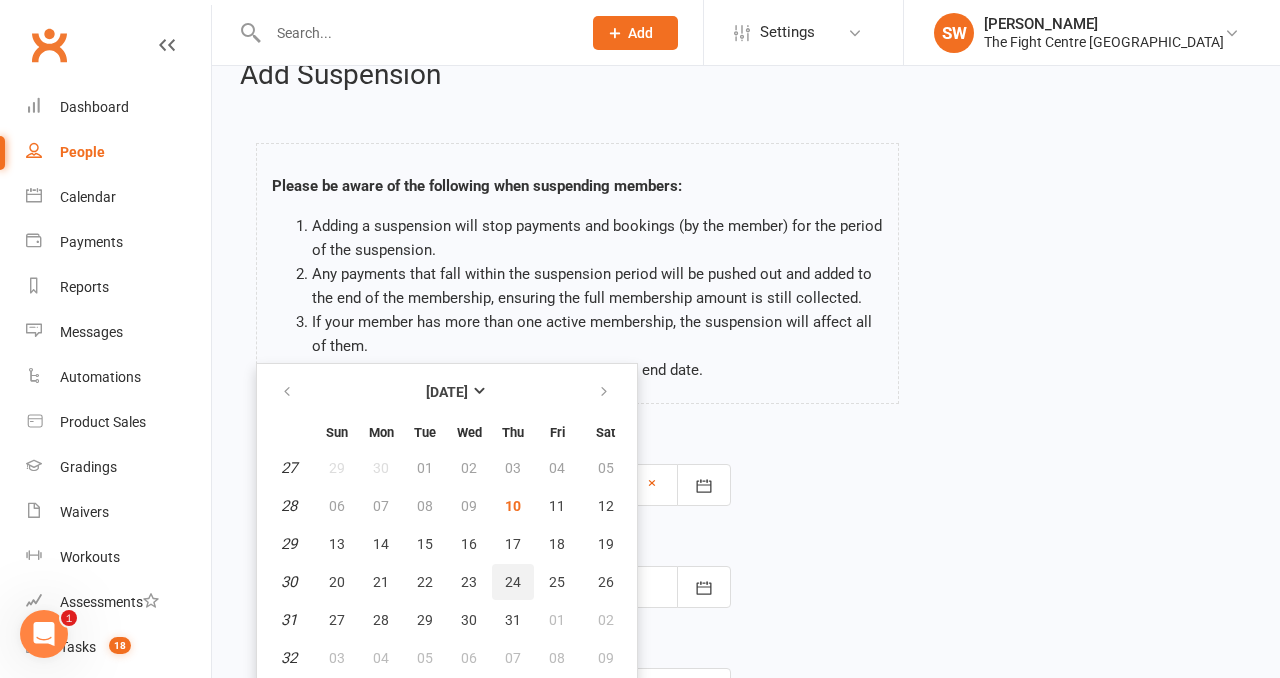 click on "24" at bounding box center (513, 582) 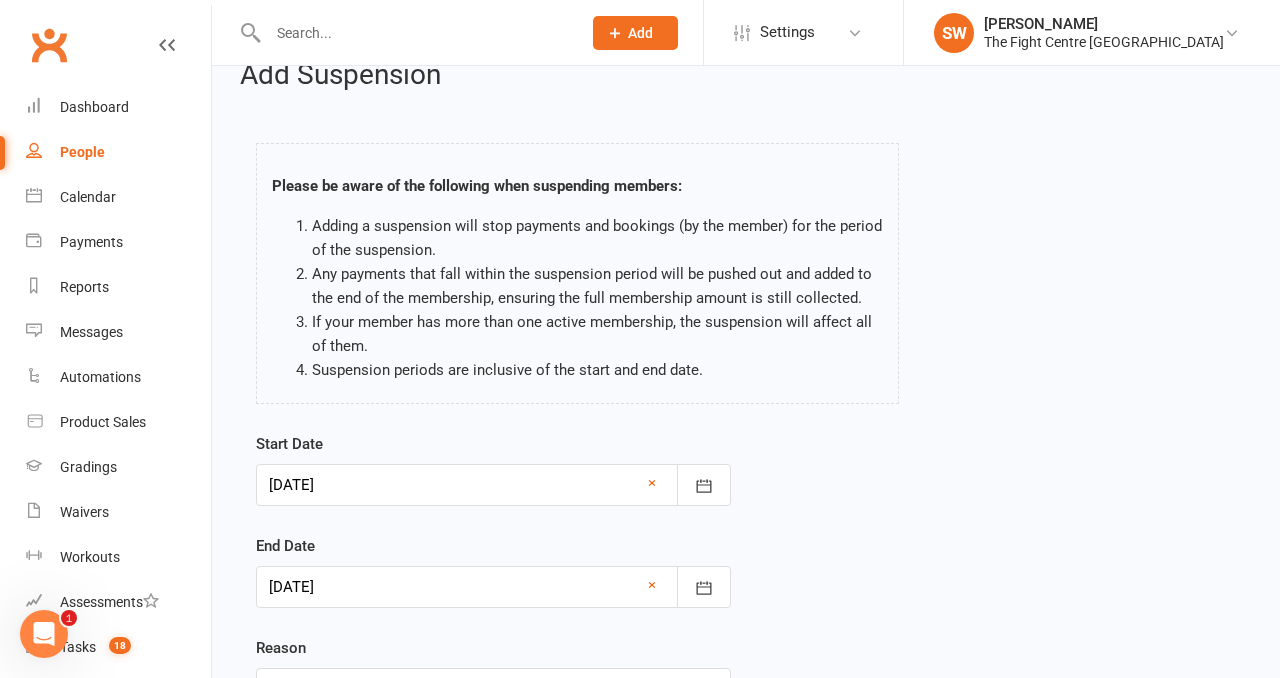 scroll, scrollTop: 63, scrollLeft: 0, axis: vertical 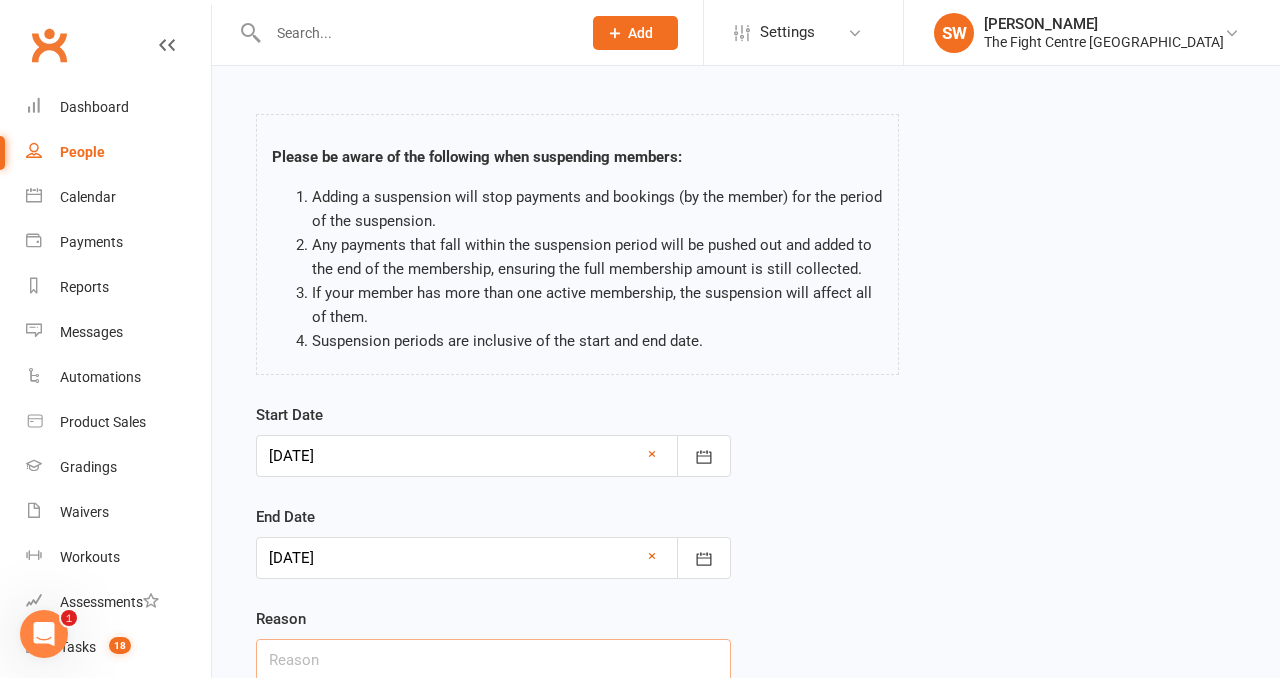 click at bounding box center [493, 660] 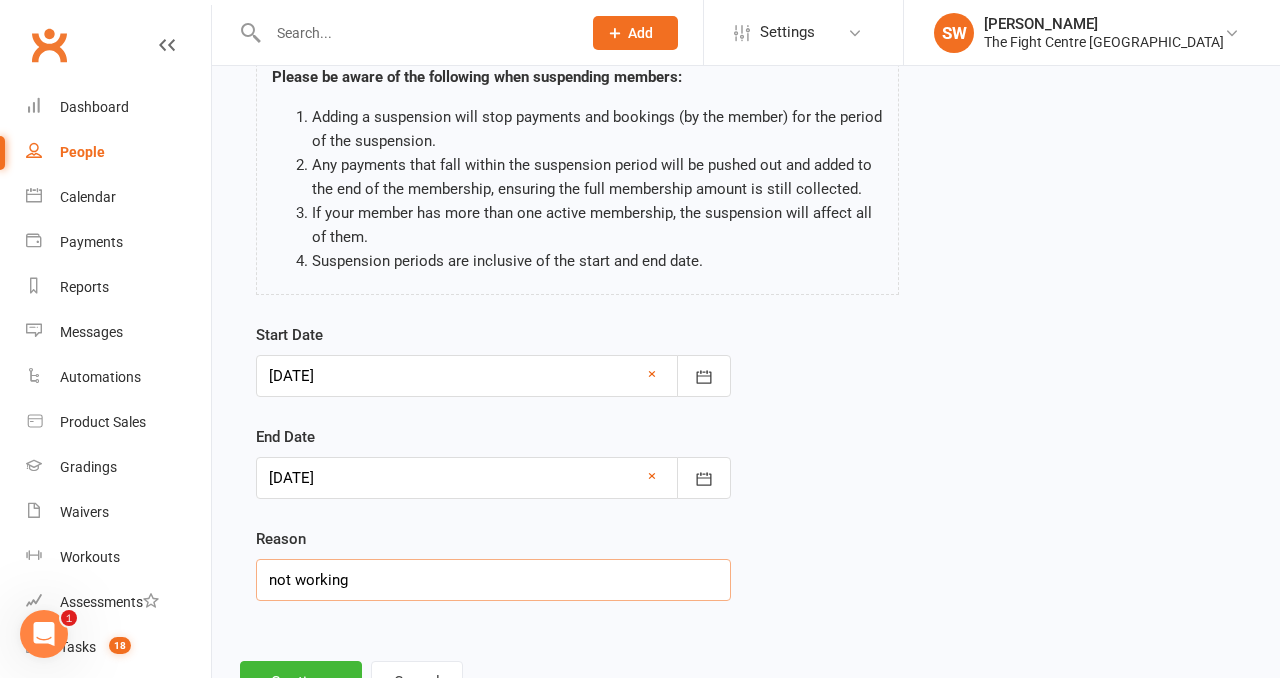 scroll, scrollTop: 154, scrollLeft: 0, axis: vertical 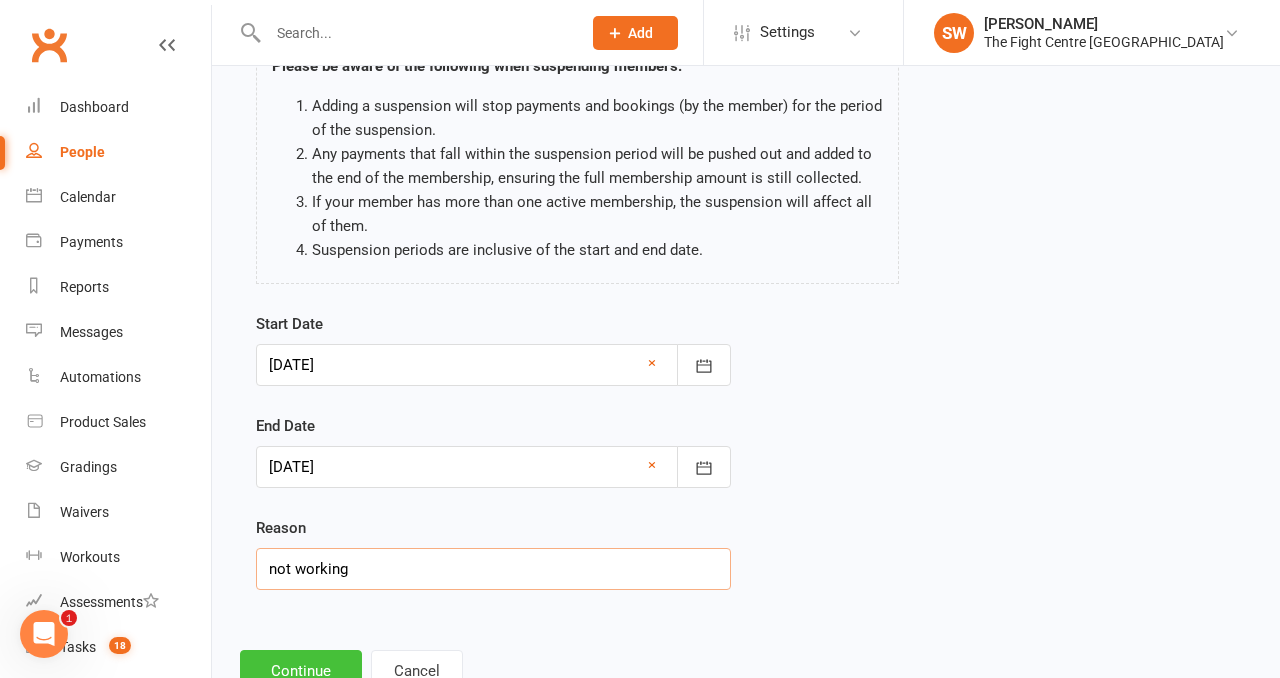 type on "not working" 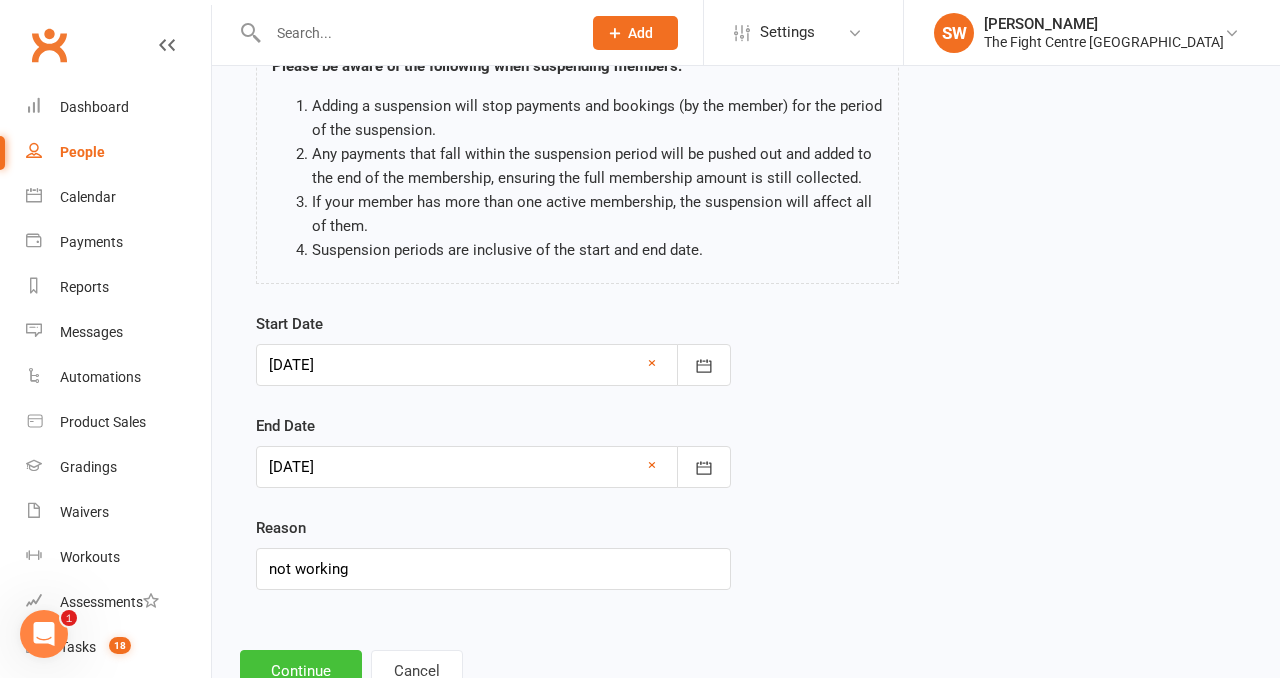 click on "Continue" at bounding box center [301, 671] 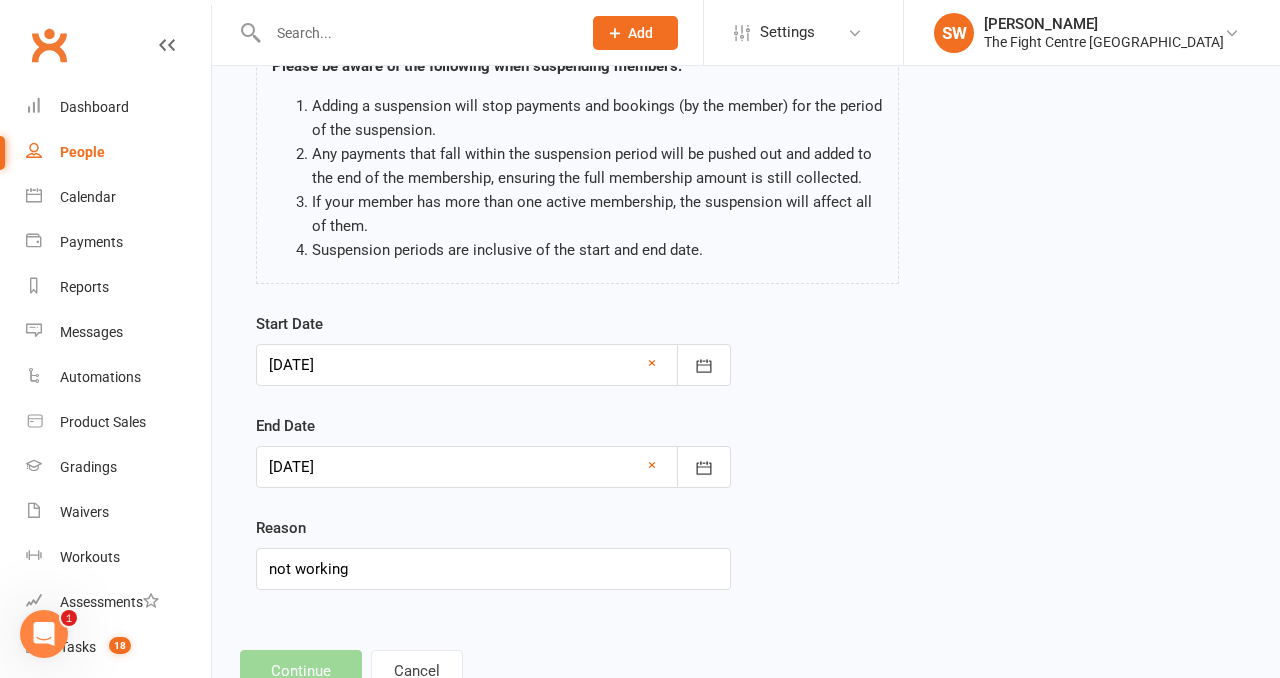 scroll, scrollTop: 0, scrollLeft: 0, axis: both 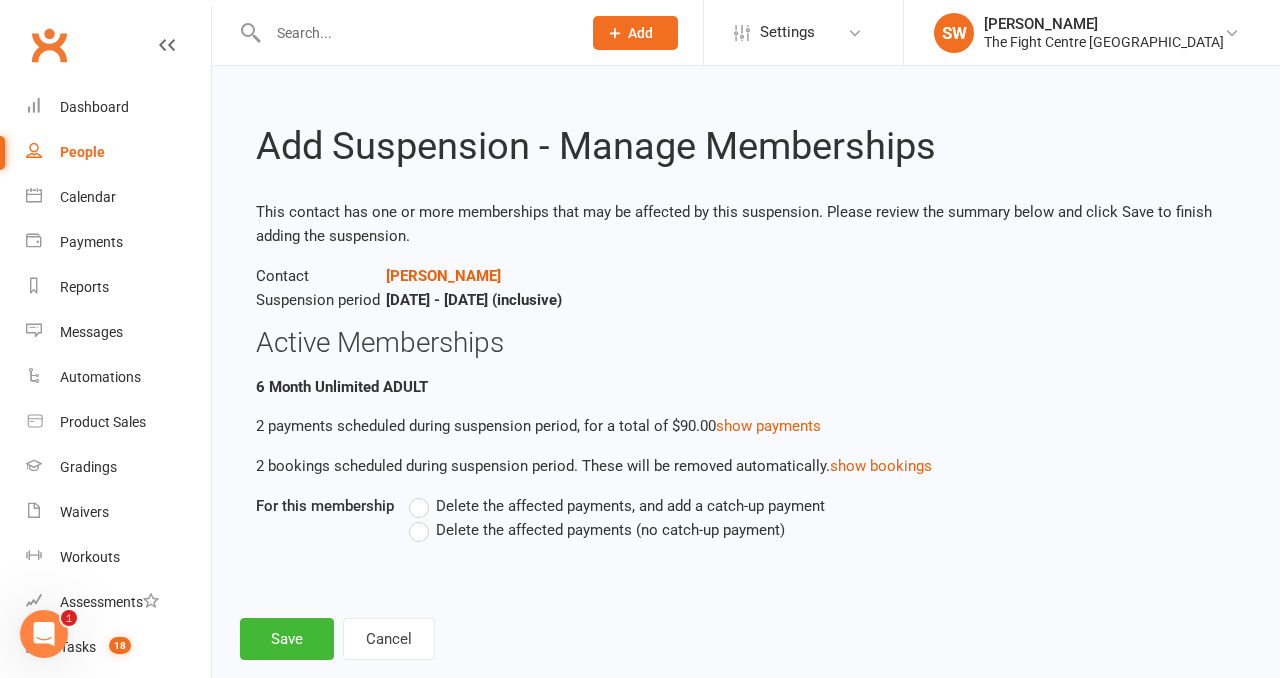 click on "Delete the affected payments (no catch-up payment)" at bounding box center [597, 530] 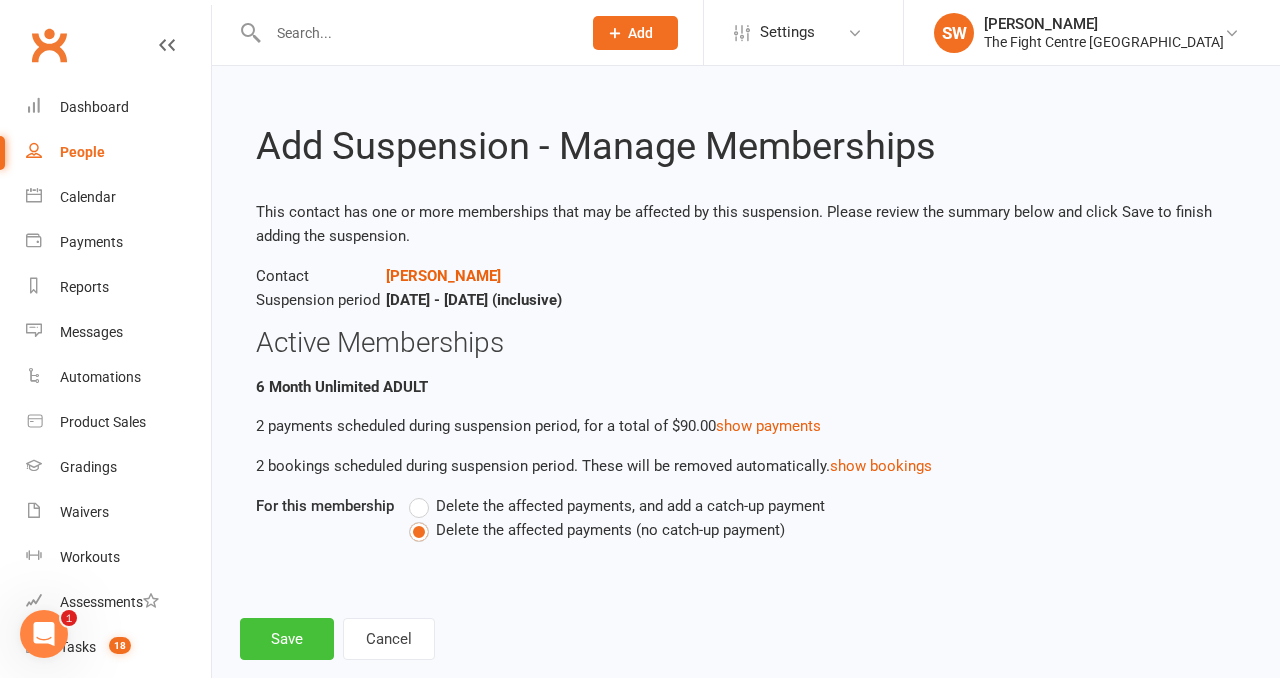 click on "Save" at bounding box center [287, 639] 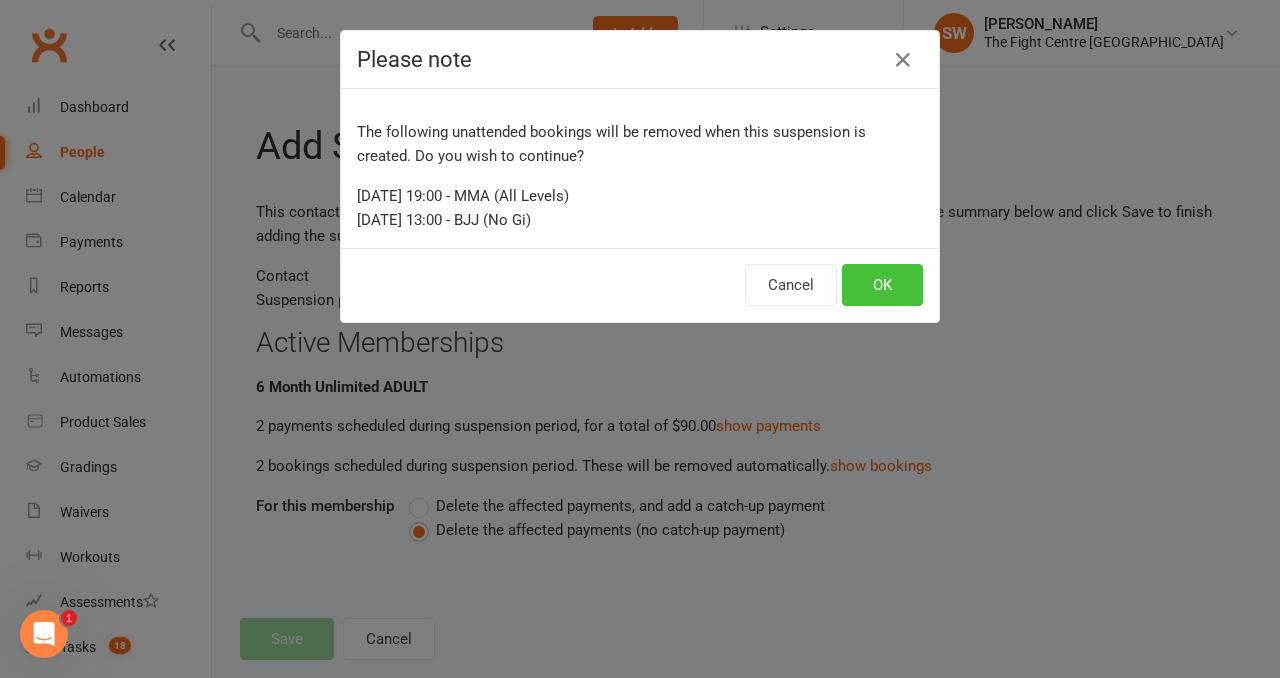 click on "OK" at bounding box center (882, 285) 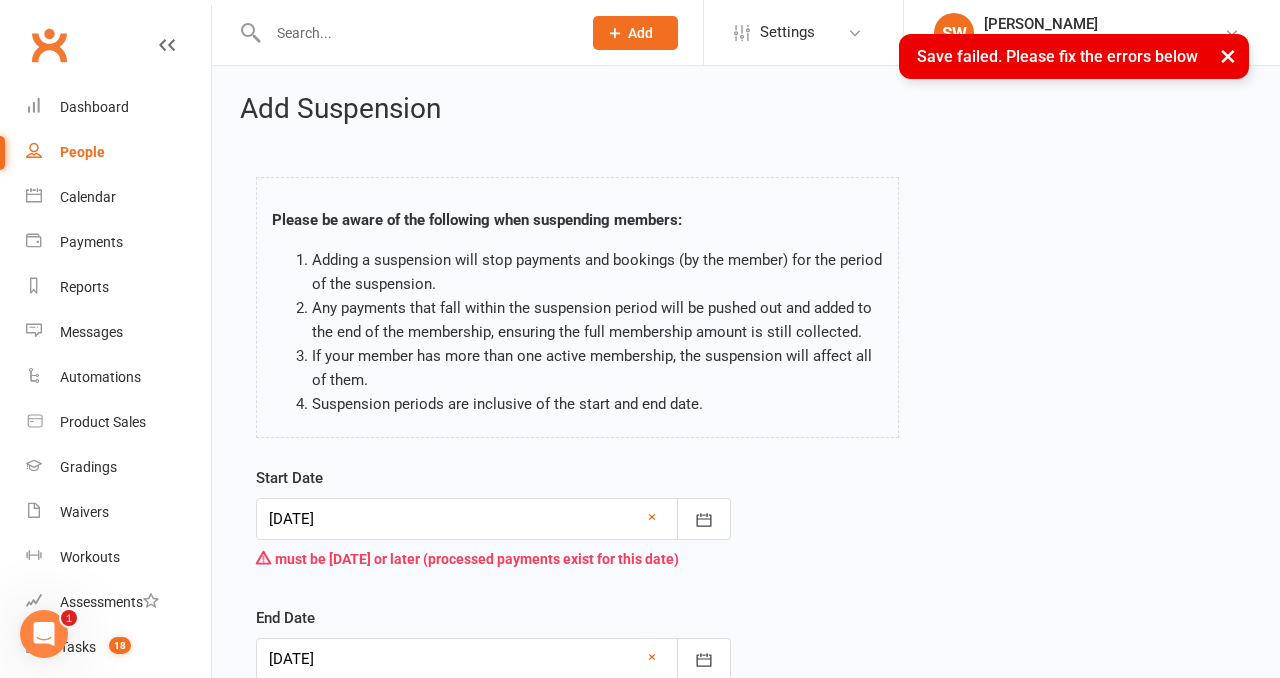 click at bounding box center [493, 519] 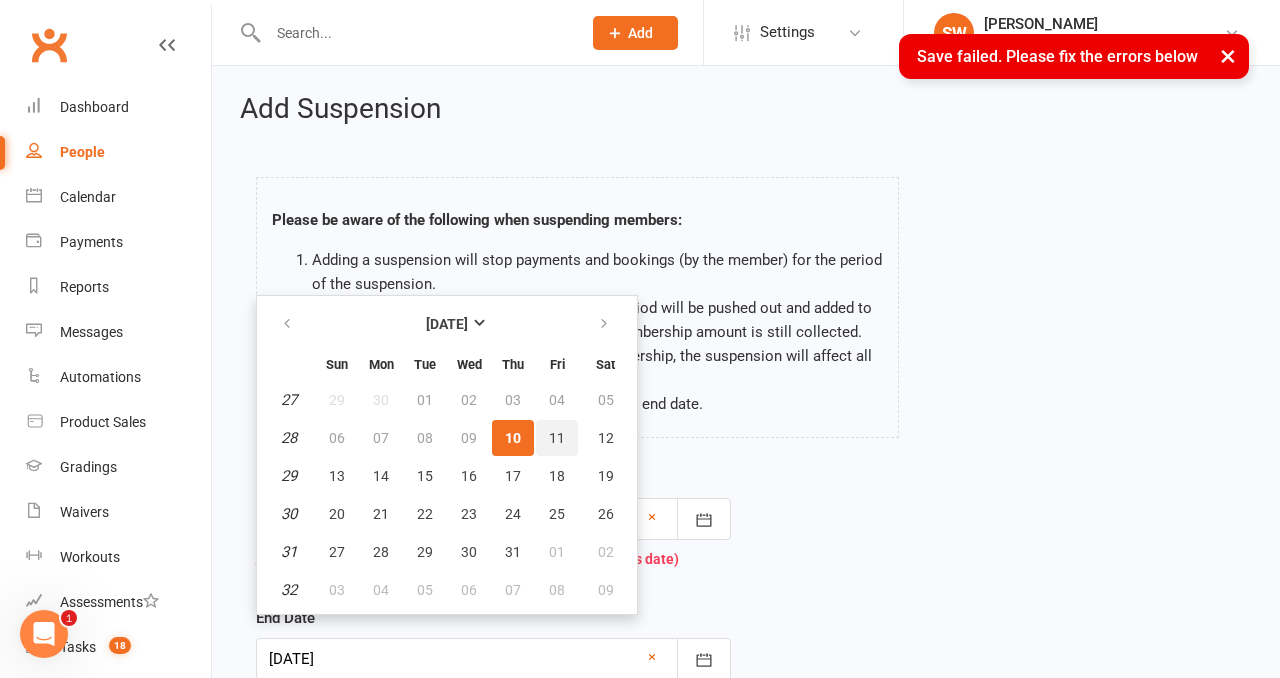 click on "11" at bounding box center (557, 438) 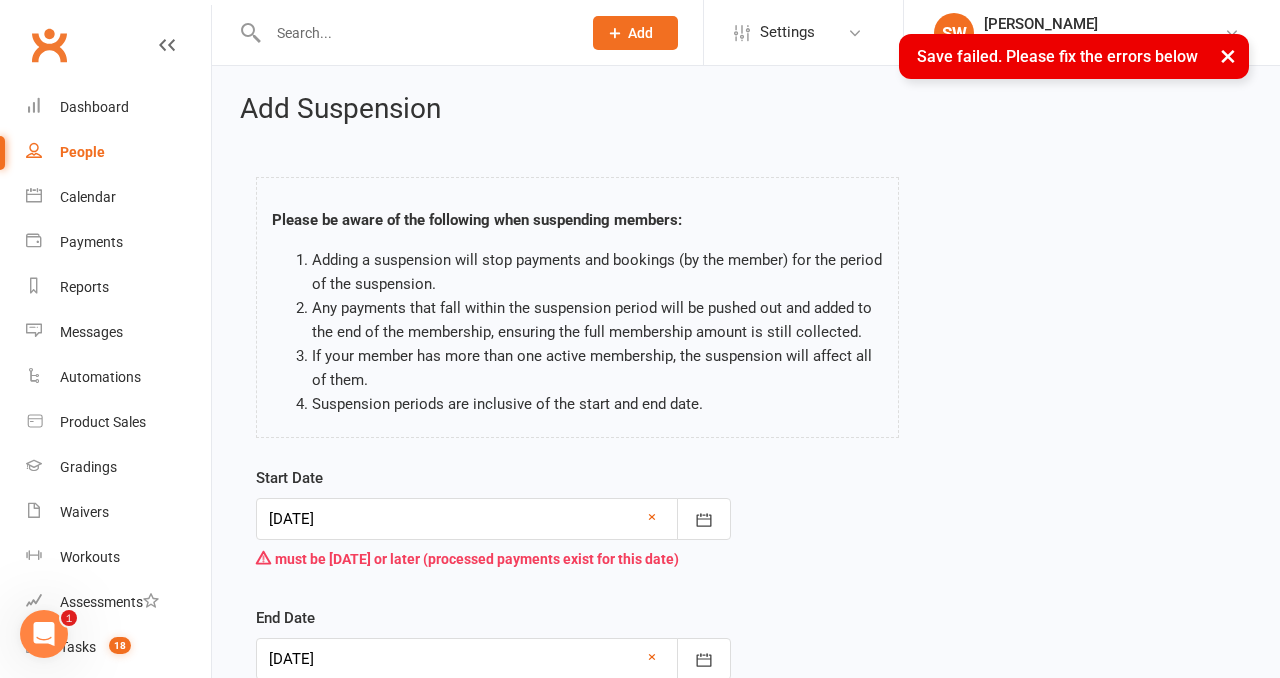 scroll, scrollTop: 76, scrollLeft: 0, axis: vertical 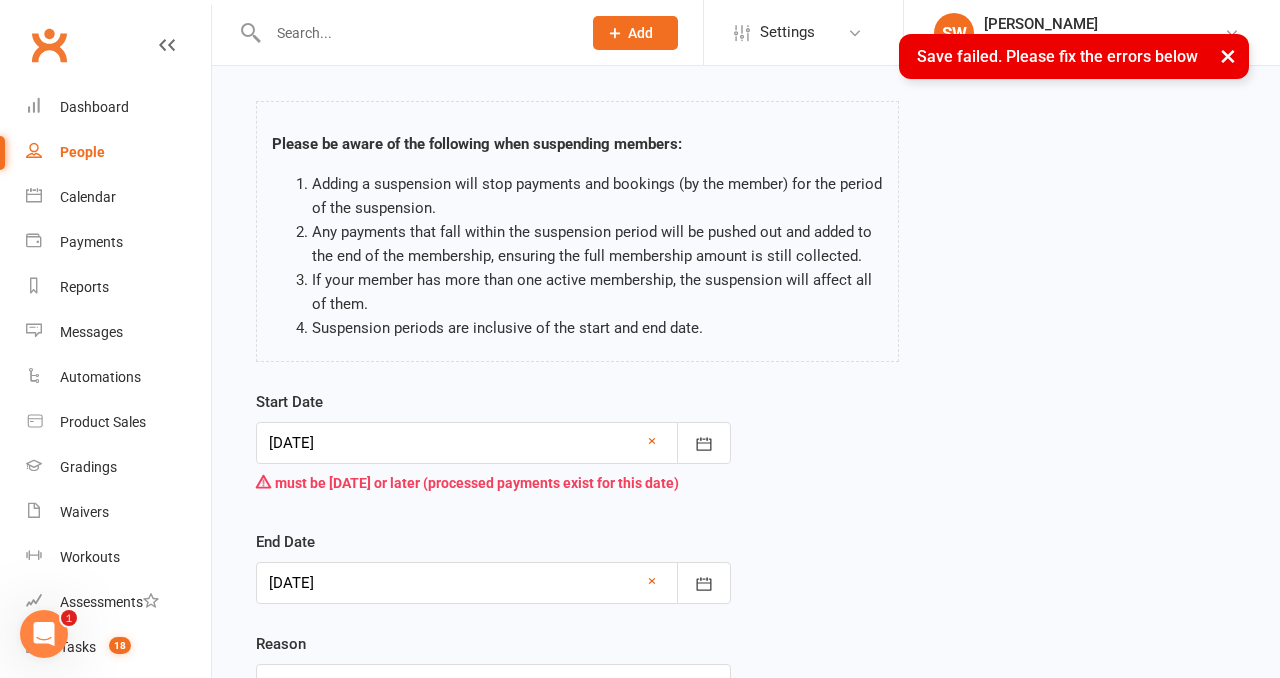 click at bounding box center (493, 583) 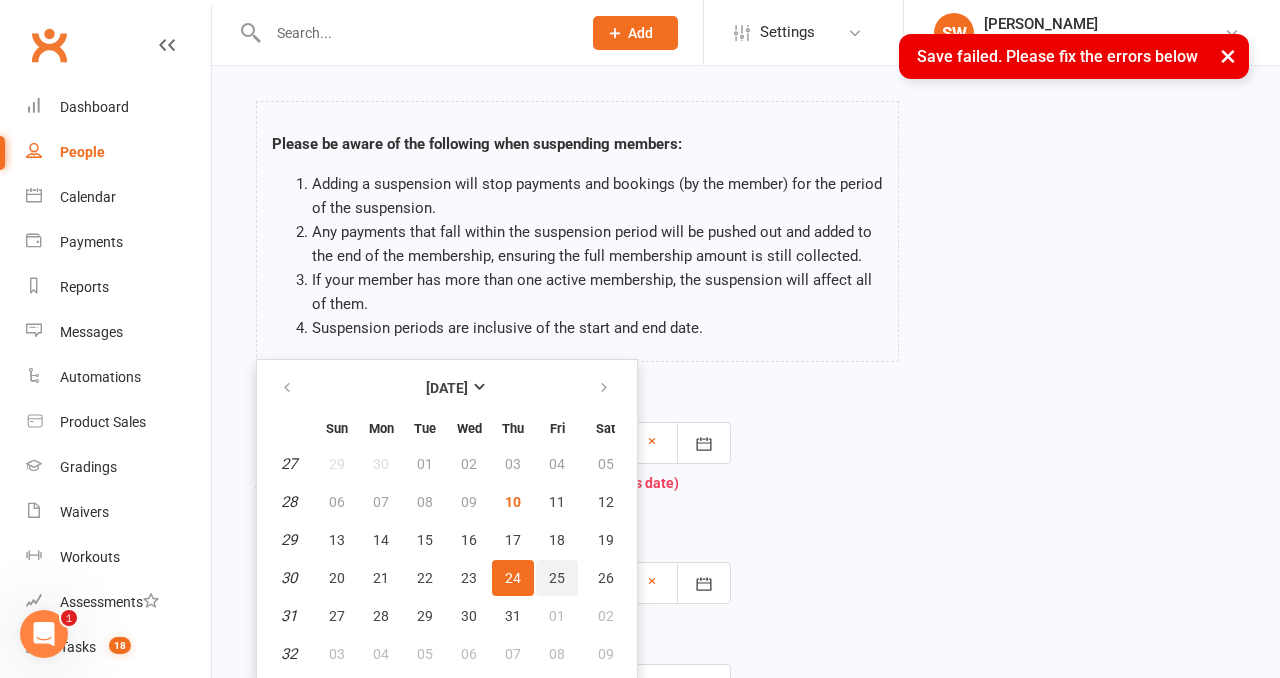 click on "25" at bounding box center (557, 578) 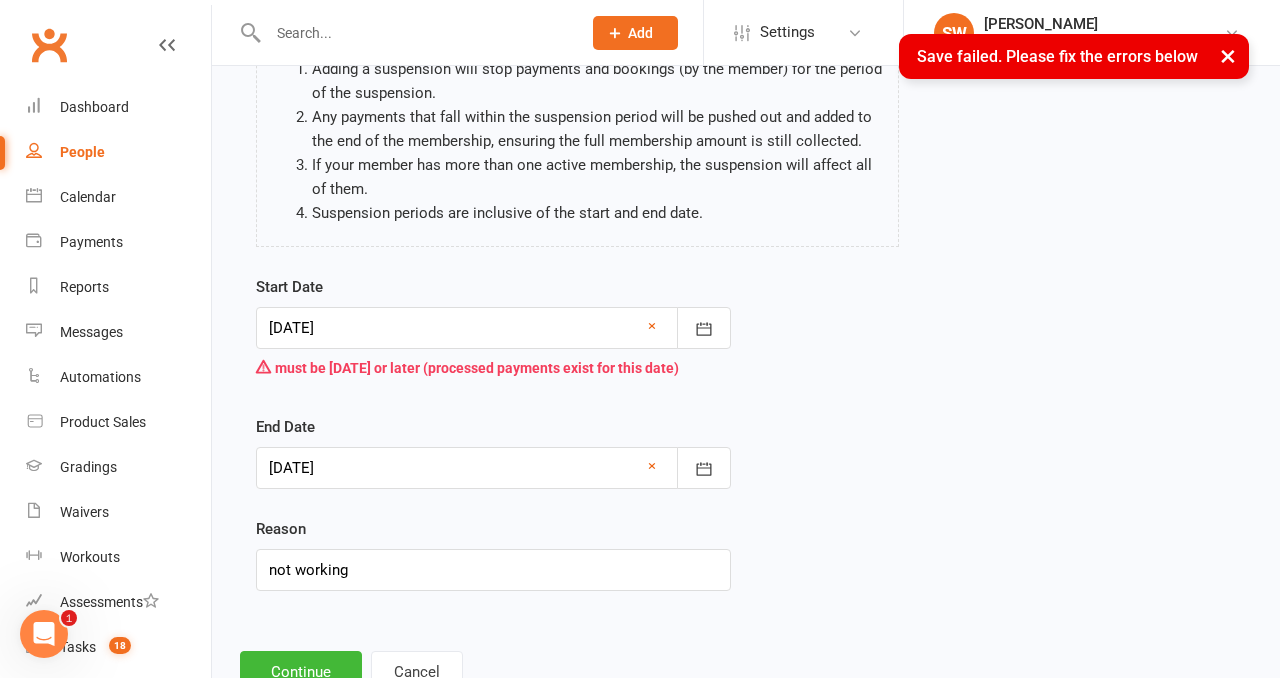 scroll, scrollTop: 209, scrollLeft: 0, axis: vertical 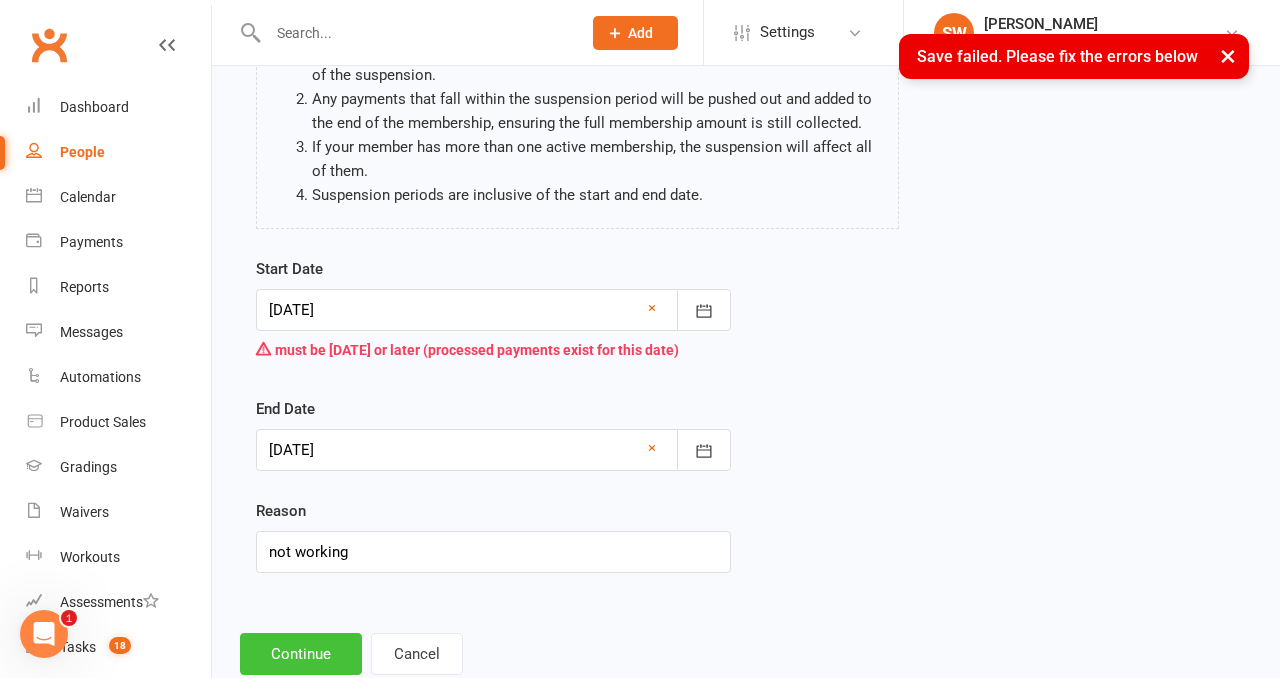 click on "Continue" at bounding box center (301, 654) 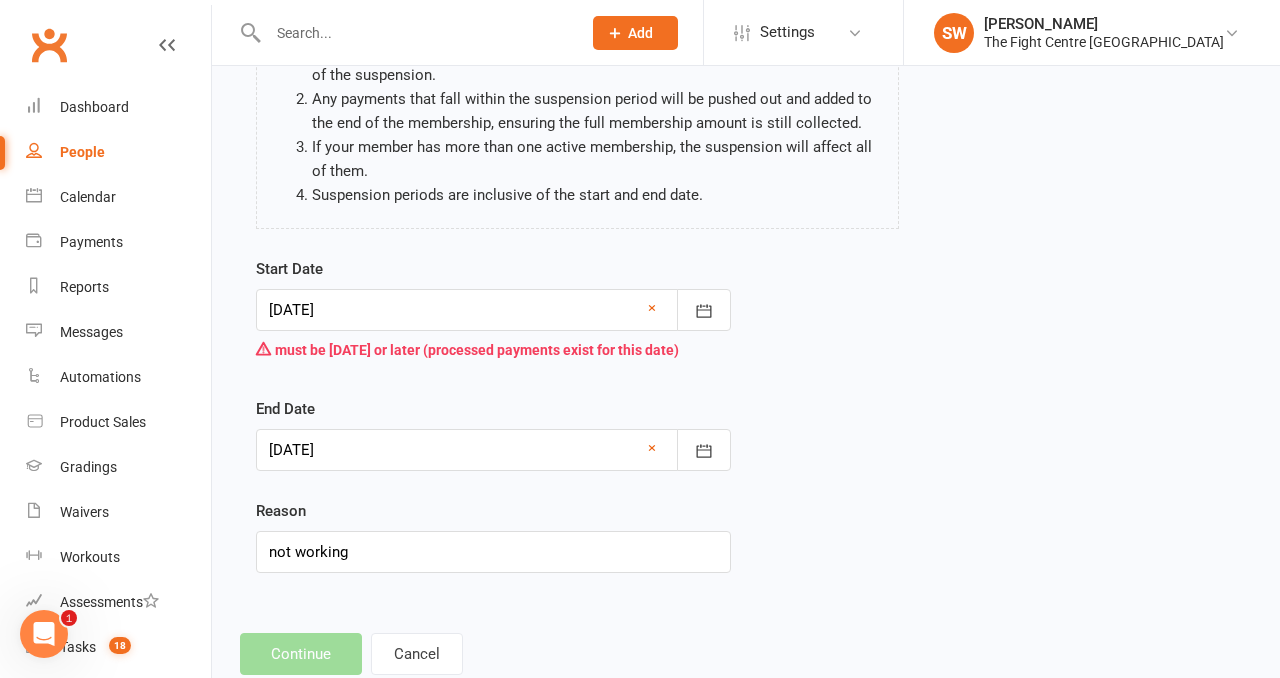 scroll, scrollTop: 0, scrollLeft: 0, axis: both 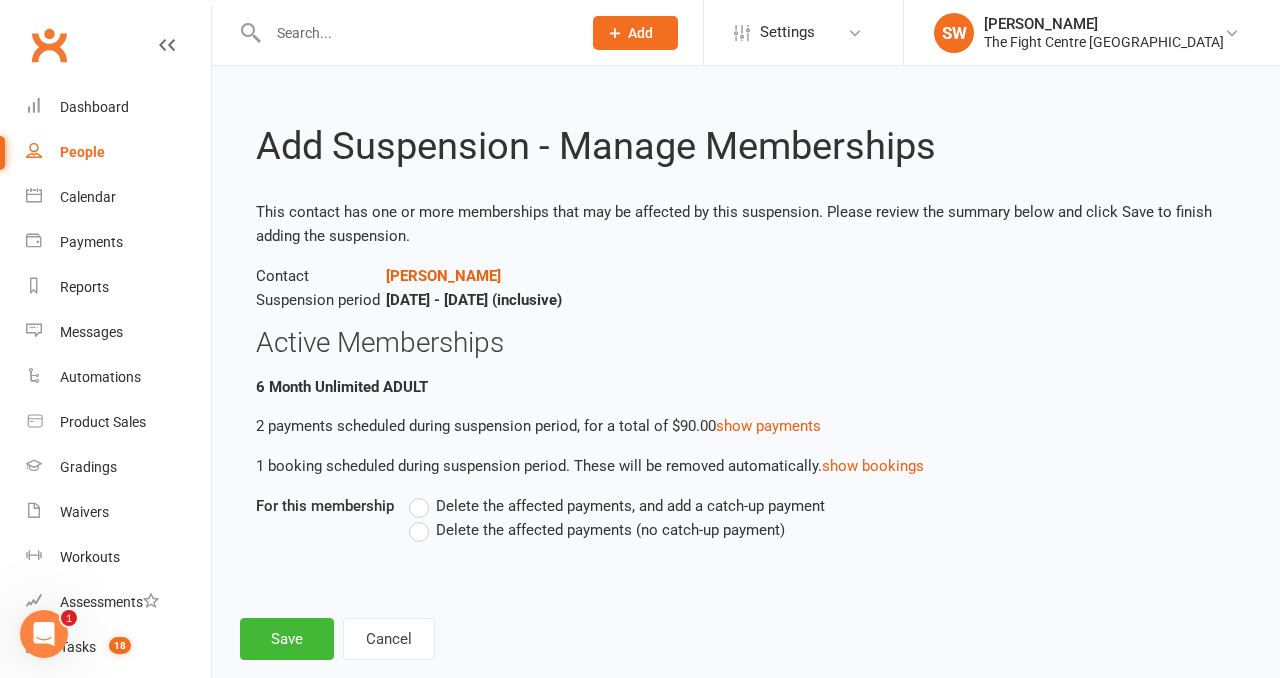 click on "Delete the affected payments (no catch-up payment)" at bounding box center (610, 528) 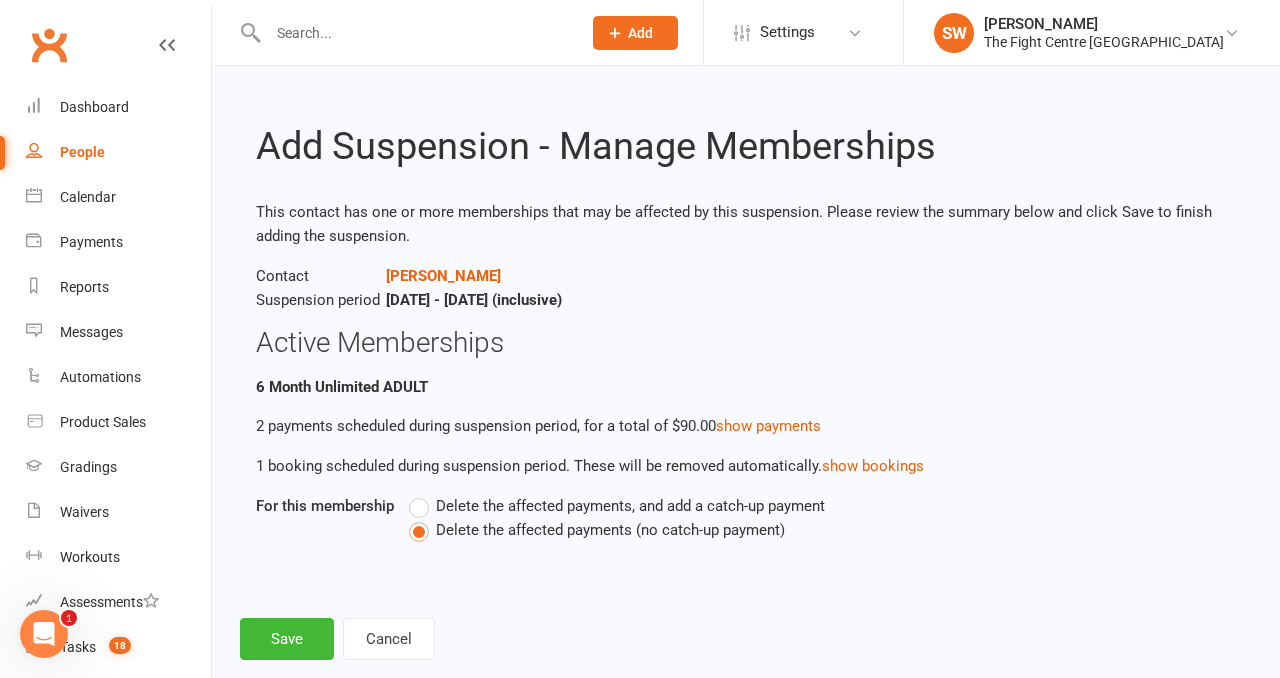 click on "Add Suspension - Manage Memberships This contact has one or more memberships that may be affected by this suspension. Please review the summary below and click Save to finish adding the suspension. Contact Nikolas Taduran Suspension period Jul 11, 2025 - Jul 25, 2025 (inclusive) Active Memberships 6 Month Unlimited ADULT 2 payments scheduled during suspension period, for a total of $90.00  show payments 1 booking scheduled during suspension period. These will be removed automatically.  show bookings For this membership Delete the affected payments, and add a catch-up payment Delete the affected payments (no catch-up payment) Save   Cancel" at bounding box center (746, 377) 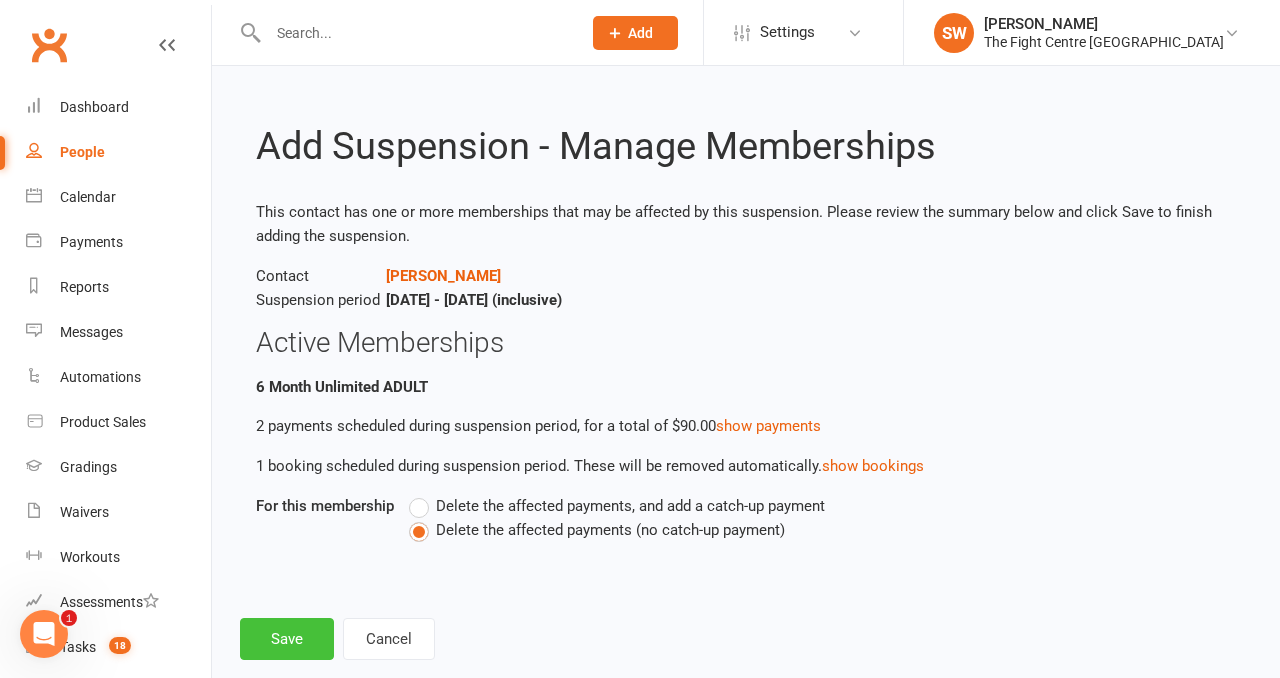 click on "Save" at bounding box center (287, 639) 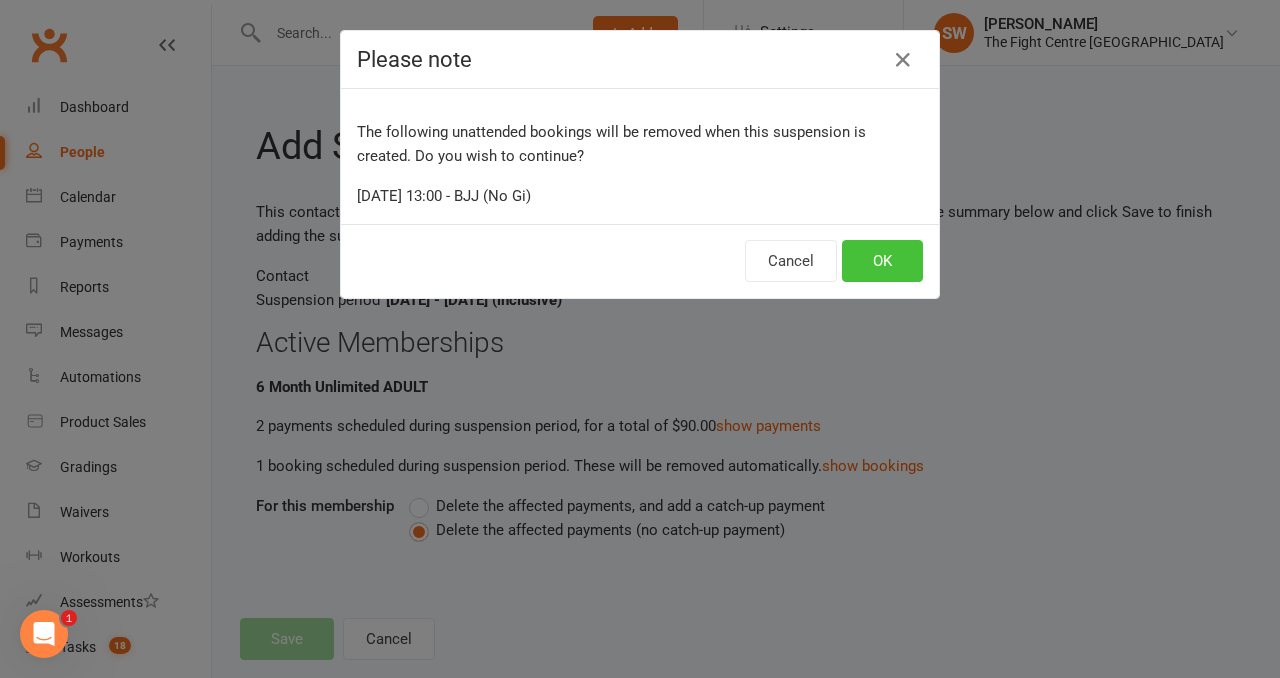 click on "OK" at bounding box center [882, 261] 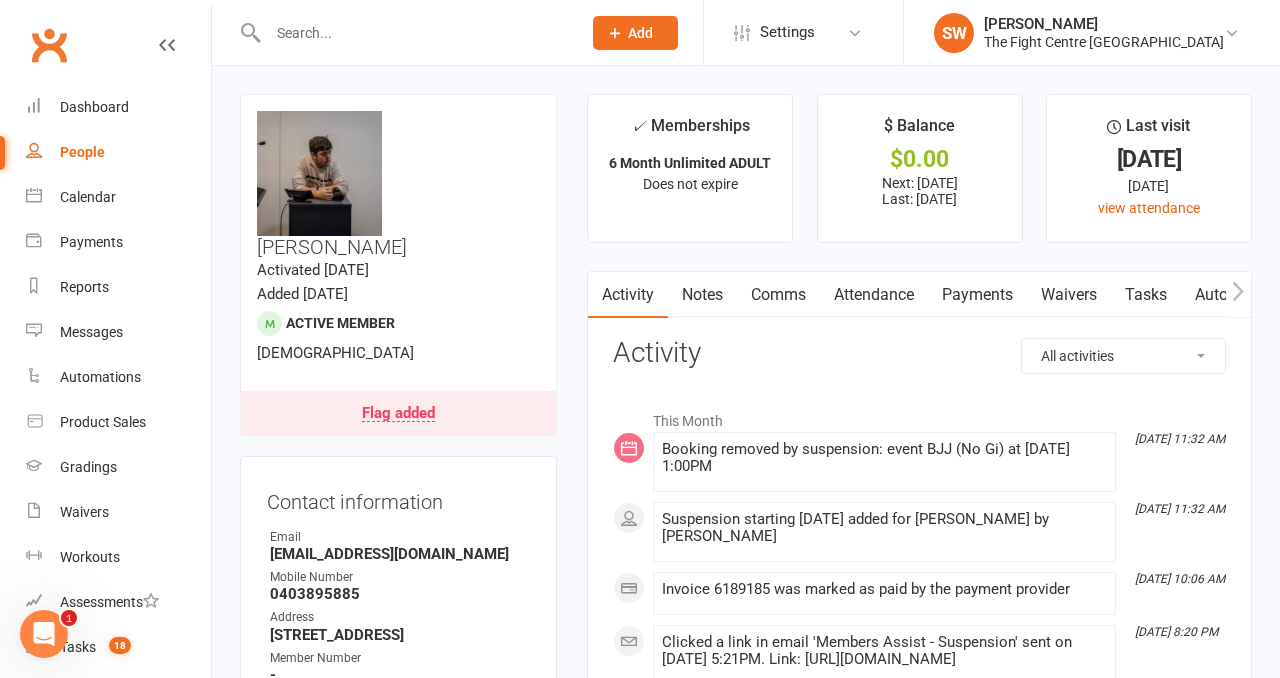 click at bounding box center (414, 33) 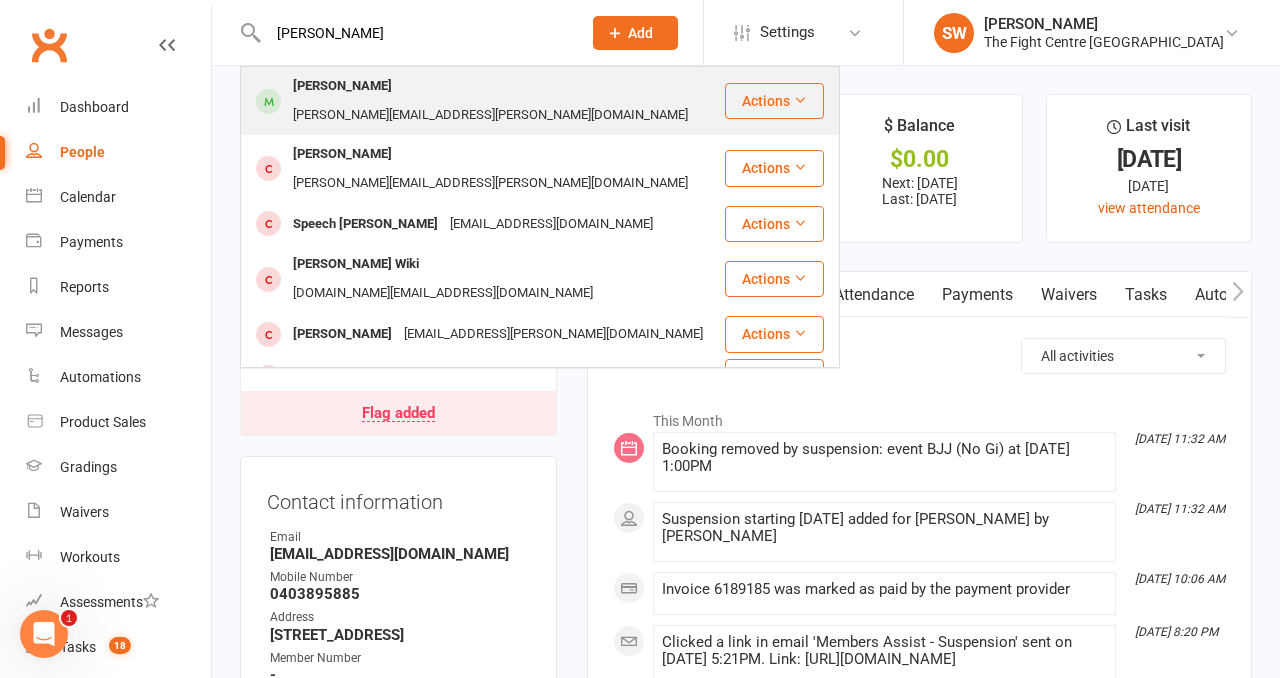 type on "william spooner" 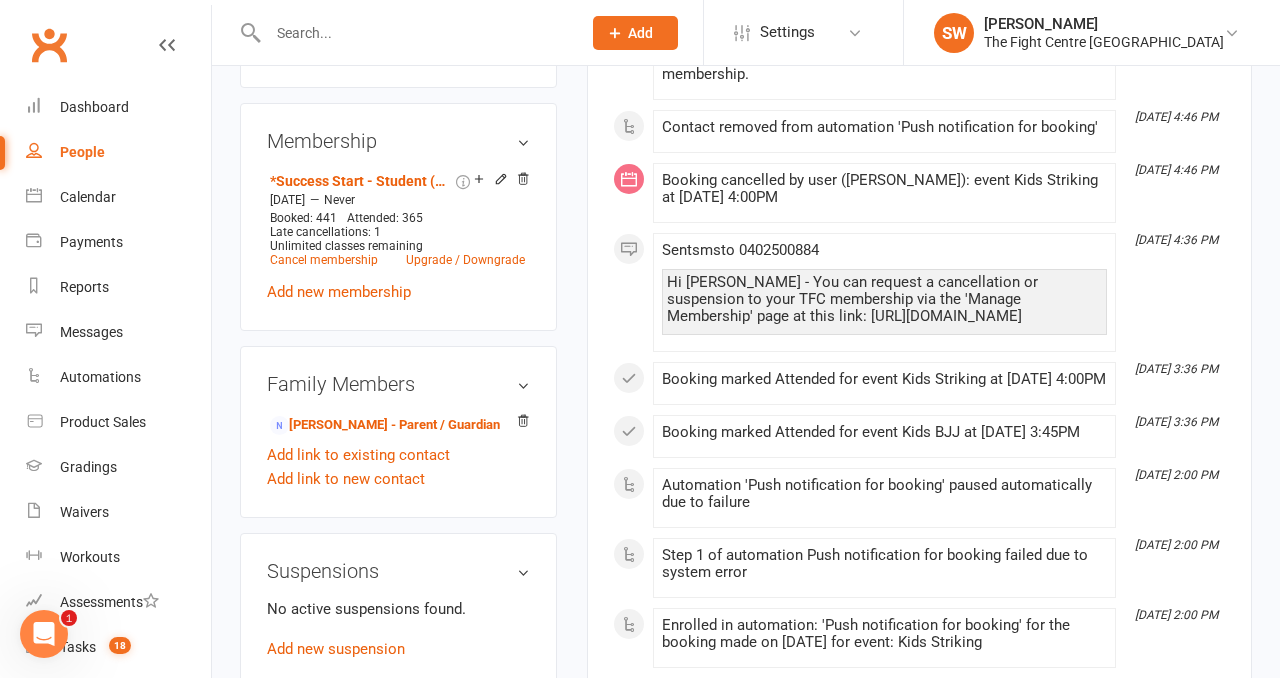 scroll, scrollTop: 1143, scrollLeft: 0, axis: vertical 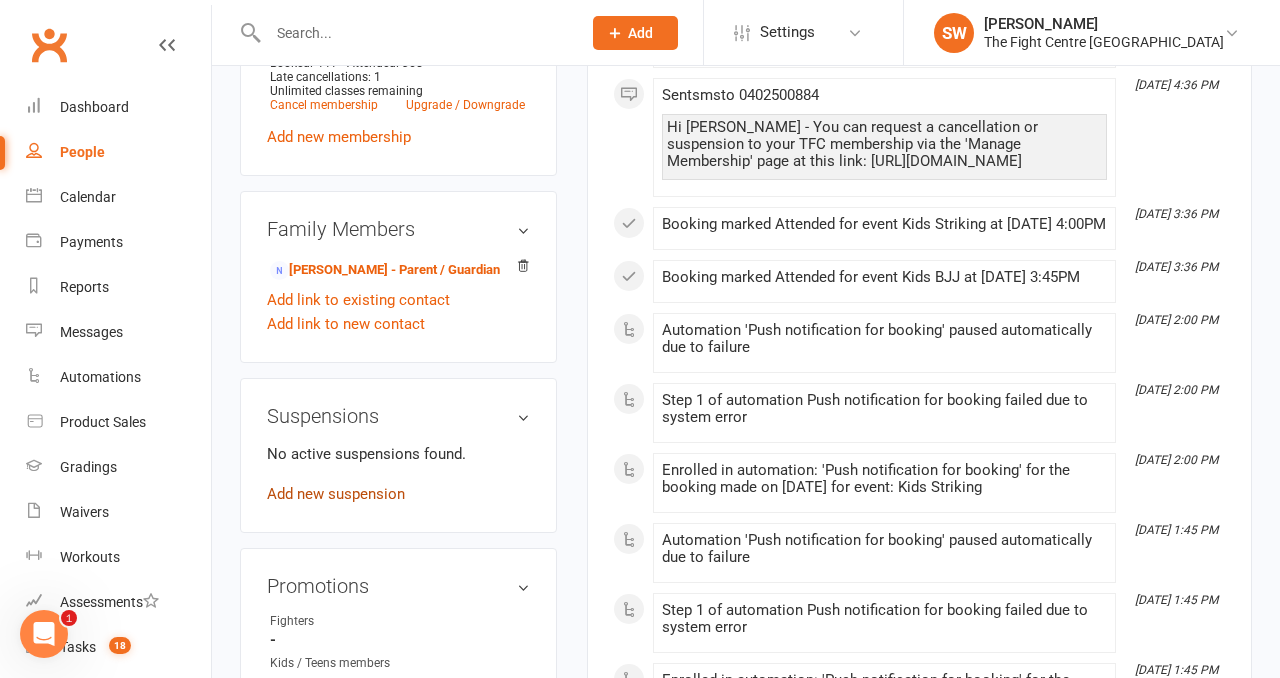click on "Add new suspension" at bounding box center [336, 494] 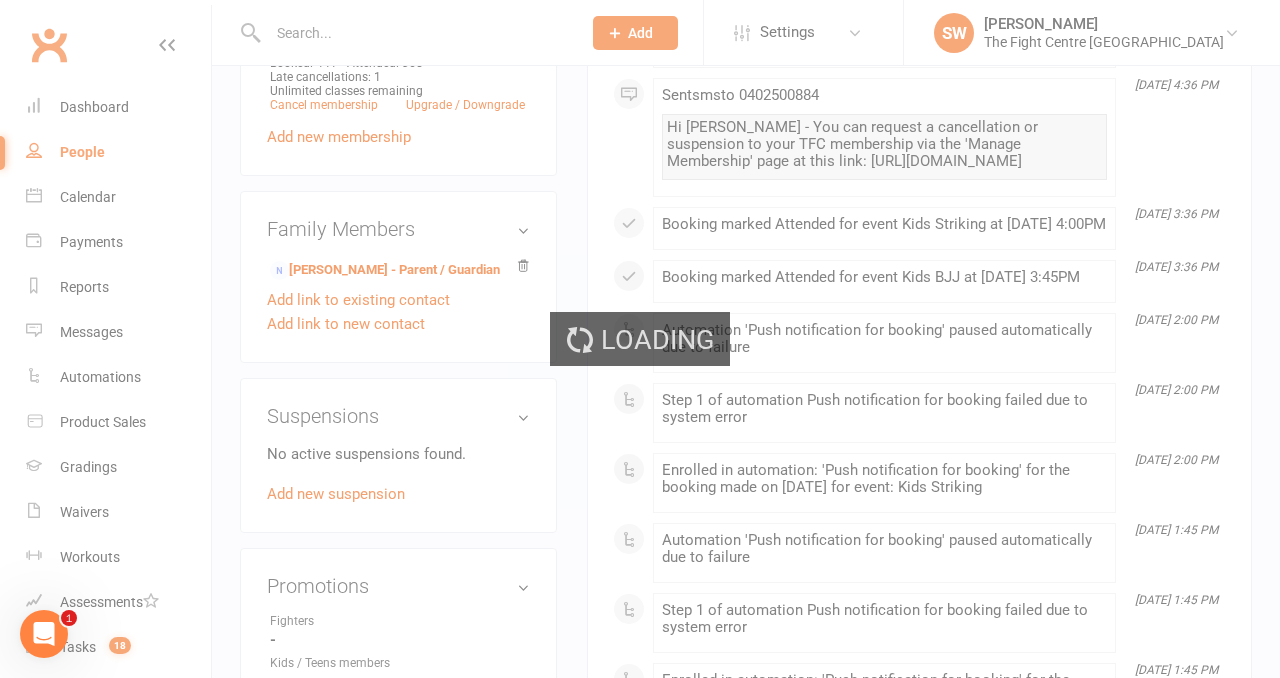scroll, scrollTop: 0, scrollLeft: 0, axis: both 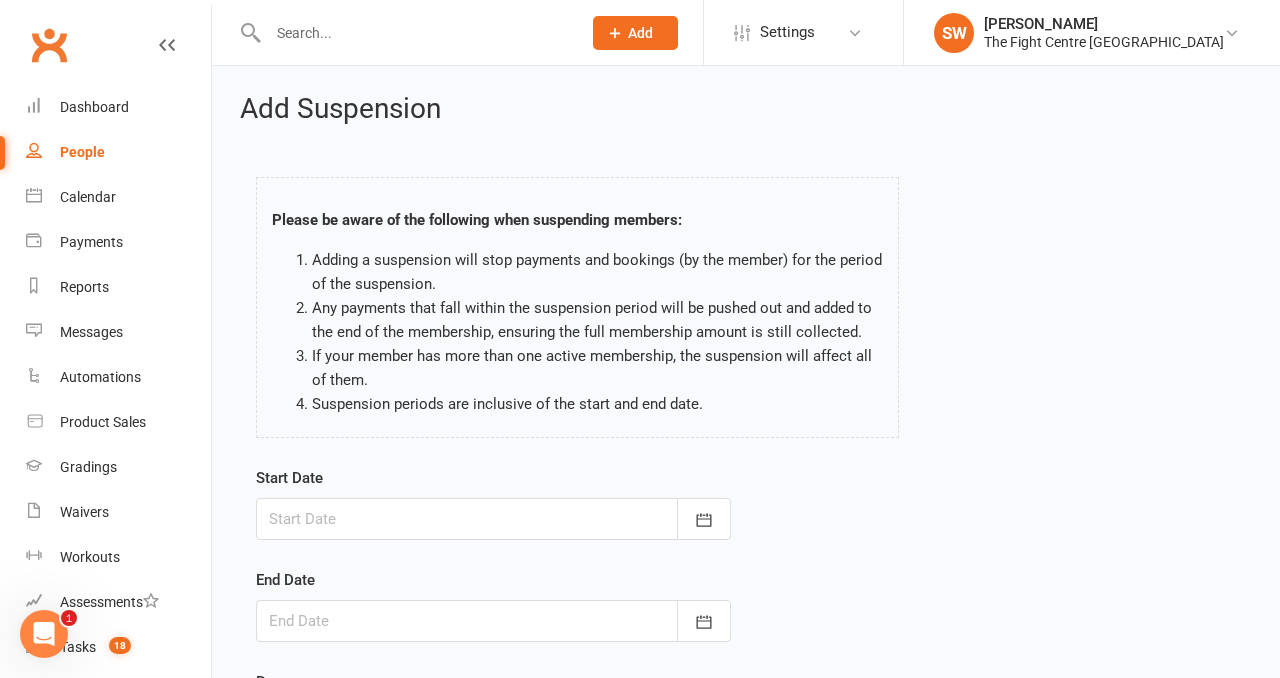 click at bounding box center (493, 519) 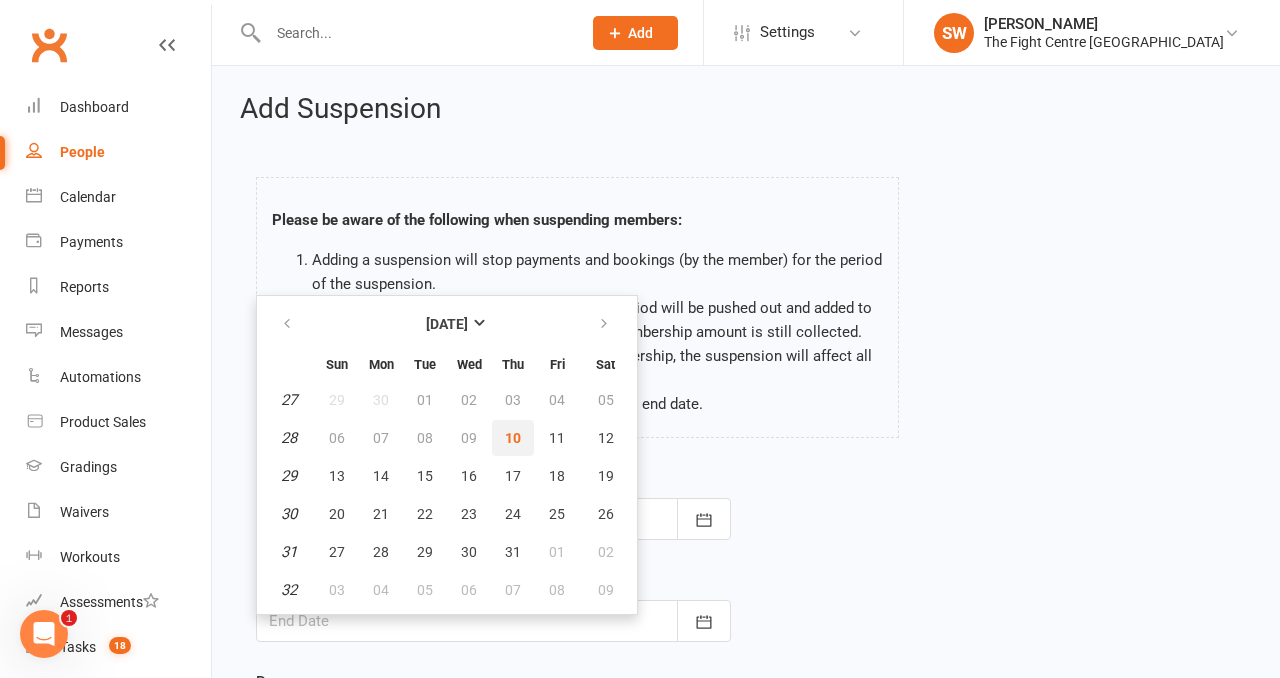 click on "10" at bounding box center (513, 438) 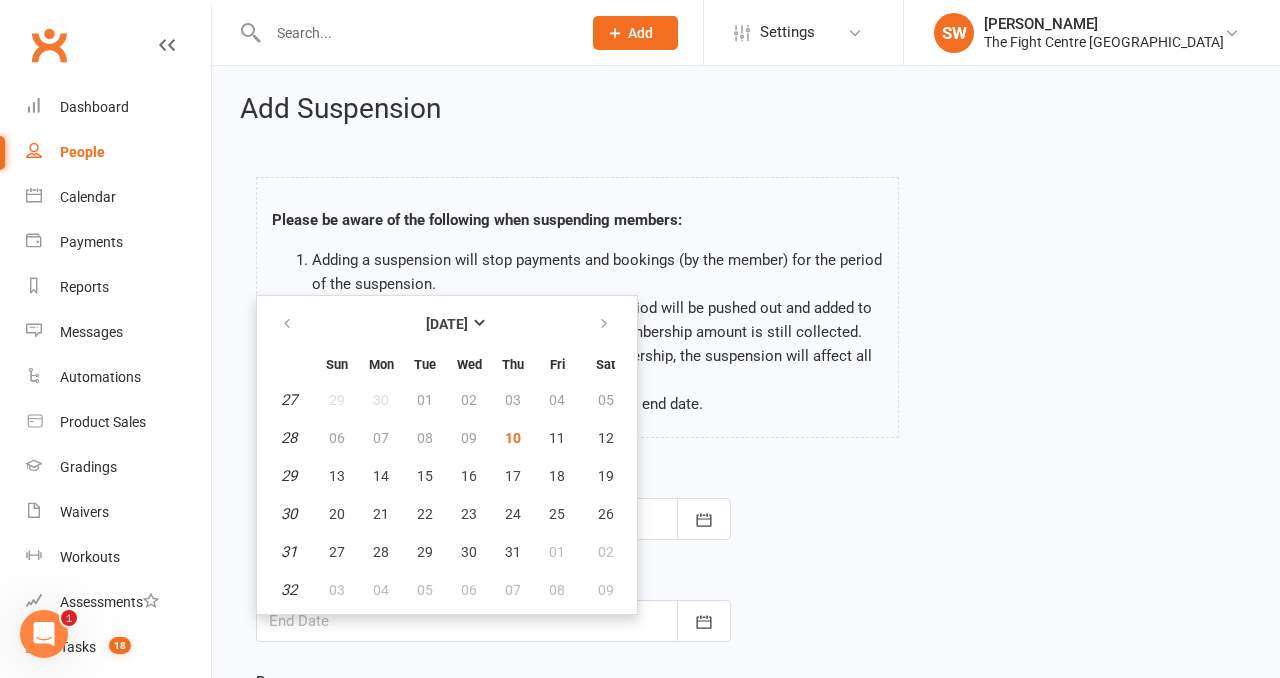 type on "[DATE]" 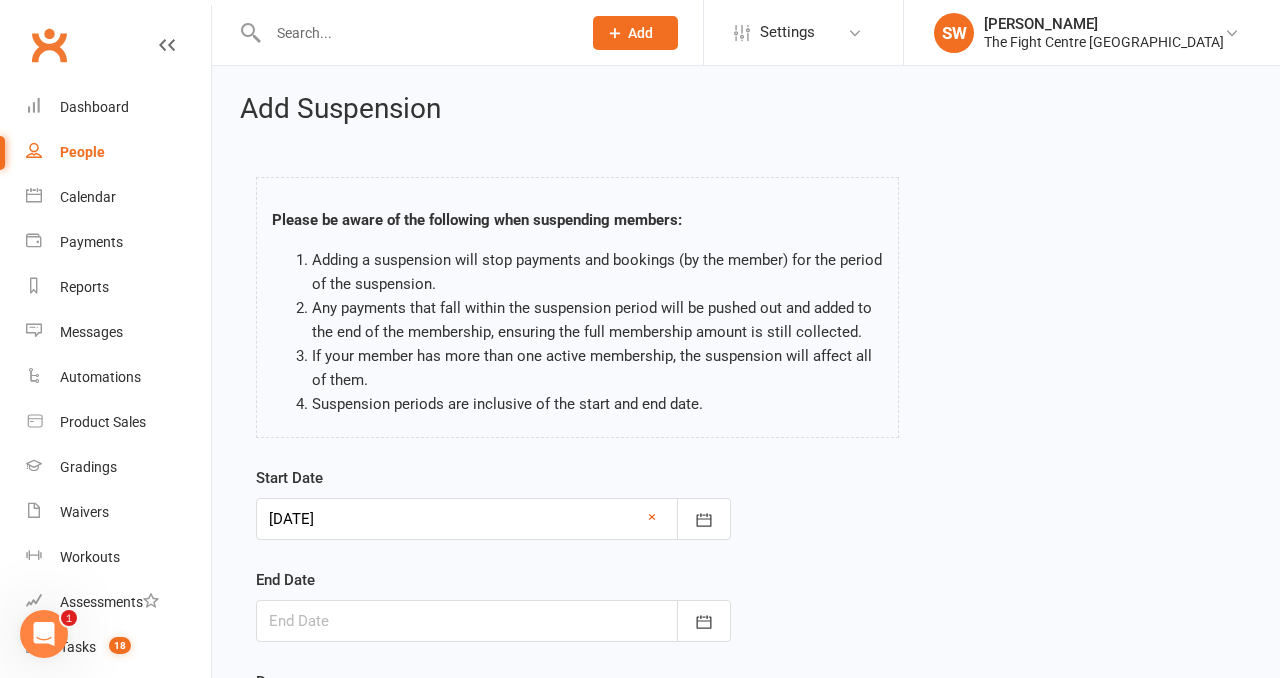 click at bounding box center (493, 621) 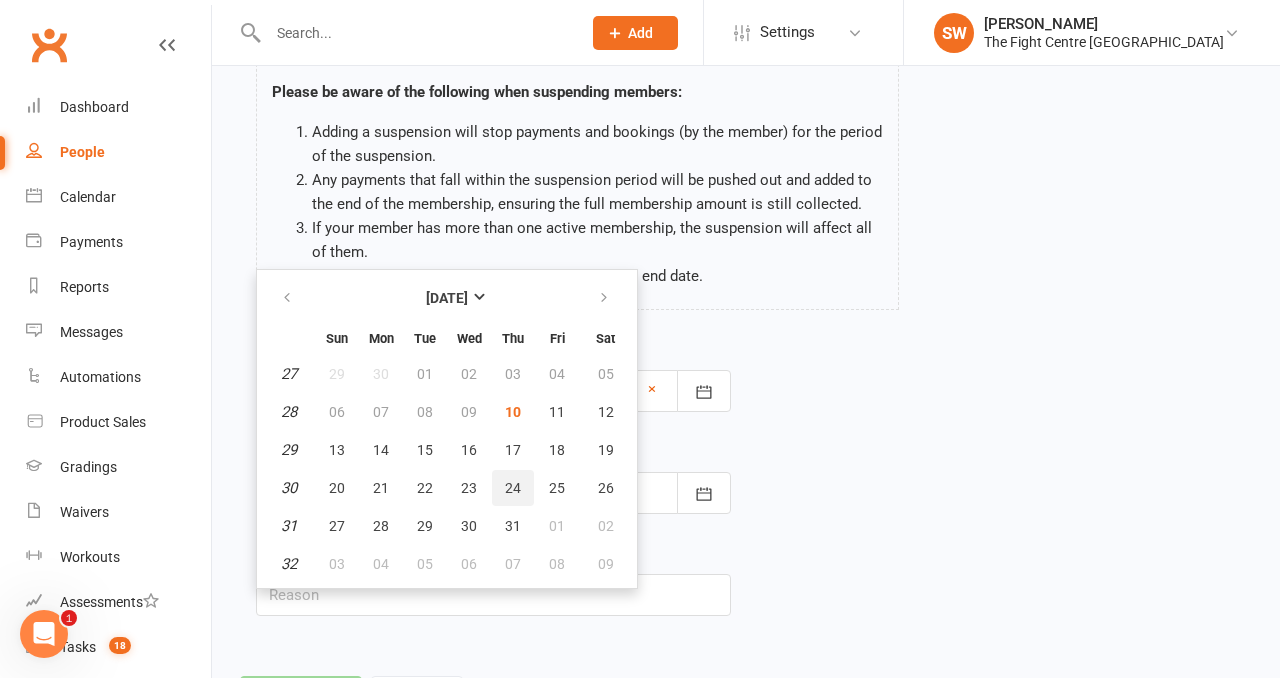 scroll, scrollTop: 129, scrollLeft: 0, axis: vertical 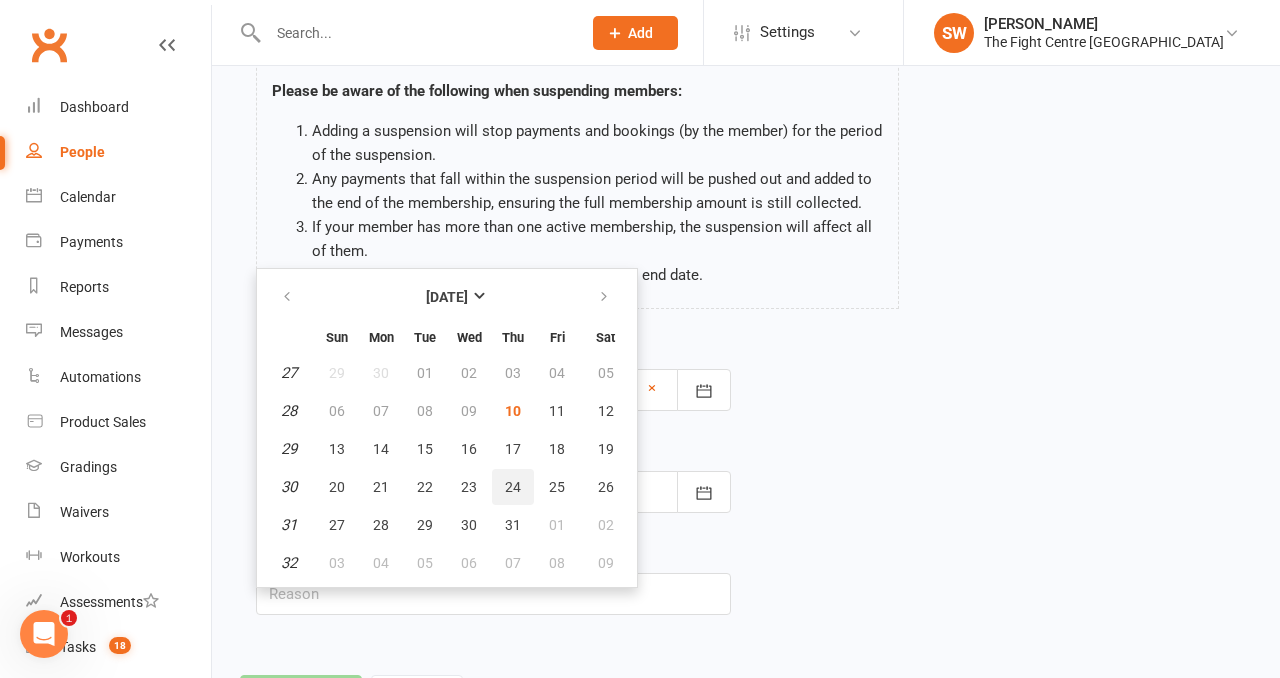 click on "24" at bounding box center [513, 487] 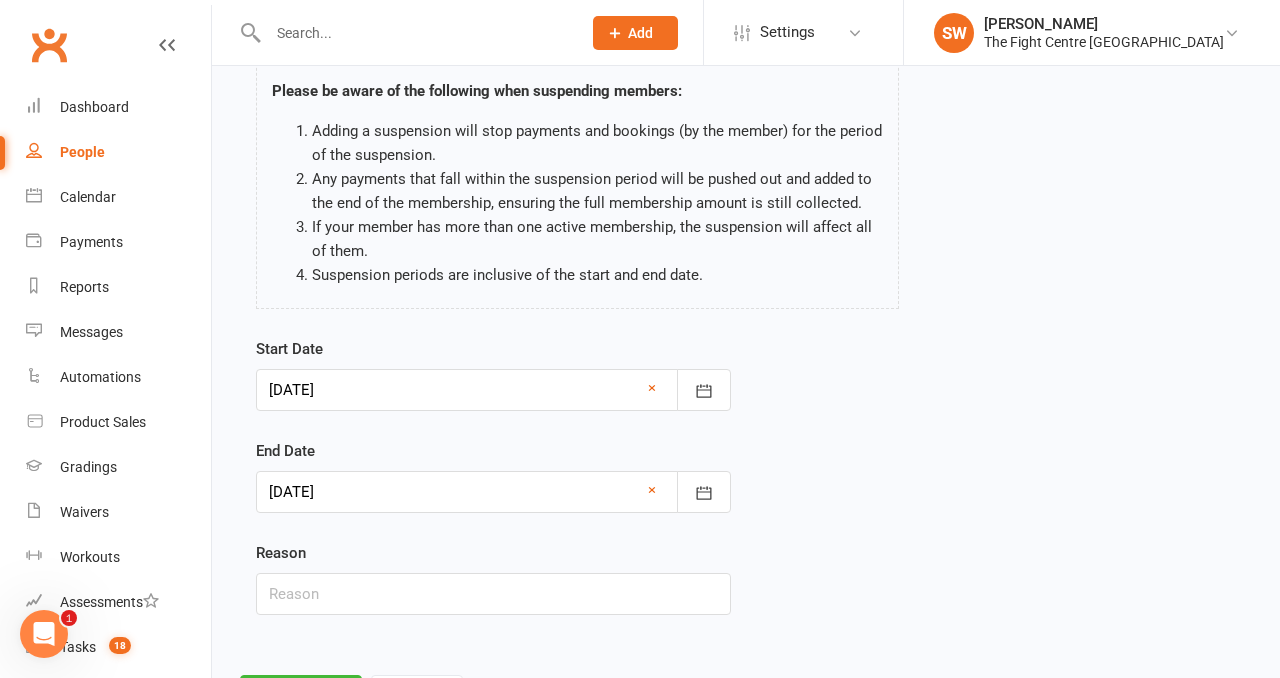 click at bounding box center (493, 390) 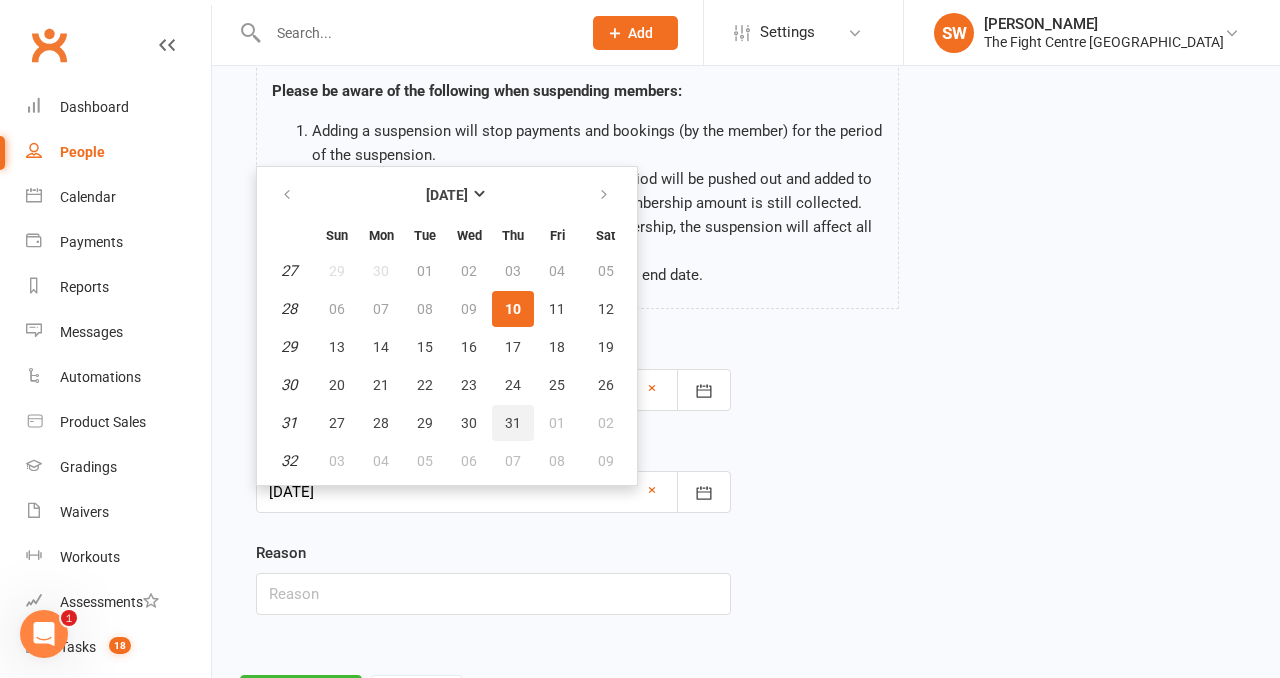click on "31" at bounding box center [513, 423] 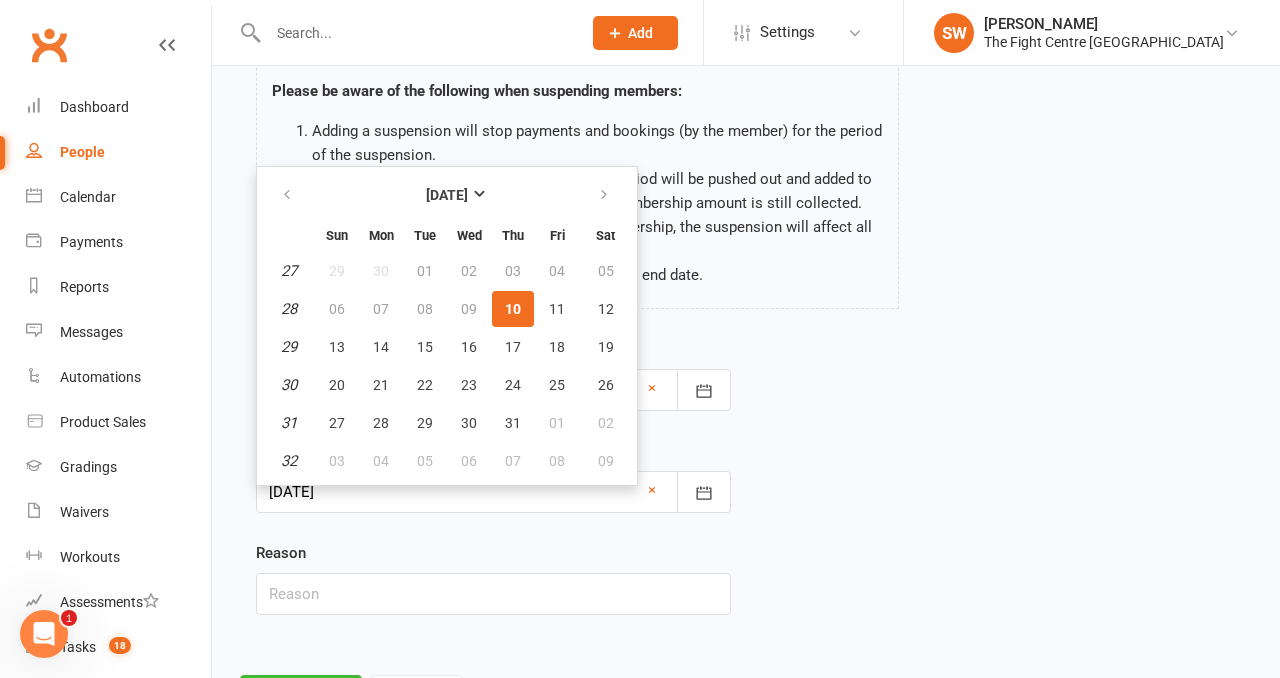type on "[DATE]" 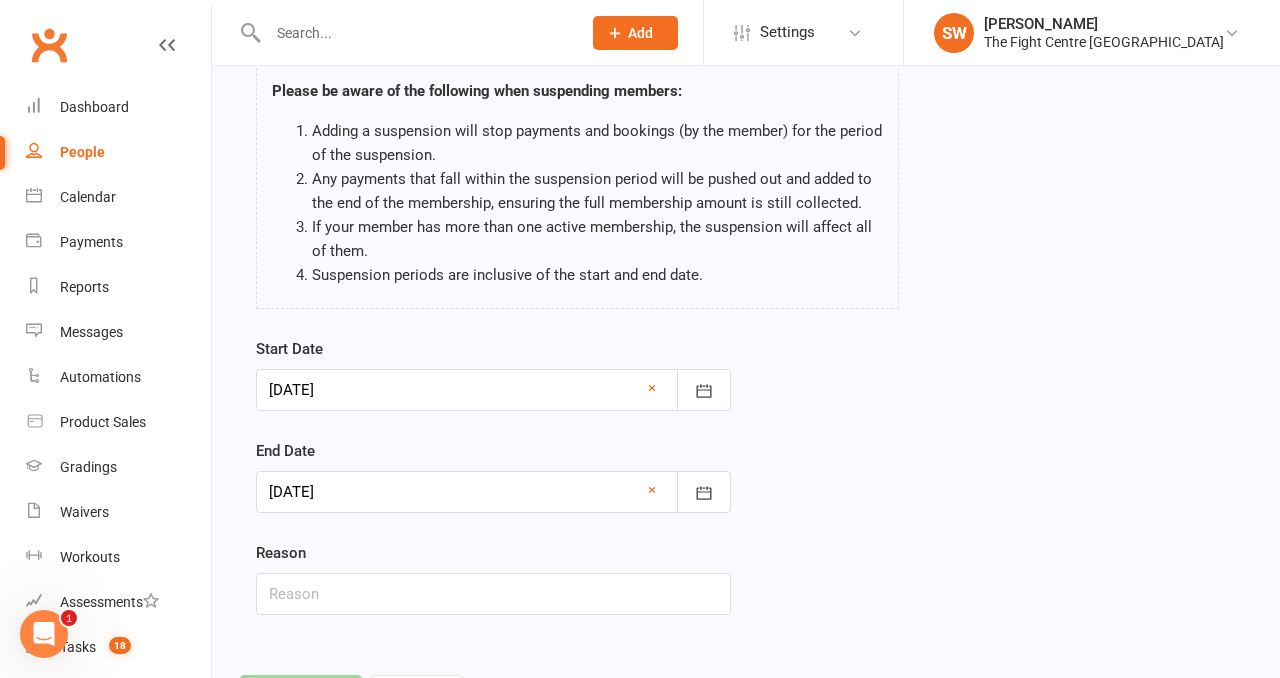 click at bounding box center [493, 492] 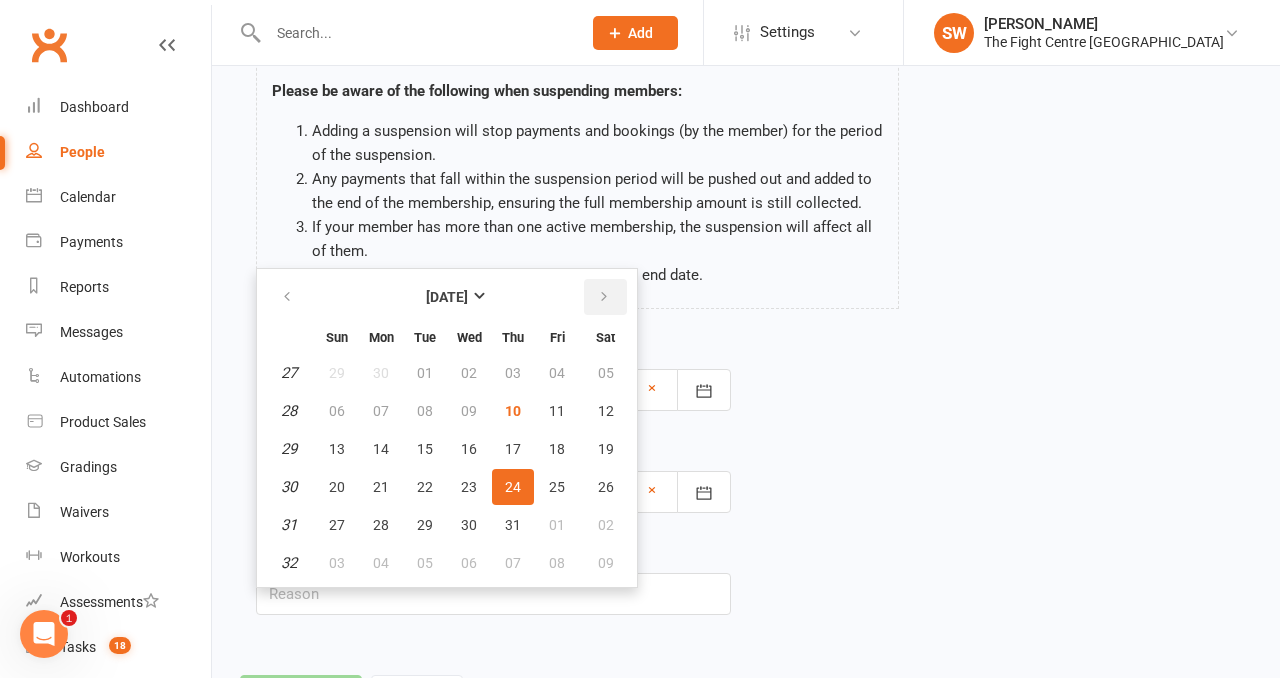 click at bounding box center [604, 297] 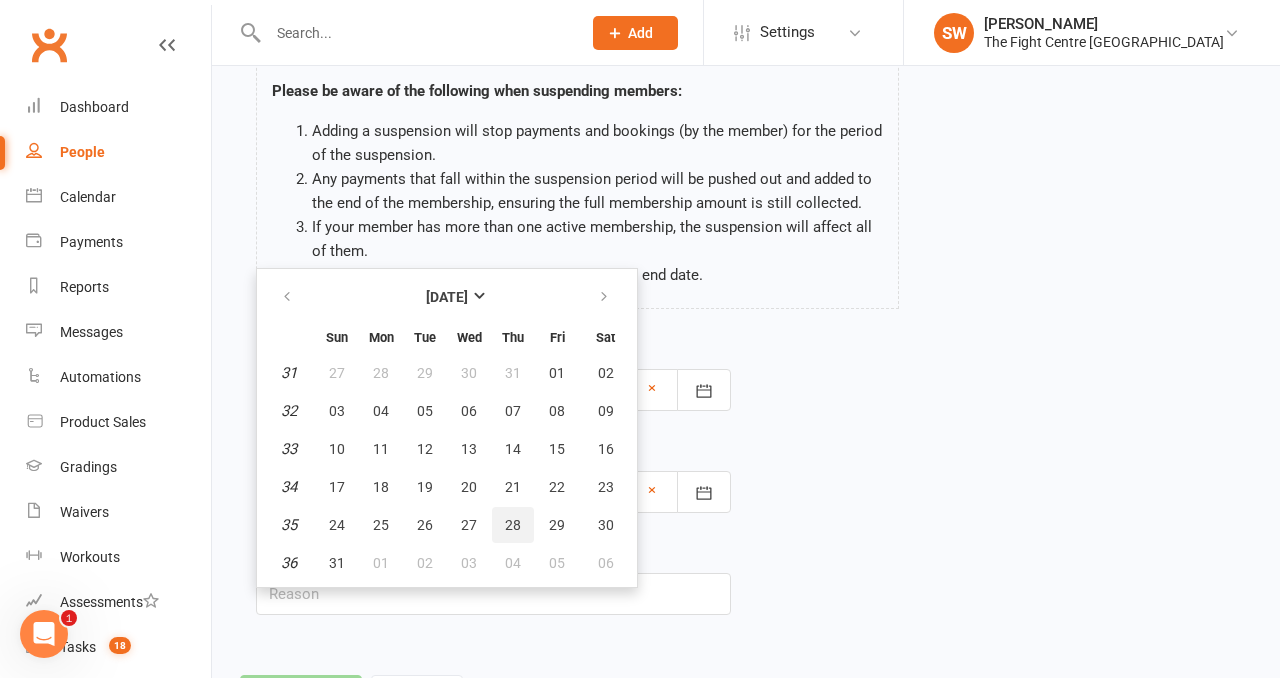 click on "28" at bounding box center (513, 525) 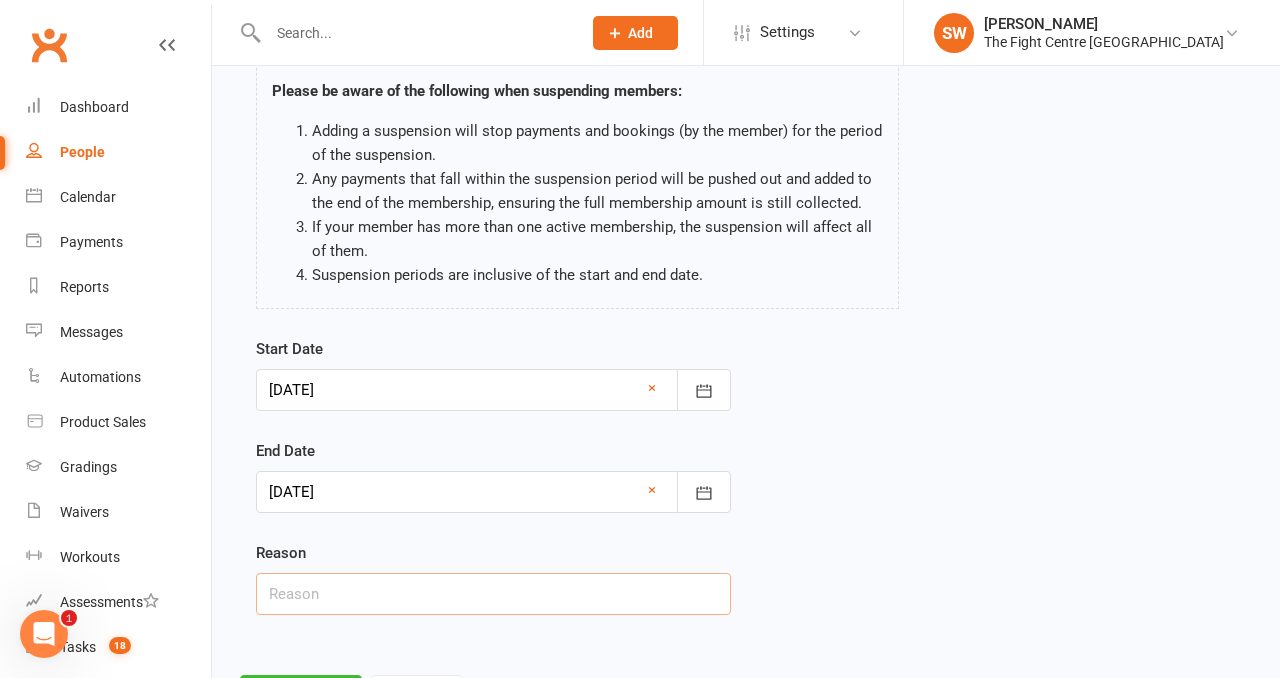 click at bounding box center [493, 594] 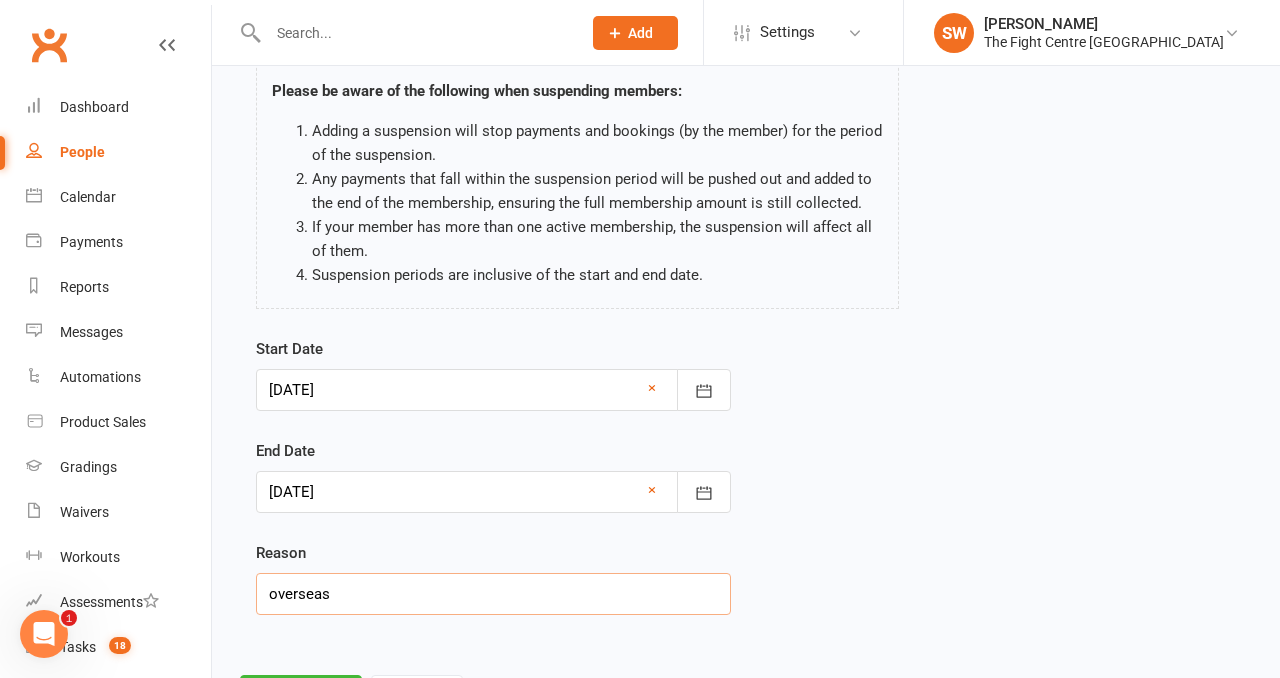 scroll, scrollTop: 225, scrollLeft: 0, axis: vertical 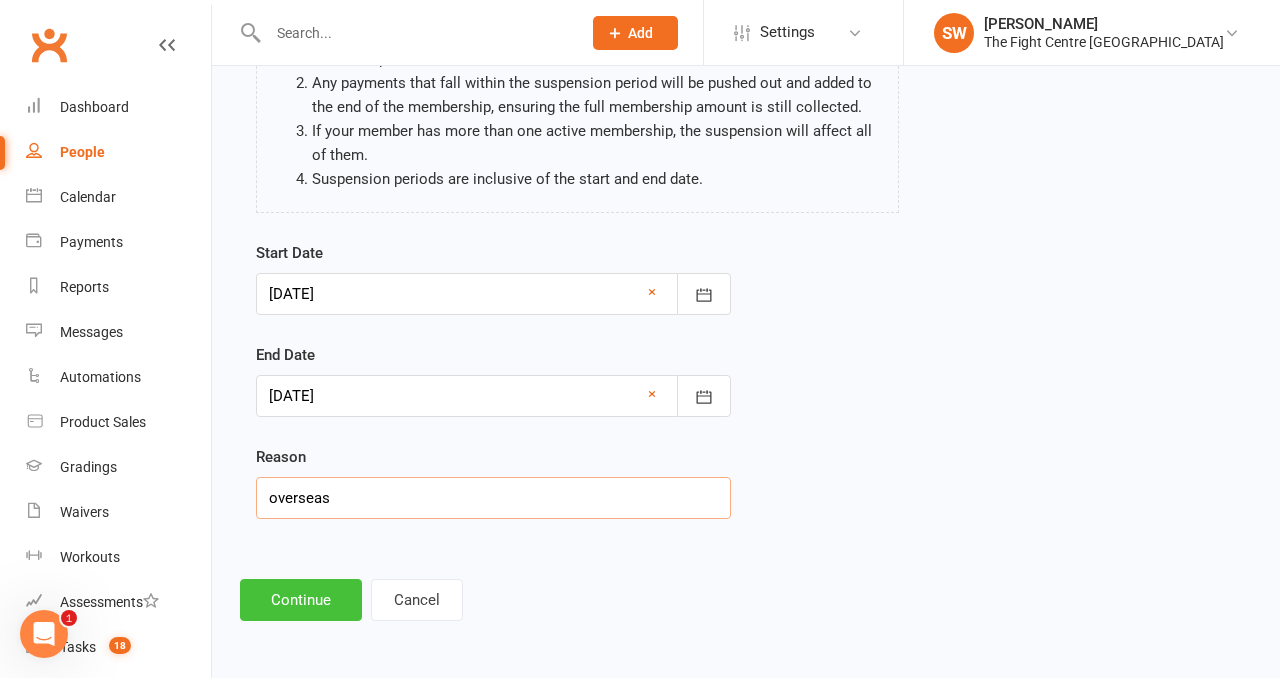type on "overseas" 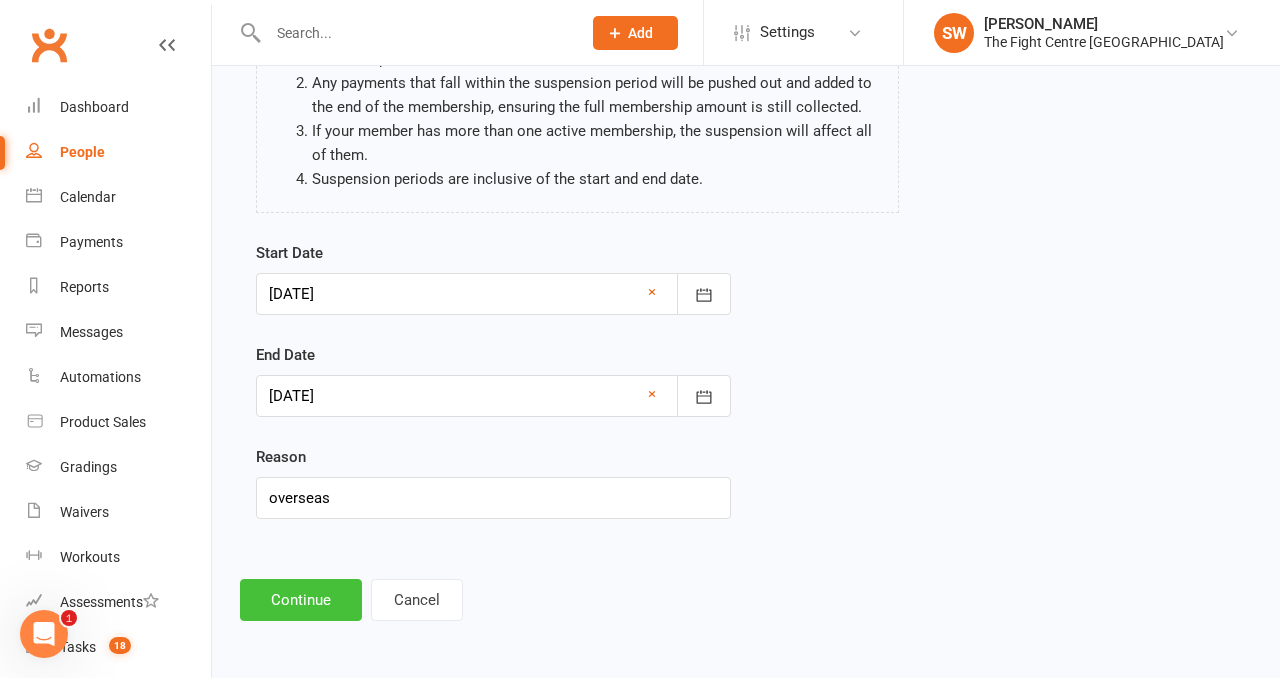 click on "Continue" at bounding box center [301, 600] 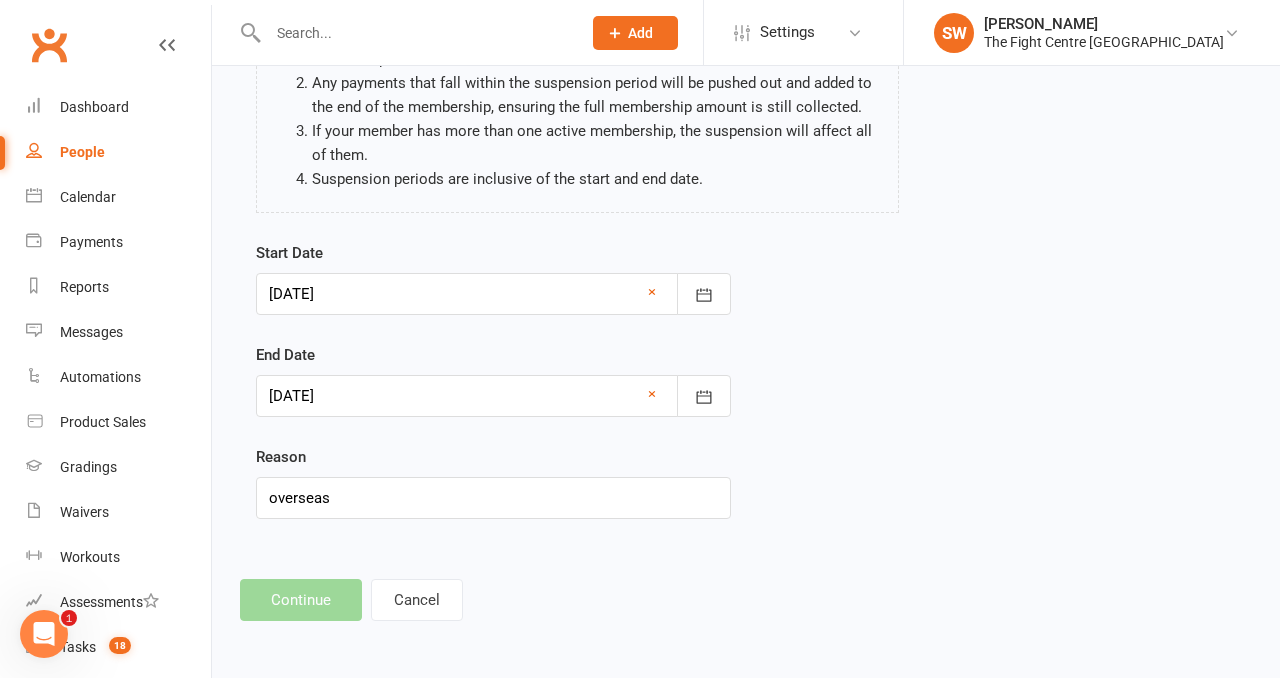 scroll, scrollTop: 0, scrollLeft: 0, axis: both 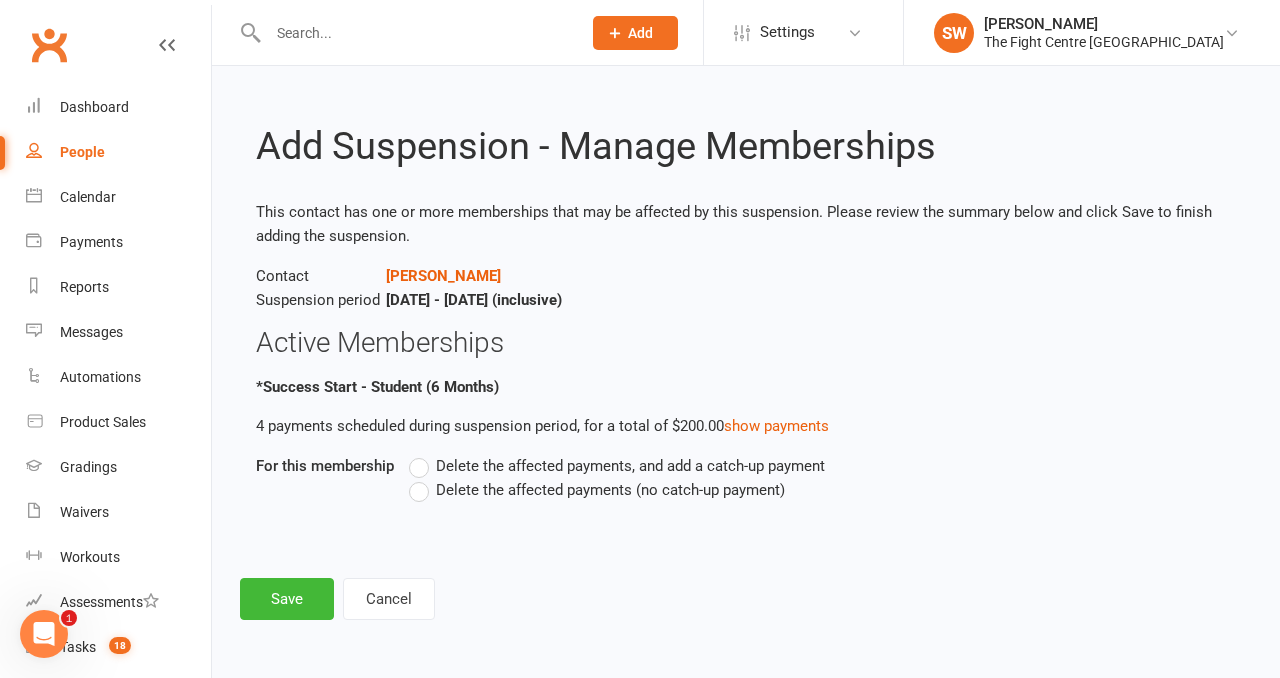 click on "Delete the affected payments (no catch-up payment)" at bounding box center [597, 490] 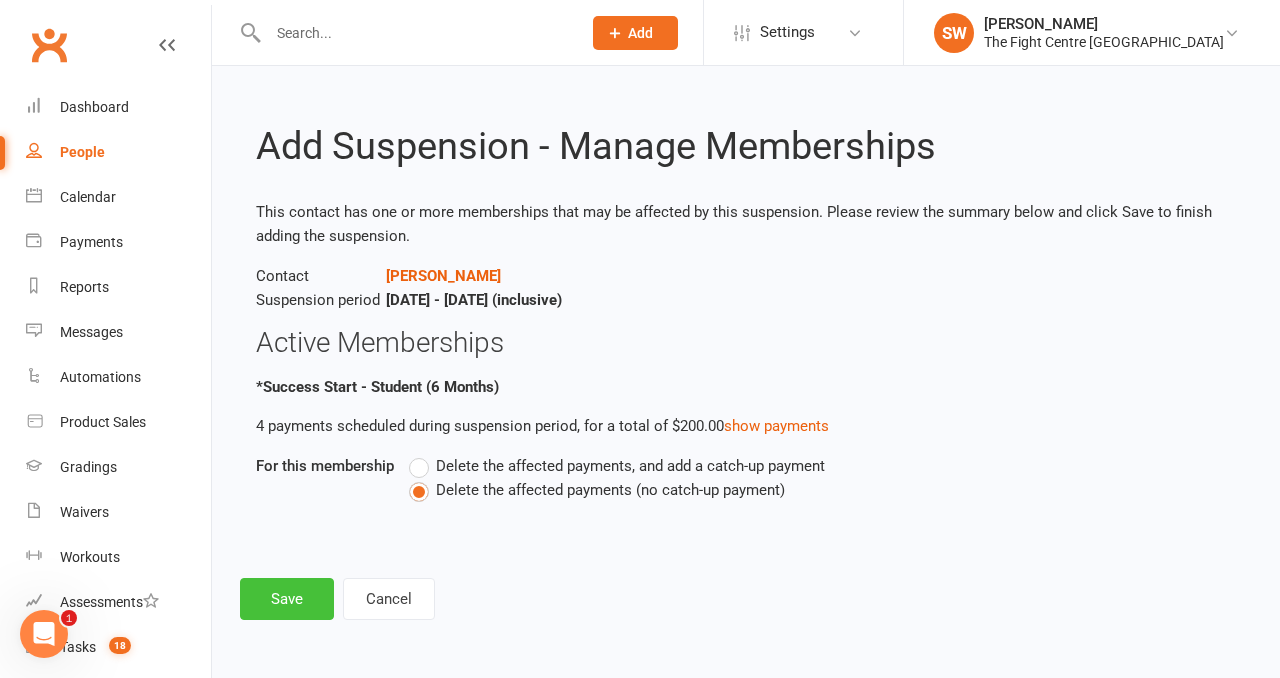 click on "Save" at bounding box center (287, 599) 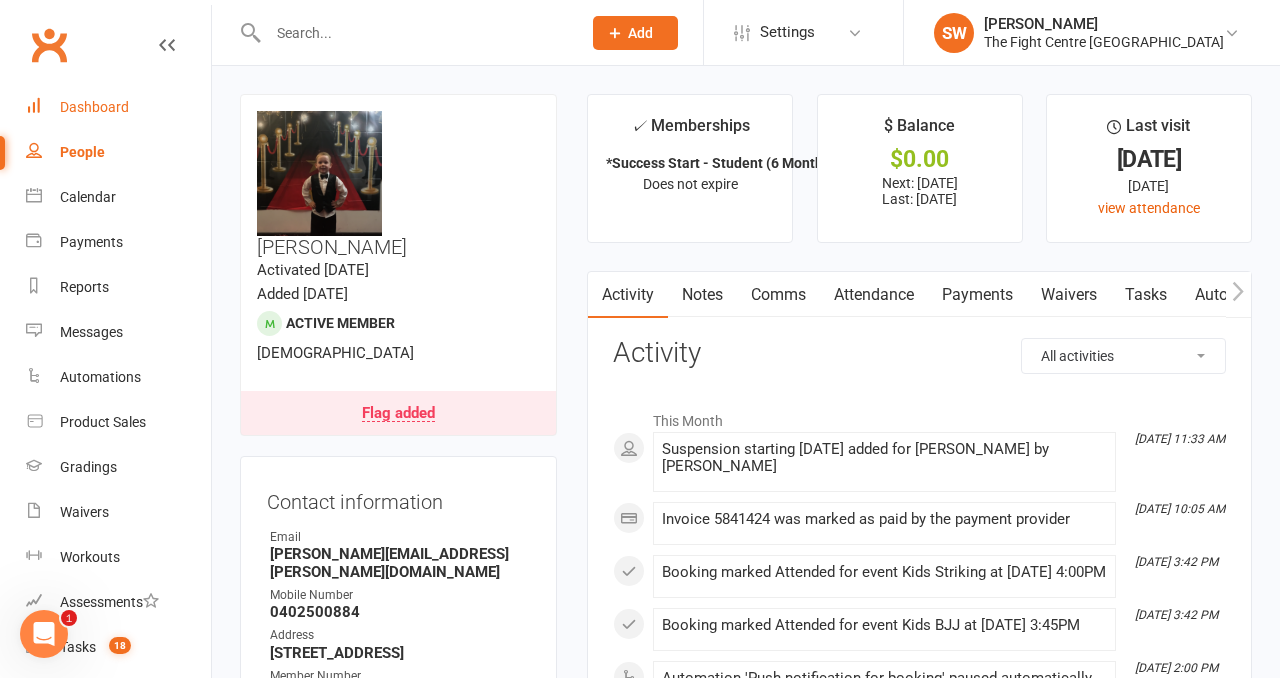 click on "Dashboard" at bounding box center (118, 107) 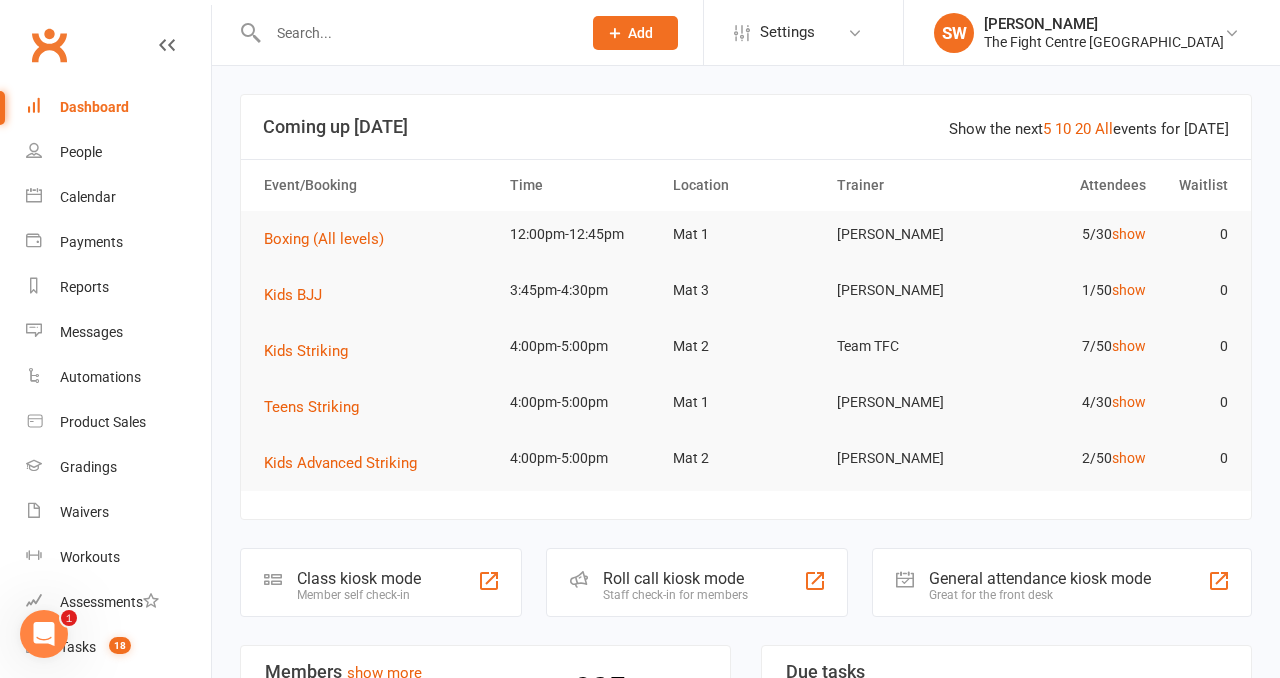 click at bounding box center [414, 33] 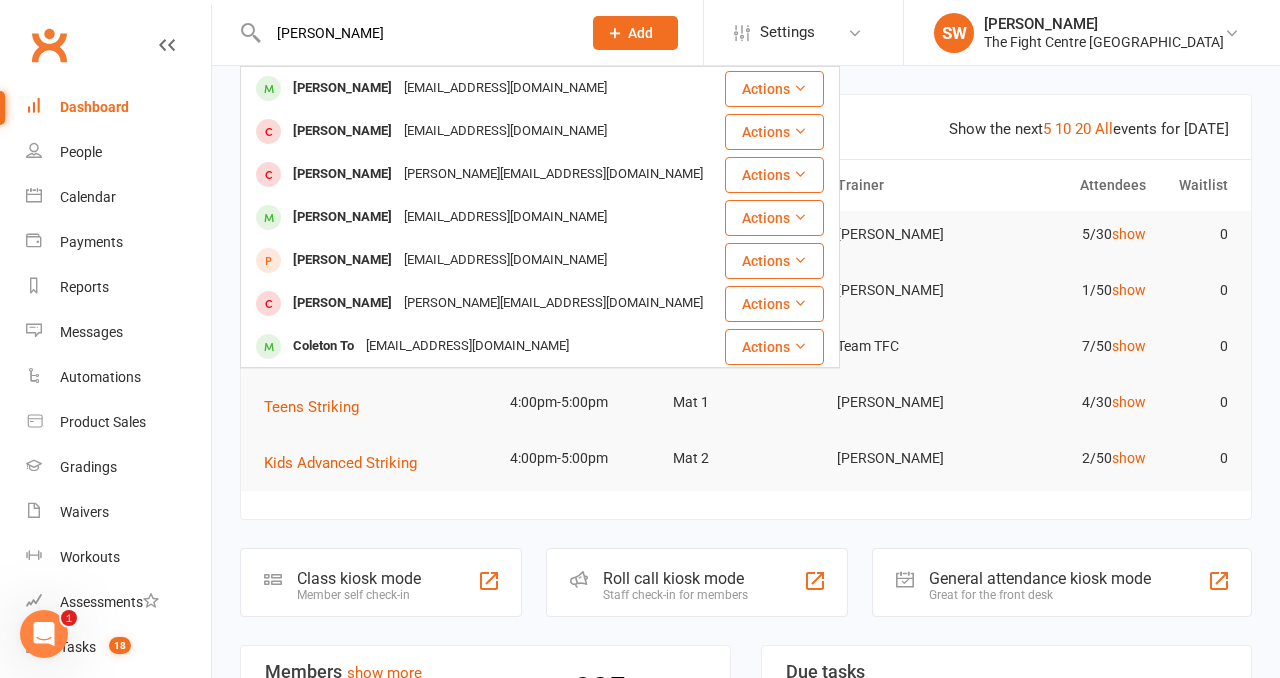 type on "cole tovio" 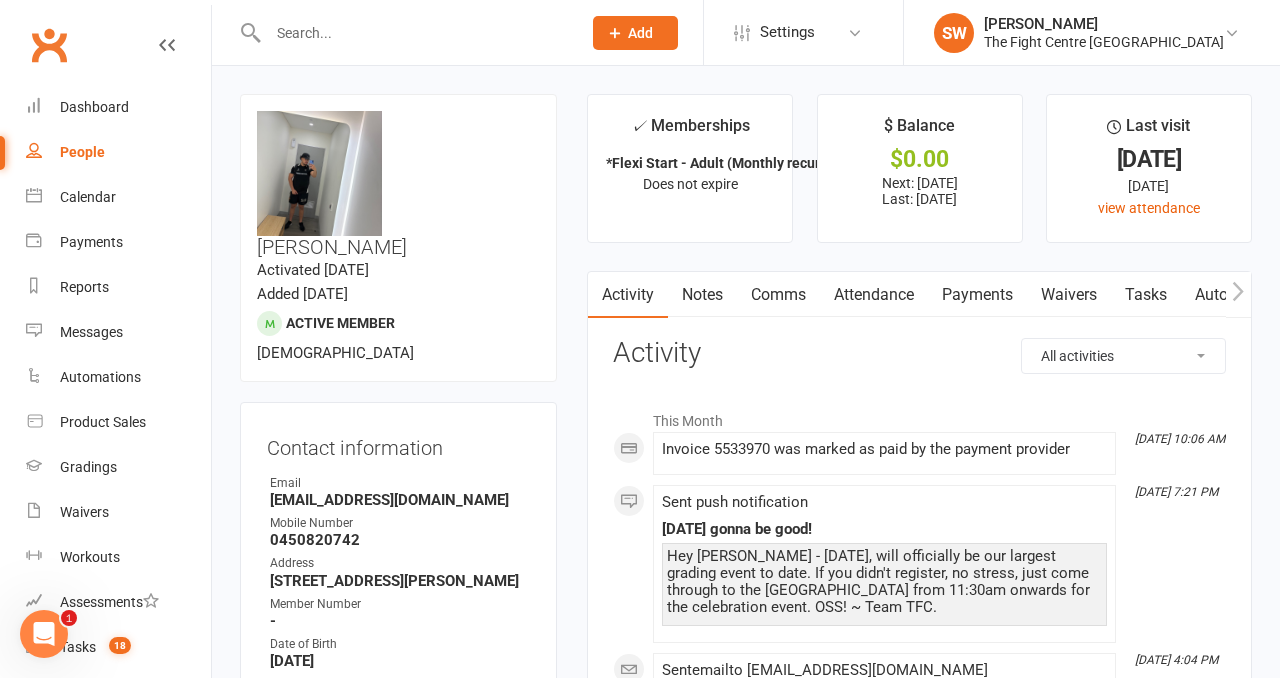 click on "upload photo change photo Cole Tovio Activated 1 May, 2025 Added 1 May, 2025   Active member 21 years old  Contact information Owner   Email  coletovio188@gmail.com
Mobile Number  0450820742
Address  42 pierrro place 149 killara boulevard Brisbane Logan reserve 4133
Member Number  -
Date of Birth  February 28, 2004
Location
Update Contact Details Flag Archive Manage Comms Settings
Wallet Credit card Cole tovio  xxxx xxxx xxxx 9167  10/2027
Add / Edit Payment Method
Membership      *Flexi Start - Adult (Monthly recurring) May 1 2025 — Never Booked: 12 Attended: 12 Late cancellations: 1 Unlimited classes remaining   Cancel membership Upgrade / Downgrade Add new membership
Family Members   Sara Mataio - Parent / Guardian  Gracen Tovio - Sibling Add link to existing contact  Add link to new contact
Suspensions  No active suspensions found. Add new suspension
Promotions  edit Fighters -
Kids / Teens members -
No more check in calls -
Online training check in -
First week message" at bounding box center (398, 1494) 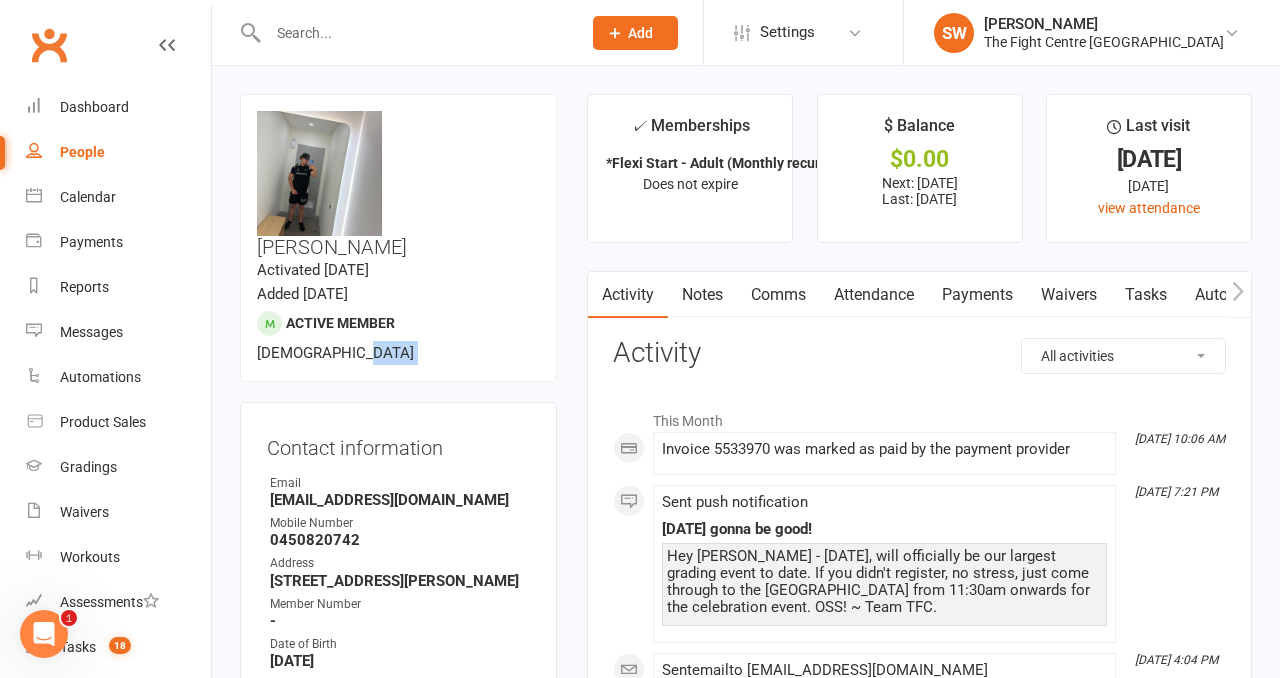 click on "upload photo change photo Cole Tovio Activated 1 May, 2025 Added 1 May, 2025   Active member 21 years old  Contact information Owner   Email  coletovio188@gmail.com
Mobile Number  0450820742
Address  42 pierrro place 149 killara boulevard Brisbane Logan reserve 4133
Member Number  -
Date of Birth  February 28, 2004
Location
Update Contact Details Flag Archive Manage Comms Settings
Wallet Credit card Cole tovio  xxxx xxxx xxxx 9167  10/2027
Add / Edit Payment Method
Membership      *Flexi Start - Adult (Monthly recurring) May 1 2025 — Never Booked: 12 Attended: 12 Late cancellations: 1 Unlimited classes remaining   Cancel membership Upgrade / Downgrade Add new membership
Family Members   Sara Mataio - Parent / Guardian  Gracen Tovio - Sibling Add link to existing contact  Add link to new contact
Suspensions  No active suspensions found. Add new suspension
Promotions  edit Fighters -
Kids / Teens members -
No more check in calls -
Online training check in -
First week message" at bounding box center [398, 1494] 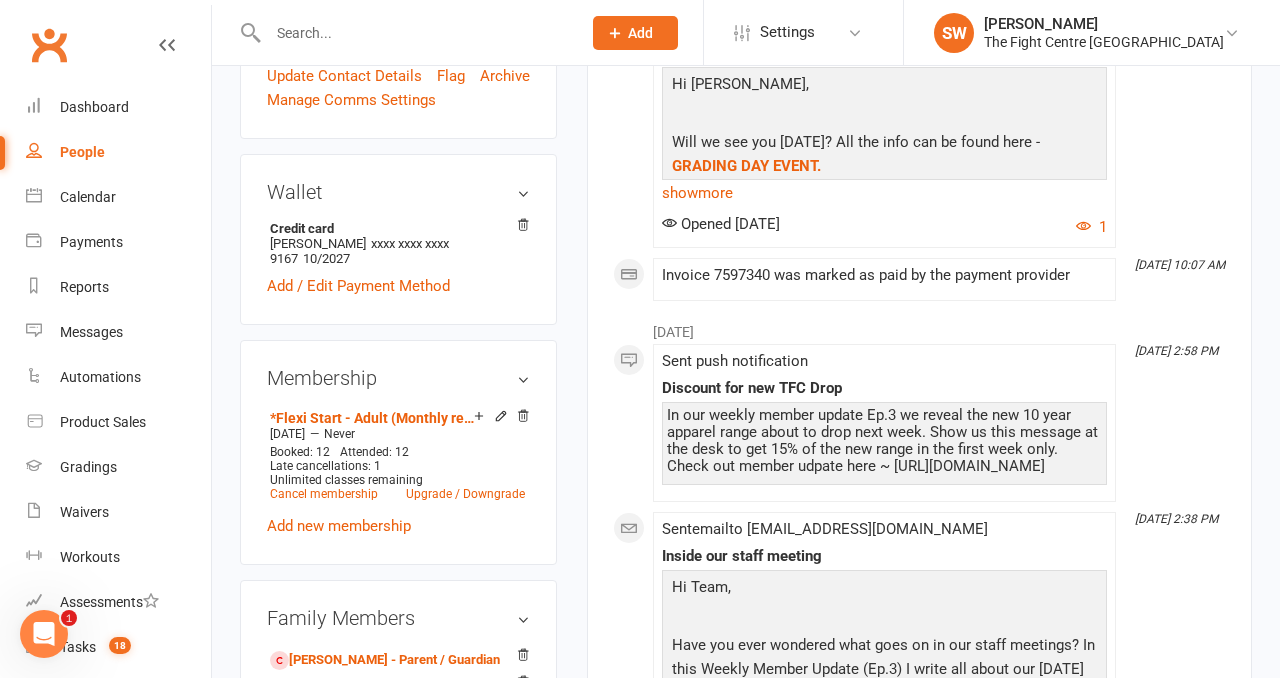 scroll, scrollTop: 664, scrollLeft: 0, axis: vertical 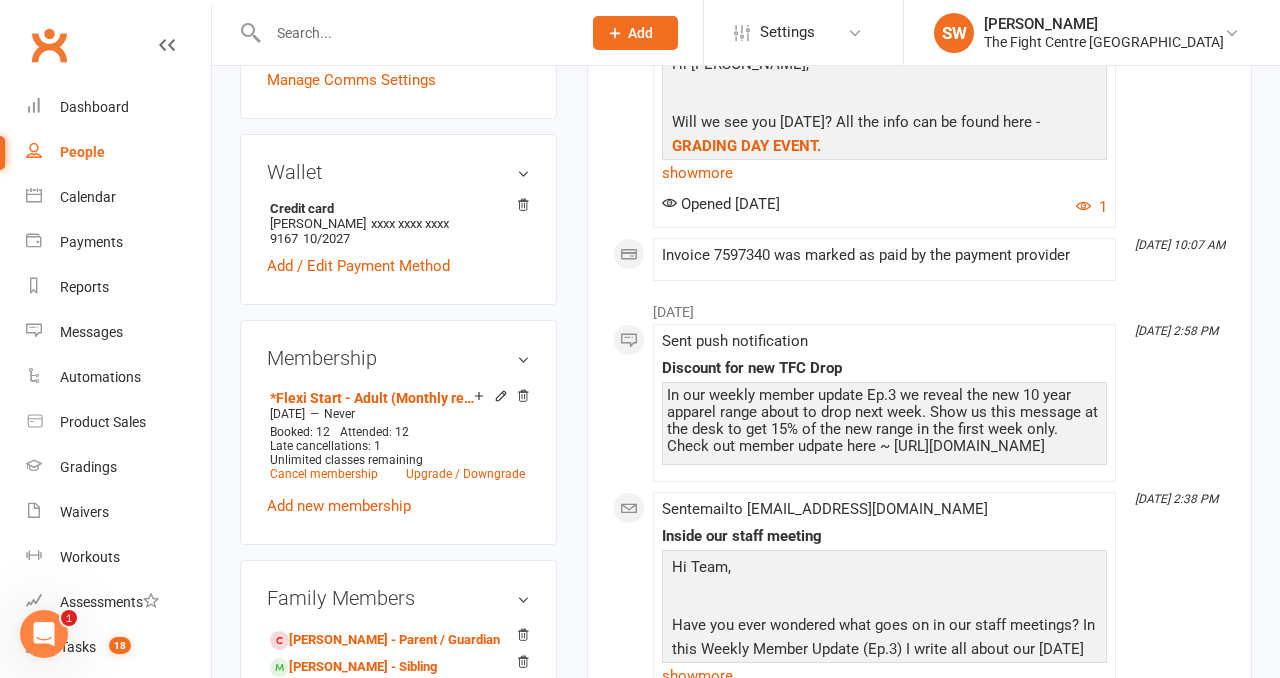 click on "✓ Memberships *Flexi Start - Adult (Monthly recurring) Does not expire $ Balance $0.00 Next: 11 Jul 2025 Last: 4 Jul 2025 Last visit 18 Jun 2025 22 days ago view attendance
Activity Notes Comms Attendance Payments Waivers Tasks Automations Workouts Gradings / Promotions Mobile App Credit balance
All activities Bookings / Attendances Communications Notes Failed SMSes Gradings Members Memberships Mobile App POS Sales Payments Credit Vouchers Prospects Reports Automations Tasks Waivers Workouts Kiosk Mode Consent Assessments Contact Flags Family Relationships Activity This Month Jul 10, 10:06 AM Invoice 5533970 was marked as paid by the payment provider   Jul 5, 7:21 PM   Sent push notification   Tomorrow's gonna be good! Hey Cole - Sunday, 6th July, will officially be our largest grading event to date. If you didn't register, no stress, just come through to the Meadowbrook Golf Club Beer Garden from 11:30am onwards for the celebration event. OSS! ~ Team TFC. Jul 4, 4:04 PM   Sent  email  to     Hi Cole," at bounding box center (919, 1166) 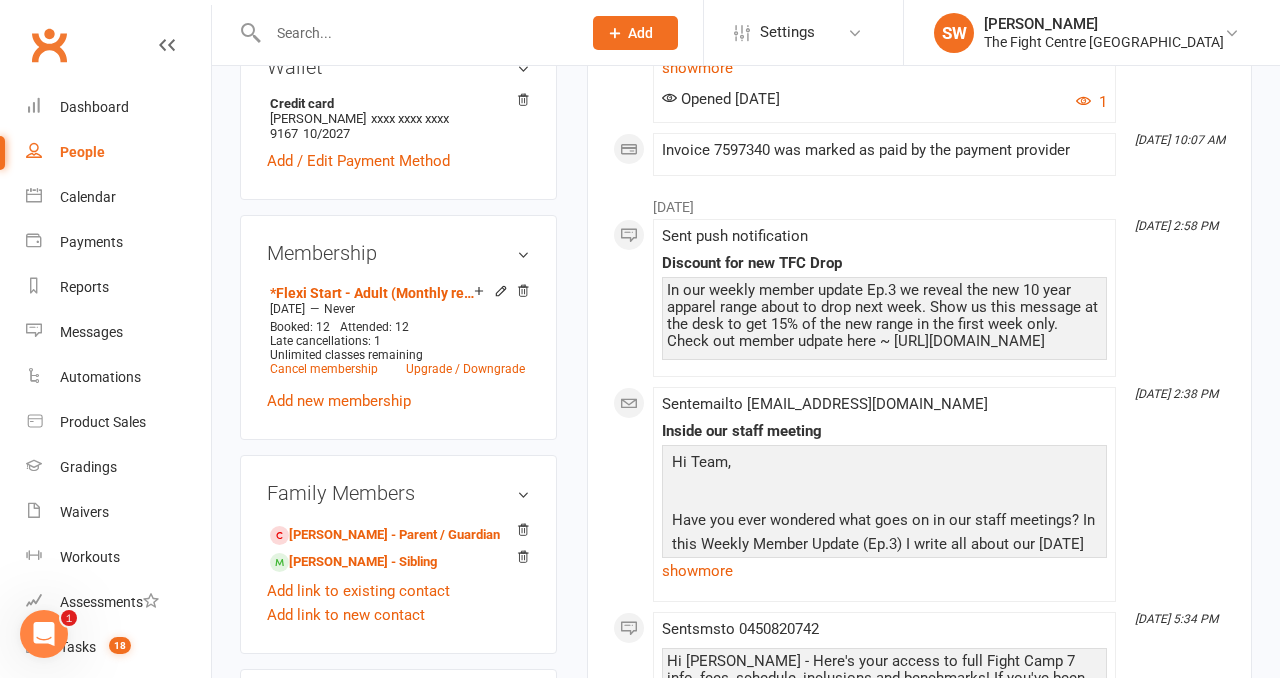 scroll, scrollTop: 704, scrollLeft: 0, axis: vertical 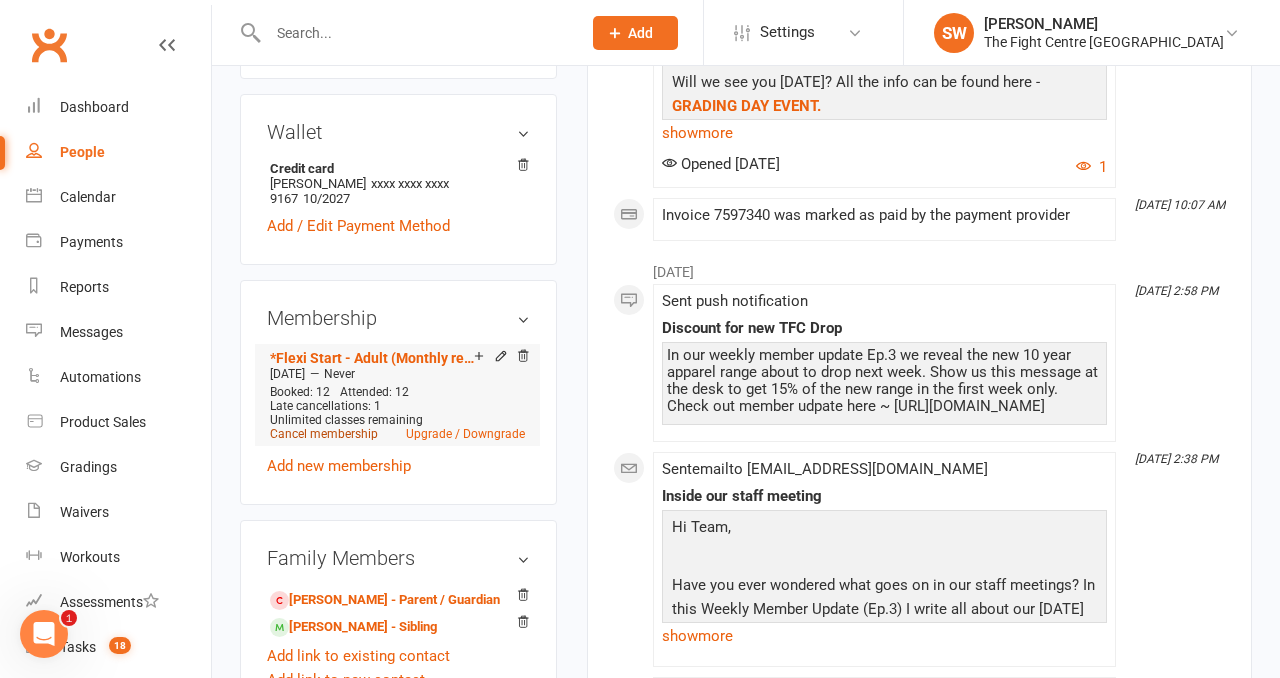 click on "Cancel membership" at bounding box center [324, 434] 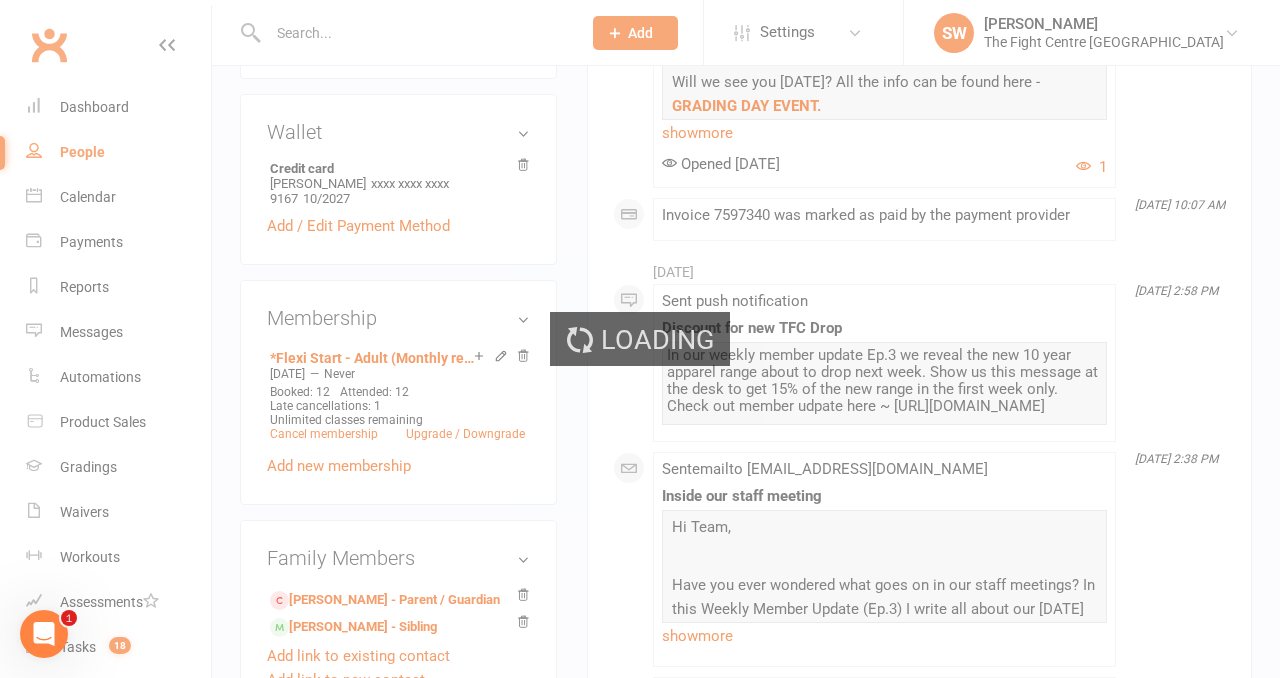 scroll, scrollTop: 0, scrollLeft: 0, axis: both 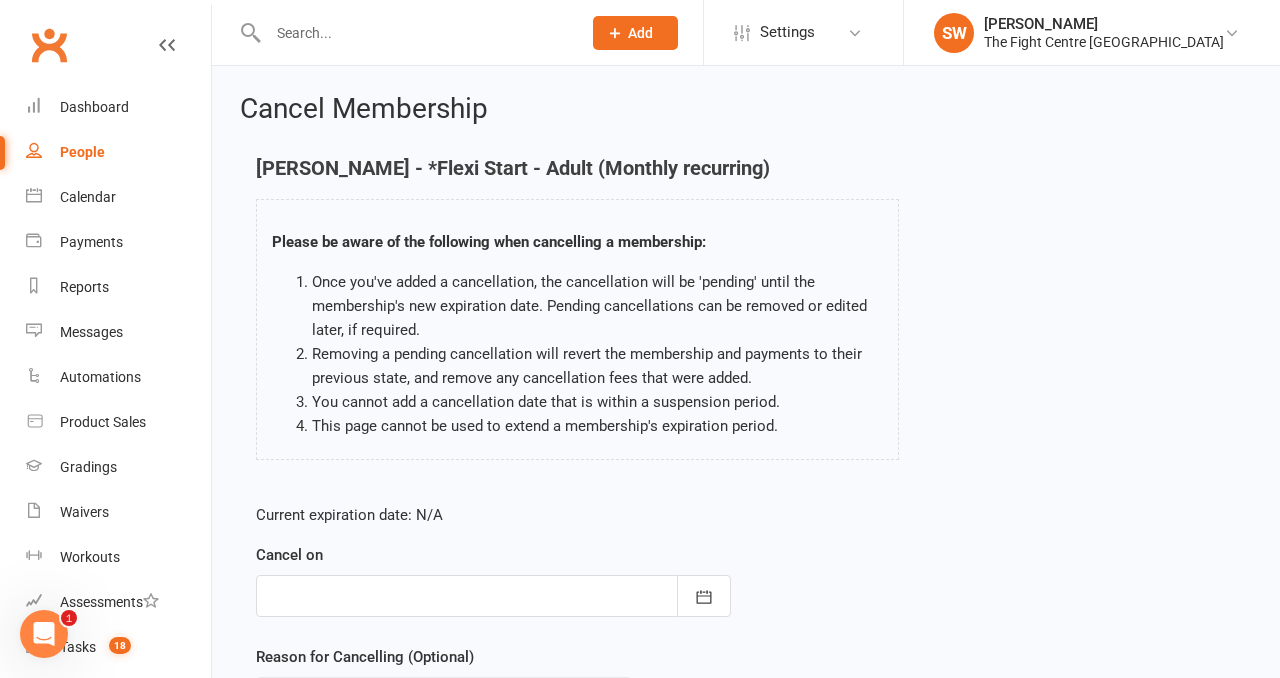 click at bounding box center [493, 596] 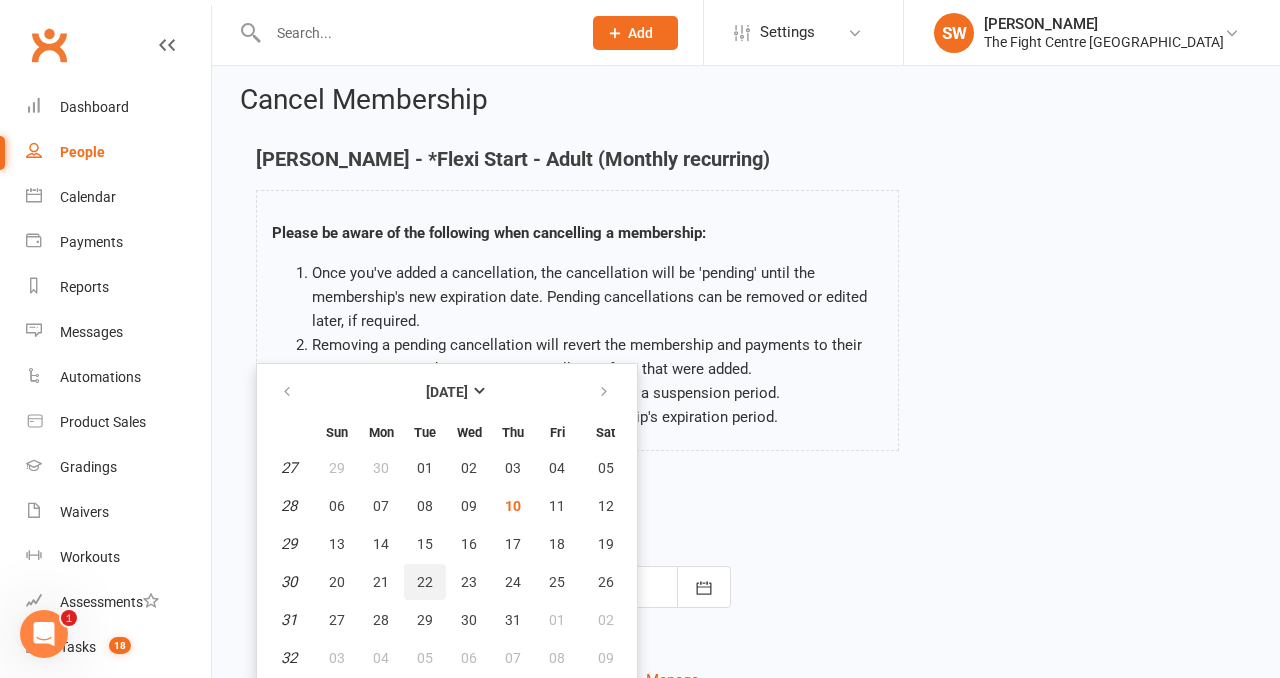 scroll, scrollTop: 124, scrollLeft: 0, axis: vertical 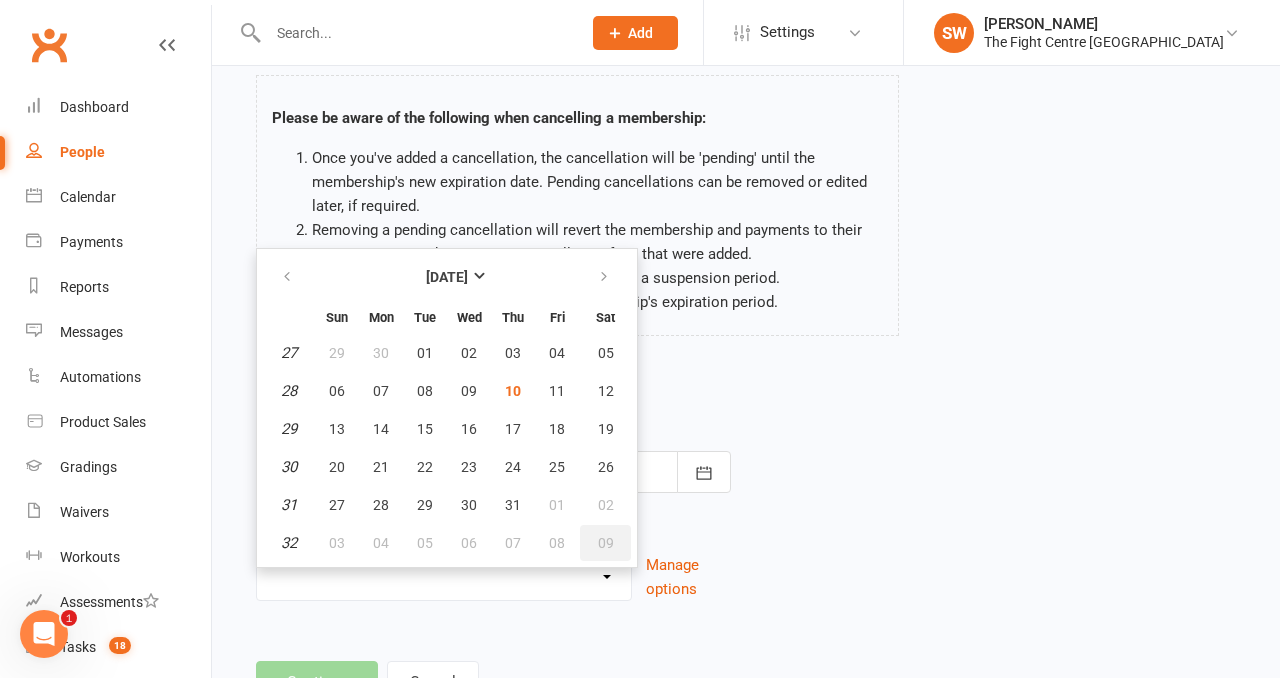 click on "09" at bounding box center [605, 543] 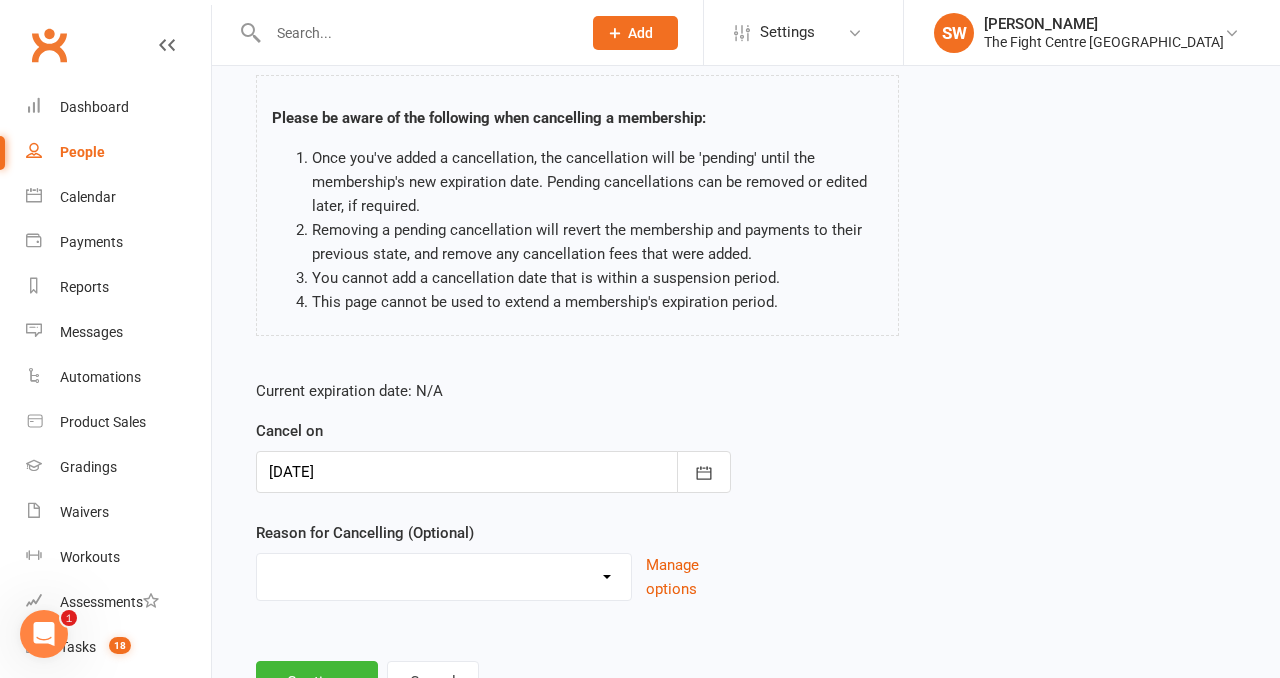 click on "Cancelled in contract- 30kms  Cancelled in contract - dispute Cancelled in contract- hardship  Cancelled in contract- medical/injury  Cancelled in contract- paid out  Cancelled in contract- transferred  Cooling off period Debt Collection Dispute Family issues  I can no longer afford this membership I'm too busy Injury and/or medical I've lost interest I've moved more than 30km from the gym Moved more than 30kms Upgrade / Downgrade Other reason" at bounding box center [444, 574] 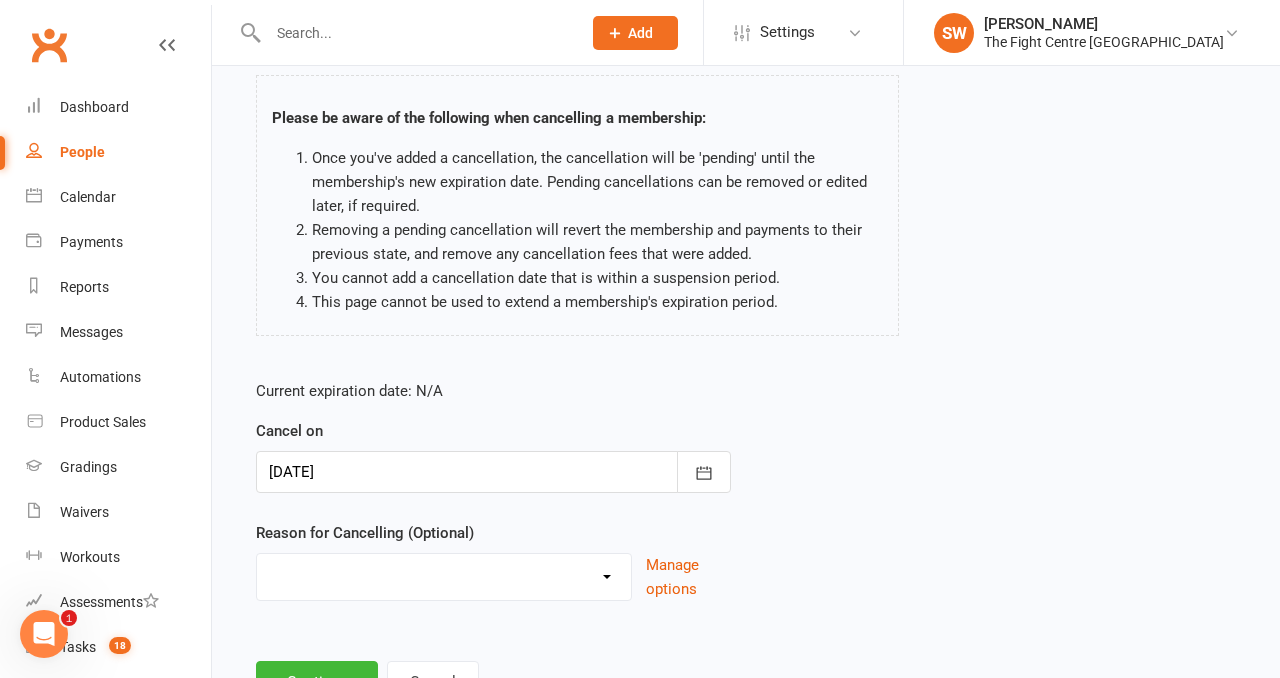 select on "10" 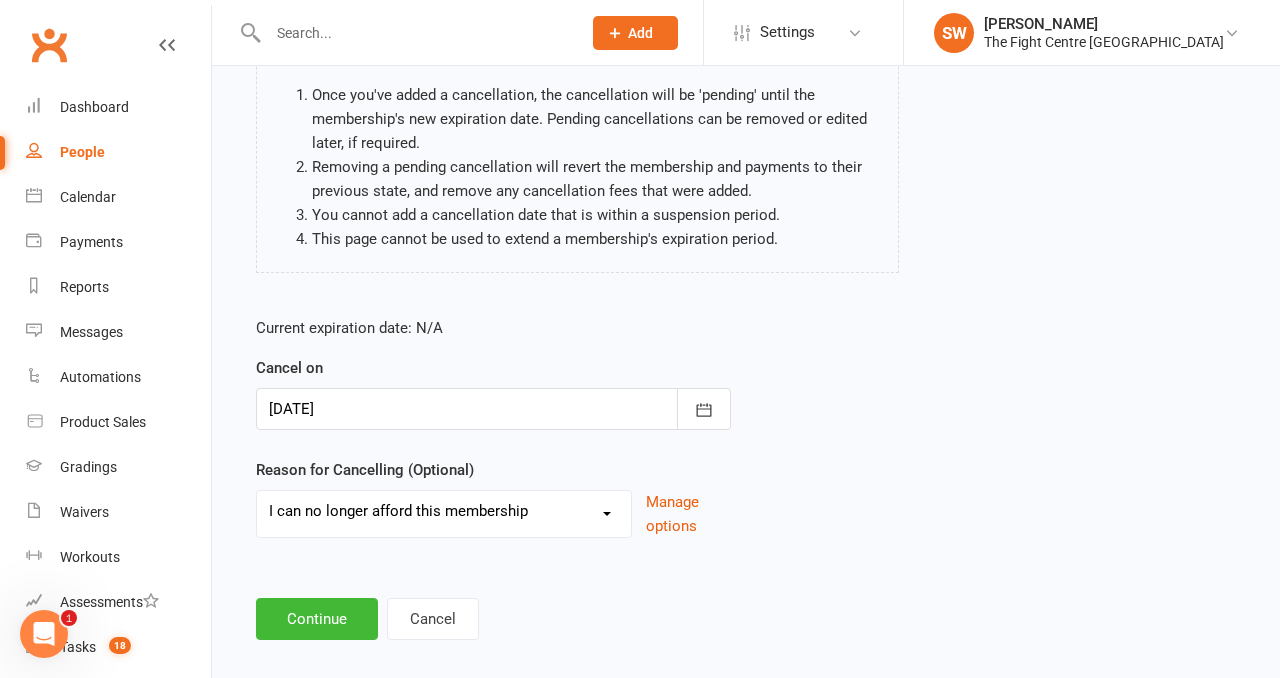 scroll, scrollTop: 194, scrollLeft: 0, axis: vertical 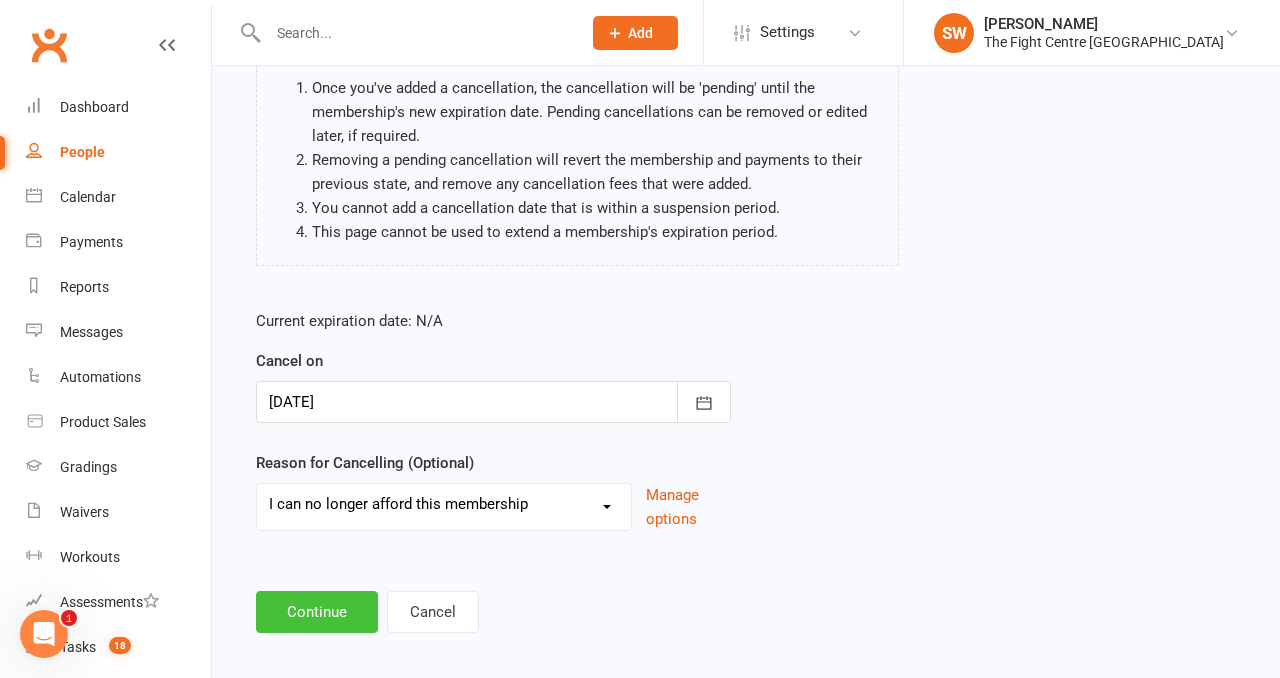 click on "Continue" at bounding box center (317, 612) 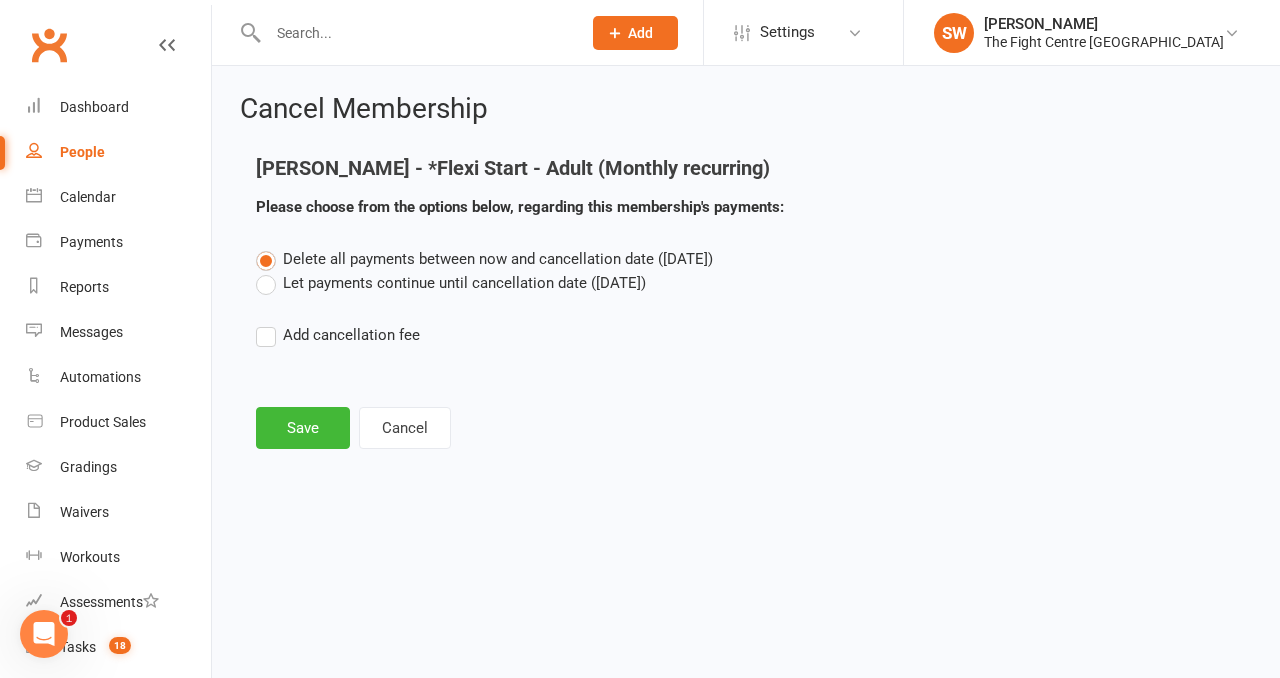 click on "Let payments continue until cancellation date (Aug 9, 2025)" at bounding box center [451, 283] 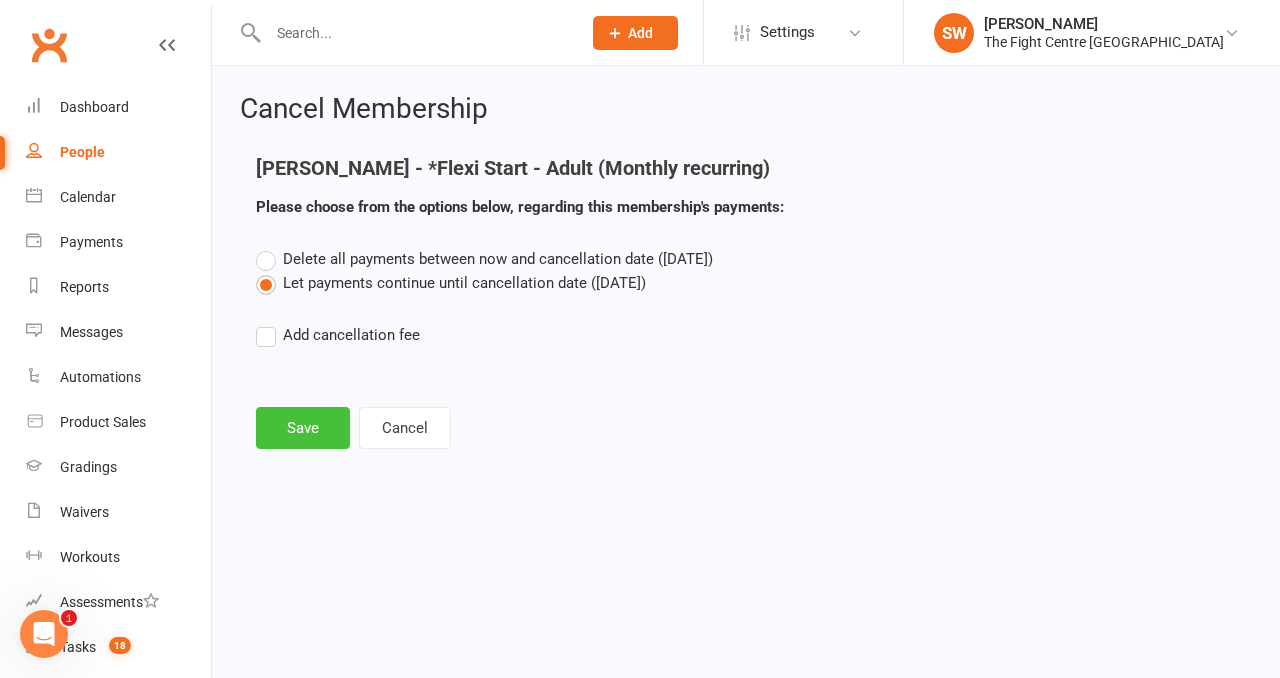click on "Save" at bounding box center [303, 428] 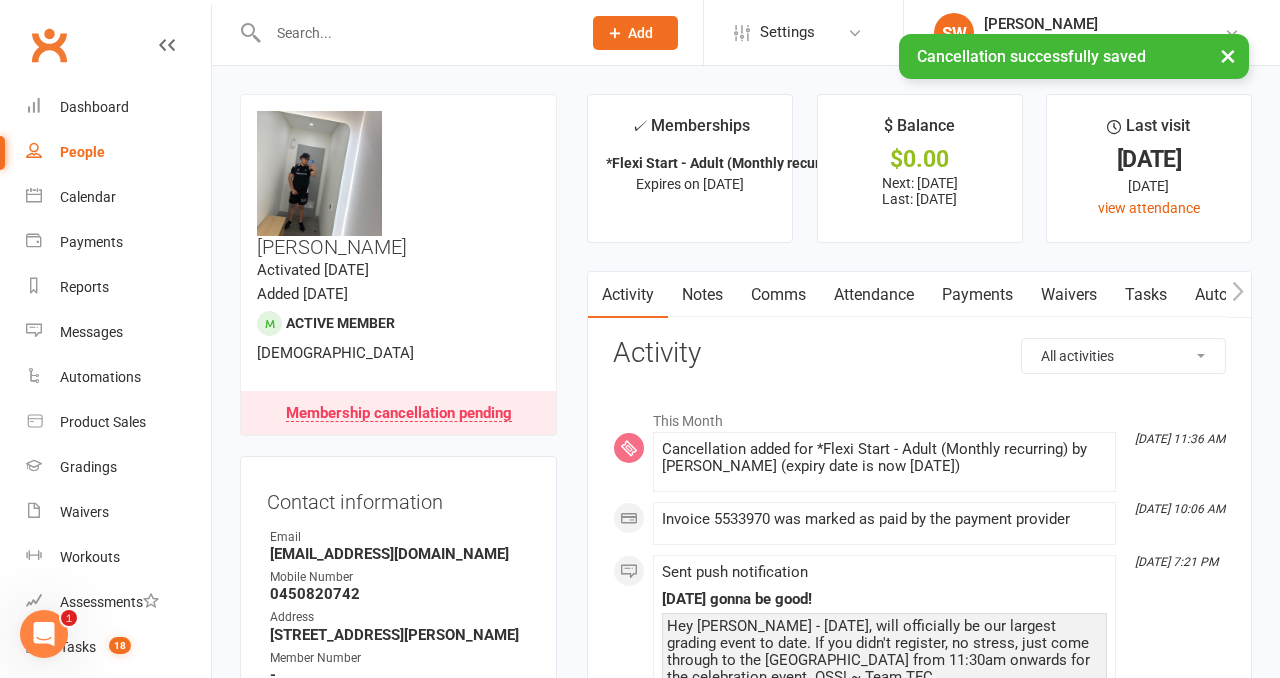 click on "Notes" at bounding box center (702, 295) 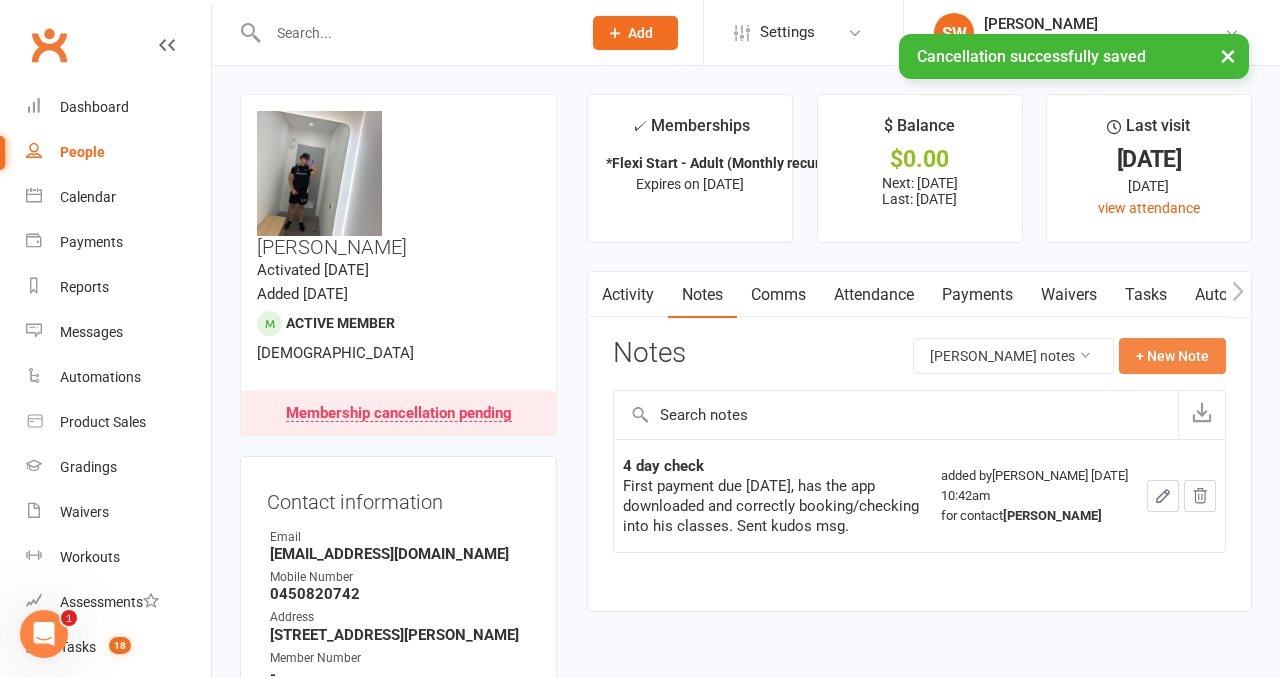 click on "+ New Note" at bounding box center [1172, 356] 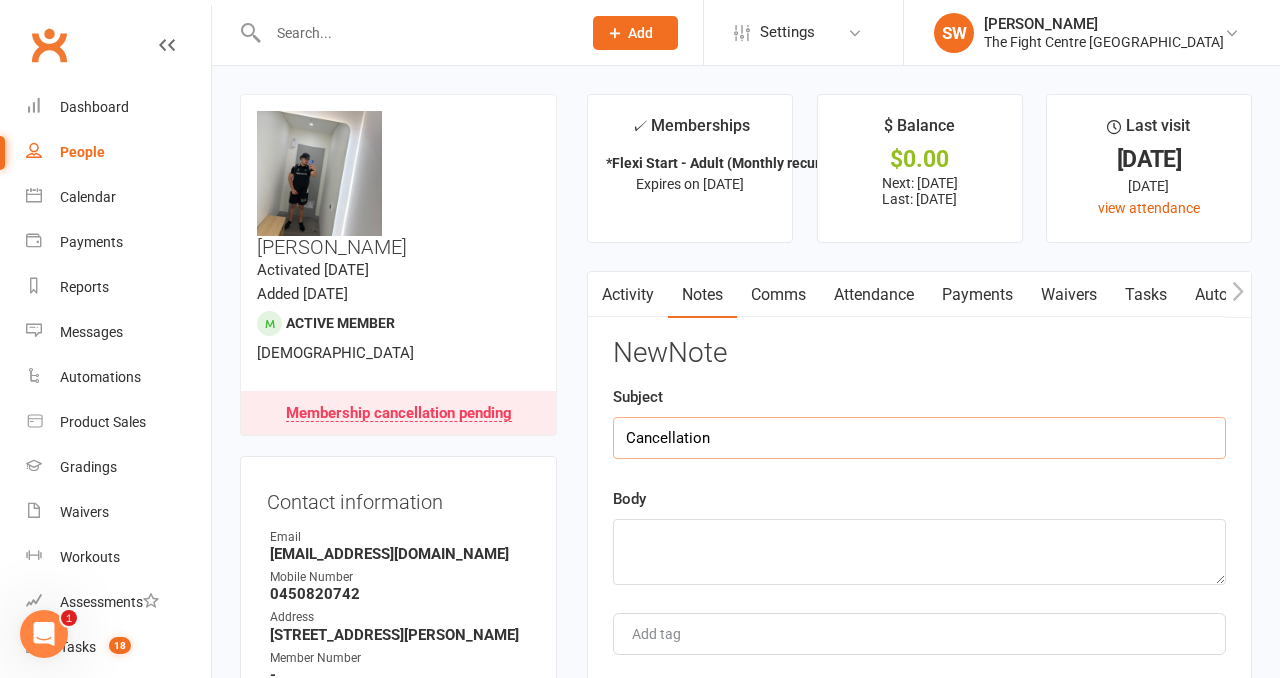type on "Cancellation" 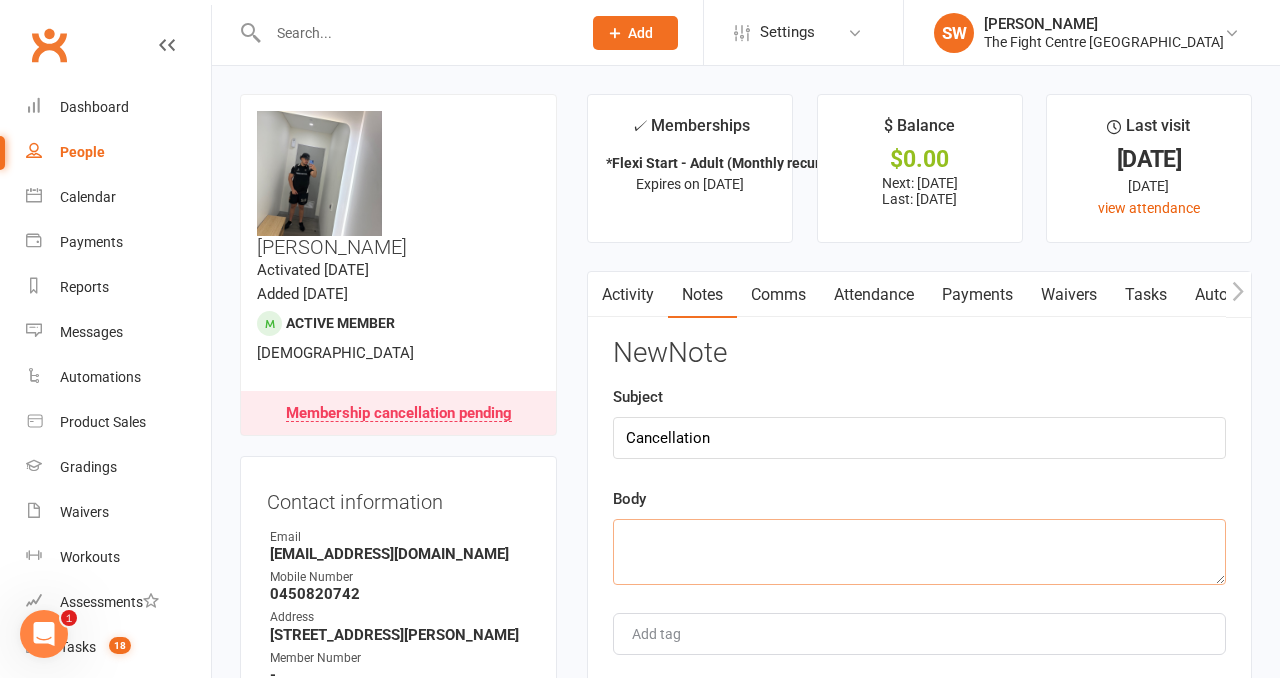 type on "C" 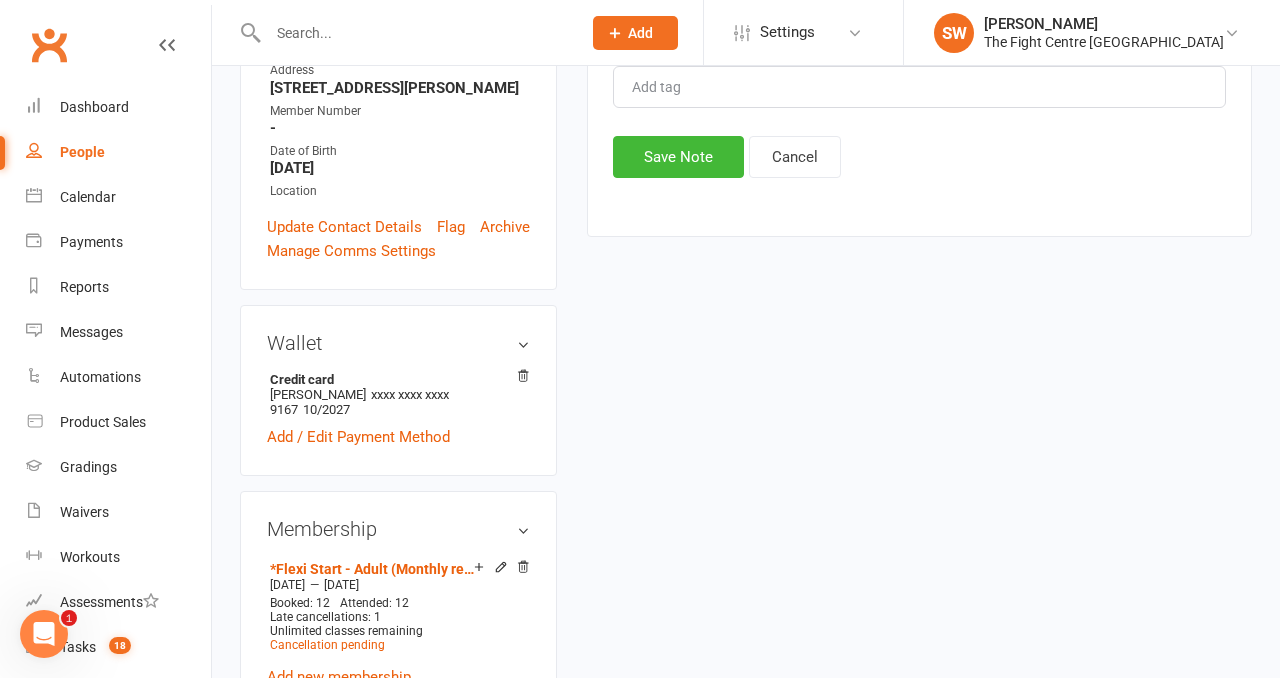 scroll, scrollTop: 444, scrollLeft: 0, axis: vertical 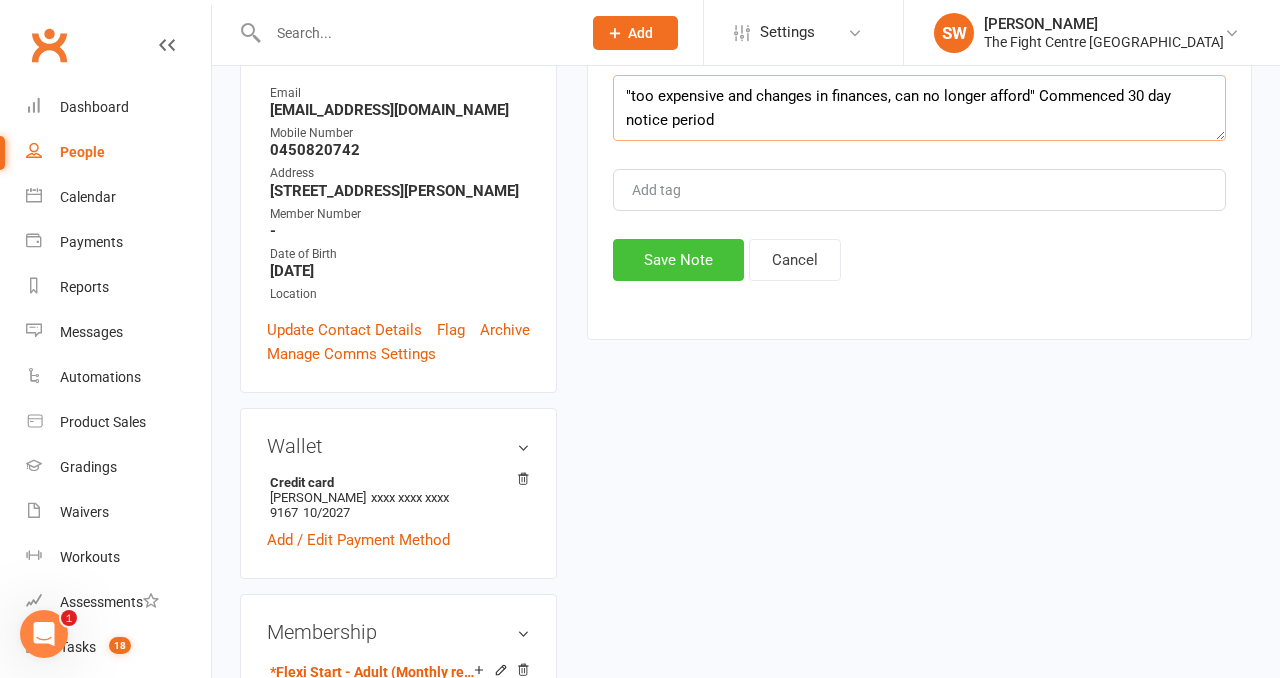 type on ""too expensive and changes in finances, can no longer afford" Commenced 30 day notice period" 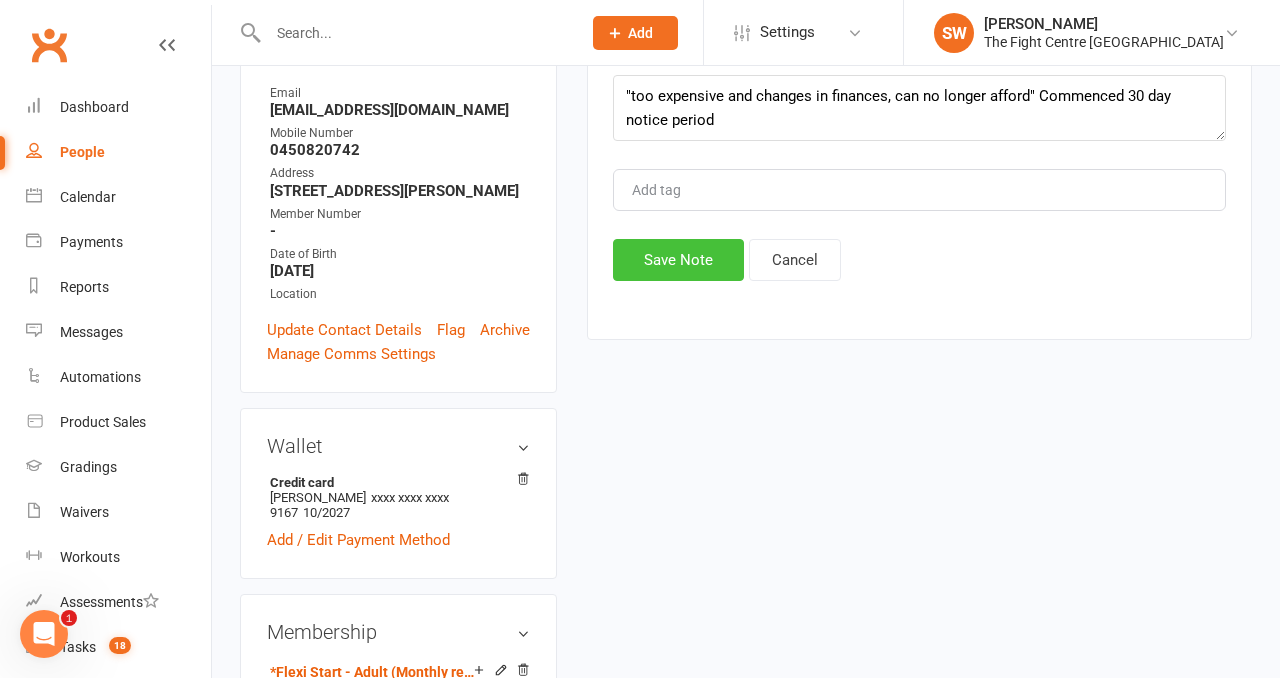 click on "Save Note" at bounding box center (678, 260) 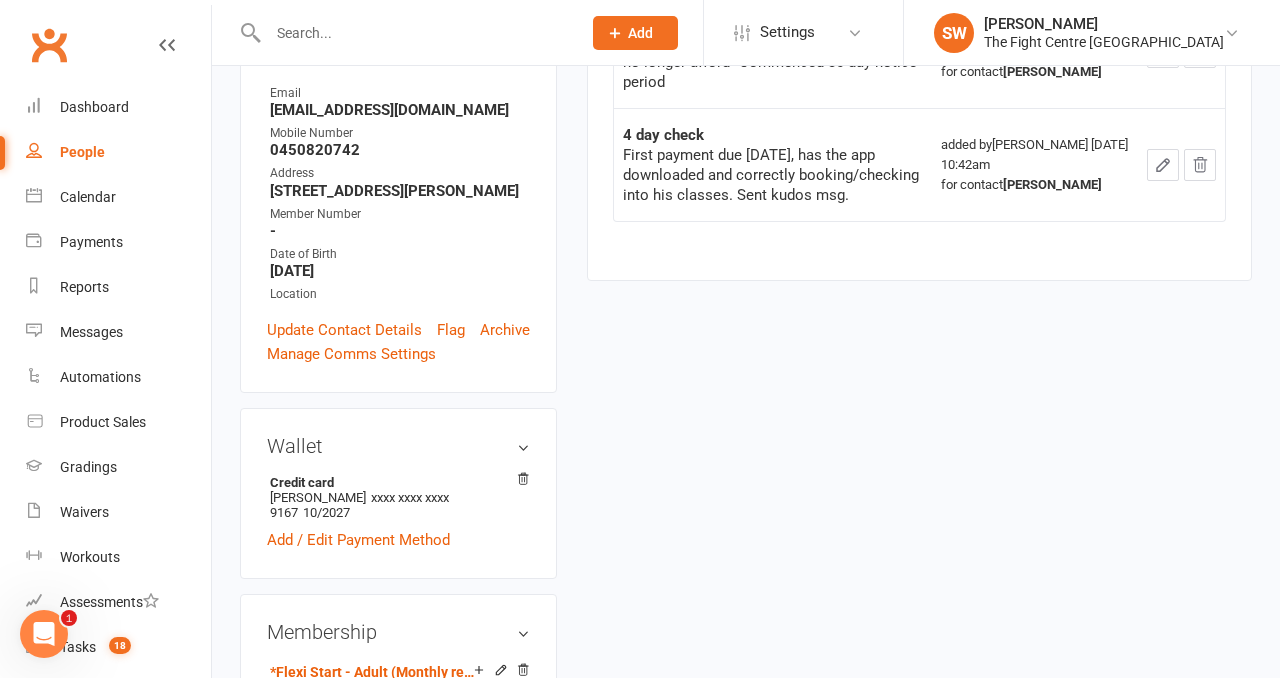 click at bounding box center (414, 33) 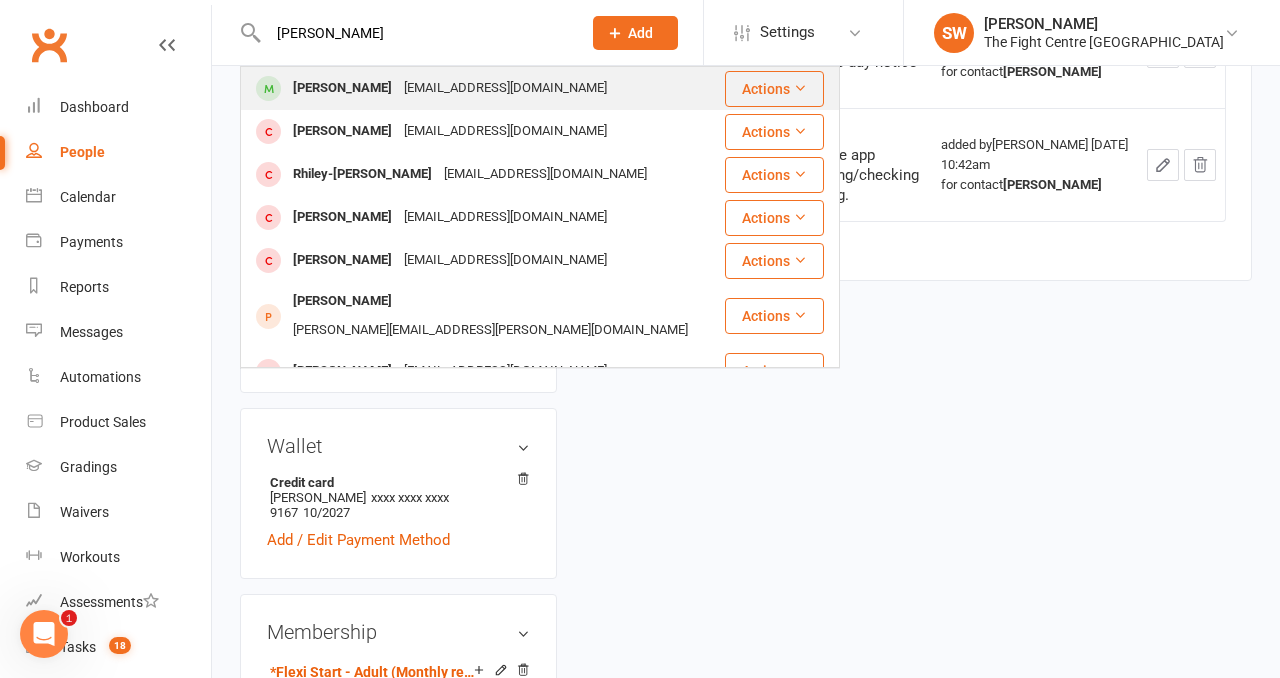 type on "devin rak" 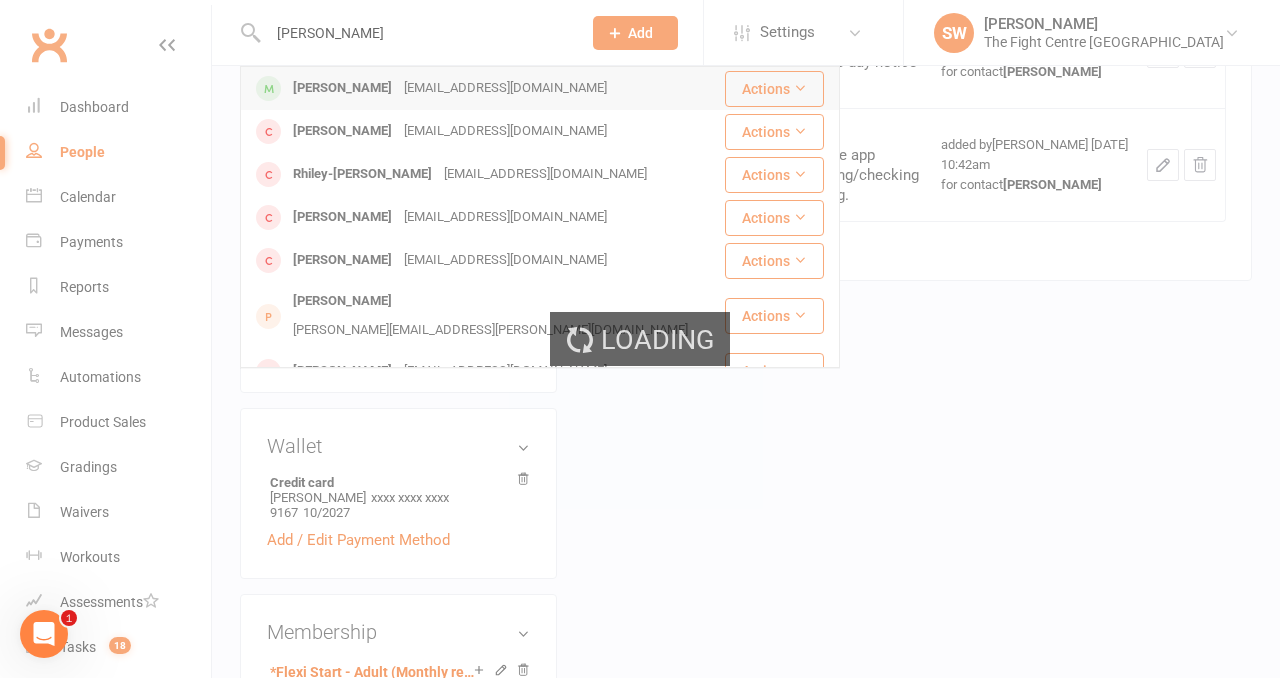 type 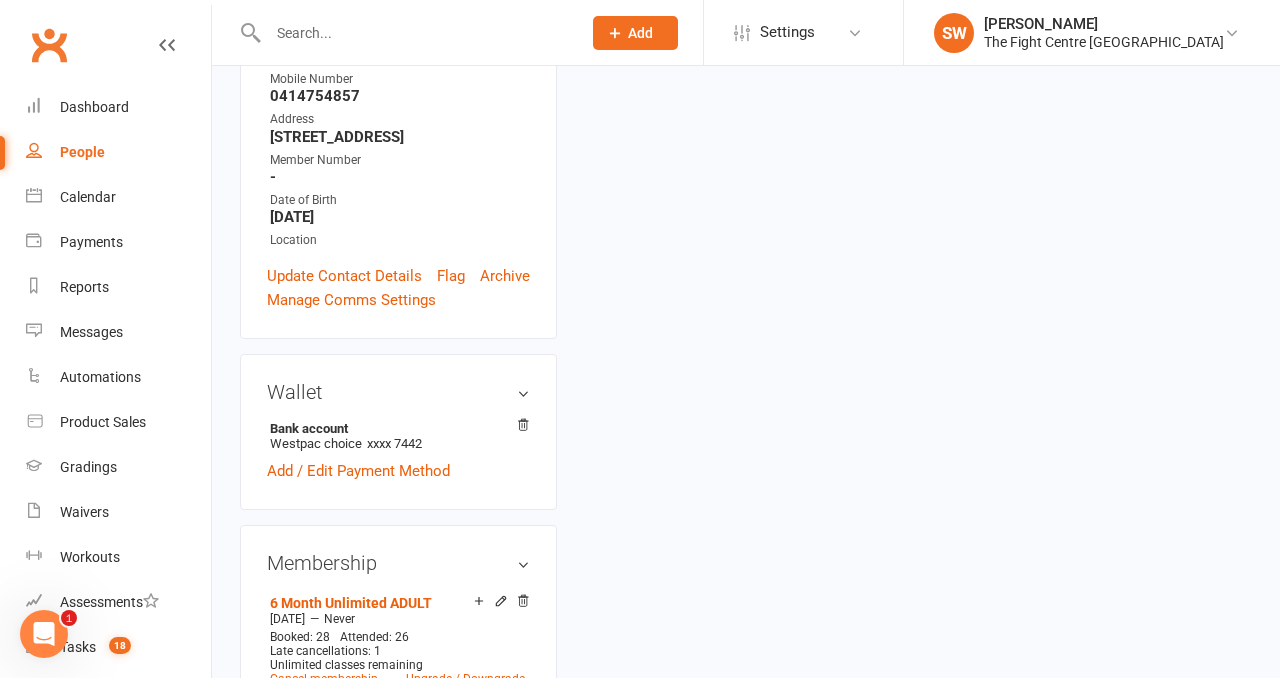 scroll, scrollTop: 0, scrollLeft: 0, axis: both 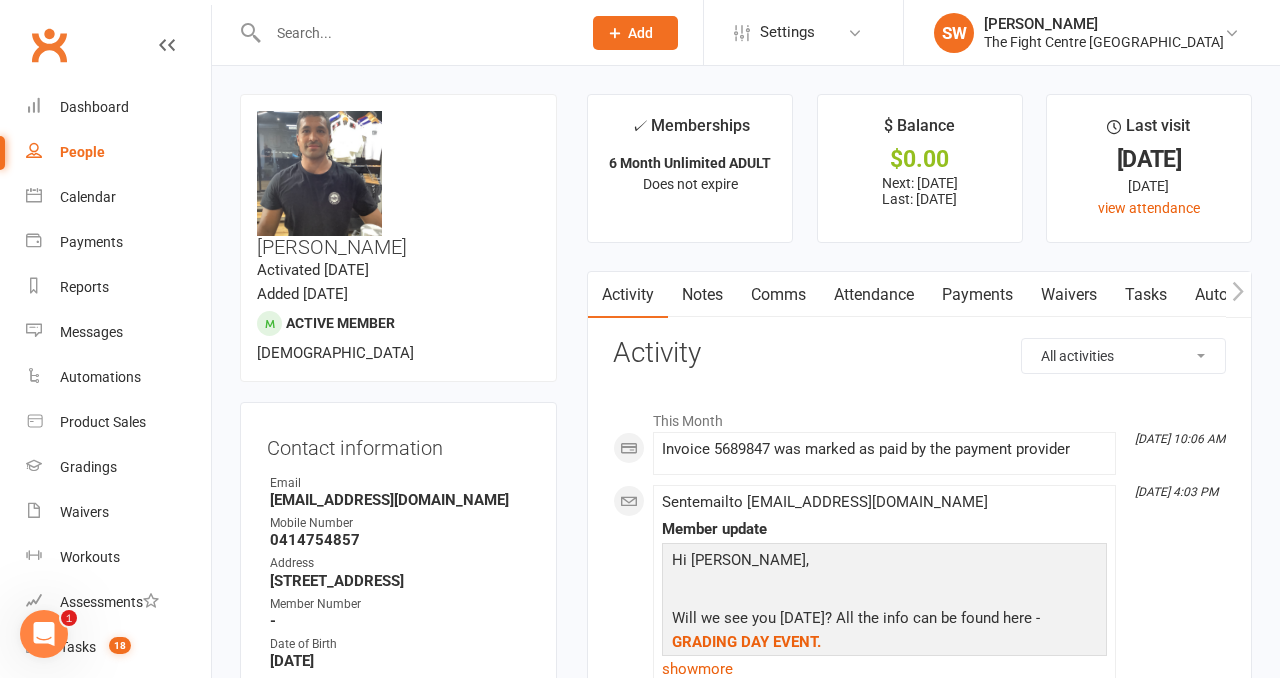 click on "✓ Memberships 6 Month Unlimited ADULT Does not expire $ Balance $0.00 Next: 11 Jul 2025 Last: 4 Jul 2025 Last visit 9 Apr 2025 3 months ago view attendance
Activity Notes Comms Attendance Payments Waivers Tasks Automations Workouts Gradings / Promotions Mobile App Credit balance
All activities Bookings / Attendances Communications Notes Failed SMSes Gradings Members Memberships Mobile App POS Sales Payments Credit Vouchers Prospects Reports Automations Tasks Waivers Workouts Kiosk Mode Consent Assessments Contact Flags Family Relationships Activity This Month Jul 10, 10:06 AM Invoice 5689847 was marked as paid by the payment provider   Jul 4, 4:03 PM   Sent  email  to   Devinrakoia1@gmail.com   Member update Hi Devin,     Will we see you on Sunday?  All the info can be found here -  GRADING DAY EVENT.     WATCH, LISTEN OR READ on the links below, to stay up to date with everything TFC!   OSS! Team TFC.   https://youtu.be/XZeTVL06ylY show  more Opened   6 days ago   5 Jul 3, 10:08 AM   June 2025" at bounding box center [919, 1980] 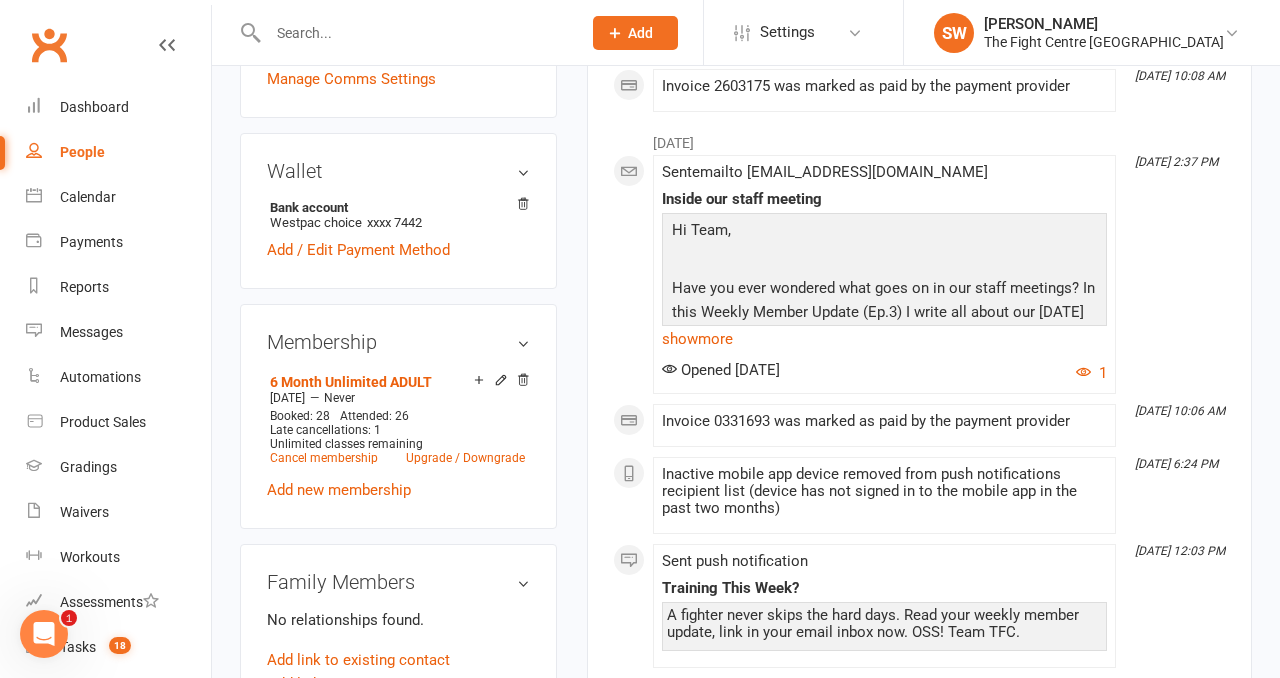 scroll, scrollTop: 671, scrollLeft: 0, axis: vertical 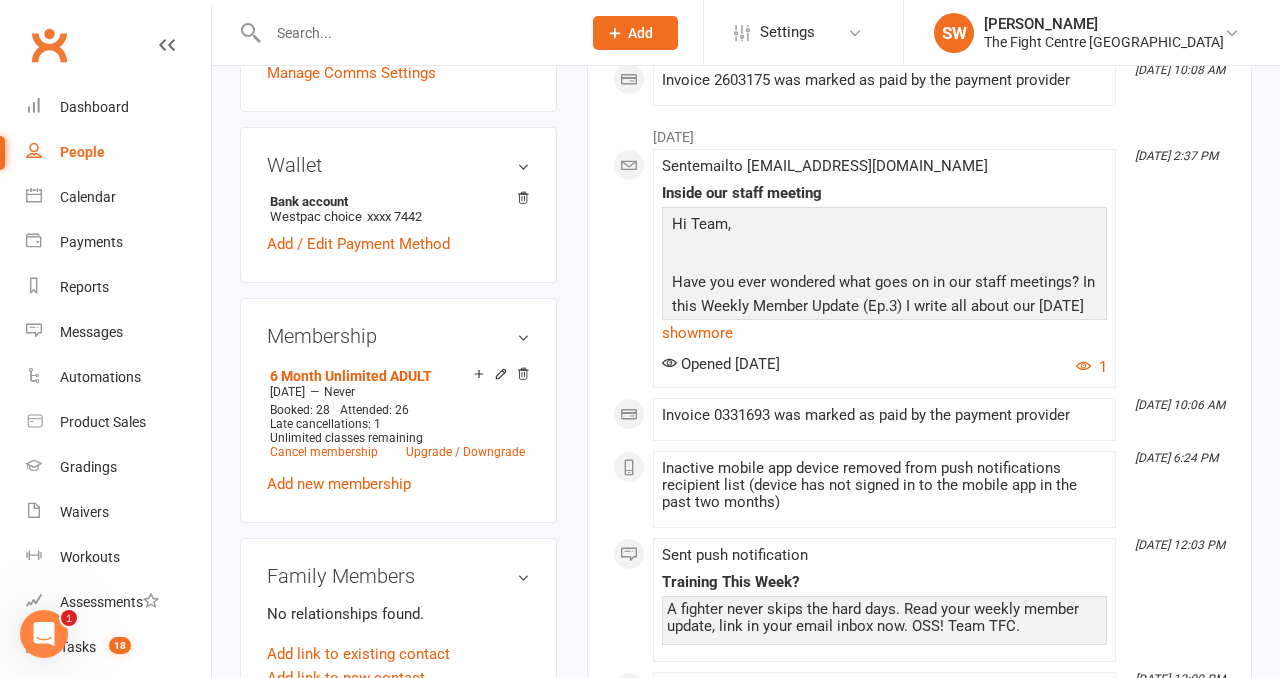 click on "upload photo change photo Devin Rakoia Activated 14 February, 2025 Added 13 February, 2025   Active member 31 years old  Contact information Owner   Email  Devinrakoia1@gmail.com
Mobile Number  0414754857
Address  97 Aquarius drive Kingston Brisbane Queensland 4114
Member Number  -
Date of Birth  September 29, 1993
Location
Update Contact Details Flag Archive Manage Comms Settings
Wallet Bank account Westpac choice  xxxx 7442
Add / Edit Payment Method
Membership      6 Month Unlimited ADULT Feb 14 2025 — Never Booked: 28 Attended: 26 Late cancellations: 1 Unlimited classes remaining   Cancel membership Upgrade / Downgrade Add new membership
Family Members  No relationships found. Add link to existing contact  Add link to new contact
Suspensions  No active suspensions found. Add new suspension
Promotions  edit Fighters -
Kids / Teens members -
No more check in calls -
Online training check in -
First week message -
Email / SMS Subscriptions  edit Key Demographics  edit" at bounding box center (398, 805) 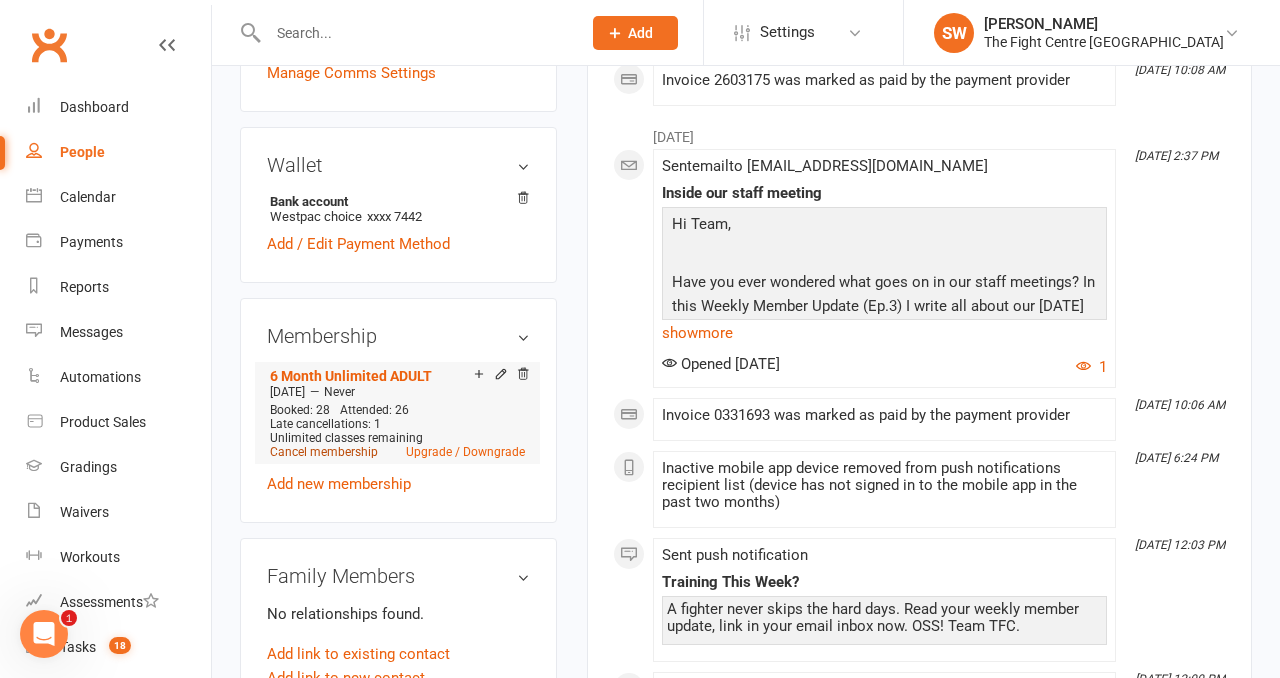 click on "Cancel membership" at bounding box center [324, 452] 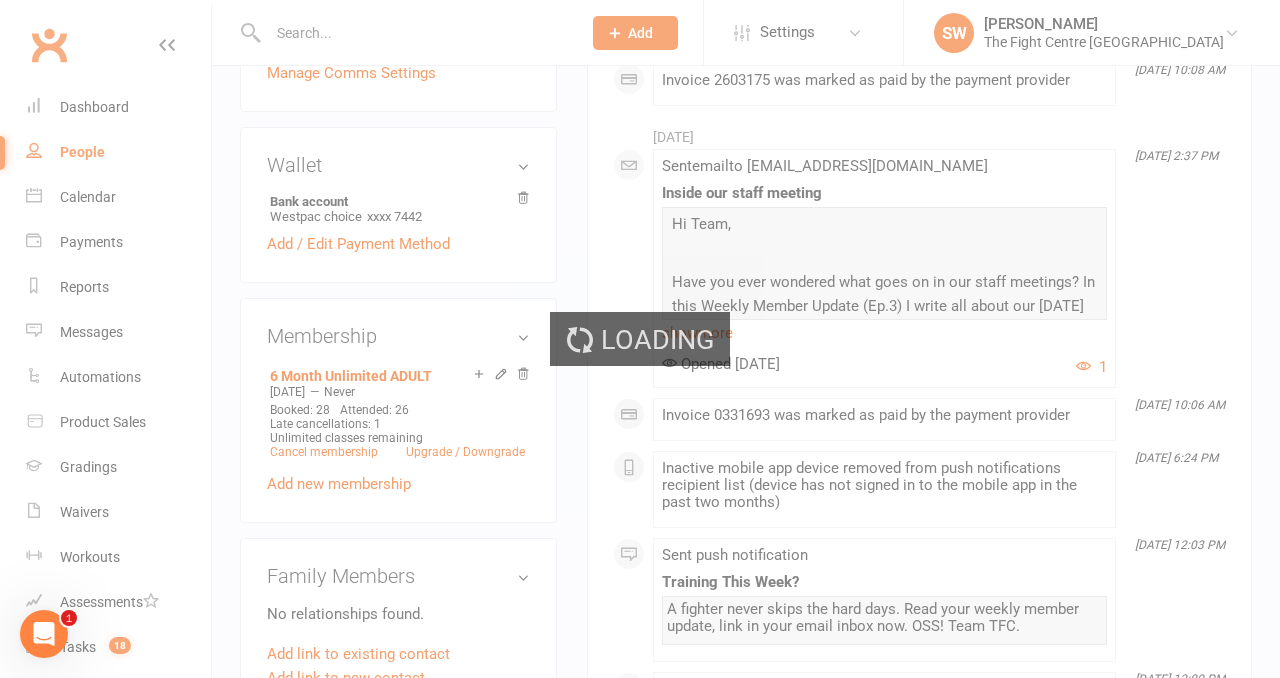 scroll, scrollTop: 0, scrollLeft: 0, axis: both 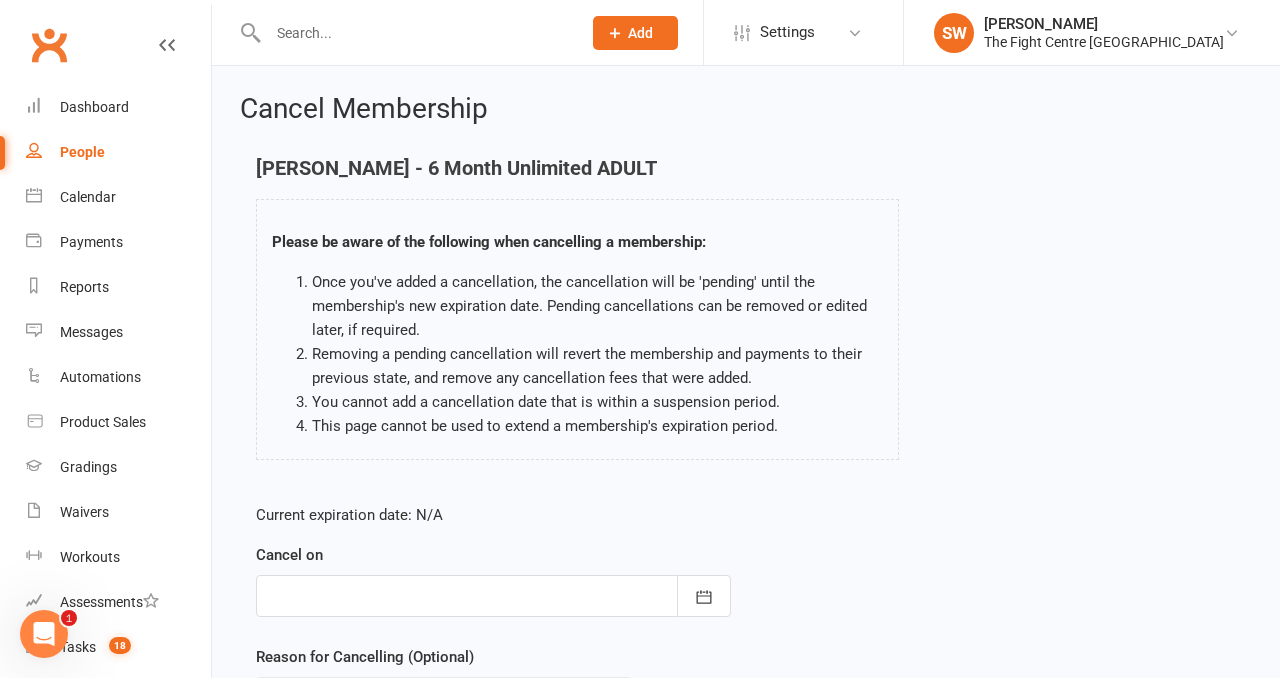 click at bounding box center (493, 596) 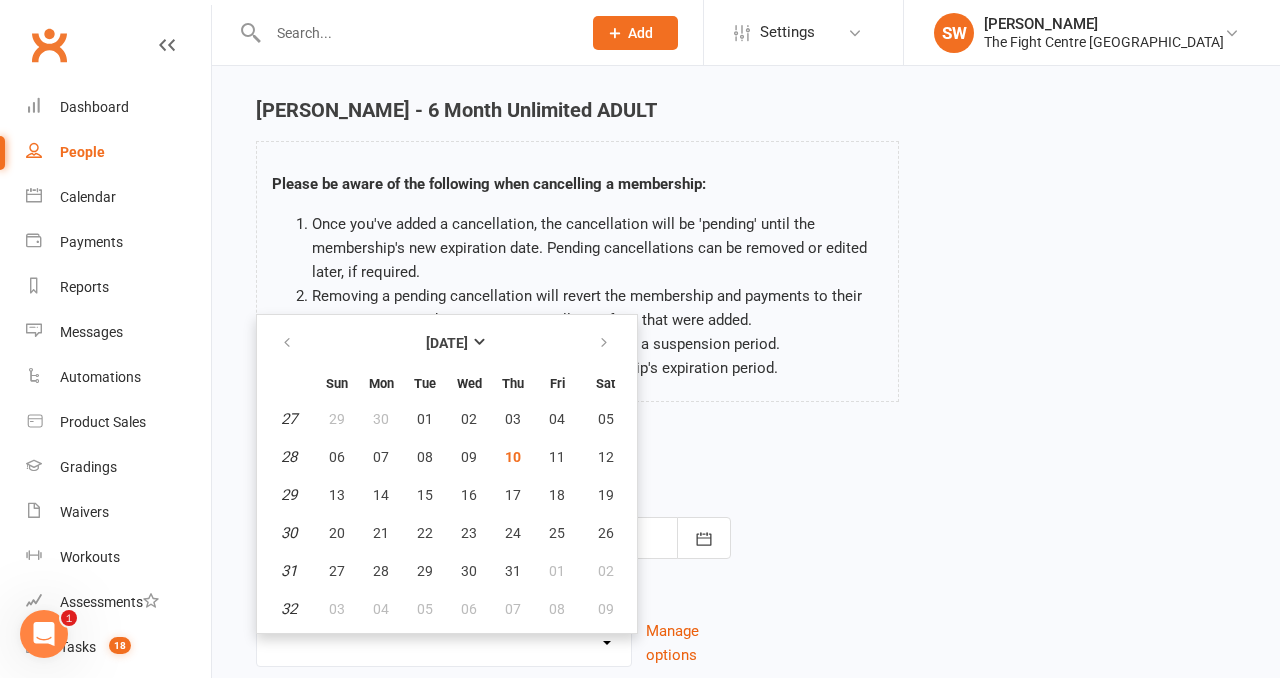 scroll, scrollTop: 59, scrollLeft: 0, axis: vertical 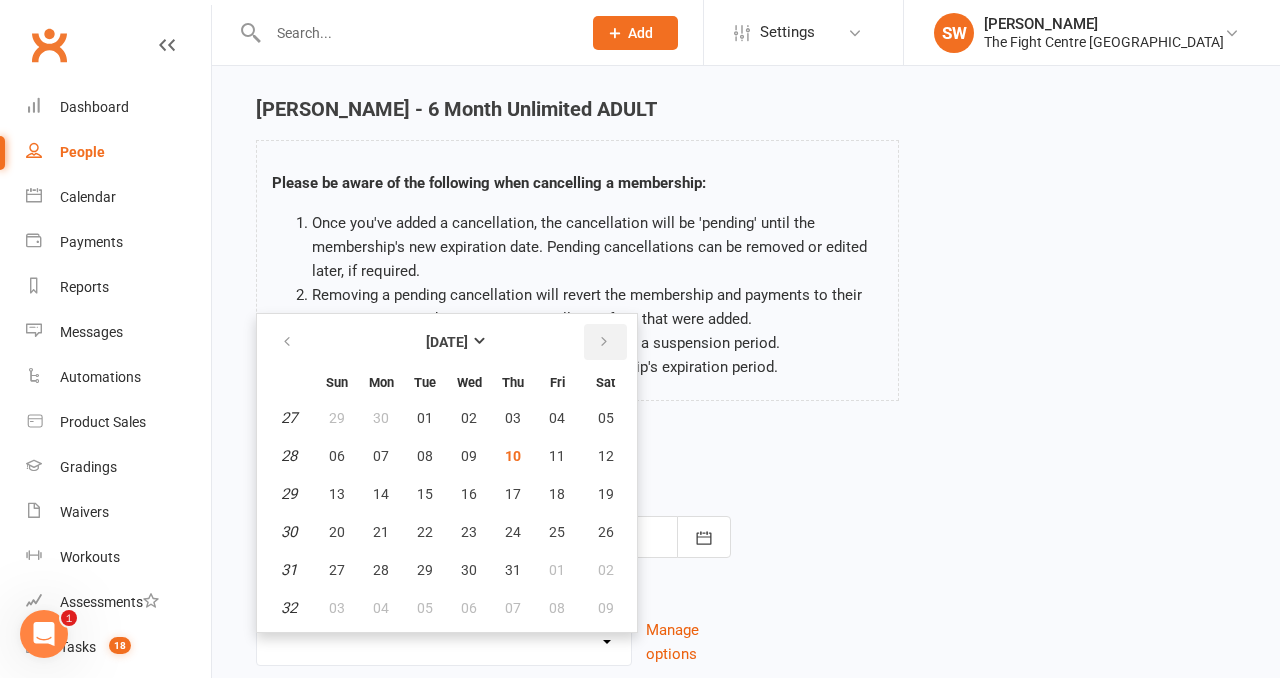 click at bounding box center [605, 342] 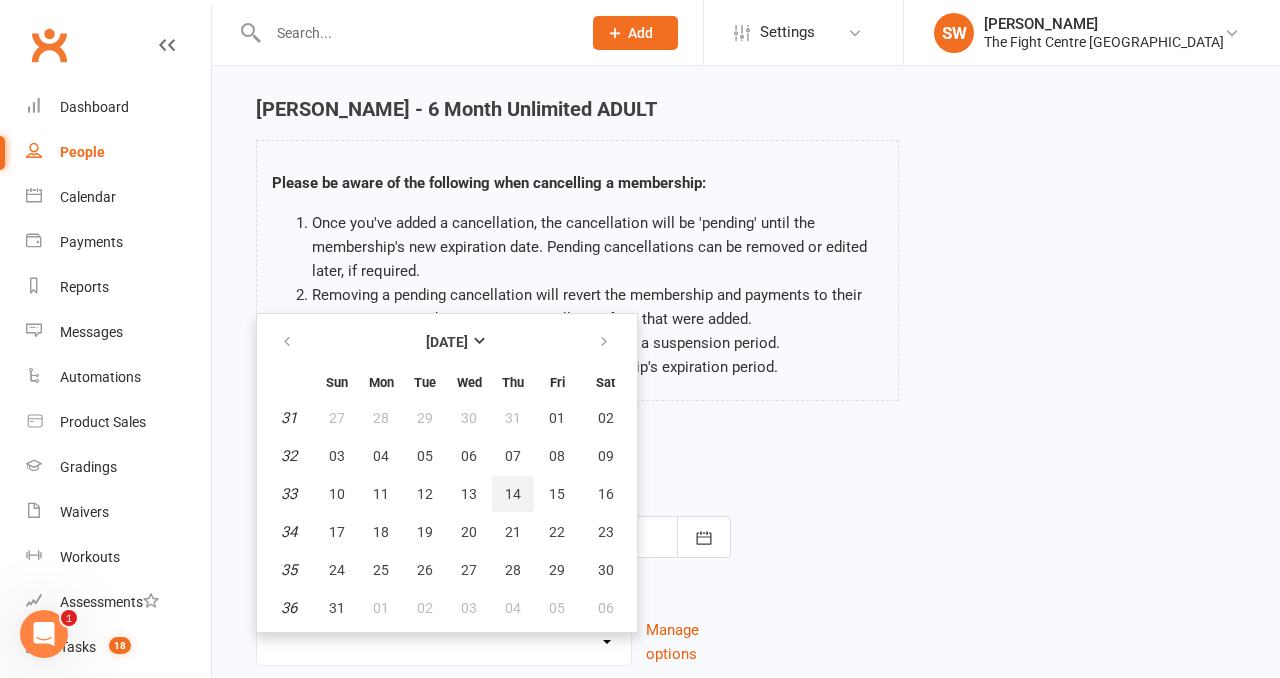 click on "14" at bounding box center [513, 494] 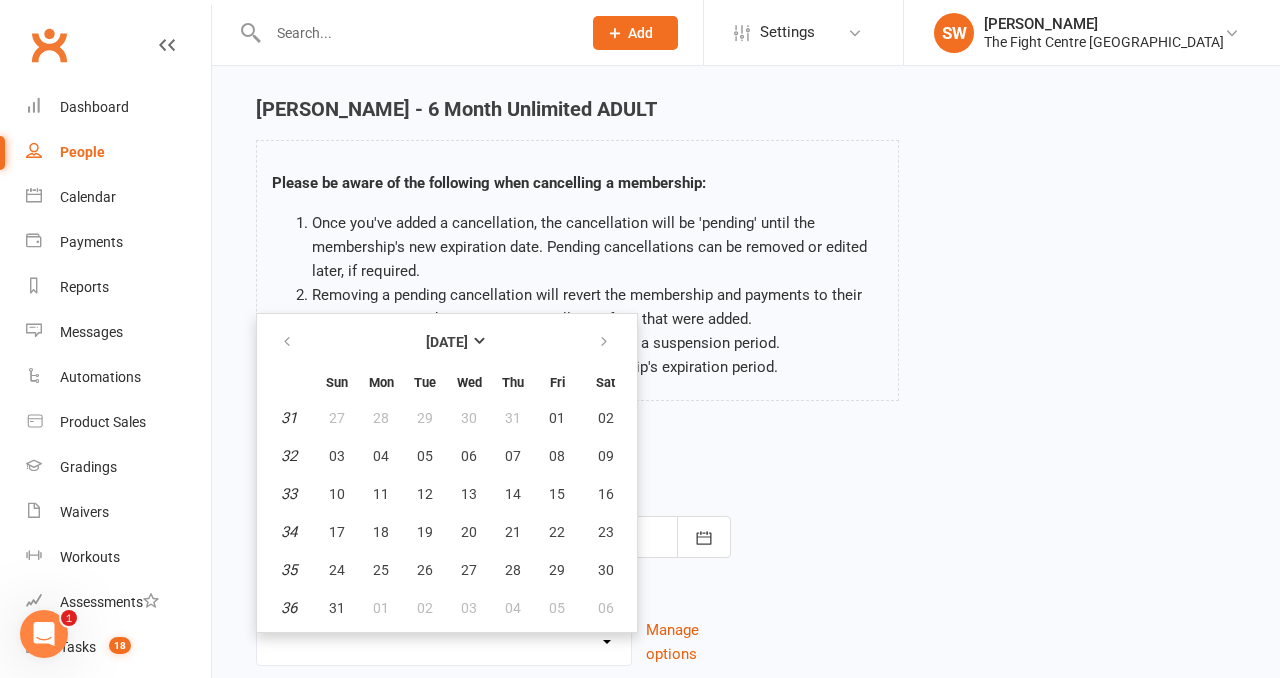 type on "14 Aug 2025" 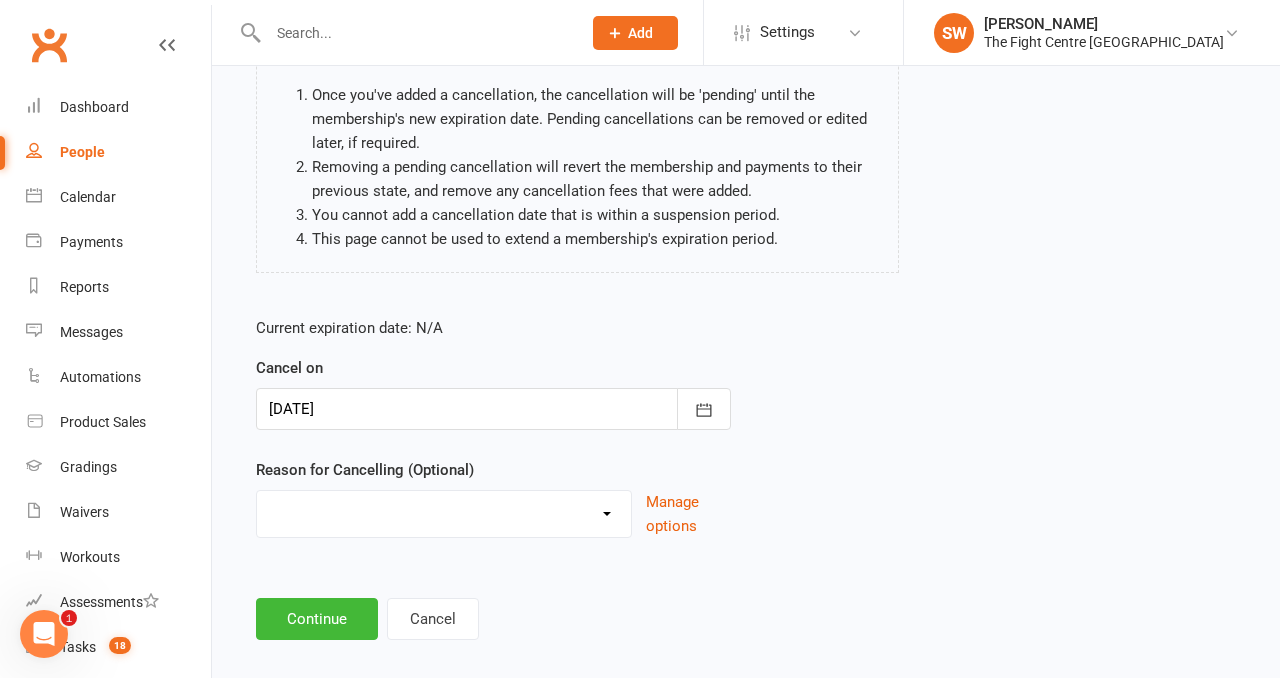 scroll, scrollTop: 208, scrollLeft: 0, axis: vertical 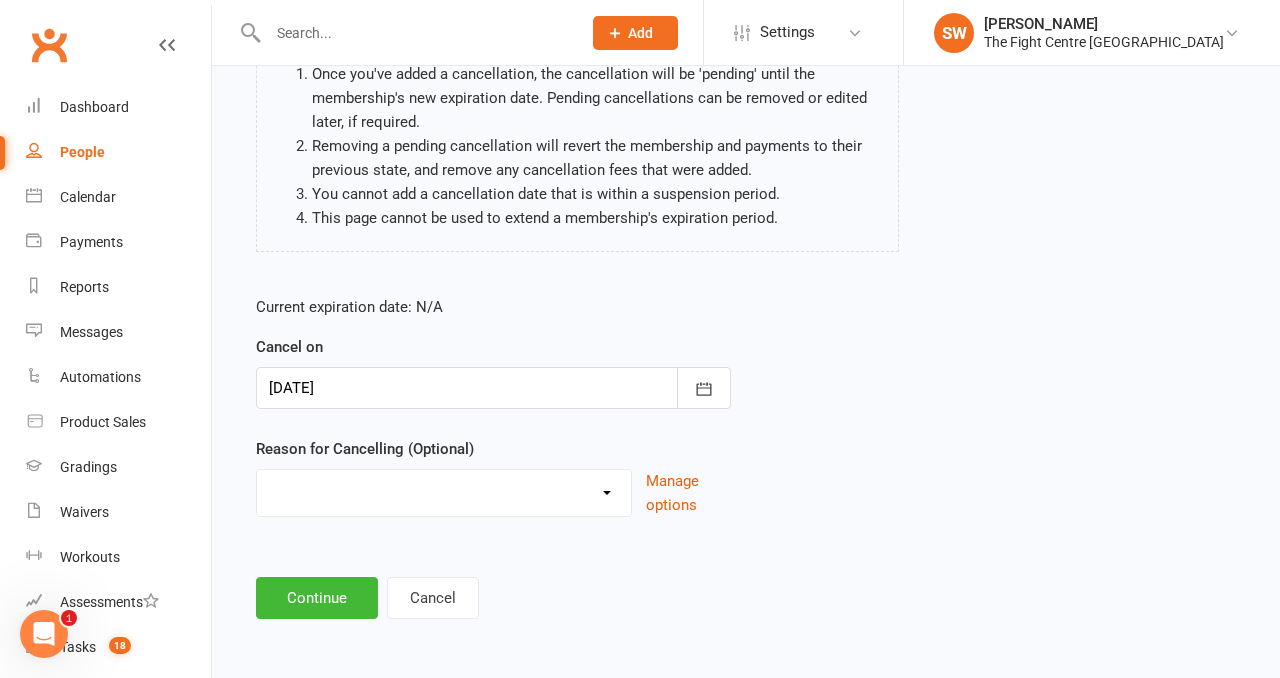 click on "Current expiration date: N/A Cancel on 14 Aug 2025
August 2025
Sun Mon Tue Wed Thu Fri Sat
31
27
28
29
30
31
01
02
32
03
04
05
06
07
08
09
33
10
11
12
13
14
15
16
34
17
18
19
20
21
22
23
35
24
25
26
27
28
29" at bounding box center [493, 412] 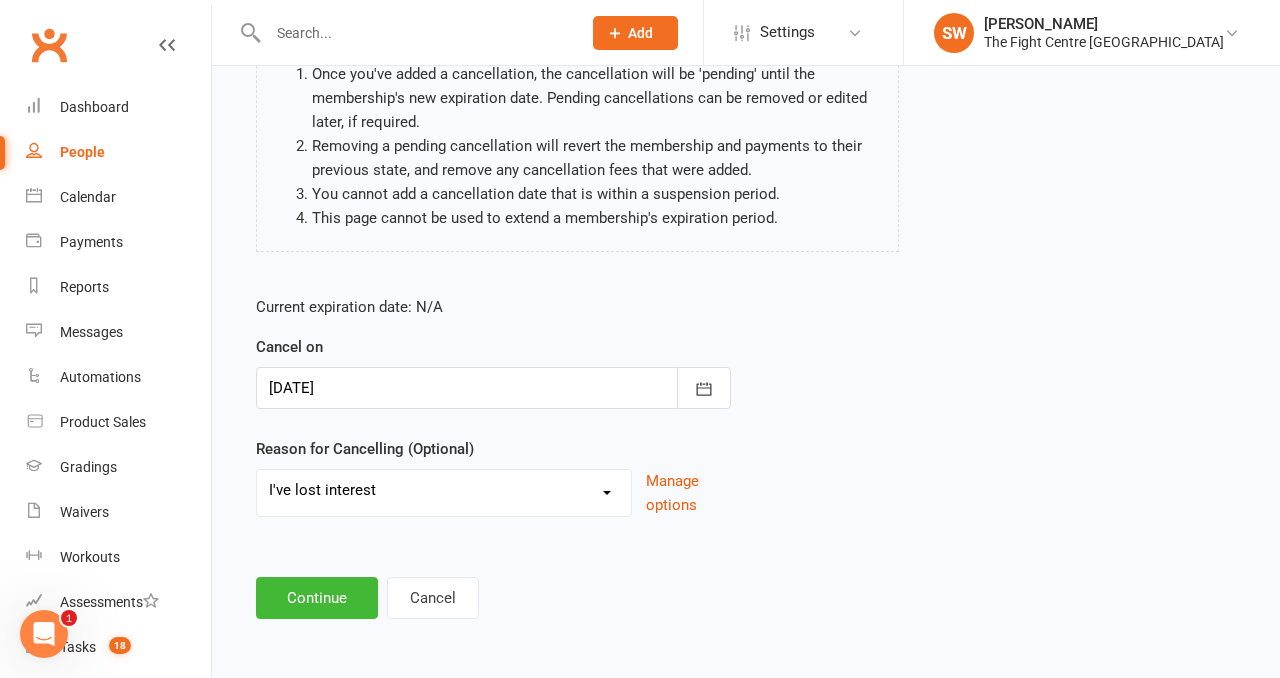 scroll, scrollTop: 210, scrollLeft: 0, axis: vertical 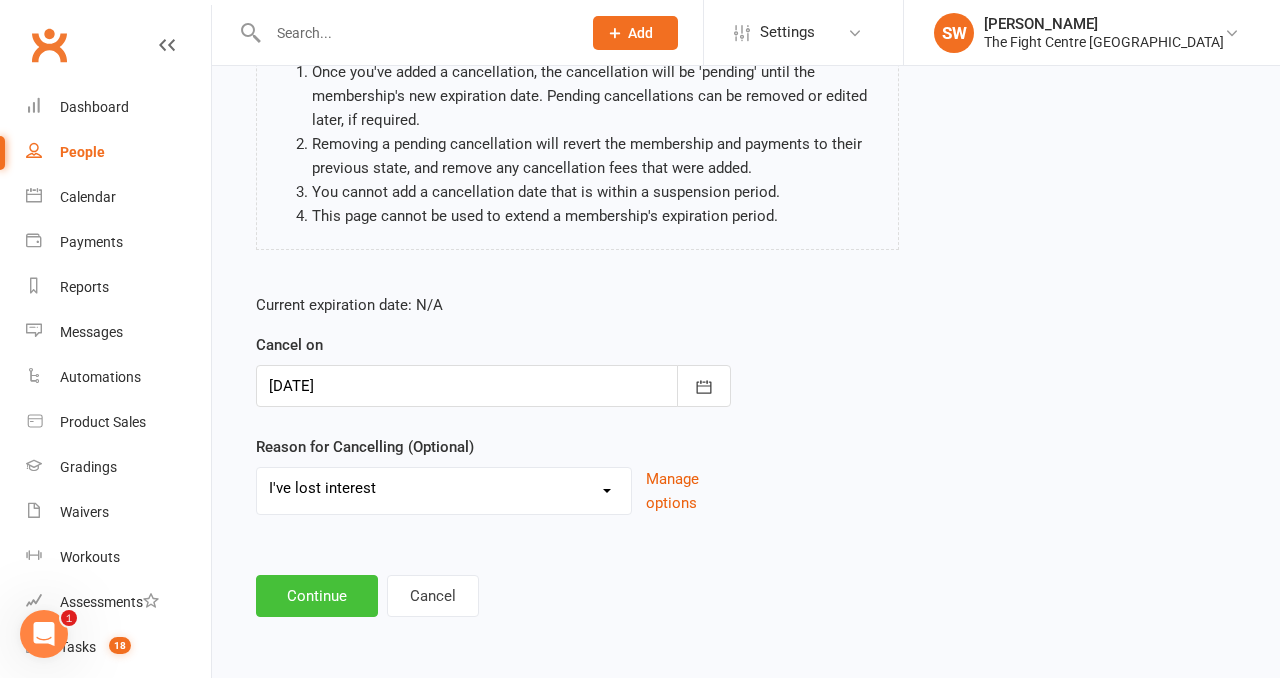click on "Continue" at bounding box center [317, 596] 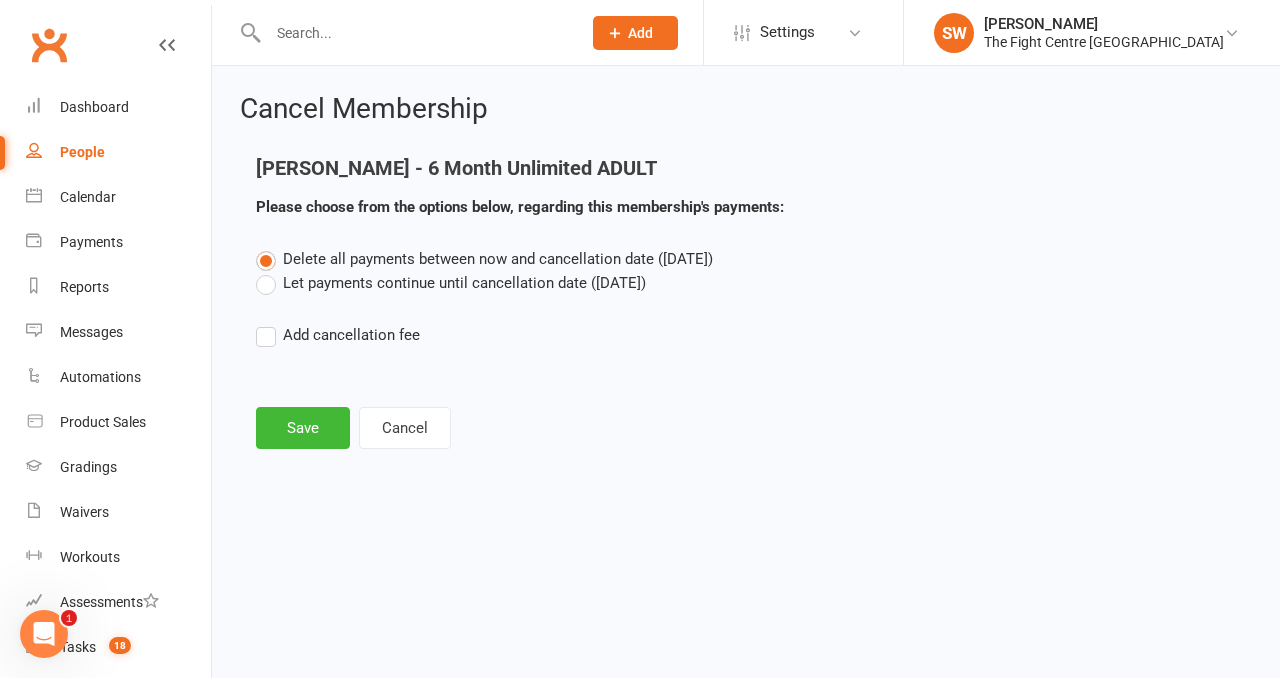 scroll, scrollTop: 0, scrollLeft: 0, axis: both 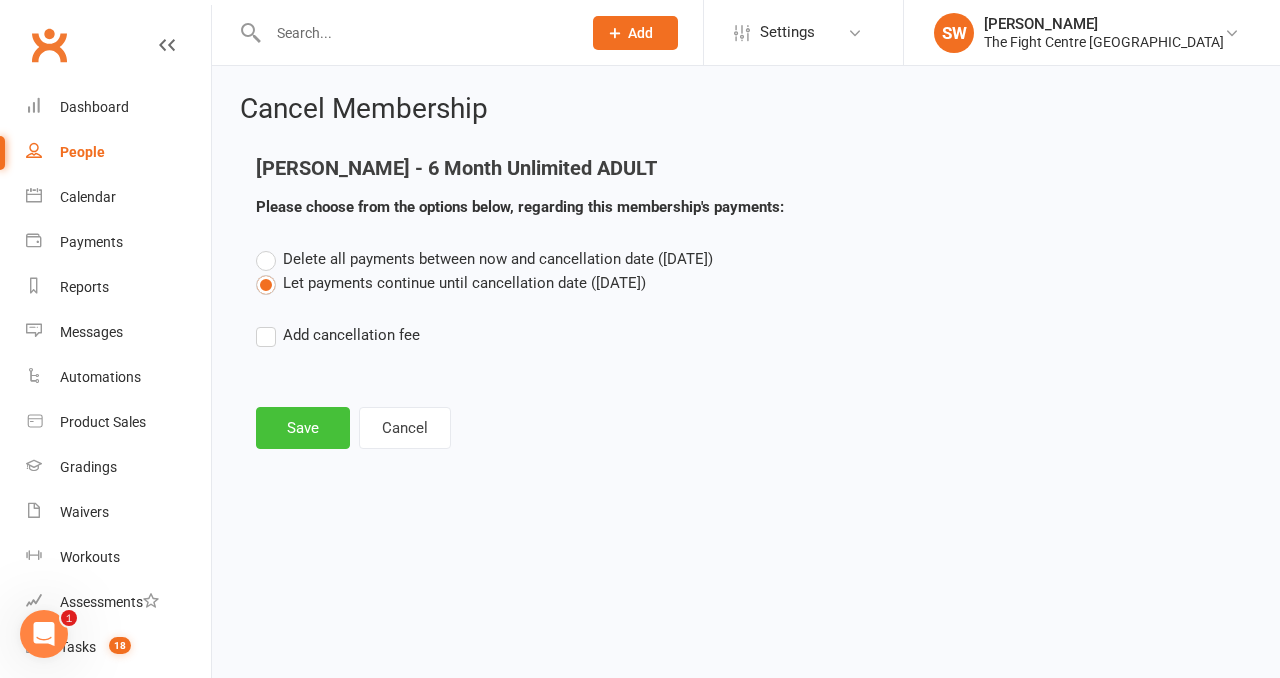 click on "Save" at bounding box center [303, 428] 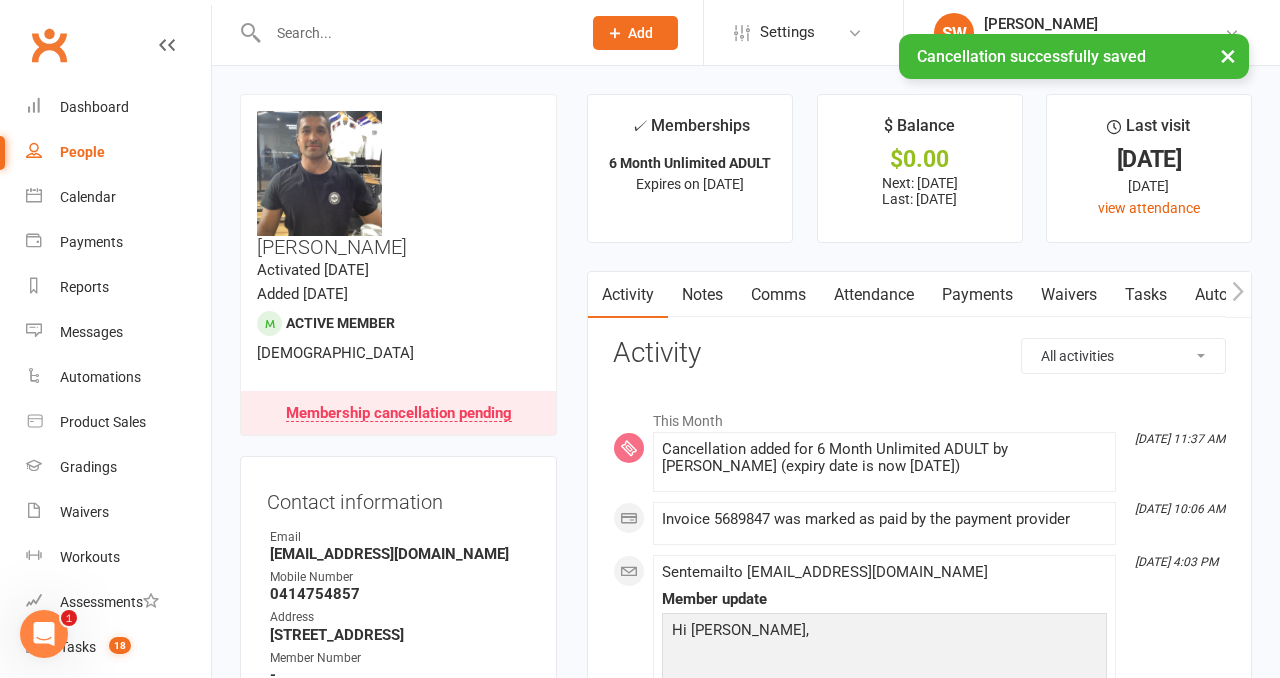 click on "Activity Notes Comms Attendance Payments Waivers Tasks Automations Workouts Gradings / Promotions Mobile App Credit balance
All activities Bookings / Attendances Communications Notes Failed SMSes Gradings Members Memberships Mobile App POS Sales Payments Credit Vouchers Prospects Reports Automations Tasks Waivers Workouts Kiosk Mode Consent Assessments Contact Flags Family Relationships Activity This Month Jul 10, 11:37 AM Cancellation added for 6 Month Unlimited ADULT by Shenayd Williams (expiry date is now 14 Aug 2025)   Jul 10, 10:06 AM Invoice 5689847 was marked as paid by the payment provider   Jul 4, 4:03 PM   Sent  email  to   Devinrakoia1@gmail.com   Member update Hi Devin,     Will we see you on Sunday?  All the info can be found here -  GRADING DAY EVENT.   In this weeks member update we say goodbye to one of our staff members who will finish up with us next week, Jarvie does some modelling and we chat all things fight results ahead of Beatdown 11 this Saturday night.     OSS! Team TFC." at bounding box center (919, 1969) 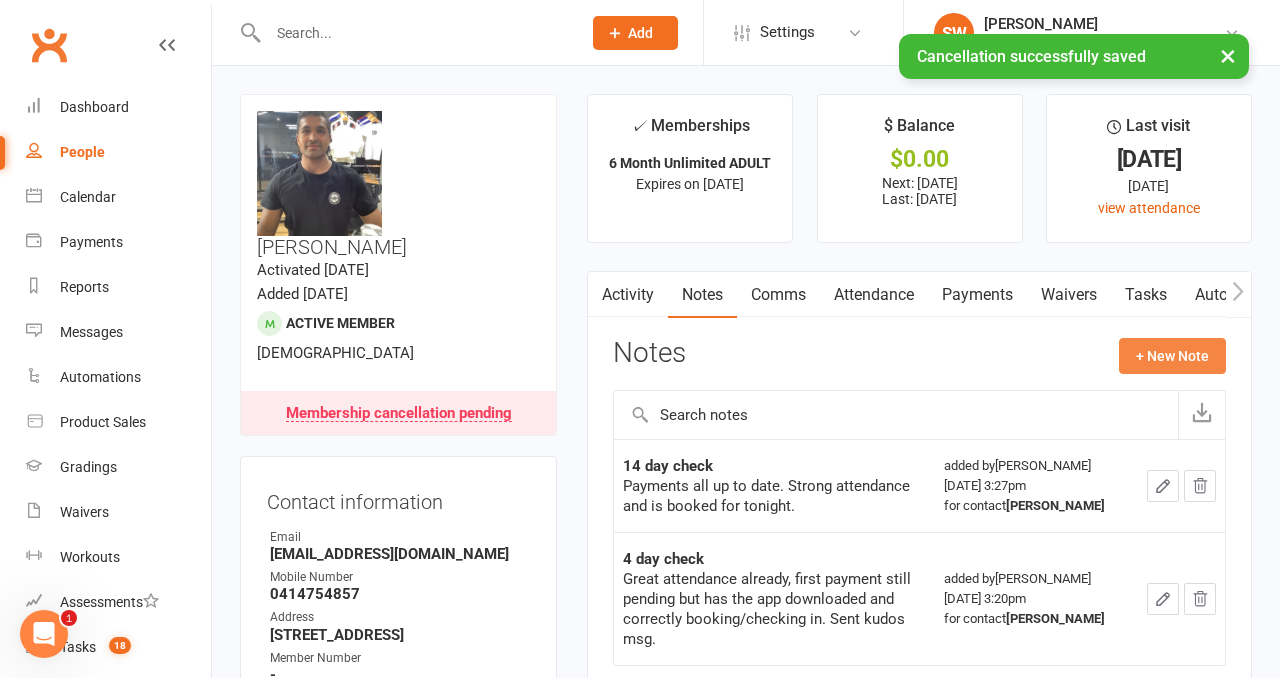 click on "+ New Note" at bounding box center (1172, 356) 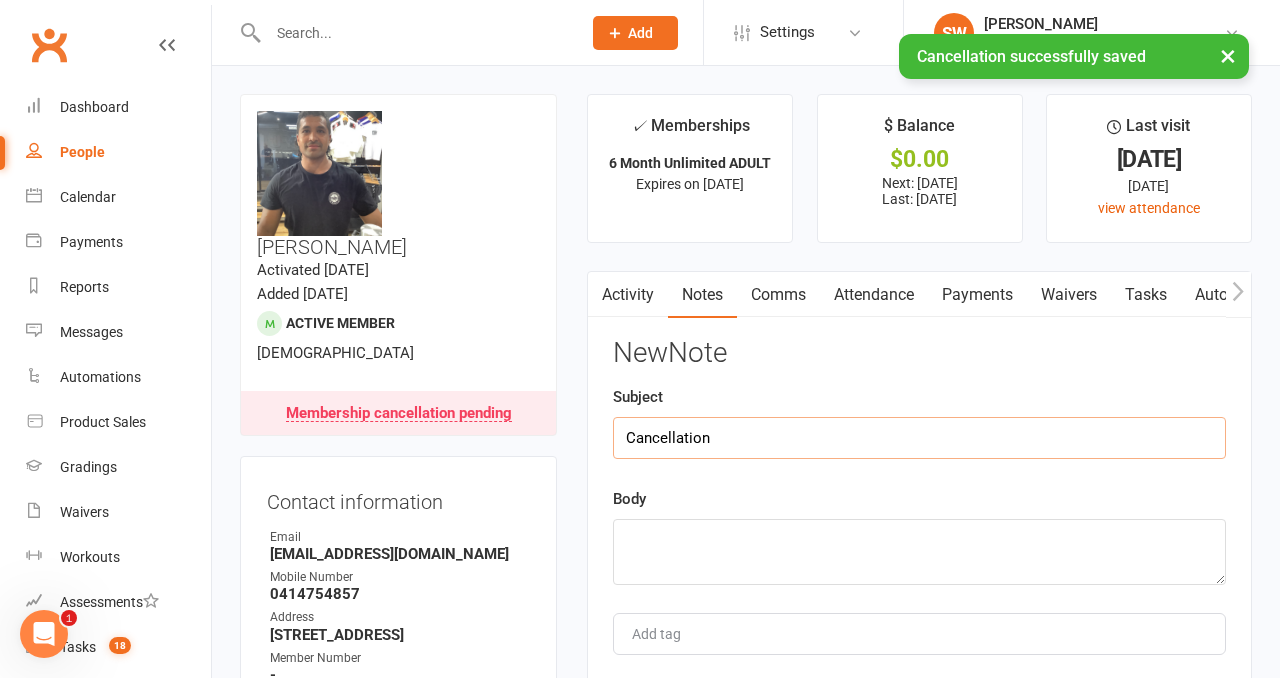 type on "Cancellation" 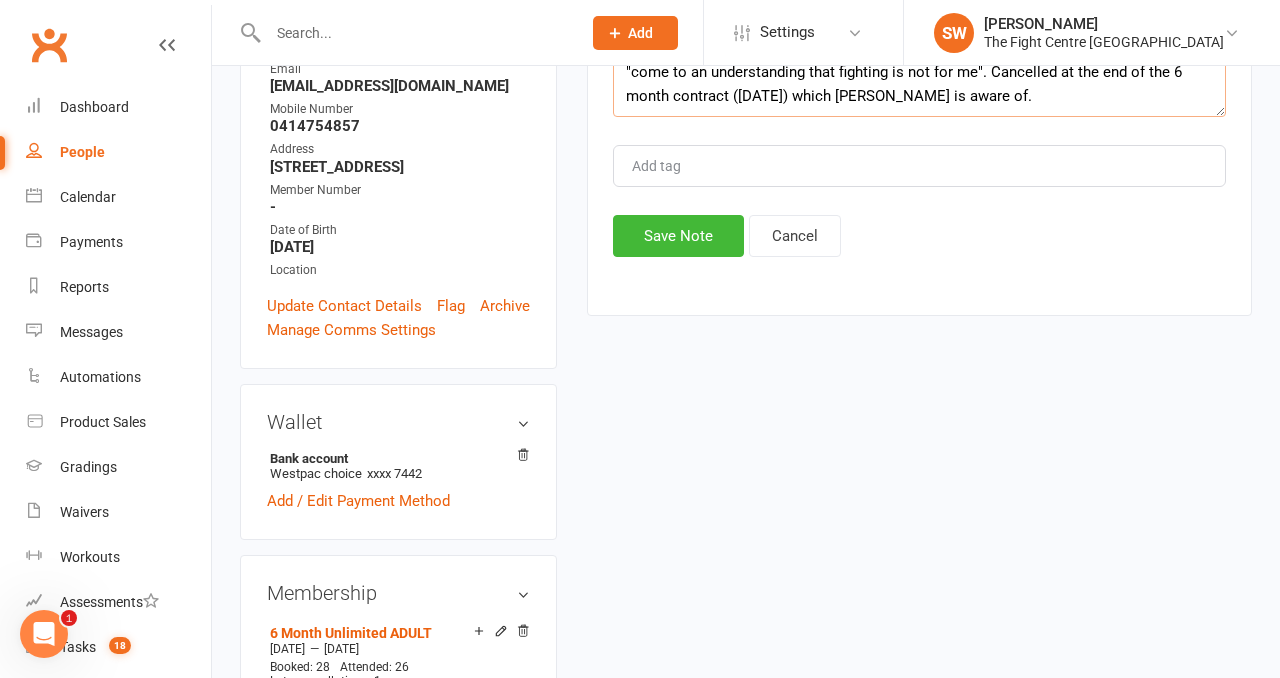 scroll, scrollTop: 517, scrollLeft: 0, axis: vertical 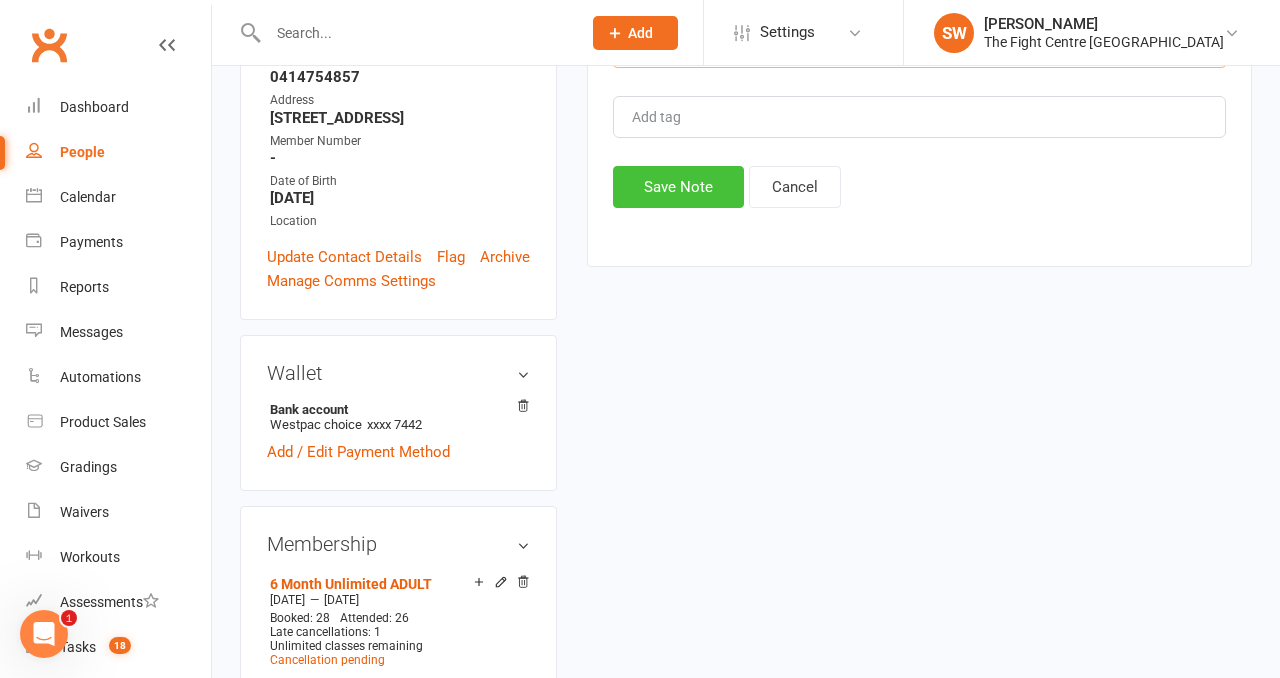 type on ""come to an understanding that fighting is not for me". Cancelled at the end of the 6 month contract (14th August) which Devin is aware of." 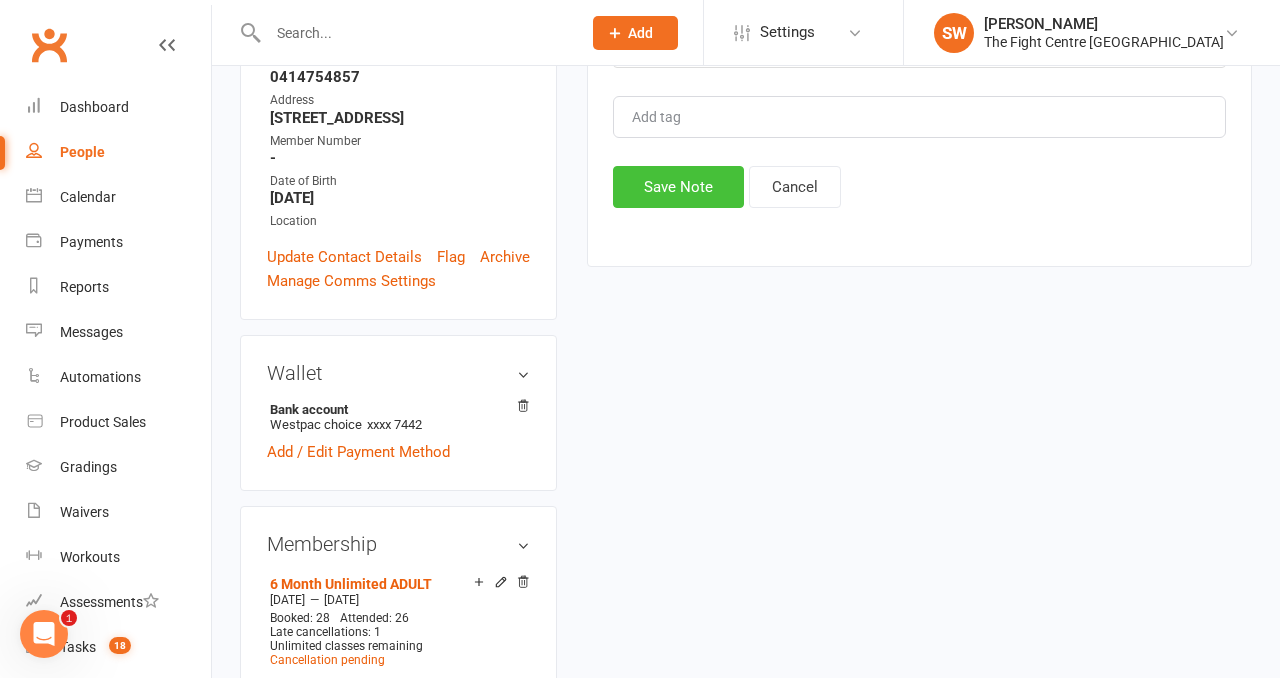click on "Save Note" at bounding box center [678, 187] 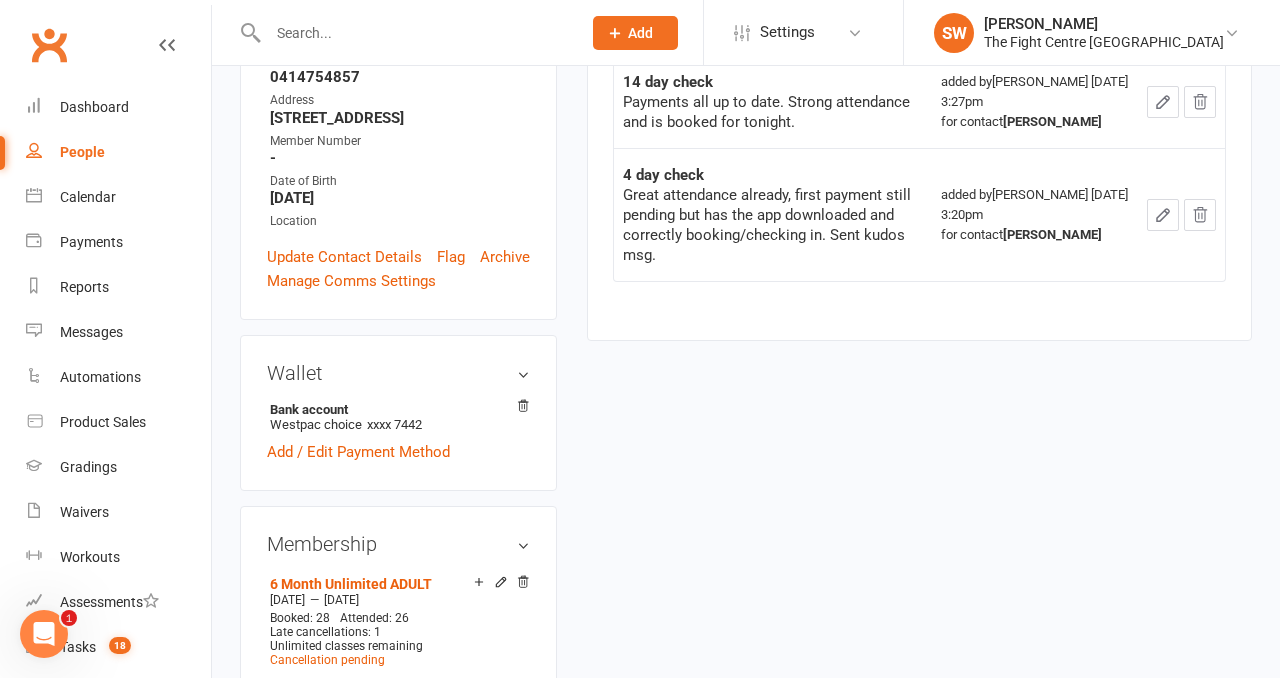 click at bounding box center (414, 33) 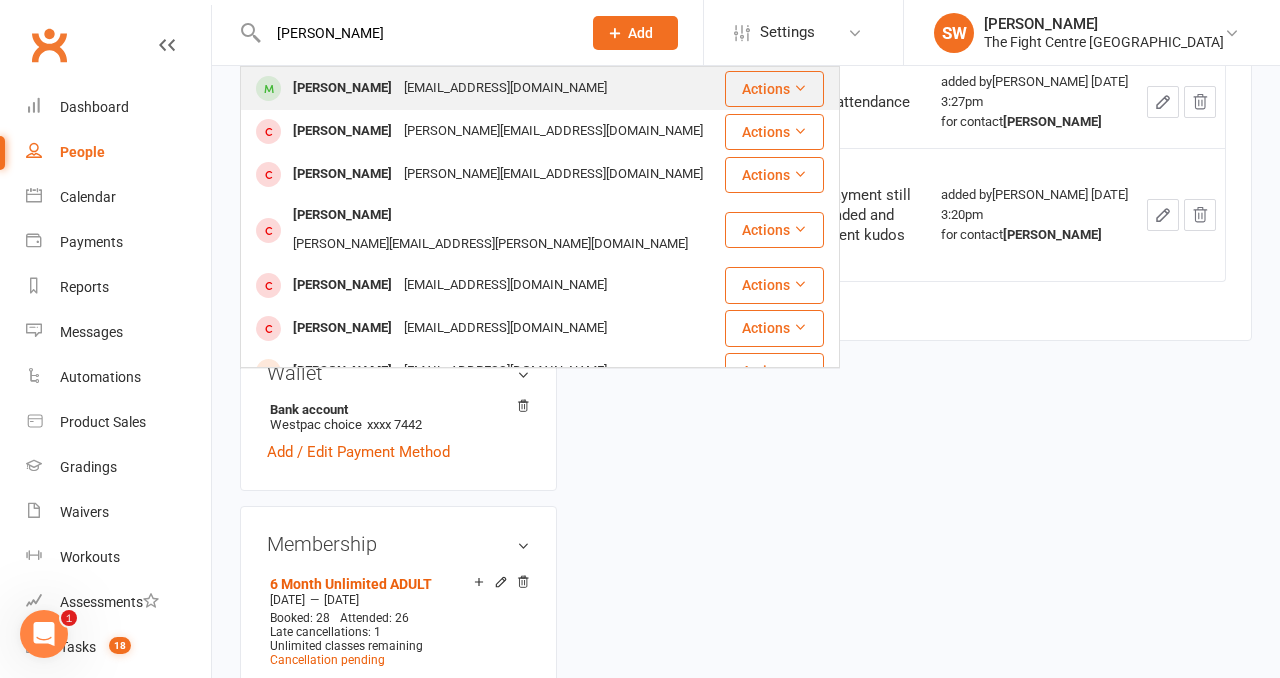 type on "shane gorman" 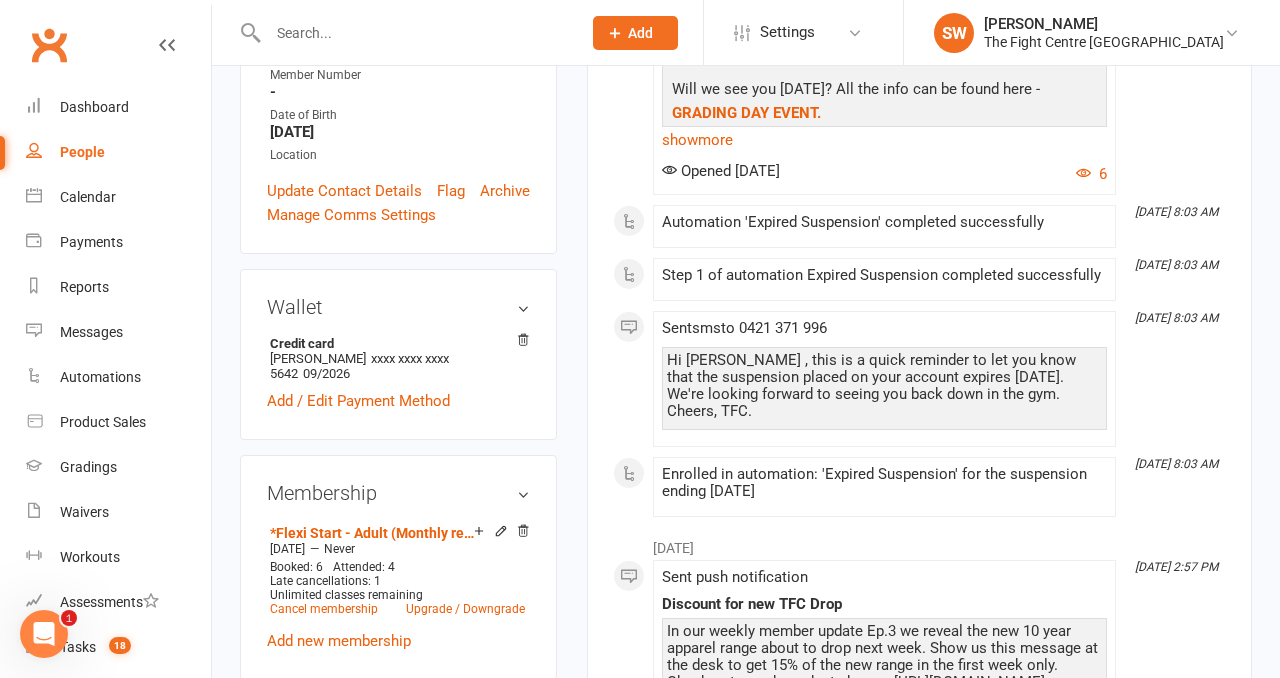 scroll, scrollTop: 535, scrollLeft: 0, axis: vertical 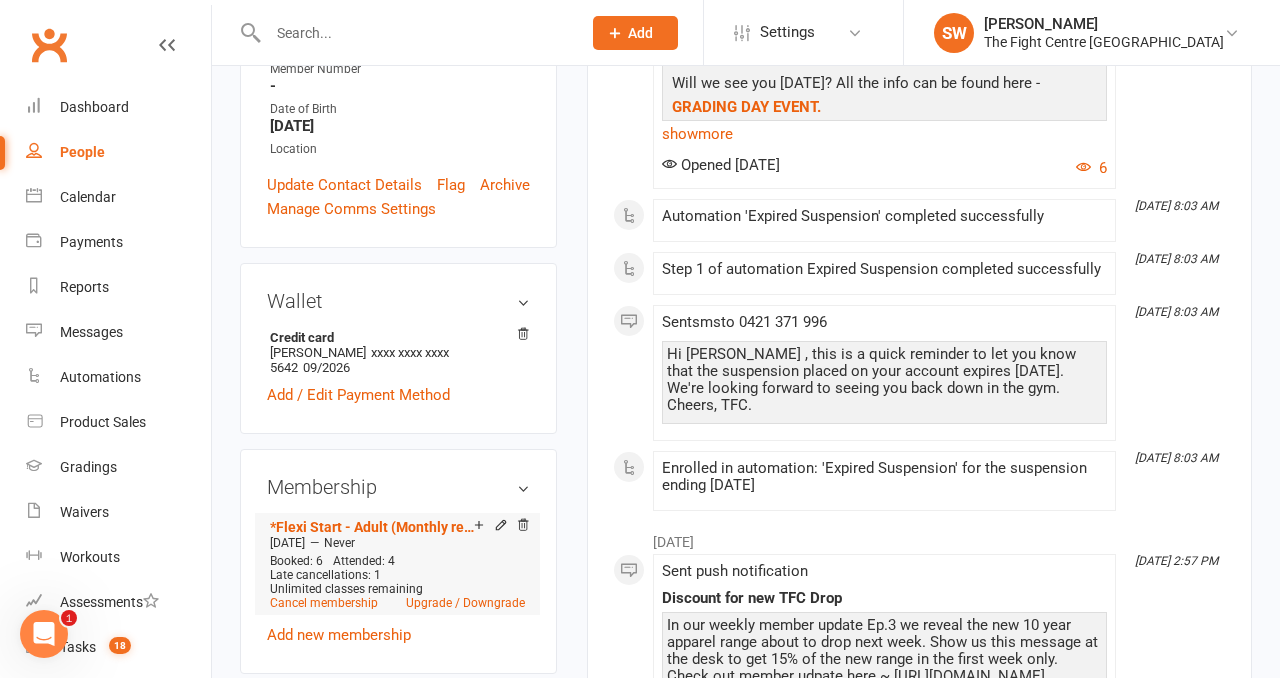 click on "Unlimited classes remaining" at bounding box center (346, 589) 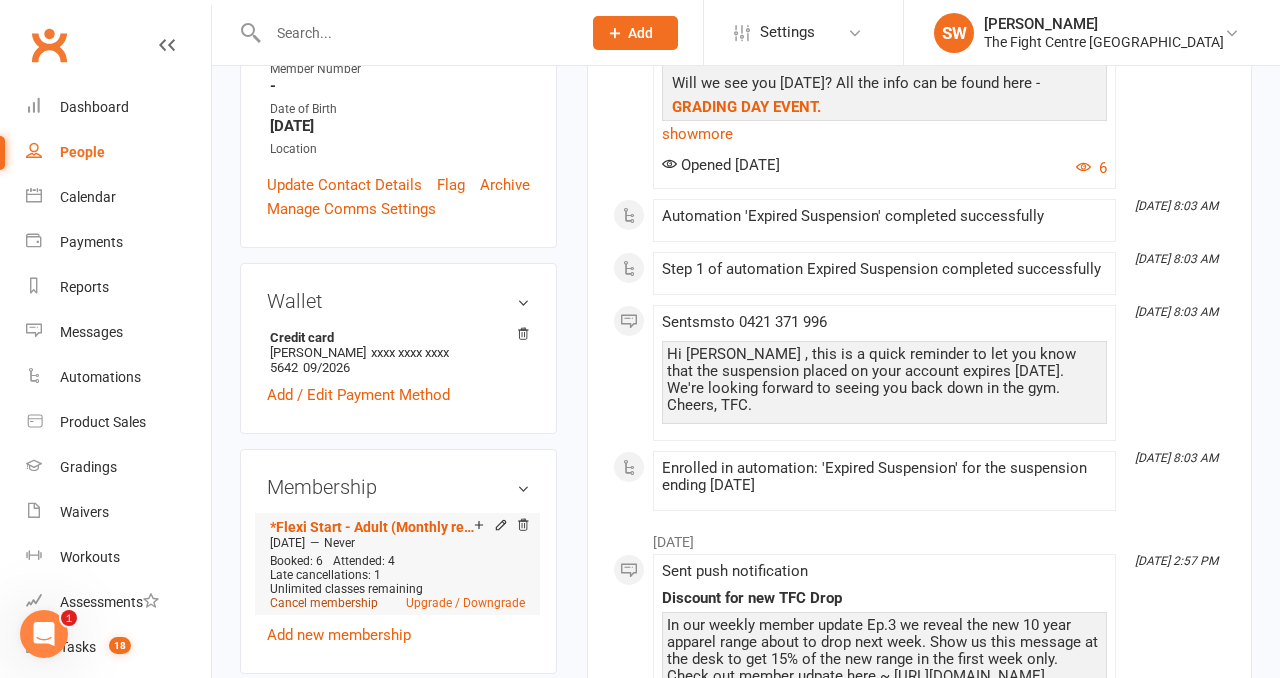click on "Cancel membership" at bounding box center (324, 603) 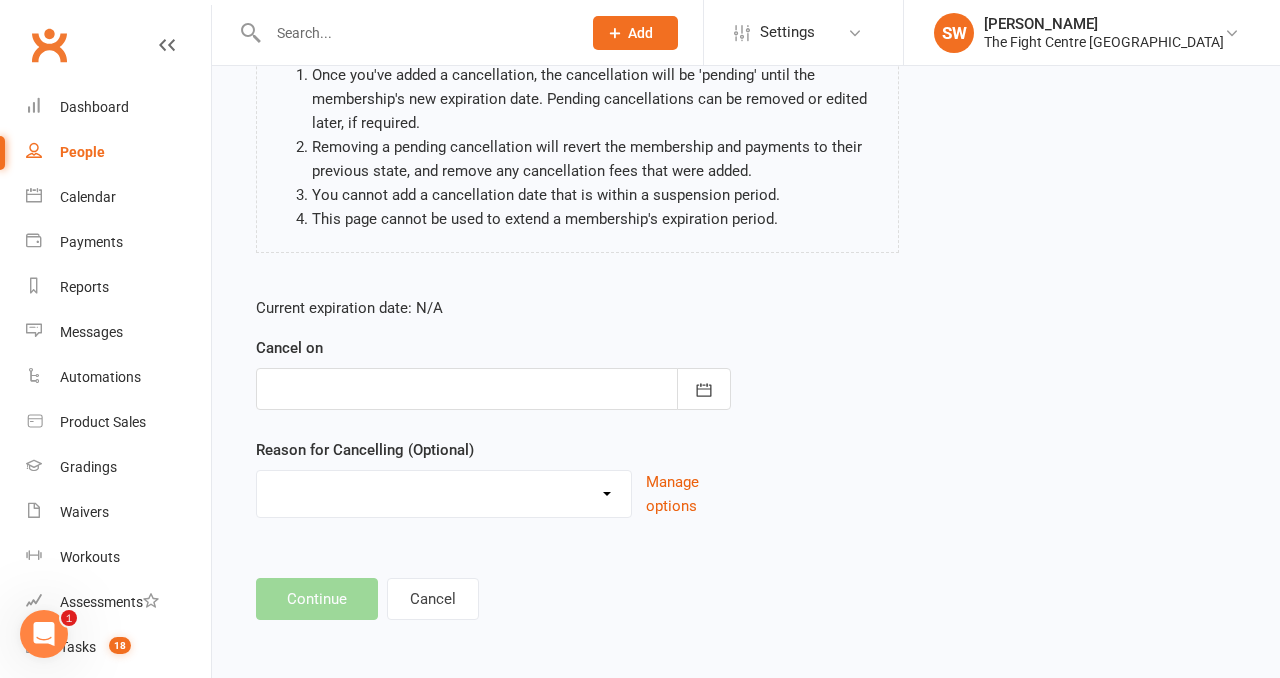 scroll, scrollTop: 210, scrollLeft: 0, axis: vertical 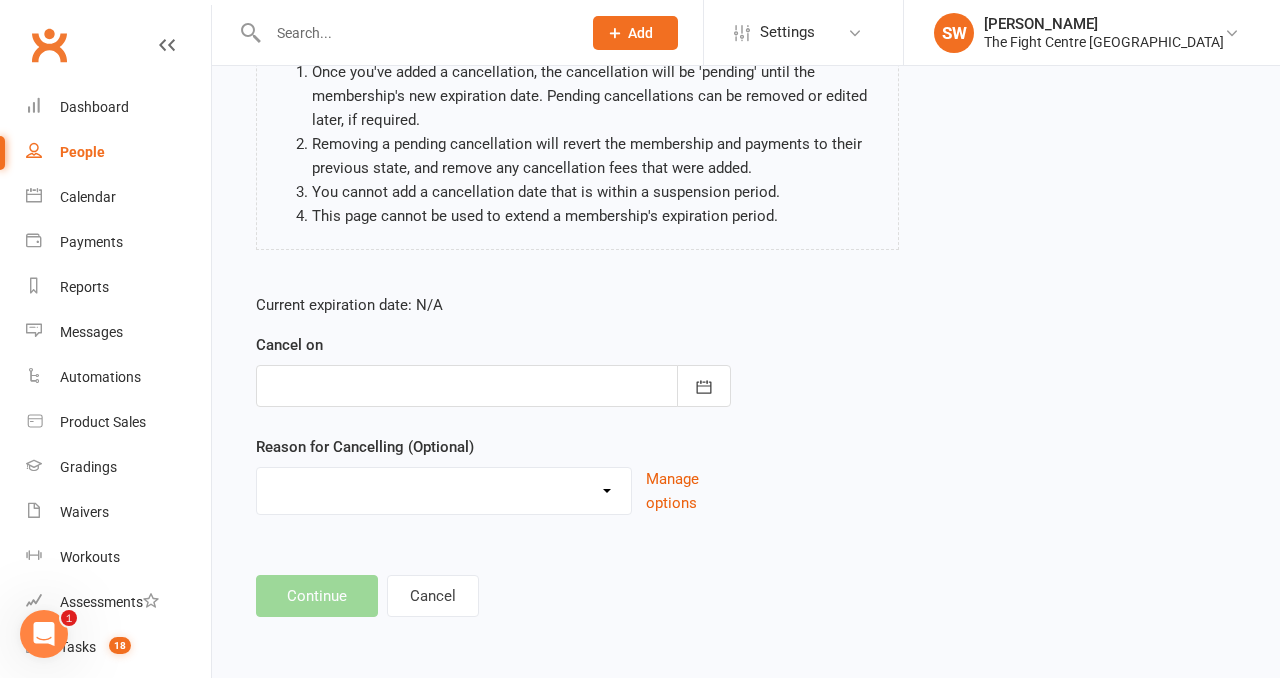 click on "Current expiration date: N/A Cancel on
July 2025
Sun Mon Tue Wed Thu Fri Sat
27
29
30
01
02
03
04
05
28
06
07
08
09
10
11
12
29
13
14
15
16
17
18
19
30
20
21
22
23
24
25
26
31
27
28
29
30
31
01
02
32" at bounding box center [493, 404] 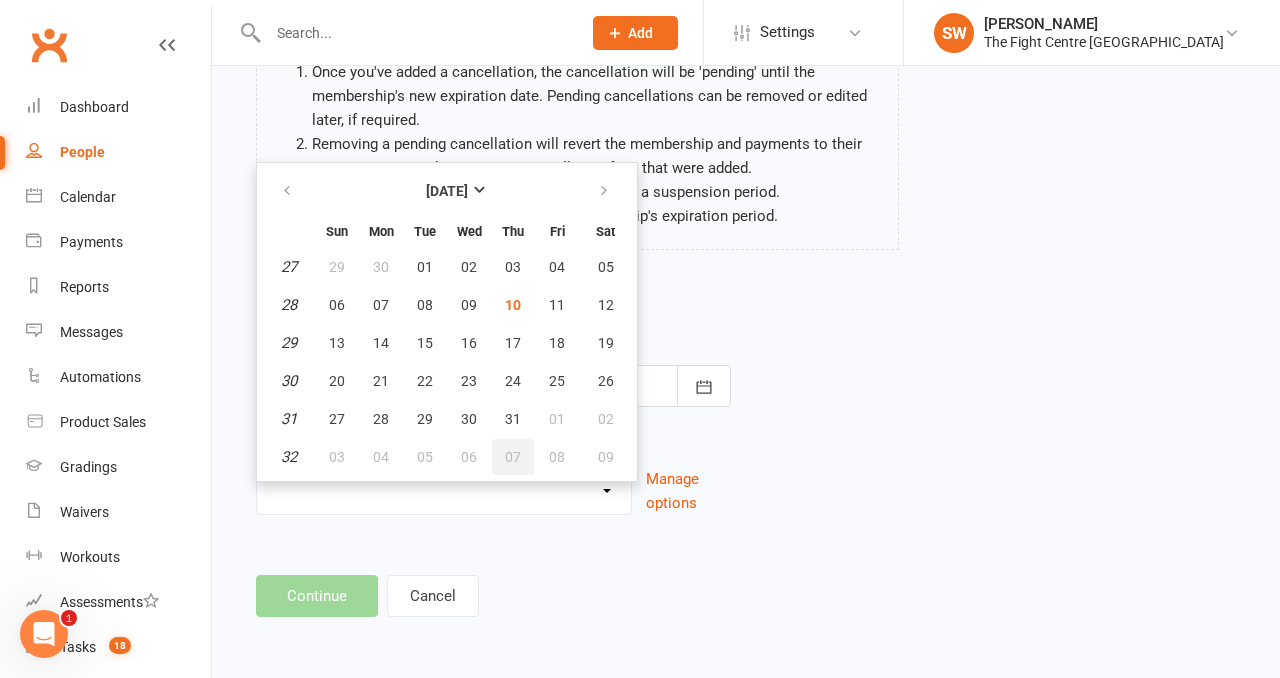 click on "07" at bounding box center [513, 457] 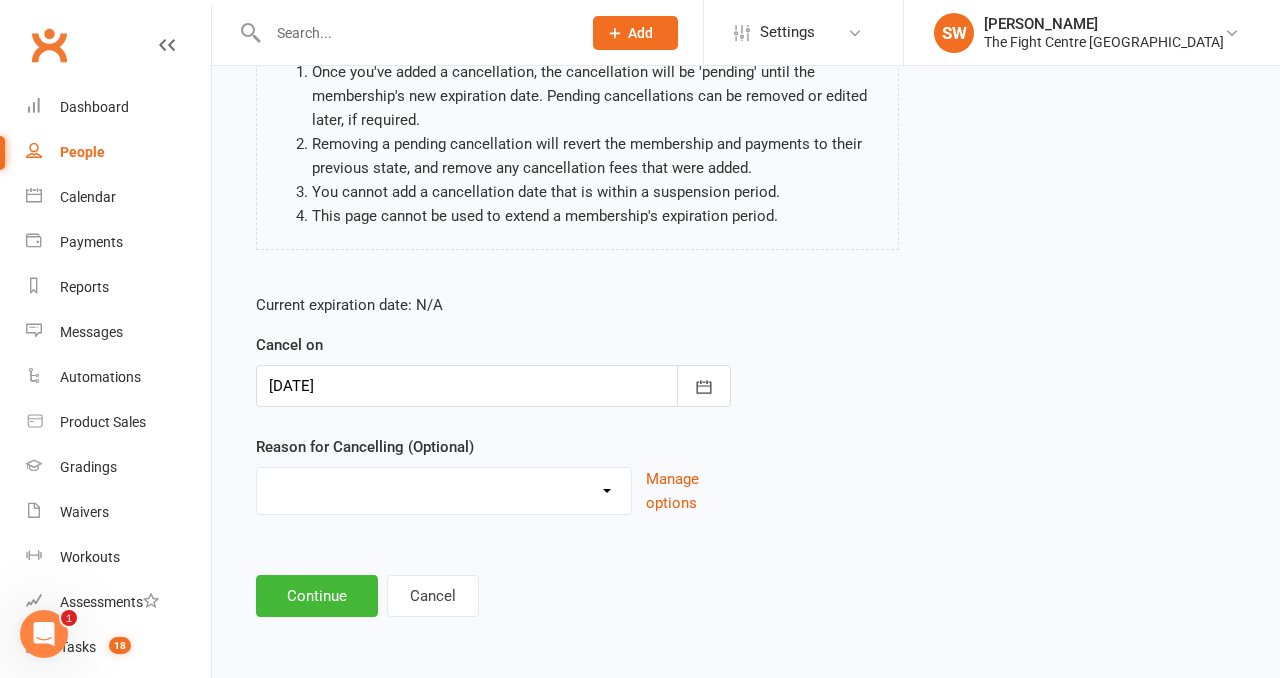 click on "Cancelled in contract- 30kms  Cancelled in contract - dispute Cancelled in contract- hardship  Cancelled in contract- medical/injury  Cancelled in contract- paid out  Cancelled in contract- transferred  Cooling off period Debt Collection Dispute Family issues  I can no longer afford this membership I'm too busy Injury and/or medical I've lost interest I've moved more than 30km from the gym Moved more than 30kms Upgrade / Downgrade Other reason" at bounding box center (444, 488) 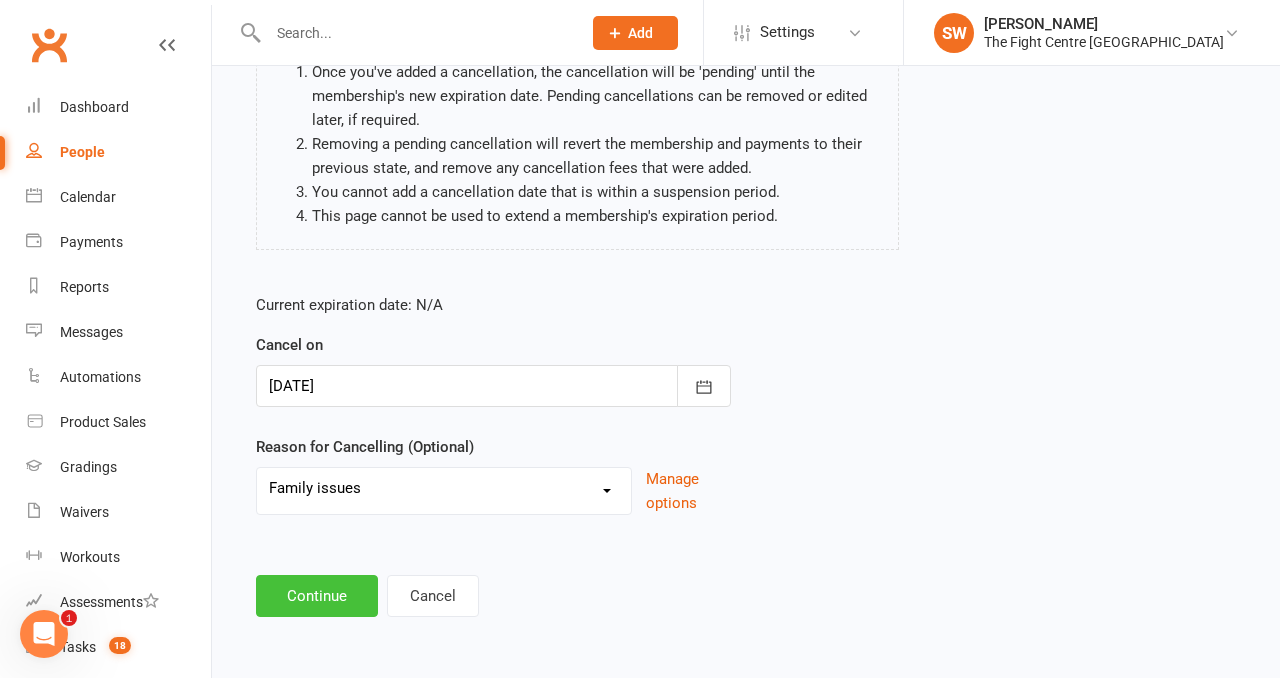 click on "Continue" at bounding box center [317, 596] 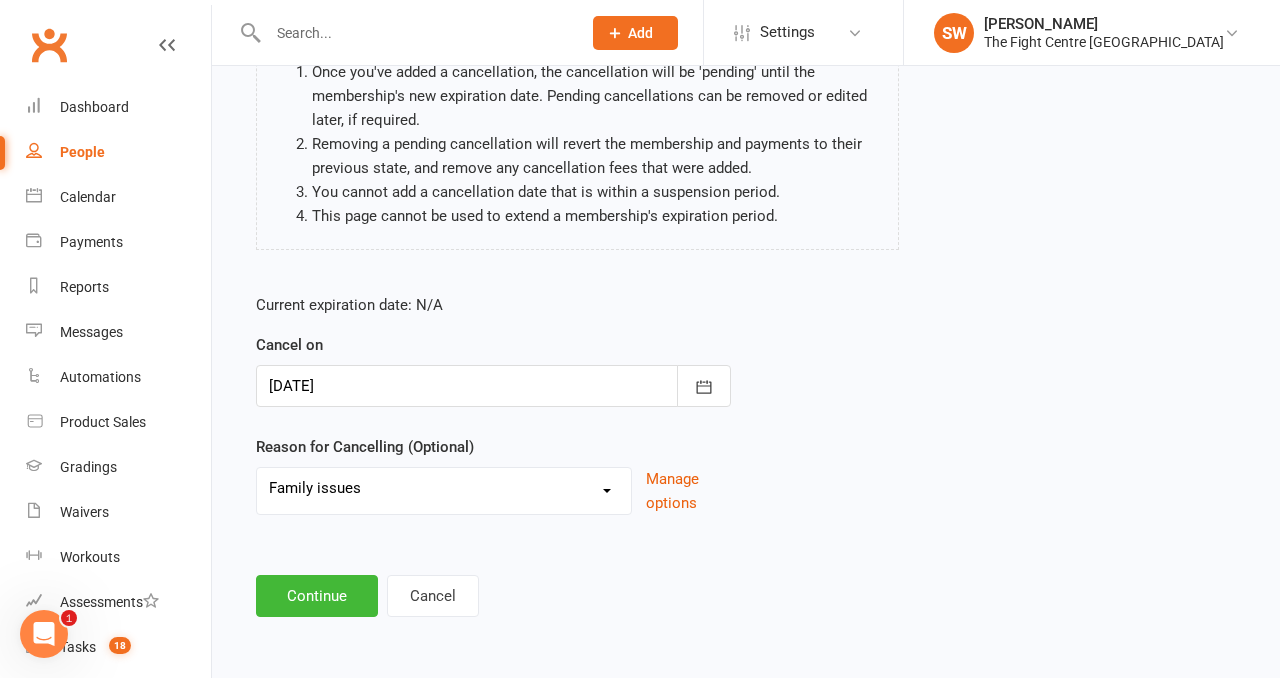scroll, scrollTop: 0, scrollLeft: 0, axis: both 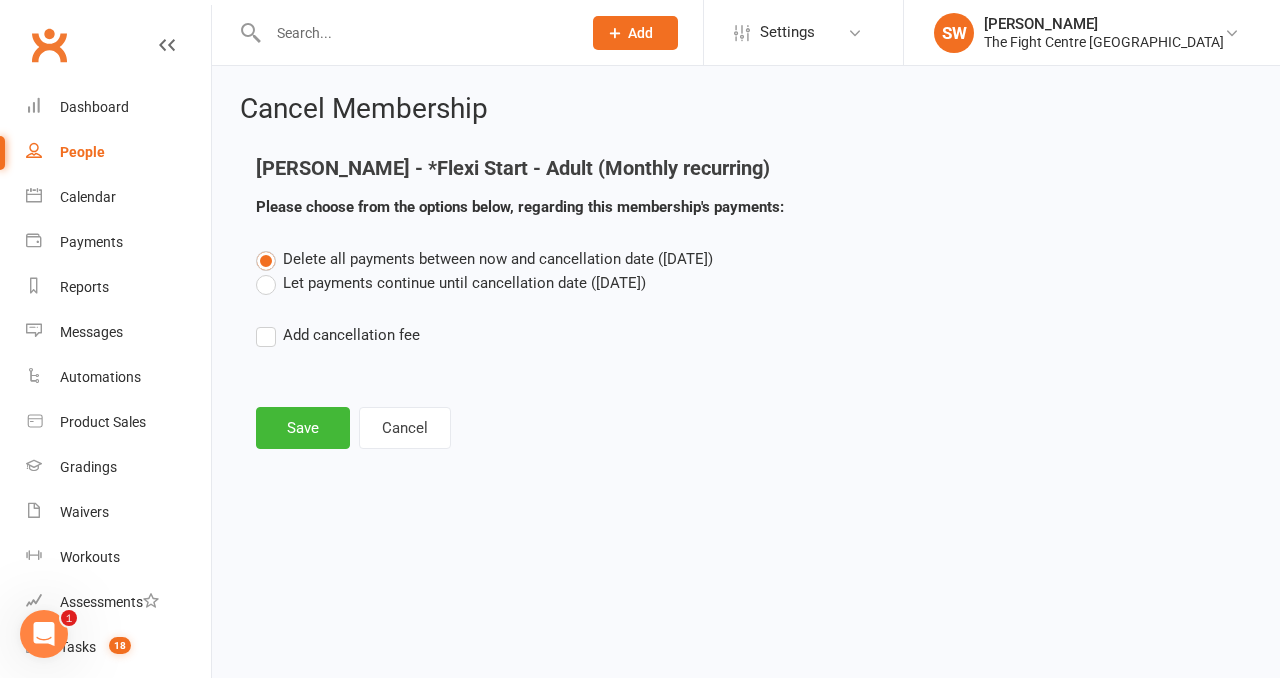 click on "Let payments continue until cancellation date (Aug 7, 2025)" at bounding box center [451, 283] 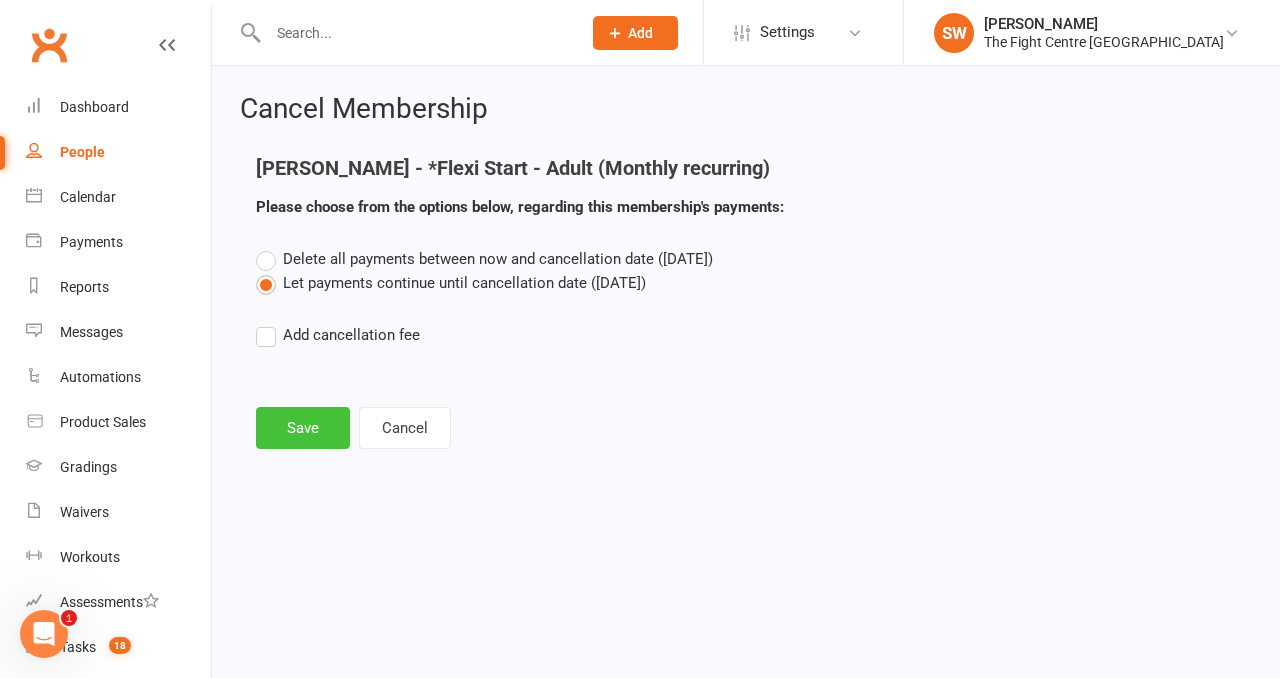 click on "Save" at bounding box center [303, 428] 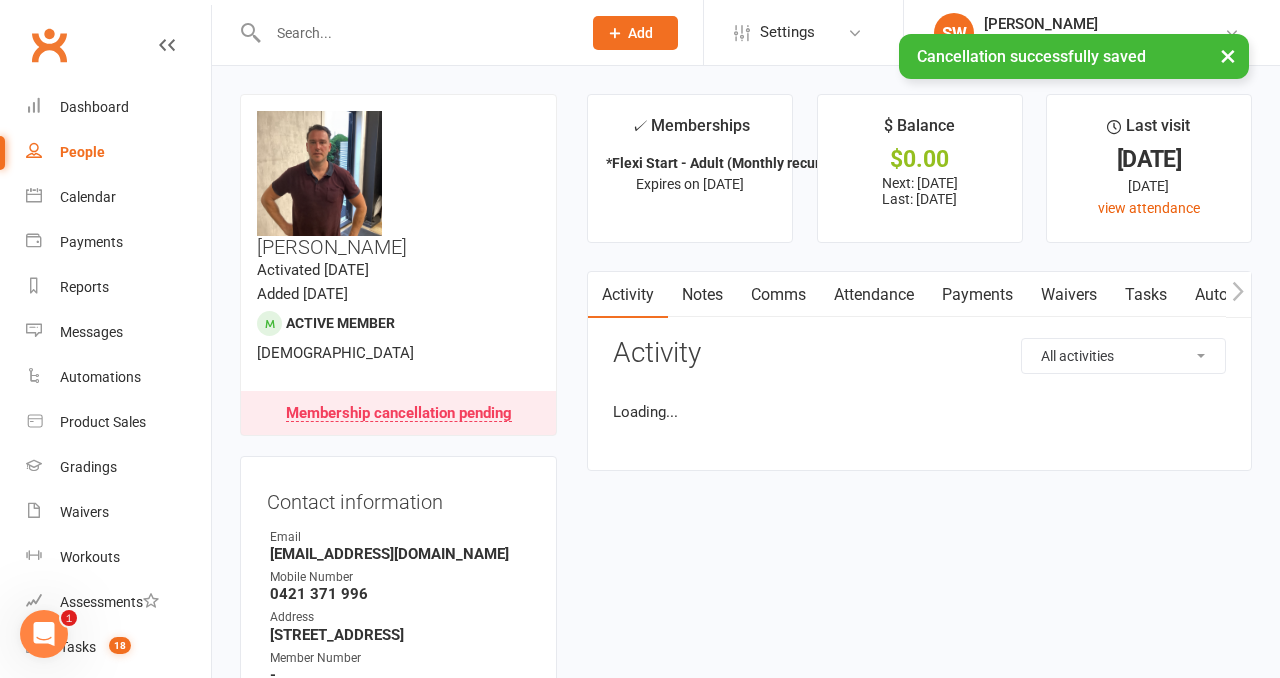 click on "✓ Memberships *Flexi Start - Adult (Monthly recurring) Expires on 6th August, 2025 $ Balance $0.00 Next: 11 Jul 2025 Last: 4 Jul 2025 Last visit 26 Mar 2025 4 months ago view attendance
Activity Notes Comms Attendance Payments Waivers Tasks Automations Workouts Gradings / Promotions Mobile App Credit balance
All activities Bookings / Attendances Communications Notes Failed SMSes Gradings Members Memberships Mobile App POS Sales Payments Credit Vouchers Prospects Reports Automations Tasks Waivers Workouts Kiosk Mode Consent Assessments Contact Flags Family Relationships Activity Loading..." at bounding box center (919, 292) 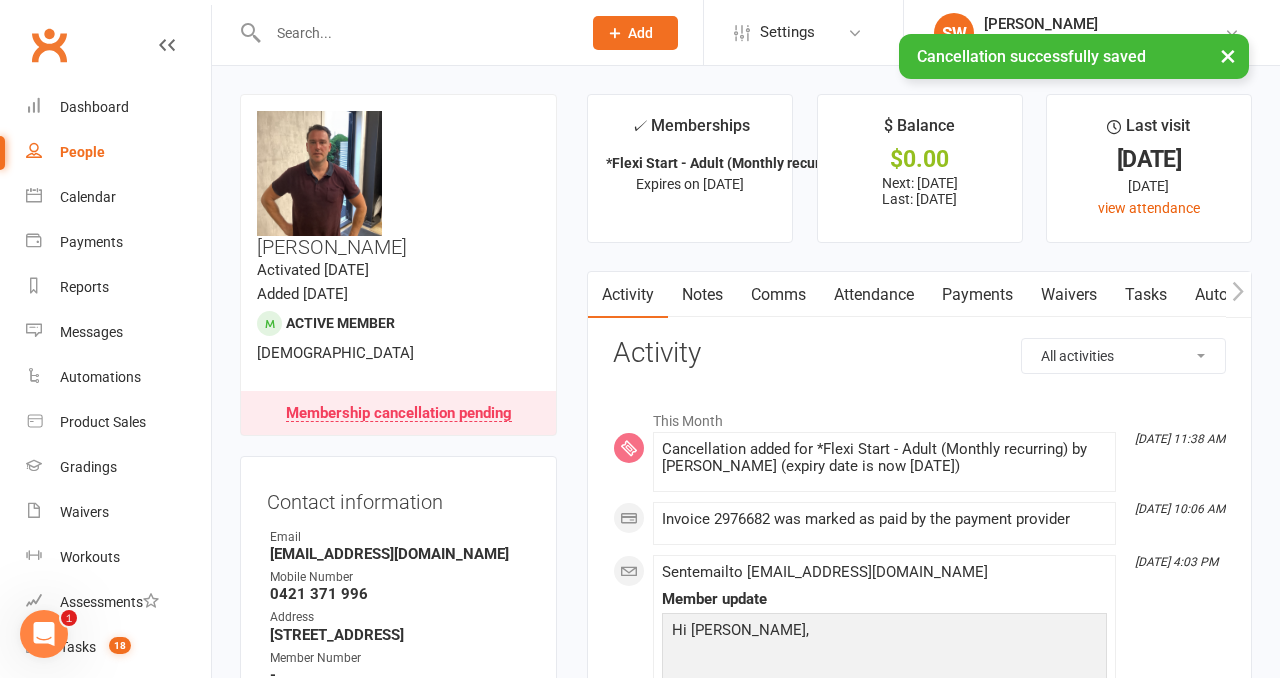 click on "Notes" at bounding box center (702, 295) 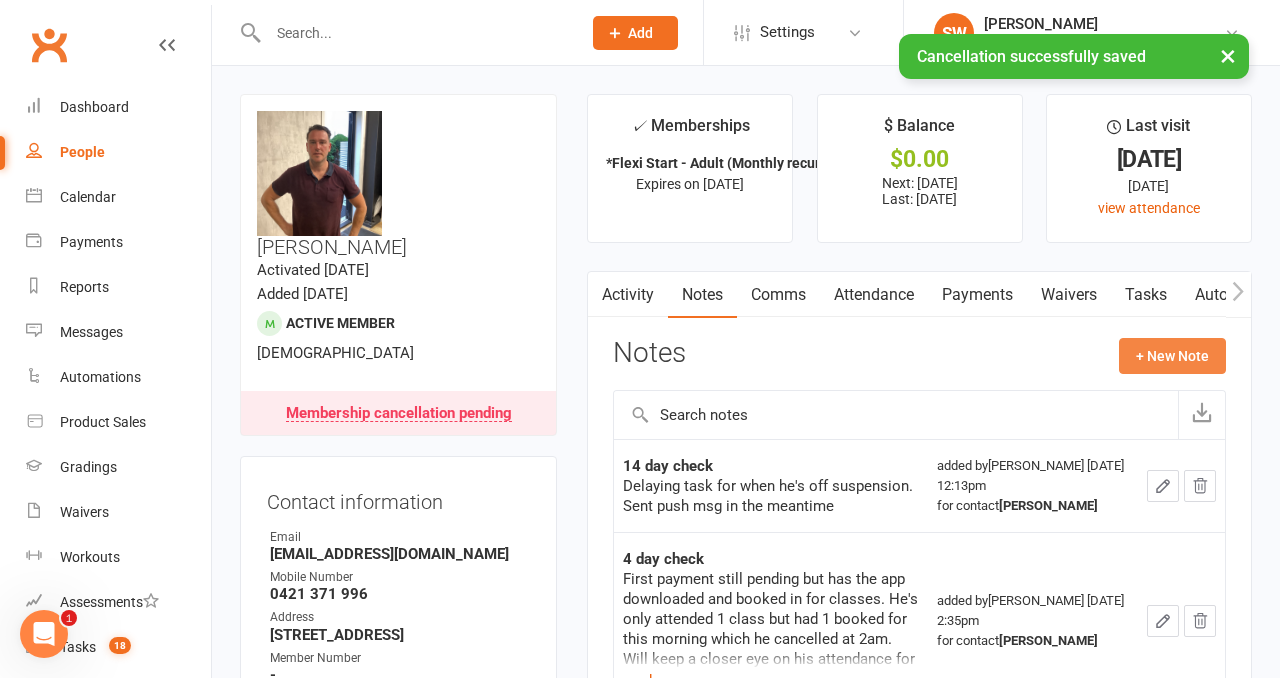 click on "+ New Note" at bounding box center [1172, 356] 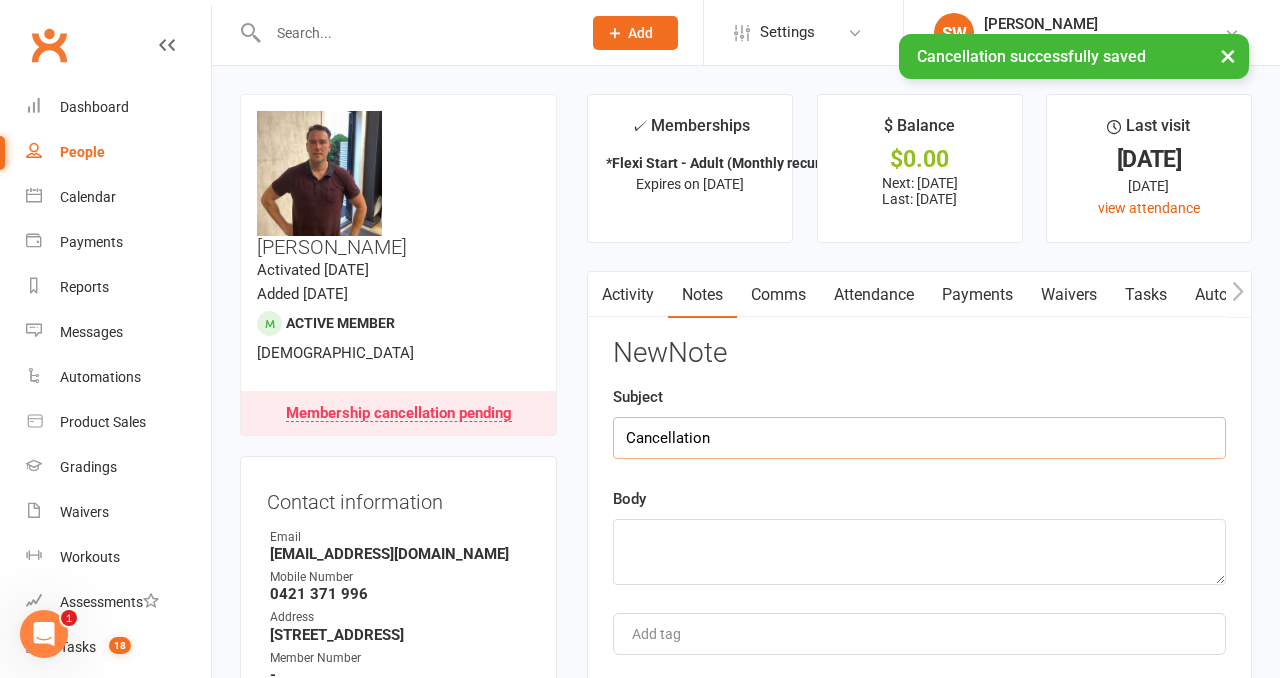 type on "Cancellation" 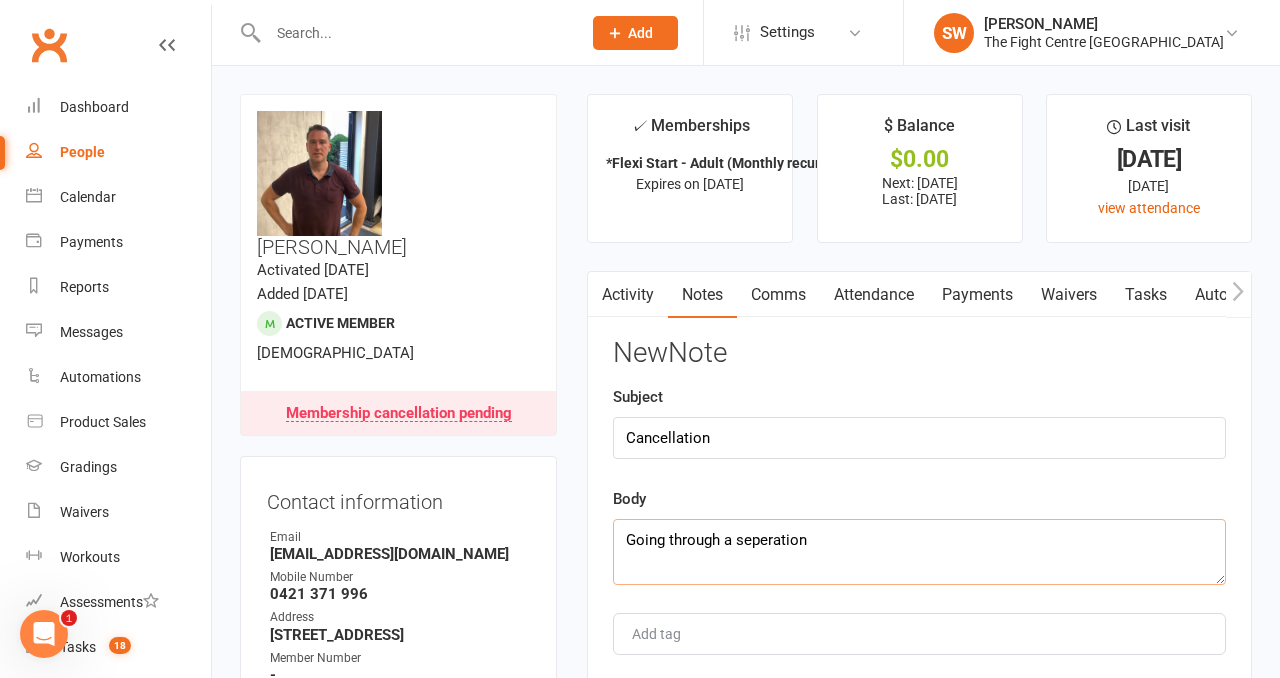 click on "Going through a seperation" at bounding box center (919, 552) 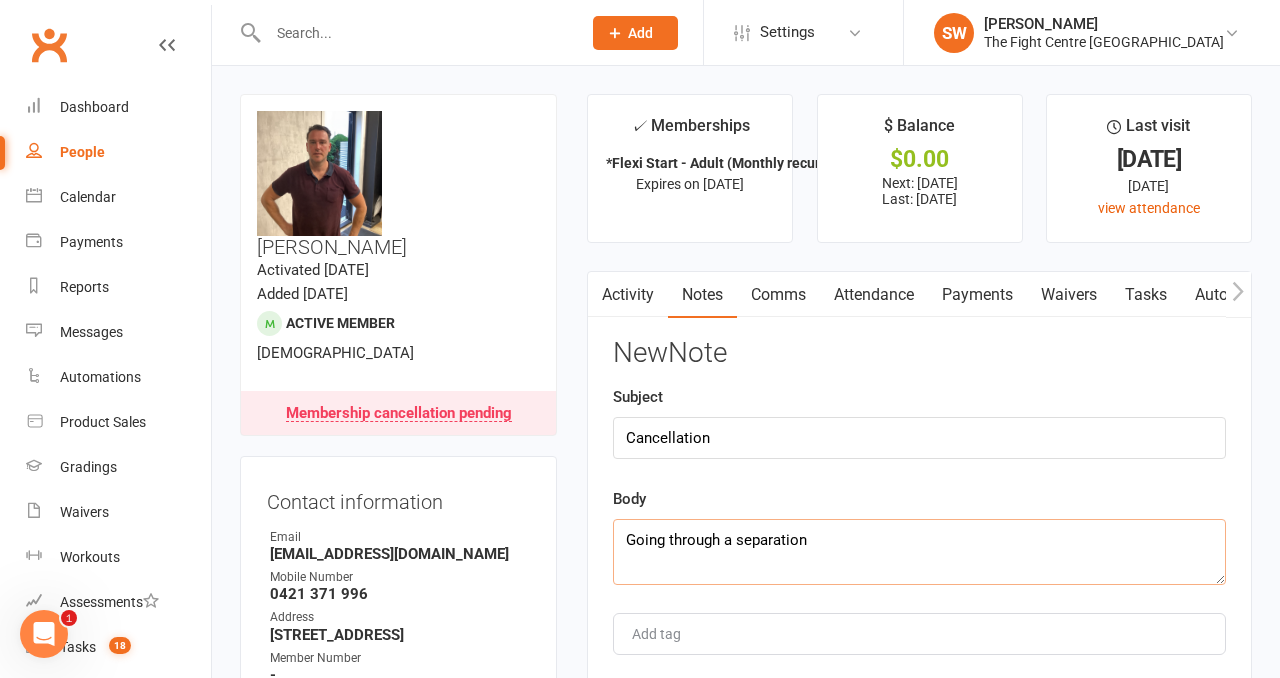 click on "Going through a separation" at bounding box center (919, 552) 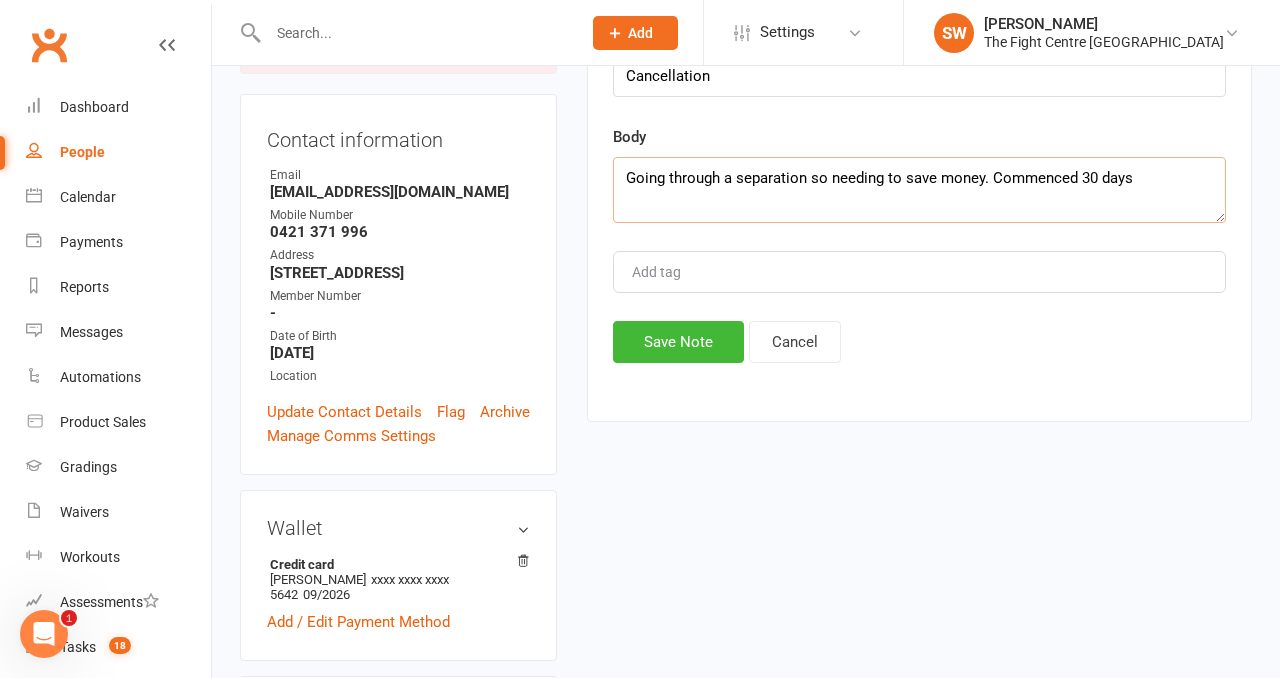 scroll, scrollTop: 565, scrollLeft: 0, axis: vertical 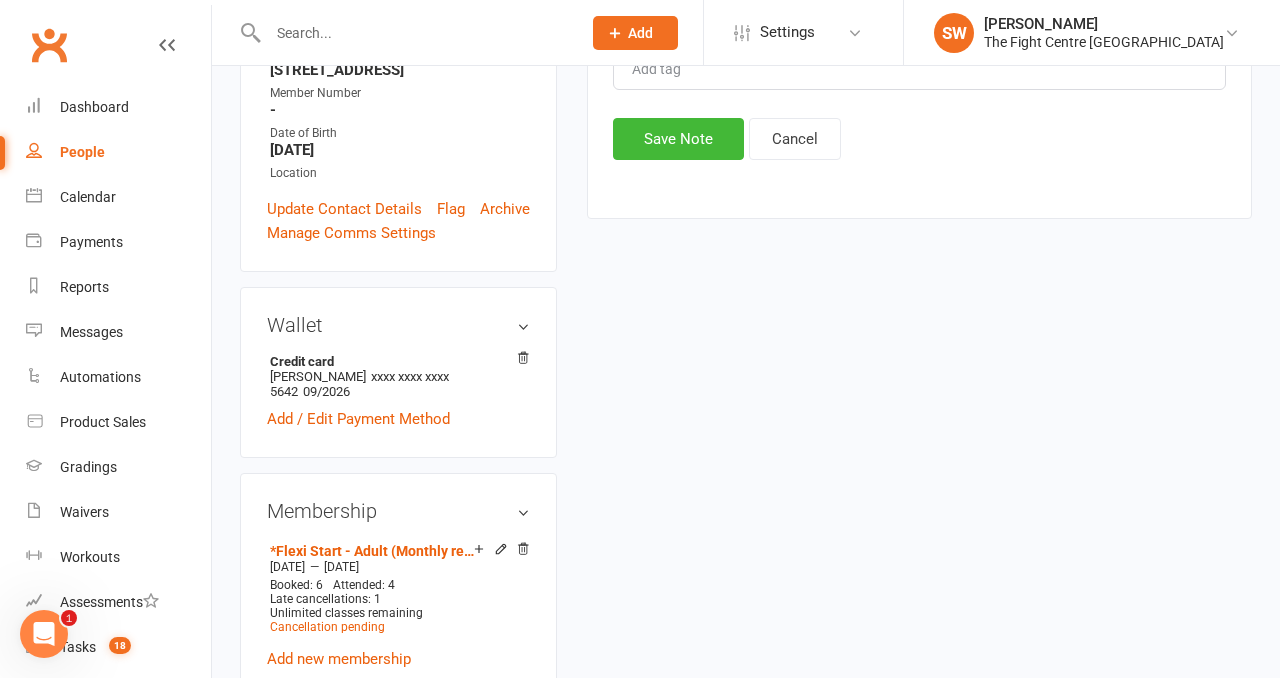 type on "Going through a separation so needing to save money. Commenced 30 days" 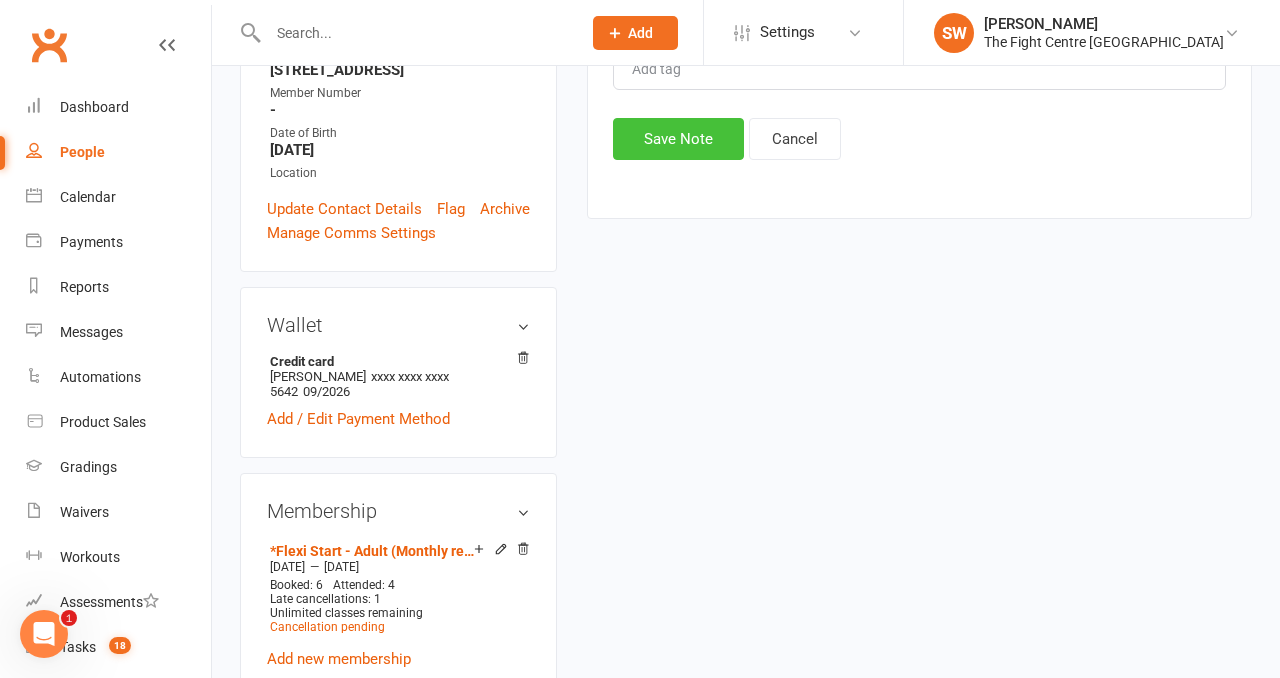 click on "Save Note" at bounding box center [678, 139] 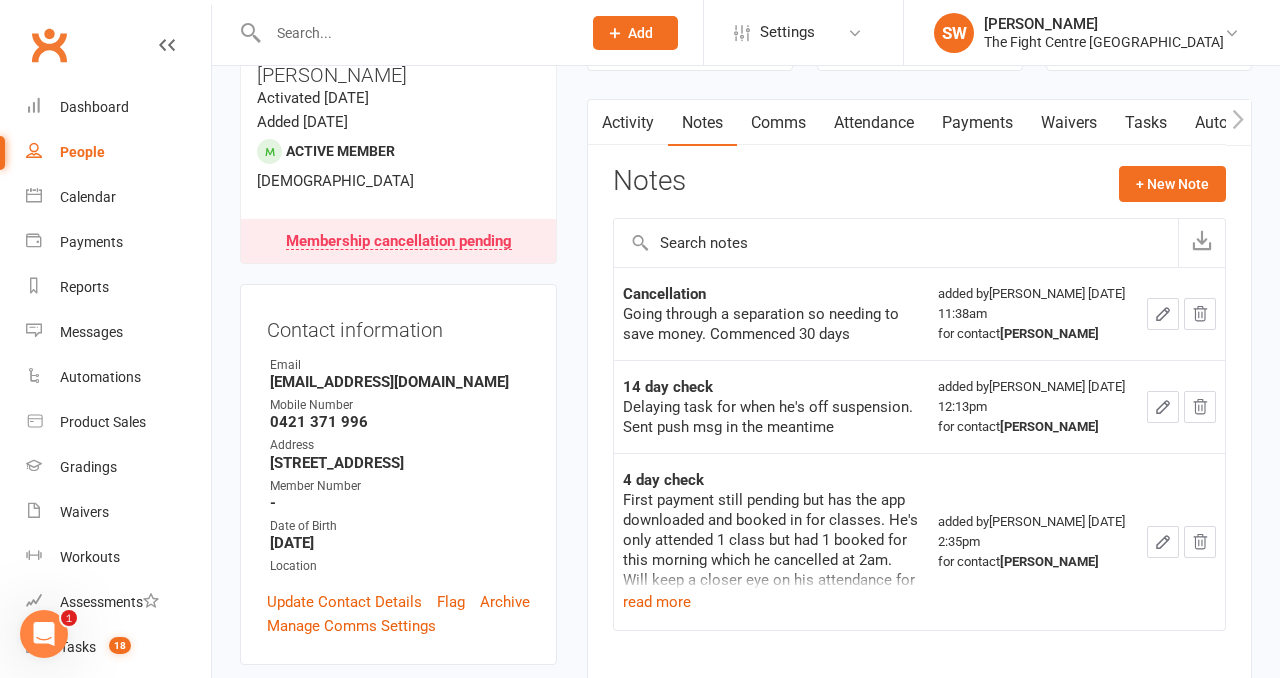 scroll, scrollTop: 0, scrollLeft: 0, axis: both 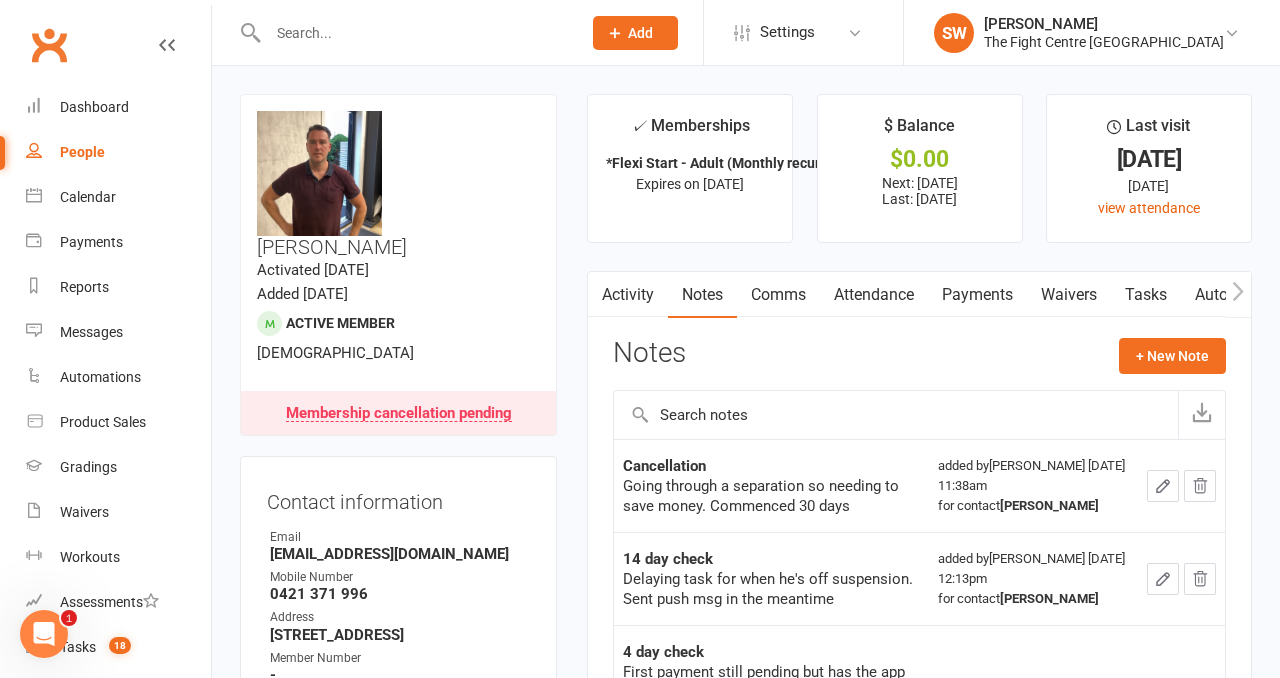 click on "upload photo change photo Shane Gorman Activated 4 February, 2025 Added 3 February, 2025   Active member 42 years old  Membership cancellation pending Contact information Owner   Email  Shanegorman83@gmail.com
Mobile Number  0421 371 996
Address  102 Pohon Drive Tanah Merah QLD 4128
Member Number  -
Date of Birth  January 3, 1983
Location
Update Contact Details Flag Archive Manage Comms Settings
Wallet Credit card Shane Gorman  xxxx xxxx xxxx 5642  09/2026
Add / Edit Payment Method
Membership      *Flexi Start - Adult (Monthly recurring) Feb 4 2025 — Aug 6 2025 Booked: 6 Attended: 4 Late cancellations: 1 Unlimited classes remaining   Cancellation pending Add new membership
Family Members  No relationships found. Add link to existing contact  Add link to new contact
Suspensions  Show previous suspensions Add new suspension
Promotions  edit Fighters -
Kids / Teens members -
No more check in calls -
Online training check in -
First week message -
Email / SMS Subscriptions" at bounding box center [398, 1511] 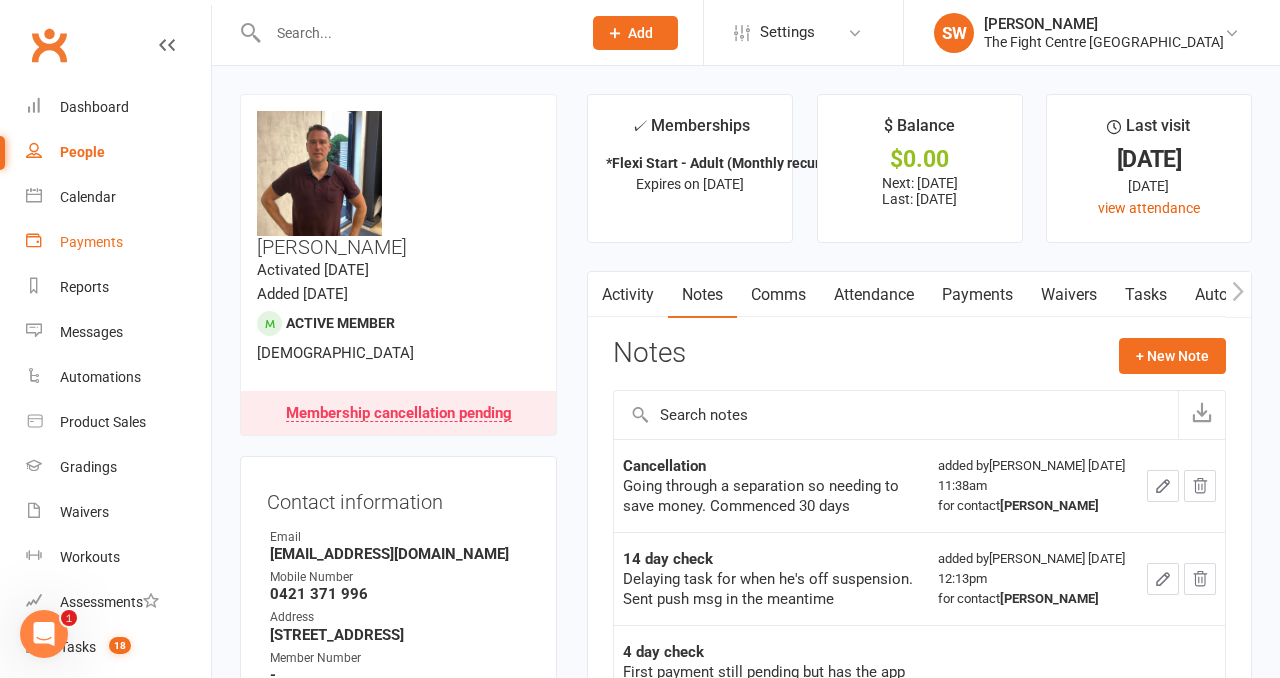 click on "Payments" at bounding box center (118, 242) 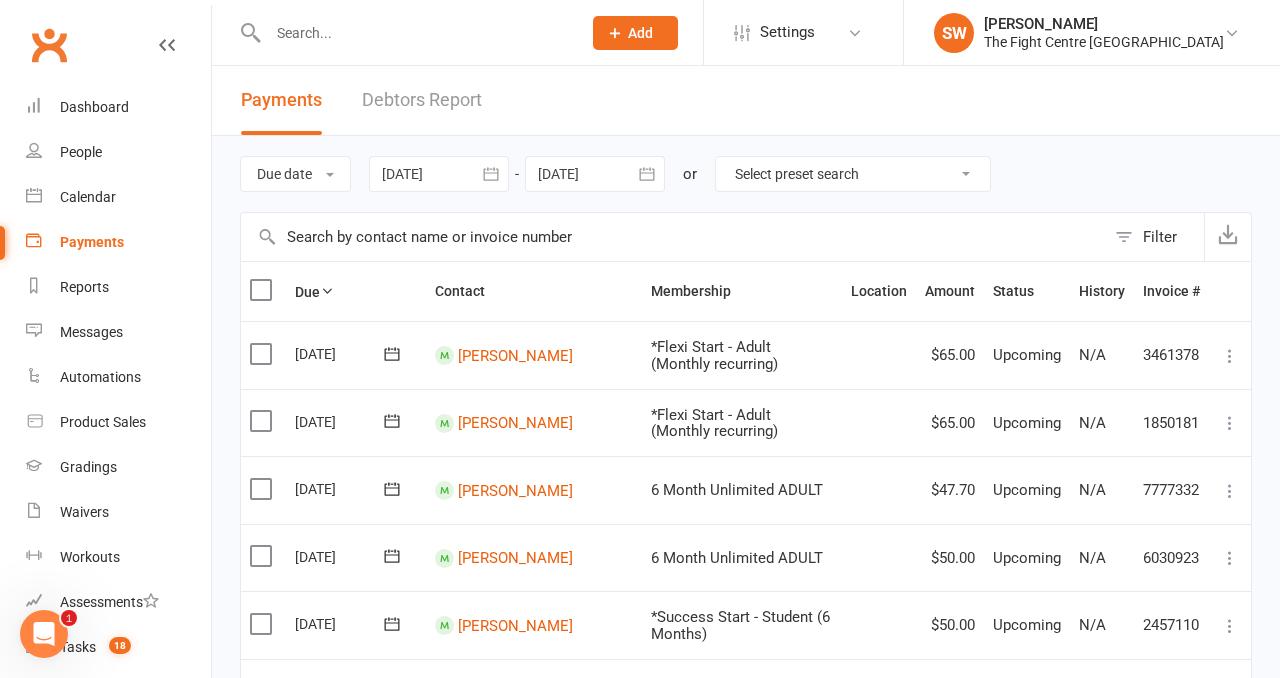 click on "Debtors Report" at bounding box center (422, 100) 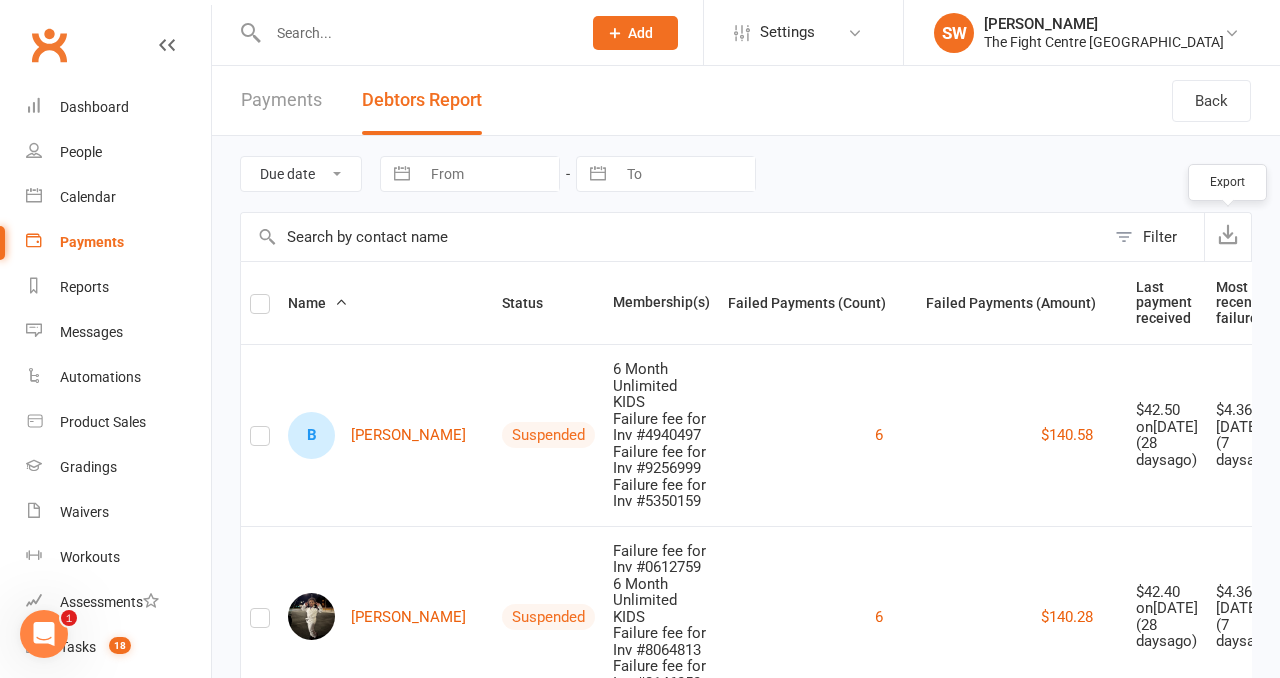 click at bounding box center [1227, 237] 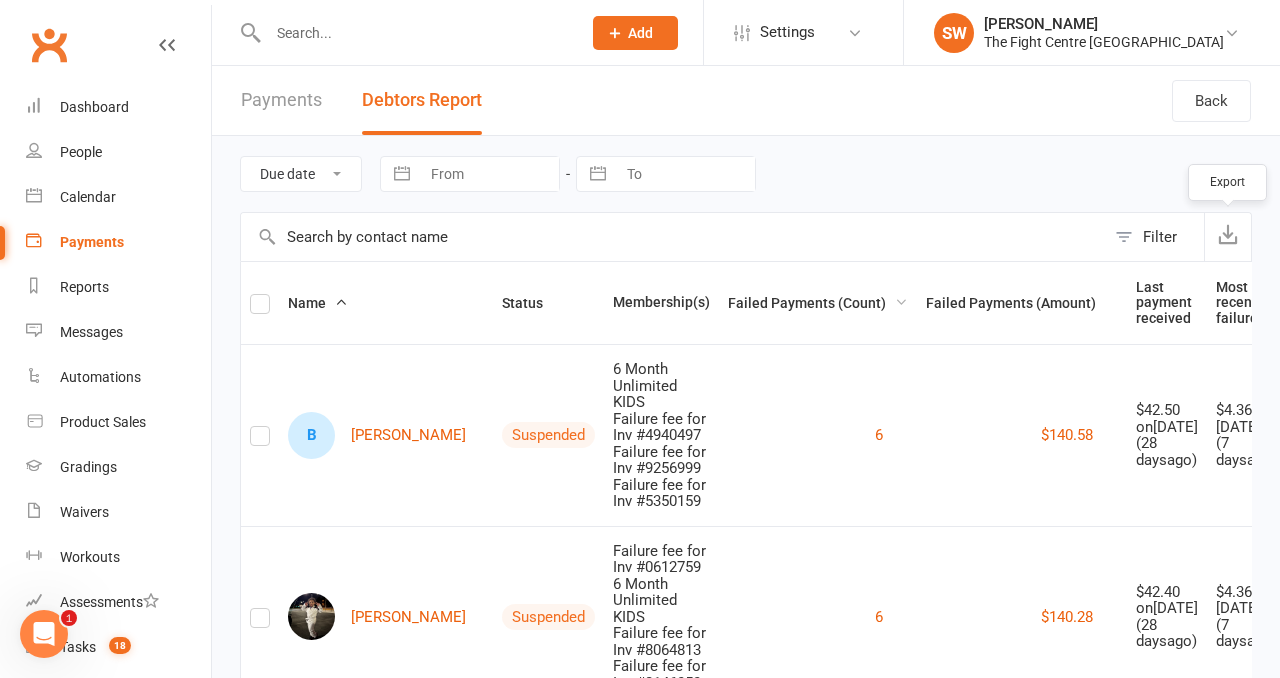click on "Failed Payments (Count)" at bounding box center [818, 303] 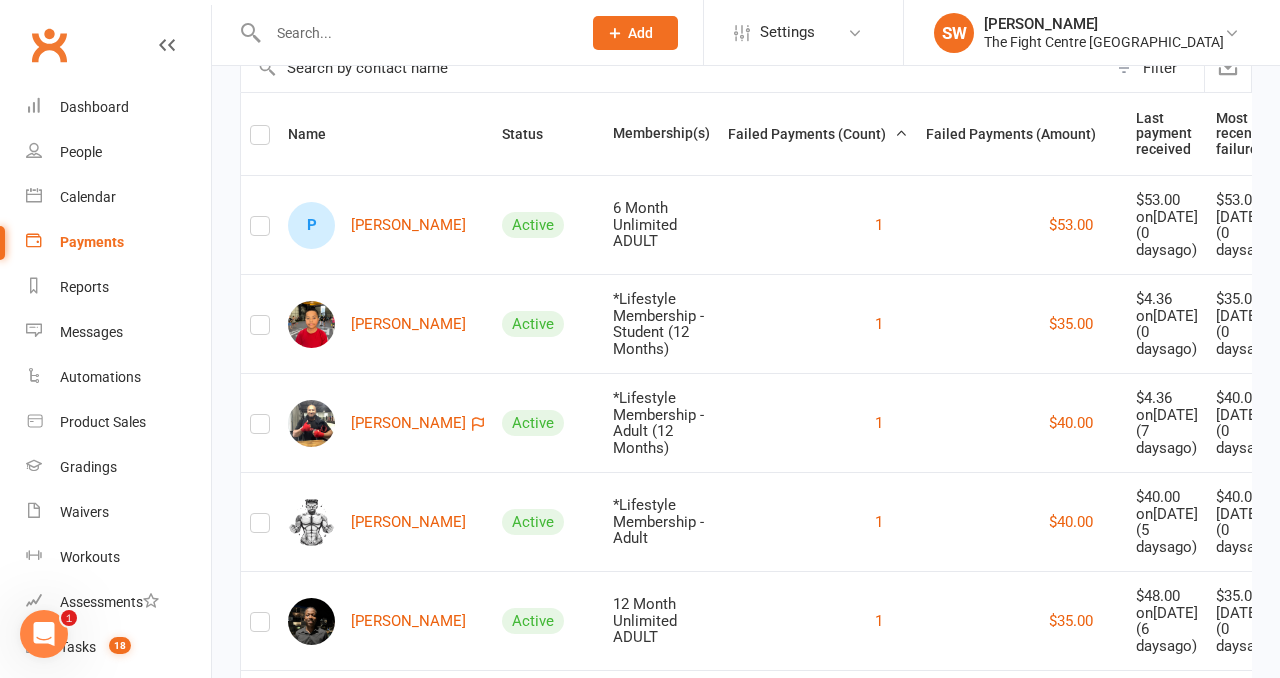 scroll, scrollTop: 240, scrollLeft: 0, axis: vertical 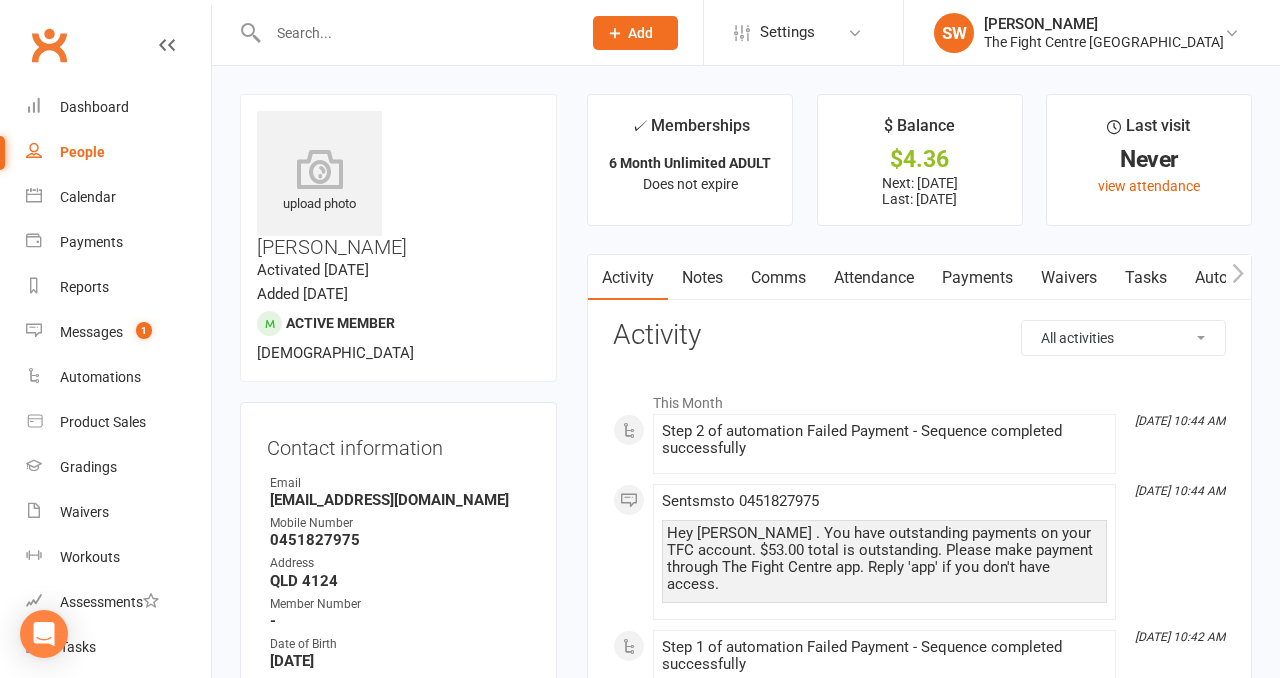 click on "Payments" at bounding box center [977, 278] 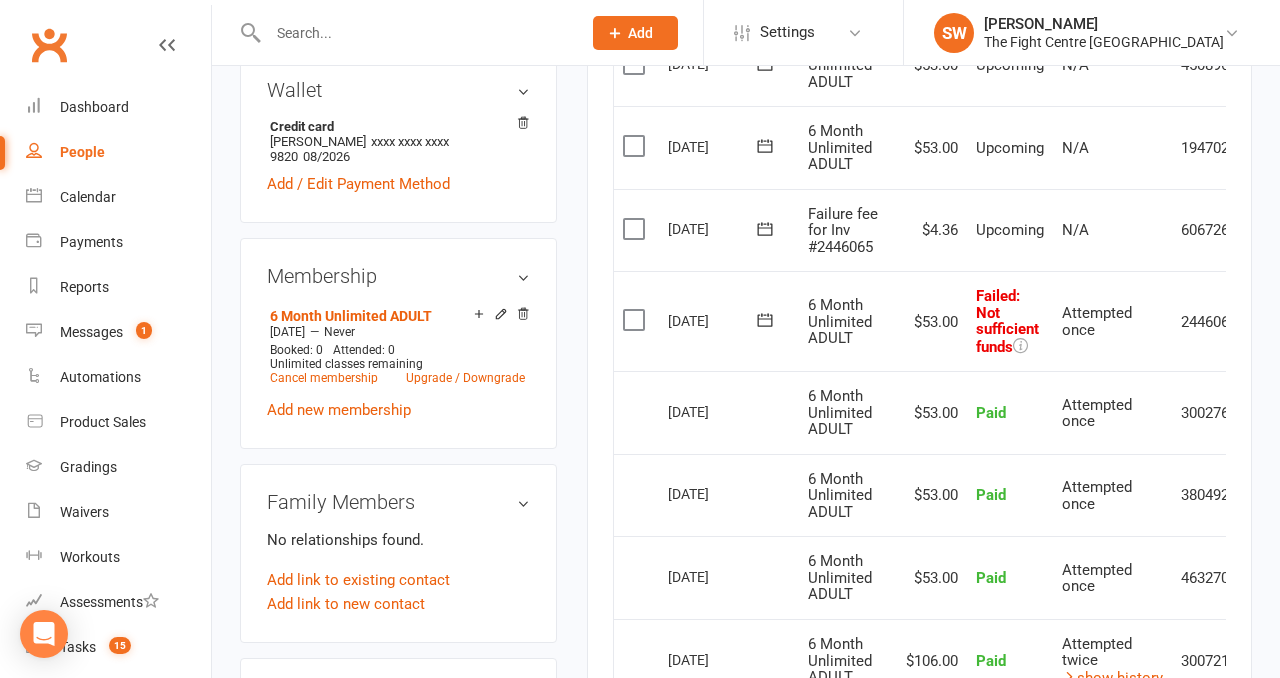 scroll, scrollTop: 754, scrollLeft: 0, axis: vertical 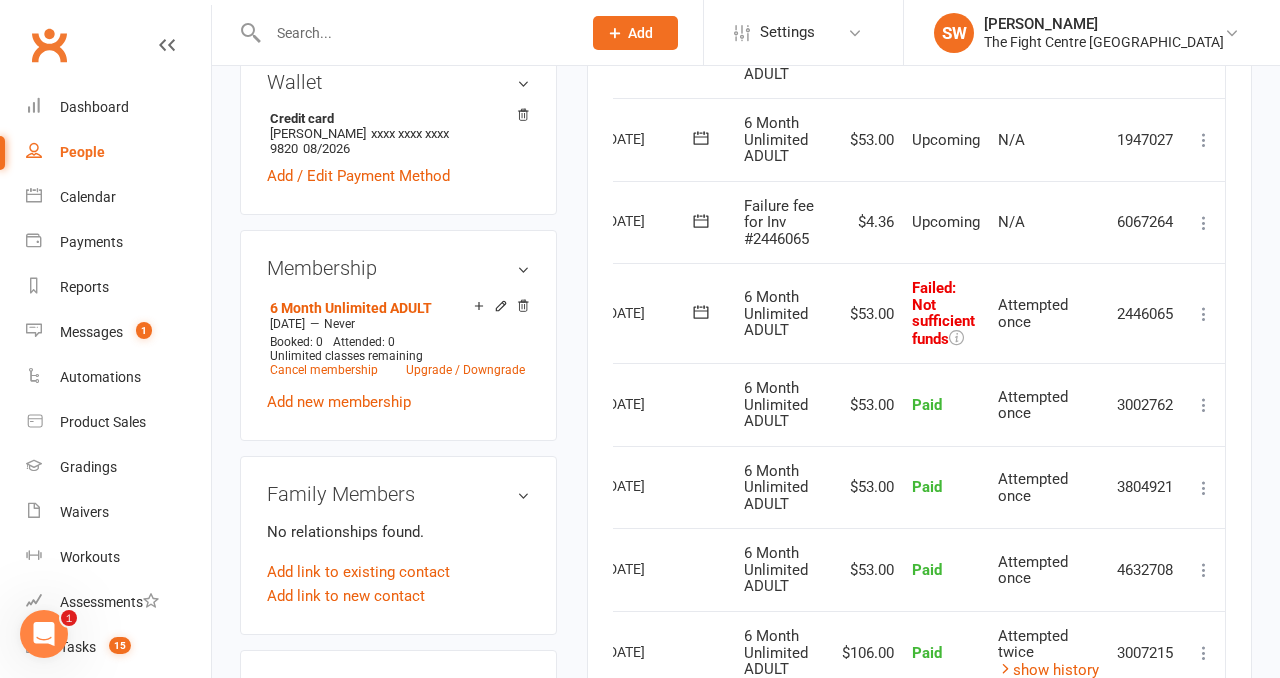 click at bounding box center (1204, 314) 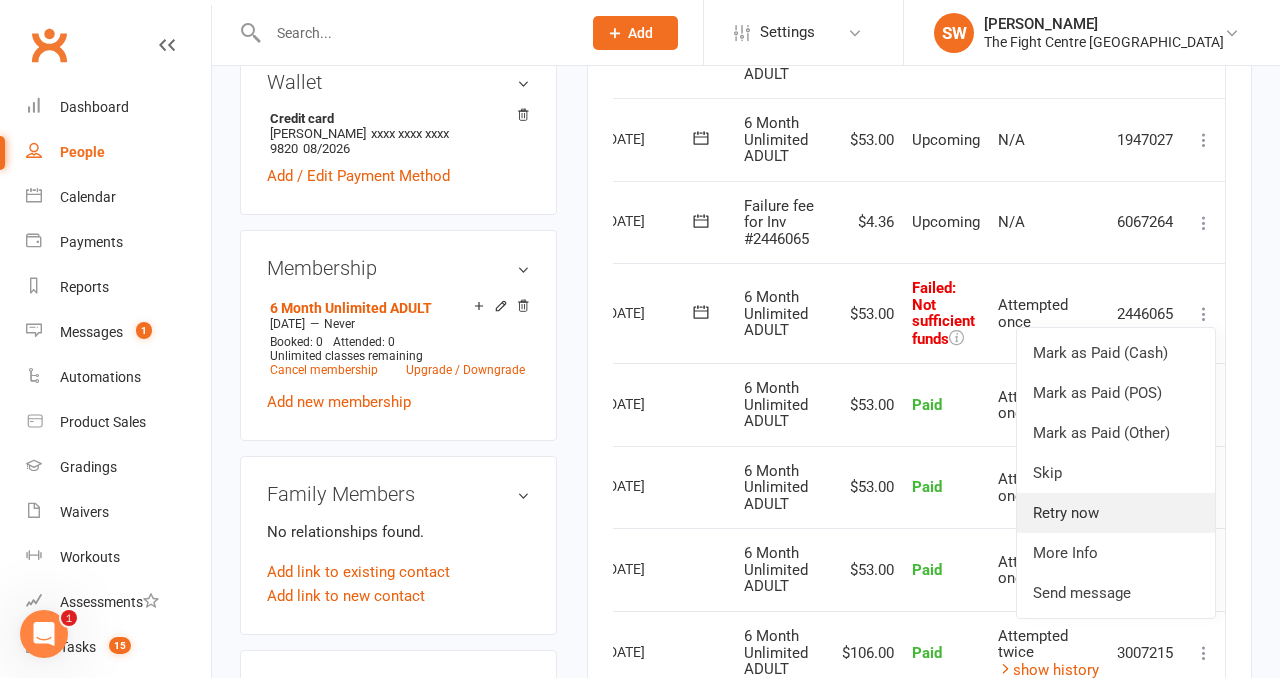 click on "Retry now" at bounding box center [1116, 513] 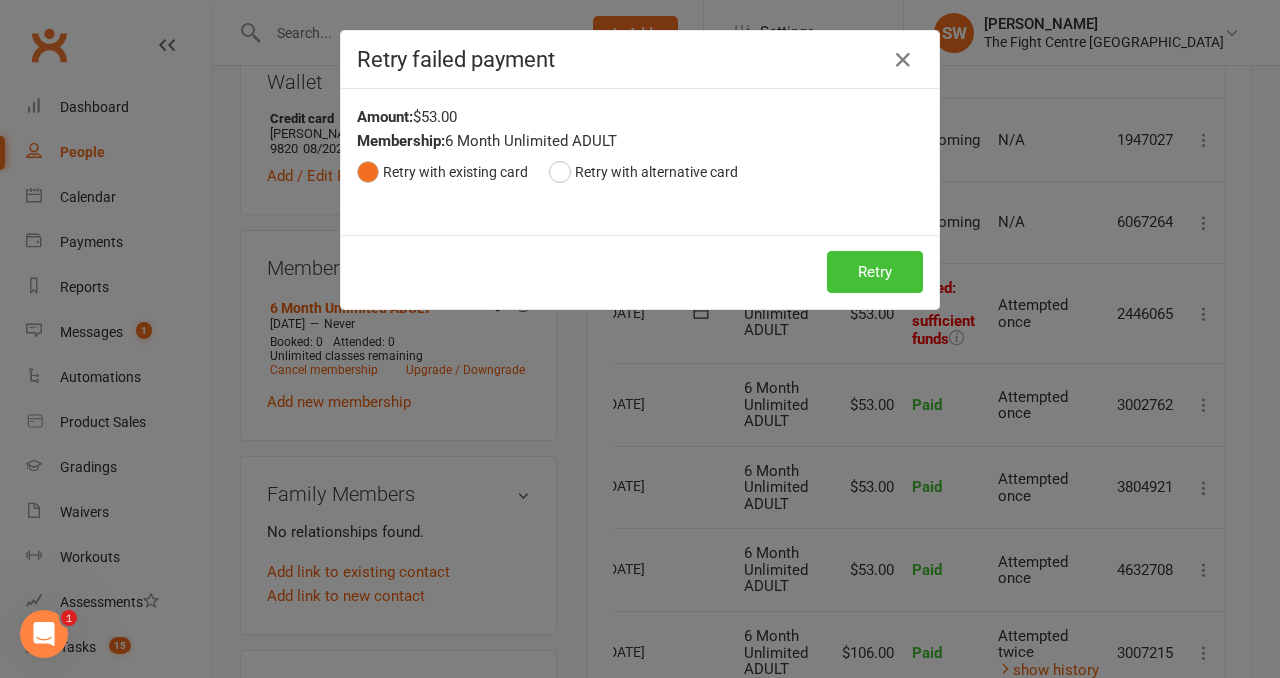 click on "Retry" at bounding box center [875, 272] 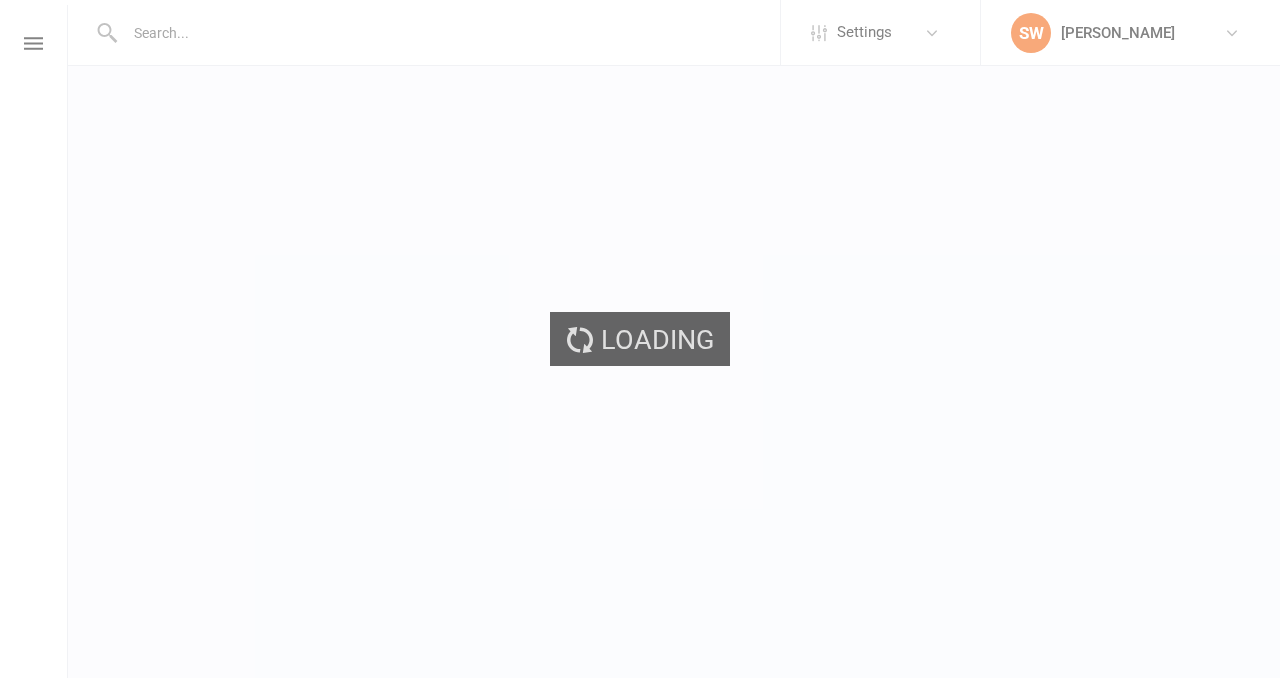 scroll, scrollTop: 0, scrollLeft: 0, axis: both 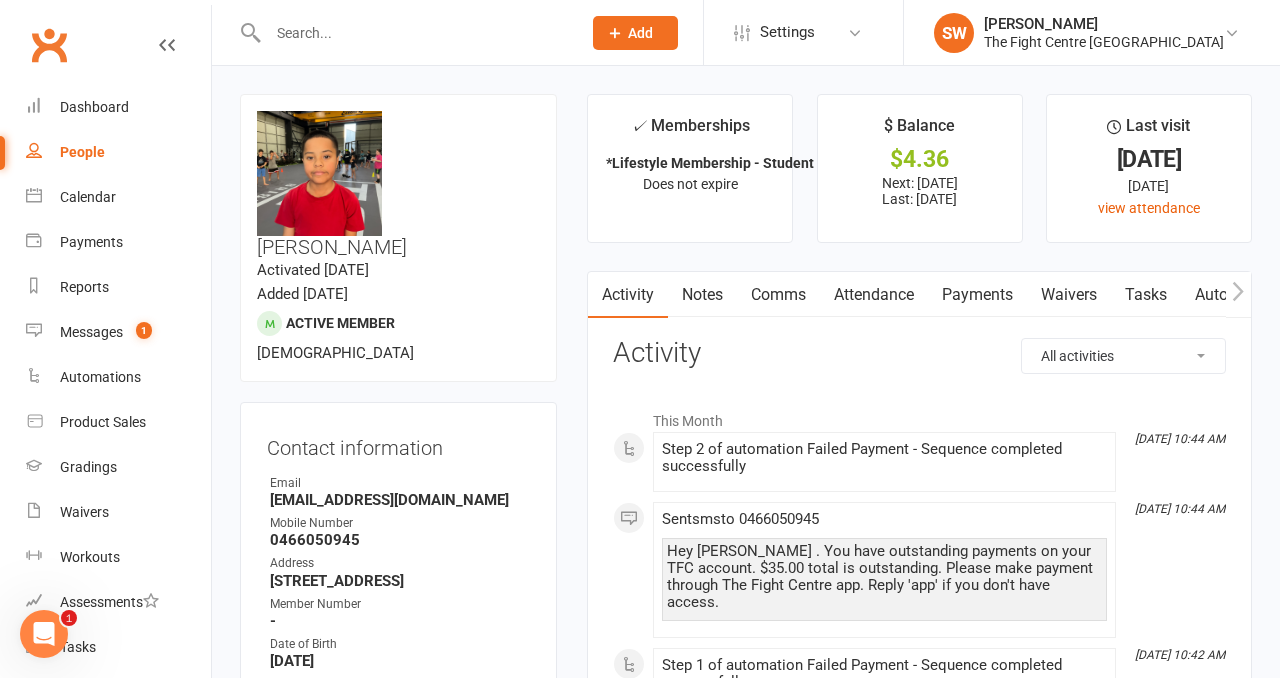 click on "Payments" at bounding box center [977, 295] 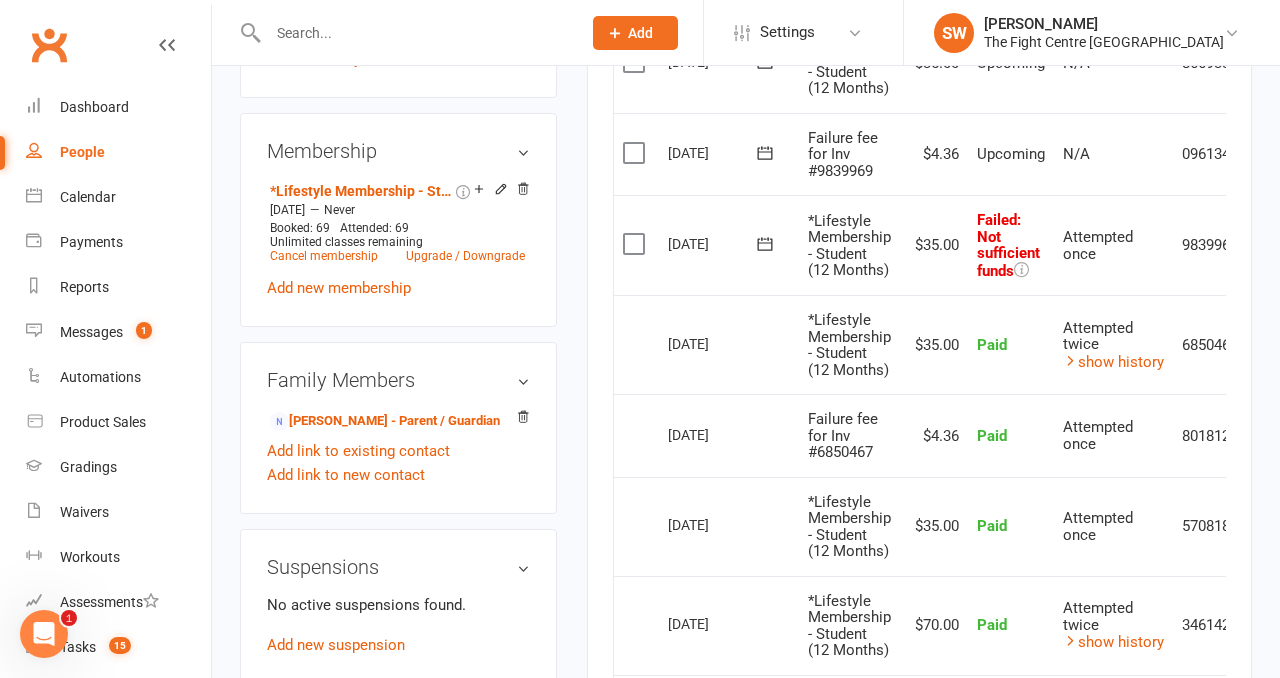 scroll, scrollTop: 900, scrollLeft: 0, axis: vertical 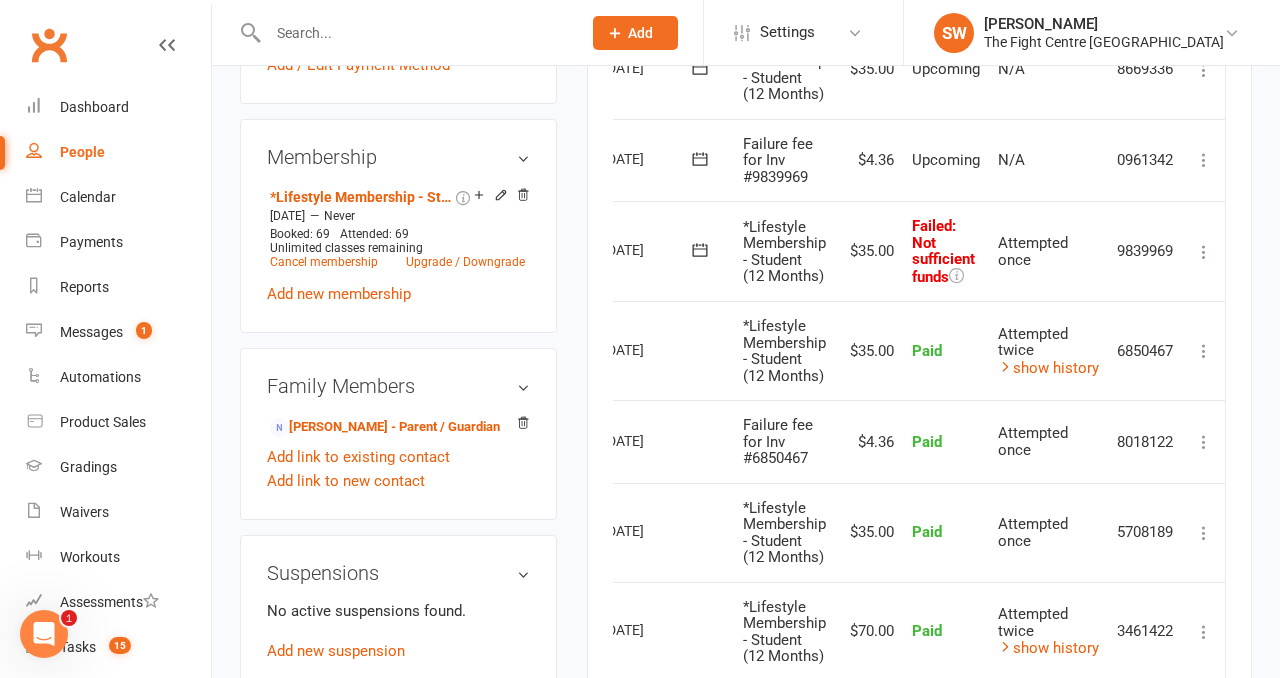 click at bounding box center [1204, 252] 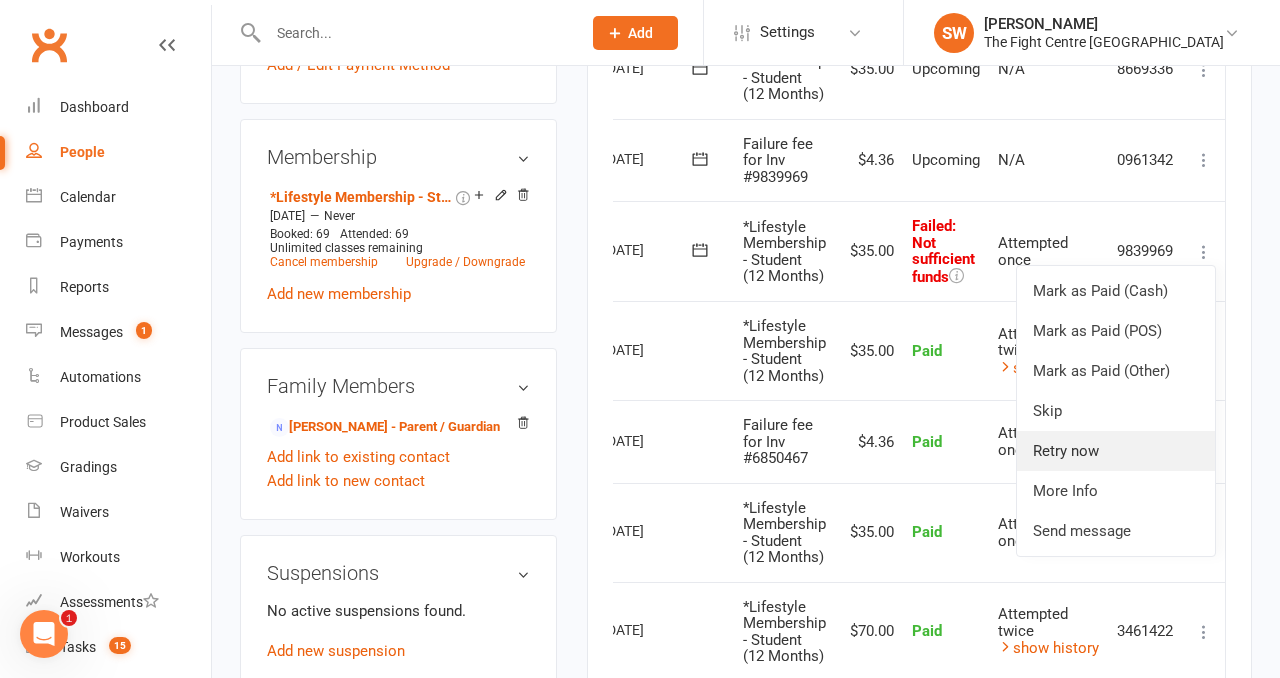 click on "Retry now" at bounding box center [1116, 451] 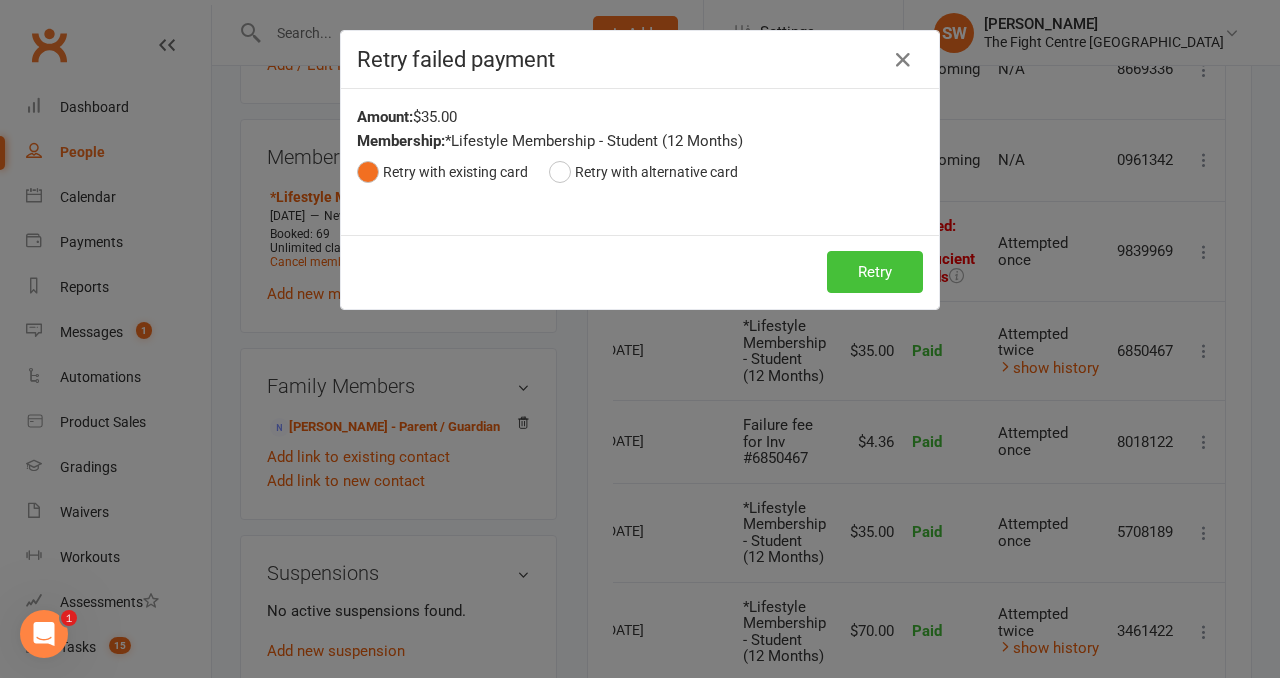 click on "Retry" at bounding box center (875, 272) 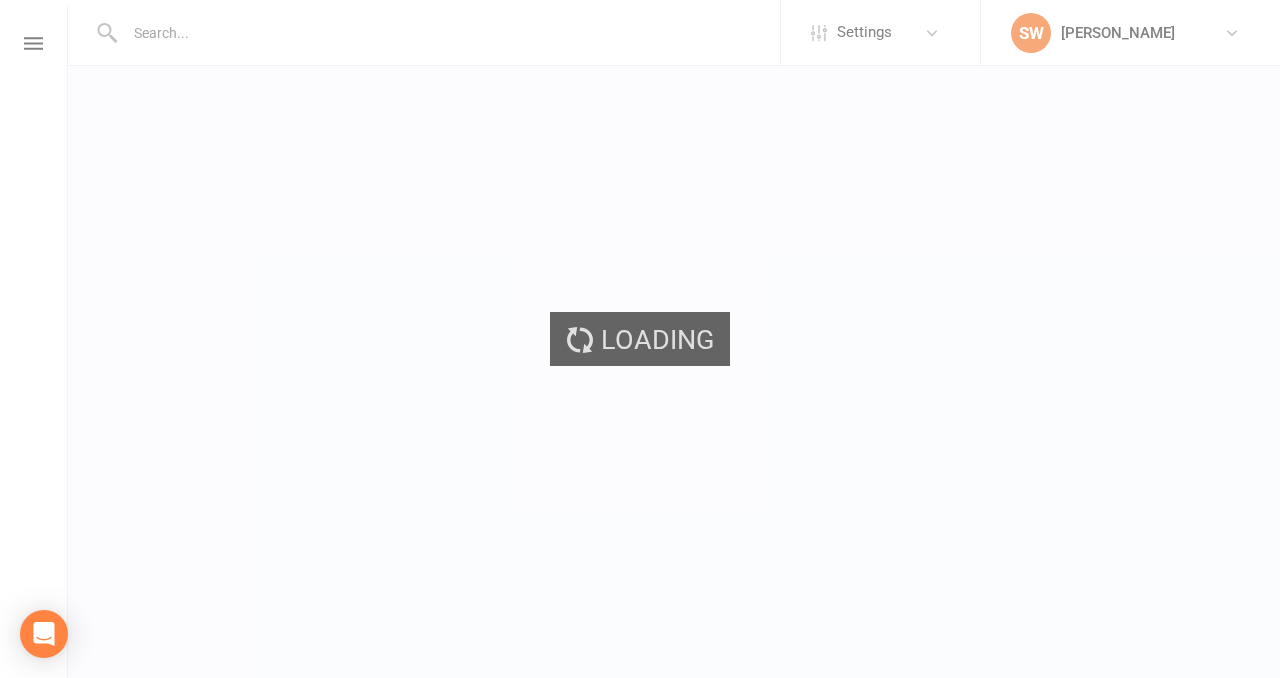 scroll, scrollTop: 0, scrollLeft: 0, axis: both 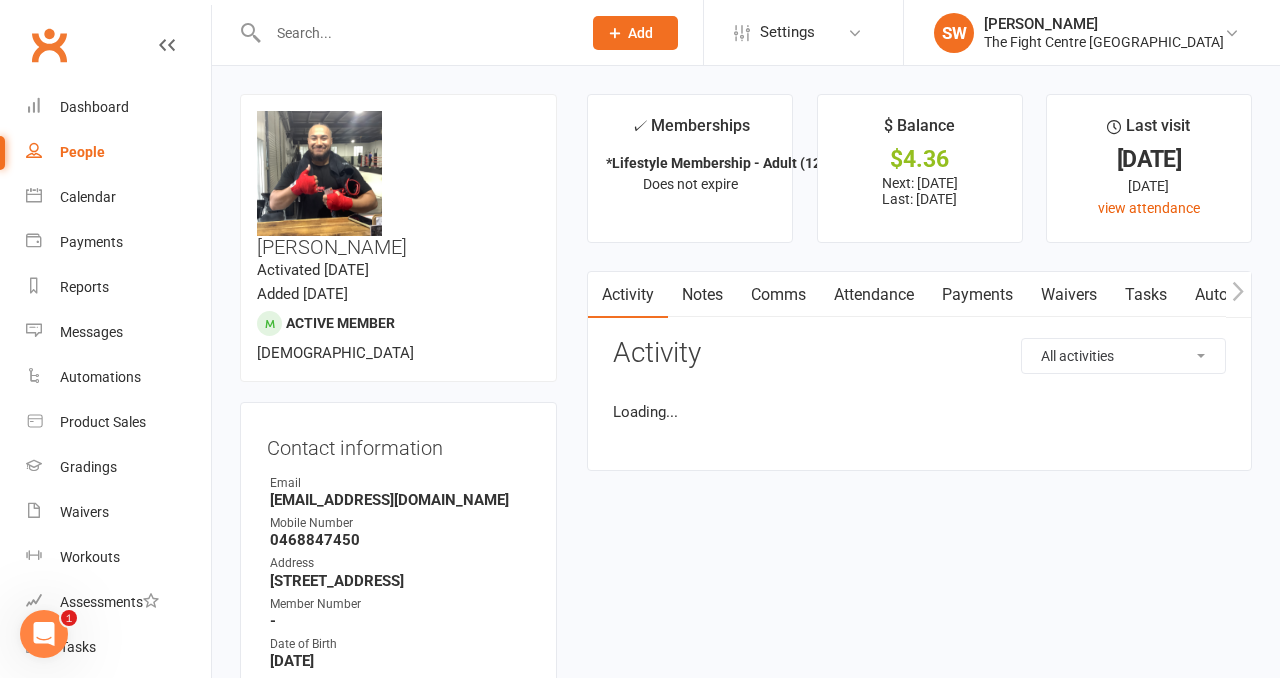 click on "Payments" at bounding box center (977, 295) 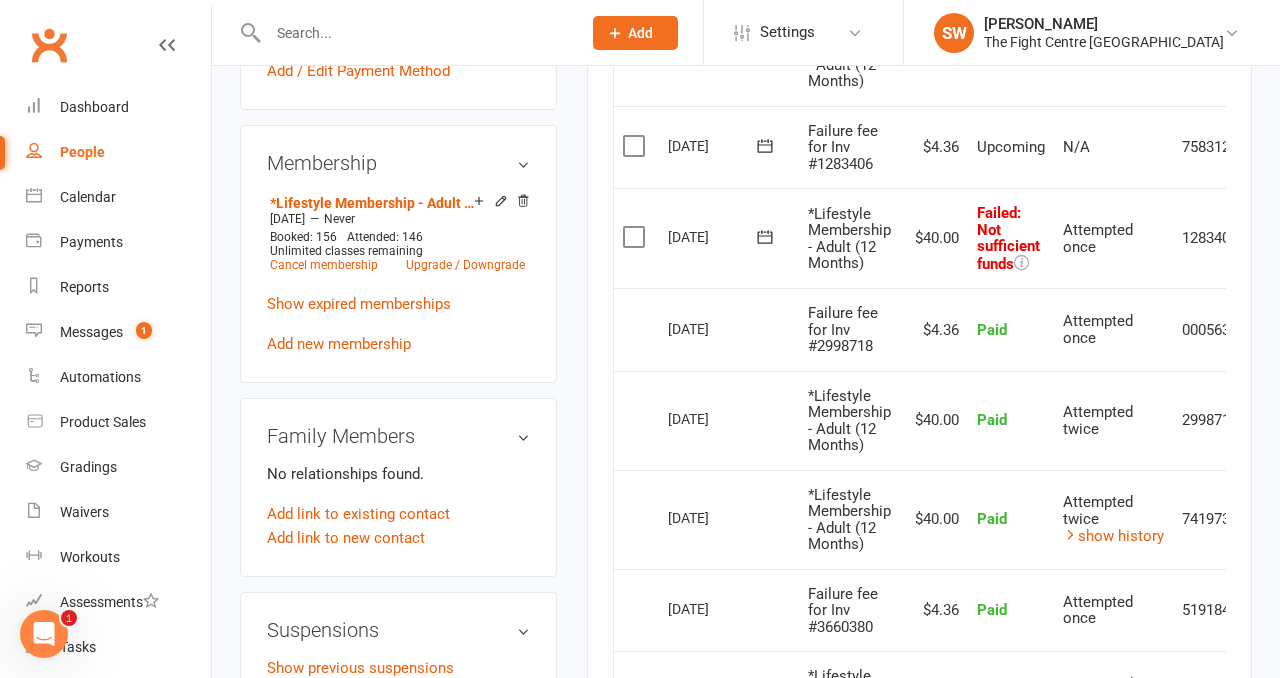 scroll, scrollTop: 925, scrollLeft: 0, axis: vertical 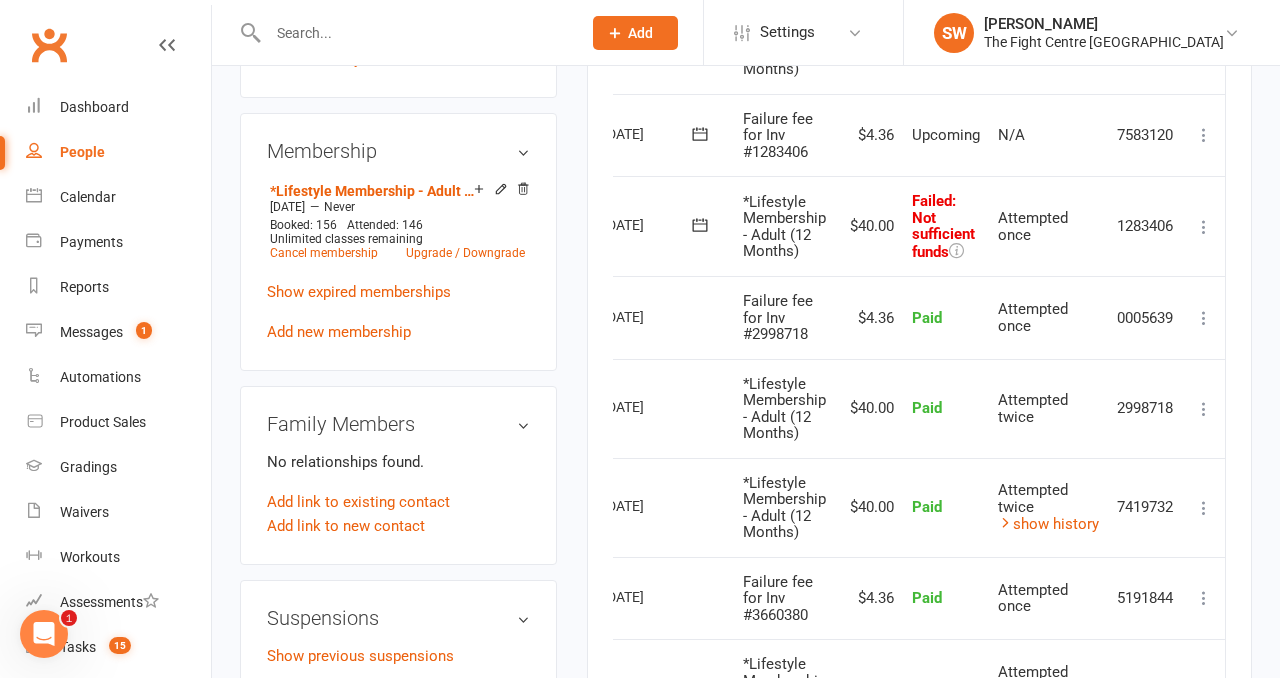 click at bounding box center [1204, 227] 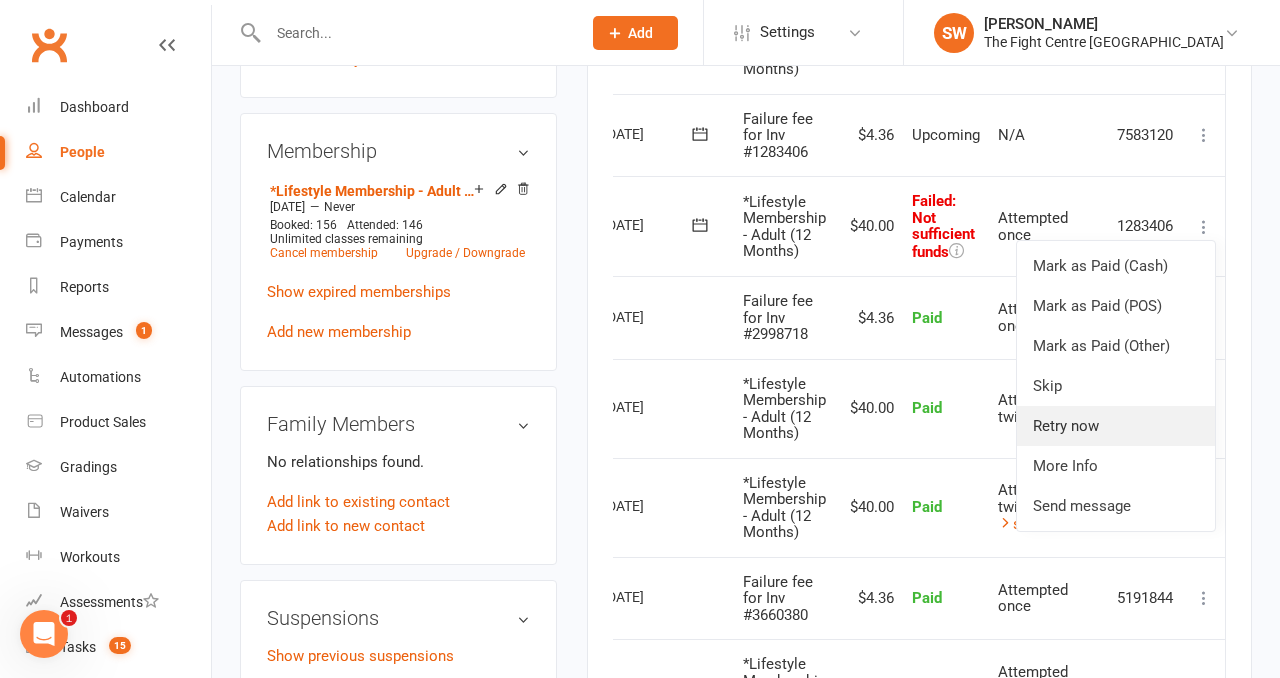 click on "Retry now" at bounding box center [1116, 426] 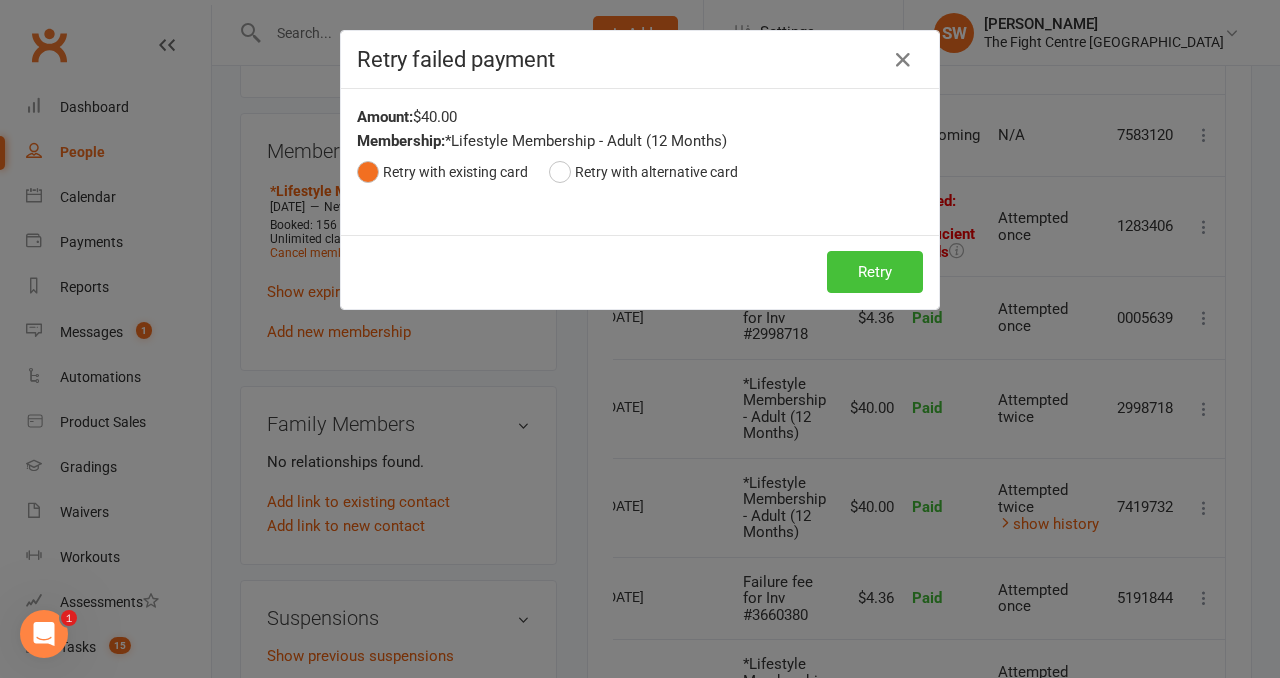 click on "Retry" at bounding box center [875, 272] 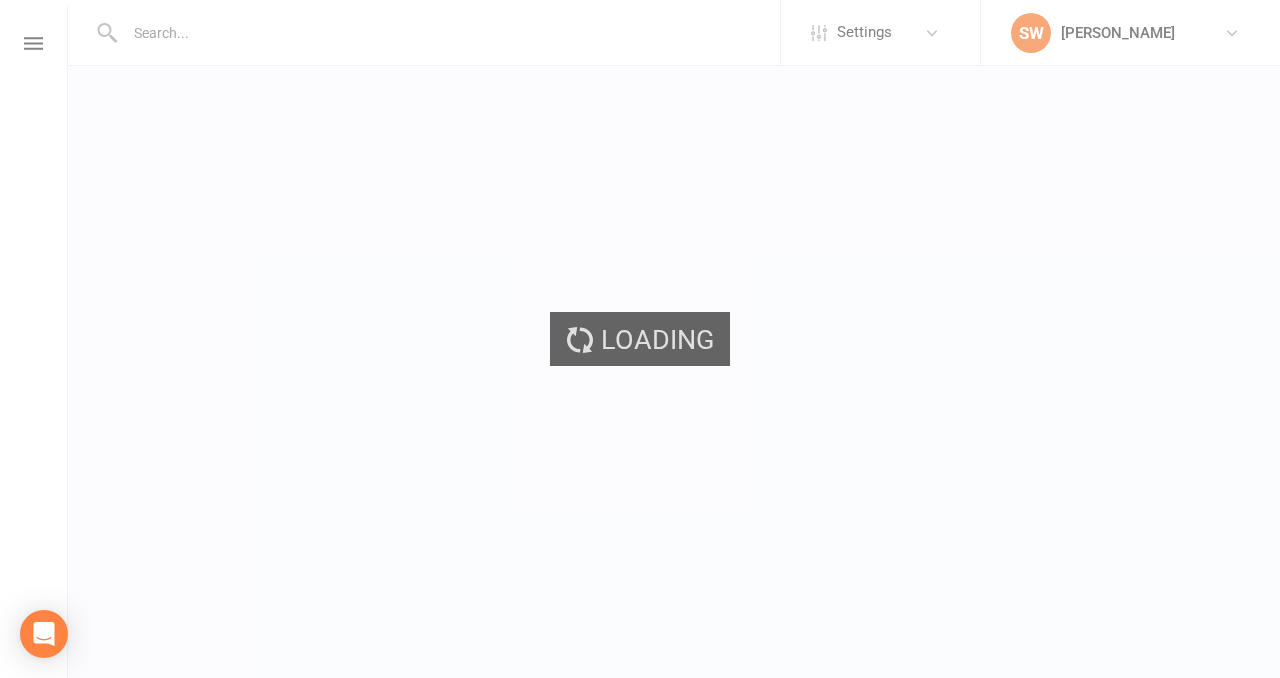 scroll, scrollTop: 0, scrollLeft: 0, axis: both 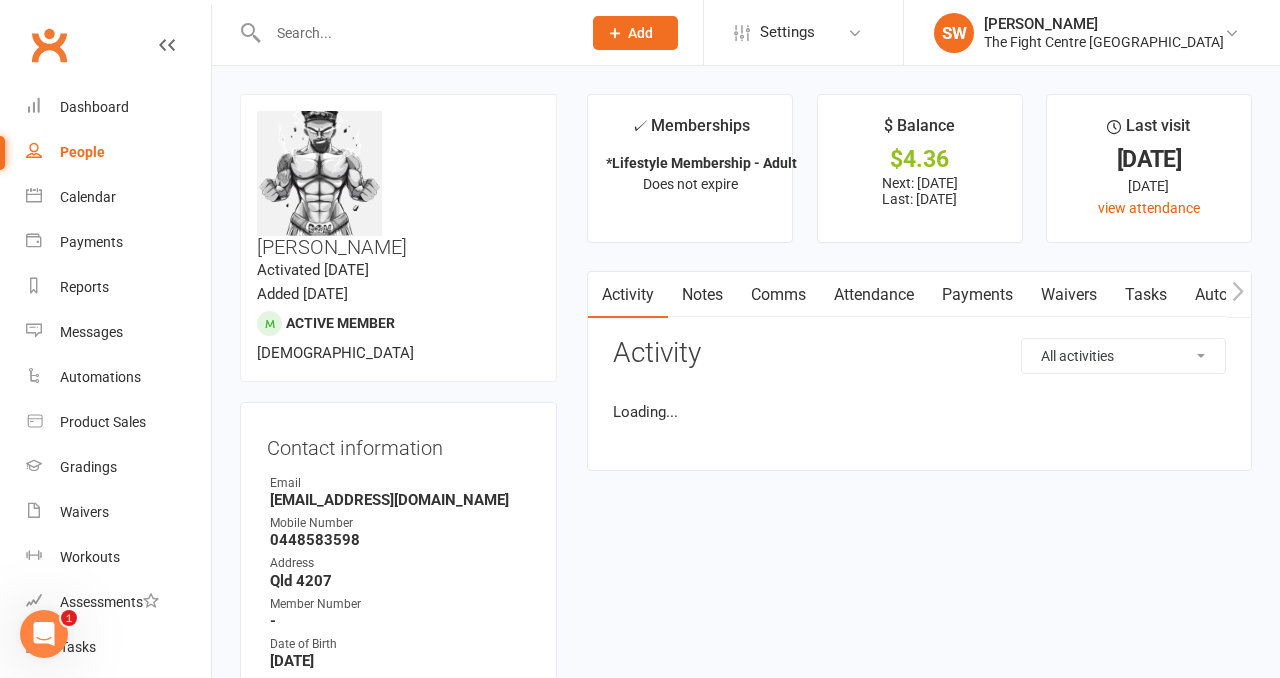 click on "Payments" at bounding box center (977, 295) 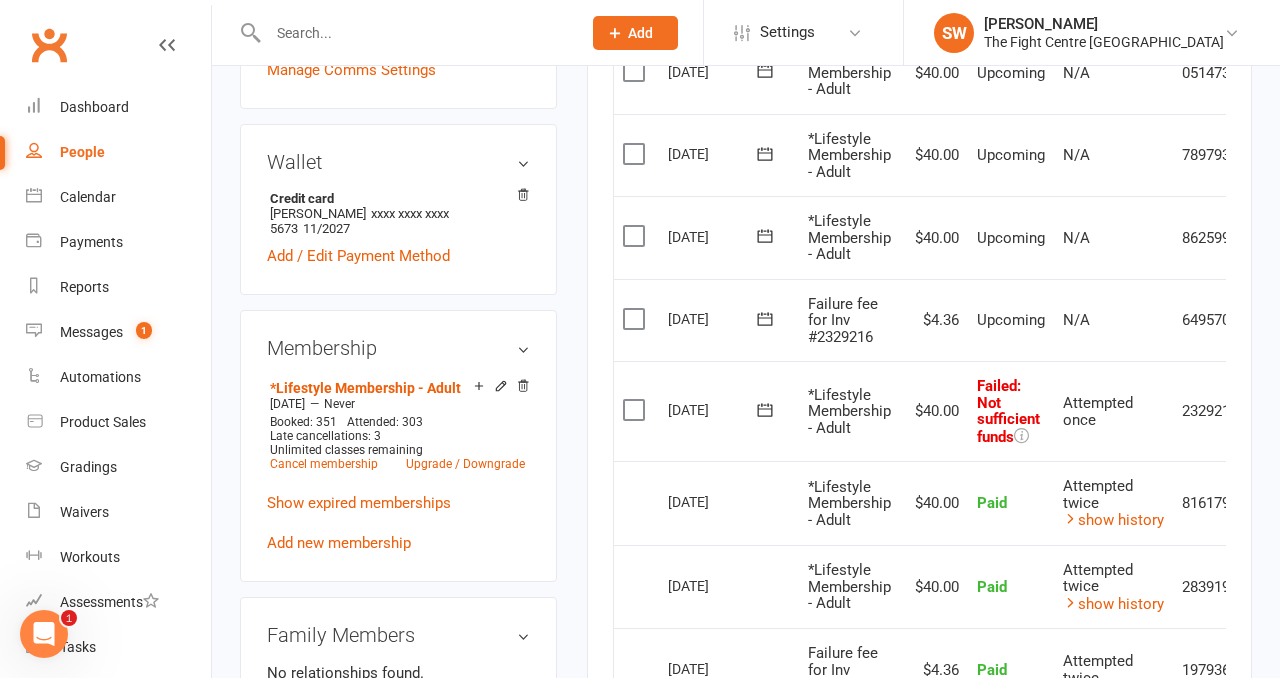 scroll, scrollTop: 681, scrollLeft: 0, axis: vertical 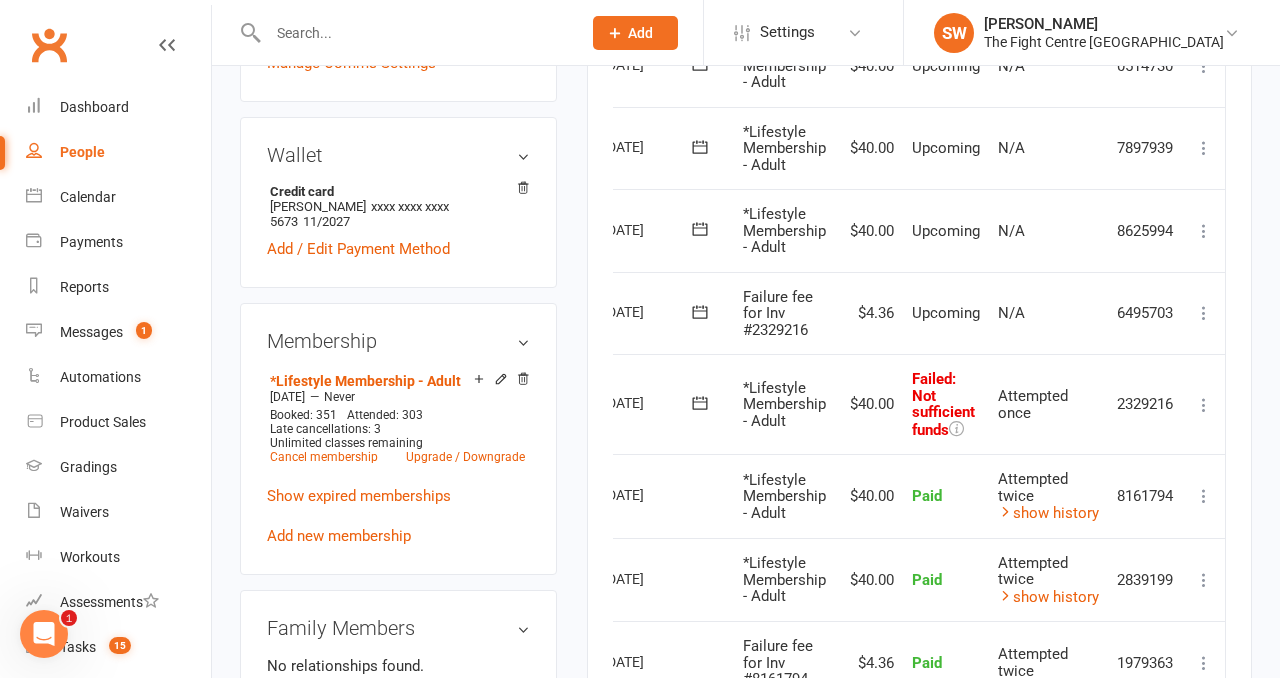 click at bounding box center [1204, 405] 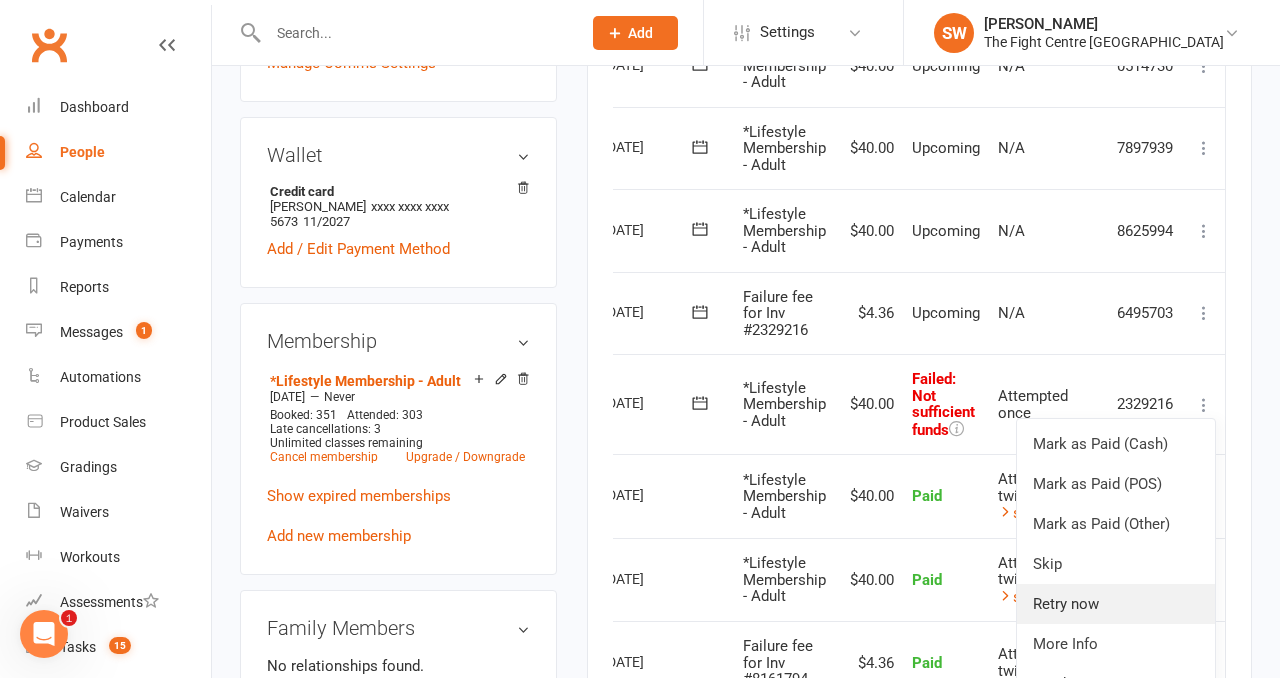 click on "Retry now" at bounding box center [1116, 604] 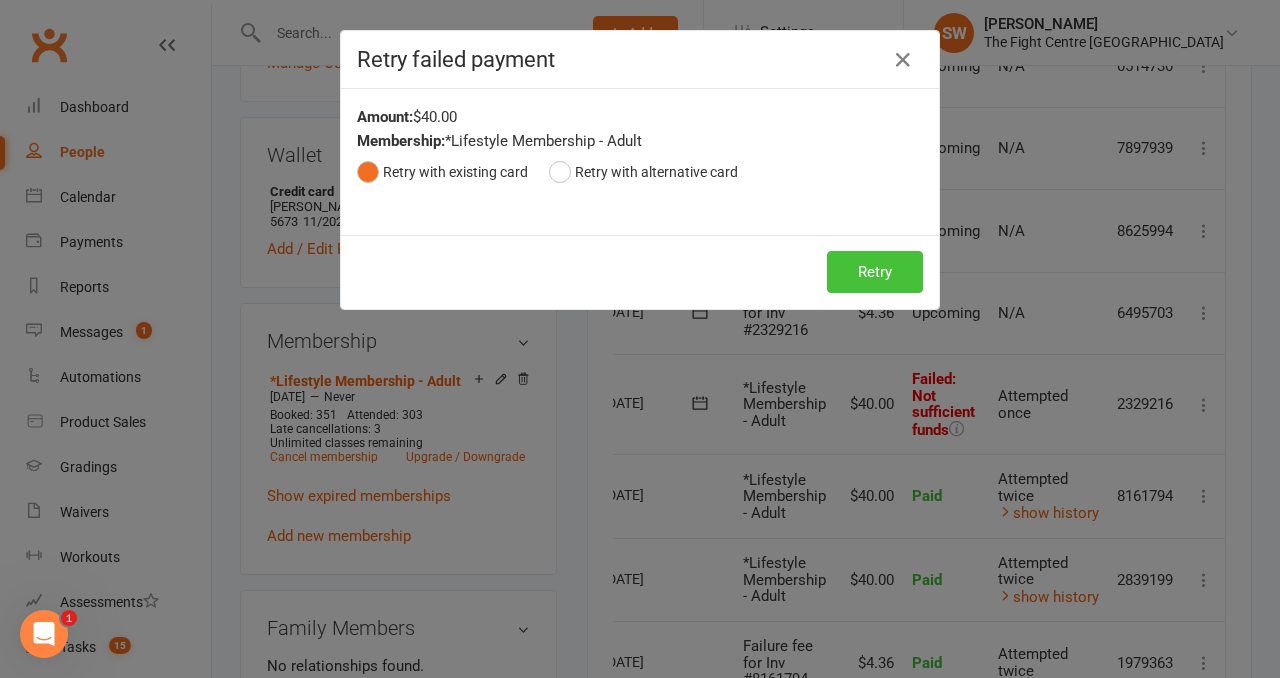 click on "Retry" at bounding box center [875, 272] 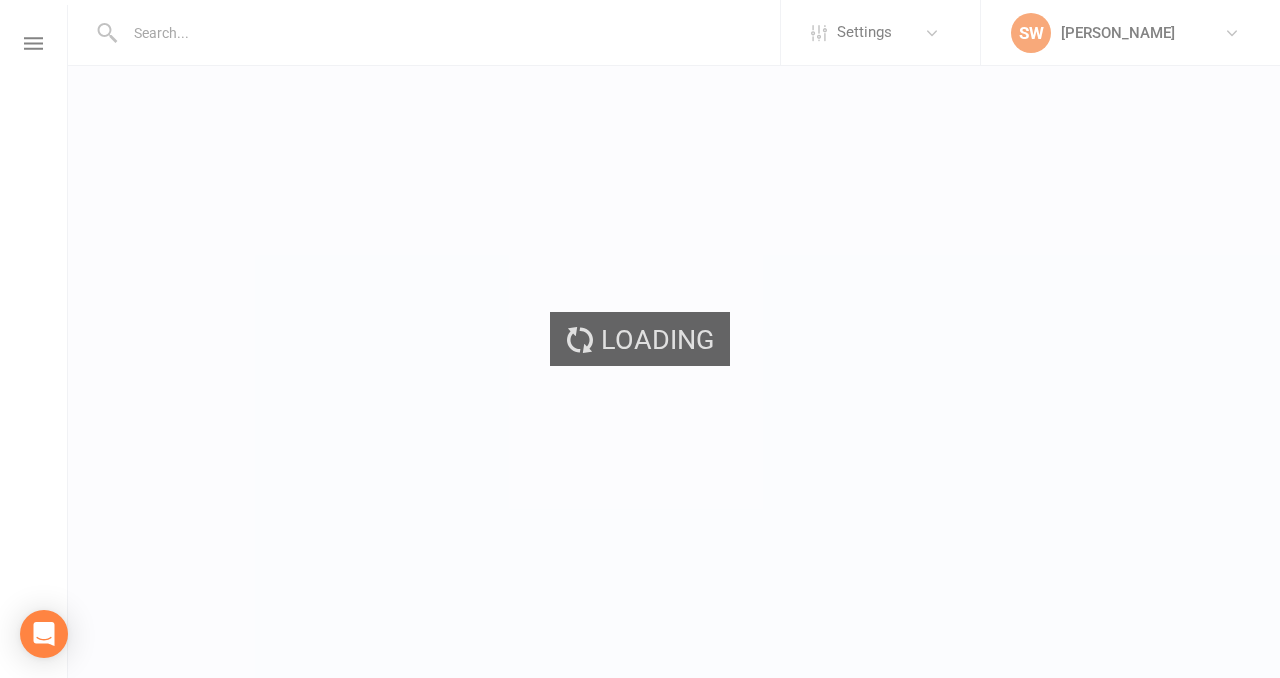 scroll, scrollTop: 0, scrollLeft: 0, axis: both 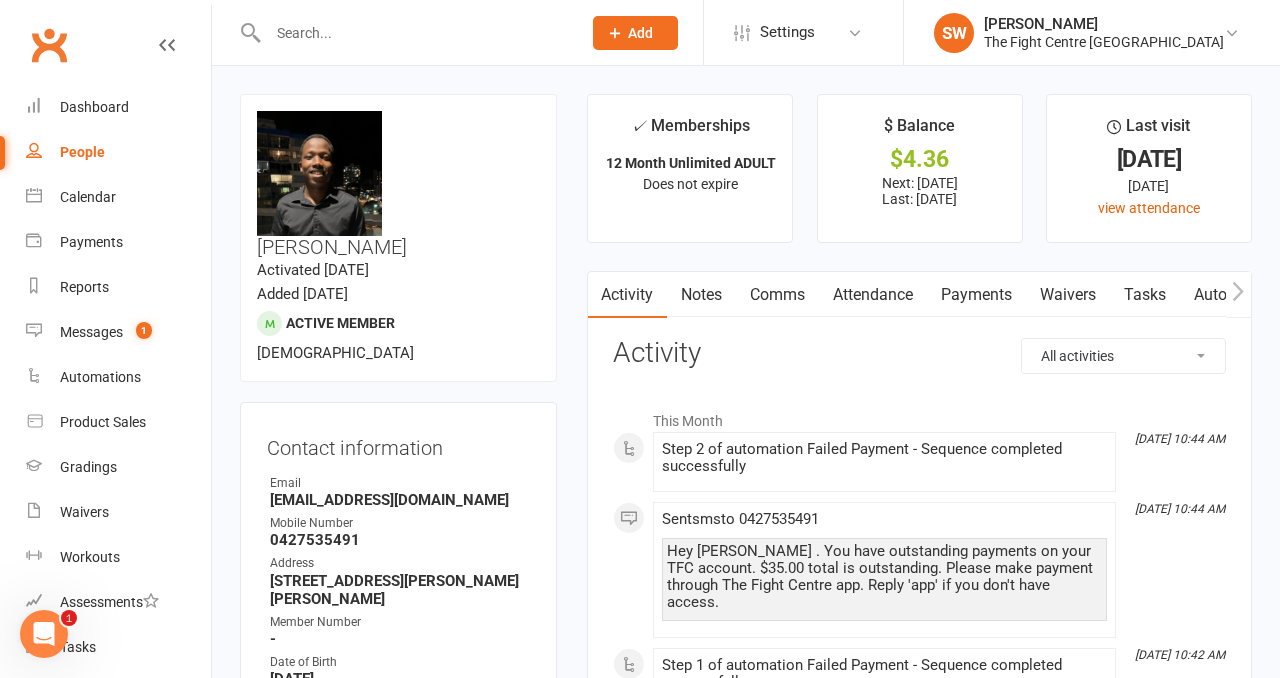 click on "Payments" at bounding box center (976, 295) 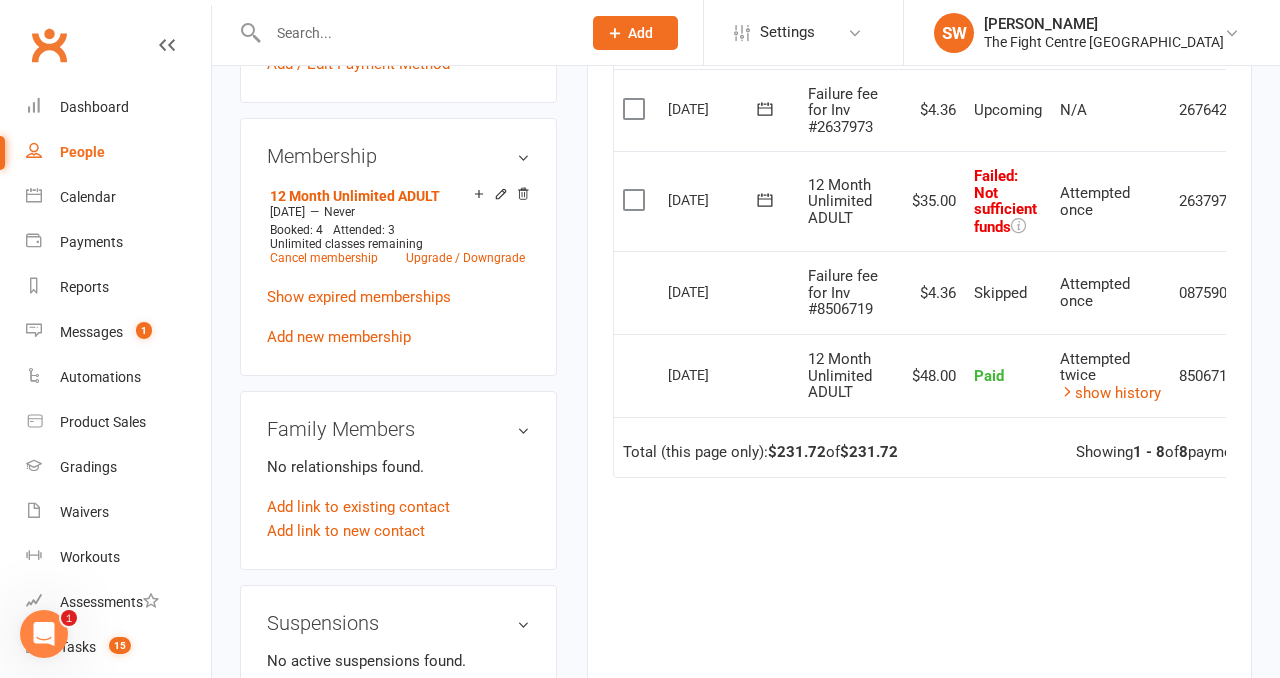 scroll, scrollTop: 824, scrollLeft: 0, axis: vertical 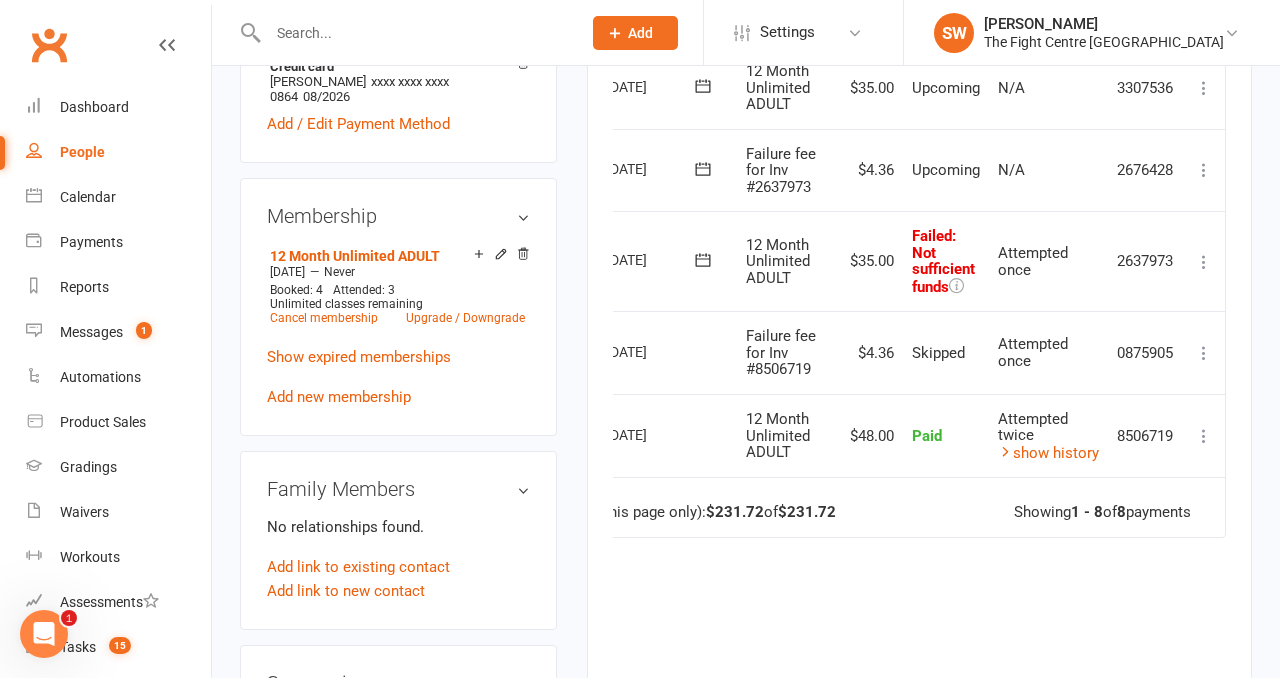 click at bounding box center [1204, 262] 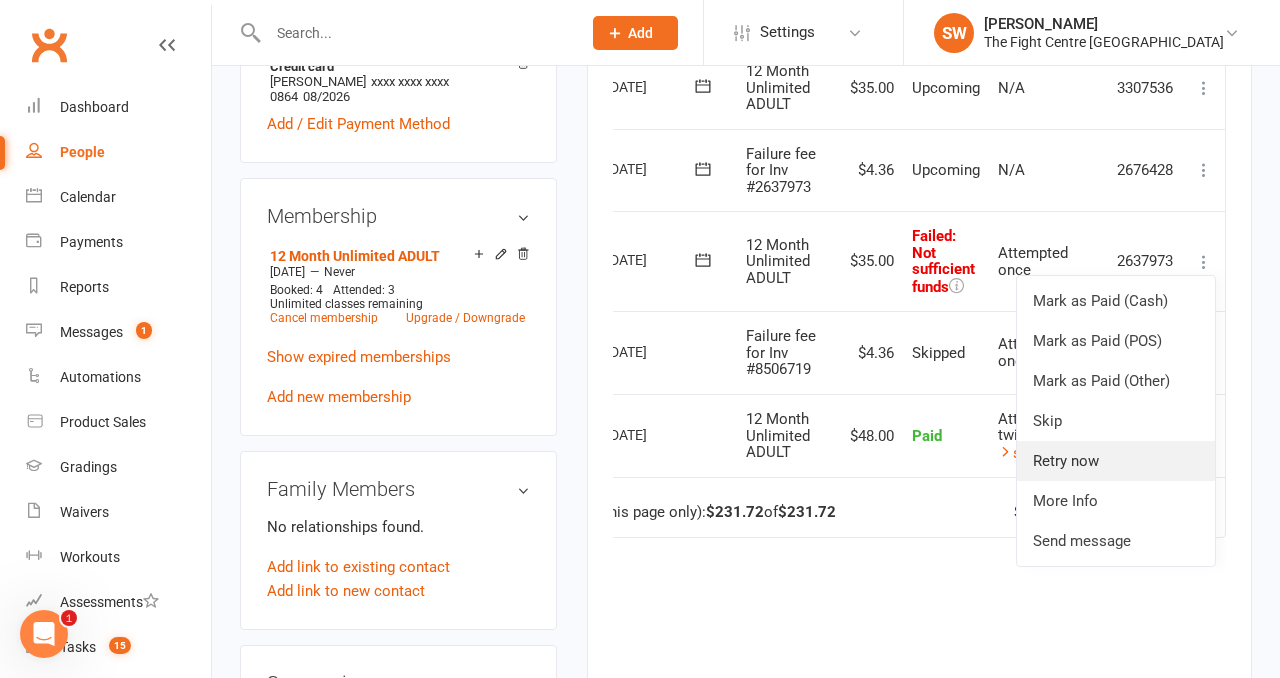 click on "Retry now" at bounding box center (1116, 461) 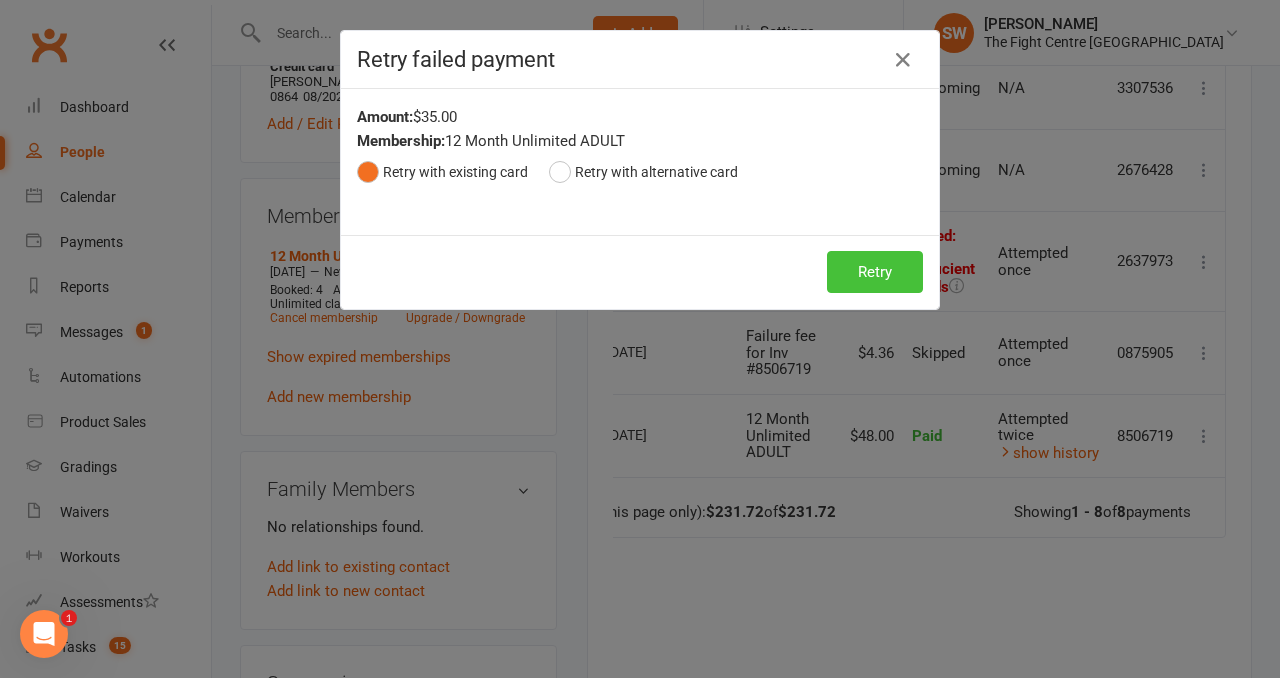 click on "Retry" at bounding box center (875, 272) 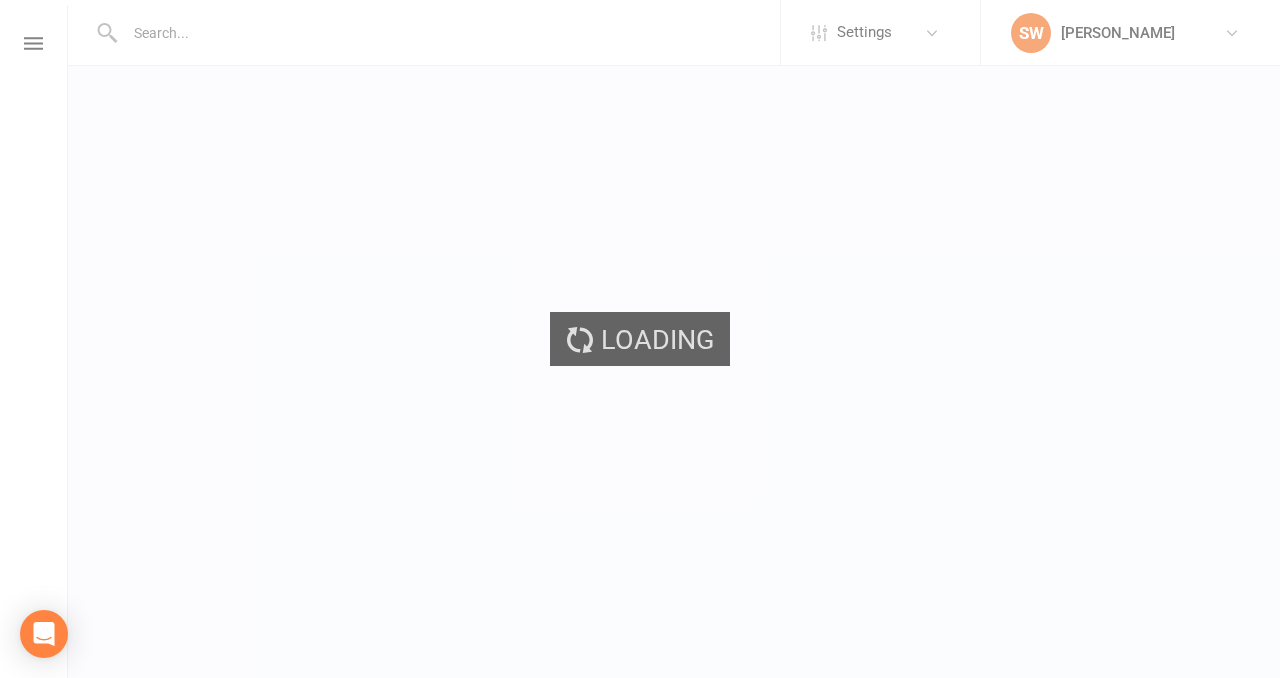 scroll, scrollTop: 0, scrollLeft: 0, axis: both 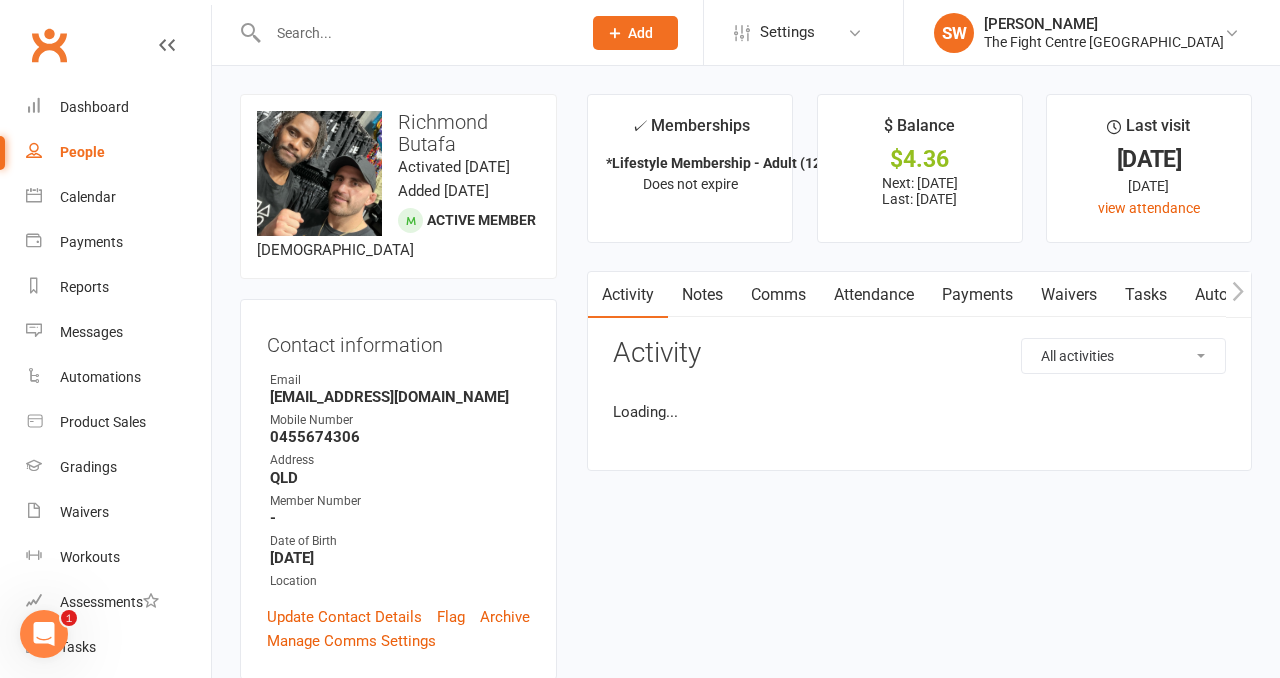 click on "Payments" at bounding box center (977, 295) 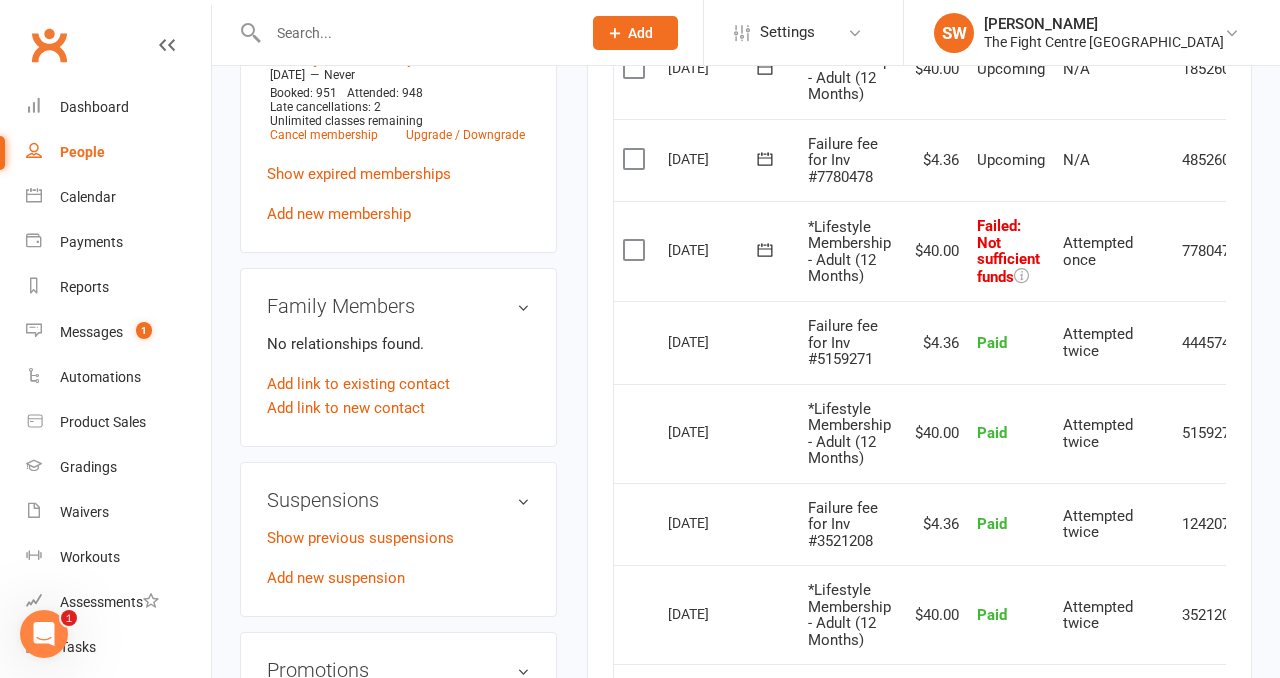 scroll, scrollTop: 901, scrollLeft: 0, axis: vertical 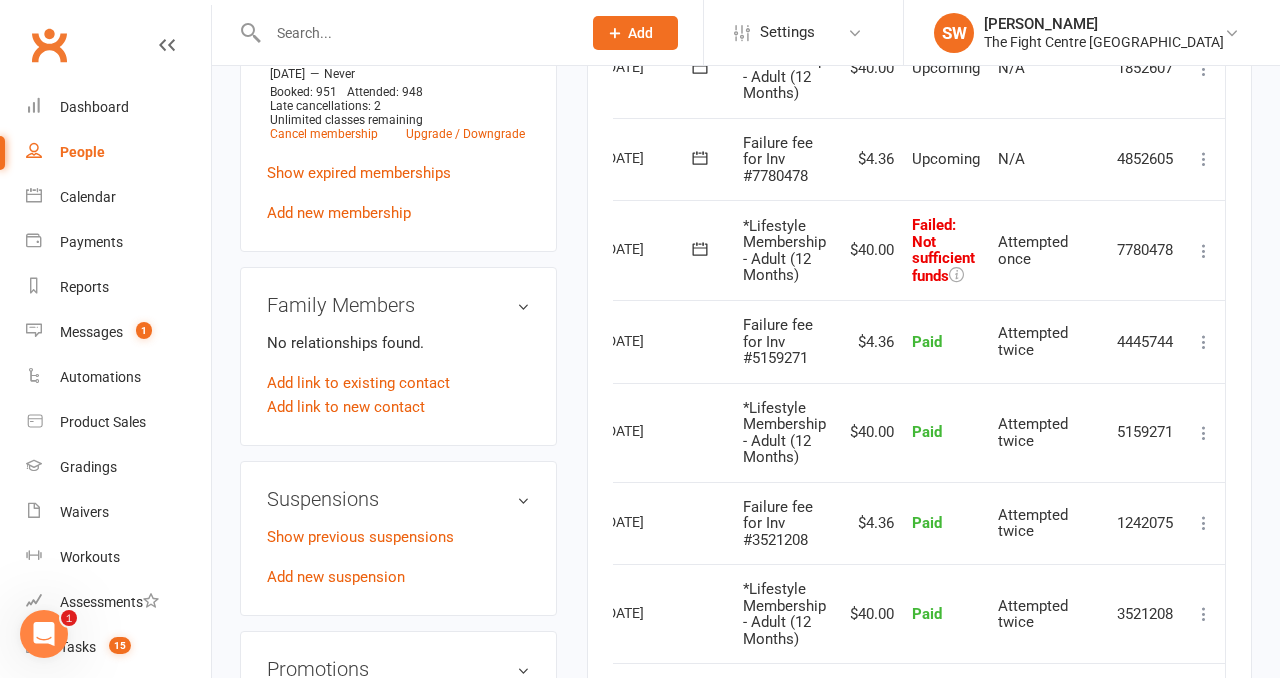 click at bounding box center [1204, 251] 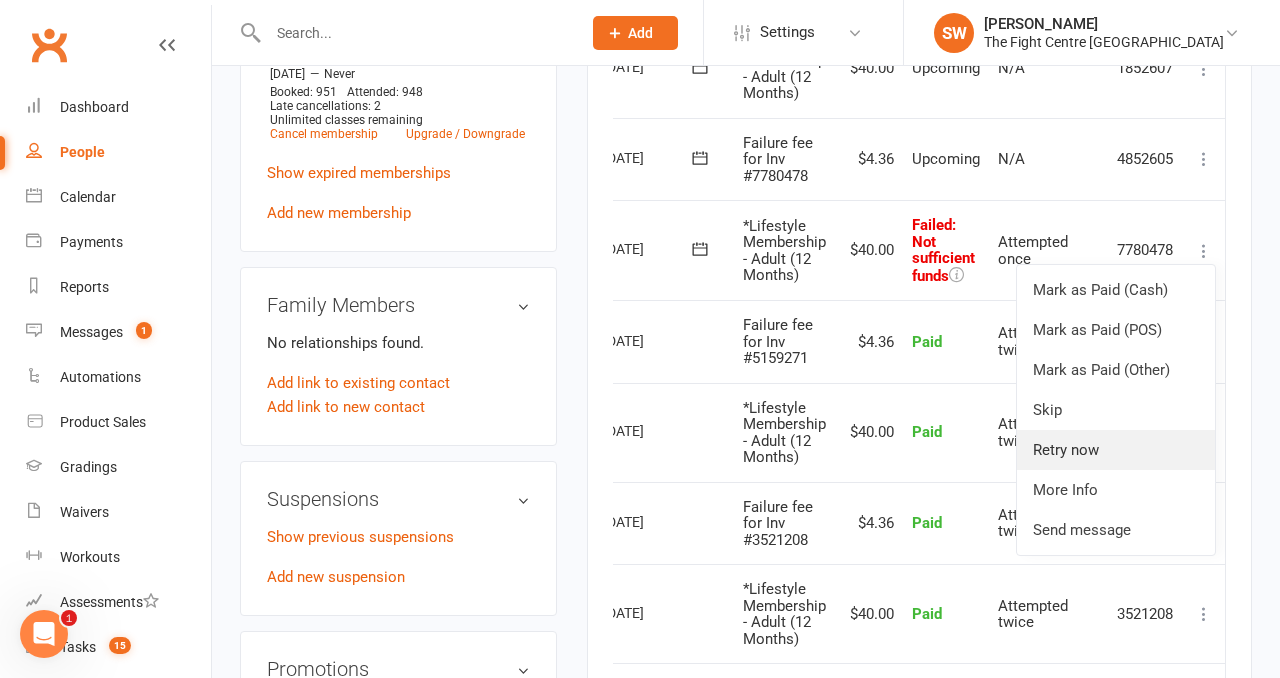 click on "Retry now" at bounding box center (1116, 450) 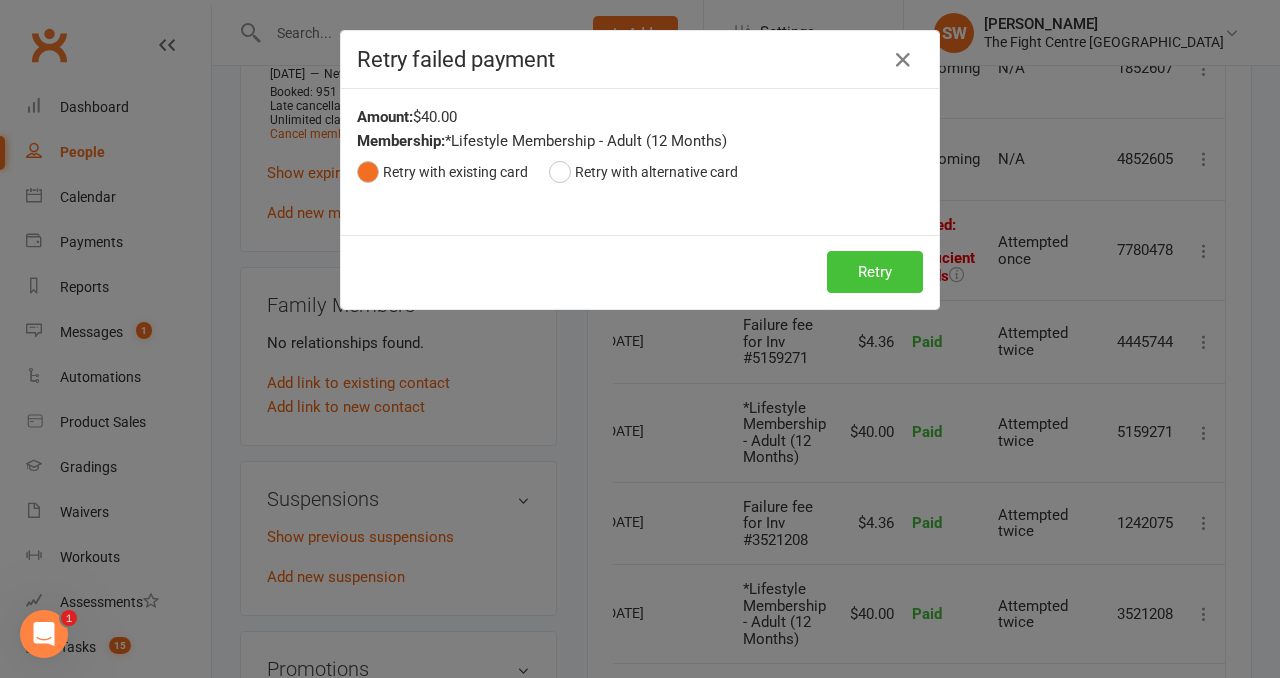 click on "Retry" at bounding box center [875, 272] 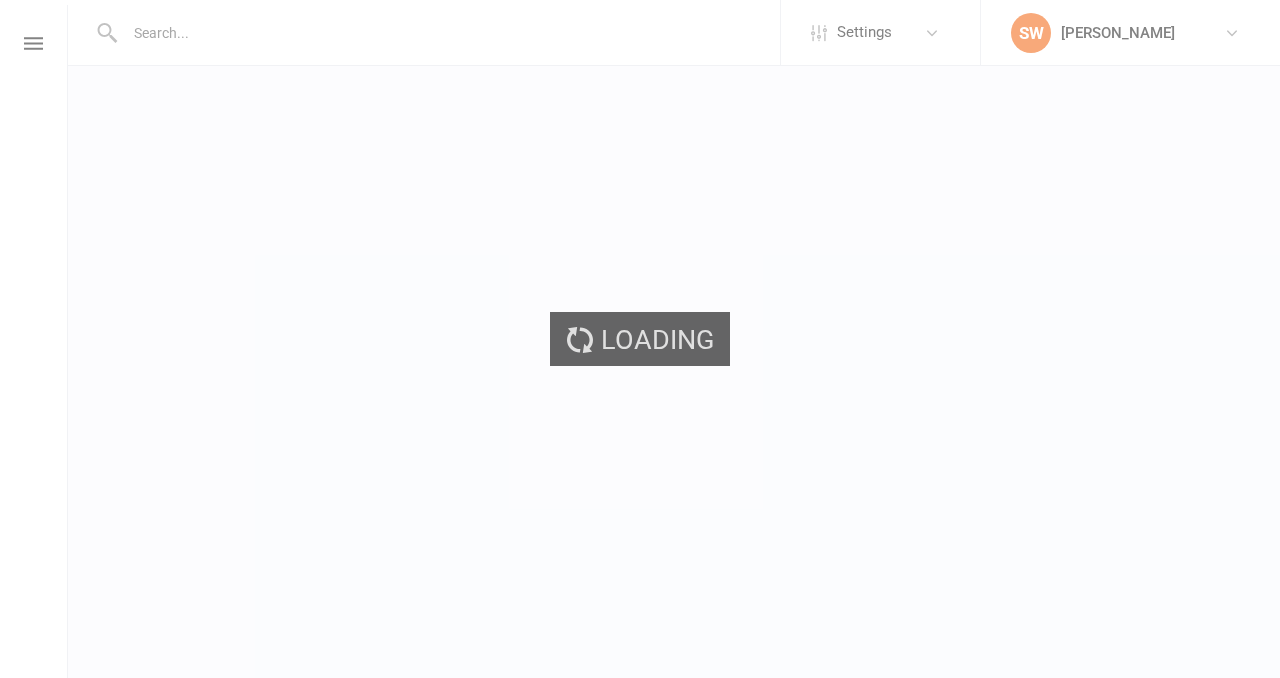 scroll, scrollTop: 0, scrollLeft: 0, axis: both 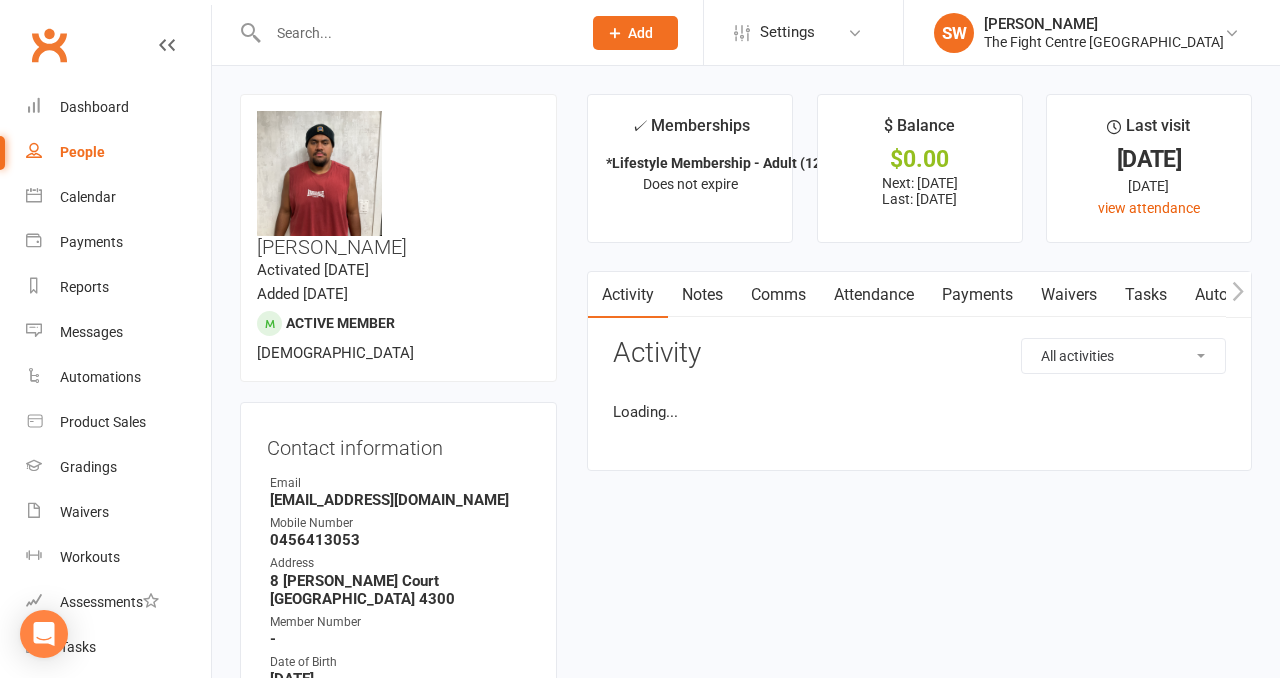 click on "Payments" at bounding box center (977, 295) 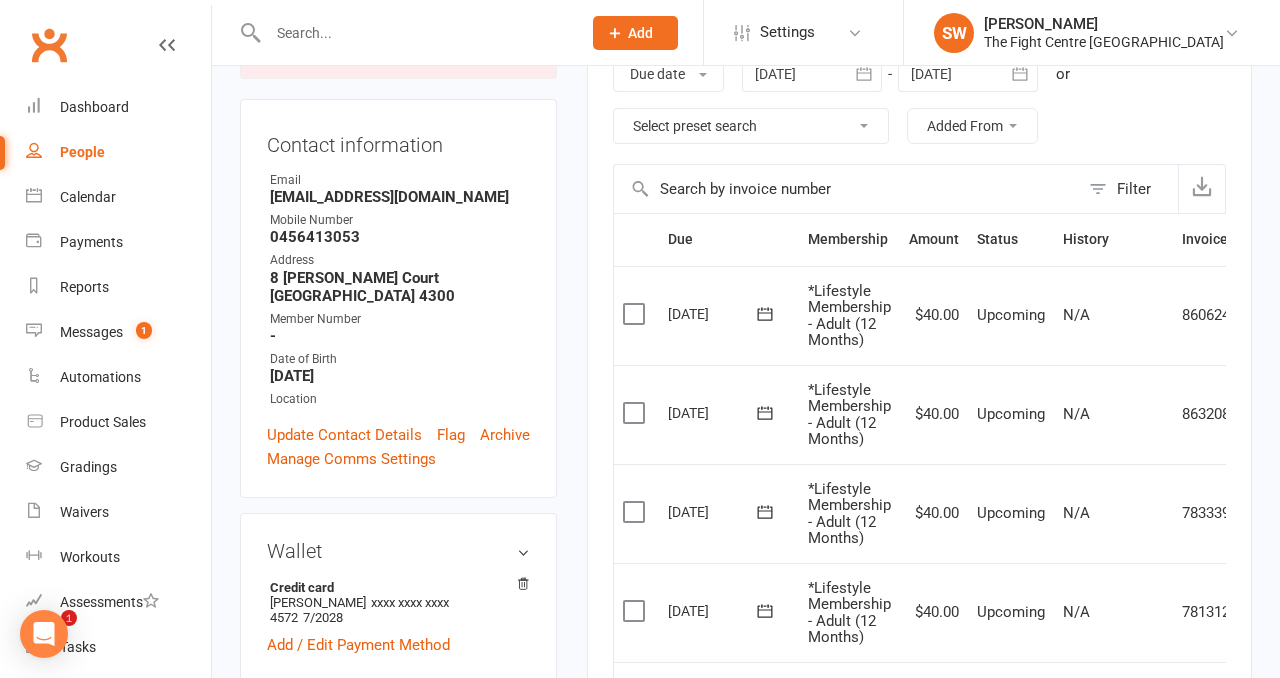 scroll, scrollTop: 841, scrollLeft: 0, axis: vertical 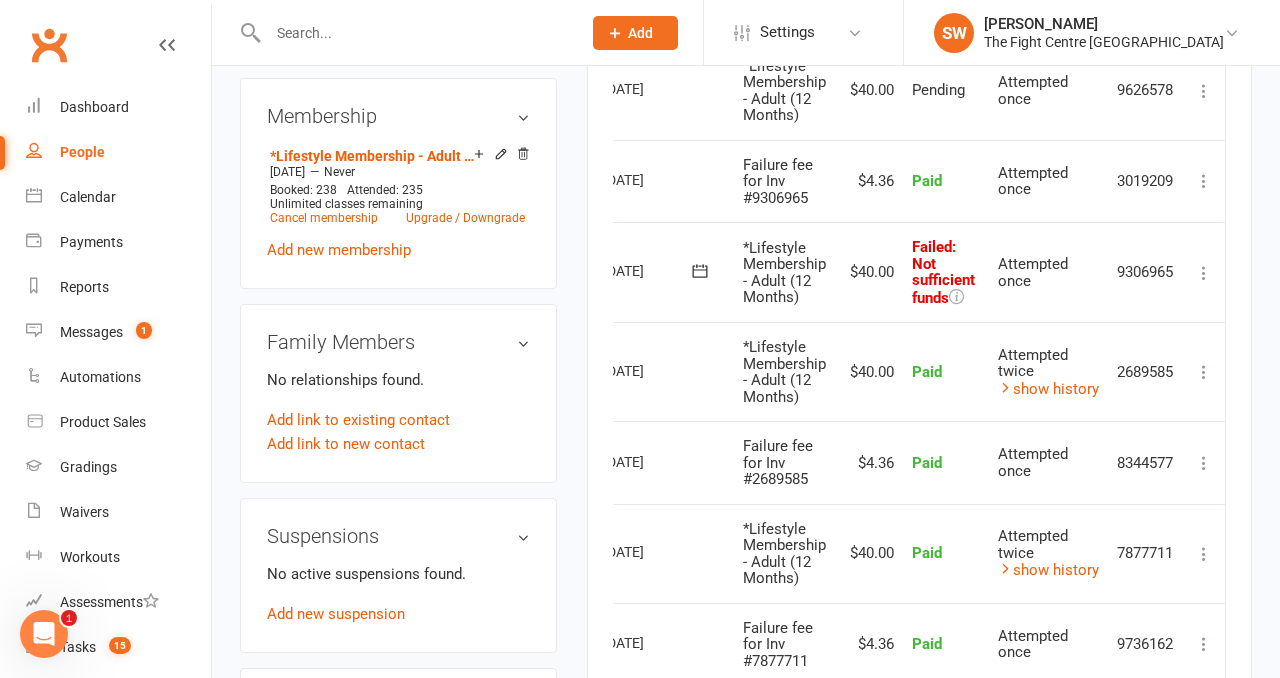 click at bounding box center (1204, 273) 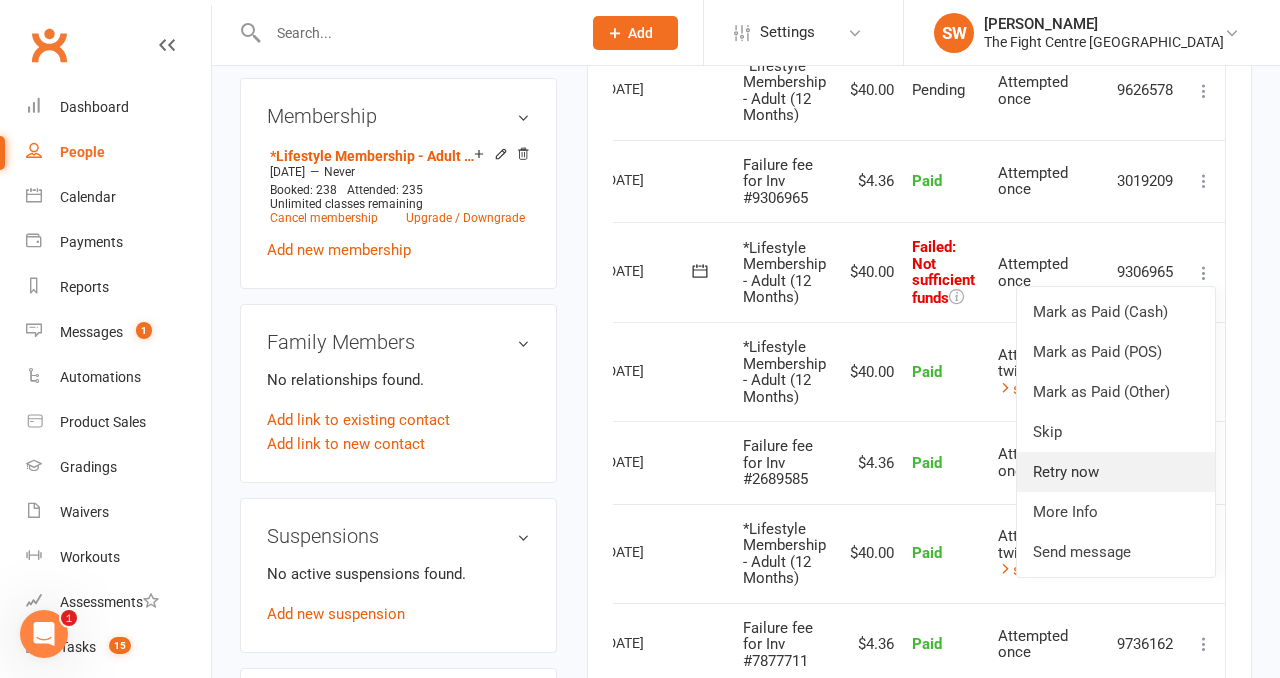 click on "Retry now" at bounding box center [1116, 472] 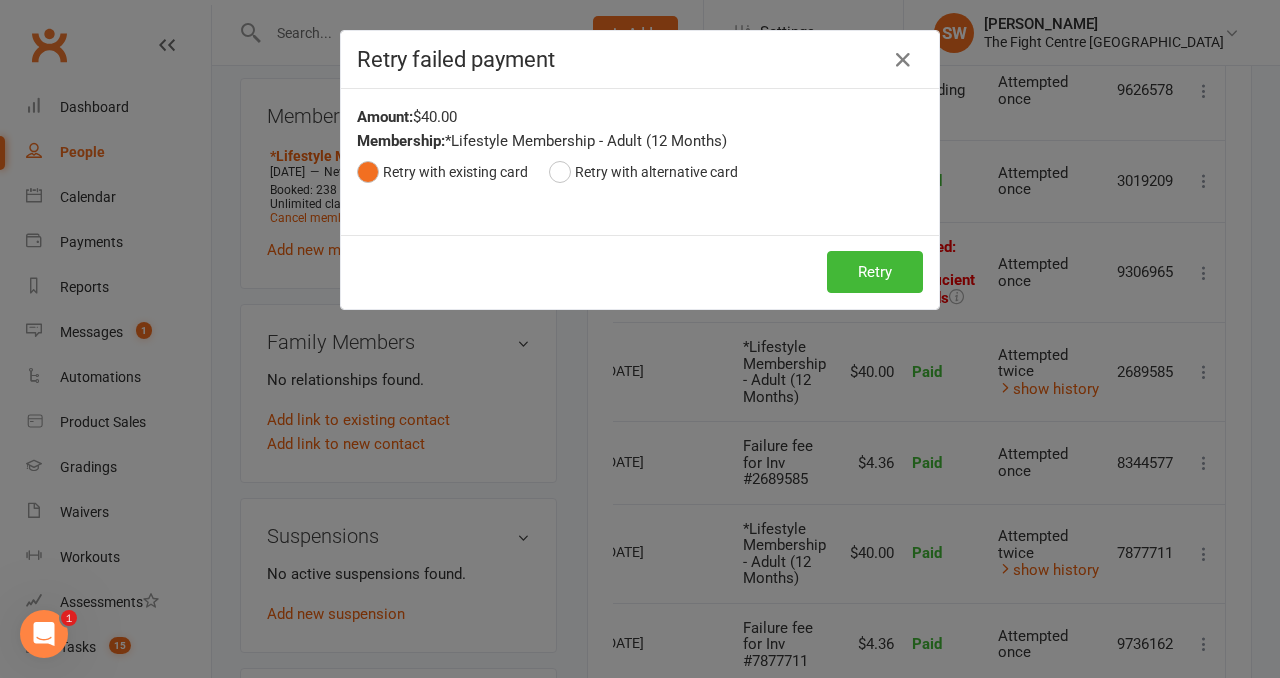 click on "Retry Retry" at bounding box center [640, 272] 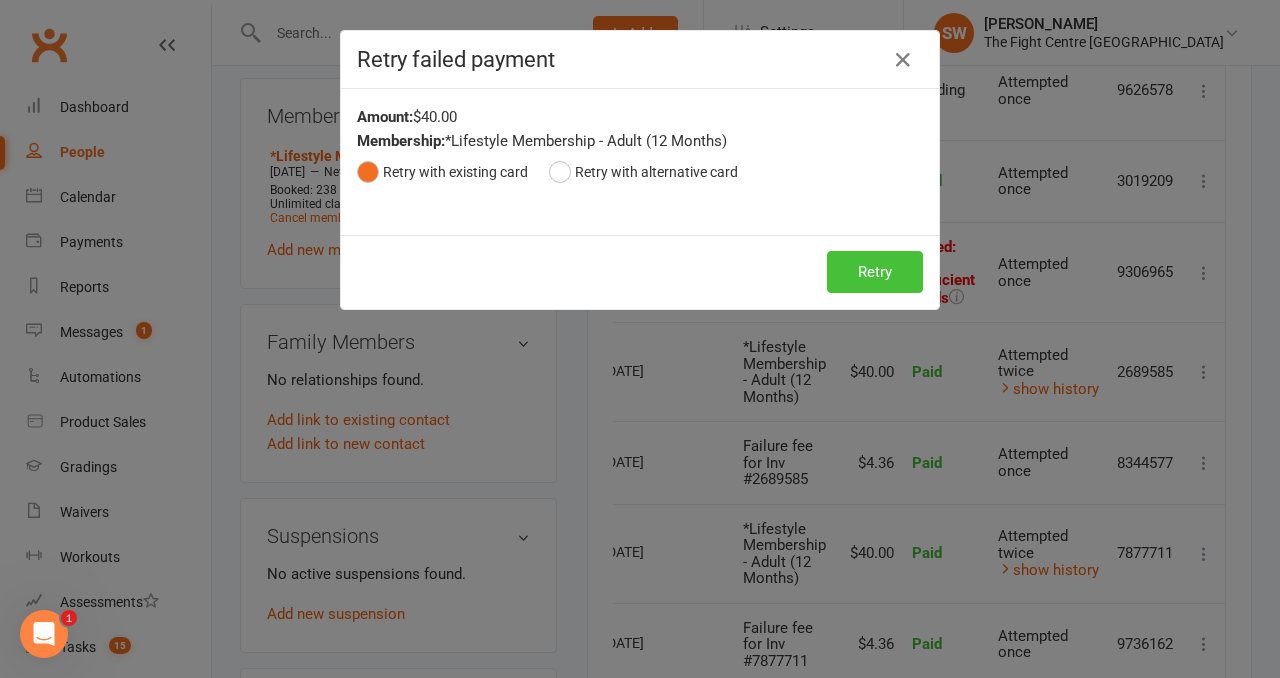 click on "Retry" at bounding box center [875, 272] 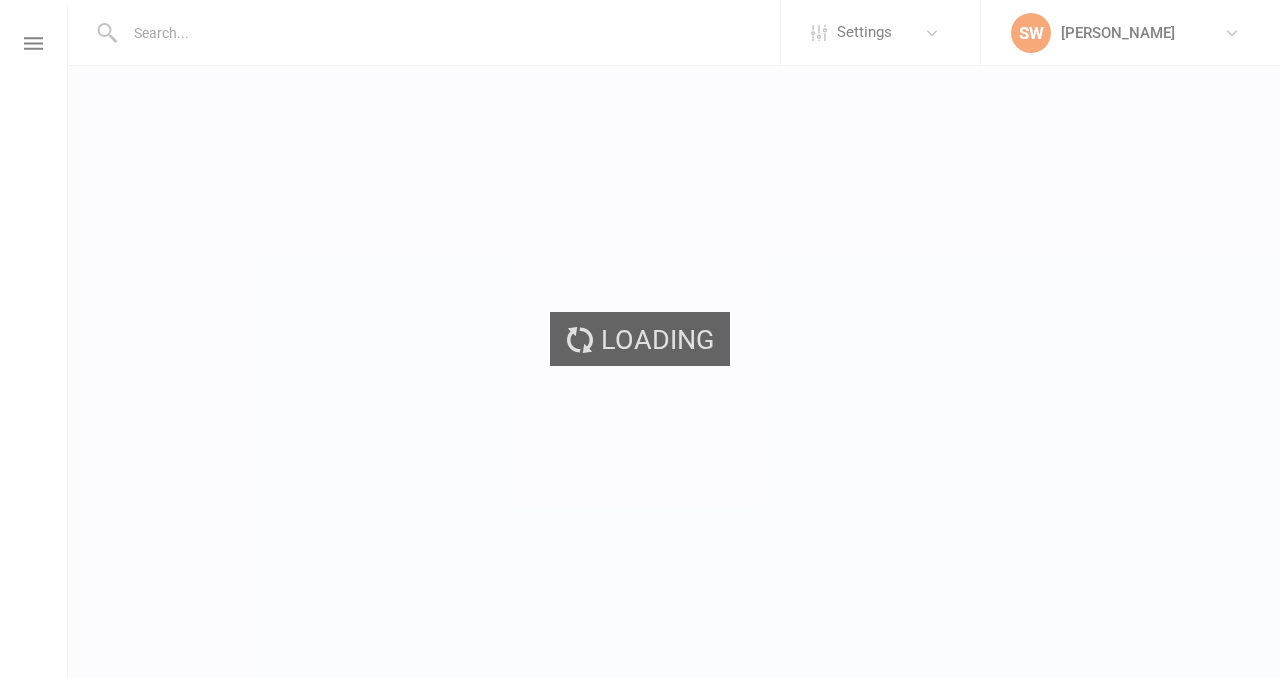 scroll, scrollTop: 0, scrollLeft: 0, axis: both 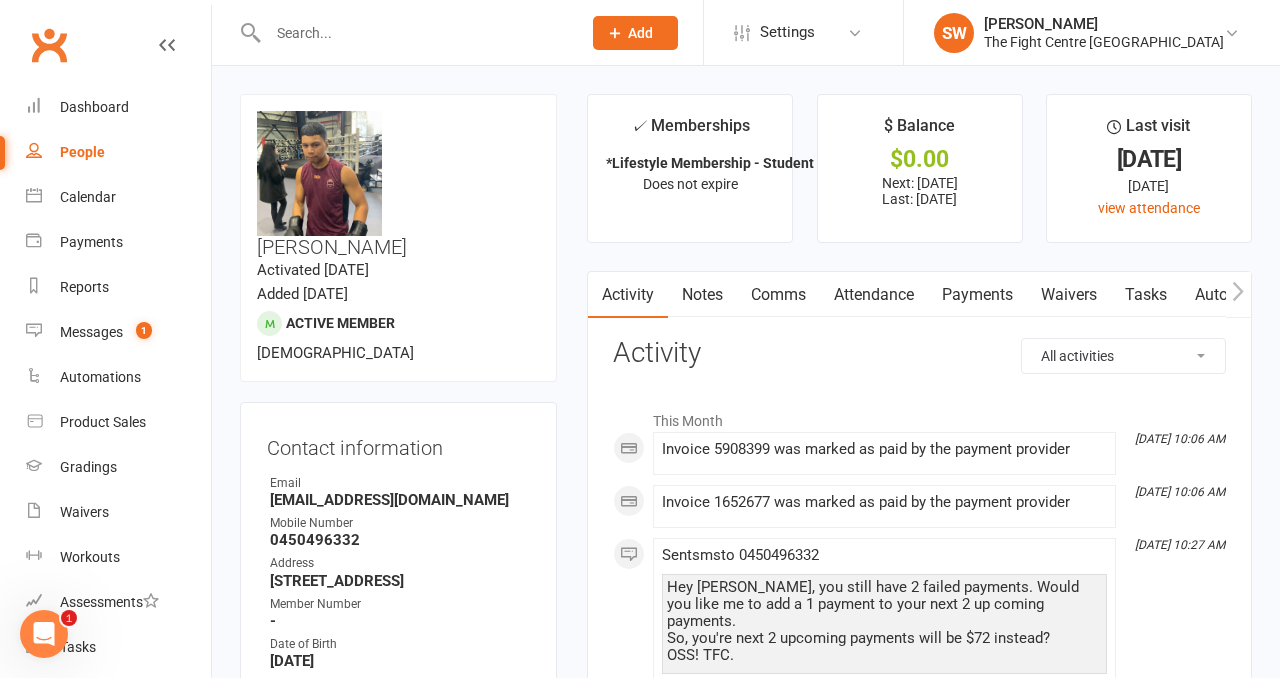 click on "Payments" at bounding box center [977, 295] 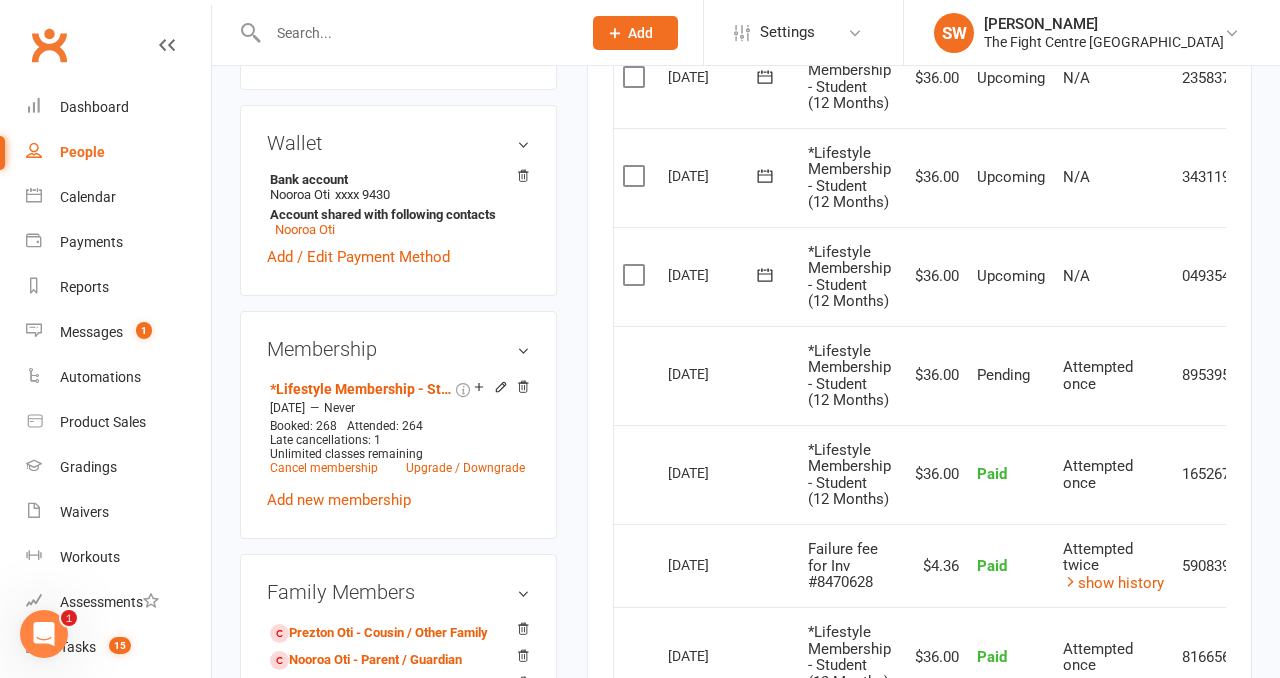 scroll, scrollTop: 698, scrollLeft: 0, axis: vertical 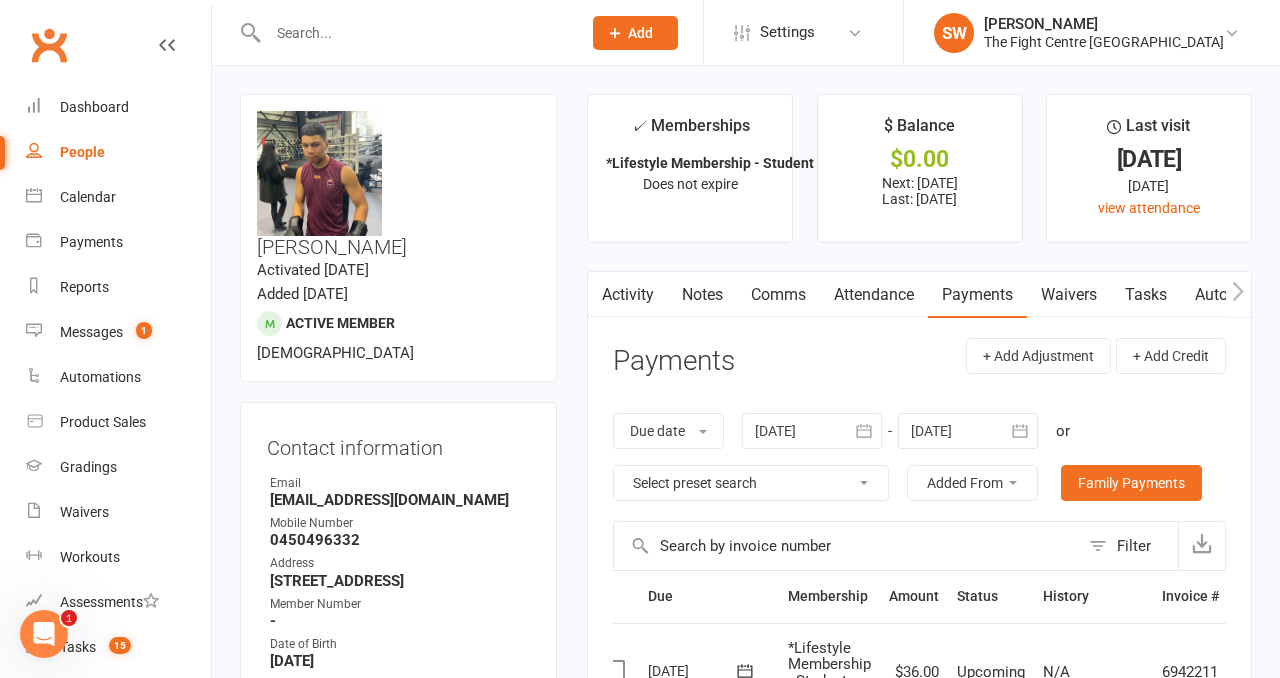 click on "Due date  Due date Date paid Date failed Date settled [DATE]
[DATE]
Sun Mon Tue Wed Thu Fri Sat
23
01
02
03
04
05
06
07
24
08
09
10
11
12
13
14
25
15
16
17
18
19
20
21
26
22
23
24
25
26
27
28
27
29
30
01
02
03
04 05 28" at bounding box center [919, 457] 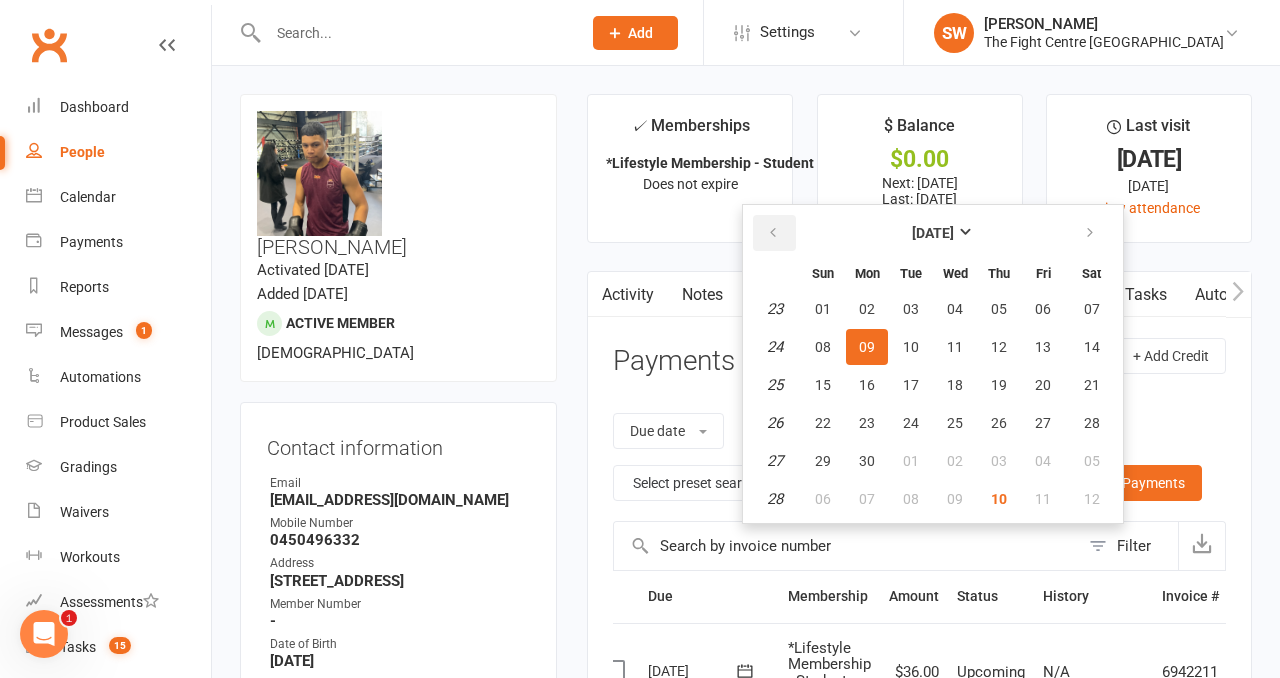 click at bounding box center [774, 233] 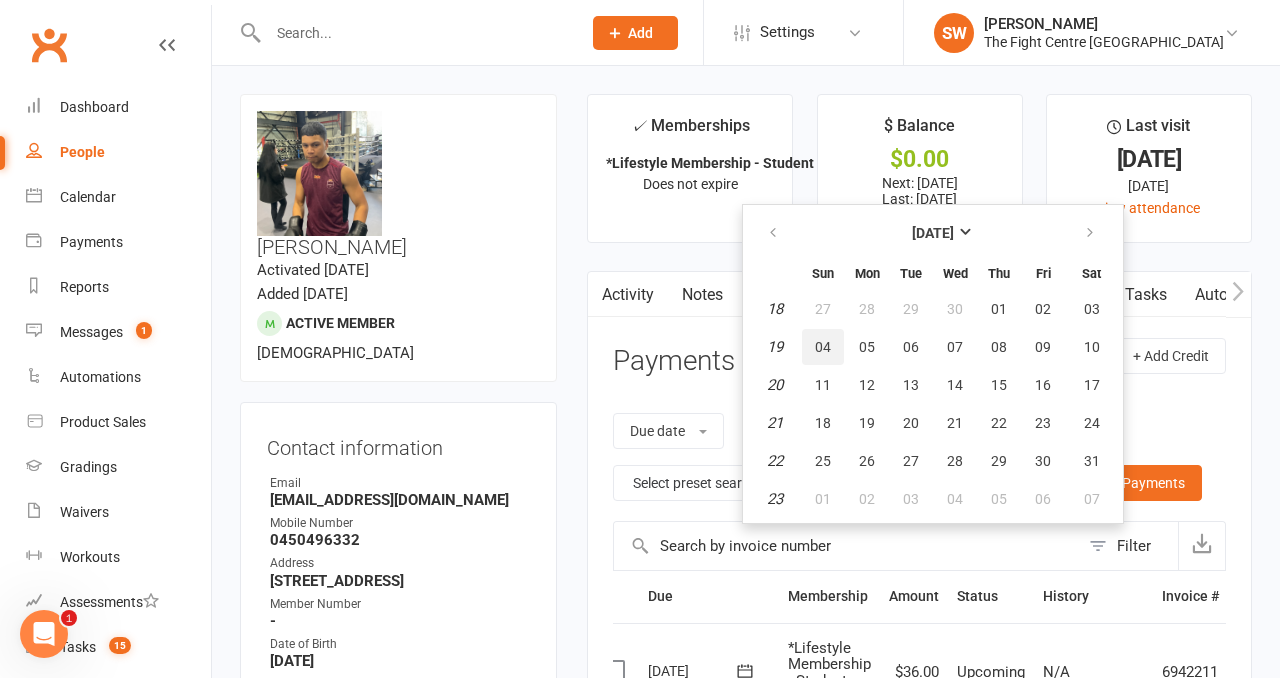 click on "04" at bounding box center [823, 347] 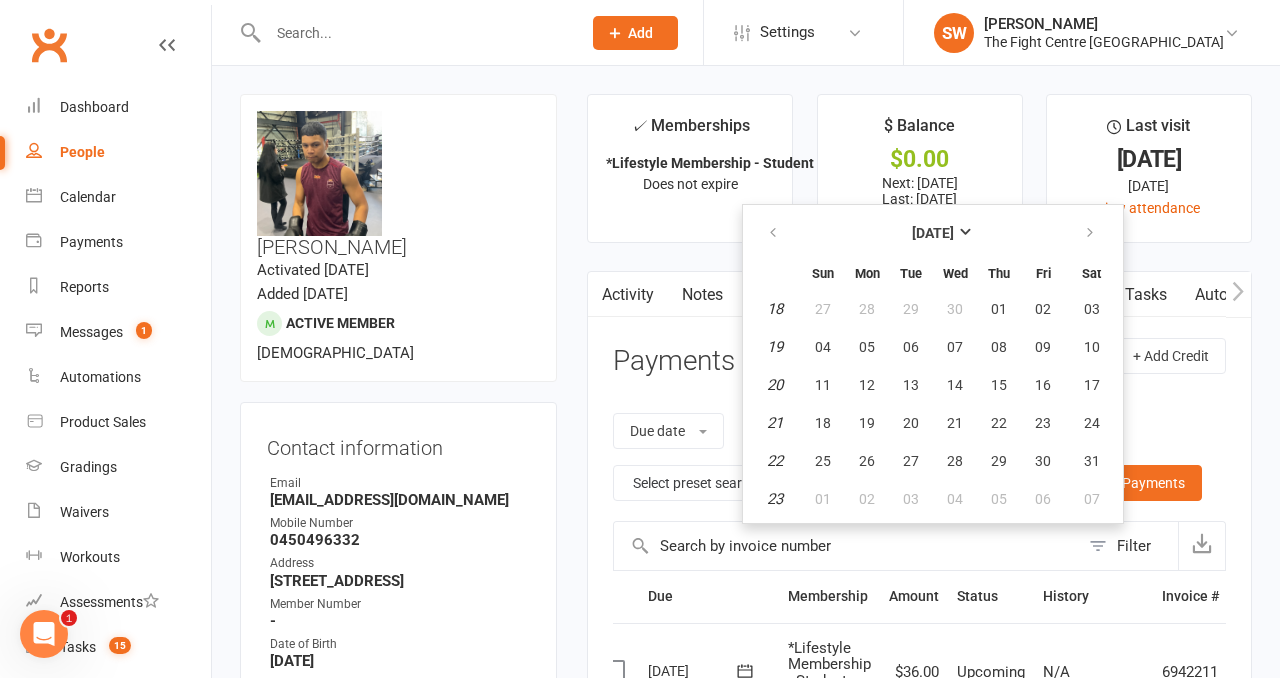 type on "04 May 2025" 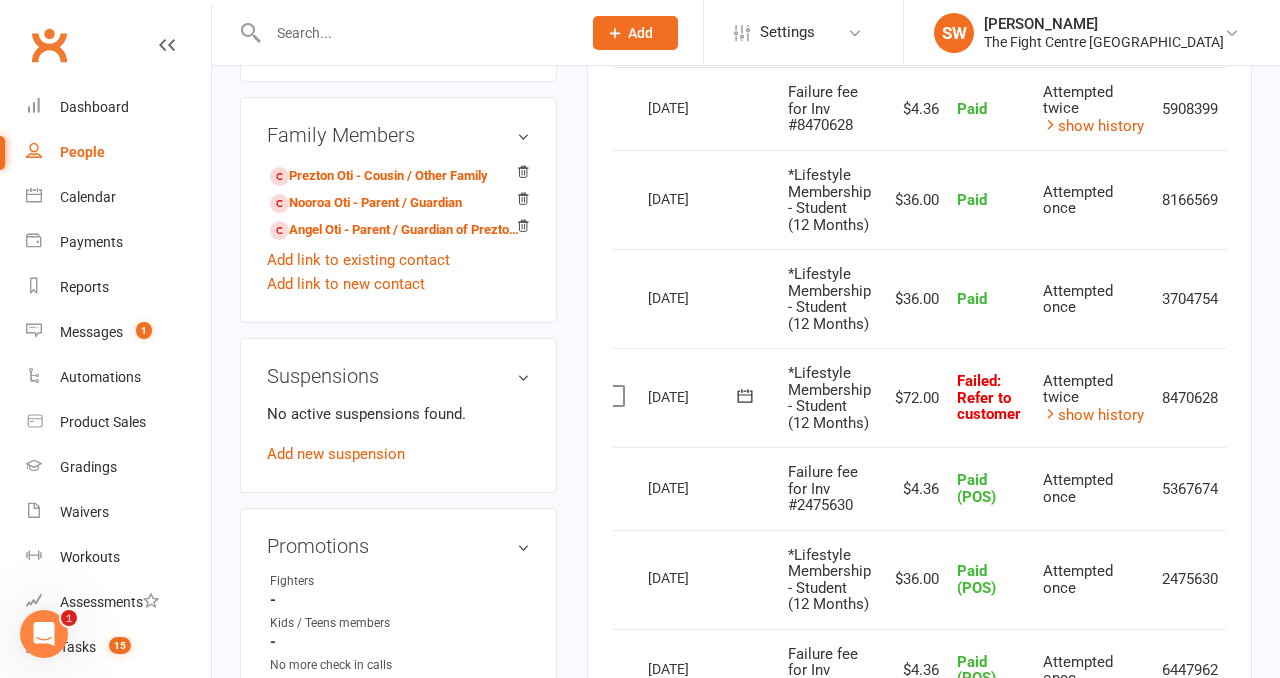 scroll, scrollTop: 1156, scrollLeft: 0, axis: vertical 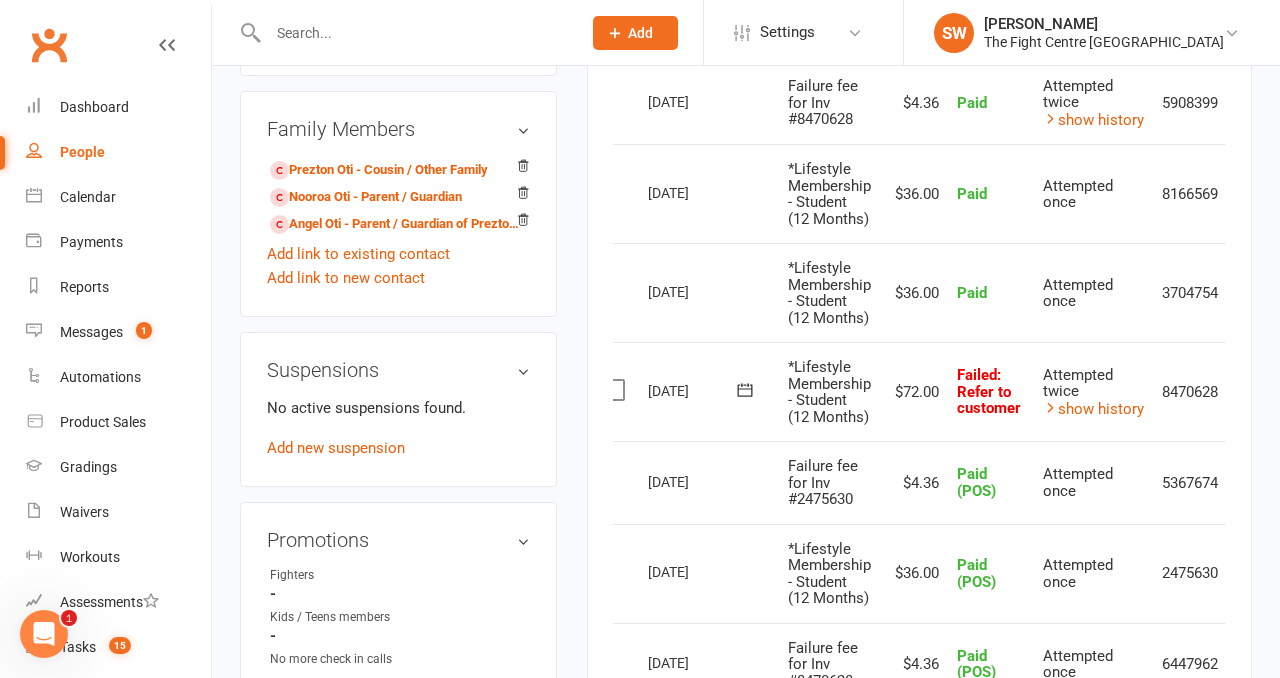 click 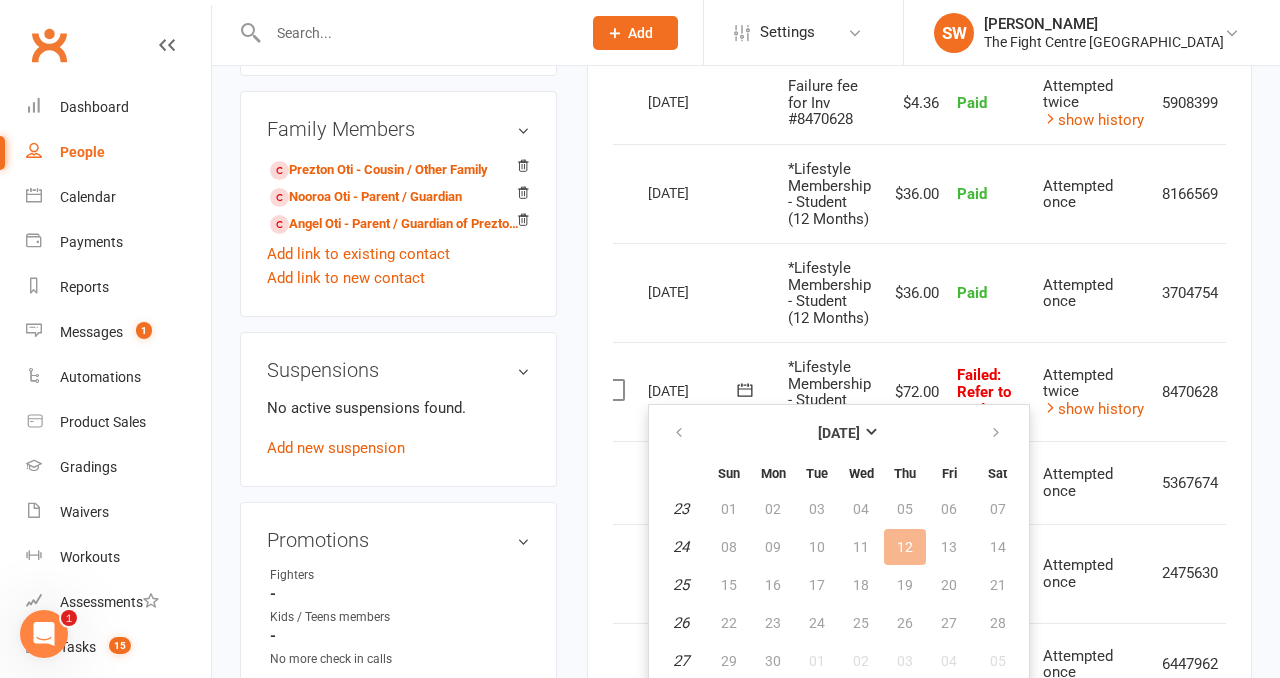 click on "Paid" at bounding box center [991, 292] 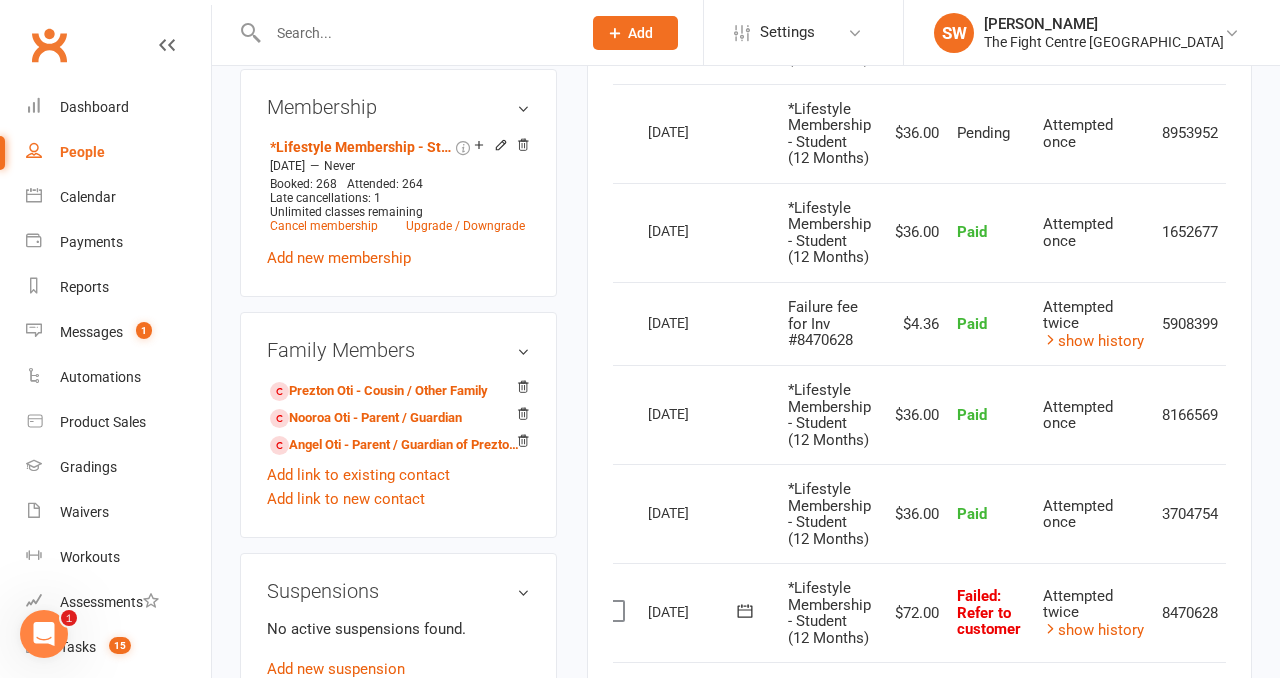 scroll, scrollTop: 1411, scrollLeft: 0, axis: vertical 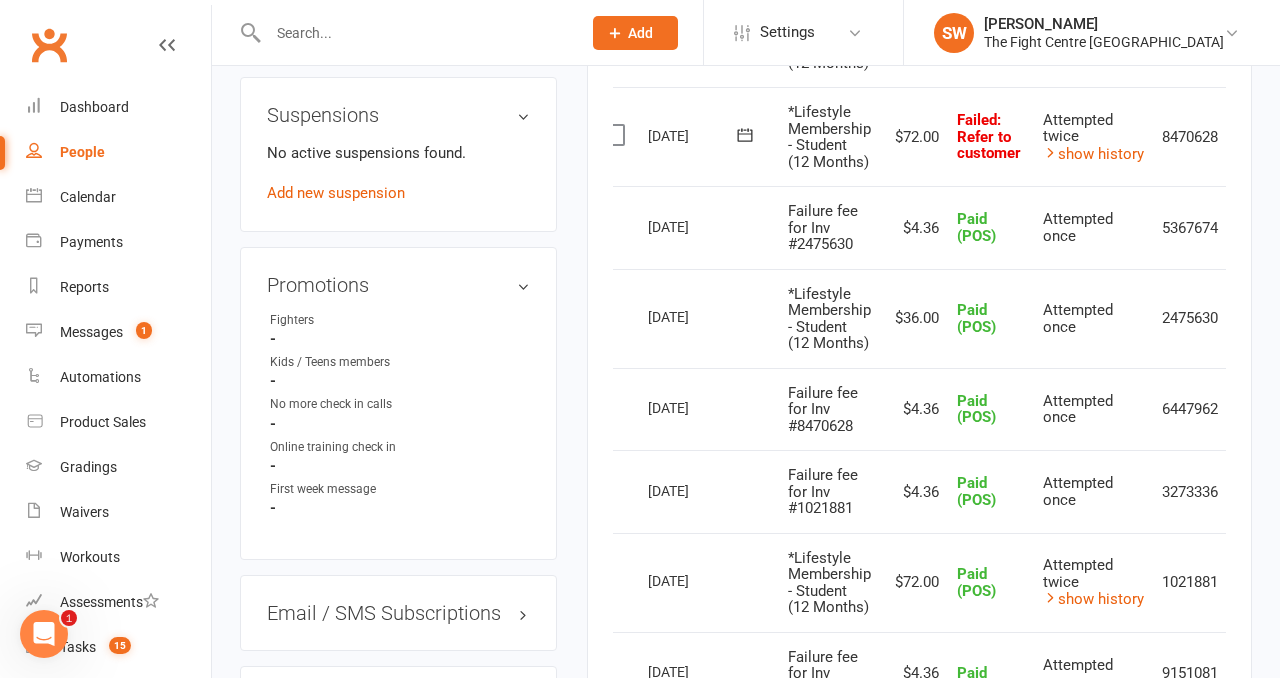 click 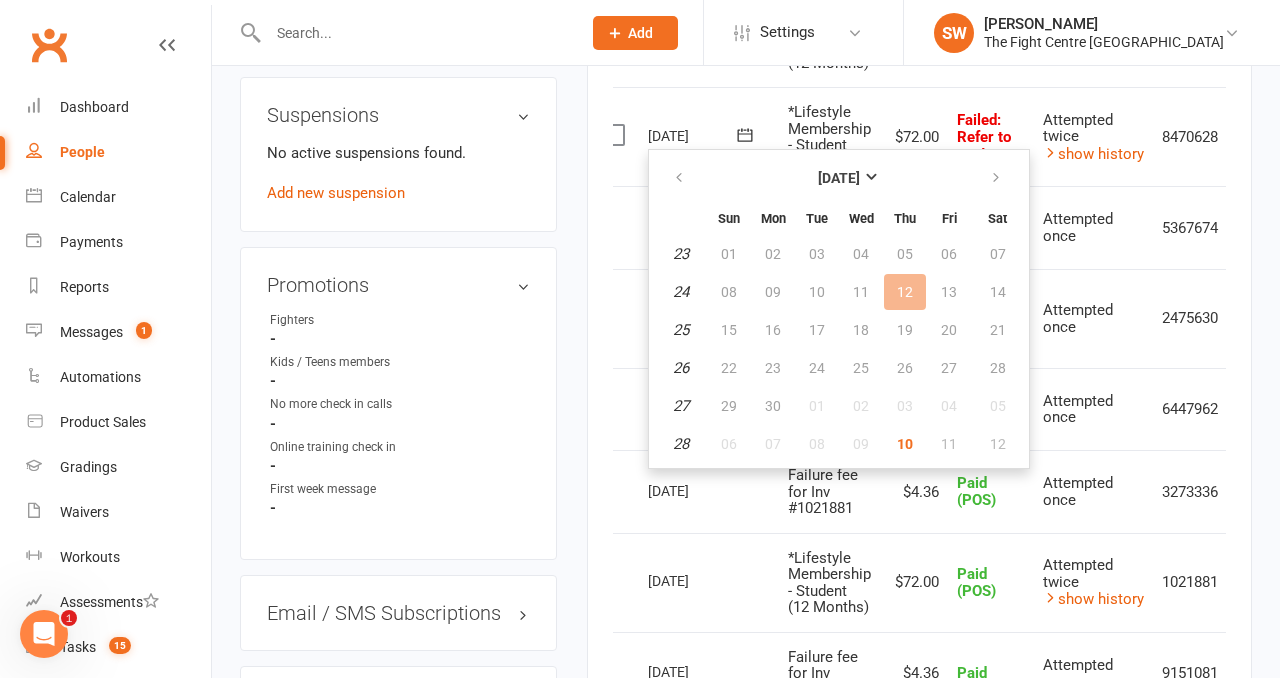 click at bounding box center [997, 178] 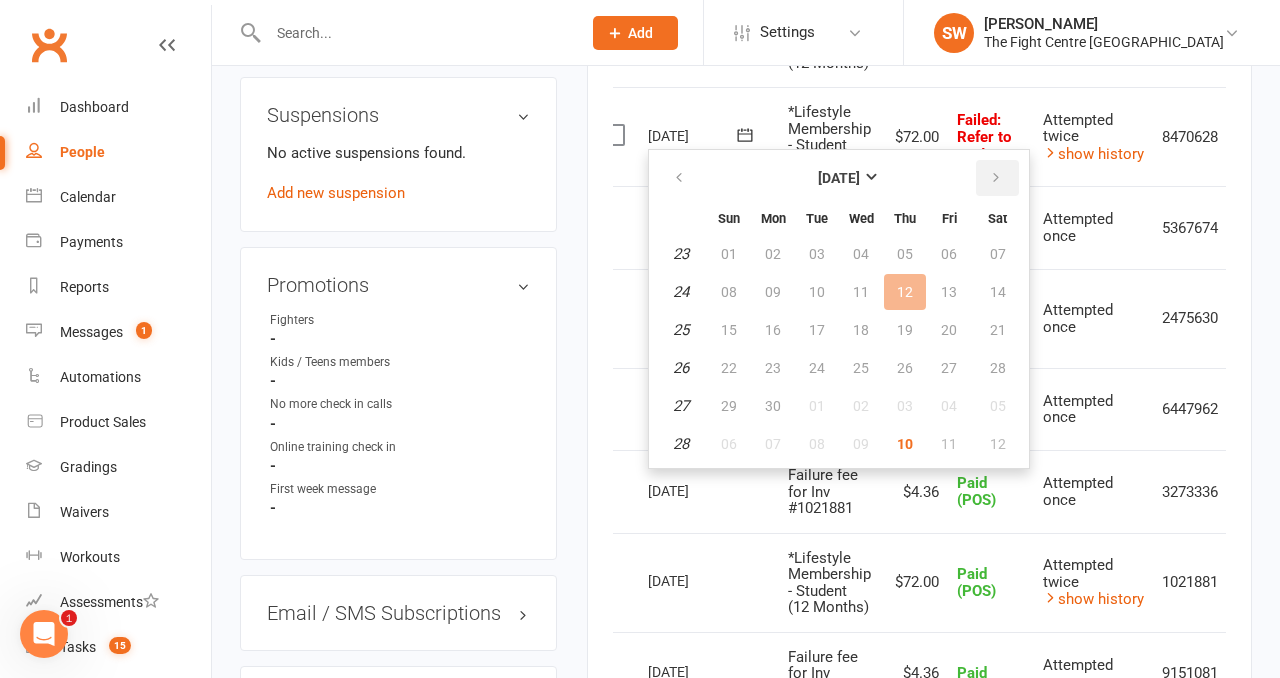 click at bounding box center [996, 178] 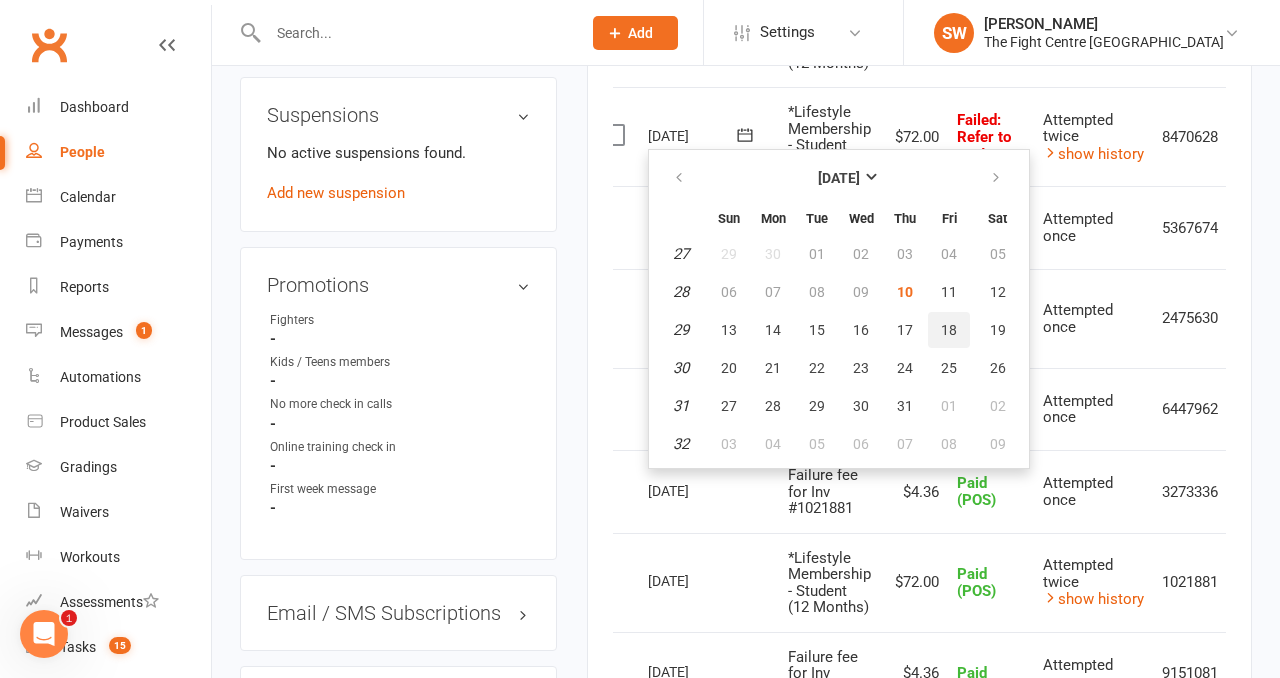 click on "18" at bounding box center [949, 330] 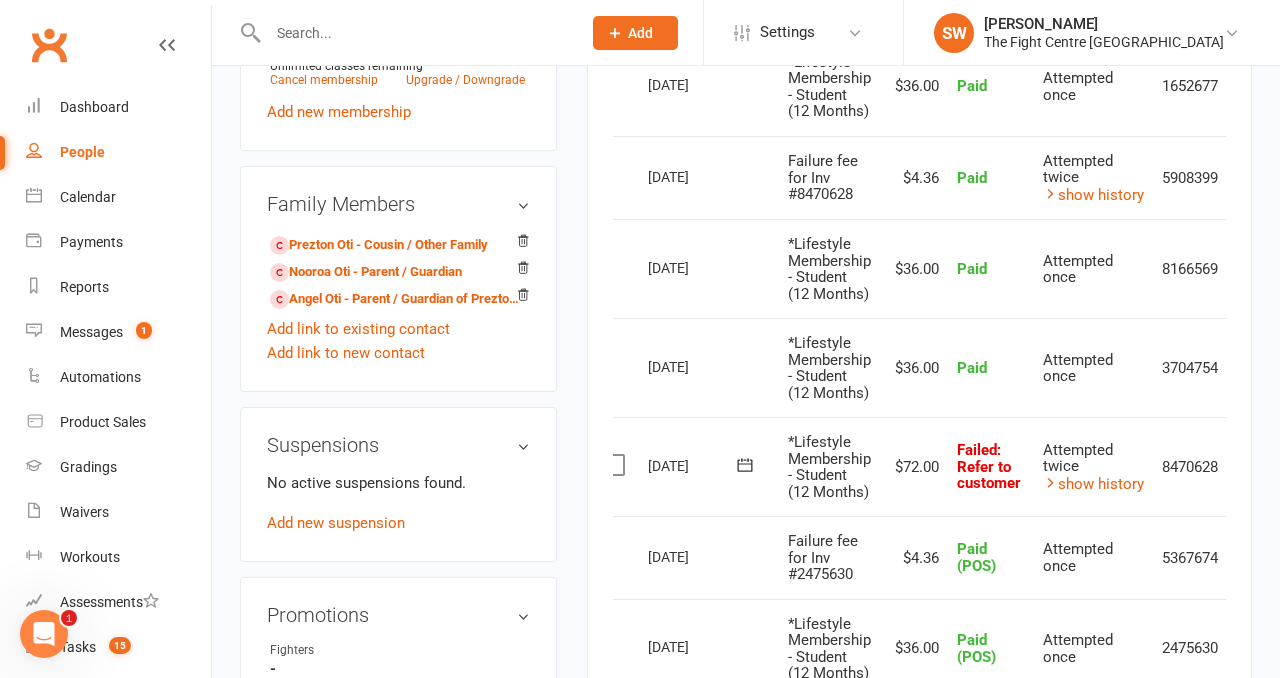 scroll, scrollTop: 1099, scrollLeft: 0, axis: vertical 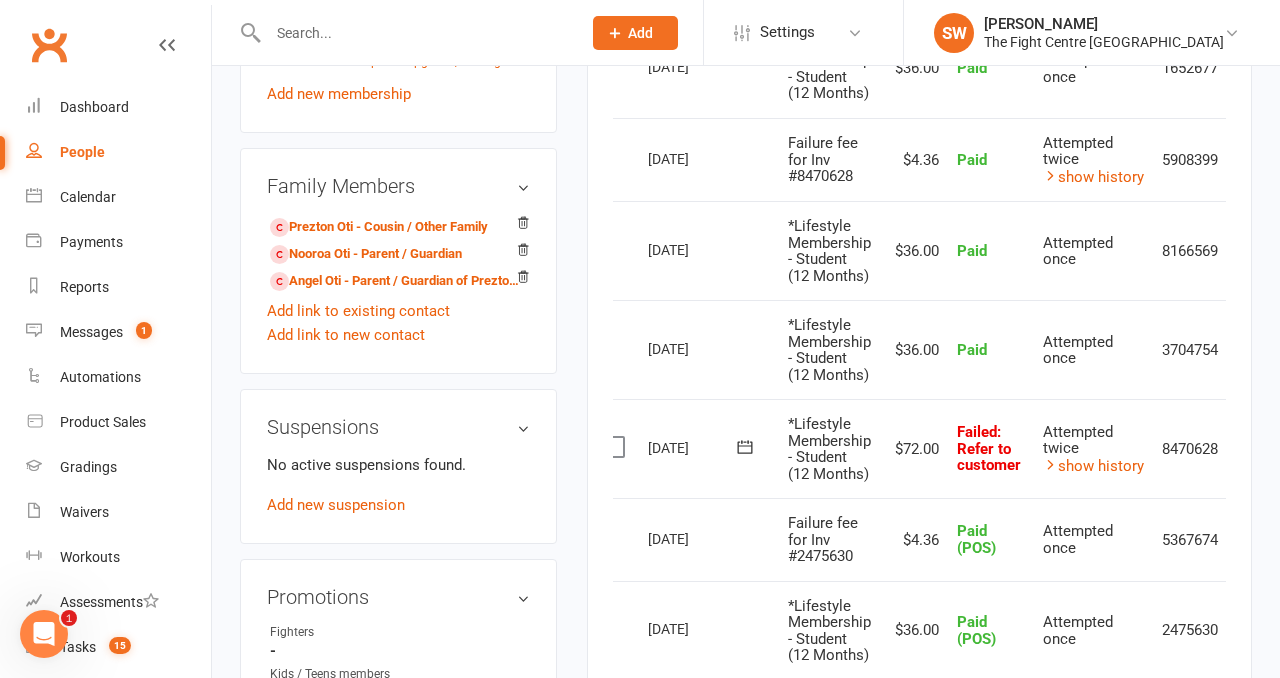click 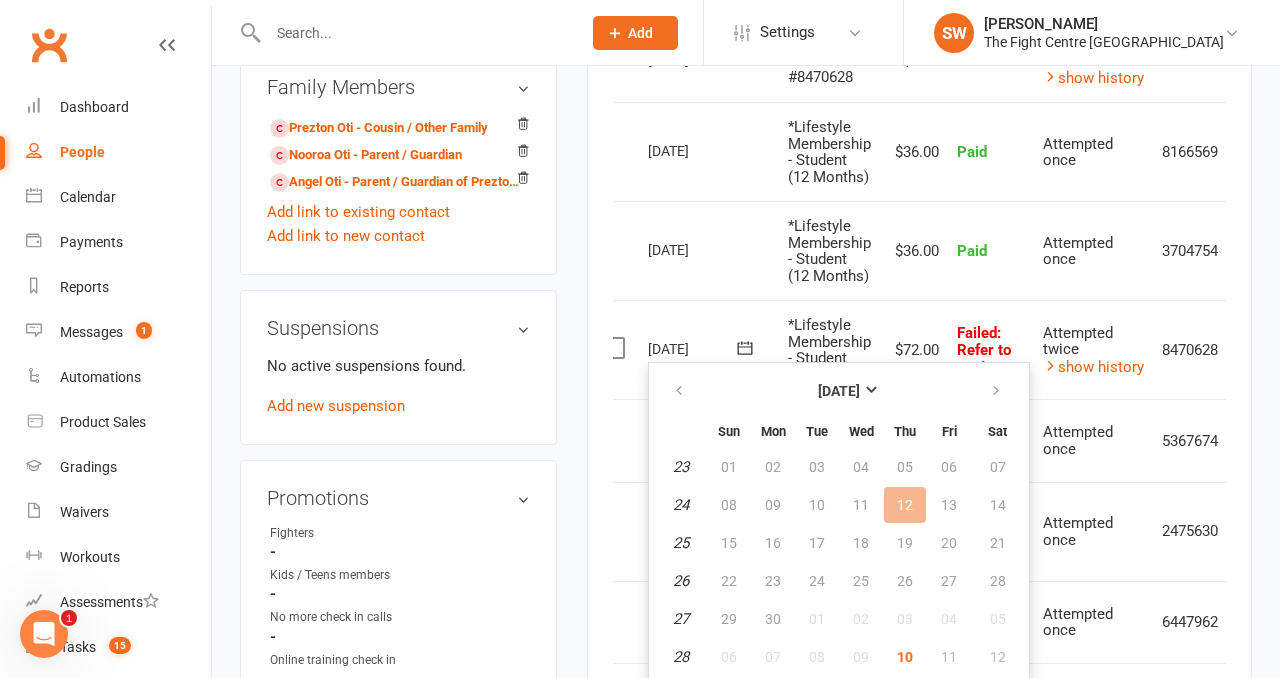 scroll, scrollTop: 1221, scrollLeft: 0, axis: vertical 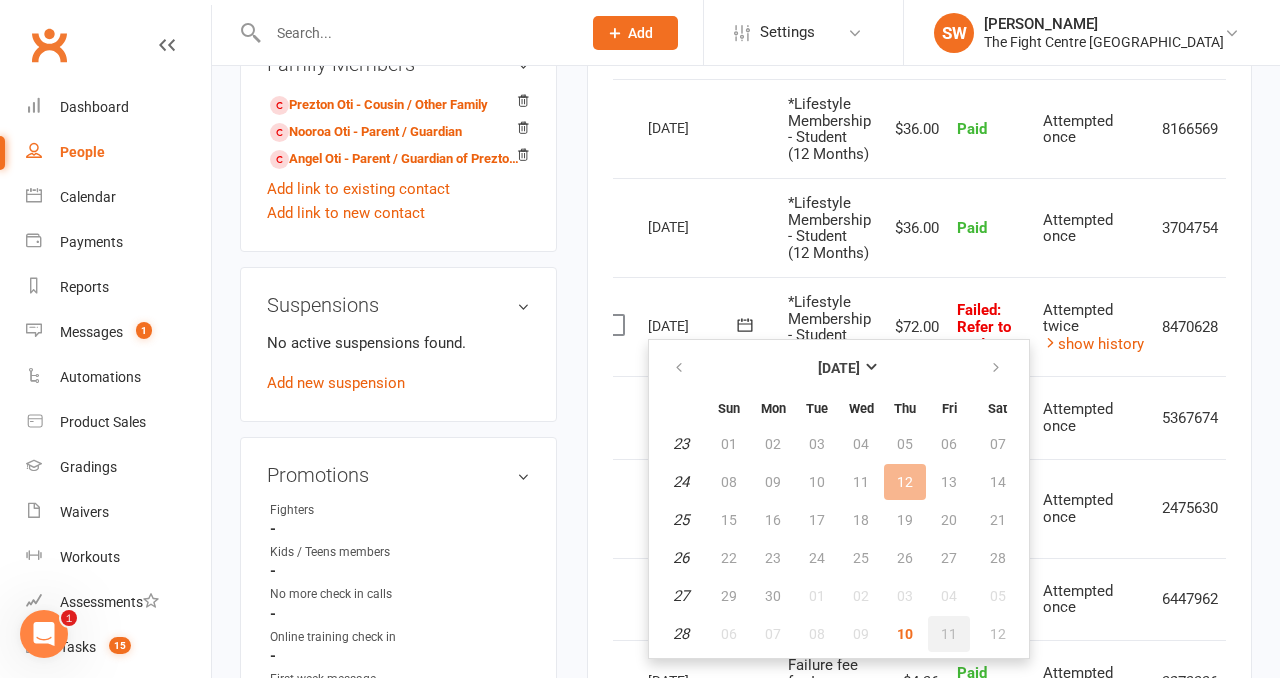 click on "11" at bounding box center (949, 634) 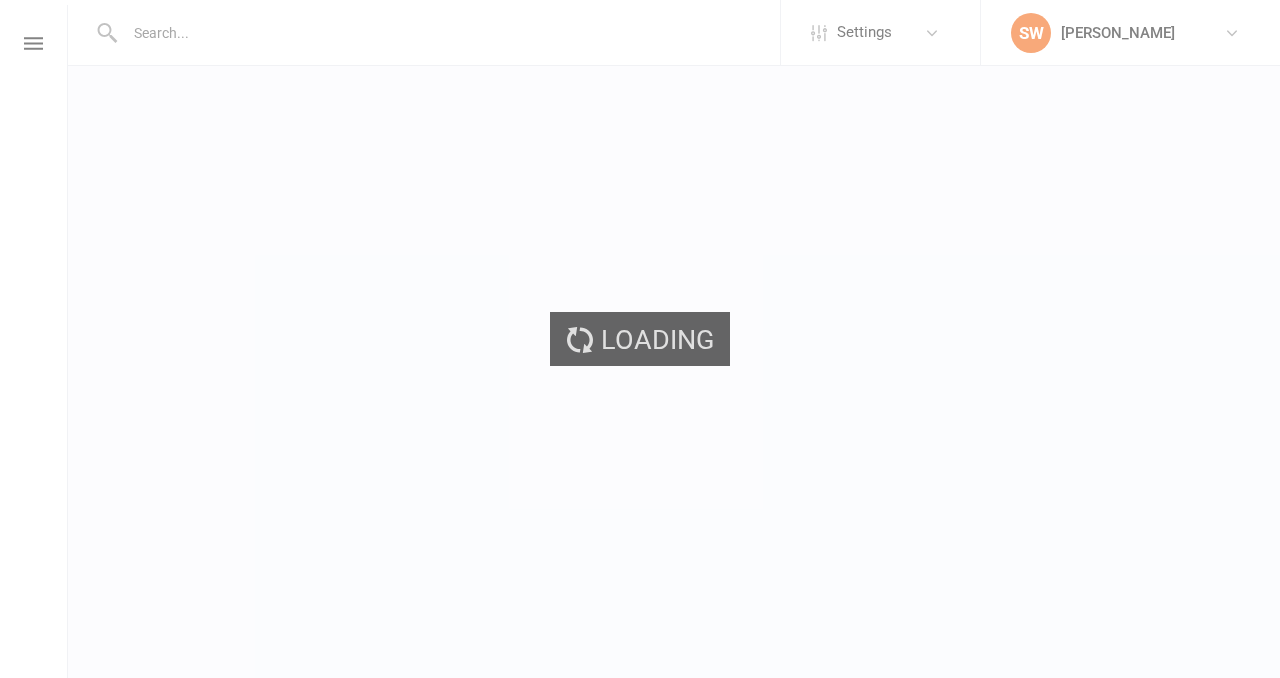 scroll, scrollTop: 0, scrollLeft: 0, axis: both 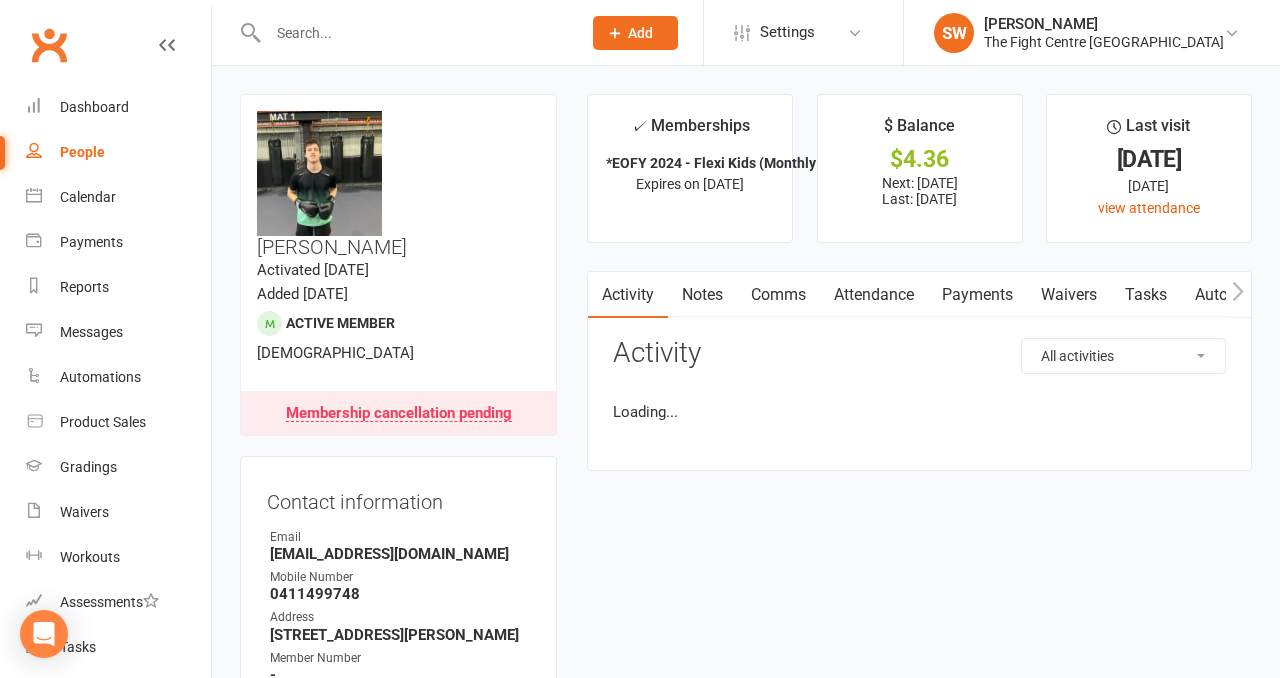 click on "Payments" at bounding box center [977, 295] 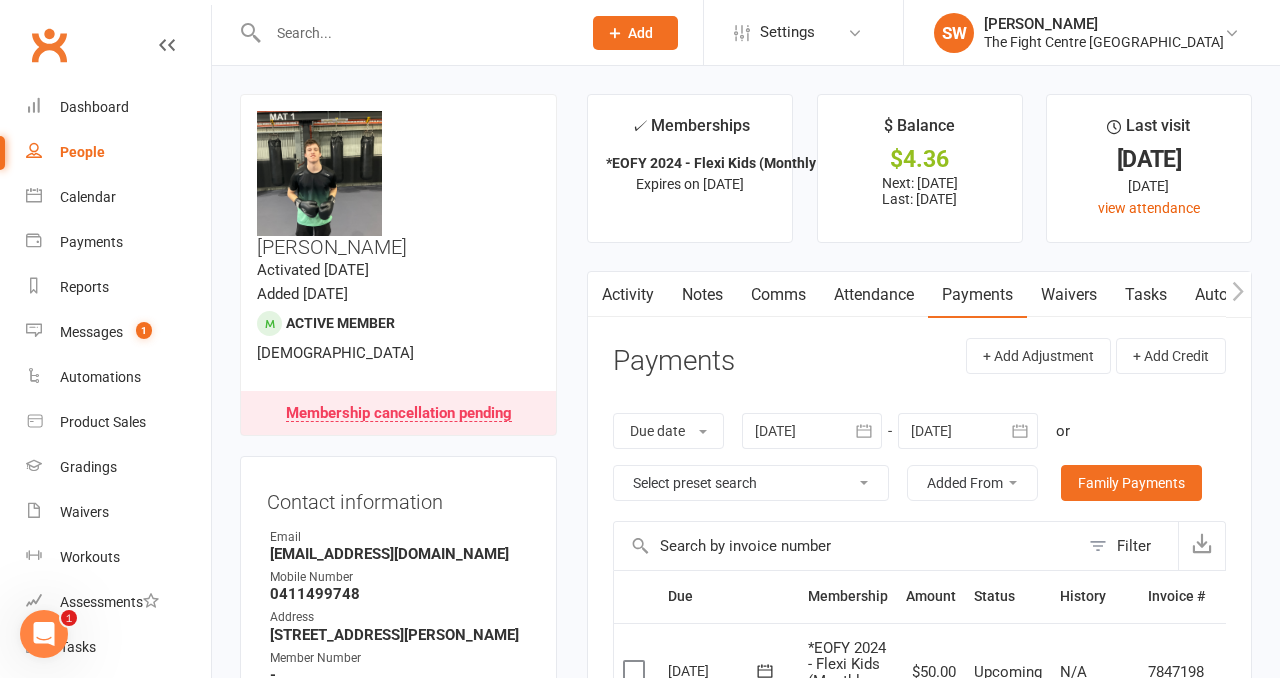 scroll, scrollTop: 0, scrollLeft: 0, axis: both 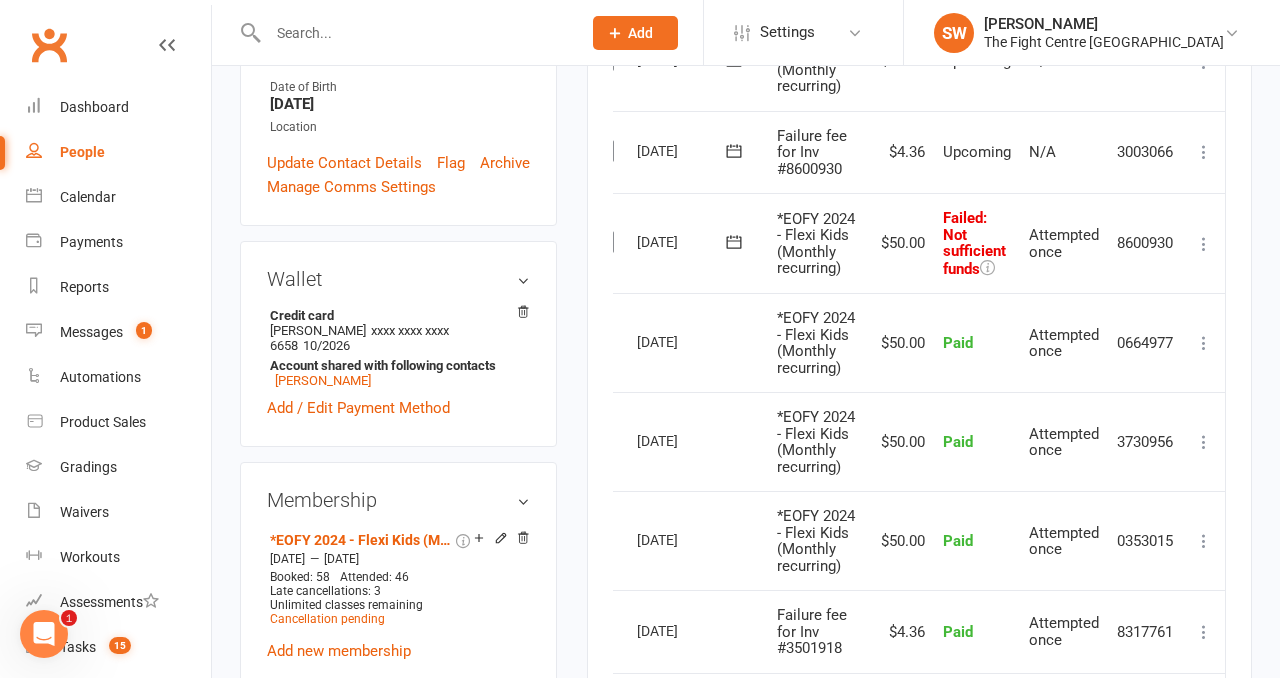click at bounding box center [1204, 244] 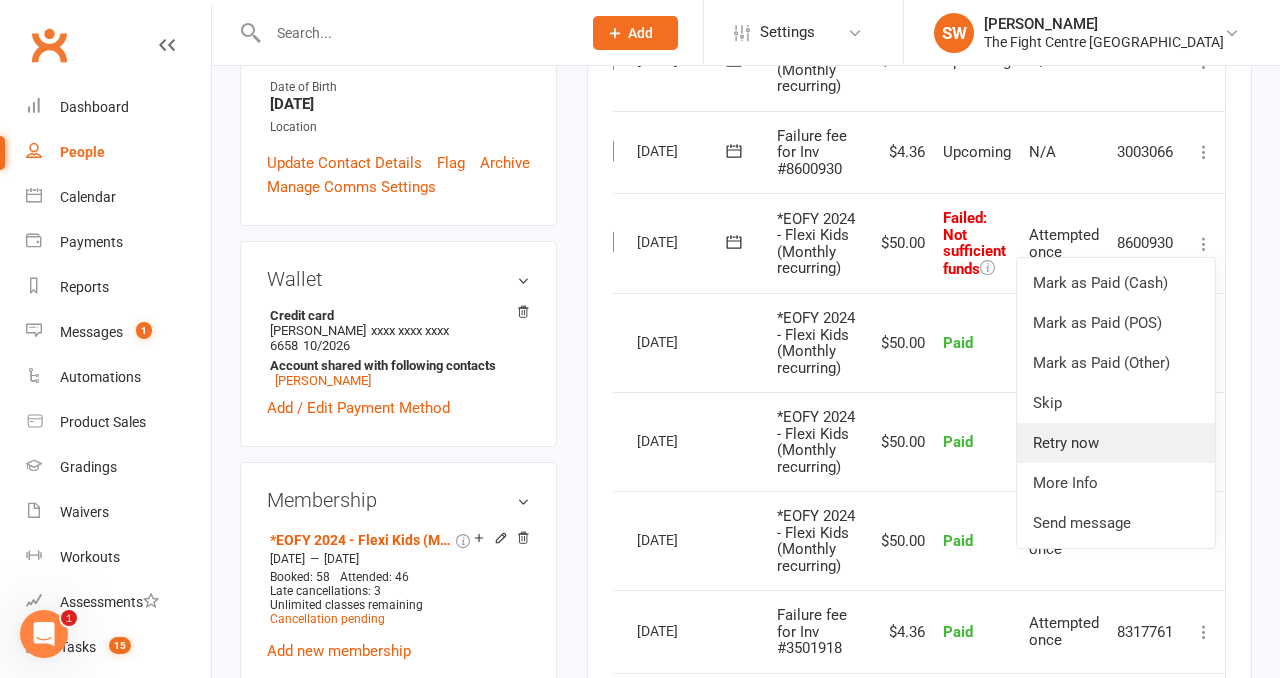 click on "Retry now" at bounding box center (1116, 443) 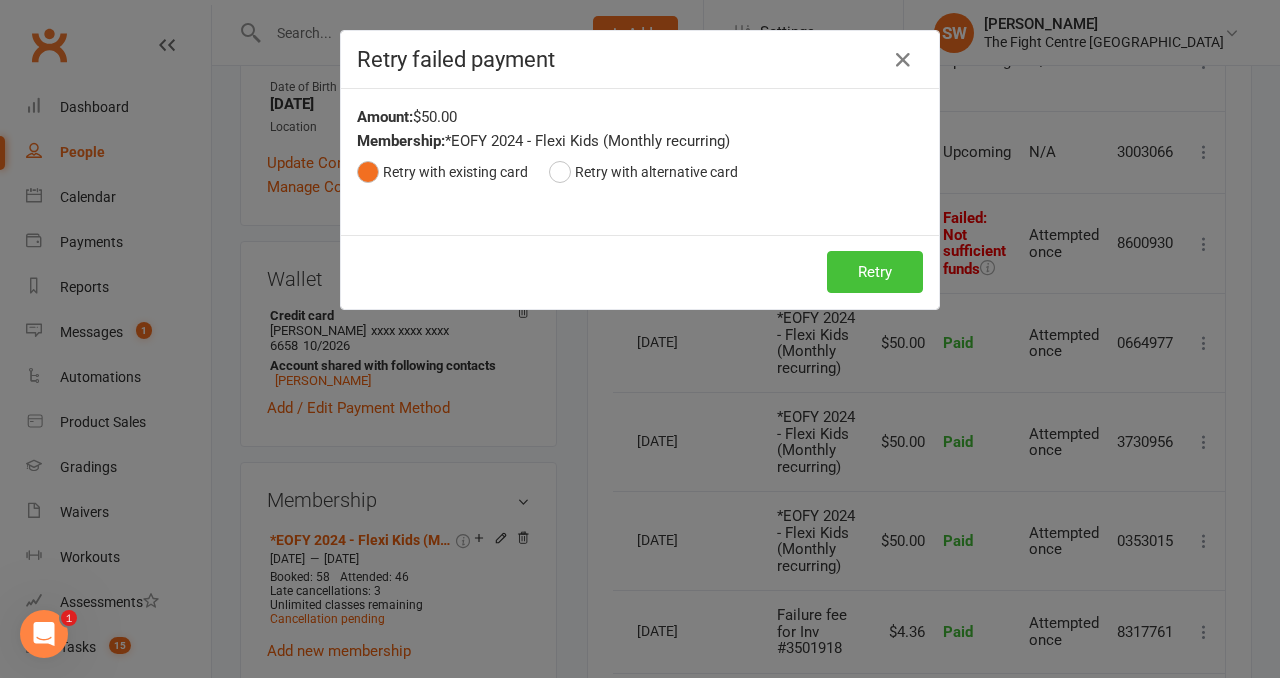 click on "Retry" at bounding box center (875, 272) 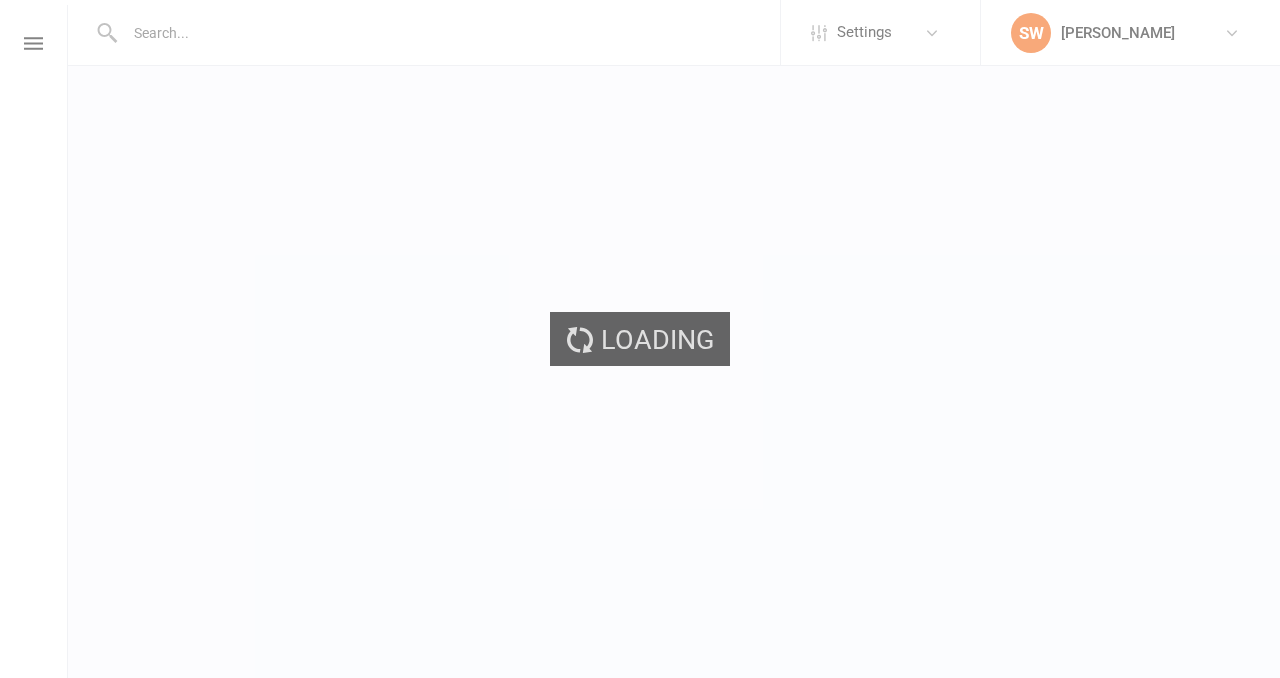 scroll, scrollTop: 0, scrollLeft: 0, axis: both 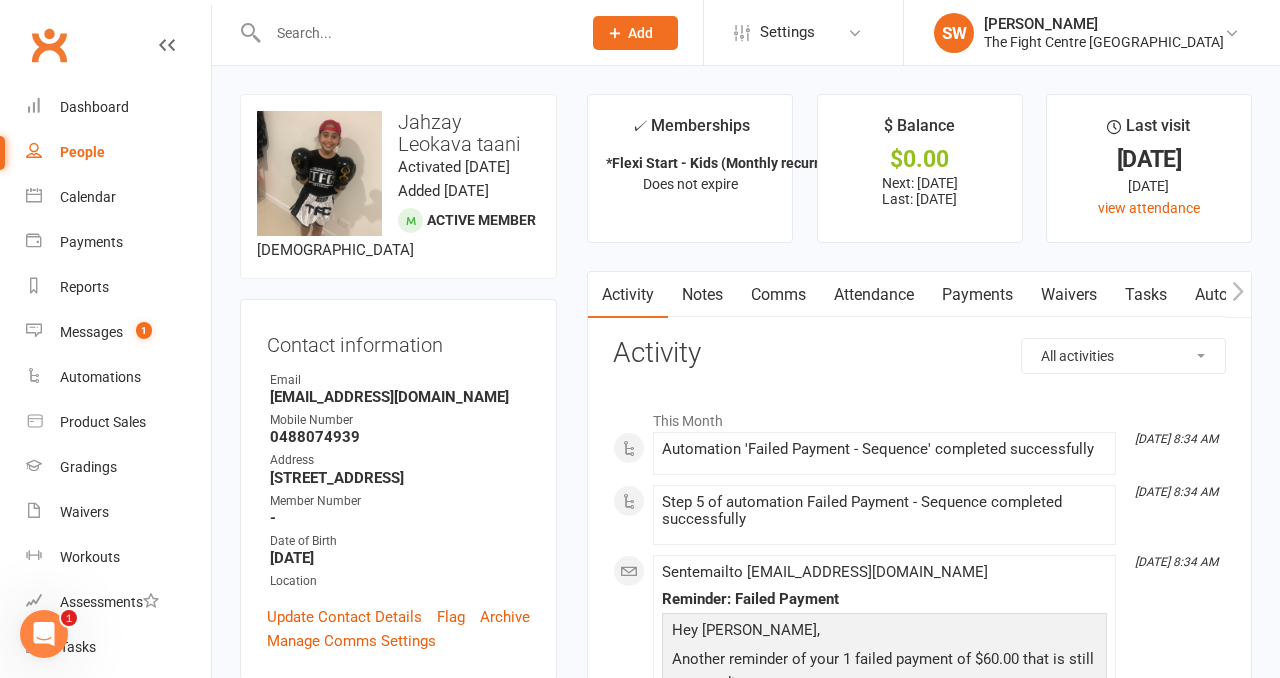click on "Payments" at bounding box center [977, 295] 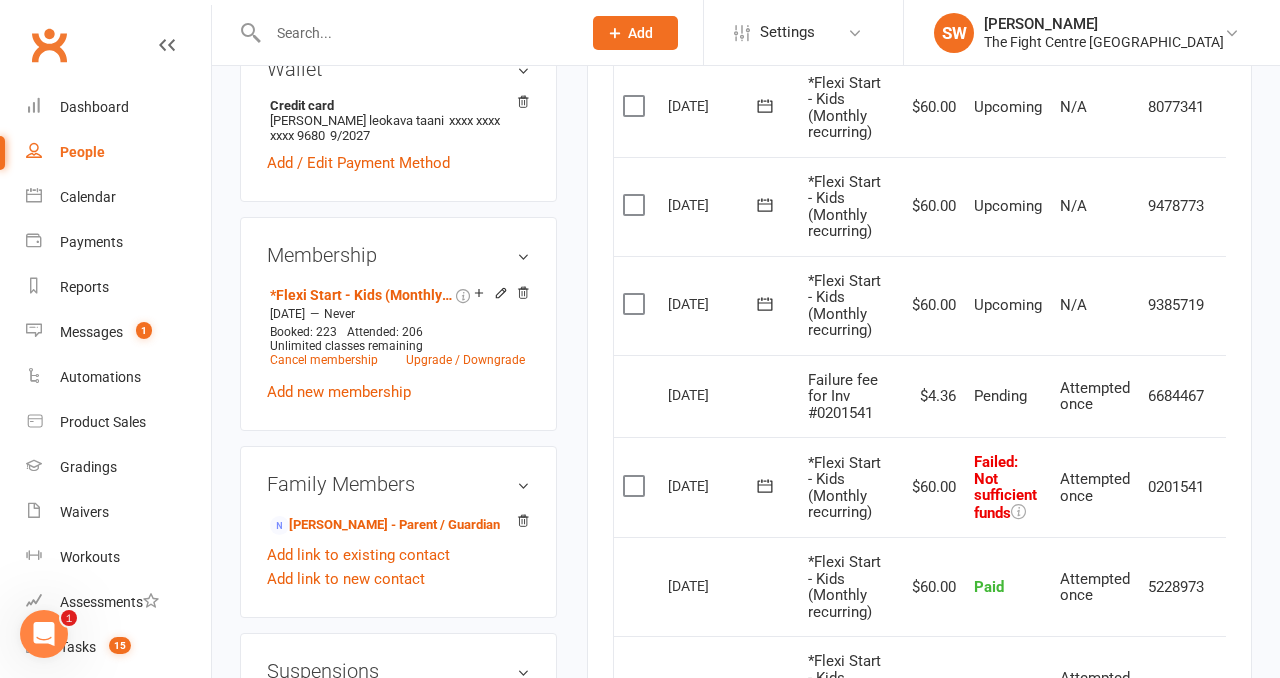 scroll, scrollTop: 824, scrollLeft: 0, axis: vertical 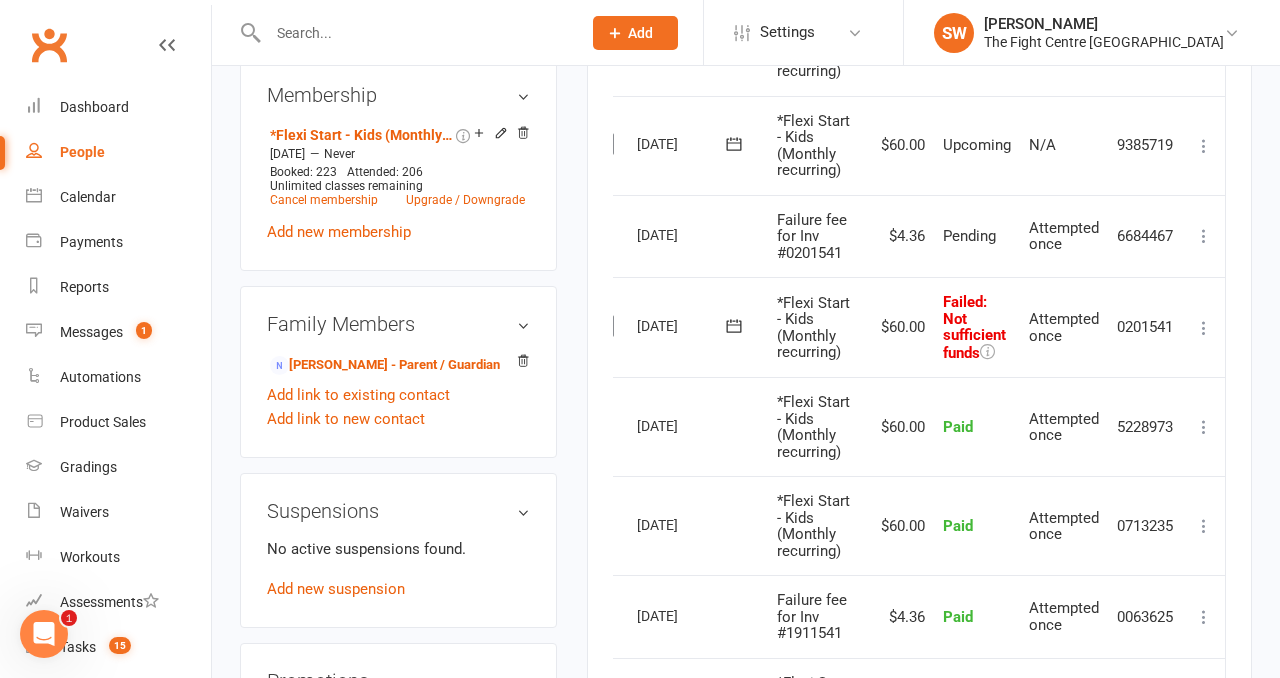 click at bounding box center [1204, 328] 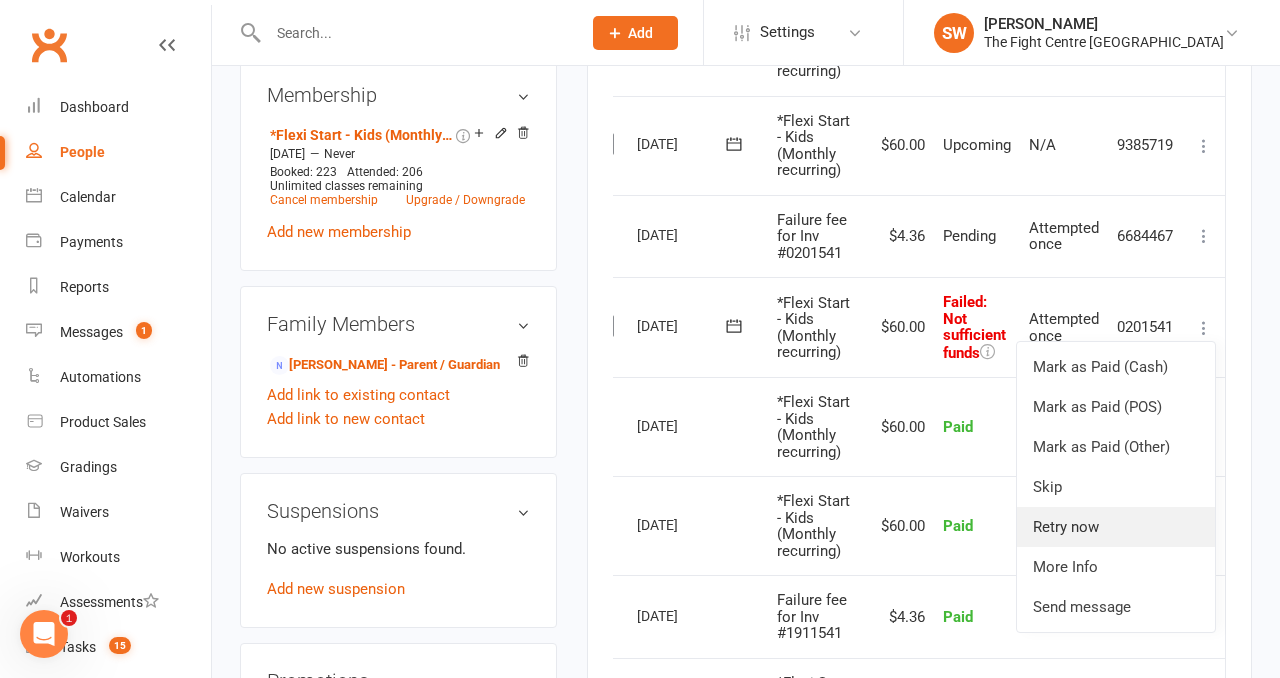 click on "Retry now" at bounding box center [1116, 527] 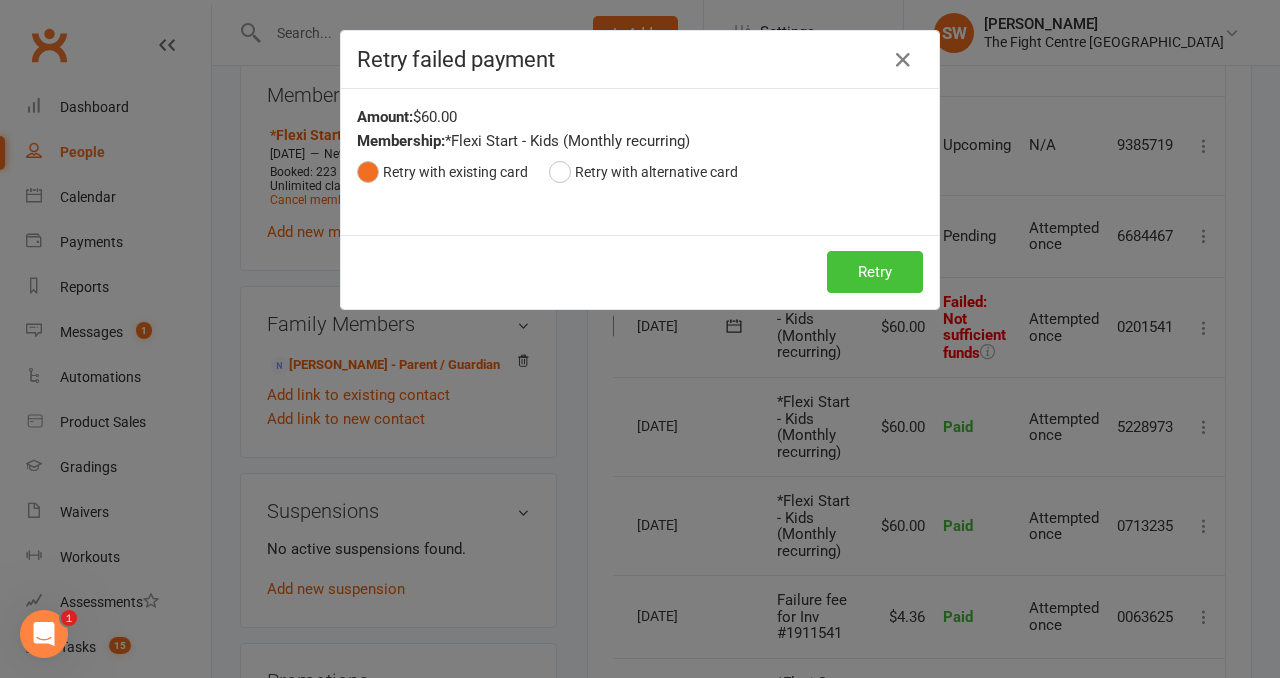 click on "Retry" at bounding box center (875, 272) 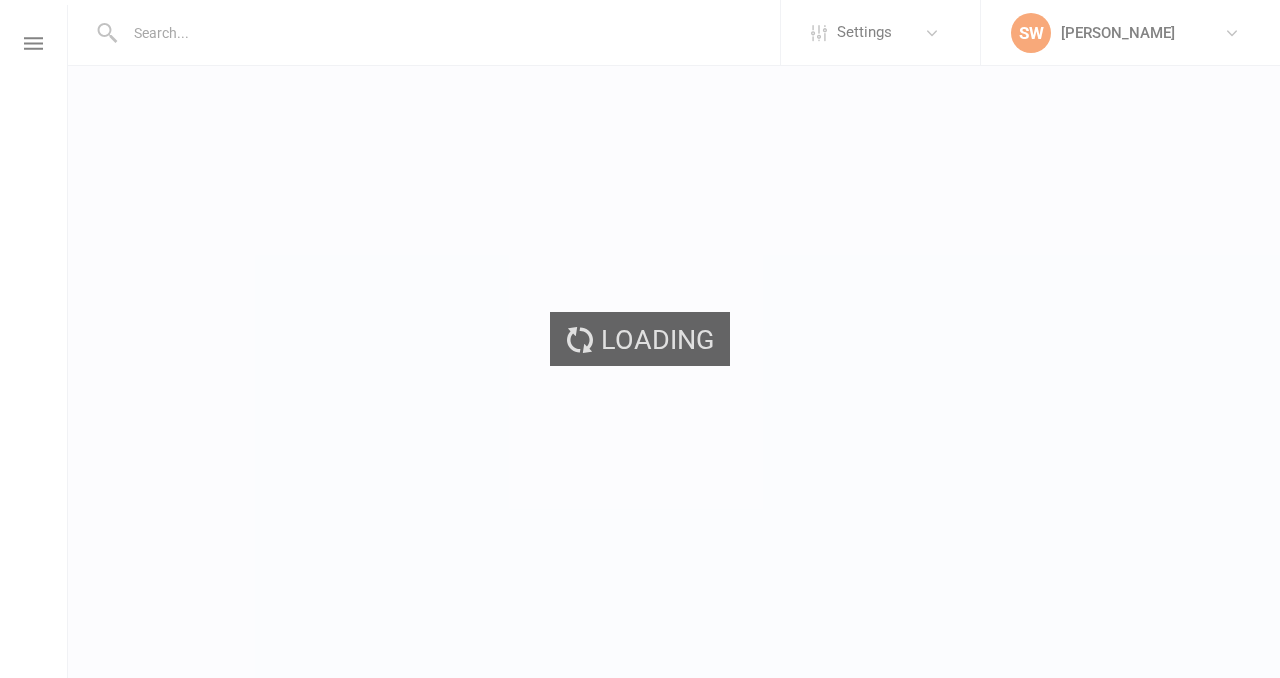 scroll, scrollTop: 0, scrollLeft: 0, axis: both 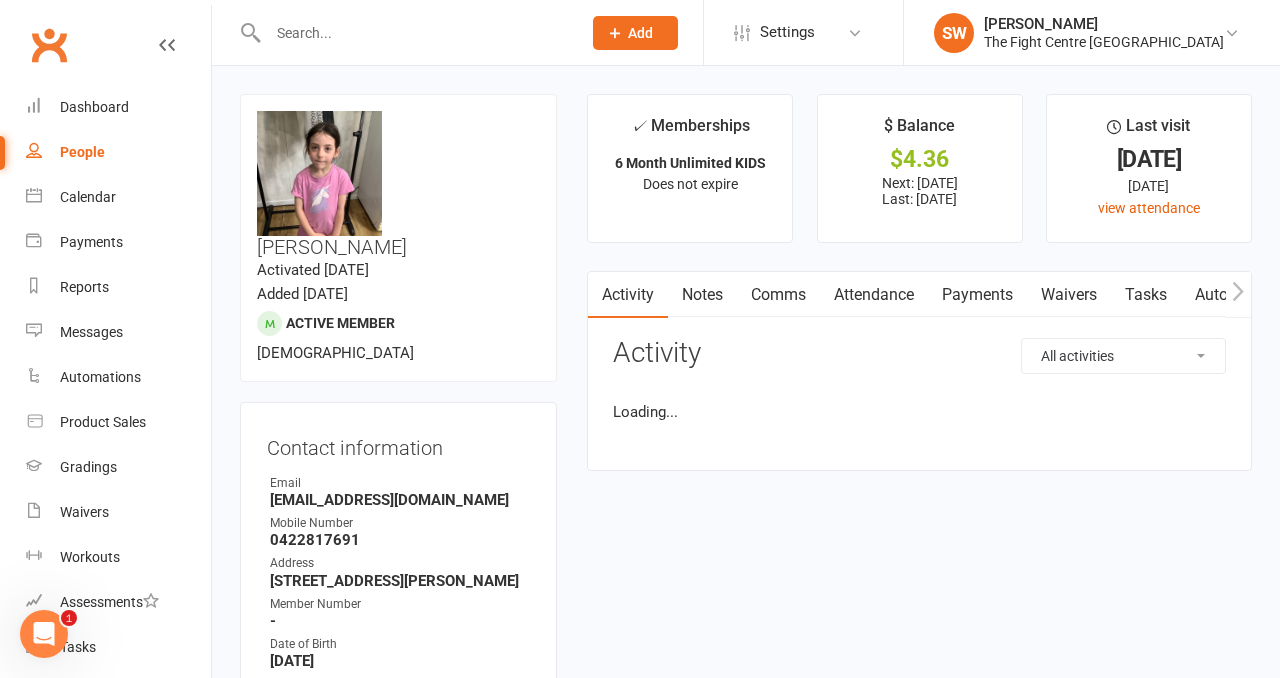 click on "Payments" at bounding box center (977, 295) 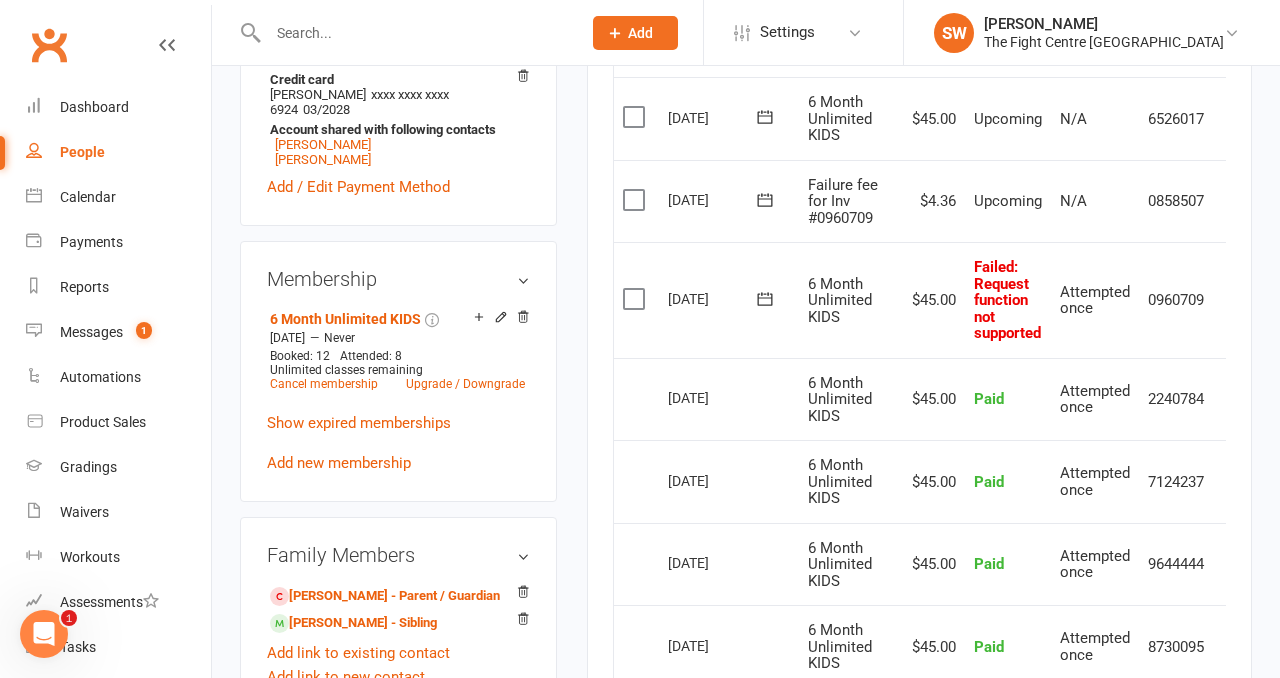 scroll, scrollTop: 800, scrollLeft: 0, axis: vertical 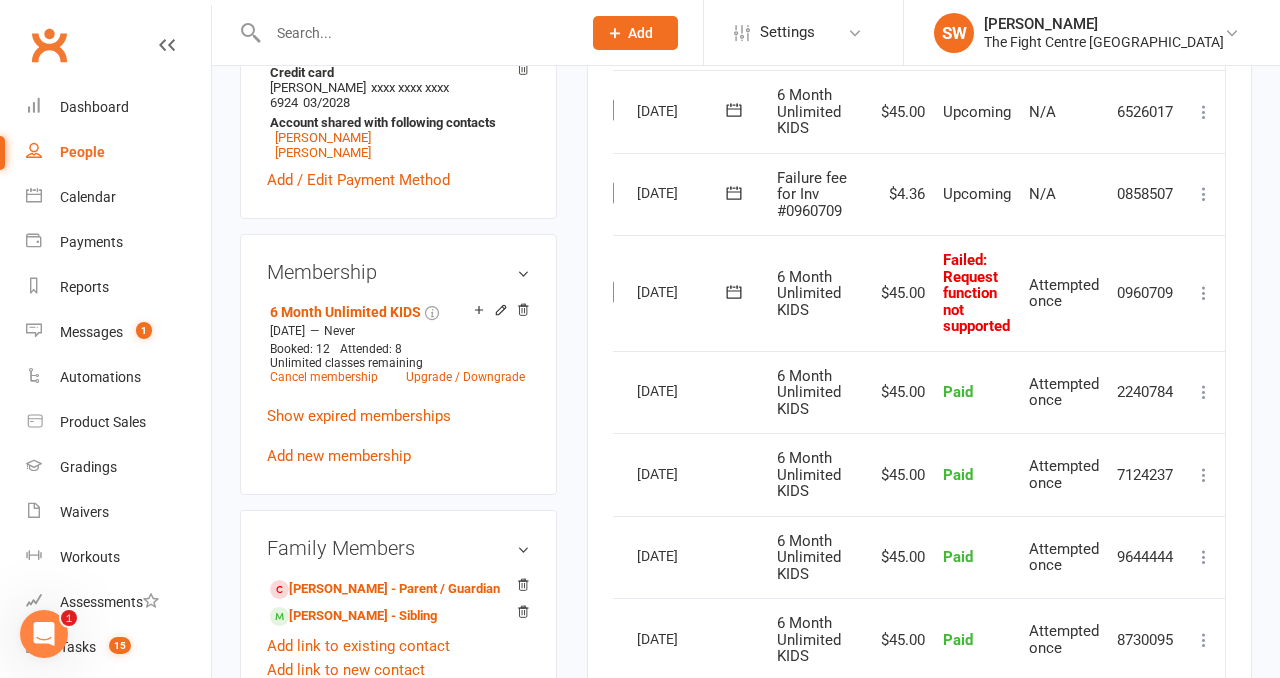 click at bounding box center [1204, 293] 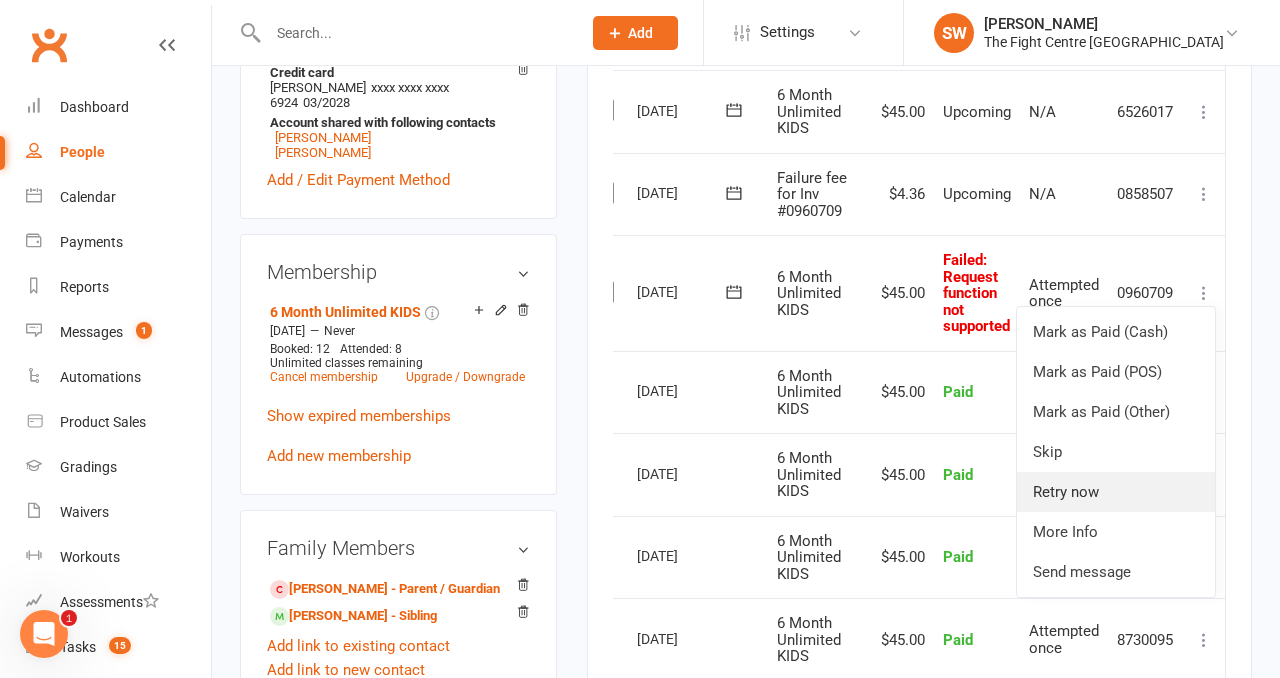 click on "Retry now" at bounding box center (1116, 492) 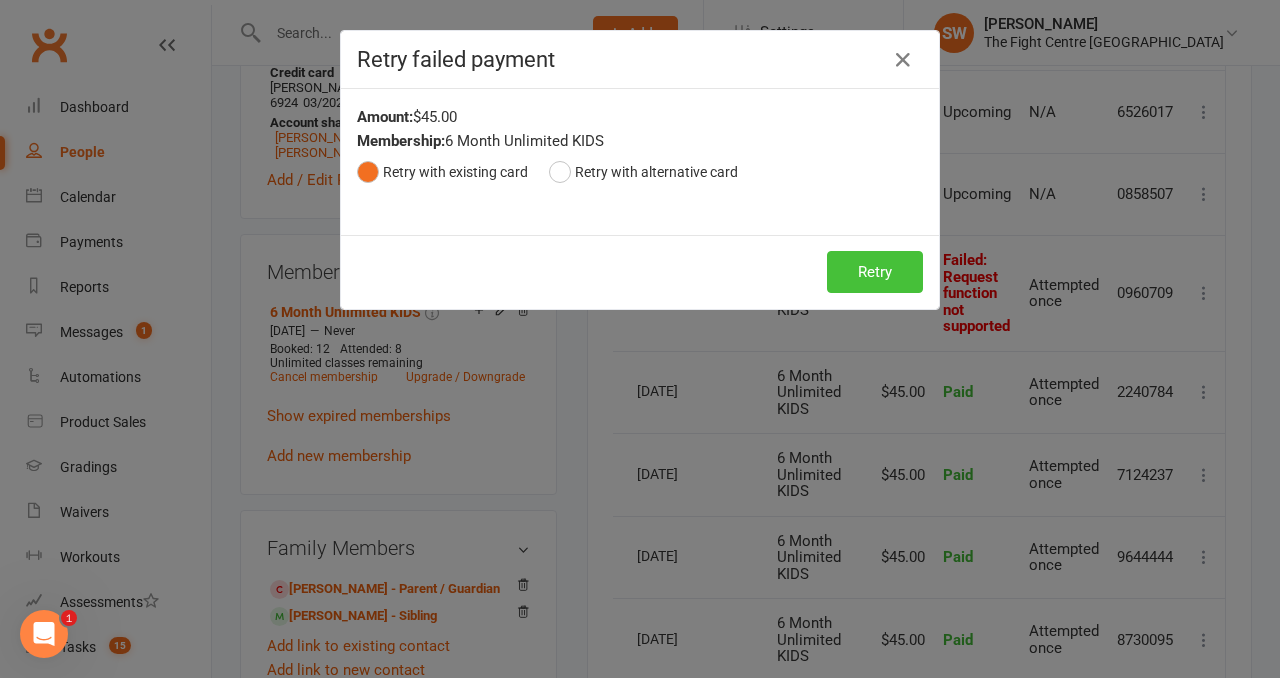 click on "Retry" at bounding box center (875, 272) 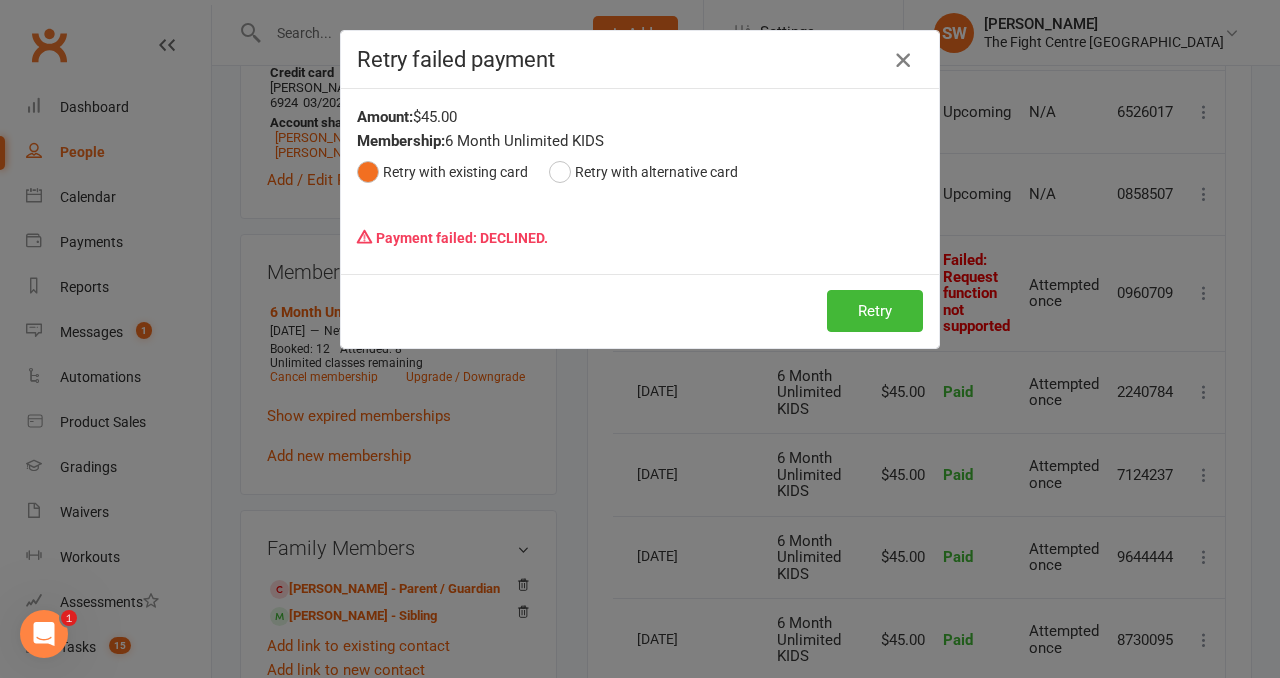 click at bounding box center [903, 60] 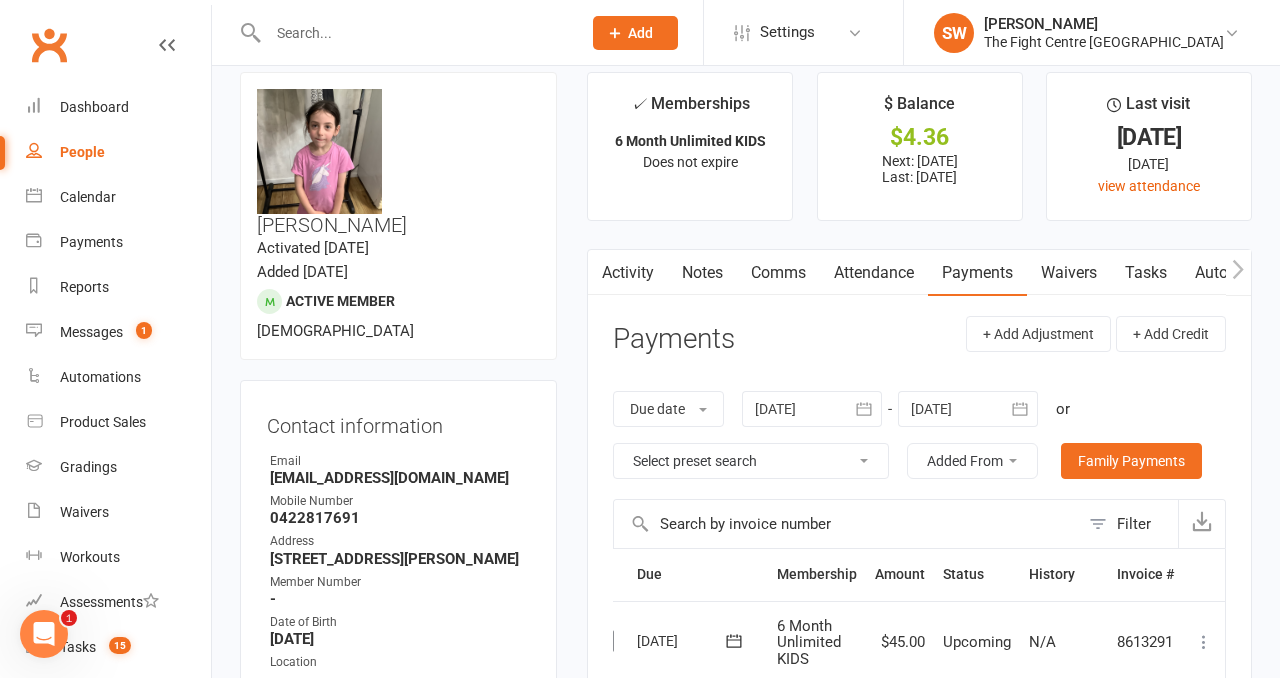 scroll, scrollTop: 0, scrollLeft: 0, axis: both 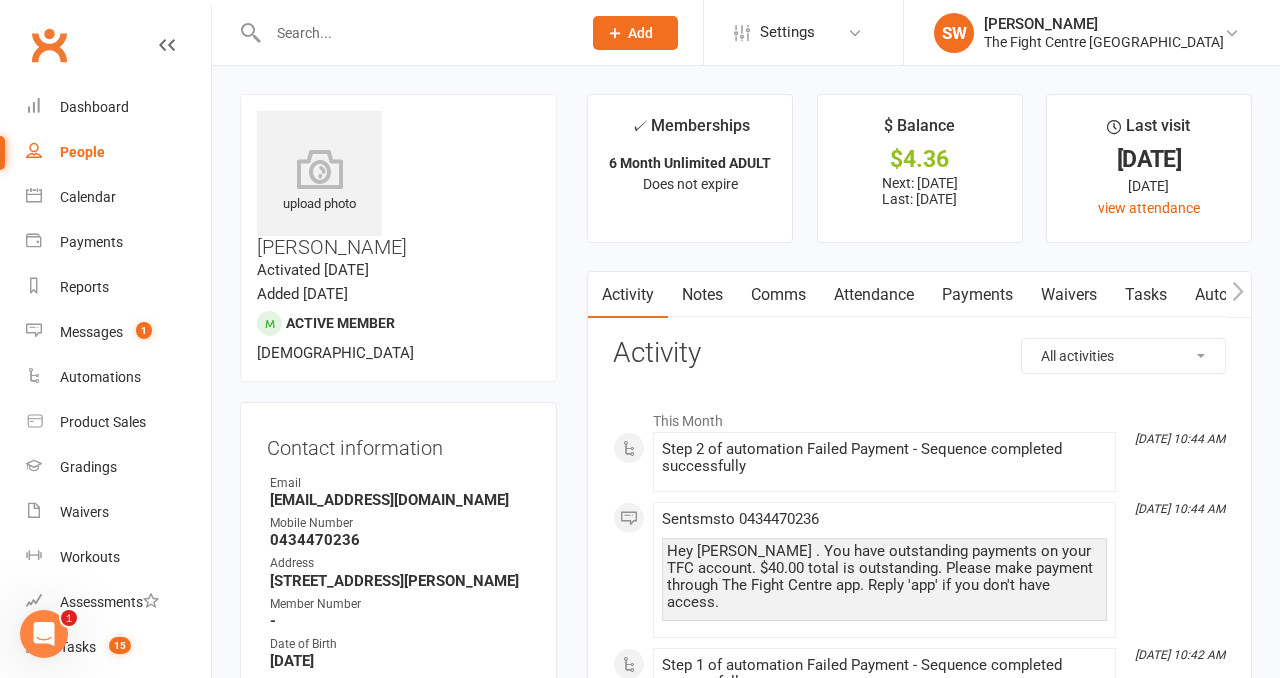 click on "upload photo Alesha Matamua Activated 18 November, 2024 Added 28 October, 2024   Active member 22 years old  Contact information Owner   Email  lmatamua@outlook.com
Mobile Number  0434470236
Address  4/36a Concorde Drive, Loganholme logan QLD 4129
Member Number  -
Date of Birth  August 5, 2002
Location
Update Contact Details Flag Archive Manage Comms Settings
Wallet Credit card Alesha A Matamua  xxxx xxxx xxxx 8934  07/2027
Add / Edit Payment Method
Membership      6 Month Unlimited ADULT Dec 4 2024 — Never Booked: 1 Attended: 0 Unlimited classes remaining   Cancel membership Upgrade / Downgrade Add new membership
Family Members  No relationships found. Add link to existing contact  Add link to new contact
Suspensions  No active suspensions found. Add new suspension
Promotions  edit Fighters -
Kids / Teens members -
No more check in calls -
Online training check in -
First week message -
Email / SMS Subscriptions  edit Member Portal Login Details  Key Demographics  edit" at bounding box center (398, 1477) 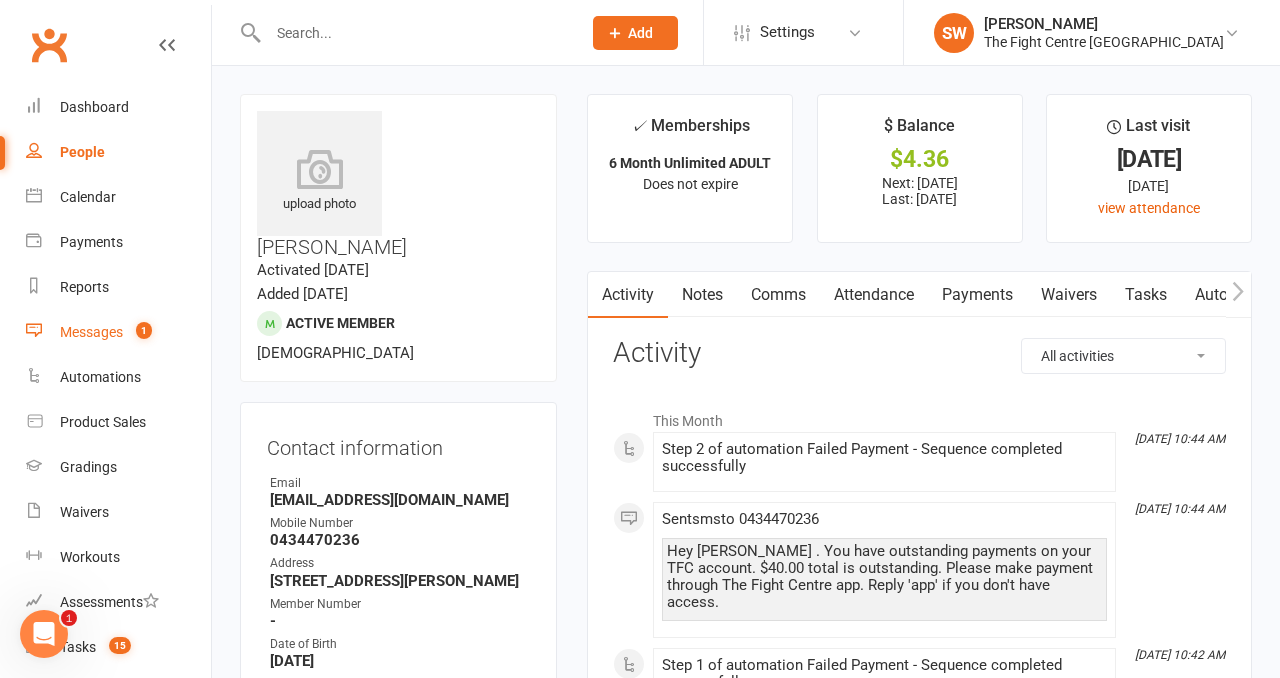 click on "Messages" at bounding box center (91, 332) 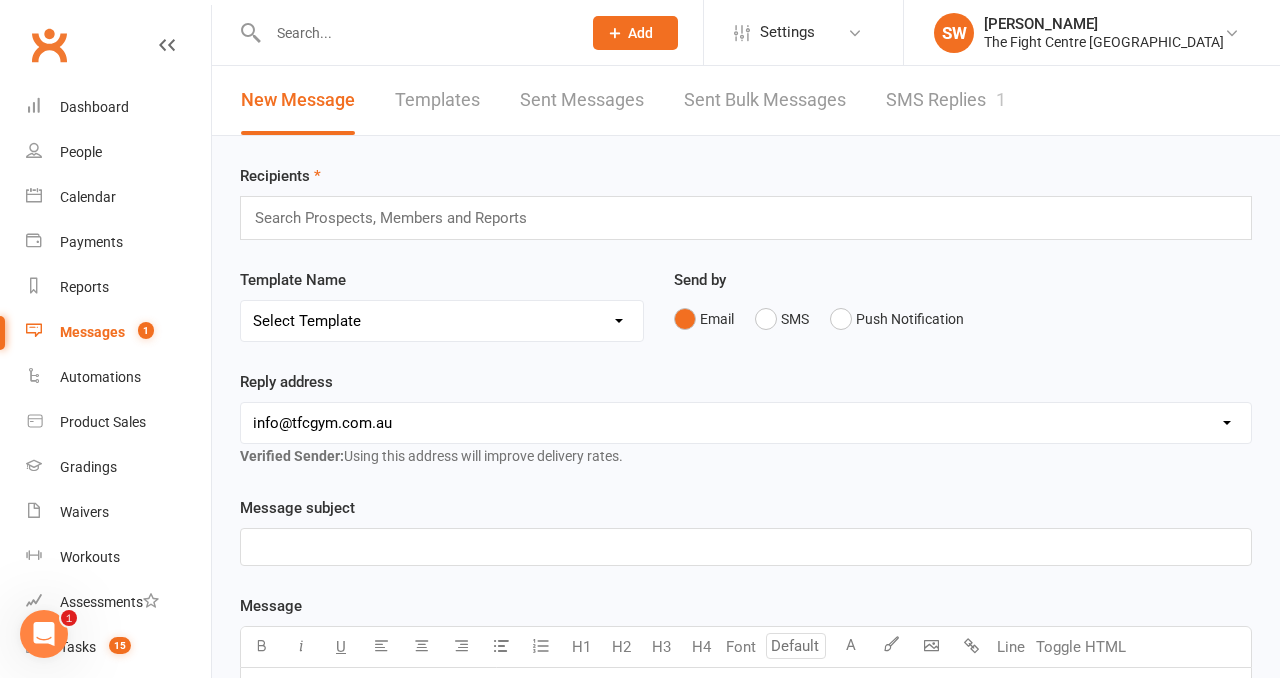 click on "SMS Replies  1" at bounding box center (946, 100) 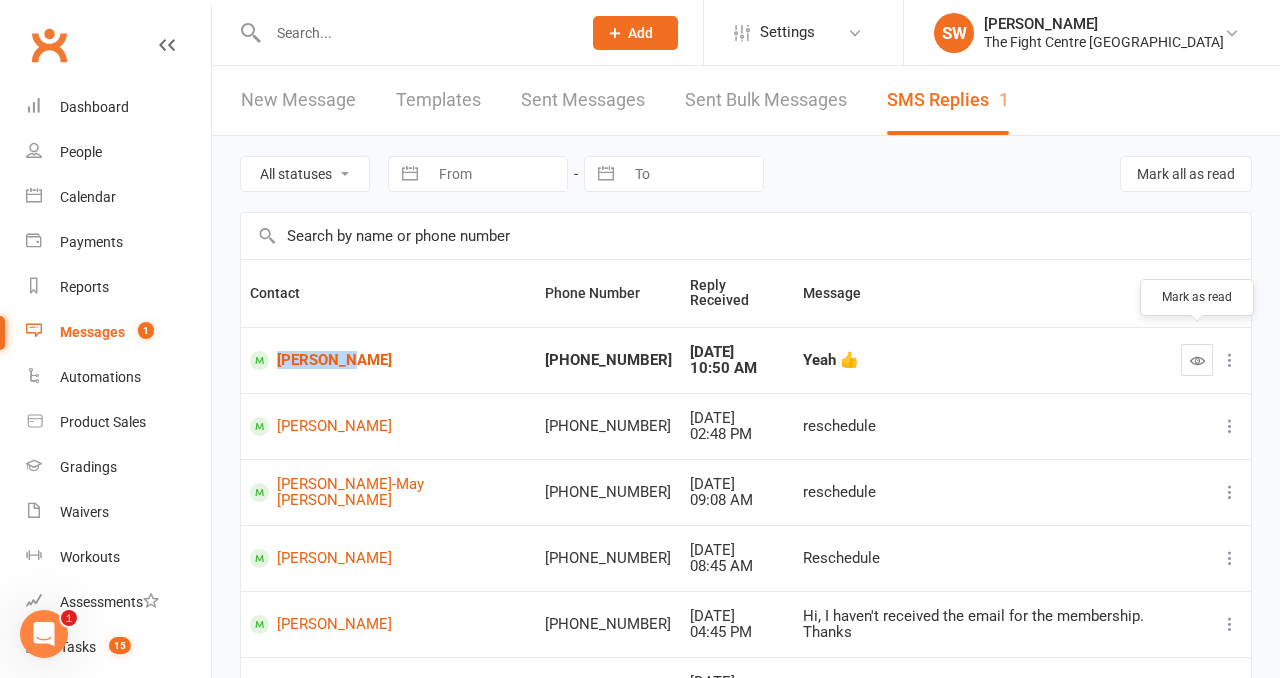 click at bounding box center (1197, 360) 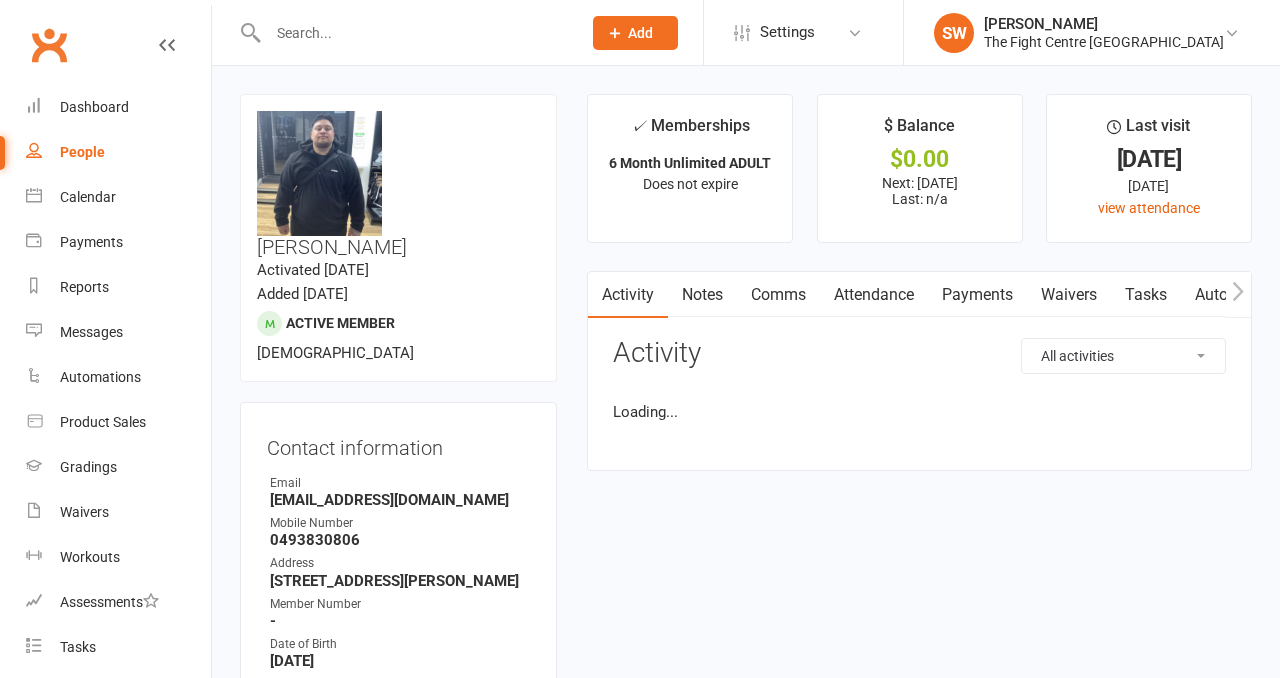 scroll, scrollTop: 0, scrollLeft: 0, axis: both 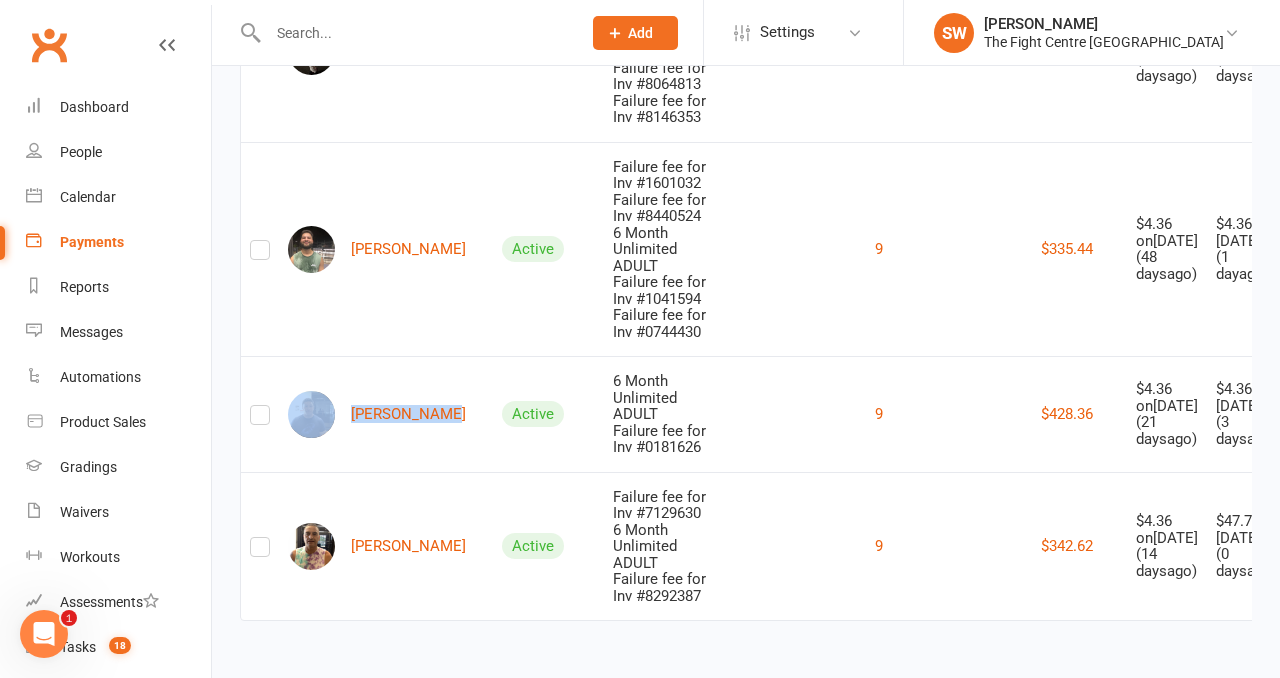 click on "Juliano Sooa" at bounding box center (386, 414) 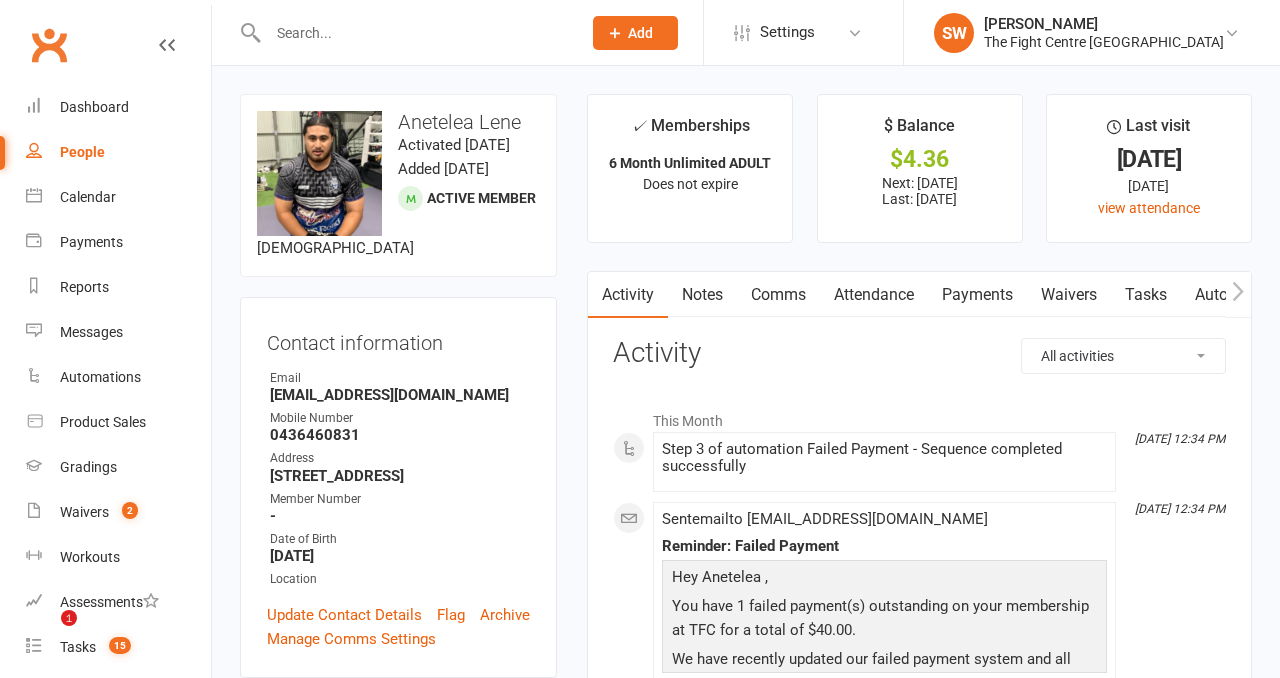 scroll, scrollTop: 0, scrollLeft: 0, axis: both 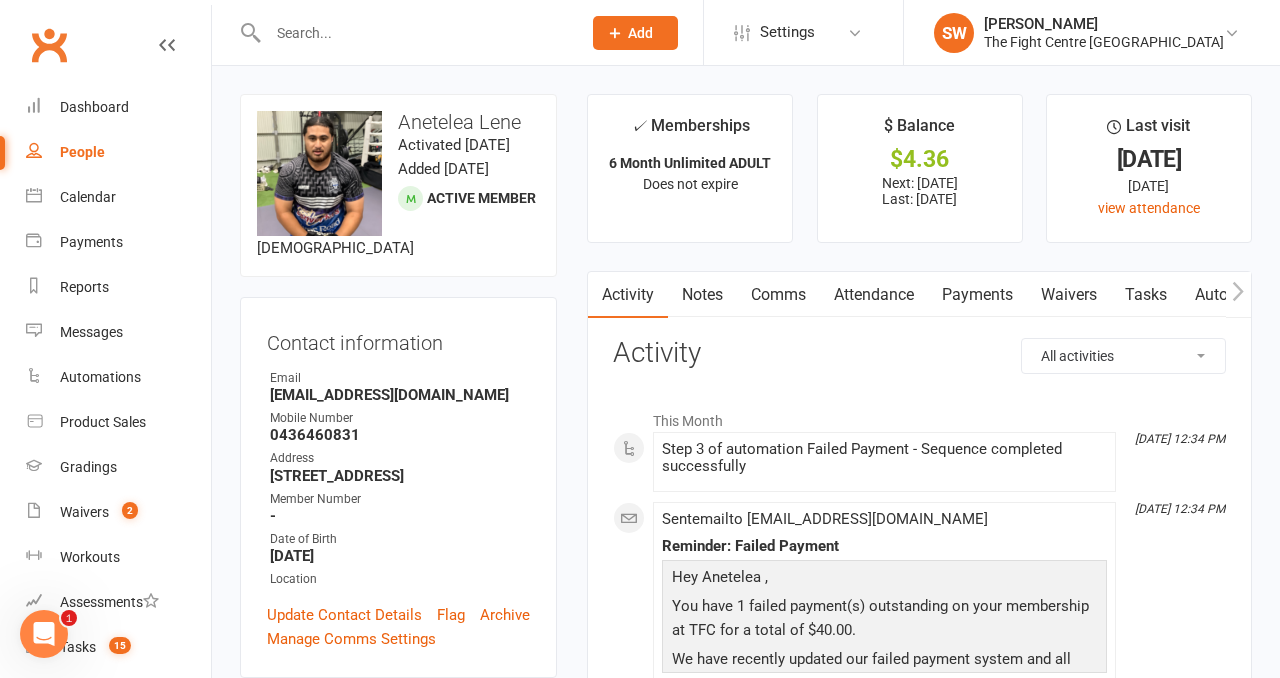 click on "Payments" at bounding box center (977, 295) 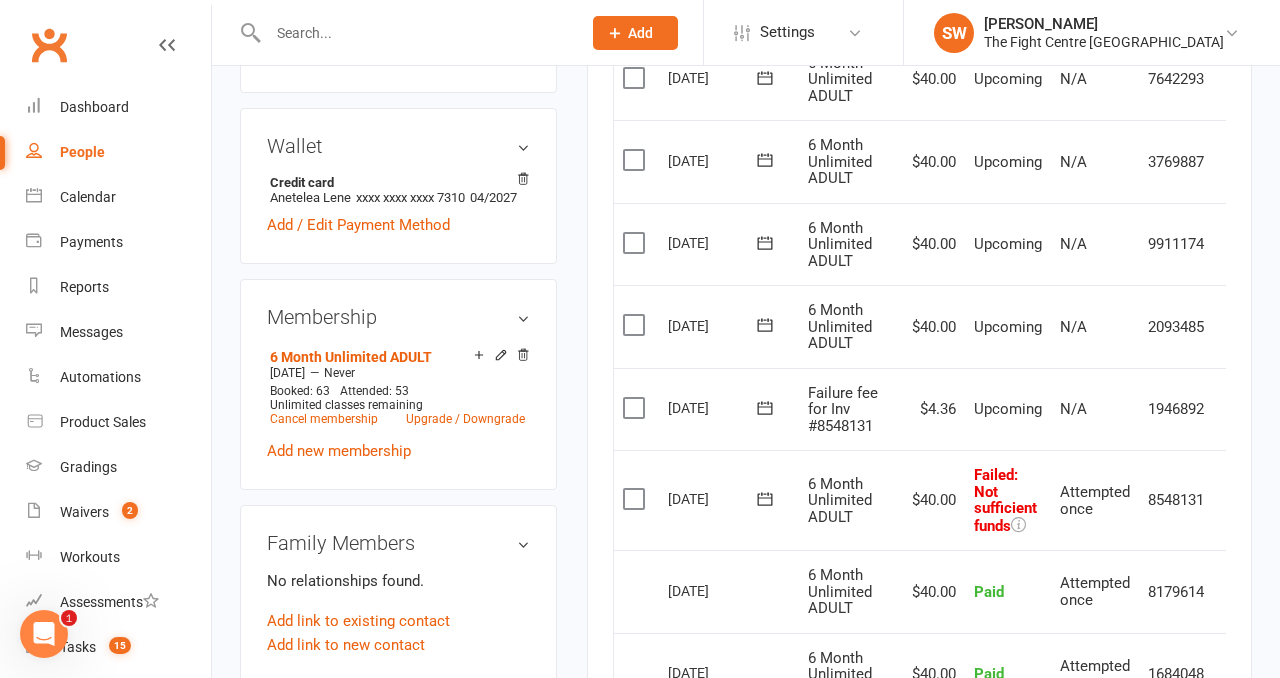 scroll, scrollTop: 755, scrollLeft: 0, axis: vertical 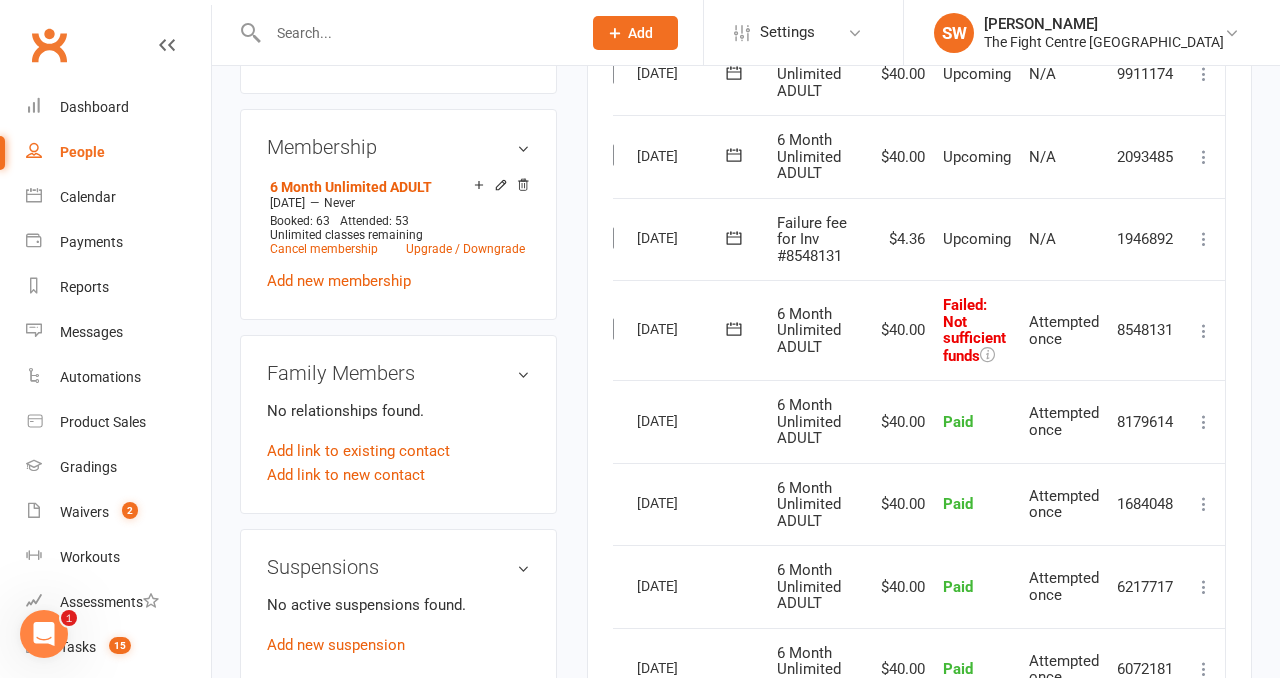 click at bounding box center (1204, 331) 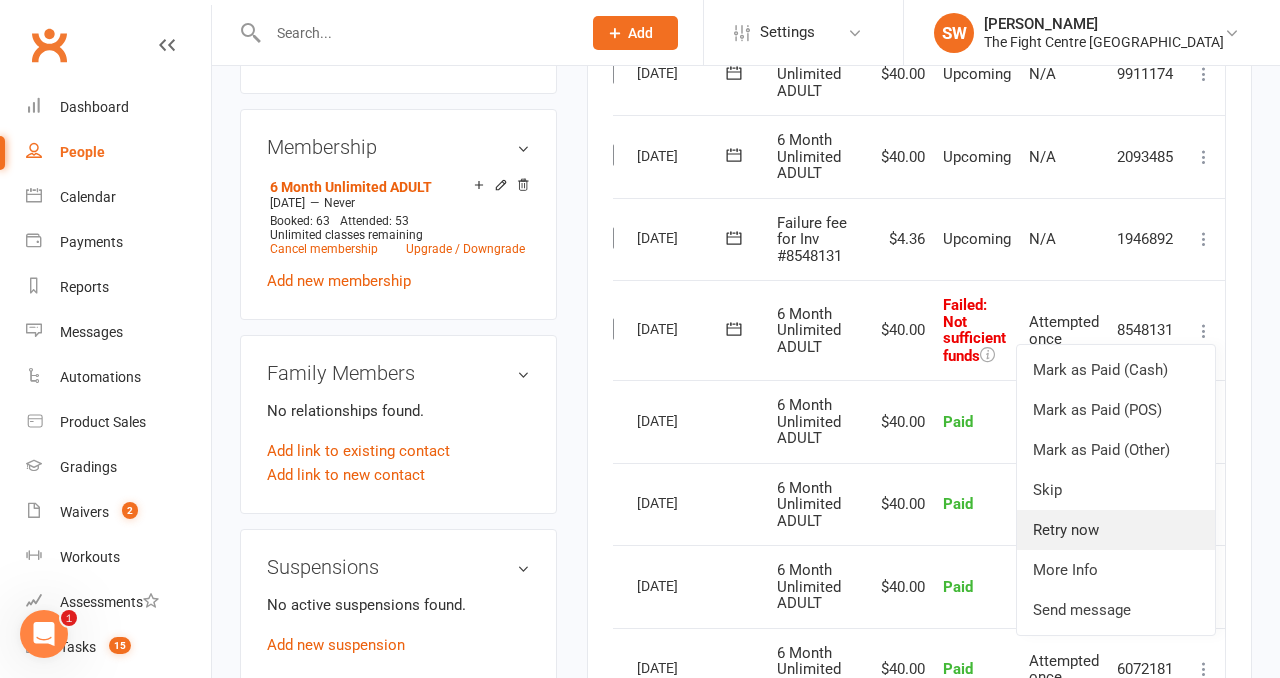 click on "Retry now" at bounding box center [1116, 530] 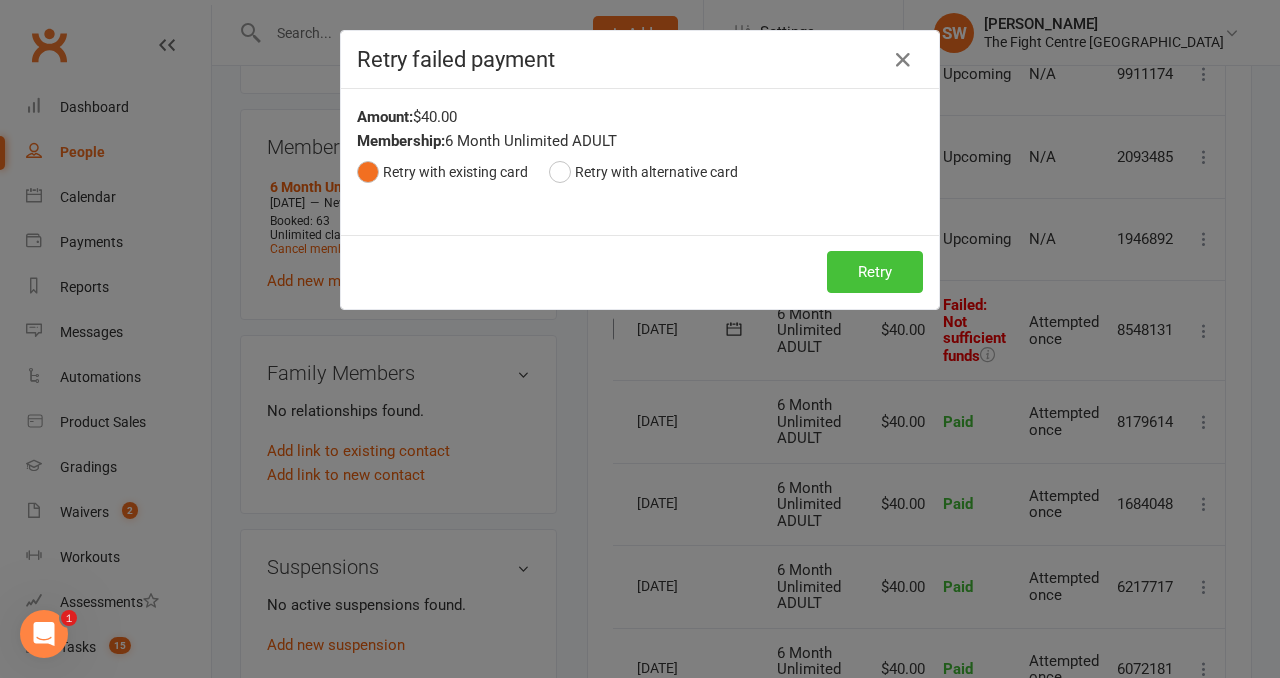 click on "Retry" at bounding box center (875, 272) 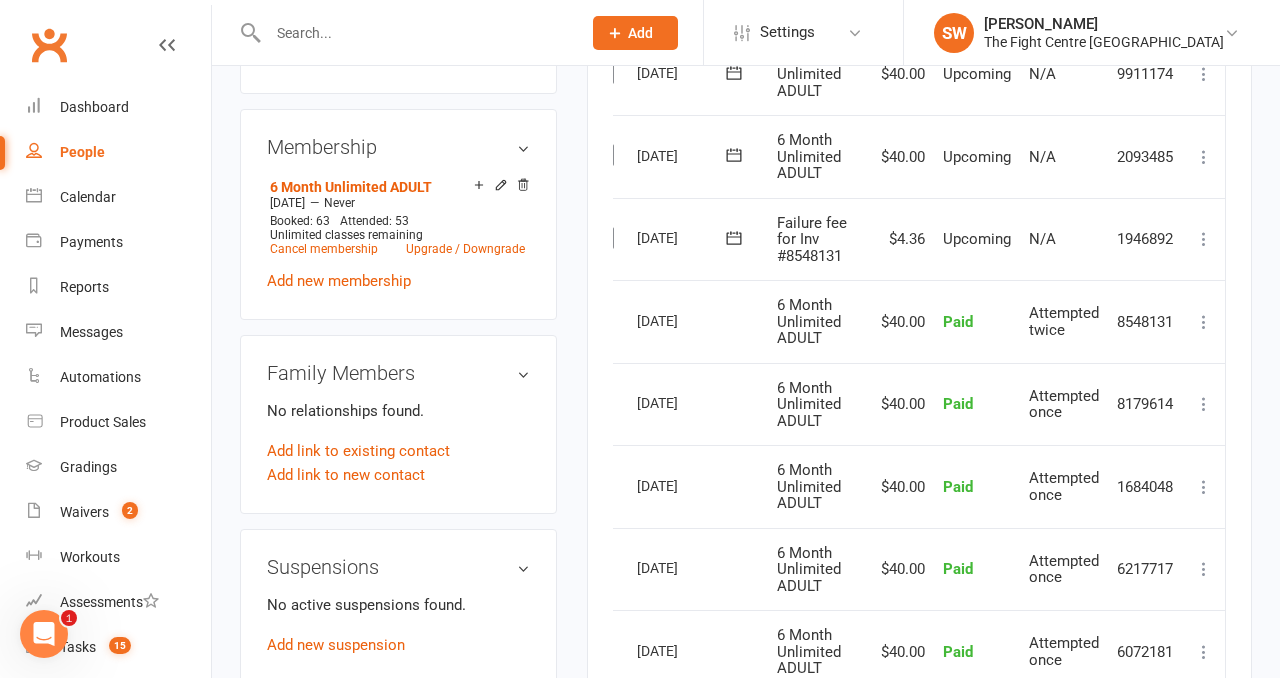 scroll, scrollTop: 0, scrollLeft: 0, axis: both 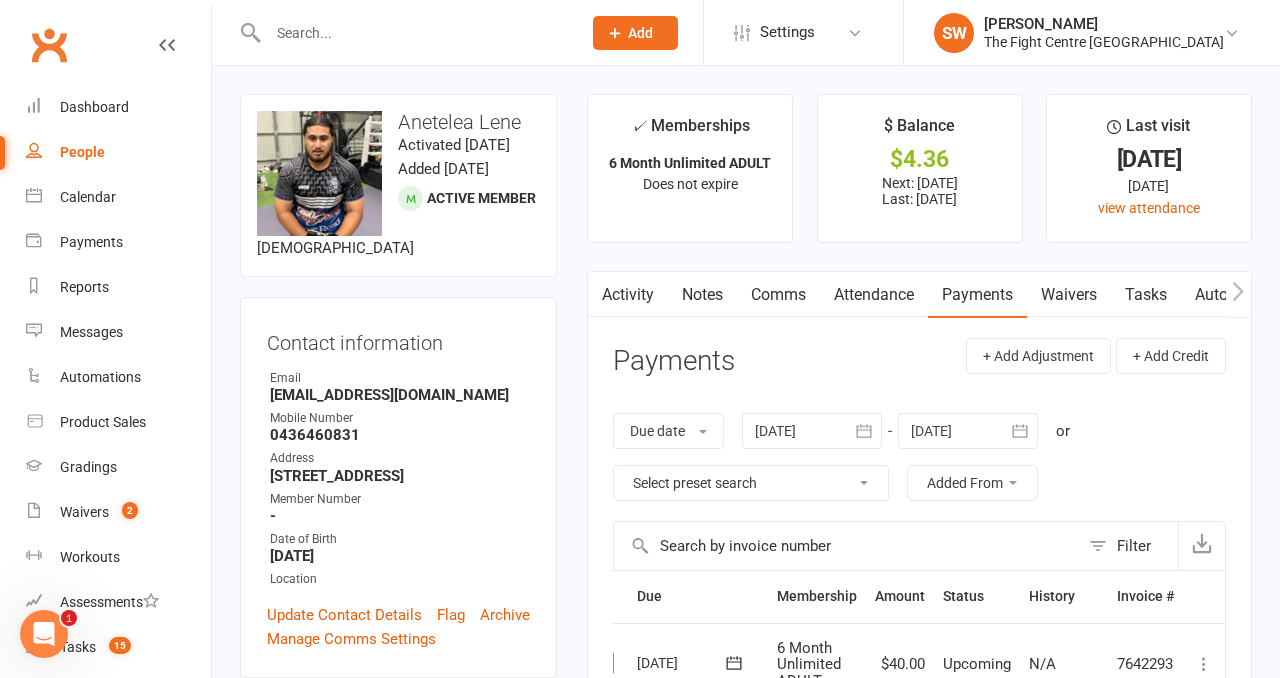 click on "Notes" at bounding box center (702, 295) 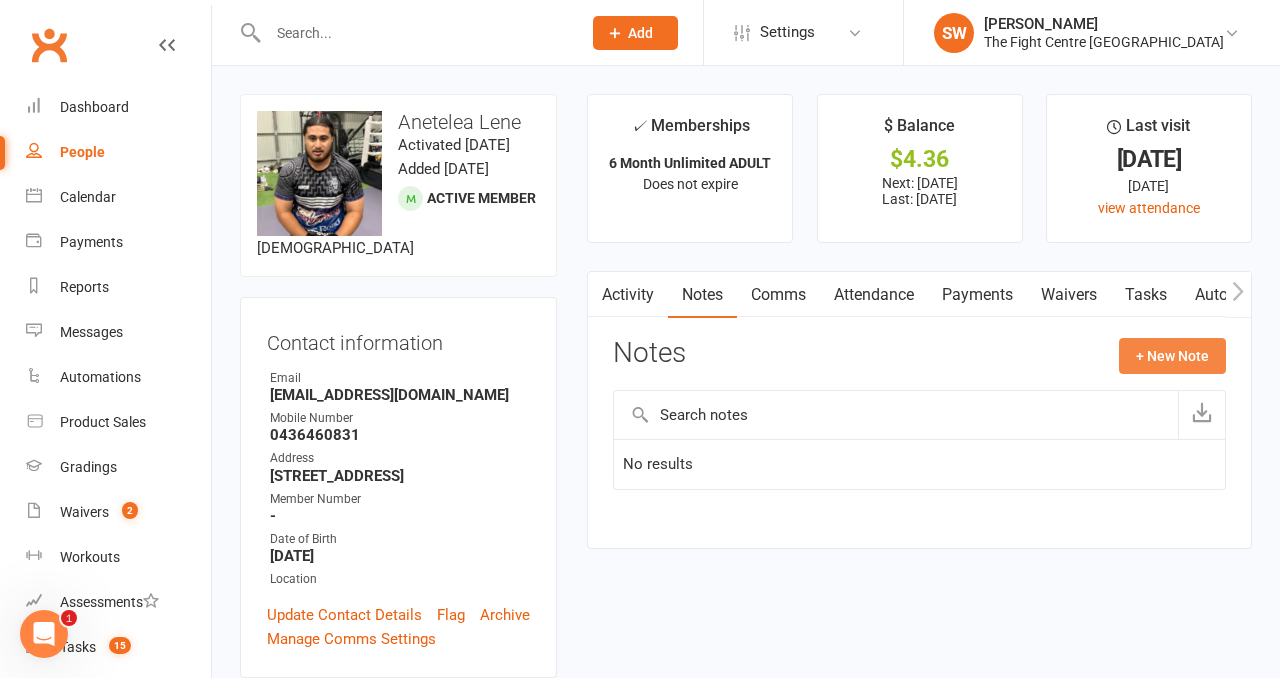 click on "+ New Note" 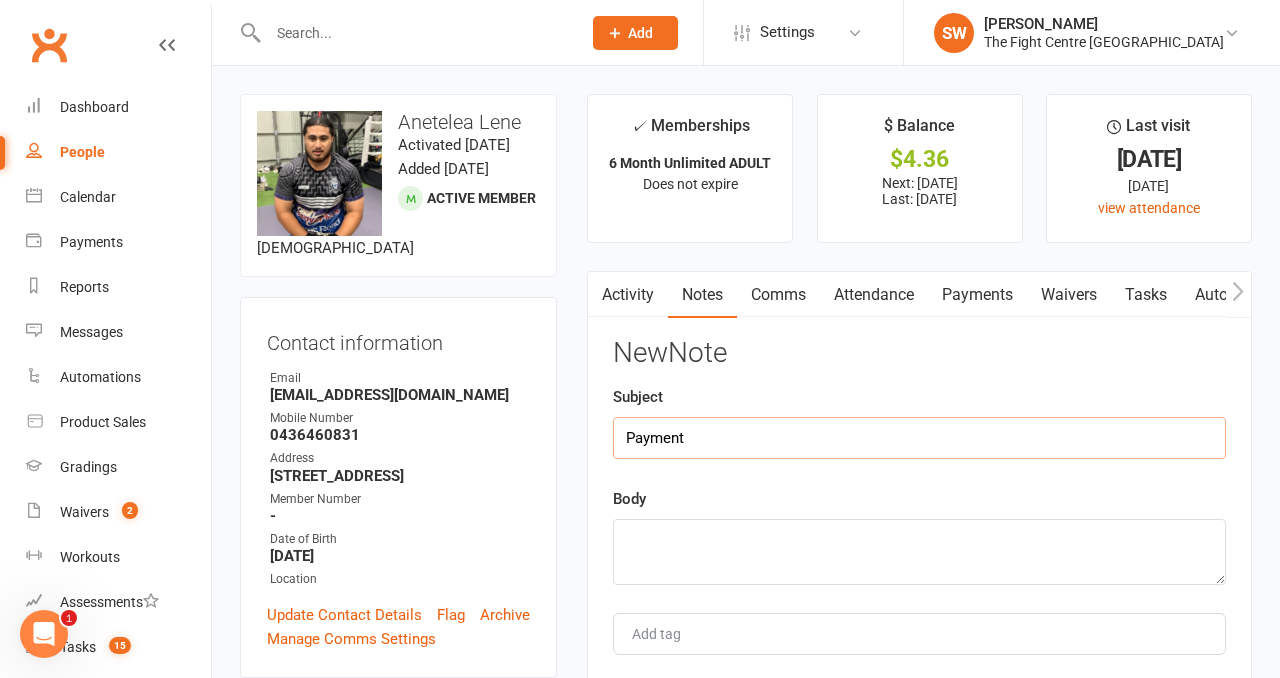 type on "Payment" 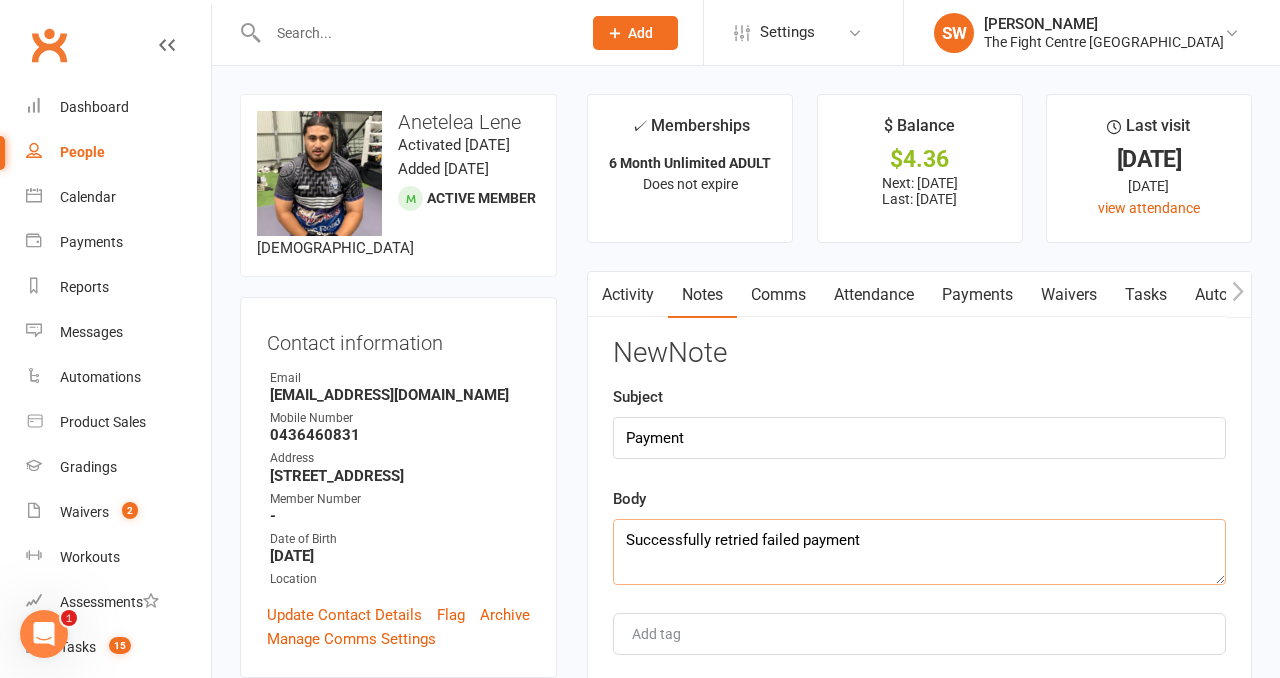 drag, startPoint x: 919, startPoint y: 536, endPoint x: 466, endPoint y: 522, distance: 453.21628 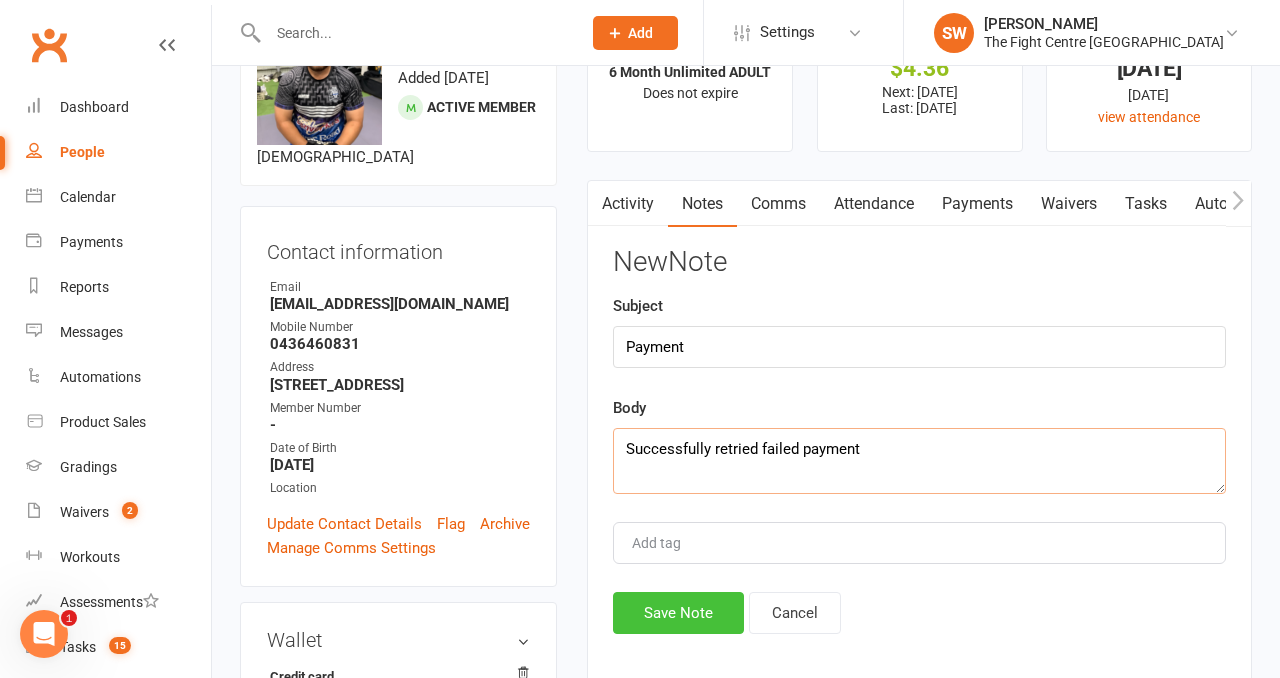 type on "Successfully retried failed payment" 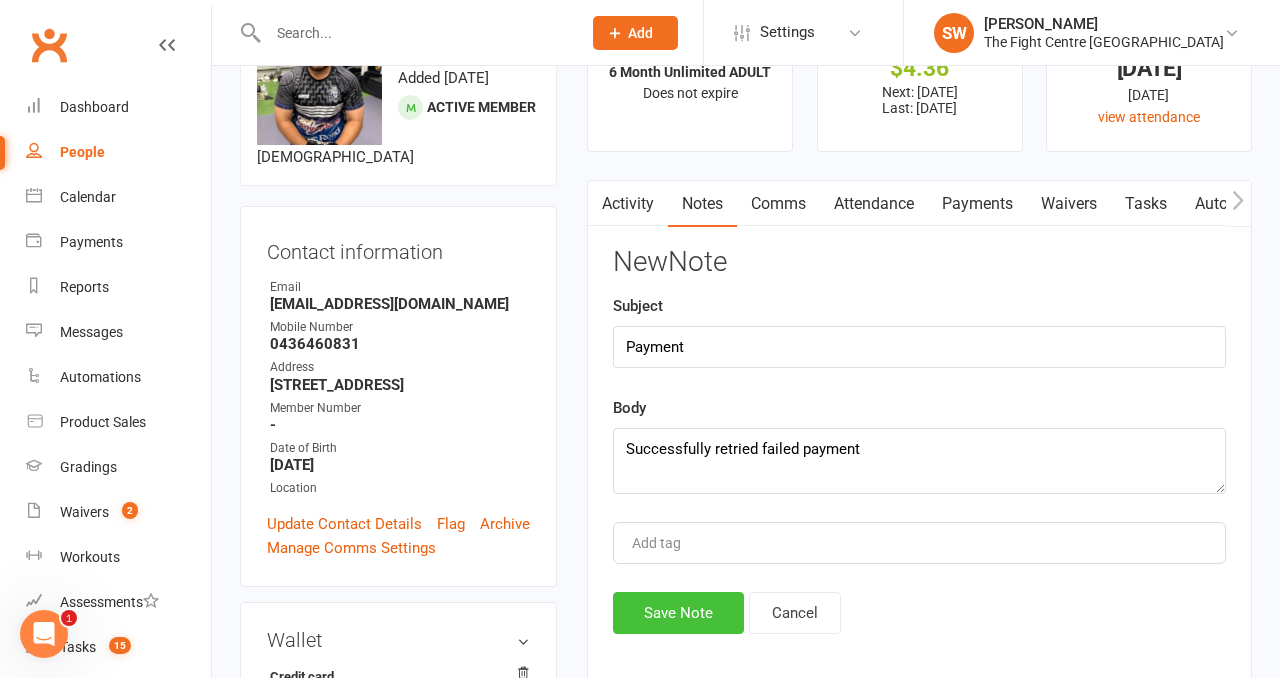 click on "Save Note" 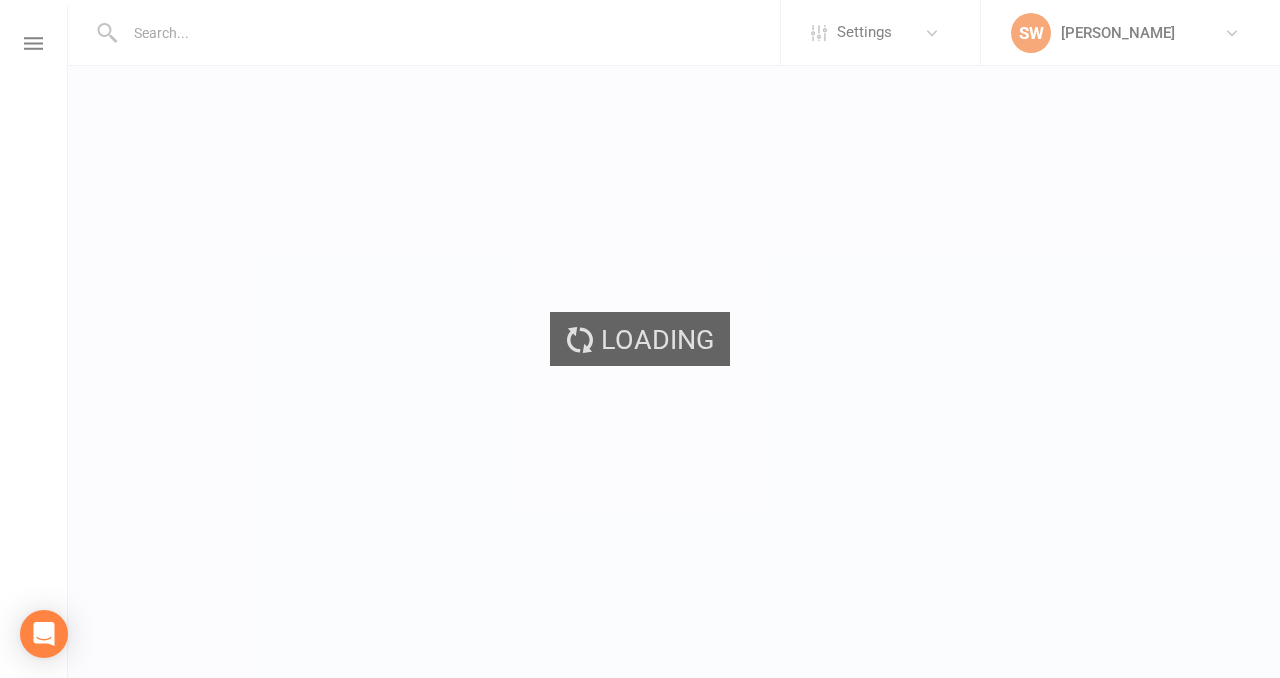 scroll, scrollTop: 0, scrollLeft: 0, axis: both 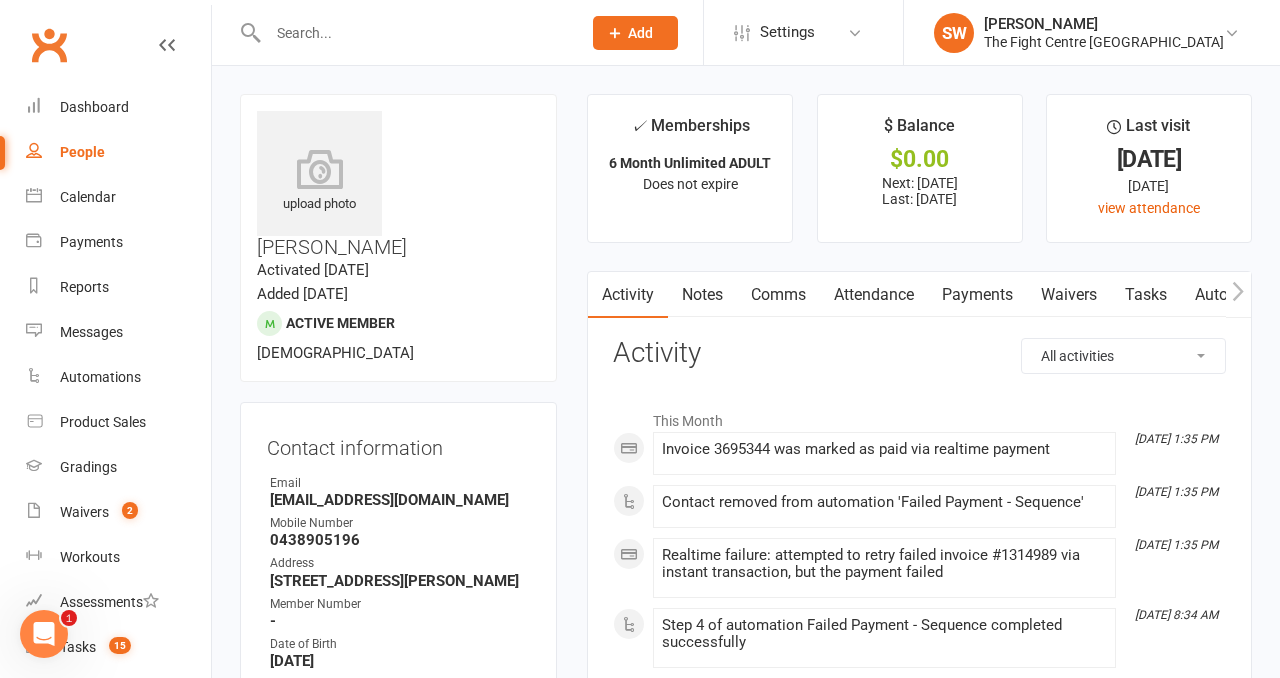 click on "✓ Memberships 6 Month Unlimited ADULT Does not expire $ Balance $0.00 Next: [DATE] Last: [DATE] Last visit [DATE] [DATE] view attendance
Activity Notes Comms Attendance Payments Waivers Tasks Automations Workouts Gradings / Promotions Mobile App Credit balance
All activities Bookings / Attendances Communications Notes Failed SMSes Gradings Members Memberships Mobile App POS Sales Payments Credit Vouchers Prospects Reports Automations Tasks Waivers Workouts Kiosk Mode Consent Assessments Contact Flags Family Relationships Activity This Month [DATE] 1:35 PM Invoice 3695344 was marked as paid via realtime payment   [DATE] 1:35 PM Contact removed from automation 'Failed Payment - Sequence'   [DATE] 1:35 PM Realtime failure: attempted to retry failed invoice #1314989 via instant transaction, but the payment failed   [DATE] 8:34 AM Step 4 of automation Failed Payment - Sequence completed successfully   [DATE] 8:34 AM   Sent  sms  to   [PHONE_NUMBER]   [DATE] 8:34 AM   [DATE] 8:34 AM     Sent" at bounding box center [919, 1536] 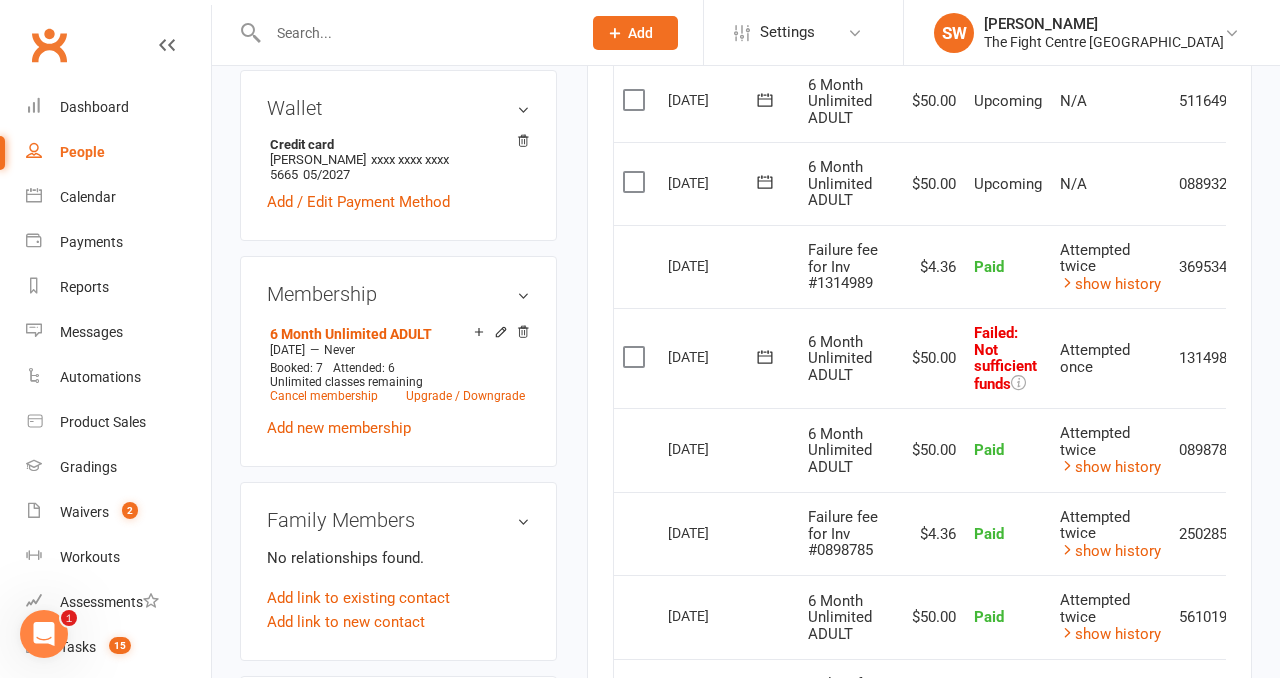 scroll, scrollTop: 744, scrollLeft: 0, axis: vertical 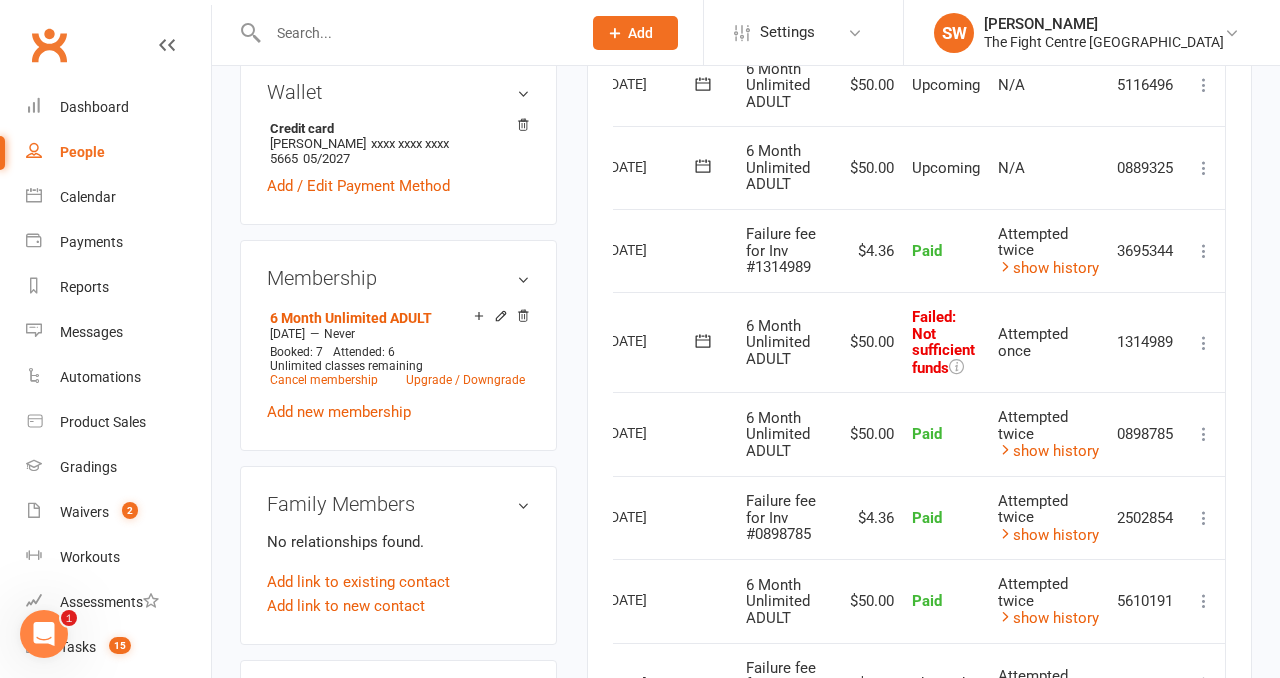 click at bounding box center [1204, 343] 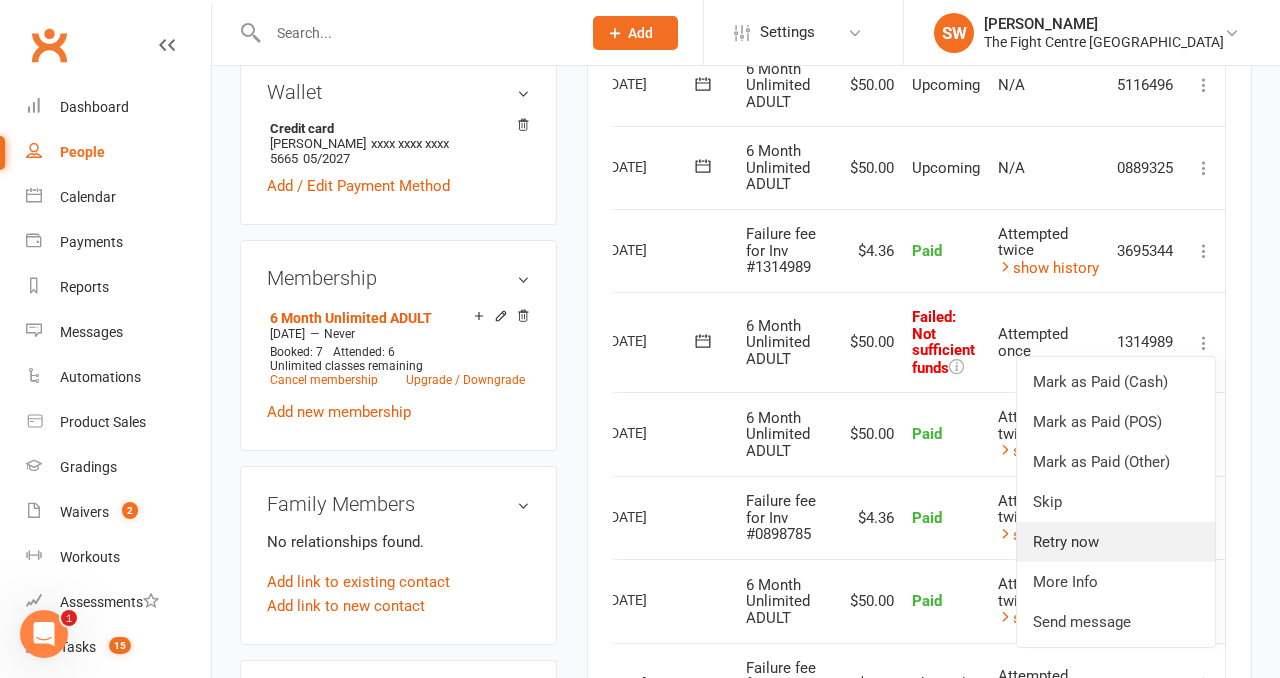 click on "Retry now" at bounding box center [1116, 542] 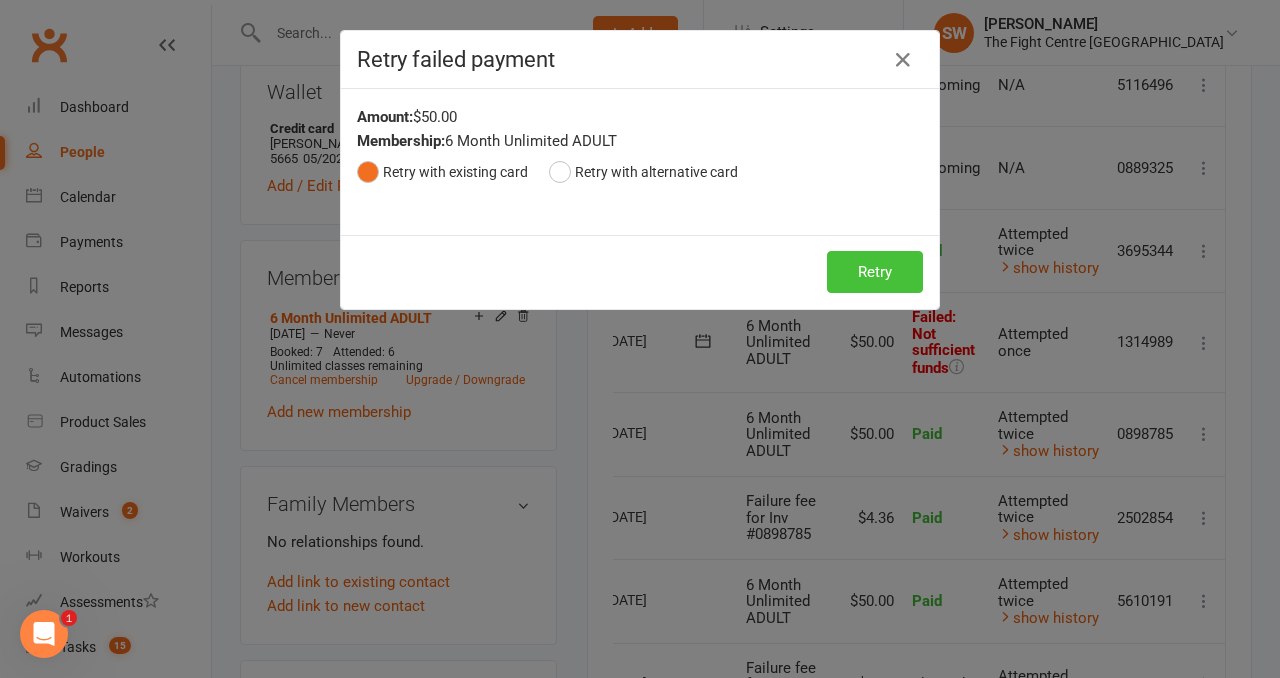click on "Retry" at bounding box center (875, 272) 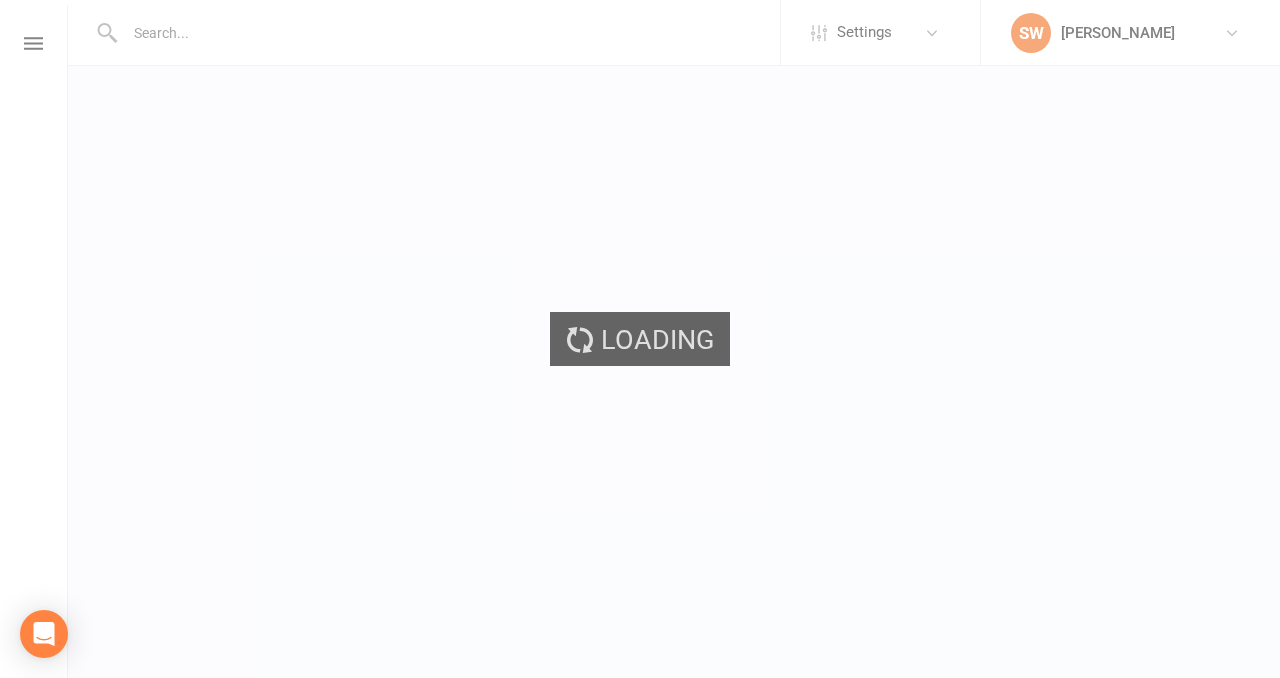 scroll, scrollTop: 0, scrollLeft: 0, axis: both 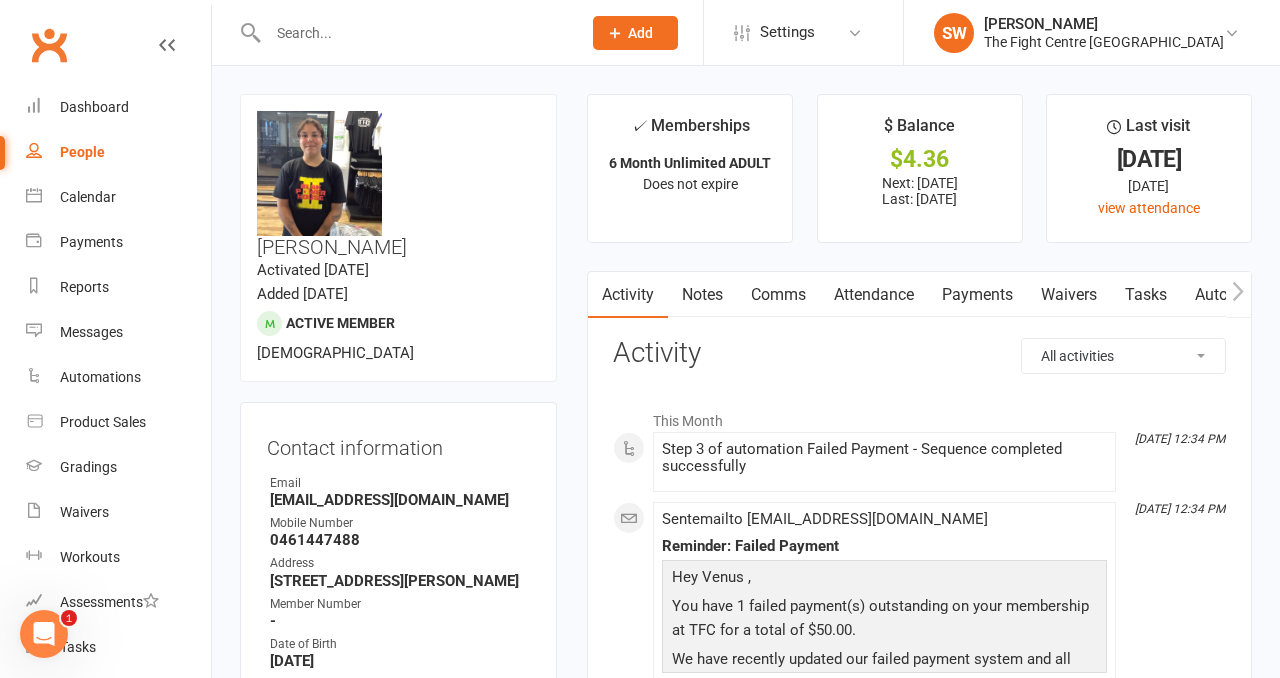 click on "Payments" at bounding box center [977, 295] 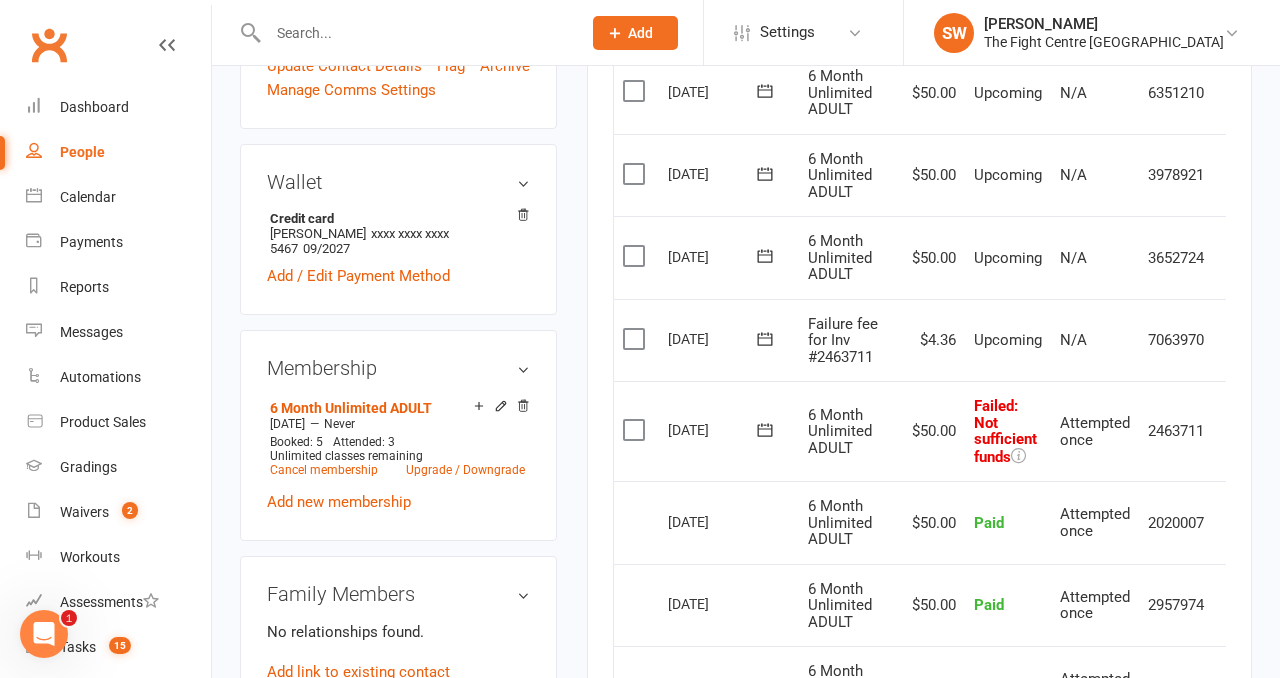 scroll, scrollTop: 659, scrollLeft: 0, axis: vertical 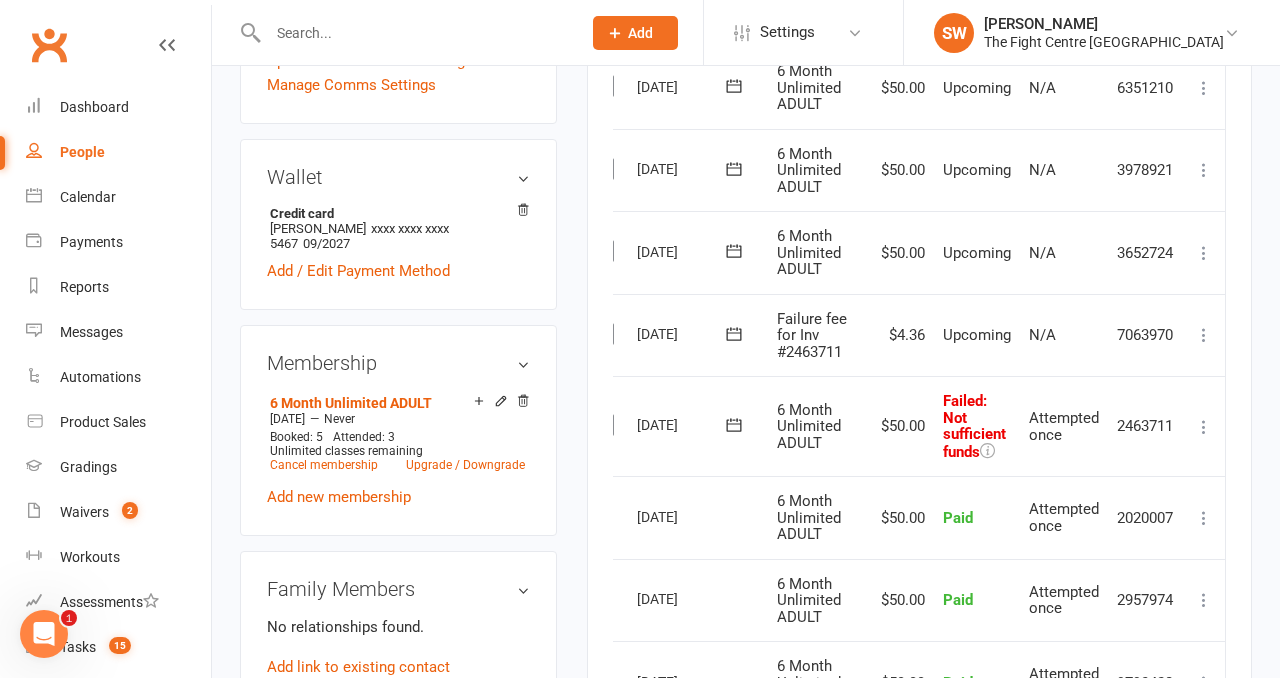 click on "Mark as Paid (Cash)  Mark as Paid (POS)  Mark as Paid (Other)  Skip  Retry now More Info Send message" at bounding box center (1204, 426) 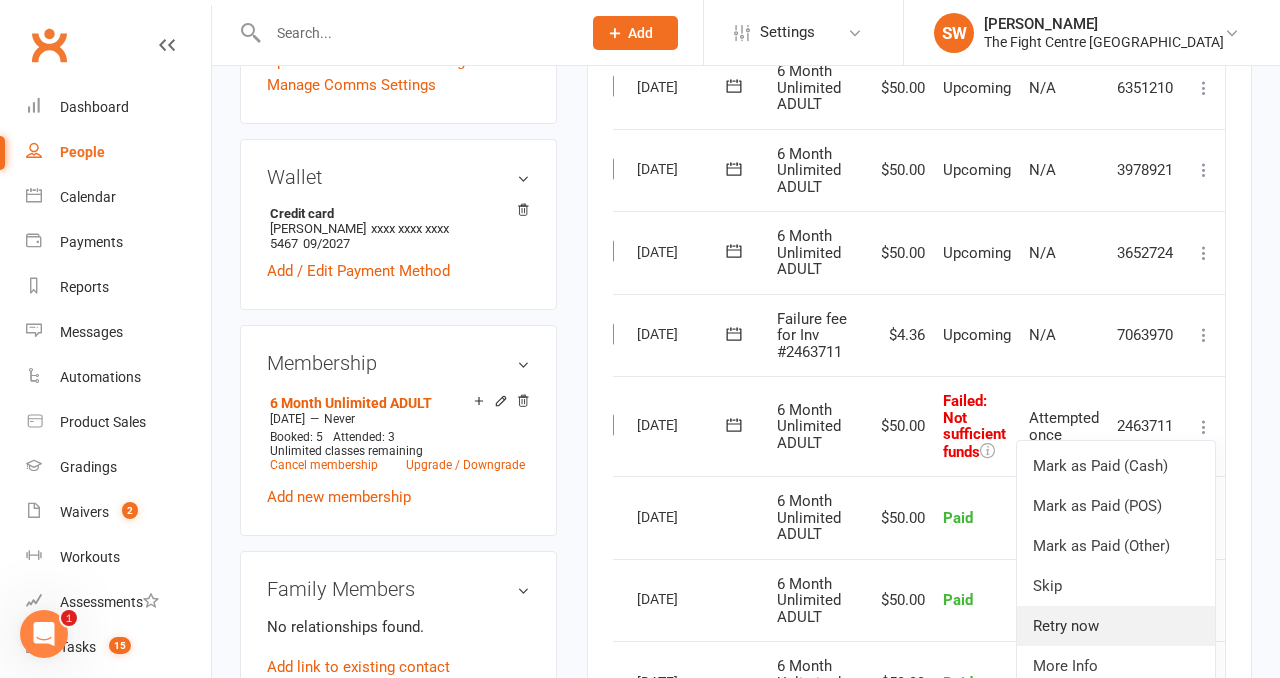 click on "Retry now" at bounding box center [1116, 626] 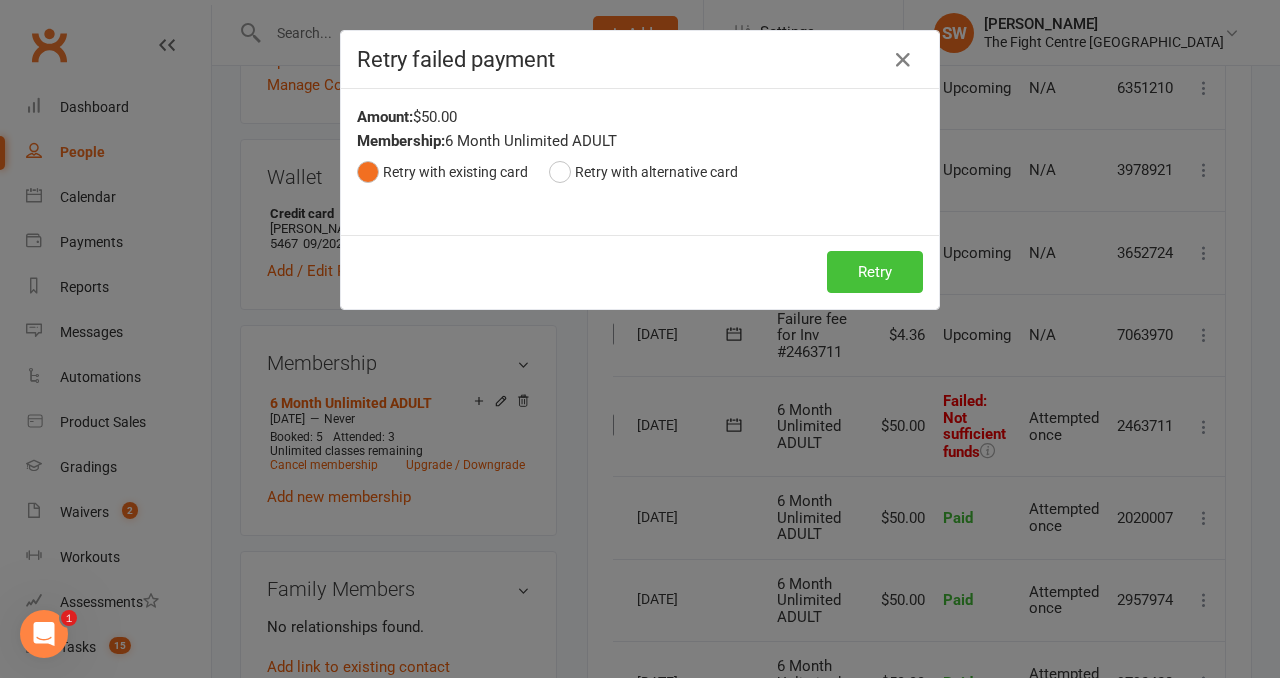 click on "Retry" at bounding box center (875, 272) 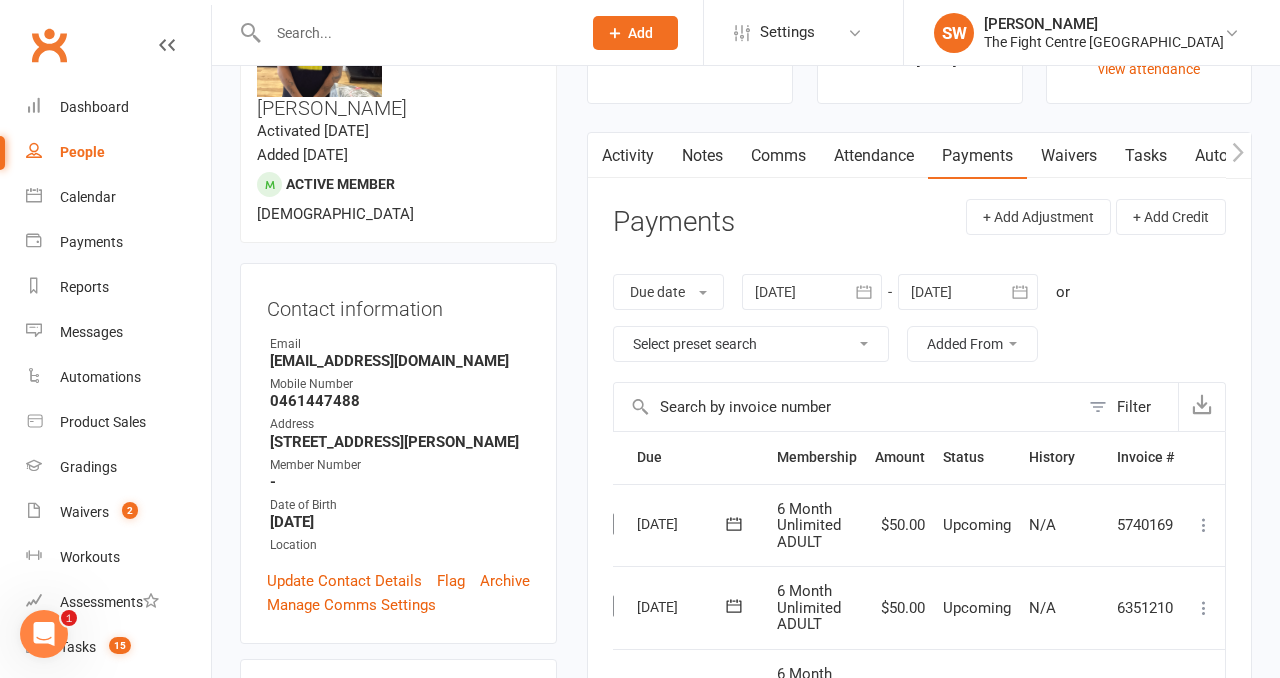 scroll, scrollTop: 0, scrollLeft: 0, axis: both 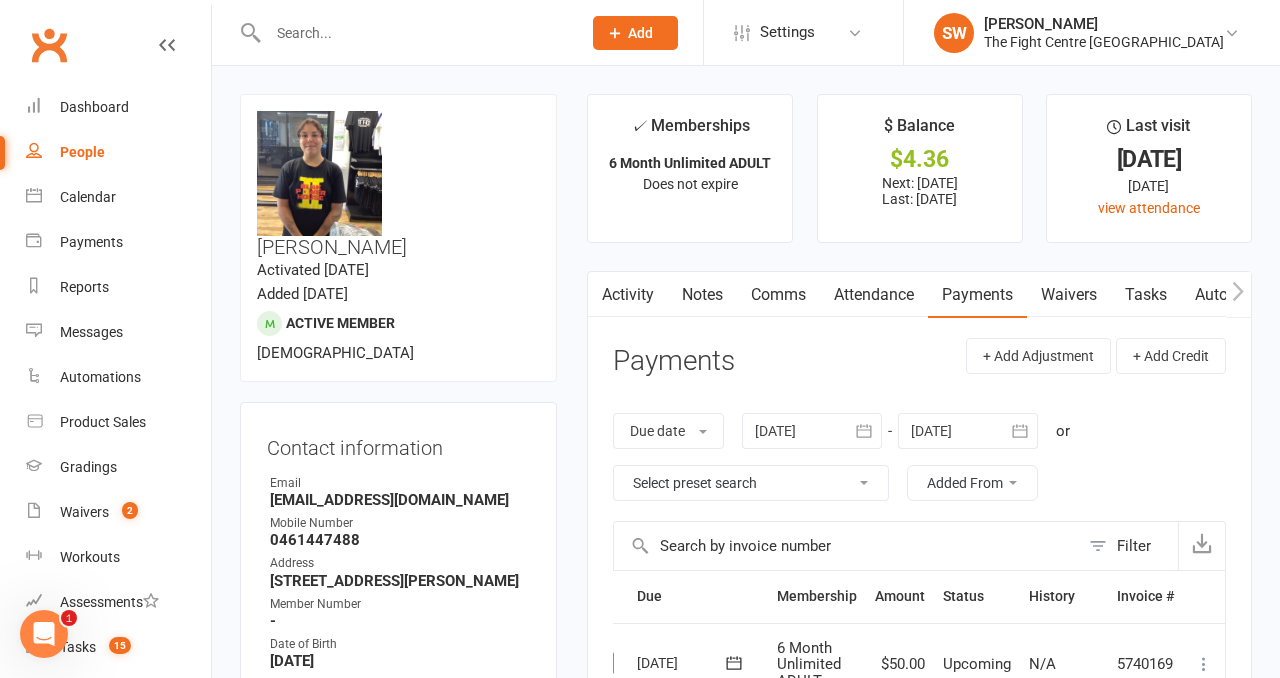 click on "Payments + Add Adjustment + Add Credit" at bounding box center [919, 365] 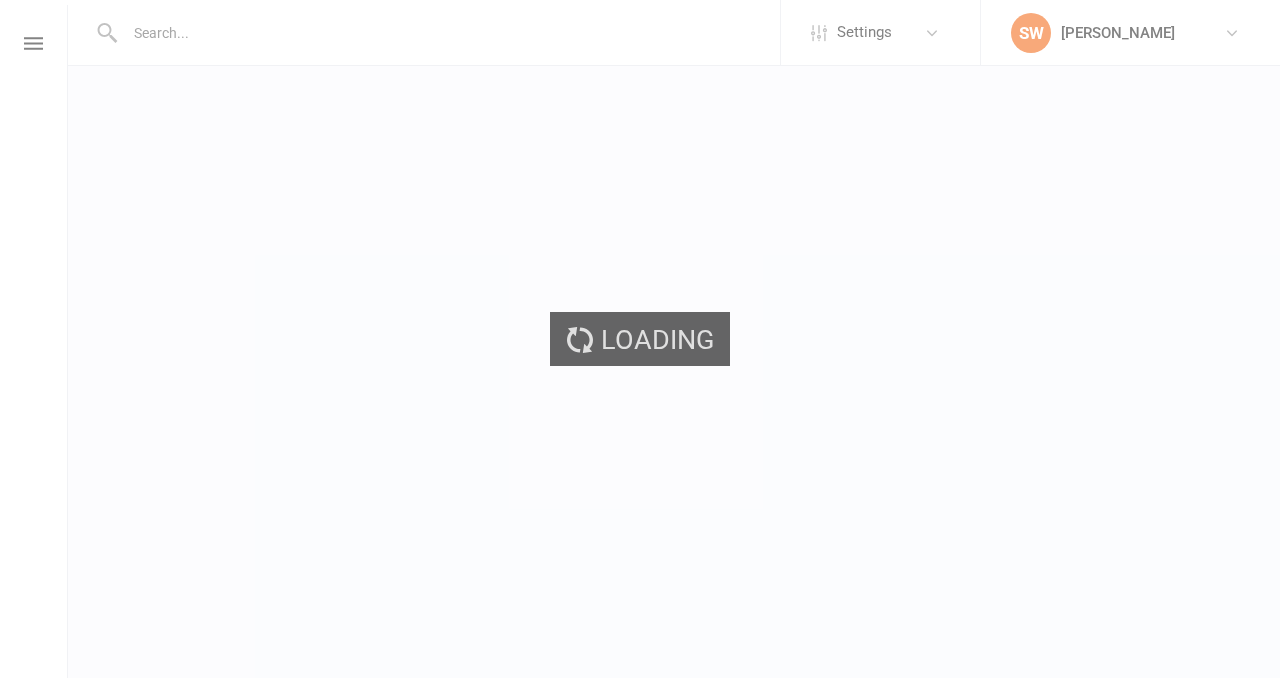 scroll, scrollTop: 0, scrollLeft: 0, axis: both 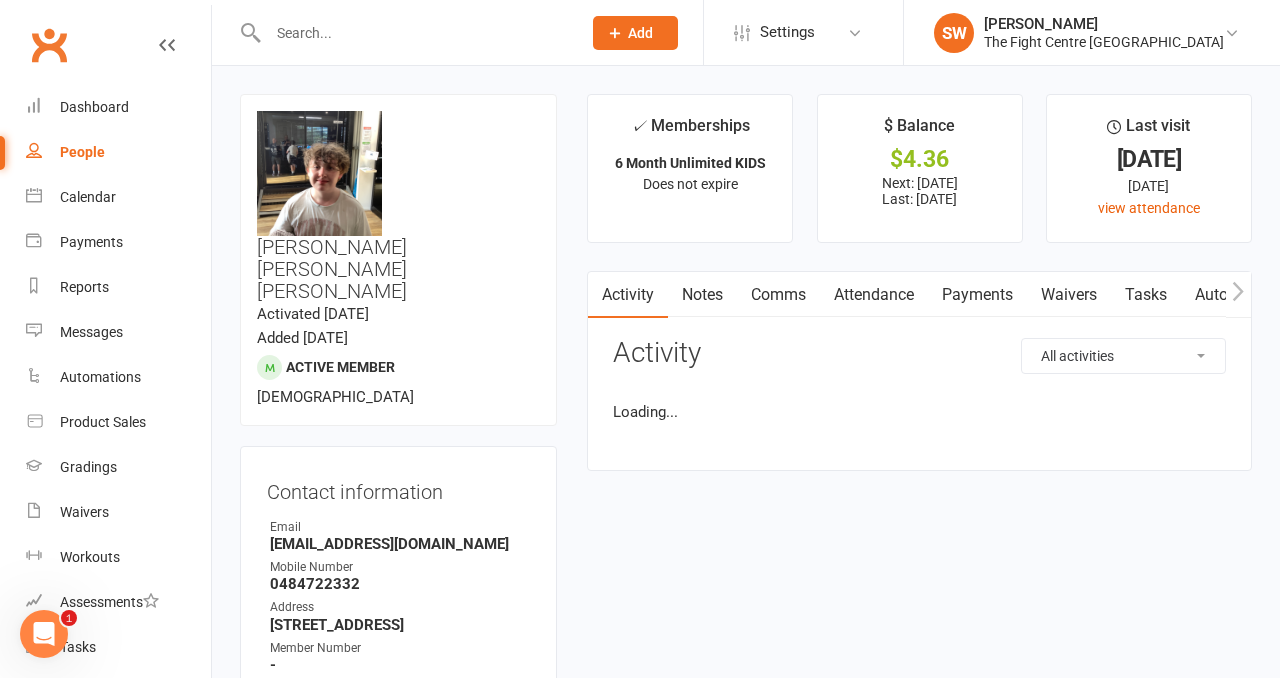 click on "Payments" at bounding box center [977, 295] 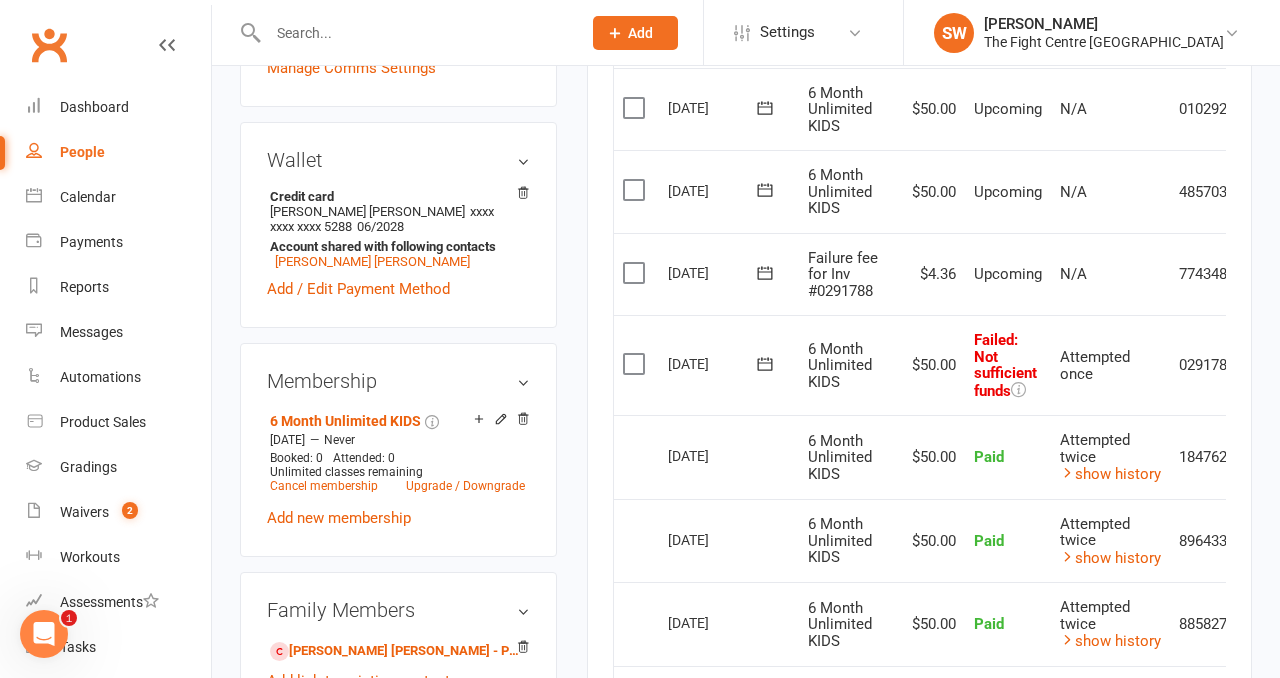 scroll, scrollTop: 725, scrollLeft: 0, axis: vertical 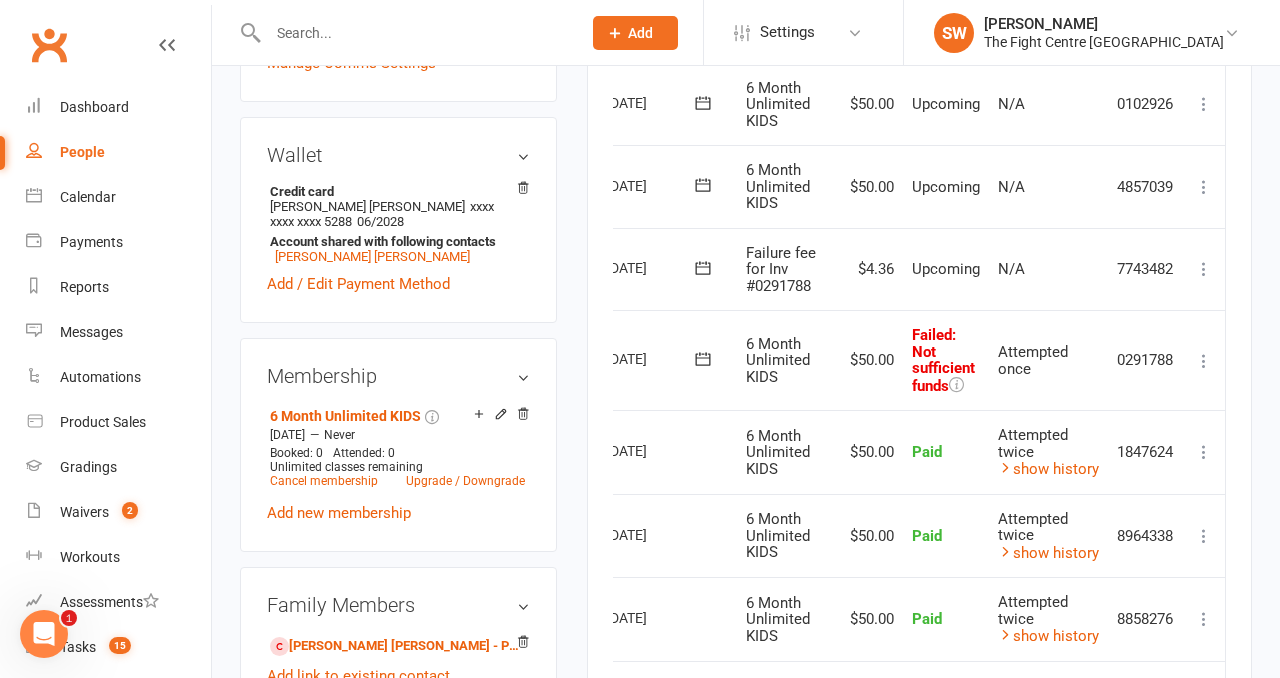 click at bounding box center [1204, 361] 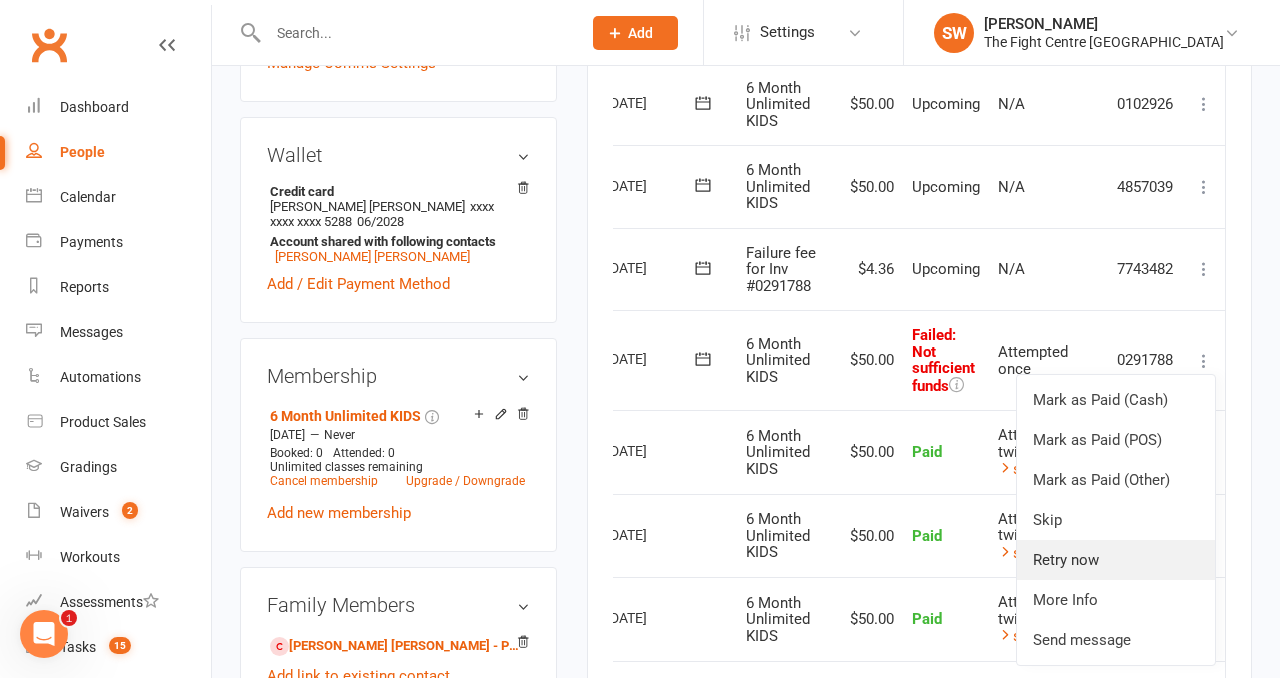 click on "Retry now" at bounding box center [1116, 560] 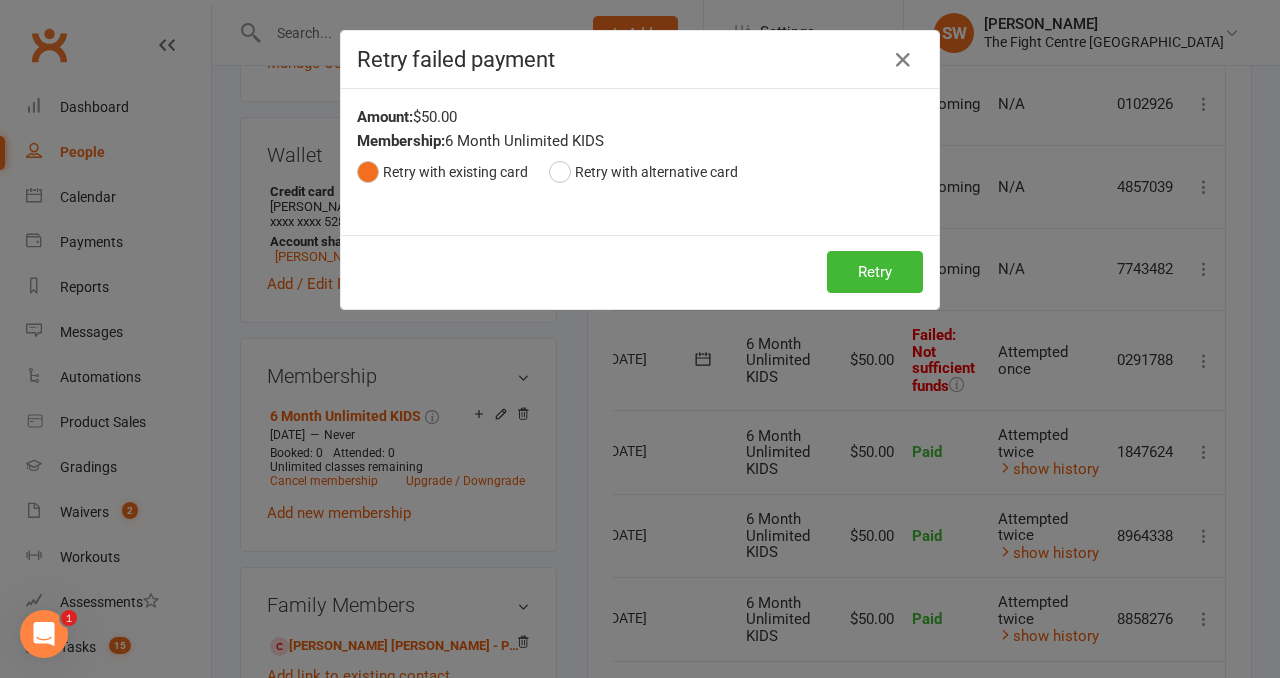 click on "Retry Retry" at bounding box center (640, 272) 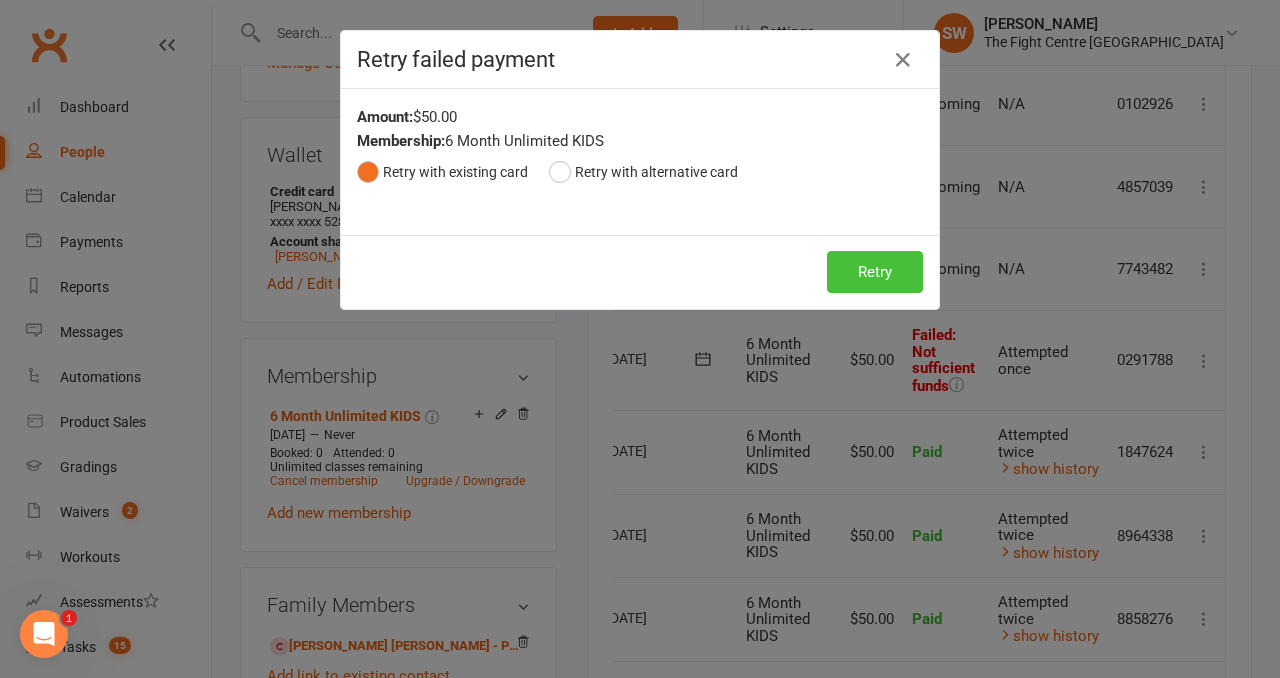 click on "Retry" at bounding box center [875, 272] 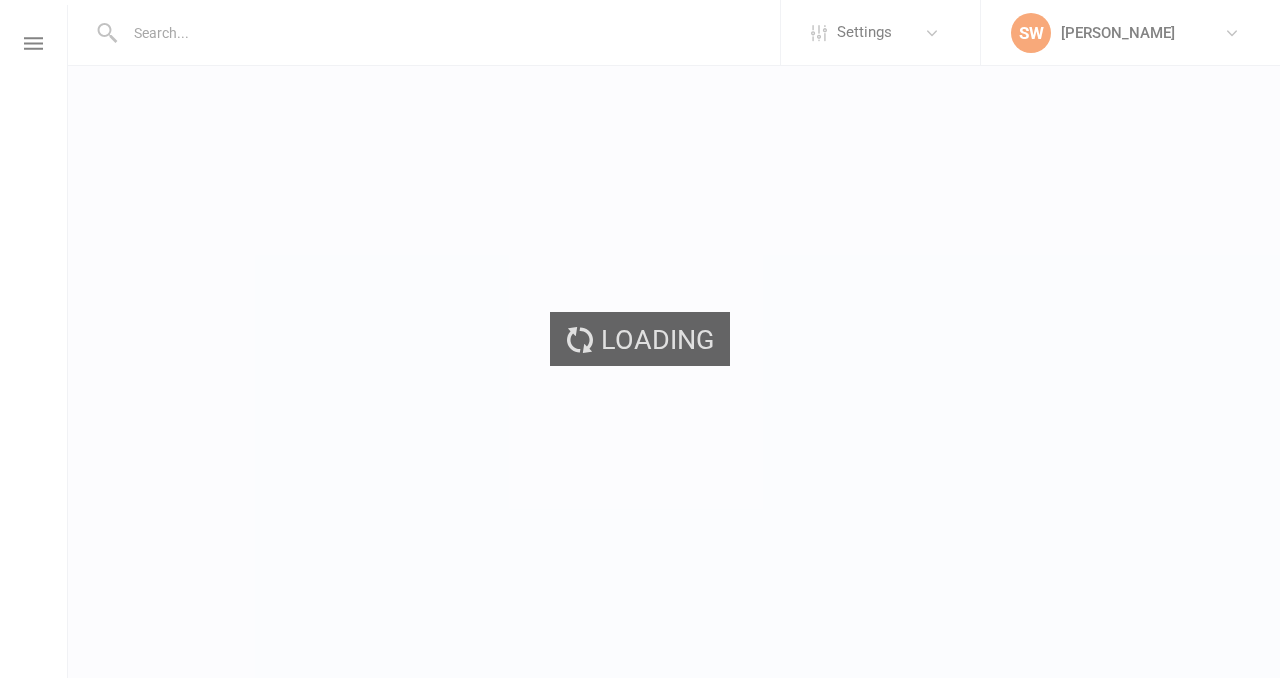 scroll, scrollTop: 0, scrollLeft: 0, axis: both 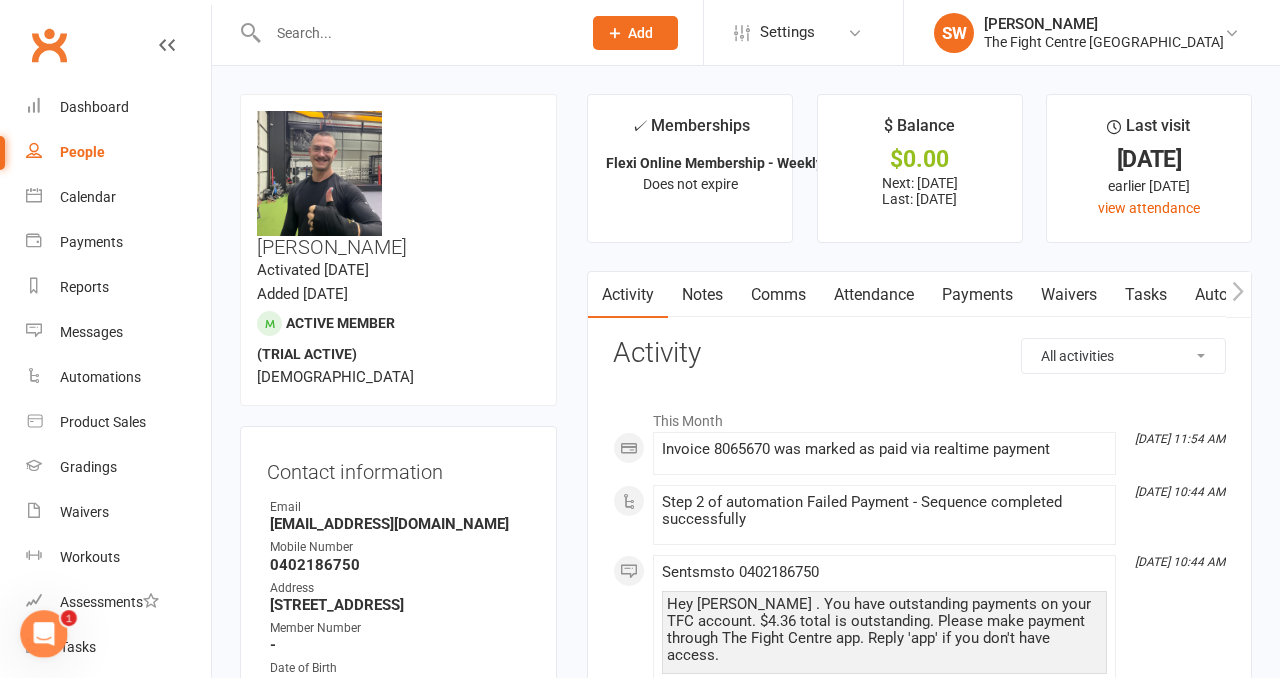 click on "Payments" at bounding box center [977, 295] 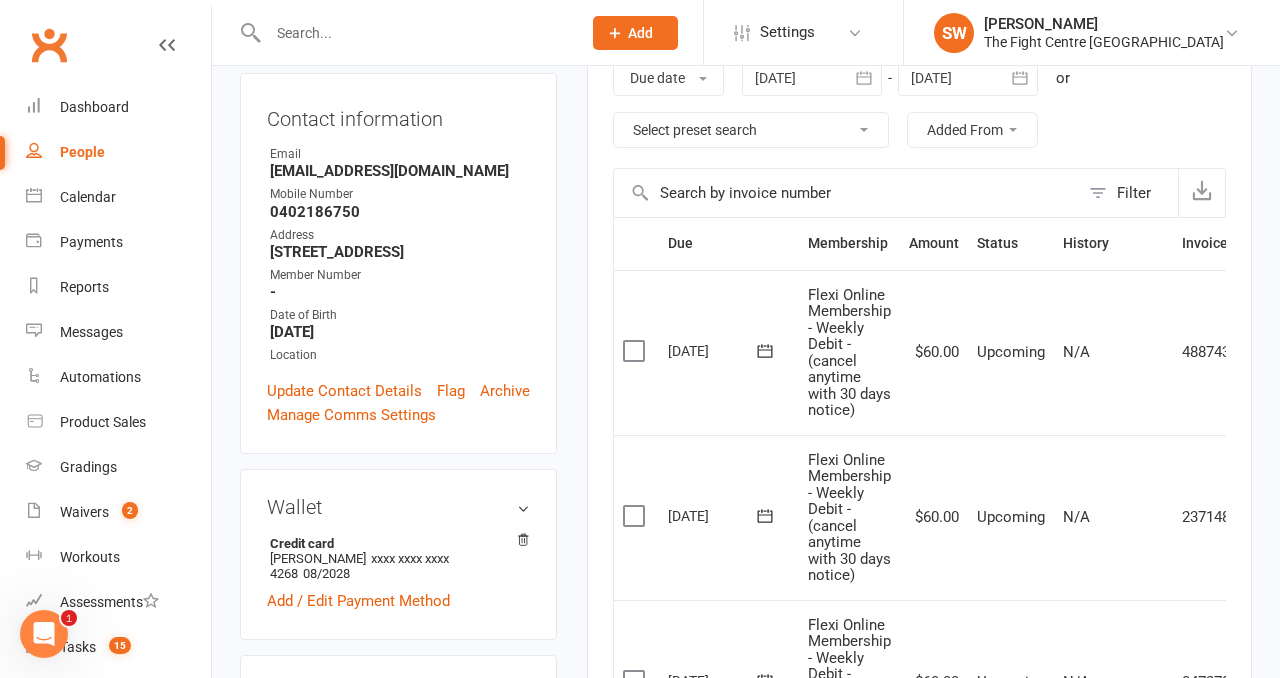 scroll, scrollTop: 0, scrollLeft: 0, axis: both 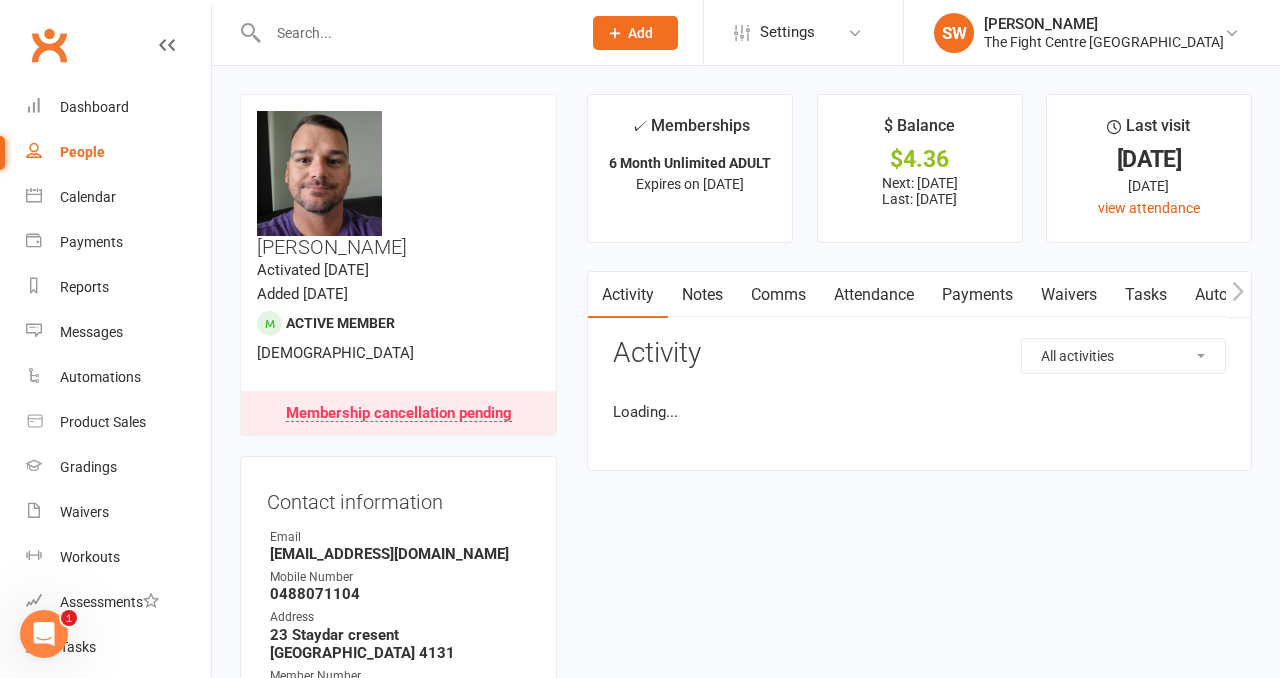 click on "Payments" at bounding box center (977, 295) 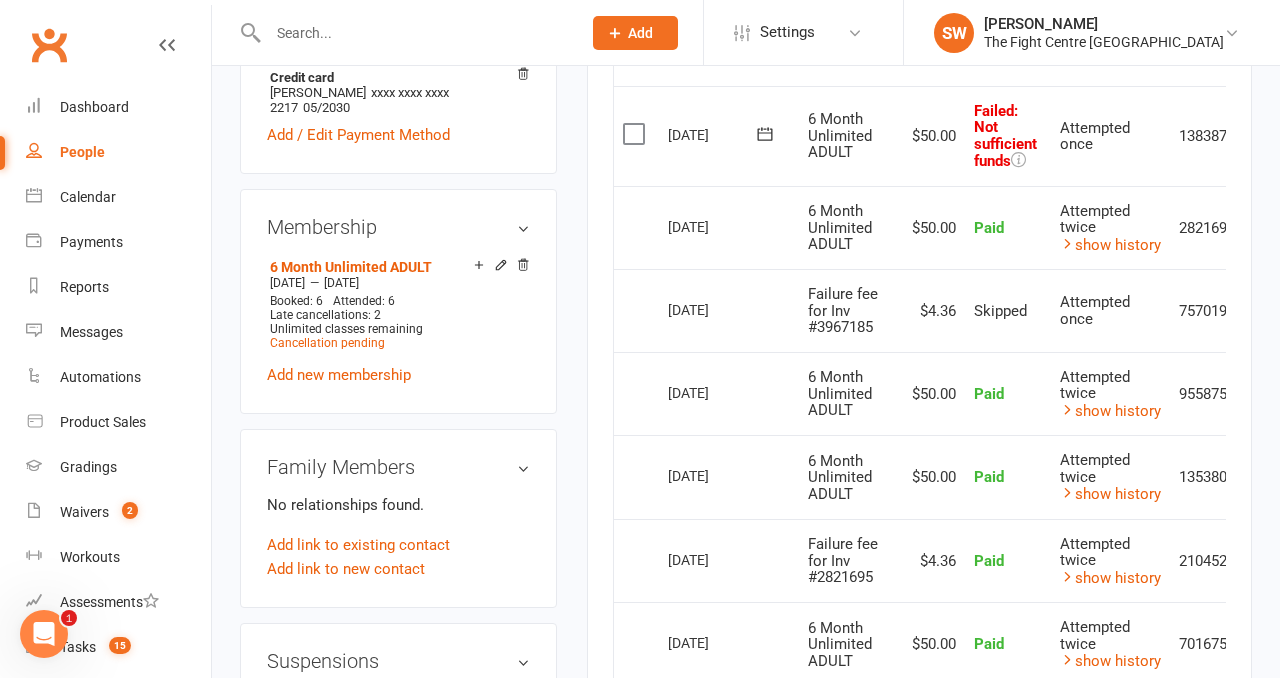 scroll, scrollTop: 866, scrollLeft: 0, axis: vertical 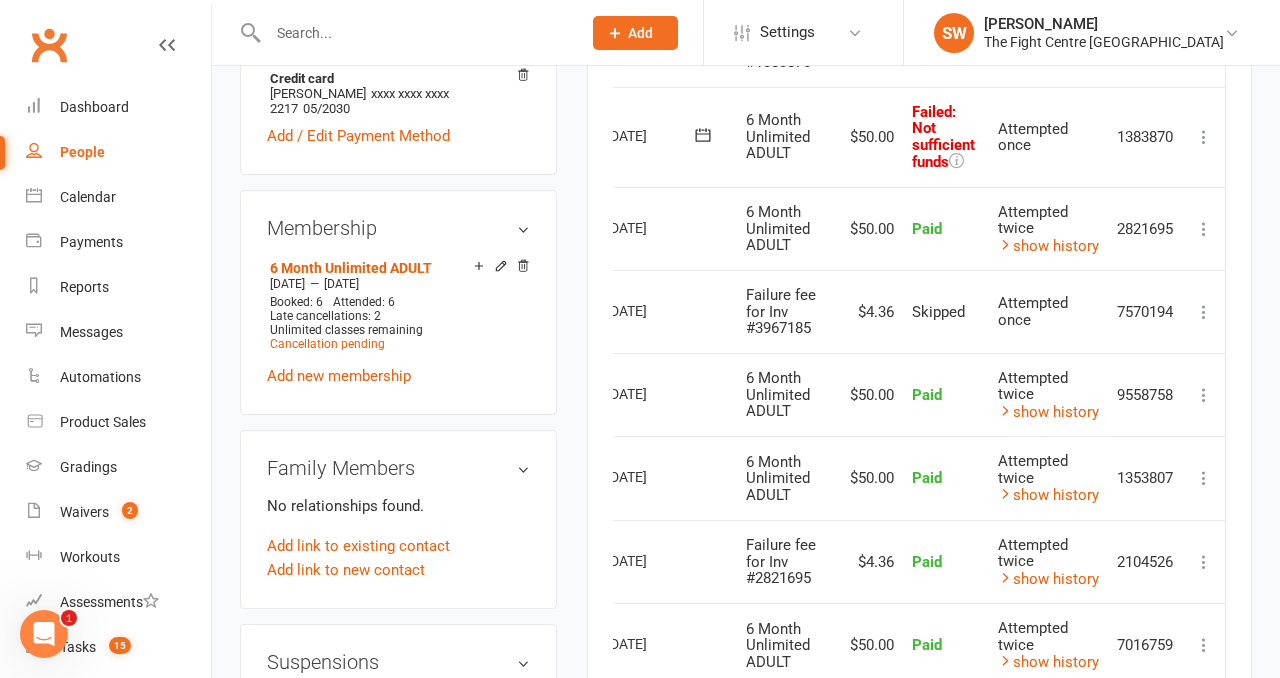 click at bounding box center [1204, 137] 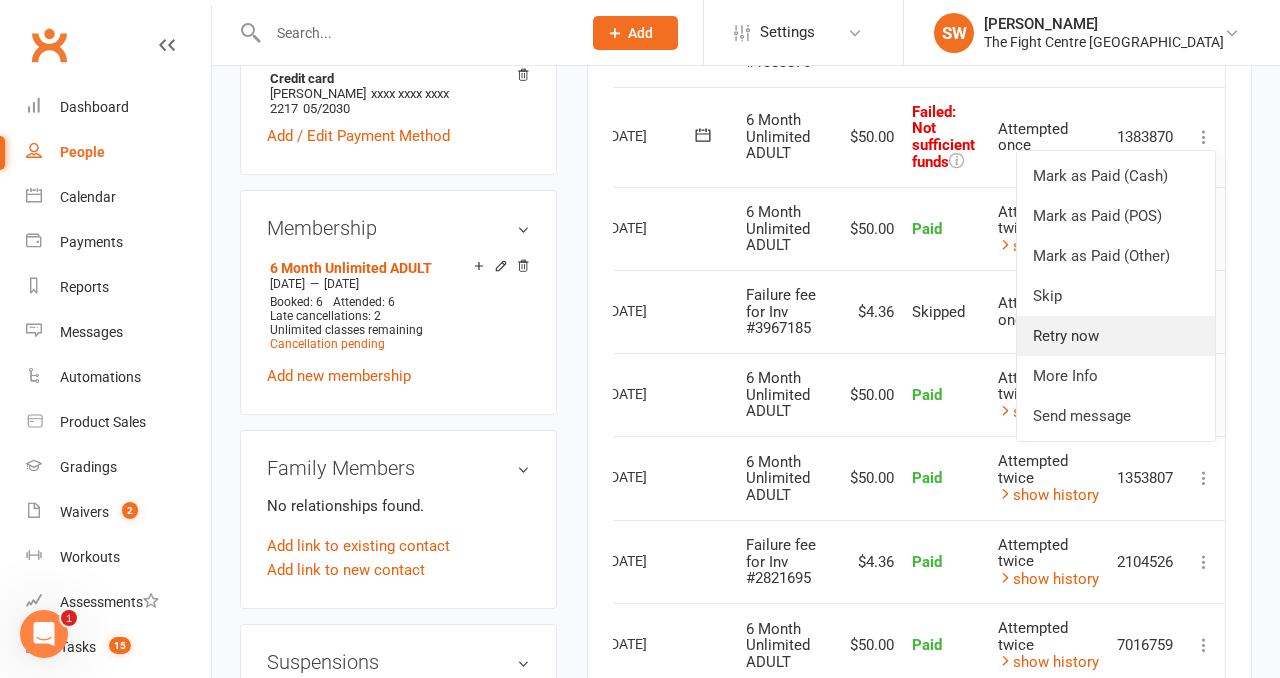 click on "Retry now" at bounding box center (1116, 336) 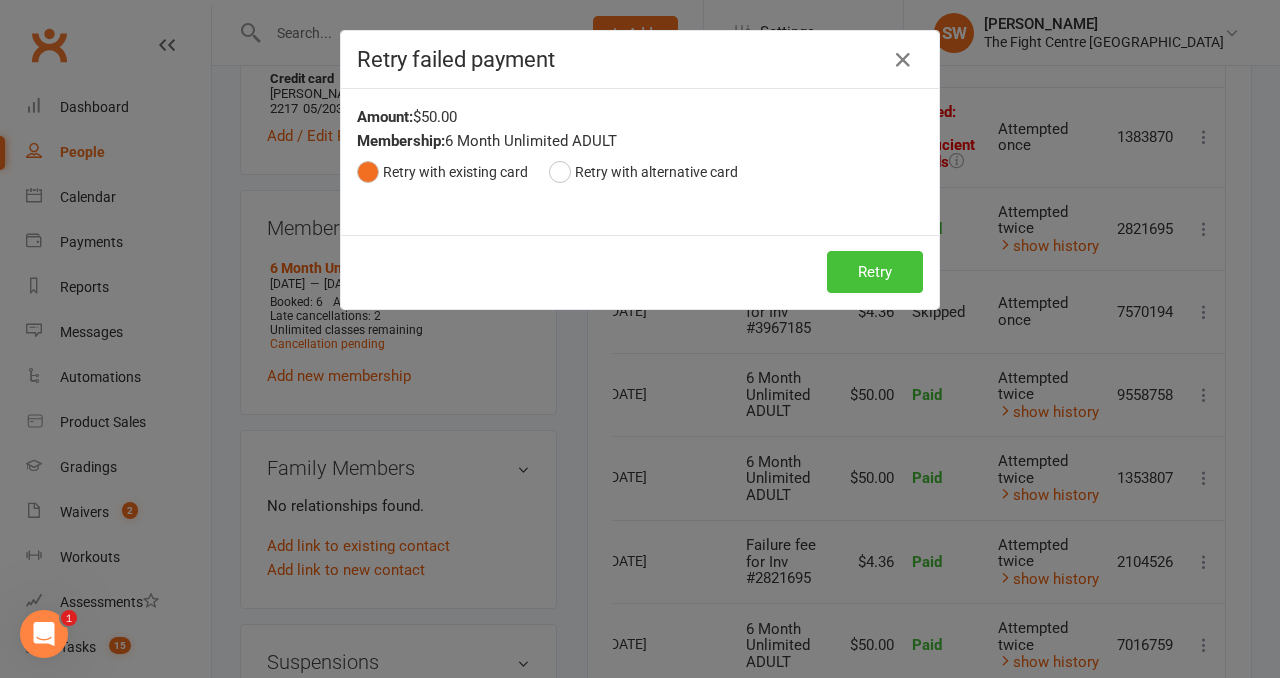 click on "Retry" at bounding box center (875, 272) 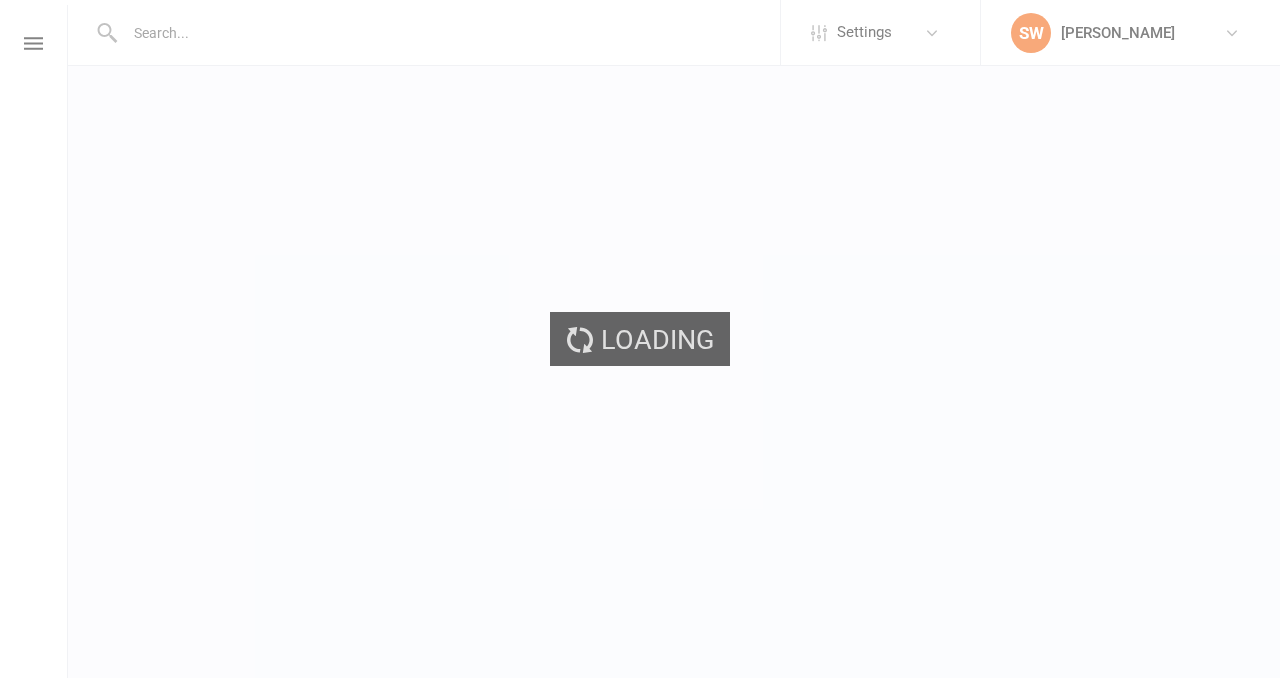 scroll, scrollTop: 0, scrollLeft: 0, axis: both 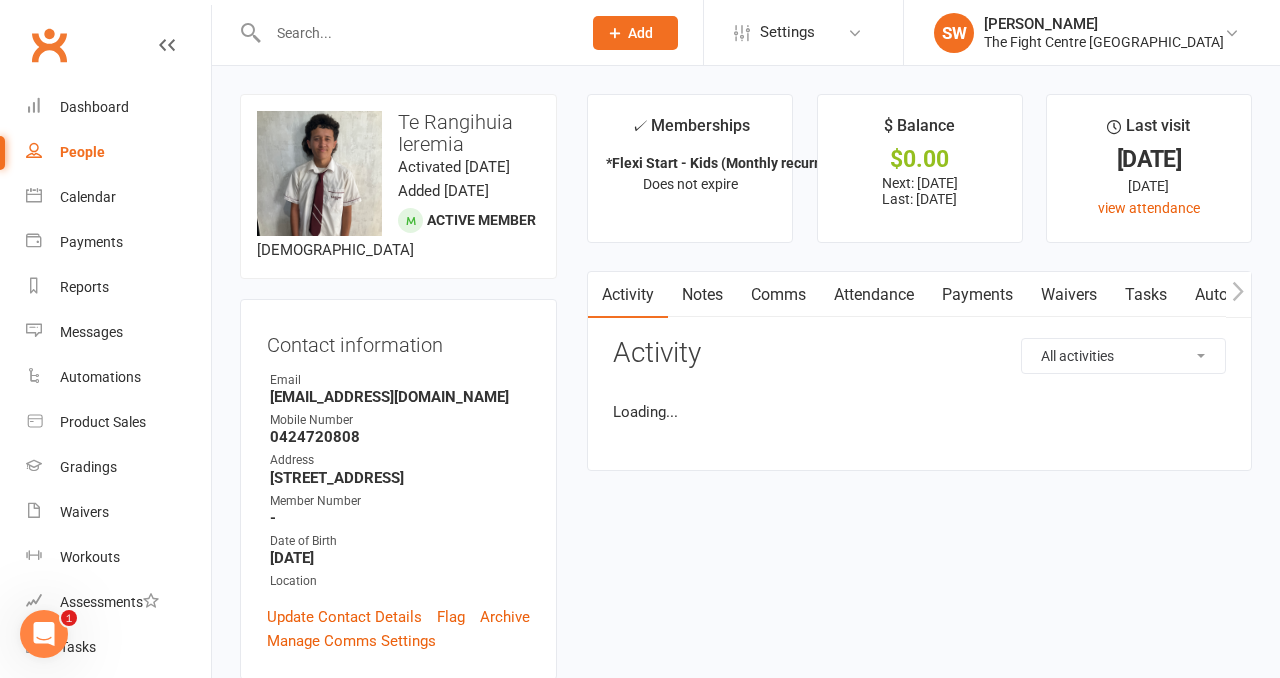 click on "Payments" at bounding box center (977, 295) 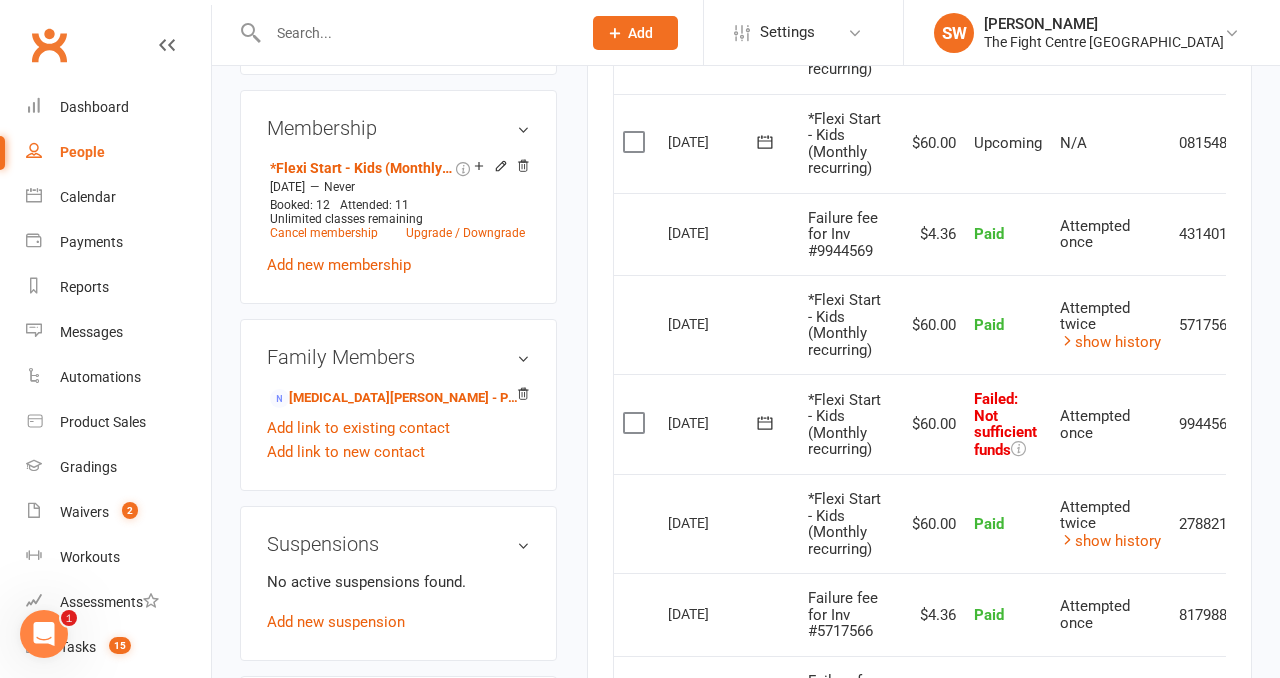 scroll, scrollTop: 909, scrollLeft: 0, axis: vertical 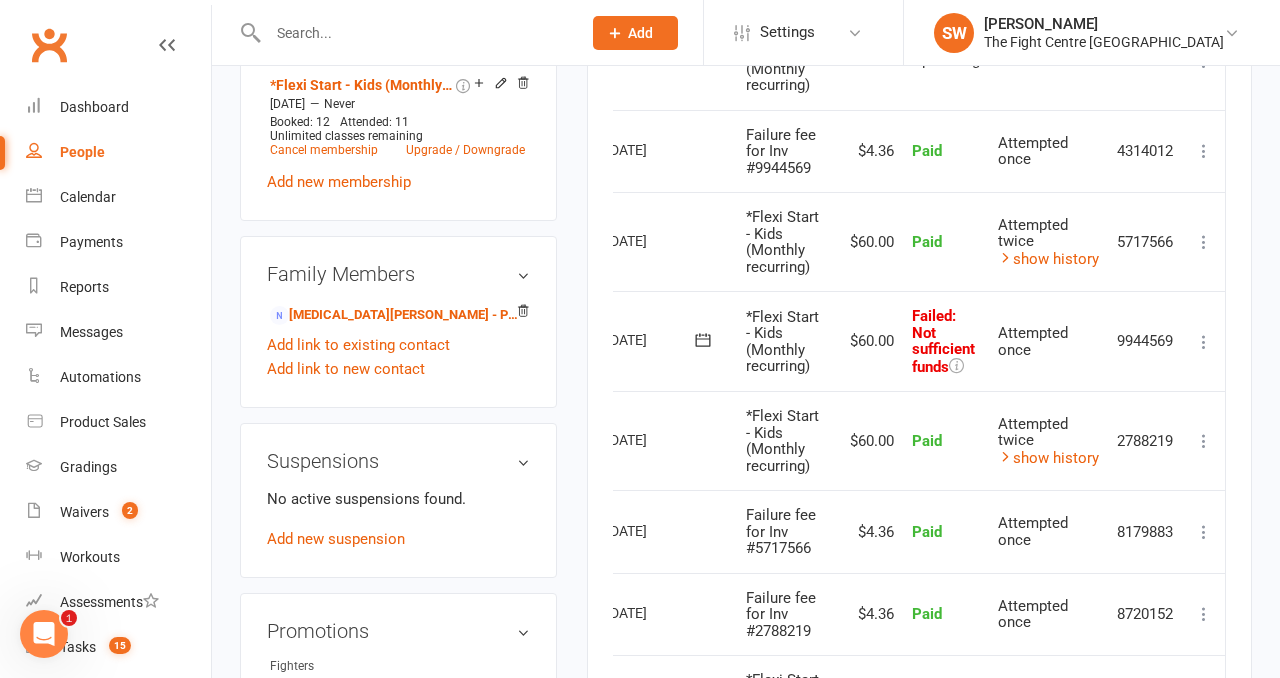 click at bounding box center (1204, 342) 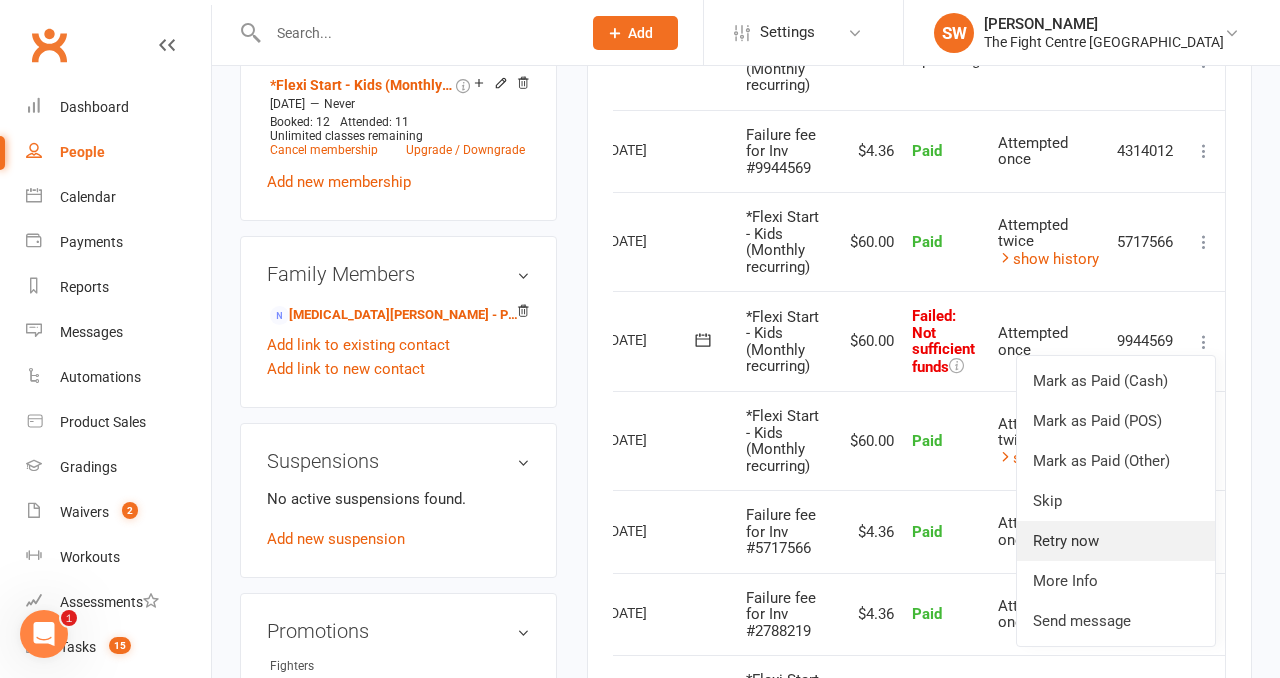 click on "Retry now" at bounding box center (1116, 541) 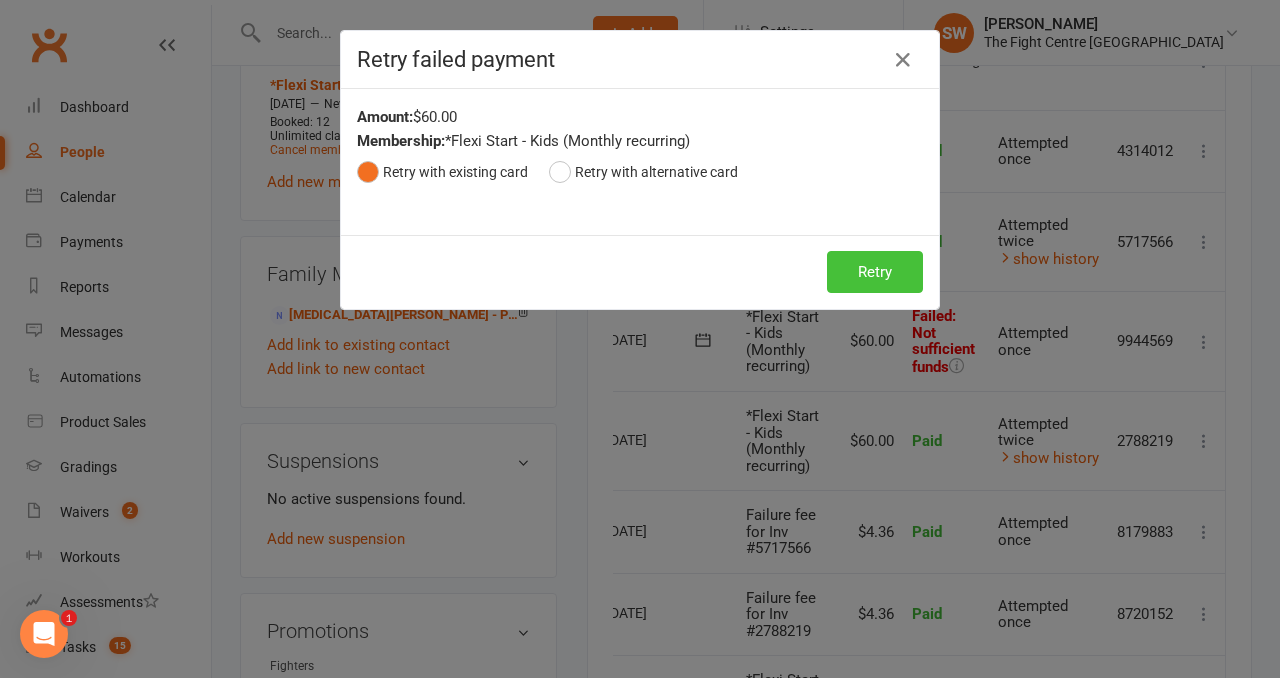 click on "Retry" at bounding box center [875, 272] 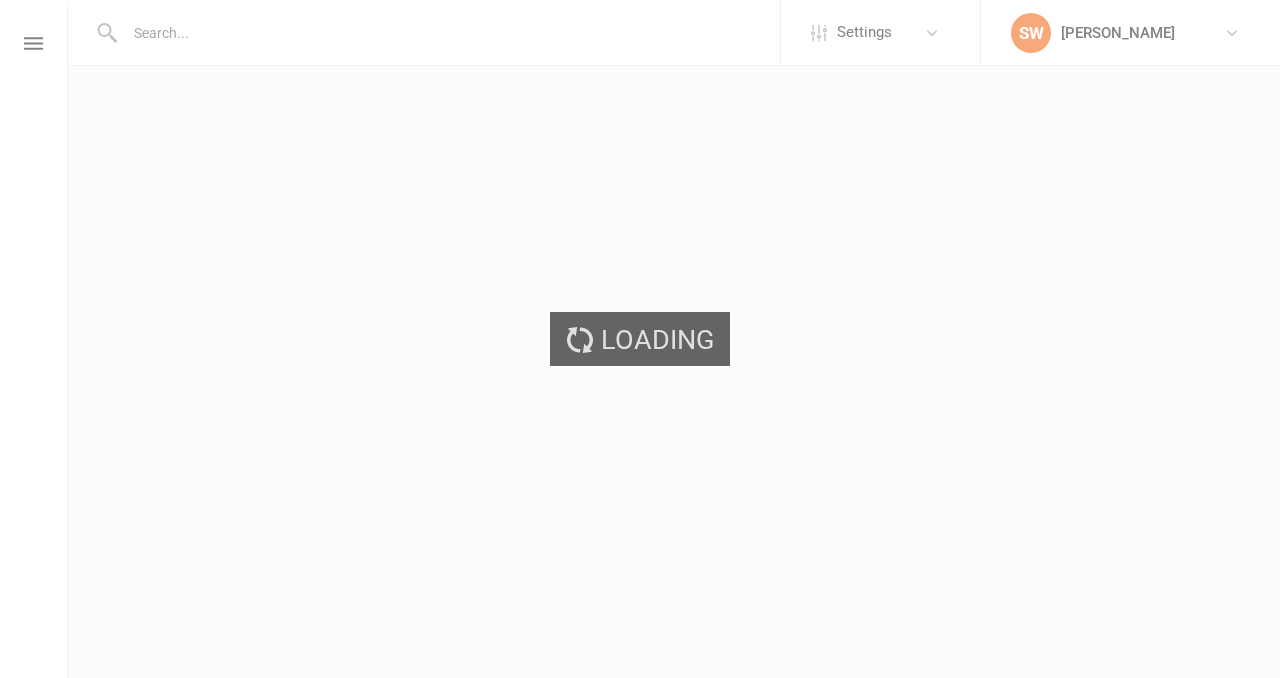 scroll, scrollTop: 0, scrollLeft: 0, axis: both 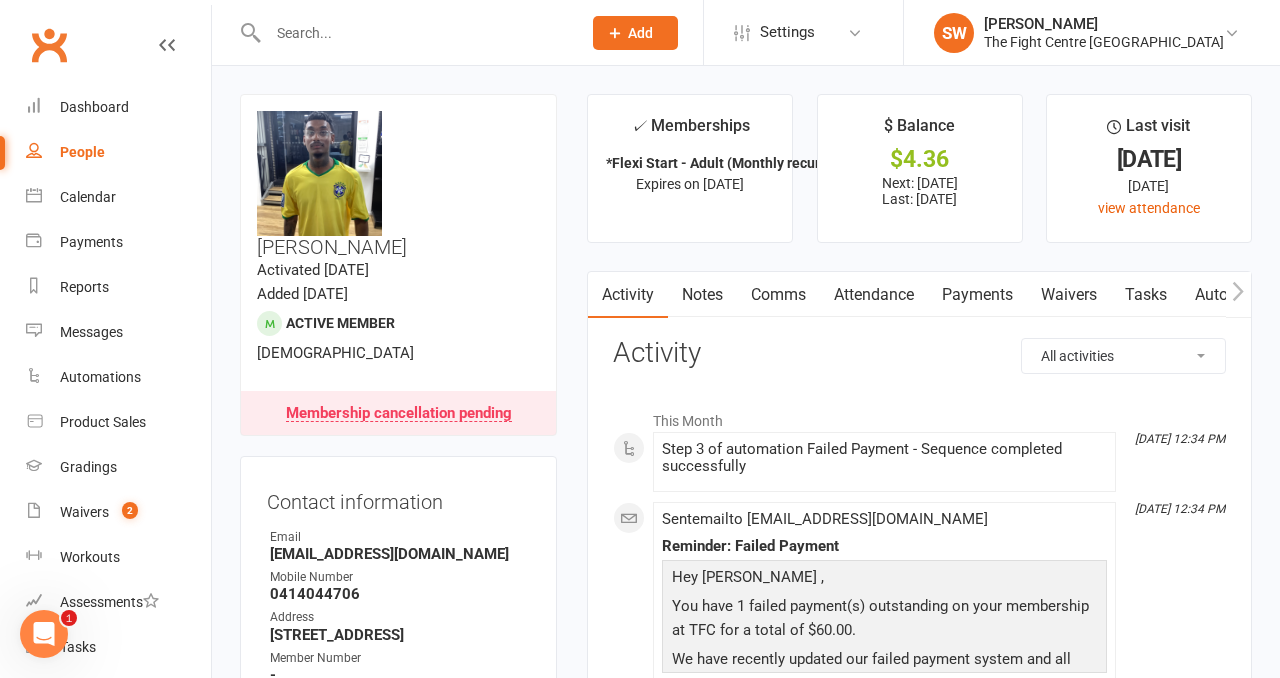 click on "Payments" at bounding box center [977, 295] 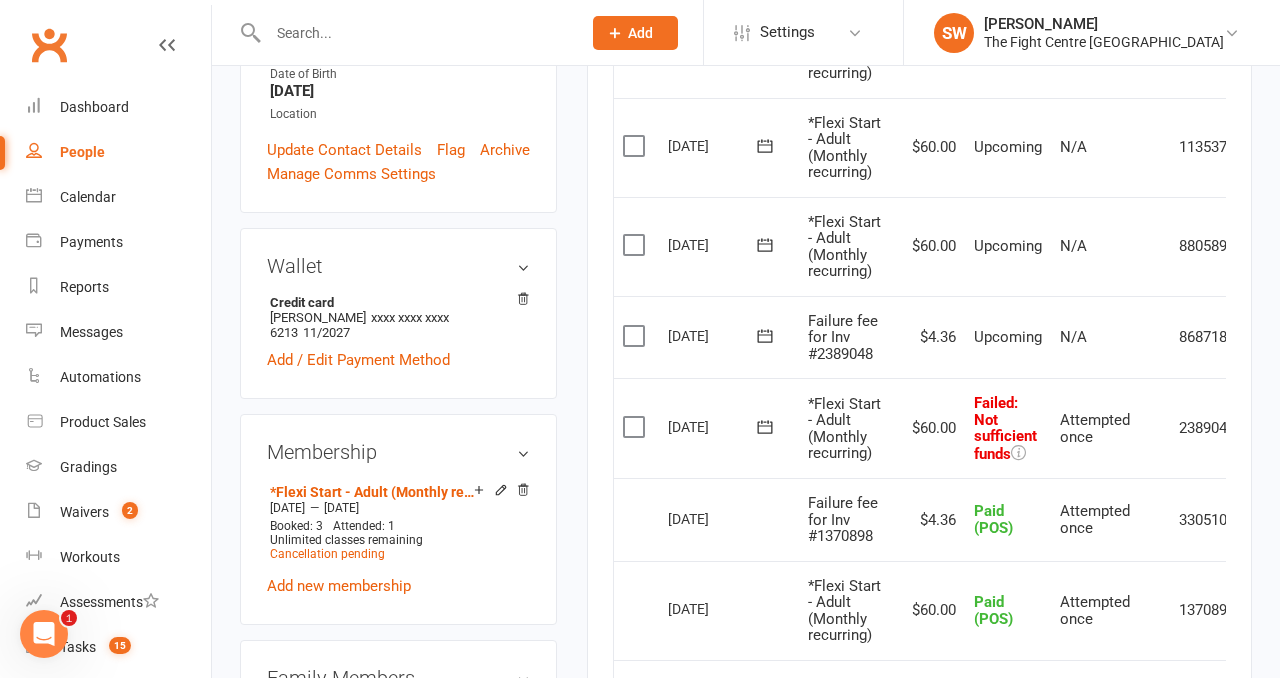 scroll, scrollTop: 673, scrollLeft: 0, axis: vertical 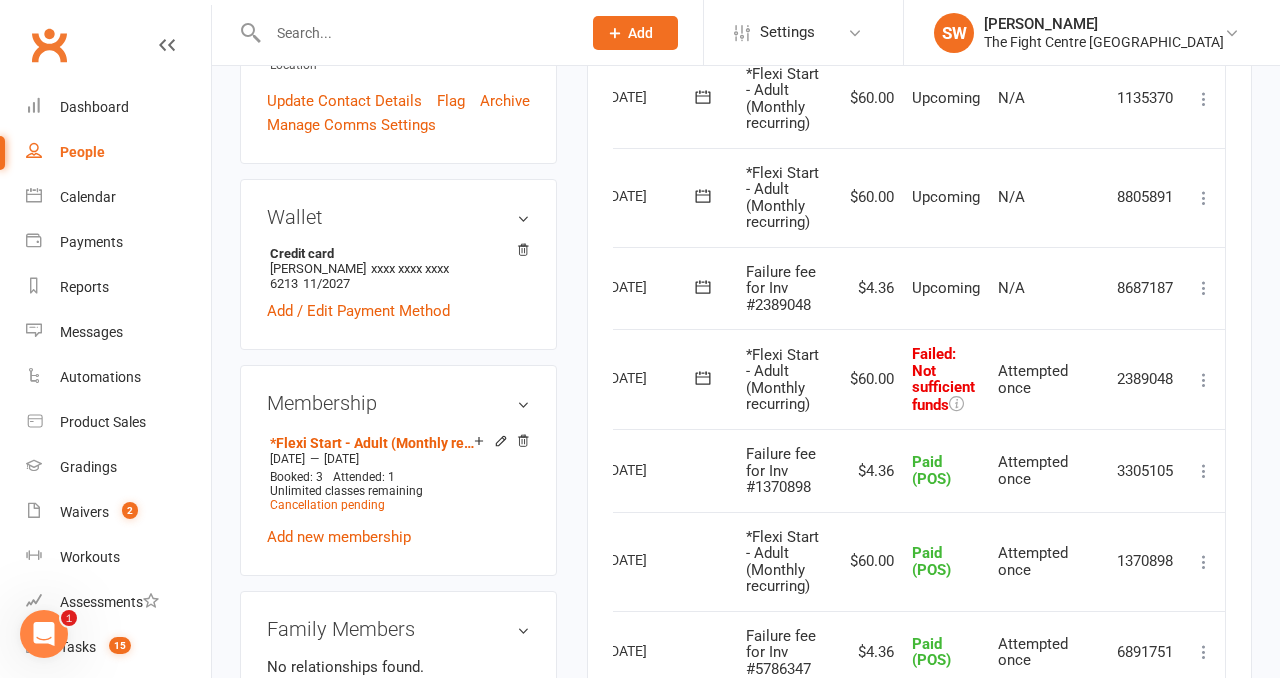click at bounding box center (1204, 380) 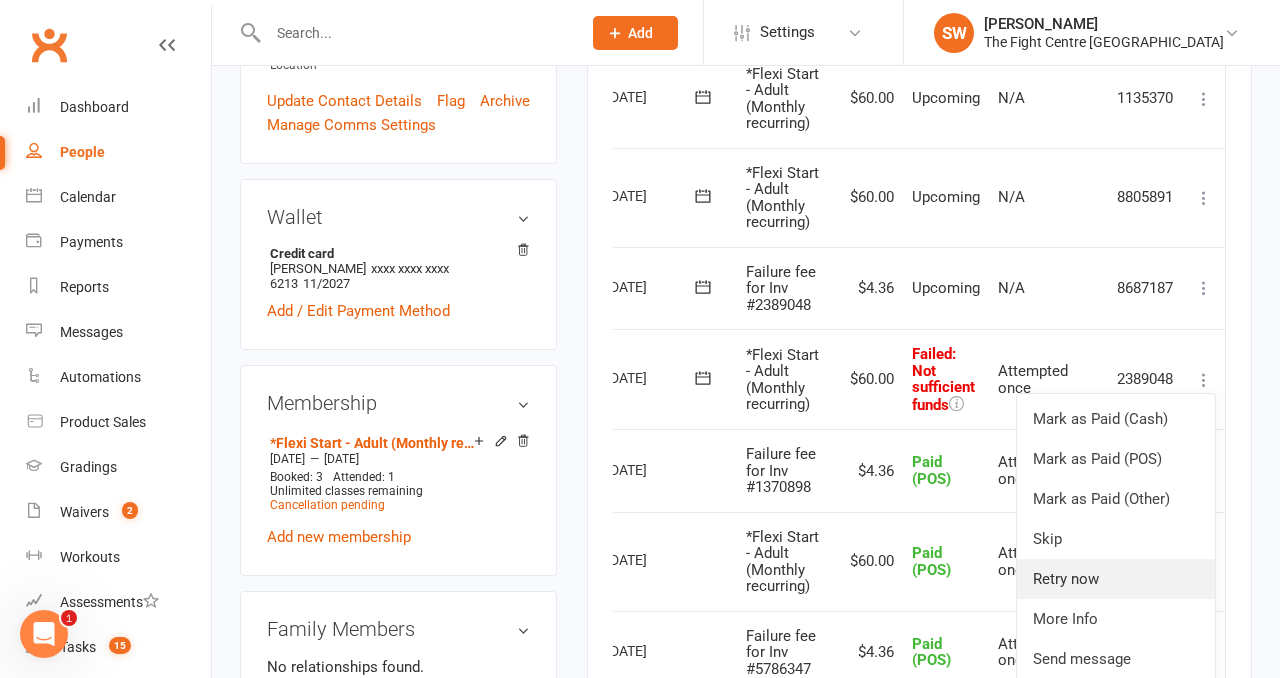 click on "Retry now" at bounding box center (1116, 579) 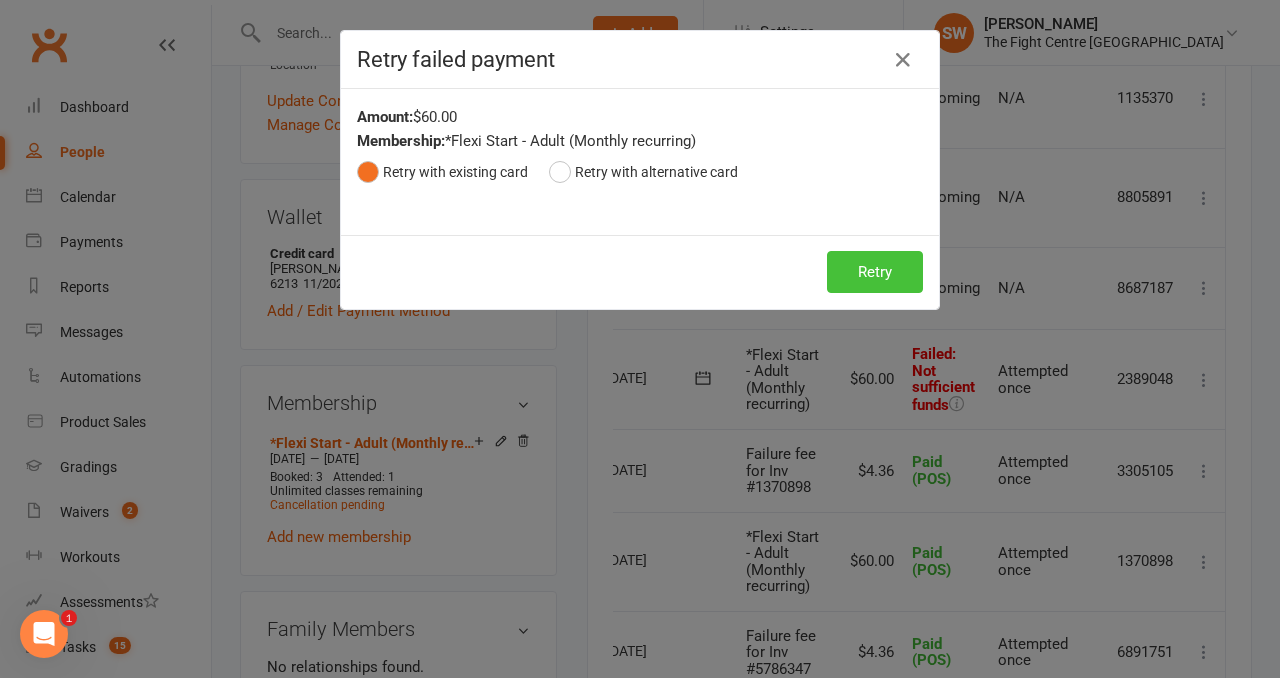 click on "Retry" at bounding box center [875, 272] 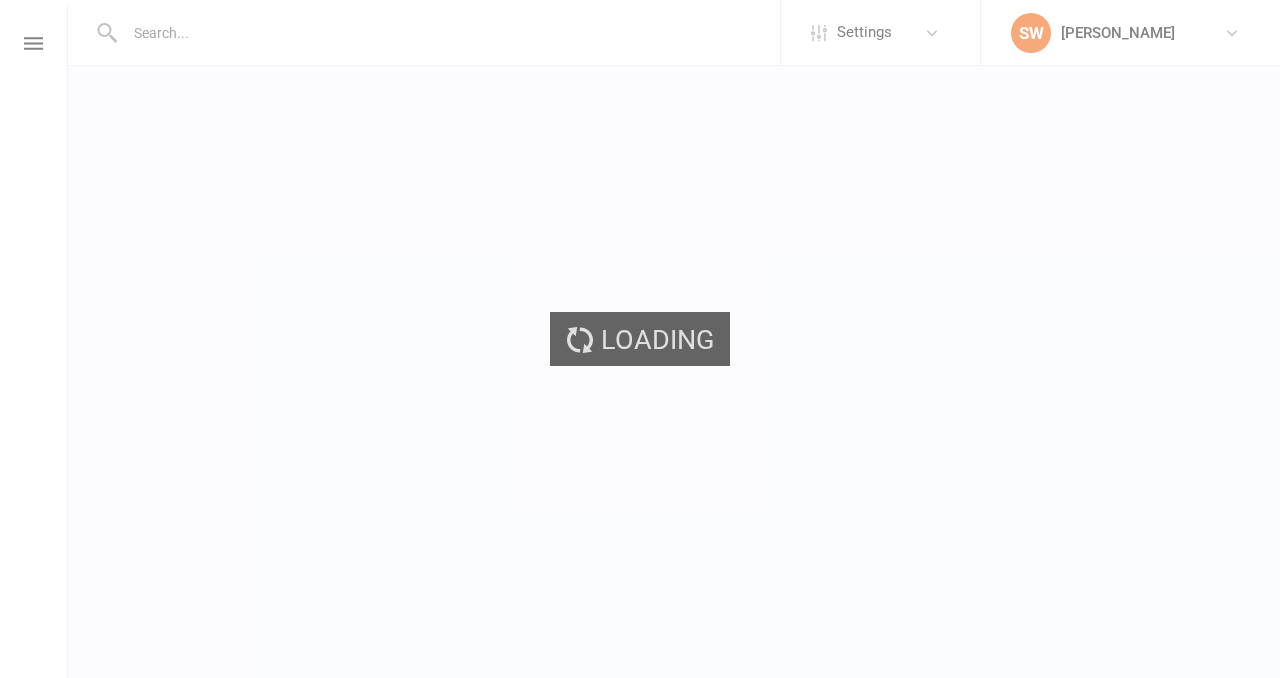 scroll, scrollTop: 0, scrollLeft: 0, axis: both 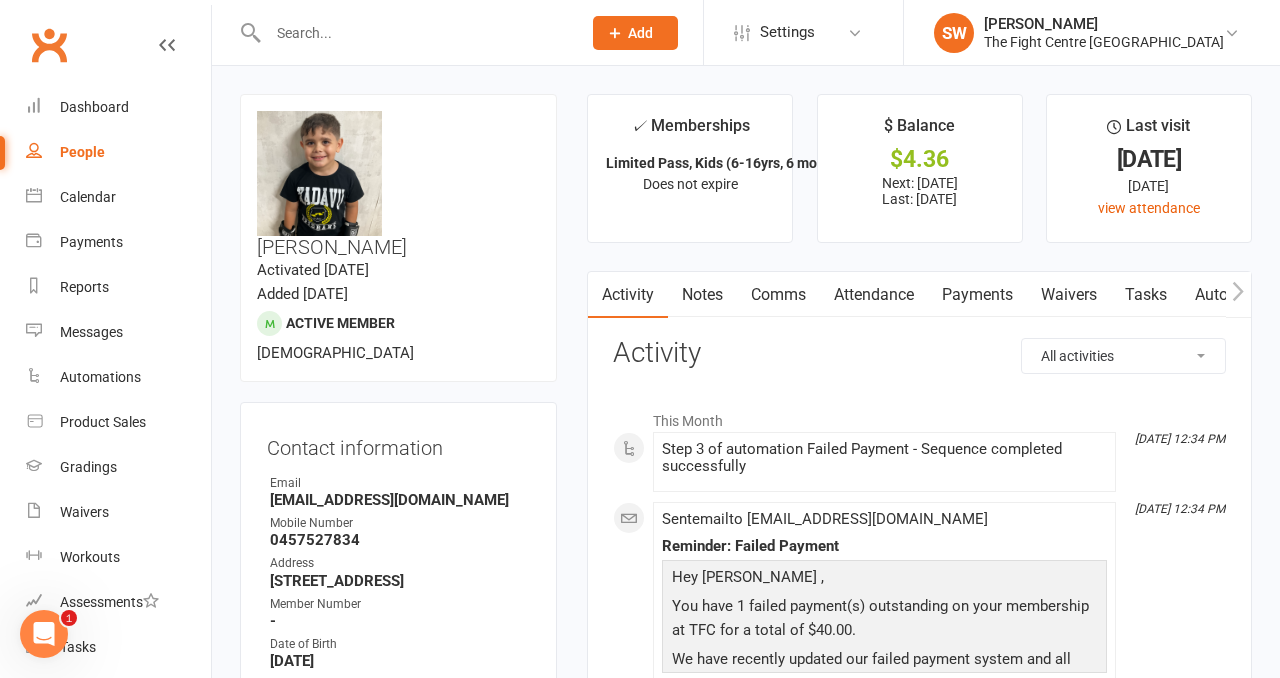 click on "Payments" at bounding box center [977, 295] 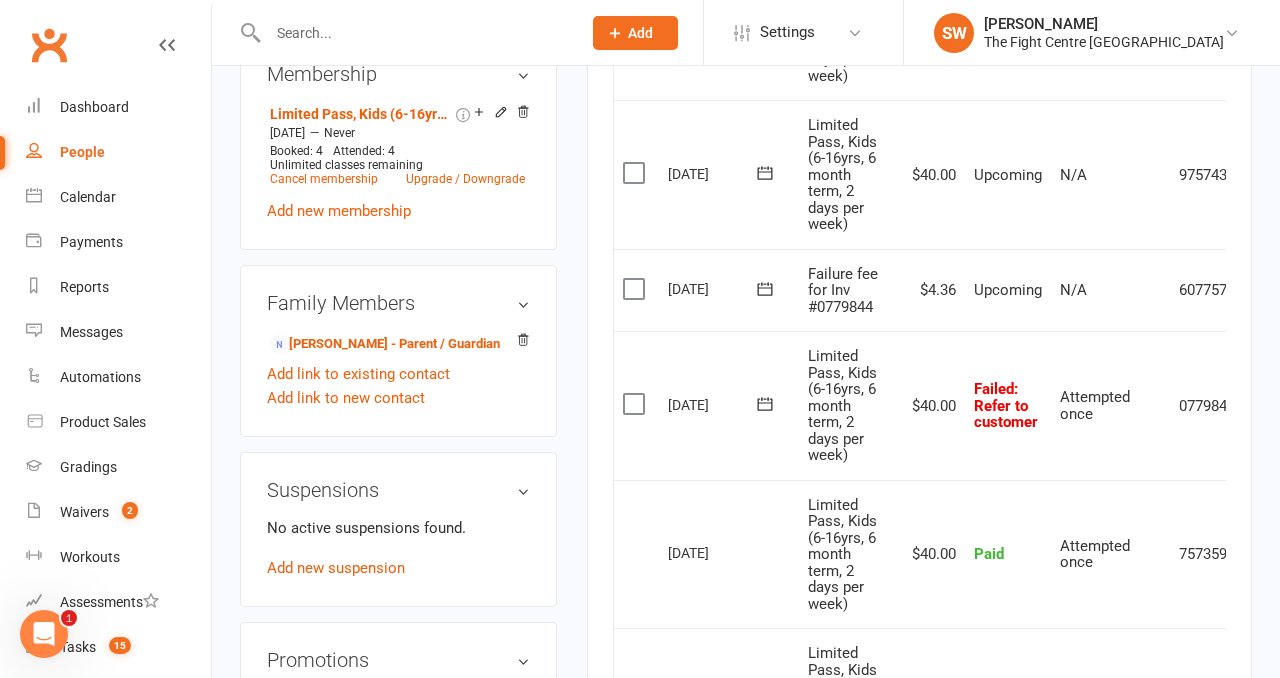 click 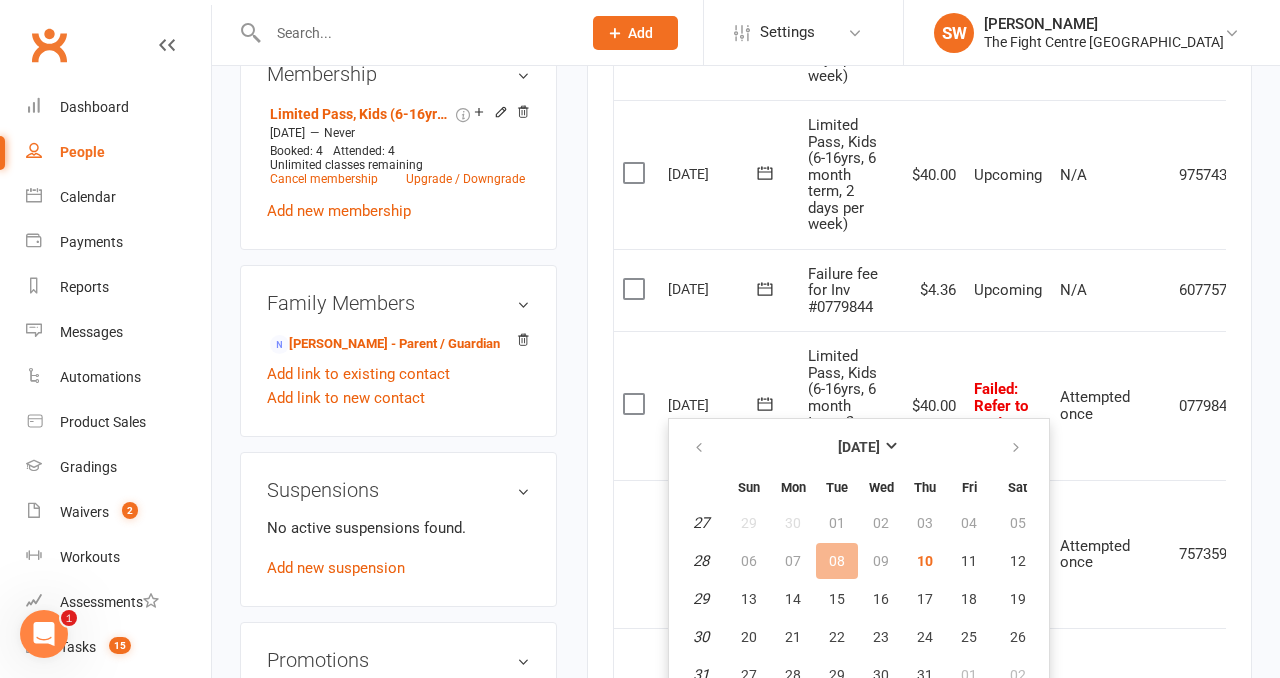 scroll, scrollTop: 1054, scrollLeft: 0, axis: vertical 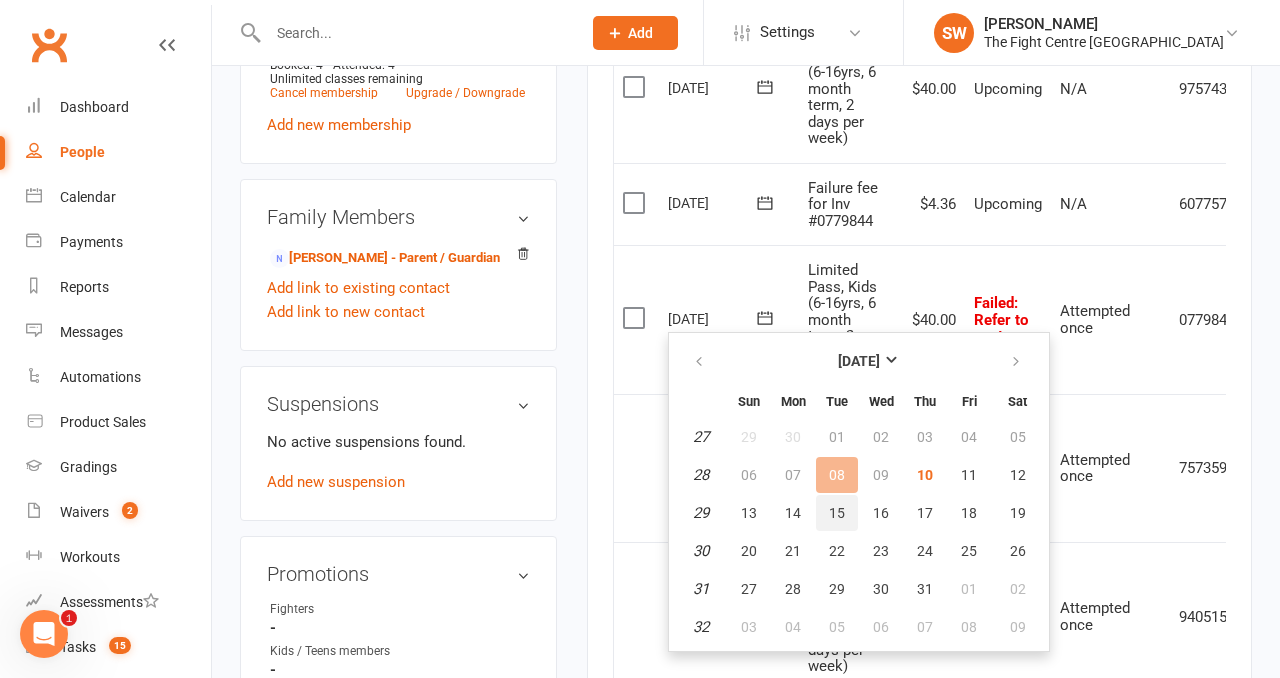click on "15" at bounding box center [837, 513] 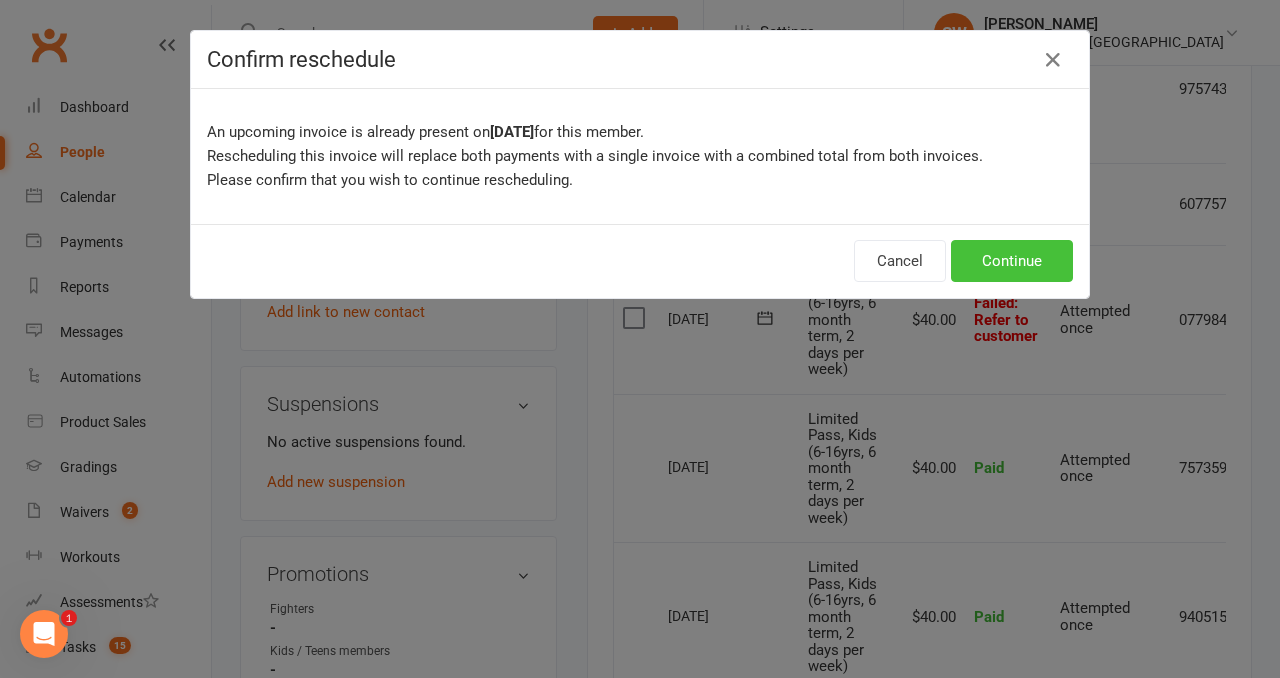 click on "Continue" at bounding box center [1012, 261] 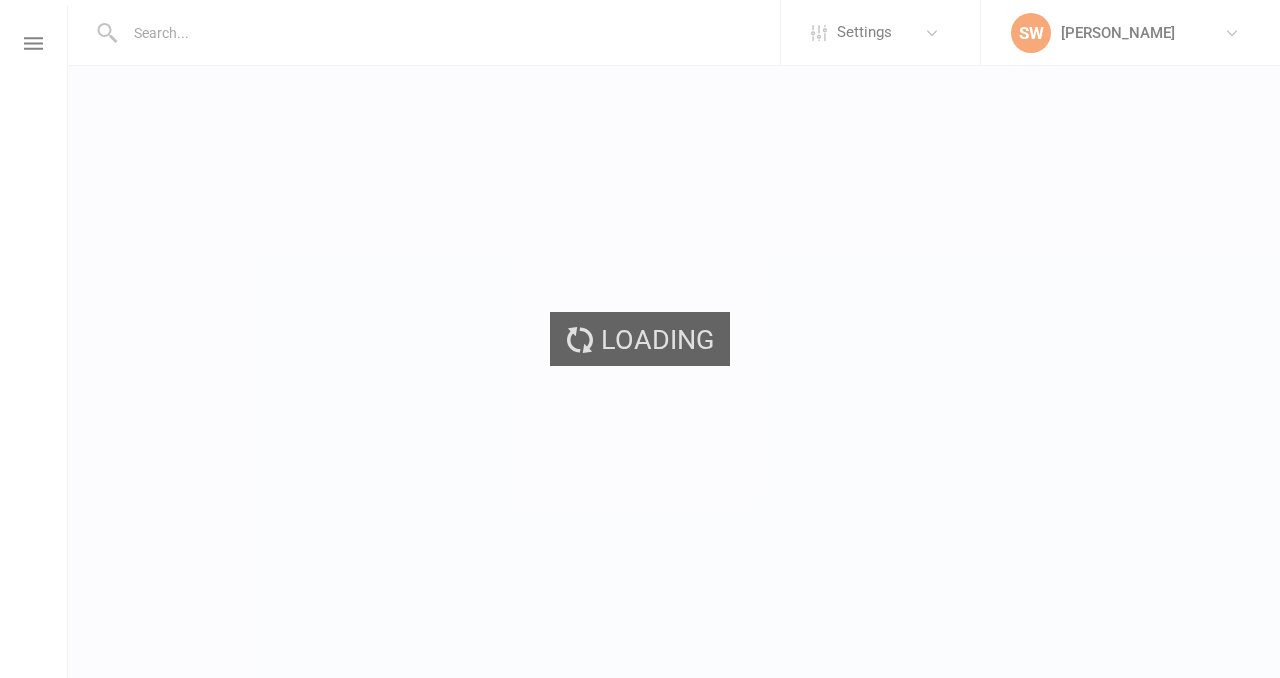 scroll, scrollTop: 0, scrollLeft: 0, axis: both 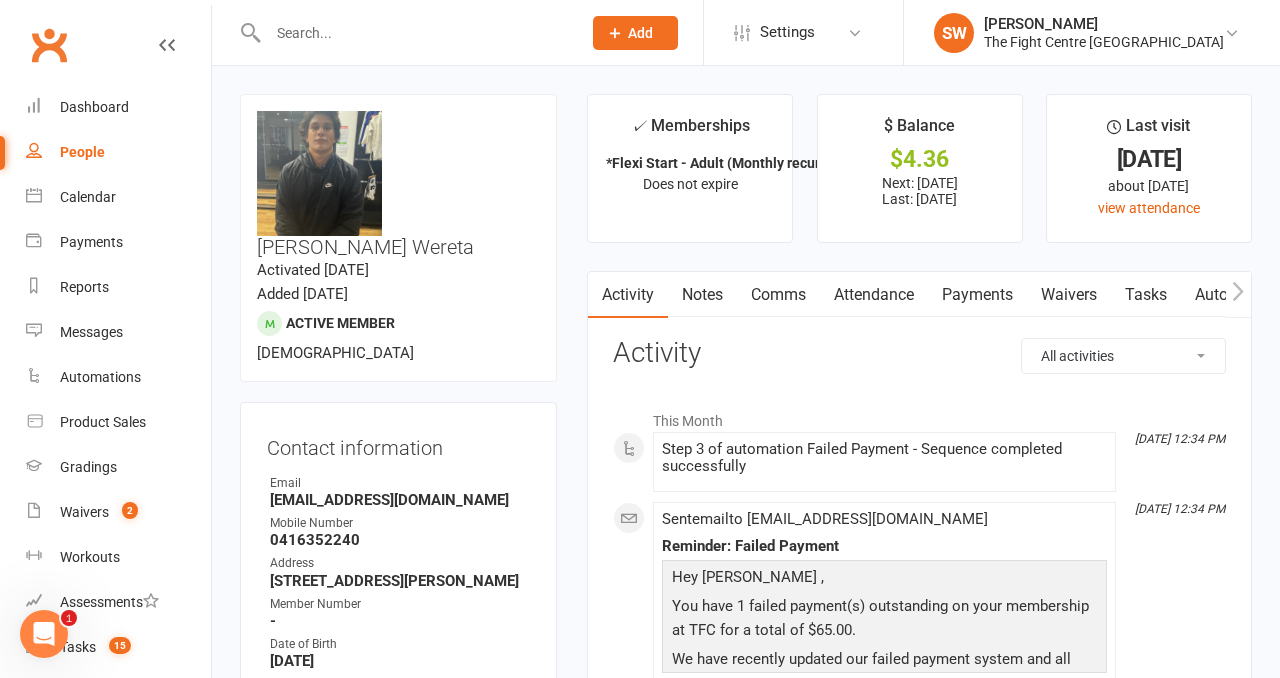 click on "Attendance" at bounding box center (874, 295) 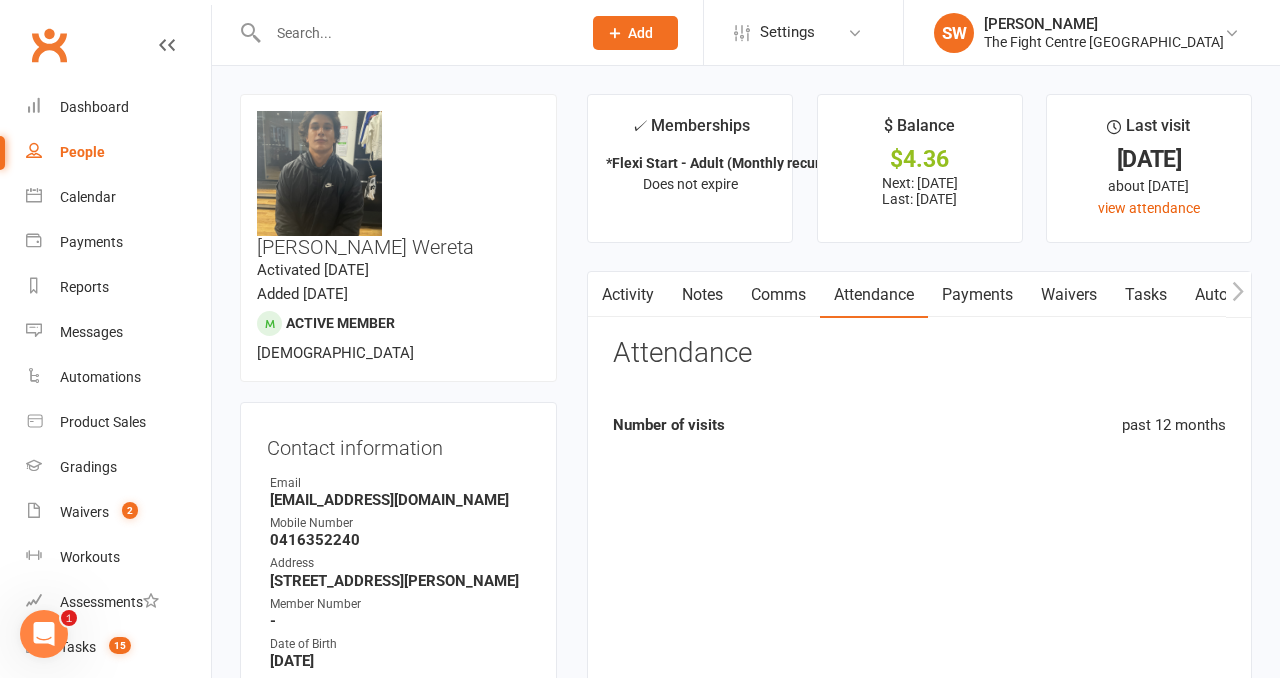 click on "Payments" at bounding box center [977, 295] 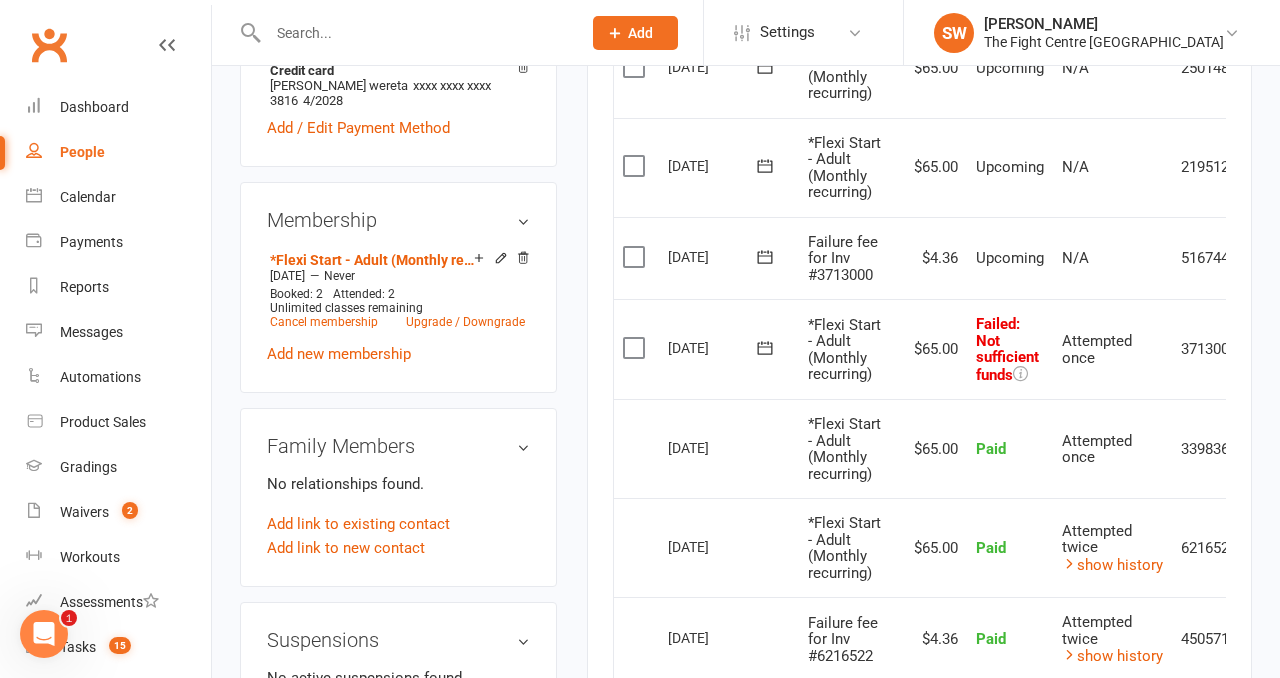 scroll, scrollTop: 803, scrollLeft: 0, axis: vertical 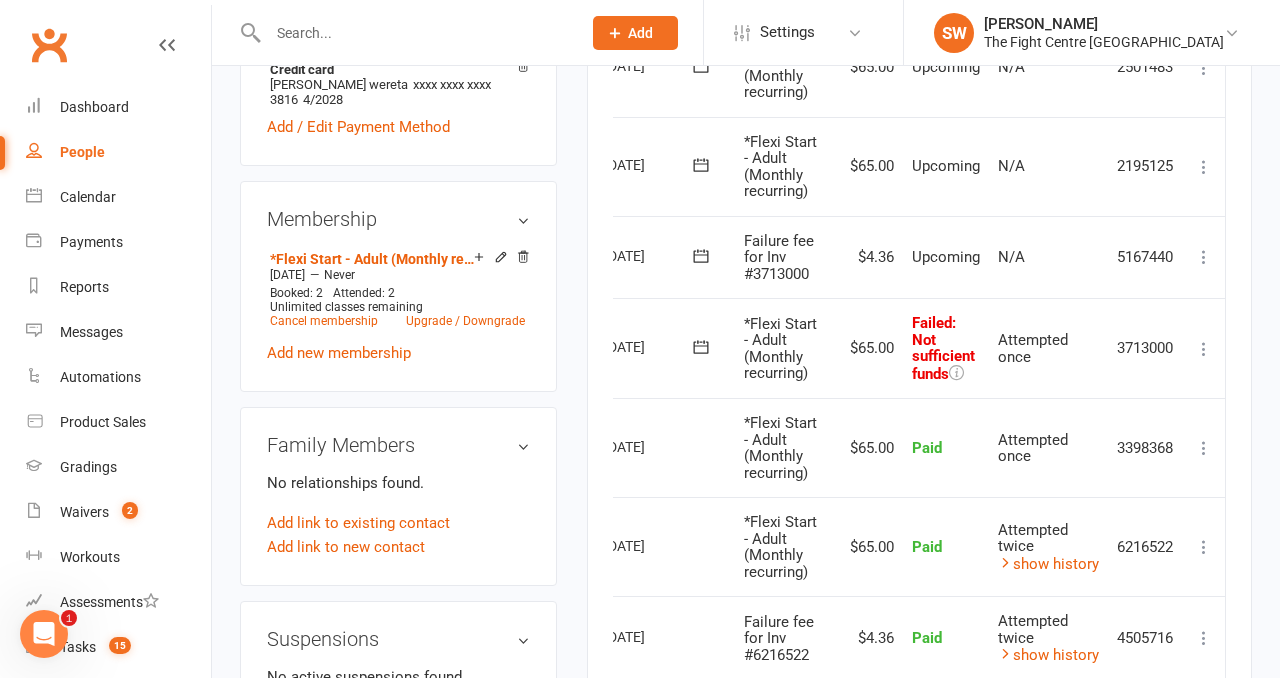 click at bounding box center [1204, 349] 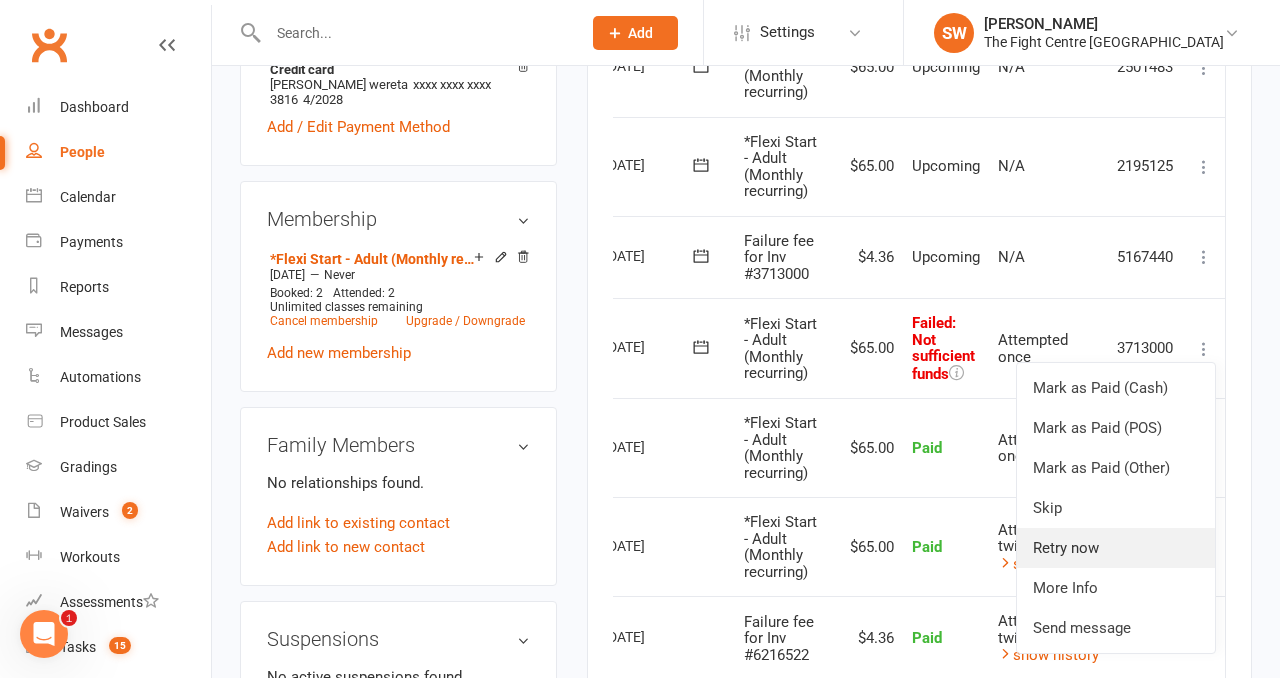 click on "Retry now" at bounding box center [1116, 548] 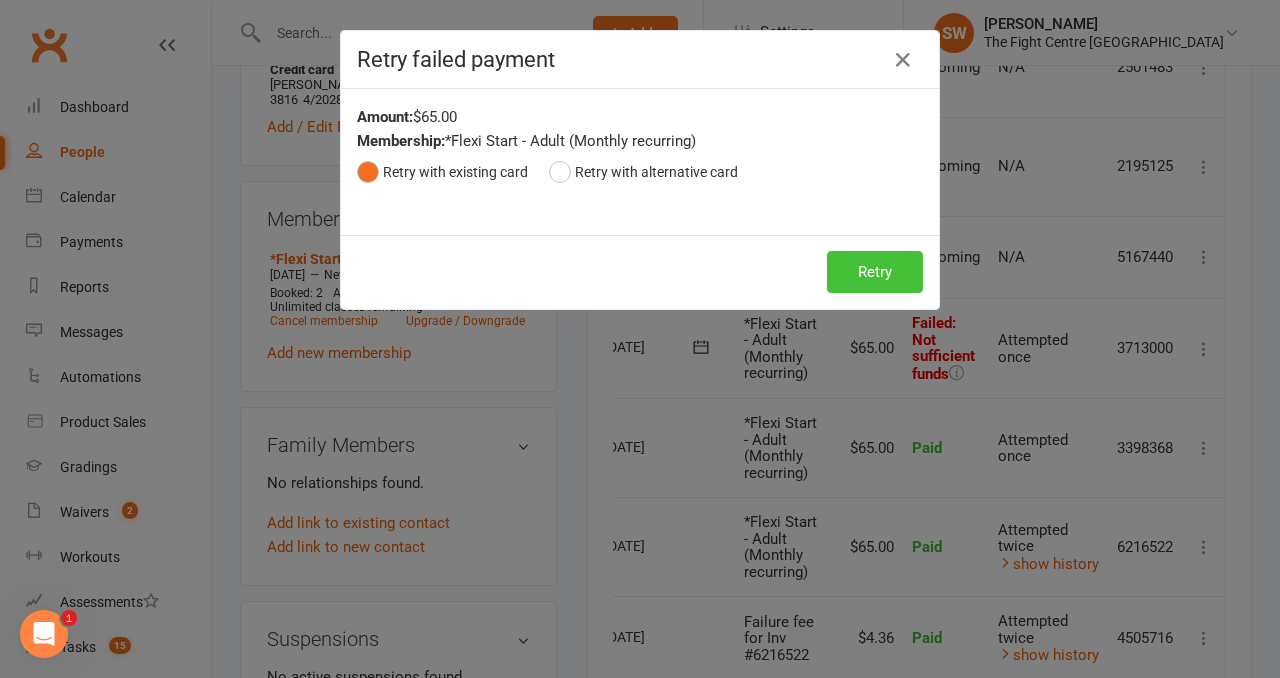 click on "Retry" at bounding box center (875, 272) 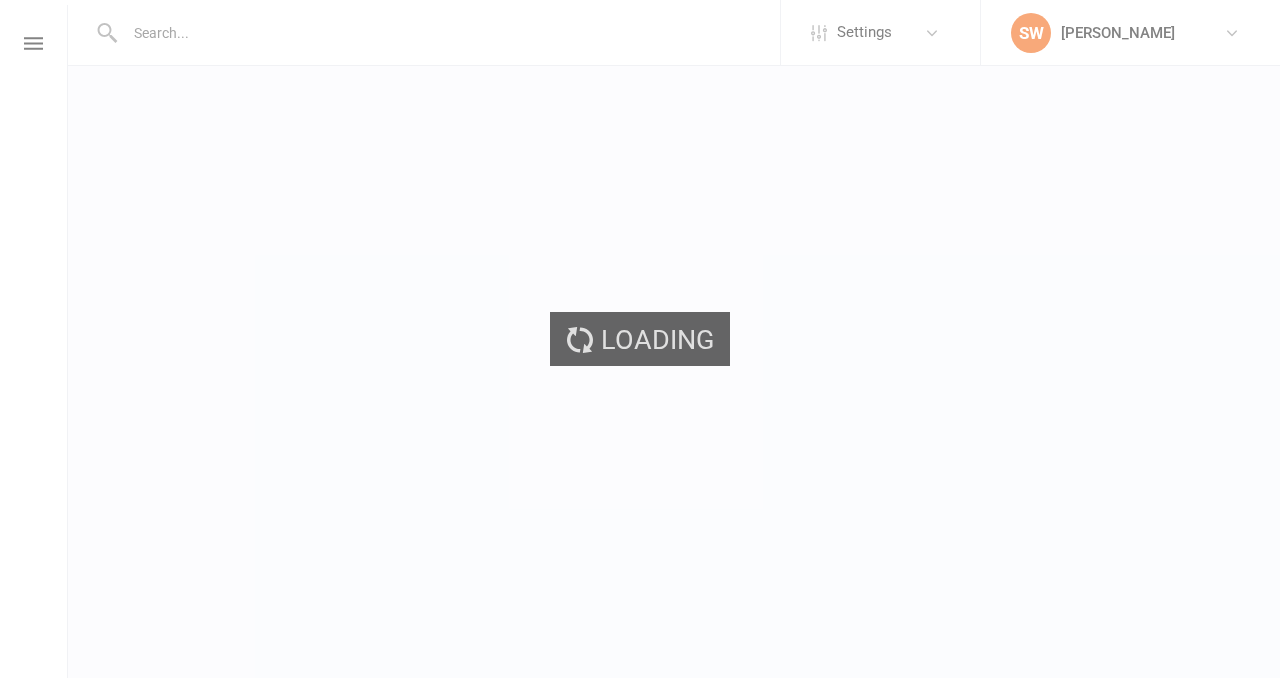 scroll, scrollTop: 0, scrollLeft: 0, axis: both 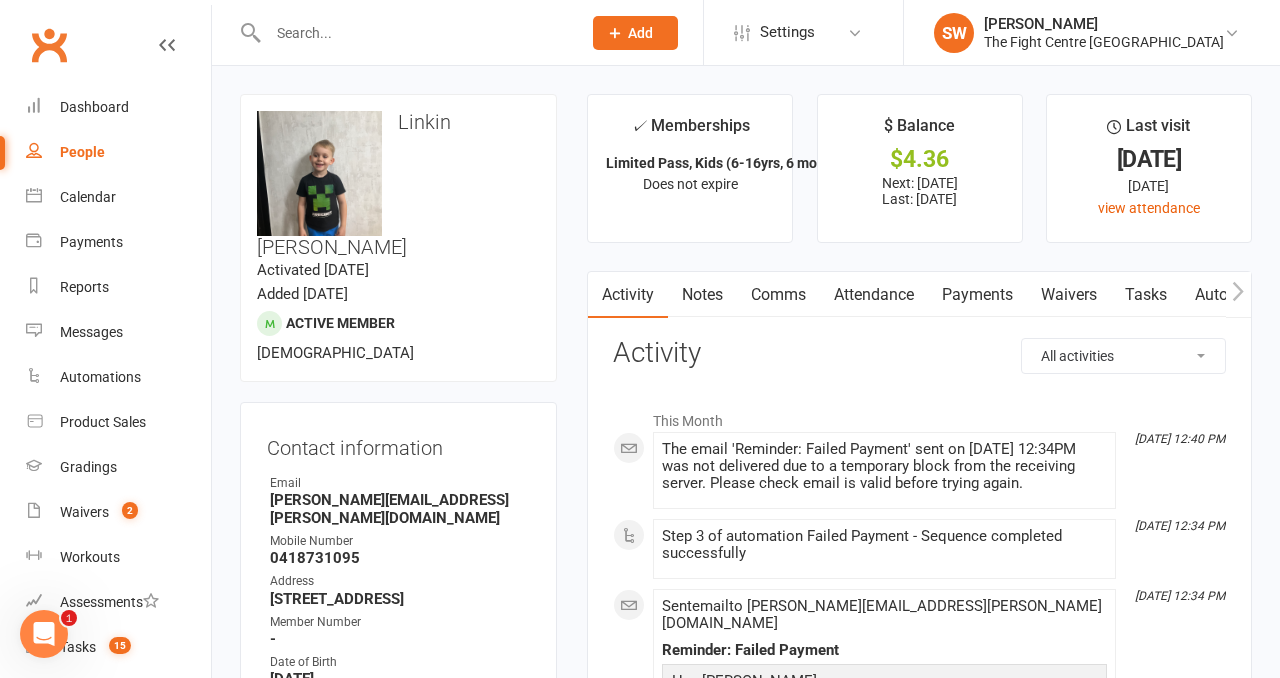 click on "Payments" at bounding box center [977, 295] 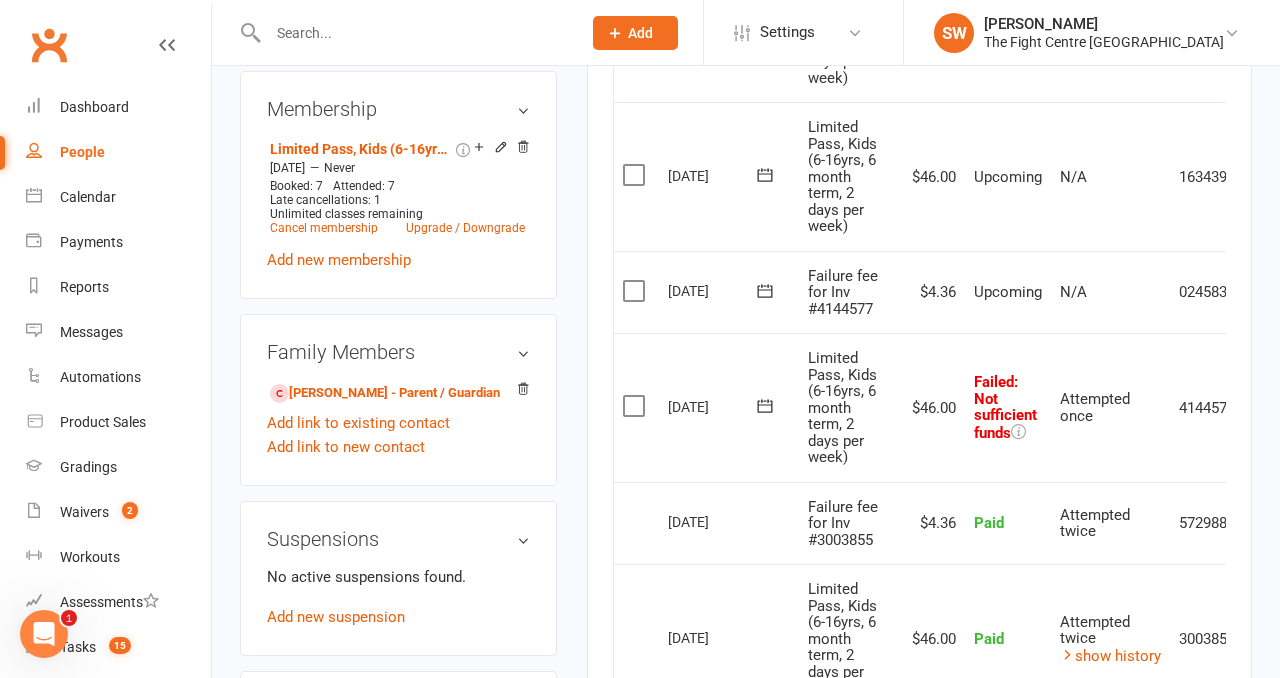 scroll, scrollTop: 996, scrollLeft: 0, axis: vertical 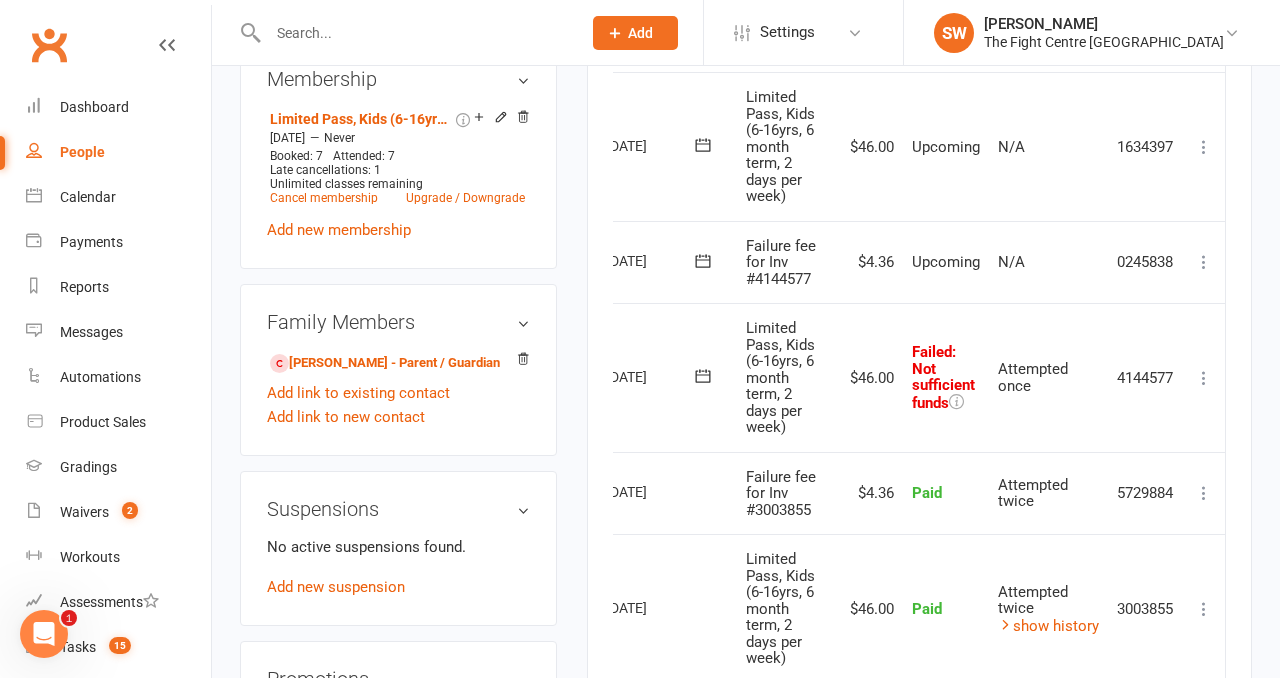 click at bounding box center [1204, 378] 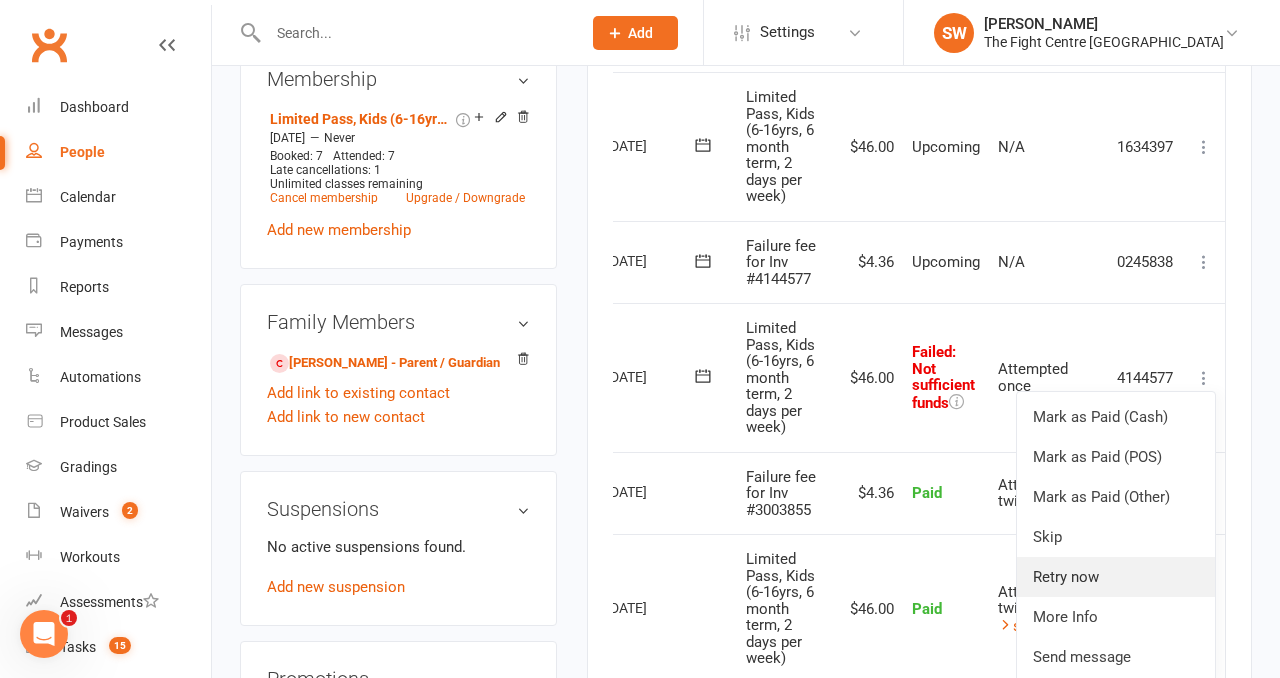 click on "Retry now" at bounding box center (1116, 577) 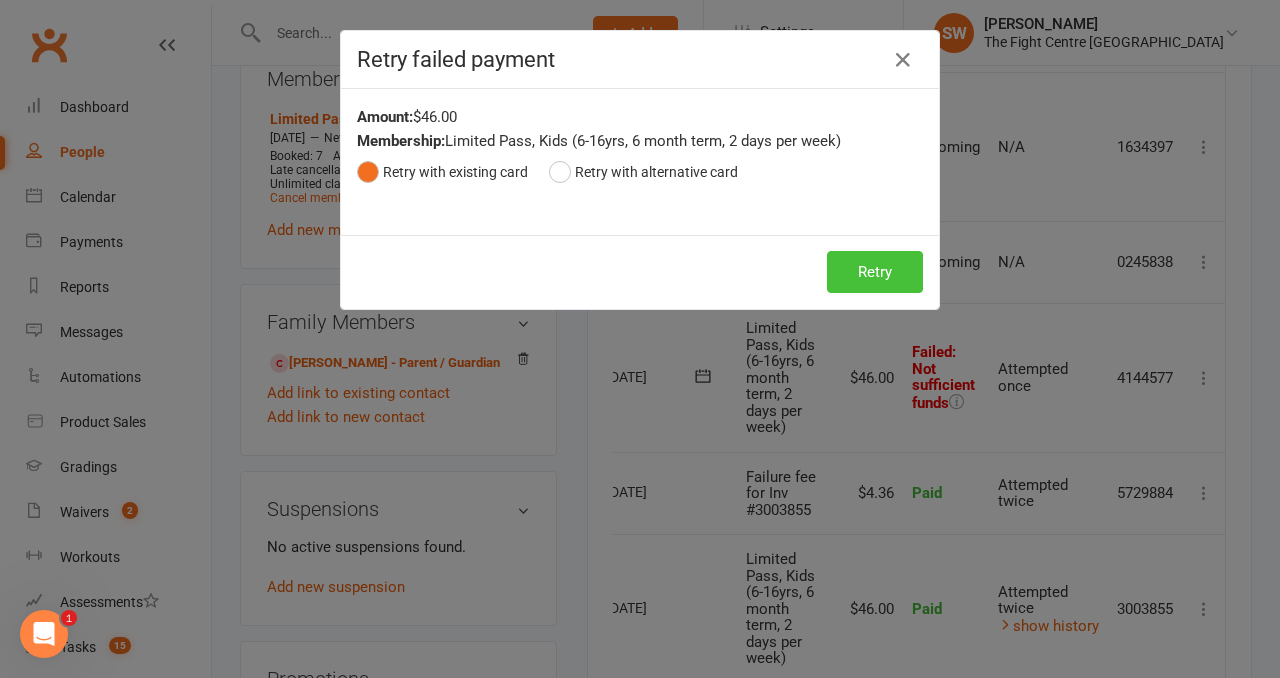 click on "Retry" at bounding box center (875, 272) 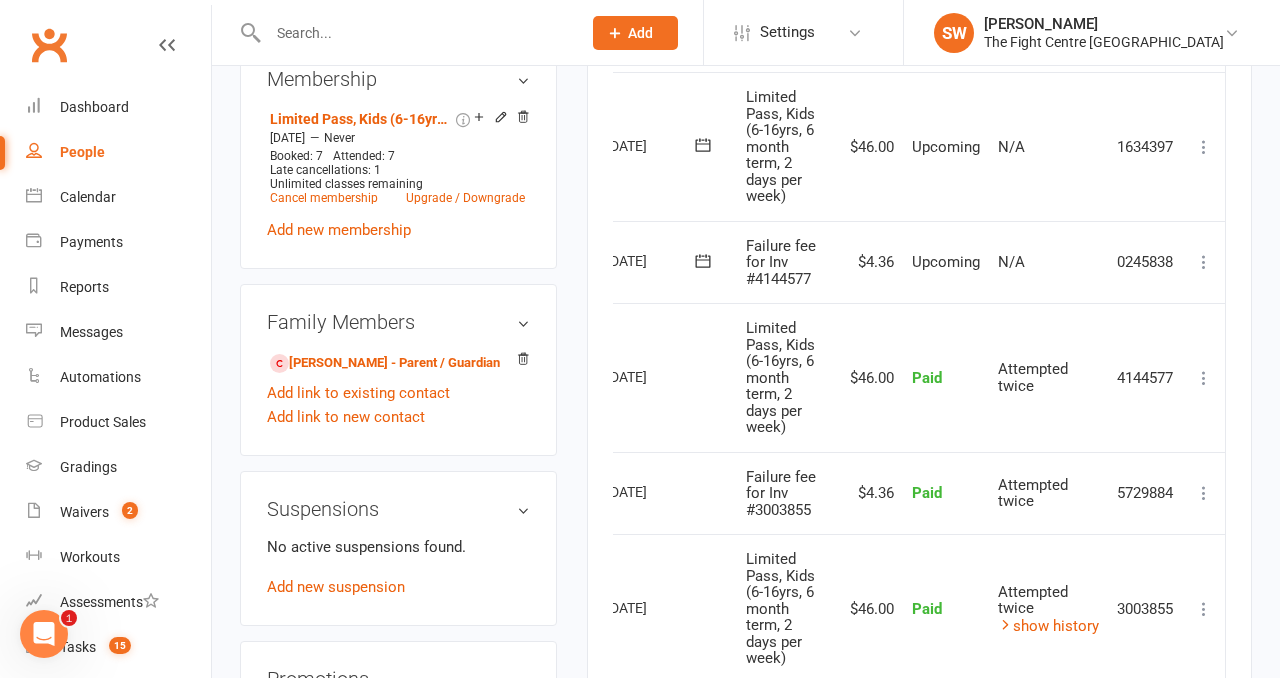 click at bounding box center [1204, 262] 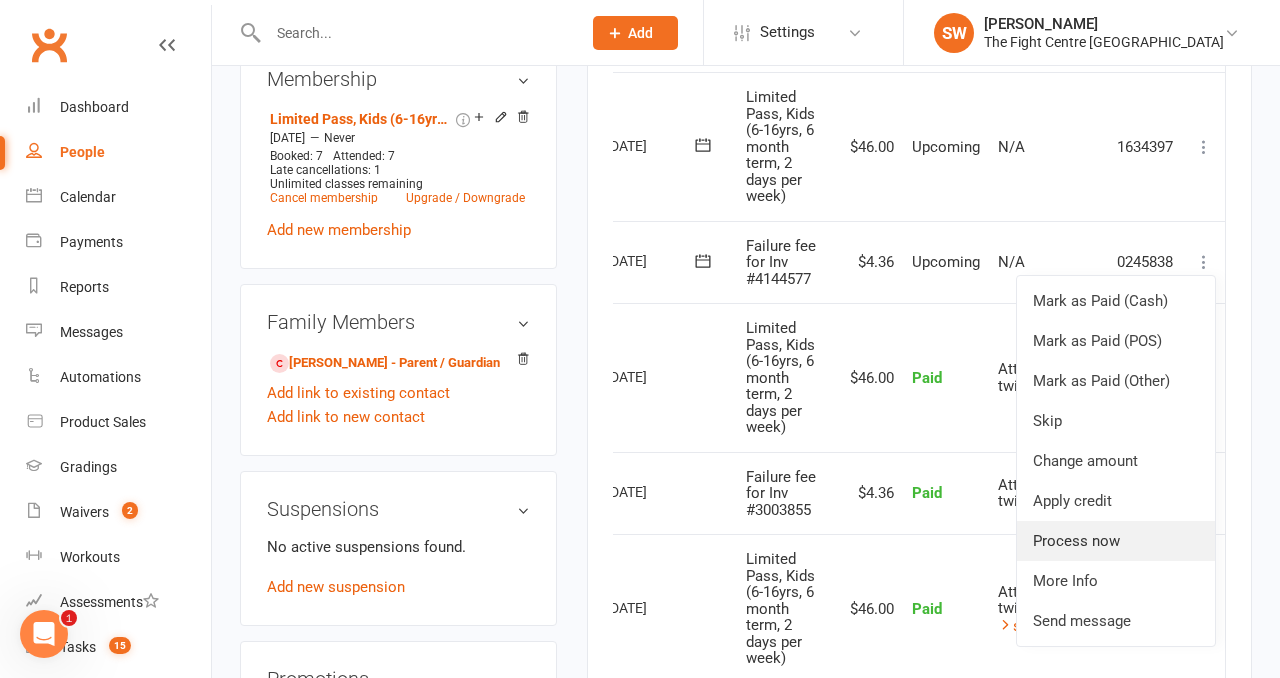 click on "Process now" at bounding box center (1116, 541) 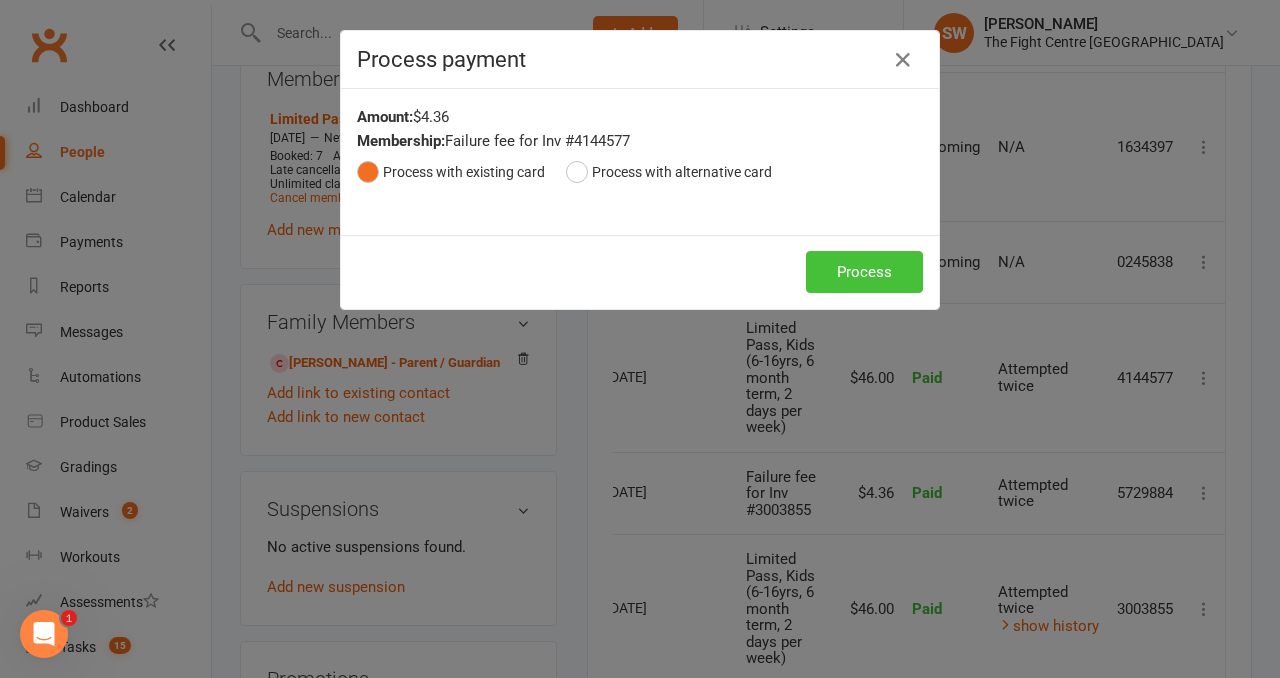 click on "Process" at bounding box center [864, 272] 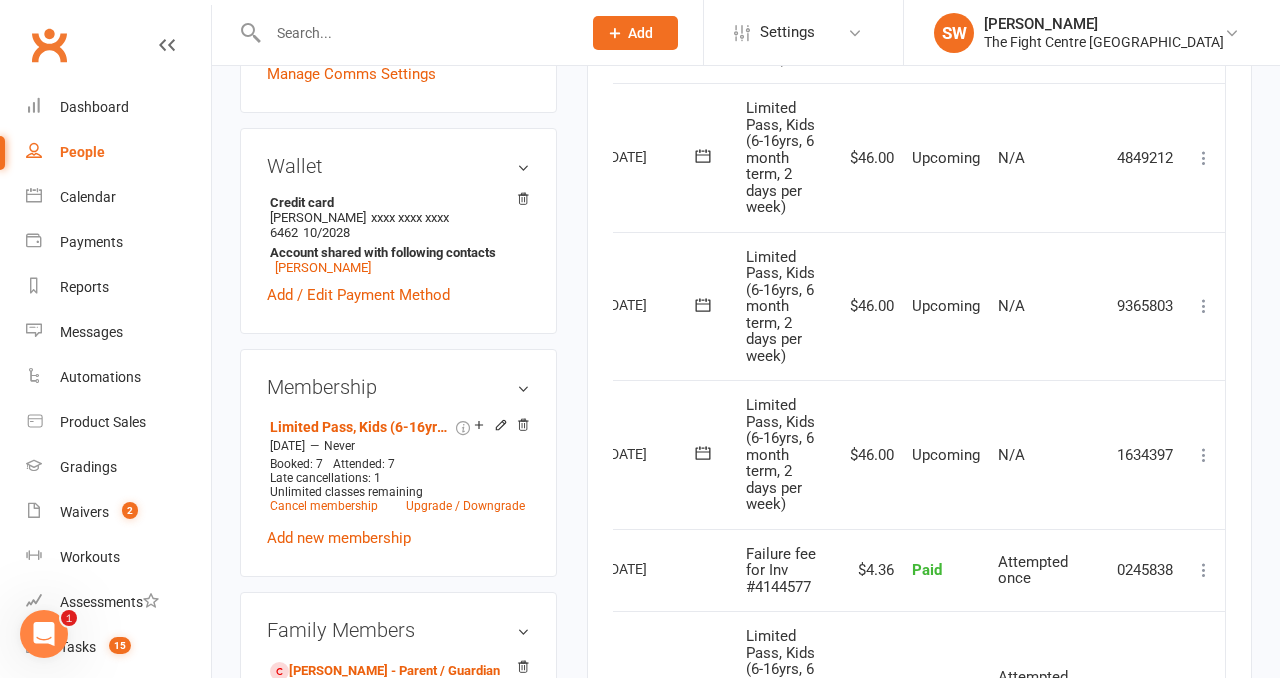 scroll, scrollTop: 0, scrollLeft: 0, axis: both 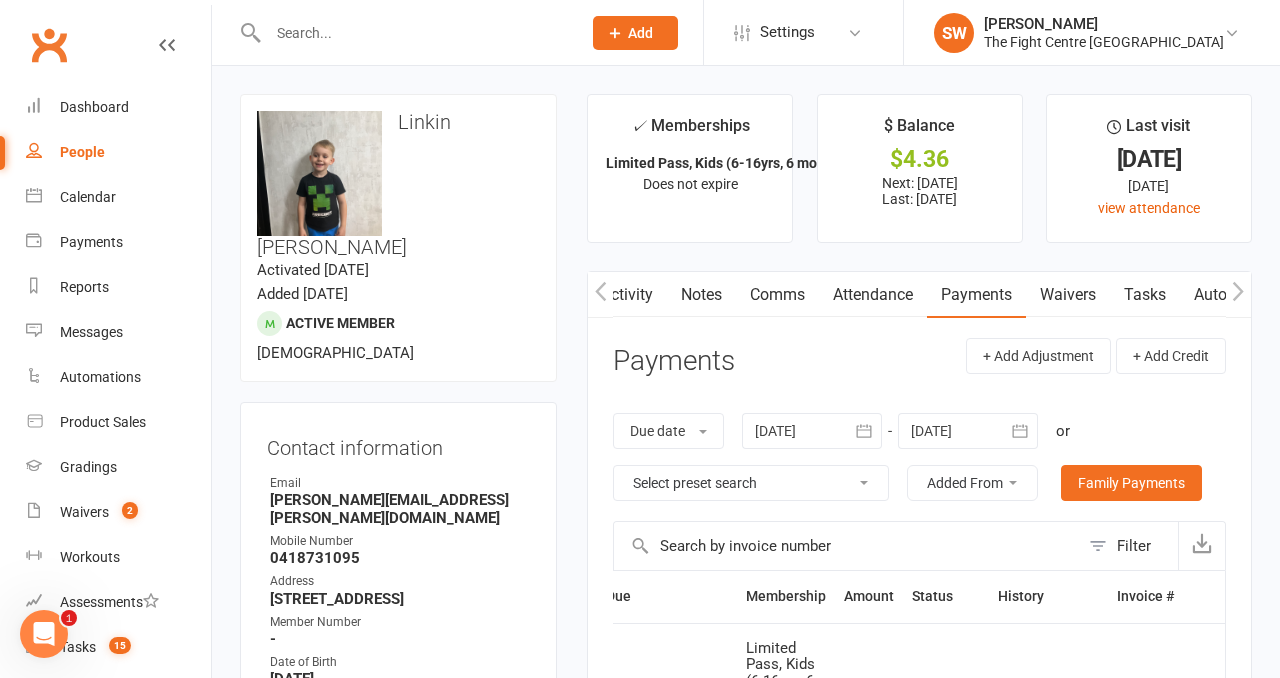 click on "Notes" at bounding box center [701, 295] 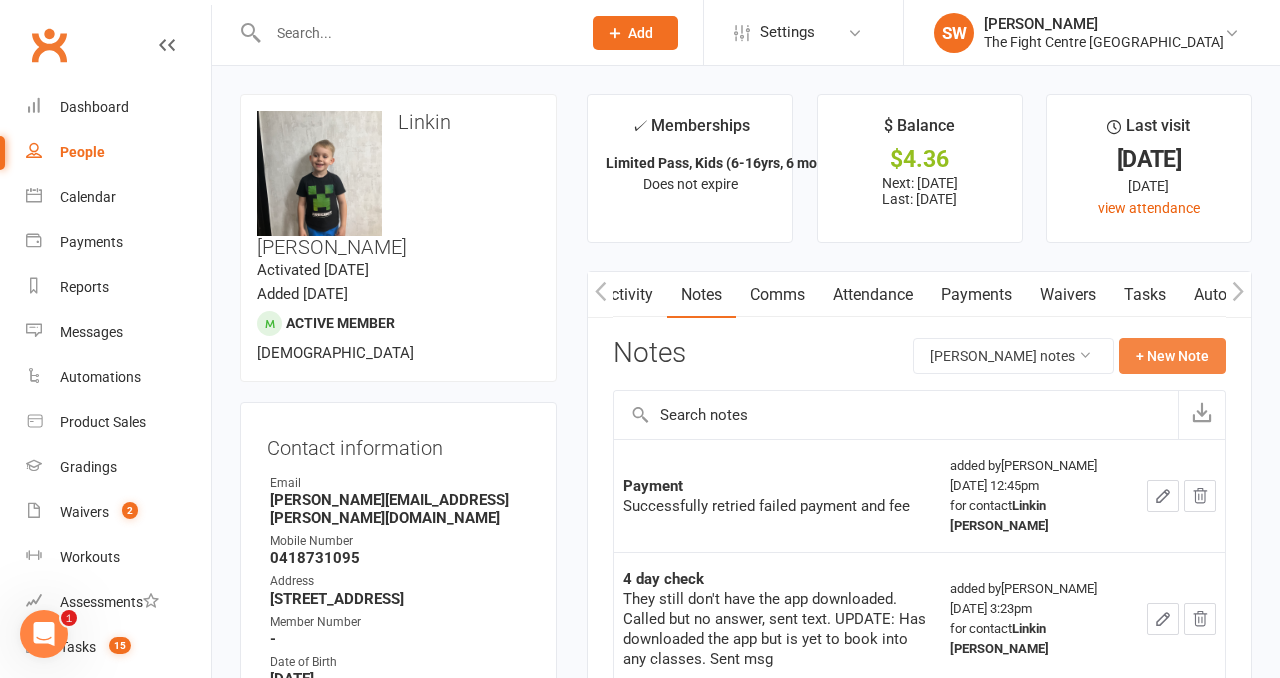 click on "+ New Note" 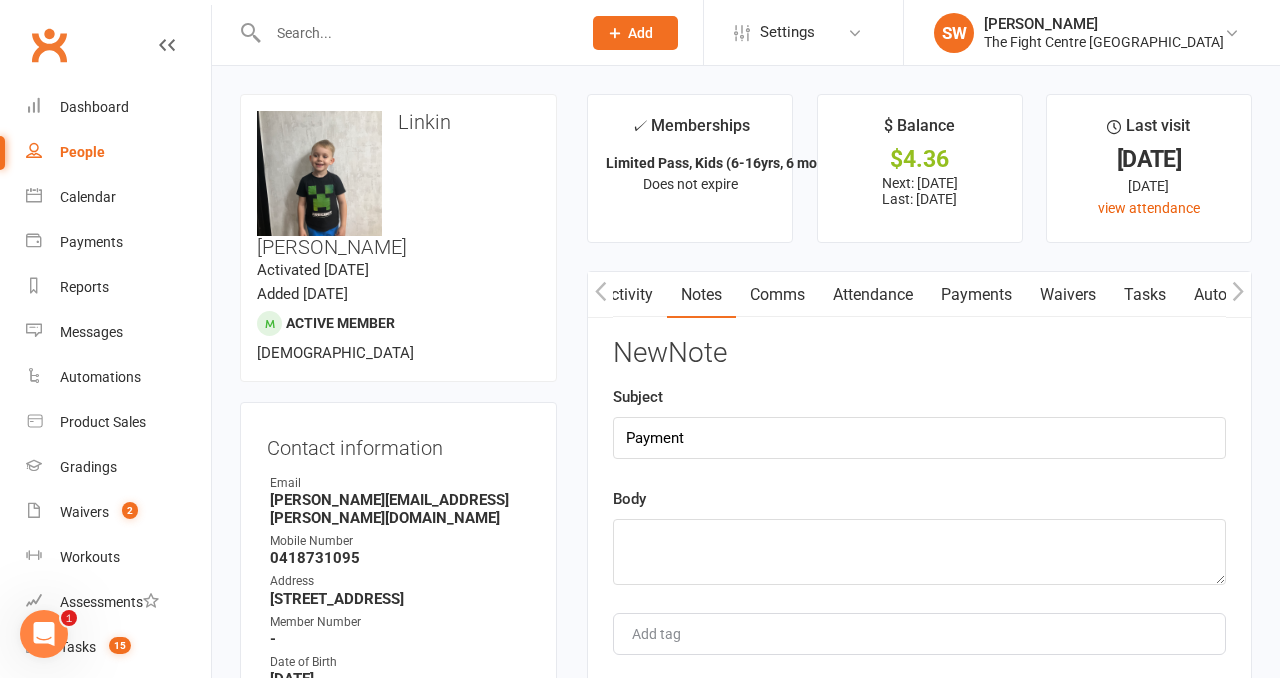 type on "Payment" 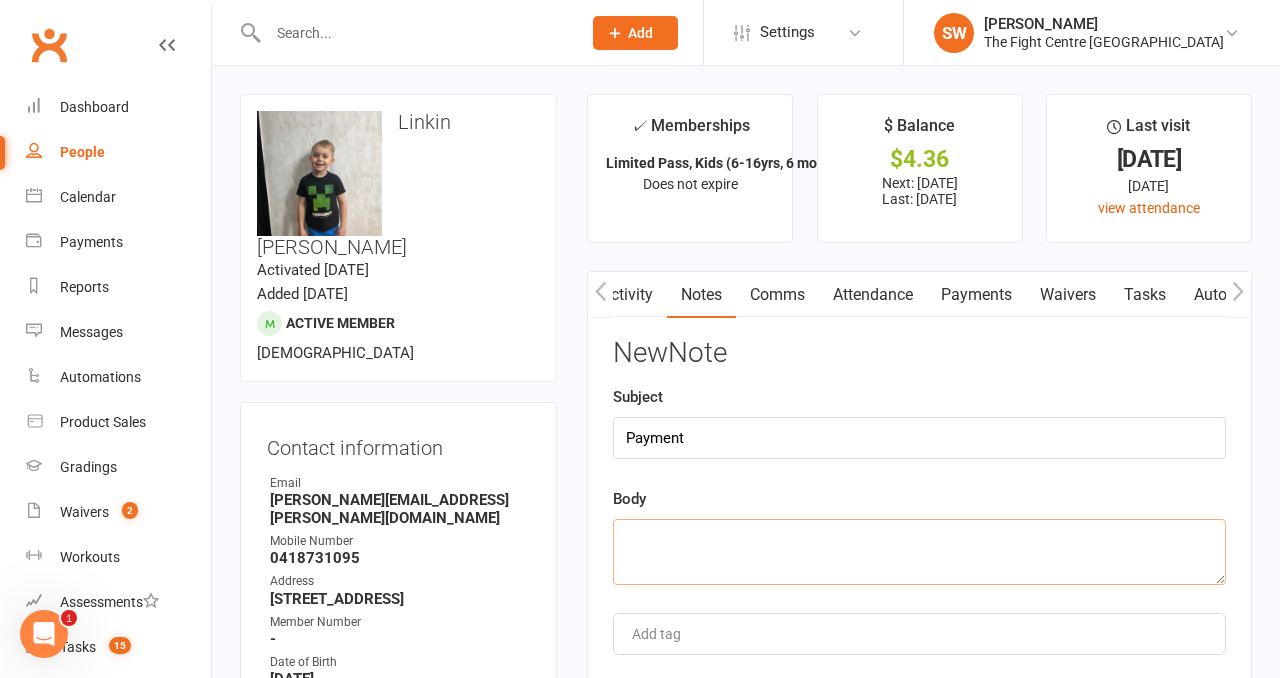 paste on "Successfully retried failed payment" 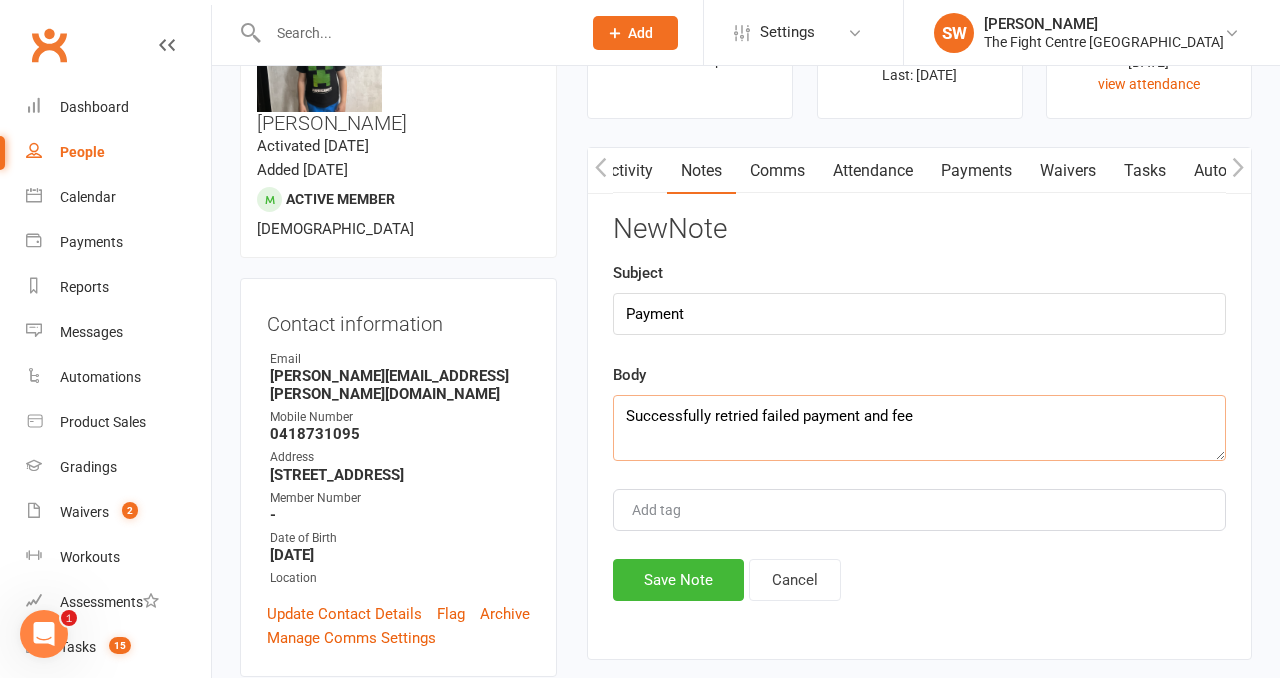 scroll, scrollTop: 329, scrollLeft: 0, axis: vertical 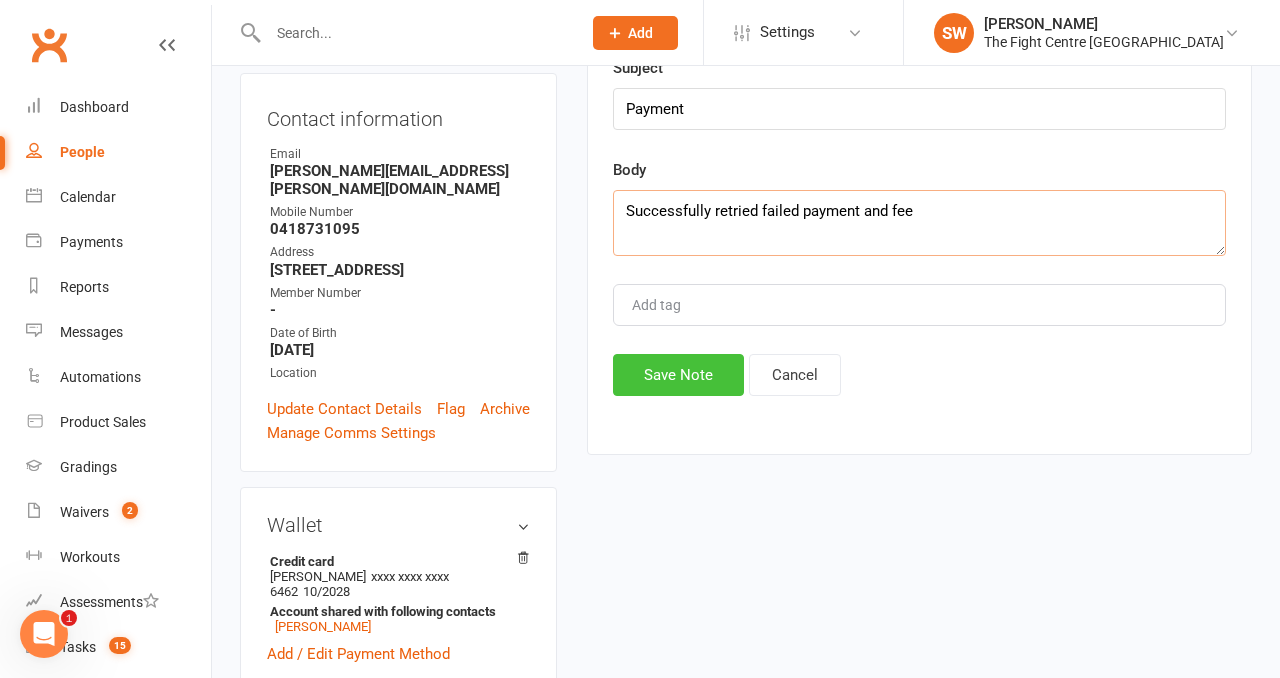 type on "Successfully retried failed payment and fee" 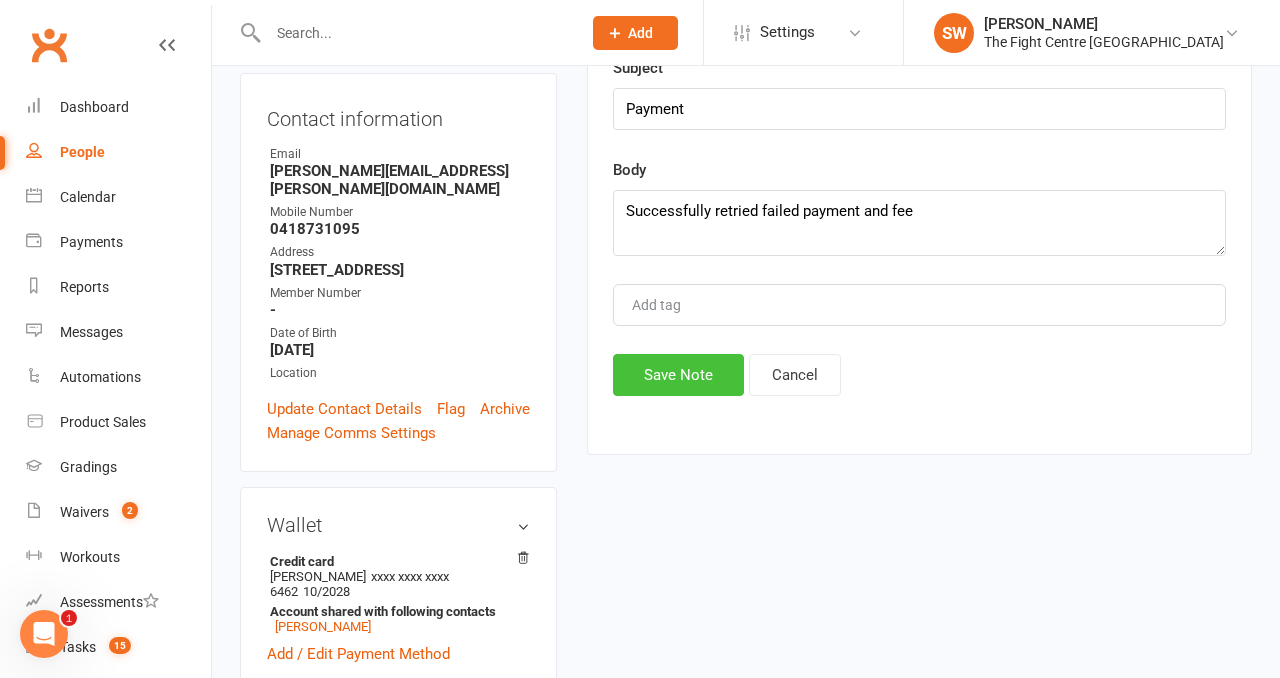 click on "Save Note" 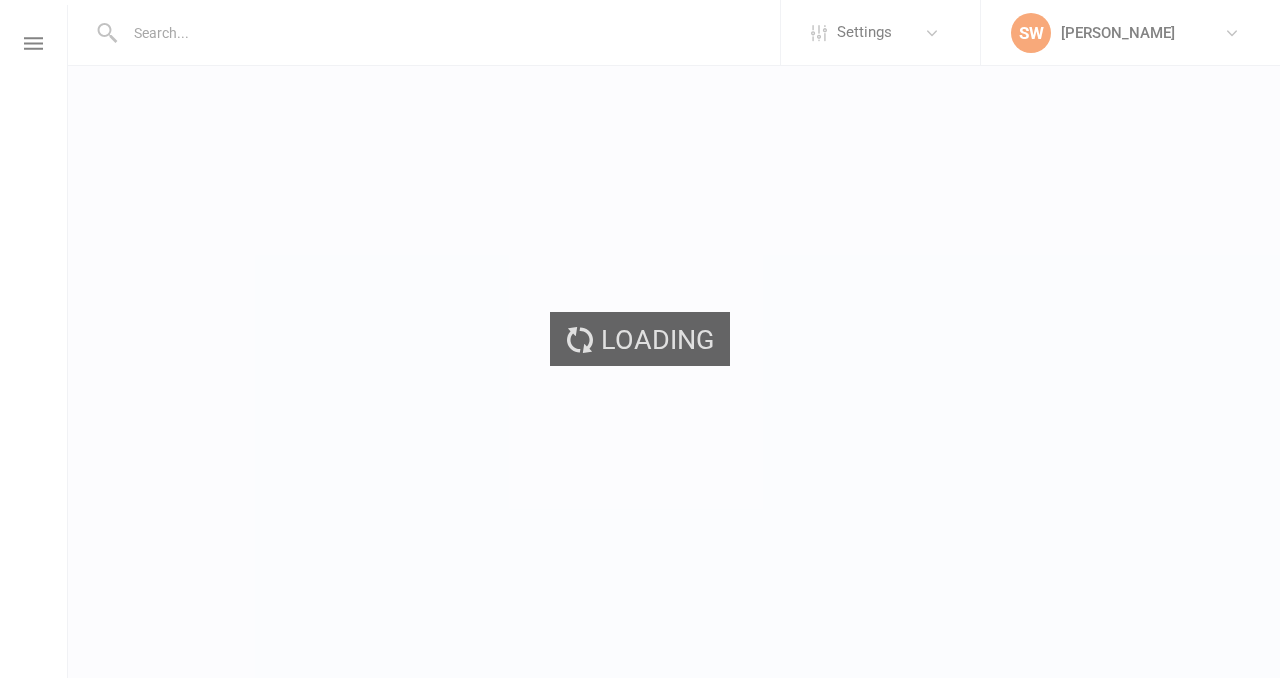 scroll, scrollTop: 0, scrollLeft: 0, axis: both 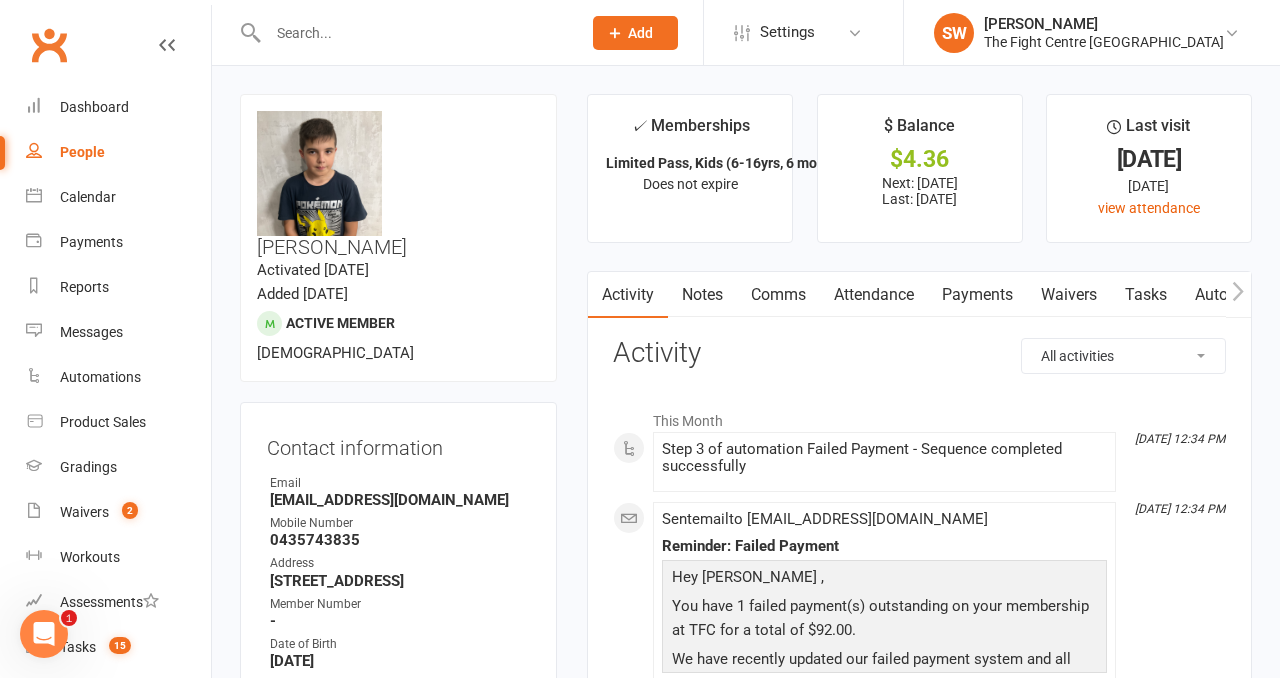 click on "Payments" at bounding box center (977, 295) 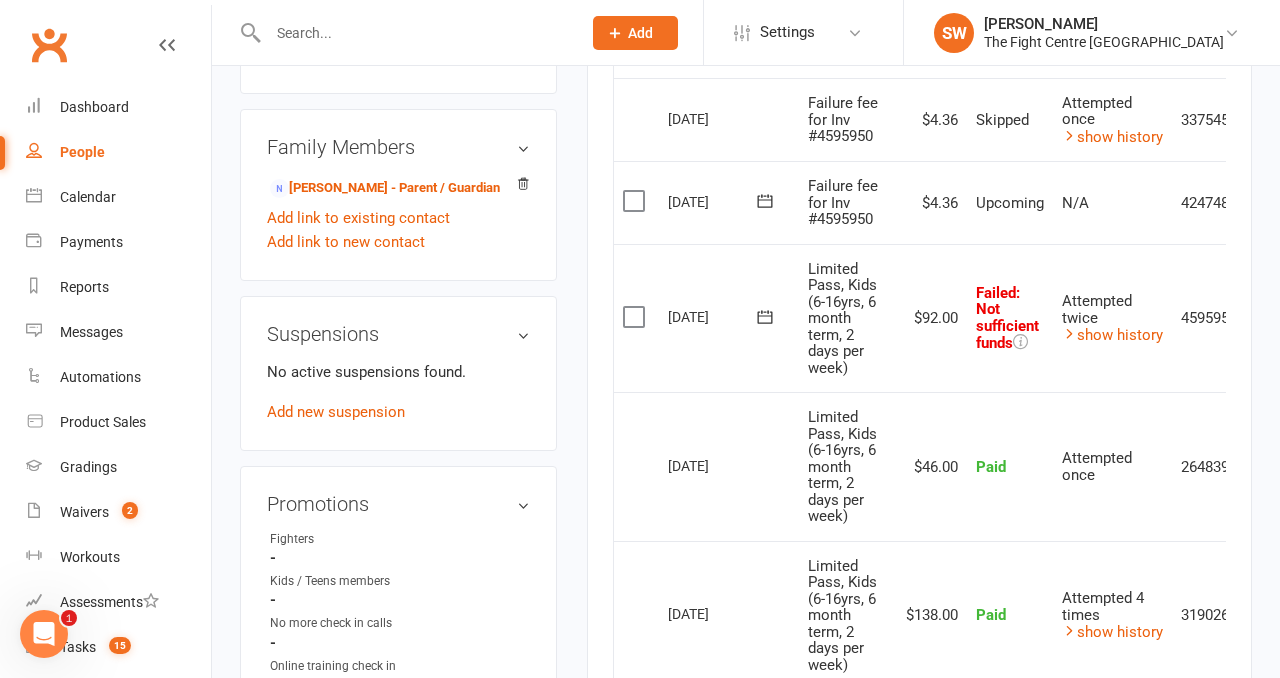 scroll, scrollTop: 1155, scrollLeft: 0, axis: vertical 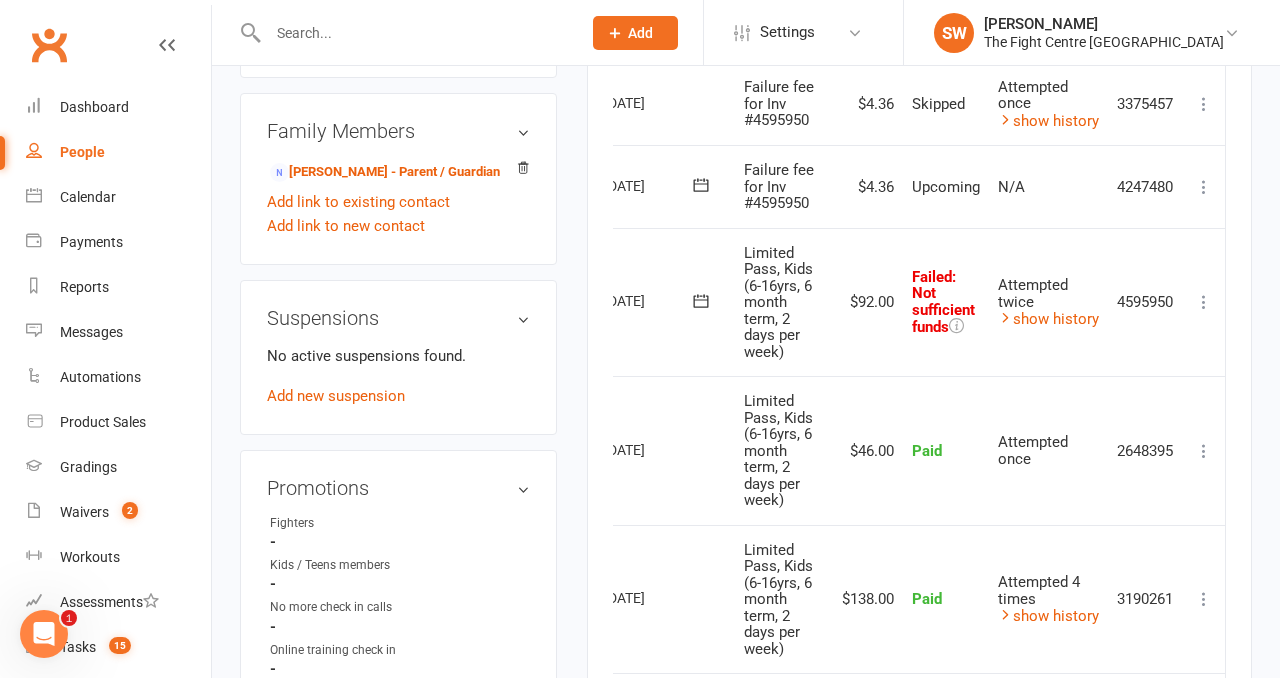 click at bounding box center (1204, 302) 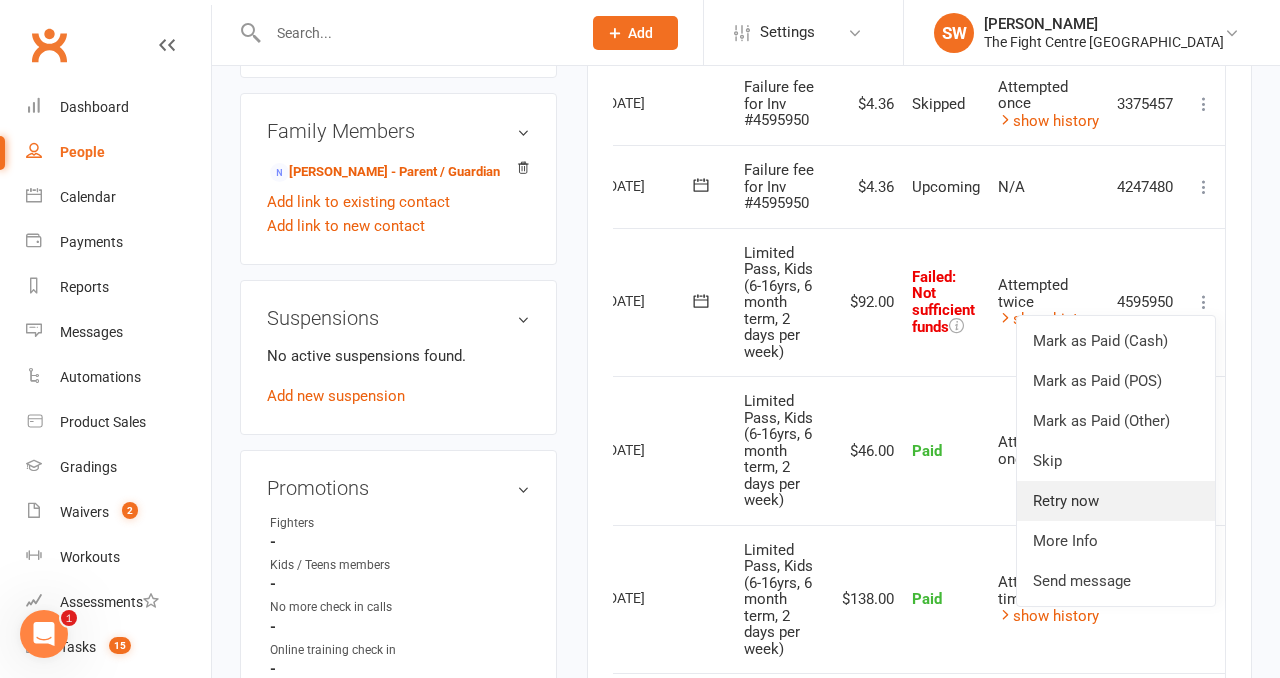 click on "Retry now" at bounding box center (1116, 501) 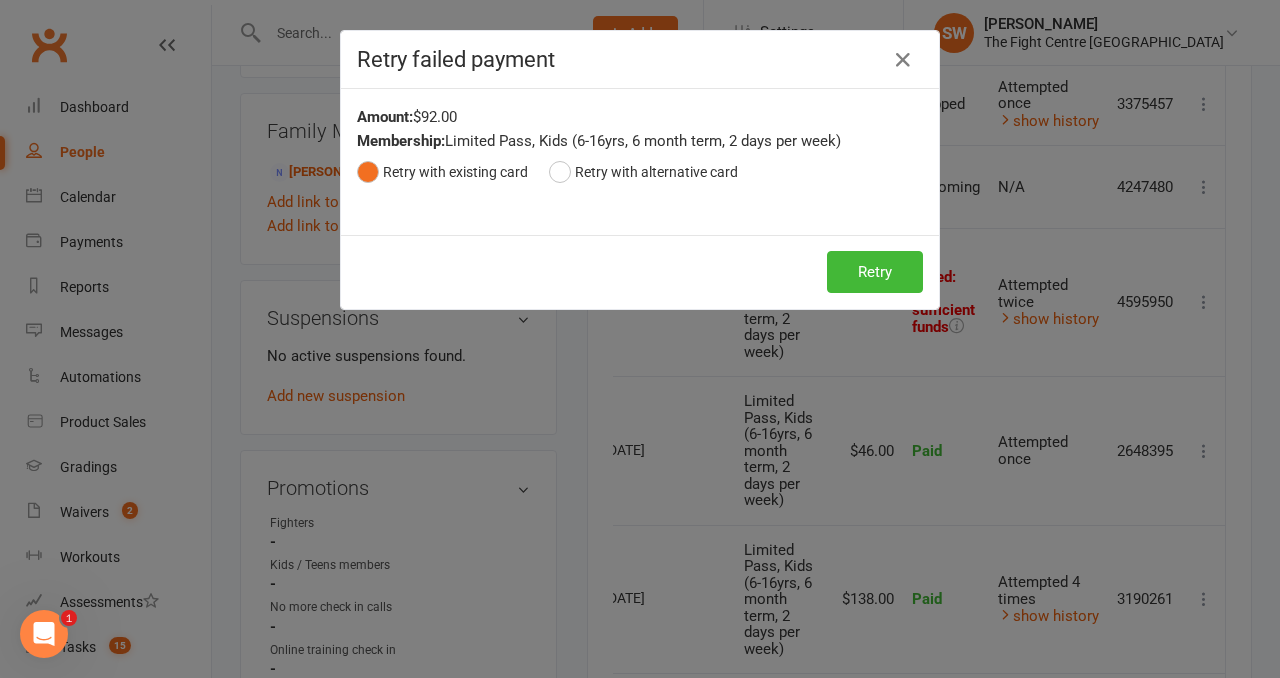 click on "Retry failed payment Amount:  $92.00 Membership:  Limited Pass, Kids (6-16yrs, 6 month term, 2 days per week) Retry with existing card Retry with alternative card Cardholder Name Card Number Exp. Month MM 01 02 03 04 05 06 07 08 09 10 11 12 Exp. Year YYYY 2025 2026 2027 2028 2029 2030 2031 2032 2033 2034 CCV 36238954 92.00 Retry Retry" at bounding box center [640, 339] 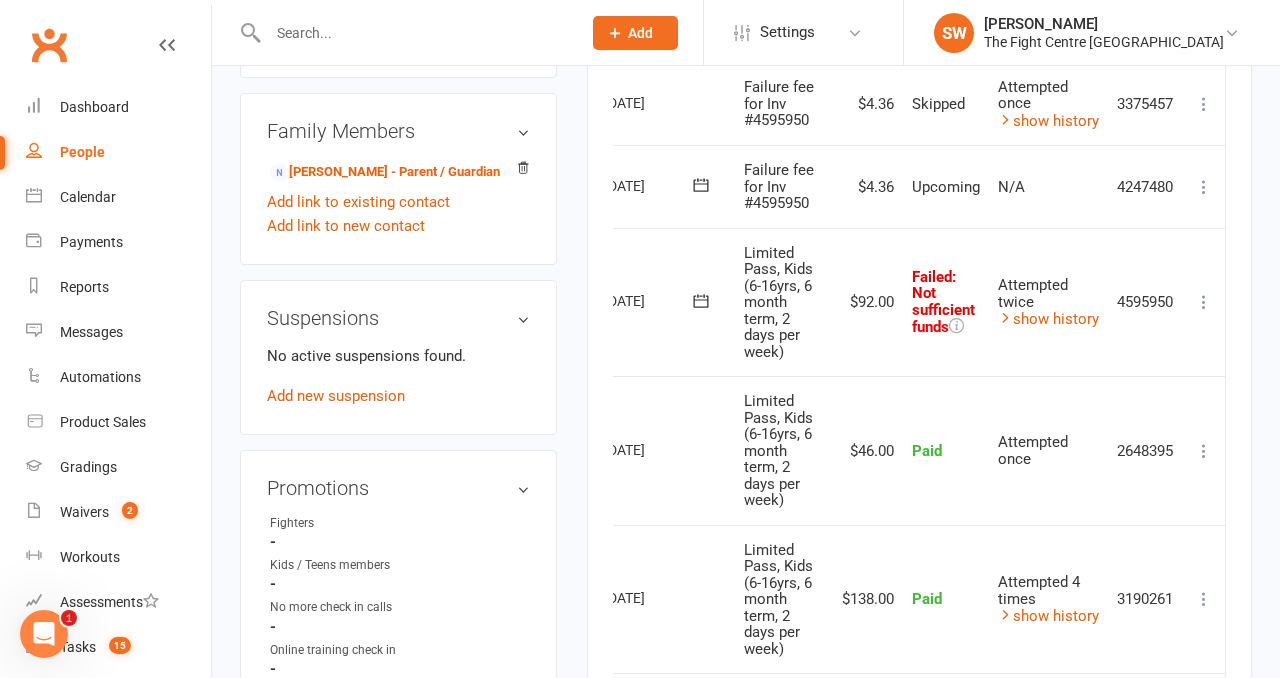 click at bounding box center (1204, 302) 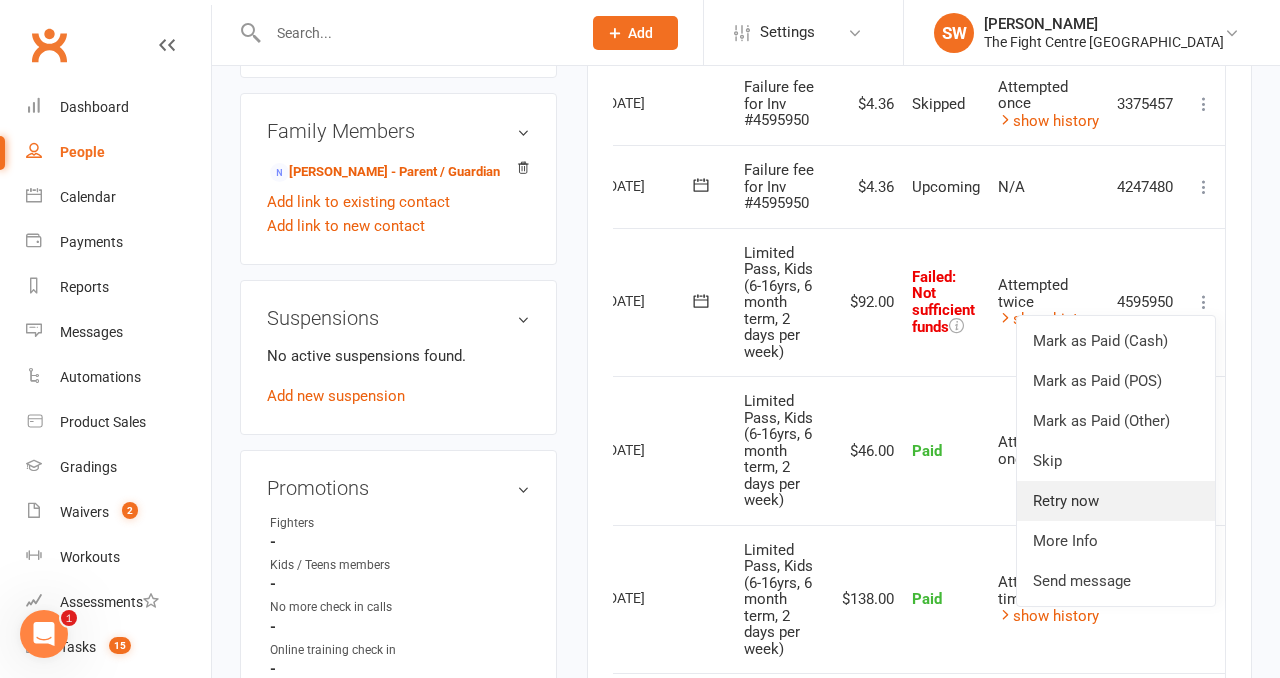 click on "Retry now" at bounding box center [1116, 501] 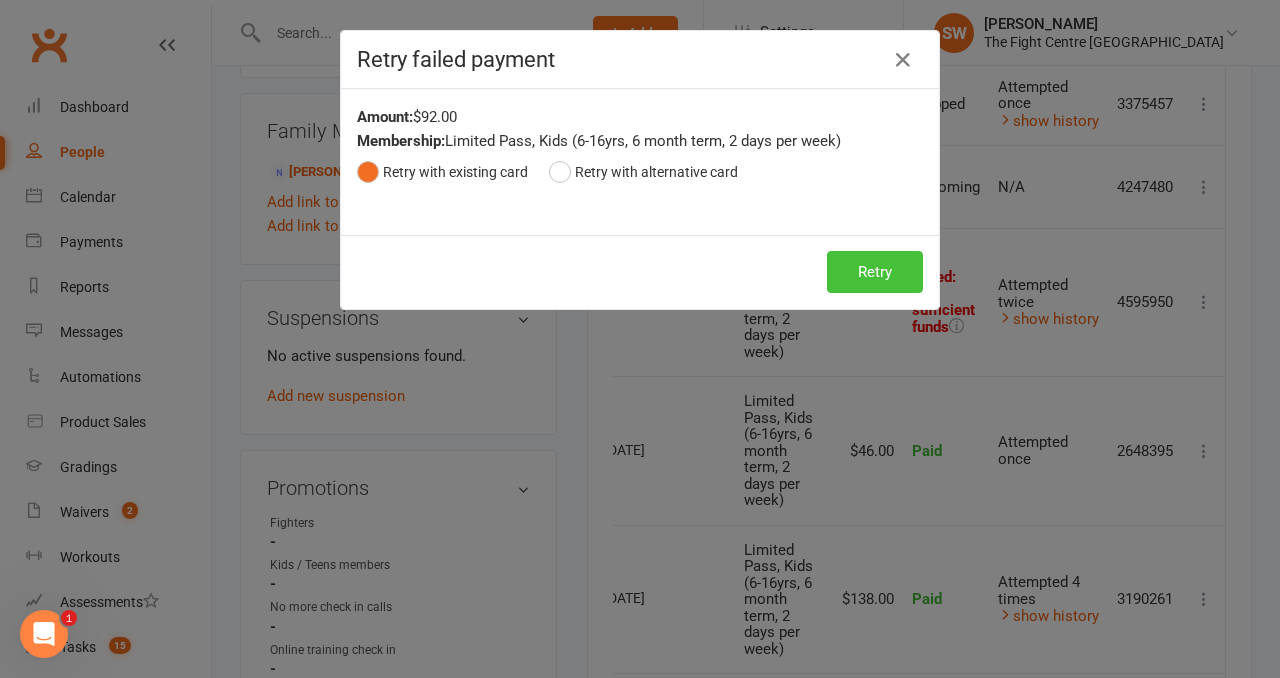 click on "Retry" at bounding box center [875, 272] 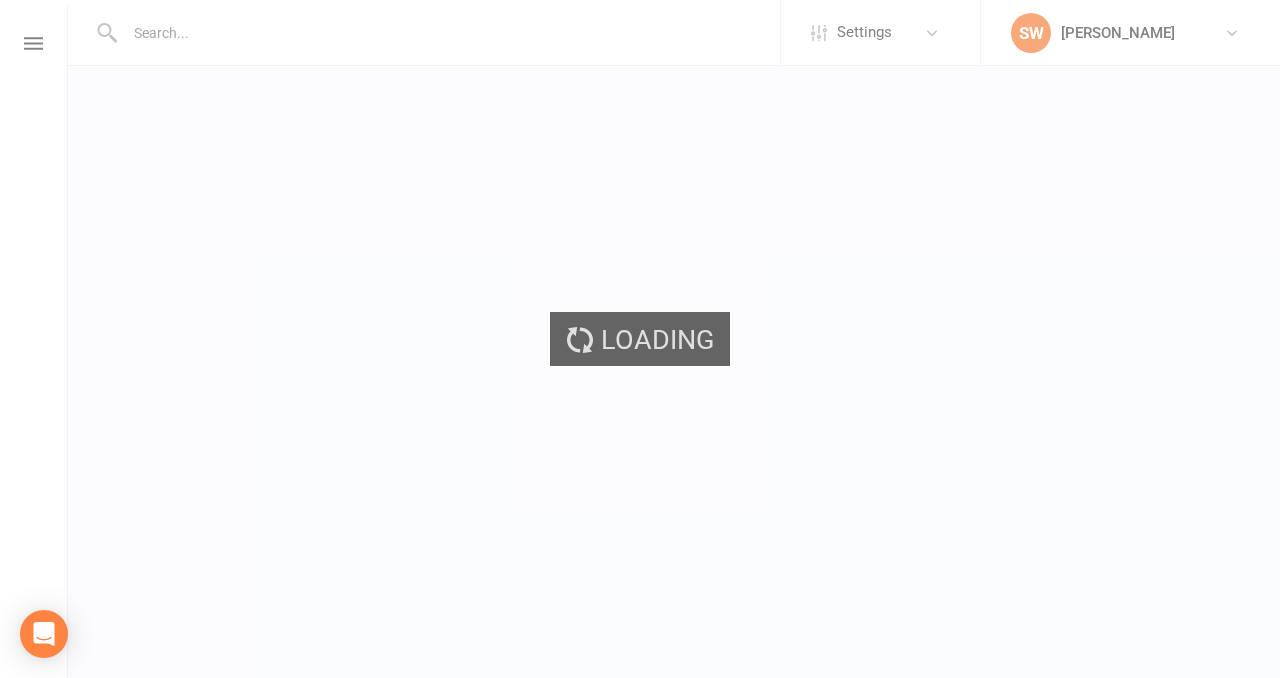 scroll, scrollTop: 0, scrollLeft: 0, axis: both 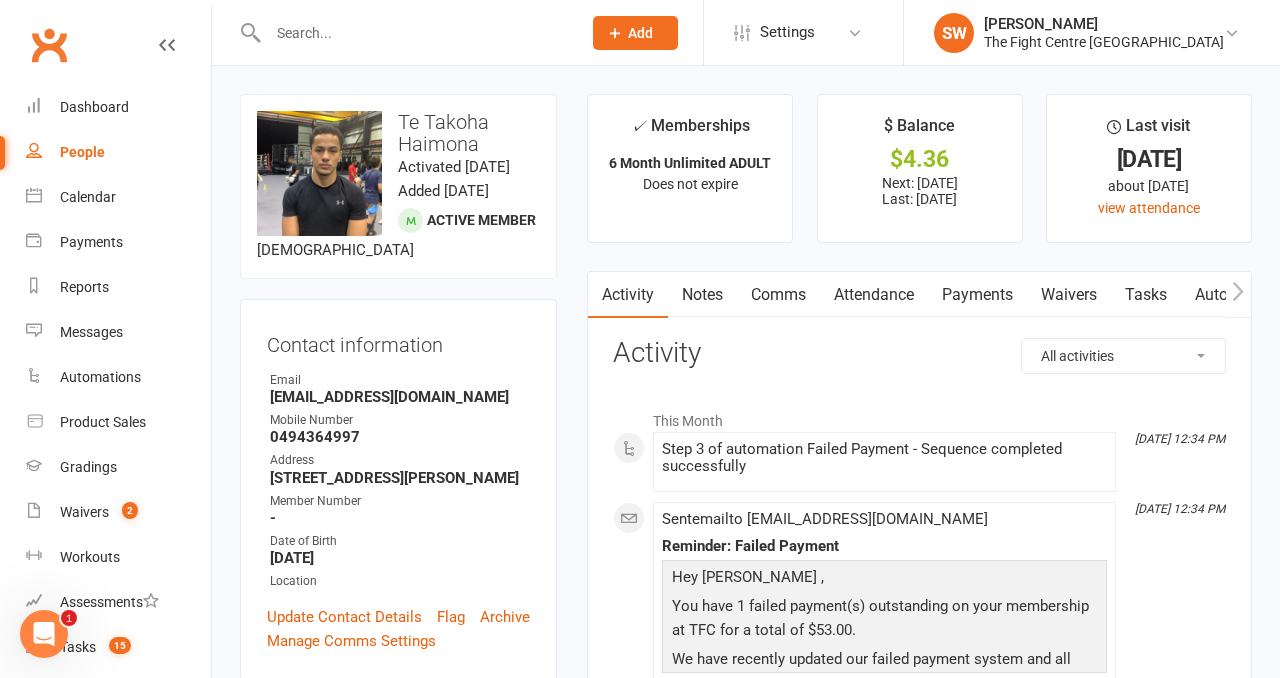 click on "Payments" at bounding box center [977, 295] 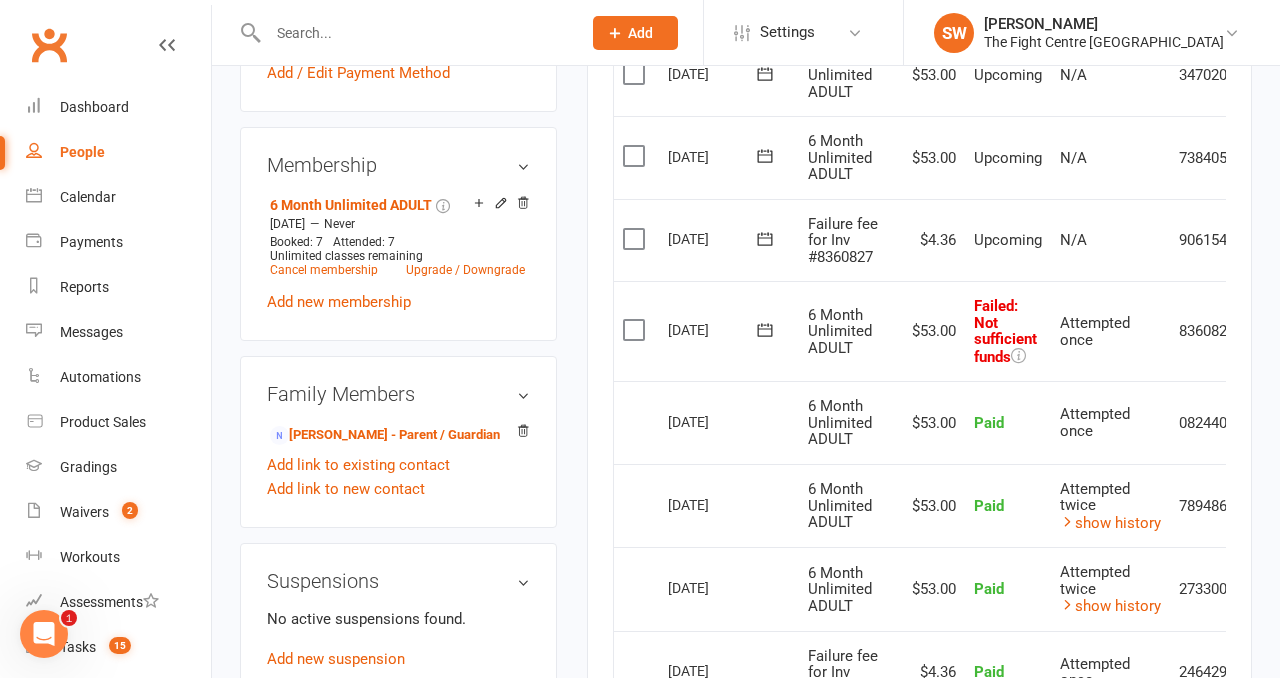 scroll, scrollTop: 756, scrollLeft: 0, axis: vertical 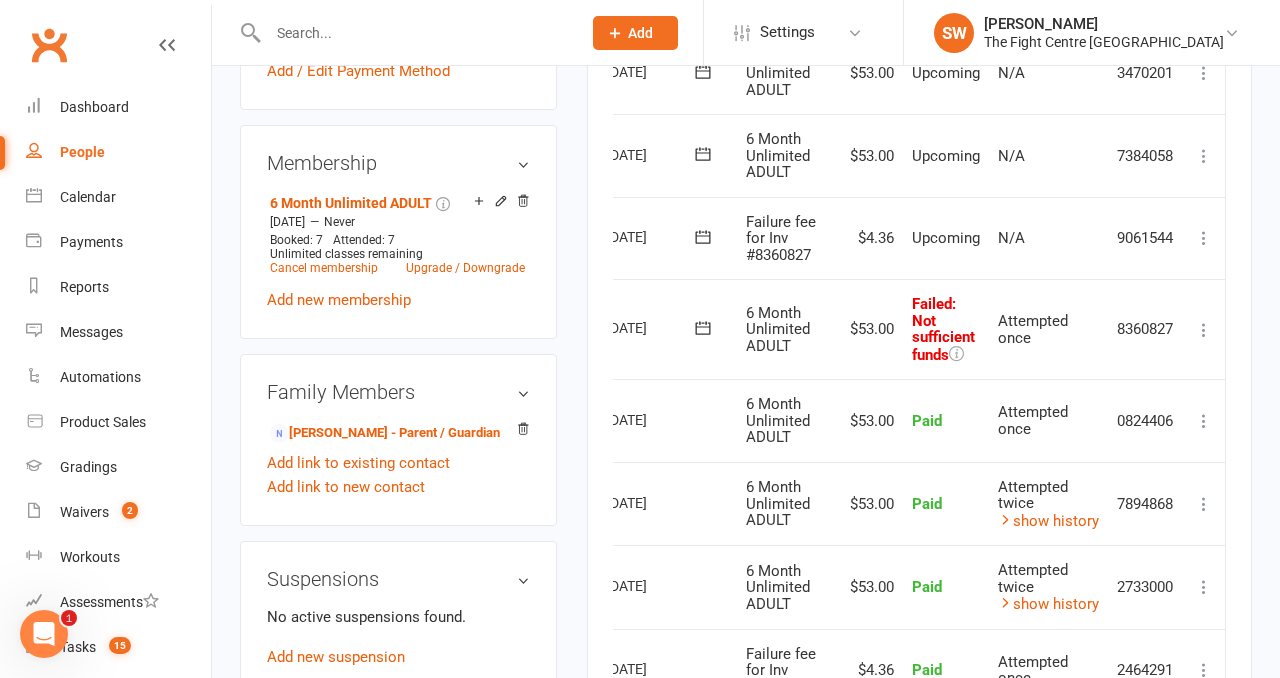 click at bounding box center [1204, 330] 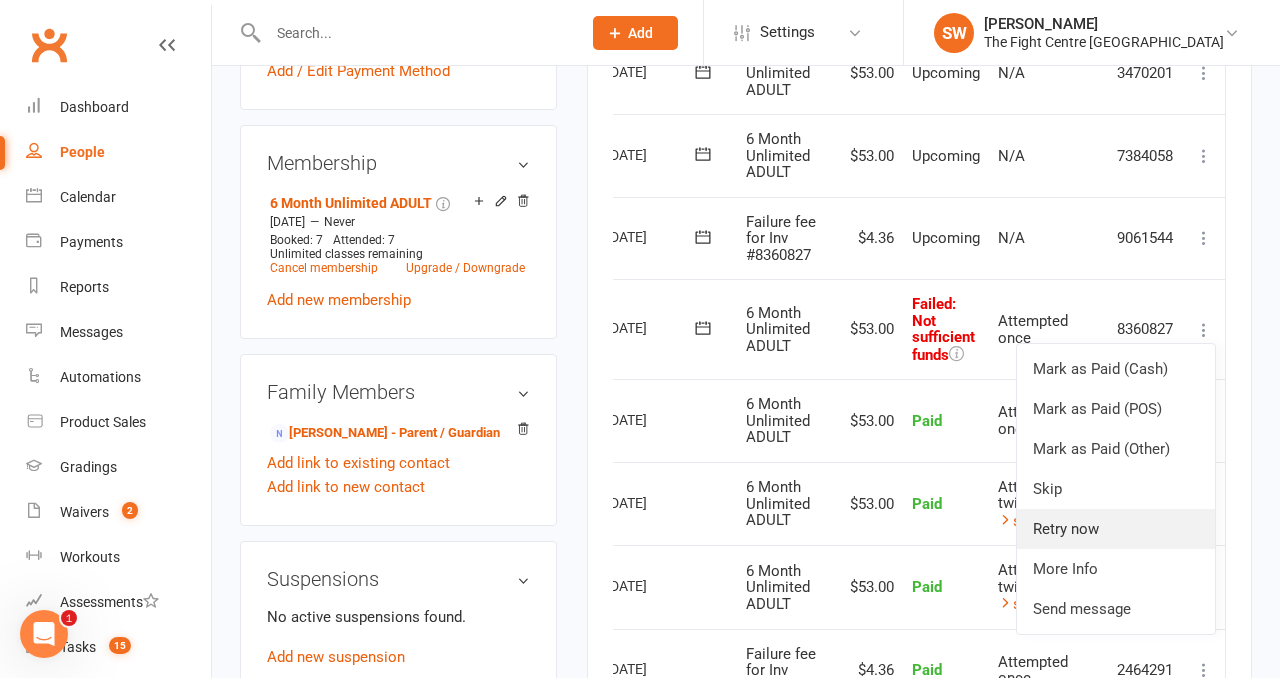 click on "Retry now" at bounding box center (1116, 529) 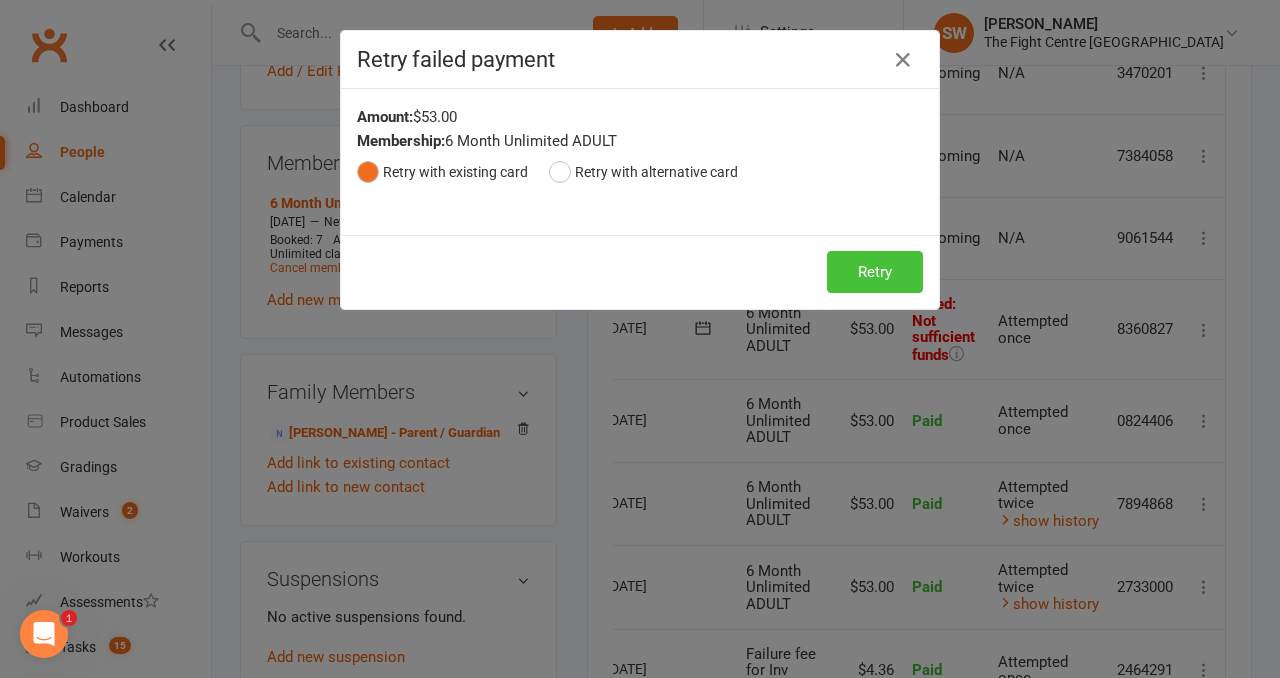 click on "Retry" at bounding box center (875, 272) 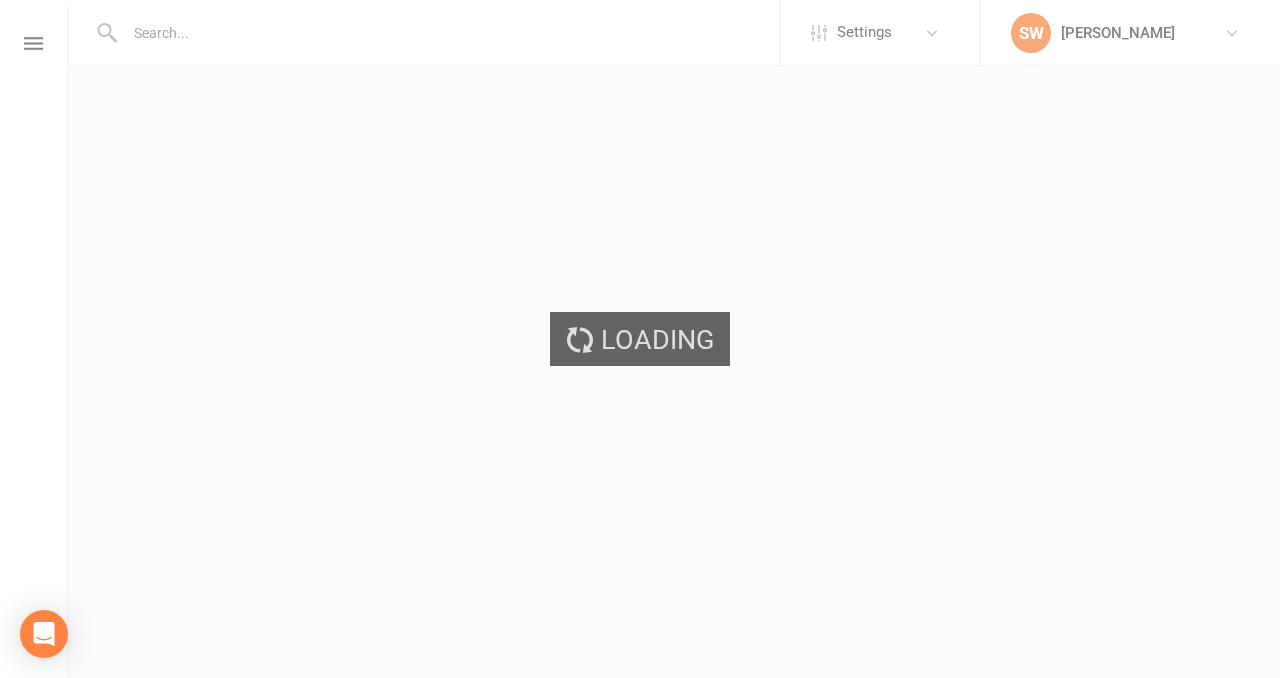 scroll, scrollTop: 0, scrollLeft: 0, axis: both 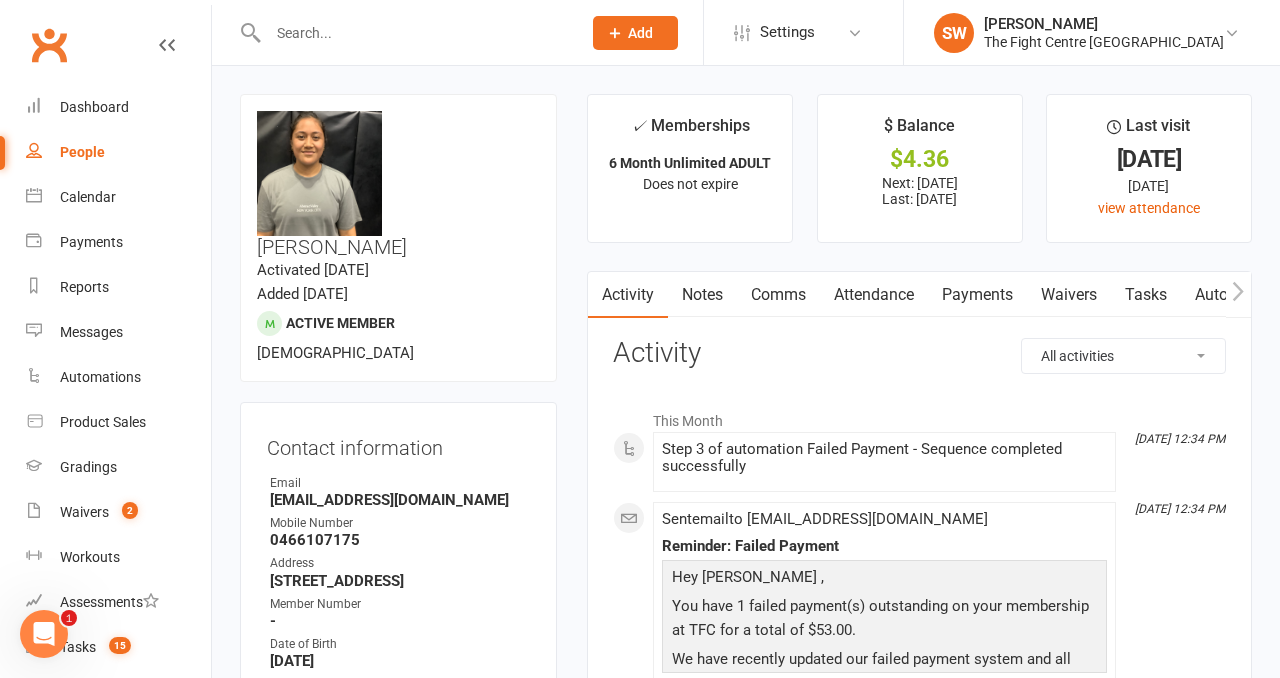 click on "Payments" at bounding box center [977, 295] 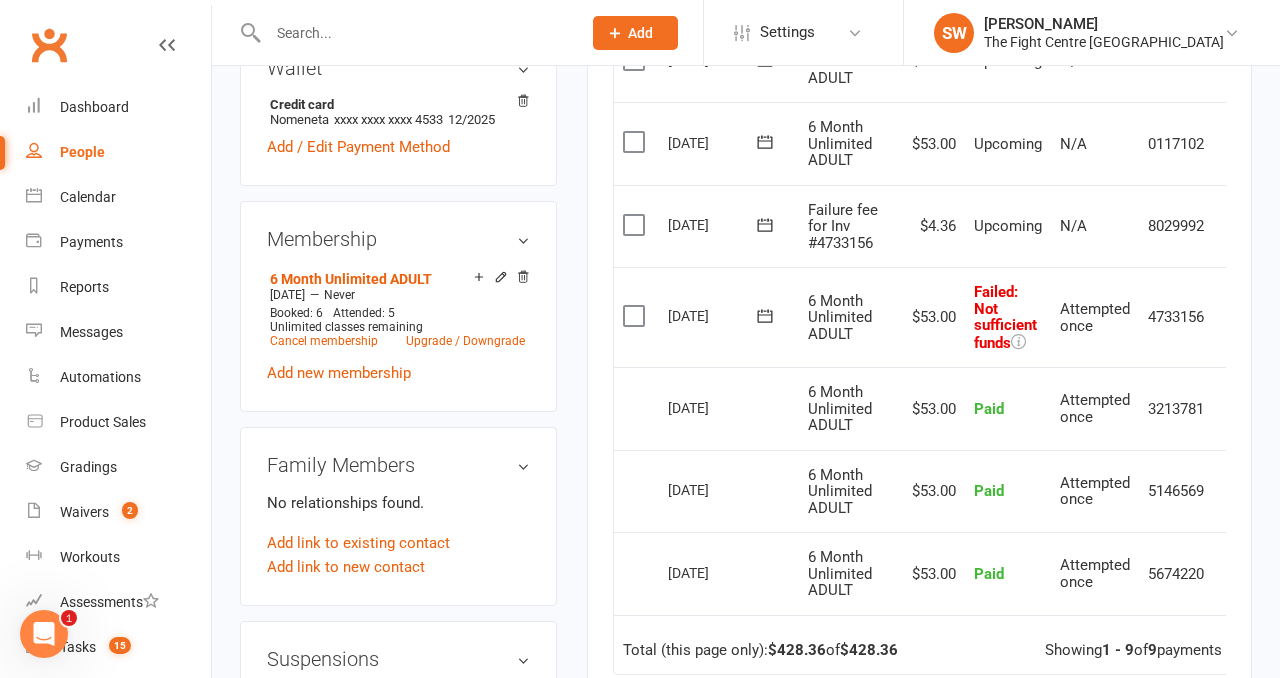 scroll, scrollTop: 826, scrollLeft: 0, axis: vertical 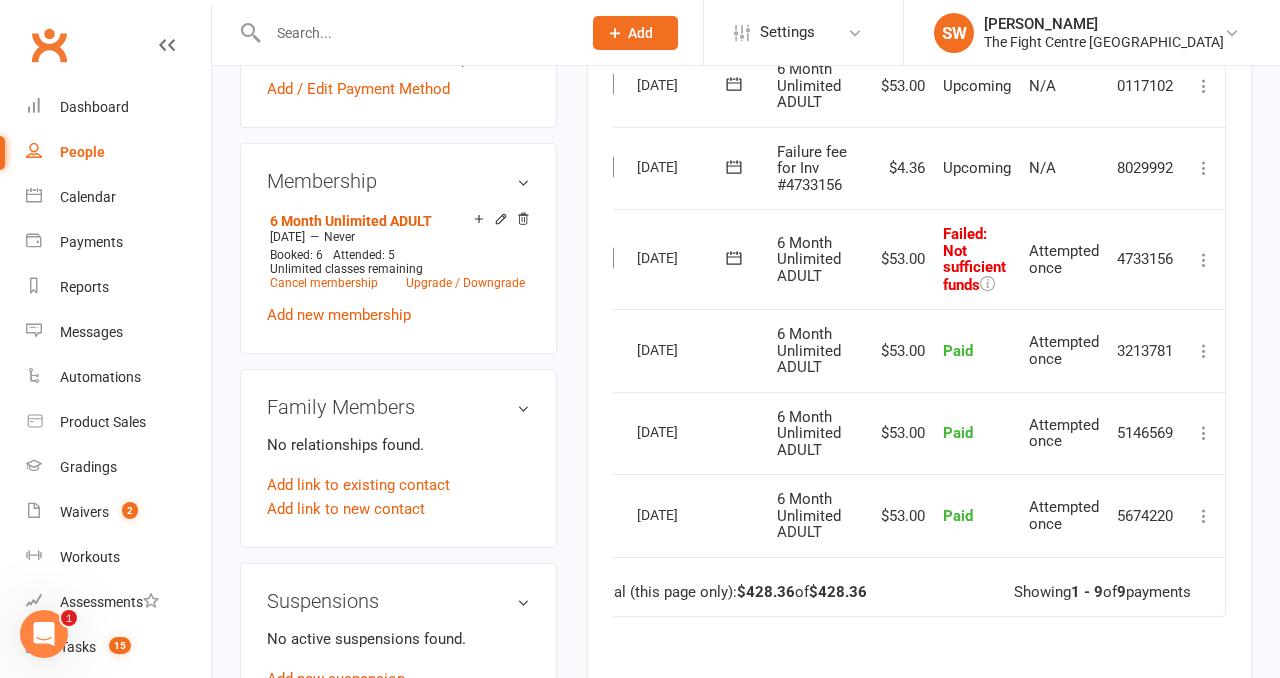 click at bounding box center [1204, 260] 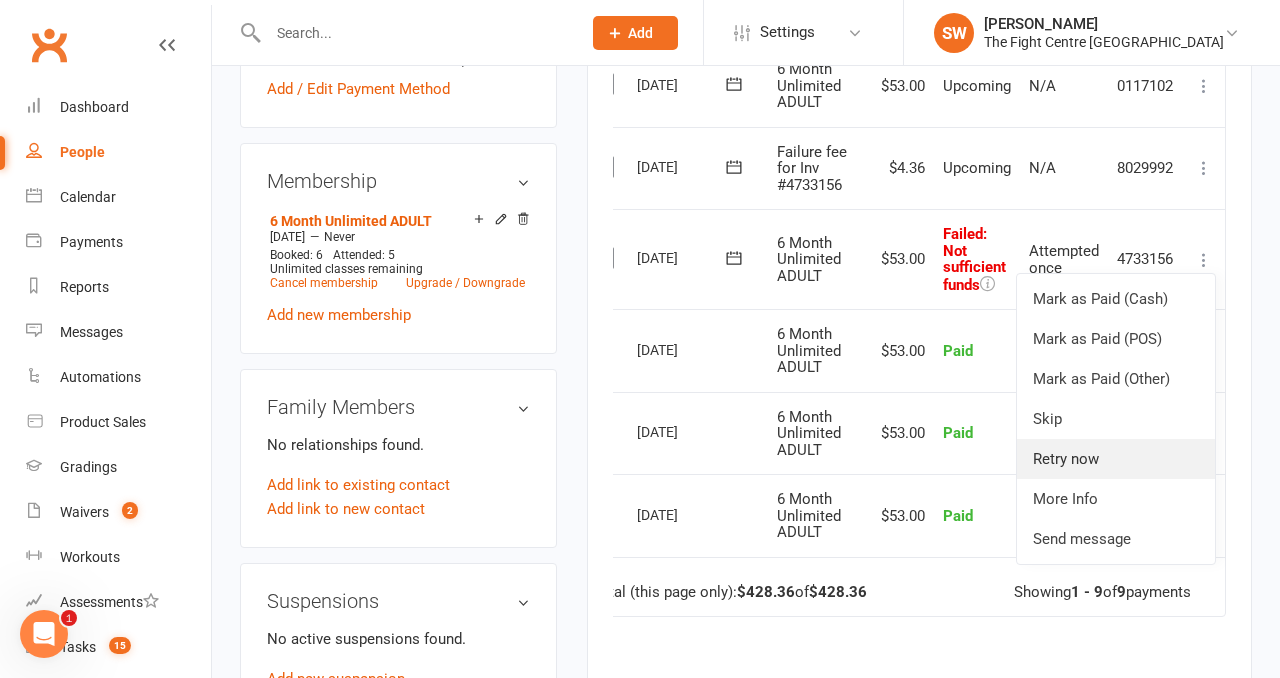 click on "Retry now" at bounding box center (1116, 459) 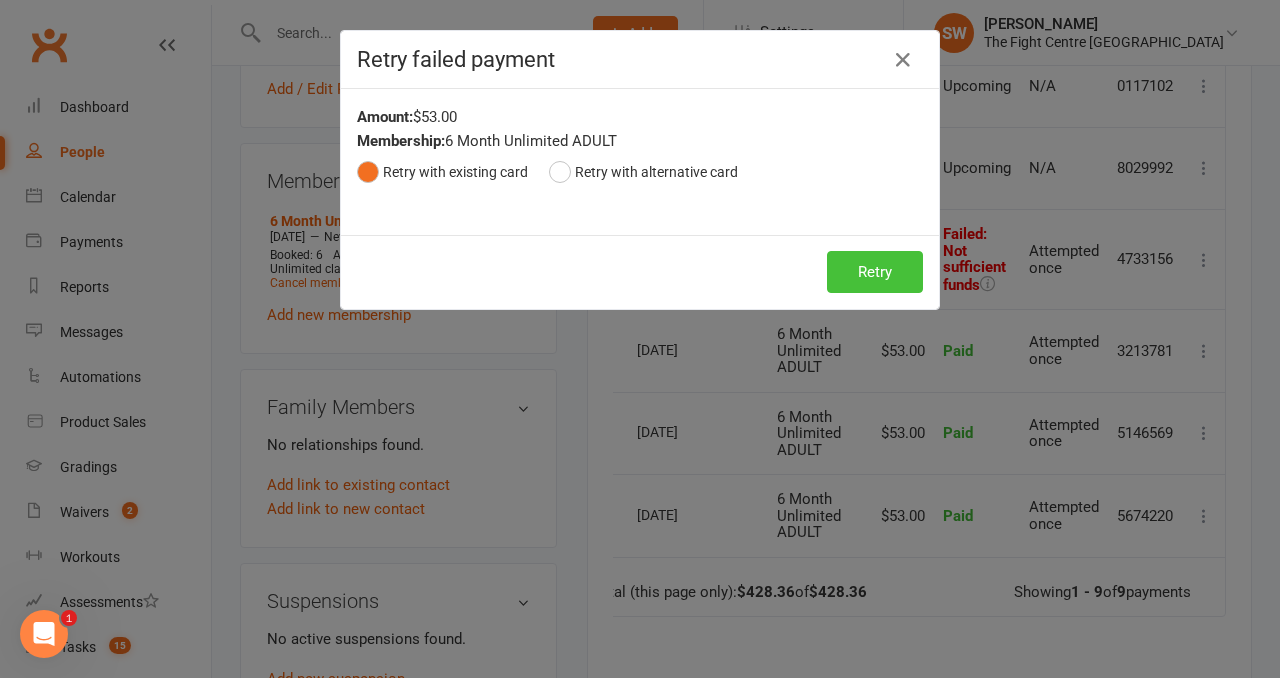 click on "Retry" at bounding box center [875, 272] 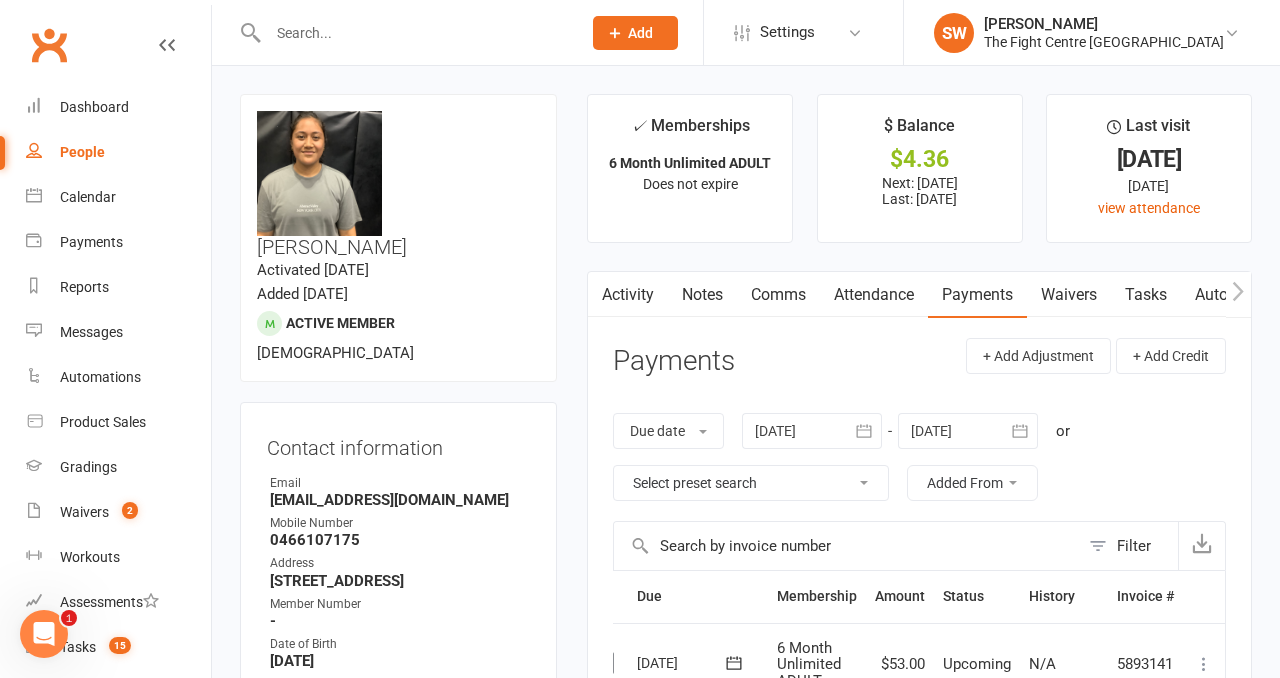 scroll, scrollTop: 7, scrollLeft: 0, axis: vertical 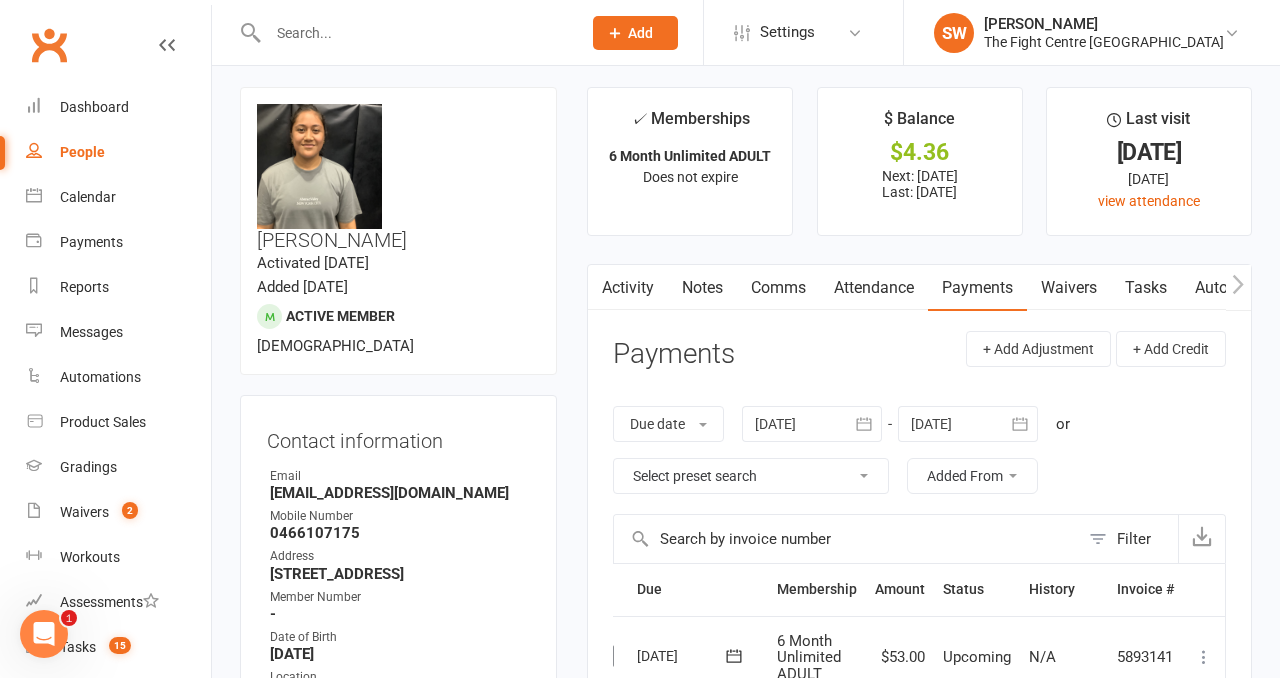 click on "Notes" at bounding box center [702, 288] 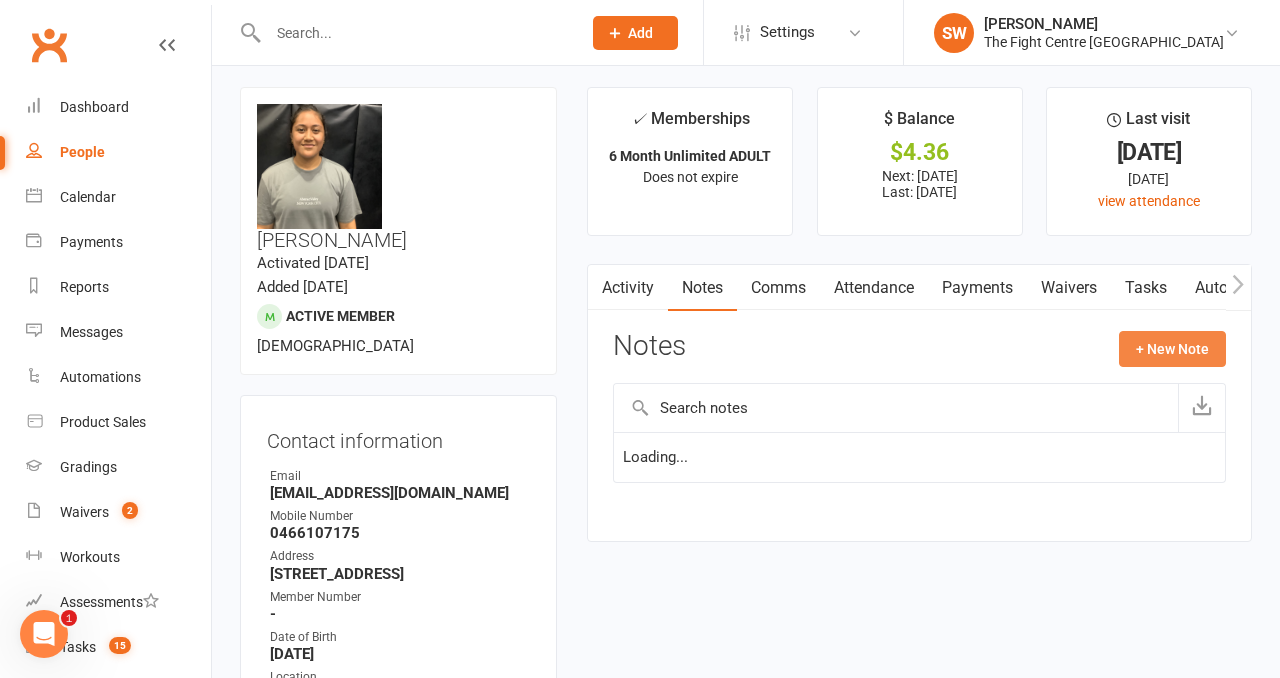 click on "+ New Note" 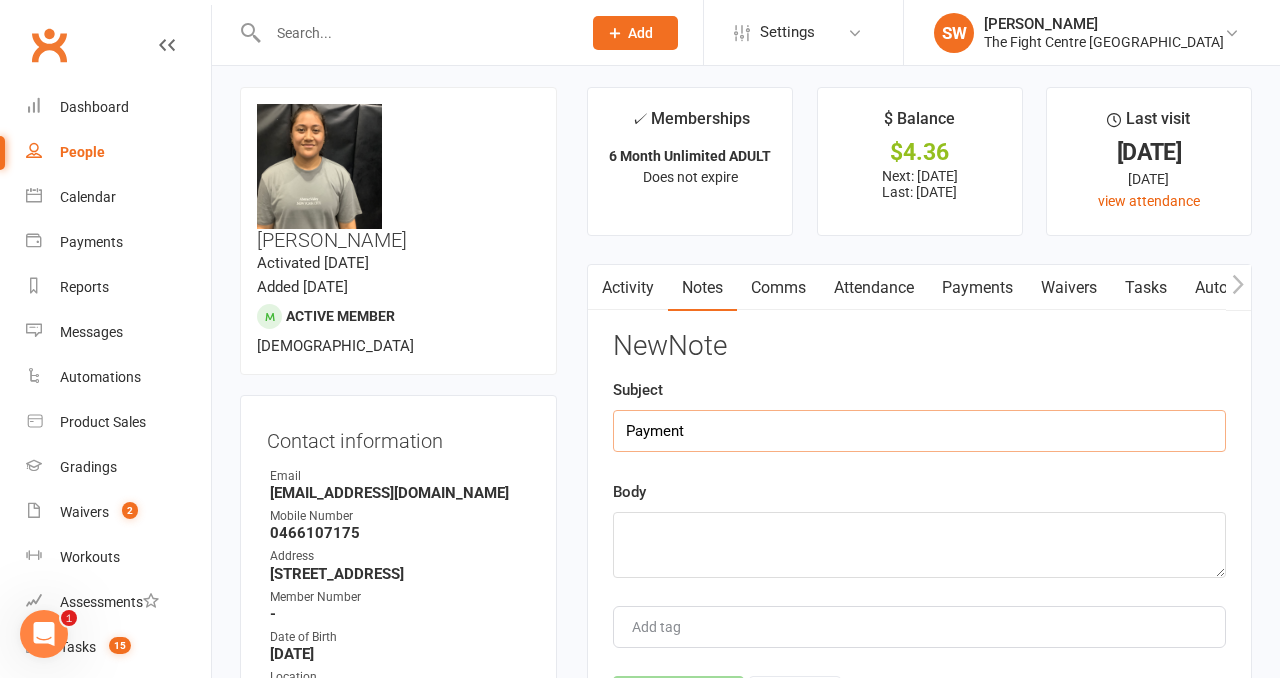 type on "Payment" 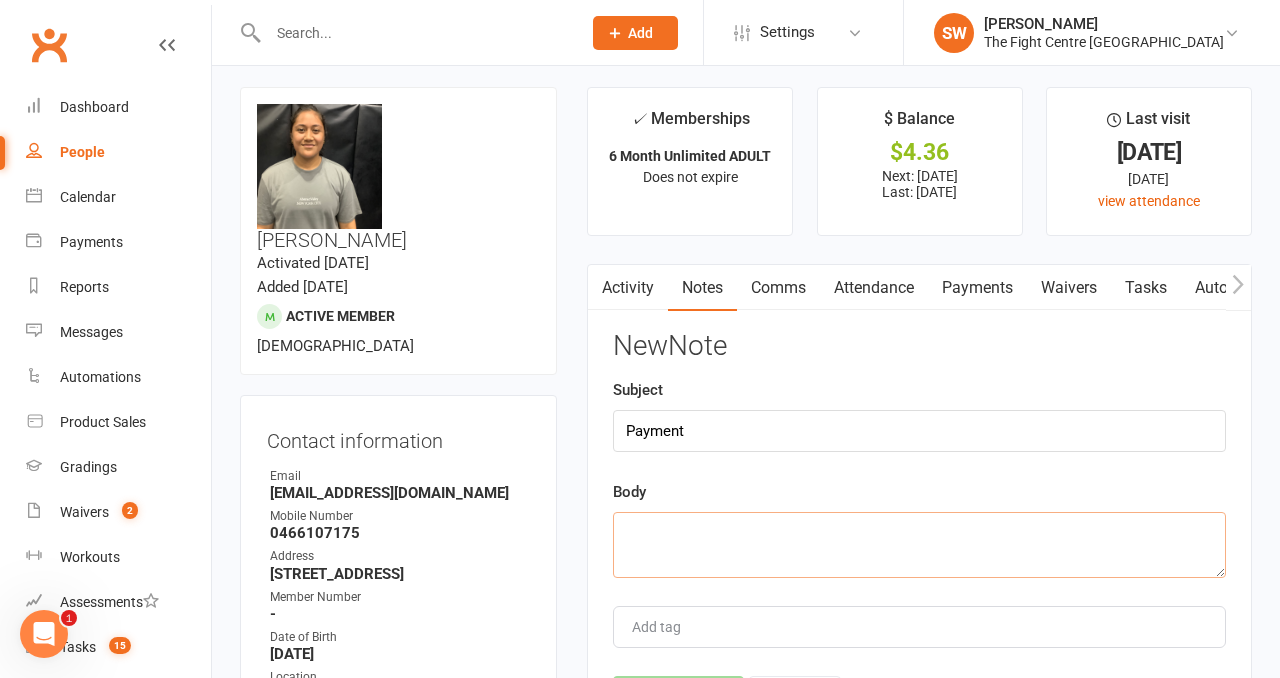paste on "Successfully retried failed payment" 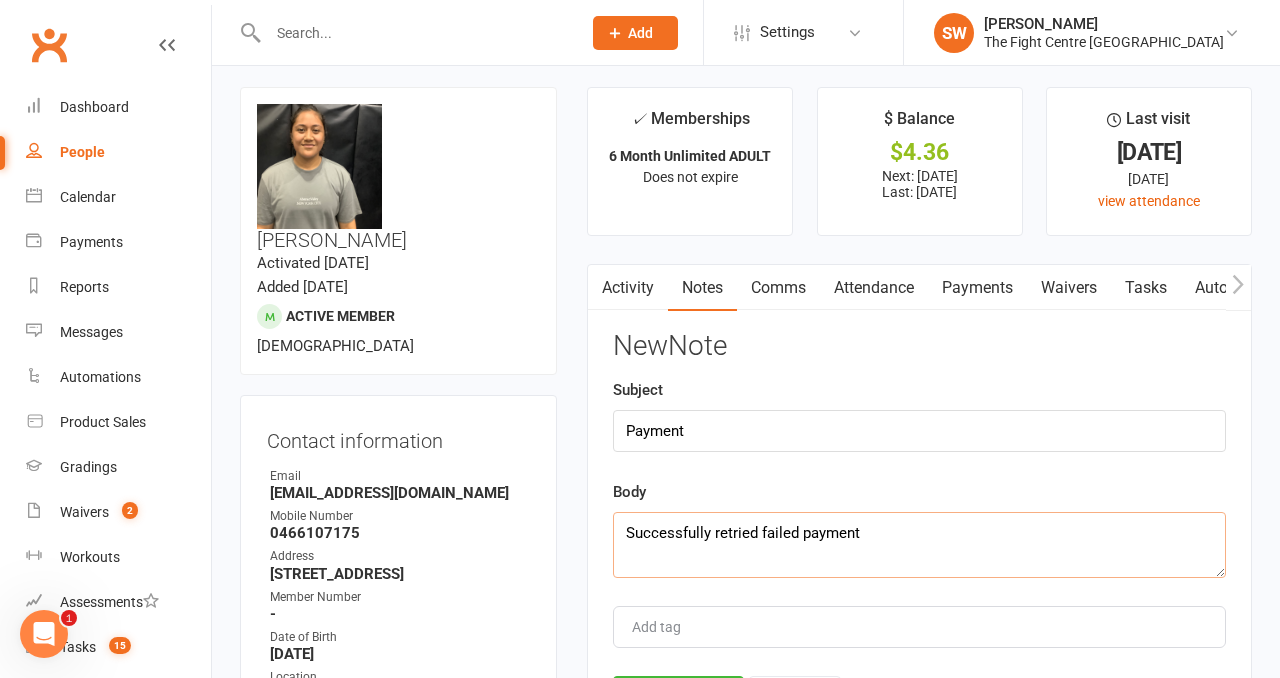 scroll, scrollTop: 297, scrollLeft: 0, axis: vertical 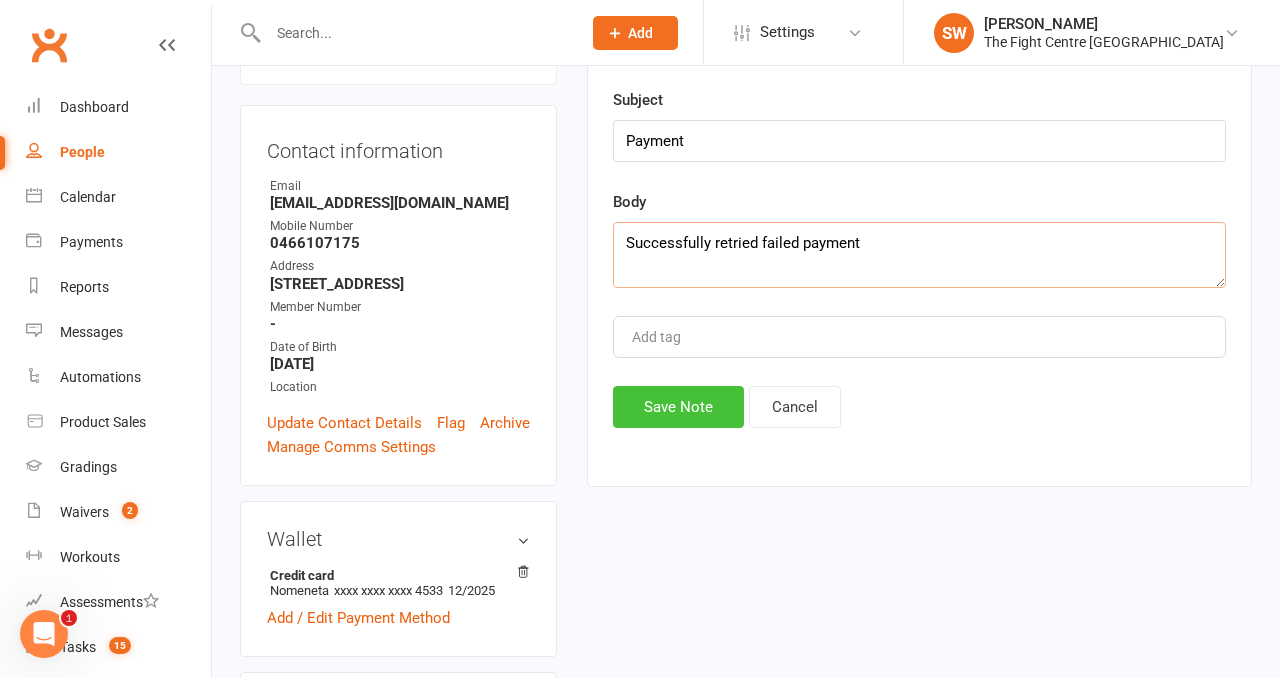 type on "Successfully retried failed payment" 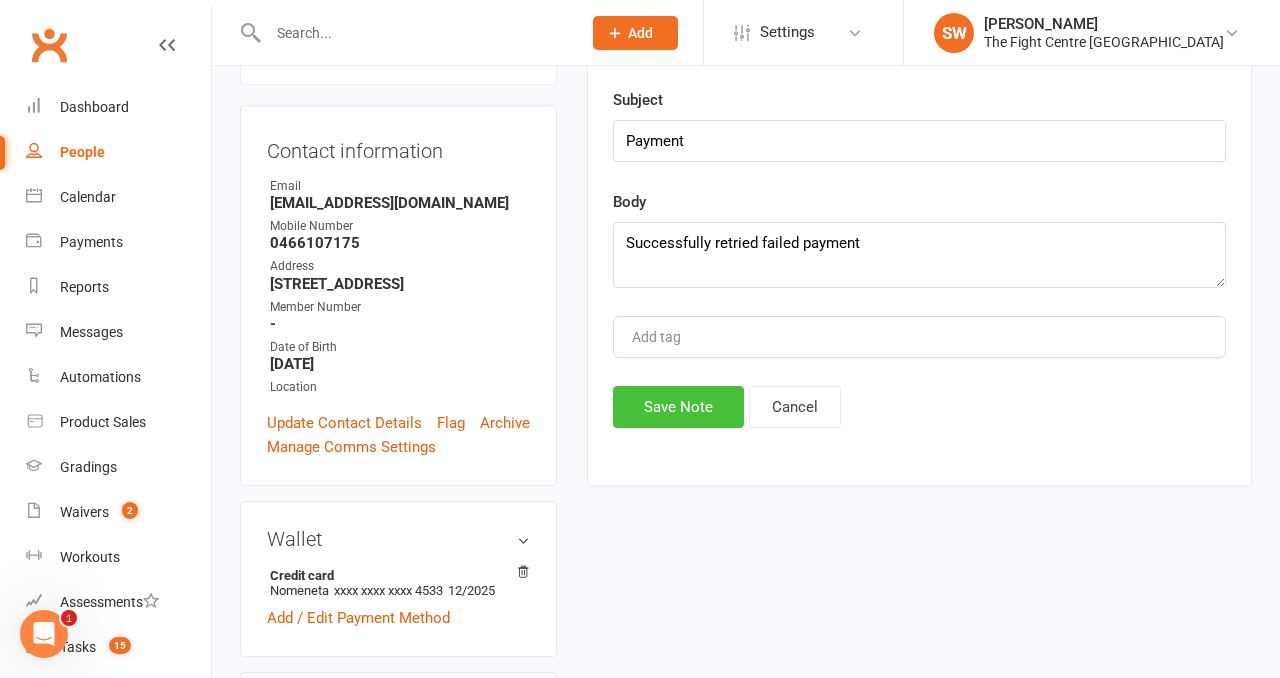 click on "Save Note" 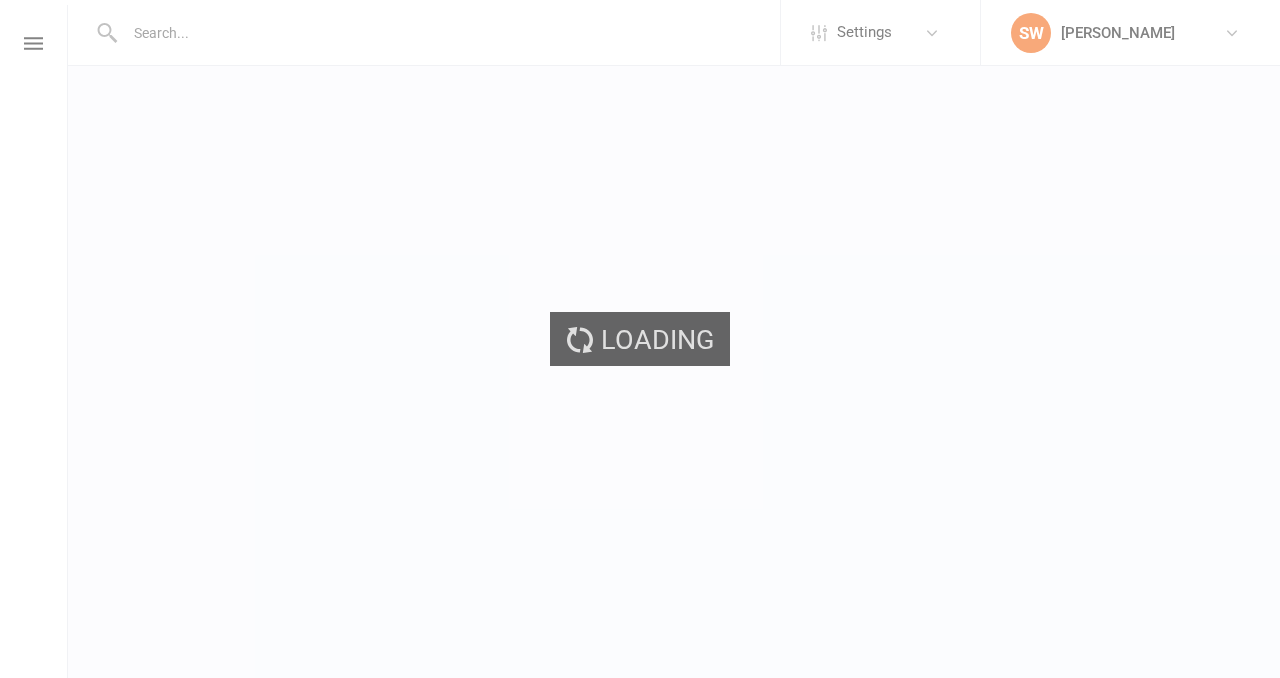 scroll, scrollTop: 0, scrollLeft: 0, axis: both 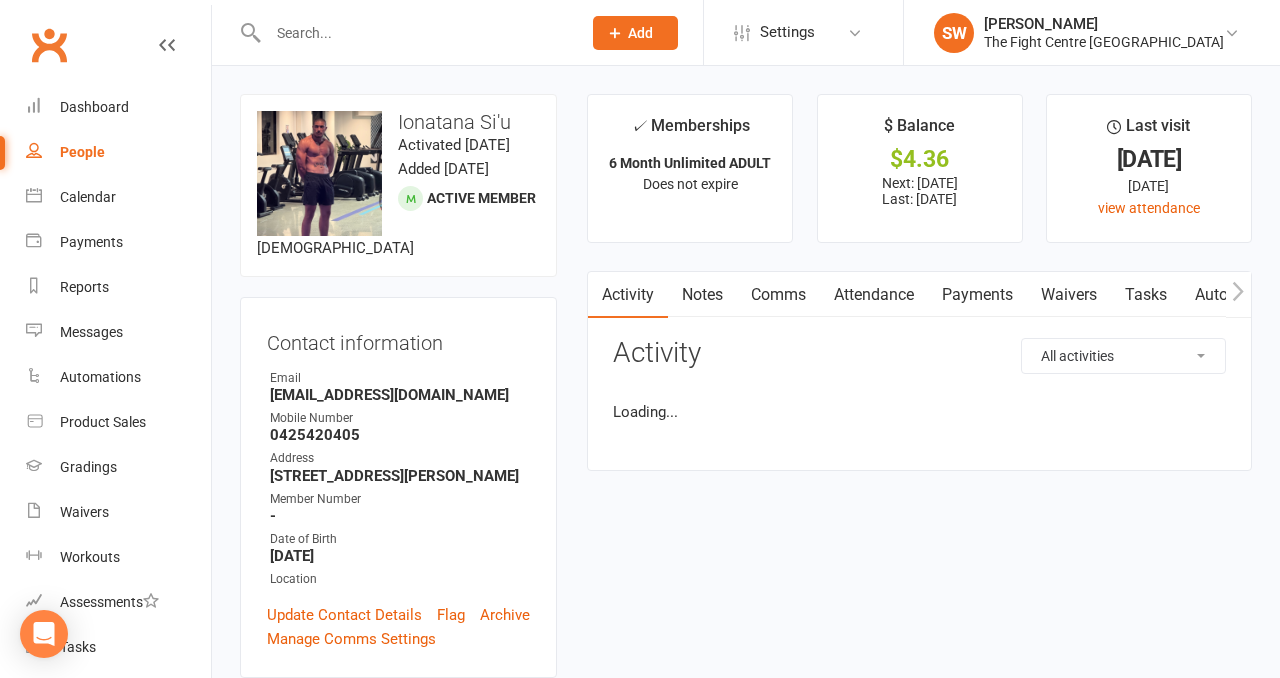 click on "Payments" at bounding box center (977, 295) 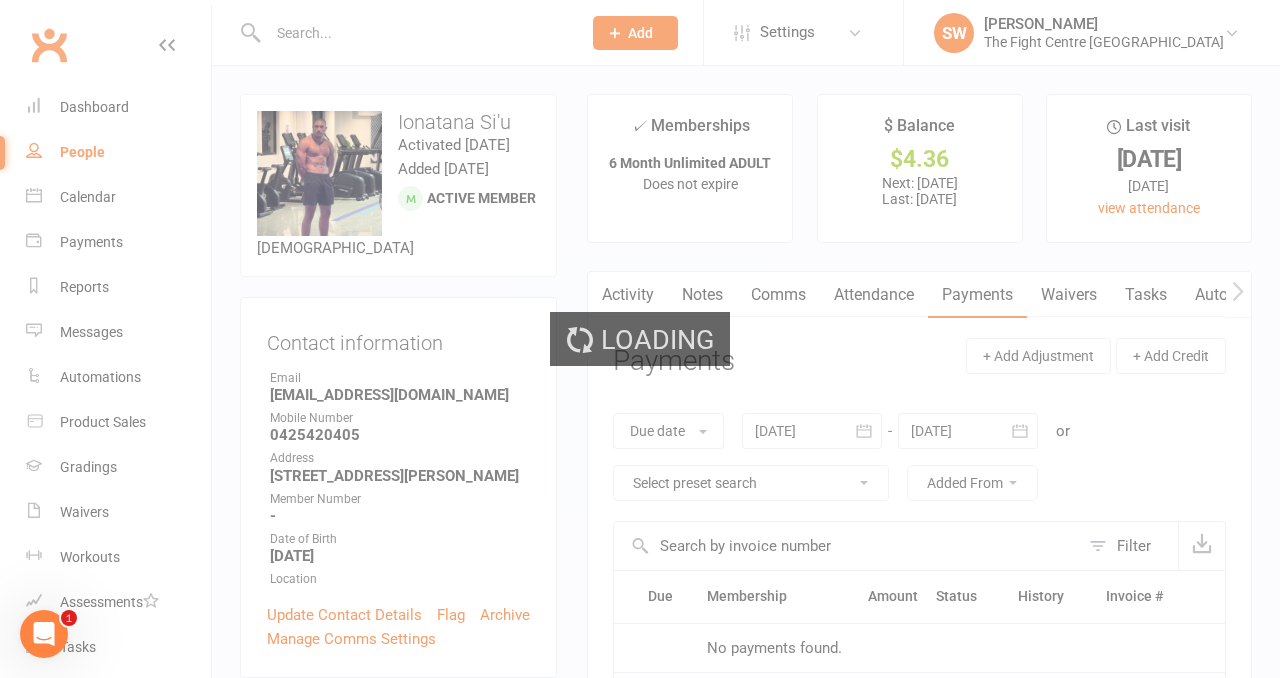 scroll, scrollTop: 0, scrollLeft: 0, axis: both 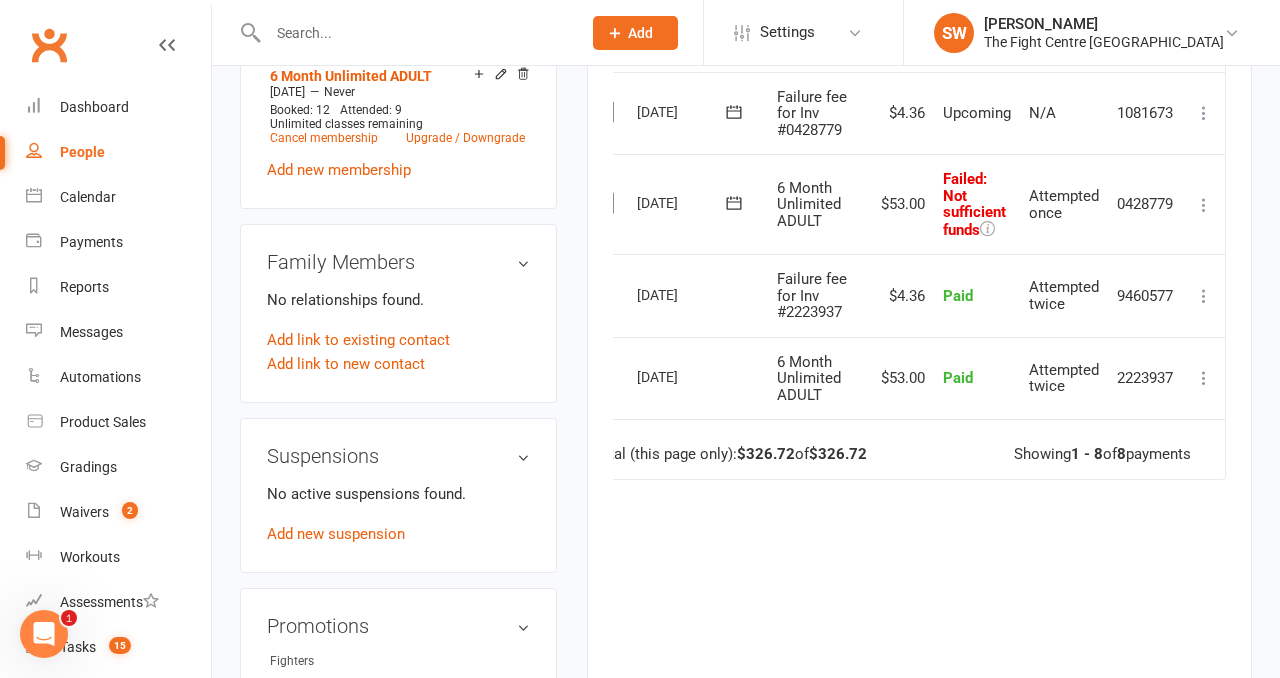 click at bounding box center (1204, 205) 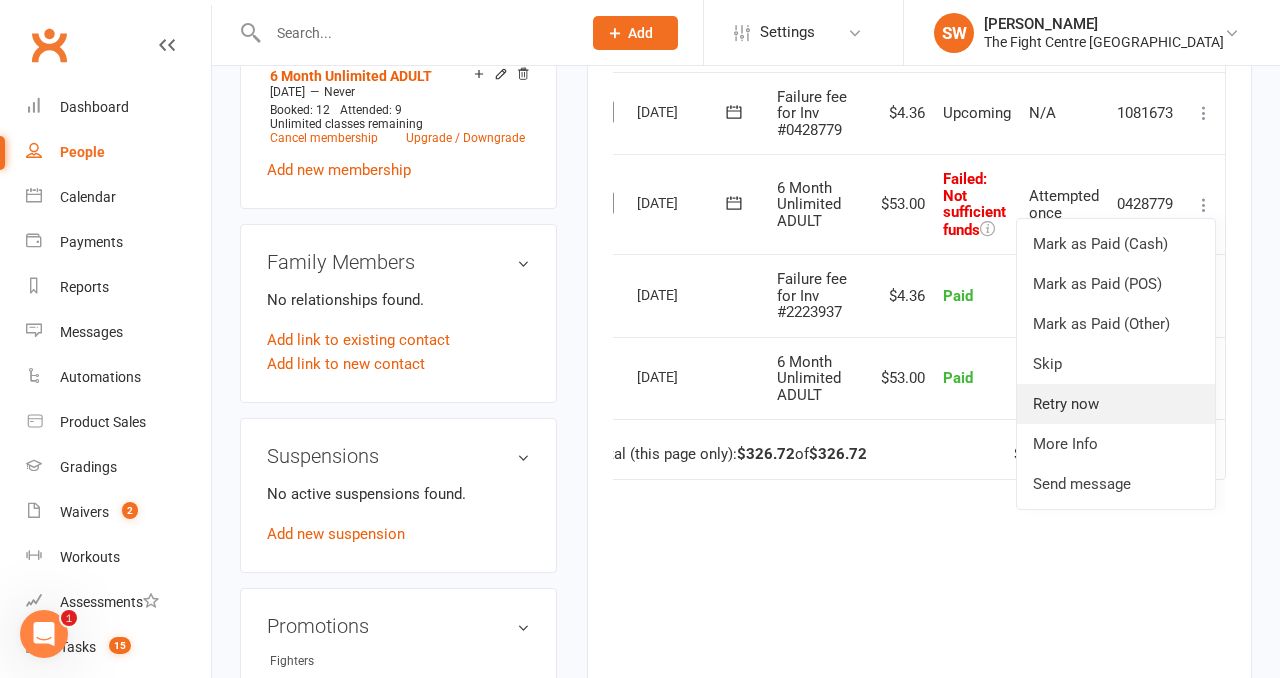 click on "Retry now" at bounding box center (1116, 404) 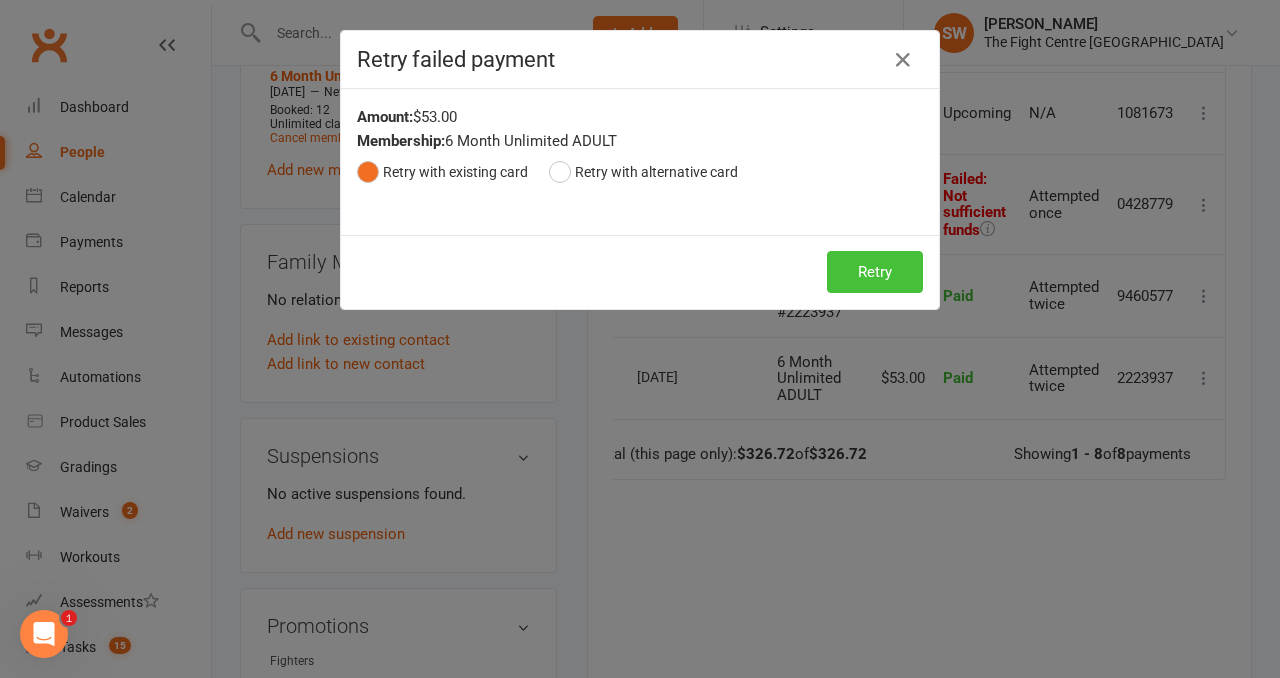 click on "Retry" at bounding box center (875, 272) 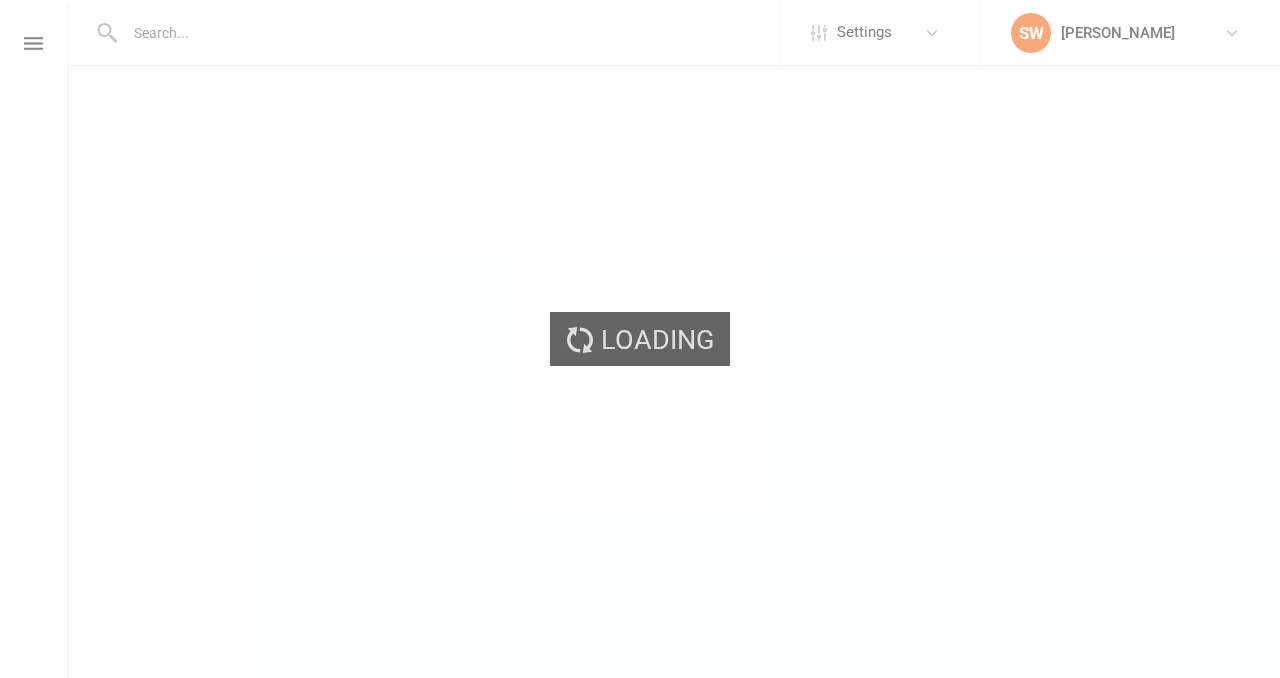 scroll, scrollTop: 0, scrollLeft: 0, axis: both 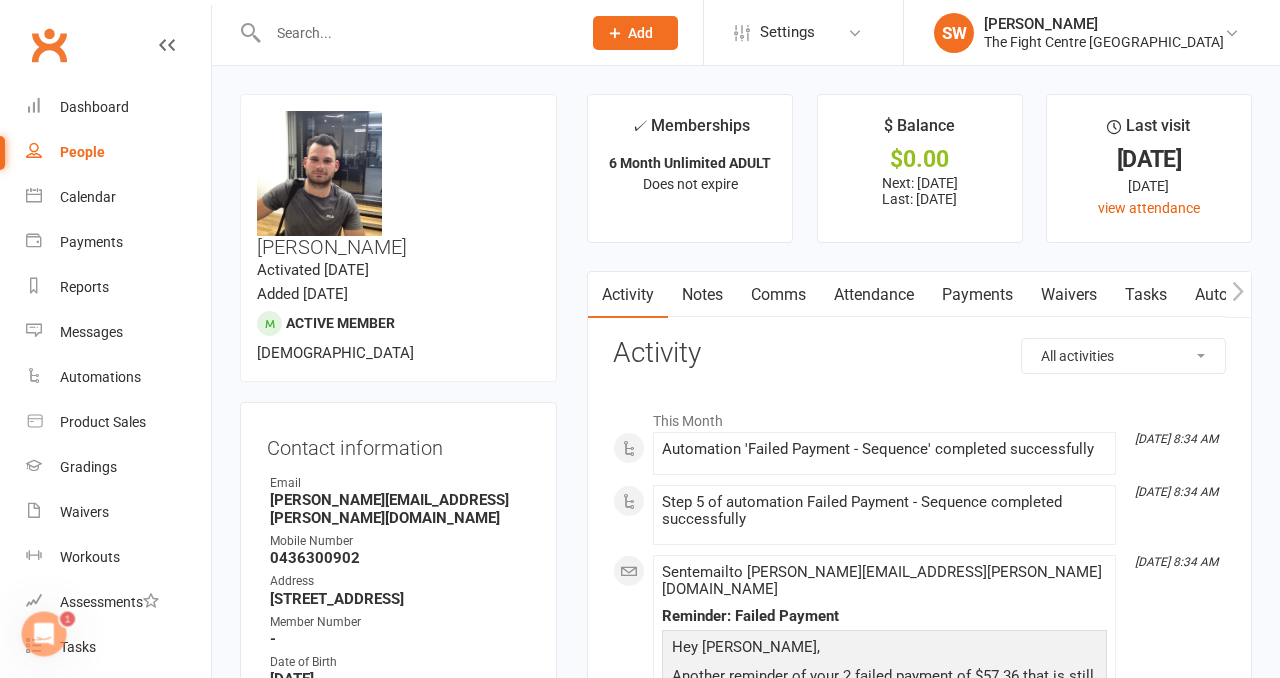 click on "Payments" at bounding box center [977, 295] 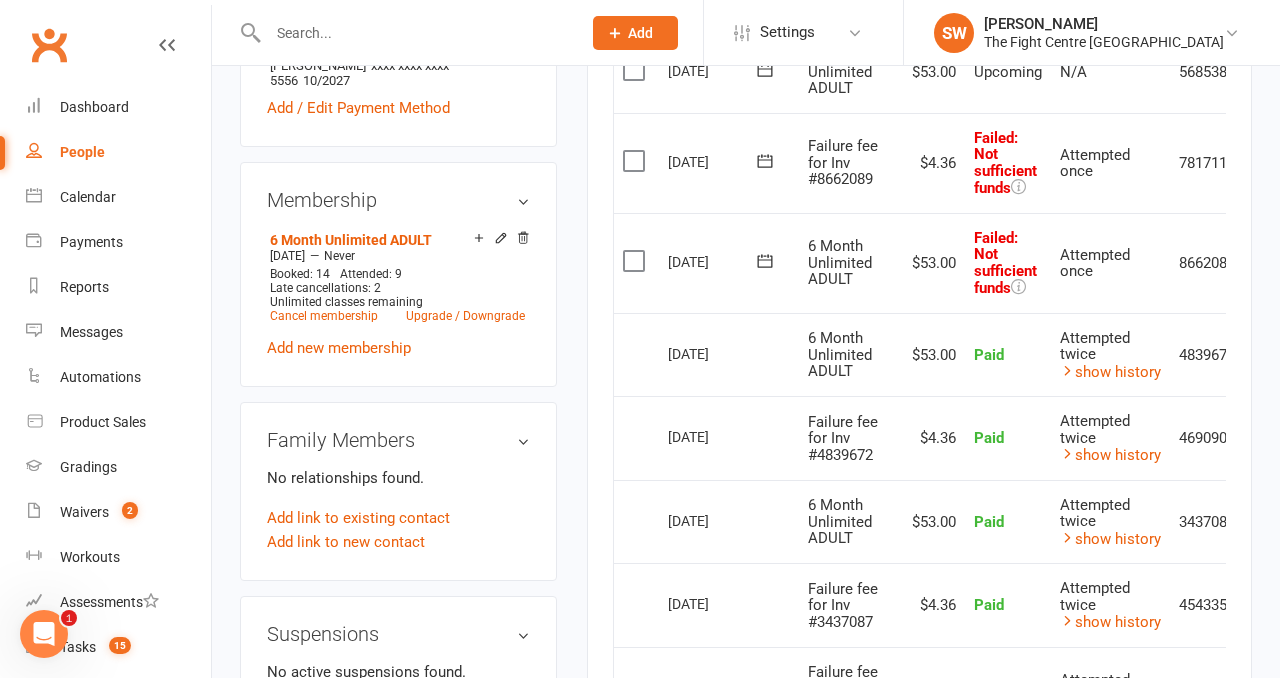 scroll, scrollTop: 841, scrollLeft: 0, axis: vertical 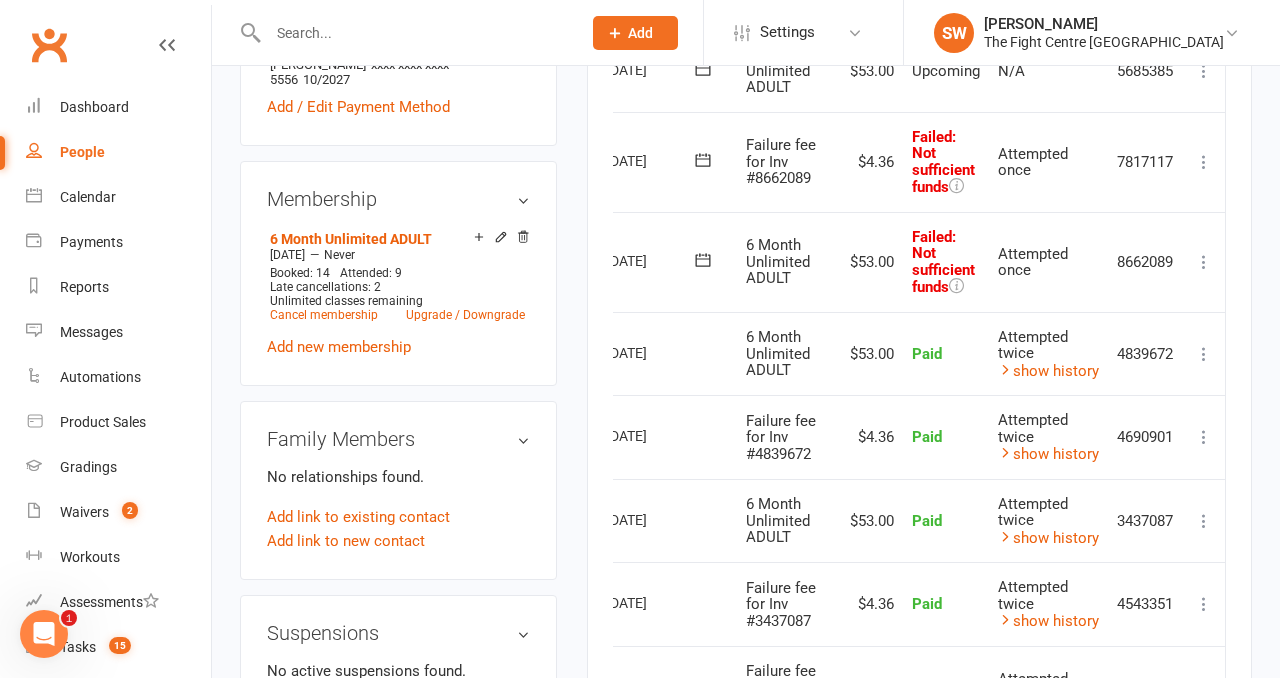 click at bounding box center (1204, 262) 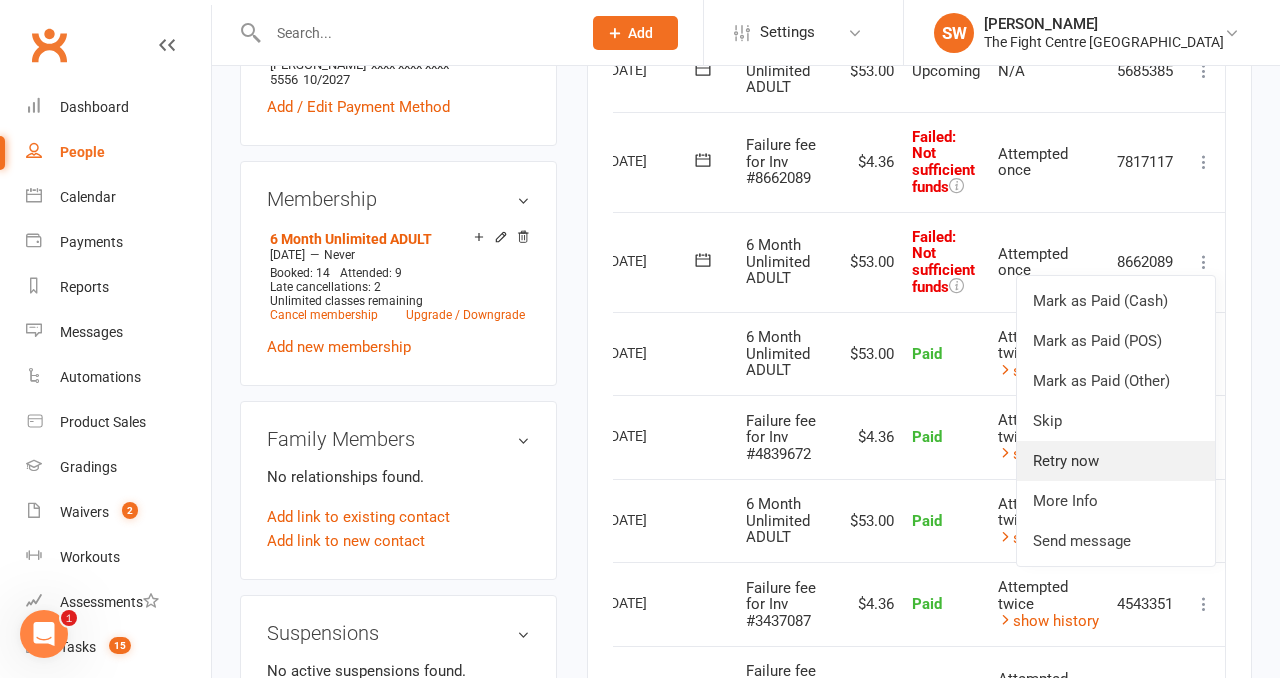 click on "Retry now" at bounding box center [1116, 461] 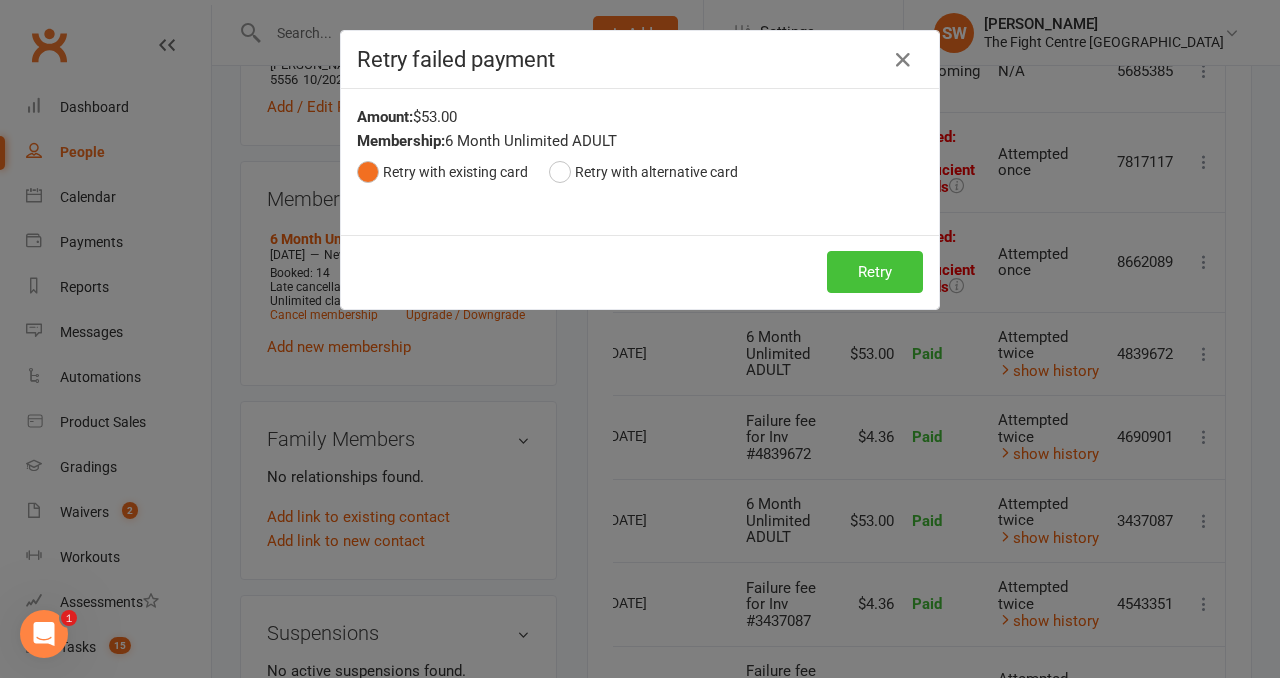 click on "Retry" at bounding box center [875, 272] 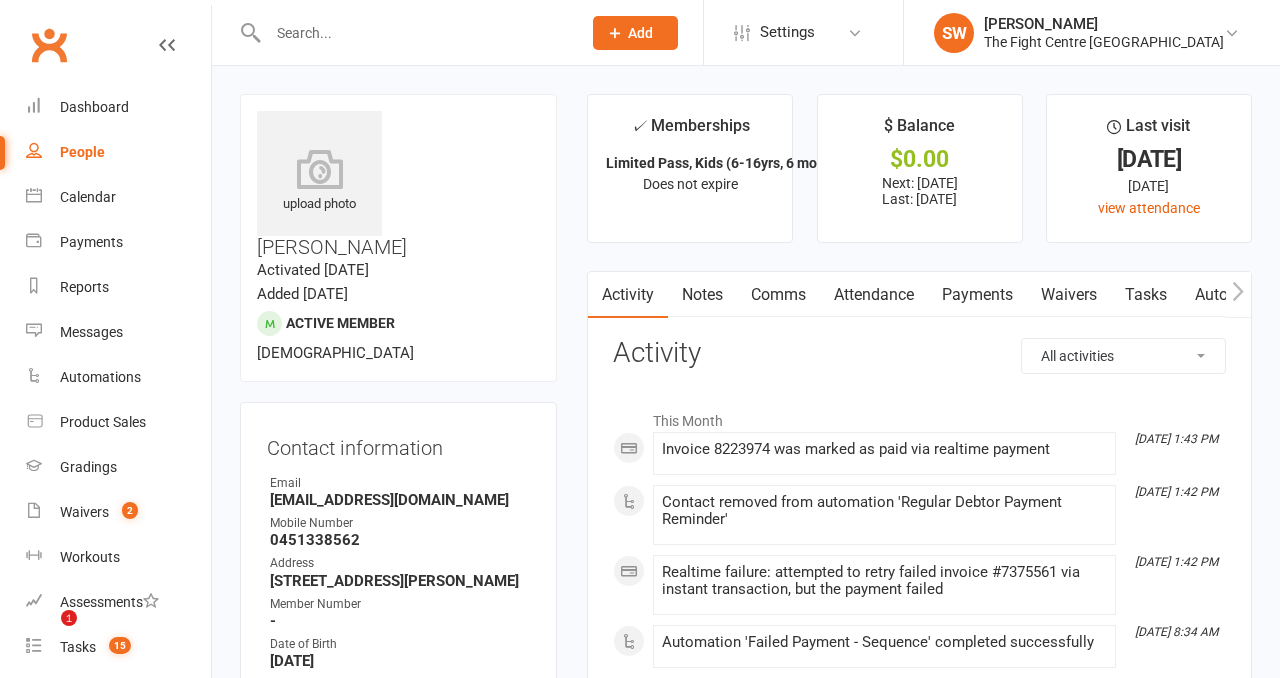 scroll, scrollTop: 0, scrollLeft: 0, axis: both 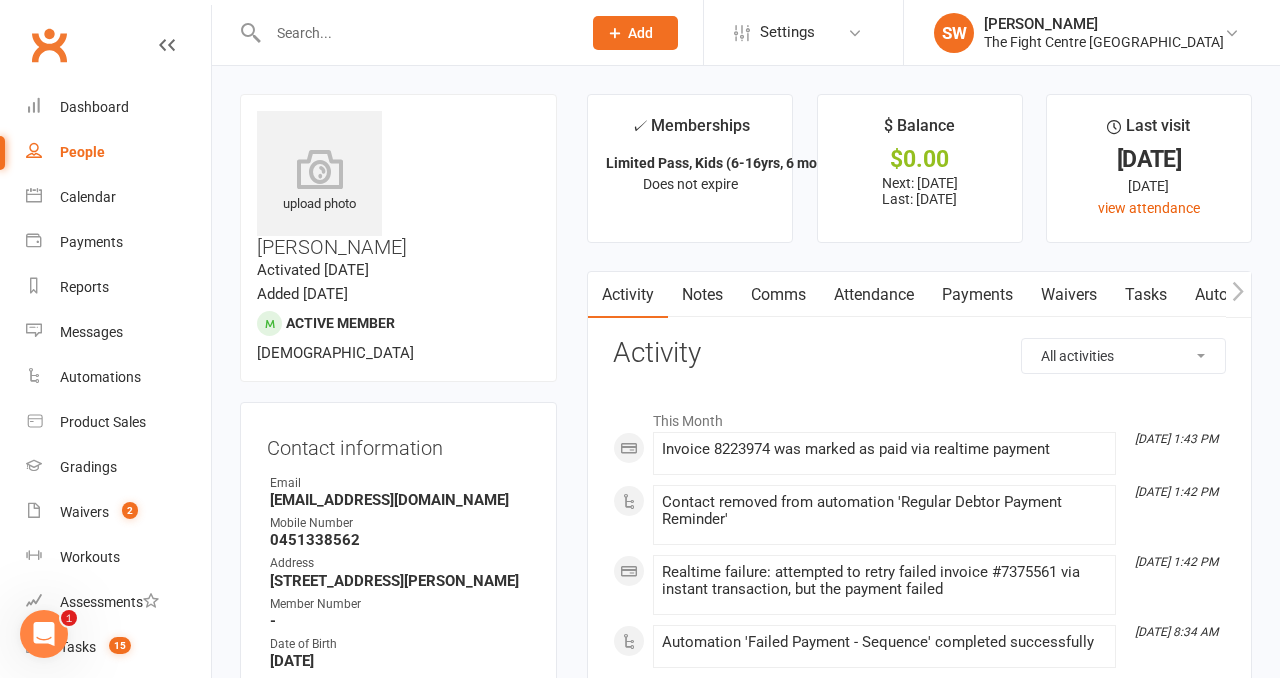 click on "Payments" at bounding box center [977, 295] 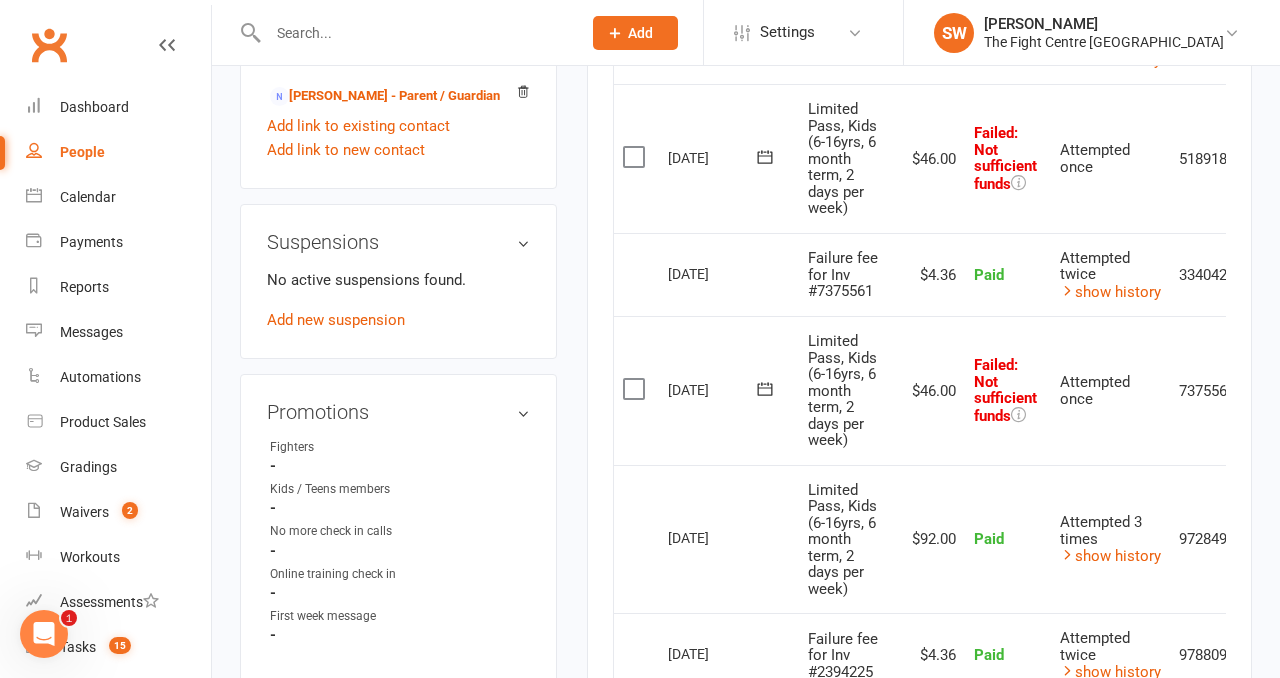 scroll, scrollTop: 1217, scrollLeft: 0, axis: vertical 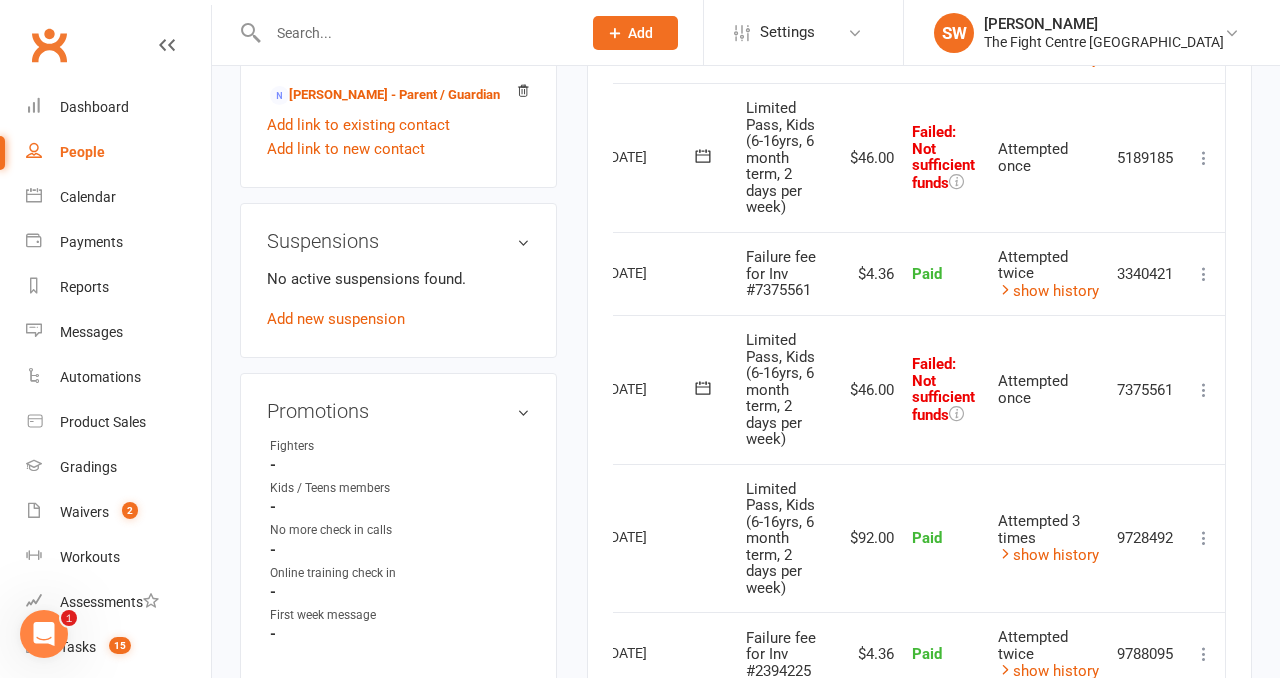 click at bounding box center (1204, 390) 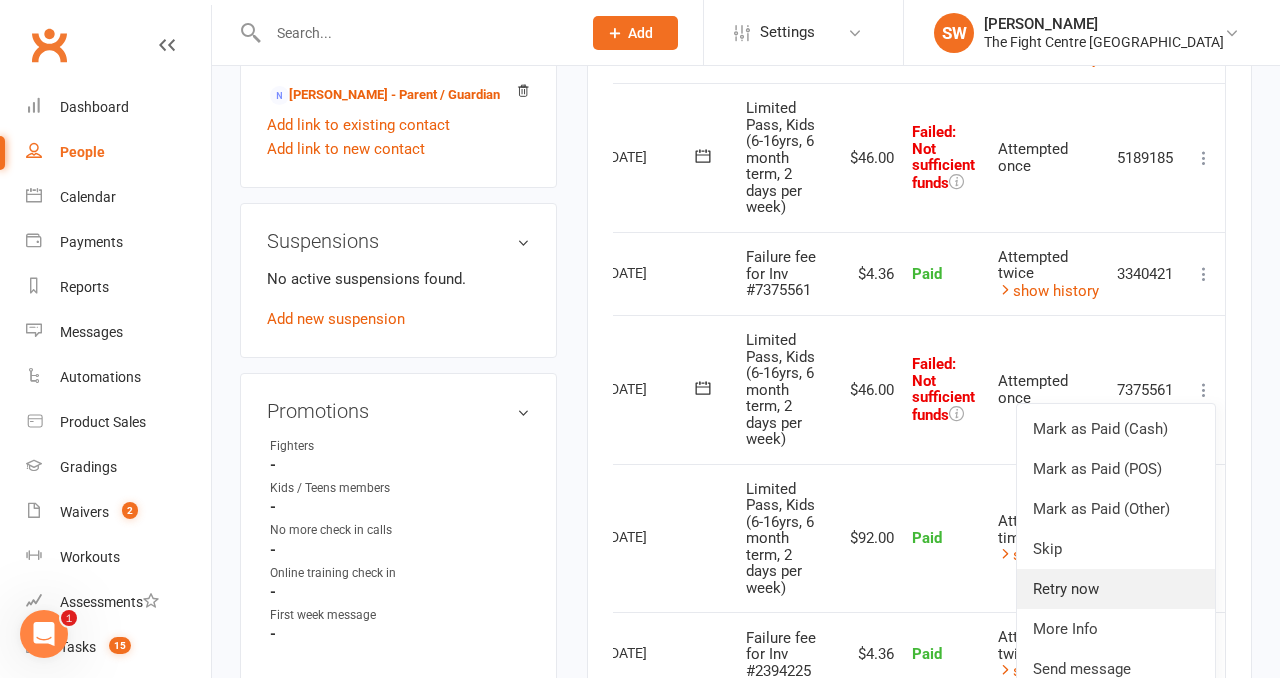 click on "Retry now" at bounding box center [1116, 589] 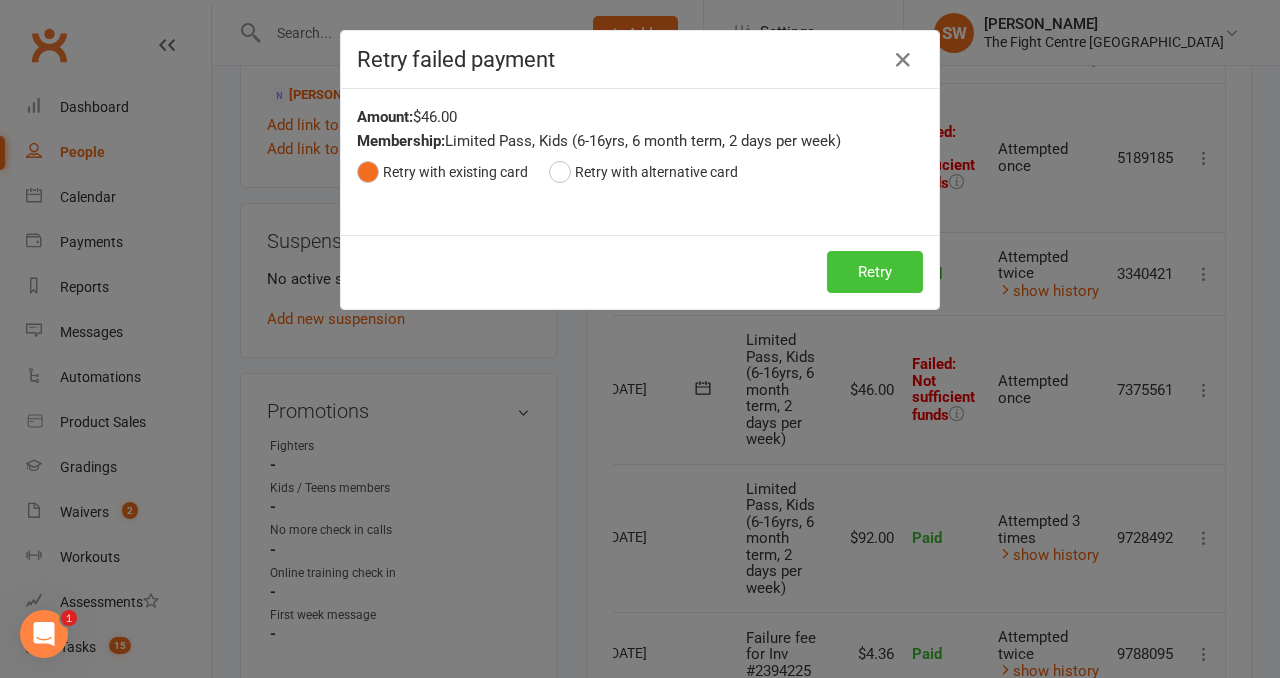 click on "Retry" at bounding box center (875, 272) 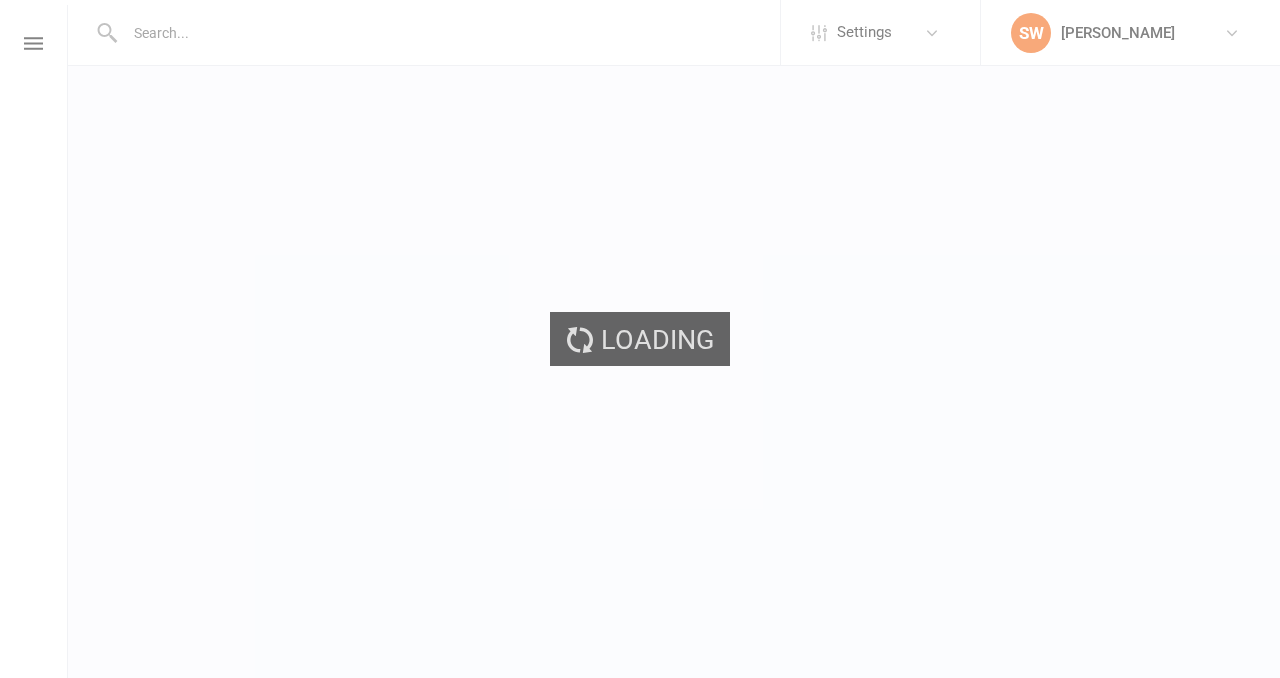 scroll, scrollTop: 0, scrollLeft: 0, axis: both 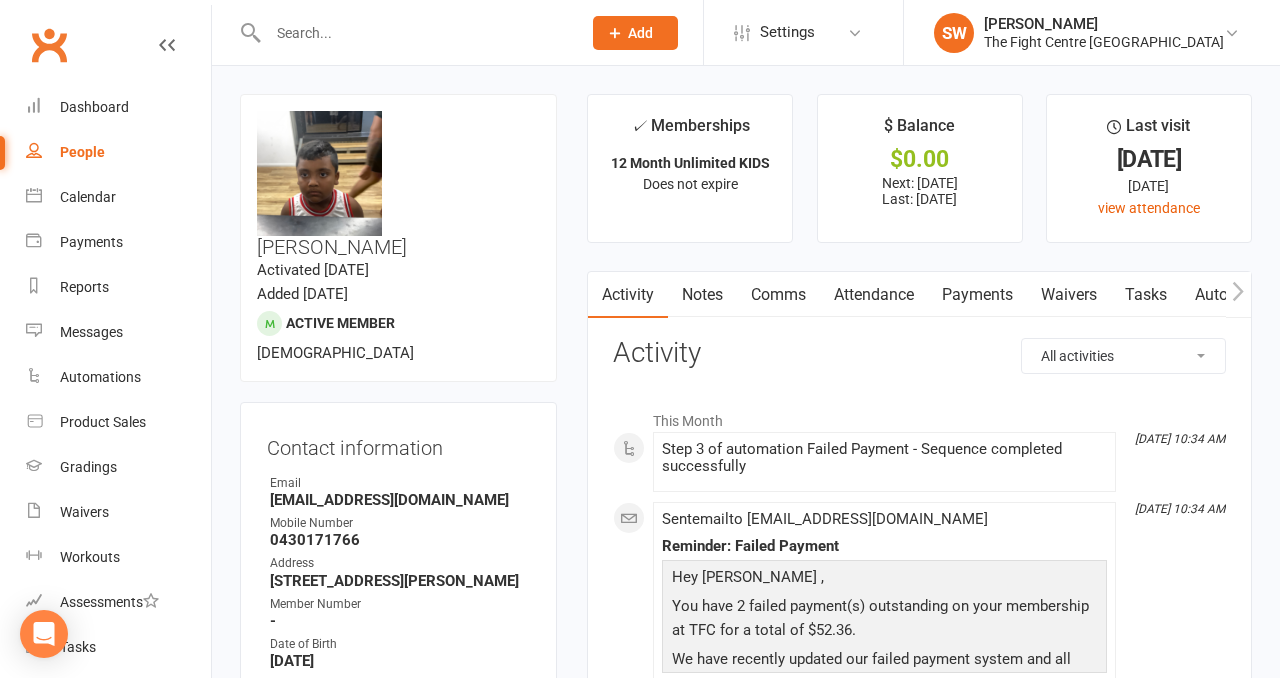 click on "Payments" at bounding box center [977, 295] 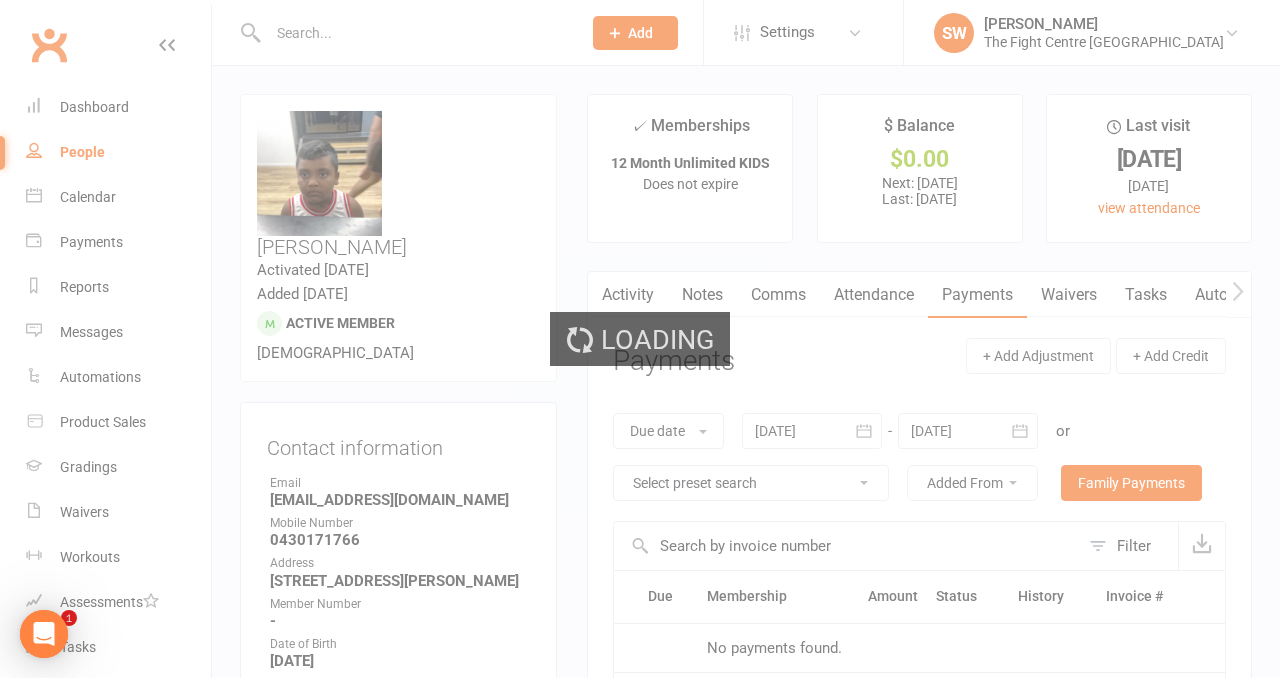scroll, scrollTop: 0, scrollLeft: 0, axis: both 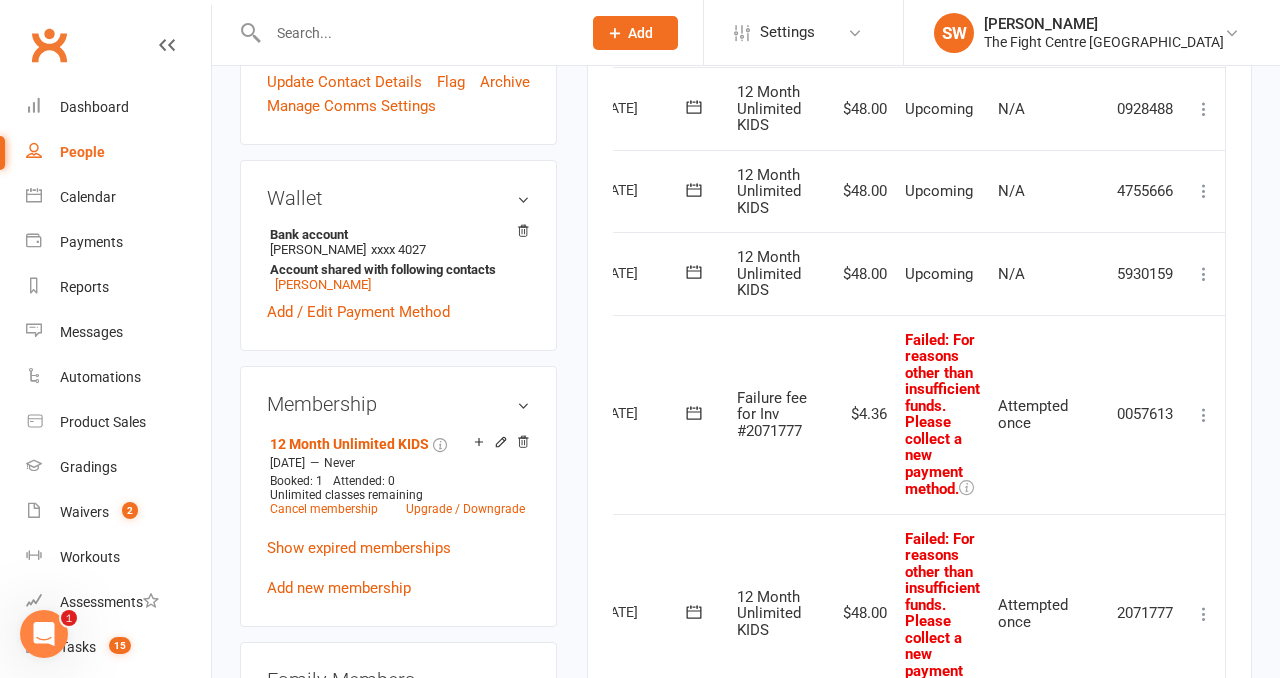 click at bounding box center [1204, 415] 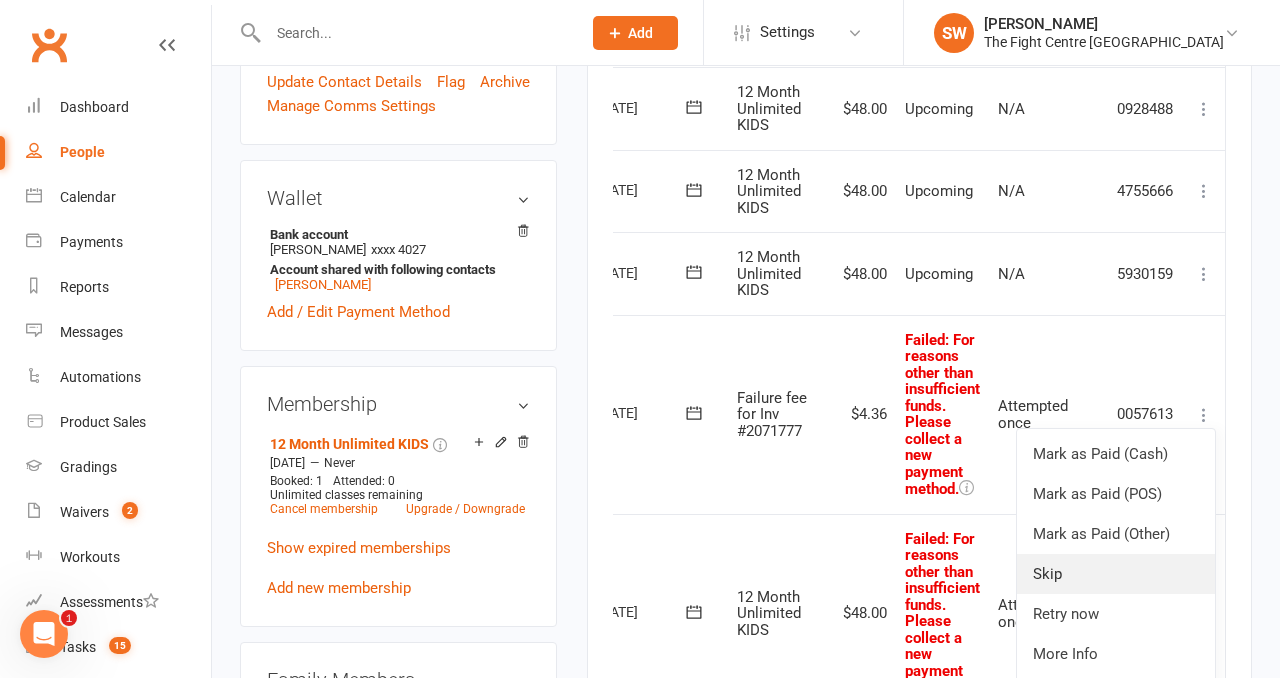 click on "Skip" at bounding box center (1116, 574) 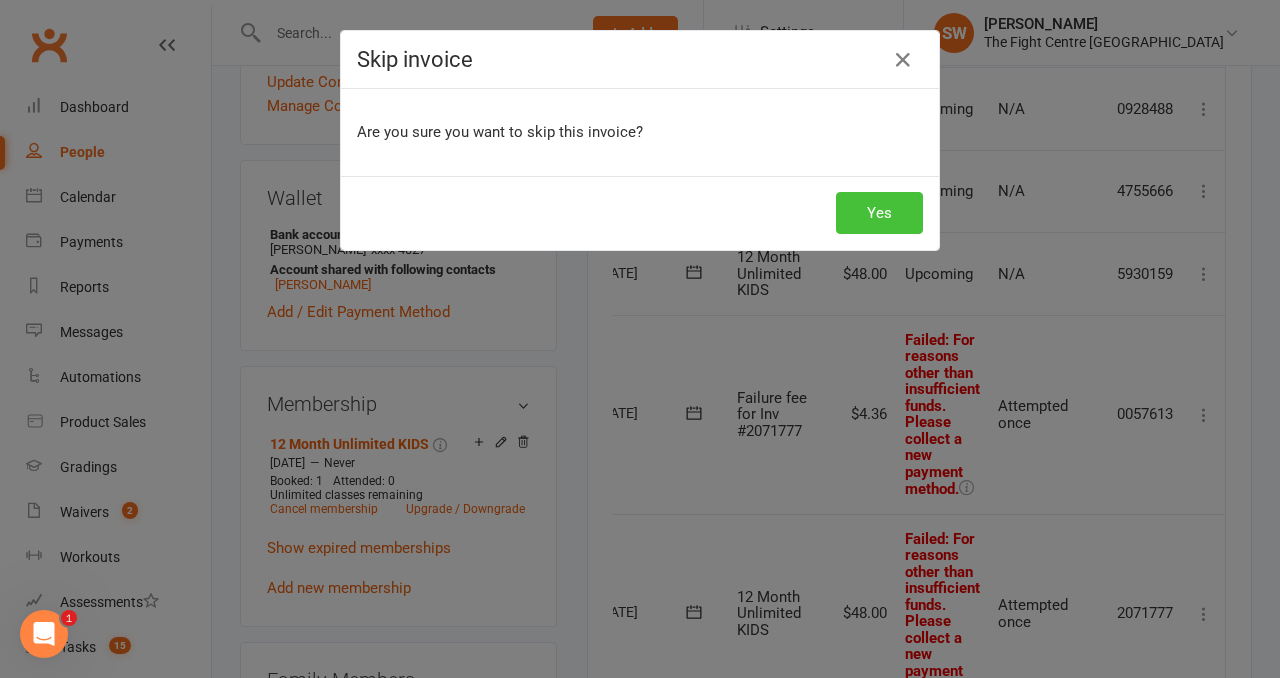 click on "Yes" at bounding box center (879, 213) 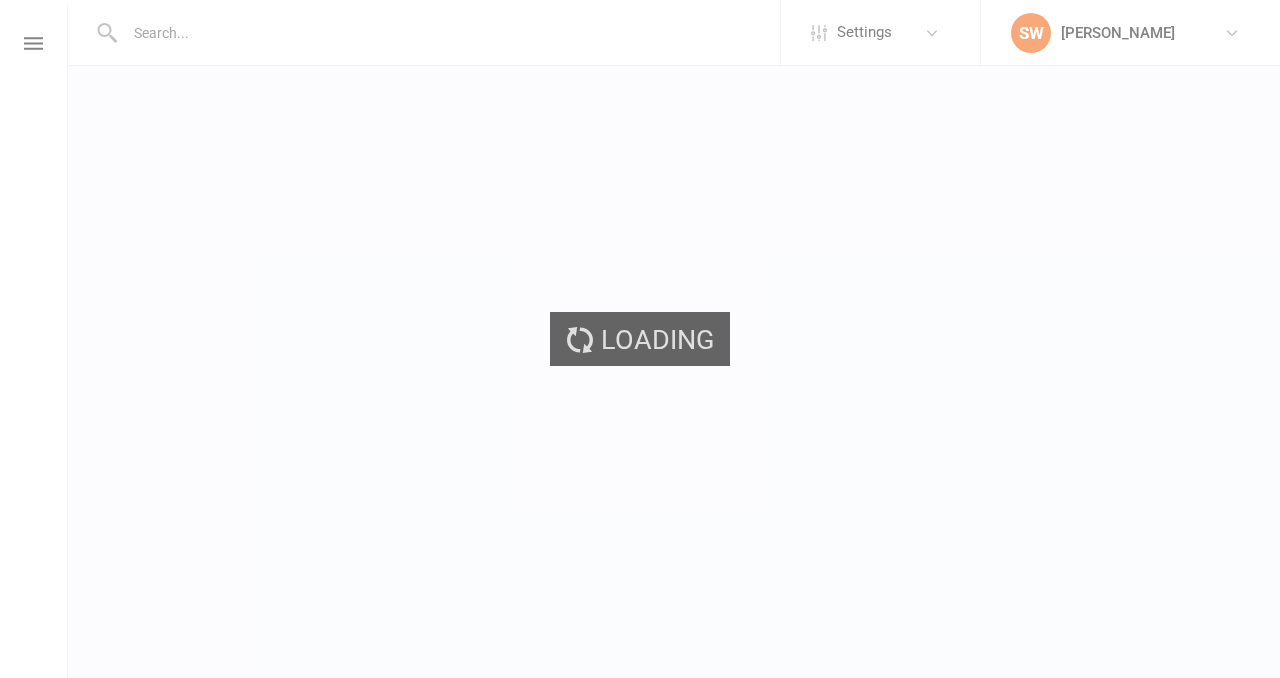 scroll, scrollTop: 0, scrollLeft: 0, axis: both 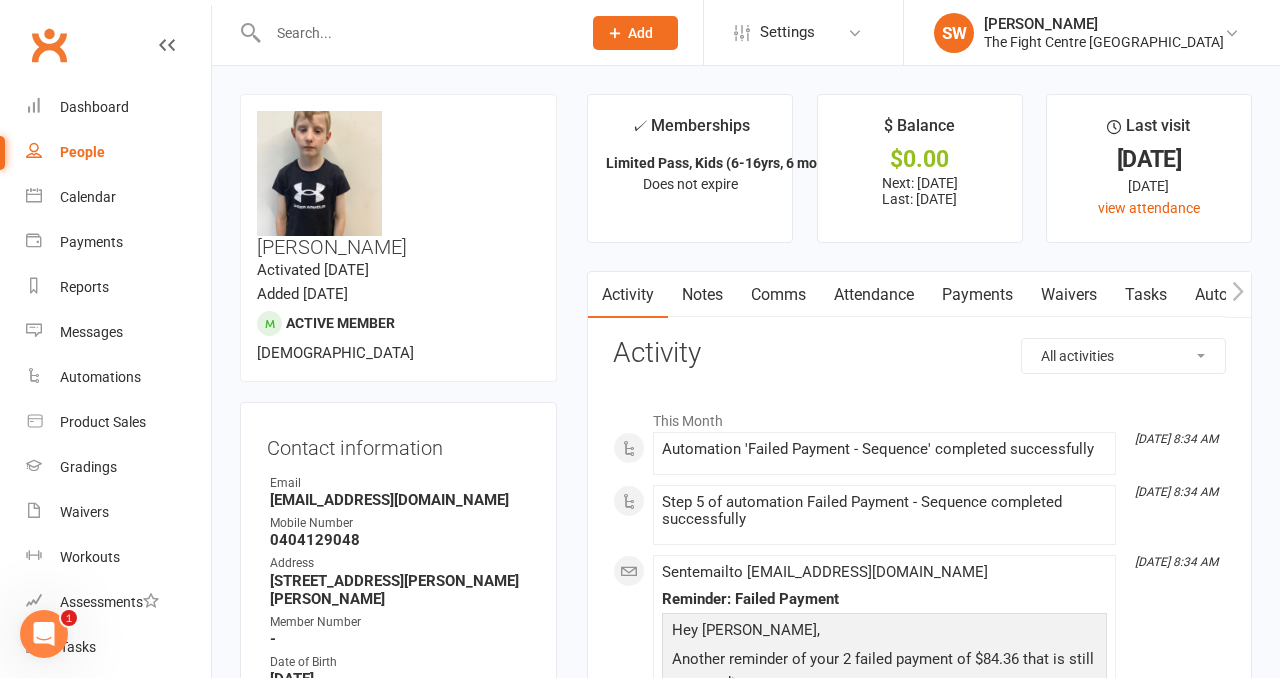 click on "Payments" at bounding box center [977, 295] 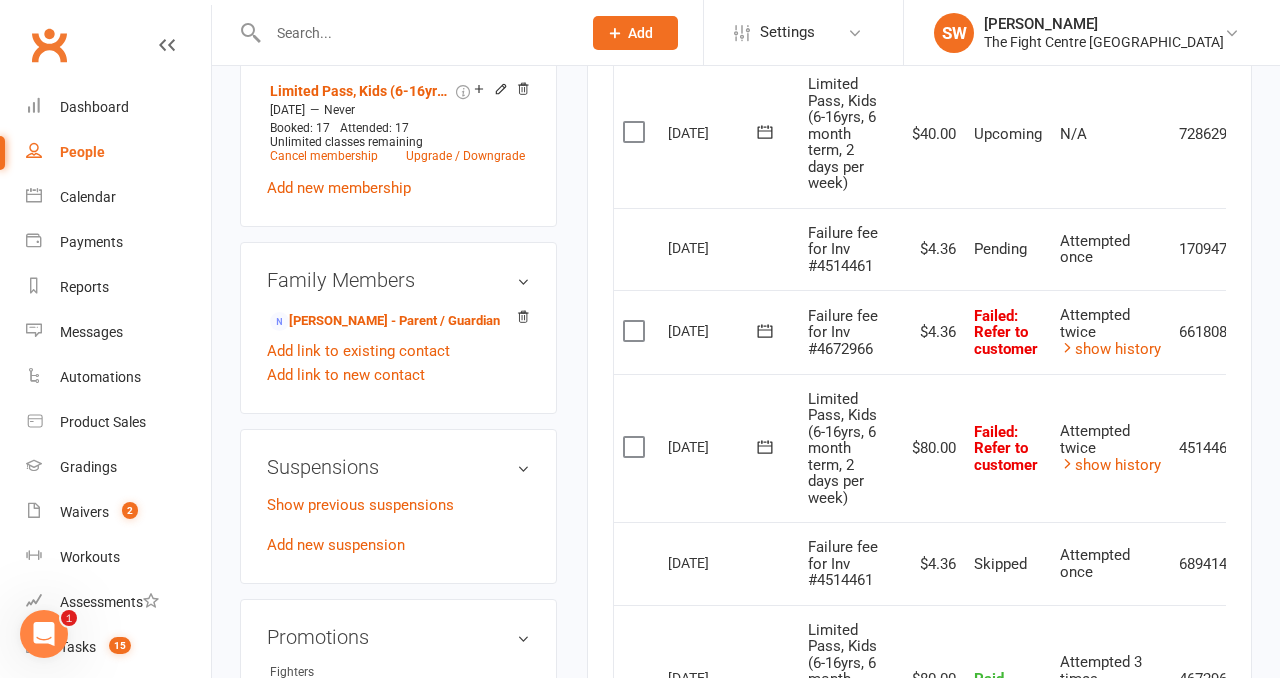 scroll, scrollTop: 1011, scrollLeft: 0, axis: vertical 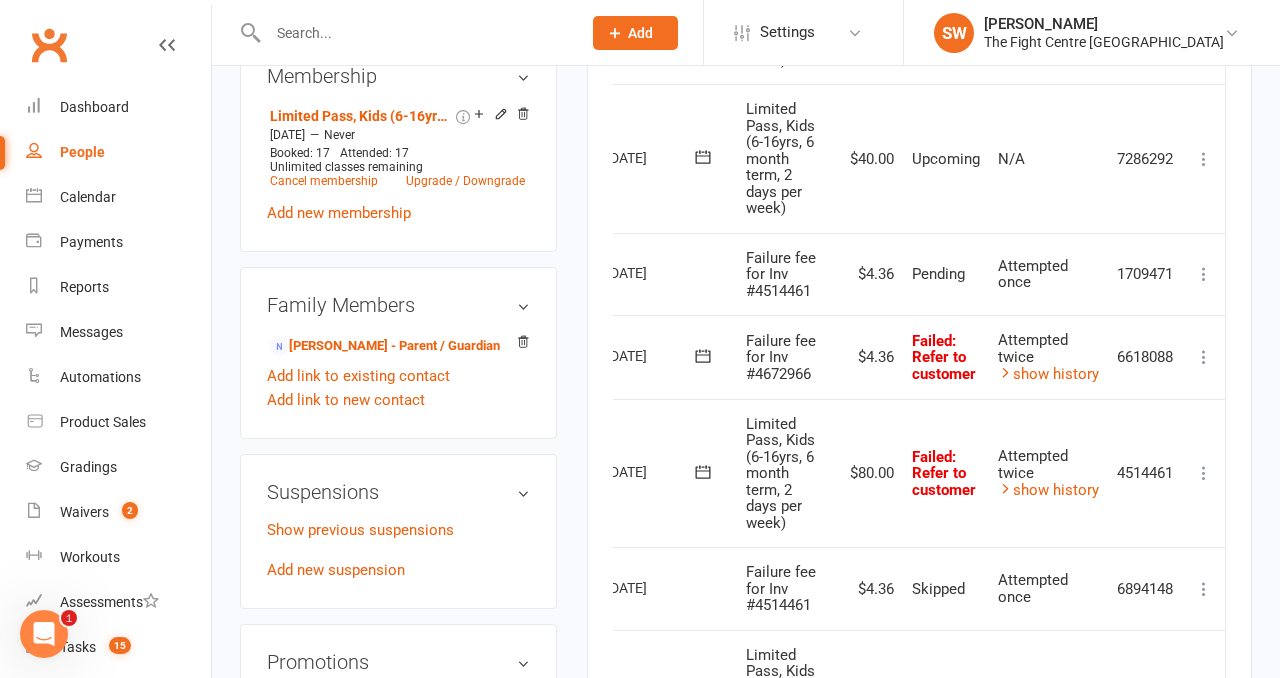 click at bounding box center [1204, 357] 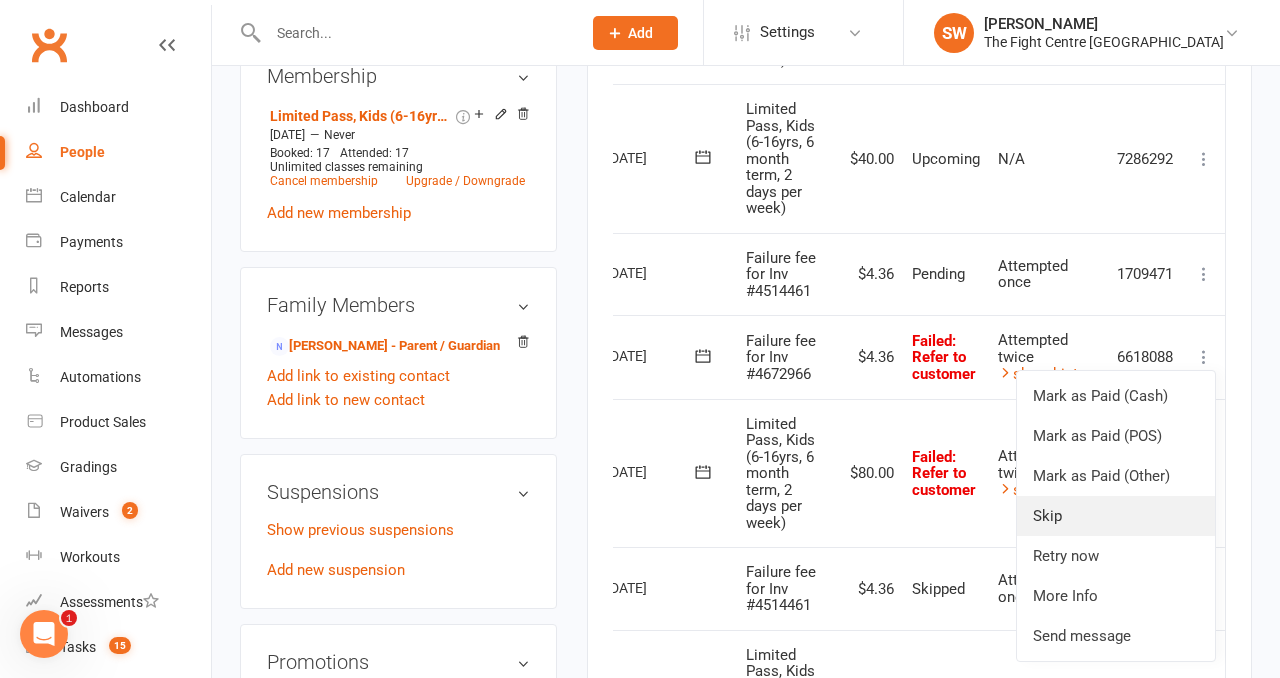 click on "Skip" at bounding box center (1116, 516) 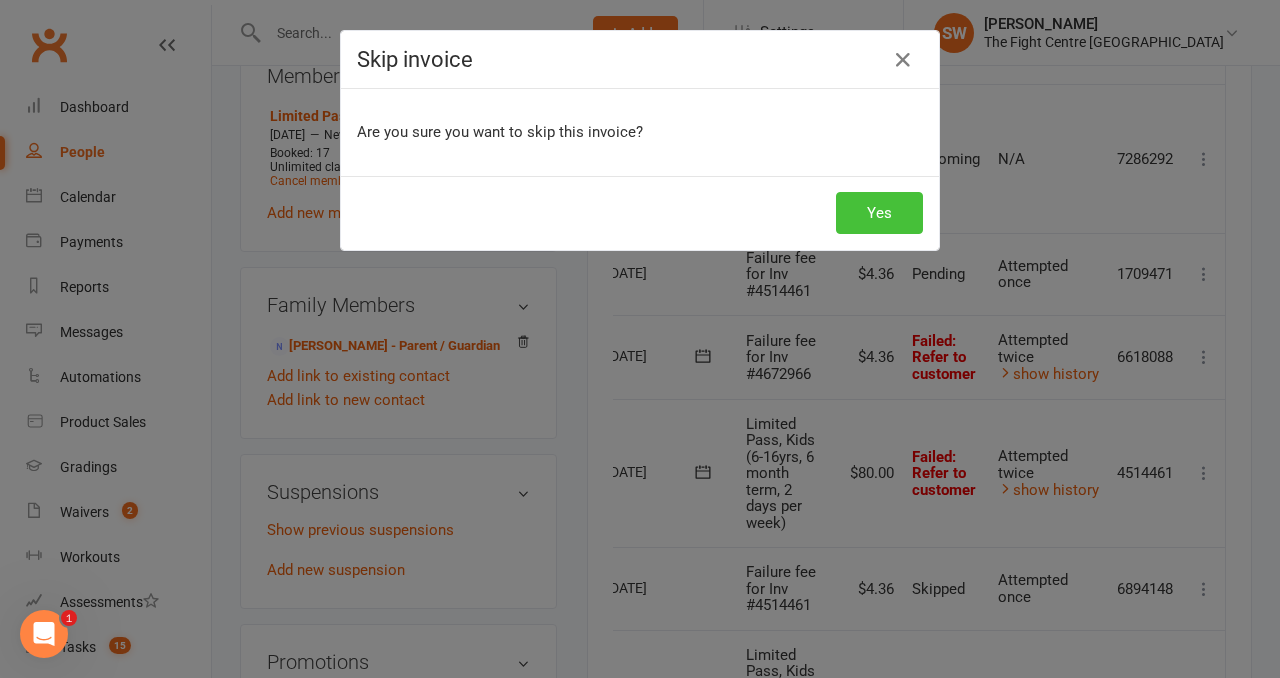 click on "Yes" at bounding box center (879, 213) 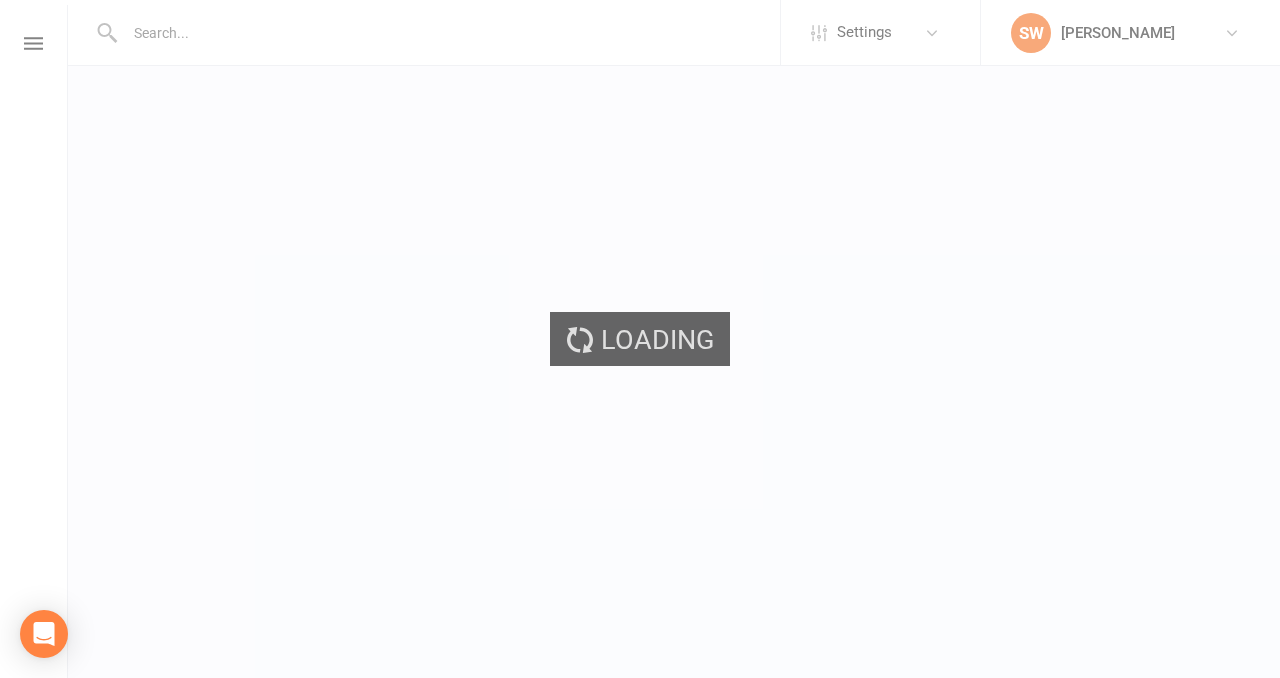 scroll, scrollTop: 0, scrollLeft: 0, axis: both 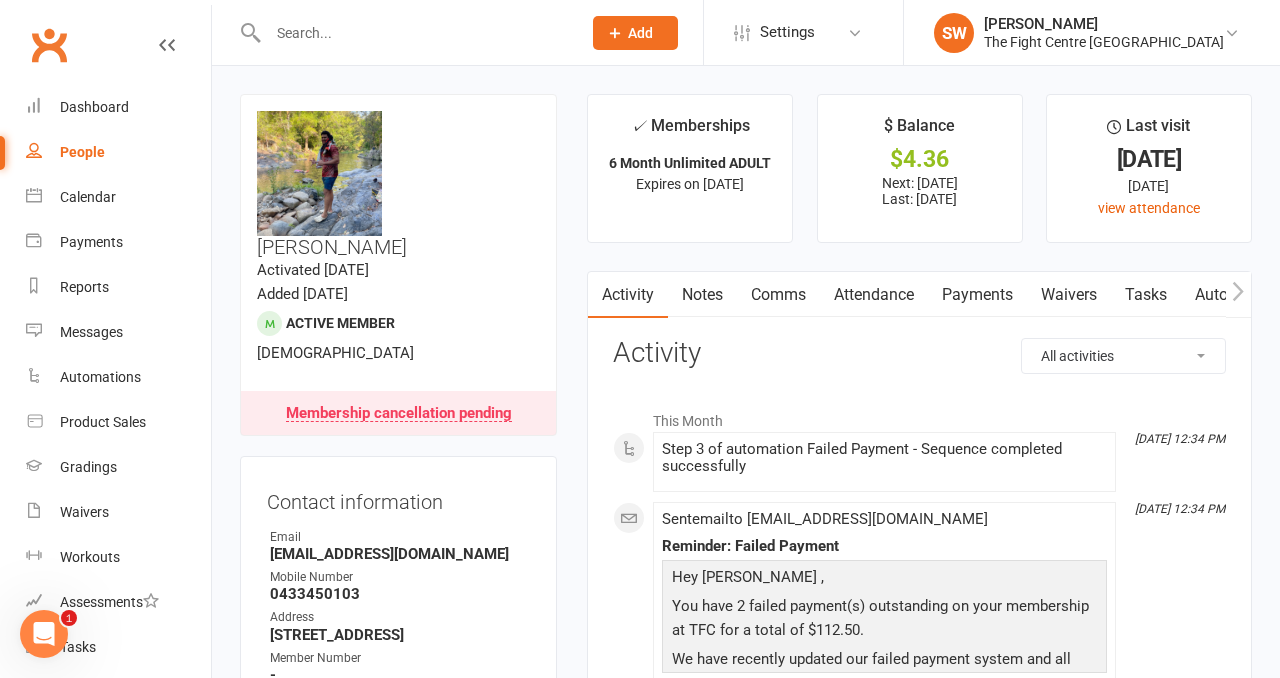 click on "Payments" at bounding box center (977, 295) 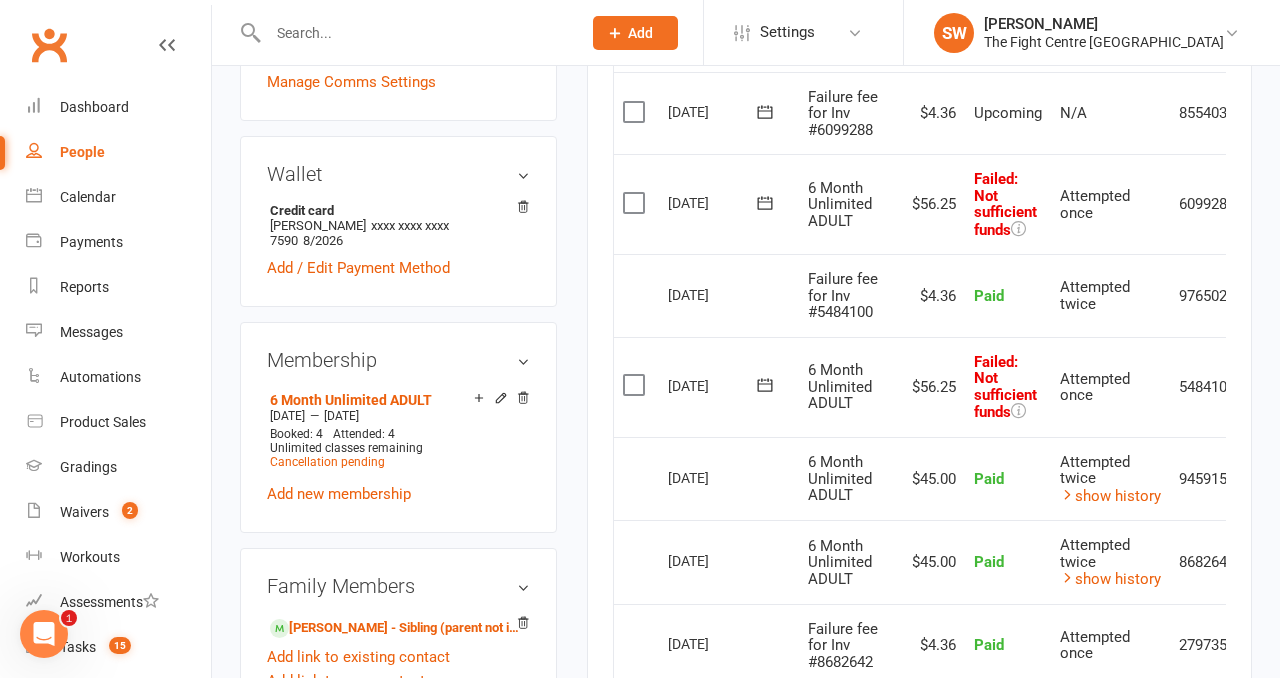 scroll, scrollTop: 728, scrollLeft: 0, axis: vertical 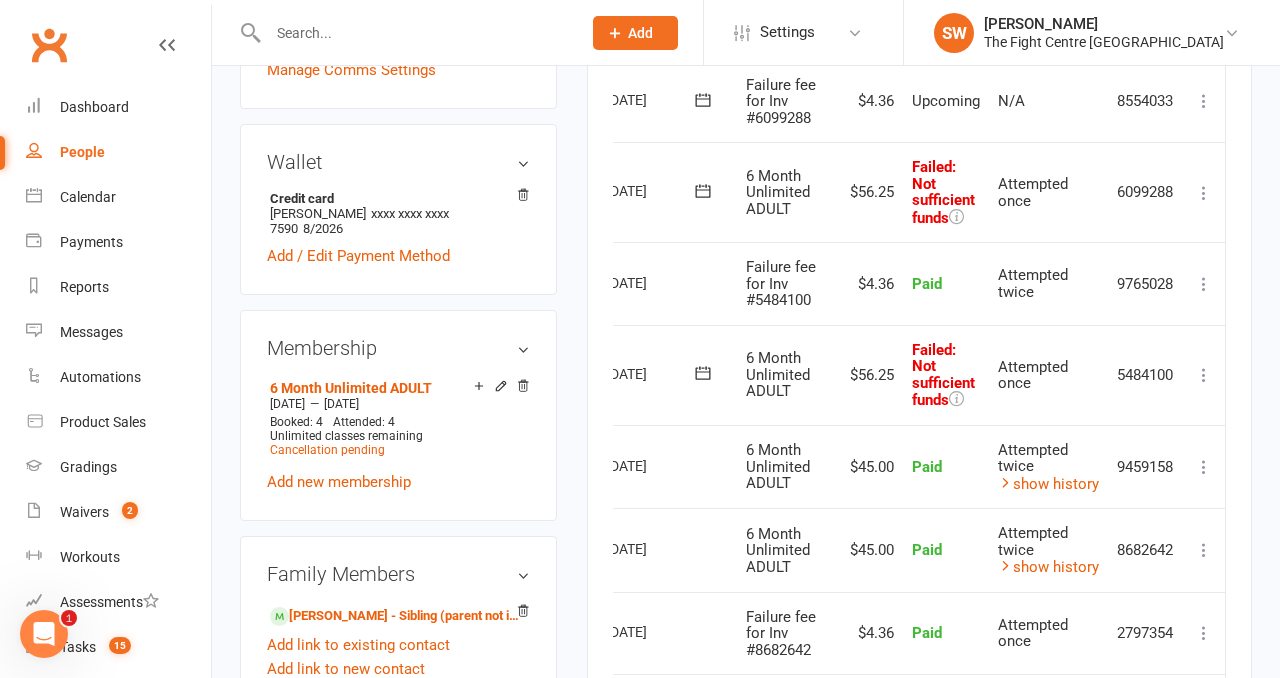 click at bounding box center [1204, 375] 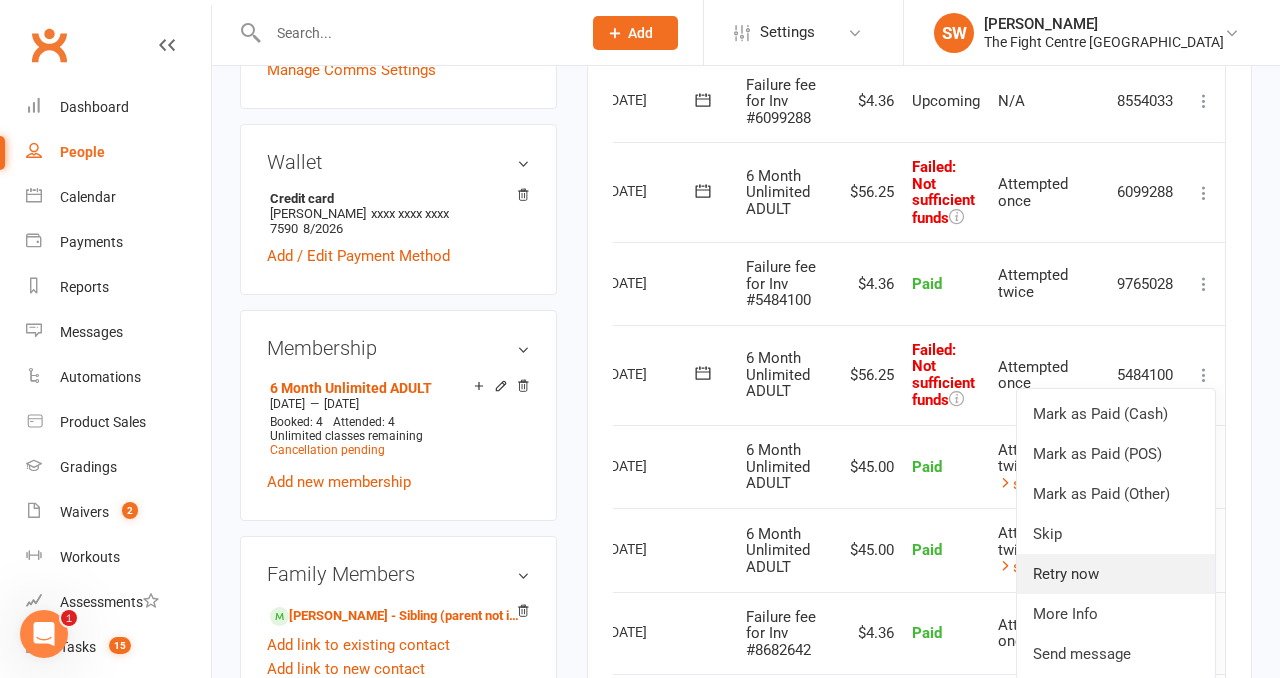 click on "Retry now" at bounding box center [1116, 574] 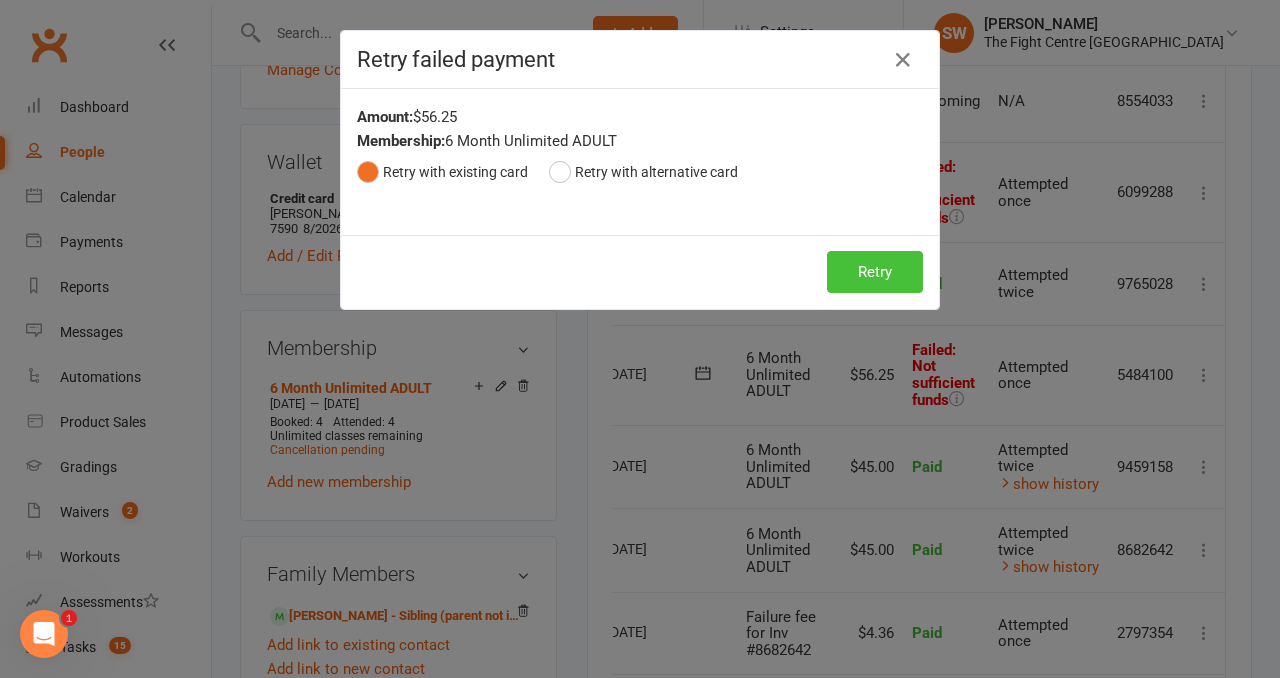 click on "Retry" at bounding box center [875, 272] 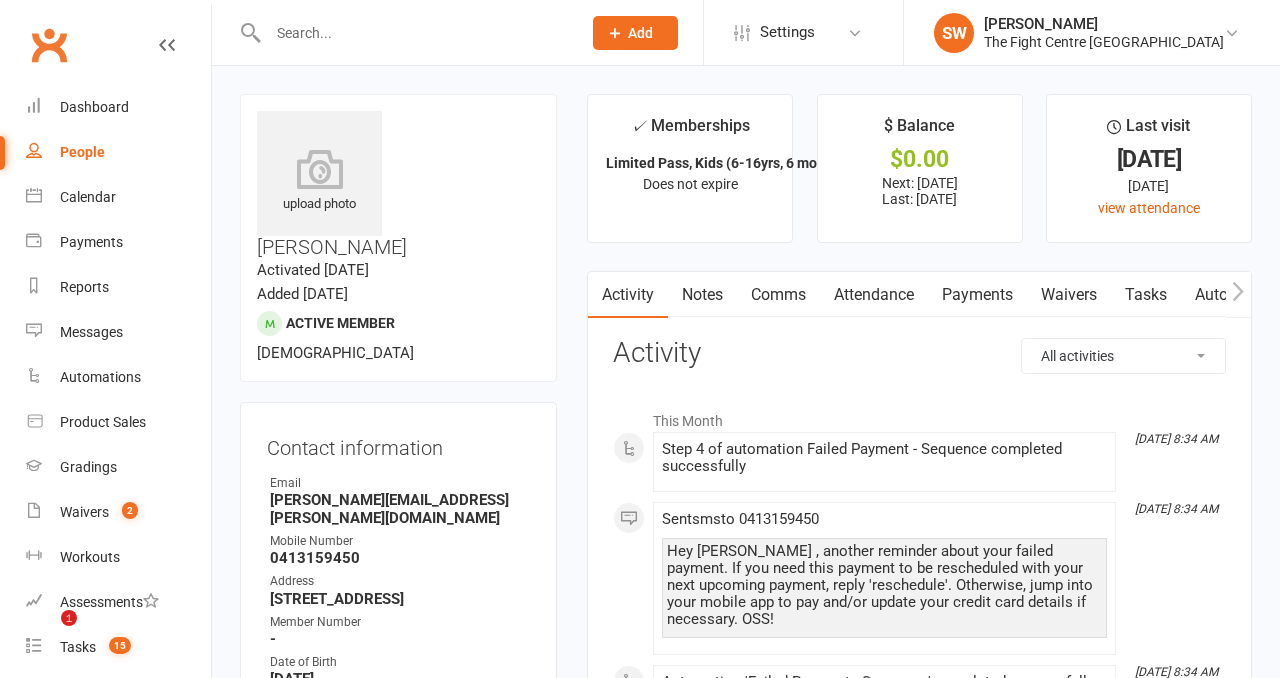 scroll, scrollTop: 0, scrollLeft: 0, axis: both 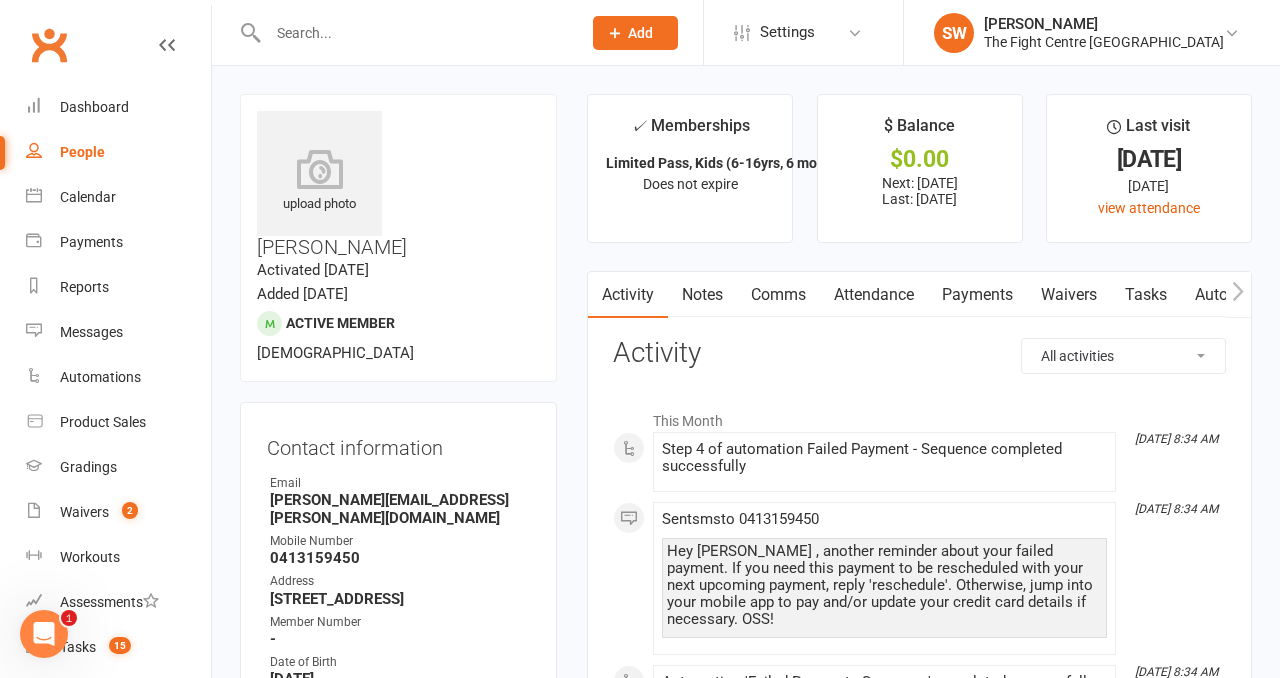 click on "Payments" at bounding box center [977, 295] 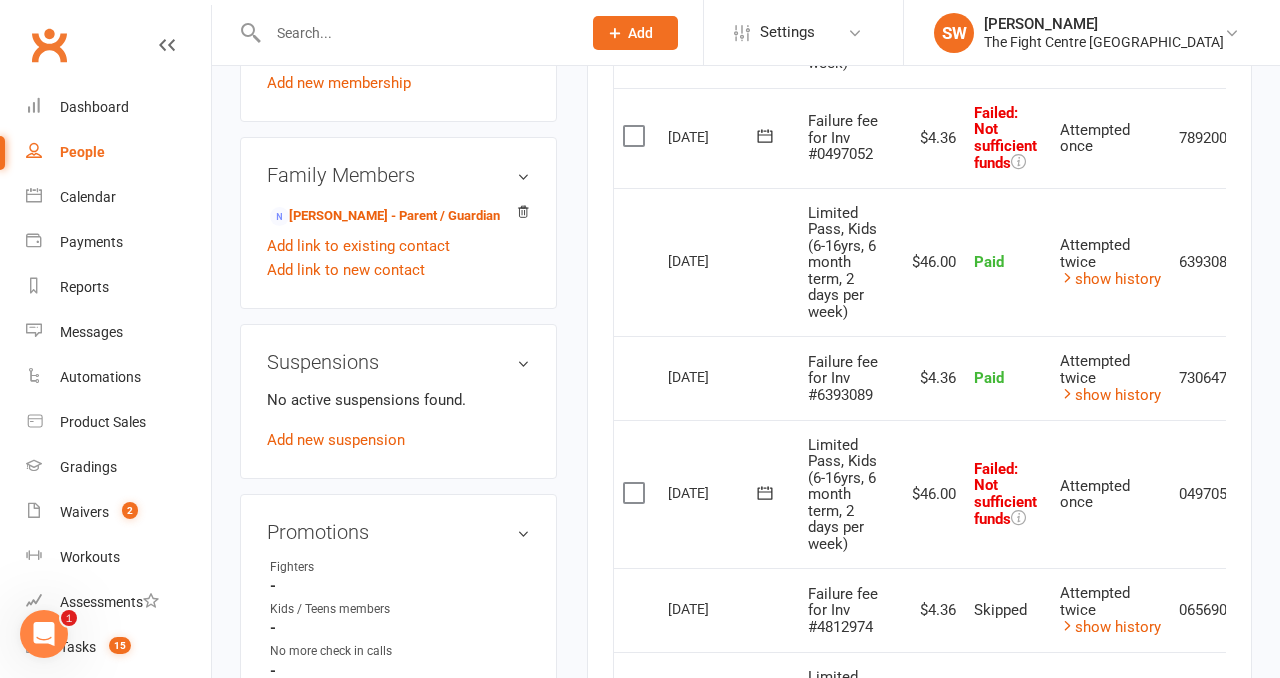 scroll, scrollTop: 1291, scrollLeft: 0, axis: vertical 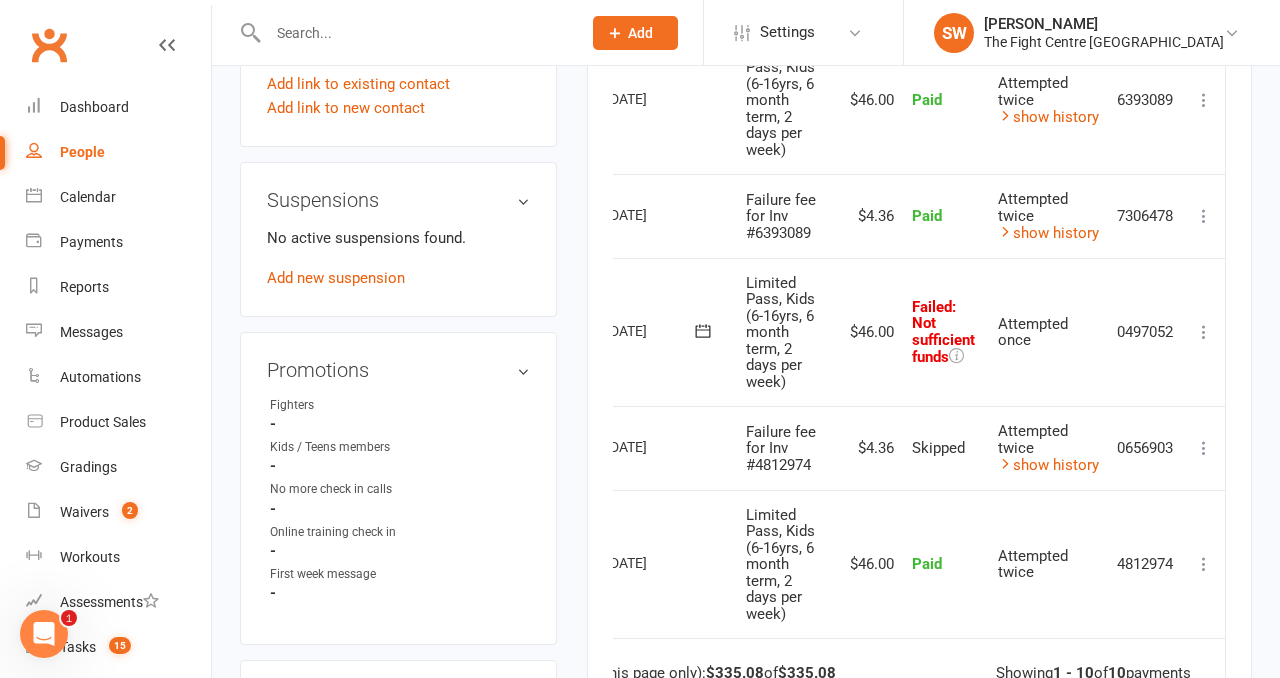 click at bounding box center (1204, 332) 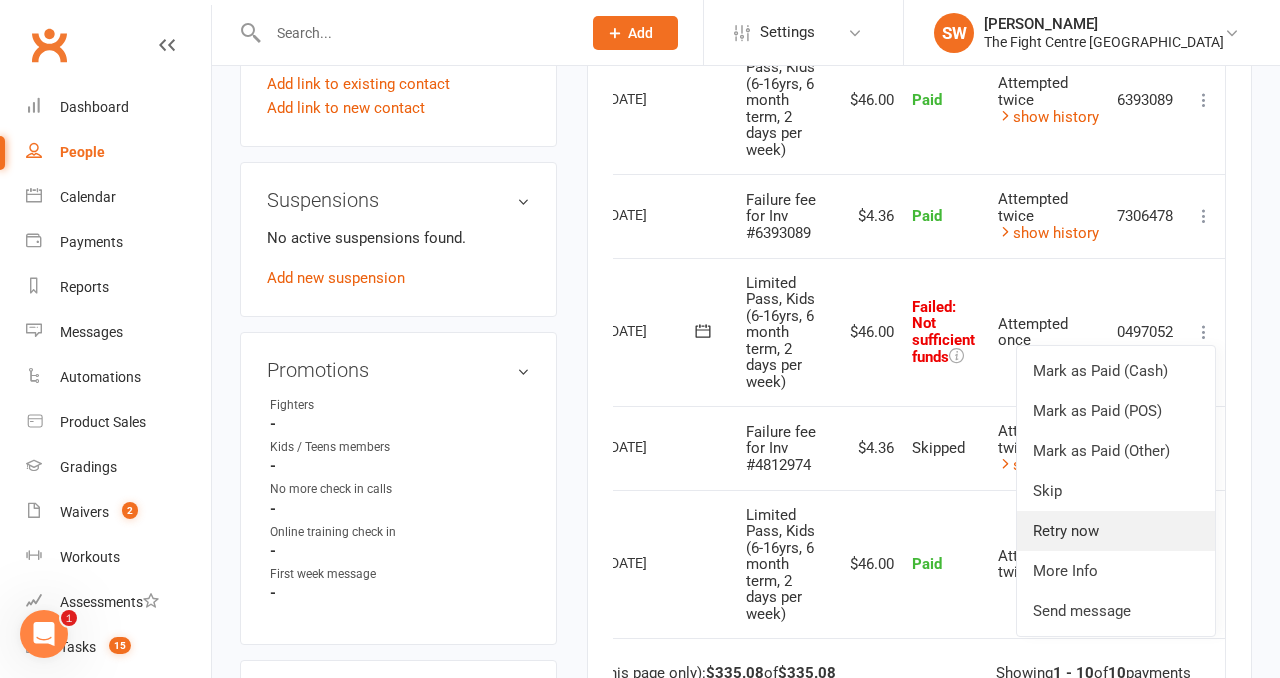 click on "Retry now" at bounding box center [1116, 531] 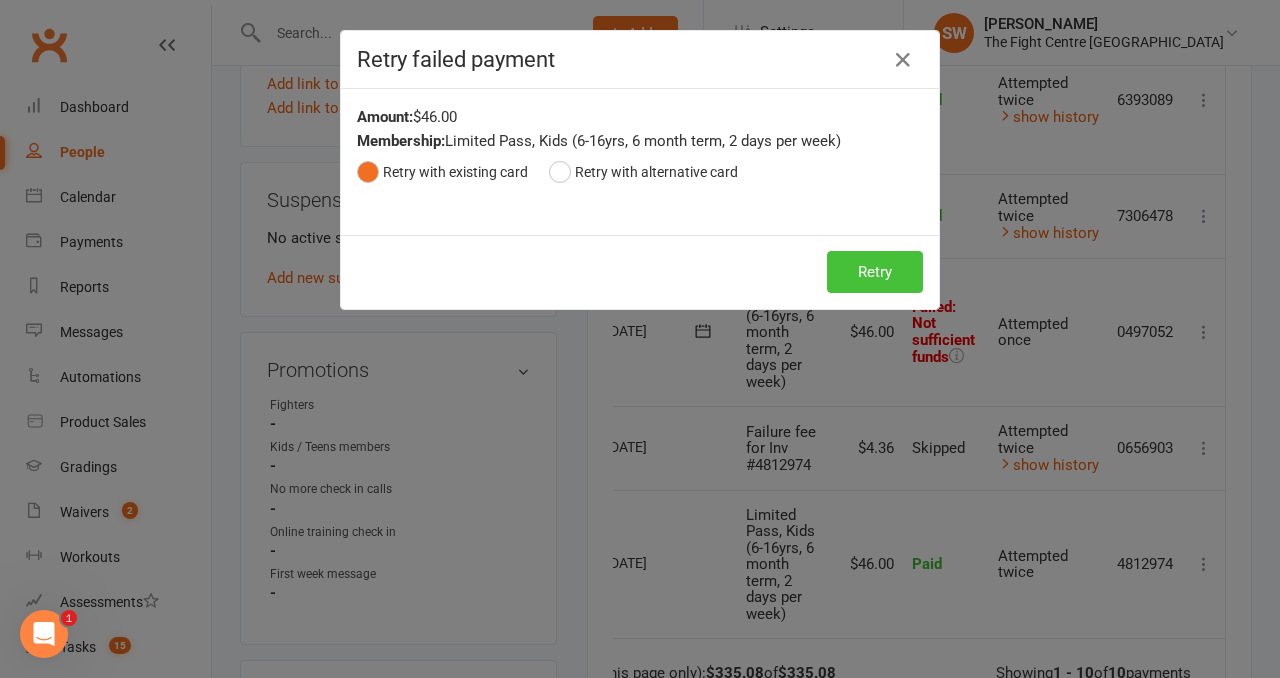 click on "Retry" at bounding box center [875, 272] 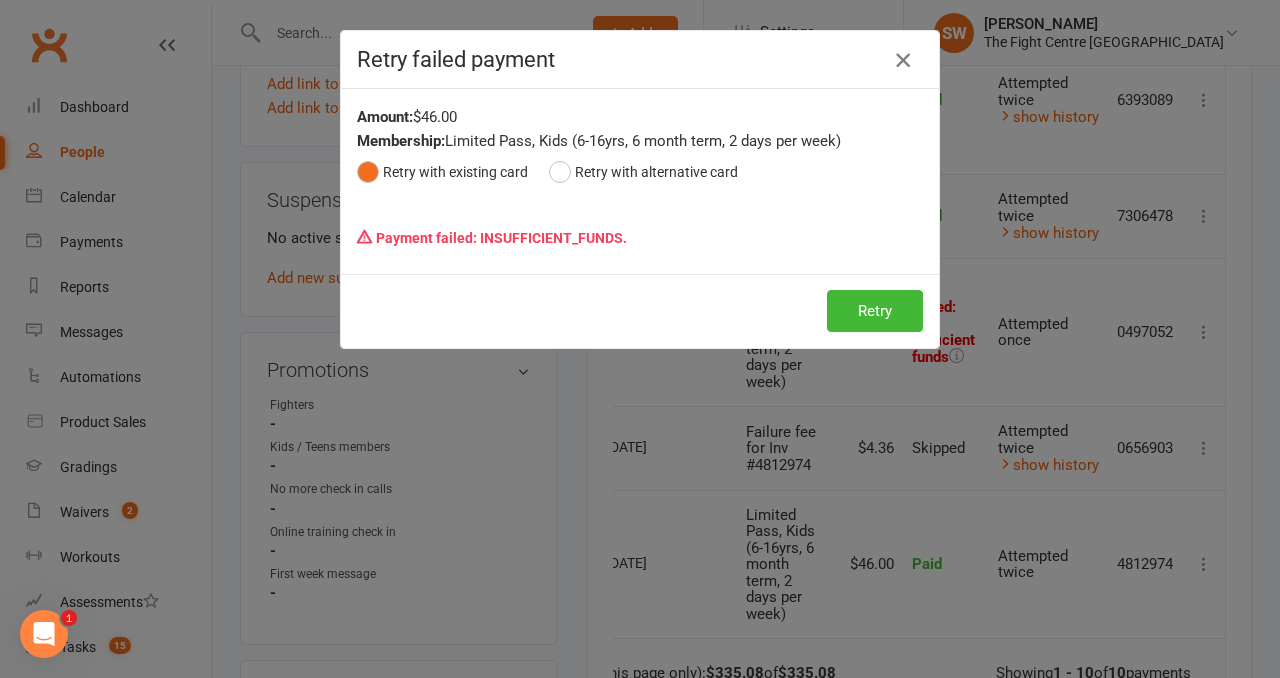 click at bounding box center (903, 60) 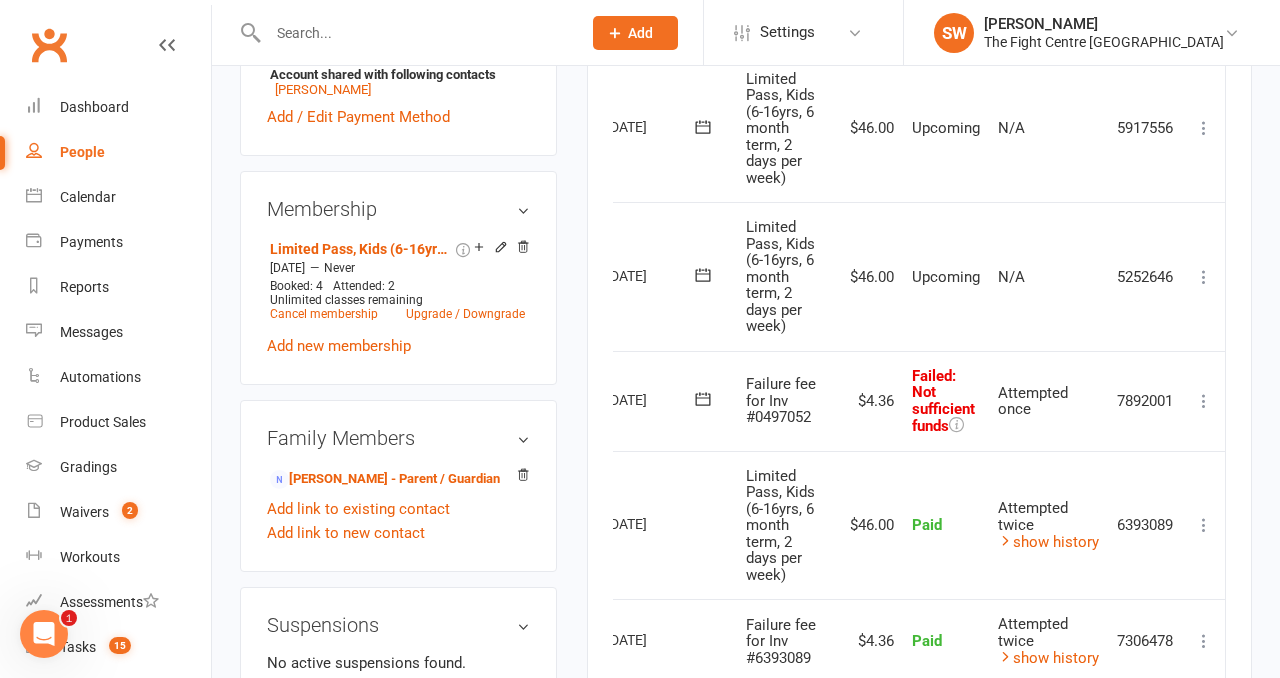 scroll, scrollTop: 864, scrollLeft: 0, axis: vertical 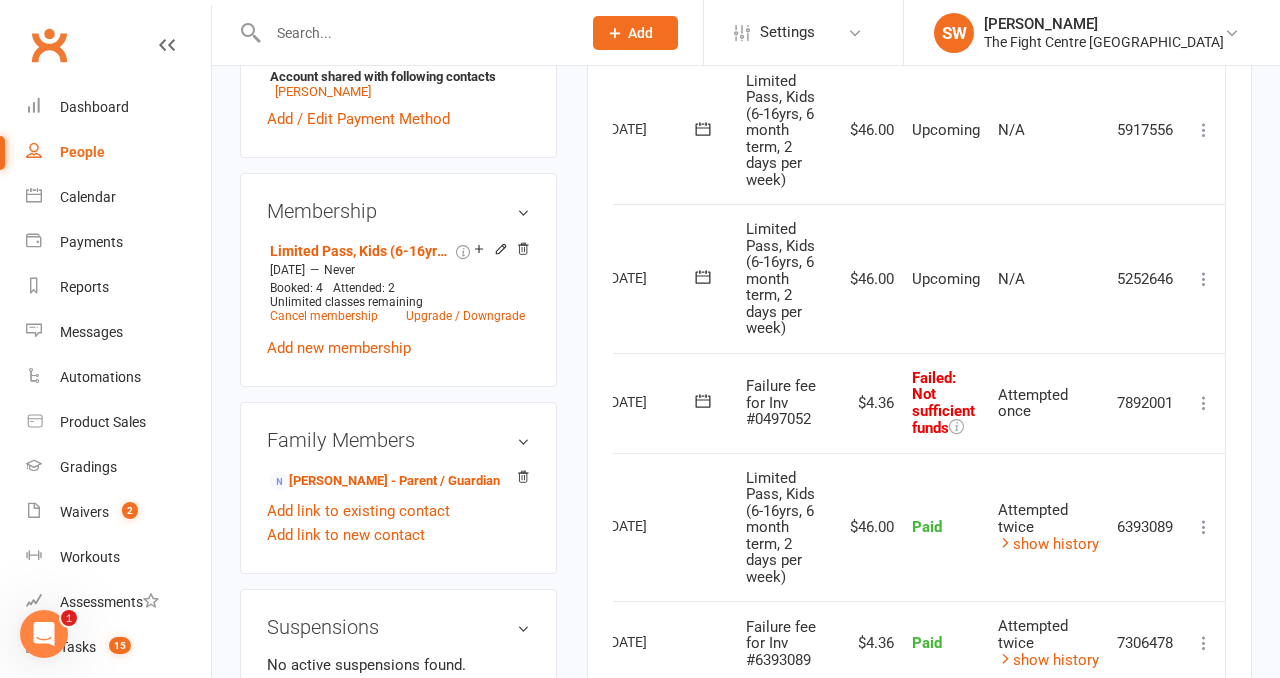 click at bounding box center (1204, 403) 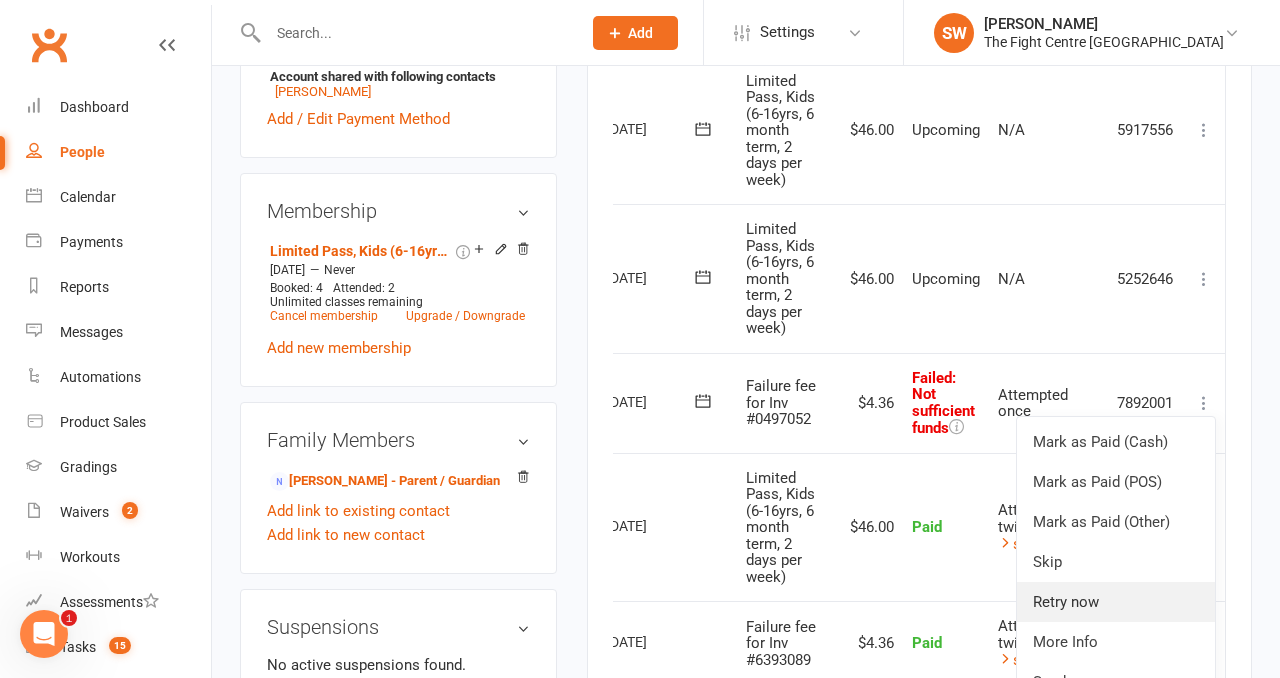 click on "Retry now" at bounding box center (1116, 602) 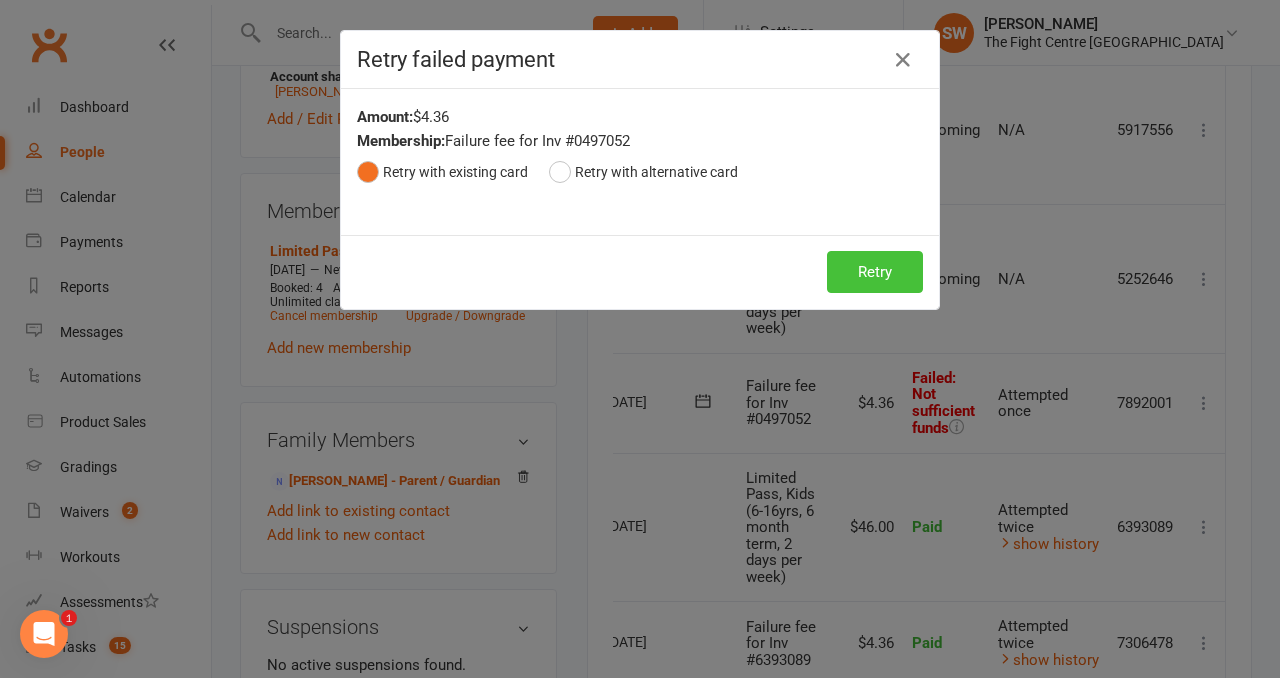 click on "Retry" at bounding box center [875, 272] 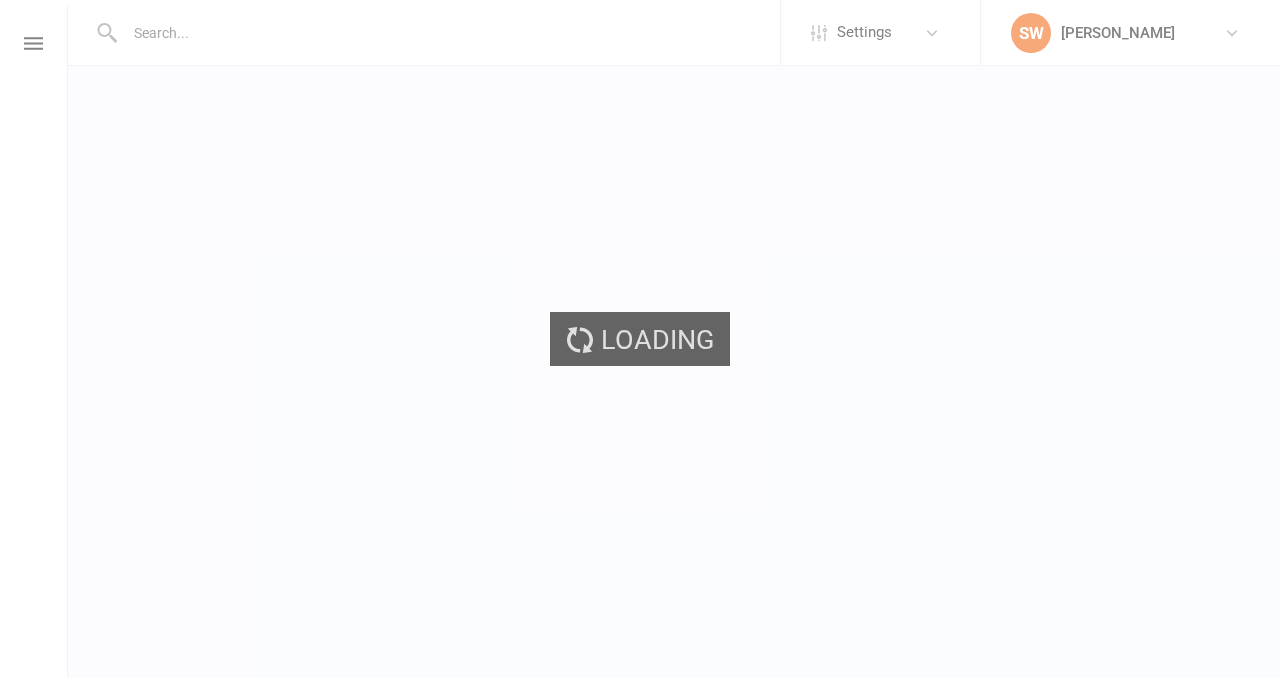 scroll, scrollTop: 0, scrollLeft: 0, axis: both 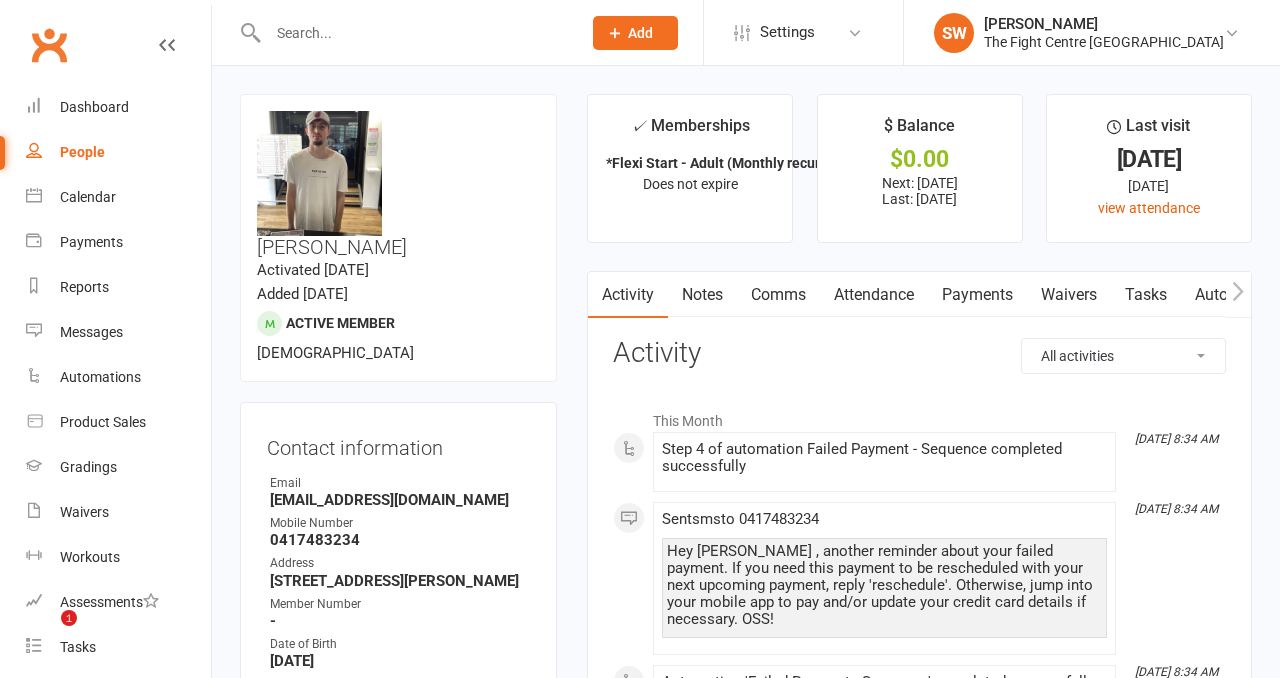 click on "Payments" at bounding box center [977, 295] 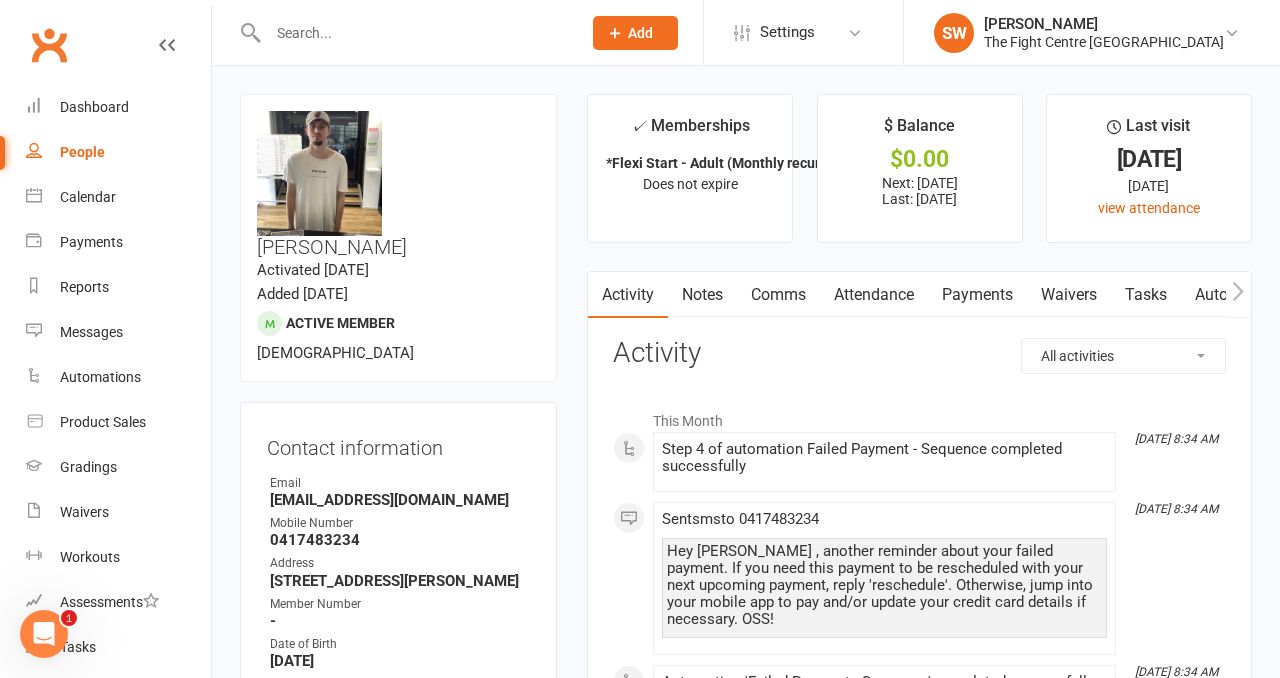 scroll, scrollTop: 0, scrollLeft: 0, axis: both 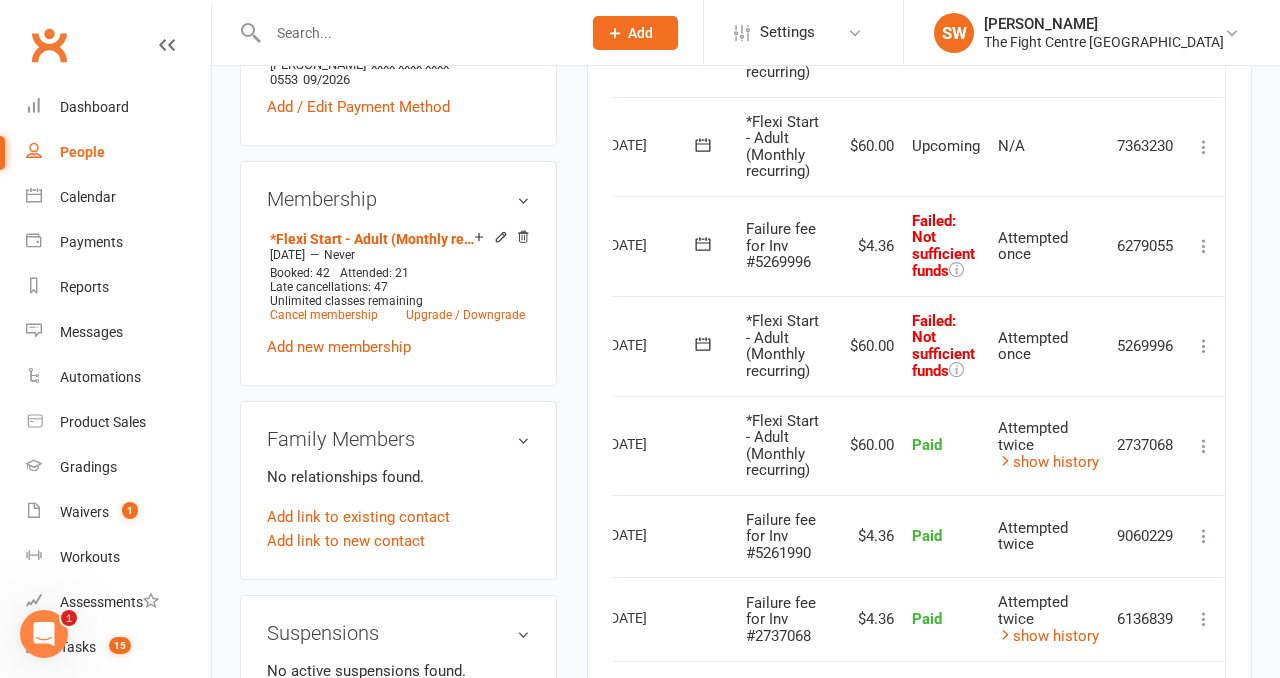 click at bounding box center [1204, 346] 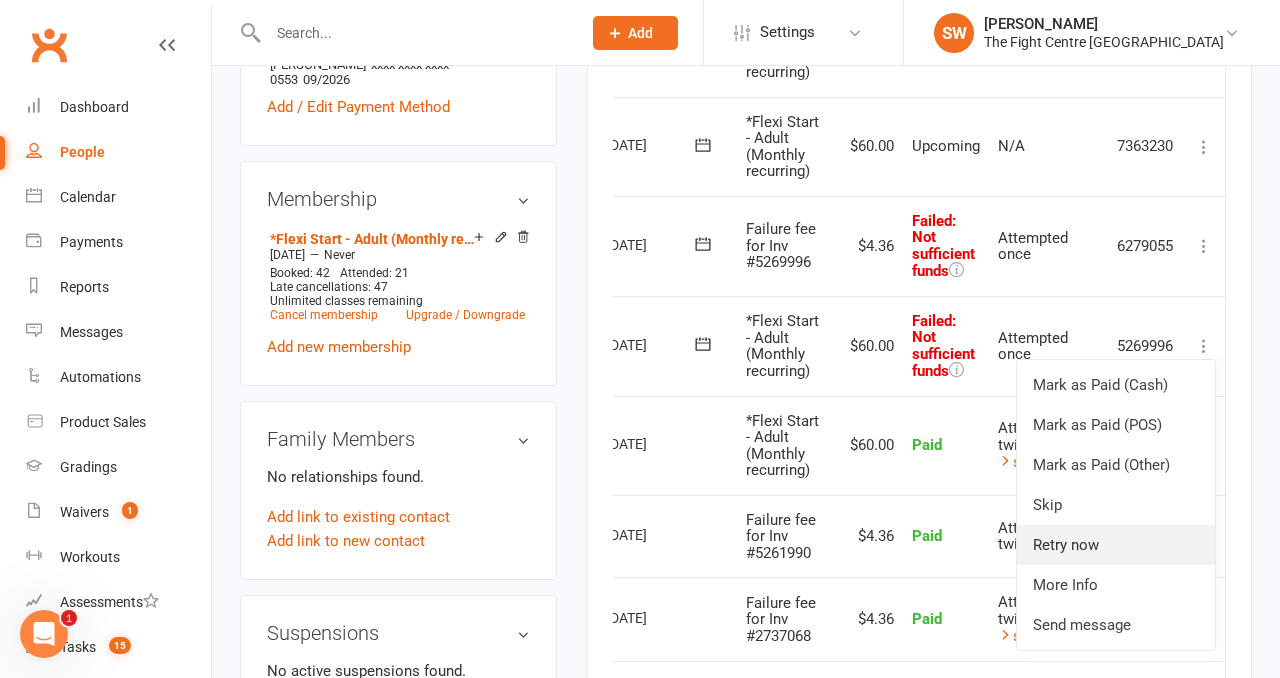 click on "Retry now" at bounding box center [1116, 545] 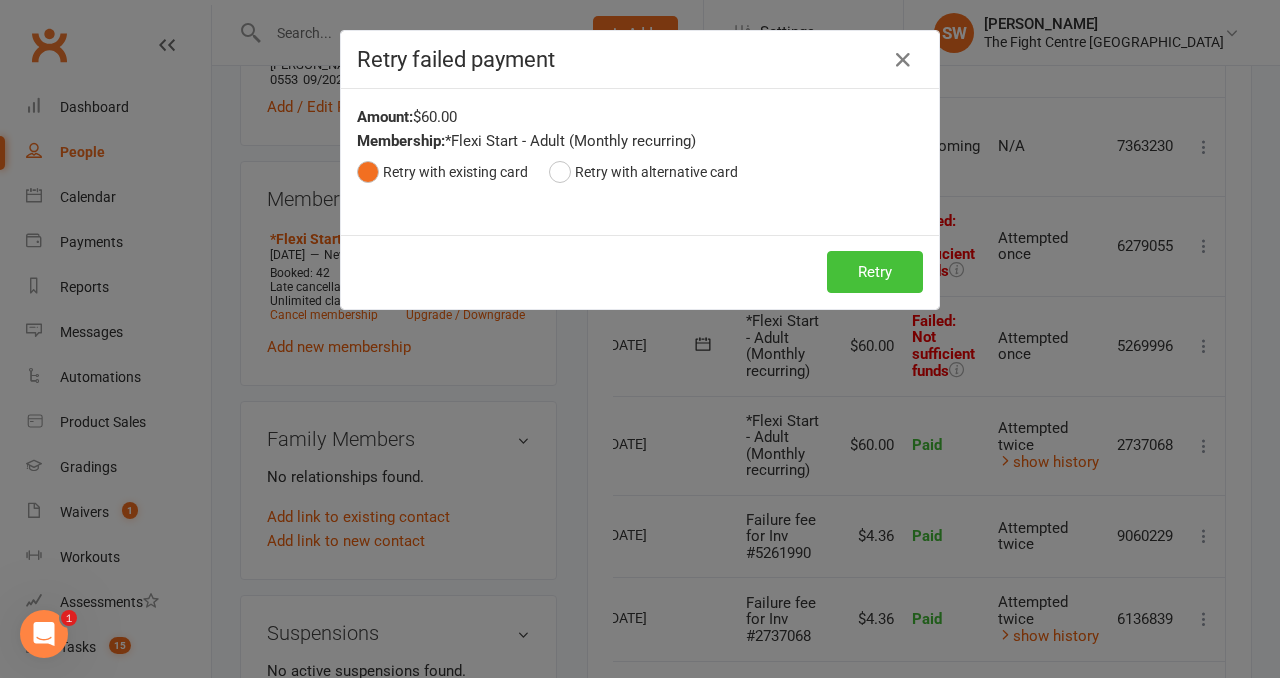 click on "Retry" at bounding box center (875, 272) 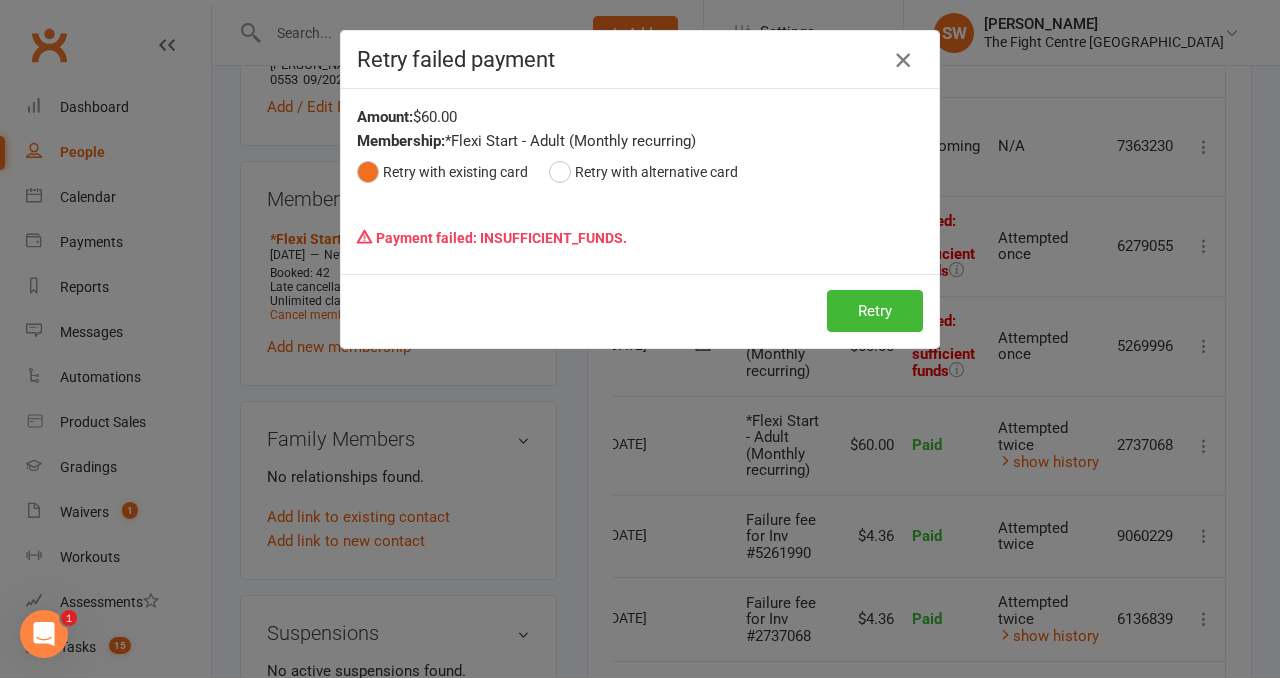 click at bounding box center [903, 60] 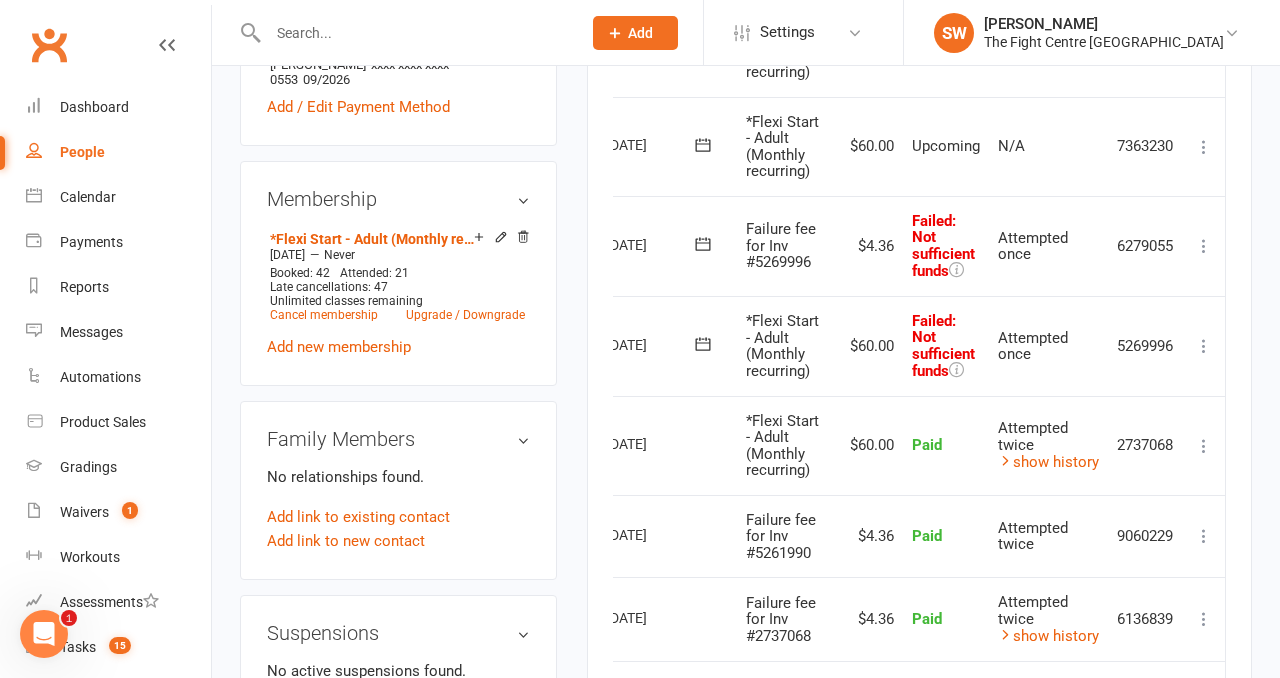 click at bounding box center [1204, 246] 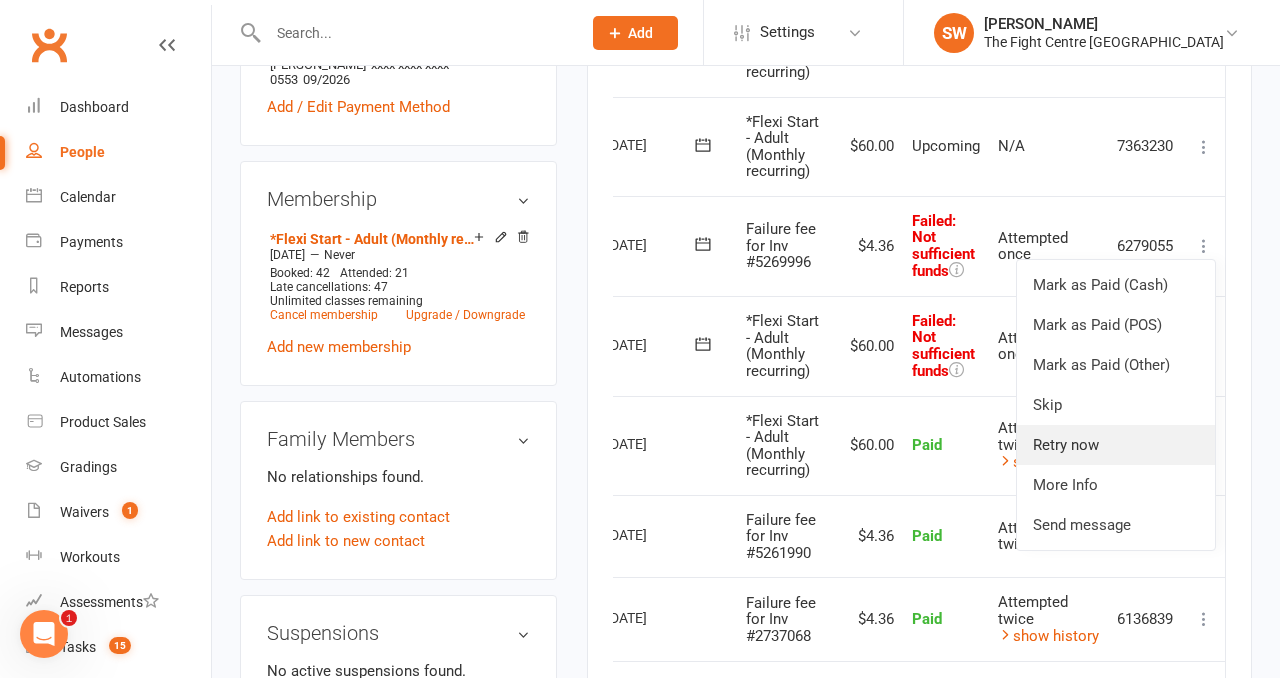 click on "Retry now" at bounding box center [1116, 445] 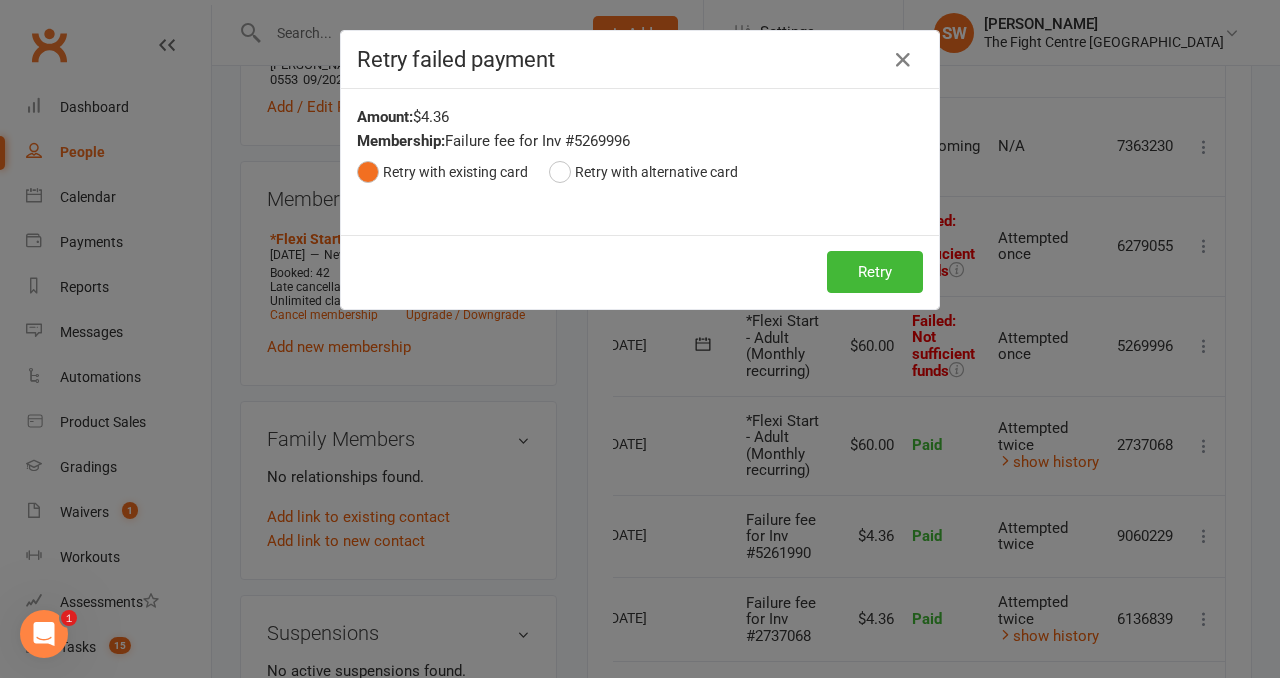 click on "Retry Retry" at bounding box center [640, 272] 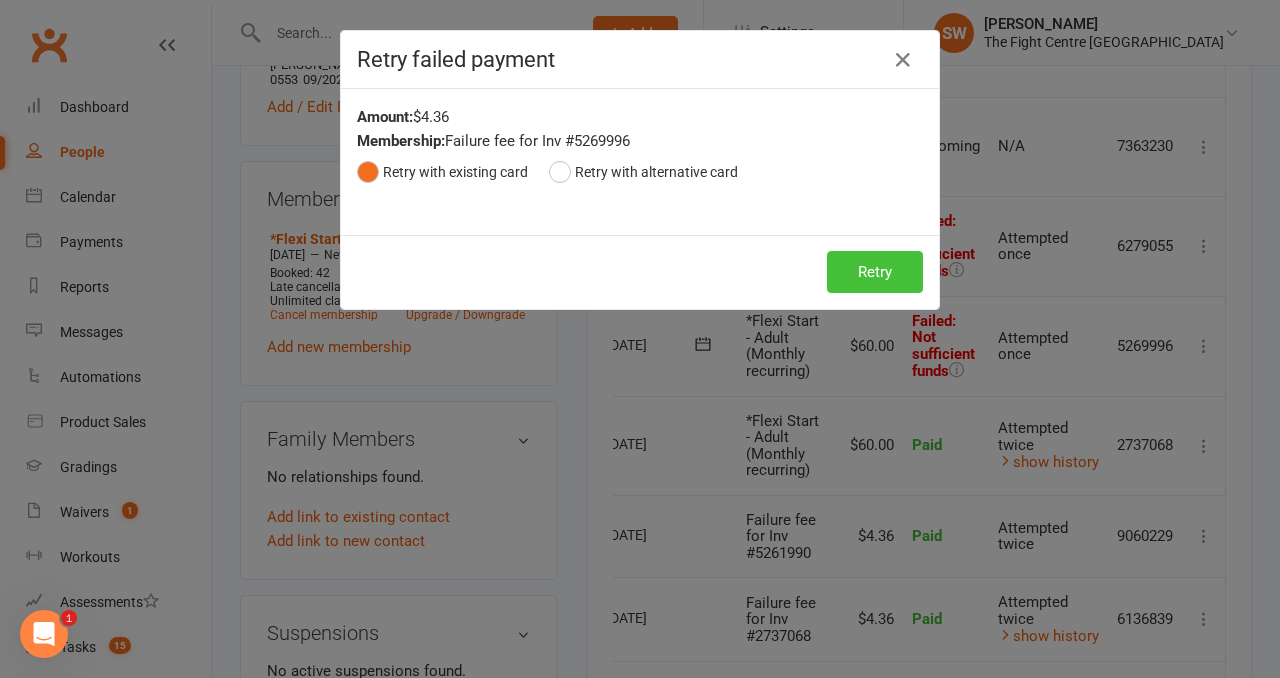 click on "Retry" at bounding box center (875, 272) 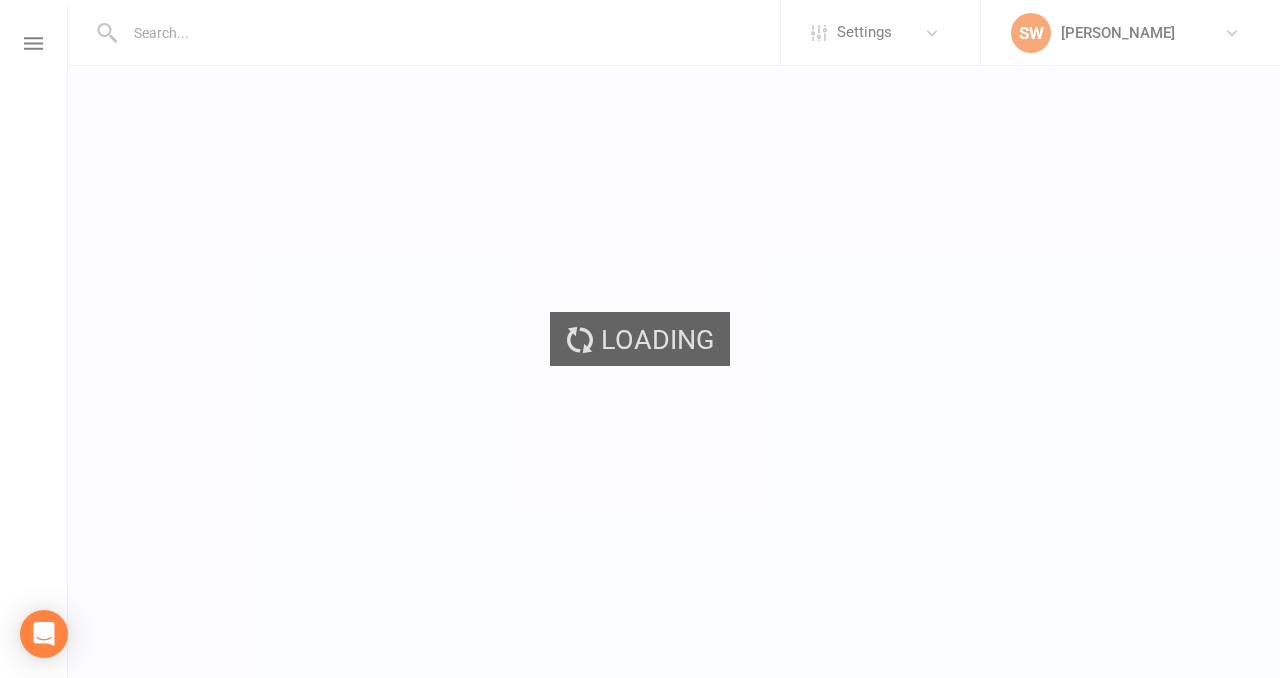 scroll, scrollTop: 0, scrollLeft: 0, axis: both 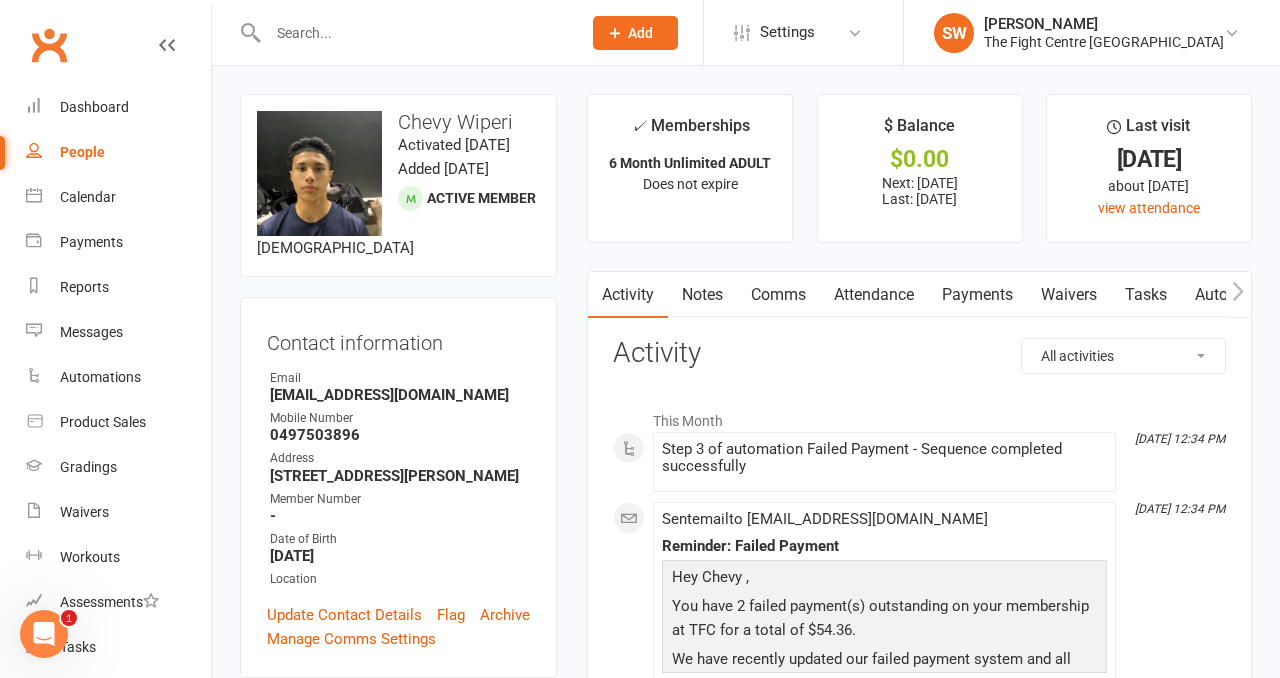 click on "Payments" at bounding box center [977, 295] 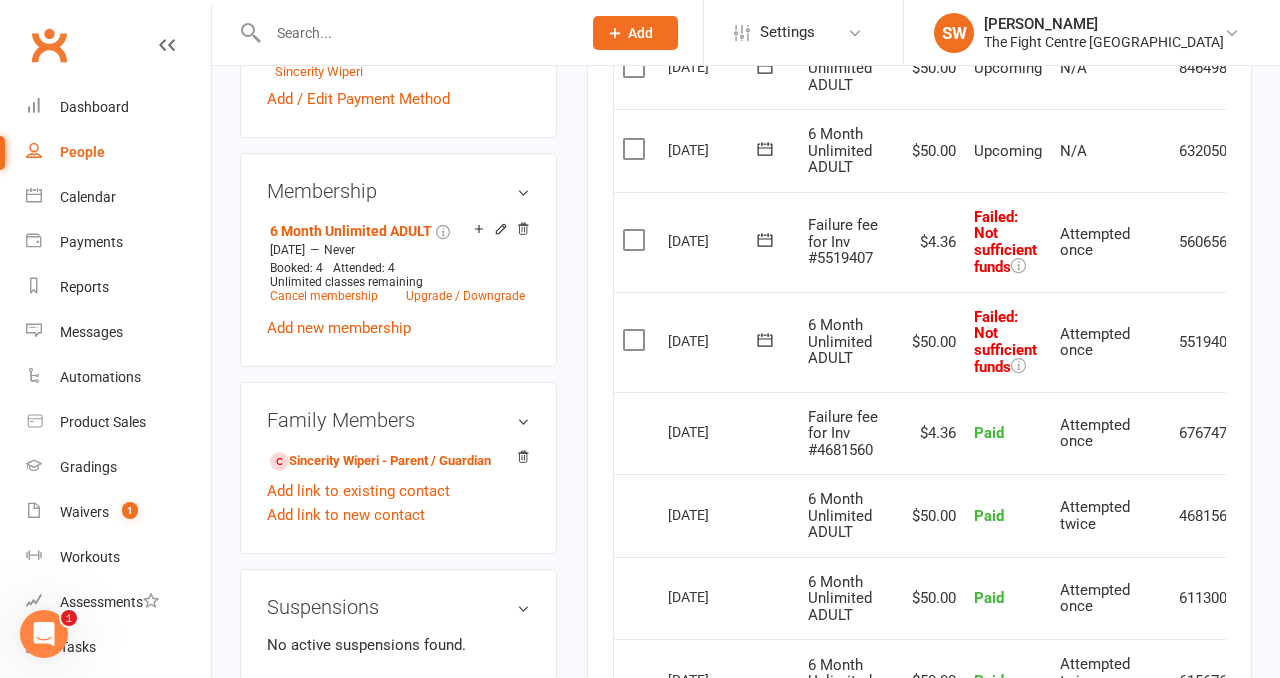scroll, scrollTop: 787, scrollLeft: 0, axis: vertical 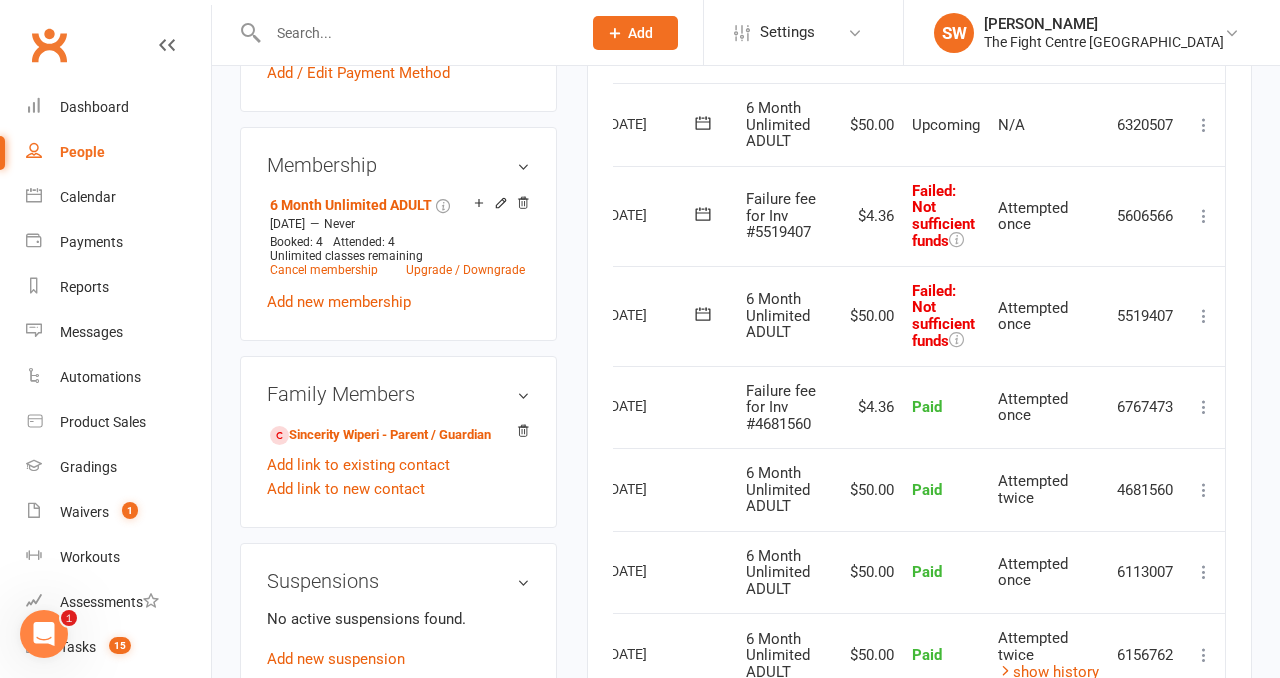 click at bounding box center [1204, 316] 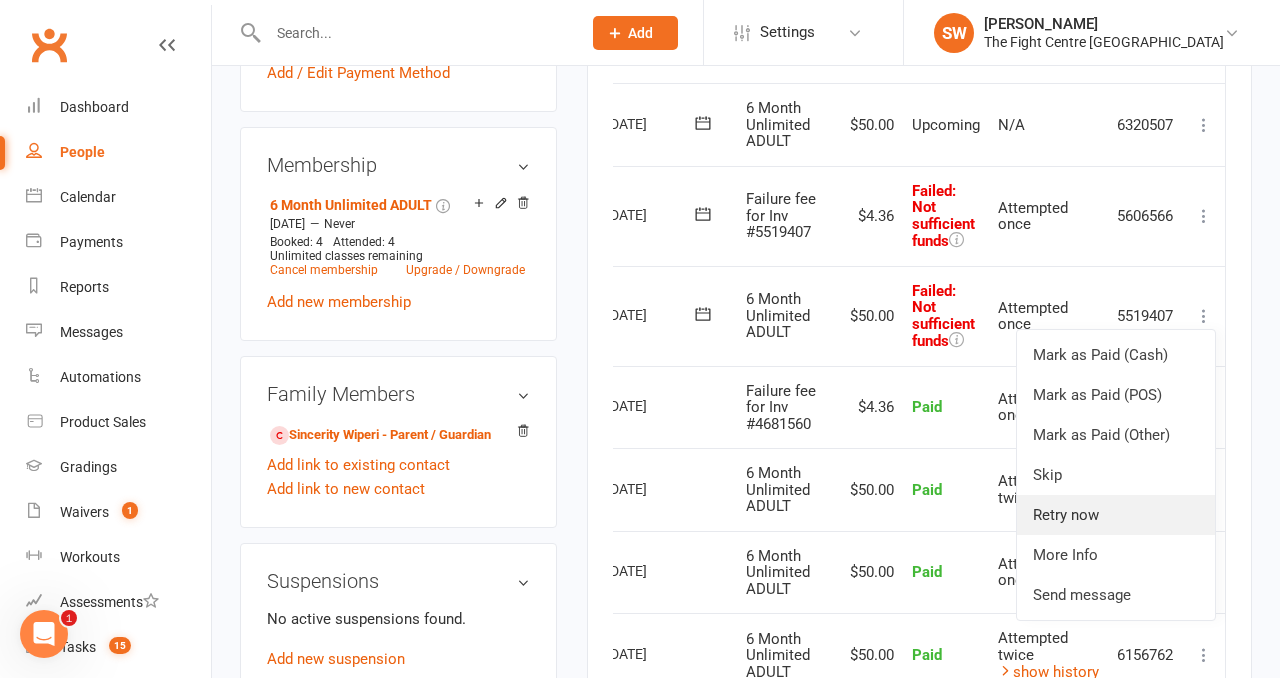 click on "Retry now" at bounding box center (1116, 515) 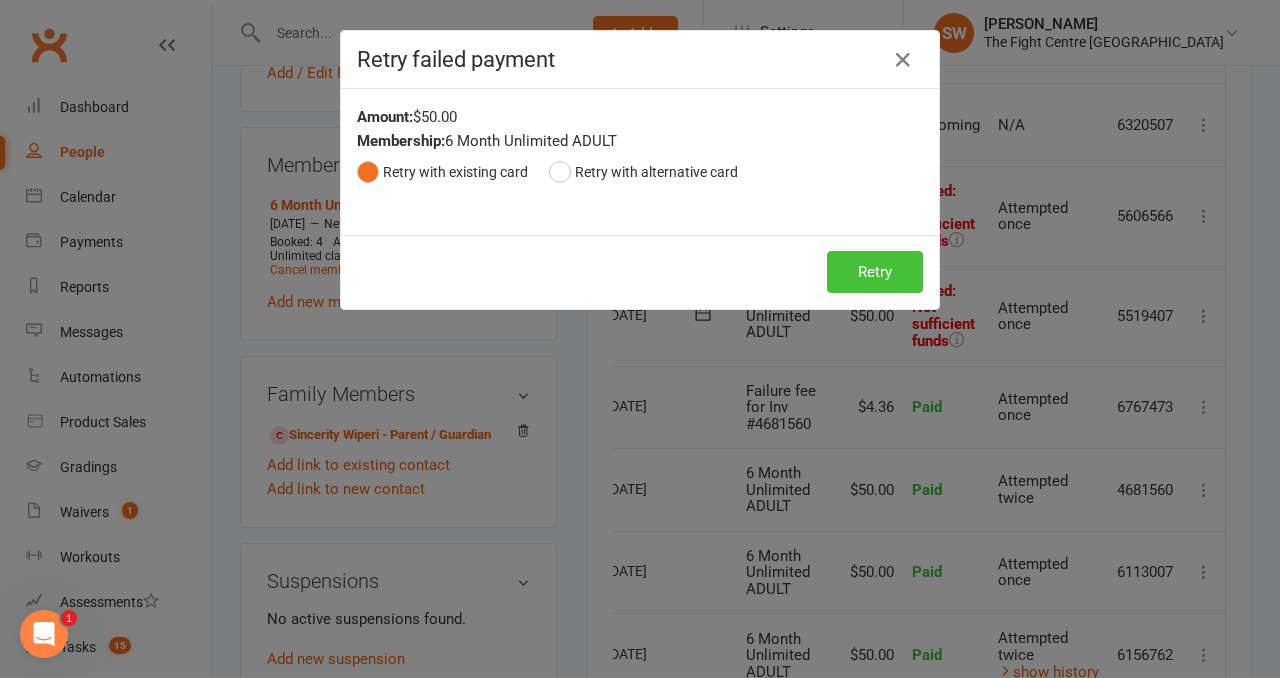 click on "Retry" at bounding box center [875, 272] 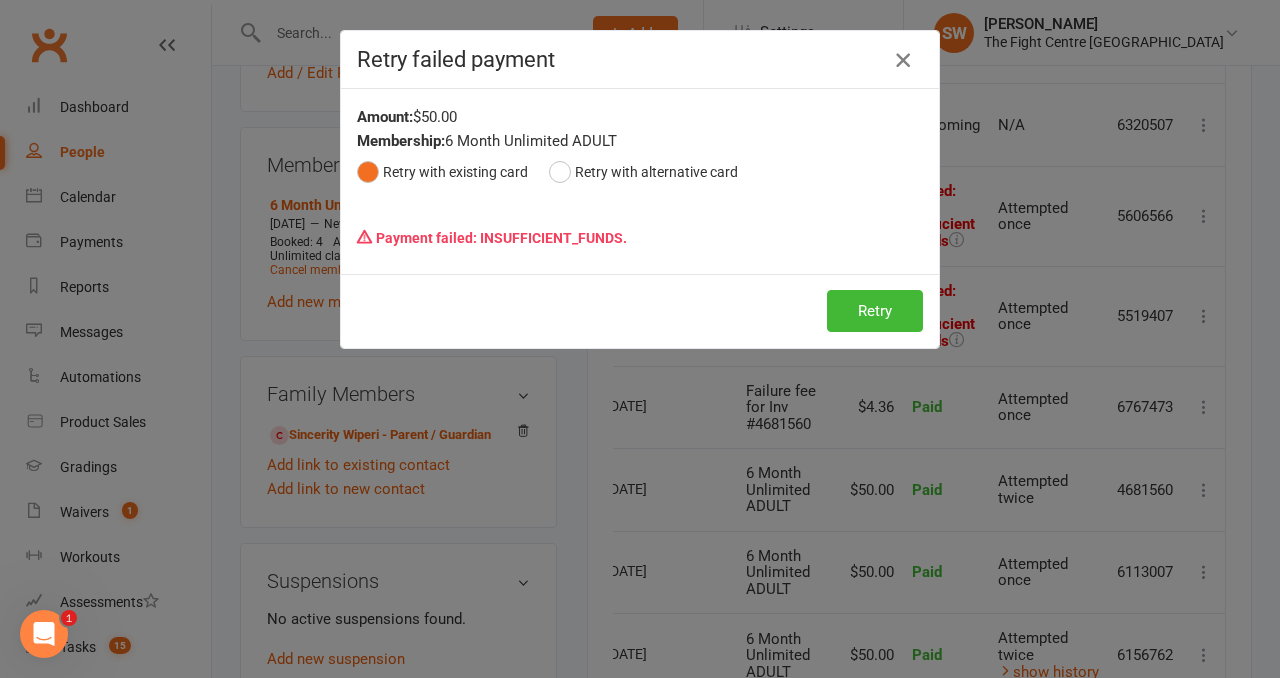 click at bounding box center (903, 60) 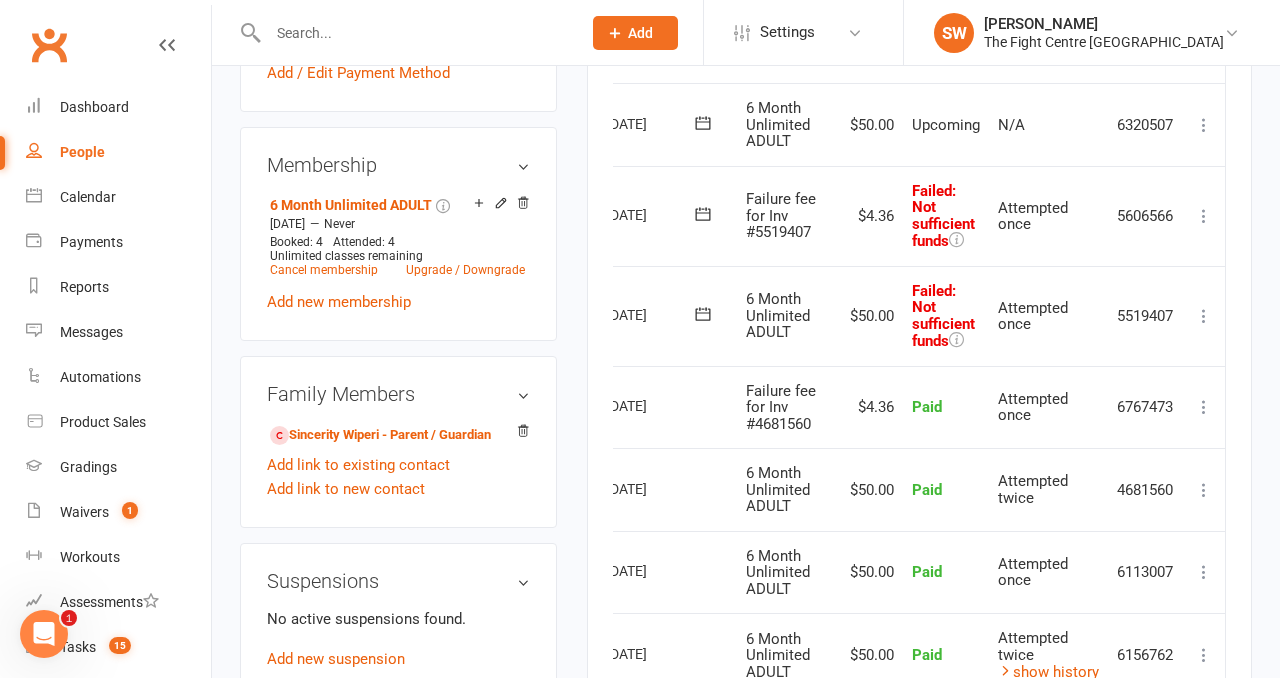 click at bounding box center (1204, 216) 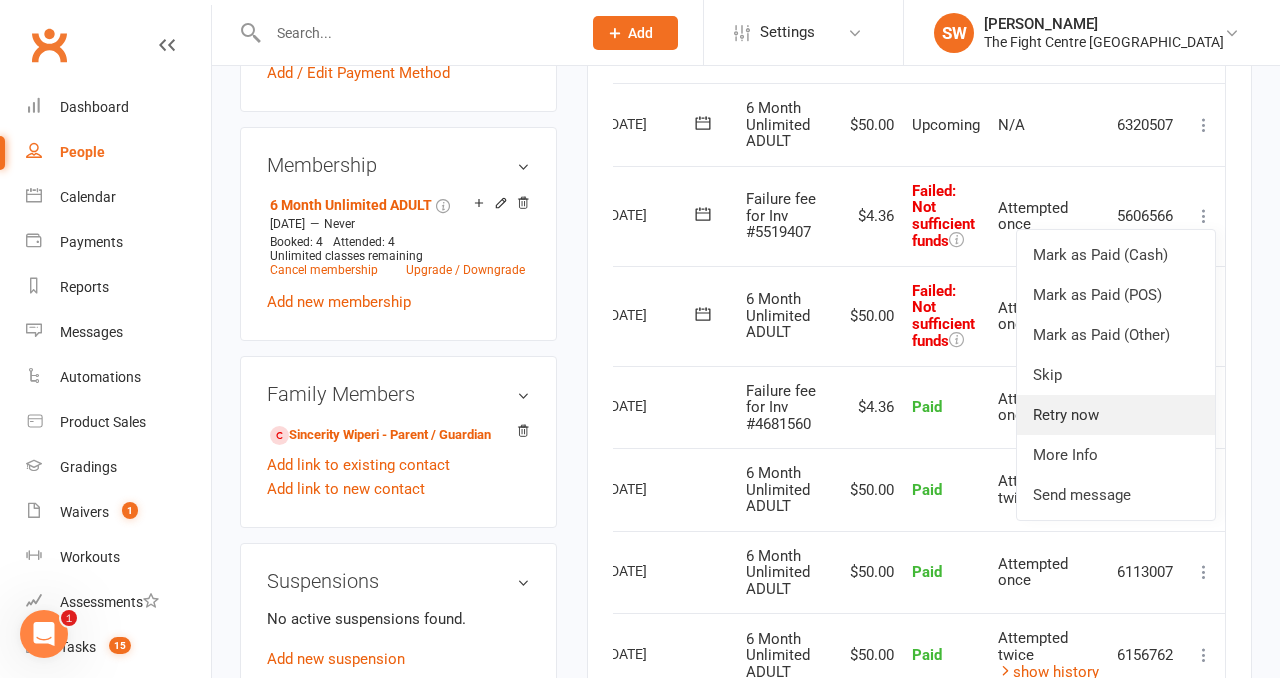 click on "Retry now" at bounding box center [1116, 415] 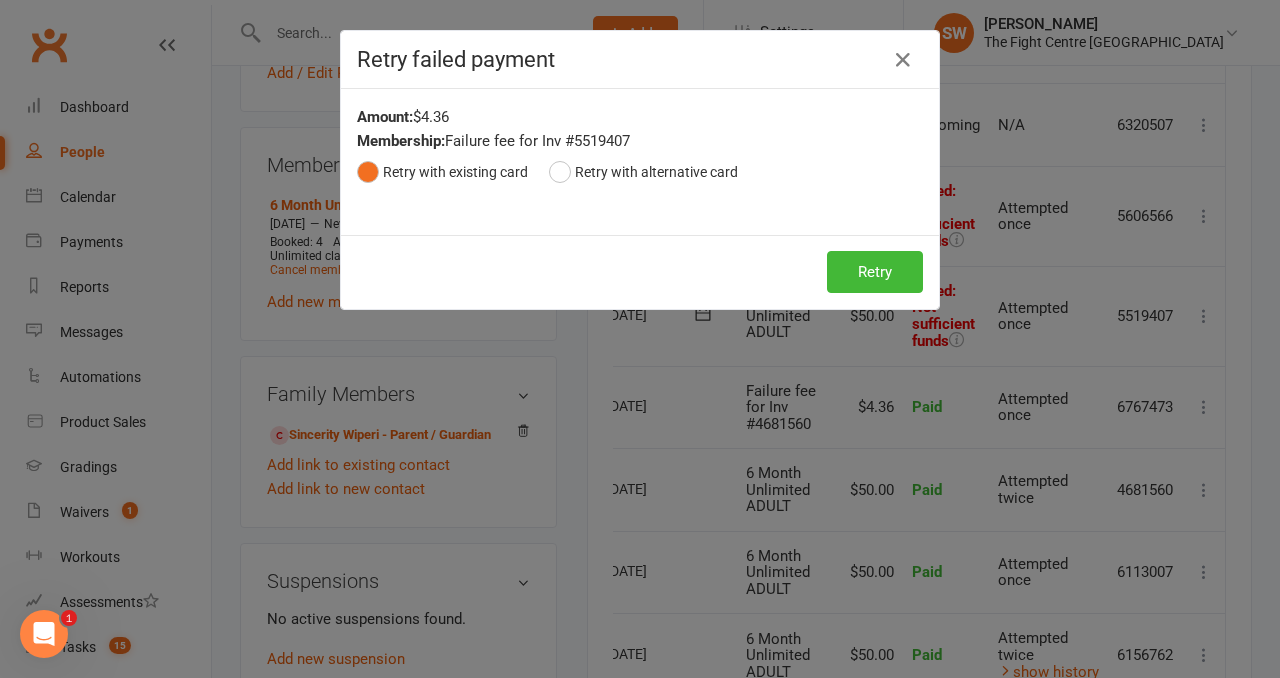 click on "Retry Retry" at bounding box center (640, 272) 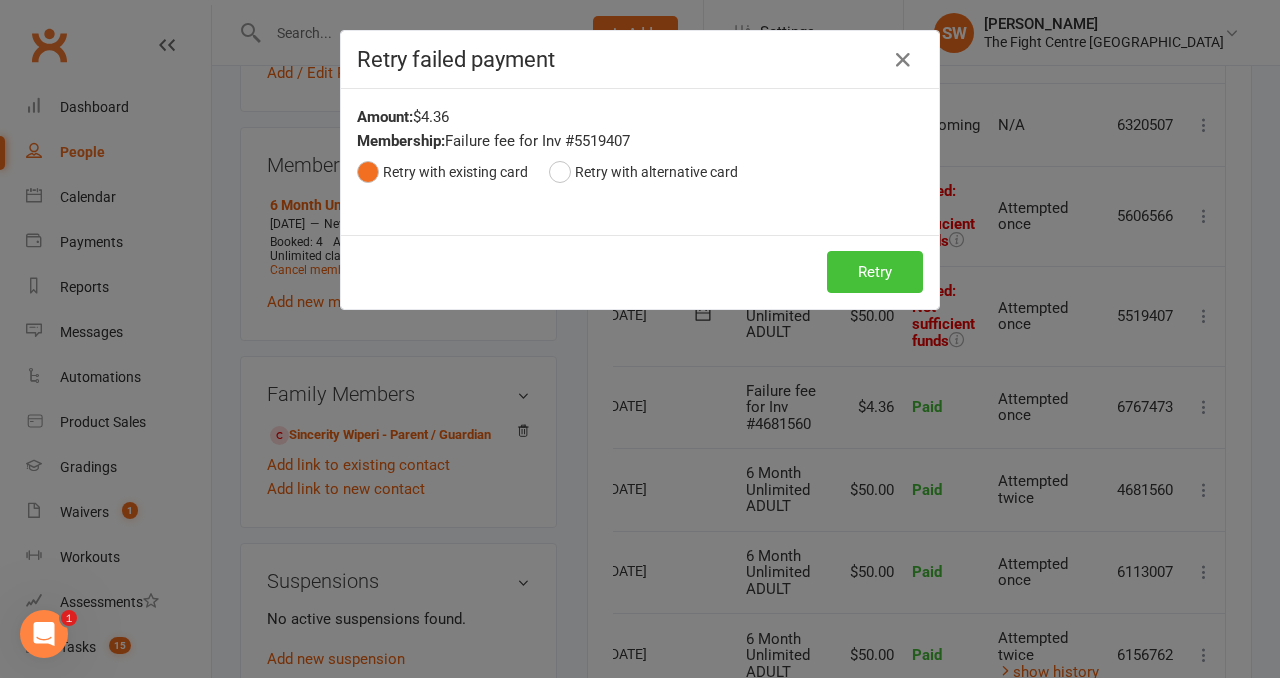 click on "Retry" at bounding box center [875, 272] 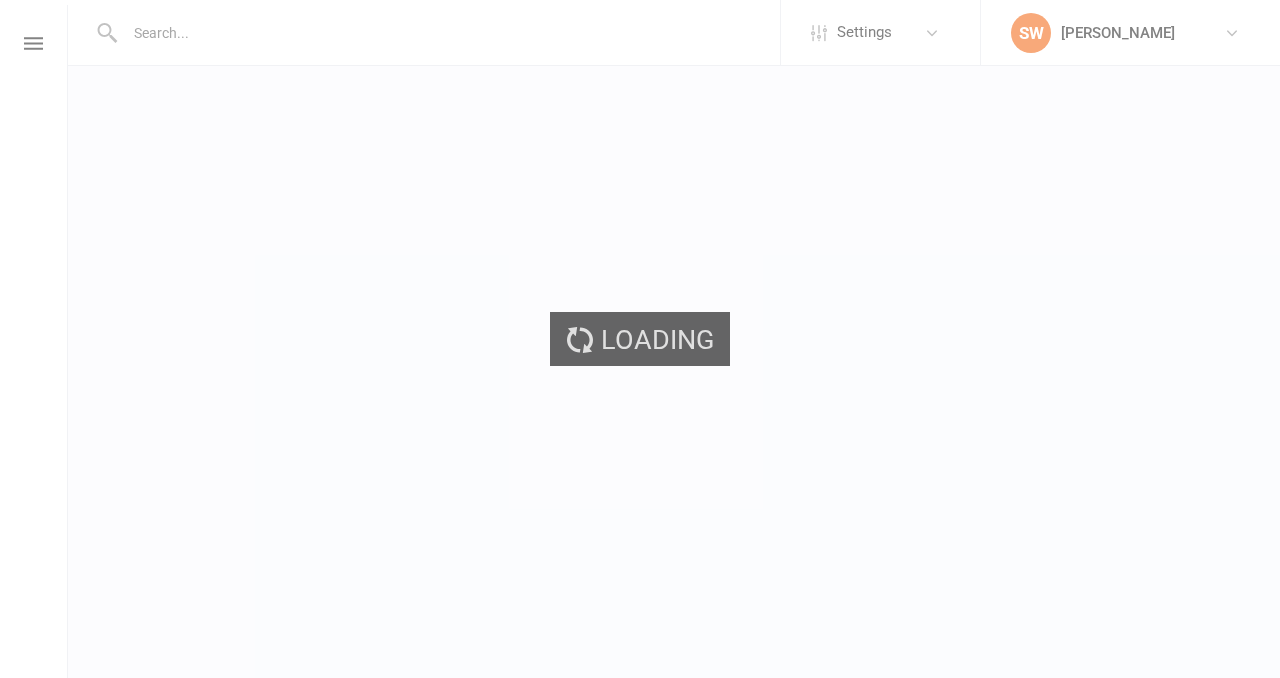 scroll, scrollTop: 0, scrollLeft: 0, axis: both 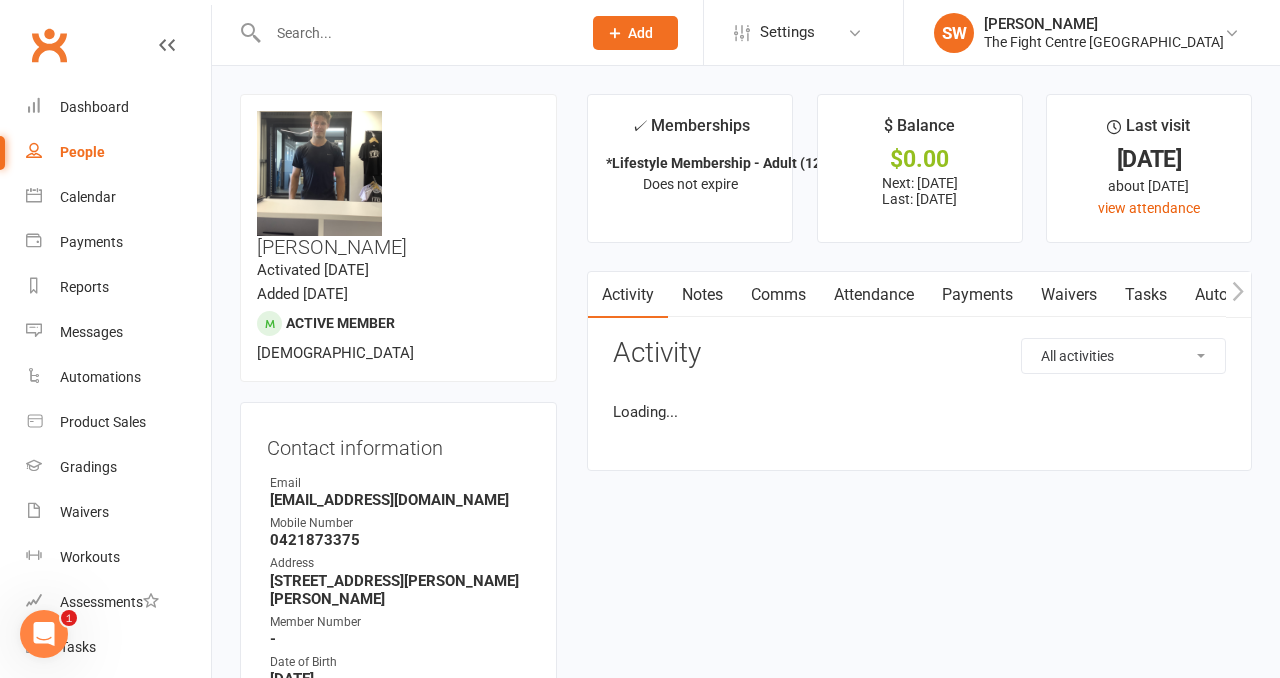 click on "Payments" at bounding box center (977, 295) 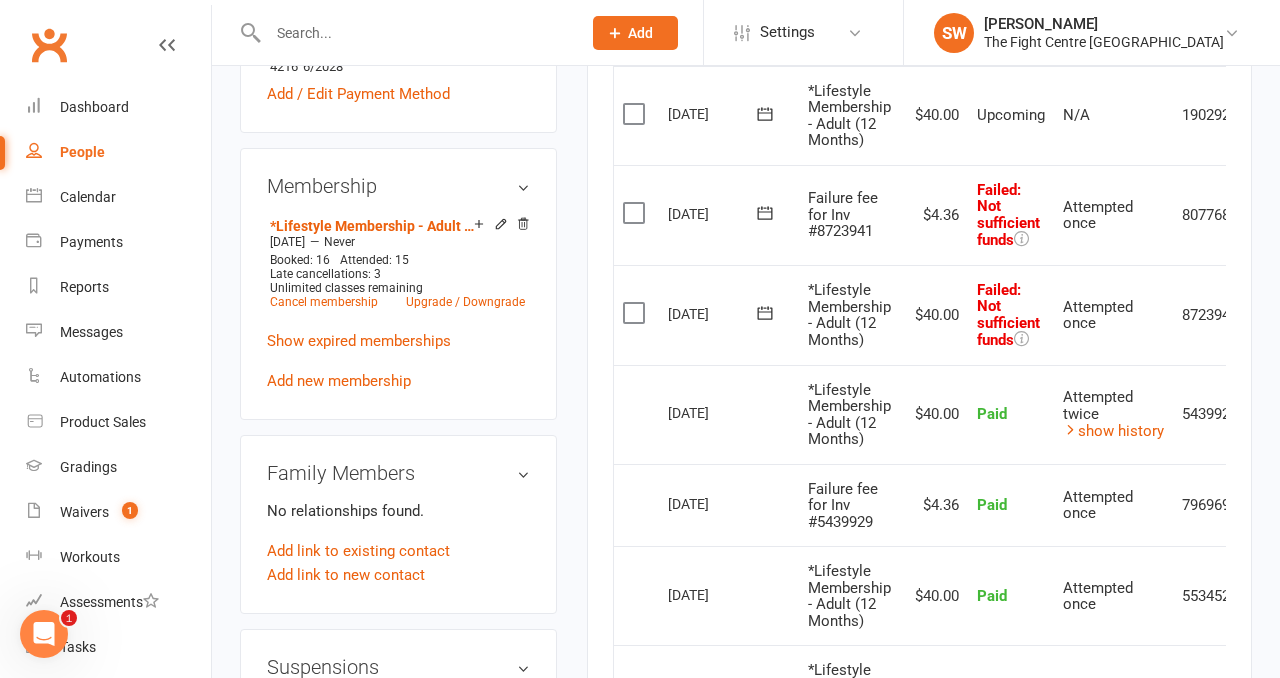 scroll, scrollTop: 855, scrollLeft: 0, axis: vertical 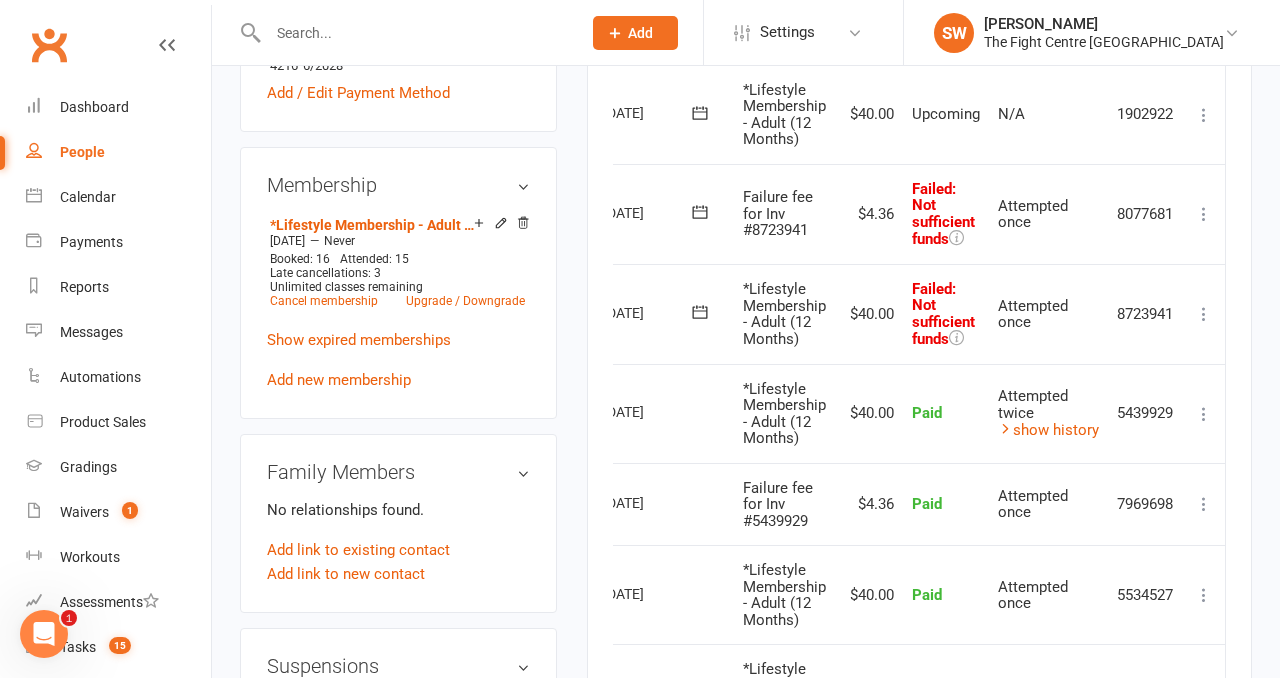 click at bounding box center [1204, 314] 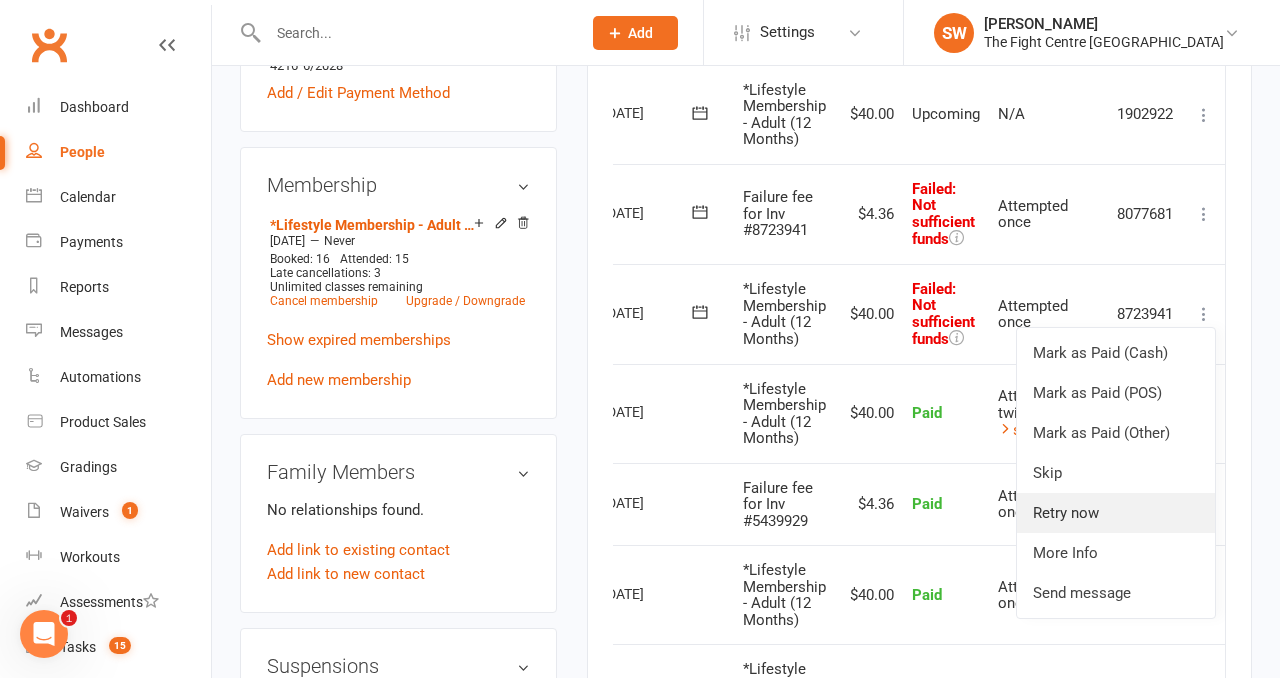 click on "Retry now" at bounding box center [1116, 513] 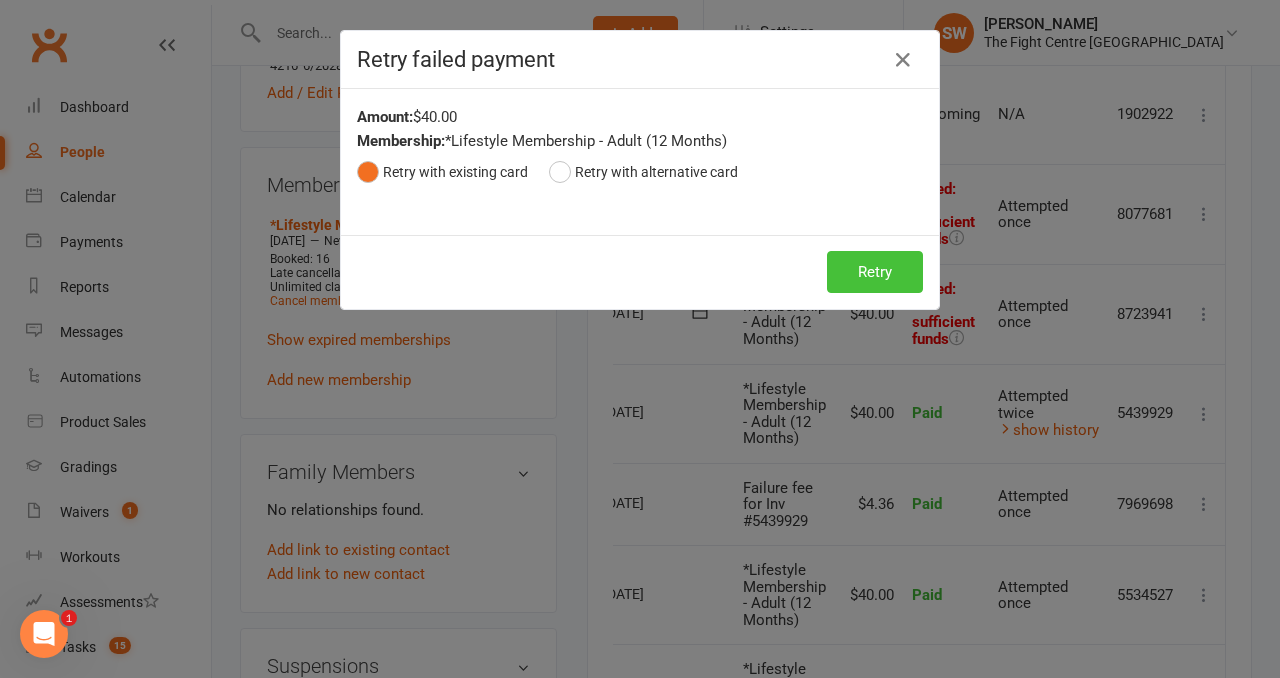 click on "Retry" at bounding box center [875, 272] 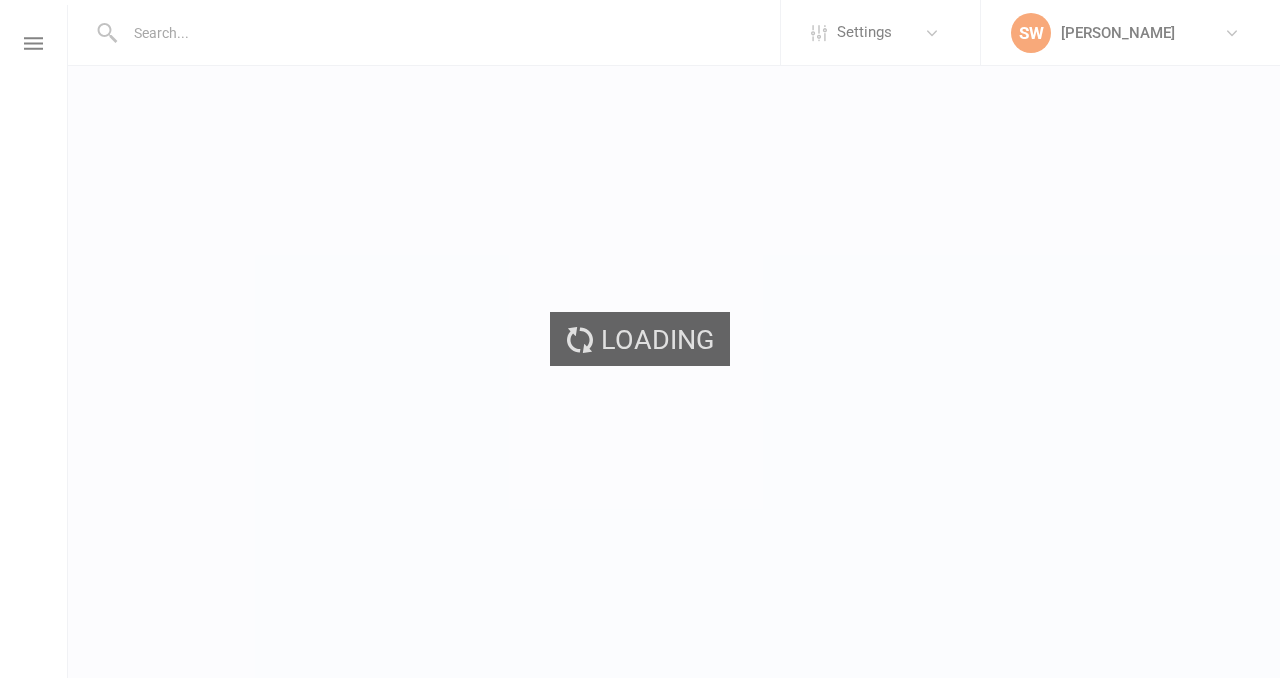 scroll, scrollTop: 0, scrollLeft: 0, axis: both 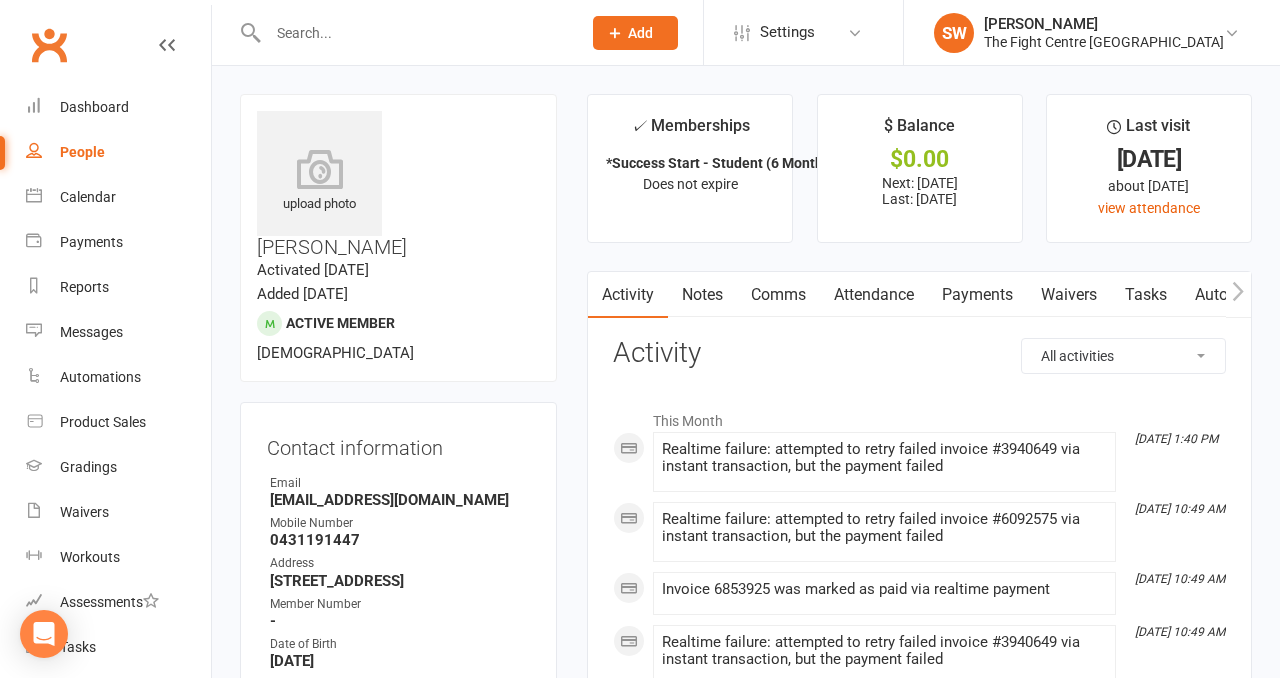 click on "Payments" at bounding box center [977, 295] 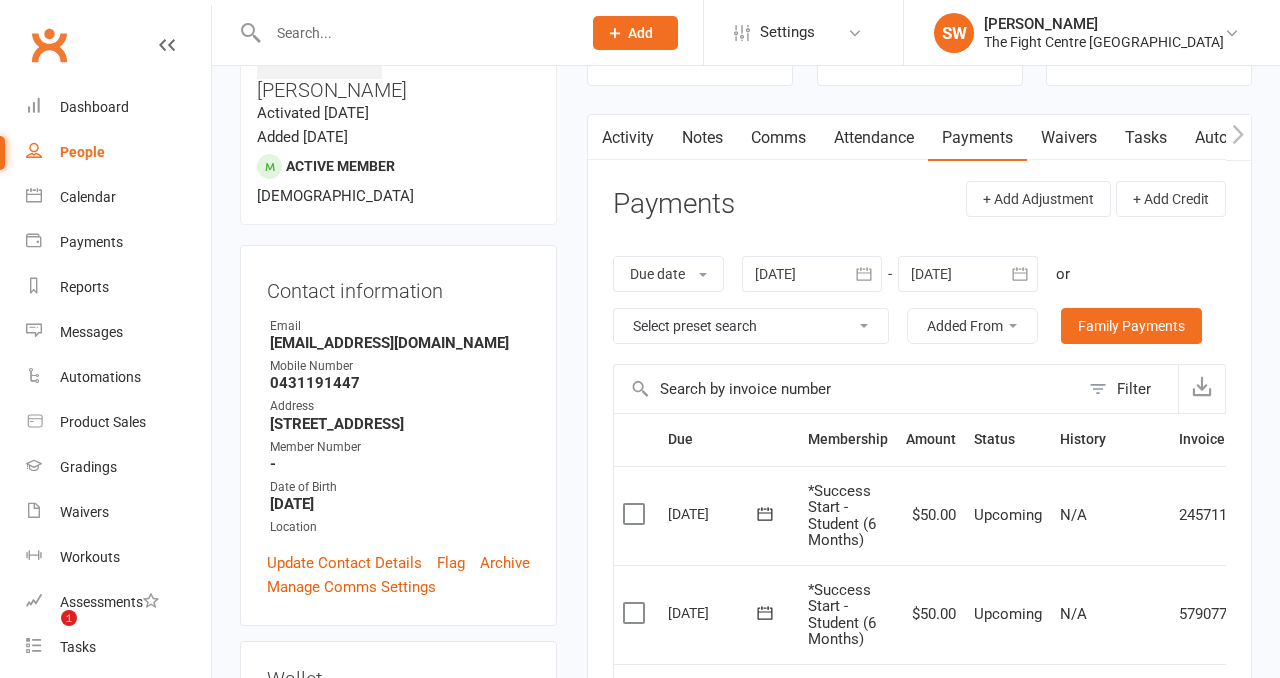 scroll, scrollTop: 659, scrollLeft: 0, axis: vertical 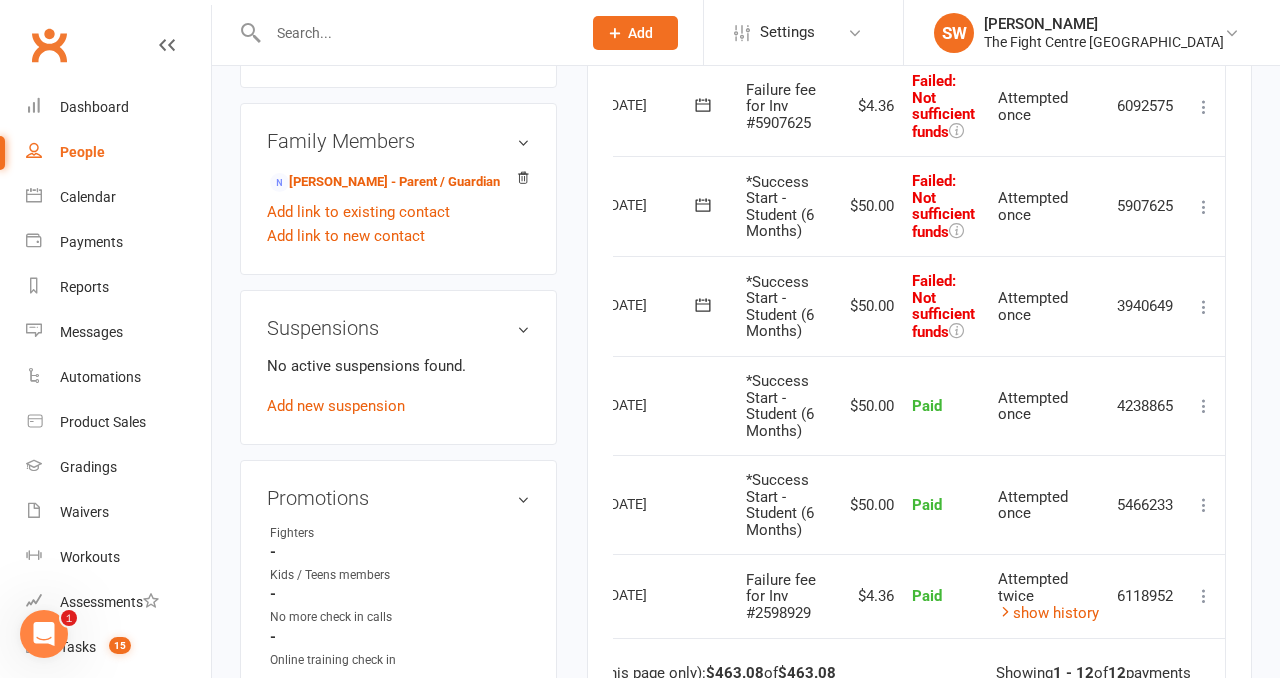 click at bounding box center [1204, 307] 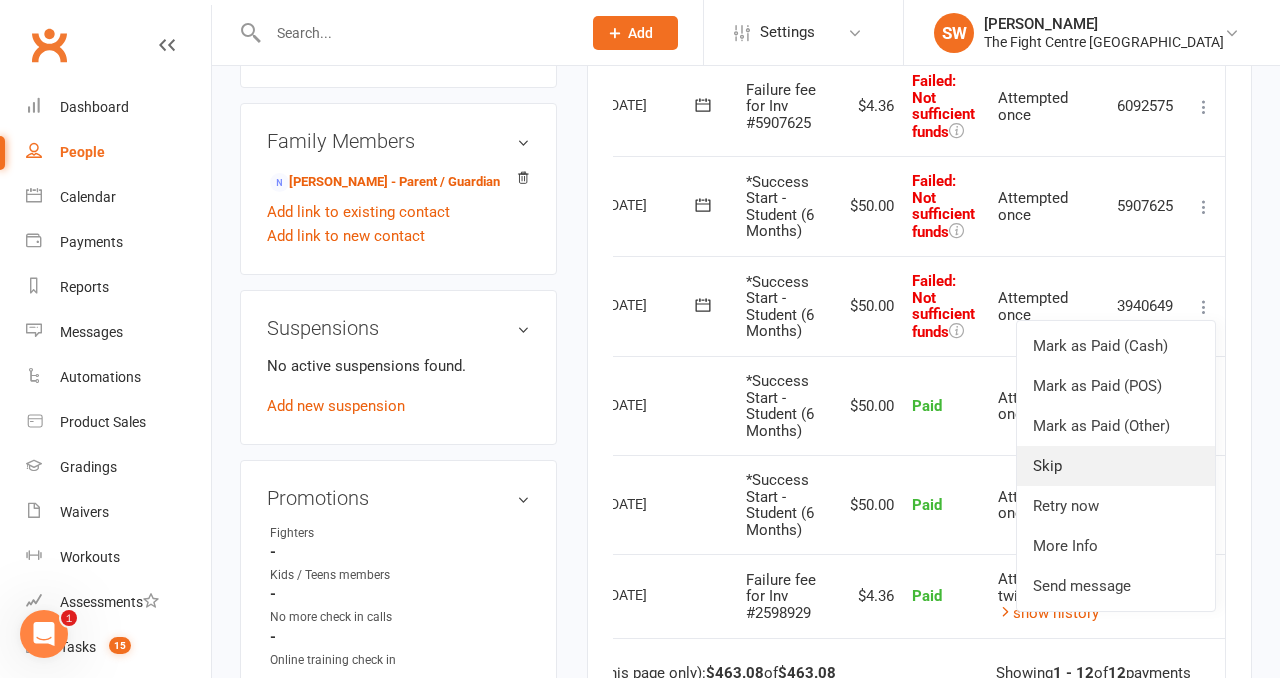 click on "Skip" at bounding box center (1116, 466) 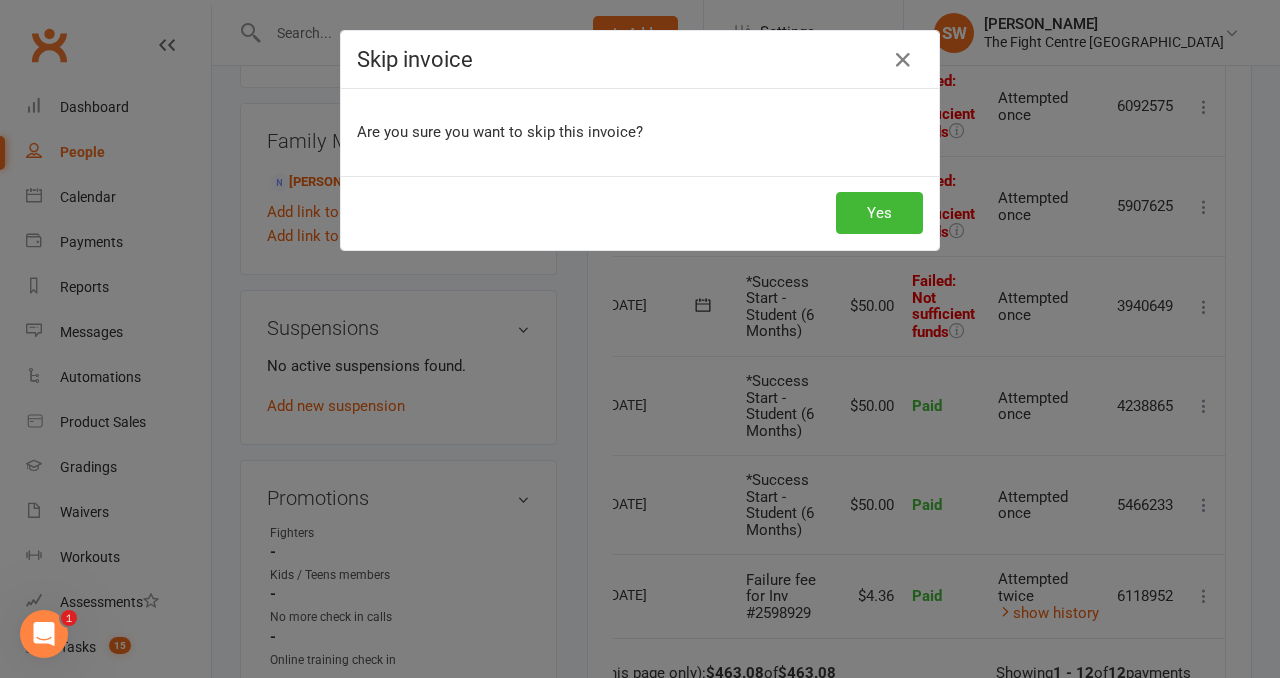 click on "Skip invoice Are you sure you want to skip this invoice?   Yes" at bounding box center (640, 339) 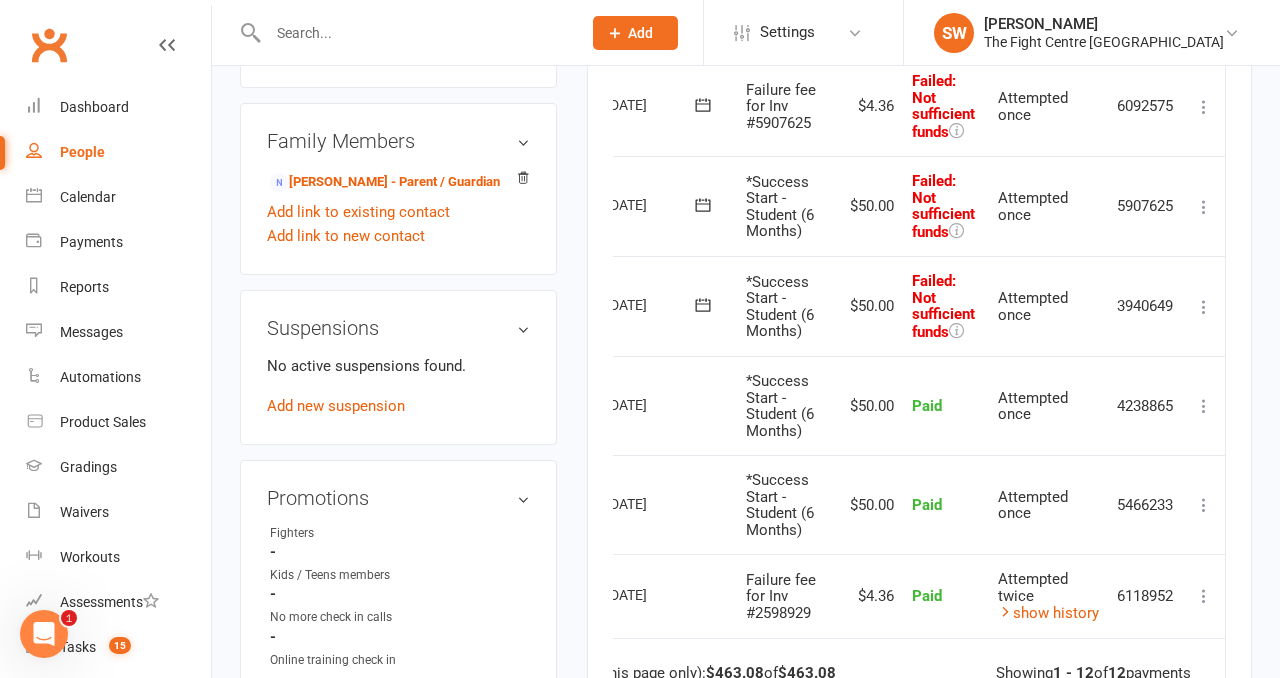 click at bounding box center (1204, 307) 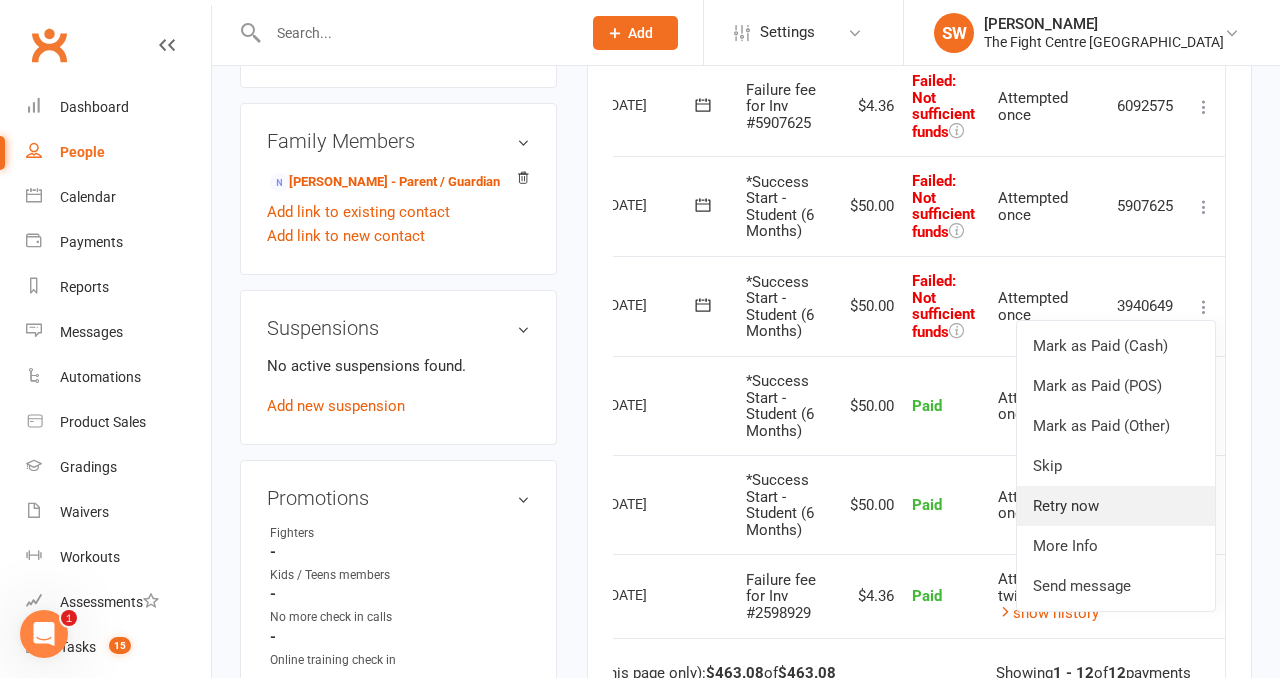 click on "Retry now" at bounding box center [1116, 506] 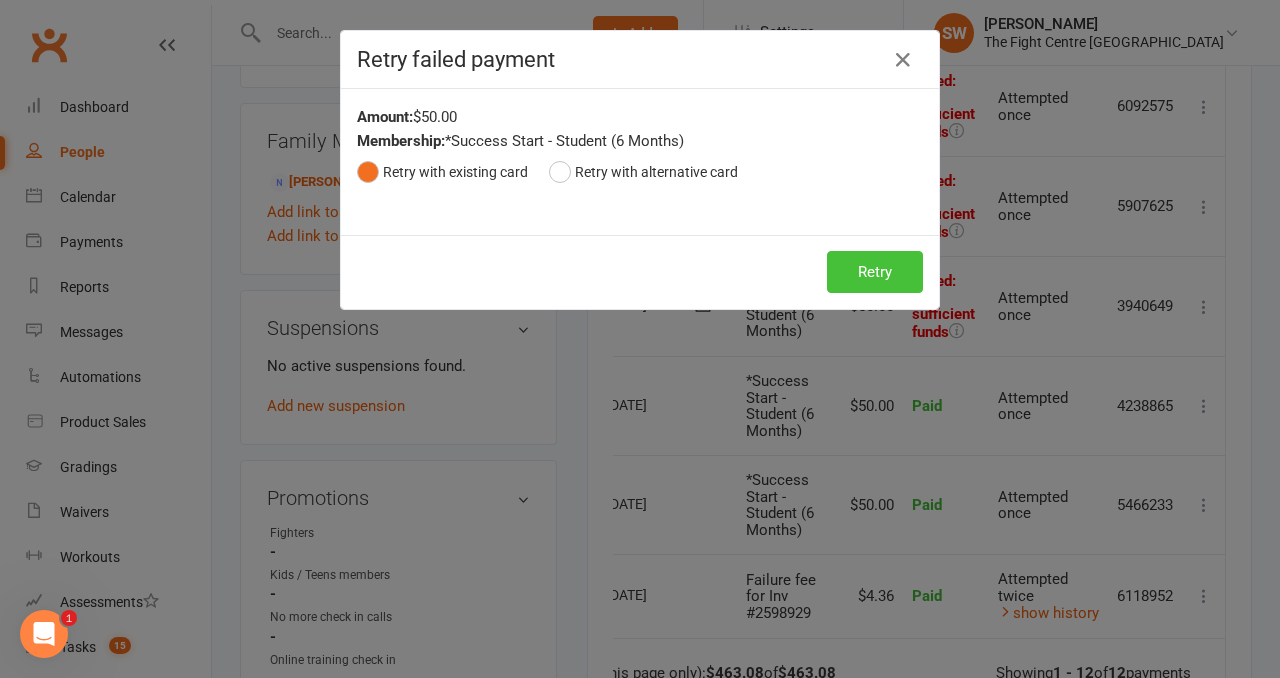 click on "Retry" at bounding box center (875, 272) 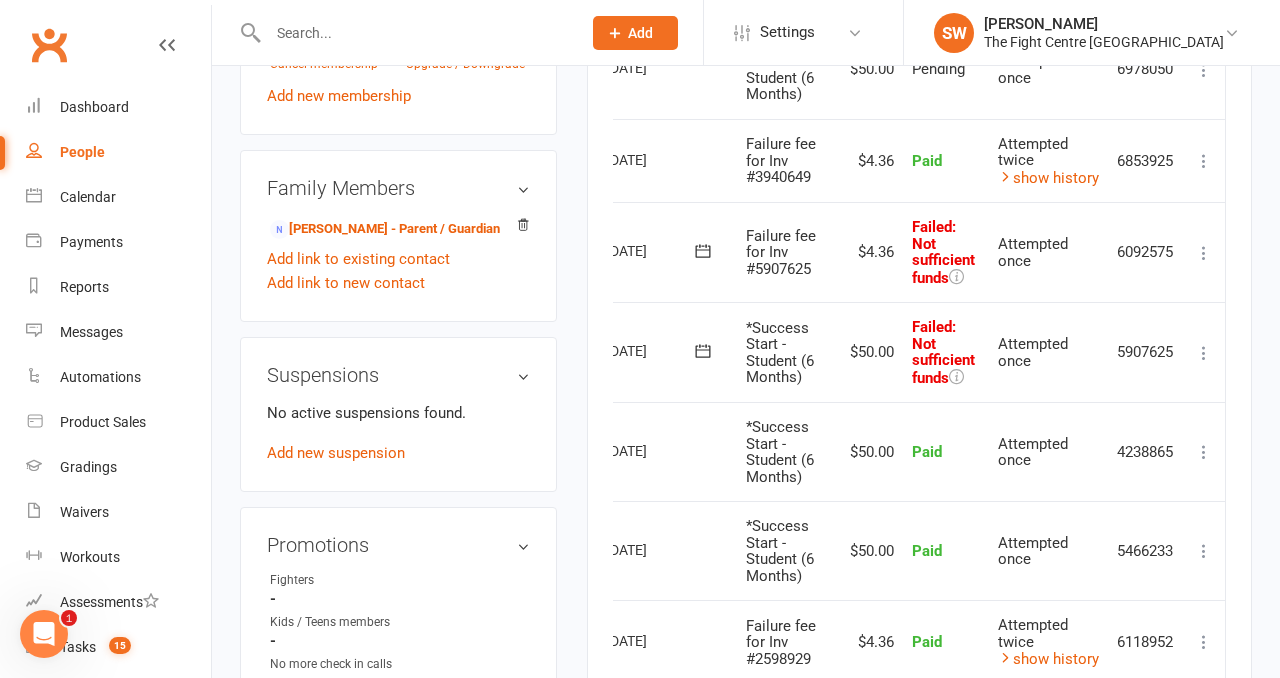 scroll, scrollTop: 1222, scrollLeft: 0, axis: vertical 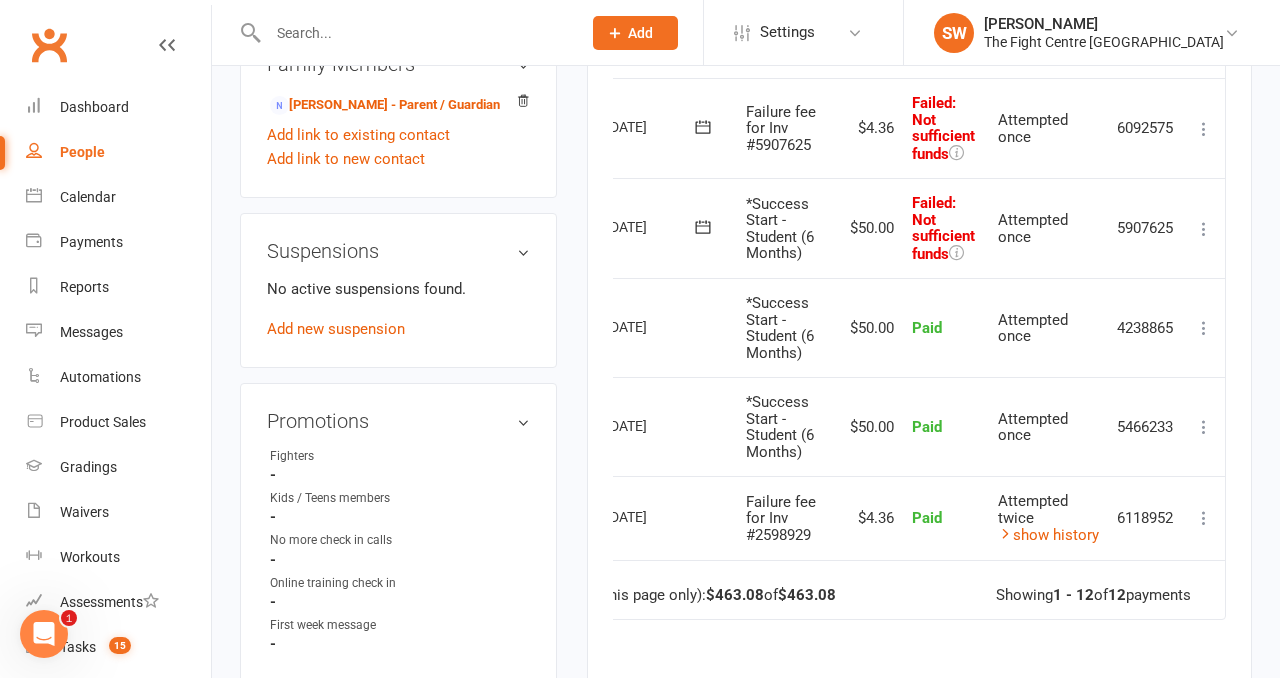 click at bounding box center (1204, 129) 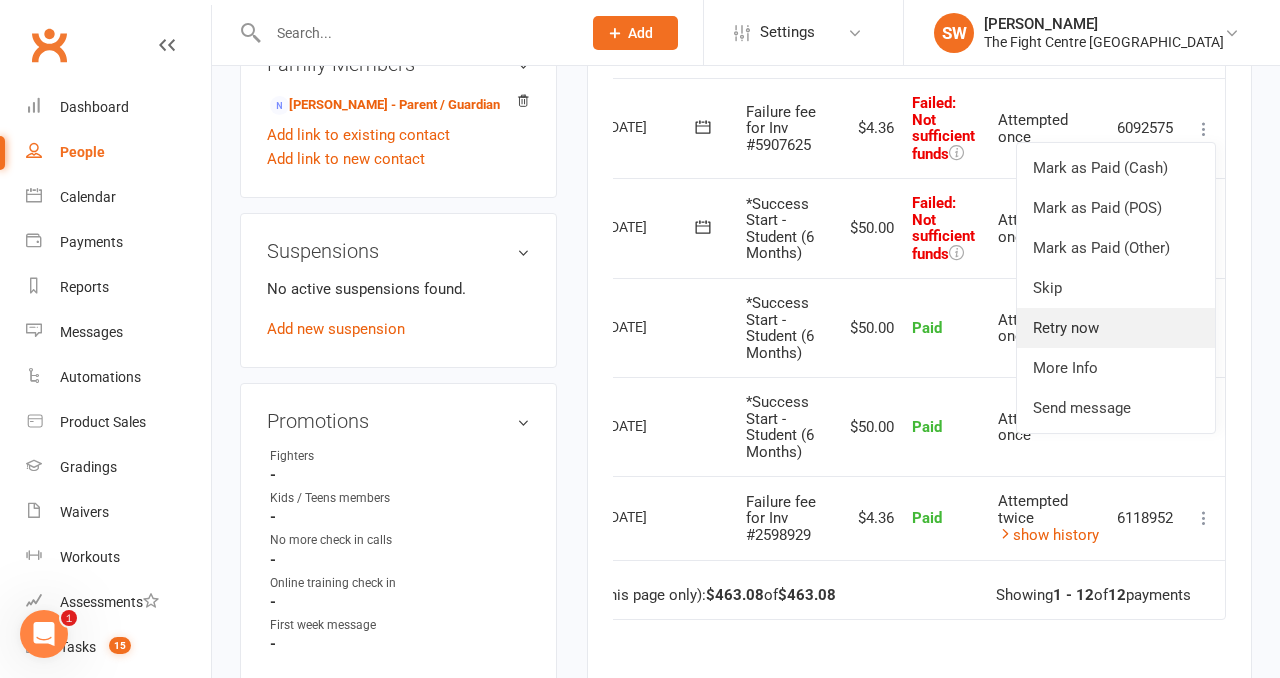 click on "Retry now" at bounding box center (1116, 328) 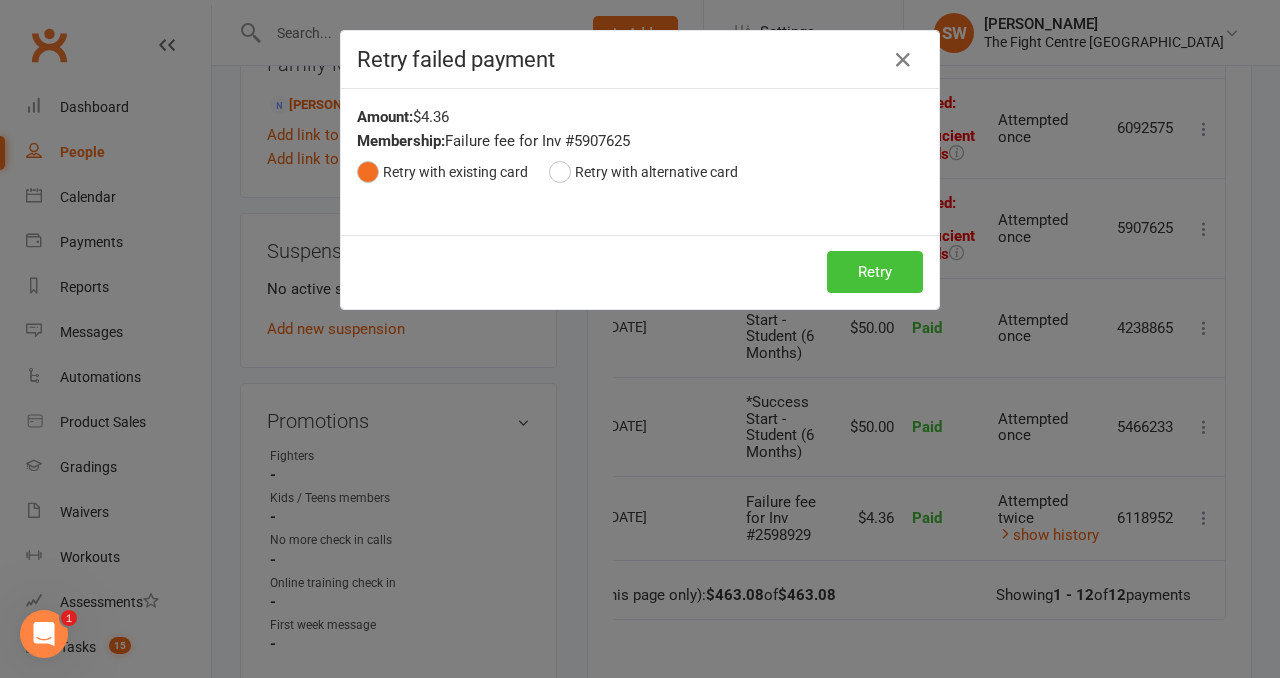 click on "Retry" at bounding box center [875, 272] 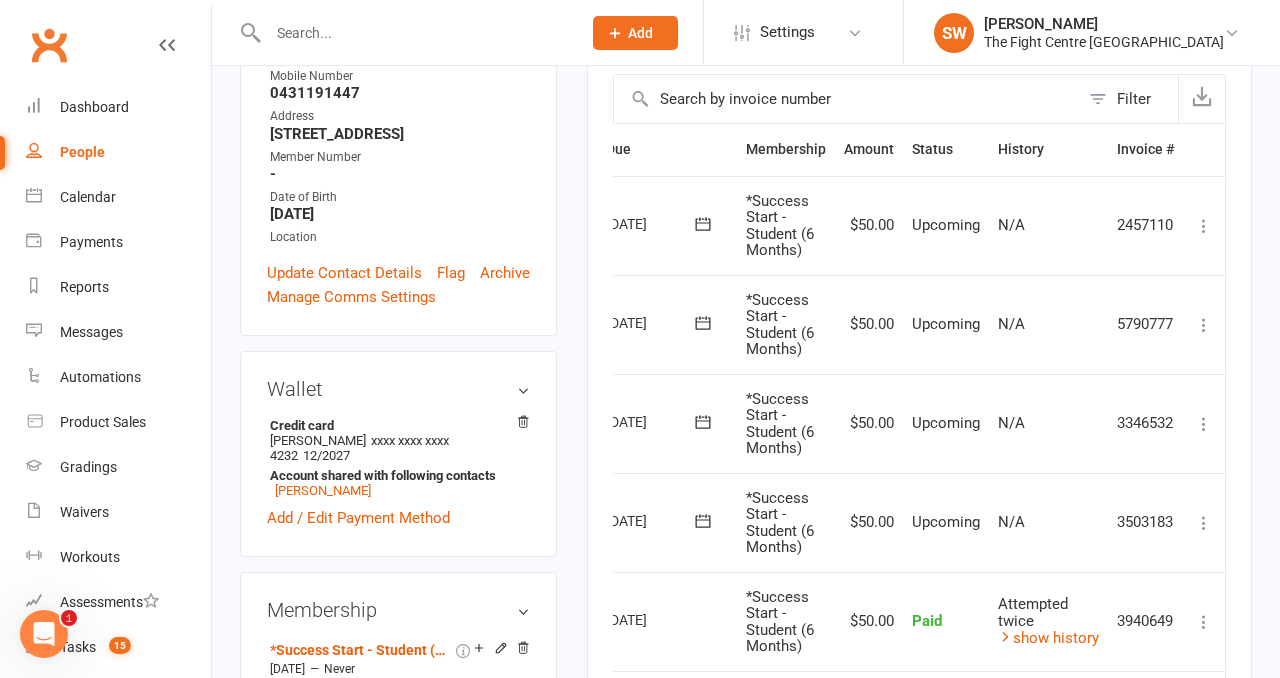 scroll, scrollTop: 0, scrollLeft: 0, axis: both 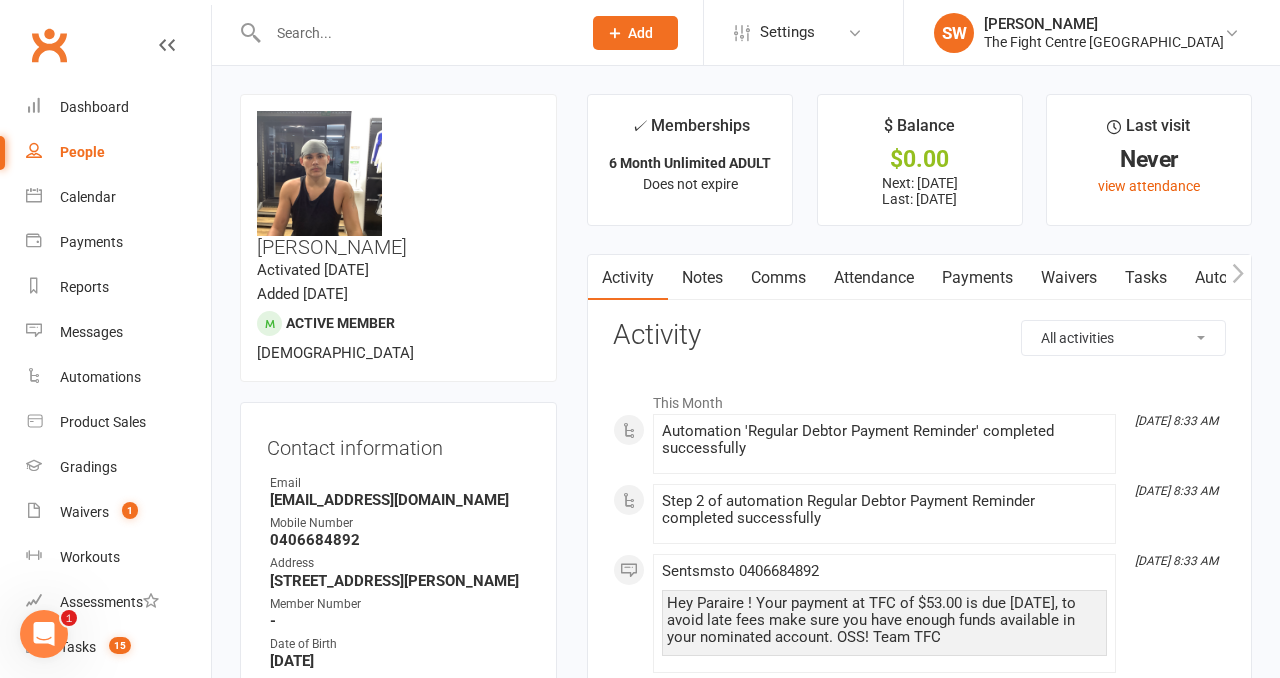 click on "Payments" at bounding box center [977, 278] 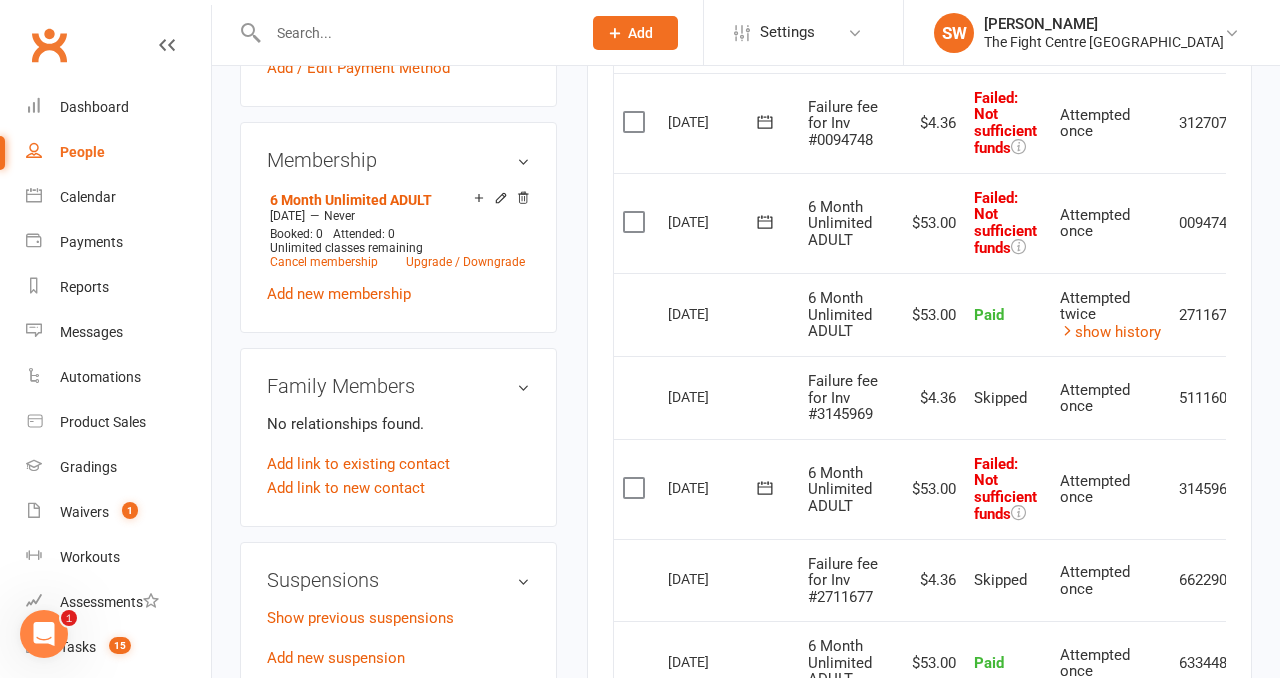 scroll, scrollTop: 906, scrollLeft: 0, axis: vertical 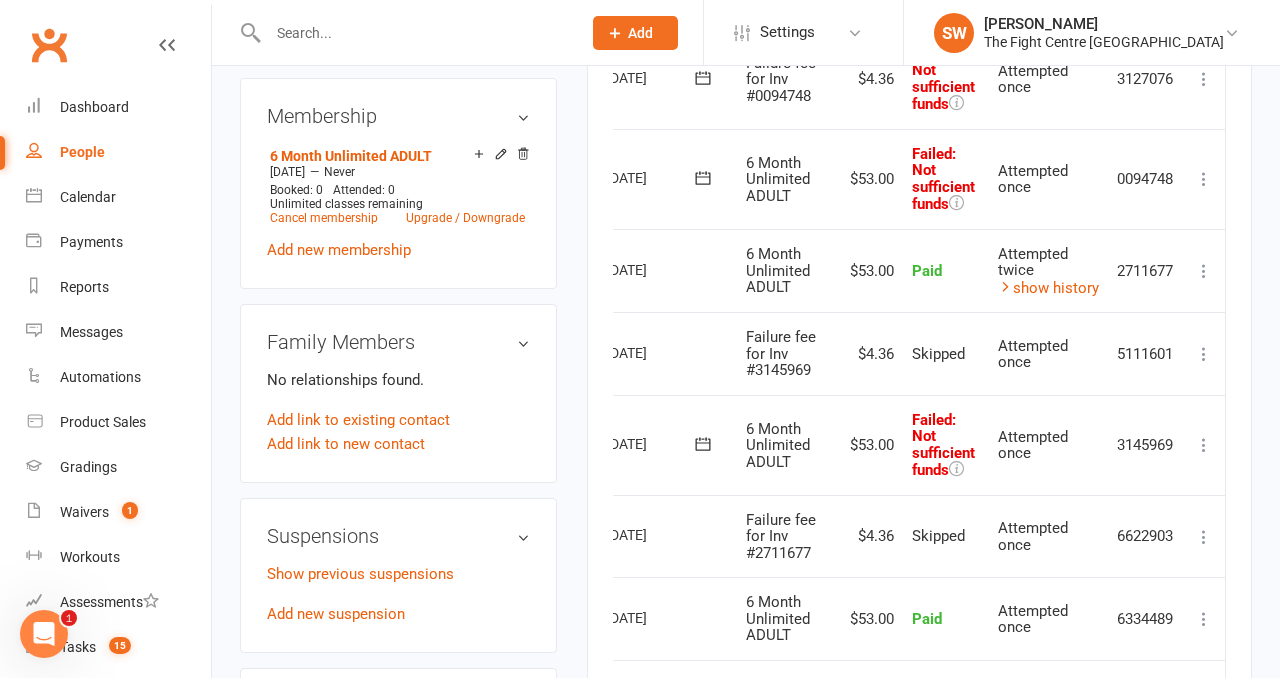 click at bounding box center (1204, 445) 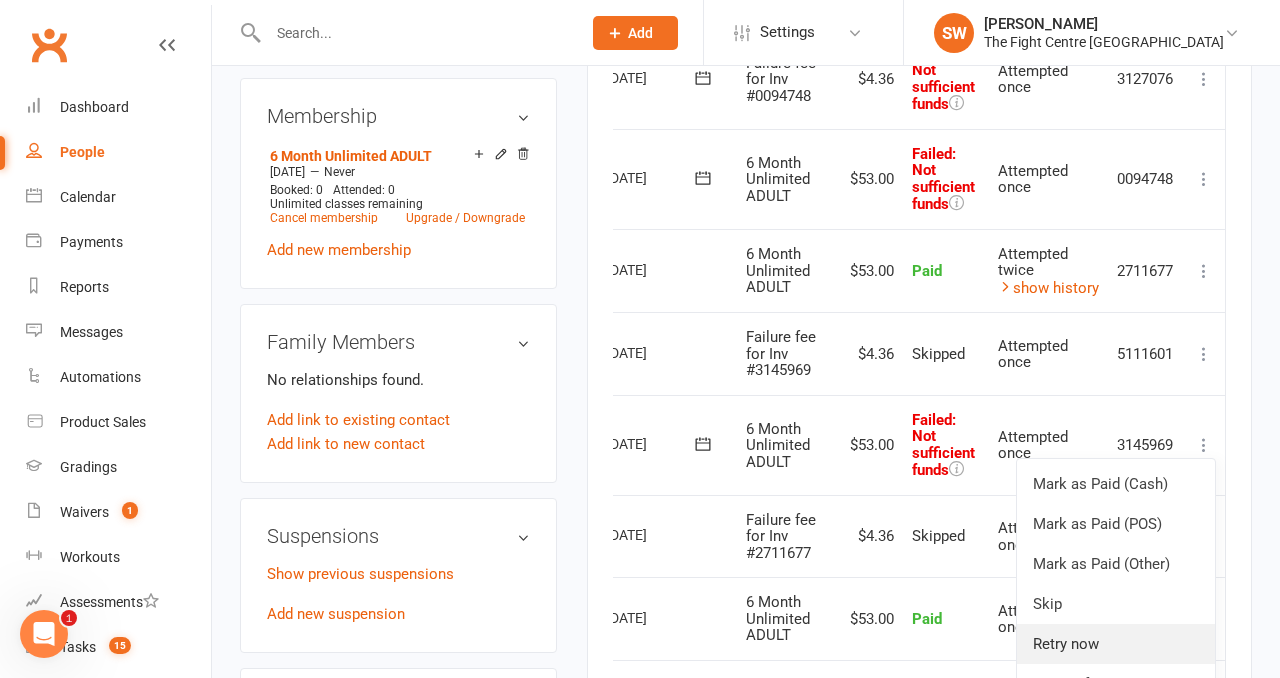 click on "Retry now" at bounding box center (1116, 644) 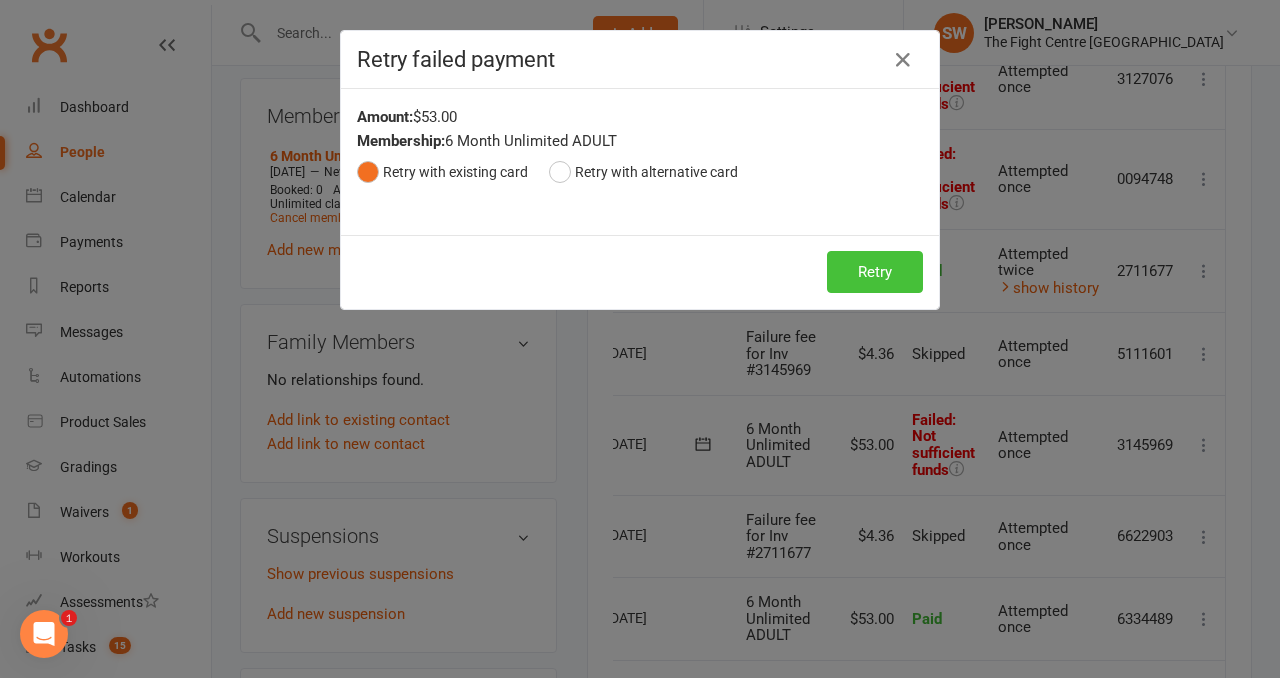 click on "Retry" at bounding box center (875, 272) 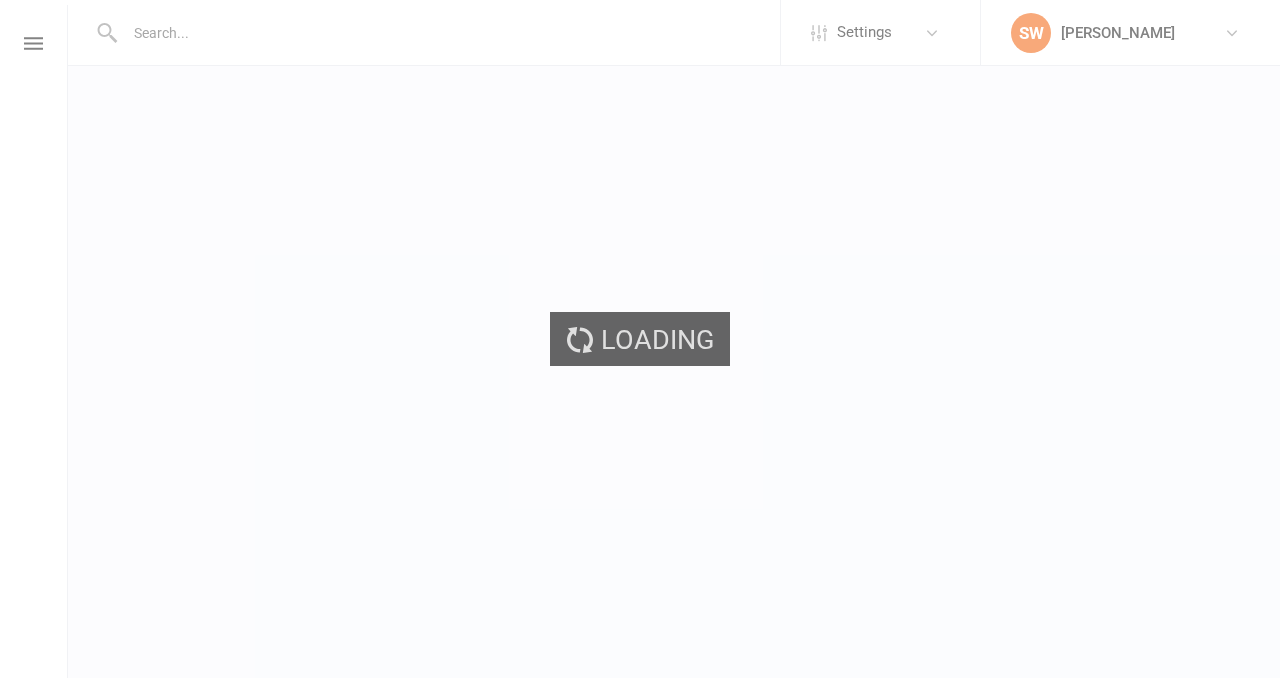 scroll, scrollTop: 0, scrollLeft: 0, axis: both 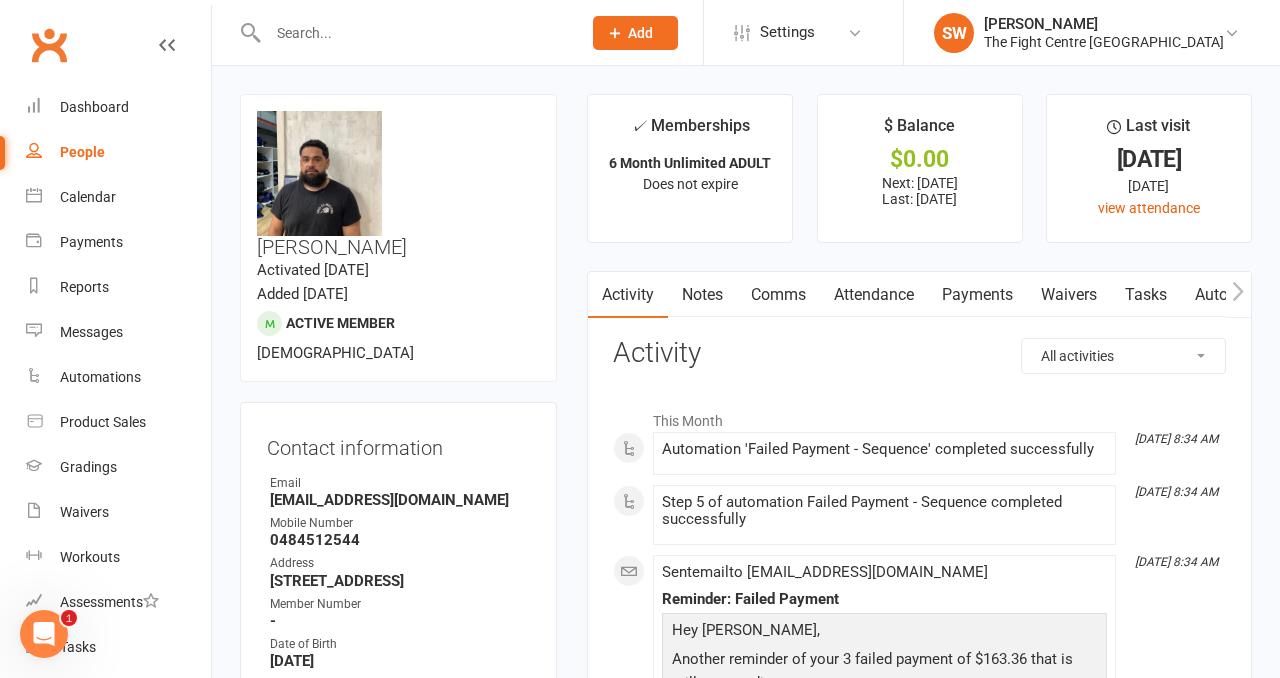 click on "Payments" at bounding box center [977, 295] 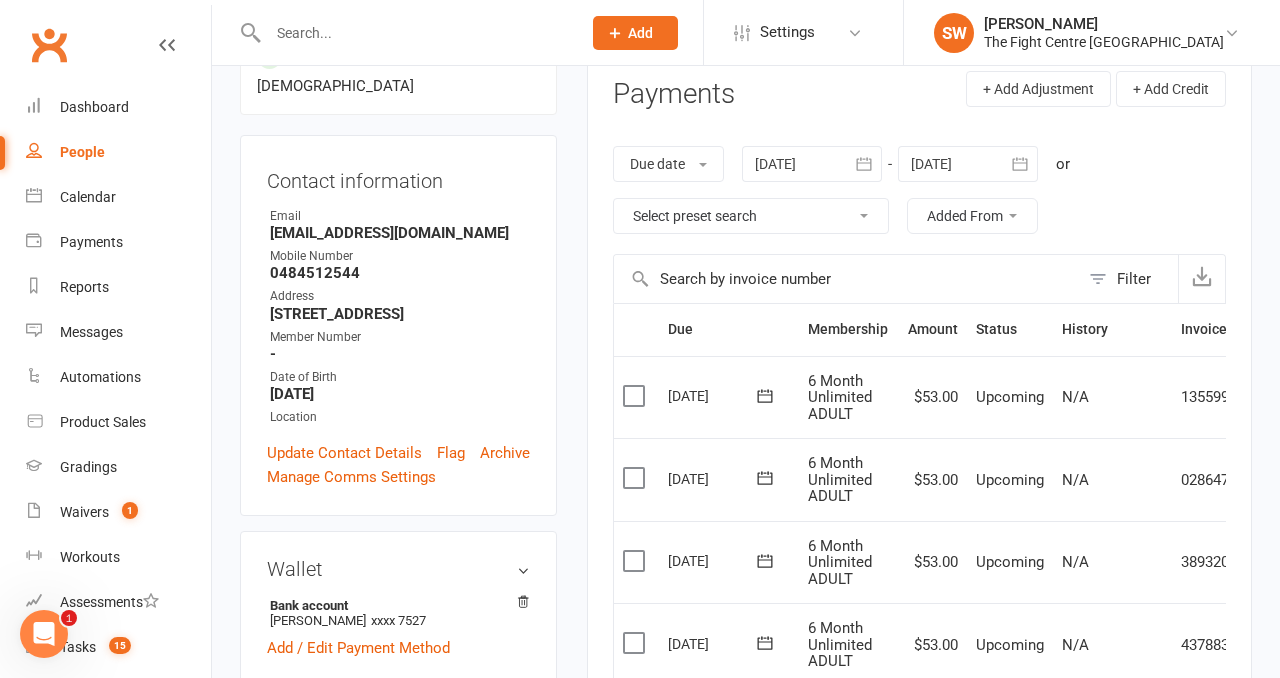 scroll, scrollTop: 0, scrollLeft: 0, axis: both 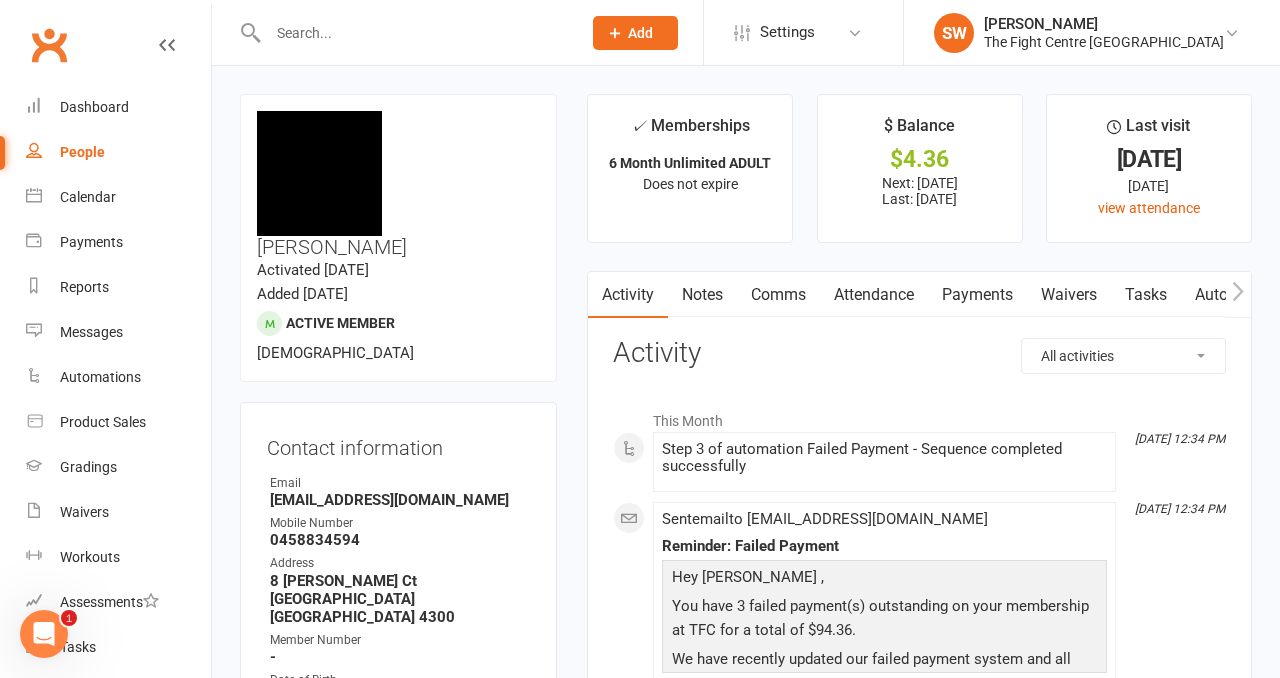 click on "Payments" at bounding box center [977, 295] 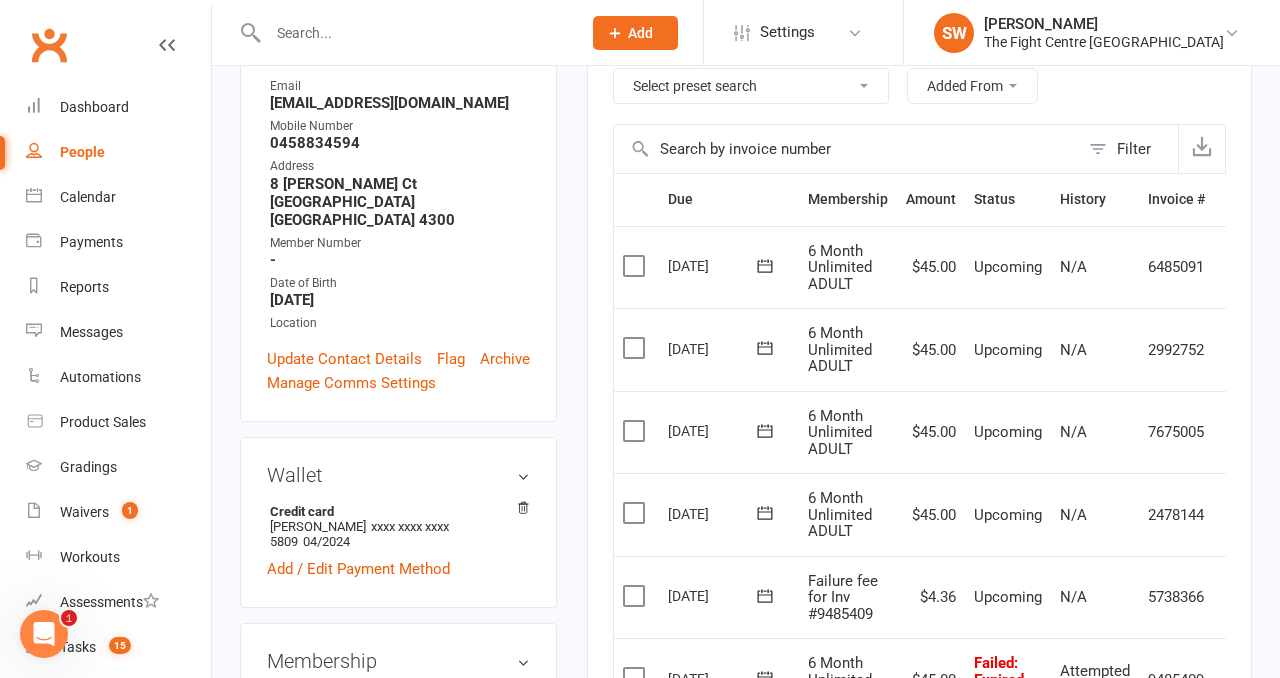 scroll, scrollTop: 0, scrollLeft: 0, axis: both 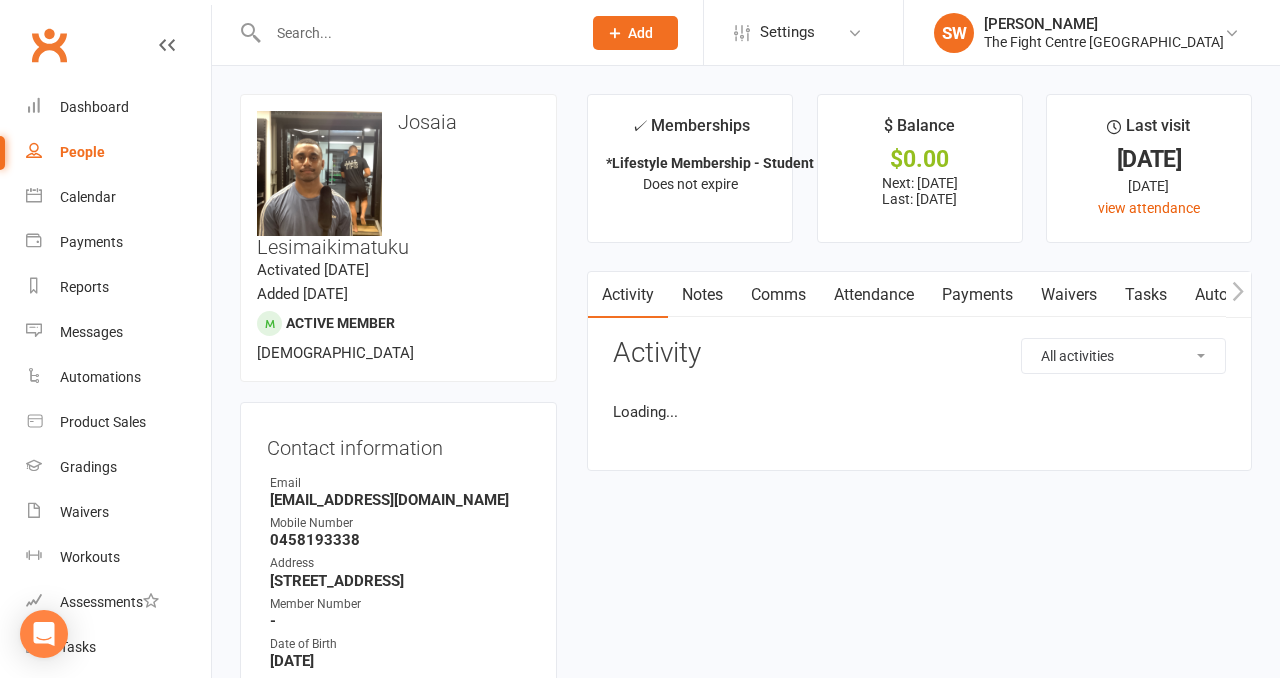 click on "Payments" at bounding box center (977, 295) 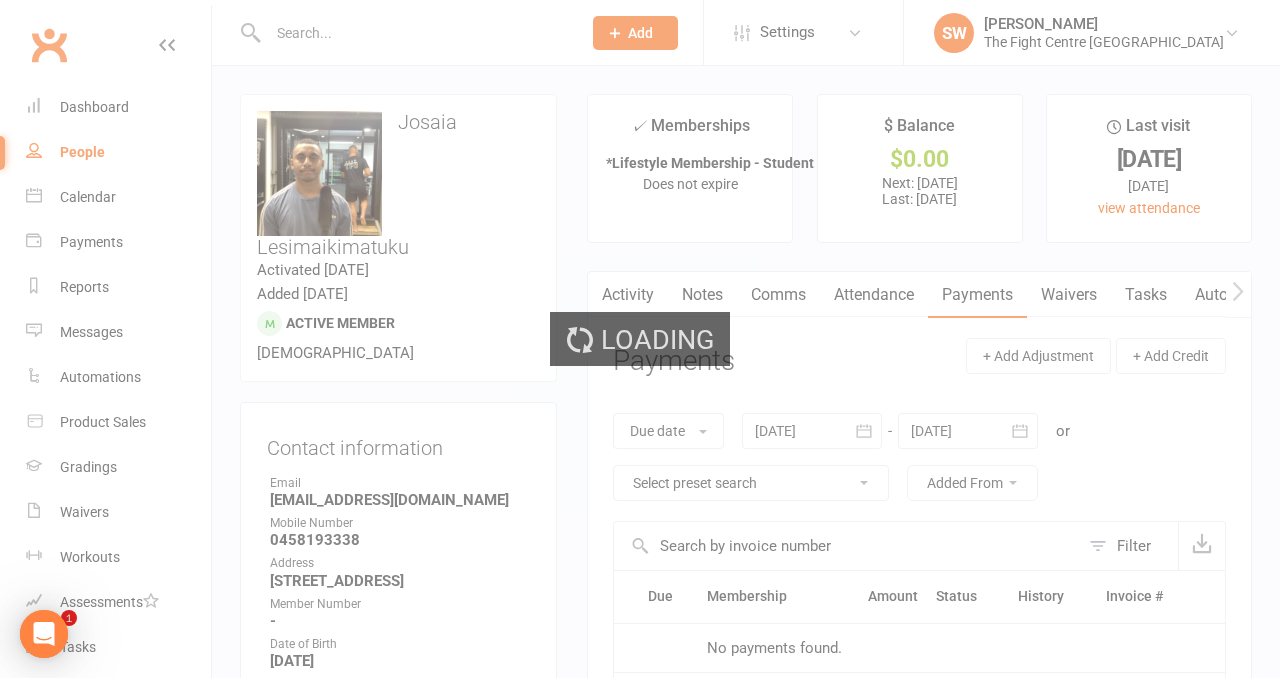 scroll, scrollTop: 0, scrollLeft: 0, axis: both 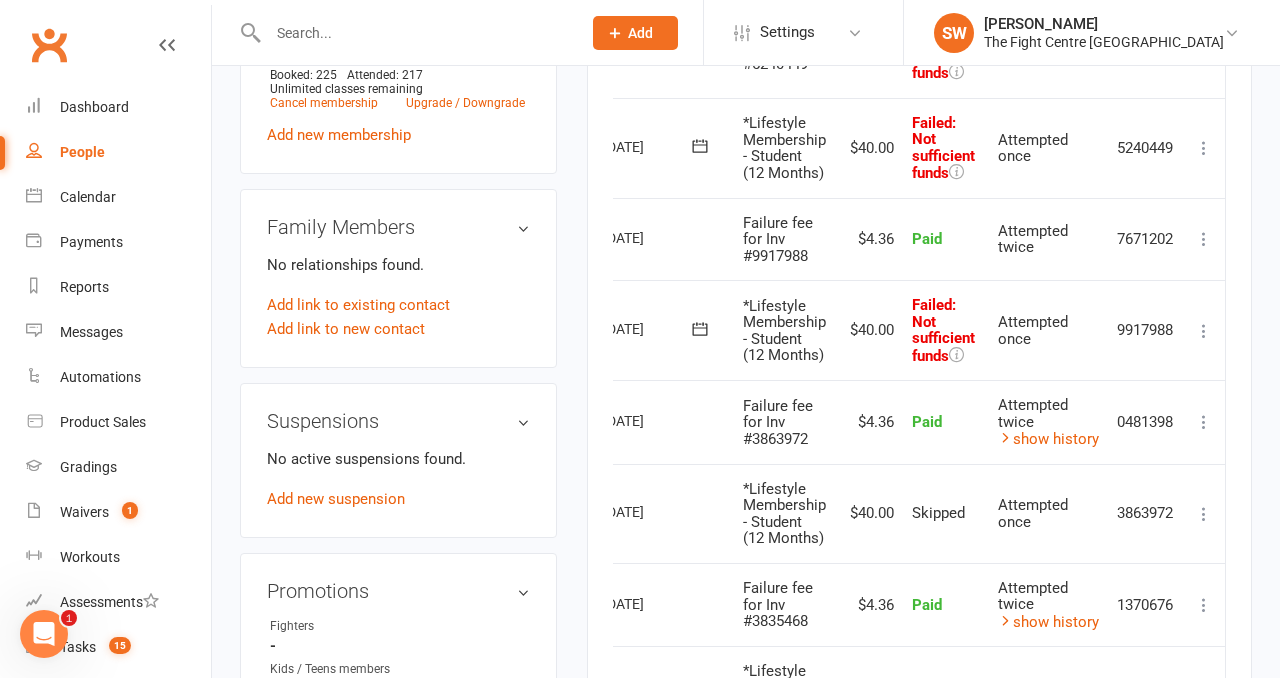 click at bounding box center [1204, 331] 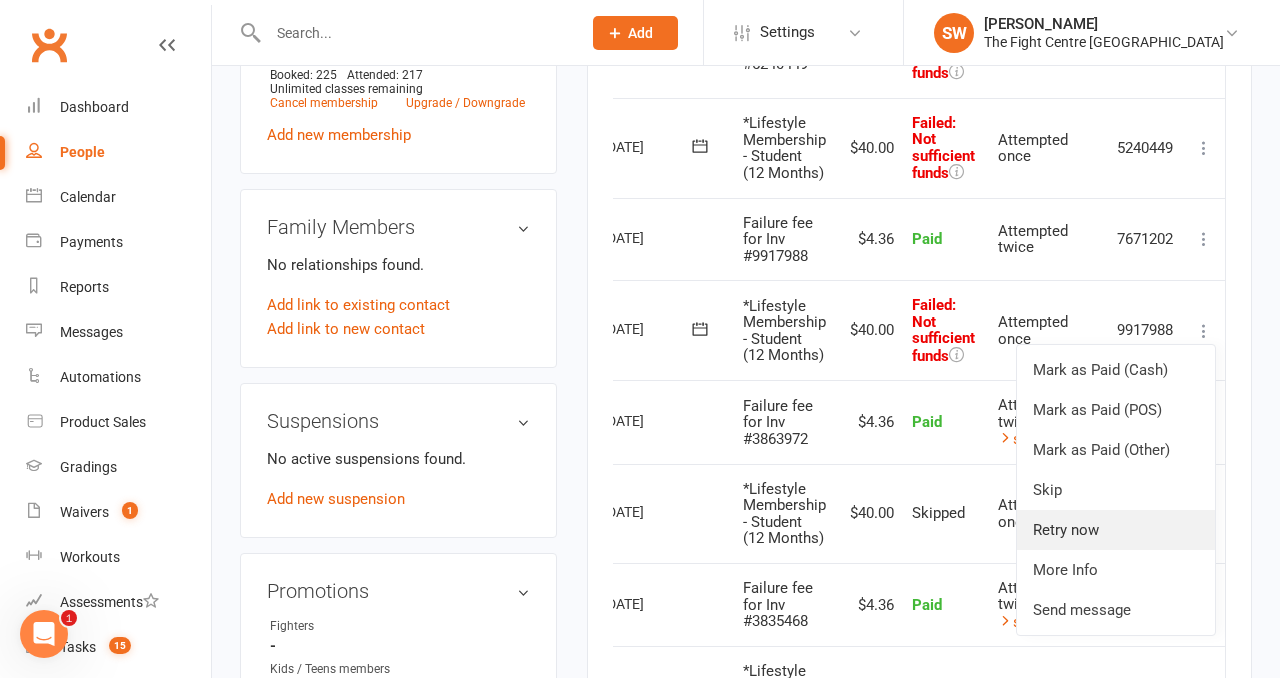 click on "Retry now" at bounding box center (1116, 530) 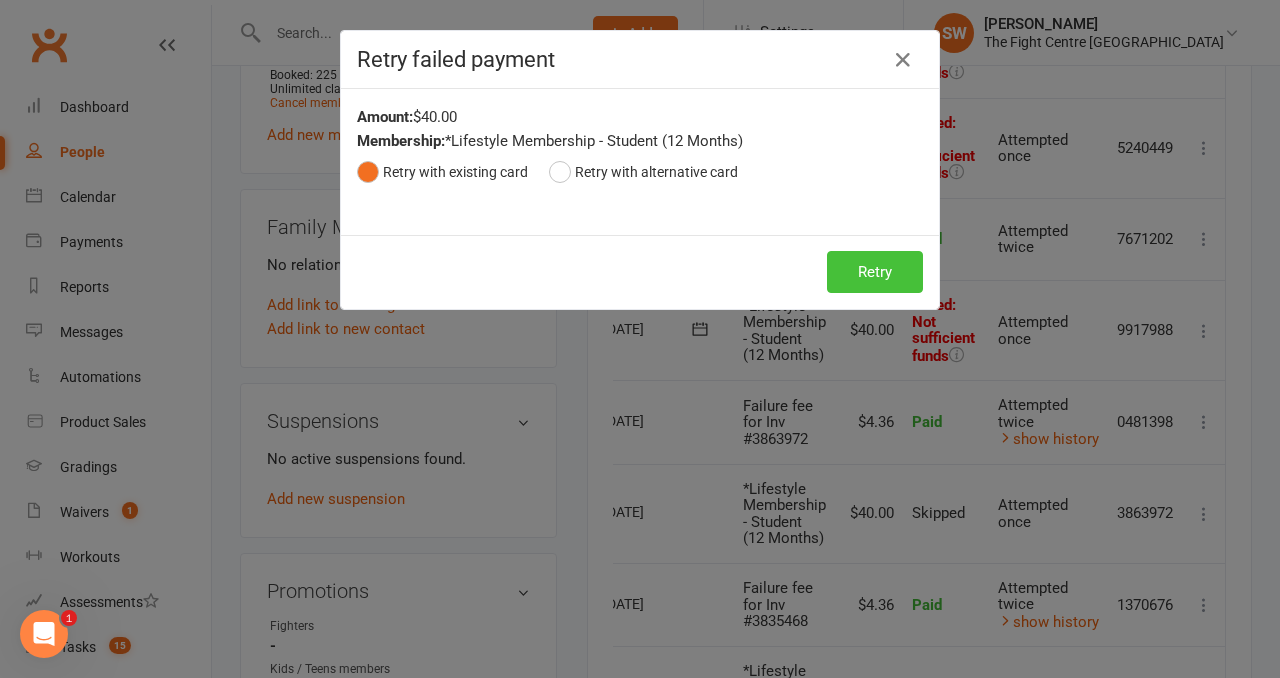 click on "Retry" at bounding box center [875, 272] 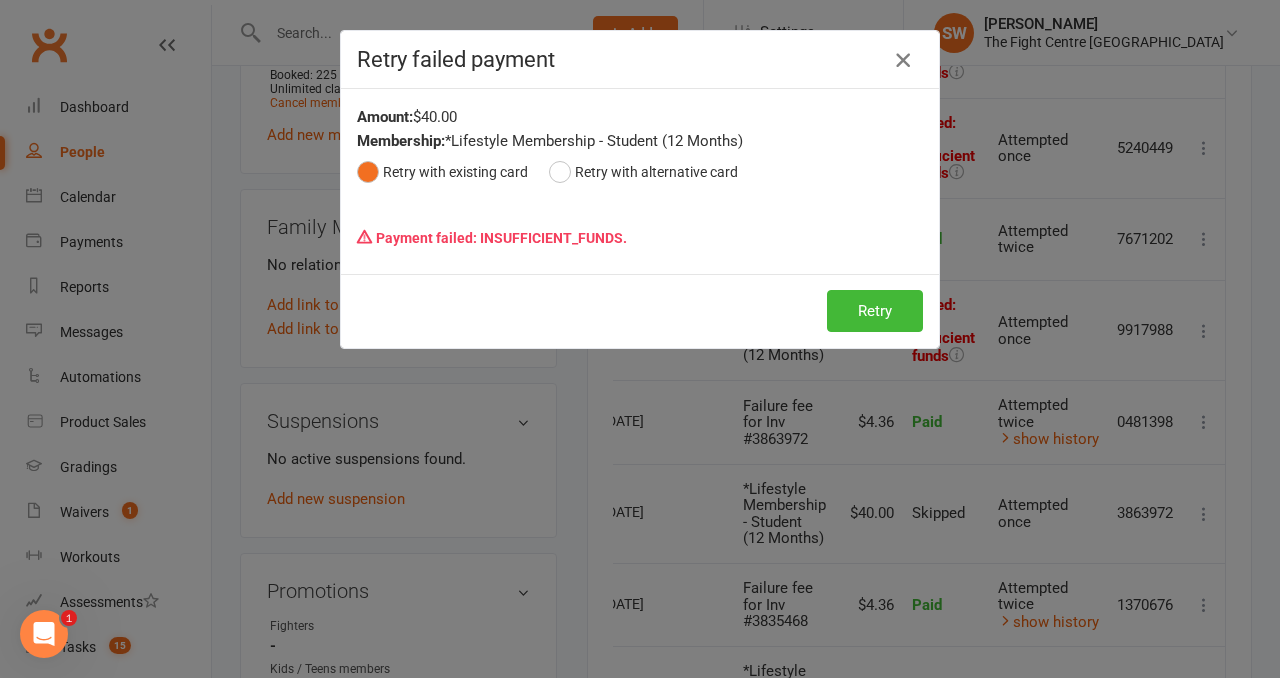 click at bounding box center (903, 60) 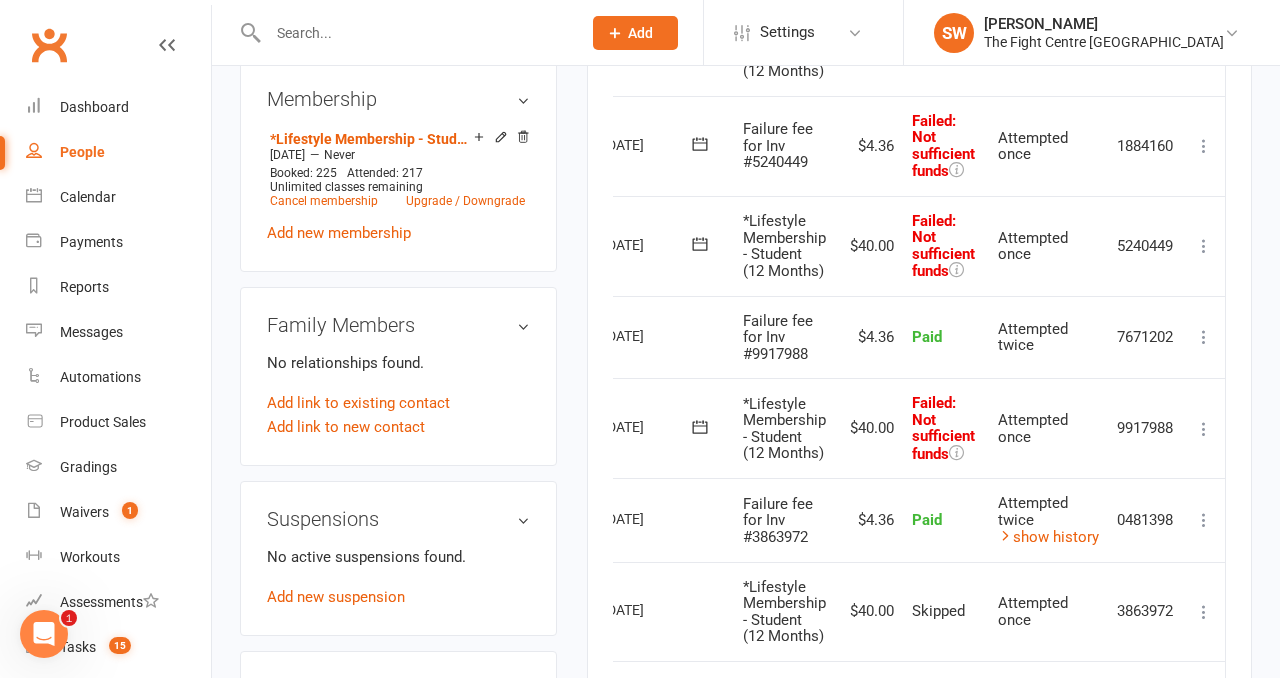 scroll, scrollTop: 891, scrollLeft: 0, axis: vertical 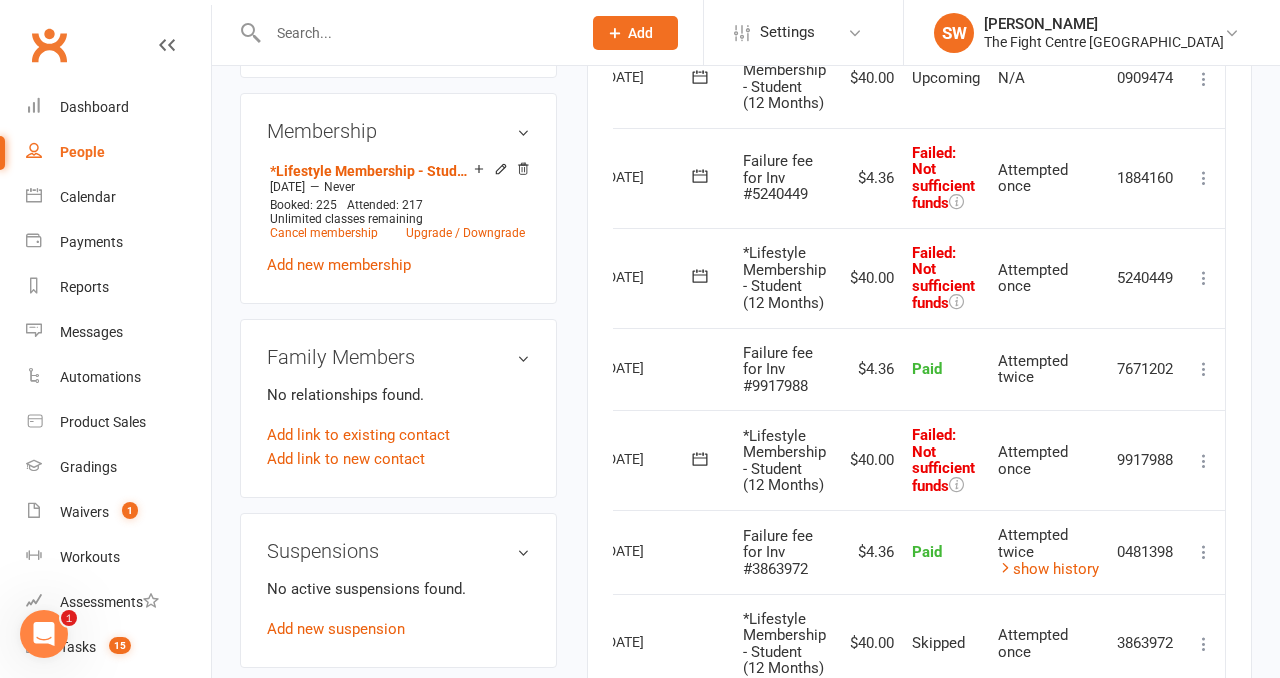 click at bounding box center (1204, 178) 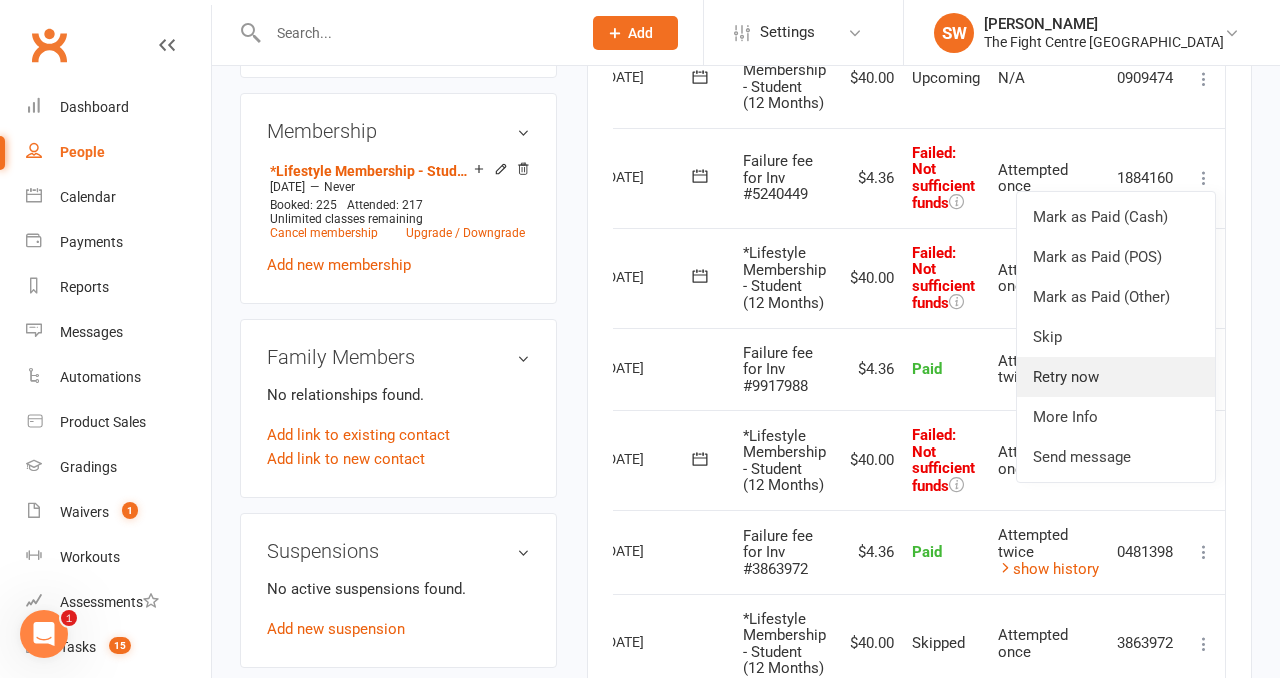 click on "Retry now" at bounding box center (1116, 377) 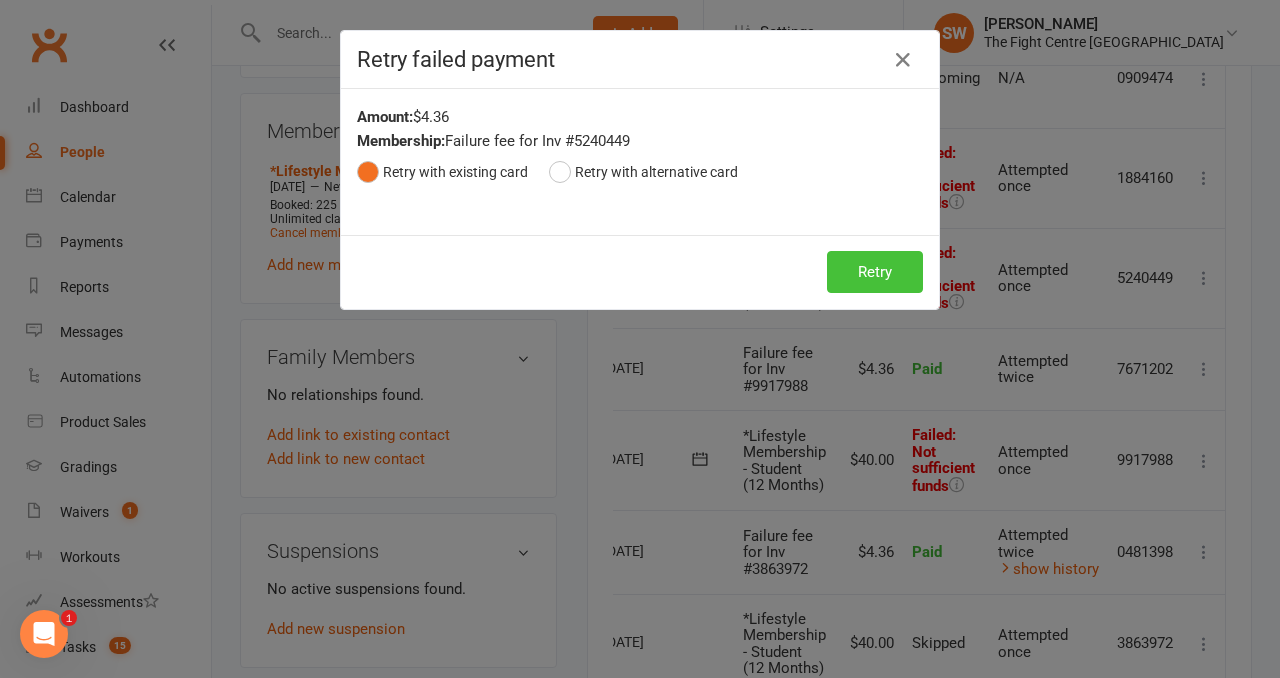 click on "Retry" at bounding box center [875, 272] 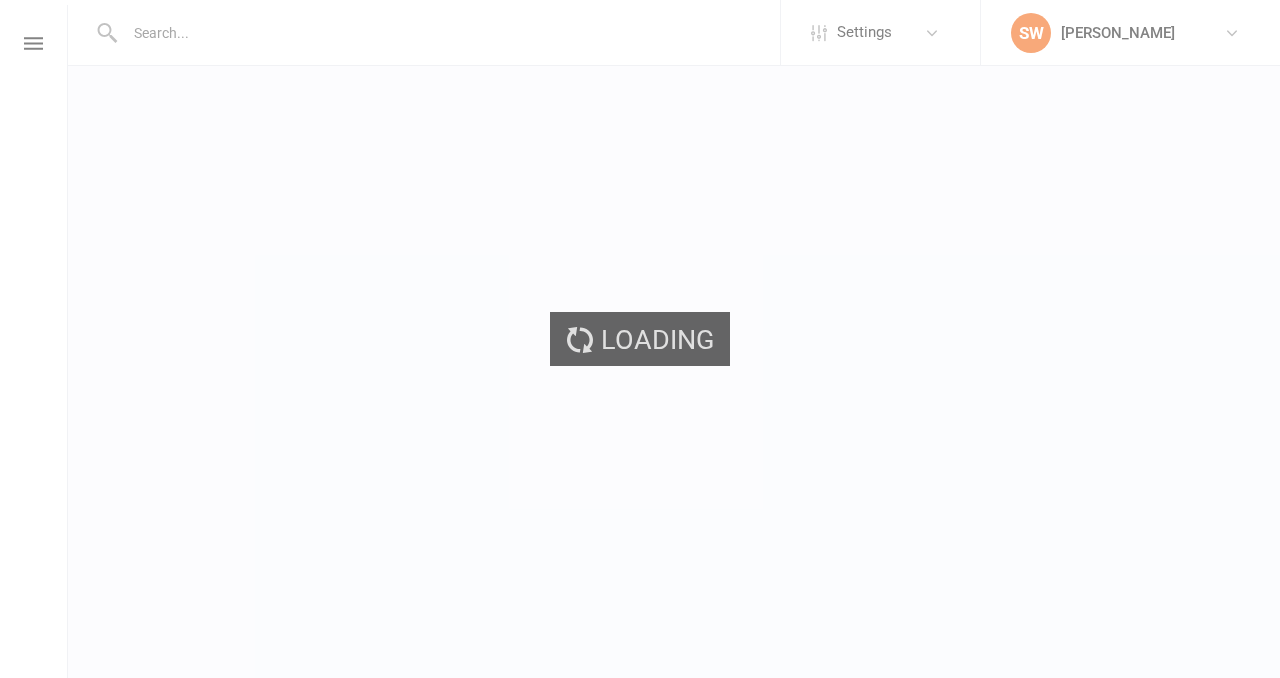 scroll, scrollTop: 0, scrollLeft: 0, axis: both 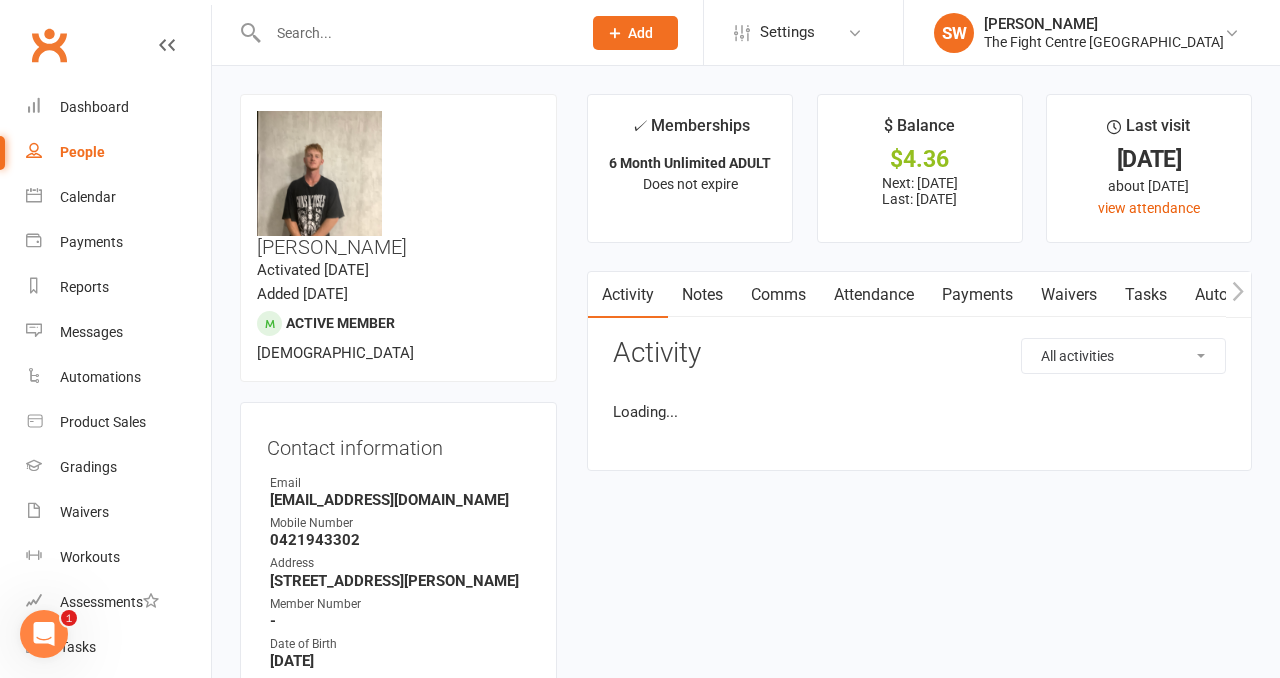 click on "Payments" at bounding box center [977, 295] 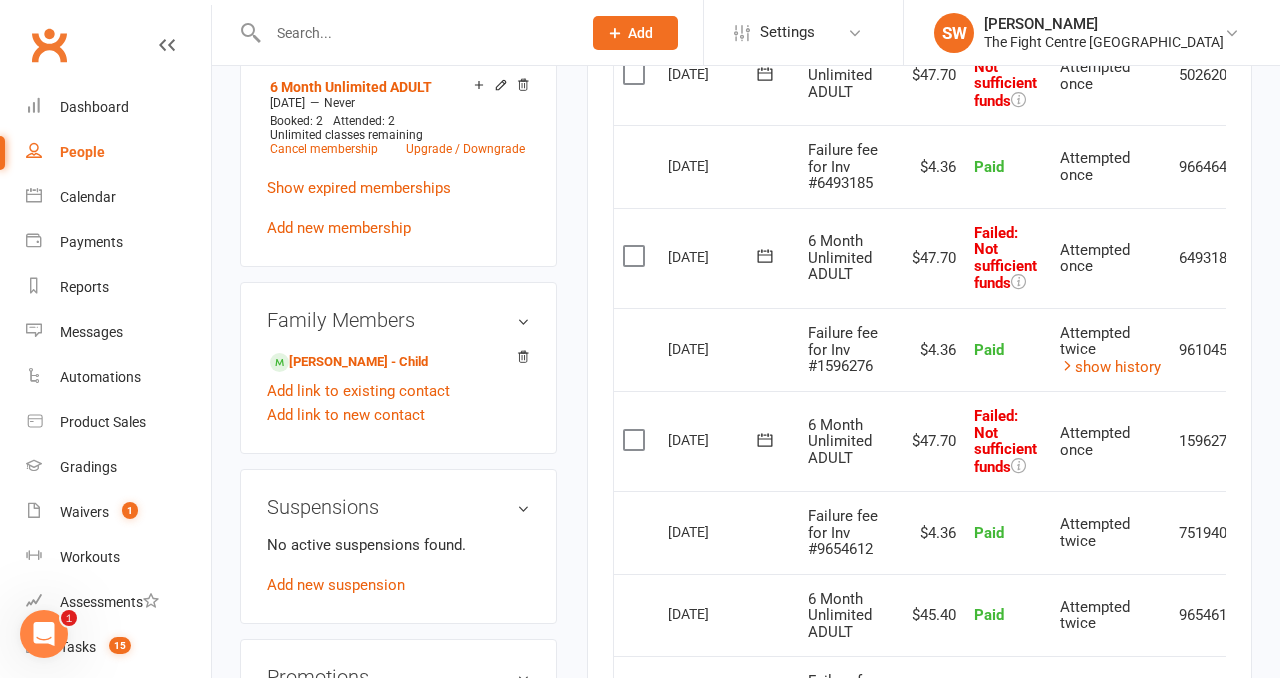 scroll, scrollTop: 1043, scrollLeft: 0, axis: vertical 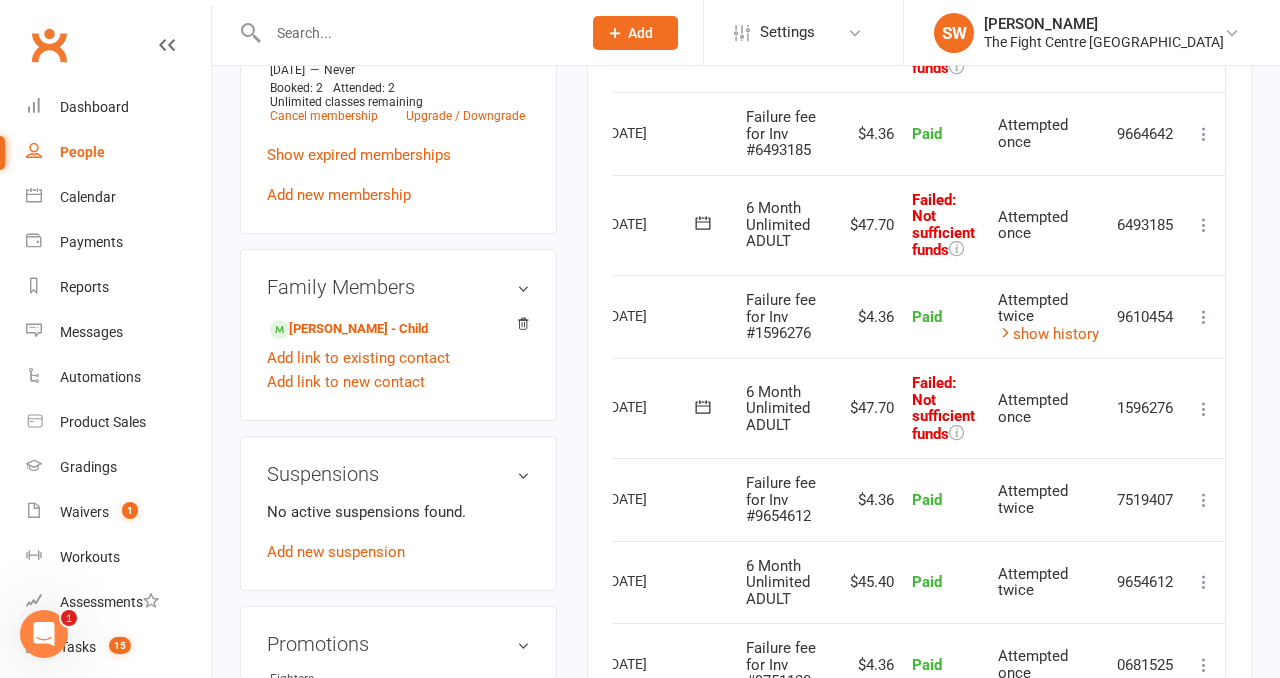 click on "Mark as Paid (Cash)  Mark as Paid (POS)  Mark as Paid (Other)  Skip  Retry now More Info Send message" at bounding box center [1204, 408] 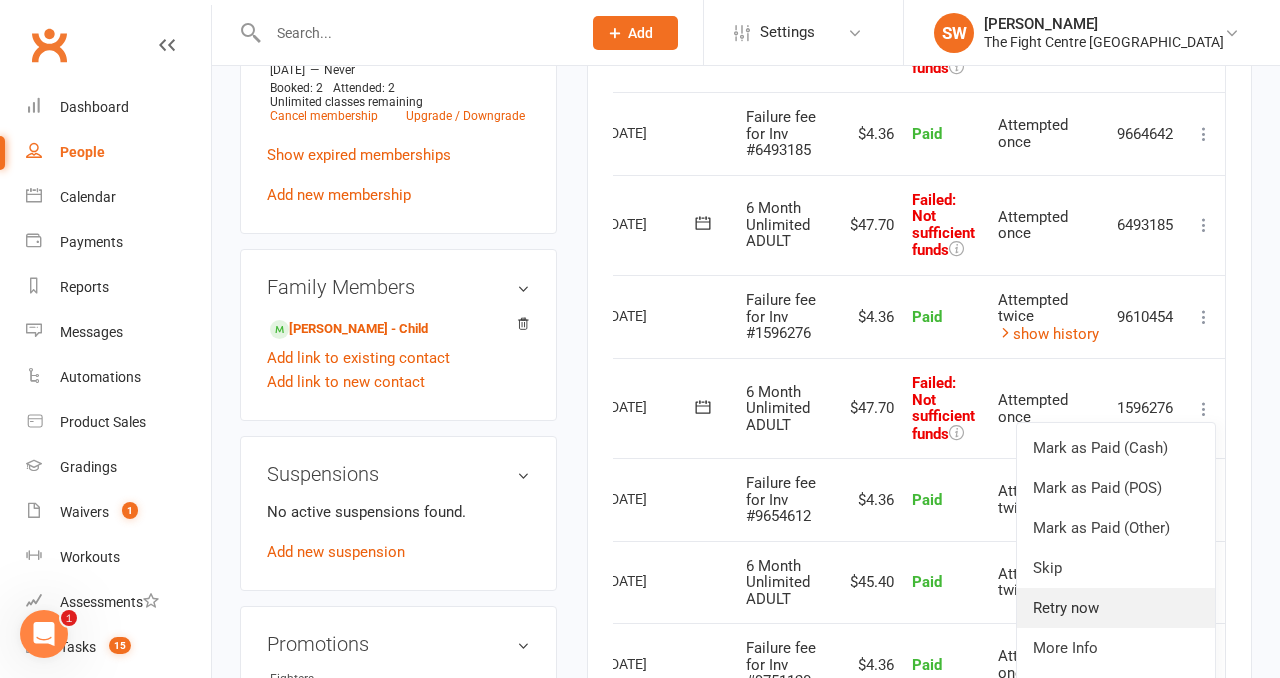 click on "Retry now" at bounding box center [1116, 608] 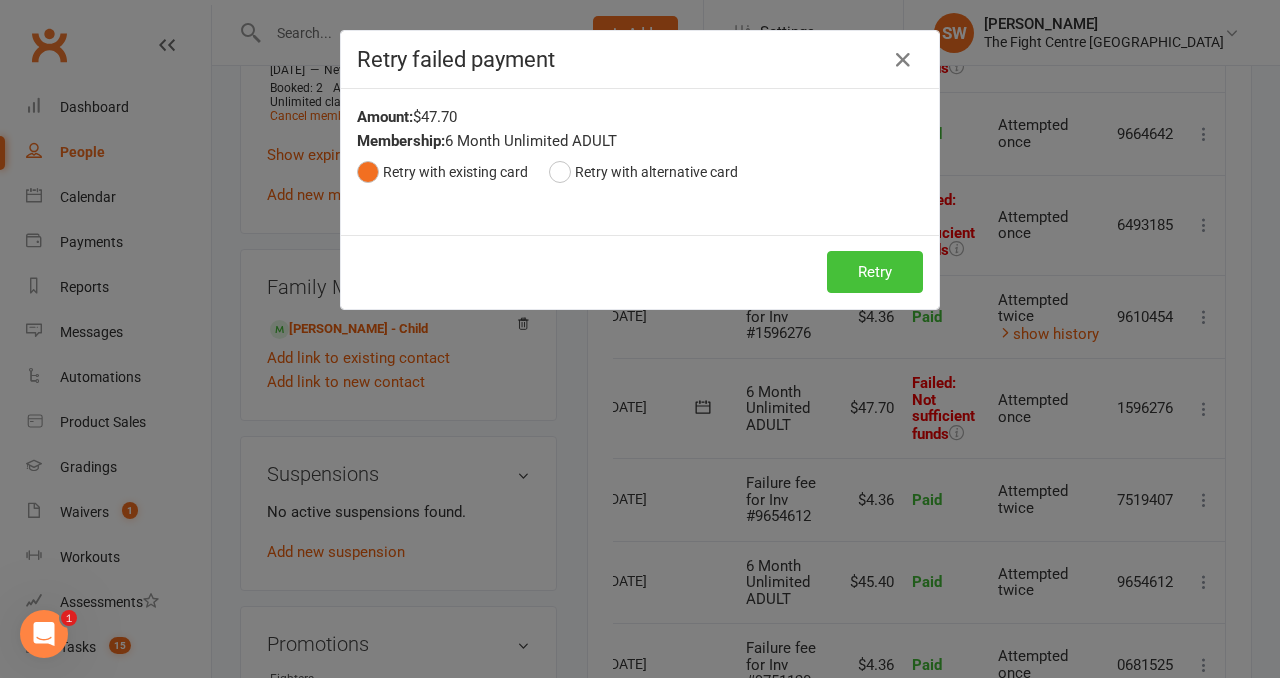 click on "Retry" at bounding box center [875, 272] 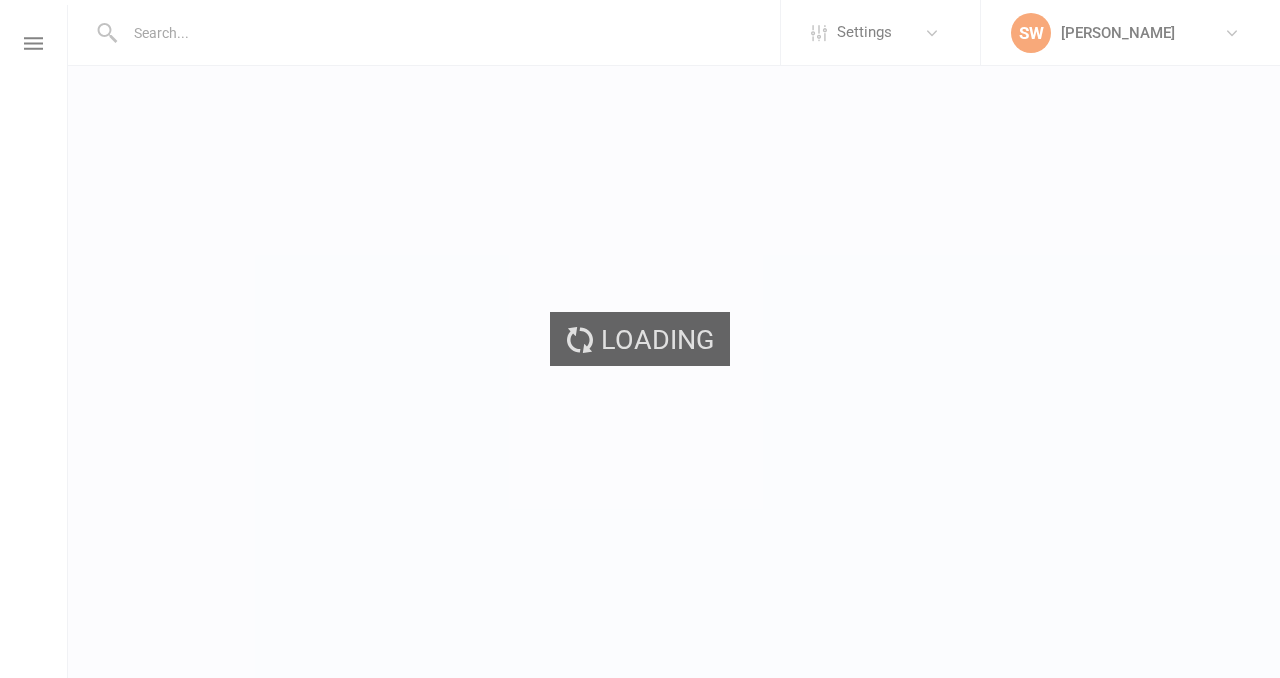 scroll, scrollTop: 0, scrollLeft: 0, axis: both 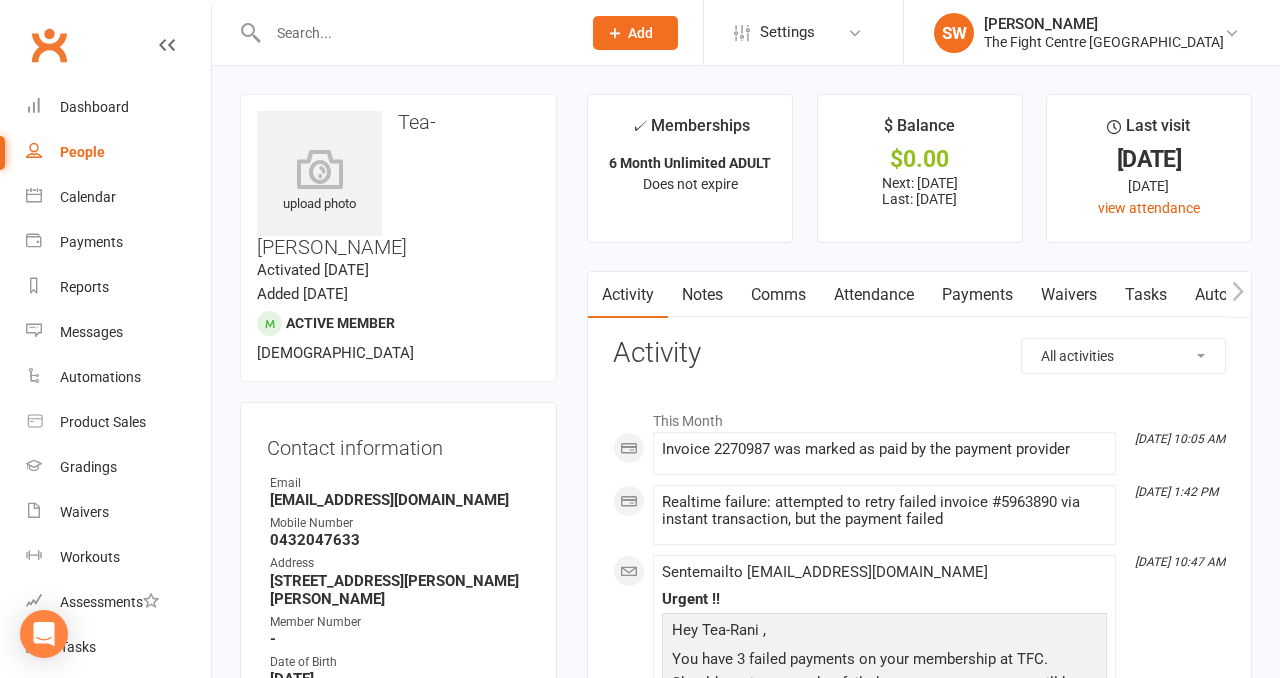 click on "Payments" at bounding box center (977, 295) 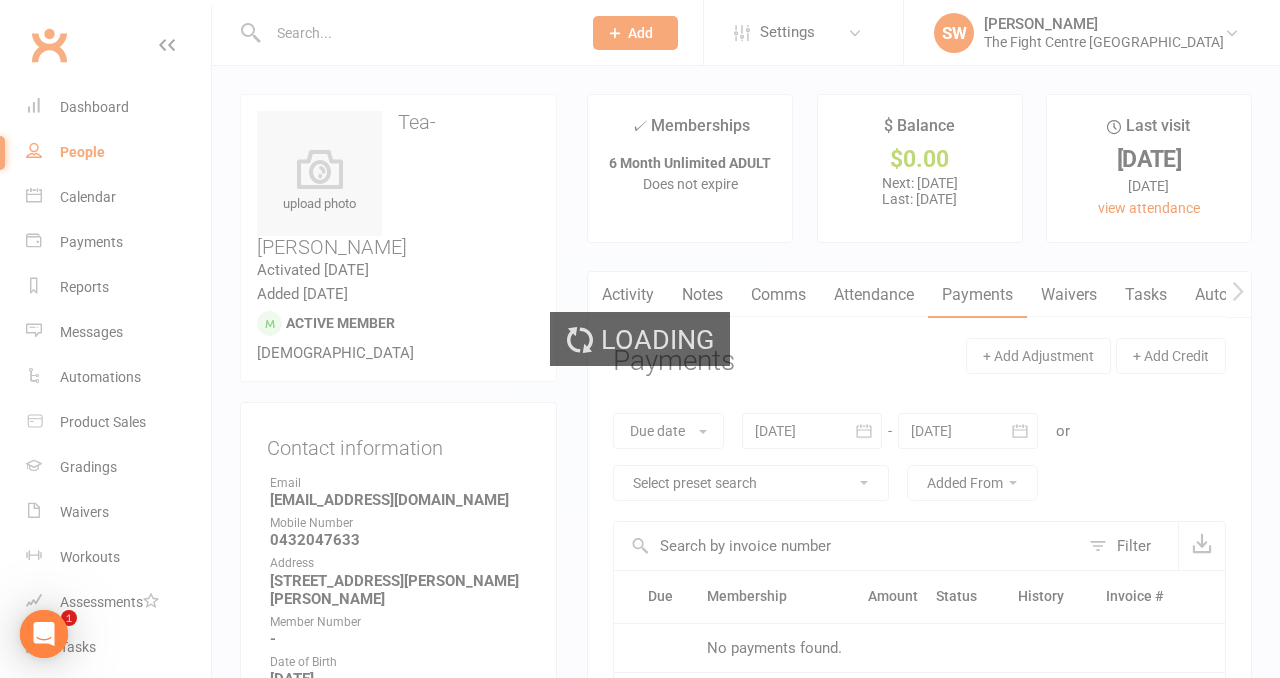 scroll, scrollTop: 0, scrollLeft: 0, axis: both 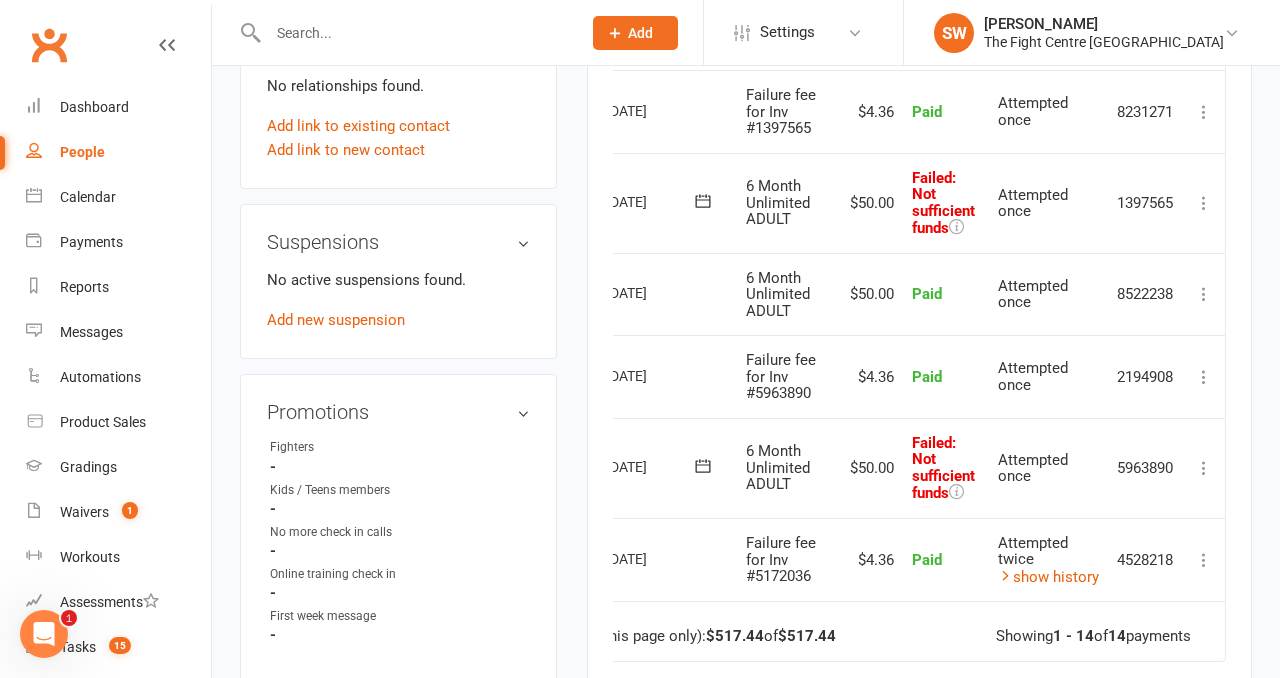 click at bounding box center [1204, 468] 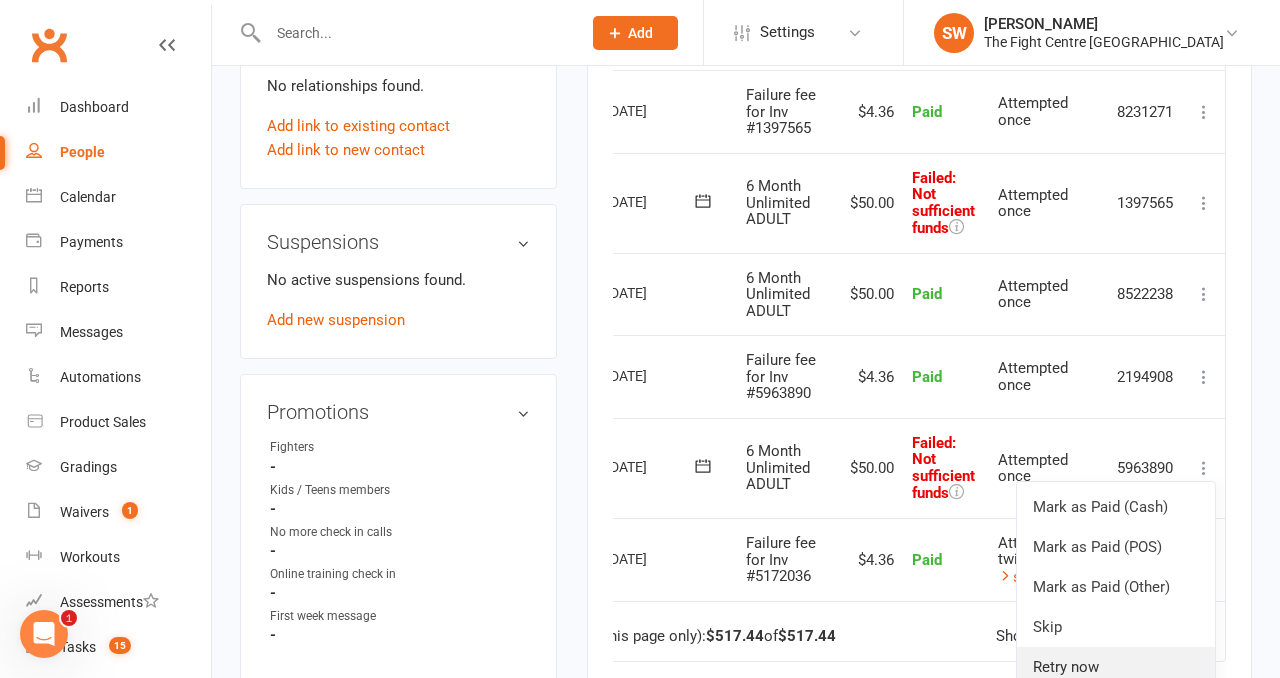 click on "Retry now" at bounding box center (1116, 667) 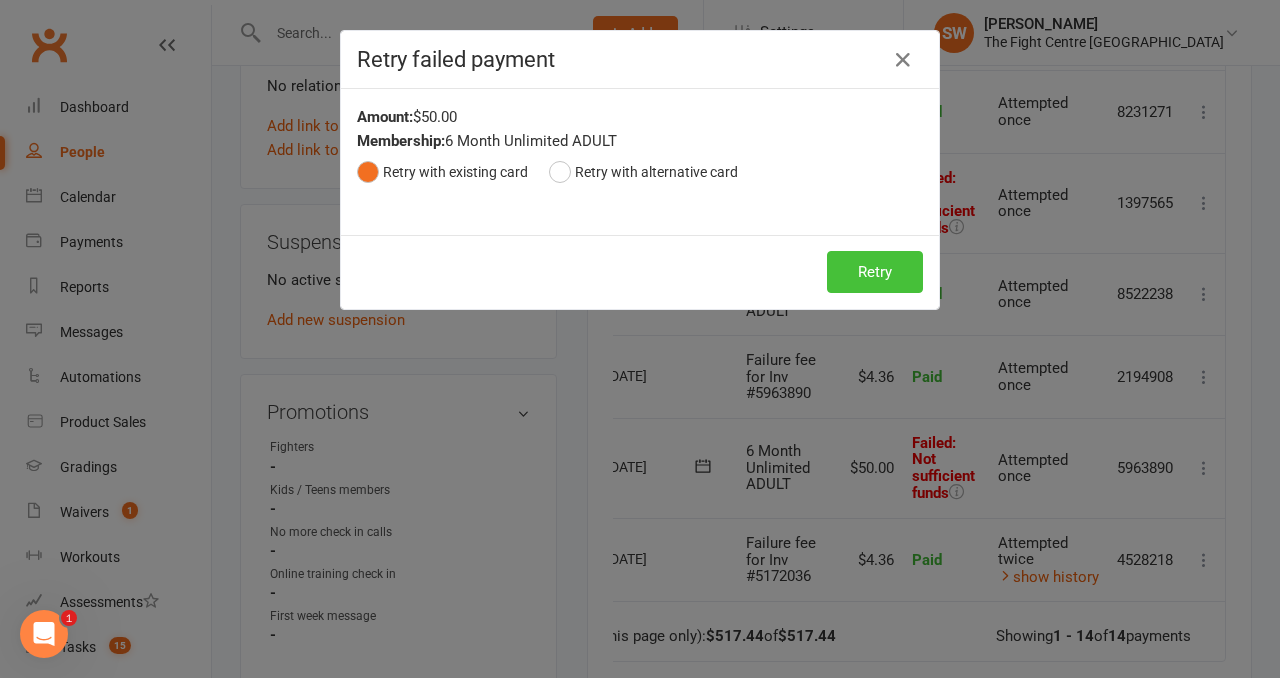 click on "Retry" at bounding box center [875, 272] 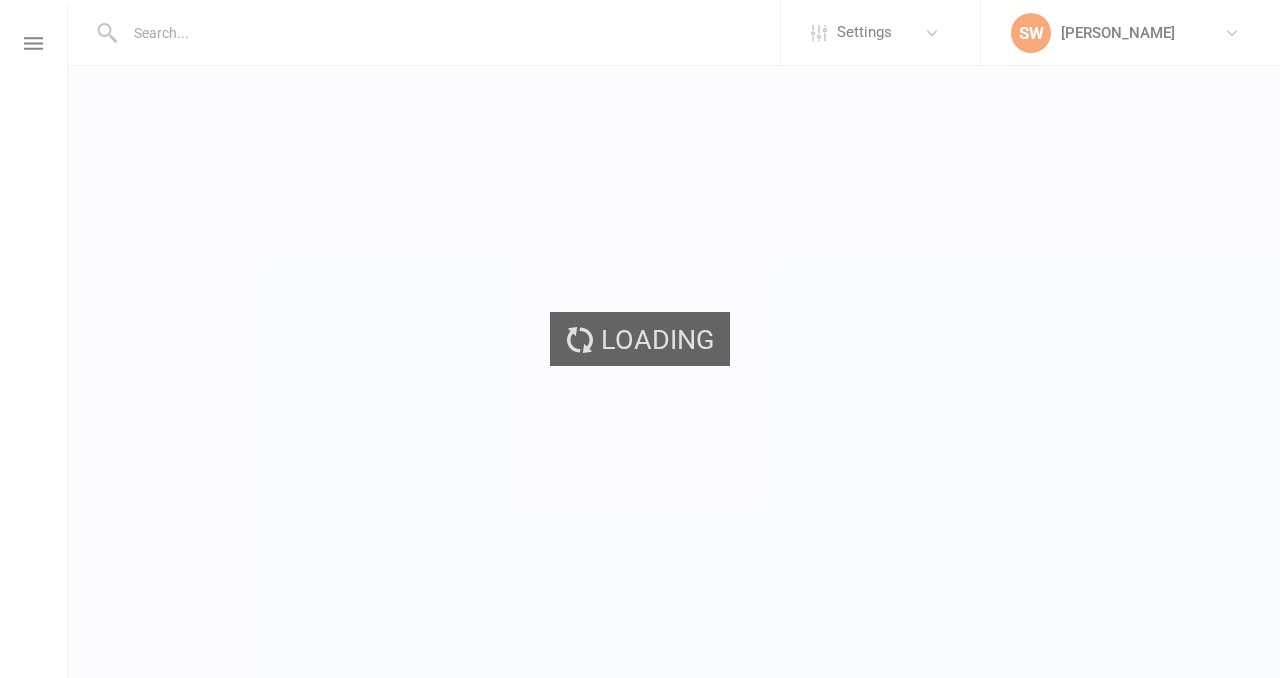 scroll, scrollTop: 0, scrollLeft: 0, axis: both 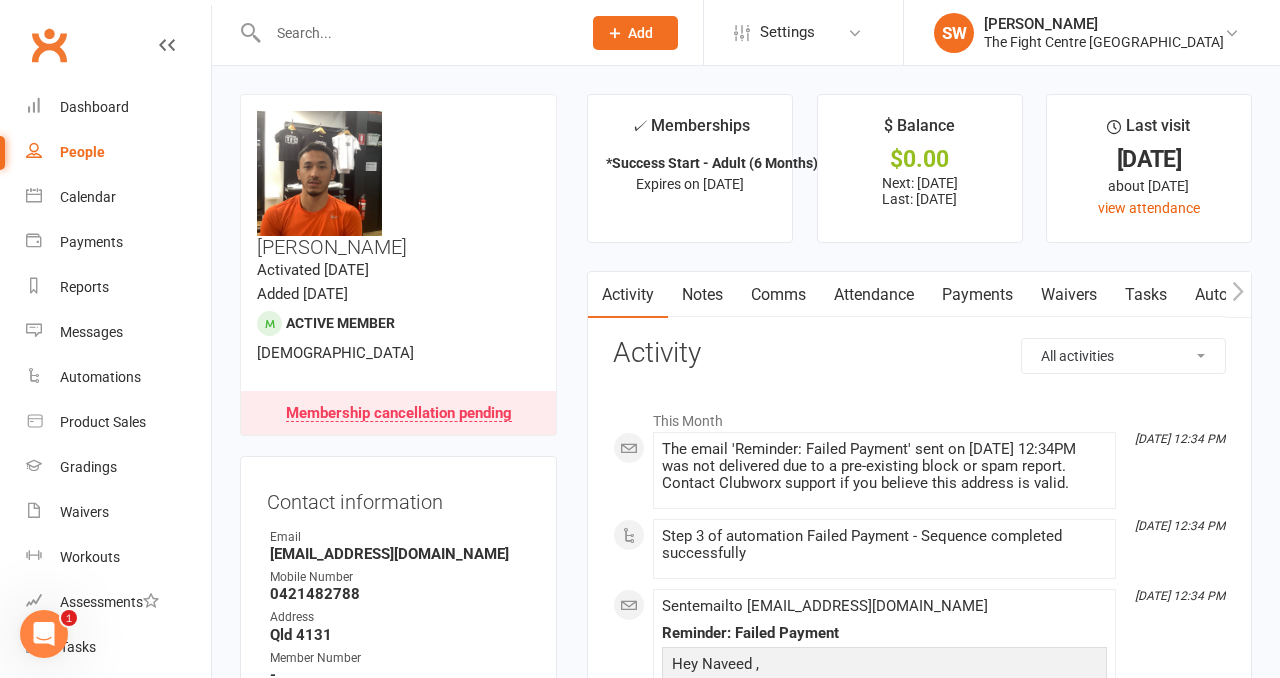 click on "Payments" at bounding box center (977, 295) 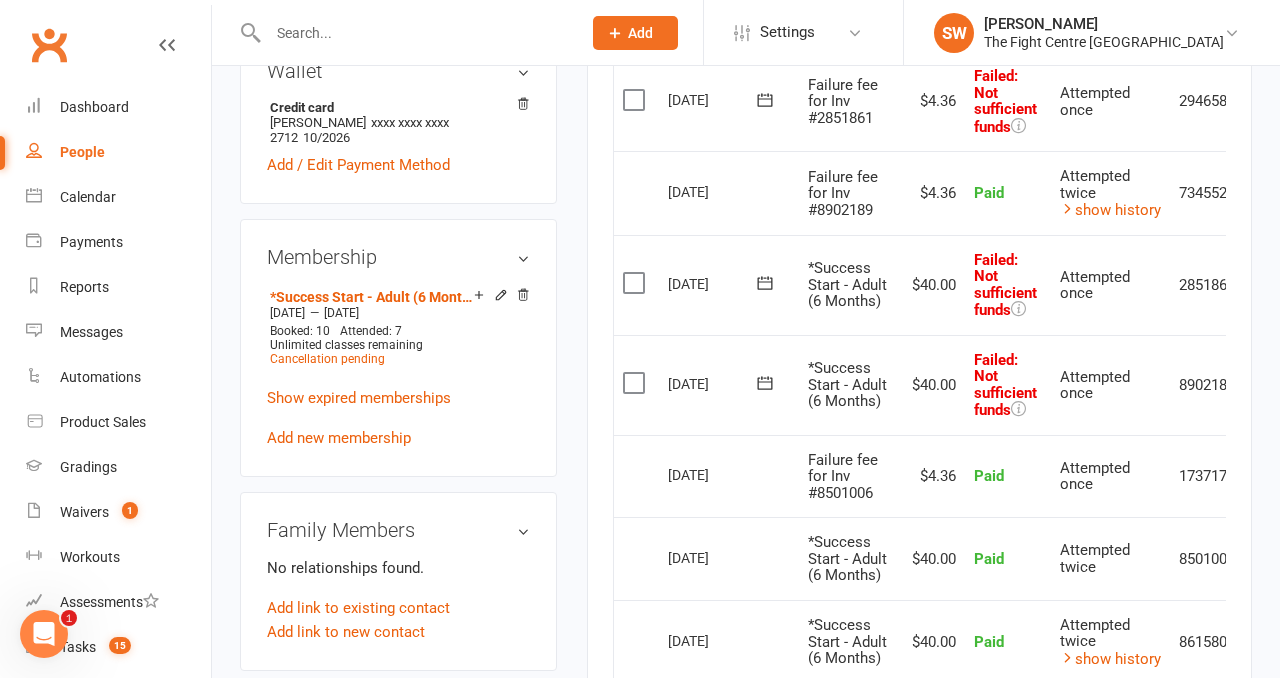 scroll, scrollTop: 837, scrollLeft: 0, axis: vertical 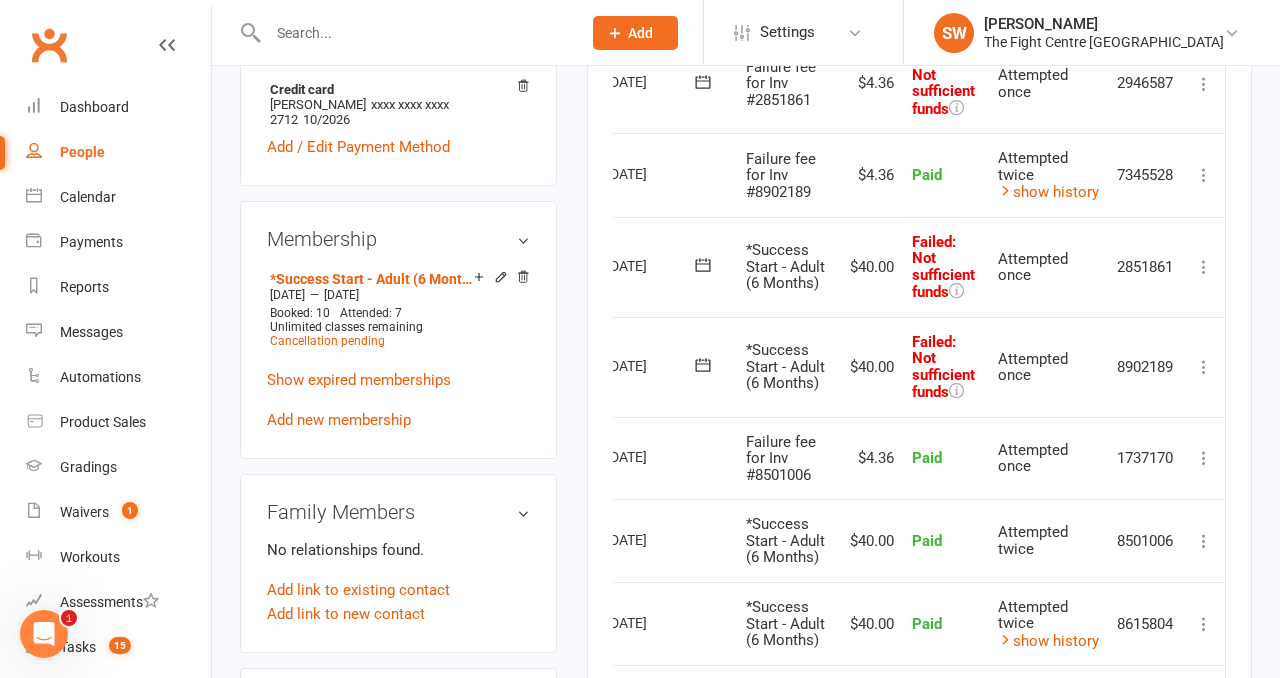 click on "Mark as Paid (Cash)  Mark as Paid (POS)  Mark as Paid (Other)  Skip  Retry now More Info Send message" at bounding box center [1204, 367] 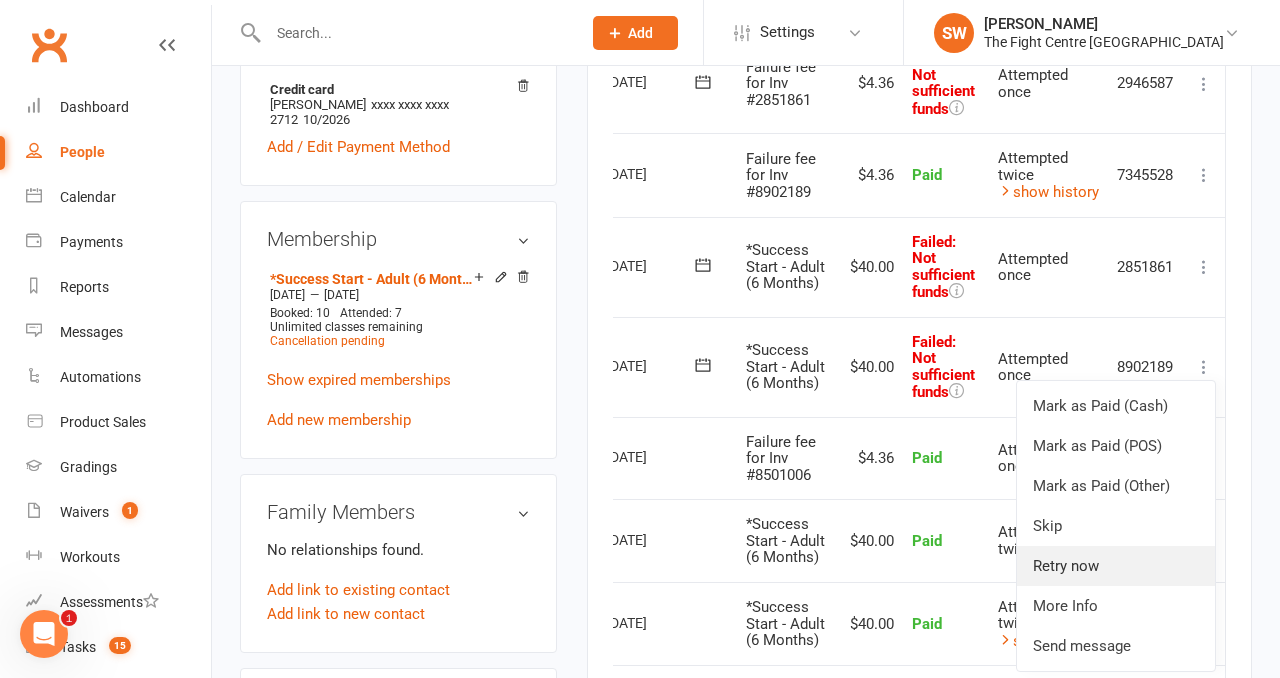 click on "Retry now" at bounding box center (1116, 566) 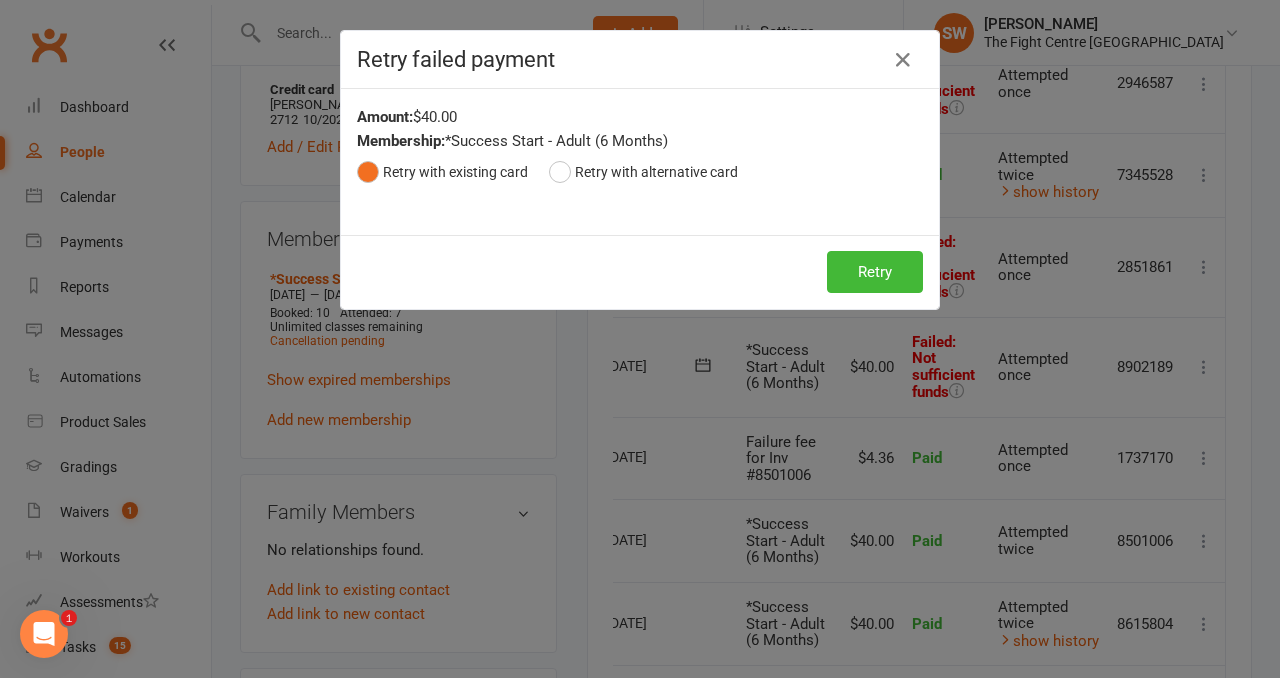 click on "Amount:  $40.00 Membership:  *Success Start - Adult (6 Months) Retry with existing card Retry with alternative card Cardholder Name Card Number Exp. Month MM 01 02 03 04 05 06 07 08 09 10 11 12 Exp. Year YYYY 2025 2026 2027 2028 2029 2030 2031 2032 2033 2034 CCV 29810395 40.00" at bounding box center [640, 162] 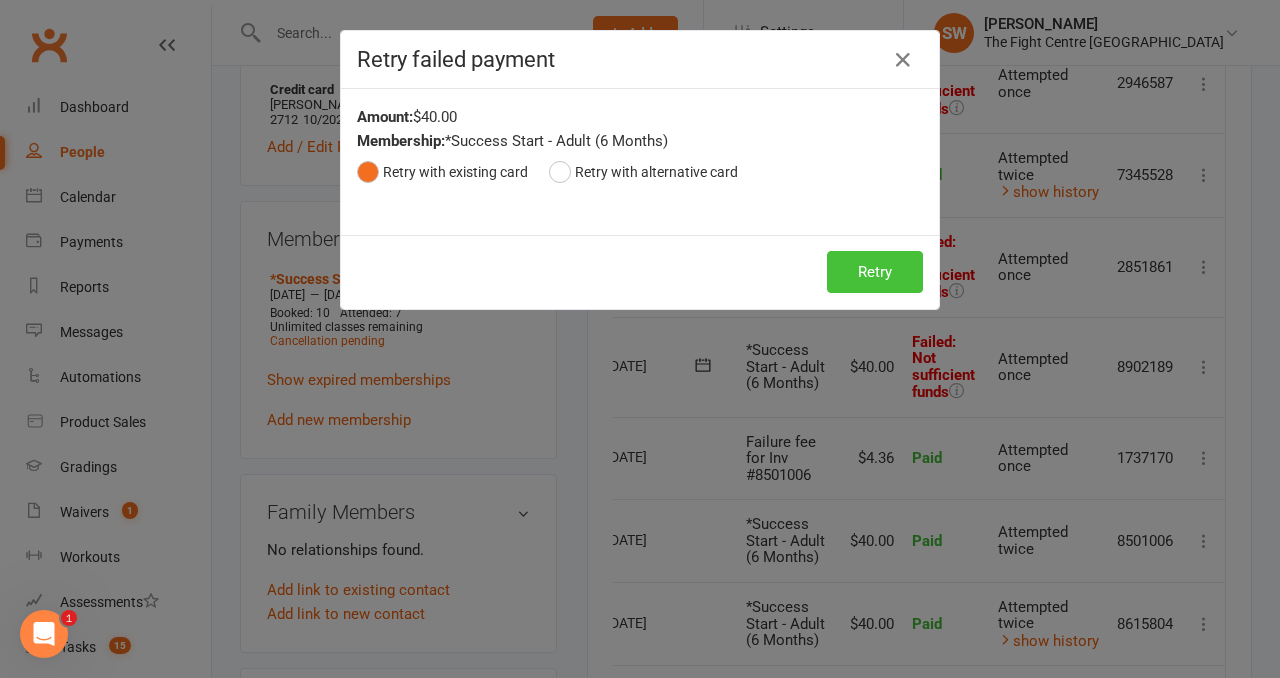 click on "Retry" at bounding box center (875, 272) 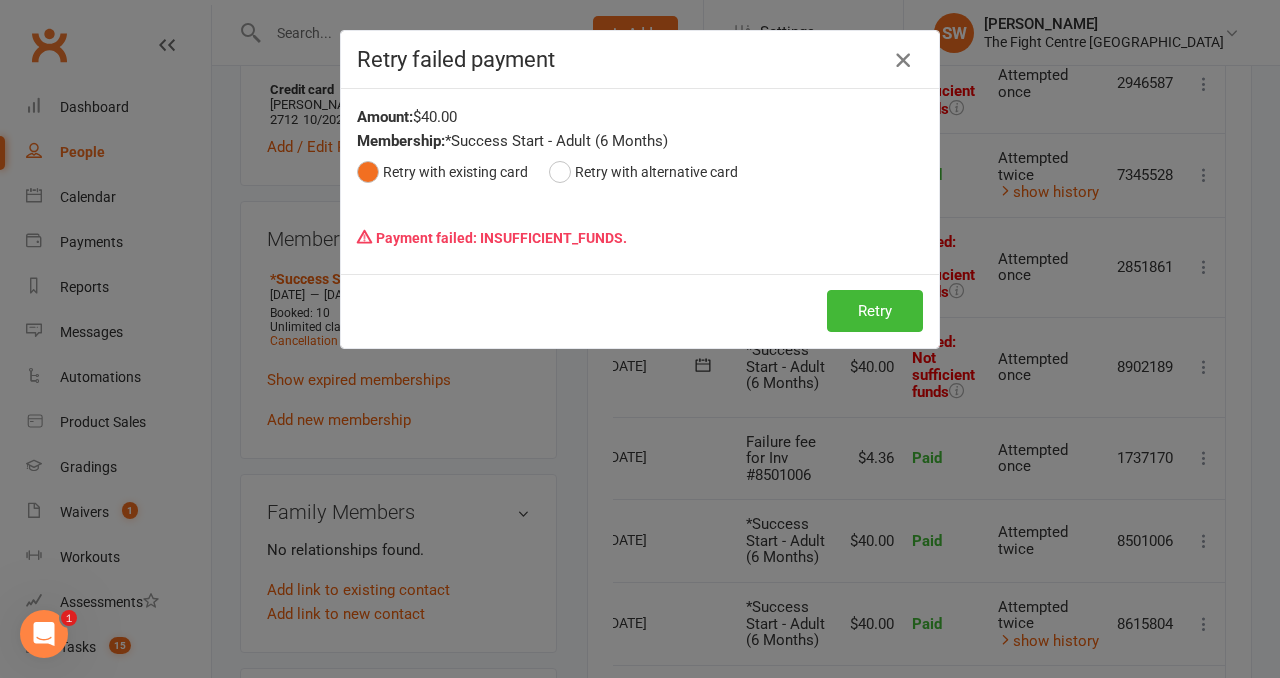 click at bounding box center [903, 60] 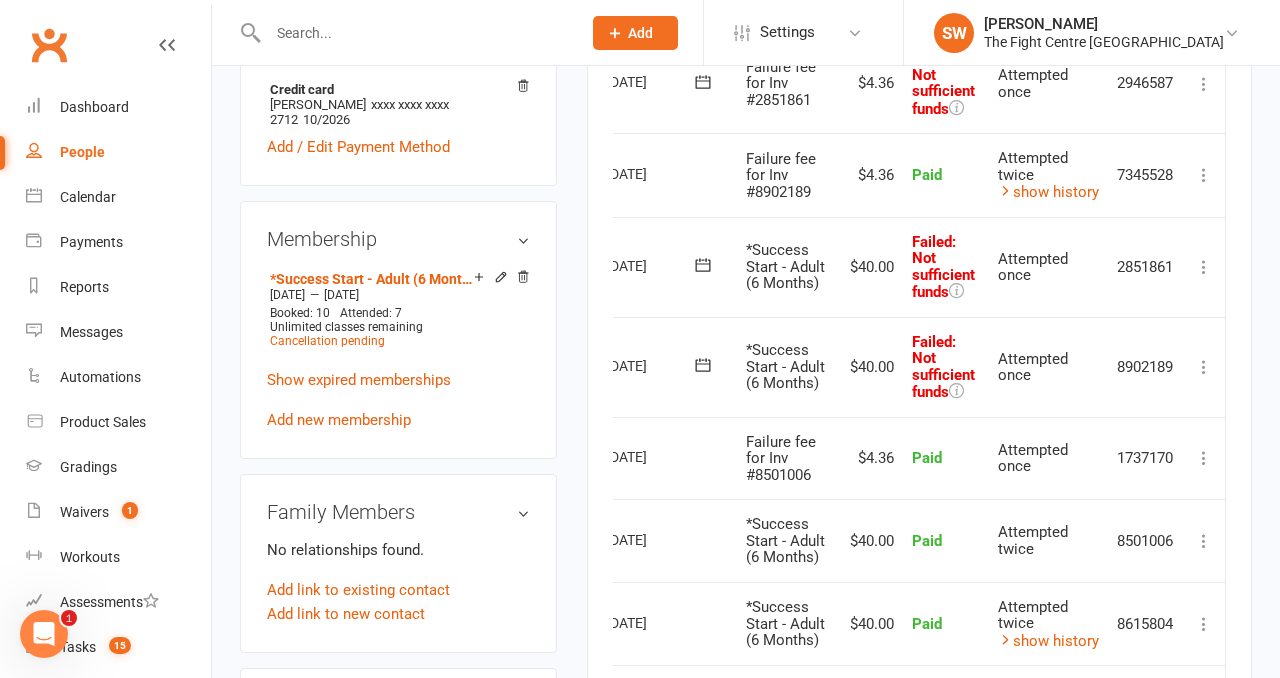 click at bounding box center (1204, 84) 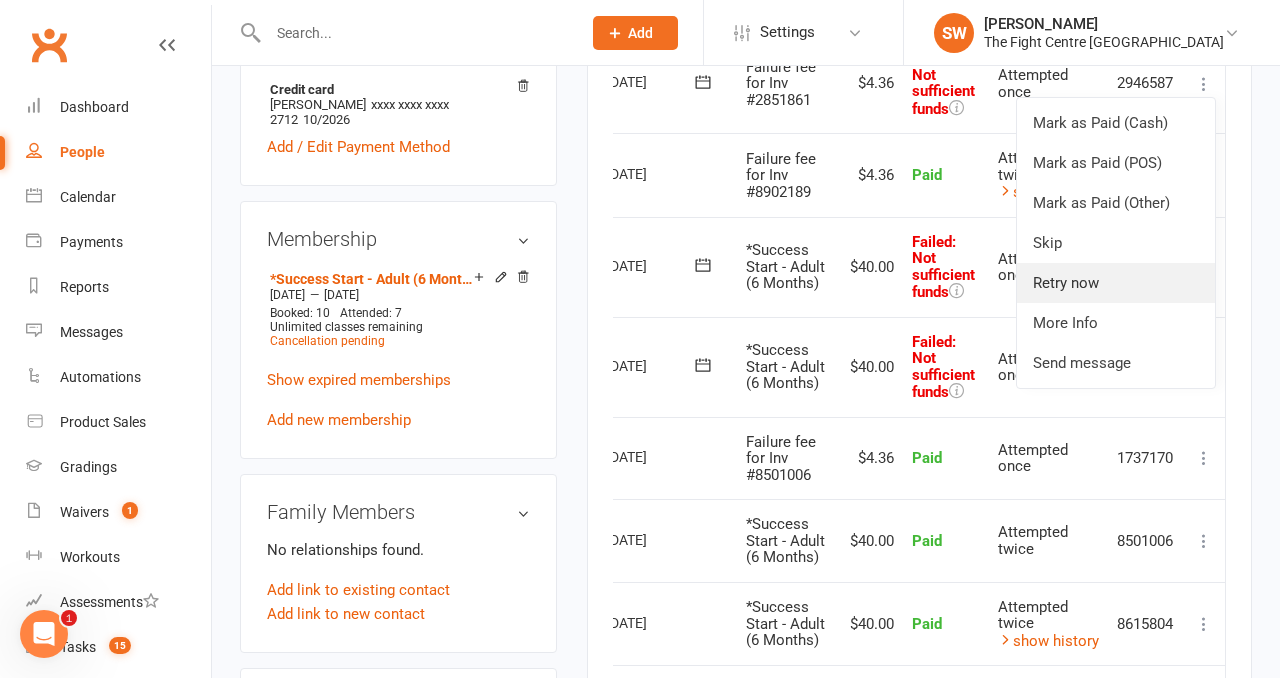 click on "Retry now" at bounding box center (1116, 283) 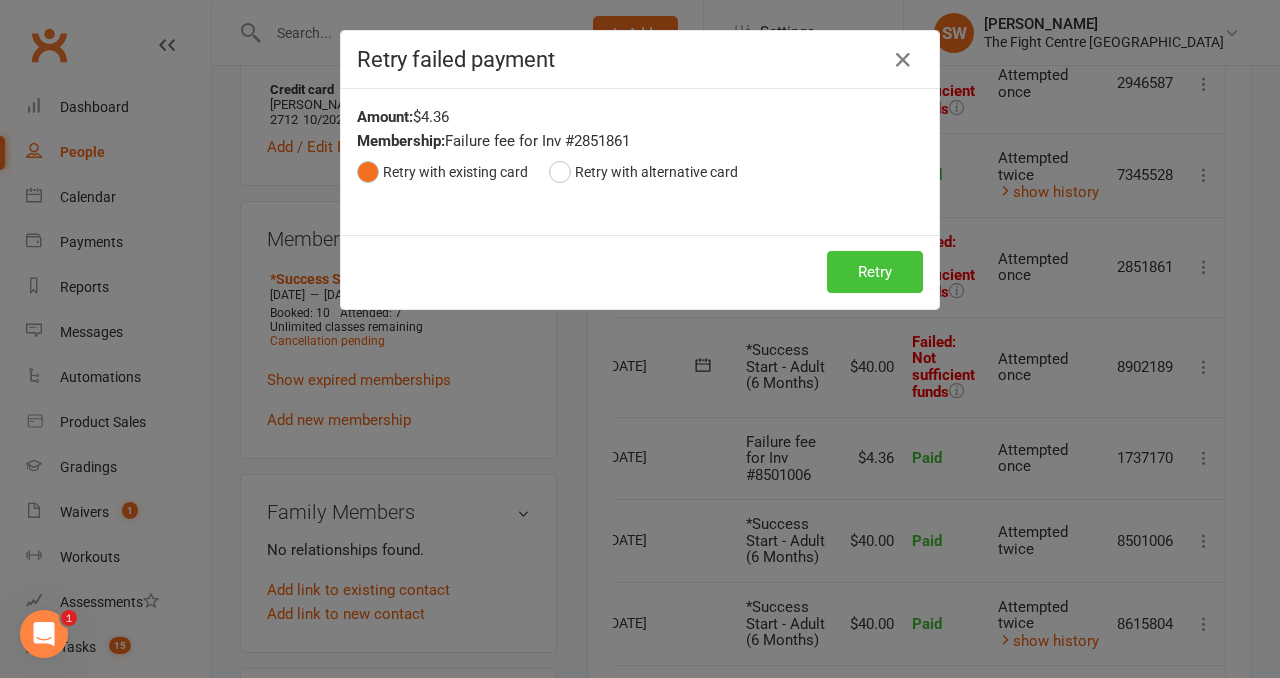 click on "Retry" at bounding box center (875, 272) 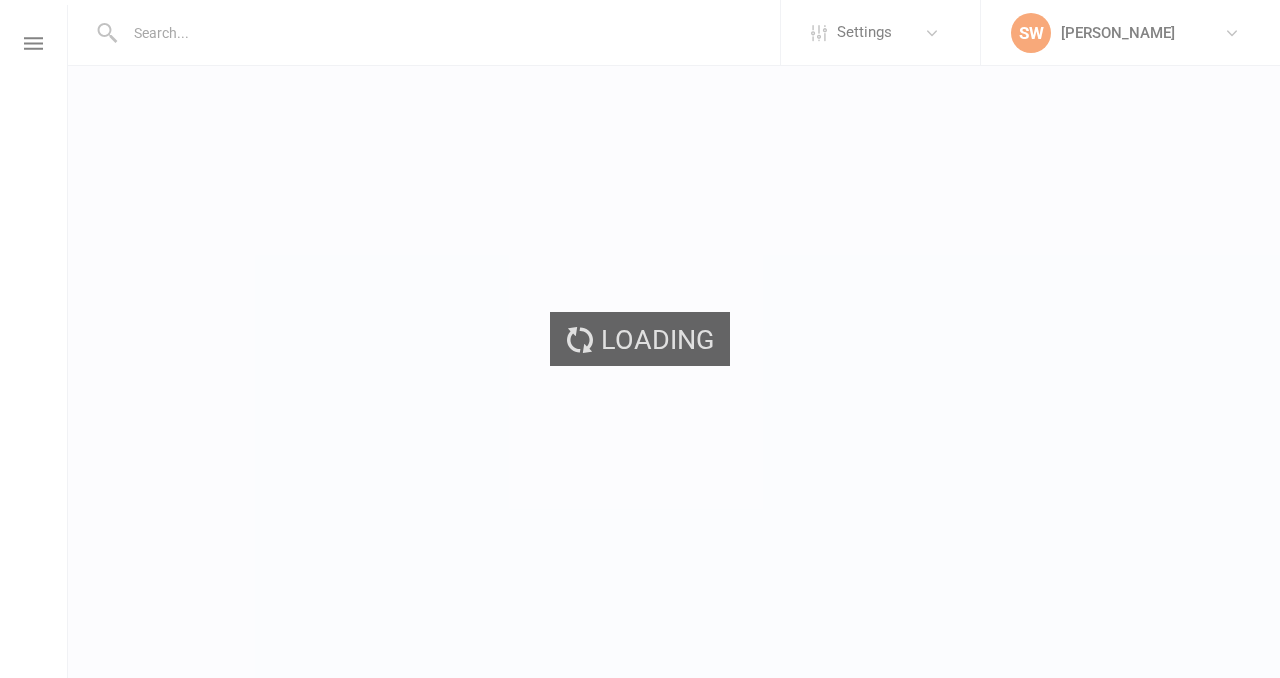 scroll, scrollTop: 0, scrollLeft: 0, axis: both 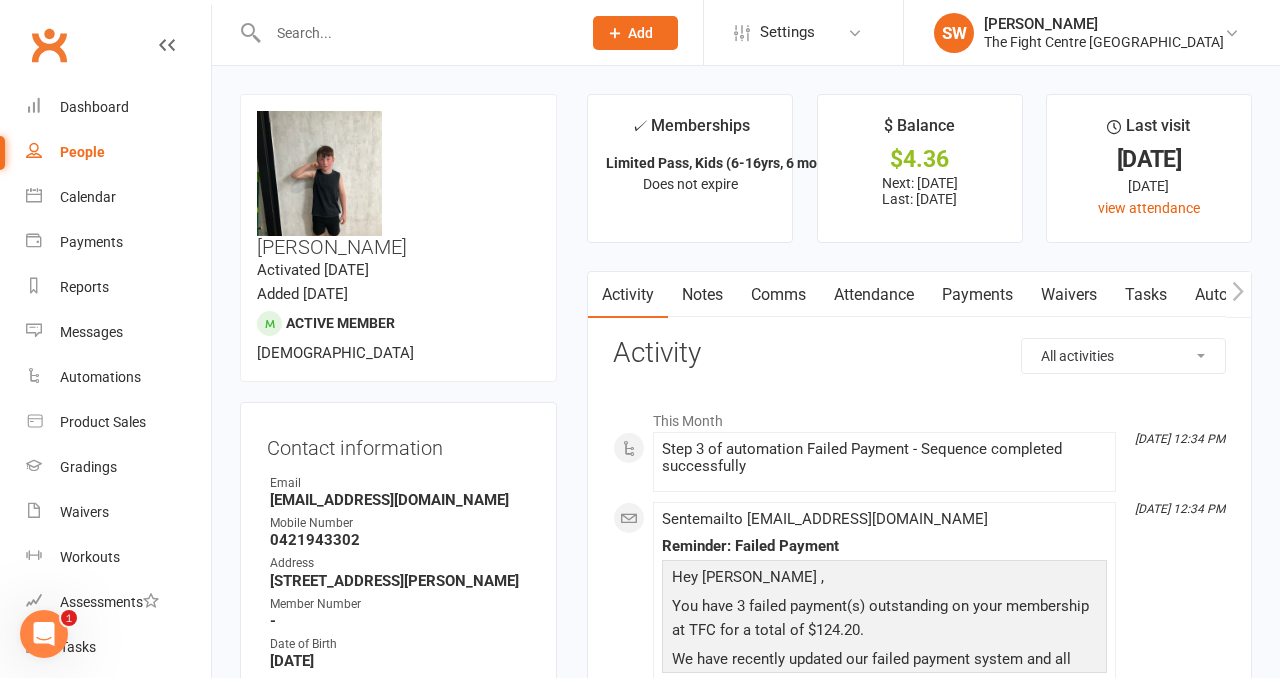 click on "Payments" at bounding box center [977, 295] 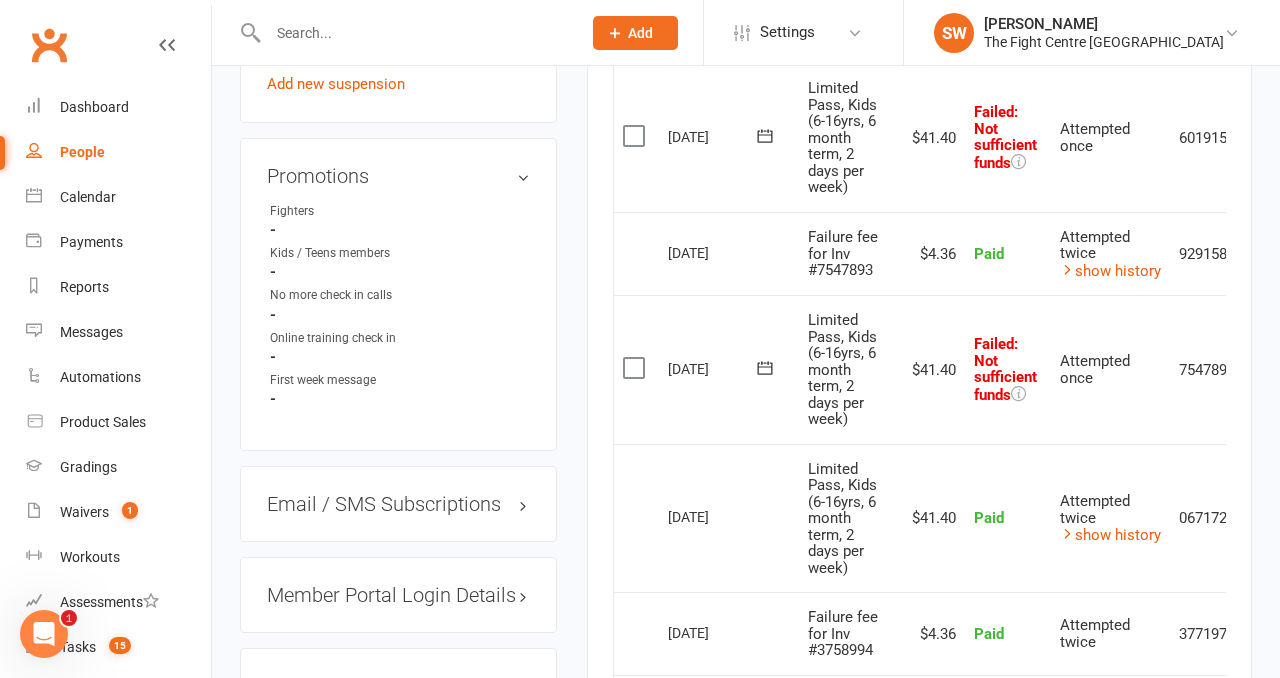 scroll, scrollTop: 1468, scrollLeft: 0, axis: vertical 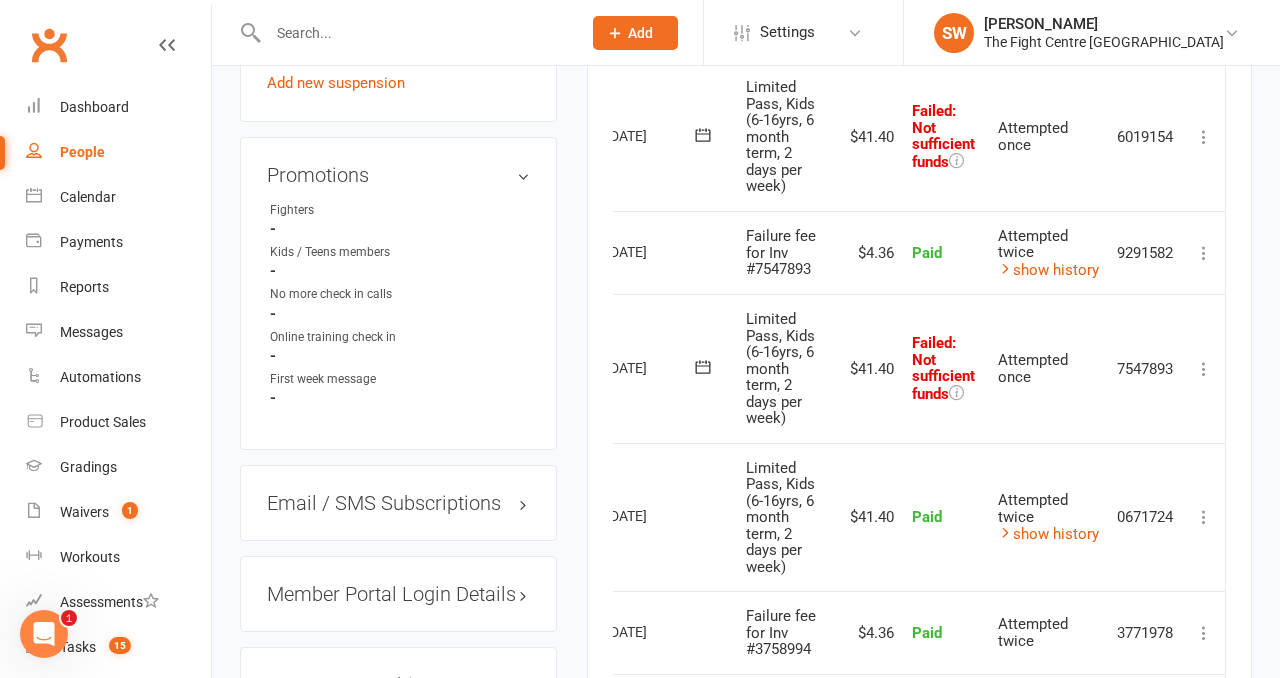 click at bounding box center [1204, 369] 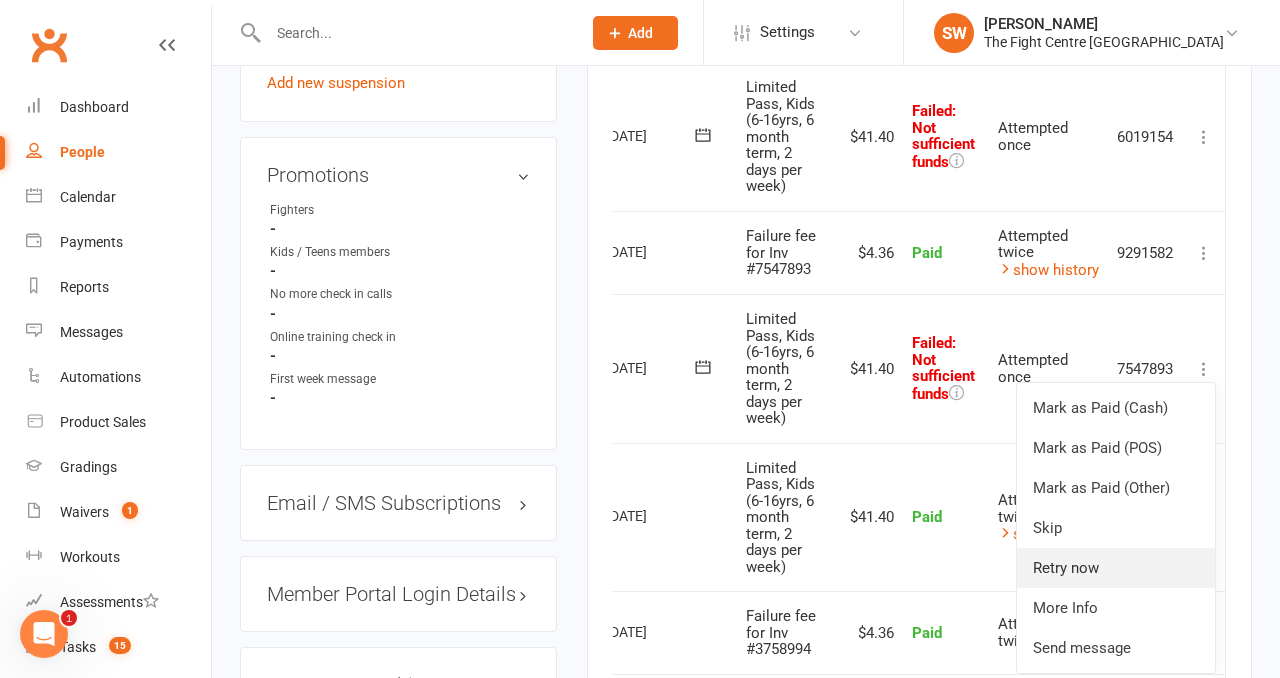 click on "Retry now" at bounding box center (1116, 568) 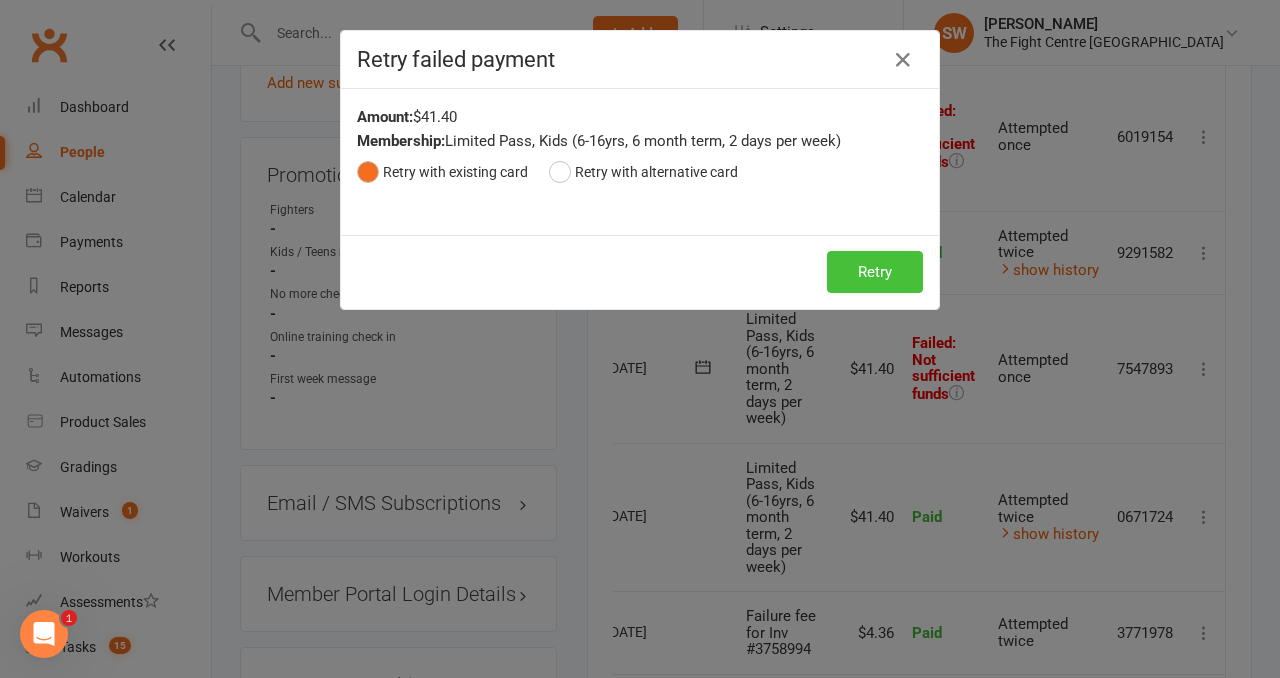 click on "Retry" at bounding box center (875, 272) 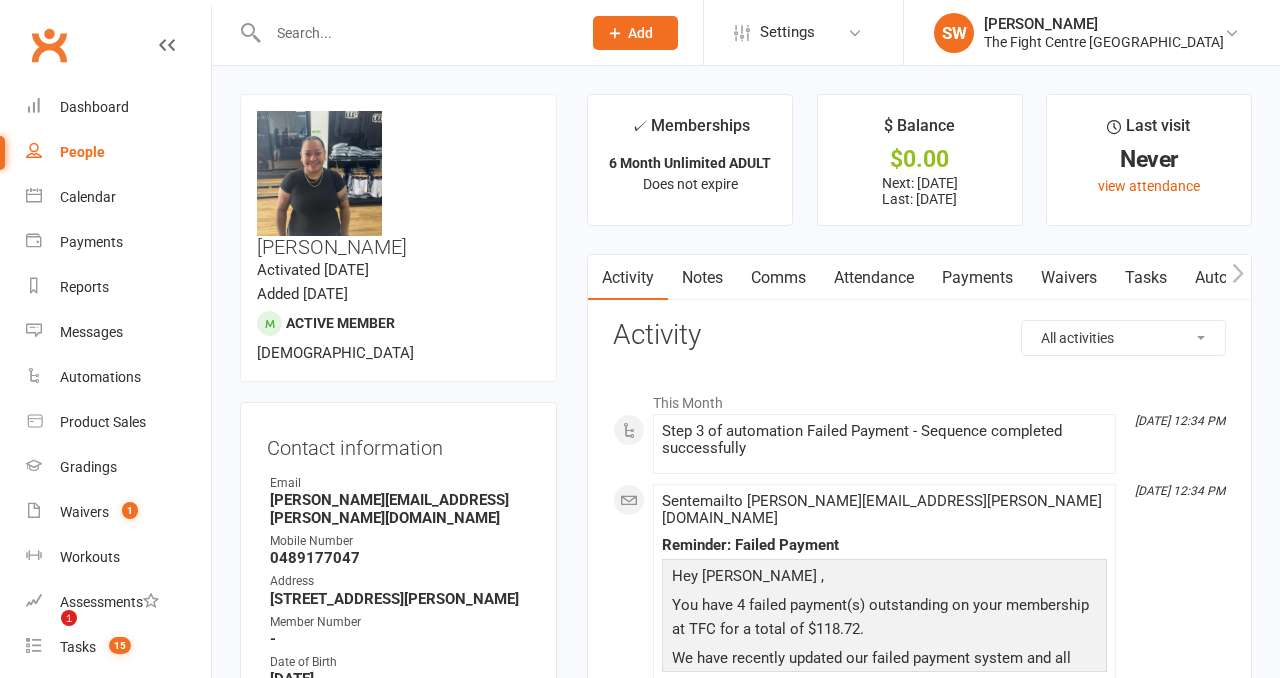 scroll, scrollTop: 0, scrollLeft: 0, axis: both 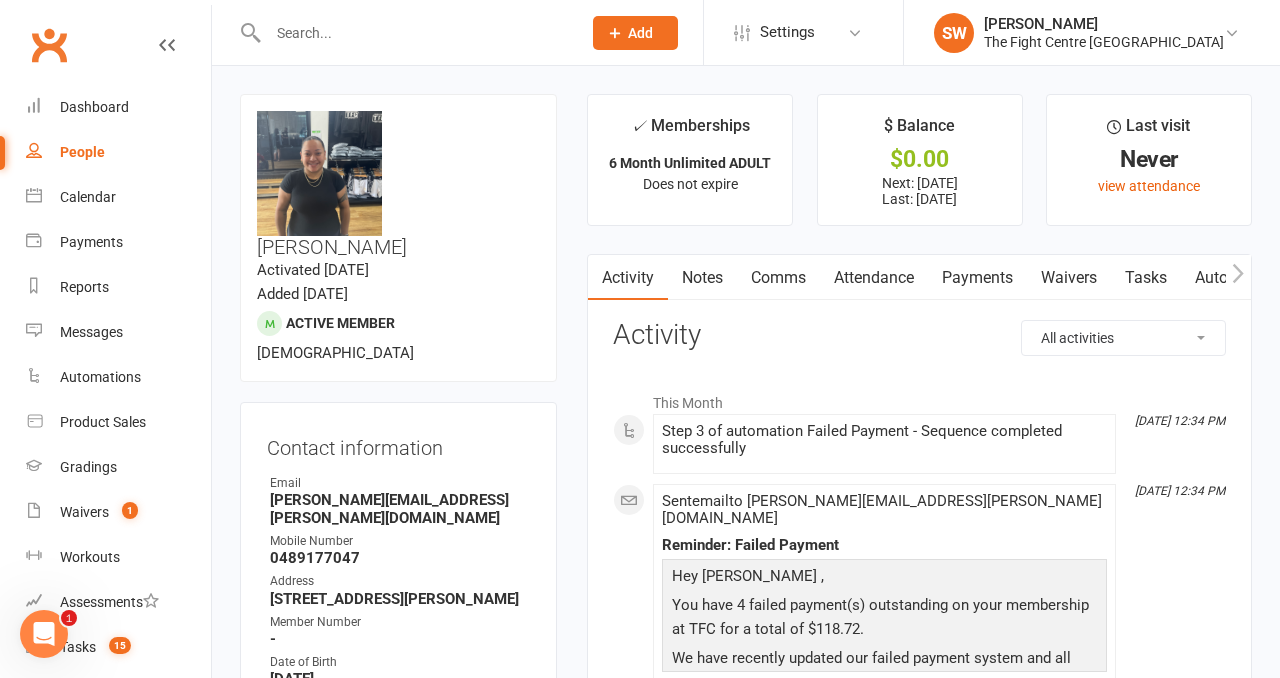 click on "Payments" at bounding box center [977, 278] 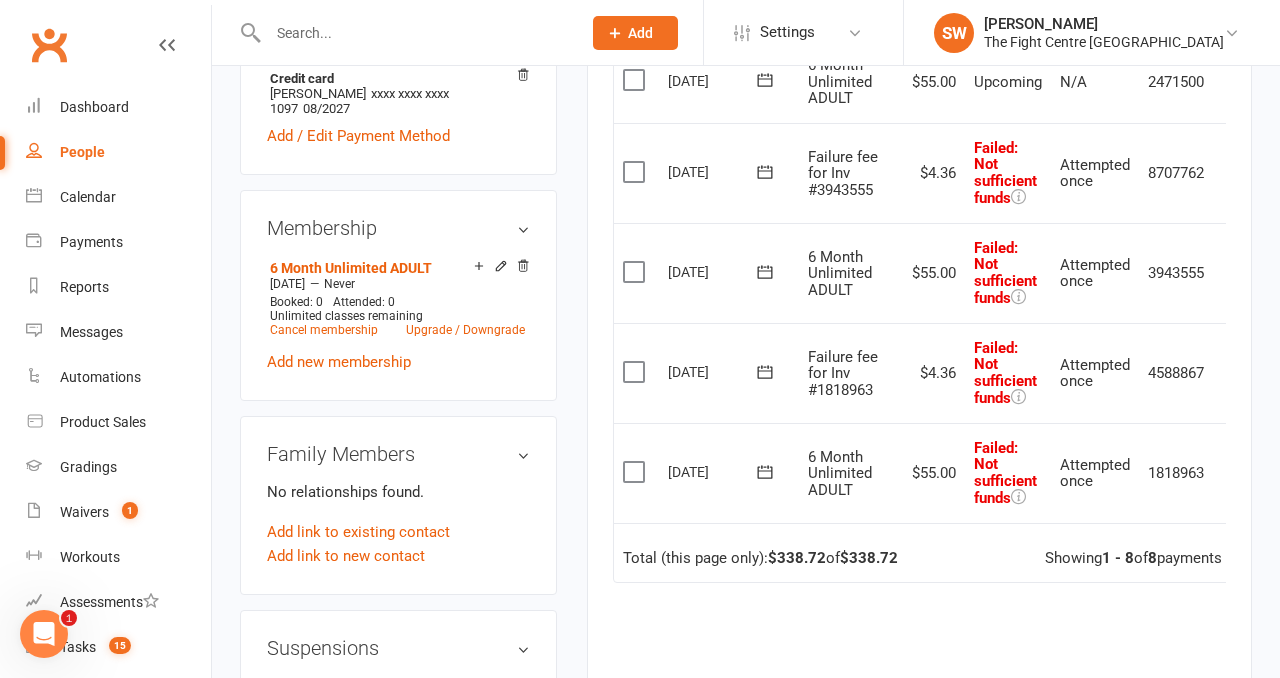 scroll, scrollTop: 851, scrollLeft: 0, axis: vertical 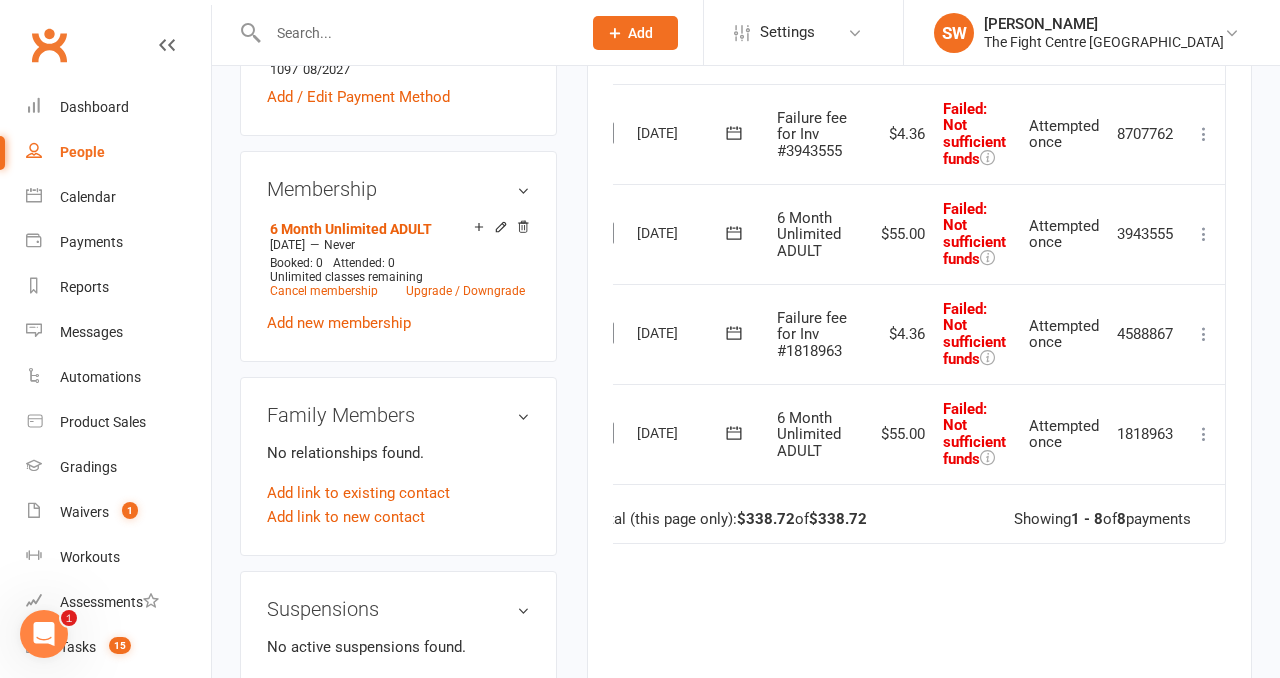 click at bounding box center (1204, 434) 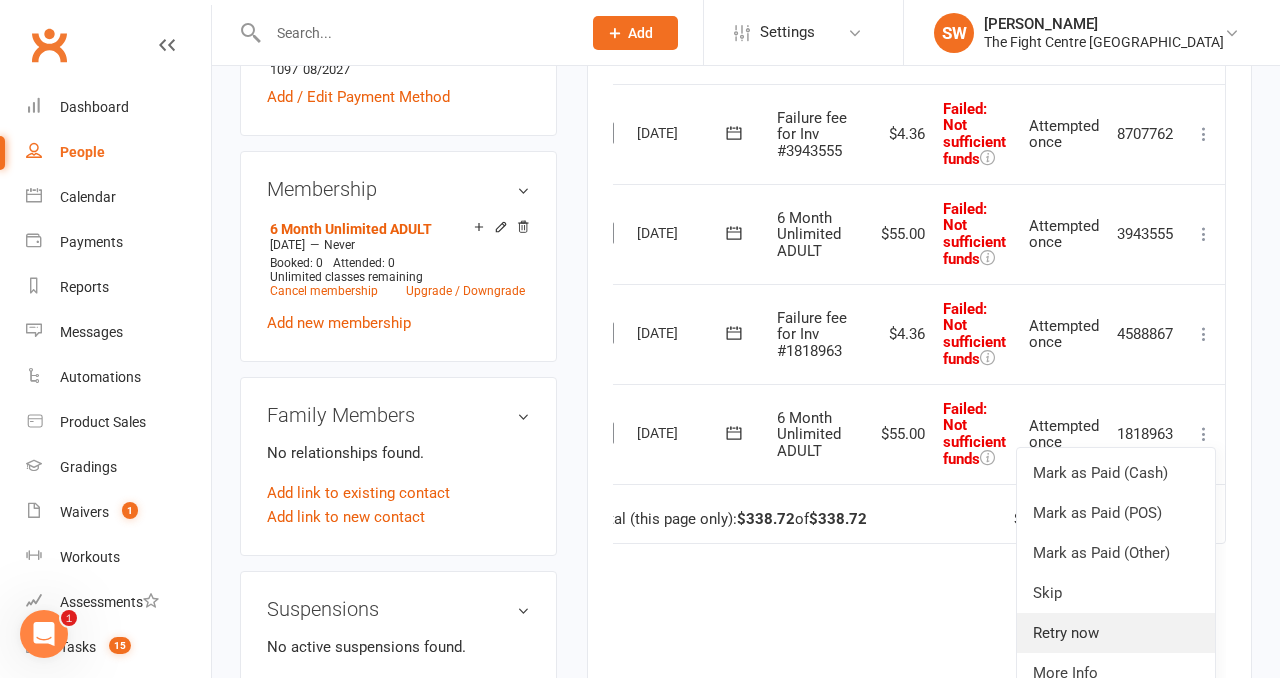 click on "Retry now" at bounding box center (1116, 633) 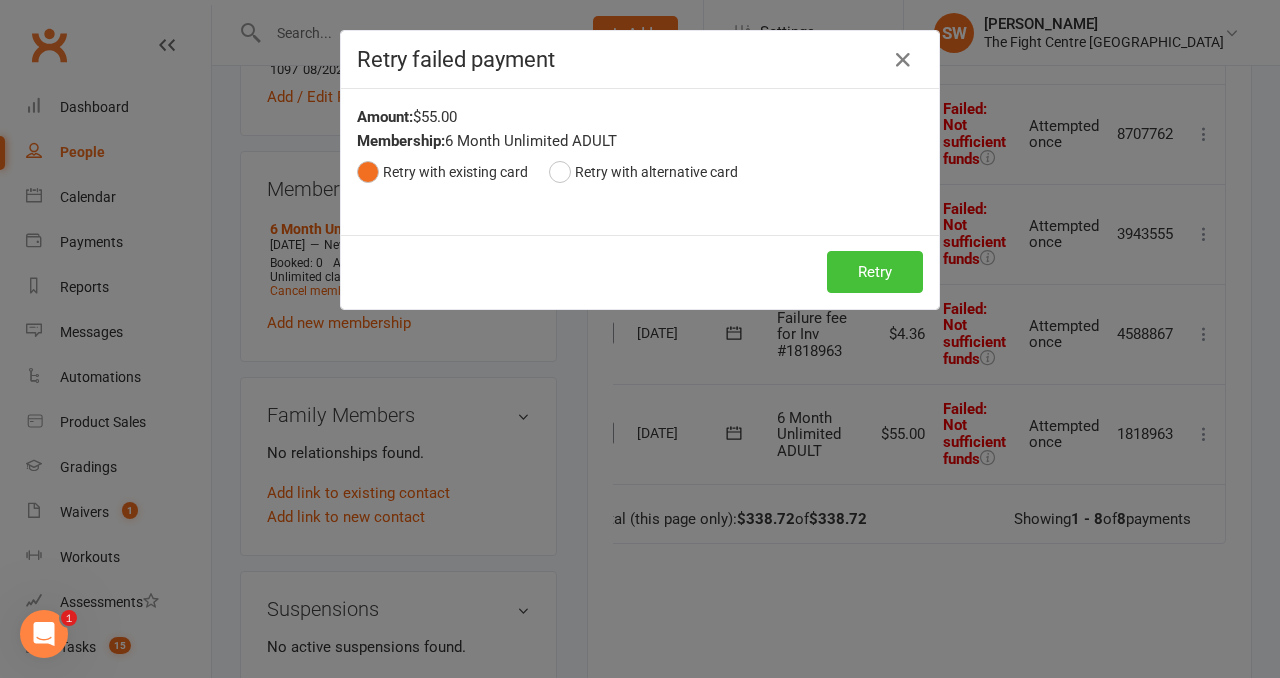 click on "Retry" at bounding box center (875, 272) 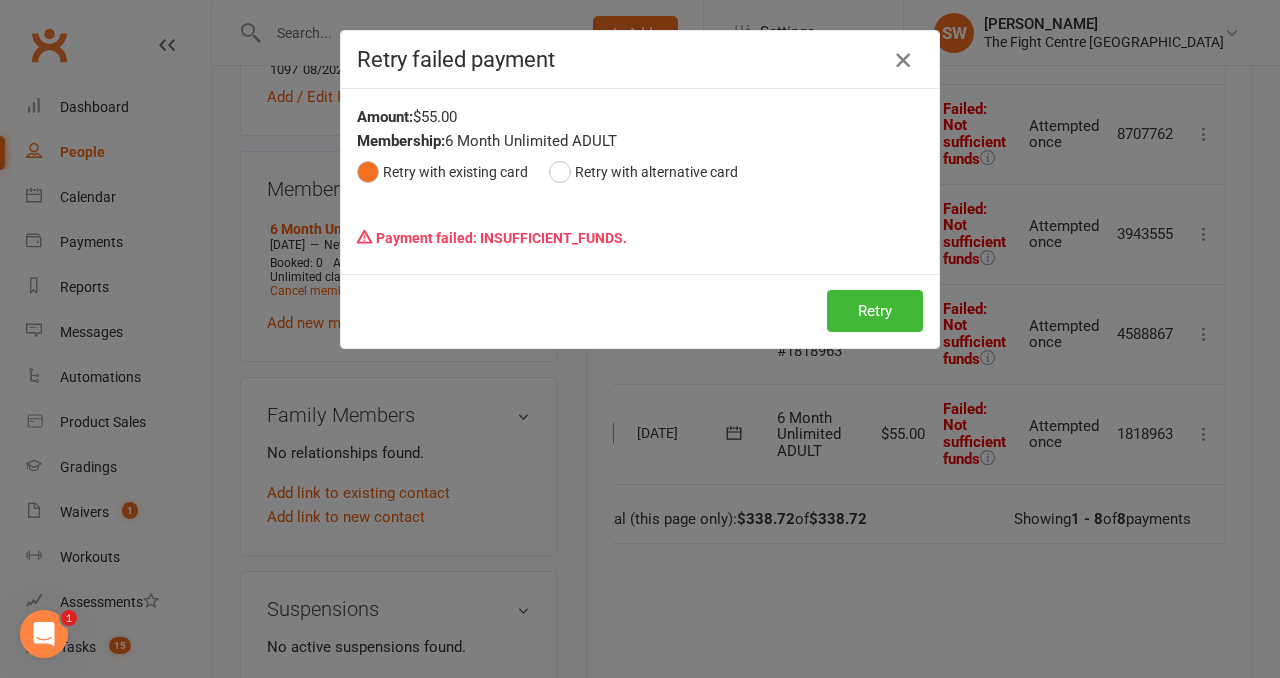 click at bounding box center (903, 60) 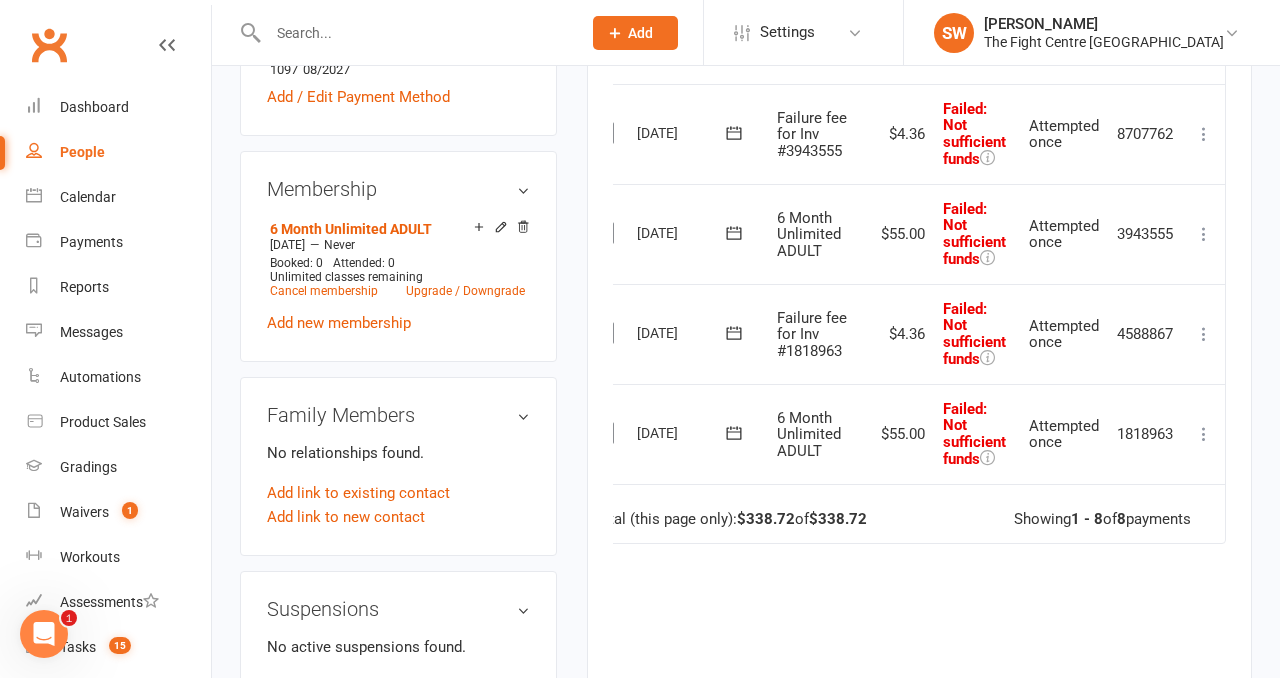 click at bounding box center (1204, 334) 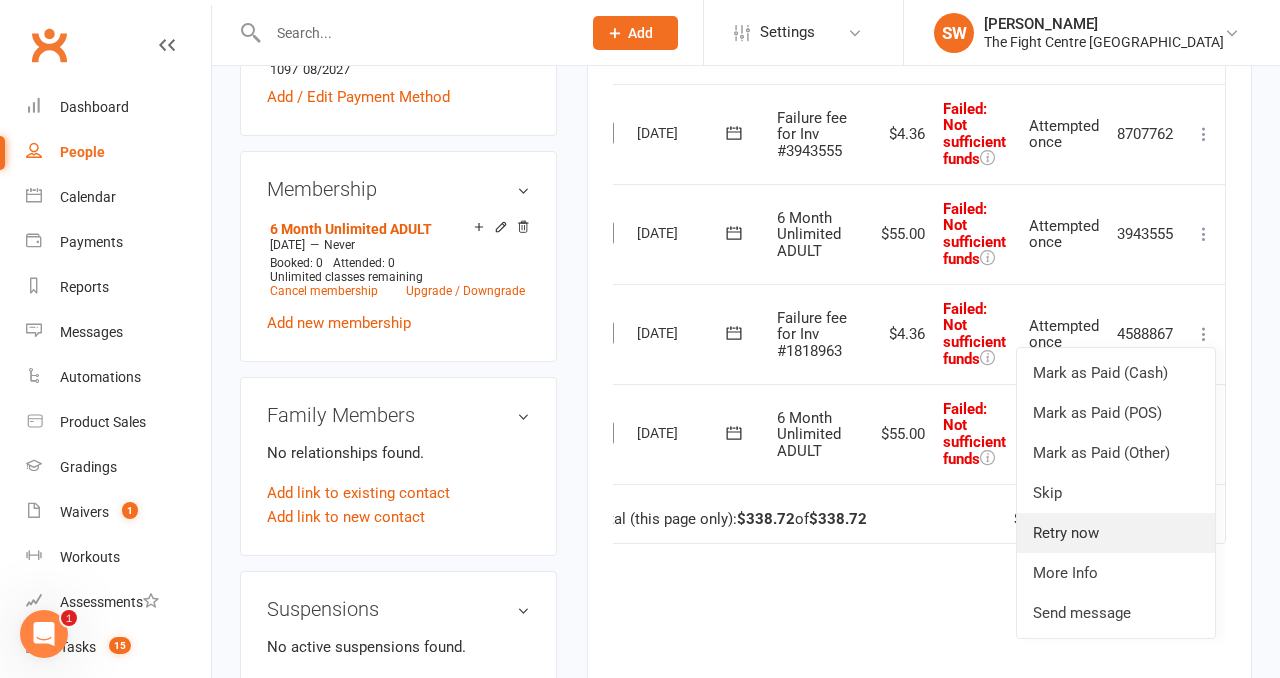 click on "Retry now" at bounding box center [1116, 533] 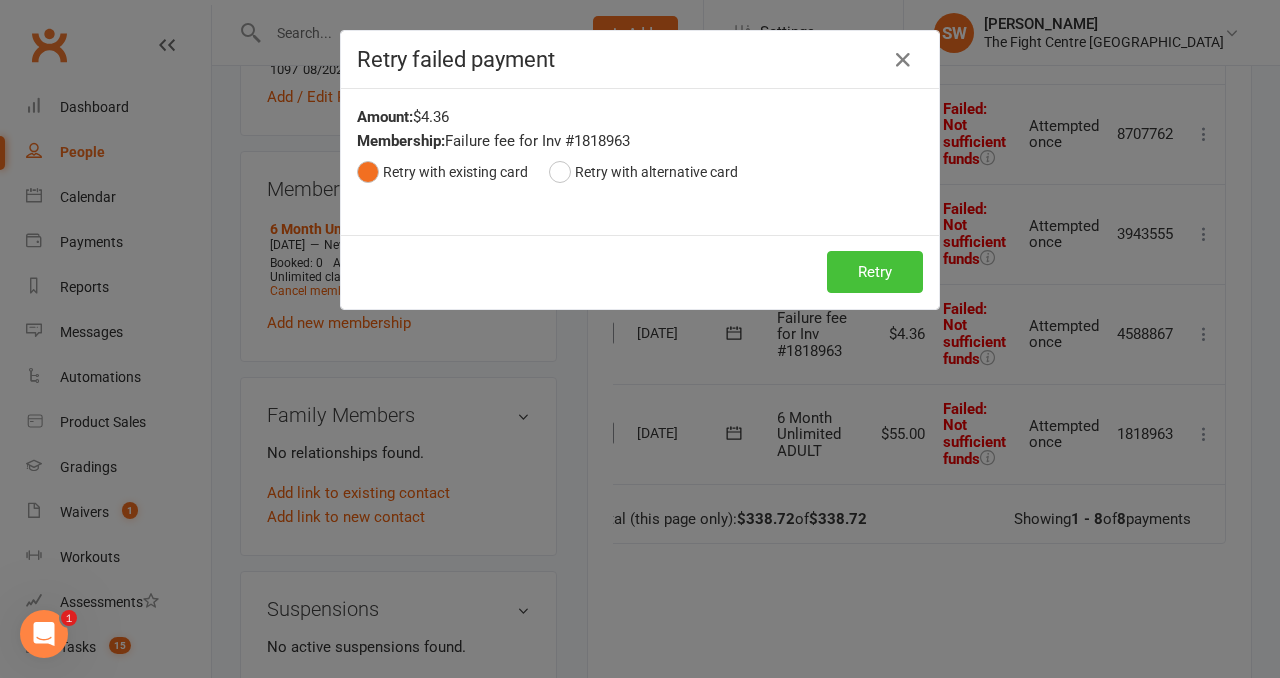 click on "Retry" at bounding box center (875, 272) 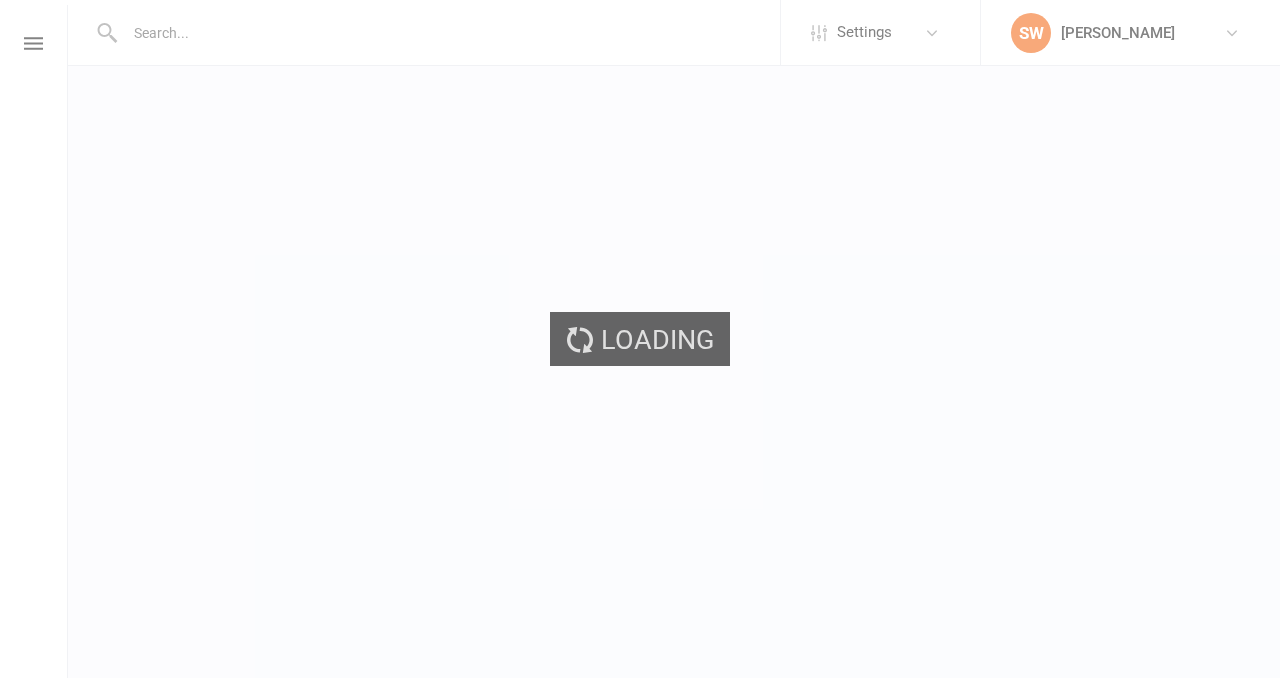 scroll, scrollTop: 0, scrollLeft: 0, axis: both 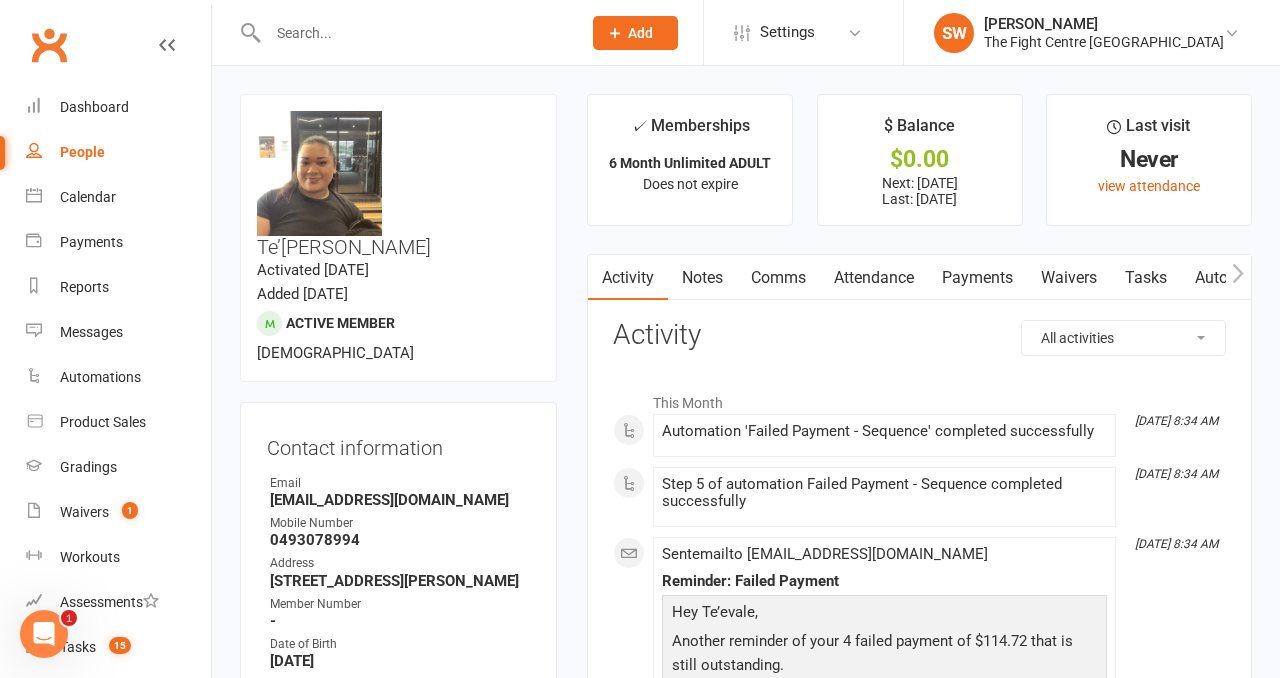 click on "Payments" at bounding box center [977, 278] 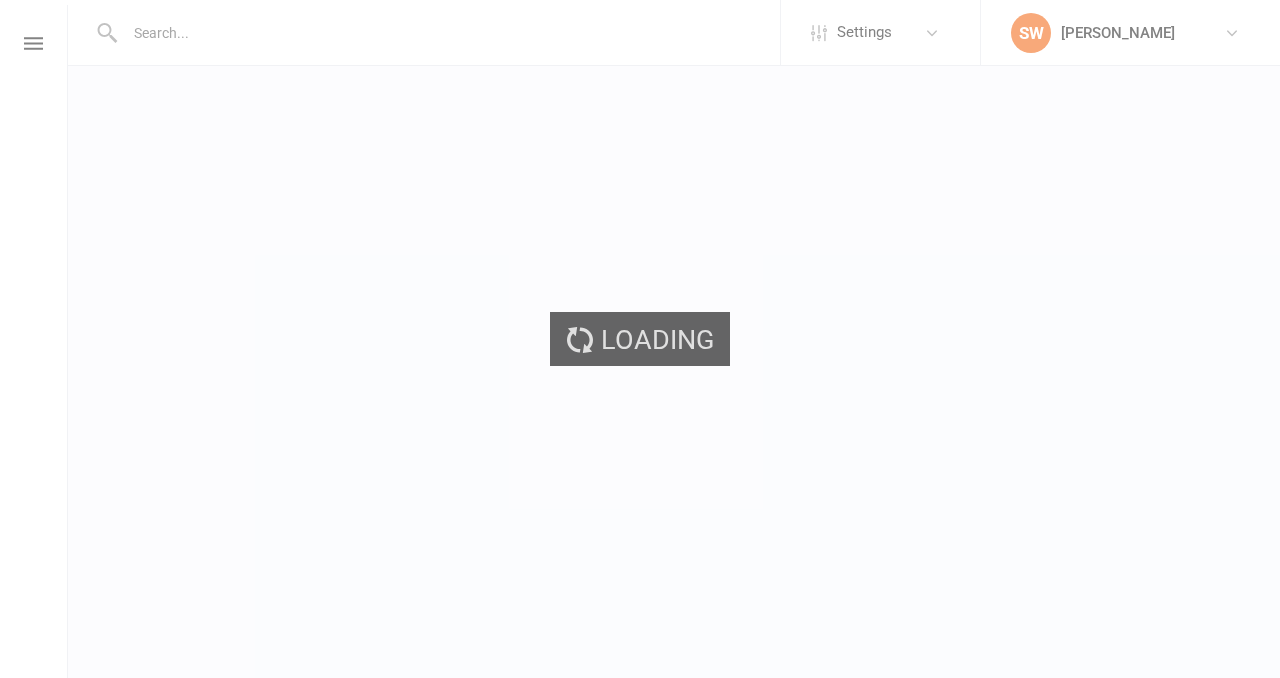scroll, scrollTop: 0, scrollLeft: 0, axis: both 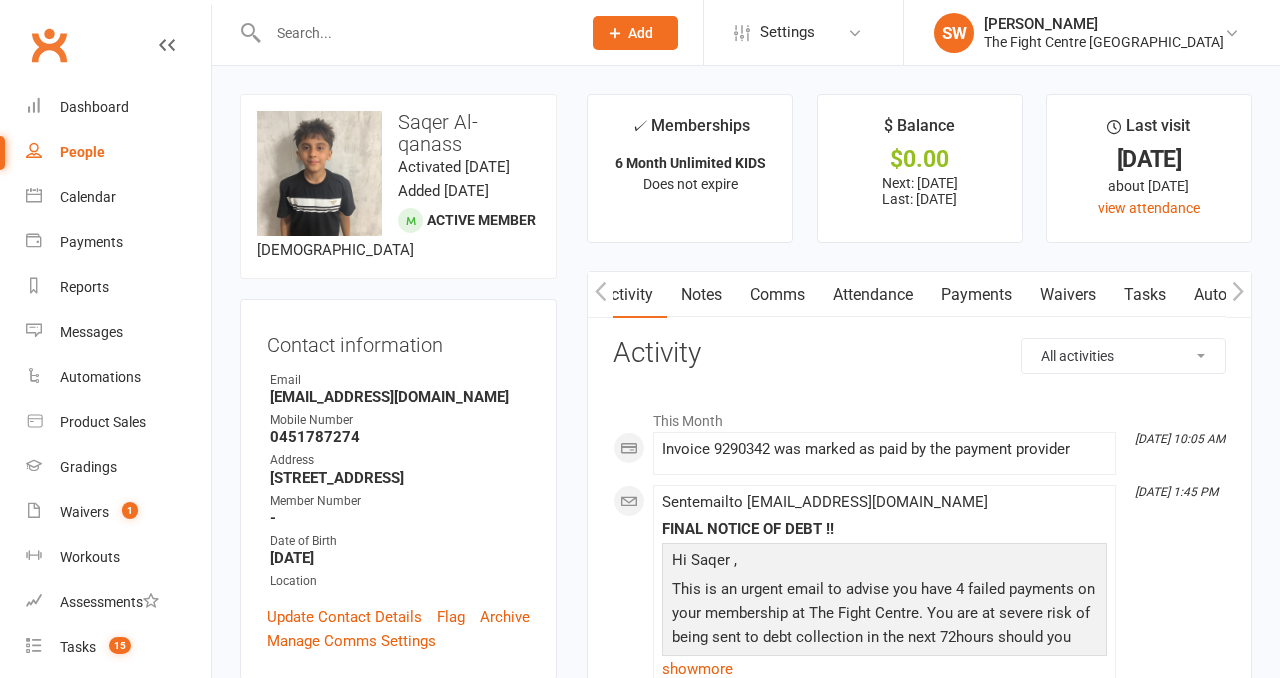 click on "Payments" at bounding box center (976, 295) 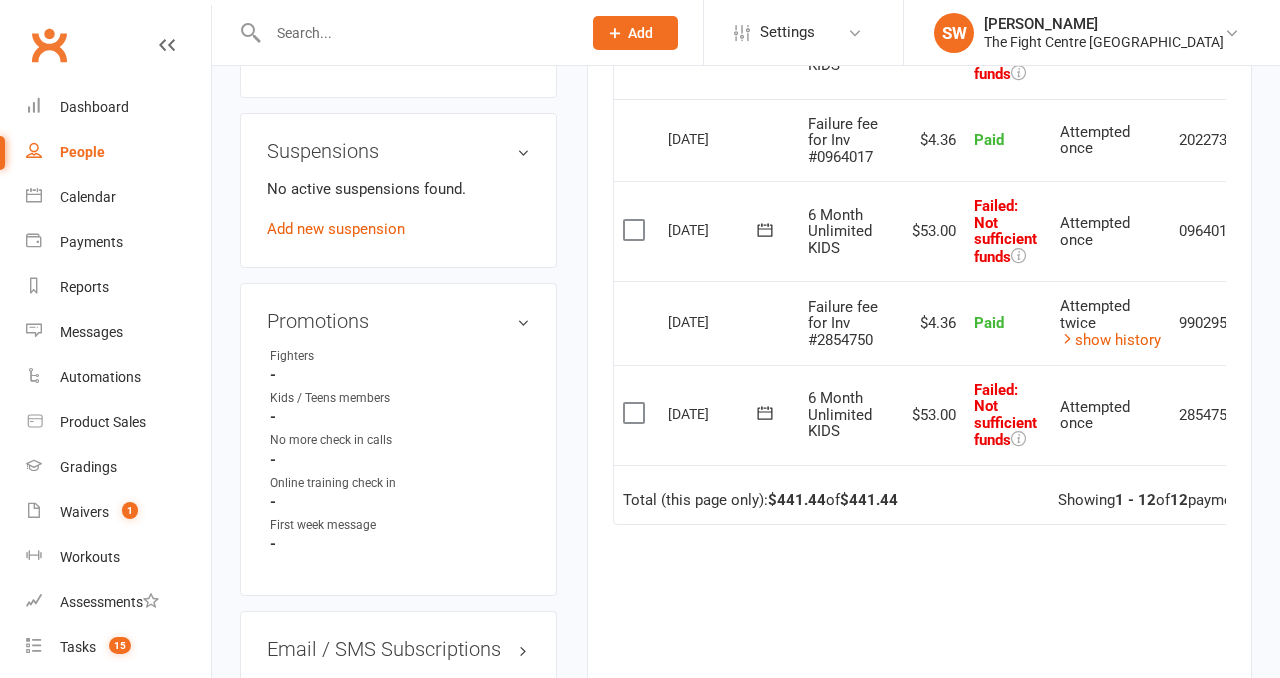 scroll, scrollTop: 1252, scrollLeft: 0, axis: vertical 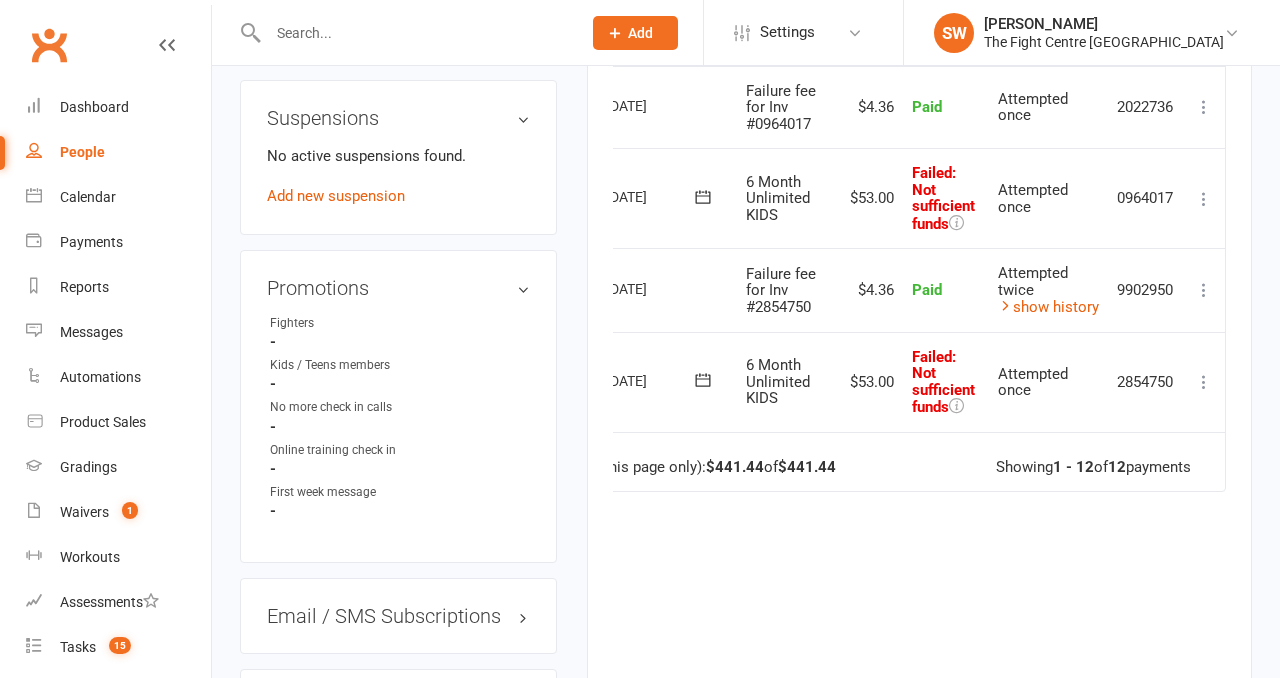 click at bounding box center [1204, 382] 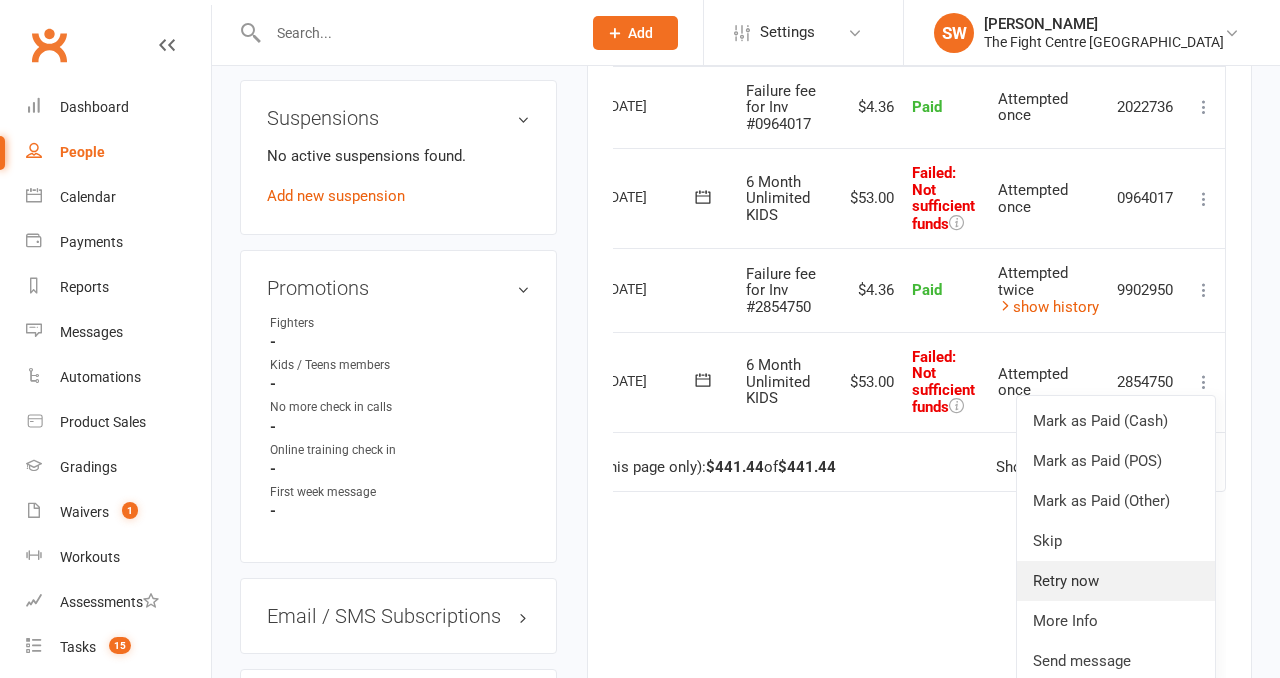 click on "Retry now" at bounding box center (1116, 581) 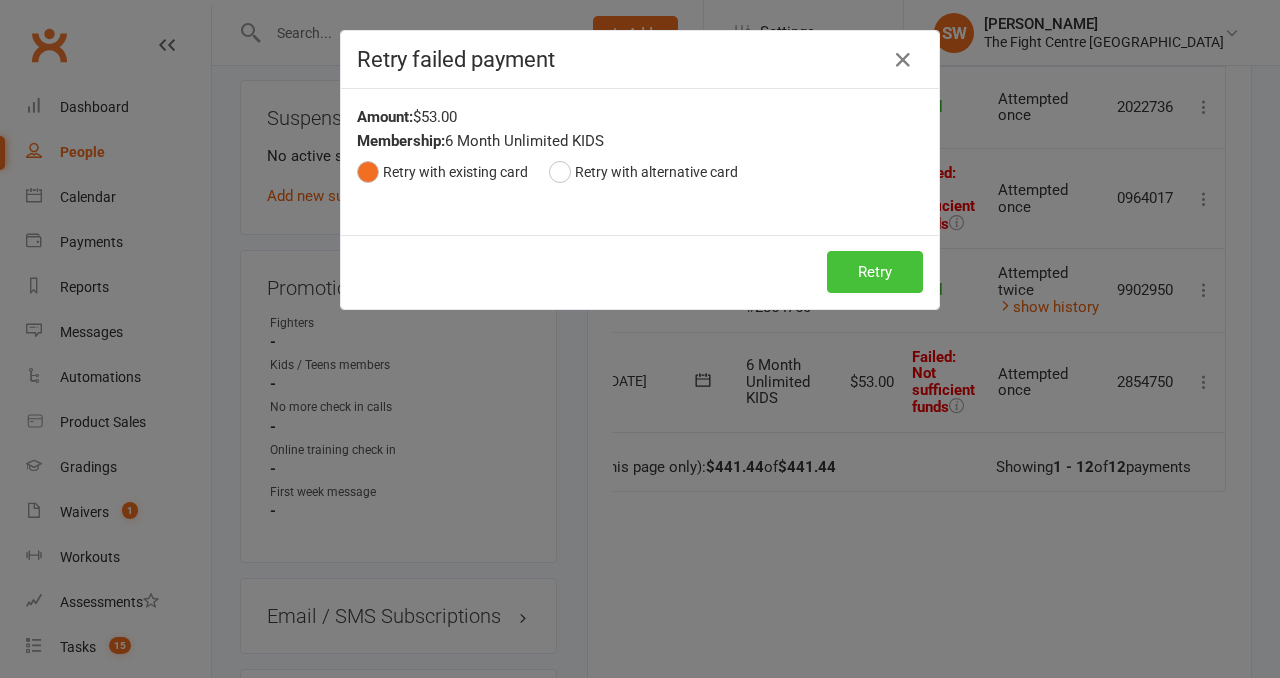 click on "Retry" at bounding box center (875, 272) 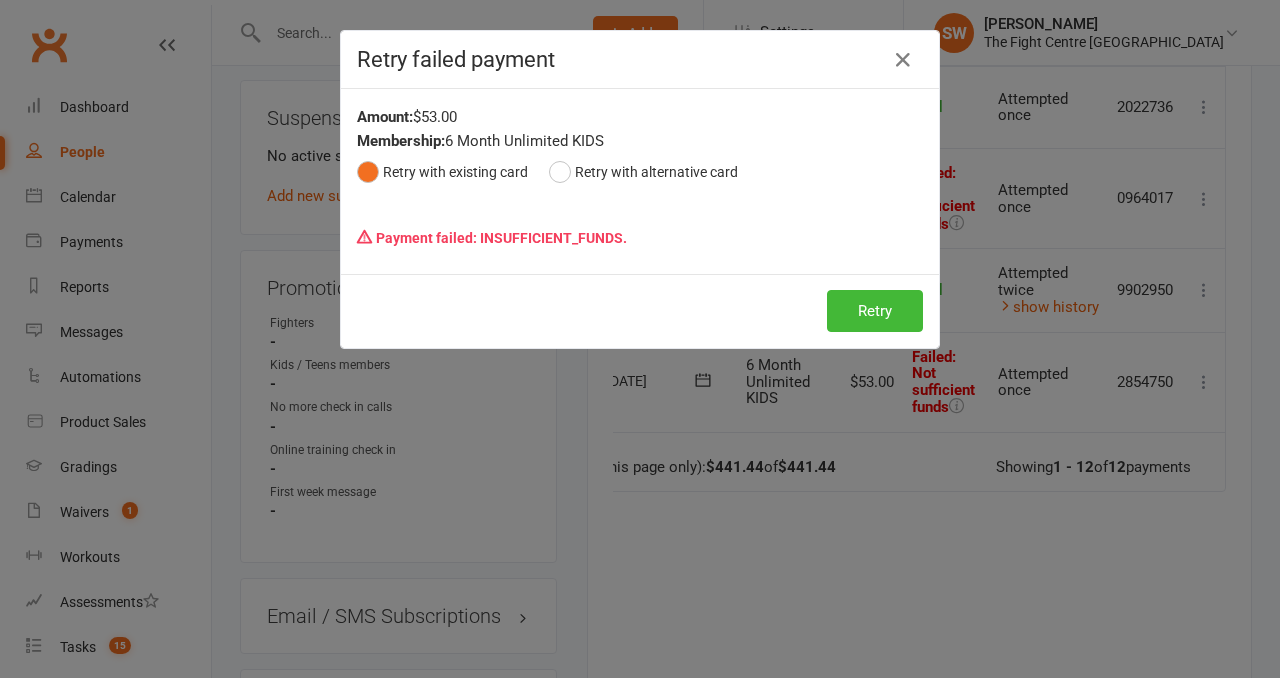 click on "Retry failed payment" at bounding box center [640, 59] 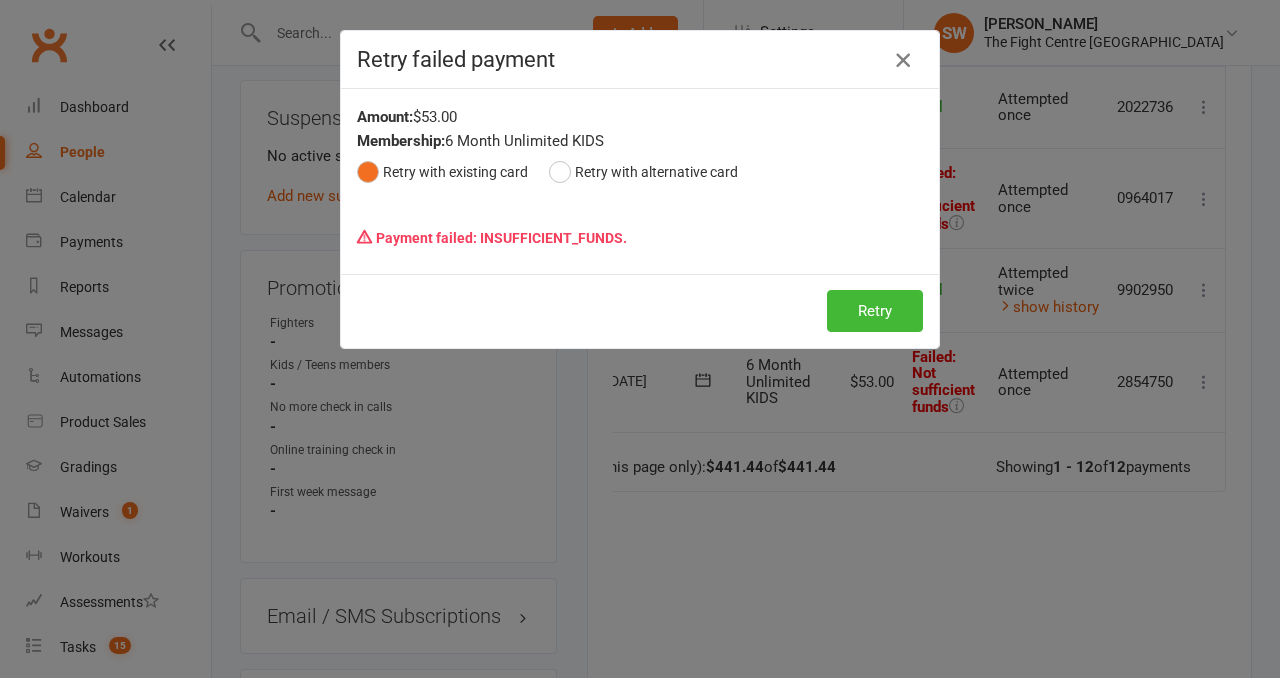 click at bounding box center [903, 60] 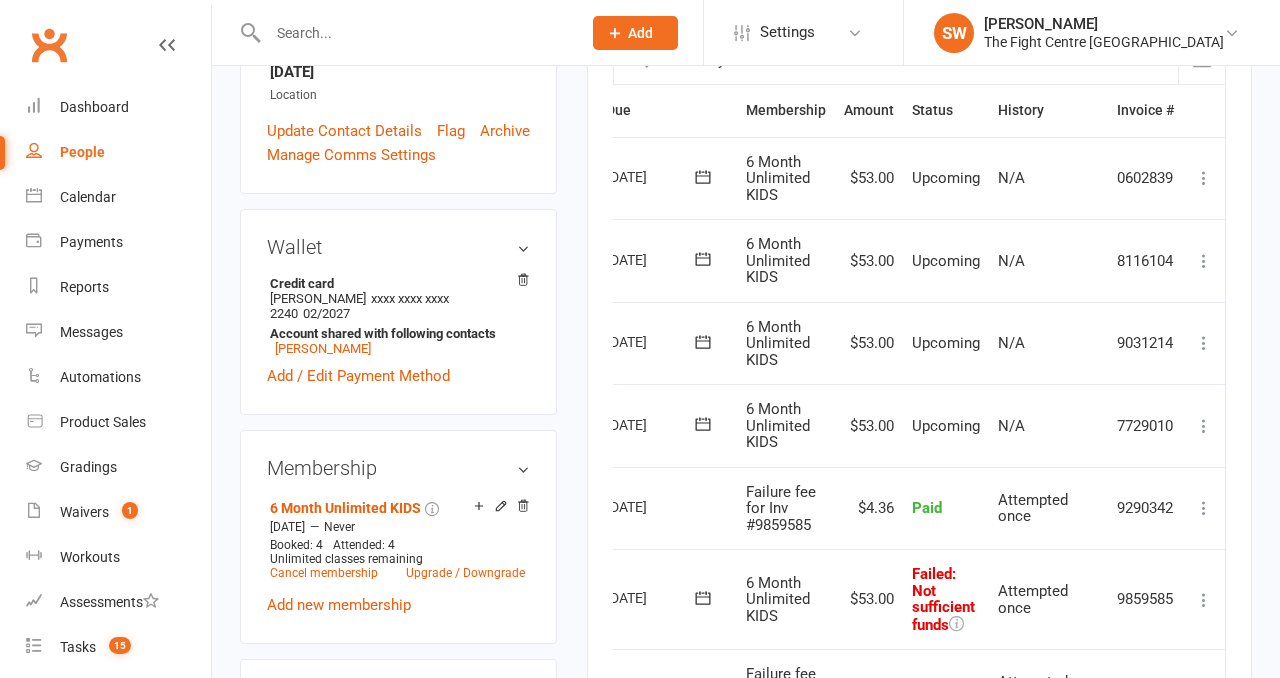 scroll, scrollTop: 382, scrollLeft: 0, axis: vertical 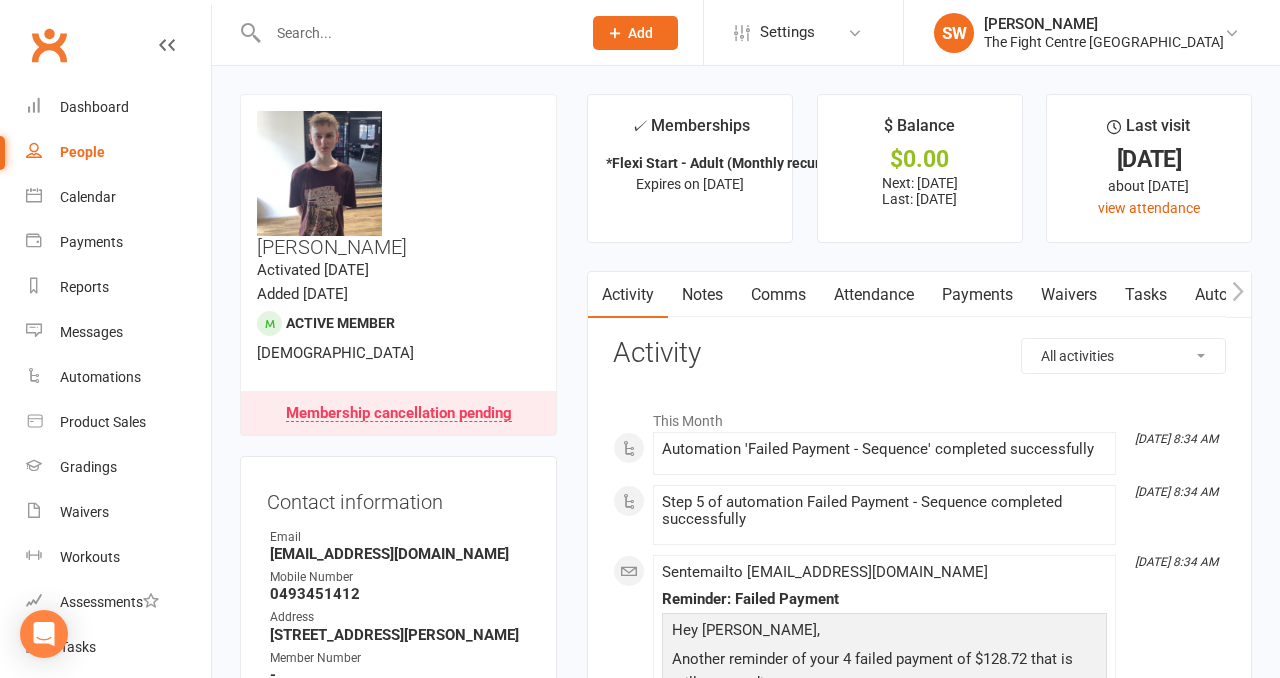 click on "Payments" at bounding box center (977, 295) 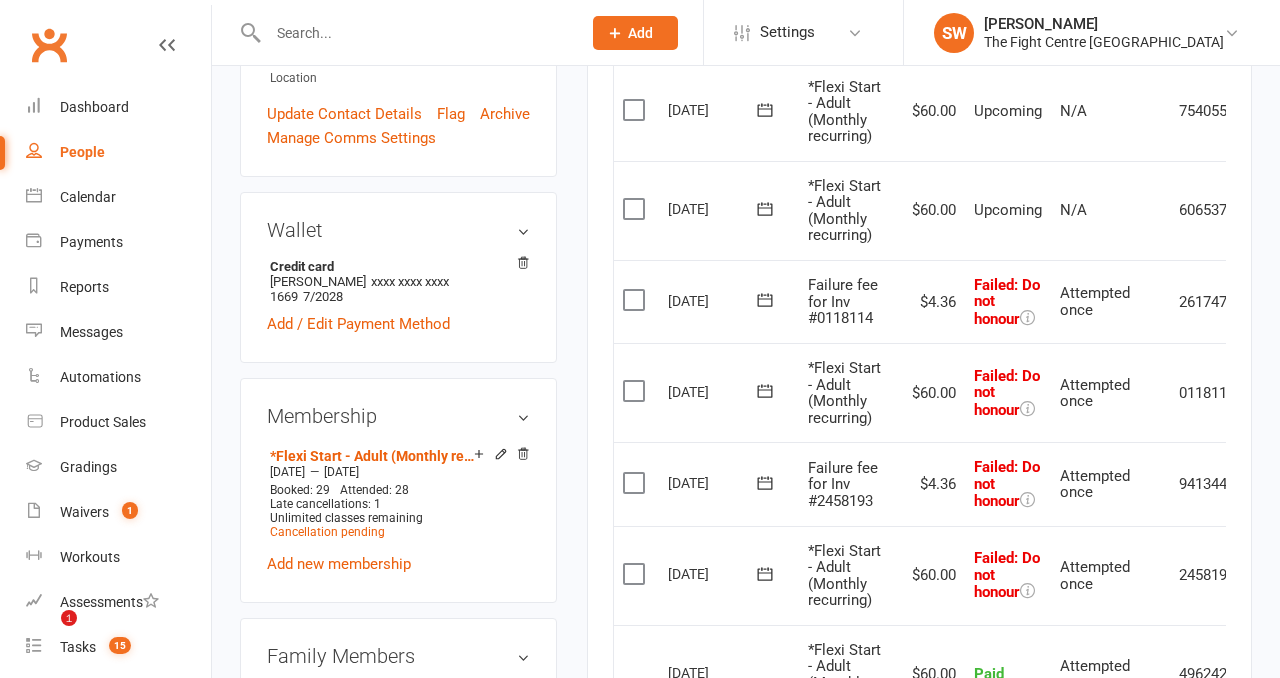 scroll, scrollTop: 757, scrollLeft: 0, axis: vertical 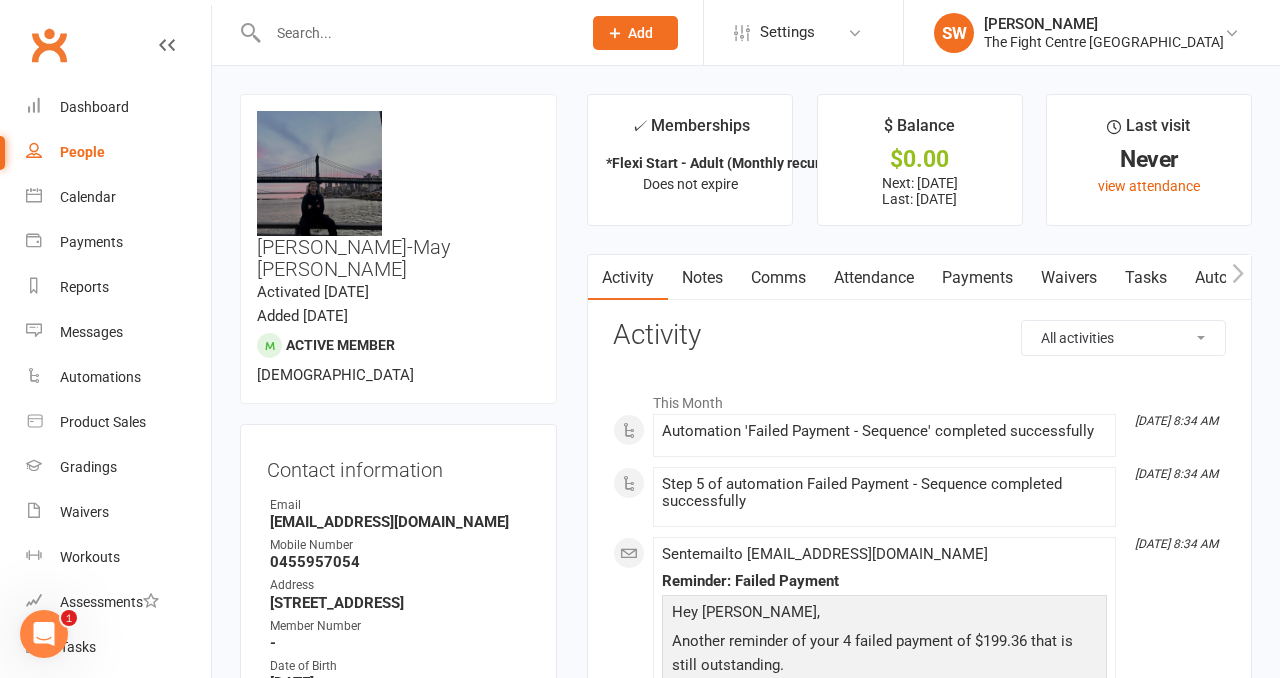 click on "Payments" at bounding box center (977, 278) 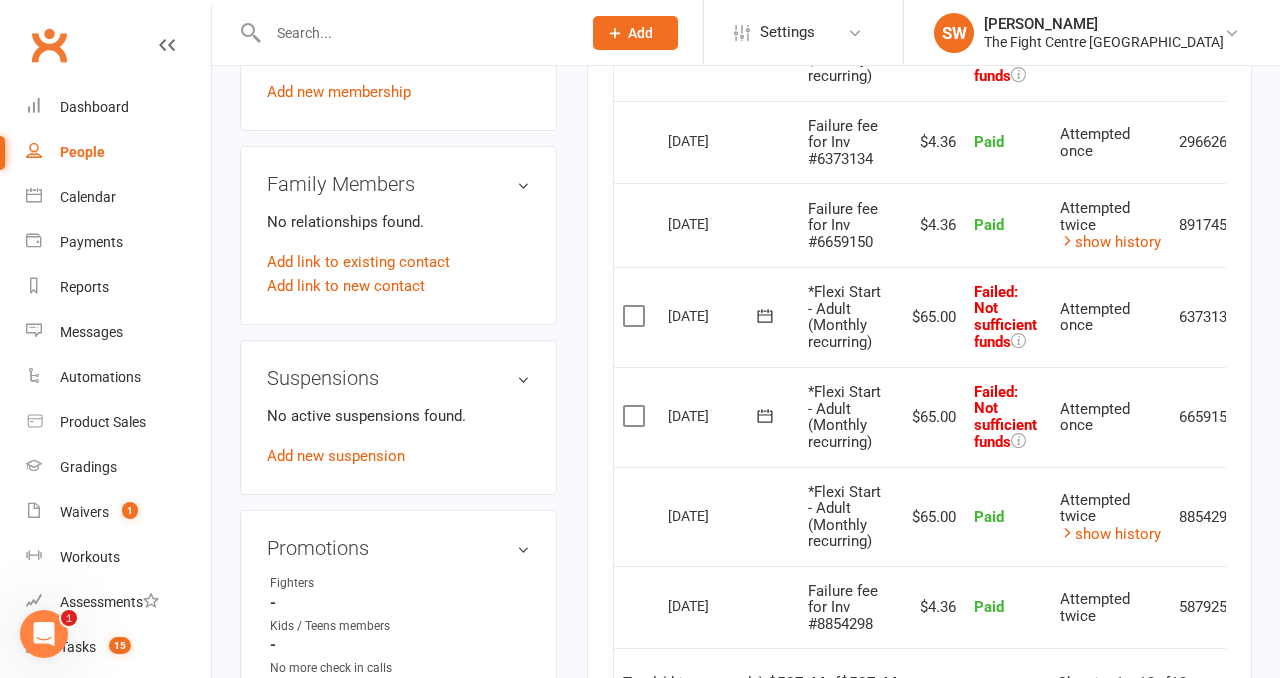 scroll, scrollTop: 1176, scrollLeft: 0, axis: vertical 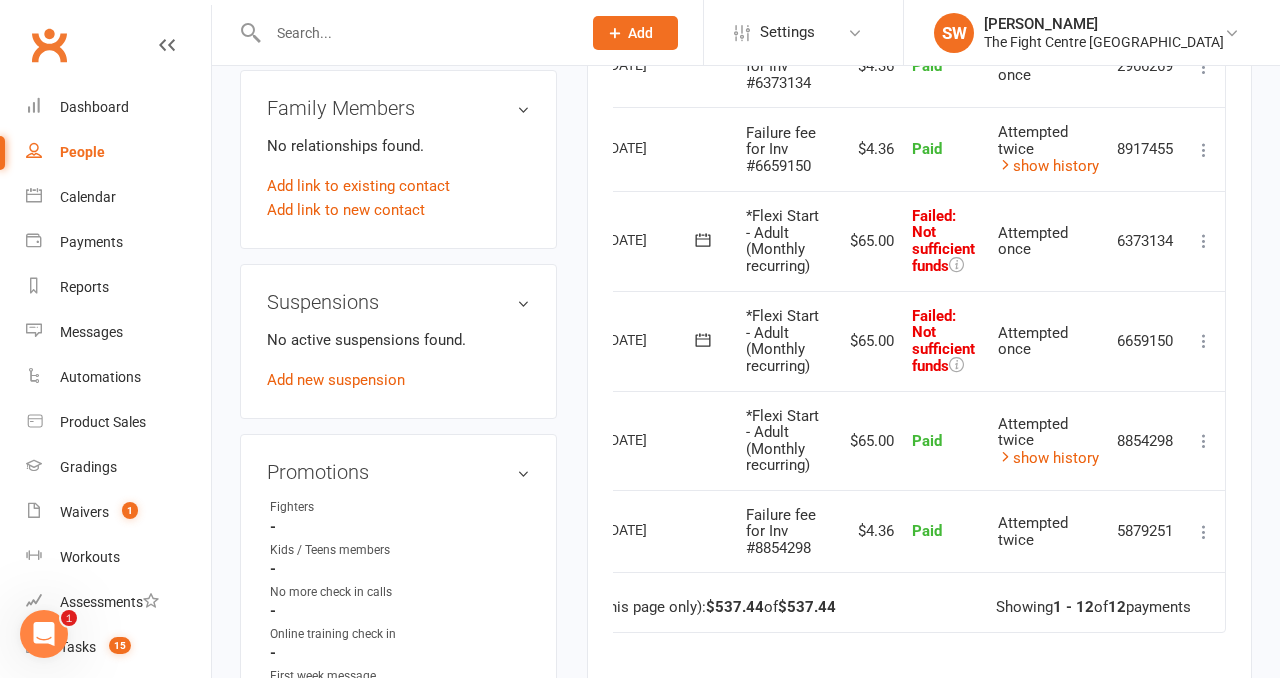 click at bounding box center [1204, 341] 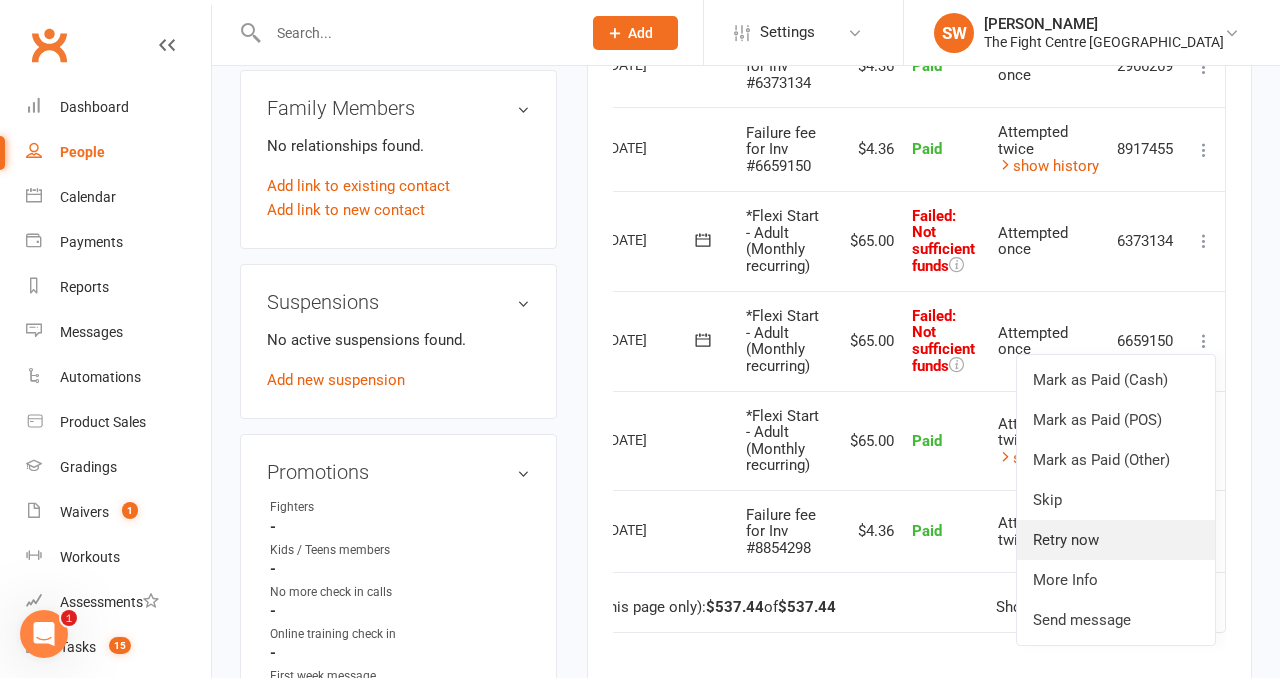 click on "Retry now" at bounding box center (1116, 540) 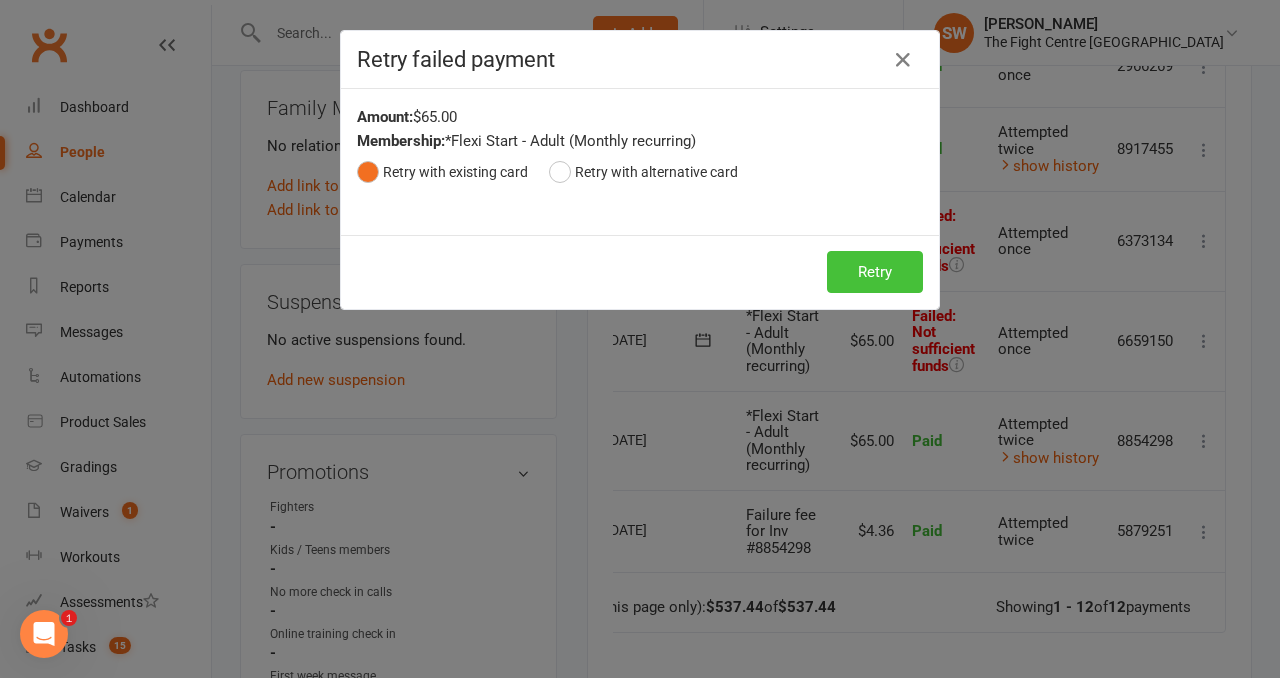 click on "Retry" at bounding box center (875, 272) 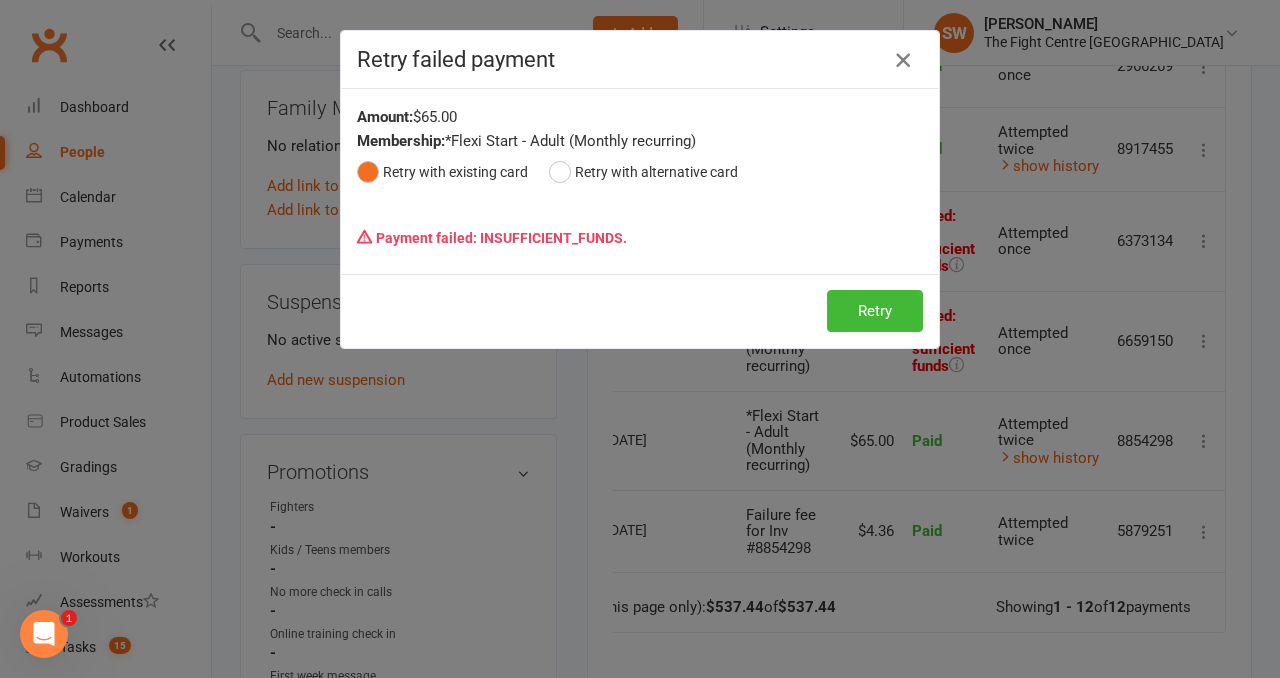 click at bounding box center [903, 60] 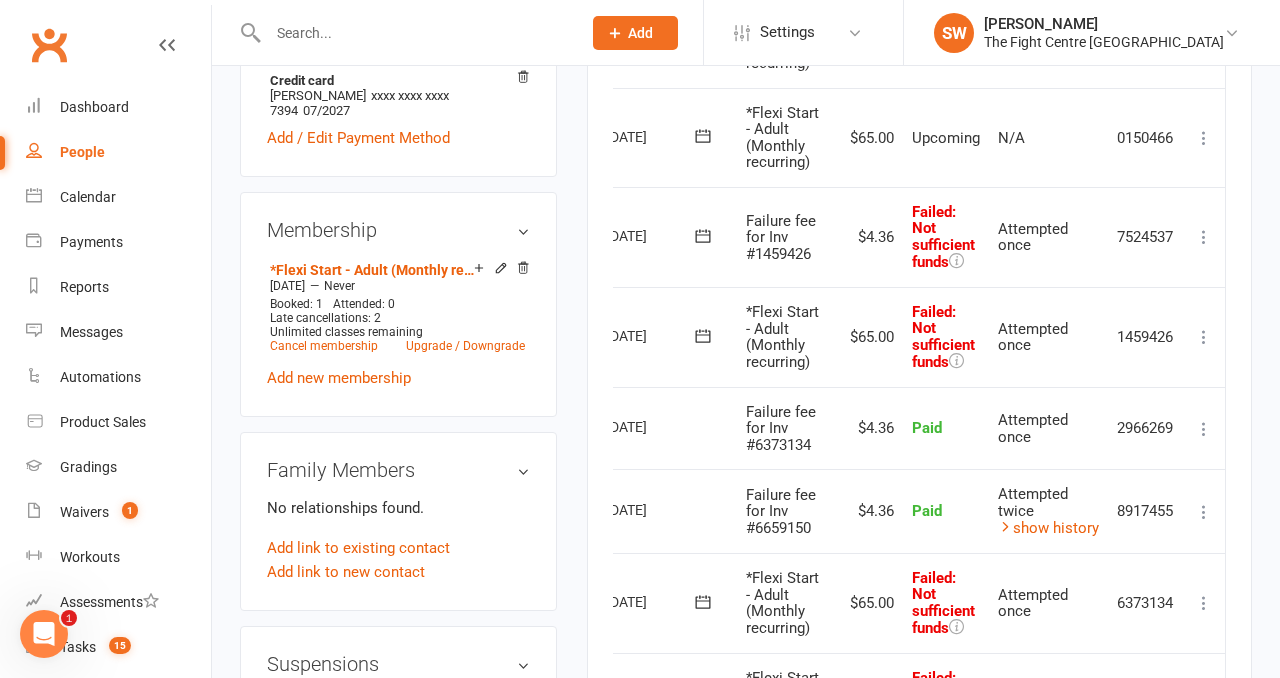 scroll, scrollTop: 801, scrollLeft: 0, axis: vertical 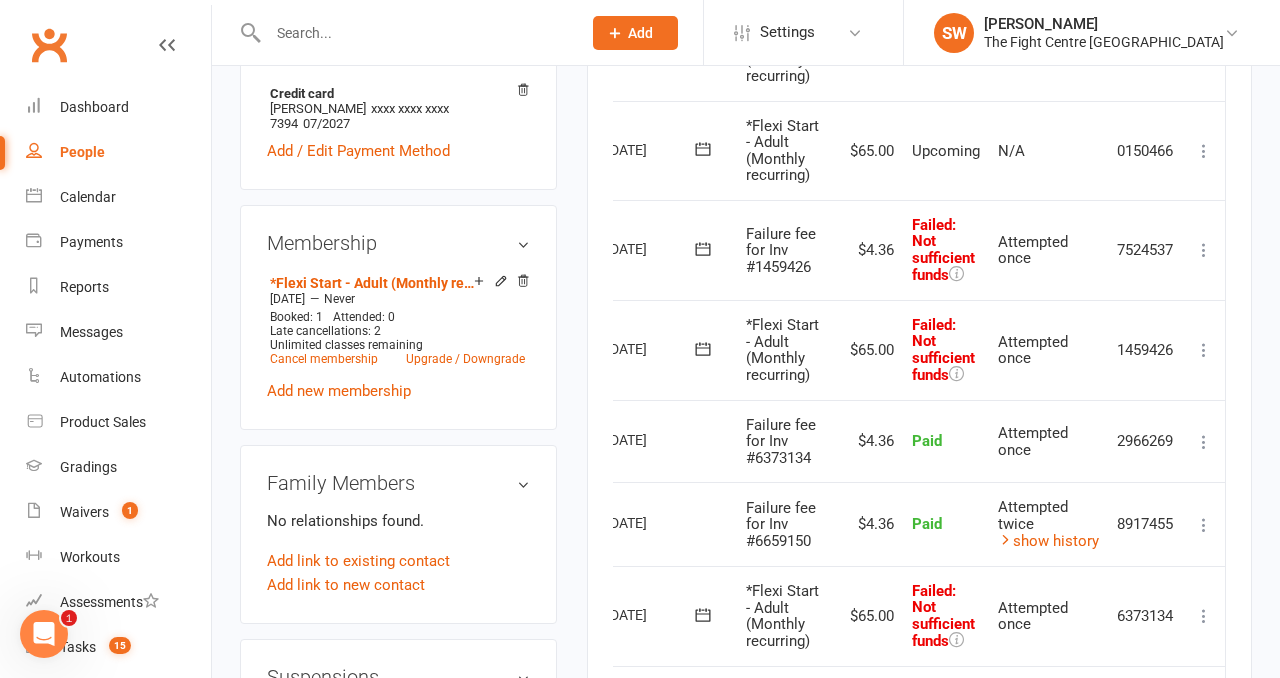 click at bounding box center [1204, 250] 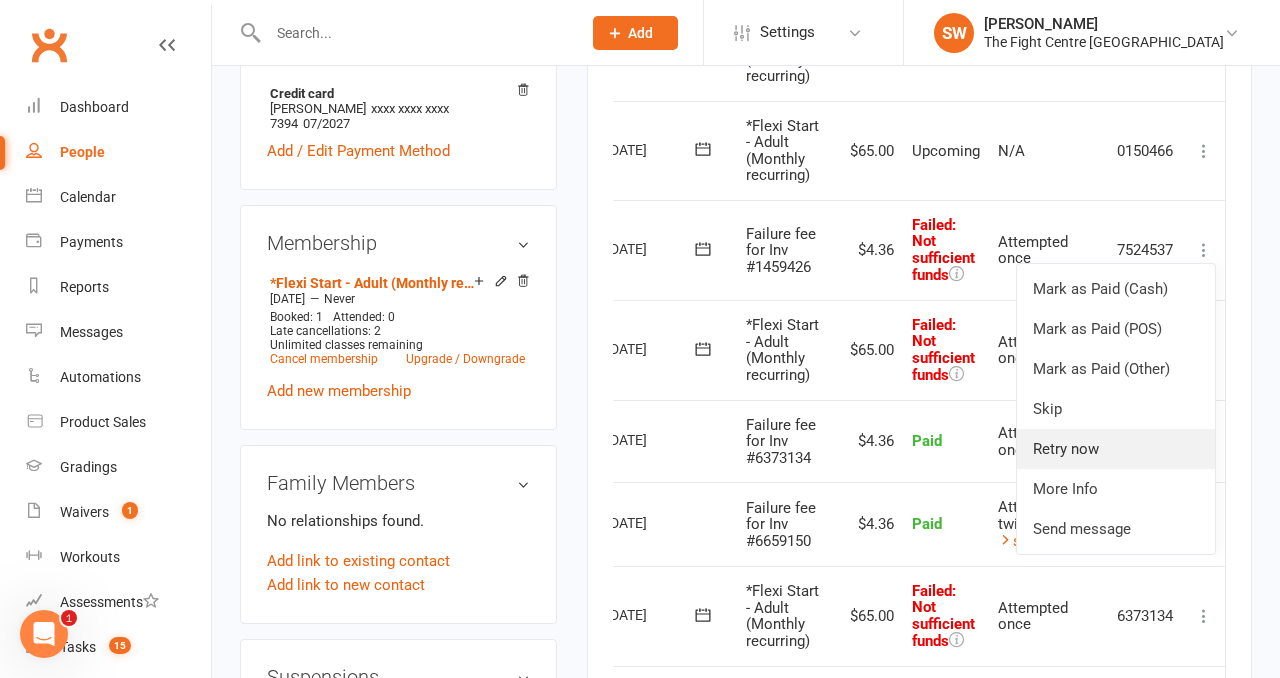 click on "Retry now" at bounding box center [1116, 449] 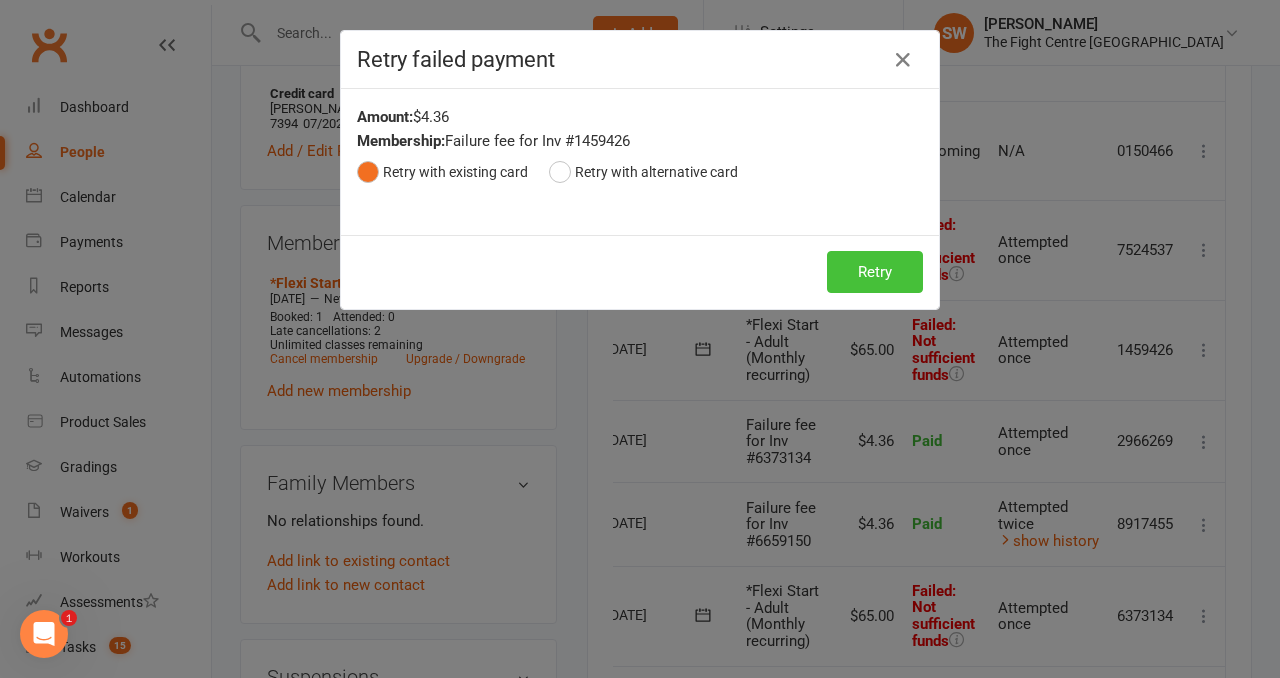 click on "Retry" at bounding box center (875, 272) 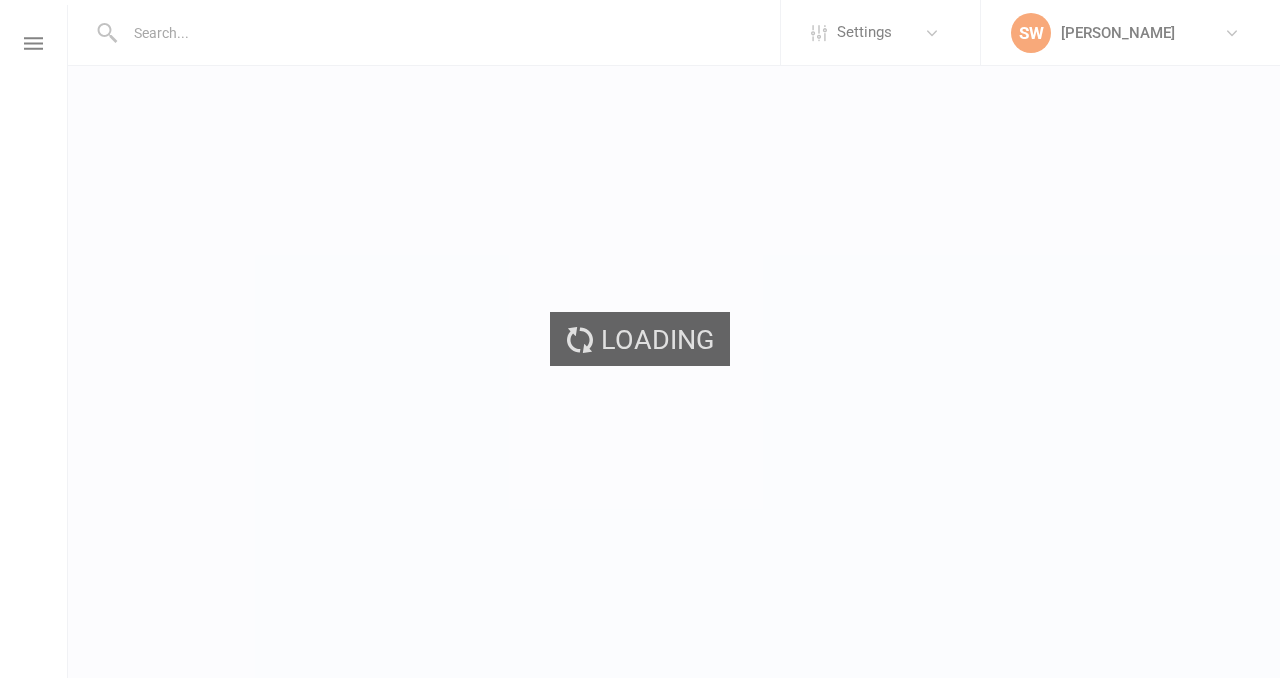 scroll, scrollTop: 0, scrollLeft: 0, axis: both 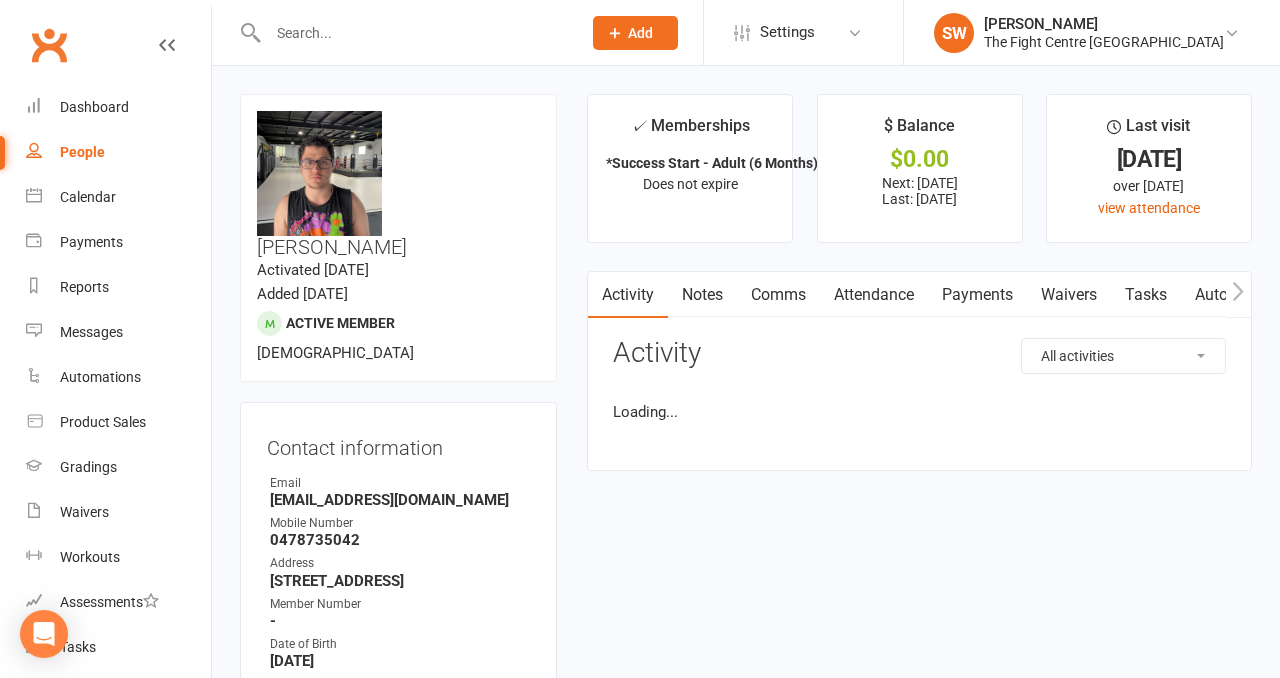 click on "Payments" at bounding box center (977, 295) 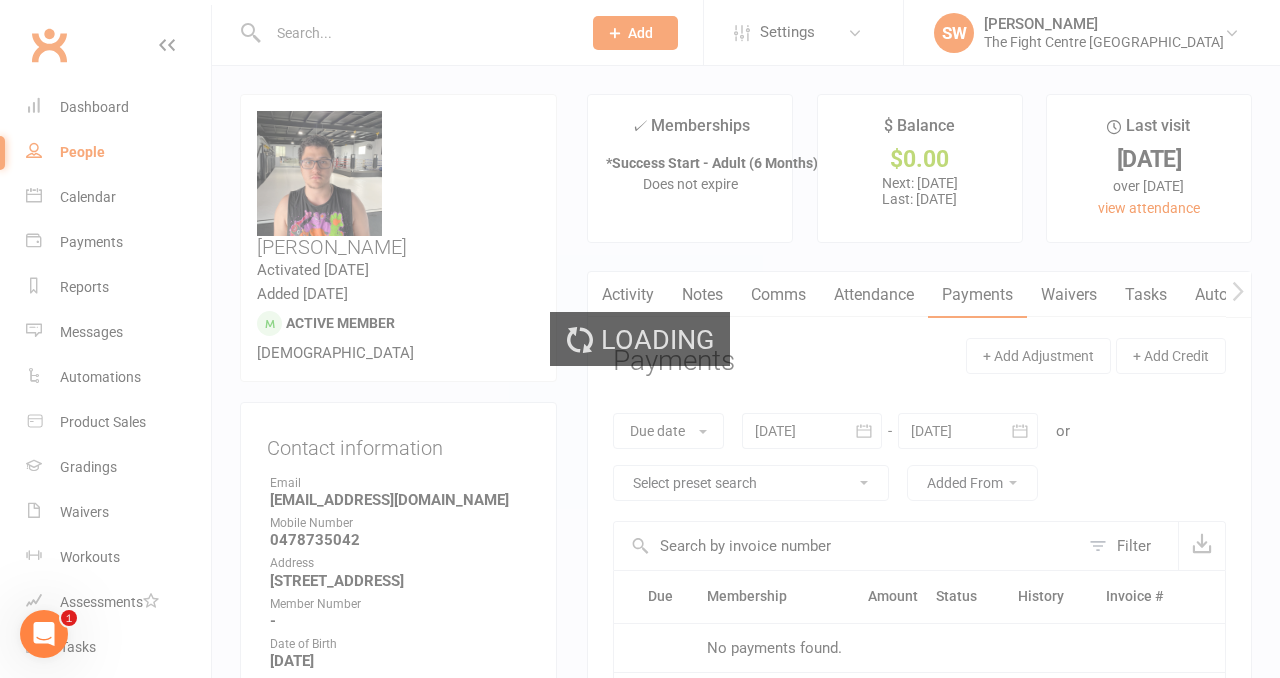 scroll, scrollTop: 0, scrollLeft: 0, axis: both 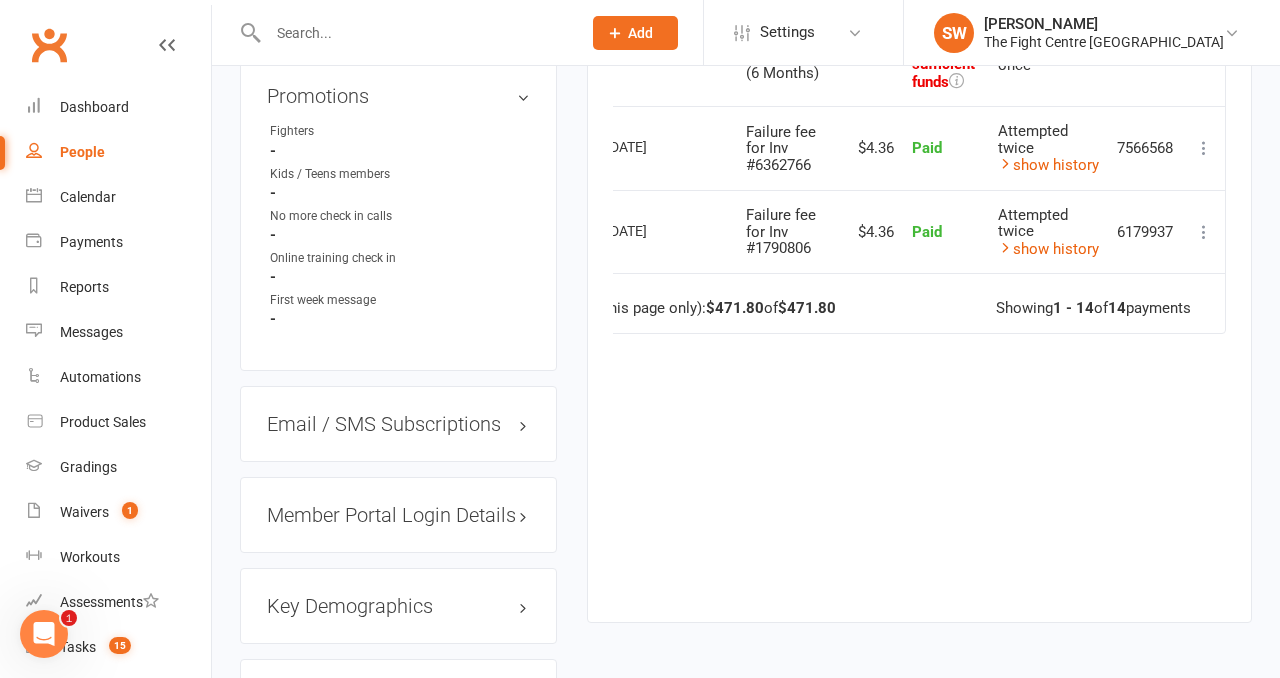 click at bounding box center (1204, 57) 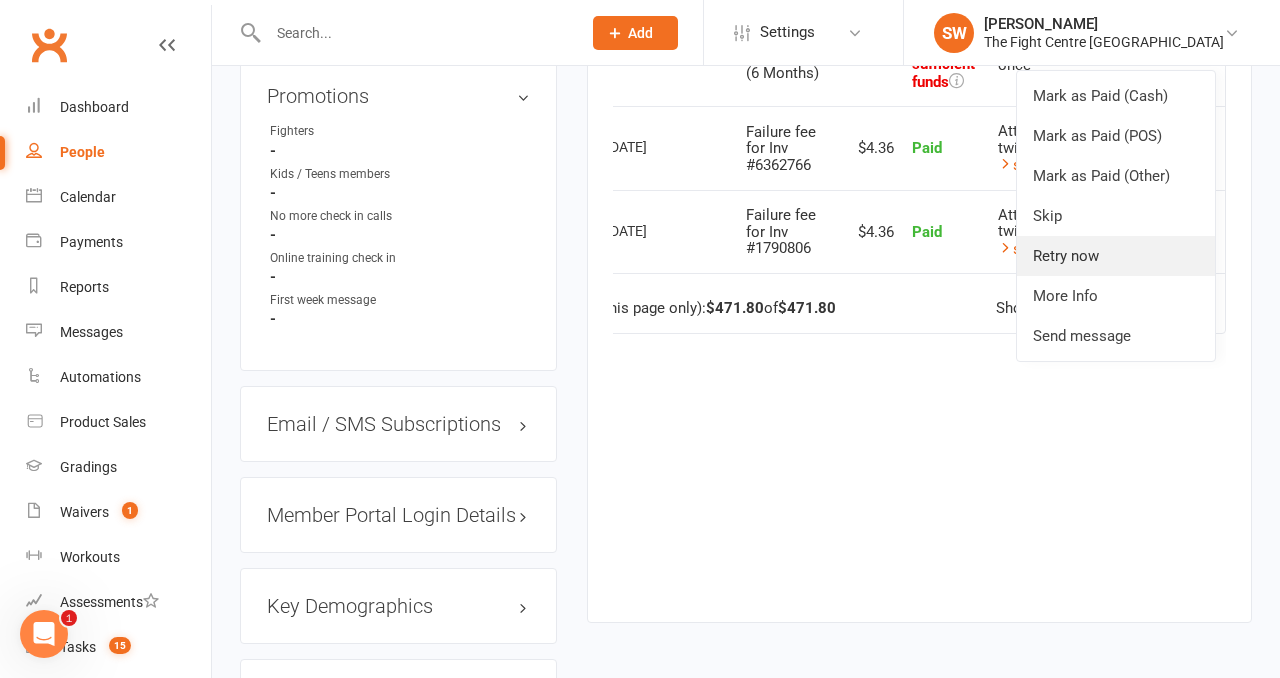 click on "Retry now" at bounding box center (1116, 256) 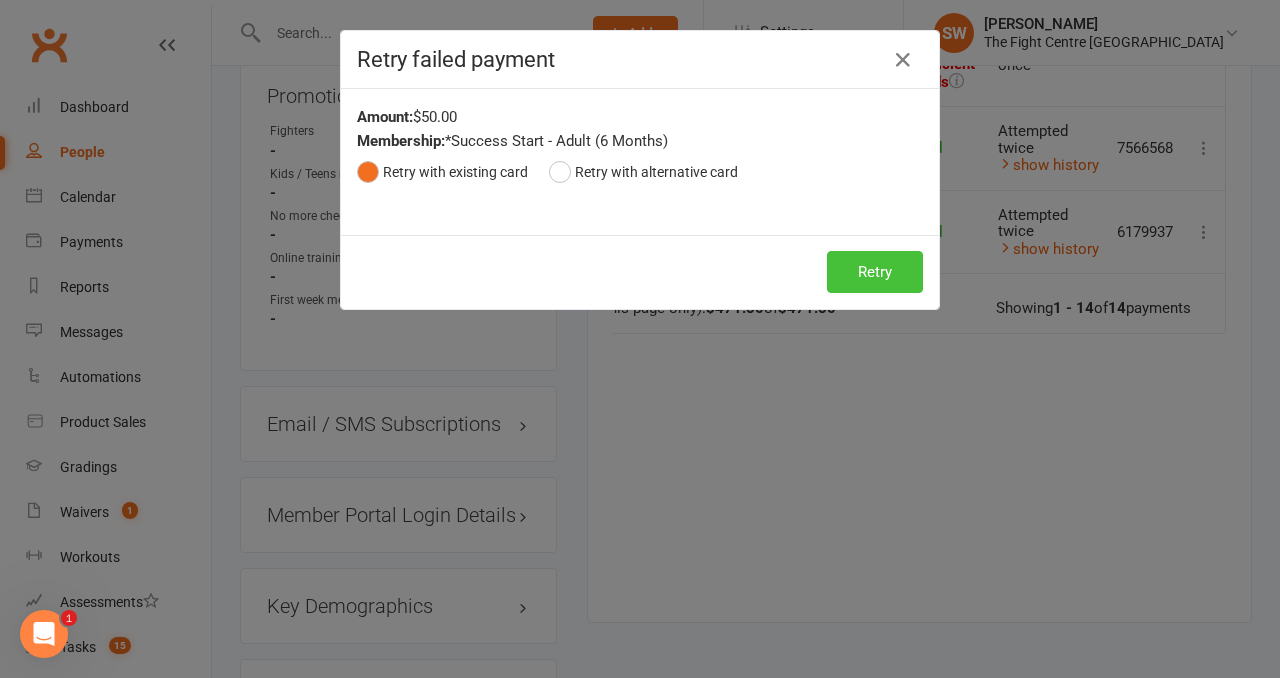 click on "Retry" at bounding box center [875, 272] 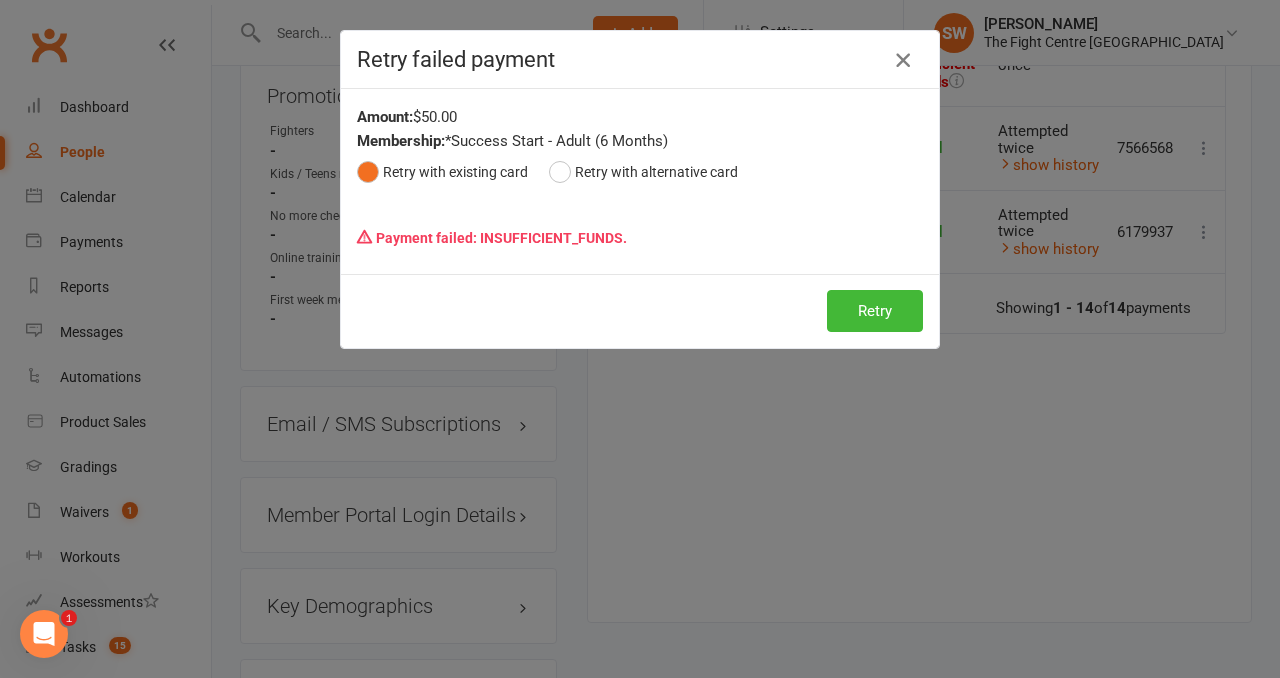 click at bounding box center (903, 60) 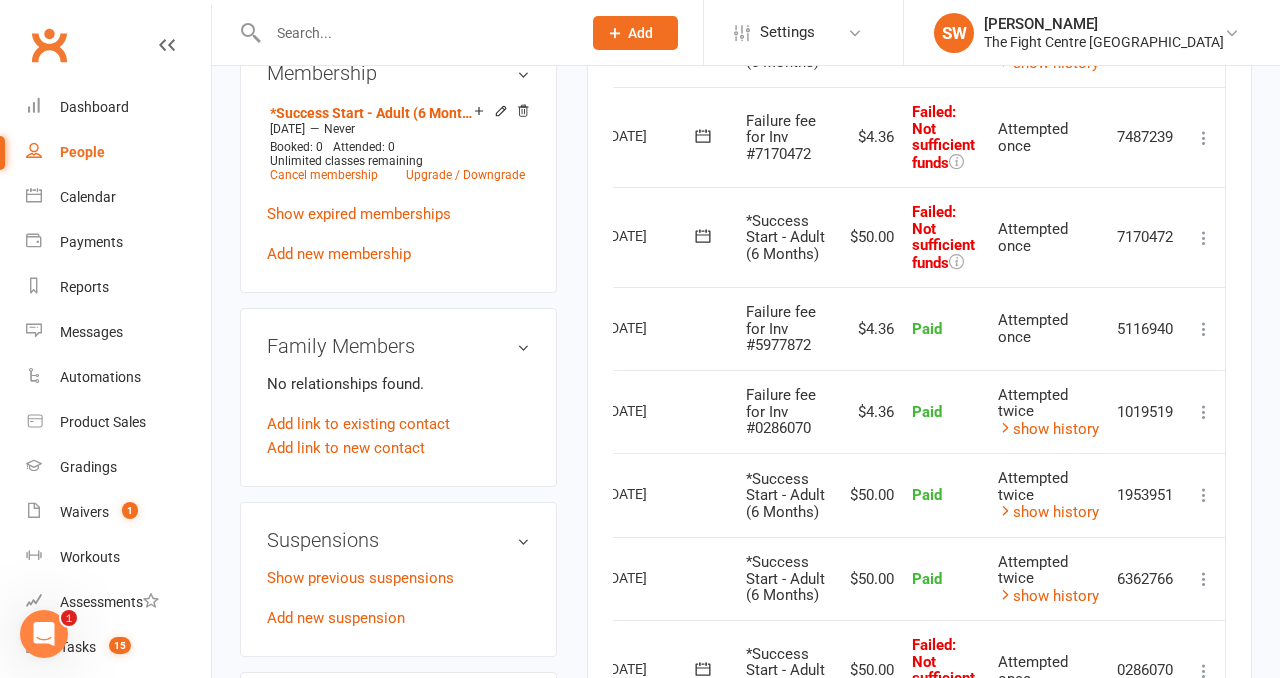 scroll, scrollTop: 947, scrollLeft: 0, axis: vertical 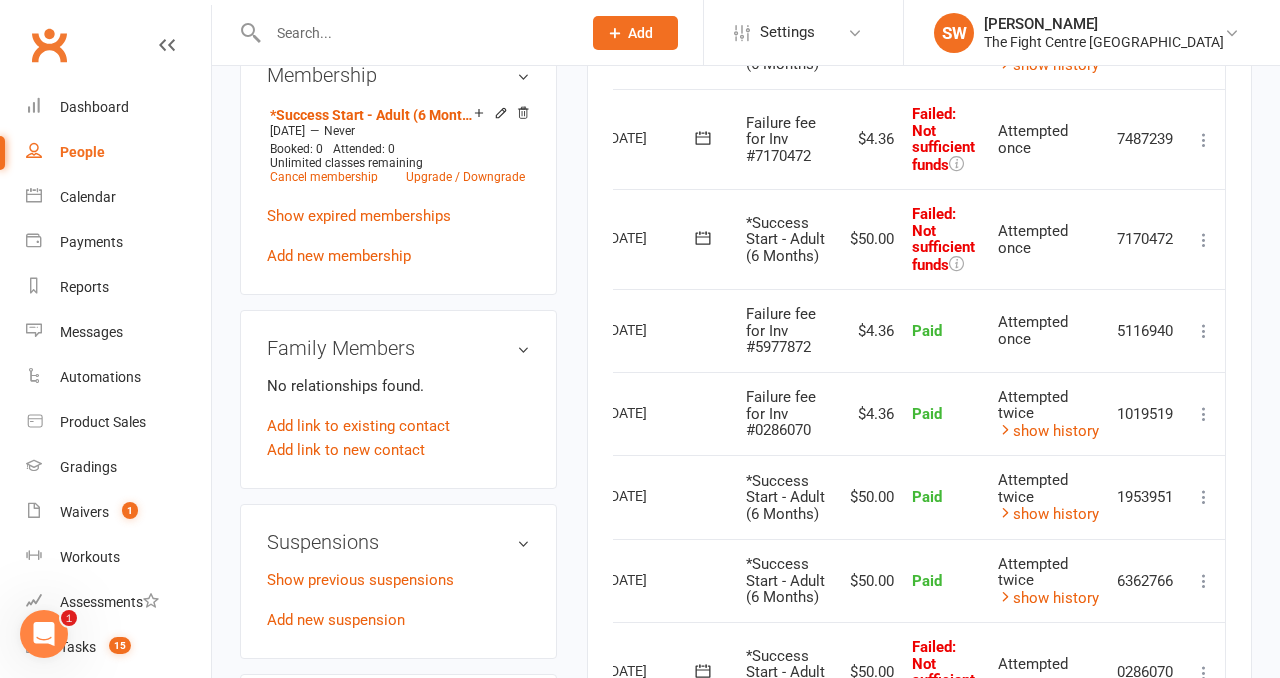 click on "Mark as Paid (Cash)  Mark as Paid (POS)  Mark as Paid (Other)  Skip  Retry now More Info Send message" at bounding box center (1204, 139) 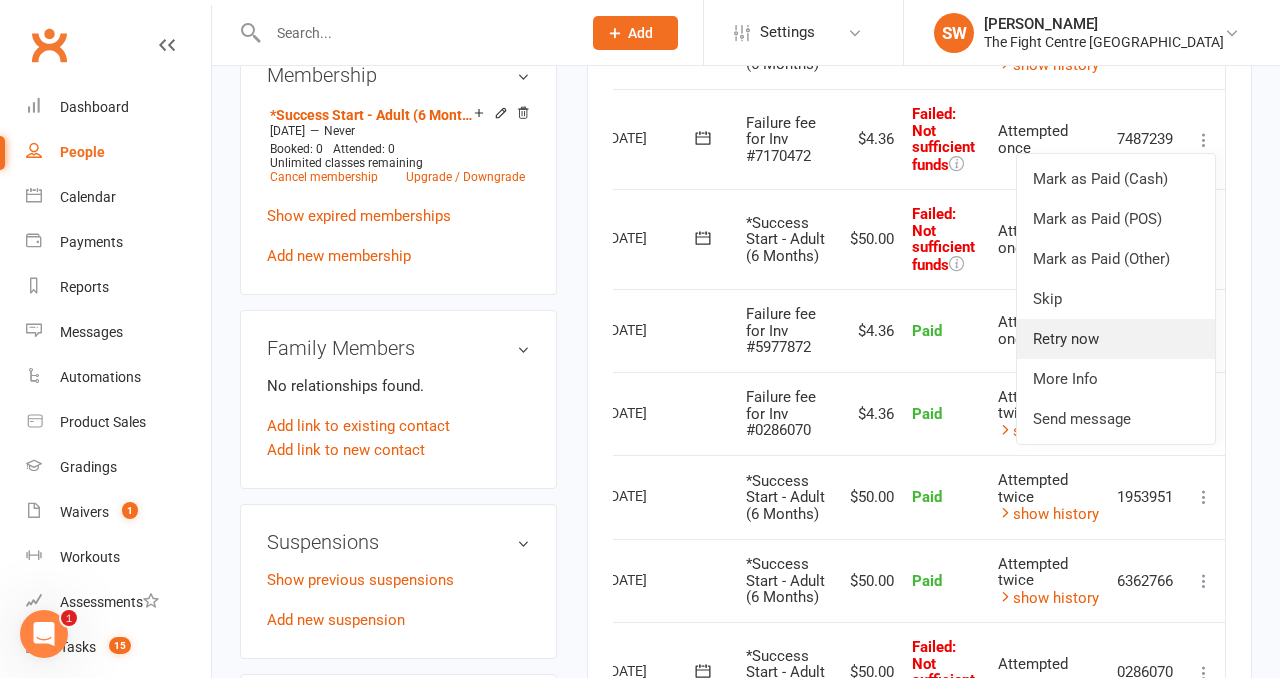 click on "Retry now" at bounding box center [1116, 339] 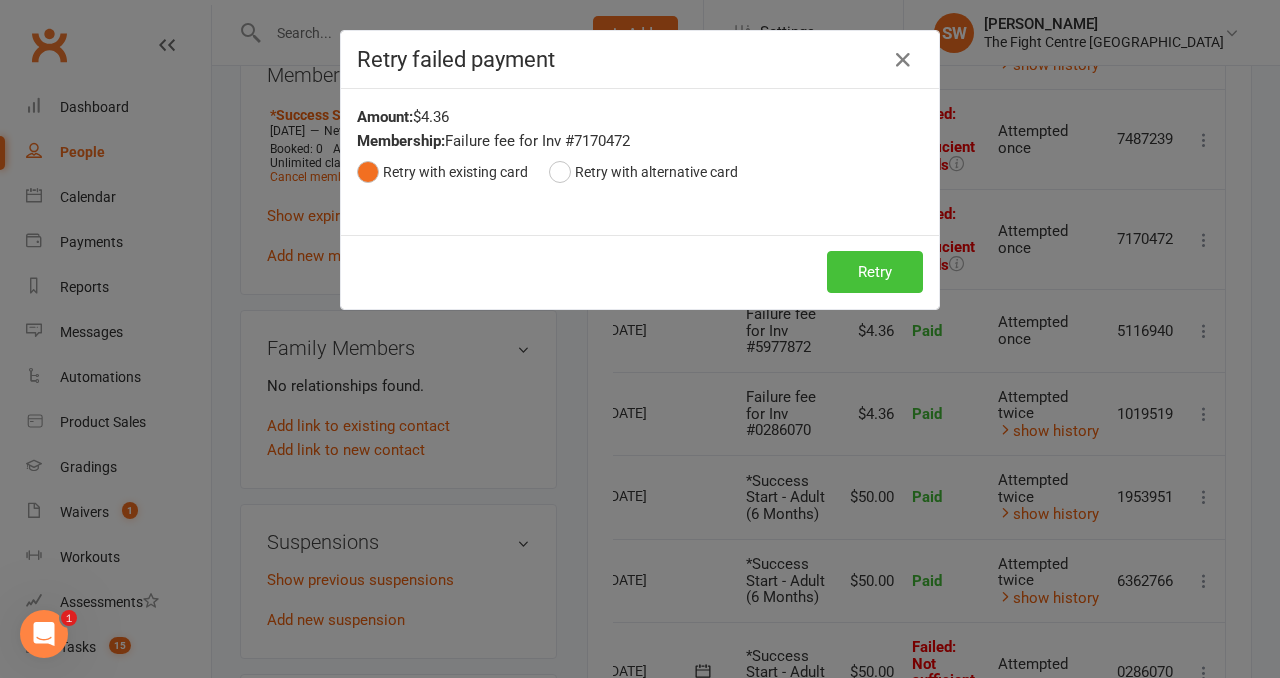 click on "Retry" at bounding box center [875, 272] 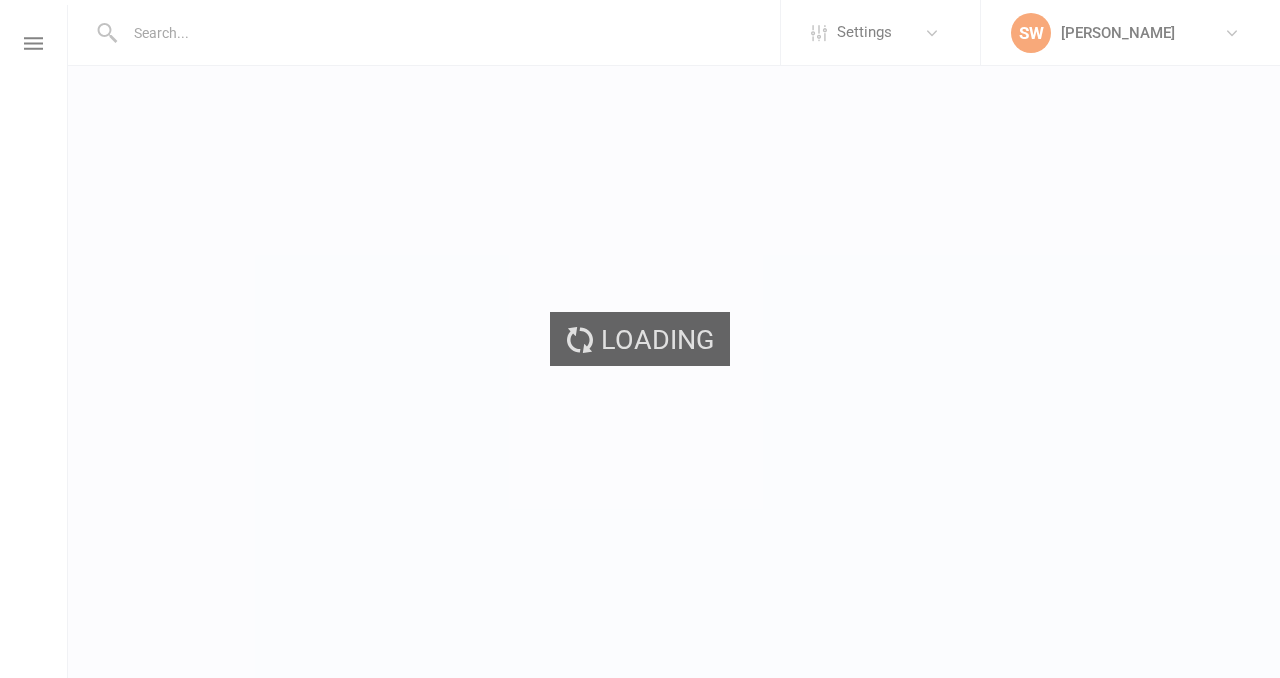 scroll, scrollTop: 0, scrollLeft: 0, axis: both 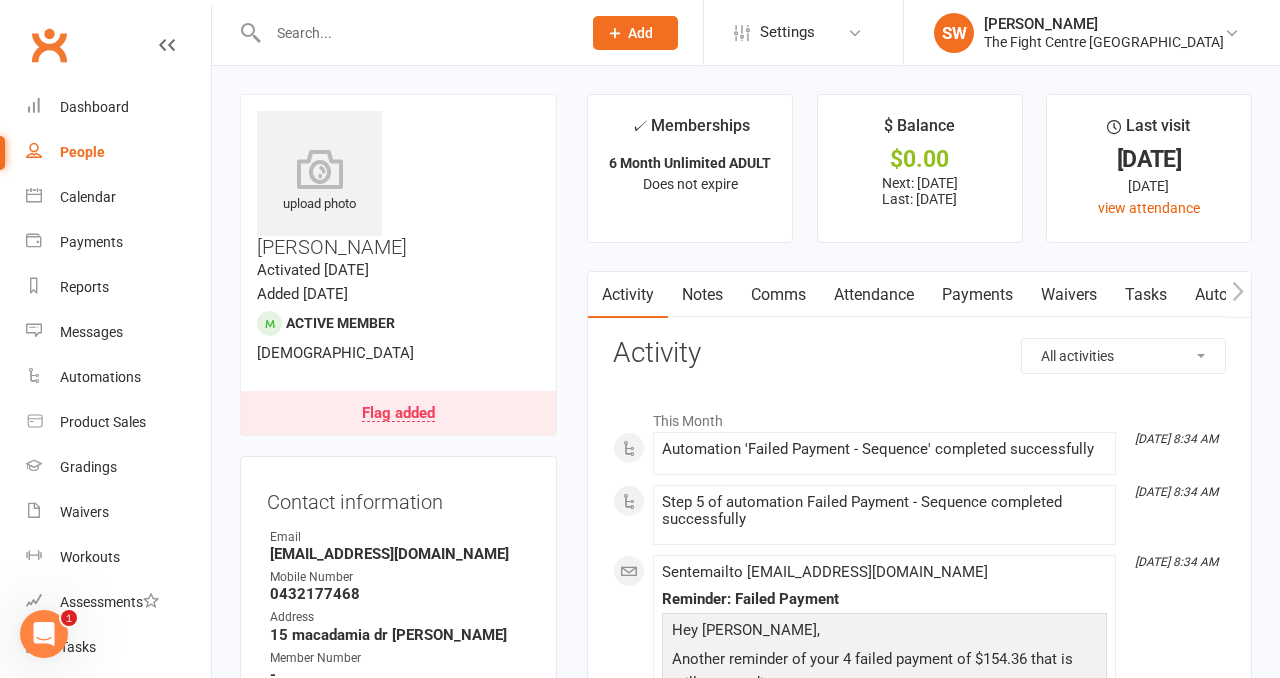 click on "Payments" at bounding box center [977, 295] 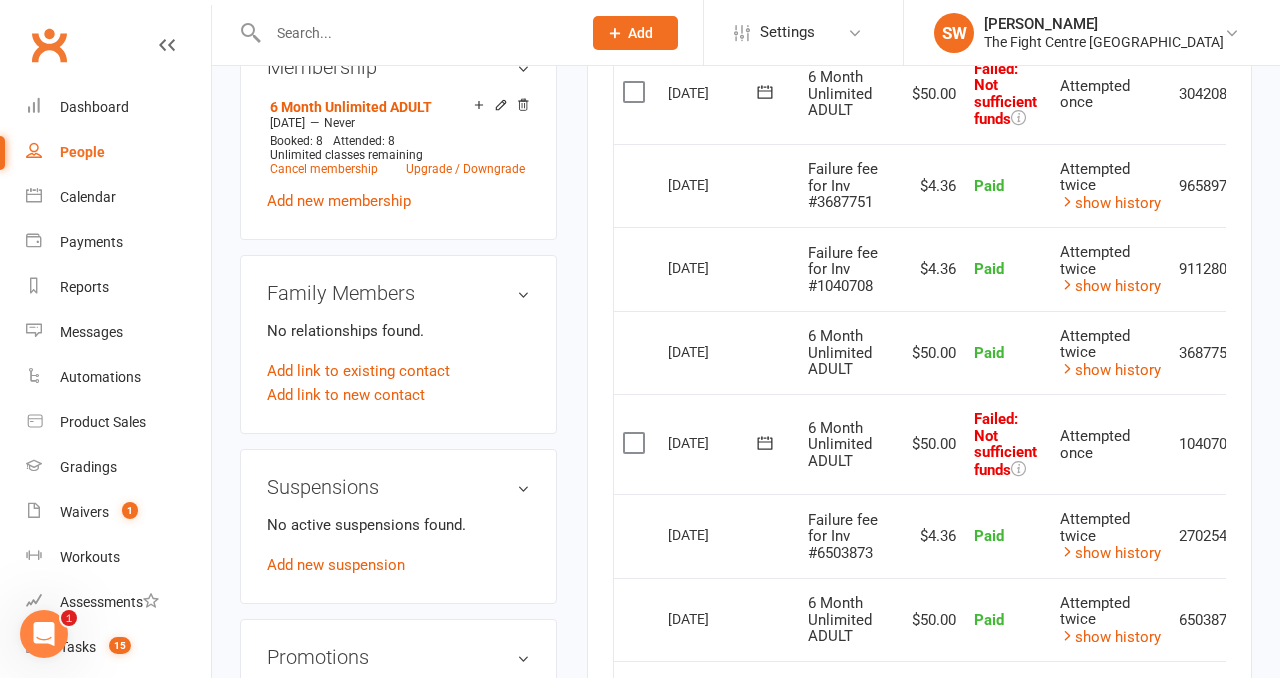 scroll, scrollTop: 1008, scrollLeft: 0, axis: vertical 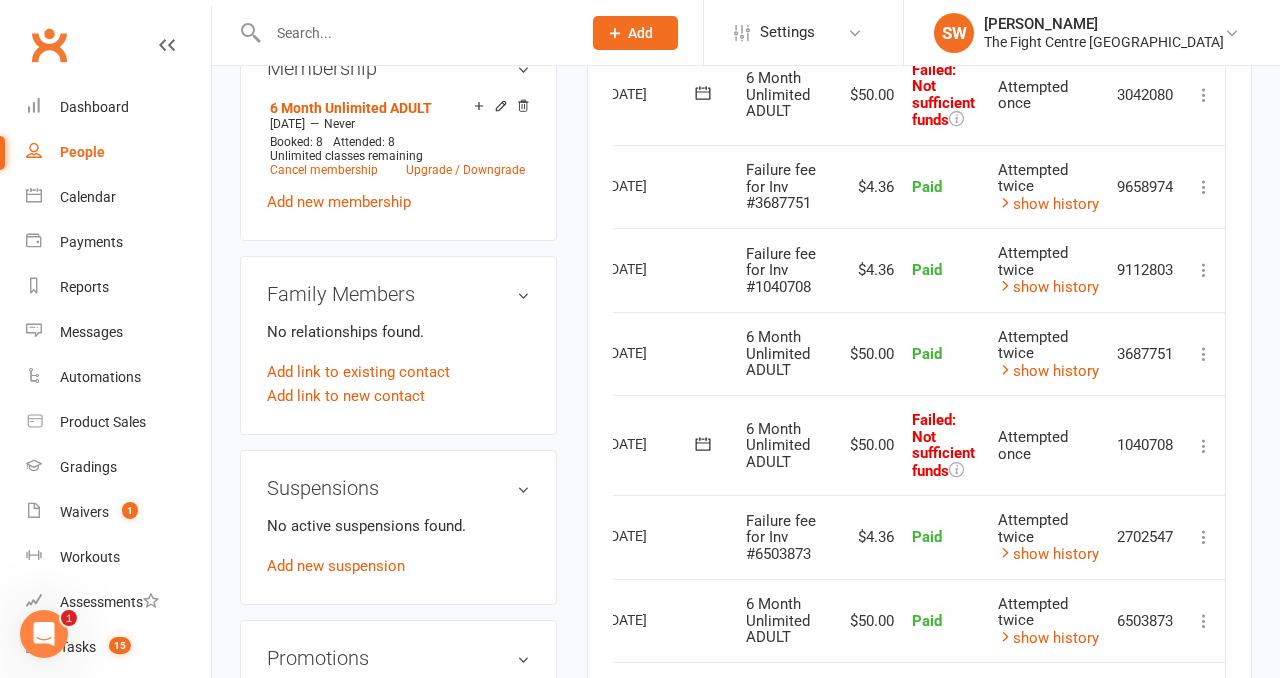 click at bounding box center (1204, 446) 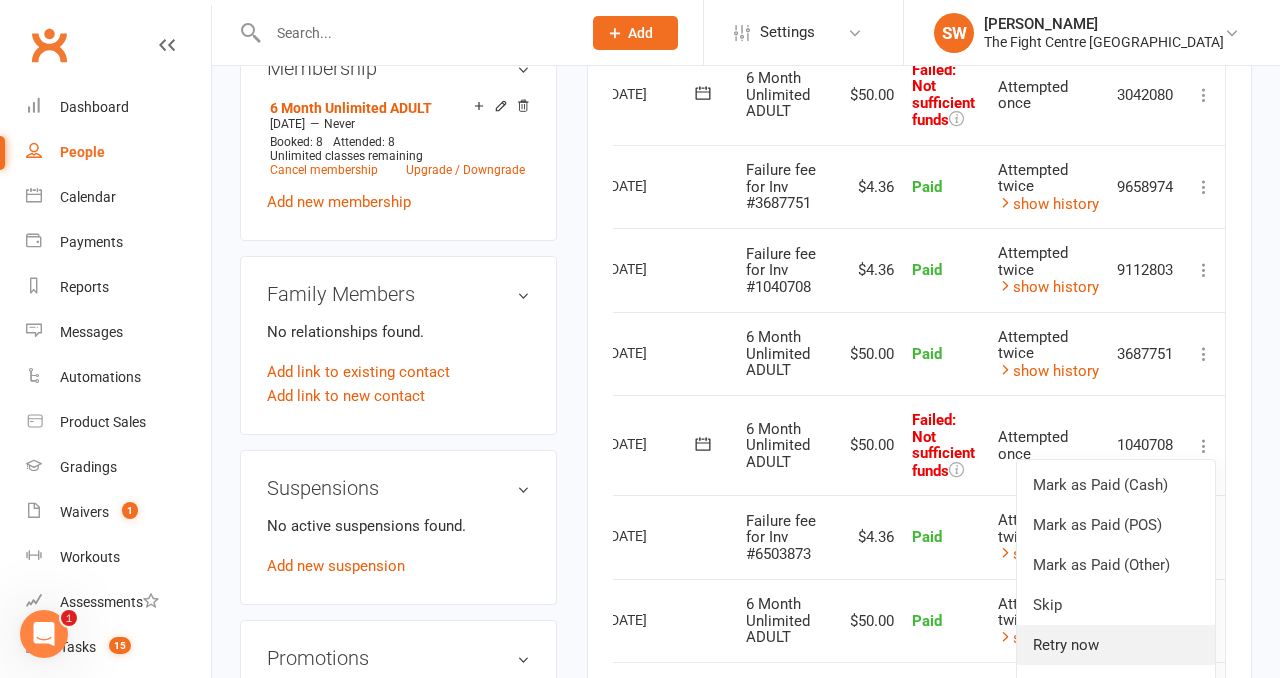 click on "Retry now" at bounding box center [1116, 645] 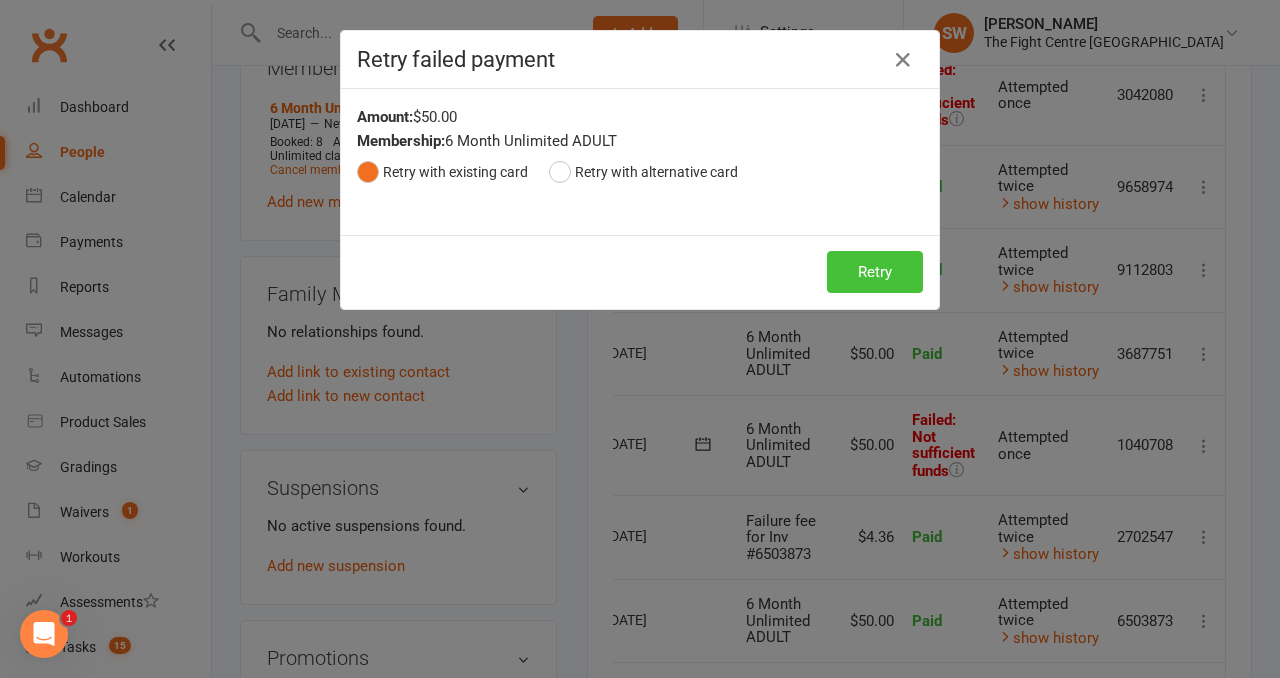 click on "Retry" at bounding box center [875, 272] 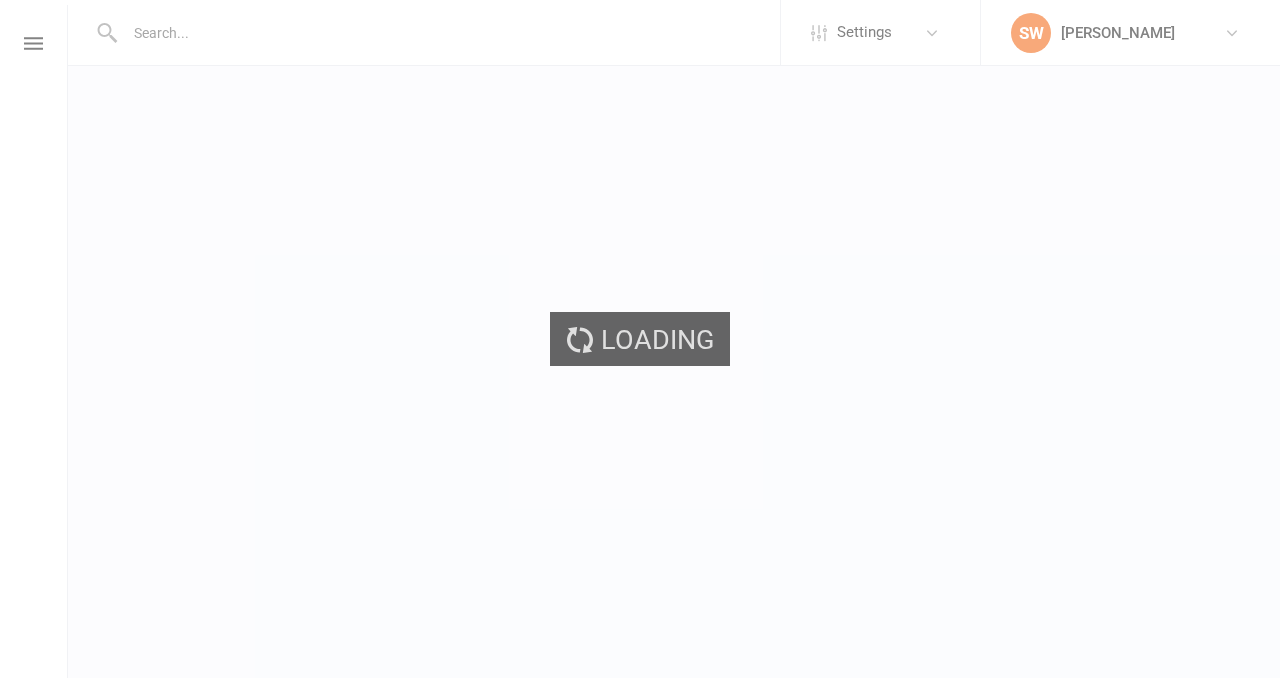 scroll, scrollTop: 0, scrollLeft: 0, axis: both 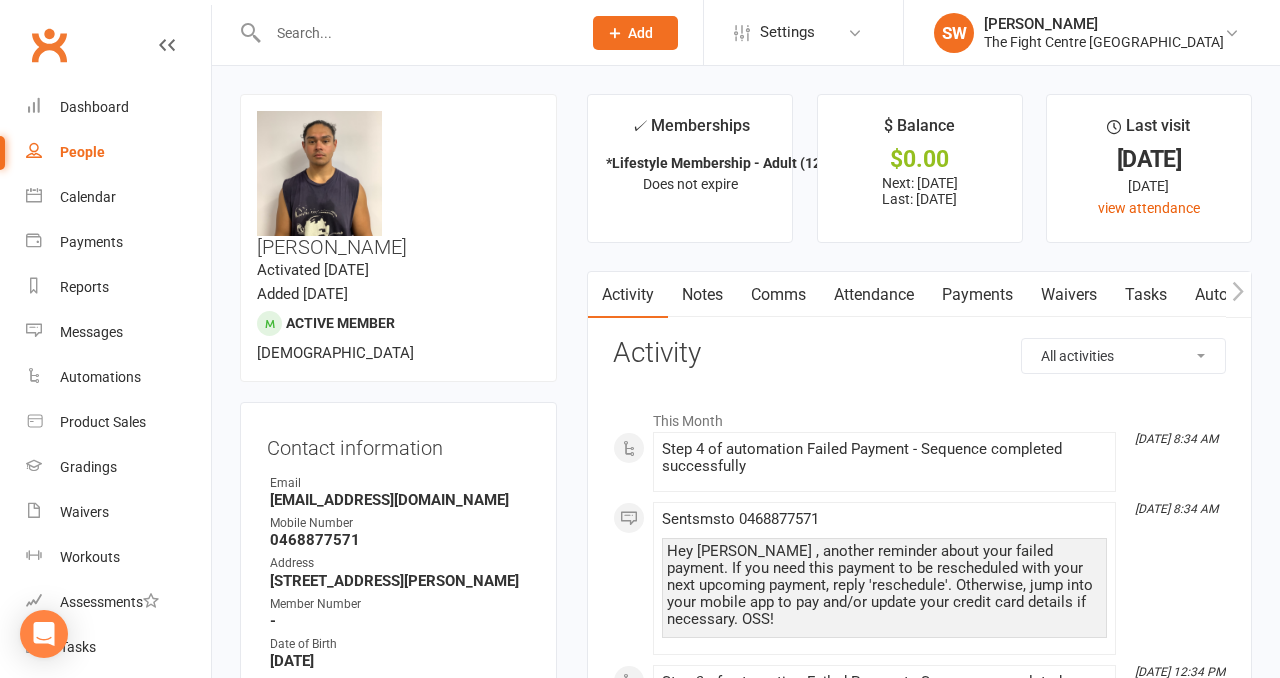 click on "Payments" at bounding box center [977, 295] 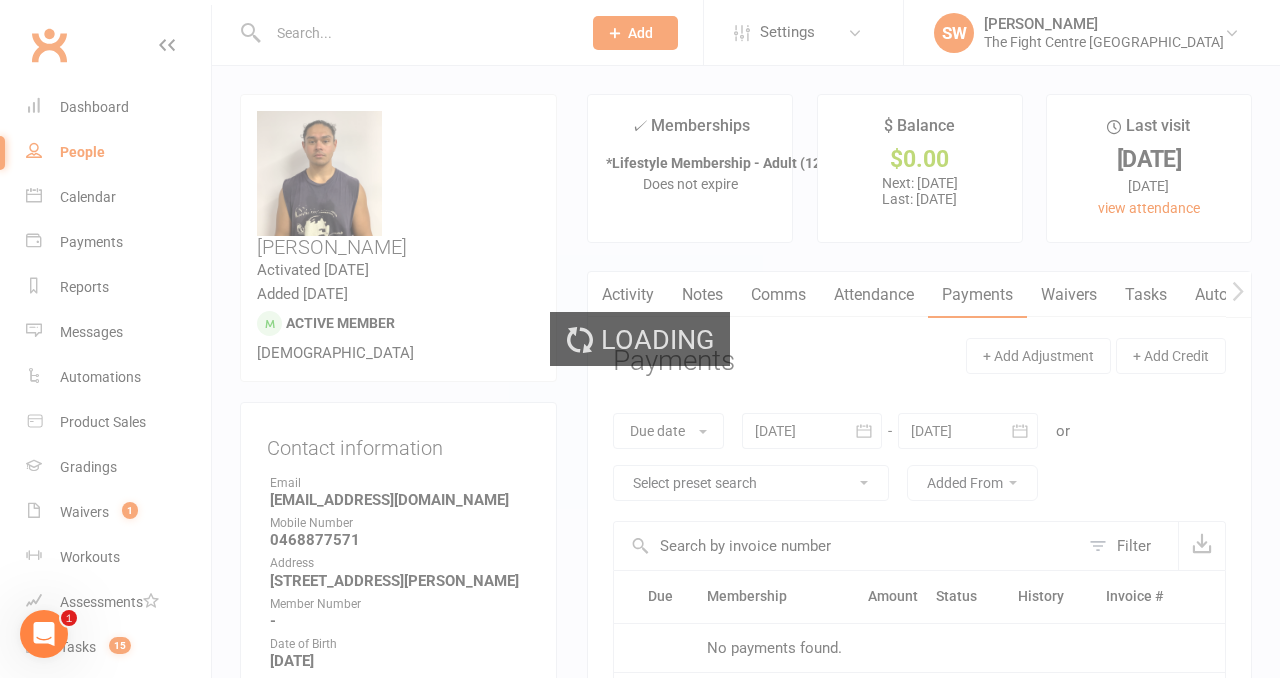 scroll, scrollTop: 0, scrollLeft: 0, axis: both 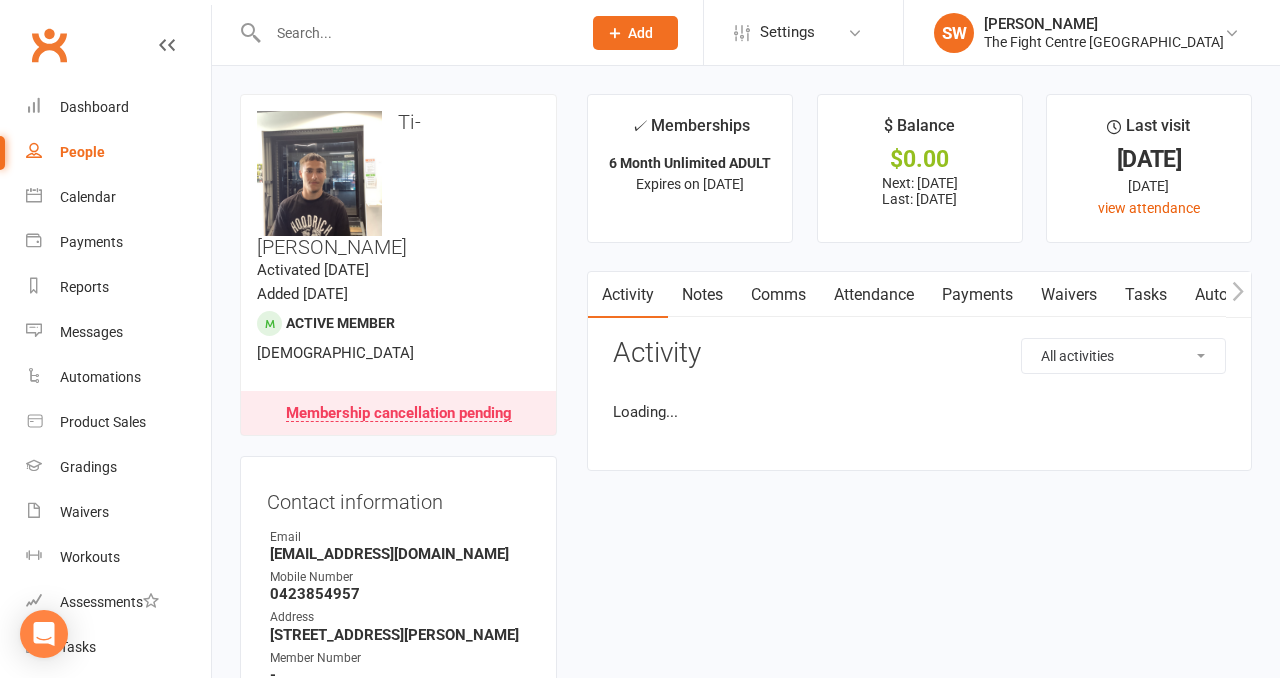 click on "Payments" at bounding box center (977, 295) 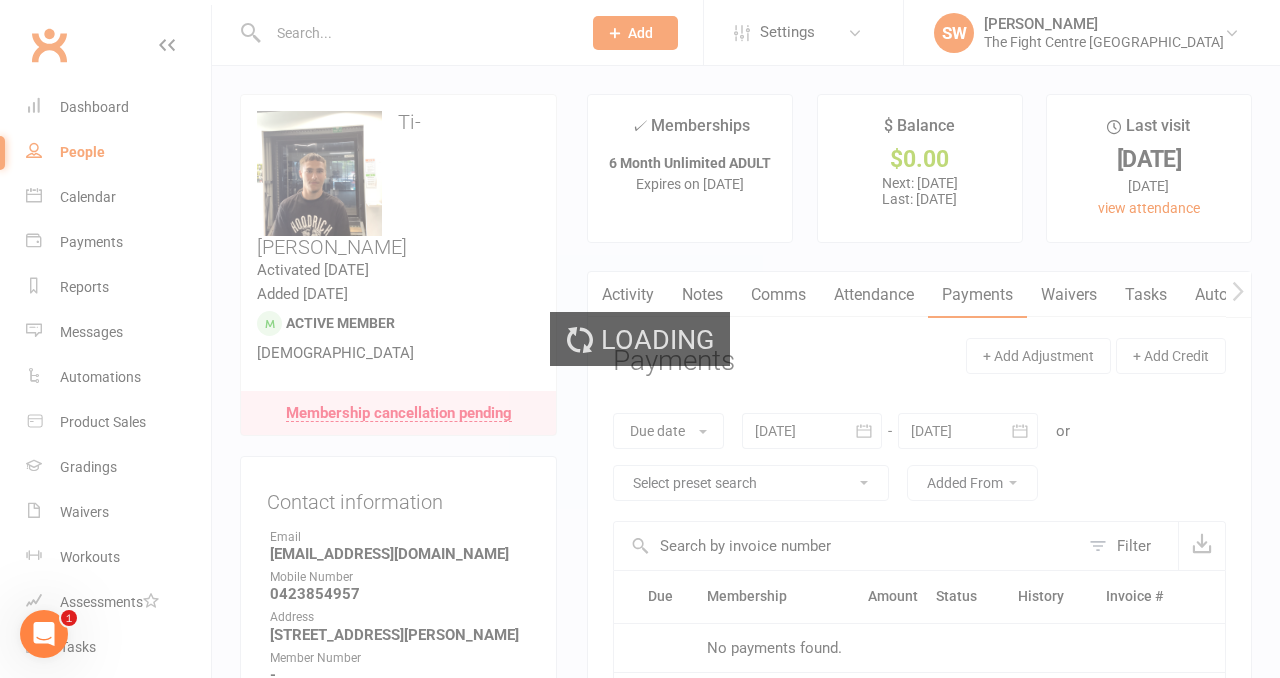 scroll, scrollTop: 0, scrollLeft: 0, axis: both 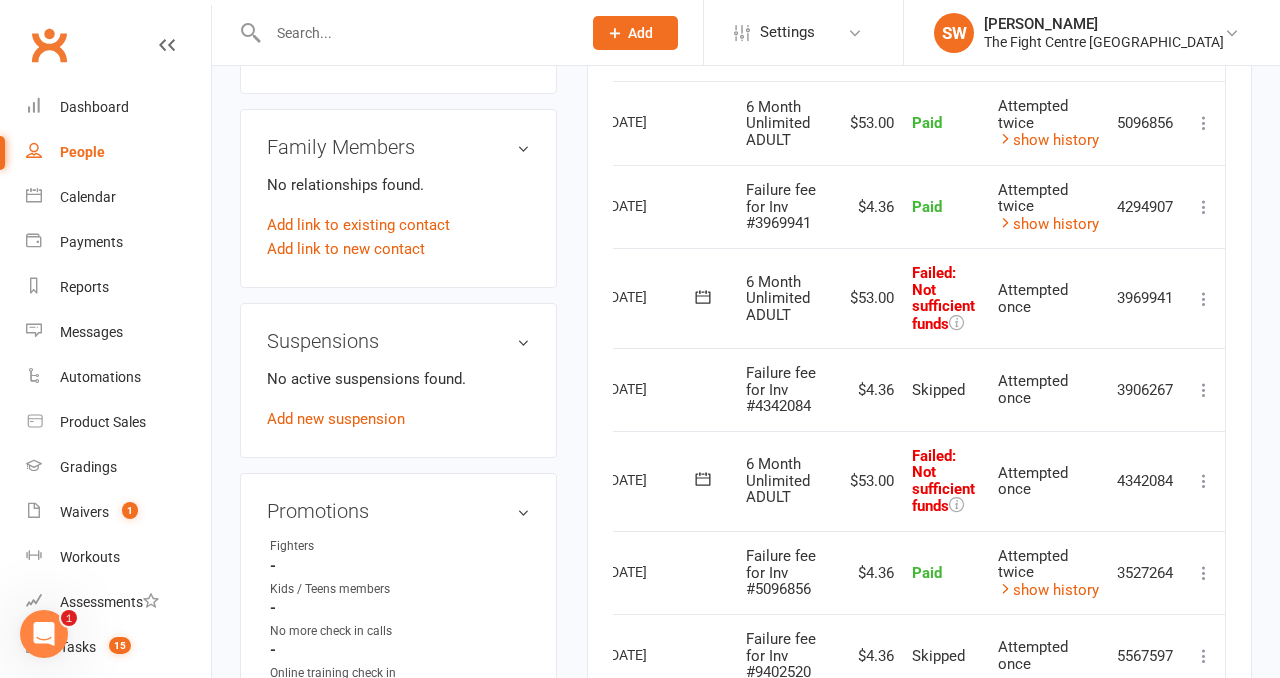 click at bounding box center (1204, 481) 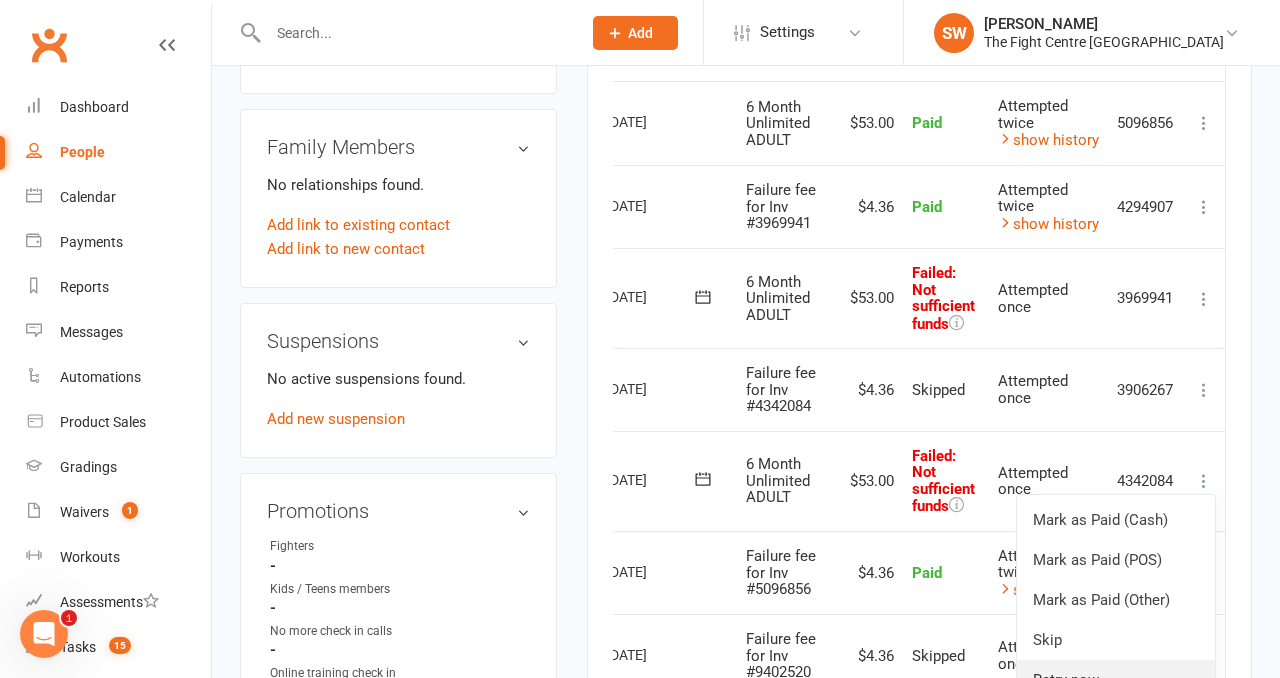 click on "Retry now" at bounding box center [1116, 680] 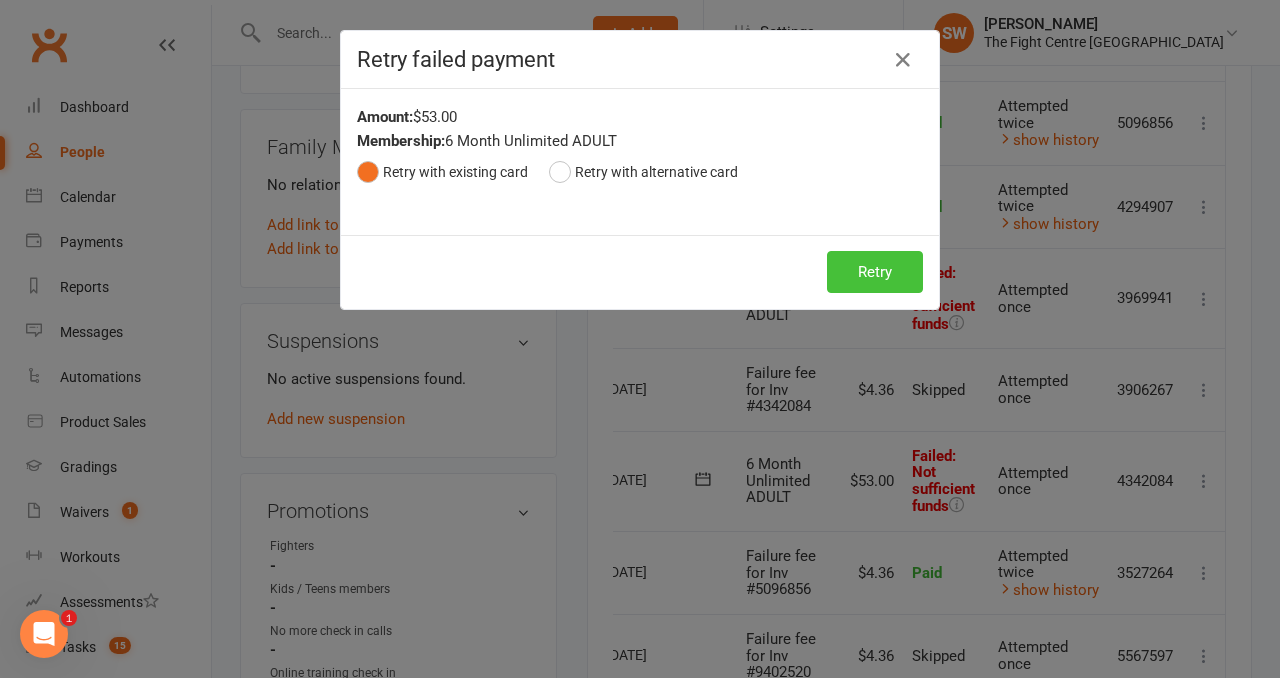 click on "Retry" at bounding box center (875, 272) 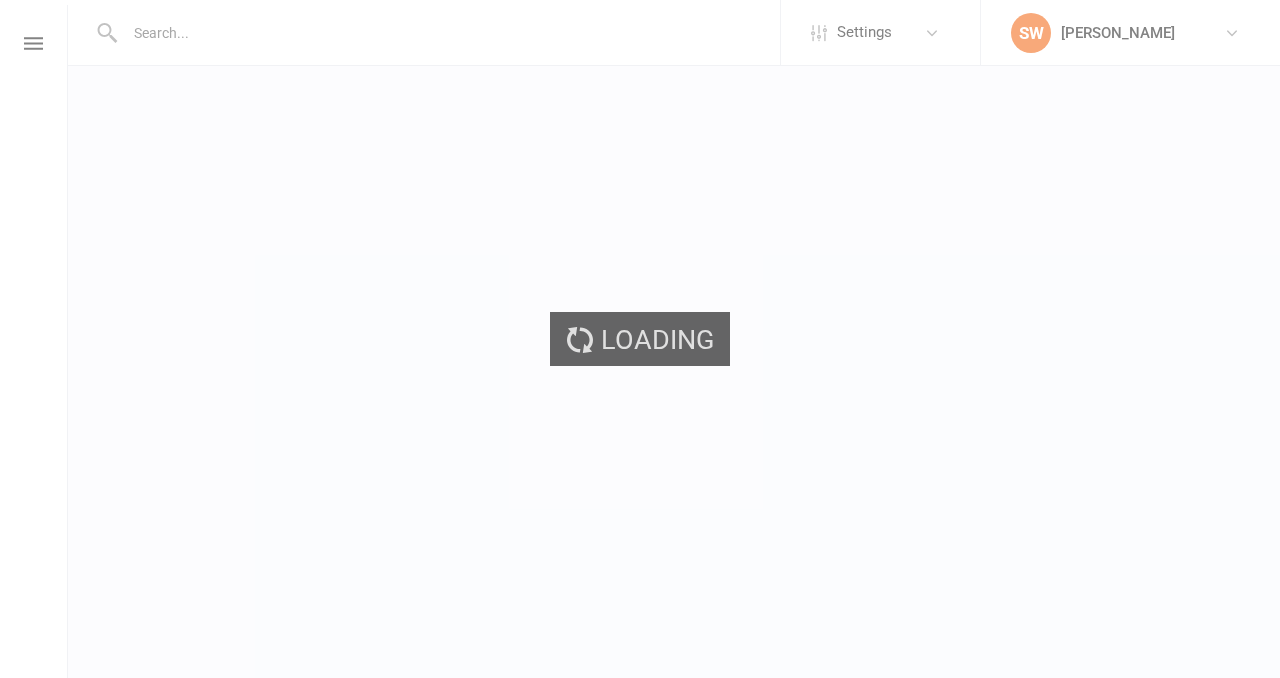 scroll, scrollTop: 0, scrollLeft: 0, axis: both 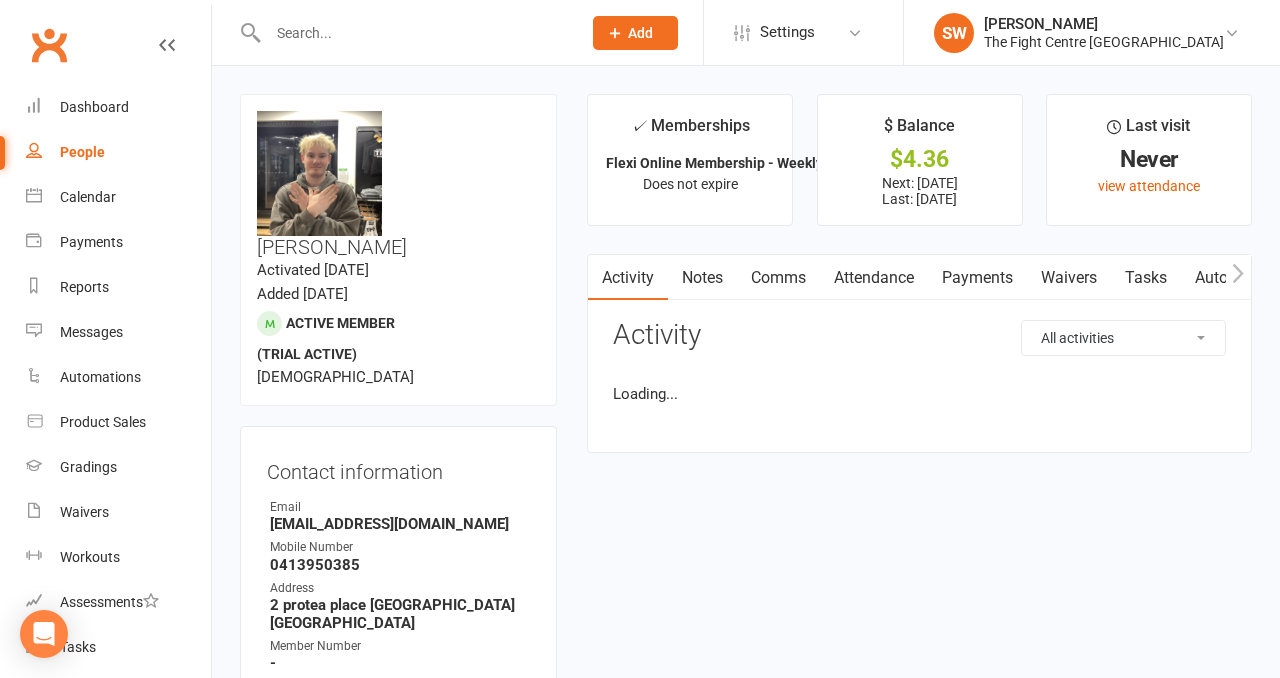 click on "Payments" at bounding box center (977, 278) 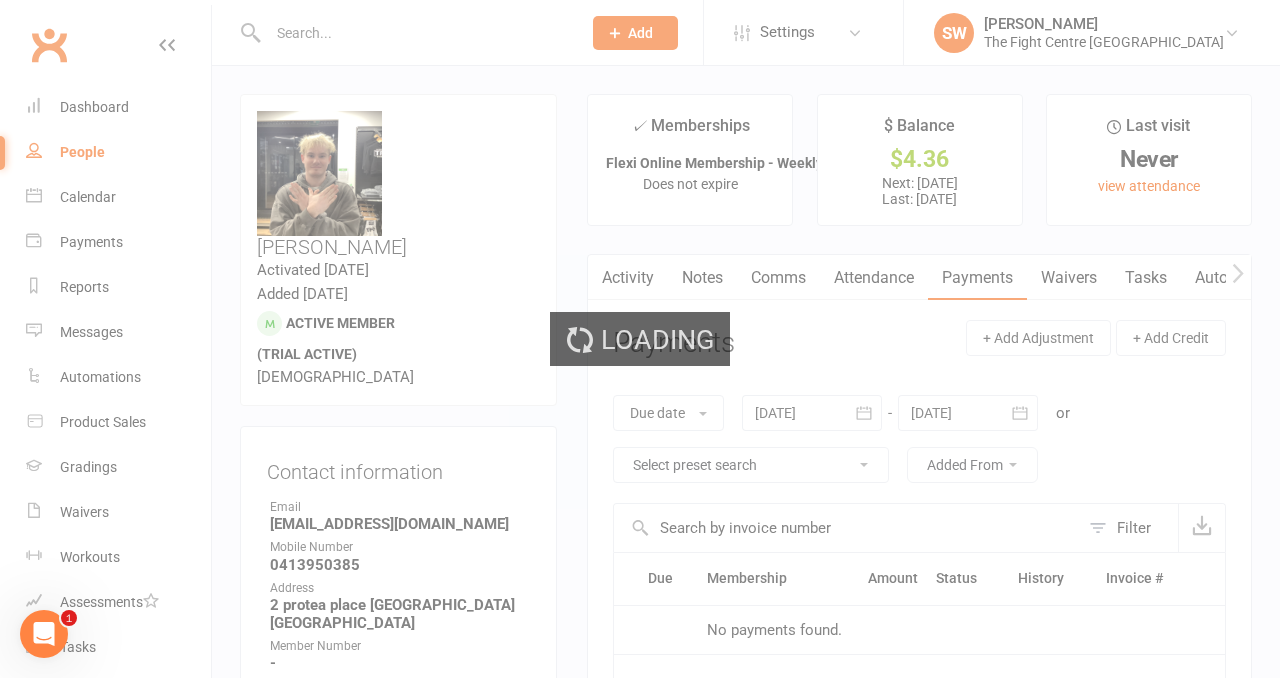 scroll, scrollTop: 0, scrollLeft: 0, axis: both 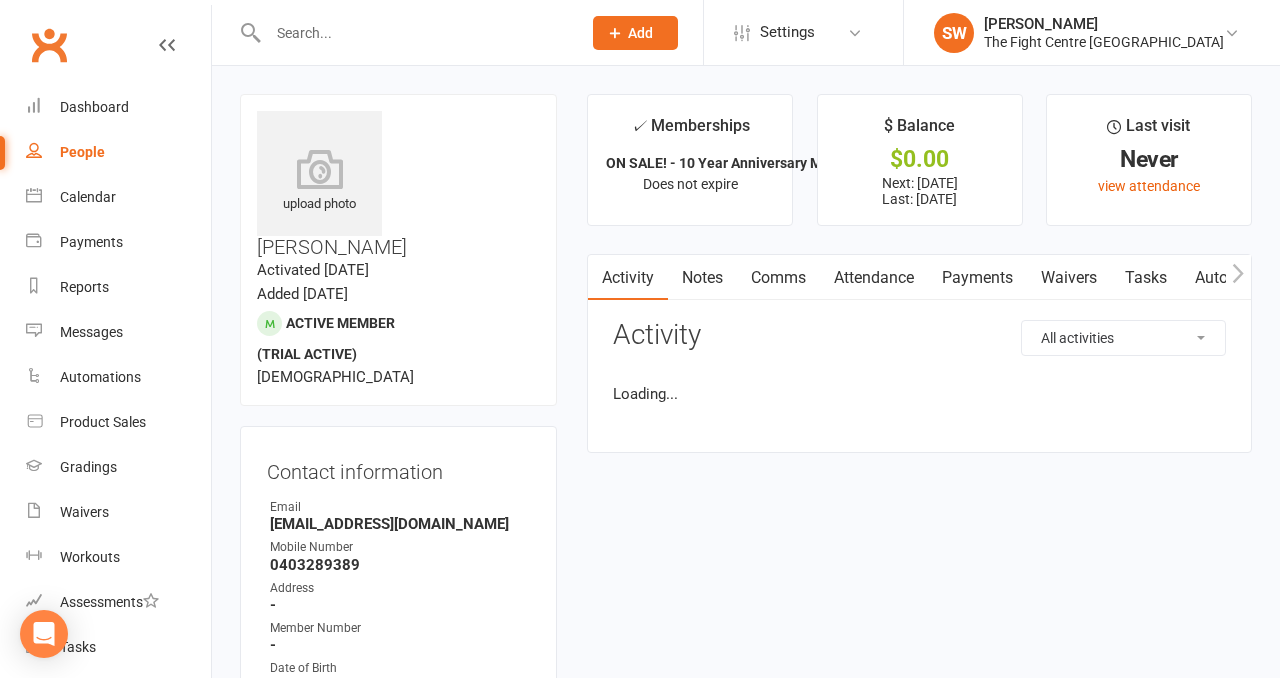 click on "Payments" at bounding box center (977, 278) 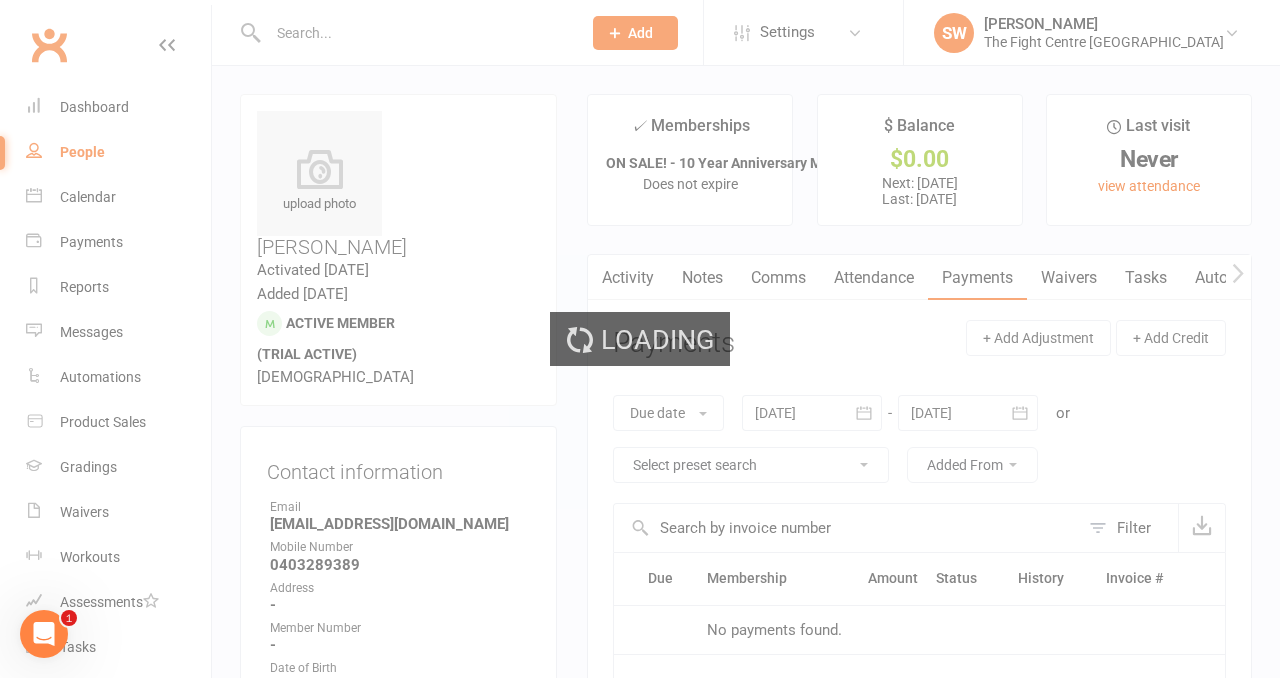 scroll, scrollTop: 0, scrollLeft: 0, axis: both 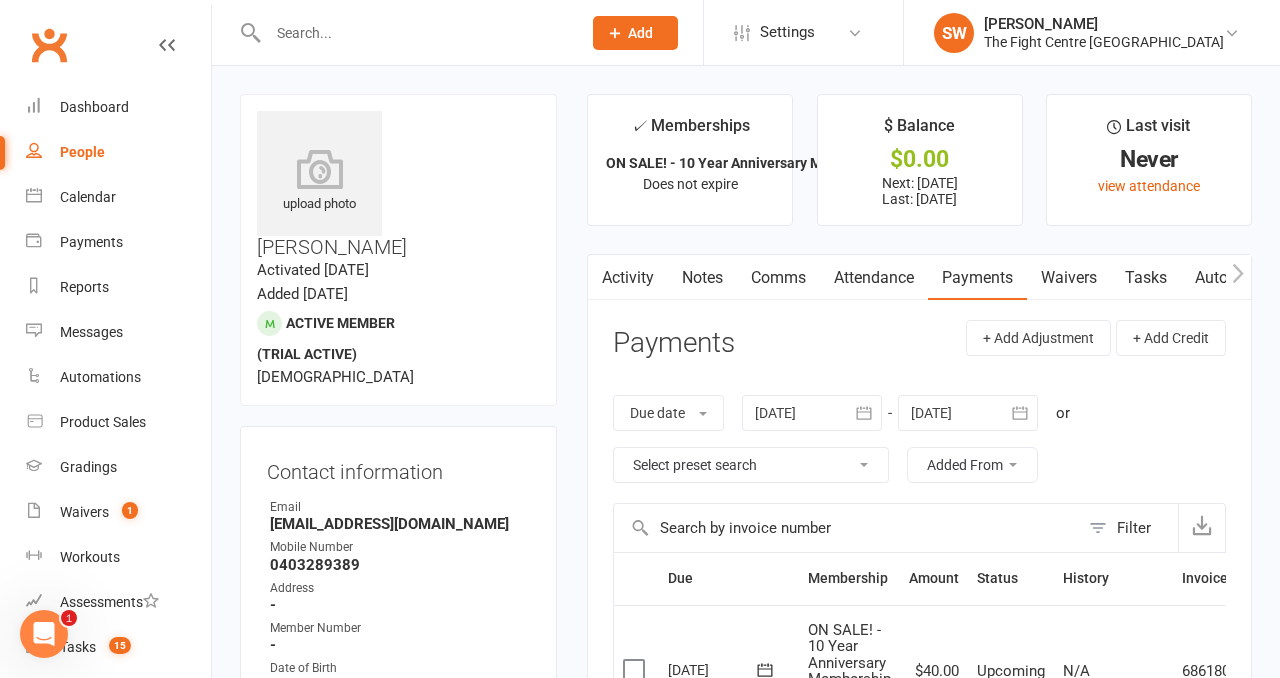 click on "Activity" at bounding box center (628, 278) 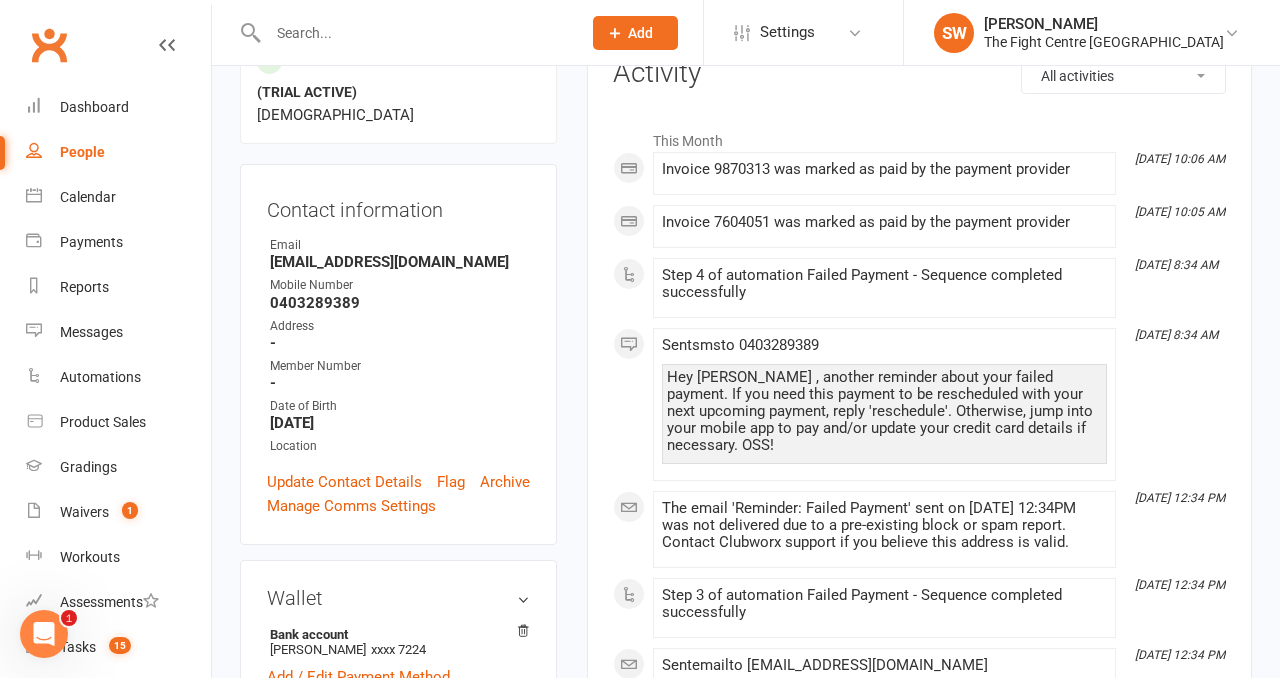 scroll, scrollTop: 0, scrollLeft: 0, axis: both 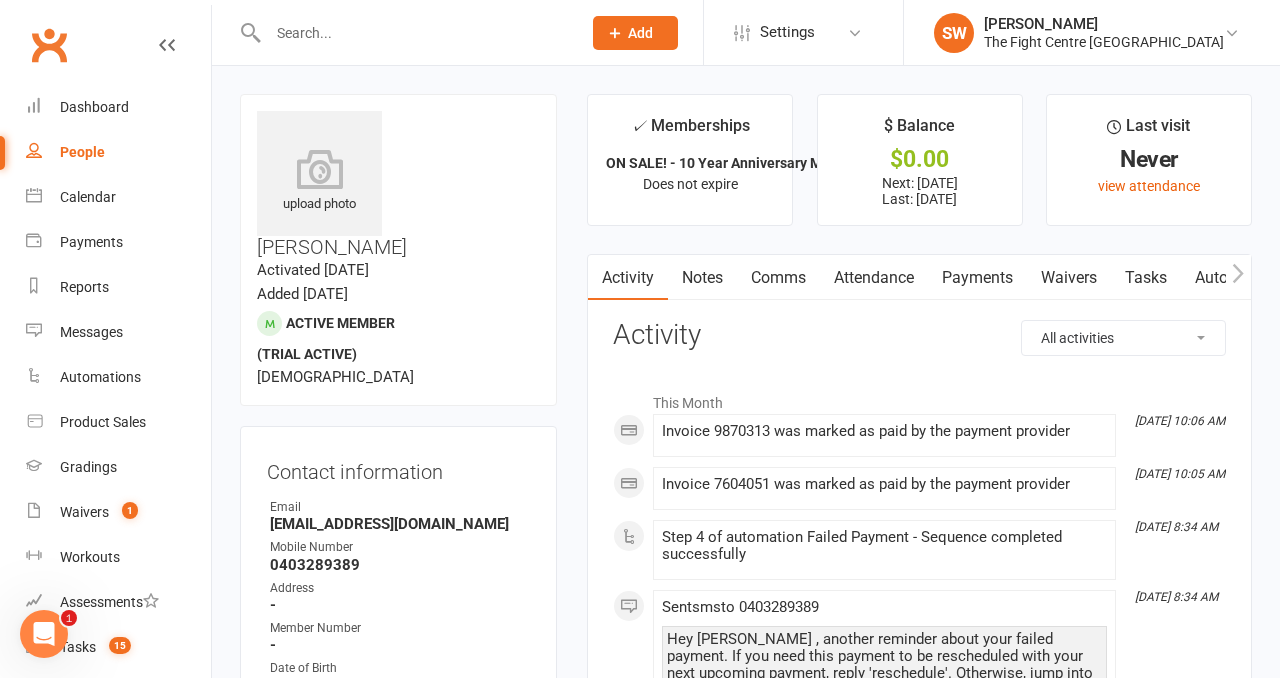 click on "Comms" at bounding box center (778, 278) 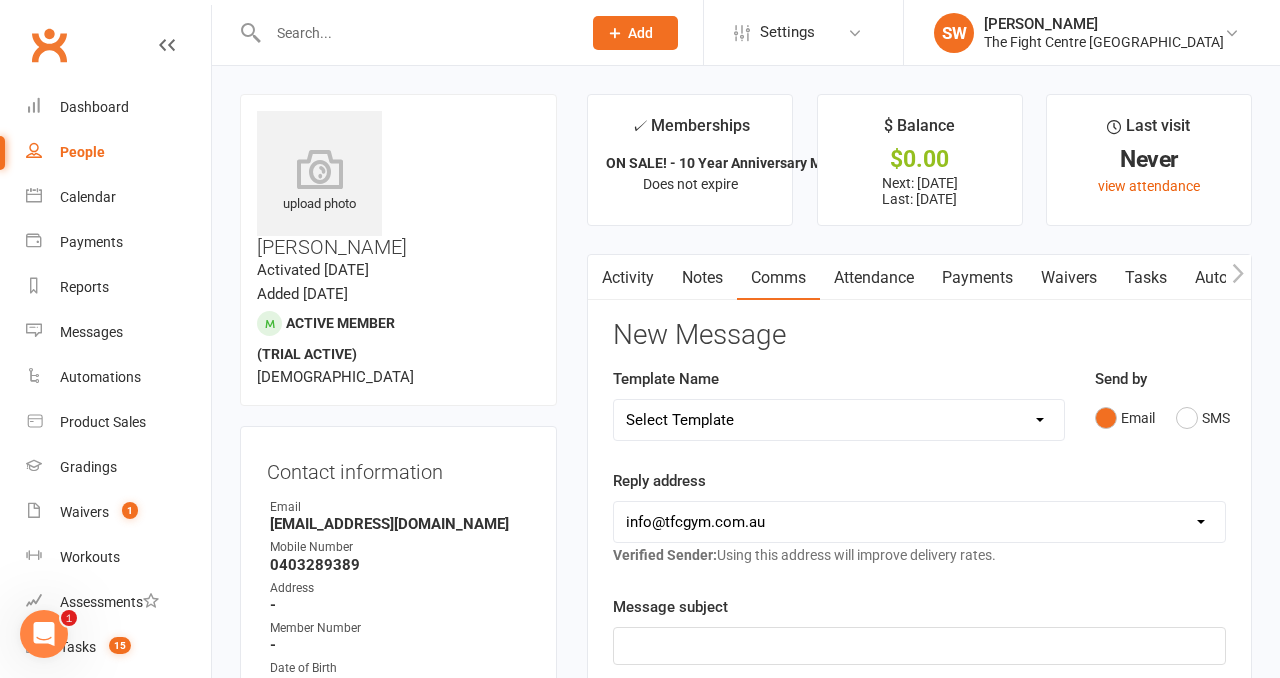 click on "Select Template [SMS] $15 - Missed 1st [SMS] $28 - Missed 1st [SMS] $30 Missed 1st [SMS] $31.50 - Missed 1st [SMS] $32 - Missed 1st [SMS] $35 Missed 1st [SMS] $36 - Missed 1st [SMS] $40 Missed 1st [Push Notification] $40 Missed 1st PUSH [SMS] $45 - Missed 1st [Push Notification] $45 - Missed 1st PUSH [SMS] $50 Missed 1st [Push Notification] $50 Missed 1st PUSH [SMS] $52.50 - Missed 1st [SMS] $60 - Missed 1st [SMS] 72 hour debt collection notice [Email] Absent [SMS] CANCEL/SUSPENSION Request Link [Email] EMAIL (Goal Setting Form) [Email] Failed payment email template day 3  [SMS] Failed payment txt template day 2  [Email] Fair Rounds Expiry Email [Email] Fighters Class Invite [Push Notification] Fighters Watch List [Email] Fighters Watch List - Add to list email [SMS] First 7 days retention [SMS] Getting started at TFC link [Email] Kids Muay Thai Grading [Email] LEVEL 3 - Fight Team Pathway [Email] Meakin Rd Official Announcement 1 [Email] Member Assist - Cancellation [Email] Members Assist - Suspension" at bounding box center (839, 420) 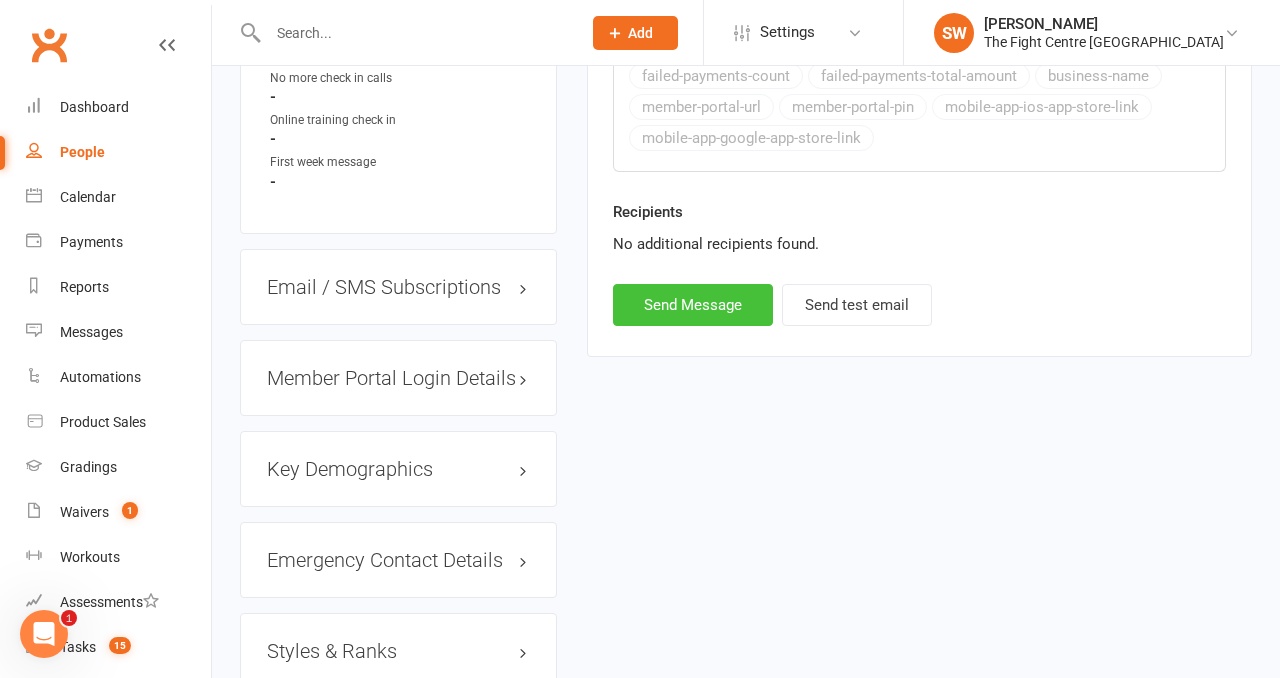 click on "Send Message" at bounding box center [693, 305] 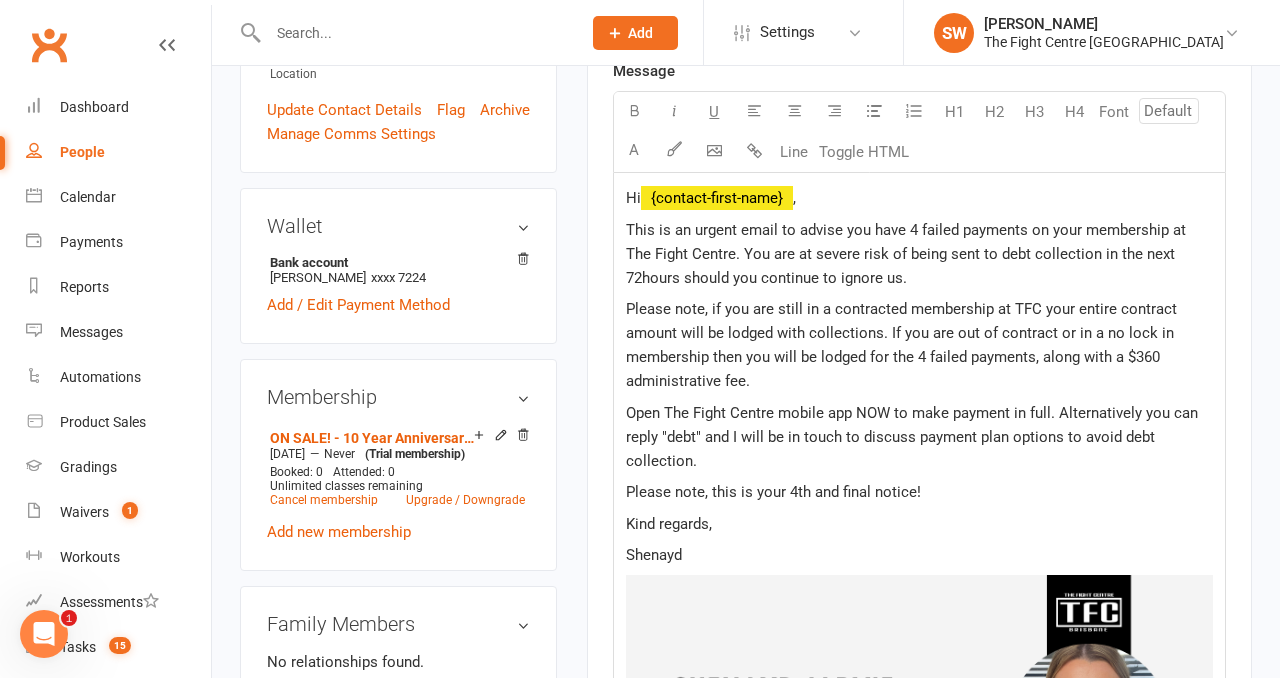 scroll, scrollTop: 0, scrollLeft: 0, axis: both 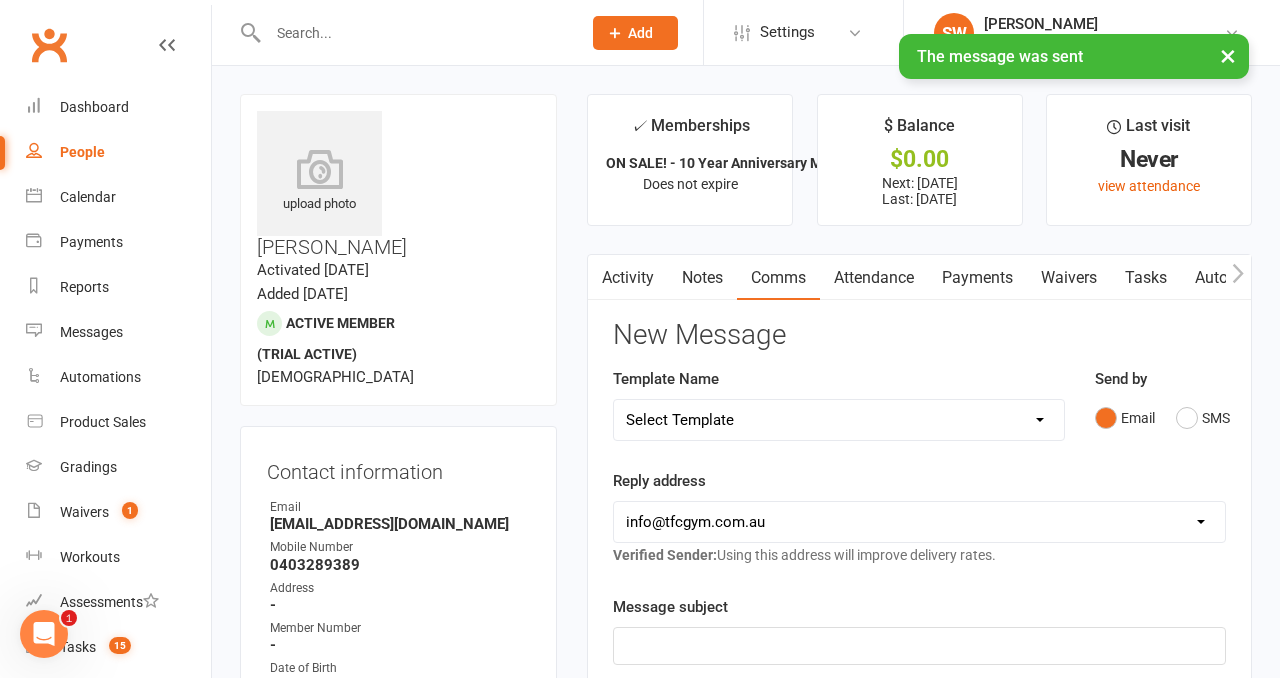 click on "Select Template [SMS] $15 - Missed 1st [SMS] $28 - Missed 1st [SMS] $30 Missed 1st [SMS] $31.50 - Missed 1st [SMS] $32 - Missed 1st [SMS] $35 Missed 1st [SMS] $36 - Missed 1st [SMS] $40 Missed 1st [Push Notification] $40 Missed 1st PUSH [SMS] $45 - Missed 1st [Push Notification] $45 - Missed 1st PUSH [SMS] $50 Missed 1st [Push Notification] $50 Missed 1st PUSH [SMS] $52.50 - Missed 1st [SMS] $60 - Missed 1st [SMS] 72 hour debt collection notice [Email] Absent [SMS] CANCEL/SUSPENSION Request Link [Email] EMAIL (Goal Setting Form) [Email] Failed payment email template day 3  [SMS] Failed payment txt template day 2  [Email] Fair Rounds Expiry Email [Email] Fighters Class Invite [Push Notification] Fighters Watch List [Email] Fighters Watch List - Add to list email [SMS] First 7 days retention [SMS] Getting started at TFC link [Email] Kids Muay Thai Grading [Email] LEVEL 3 - Fight Team Pathway [Email] Meakin Rd Official Announcement 1 [Email] Member Assist - Cancellation [Email] Members Assist - Suspension" at bounding box center [839, 420] 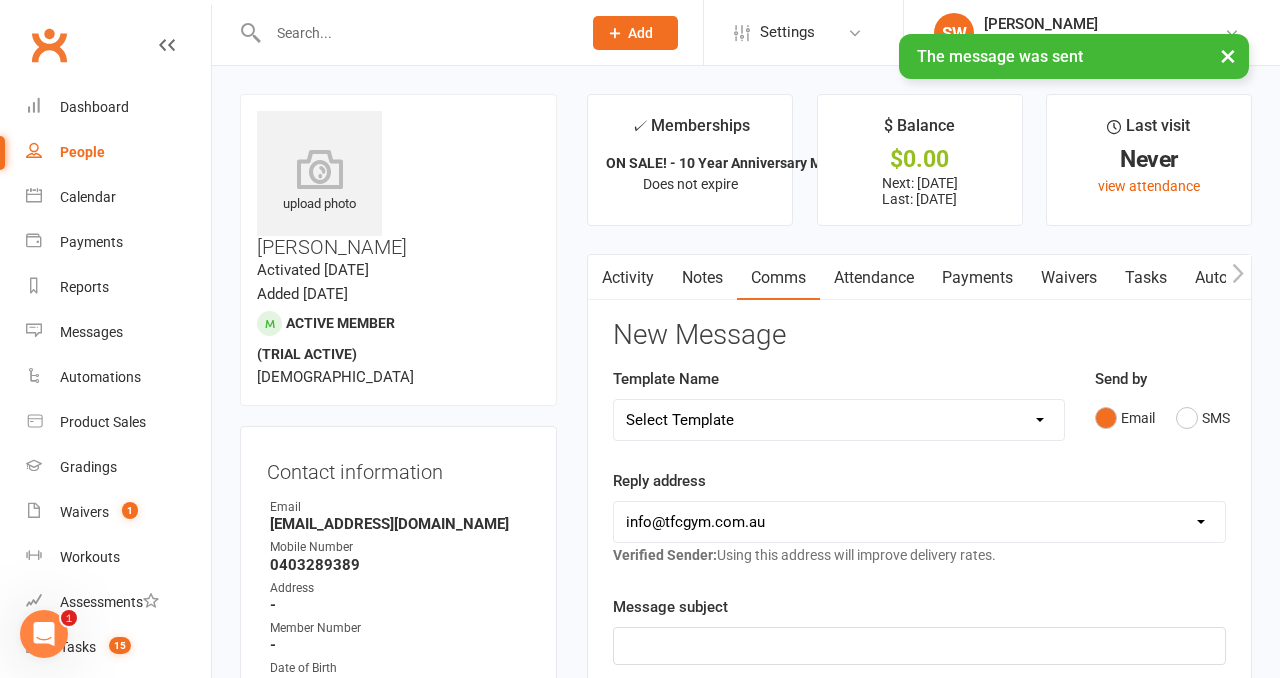 select on "43" 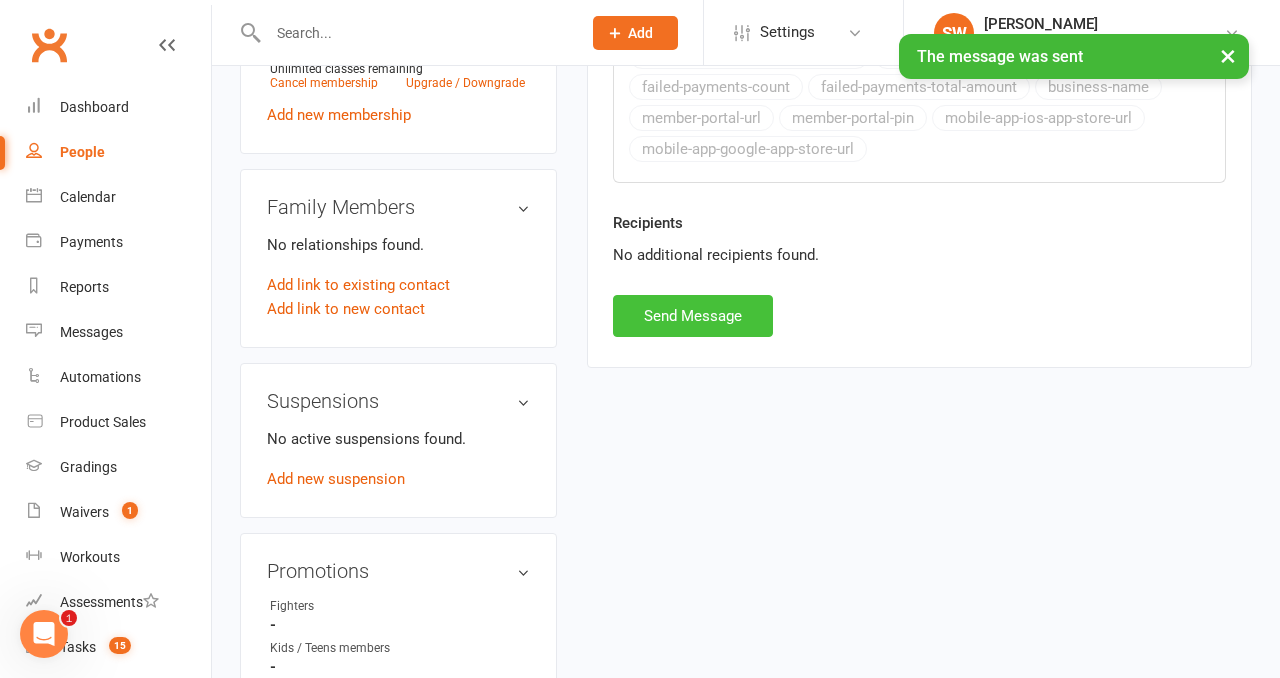 click on "Send Message" at bounding box center (693, 316) 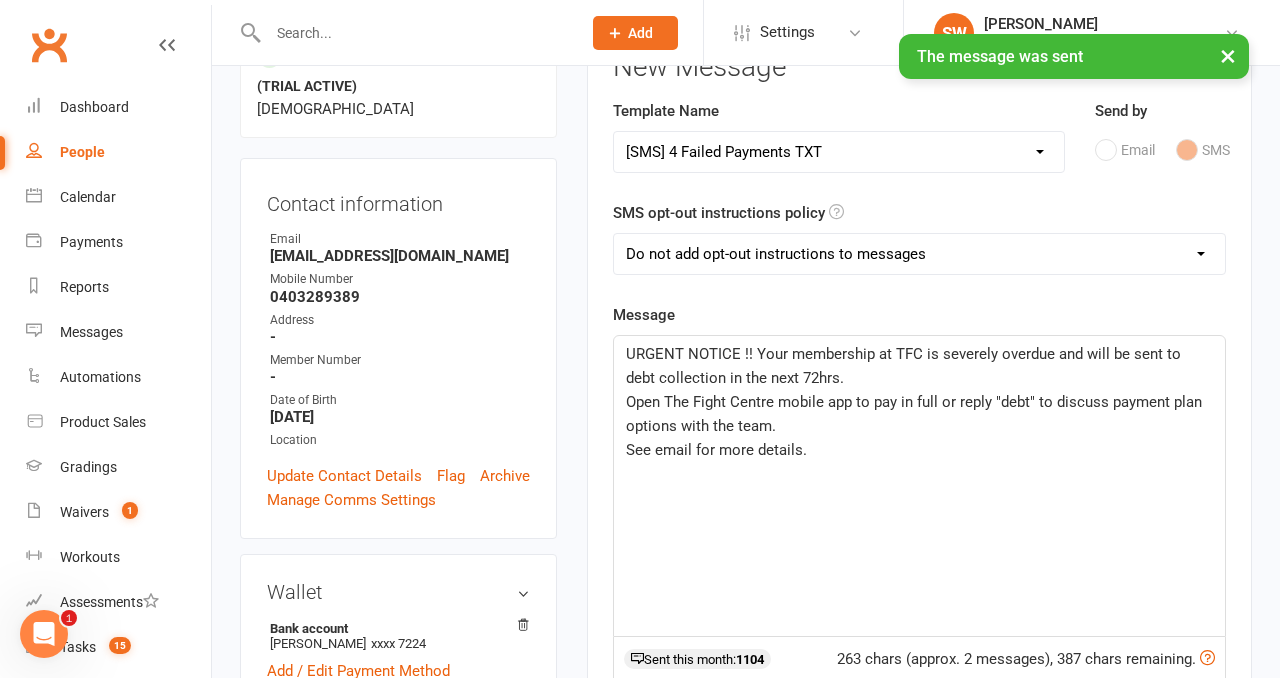 scroll, scrollTop: 0, scrollLeft: 0, axis: both 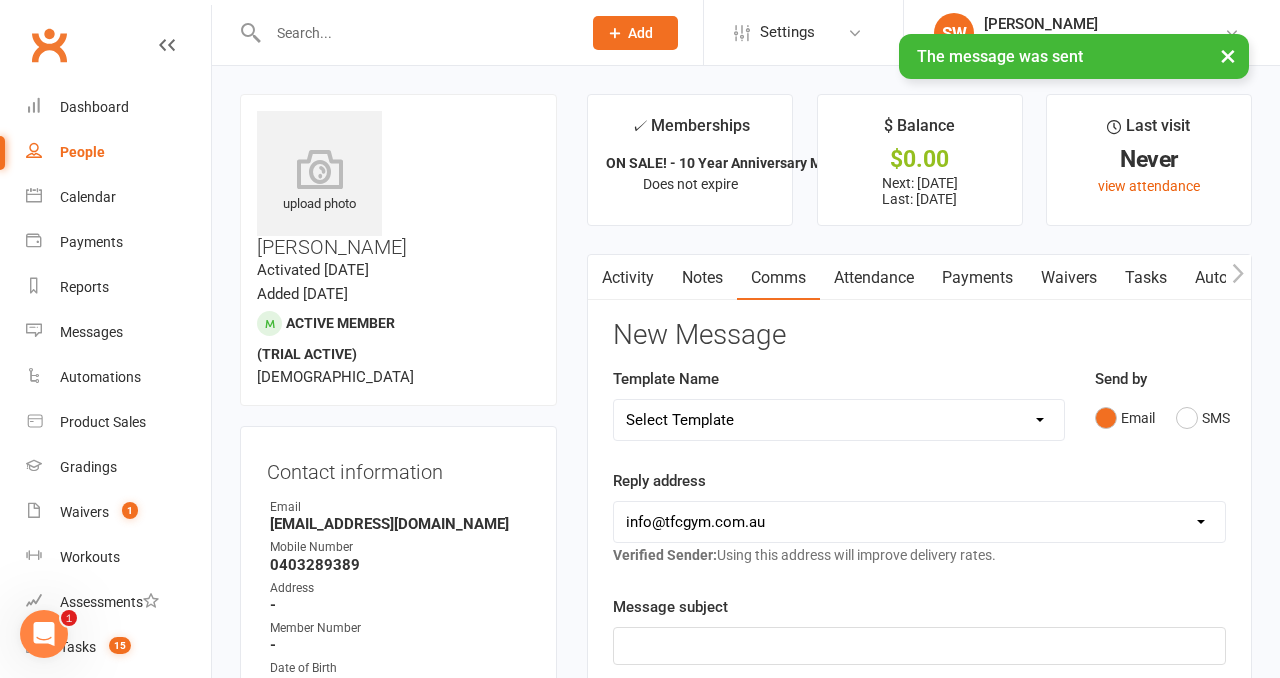 click on "Select Template [SMS] $15 - Missed 1st [SMS] $28 - Missed 1st [SMS] $30 Missed 1st [SMS] $31.50 - Missed 1st [SMS] $32 - Missed 1st [SMS] $35 Missed 1st [SMS] $36 - Missed 1st [SMS] $40 Missed 1st [Push Notification] $40 Missed 1st PUSH [SMS] $45 - Missed 1st [Push Notification] $45 - Missed 1st PUSH [SMS] $50 Missed 1st [Push Notification] $50 Missed 1st PUSH [SMS] $52.50 - Missed 1st [SMS] $60 - Missed 1st [SMS] 72 hour debt collection notice [Email] Absent [SMS] CANCEL/SUSPENSION Request Link [Email] EMAIL (Goal Setting Form) [Email] Failed payment email template day 3  [SMS] Failed payment txt template day 2  [Email] Fair Rounds Expiry Email [Email] Fighters Class Invite [Push Notification] Fighters Watch List [Email] Fighters Watch List - Add to list email [SMS] First 7 days retention [SMS] Getting started at TFC link [Email] Kids Muay Thai Grading [Email] LEVEL 3 - Fight Team Pathway [Email] Meakin Rd Official Announcement 1 [Email] Member Assist - Cancellation [Email] Members Assist - Suspension" at bounding box center [839, 420] 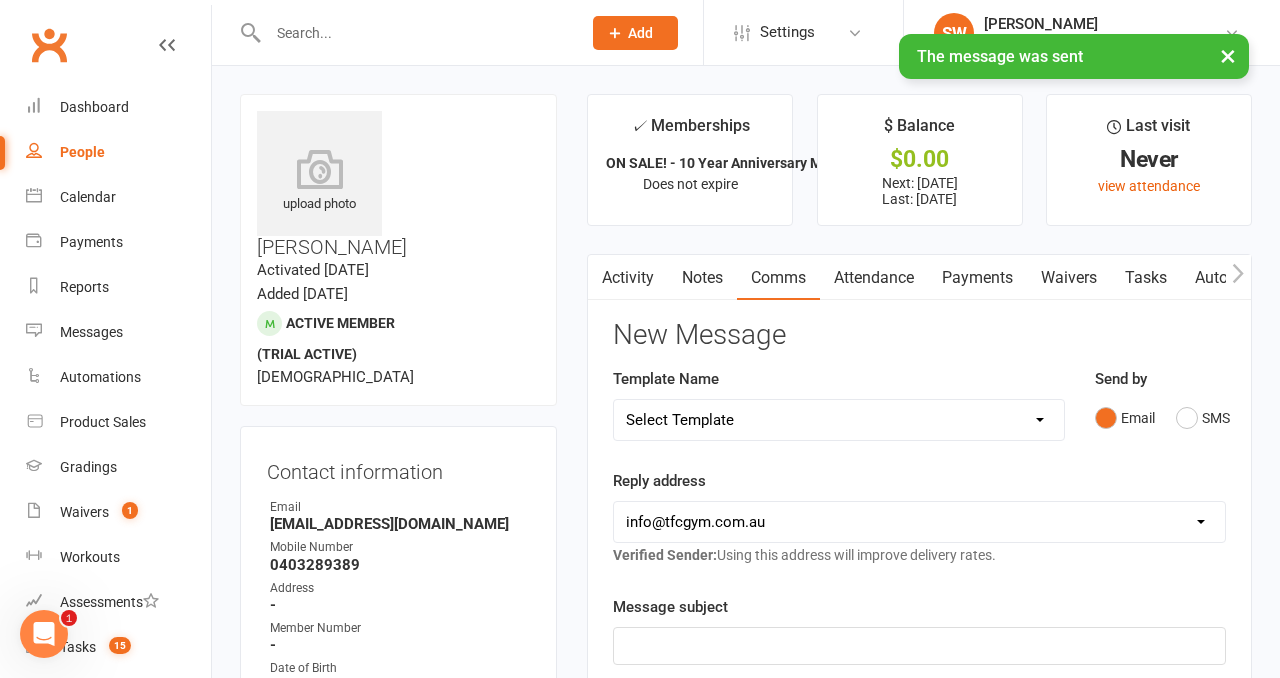 select on "44" 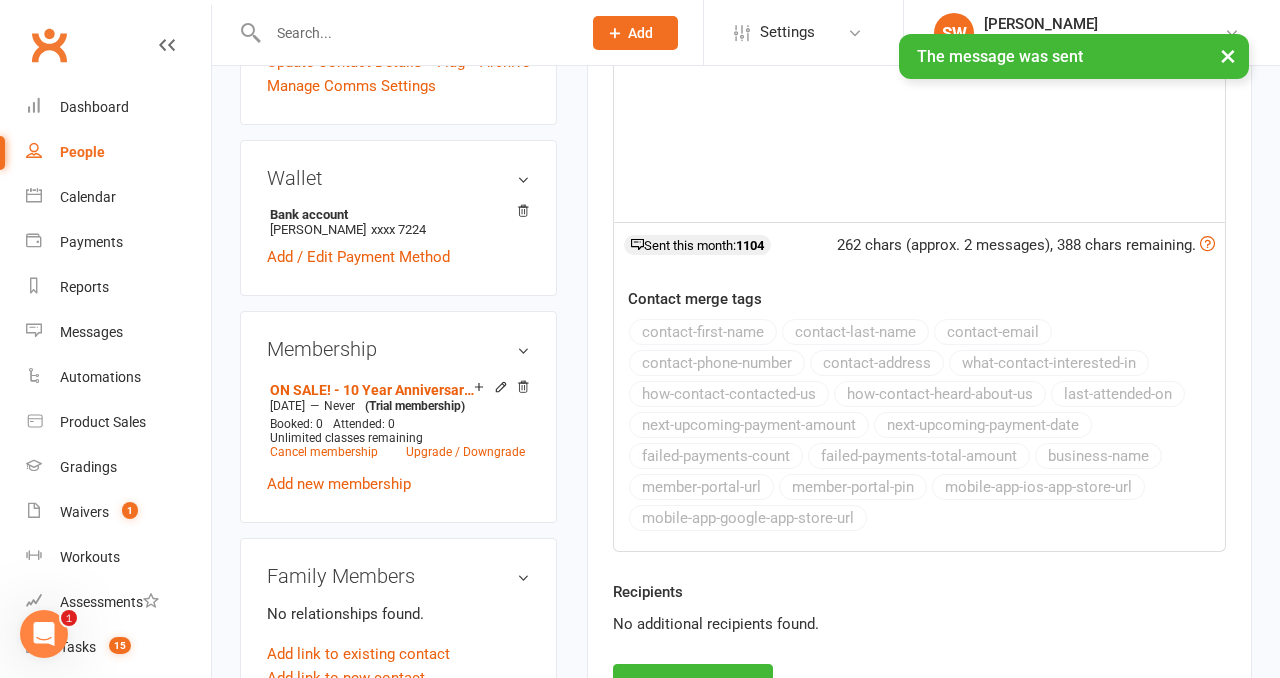 scroll, scrollTop: 911, scrollLeft: 0, axis: vertical 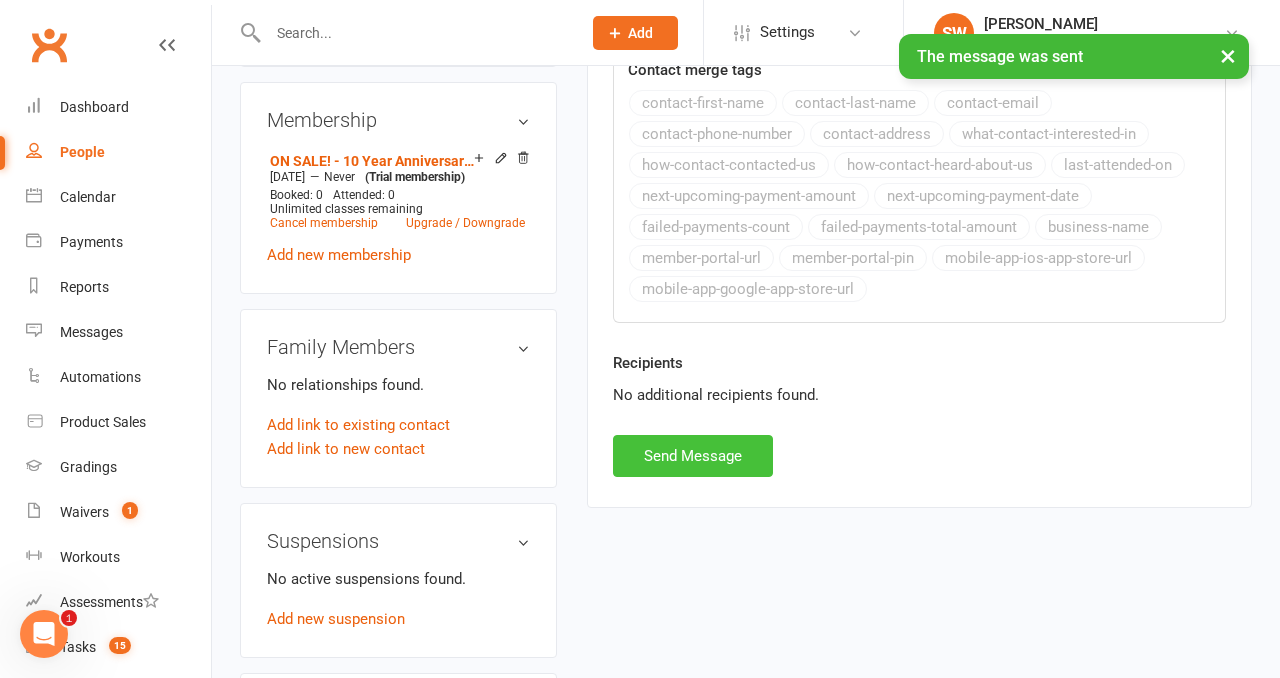 click on "Send Message" at bounding box center (693, 456) 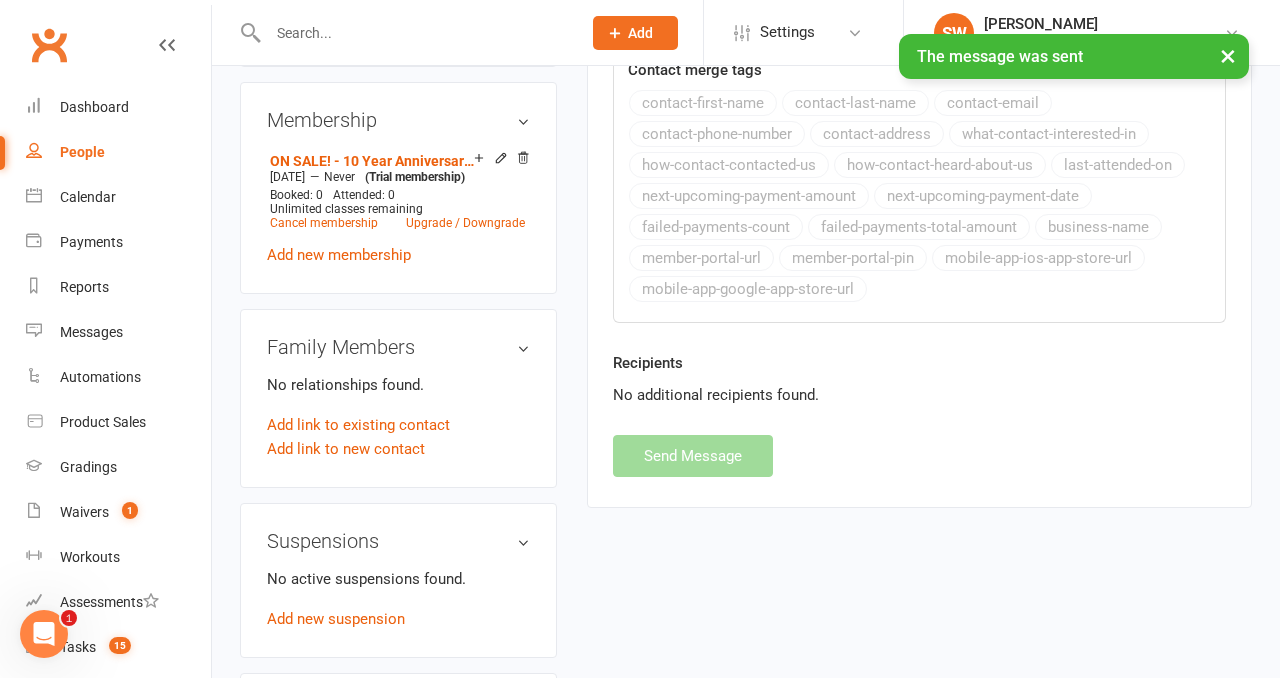 select 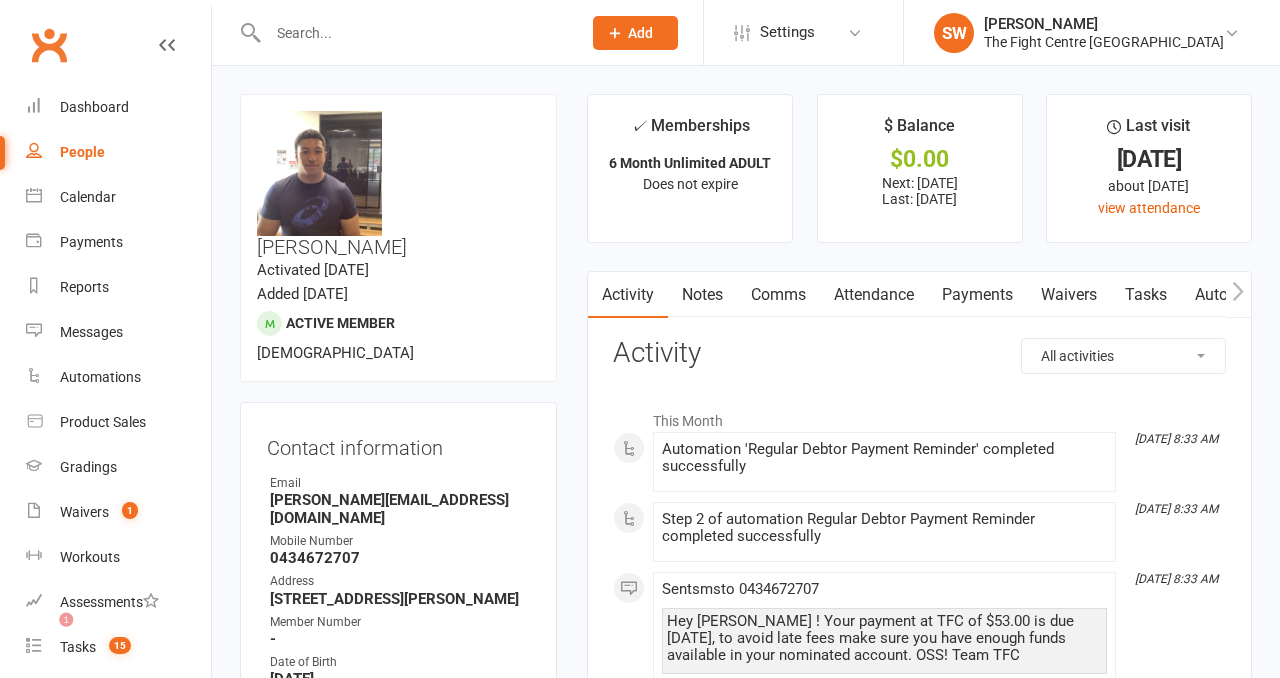 scroll, scrollTop: 0, scrollLeft: 0, axis: both 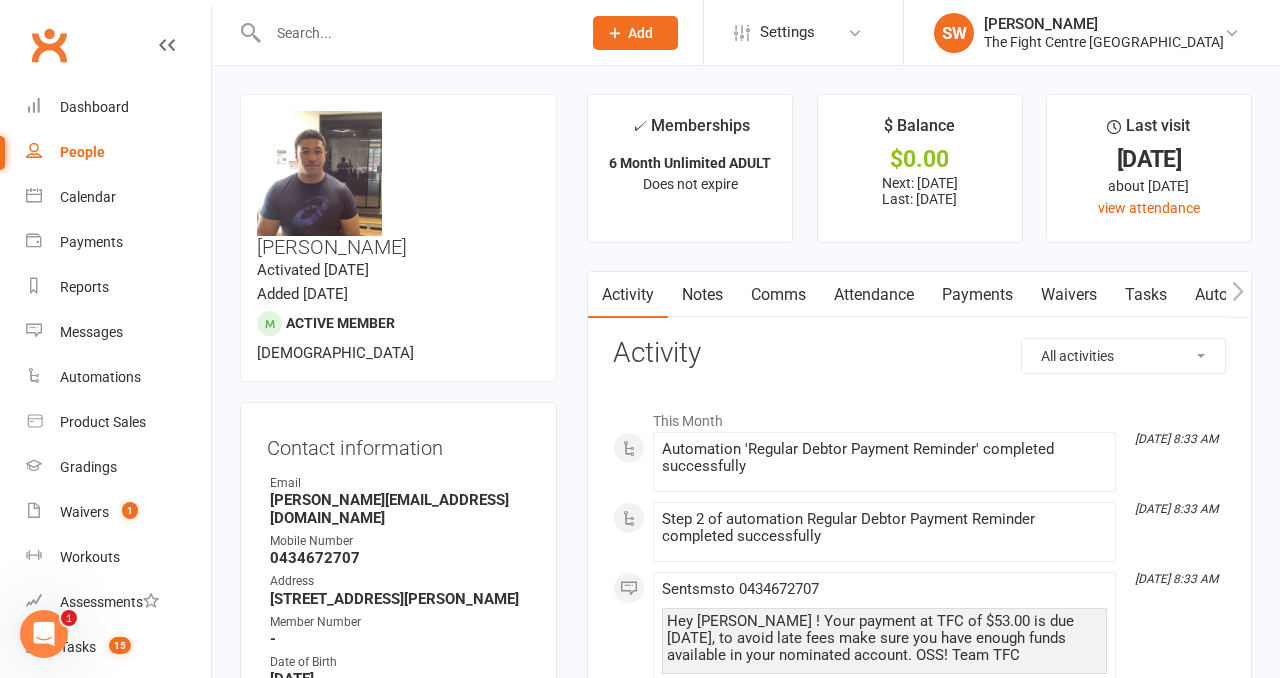 click on "Payments" at bounding box center [977, 295] 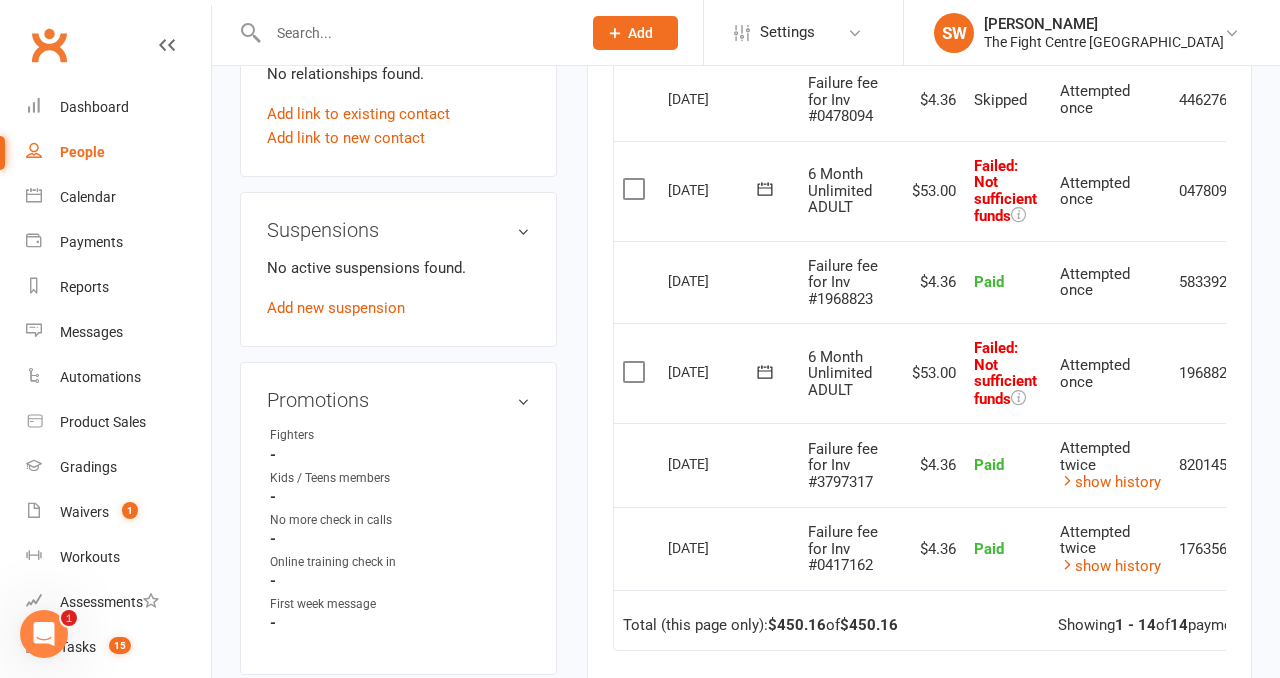 scroll, scrollTop: 1278, scrollLeft: 0, axis: vertical 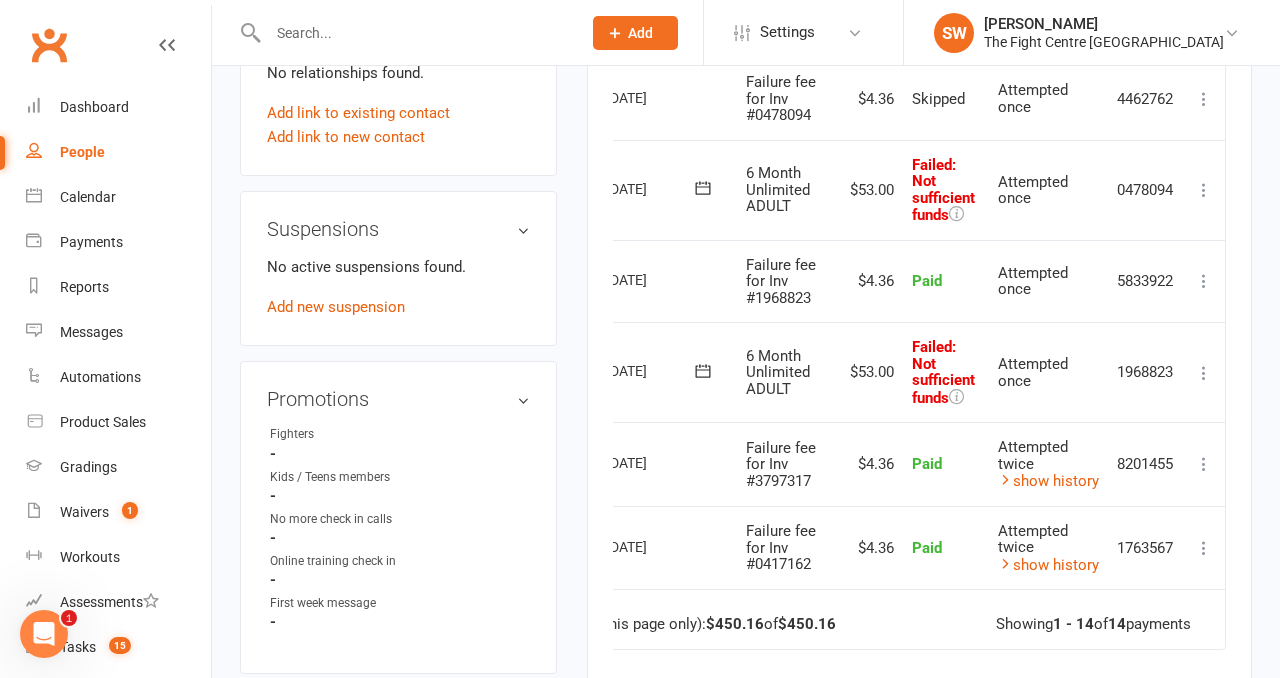 click at bounding box center [1204, 373] 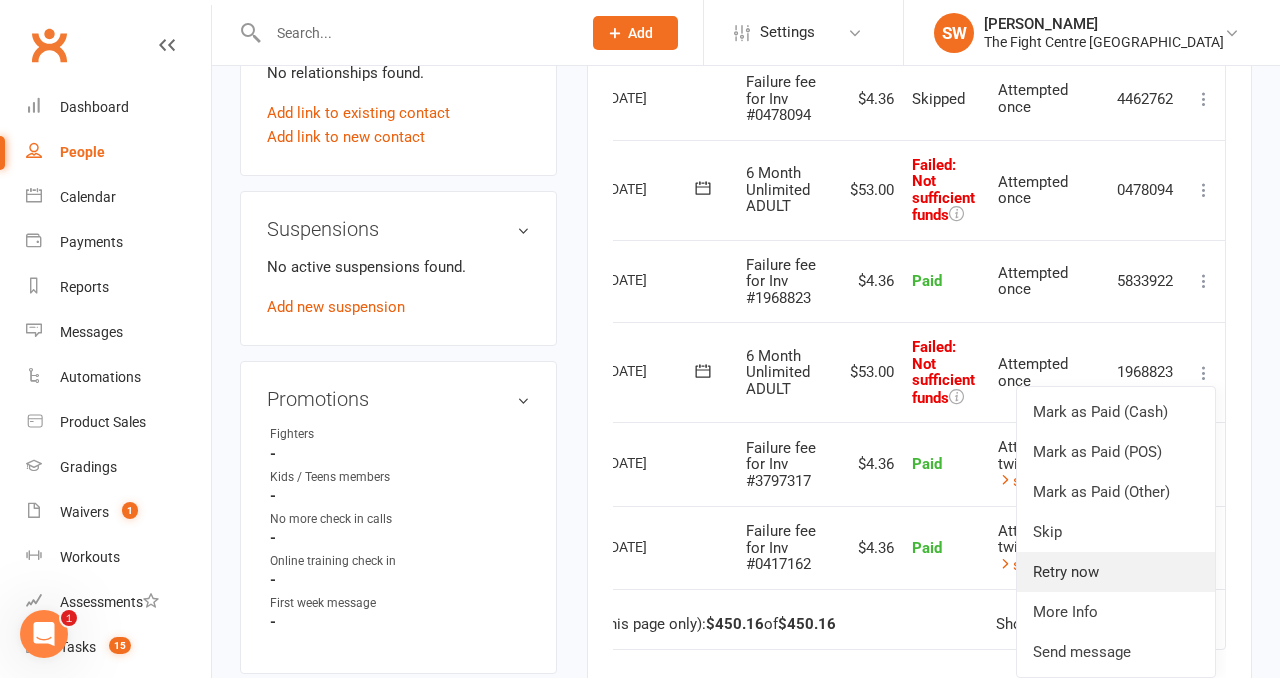 click on "Retry now" at bounding box center (1116, 572) 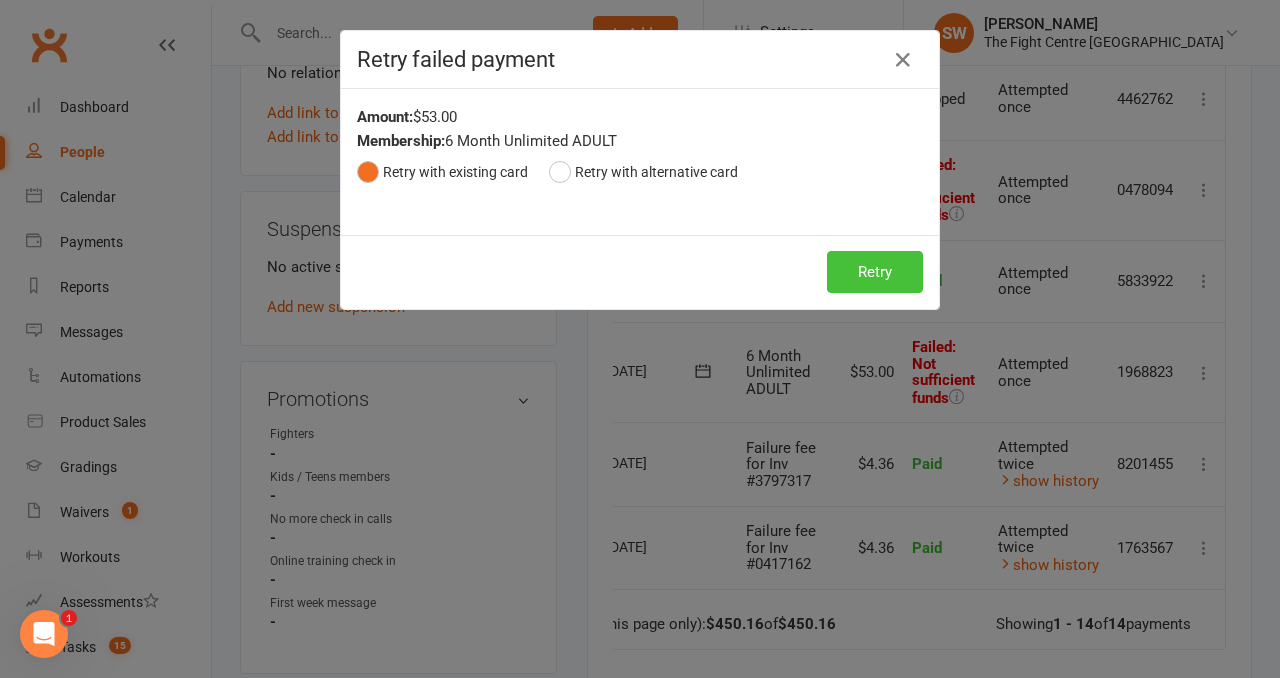 click on "Retry" at bounding box center [875, 272] 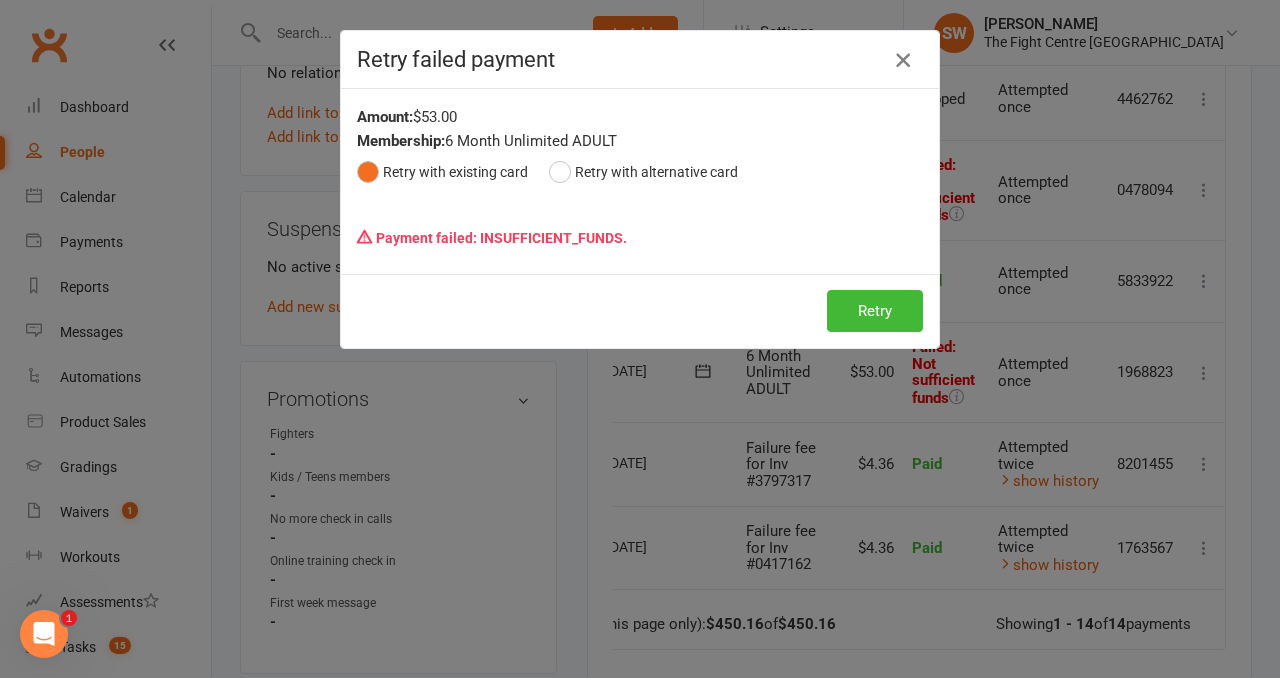 click at bounding box center [903, 60] 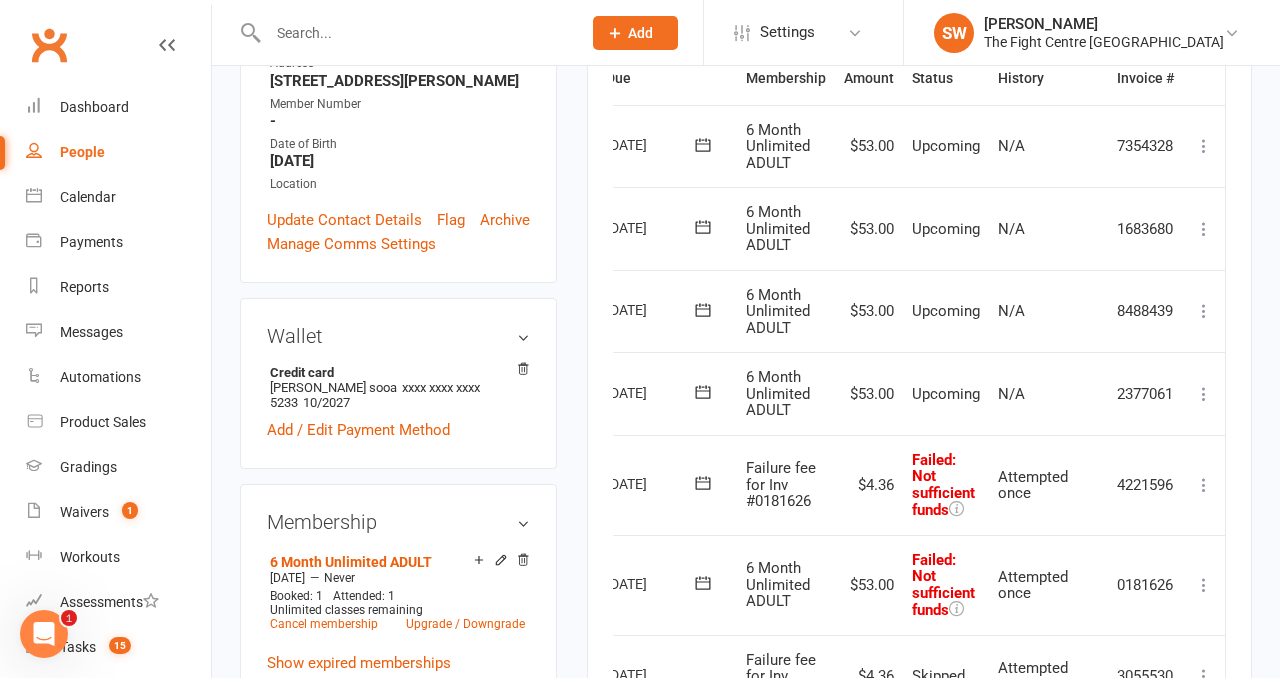 scroll, scrollTop: 0, scrollLeft: 0, axis: both 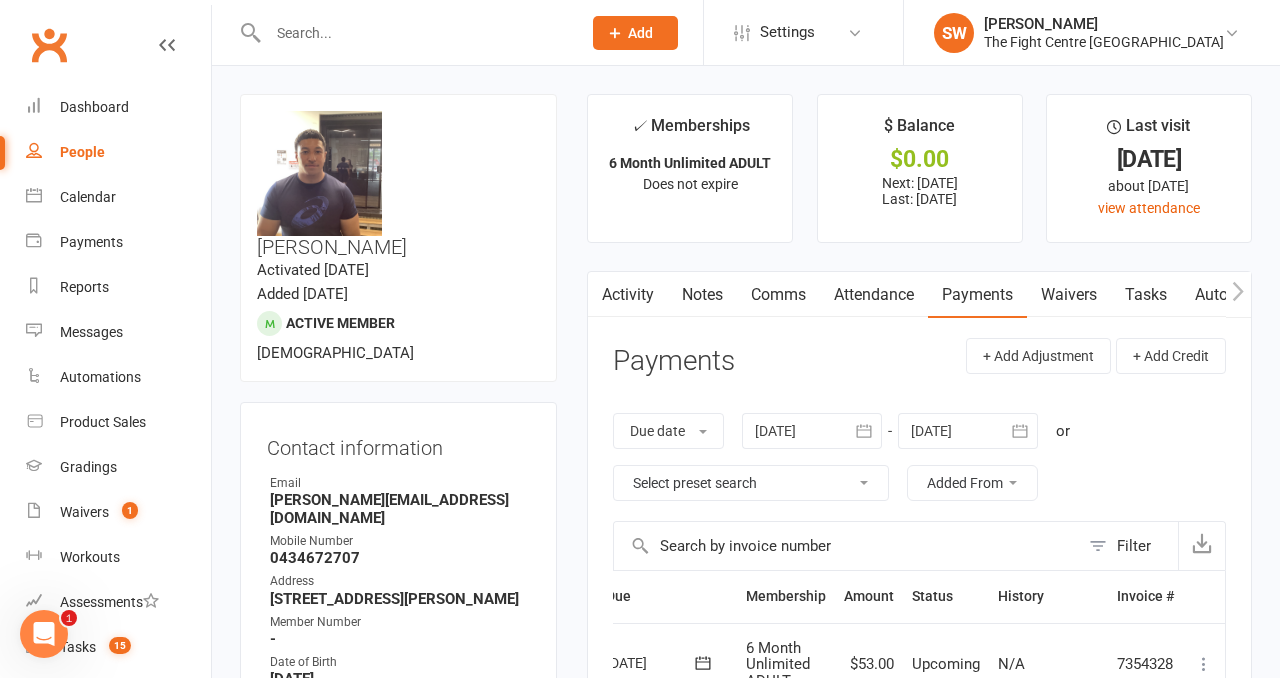 click on "Activity" at bounding box center [628, 295] 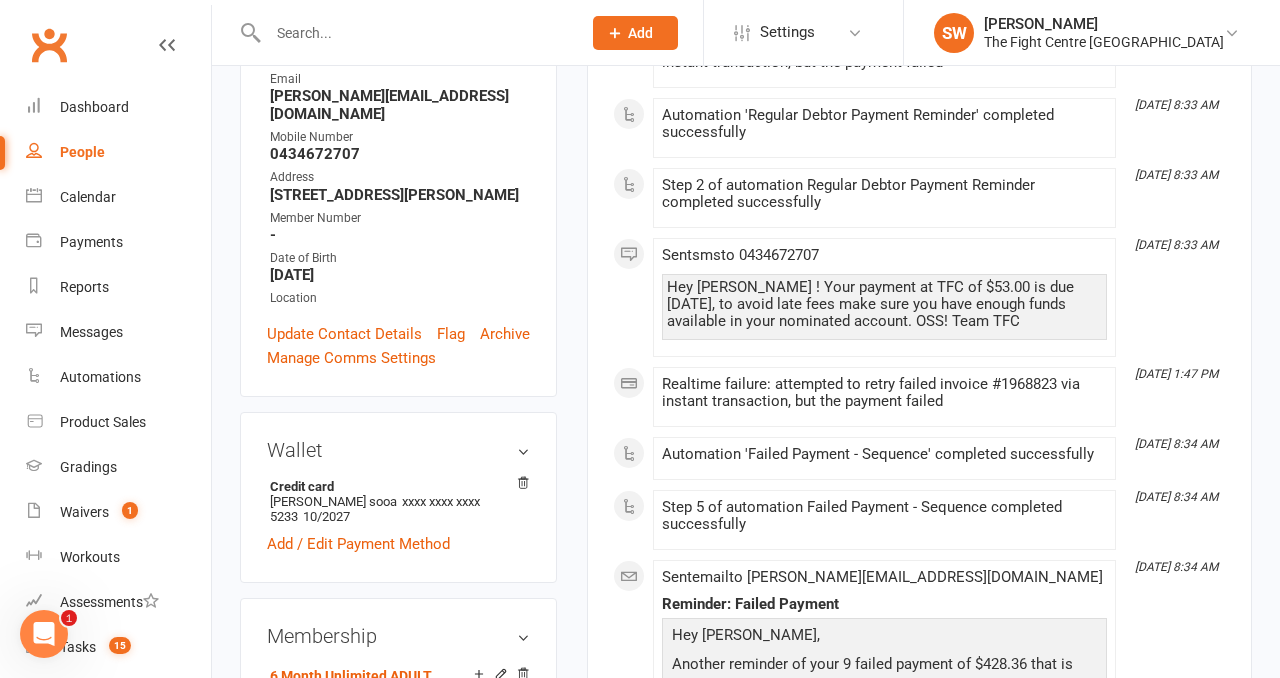 scroll, scrollTop: 0, scrollLeft: 0, axis: both 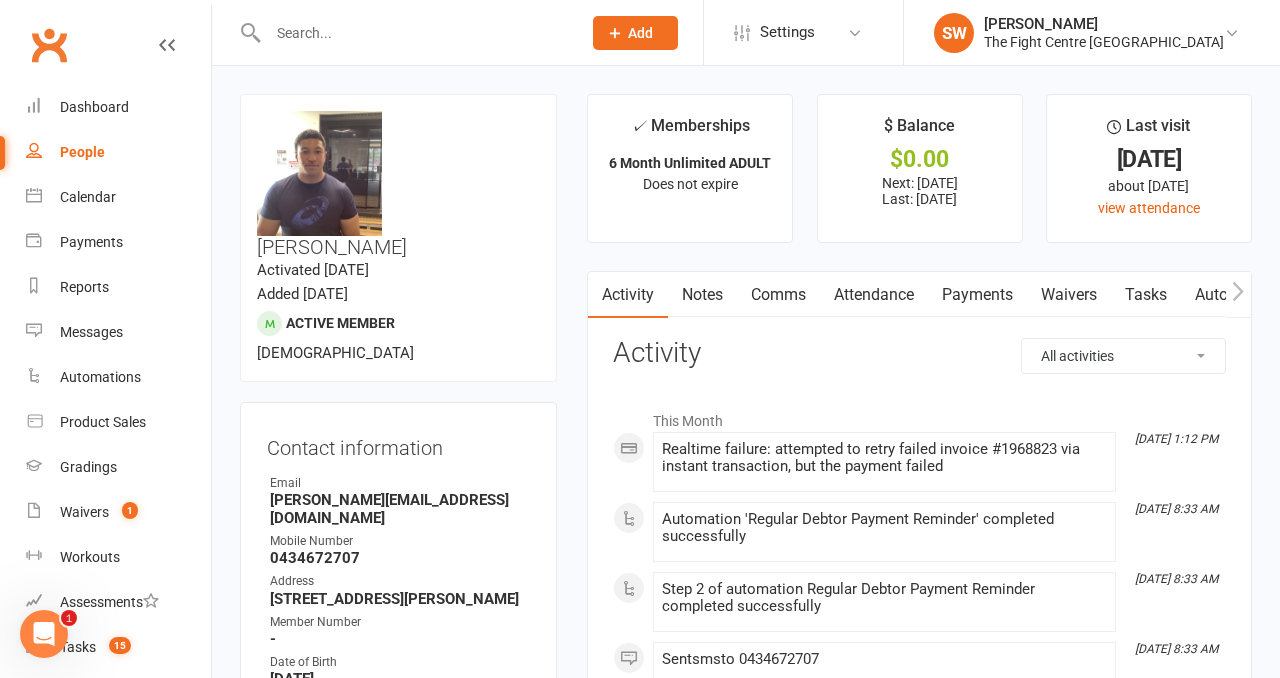 click on "Comms" at bounding box center [778, 295] 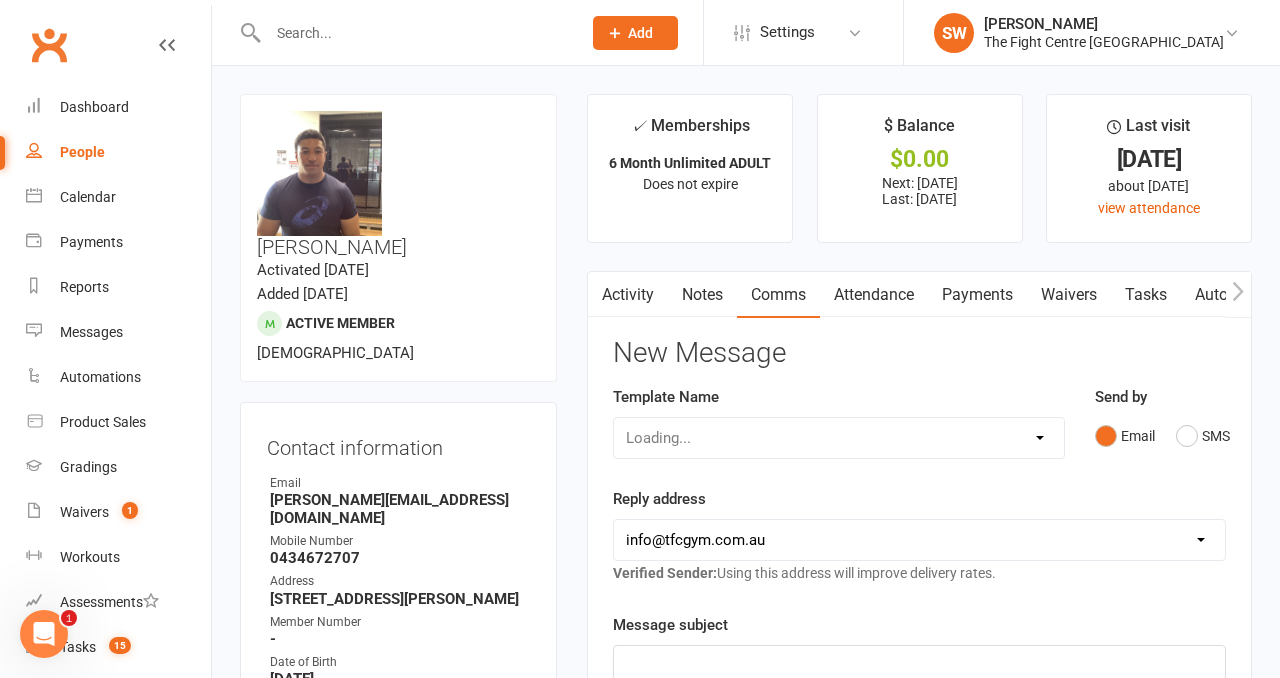 click on "Loading..." at bounding box center (839, 438) 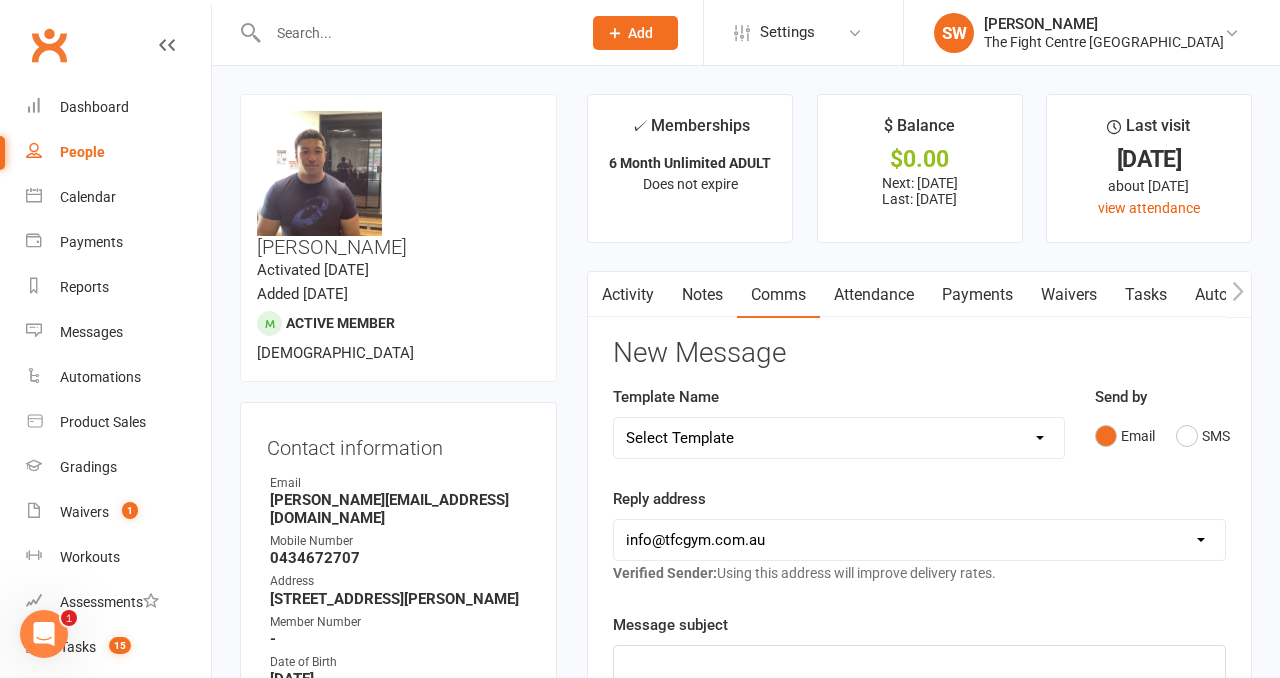 click on "Select Template [SMS] $15 - Missed 1st [SMS] $28 - Missed 1st [SMS] $30 Missed 1st [SMS] $31.50 - Missed 1st [SMS] $32 - Missed 1st [SMS] $35 Missed 1st [SMS] $36 - Missed 1st [SMS] $40 Missed 1st [Push Notification] $40 Missed 1st PUSH [SMS] $45 - Missed 1st [Push Notification] $45 - Missed 1st PUSH [SMS] $50 Missed 1st [Push Notification] $50 Missed 1st PUSH [SMS] $52.50 - Missed 1st [SMS] $60 - Missed 1st [SMS] 72 hour debt collection notice [Email] Absent [SMS] CANCEL/SUSPENSION Request Link [Email] EMAIL (Goal Setting Form) [Email] Failed payment email template day 3  [SMS] Failed payment txt template day 2  [Email] Fair Rounds Expiry Email [Email] Fighters Class Invite [Push Notification] Fighters Watch List [Email] Fighters Watch List - Add to list email [SMS] First 7 days retention [SMS] Getting started at TFC link [Email] Kids Muay Thai Grading [Email] LEVEL 3 - Fight Team Pathway [Email] Meakin Rd Official Announcement 1 [Email] Member Assist - Cancellation [Email] Members Assist - Suspension" at bounding box center [839, 438] 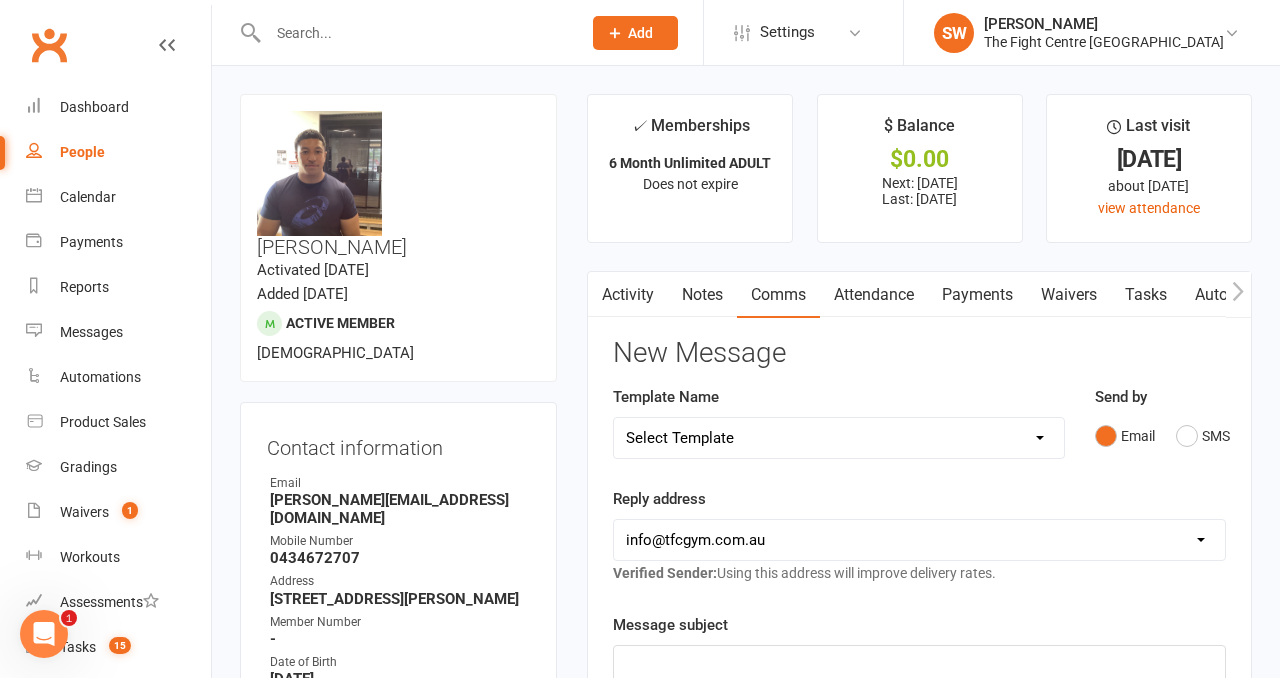 select on "43" 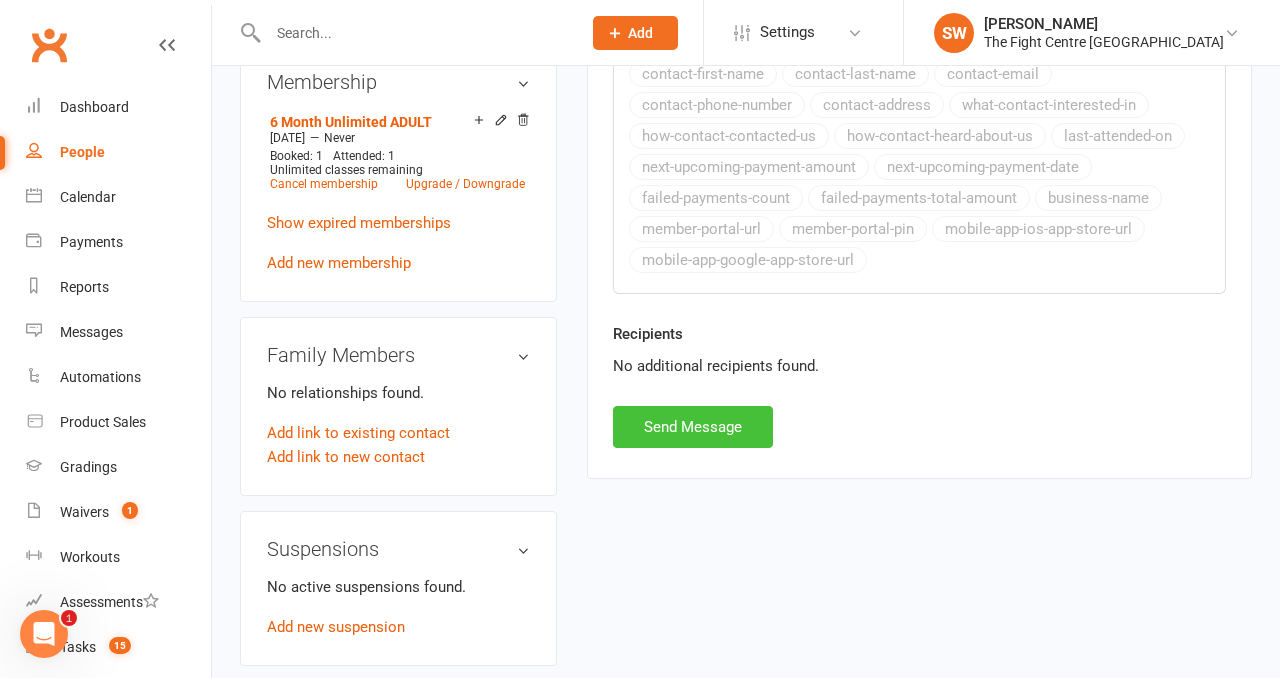 click on "Send Message" at bounding box center [693, 427] 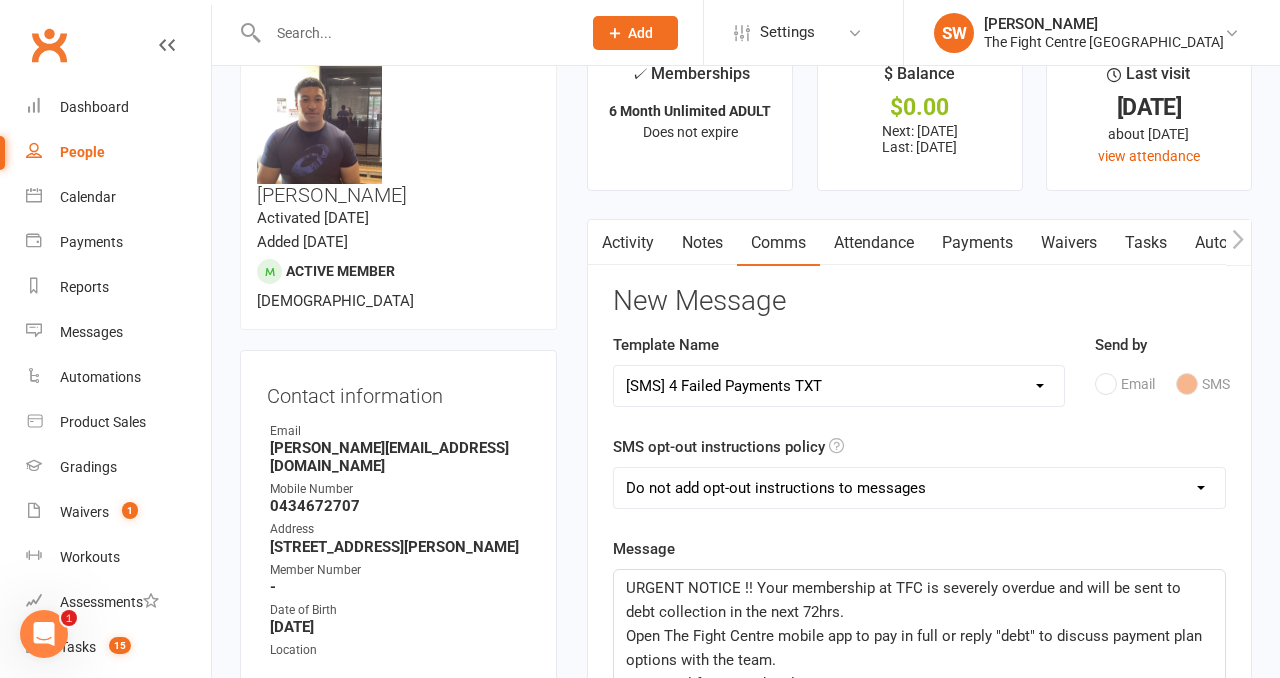 scroll, scrollTop: 0, scrollLeft: 0, axis: both 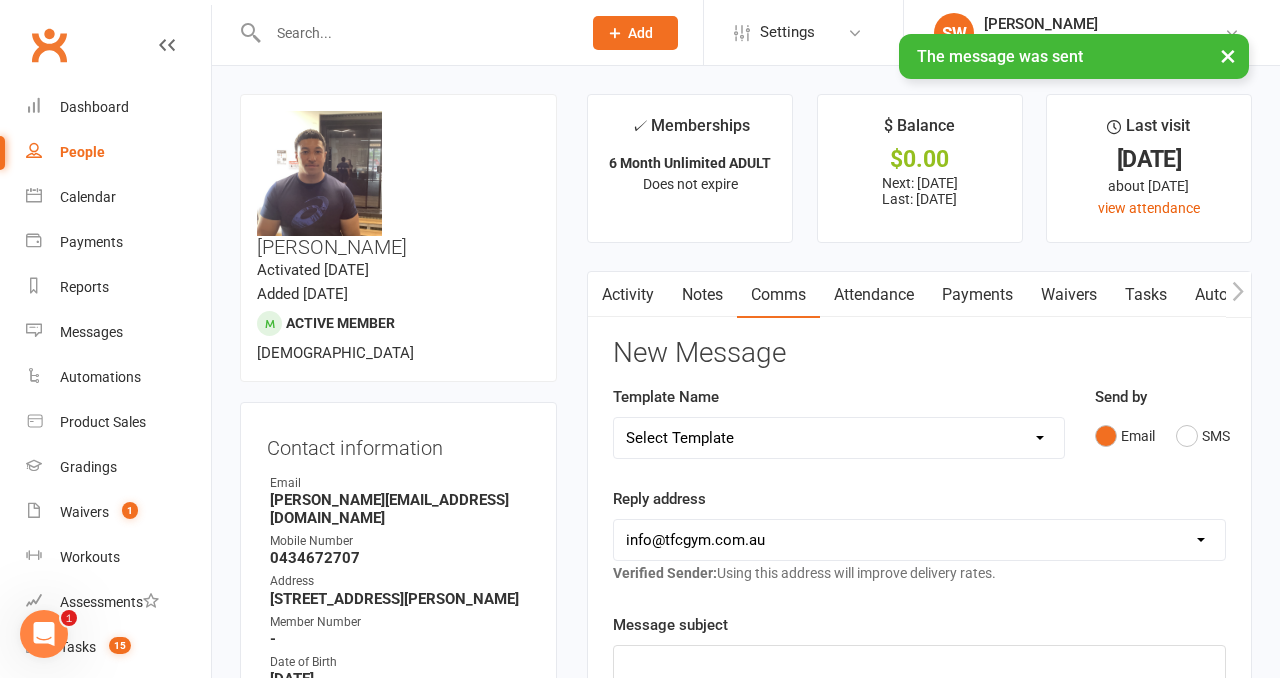 click on "Select Template [SMS] $15 - Missed 1st [SMS] $28 - Missed 1st [SMS] $30 Missed 1st [SMS] $31.50 - Missed 1st [SMS] $32 - Missed 1st [SMS] $35 Missed 1st [SMS] $36 - Missed 1st [SMS] $40 Missed 1st [Push Notification] $40 Missed 1st PUSH [SMS] $45 - Missed 1st [Push Notification] $45 - Missed 1st PUSH [SMS] $50 Missed 1st [Push Notification] $50 Missed 1st PUSH [SMS] $52.50 - Missed 1st [SMS] $60 - Missed 1st [SMS] 72 hour debt collection notice [Email] Absent [SMS] CANCEL/SUSPENSION Request Link [Email] EMAIL (Goal Setting Form) [Email] Failed payment email template day 3  [SMS] Failed payment txt template day 2  [Email] Fair Rounds Expiry Email [Email] Fighters Class Invite [Push Notification] Fighters Watch List [Email] Fighters Watch List - Add to list email [SMS] First 7 days retention [SMS] Getting started at TFC link [Email] Kids Muay Thai Grading [Email] LEVEL 3 - Fight Team Pathway [Email] Meakin Rd Official Announcement 1 [Email] Member Assist - Cancellation [Email] Members Assist - Suspension" at bounding box center (839, 438) 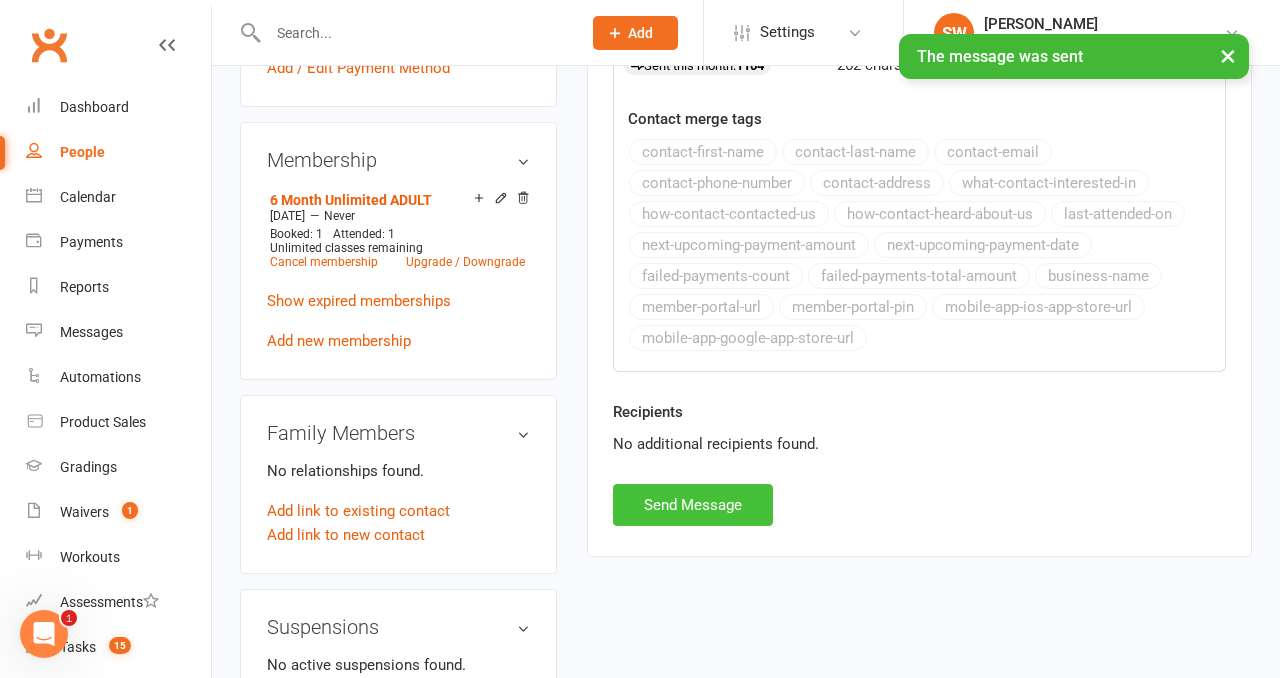 click on "Send Message" at bounding box center (693, 505) 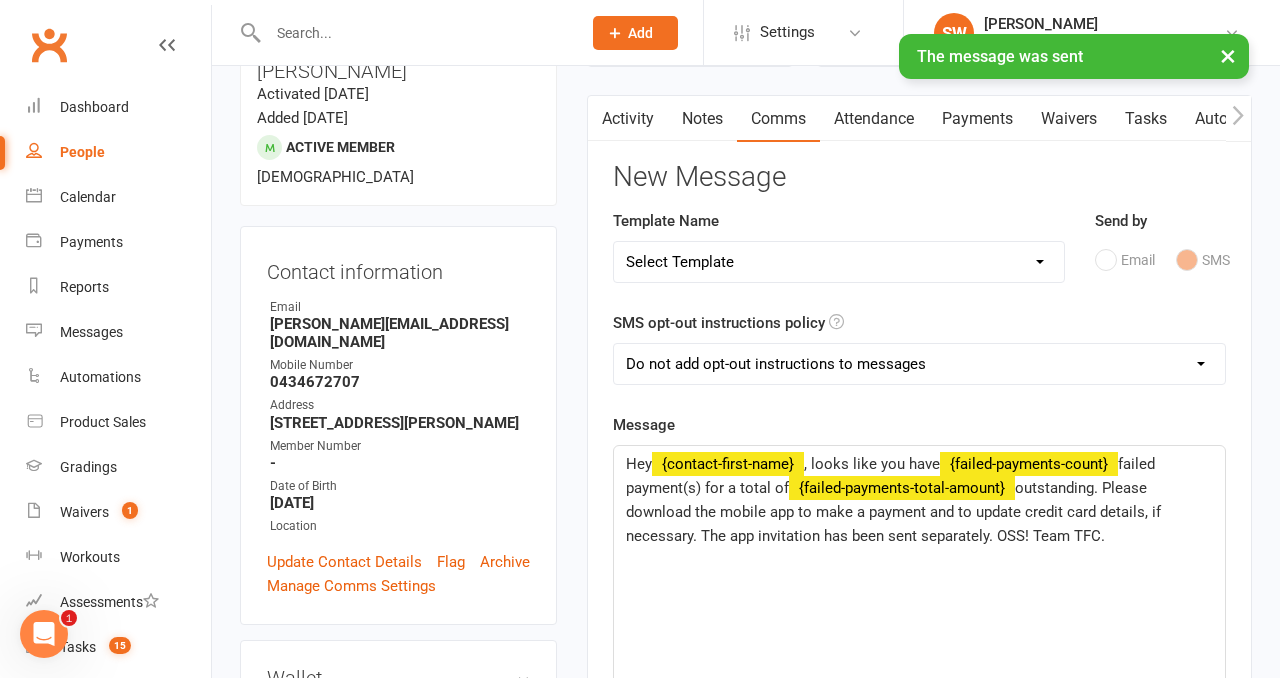 scroll, scrollTop: 0, scrollLeft: 0, axis: both 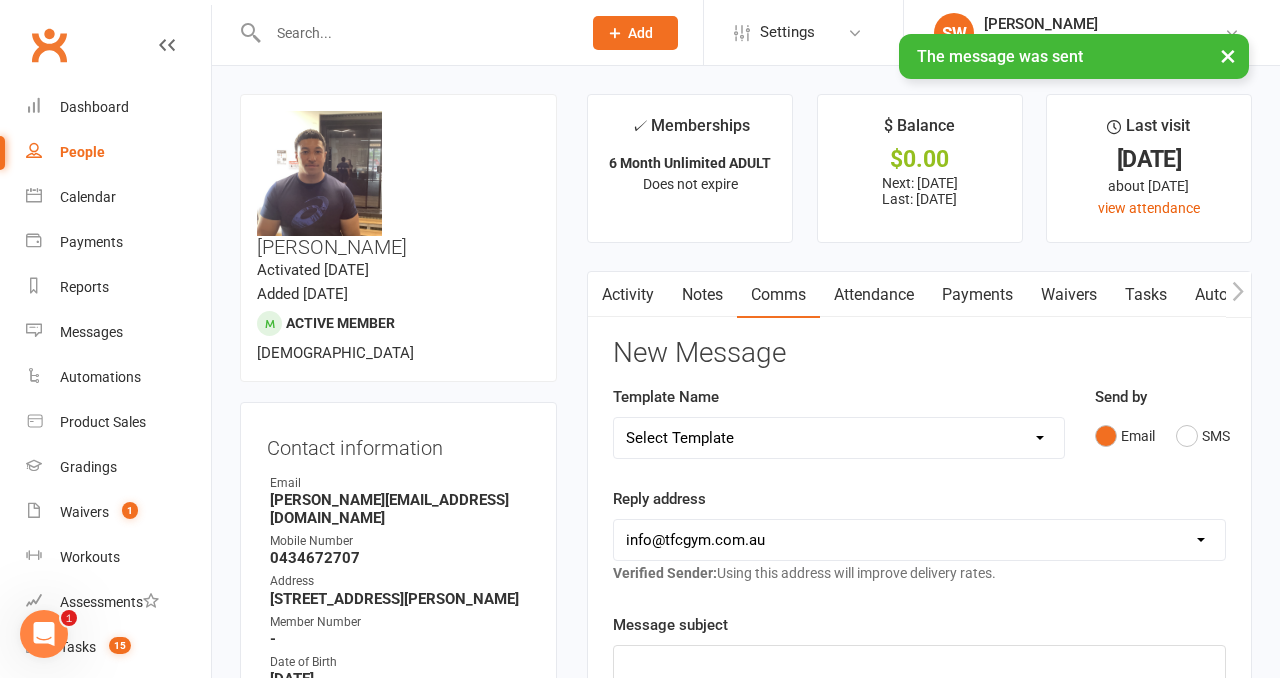 click on "Select Template [SMS] $15 - Missed 1st [SMS] $28 - Missed 1st [SMS] $30 Missed 1st [SMS] $31.50 - Missed 1st [SMS] $32 - Missed 1st [SMS] $35 Missed 1st [SMS] $36 - Missed 1st [SMS] $40 Missed 1st [Push Notification] $40 Missed 1st PUSH [SMS] $45 - Missed 1st [Push Notification] $45 - Missed 1st PUSH [SMS] $50 Missed 1st [Push Notification] $50 Missed 1st PUSH [SMS] $52.50 - Missed 1st [SMS] $60 - Missed 1st [SMS] 72 hour debt collection notice [Email] Absent [SMS] CANCEL/SUSPENSION Request Link [Email] EMAIL (Goal Setting Form) [Email] Failed payment email template day 3  [SMS] Failed payment txt template day 2  [Email] Fair Rounds Expiry Email [Email] Fighters Class Invite [Push Notification] Fighters Watch List [Email] Fighters Watch List - Add to list email [SMS] First 7 days retention [SMS] Getting started at TFC link [Email] Kids Muay Thai Grading [Email] LEVEL 3 - Fight Team Pathway [Email] Meakin Rd Official Announcement 1 [Email] Member Assist - Cancellation [Email] Members Assist - Suspension" at bounding box center [839, 438] 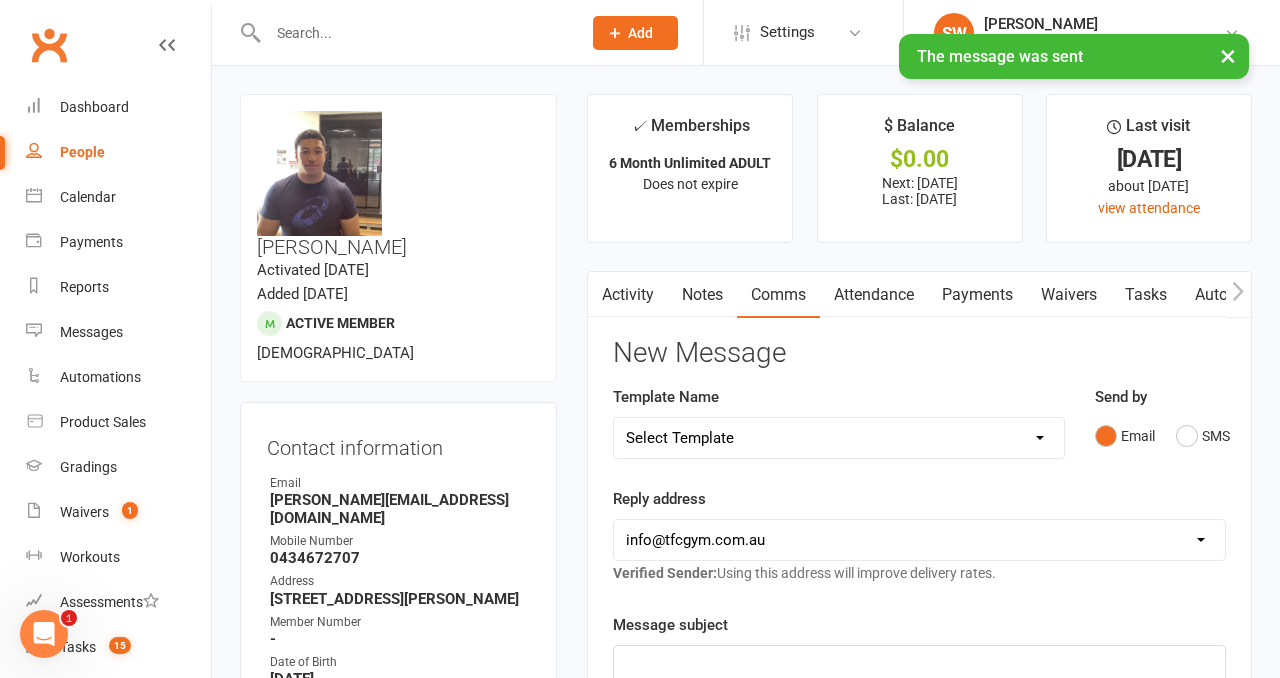 select on "42" 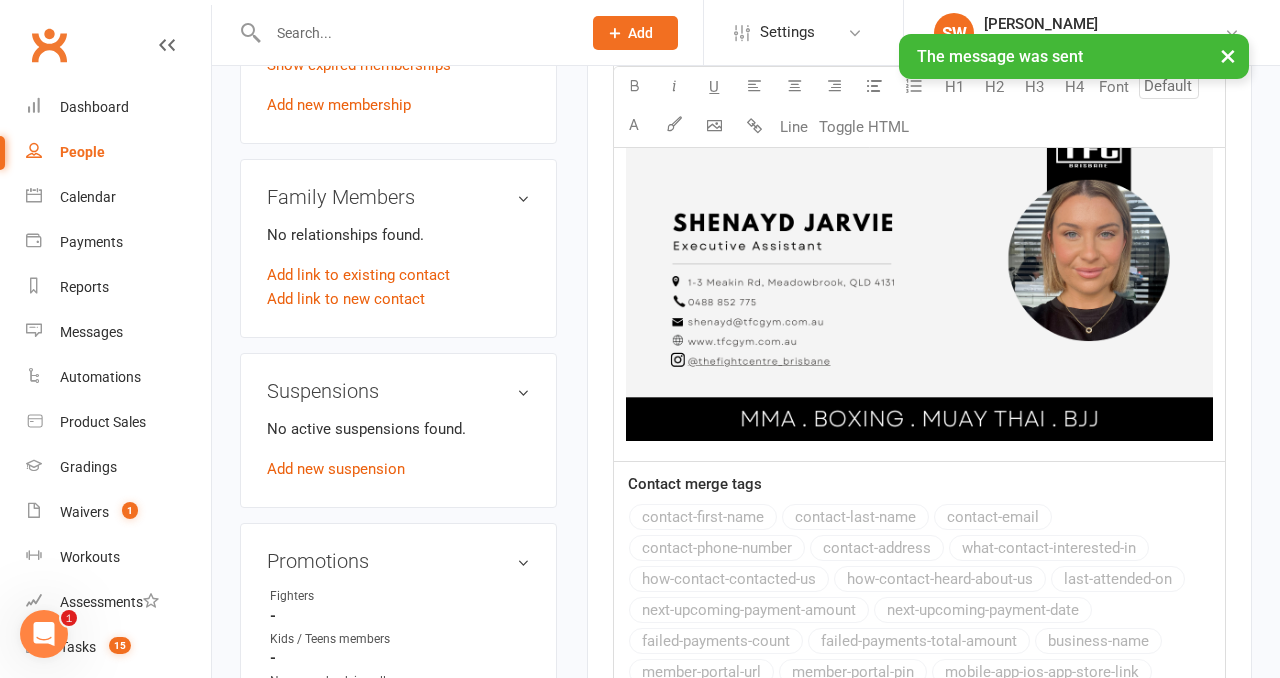 scroll, scrollTop: 1317, scrollLeft: 0, axis: vertical 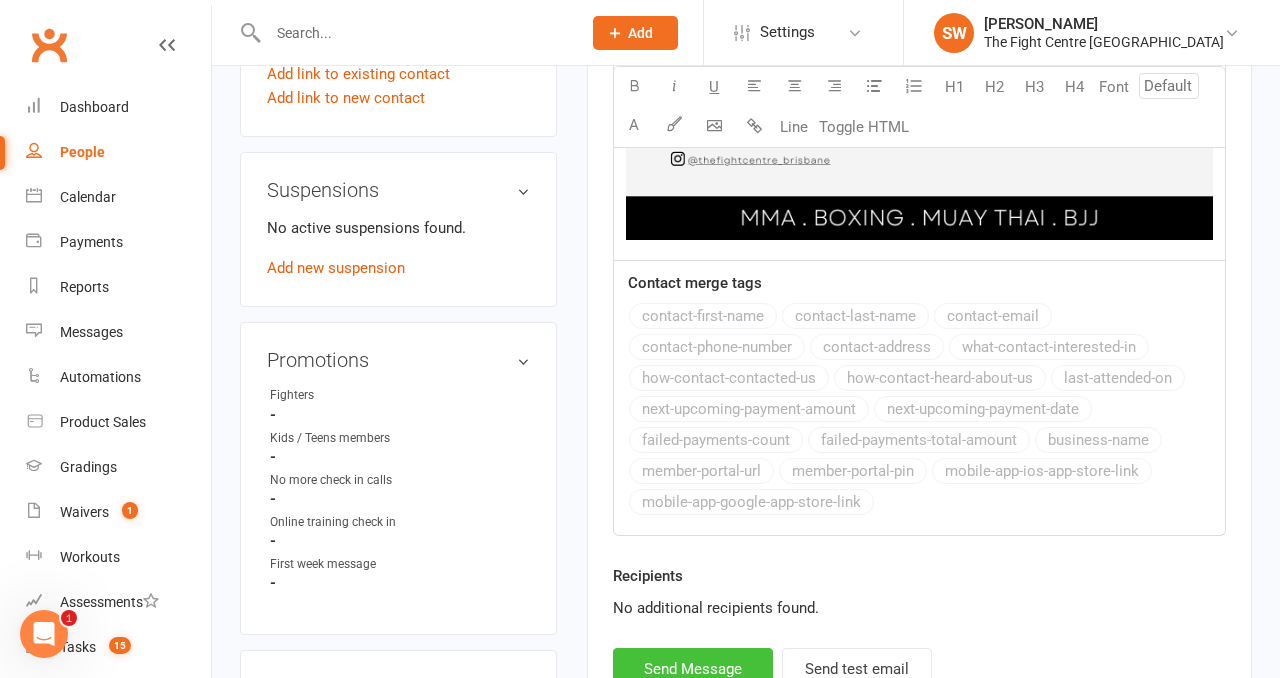 click on "Send Message" at bounding box center [693, 669] 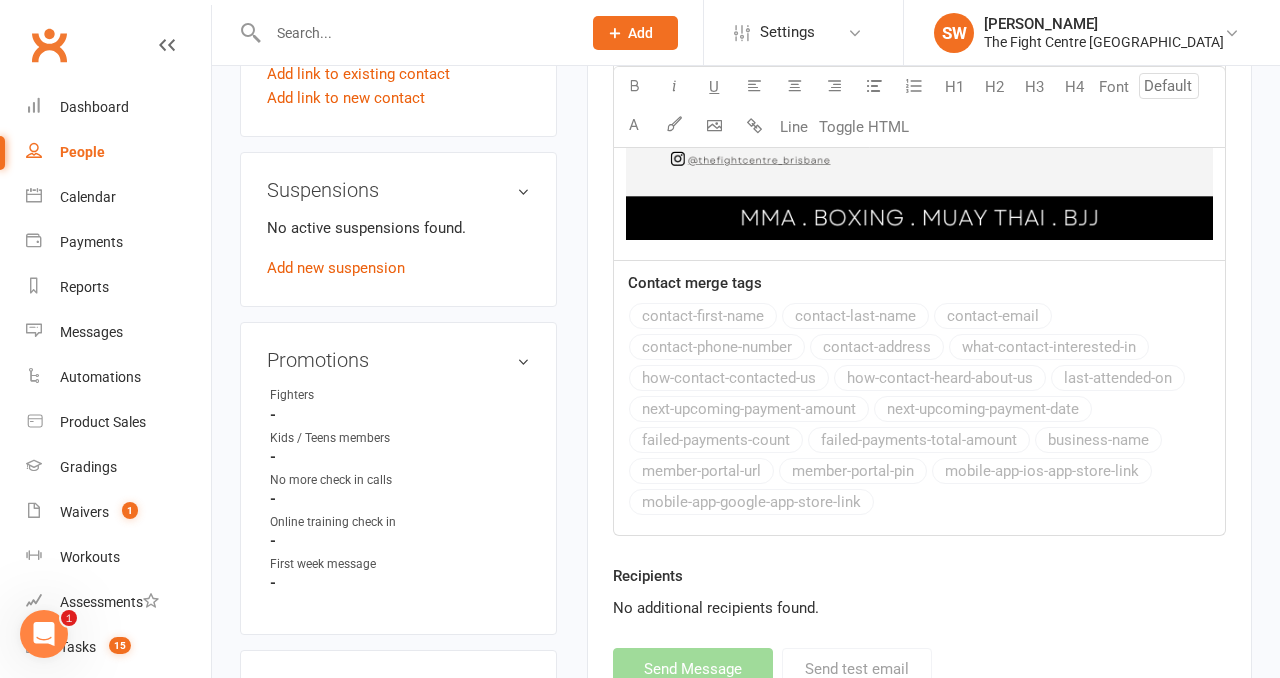 select 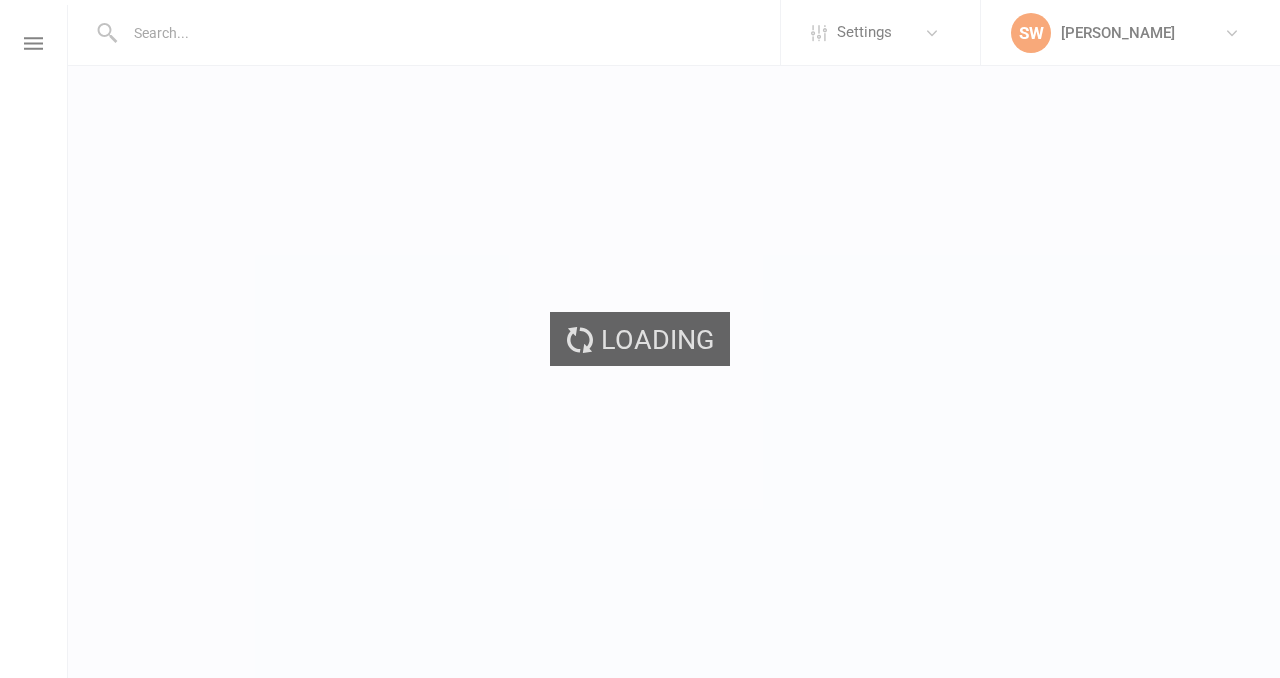 scroll, scrollTop: 0, scrollLeft: 0, axis: both 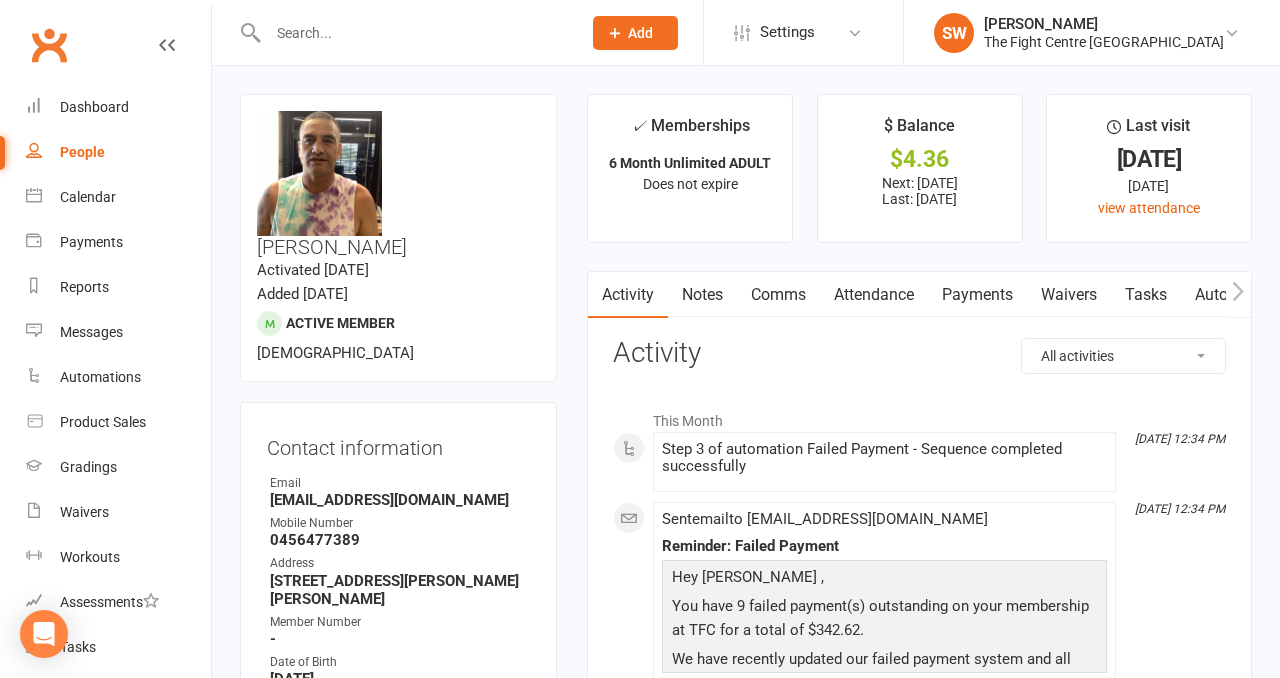 click on "Payments" at bounding box center (977, 295) 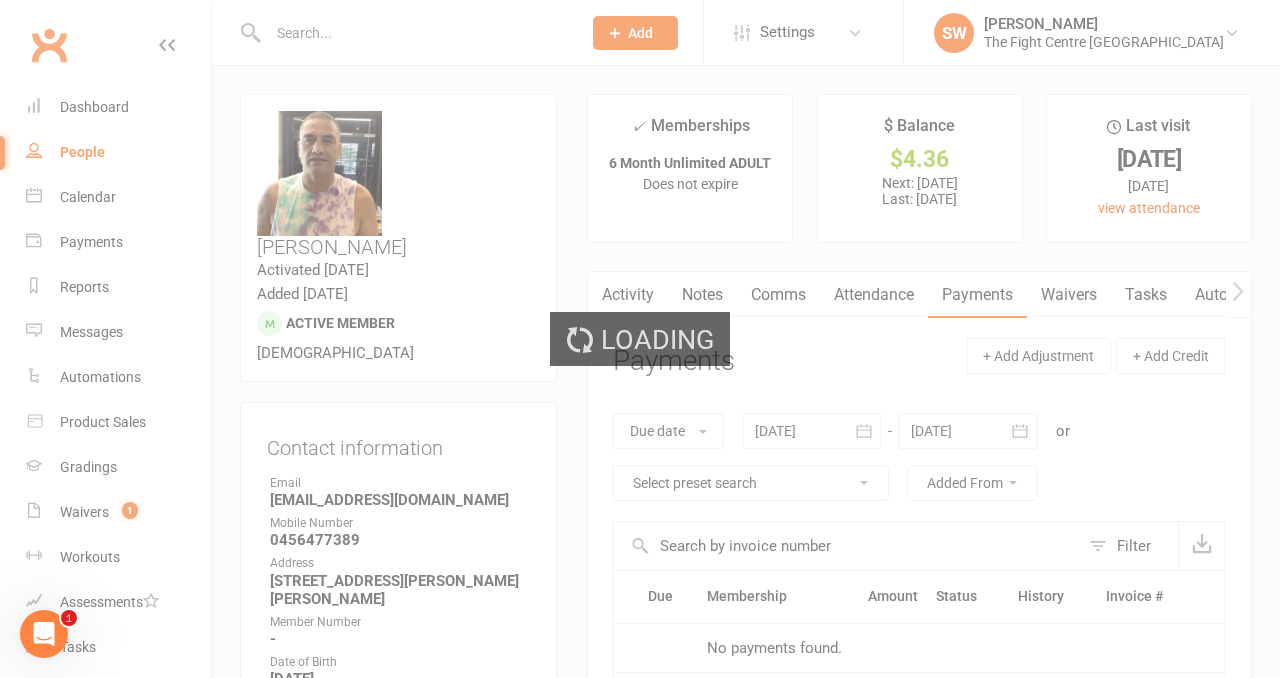 scroll, scrollTop: 0, scrollLeft: 0, axis: both 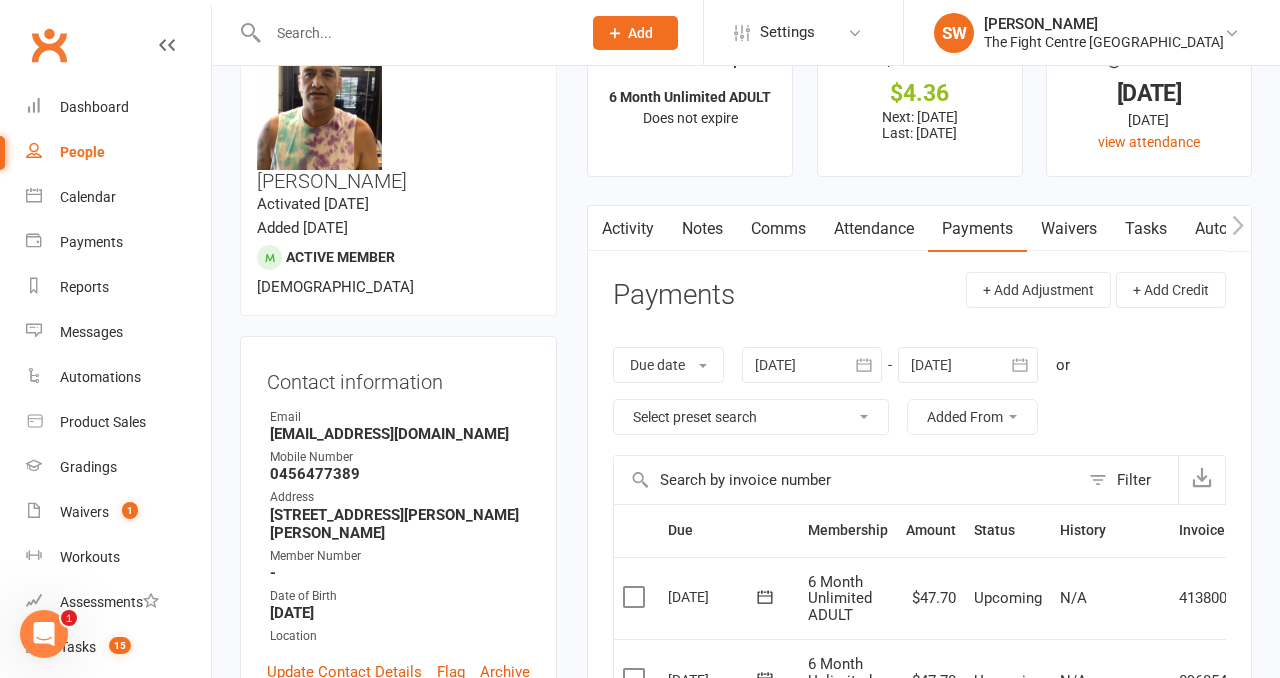 click at bounding box center [812, 365] 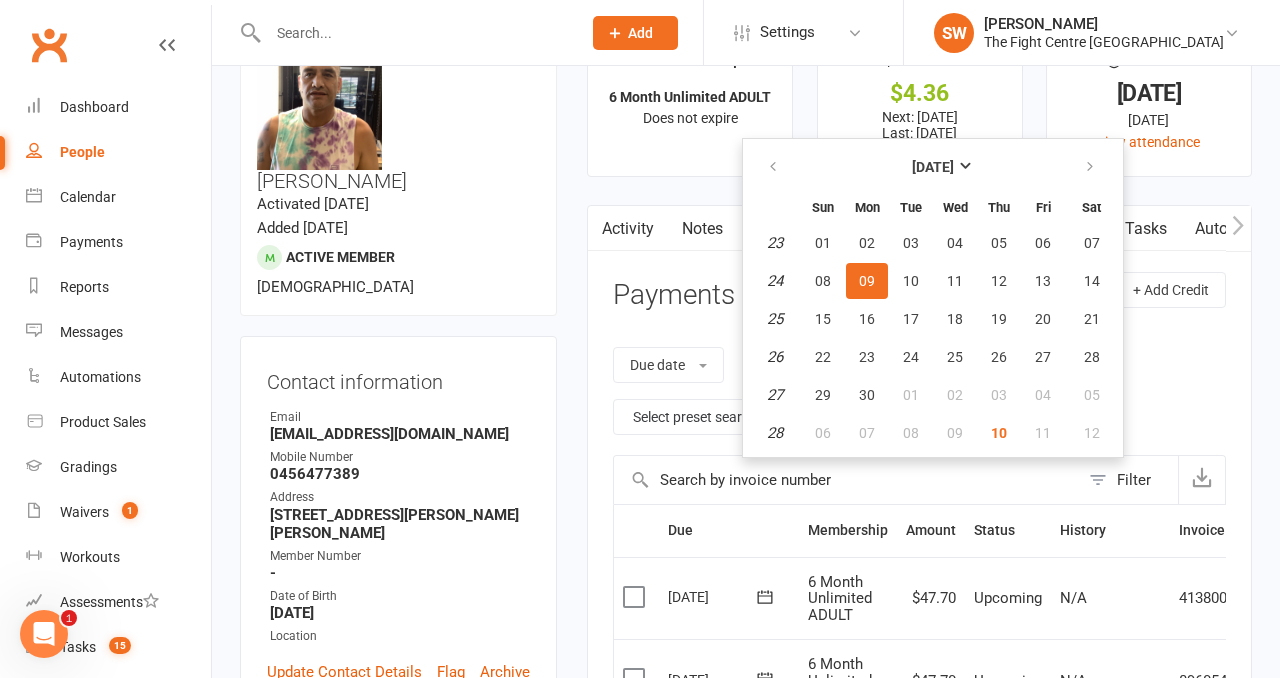 click at bounding box center [774, 167] 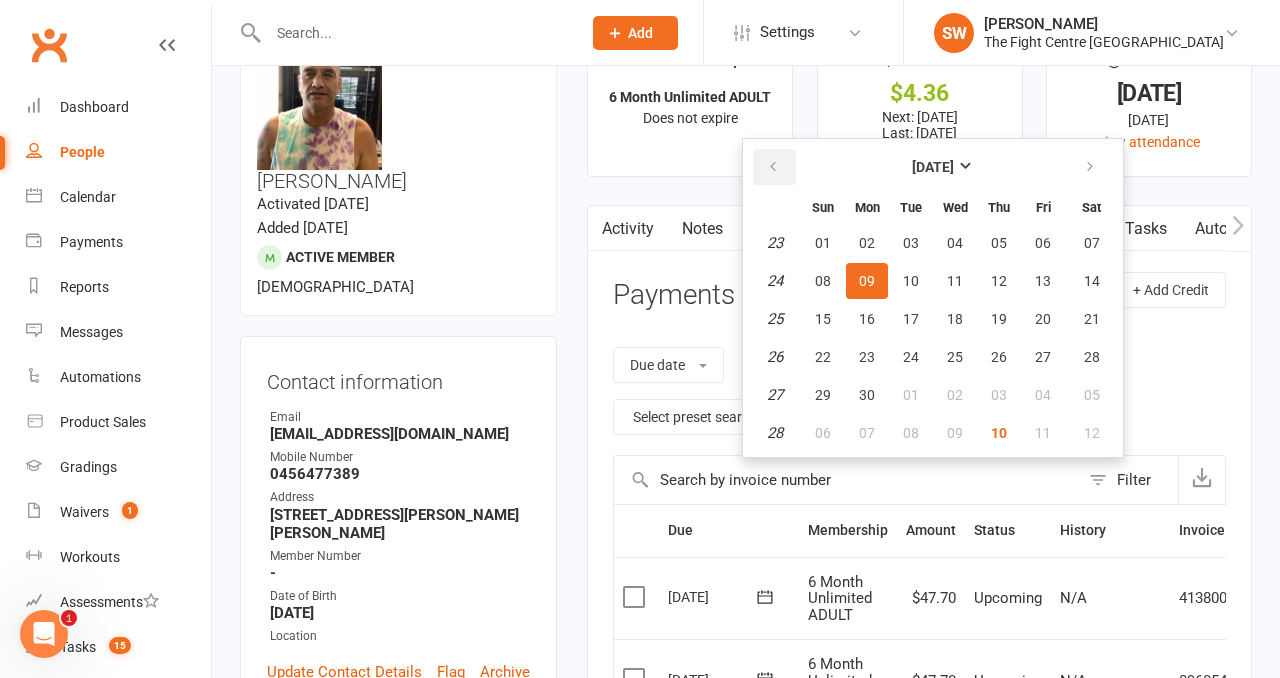 click at bounding box center [773, 167] 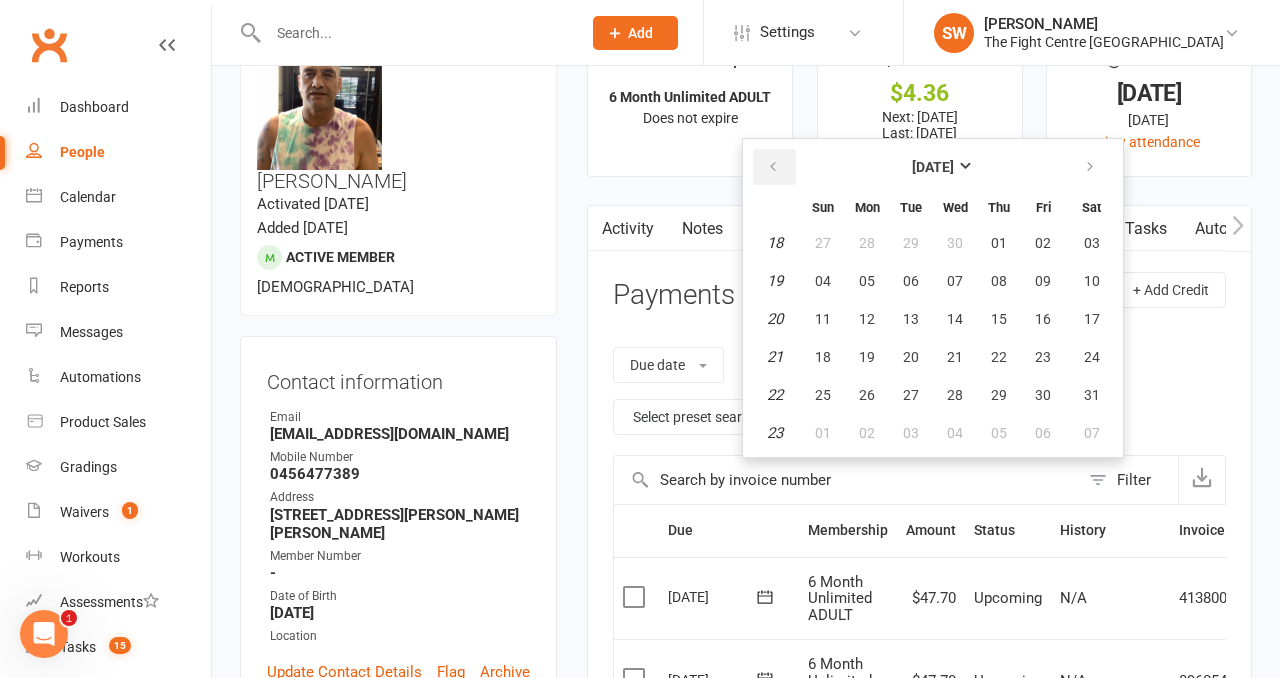 click at bounding box center [773, 167] 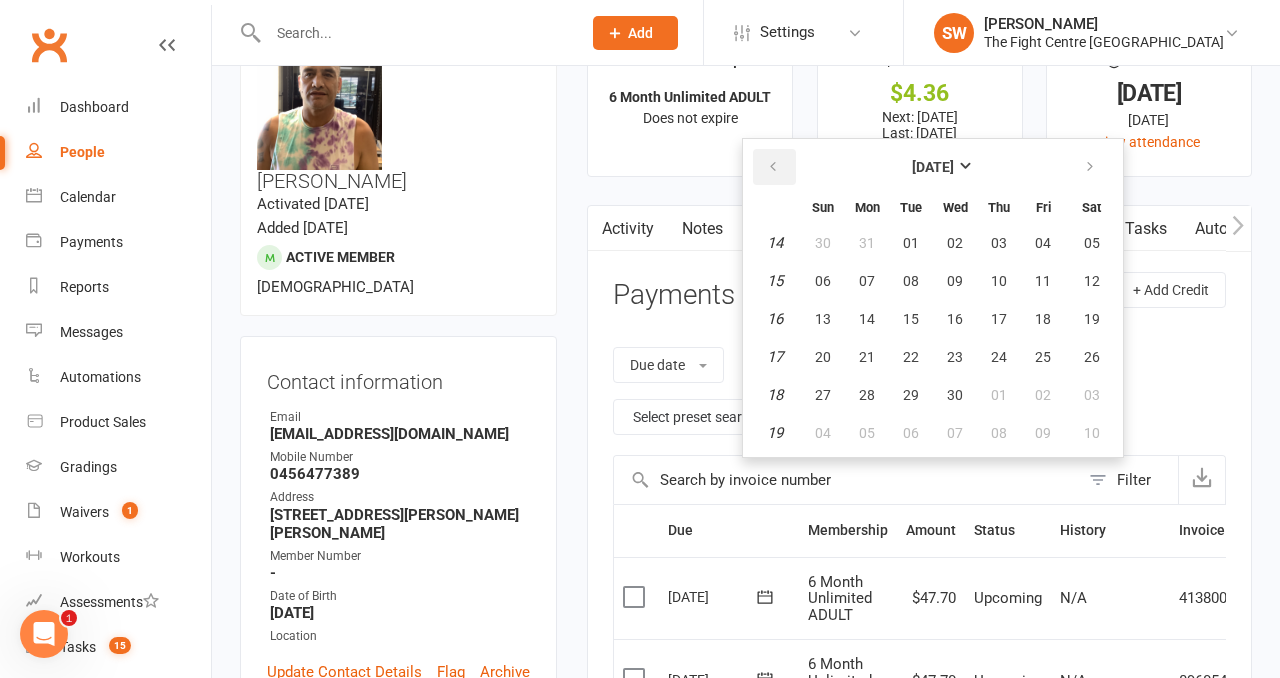 click at bounding box center [773, 167] 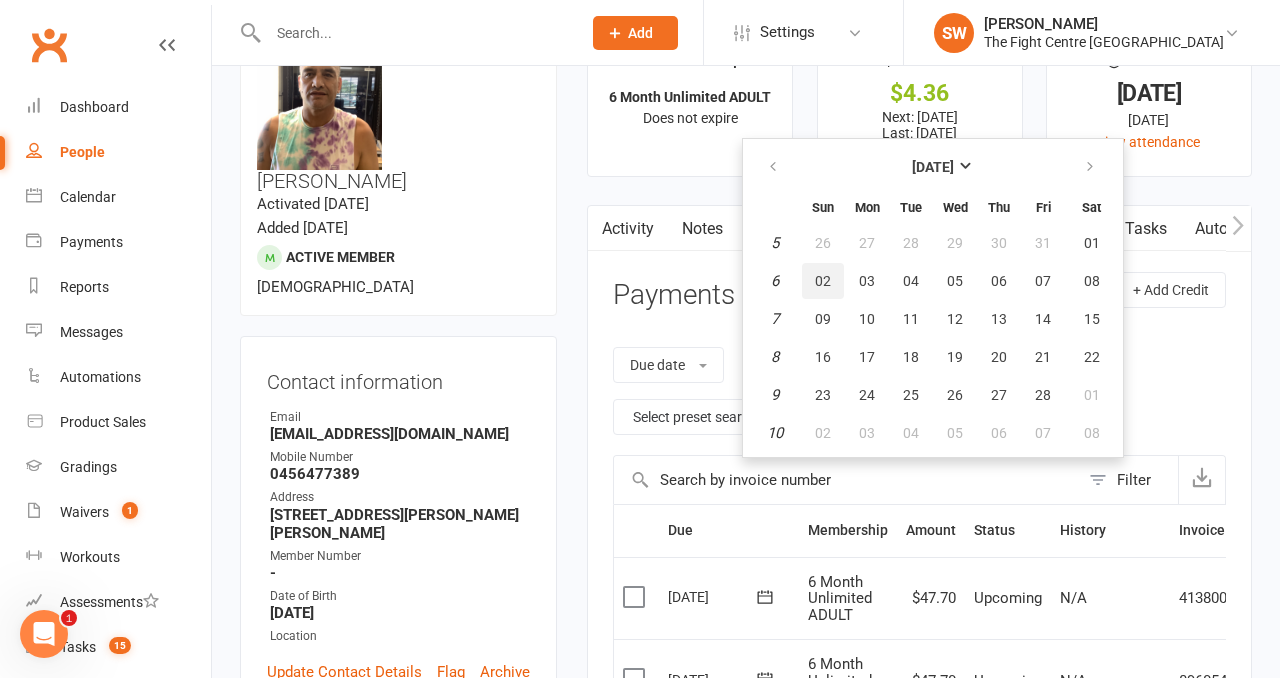 click on "02" at bounding box center (823, 281) 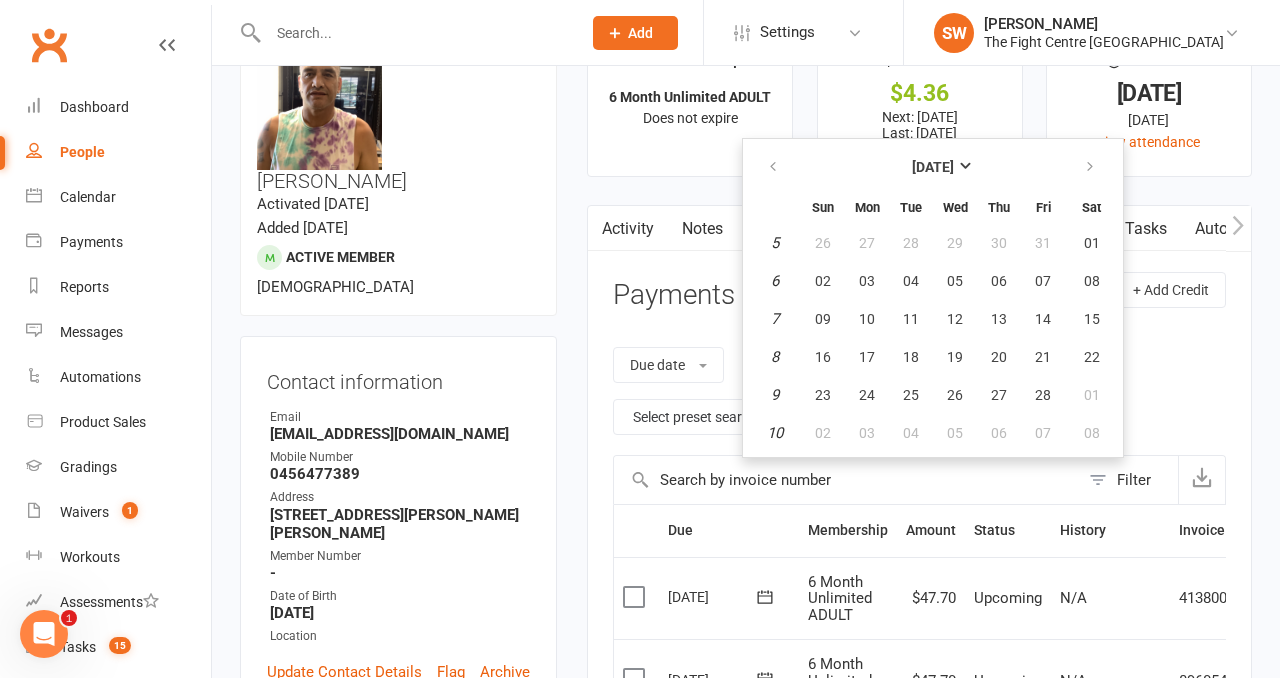 type on "02 Feb 2025" 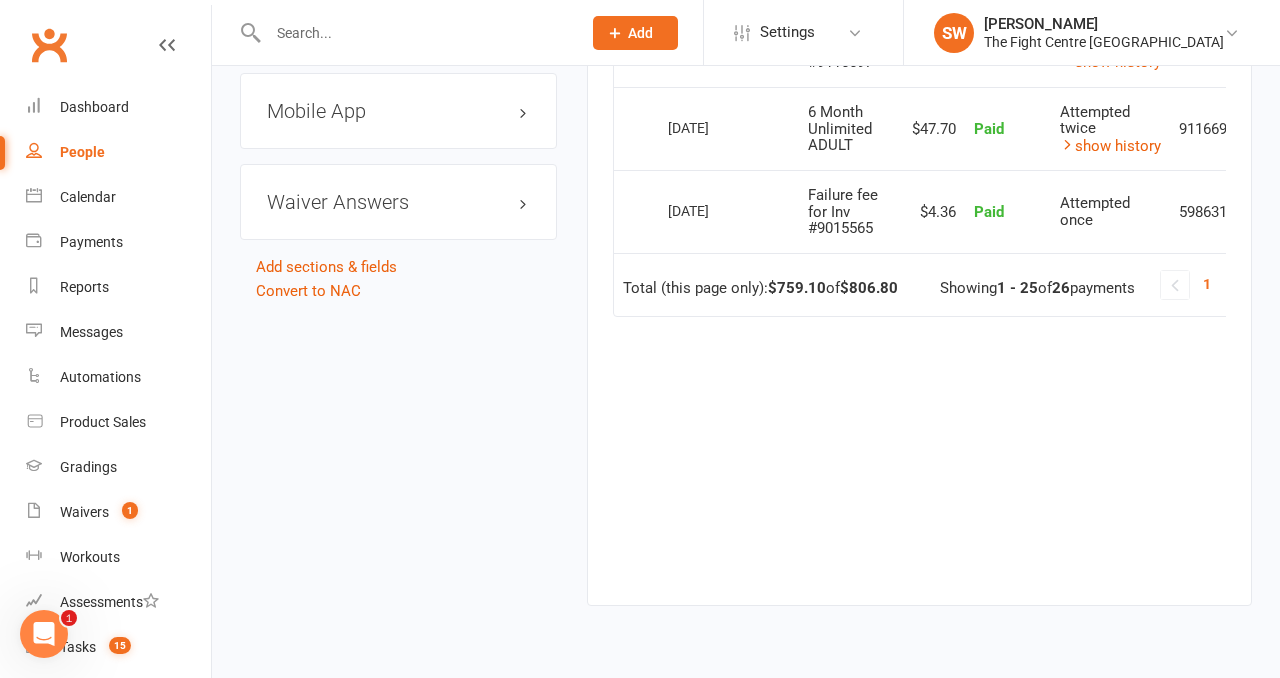 scroll, scrollTop: 2576, scrollLeft: 0, axis: vertical 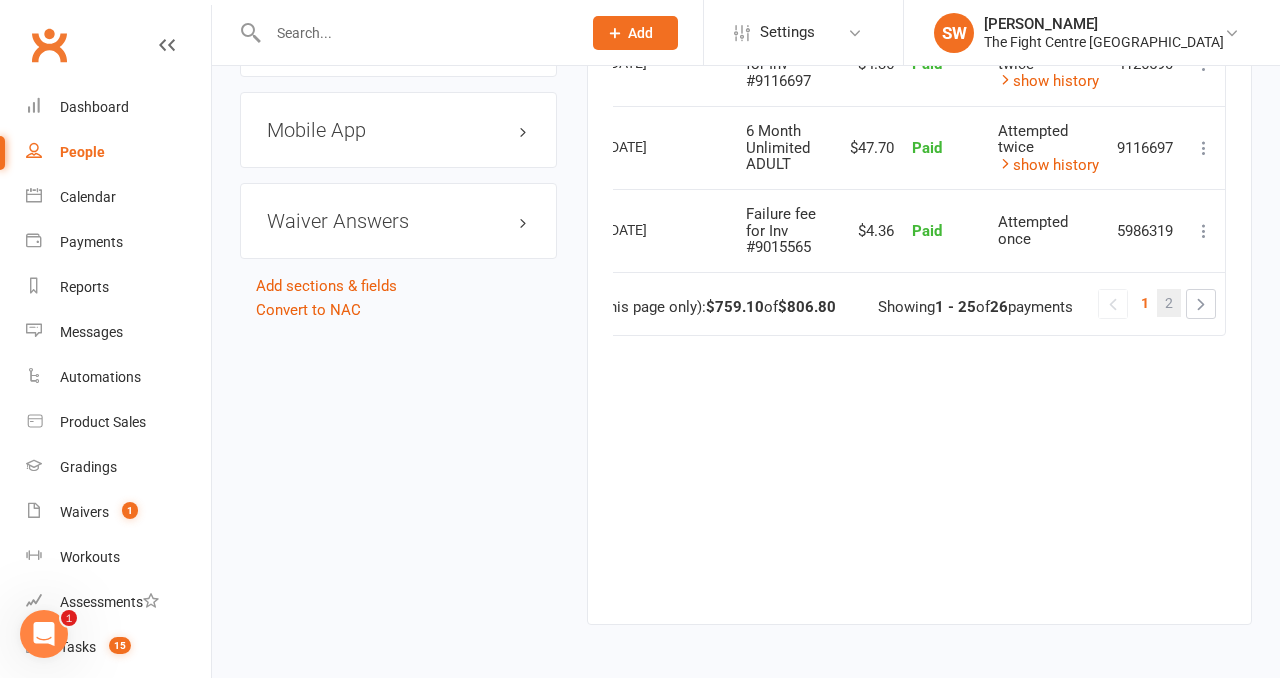 click on "2" at bounding box center [1169, 303] 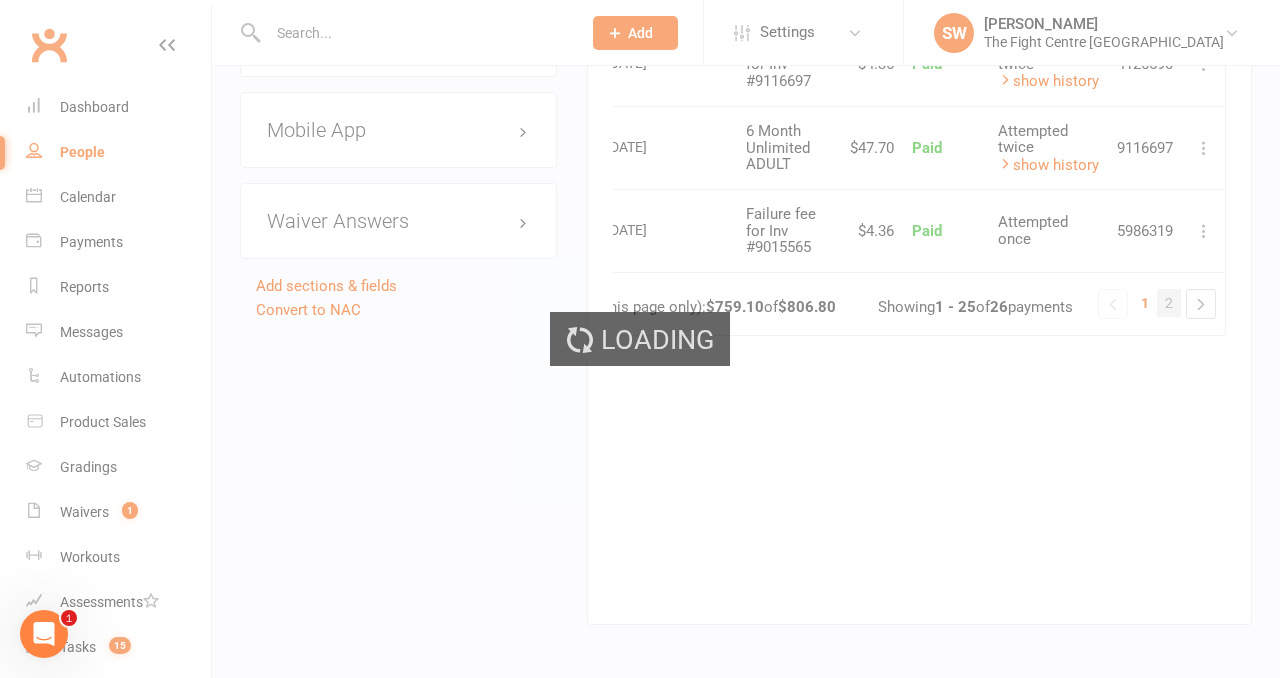 scroll, scrollTop: 0, scrollLeft: 0, axis: both 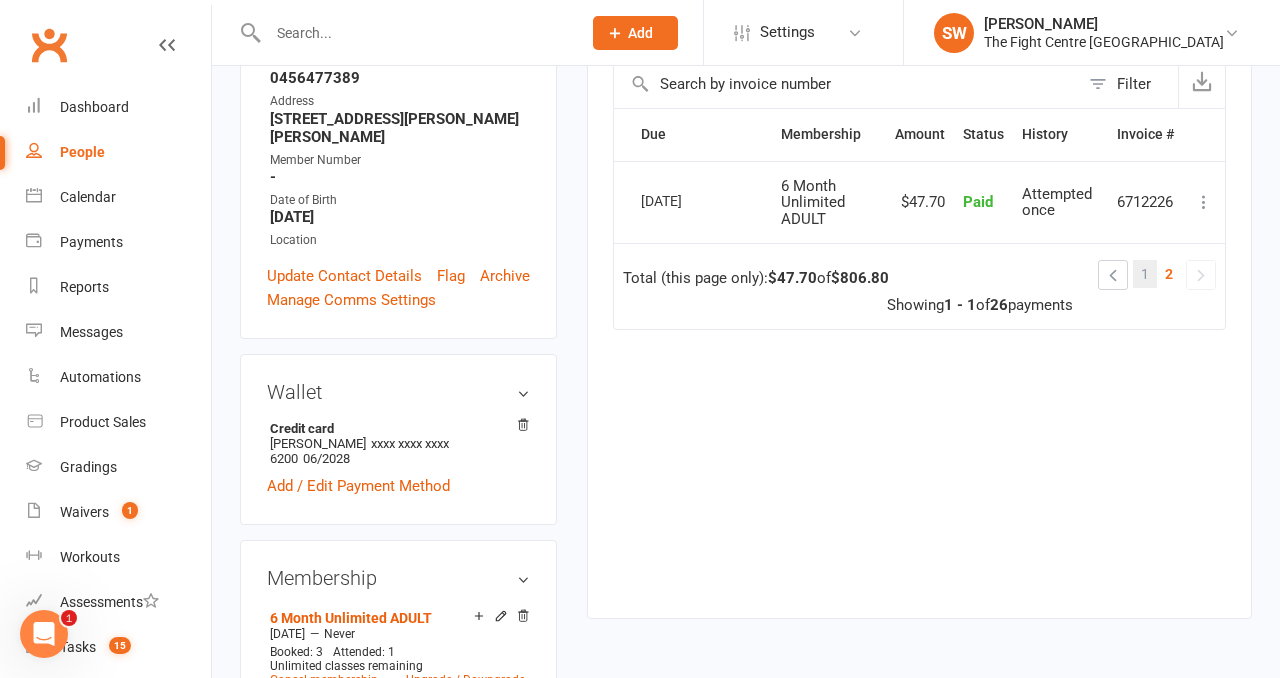 click on "1" at bounding box center (1145, 274) 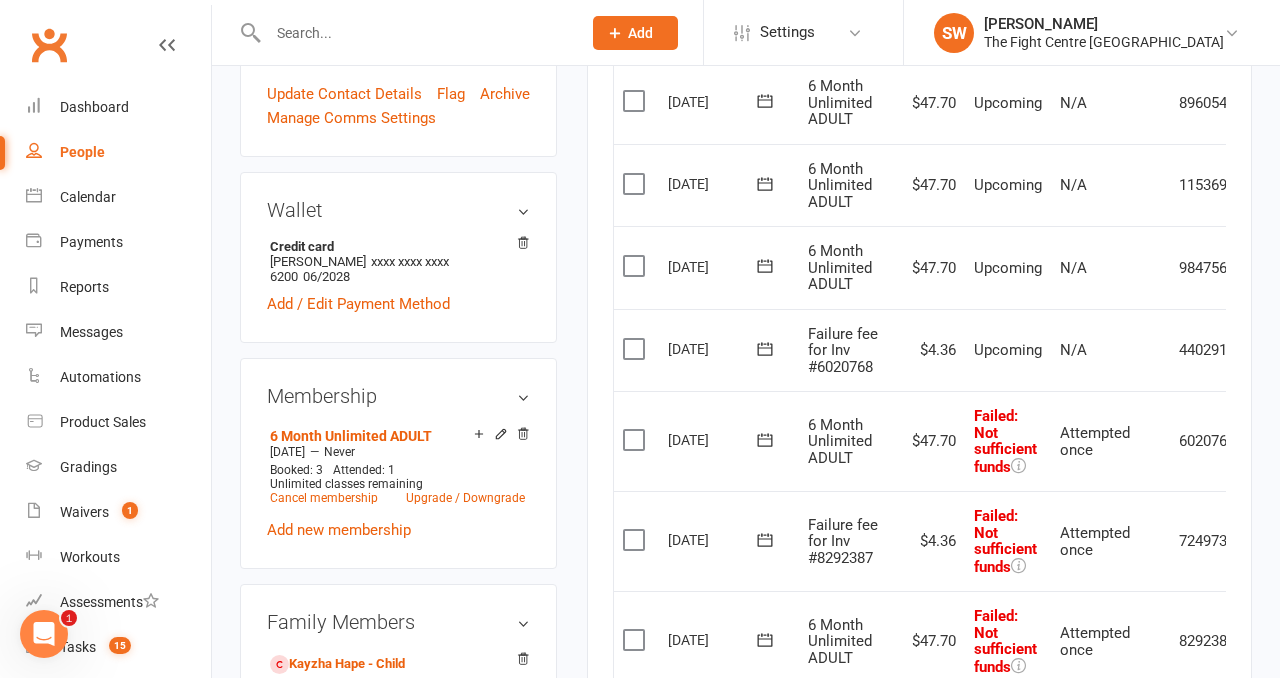 scroll, scrollTop: 685, scrollLeft: 0, axis: vertical 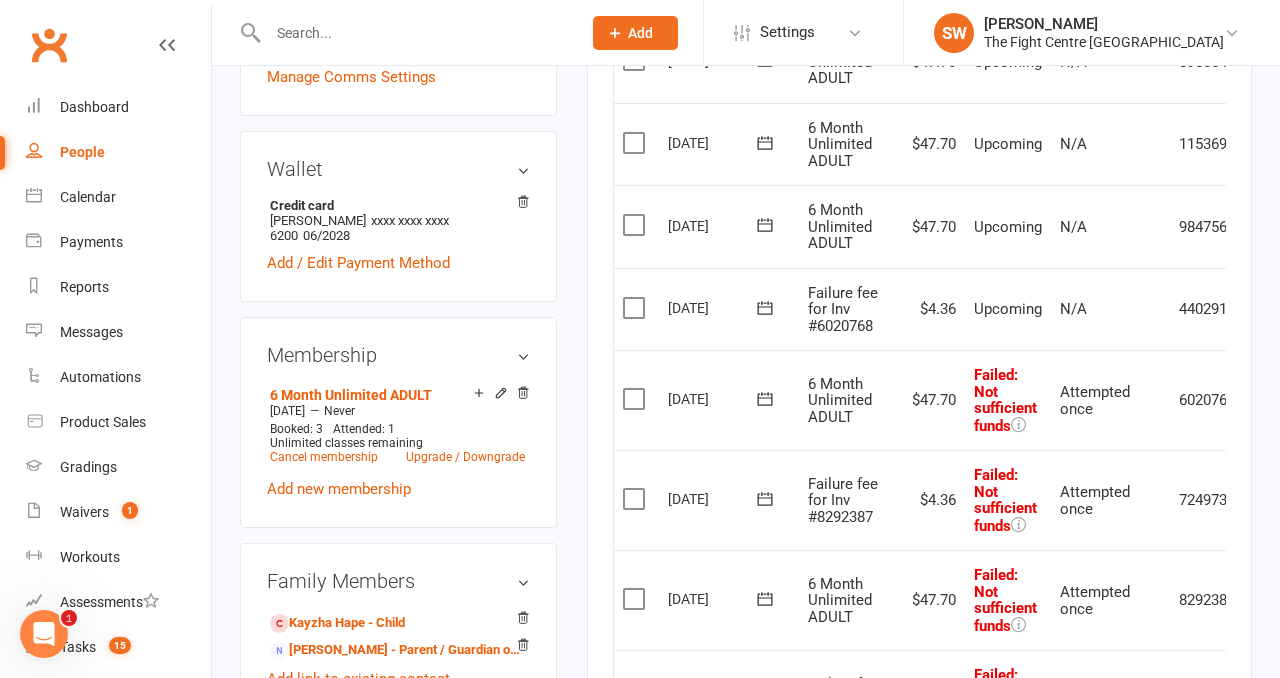 click on "✓ Memberships 6 Month Unlimited ADULT Does not expire $ Balance $4.36 Next: 11 Jul 2025 Last: 10 Jul 2025 Last visit 22 Apr 2025 3 months ago view attendance
Activity Notes Comms Attendance Payments Waivers Tasks Automations Workouts Gradings / Promotions Mobile App Credit balance
Payments + Add Adjustment + Add Credit Due date  Due date Date paid Date failed Date settled 02 Feb 2025
February 2025
Sun Mon Tue Wed Thu Fri Sat
5
26
27
28
29
30
31
01
6
02
03
04
05
06
07
08
7
09
10
11
12
13
14
15 8" at bounding box center (919, 972) 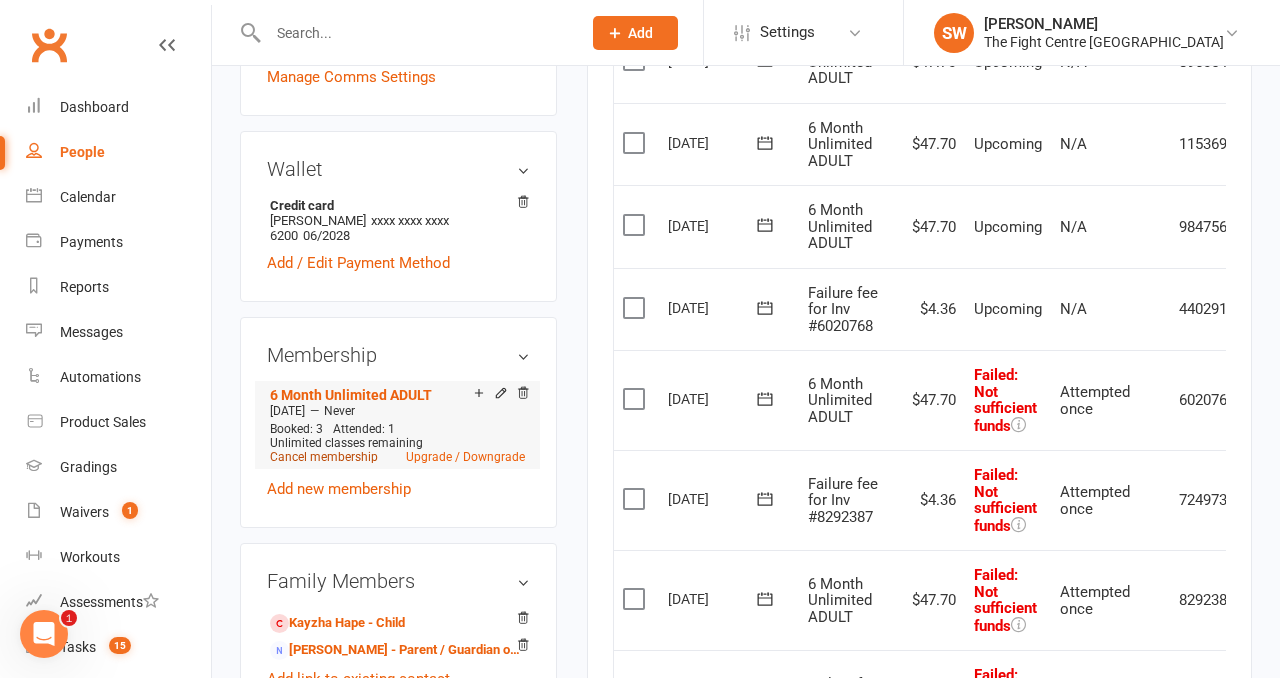 click on "Cancel membership" at bounding box center [324, 457] 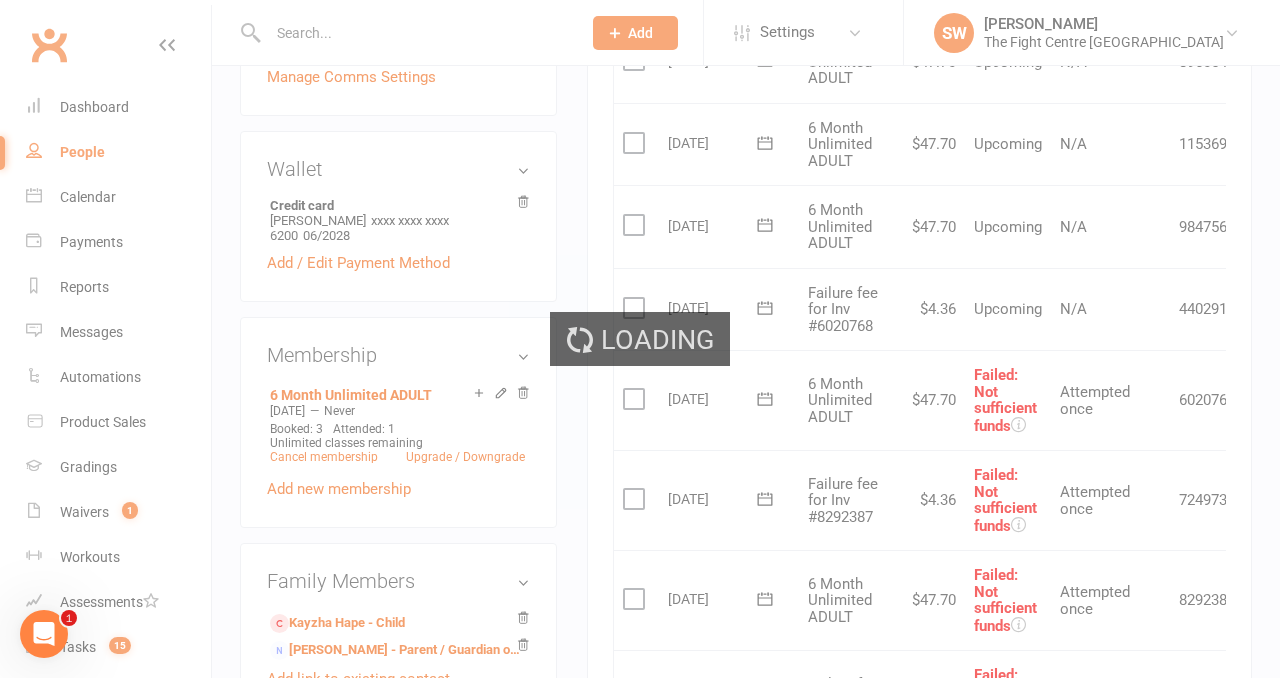 scroll, scrollTop: 0, scrollLeft: 0, axis: both 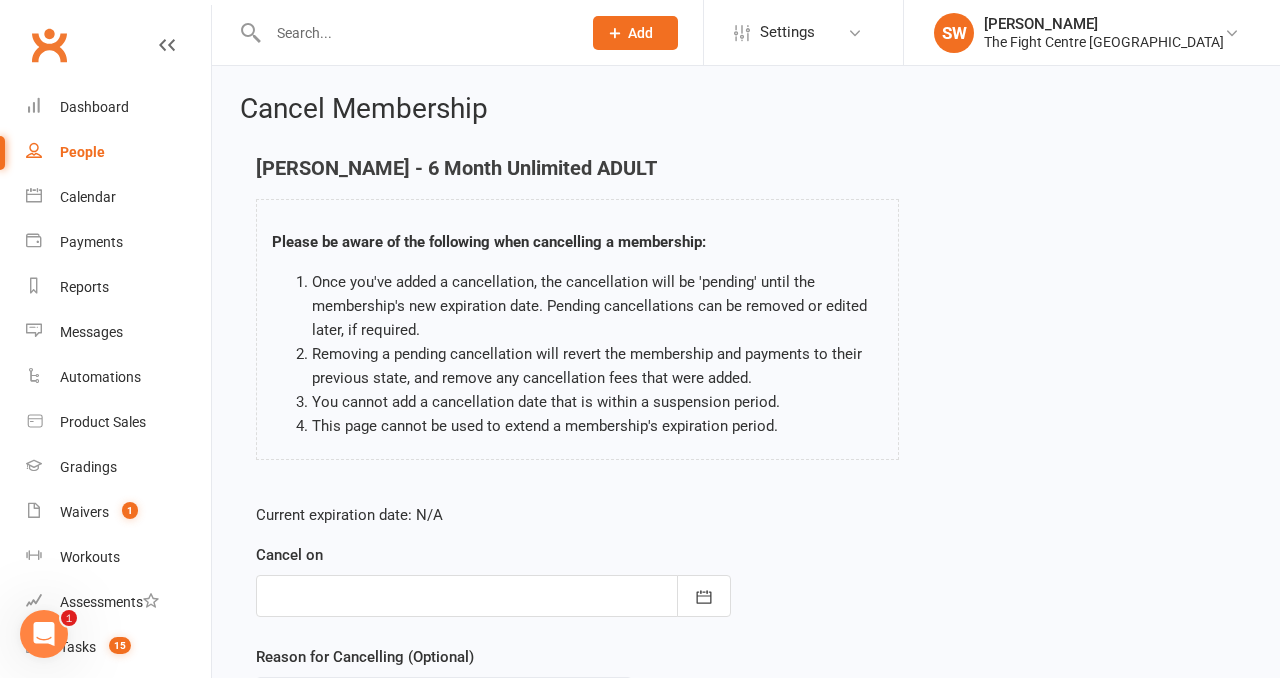 click at bounding box center [493, 596] 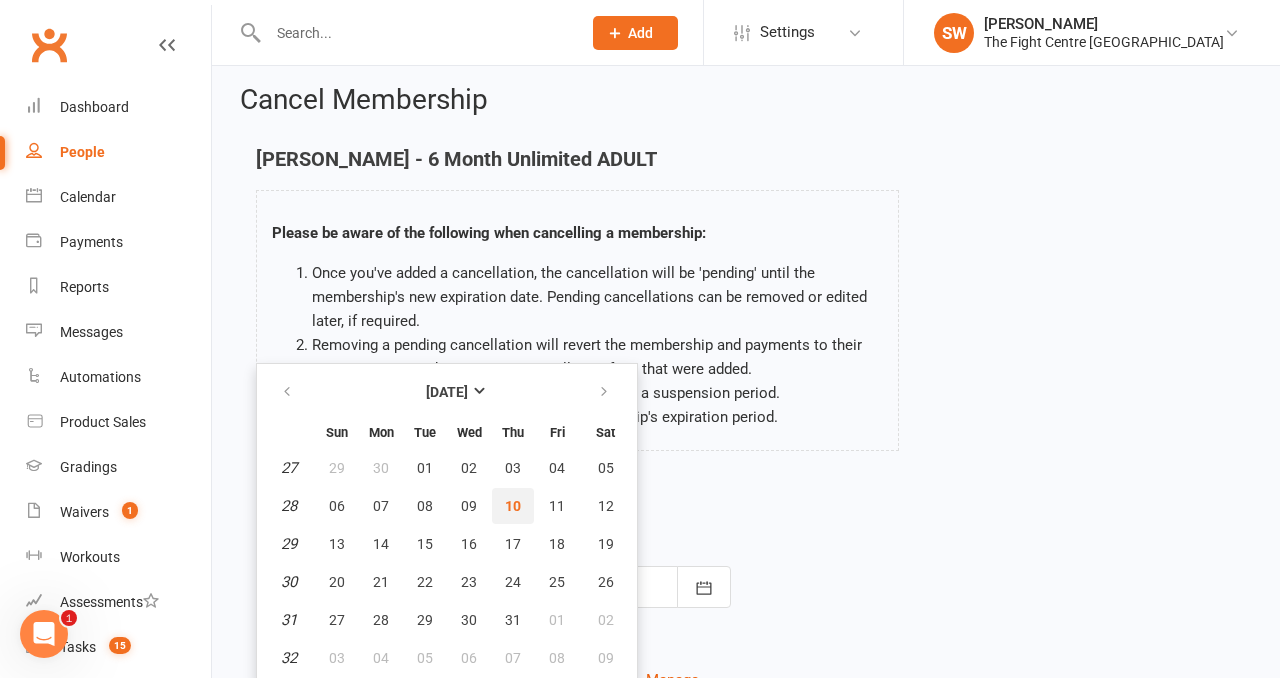 click on "10" at bounding box center [513, 506] 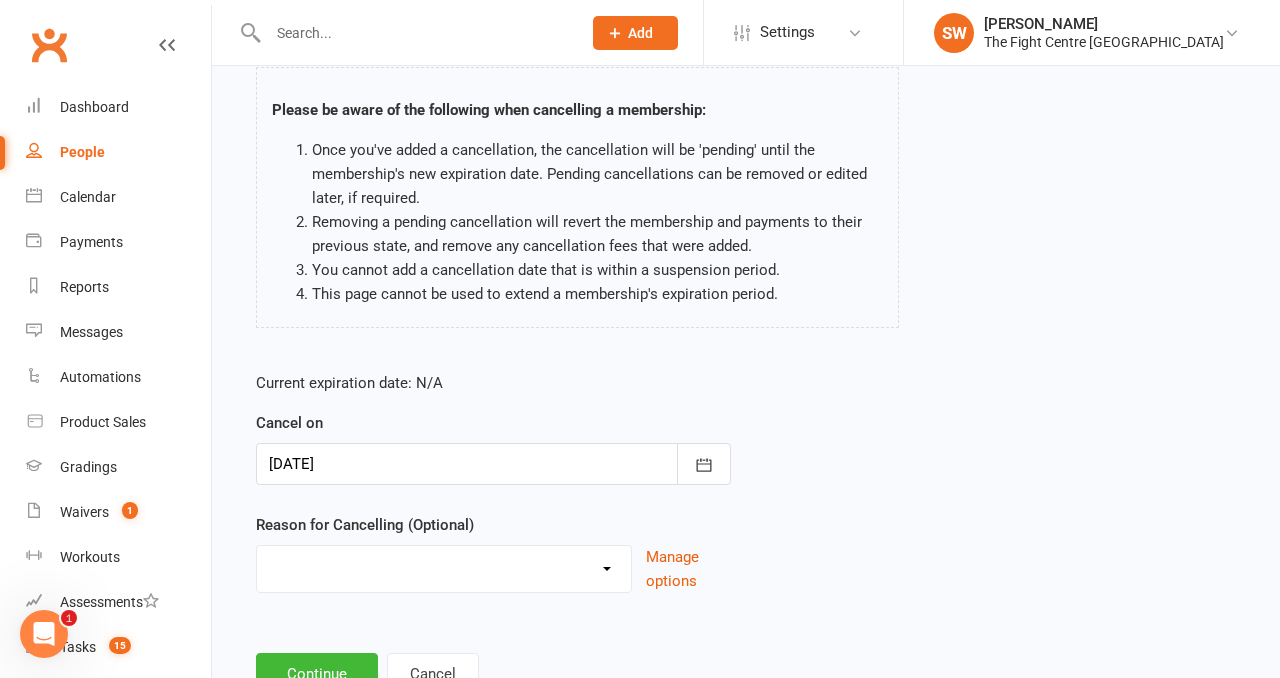 scroll, scrollTop: 166, scrollLeft: 0, axis: vertical 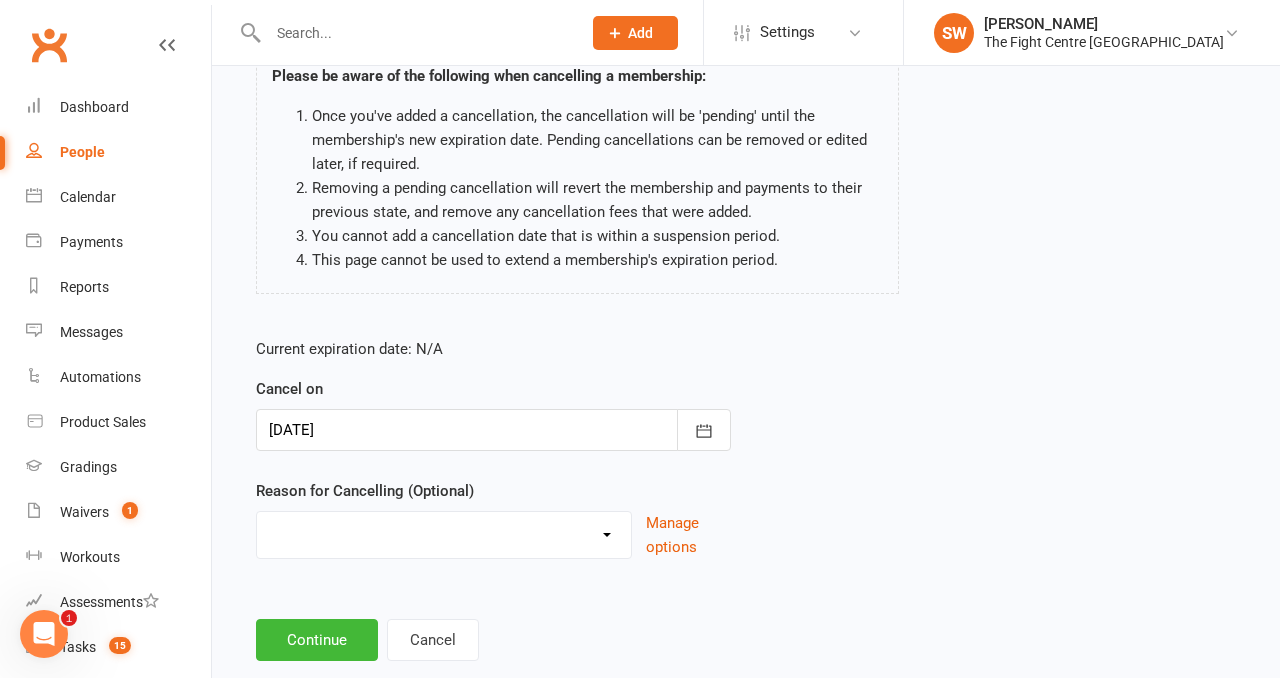 click on "Current expiration date: N/A Cancel on 10 Jul 2025
July 2025
Sun Mon Tue Wed Thu Fri Sat
27
29
30
01
02
03
04
05
28
06
07
08
09
10
11
12
29
13
14
15
16
17
18
19
30
20
21
22
23
24
25
26
31
27
28
29
30
31
01
02" at bounding box center [493, 454] 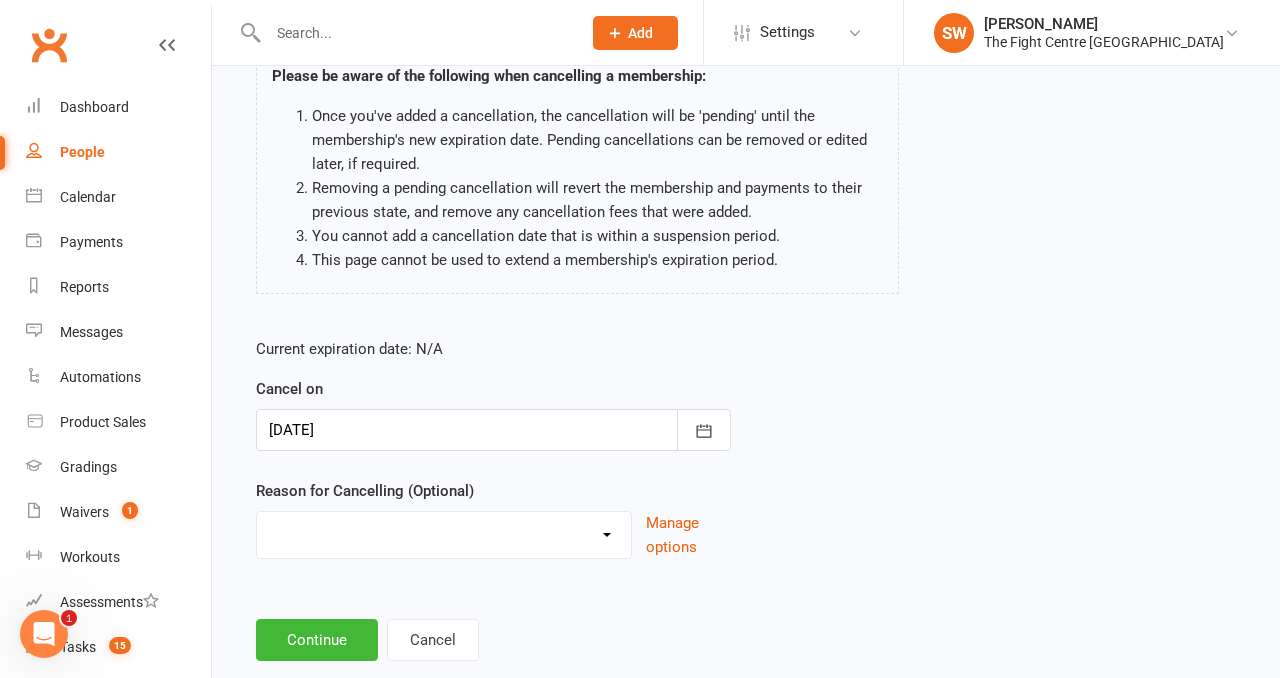 select on "7" 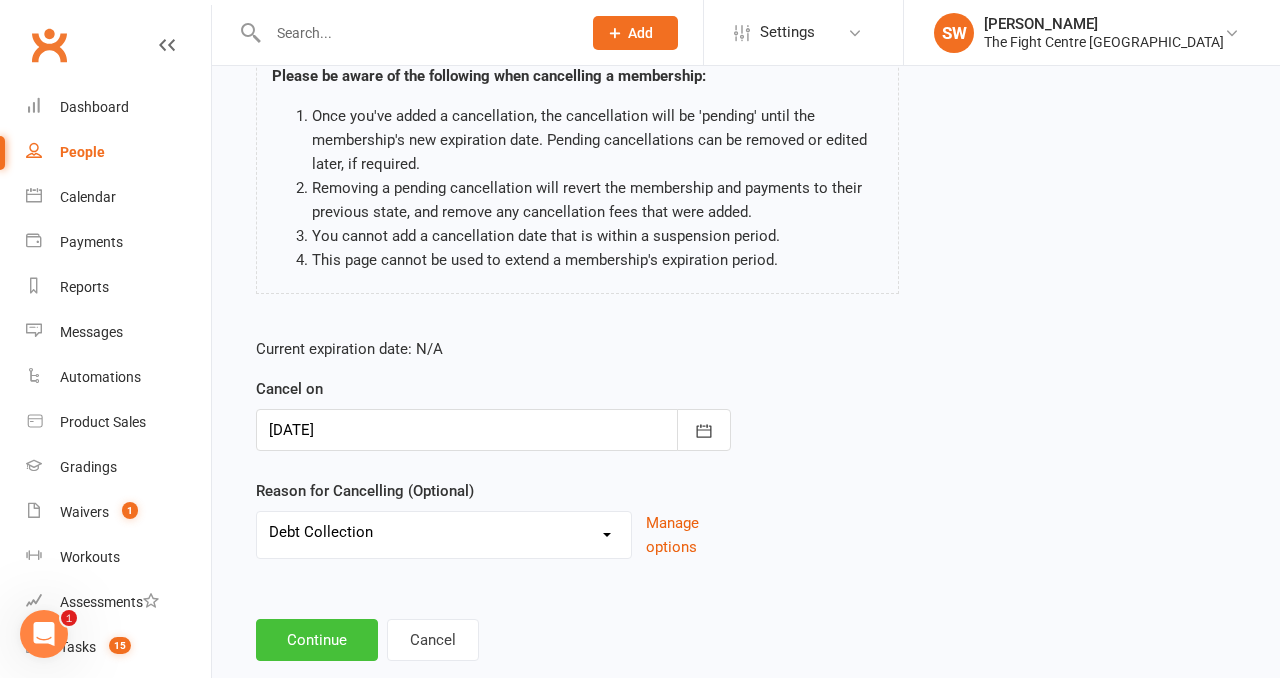 click on "Continue" at bounding box center (317, 640) 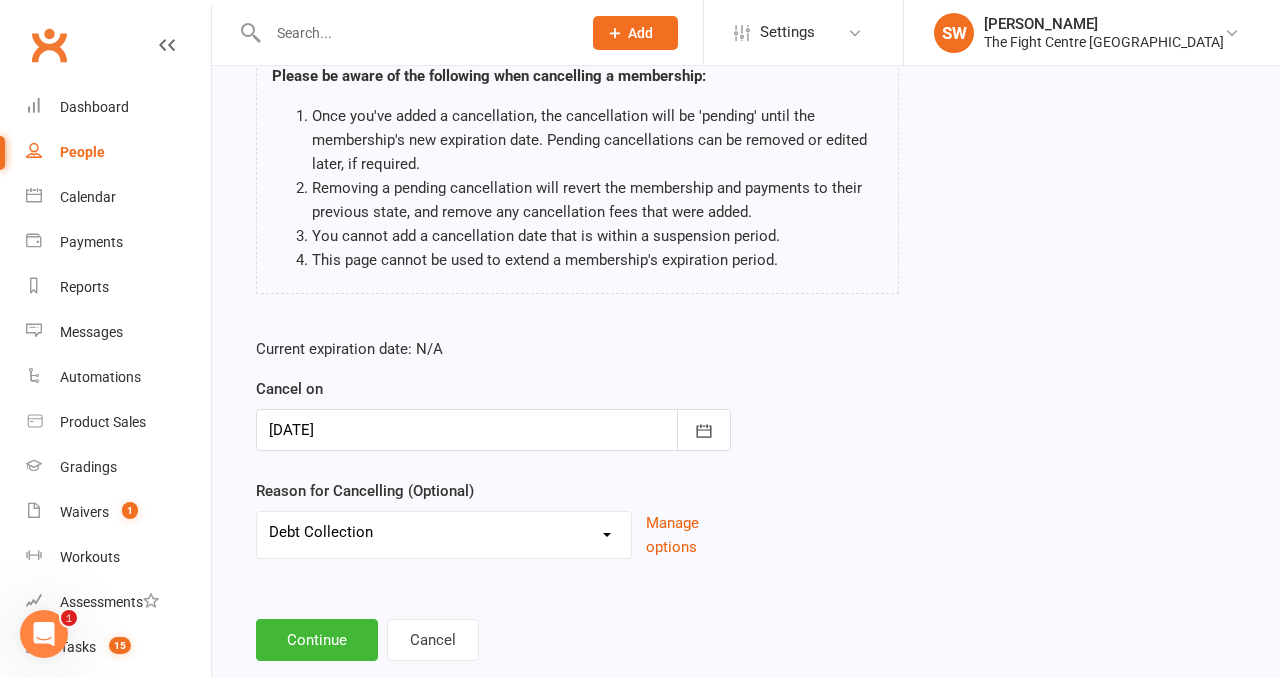 scroll, scrollTop: 0, scrollLeft: 0, axis: both 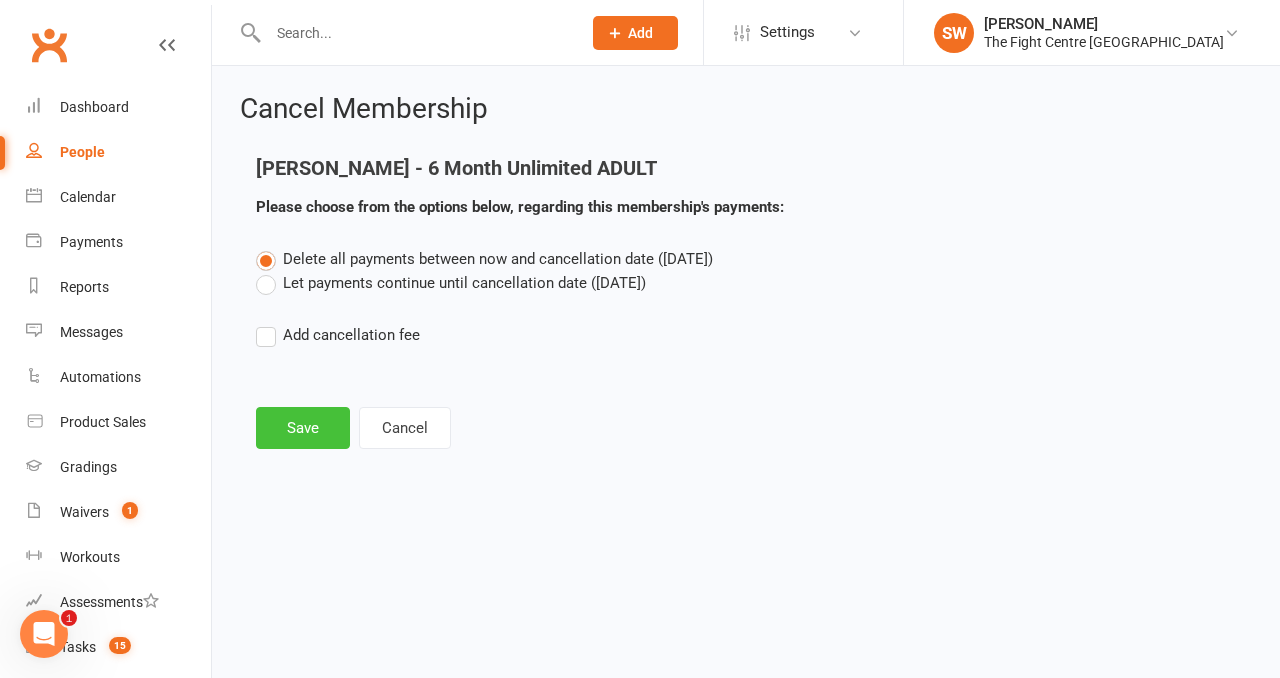 click on "Save" at bounding box center (303, 428) 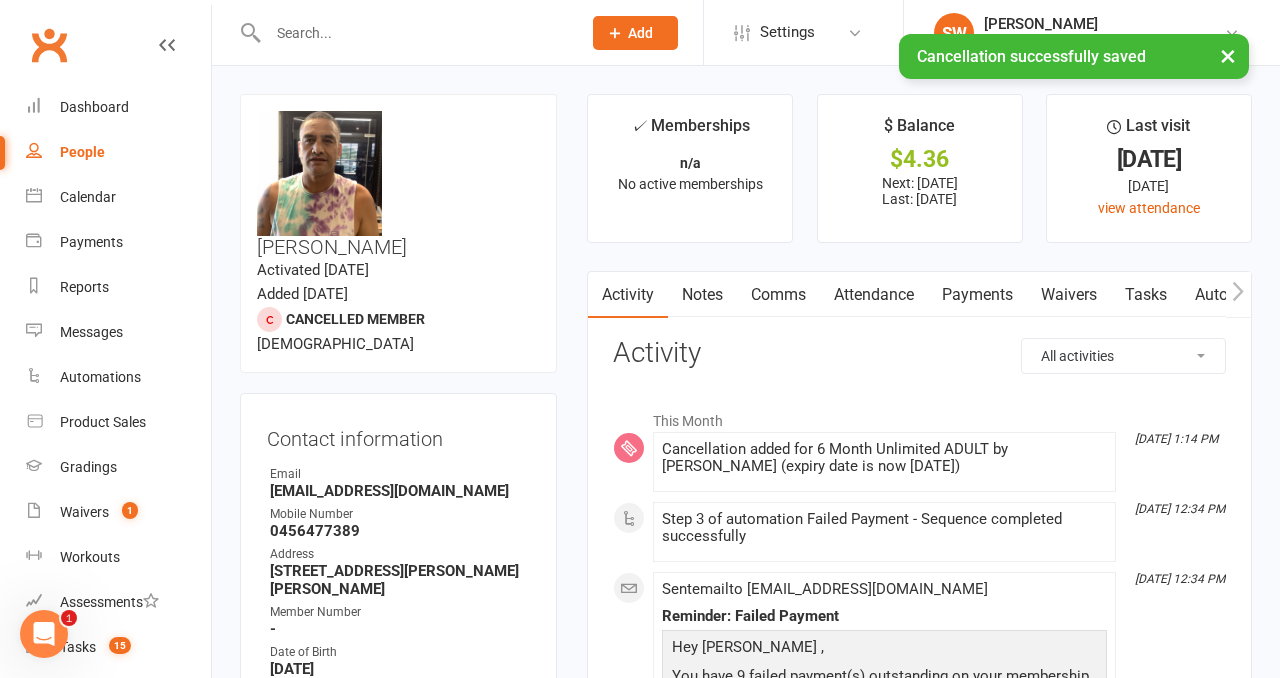 click on "Notes" at bounding box center [702, 295] 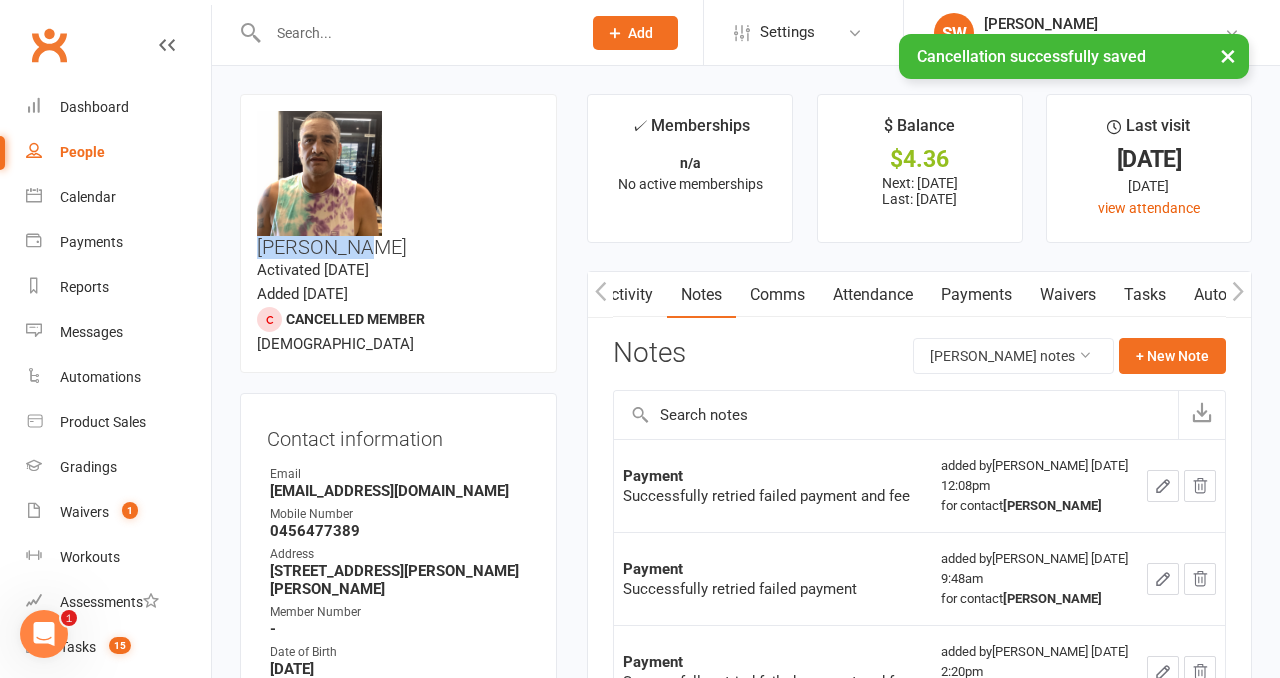 drag, startPoint x: 514, startPoint y: 123, endPoint x: 399, endPoint y: 123, distance: 115 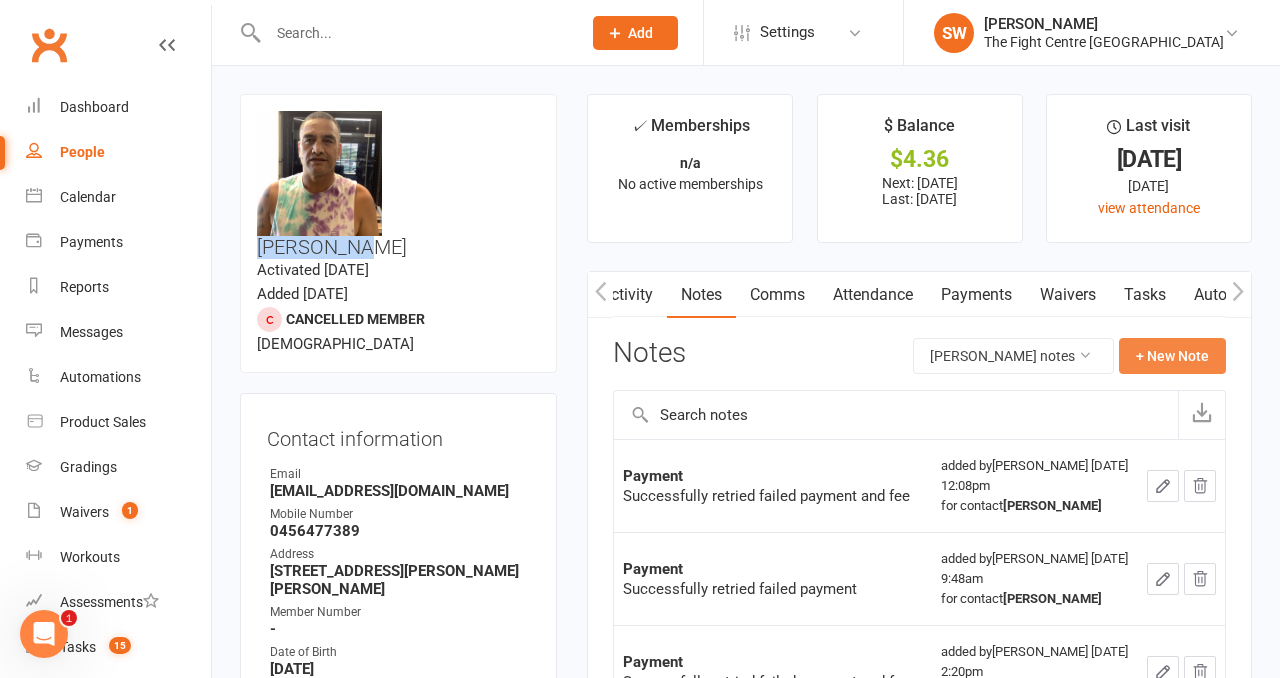 click on "+ New Note" at bounding box center (1172, 356) 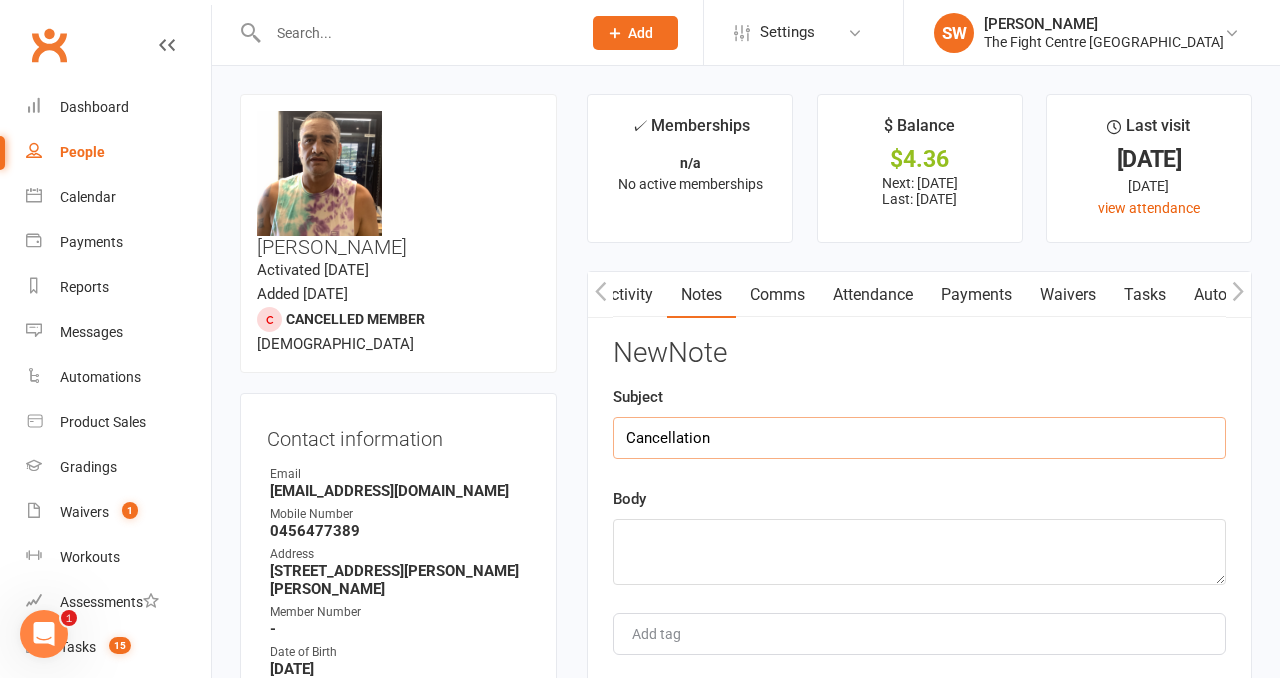 type on "Cancellation" 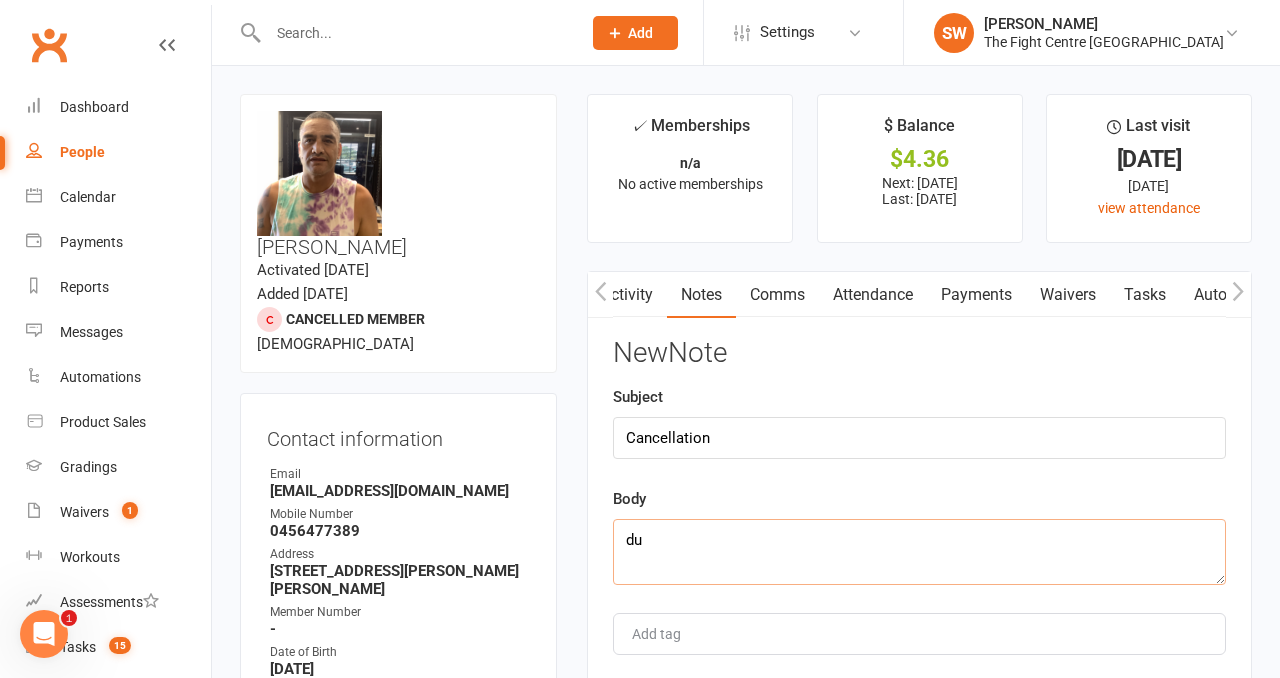 type on "d" 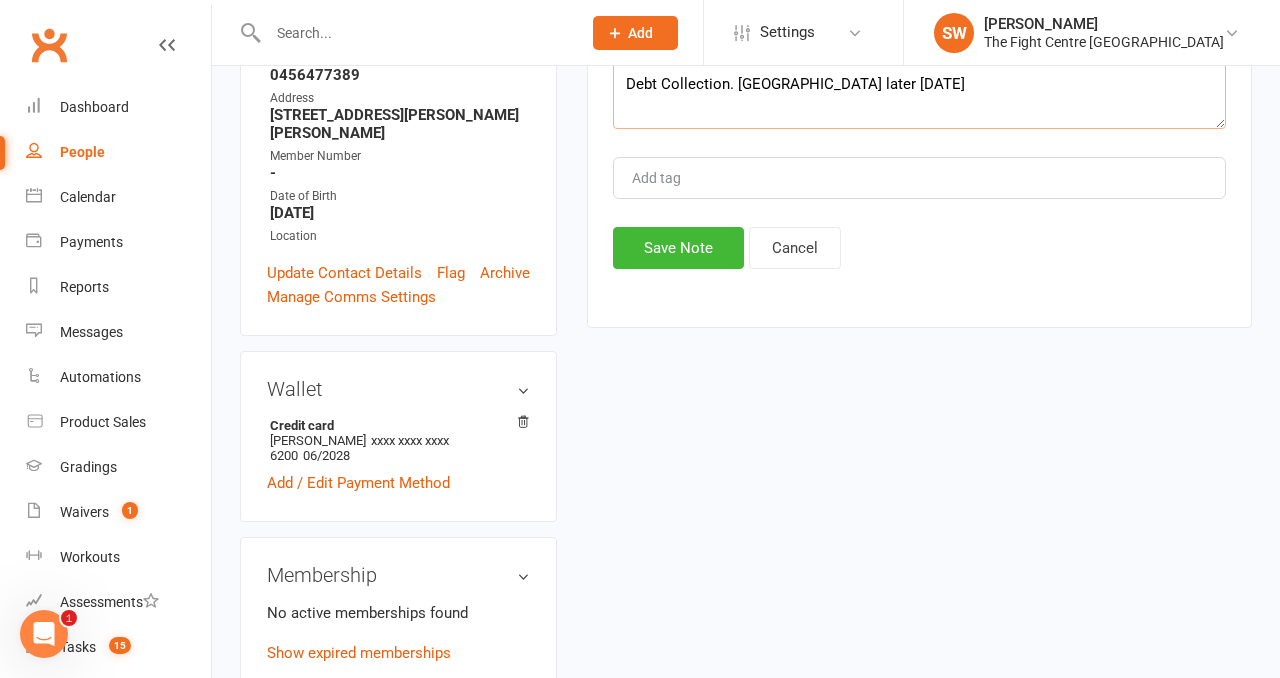 scroll, scrollTop: 560, scrollLeft: 0, axis: vertical 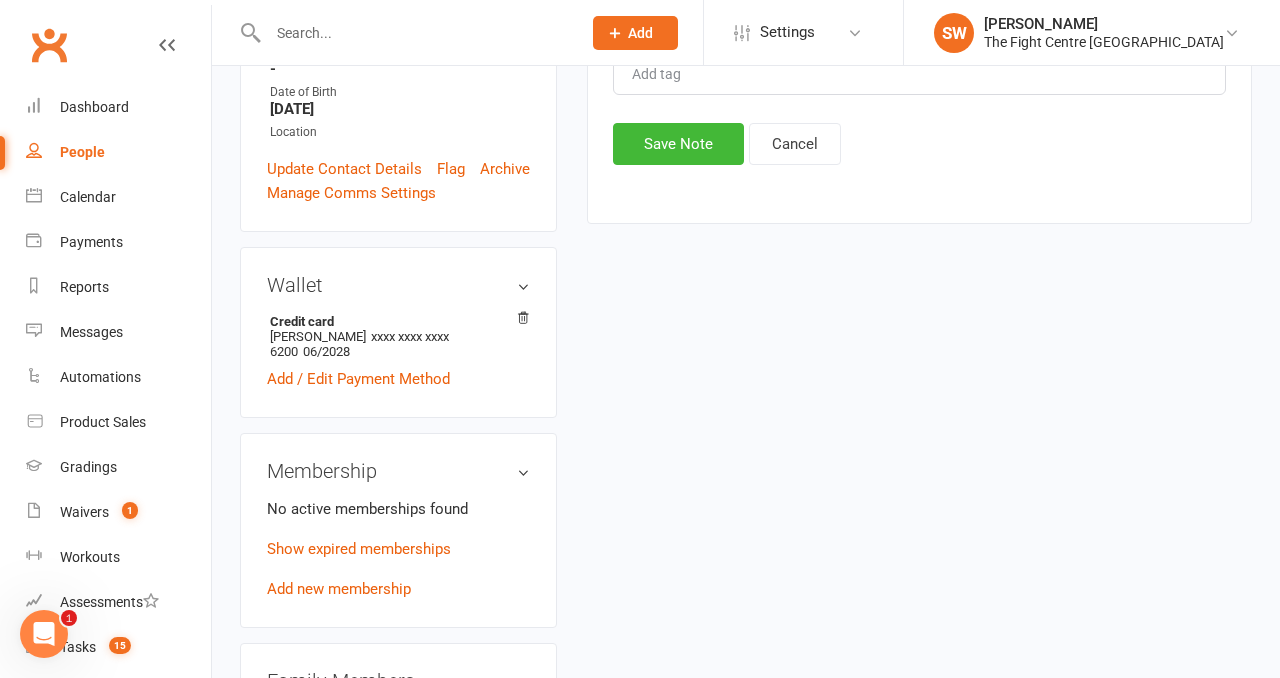 type on "Debt Collection. Wil lodge later today" 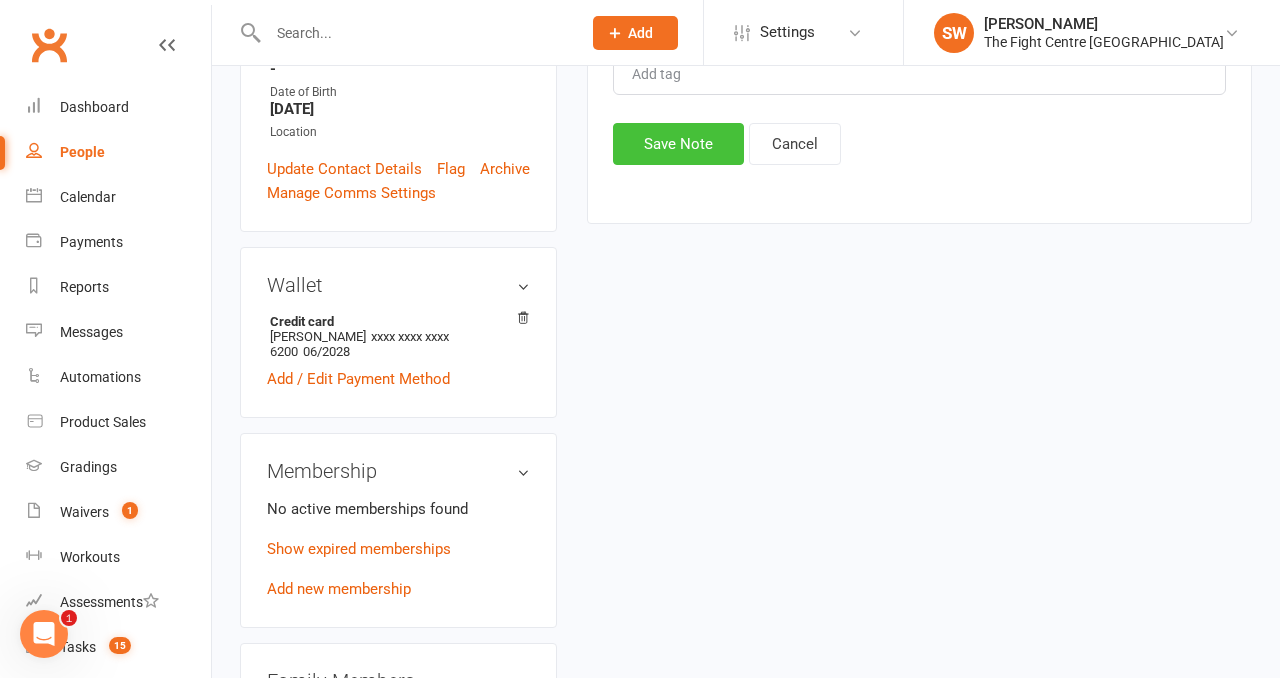 click on "Save Note" at bounding box center (678, 144) 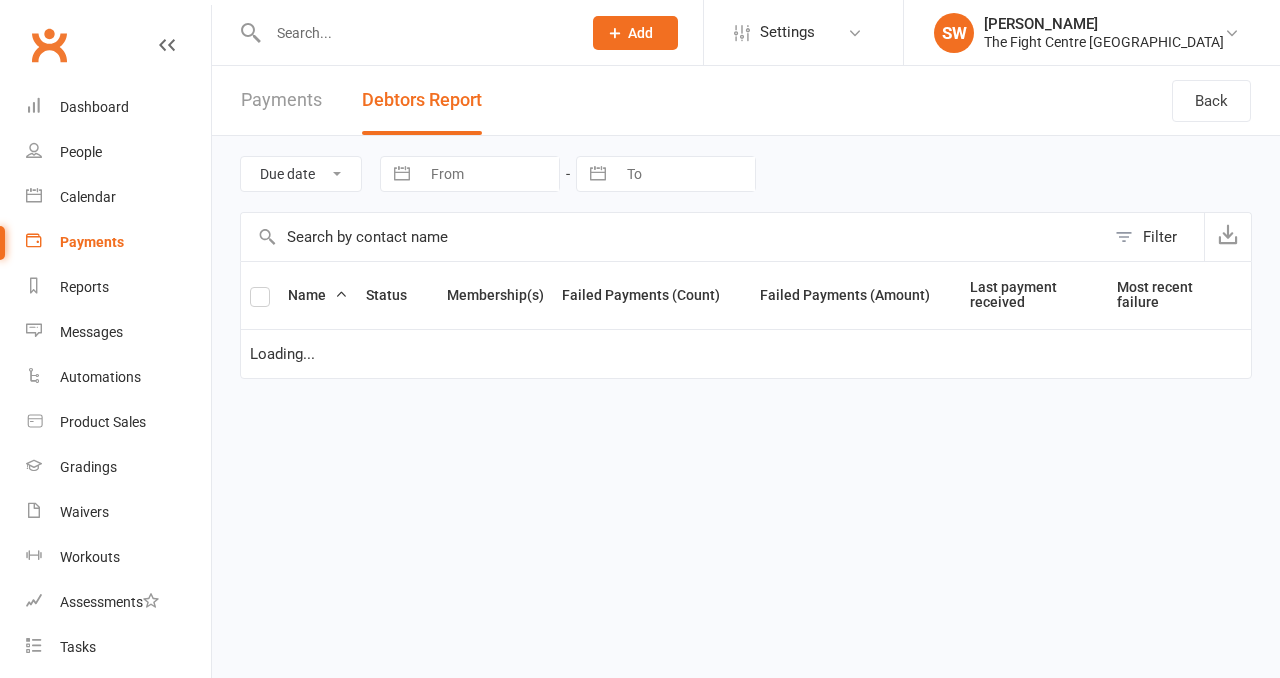 scroll, scrollTop: 0, scrollLeft: 0, axis: both 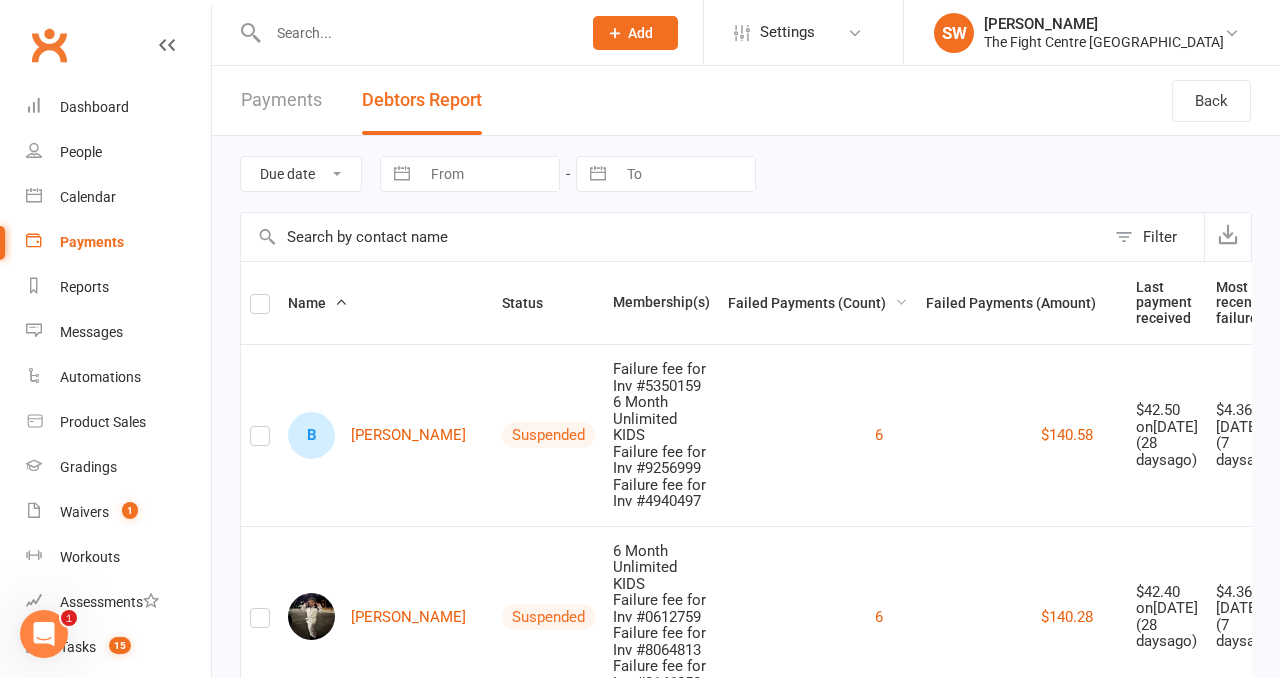 click on "Failed Payments (Count)" at bounding box center [818, 303] 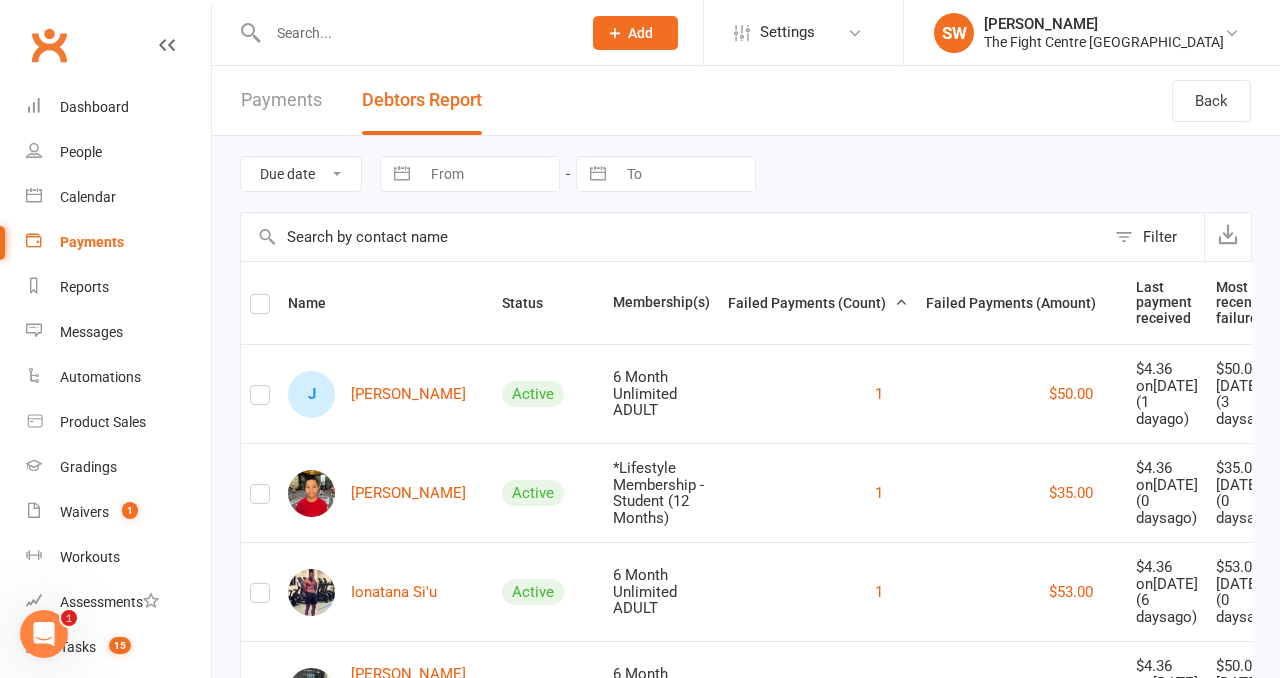 click on "Failed Payments (Count)" at bounding box center [818, 303] 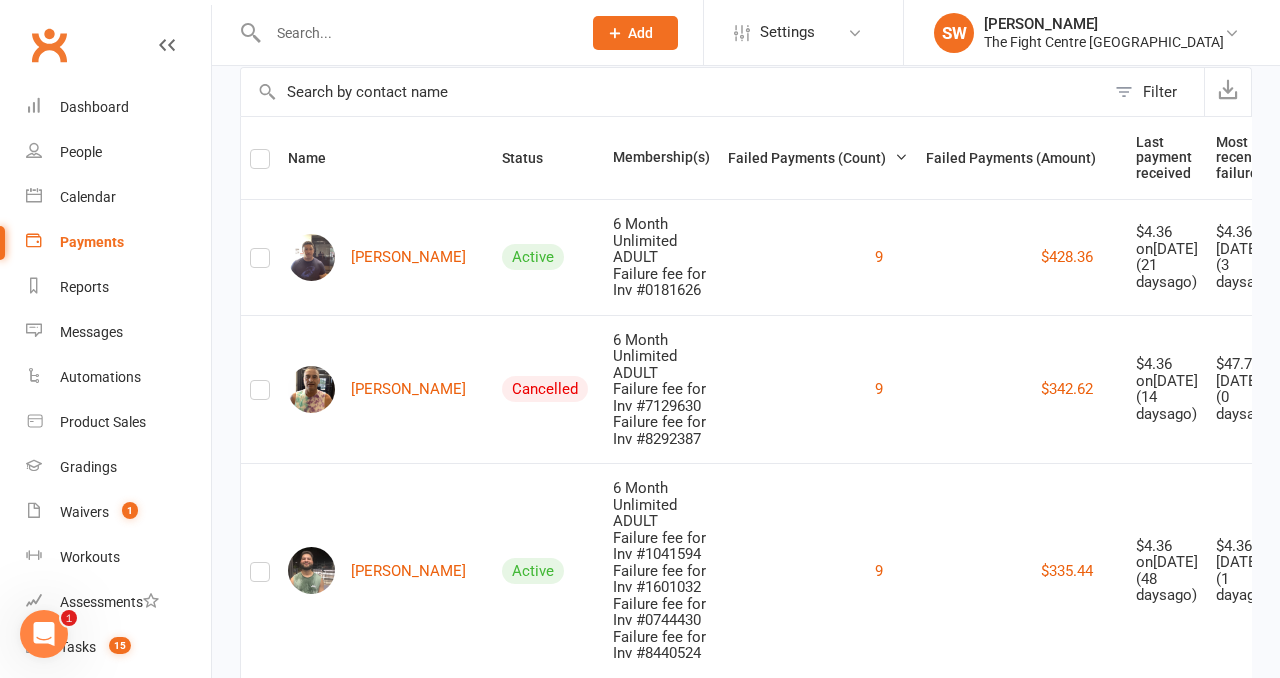 scroll, scrollTop: 251, scrollLeft: 0, axis: vertical 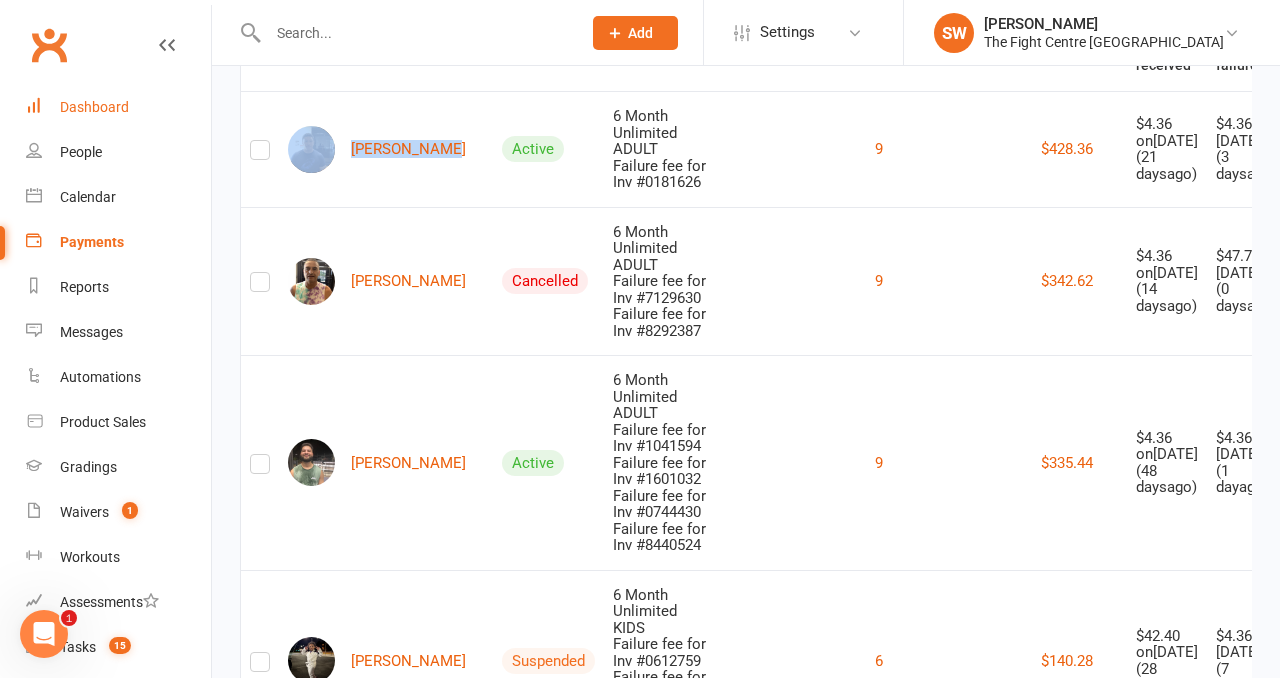 click on "Dashboard" at bounding box center (94, 107) 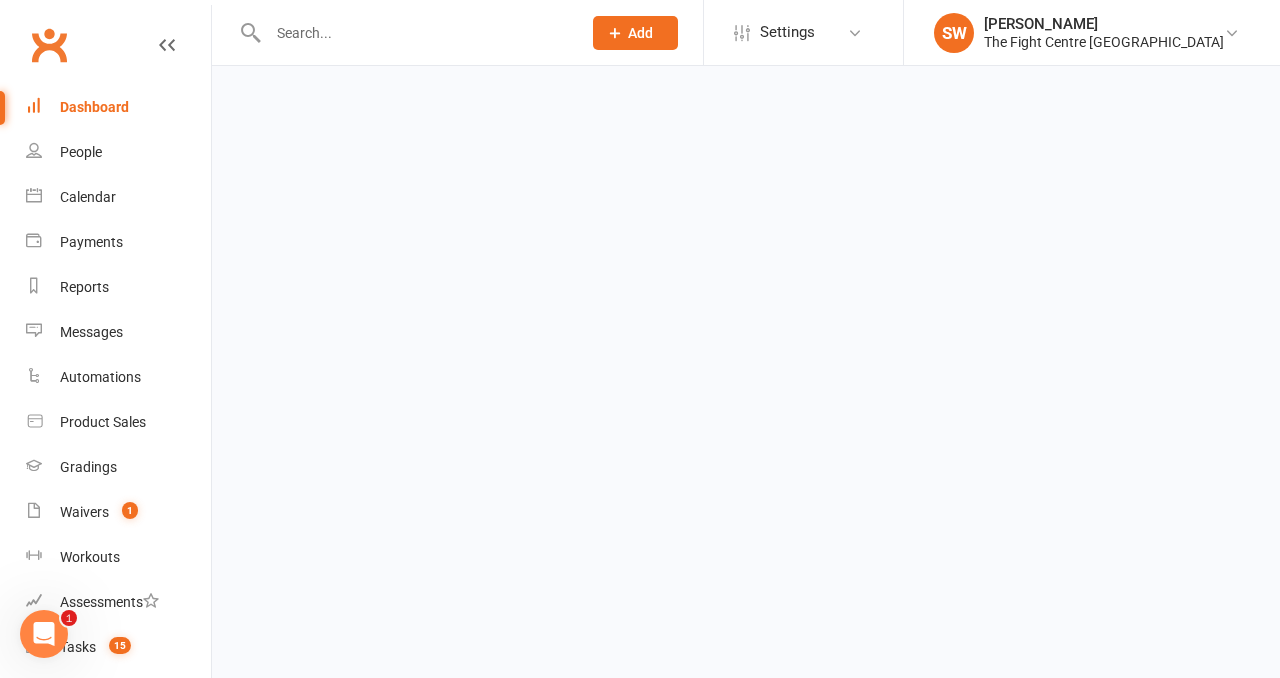 scroll, scrollTop: 0, scrollLeft: 0, axis: both 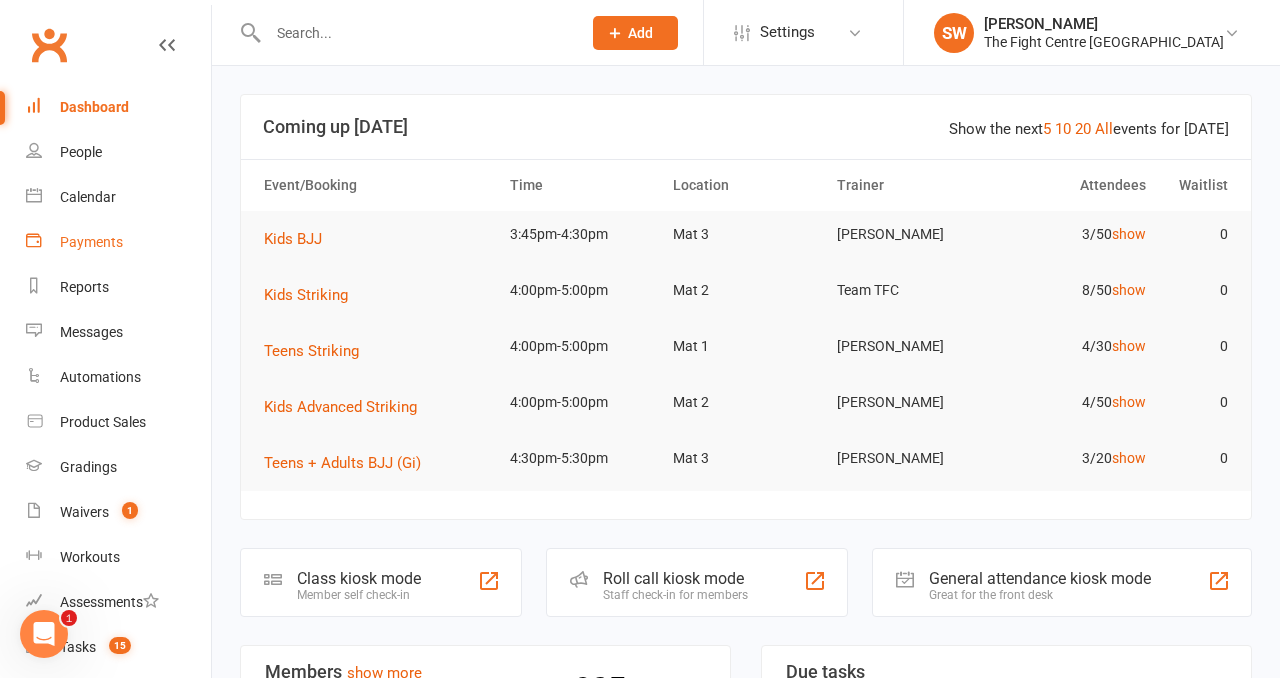 click on "Payments" at bounding box center (118, 242) 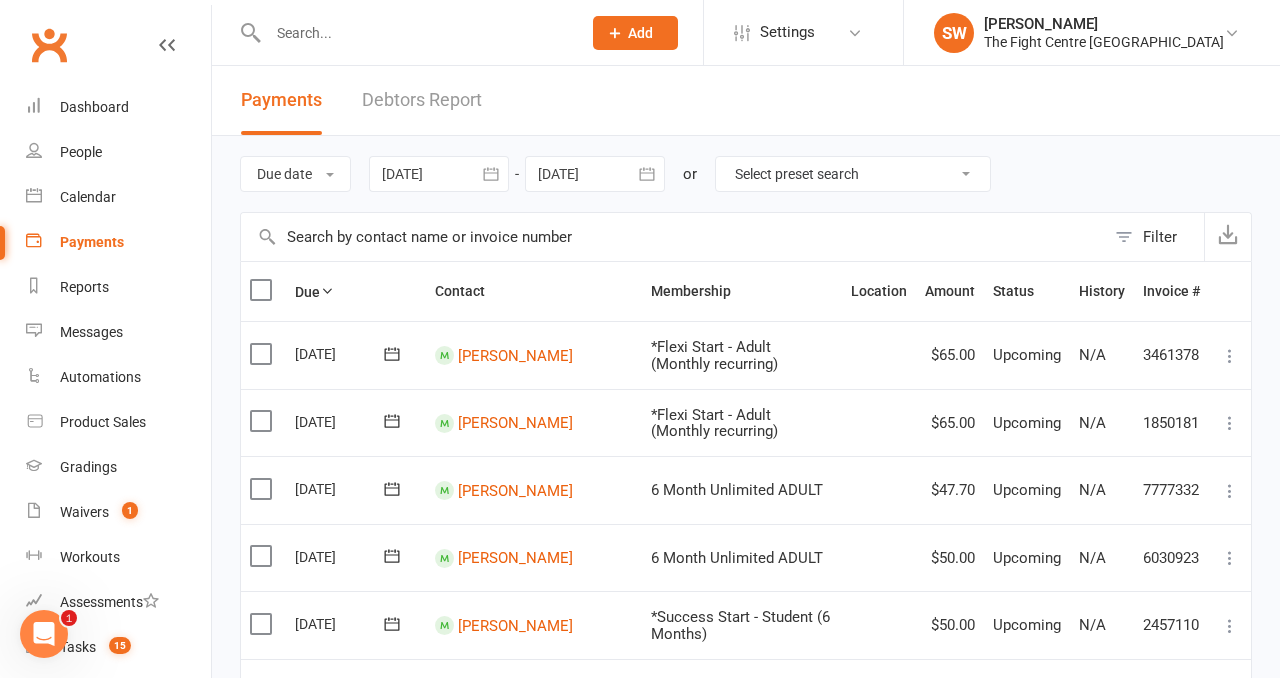 click on "Debtors Report" at bounding box center [422, 100] 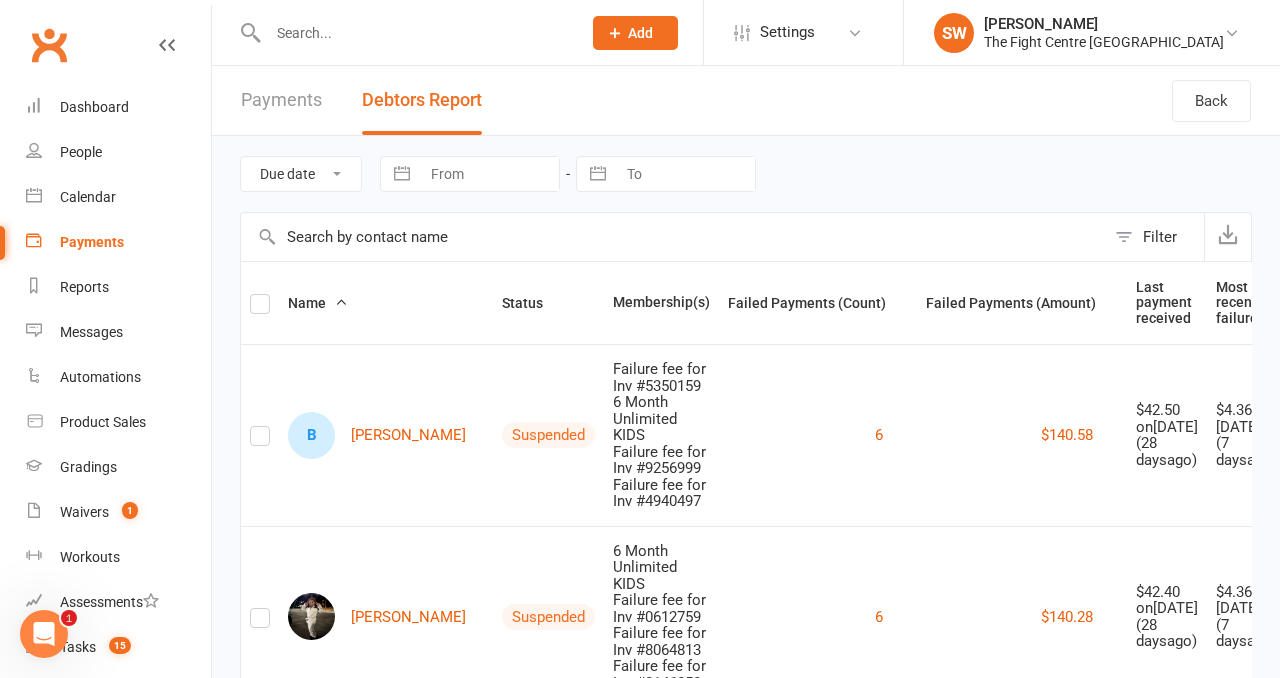 click on "Due date Date failed Navigate forward to interact with the calendar and select a date. Press the question mark key to get the keyboard shortcuts for changing dates. Navigate forward to interact with the calendar and select a date. Press the question mark key to get the keyboard shortcuts for changing dates." at bounding box center (746, 174) 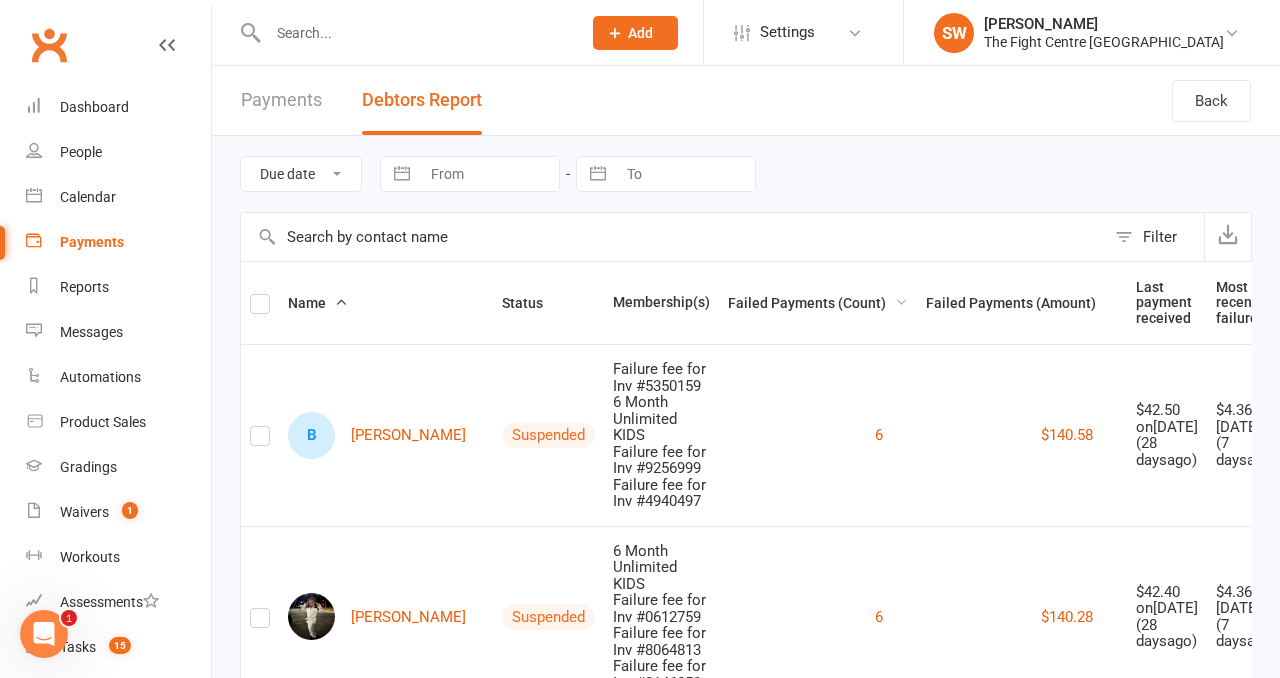 click on "Failed Payments (Count)" at bounding box center (818, 303) 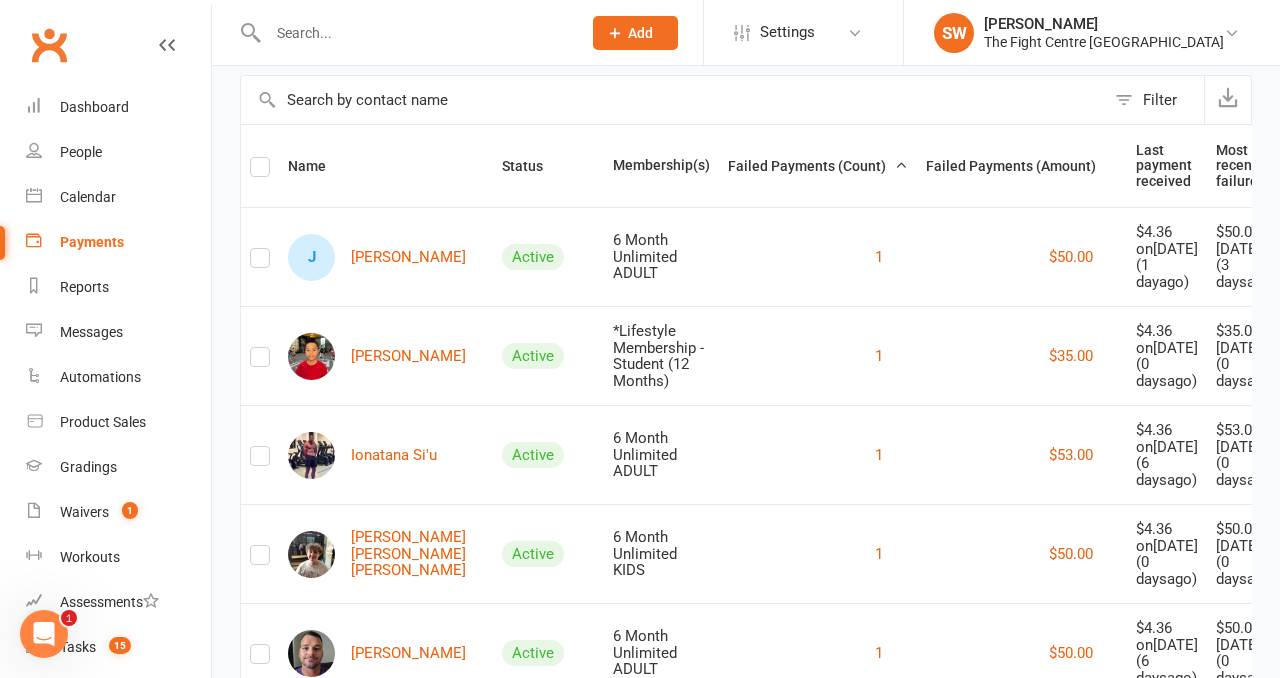 scroll, scrollTop: 140, scrollLeft: 0, axis: vertical 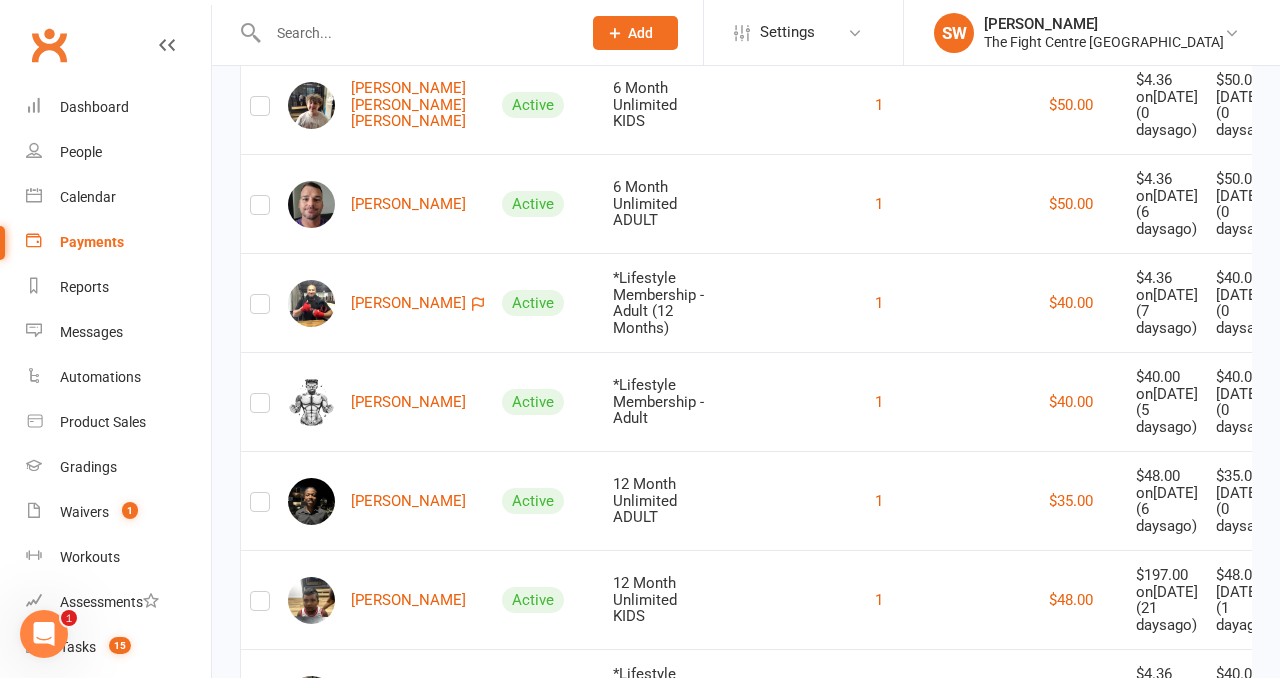 click on "Due date Date failed Navigate forward to interact with the calendar and select a date. Press the question mark key to get the keyboard shortcuts for changing dates. Navigate forward to interact with the calendar and select a date. Press the question mark key to get the keyboard shortcuts for changing dates. Filter Name Status Membership(s) Failed Payments (Count) Failed Payments (Amount) Last payment received Most recent failure J Jai Watt Active 6 Month Unlimited ADULT 1 $50.00 $4.36   on  Jul 09, 2025 ( 1 day  ago) $50.00  on   Jul 07, 2025 ( 3 days  ago) Issac Lee Active *Lifestyle Membership - Student (12 Months) 1 $35.00 $4.36   on  Jul 10, 2025 ( 0 days  ago) $35.00  on   Jul 10, 2025 ( 0 days  ago) Ionatana Si'u Active 6 Month Unlimited ADULT 1 $53.00 $4.36   on  Jul 04, 2025 ( 6 days  ago) $53.00  on   Jul 10, 2025 ( 0 days  ago) Riley John Charles bowman Bowman Active 6 Month Unlimited KIDS 1 $50.00 $4.36   on  Jul 10, 2025 ( 0 days  ago) $50.00  on   Jul 10, 2025 ( 0 days  ago) Anton Scott Active 1" at bounding box center [746, 3810] 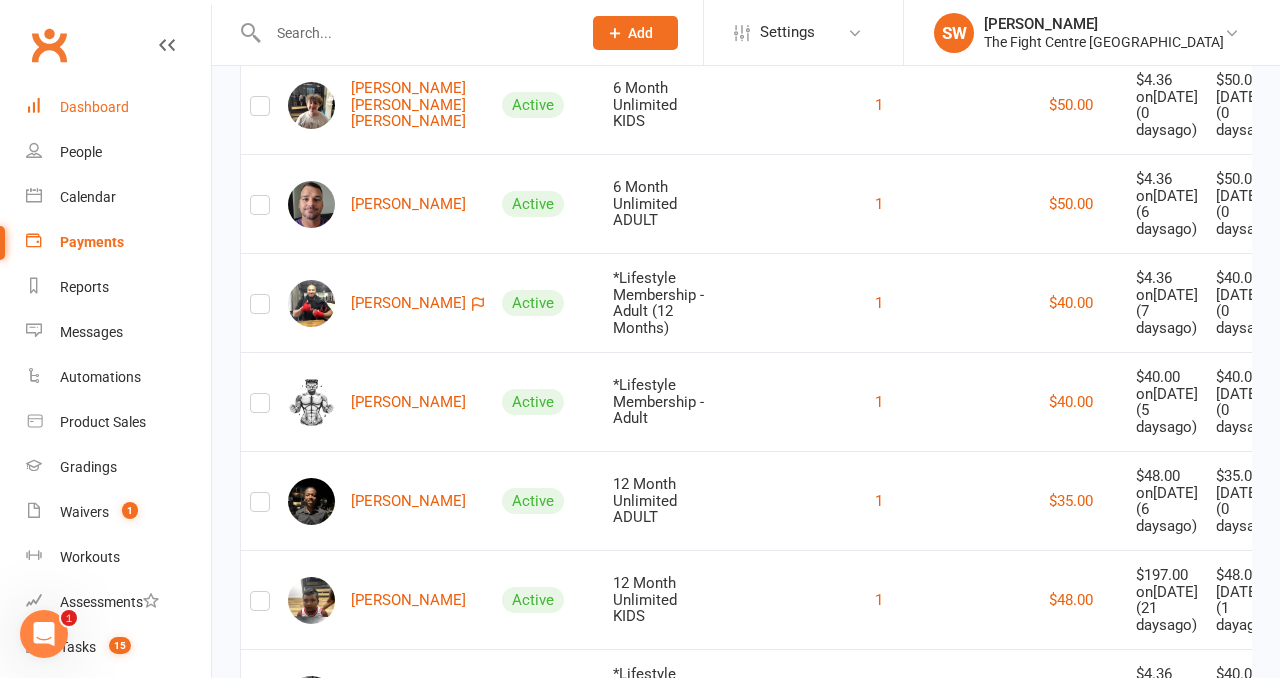 click on "Dashboard" at bounding box center (94, 107) 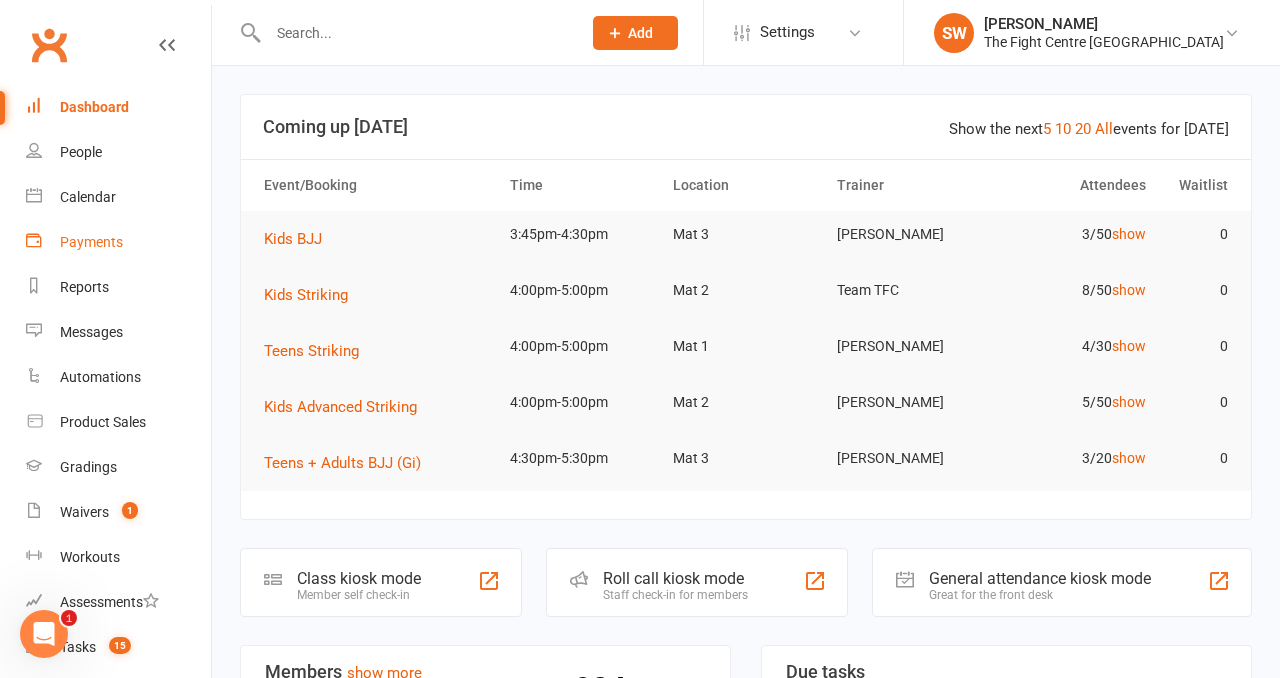 click on "Payments" at bounding box center [91, 242] 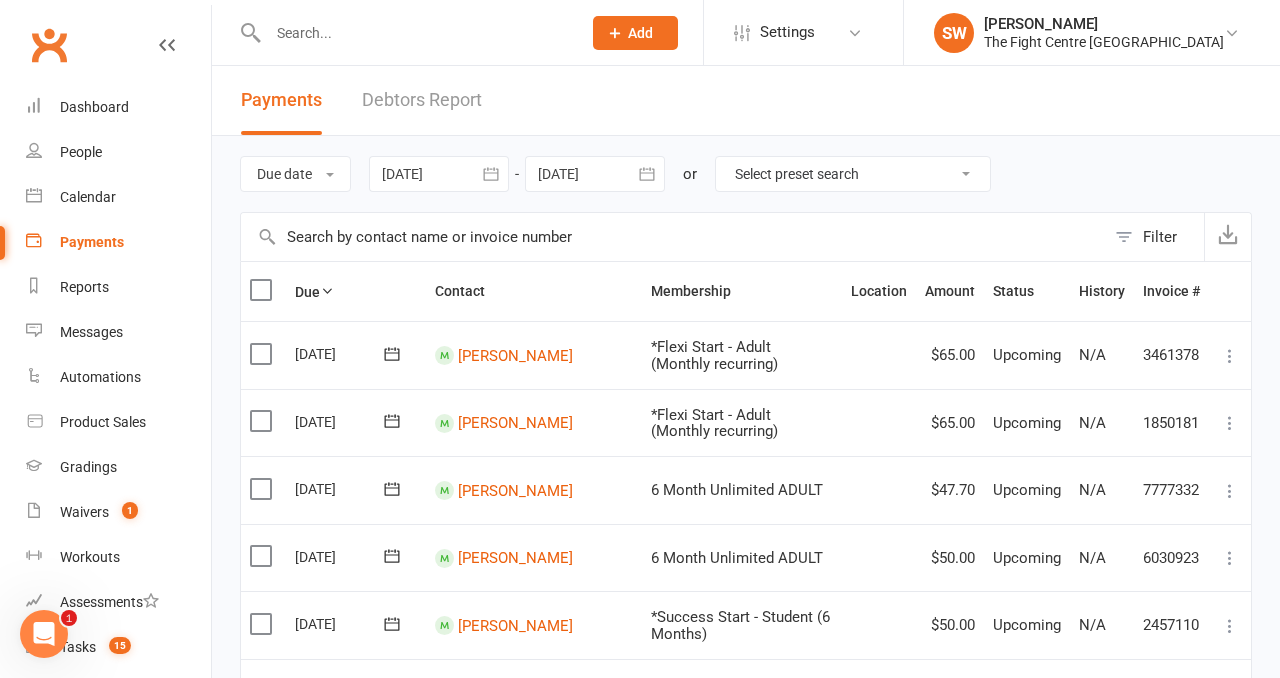 click on "Debtors Report" at bounding box center (422, 100) 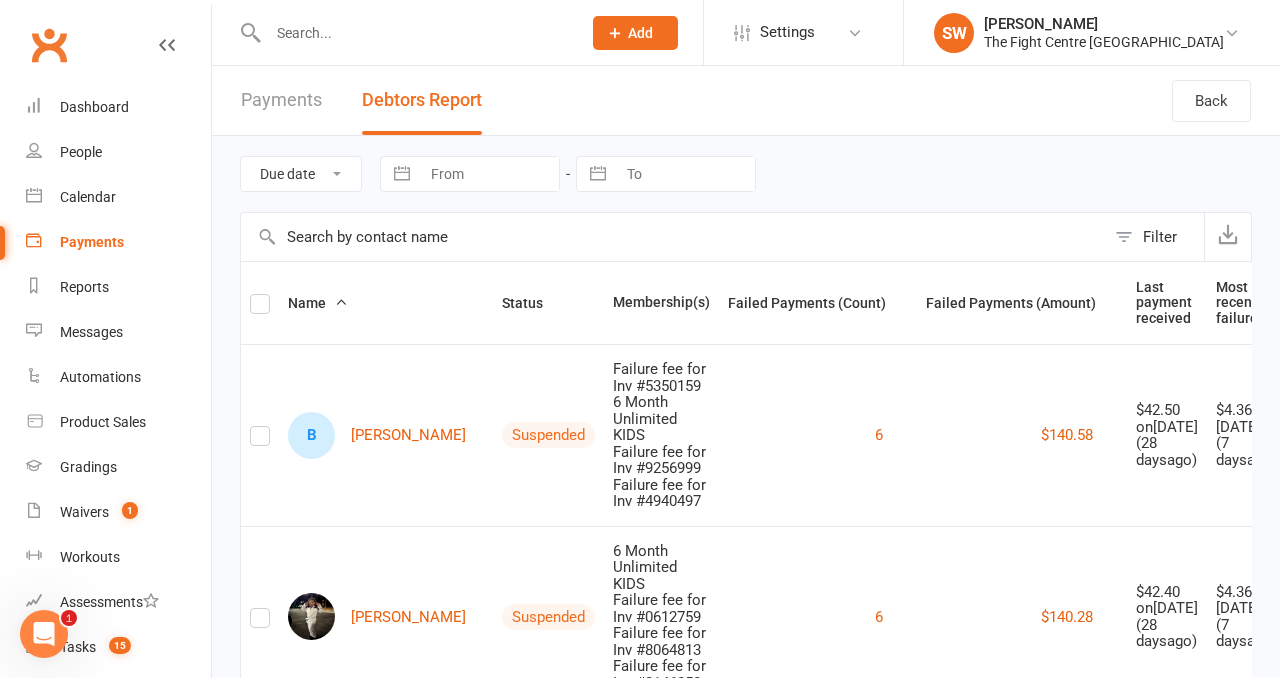 click on "Due date Date failed Navigate forward to interact with the calendar and select a date. Press the question mark key to get the keyboard shortcuts for changing dates. Navigate forward to interact with the calendar and select a date. Press the question mark key to get the keyboard shortcuts for changing dates." at bounding box center (746, 174) 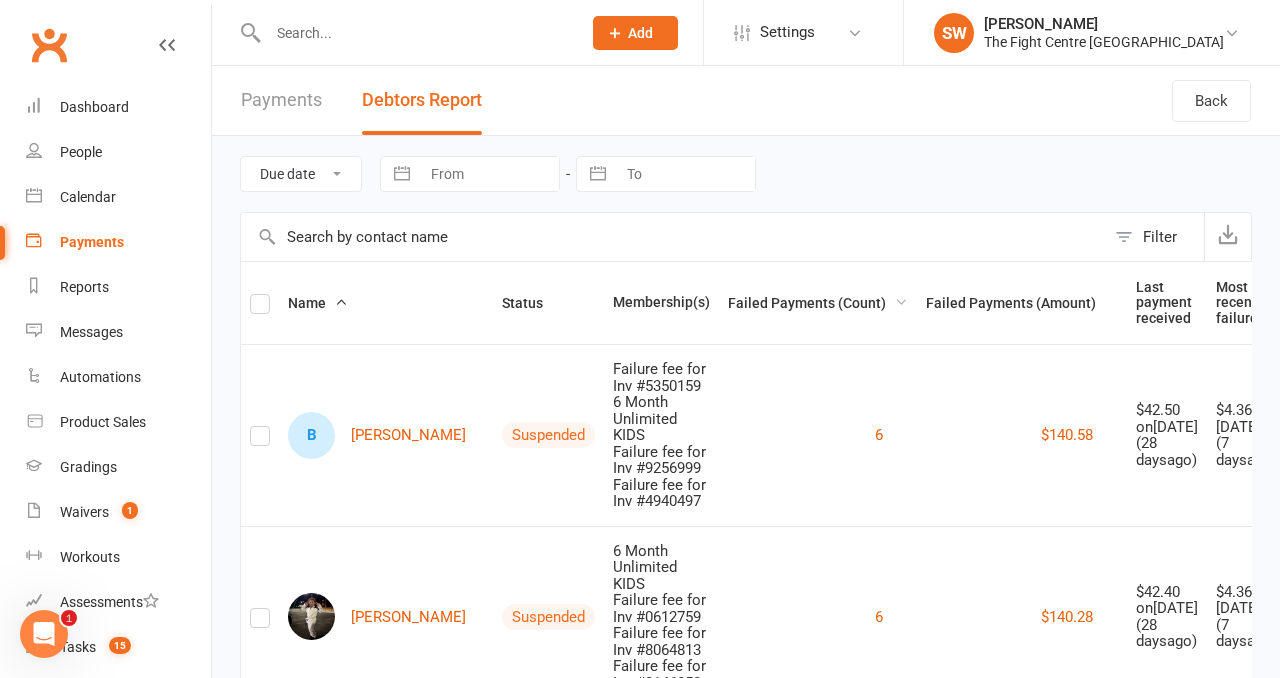 click on "Failed Payments (Count)" at bounding box center [818, 303] 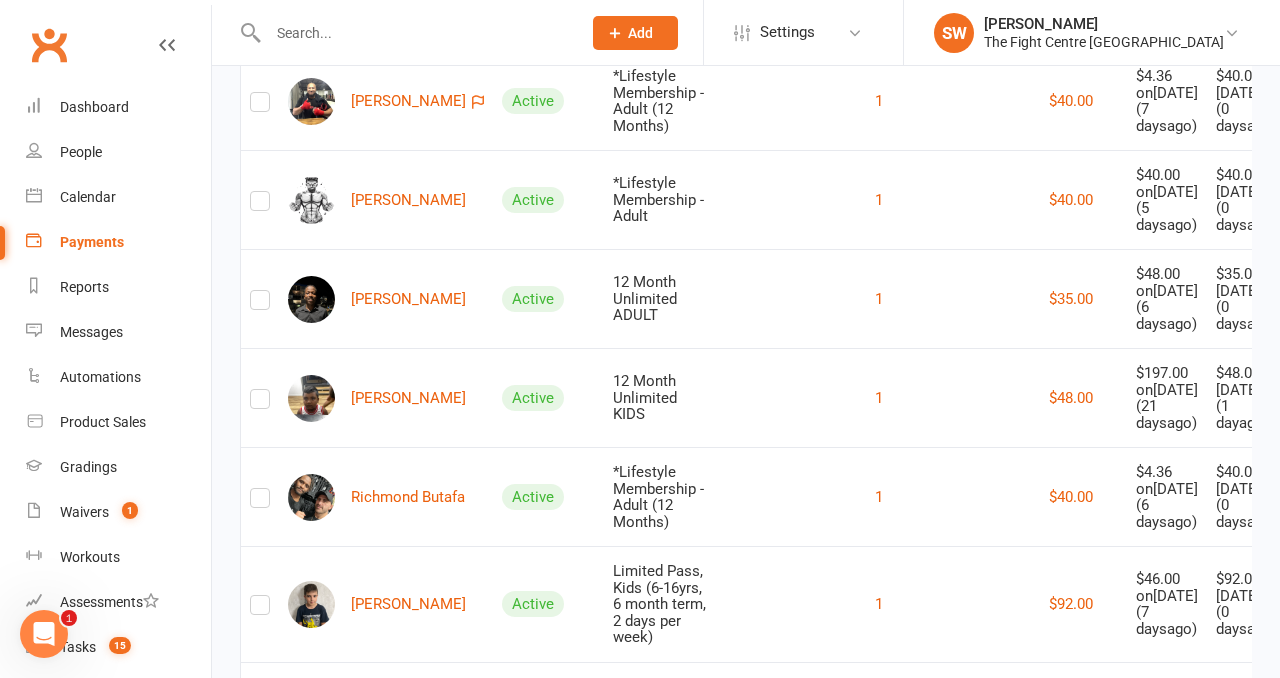 scroll, scrollTop: 802, scrollLeft: 0, axis: vertical 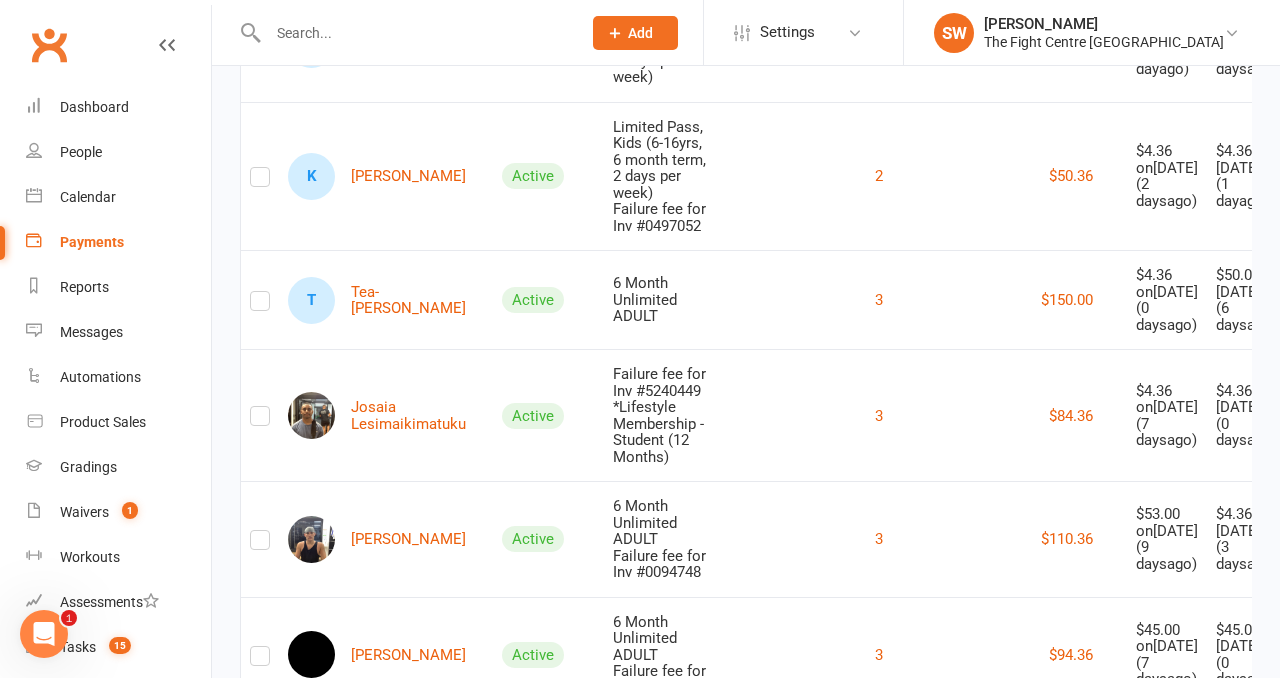 click on "2" at bounding box center (818, -525) 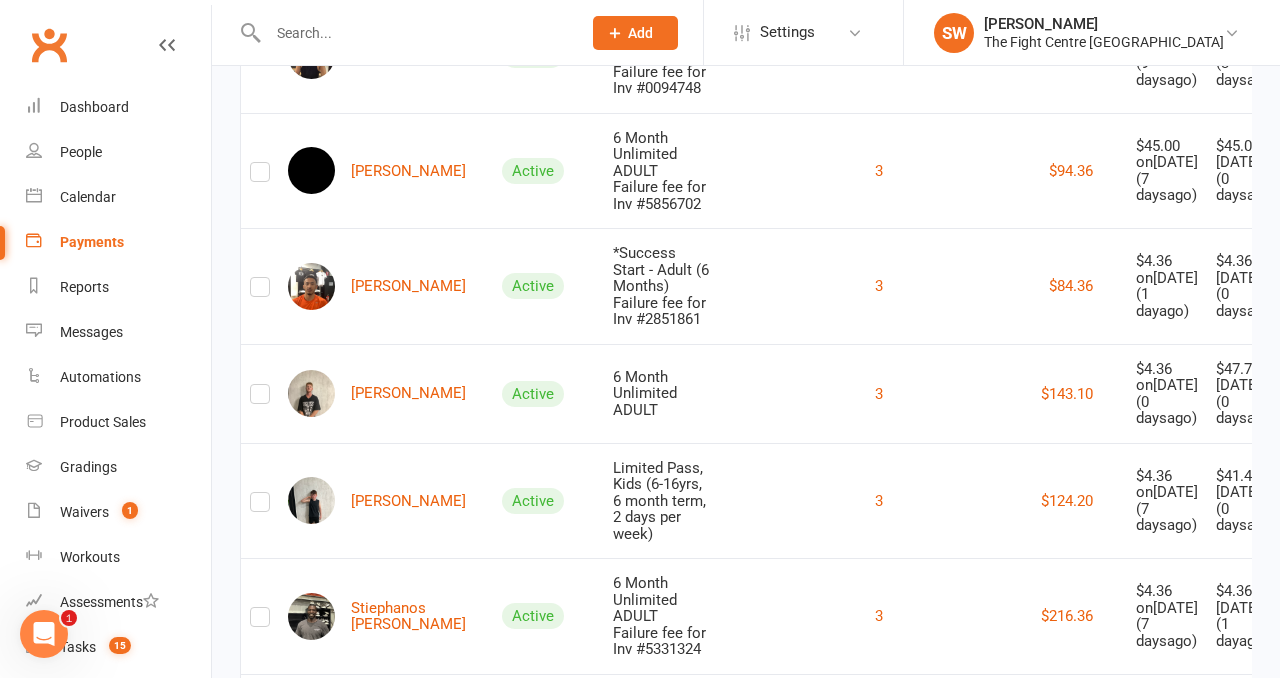 scroll, scrollTop: 4076, scrollLeft: 0, axis: vertical 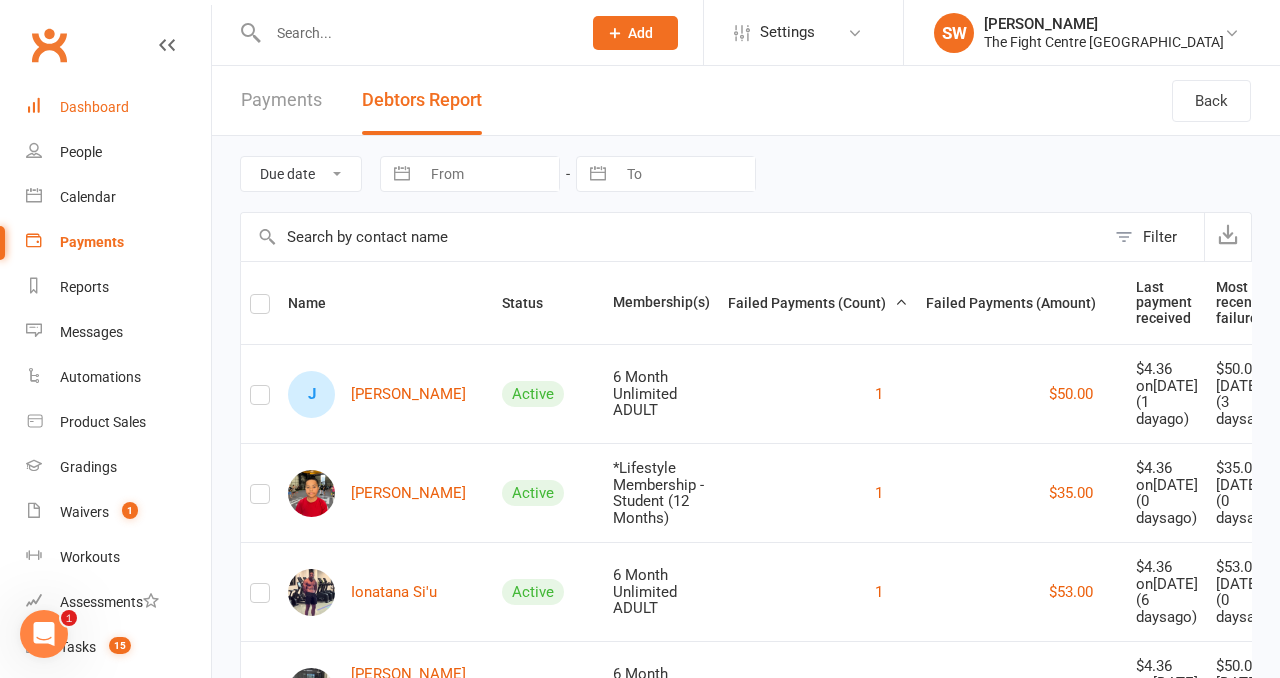 click on "Dashboard" at bounding box center [94, 107] 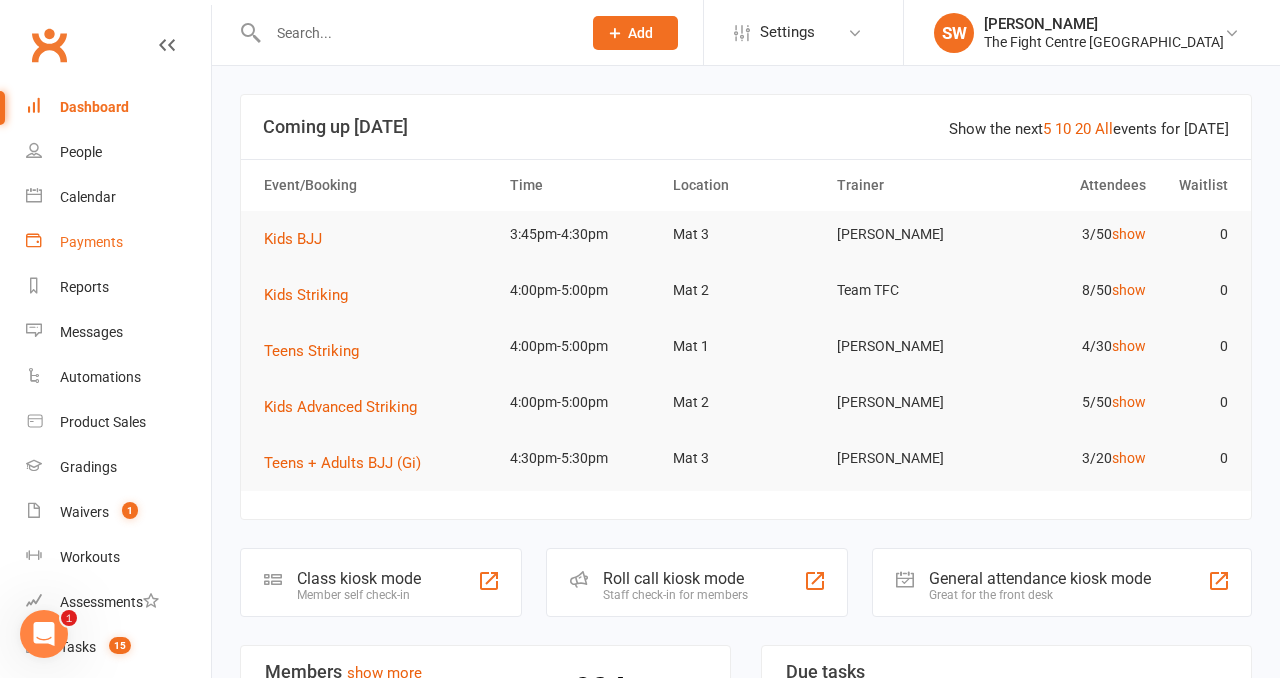 click on "Payments" at bounding box center [118, 242] 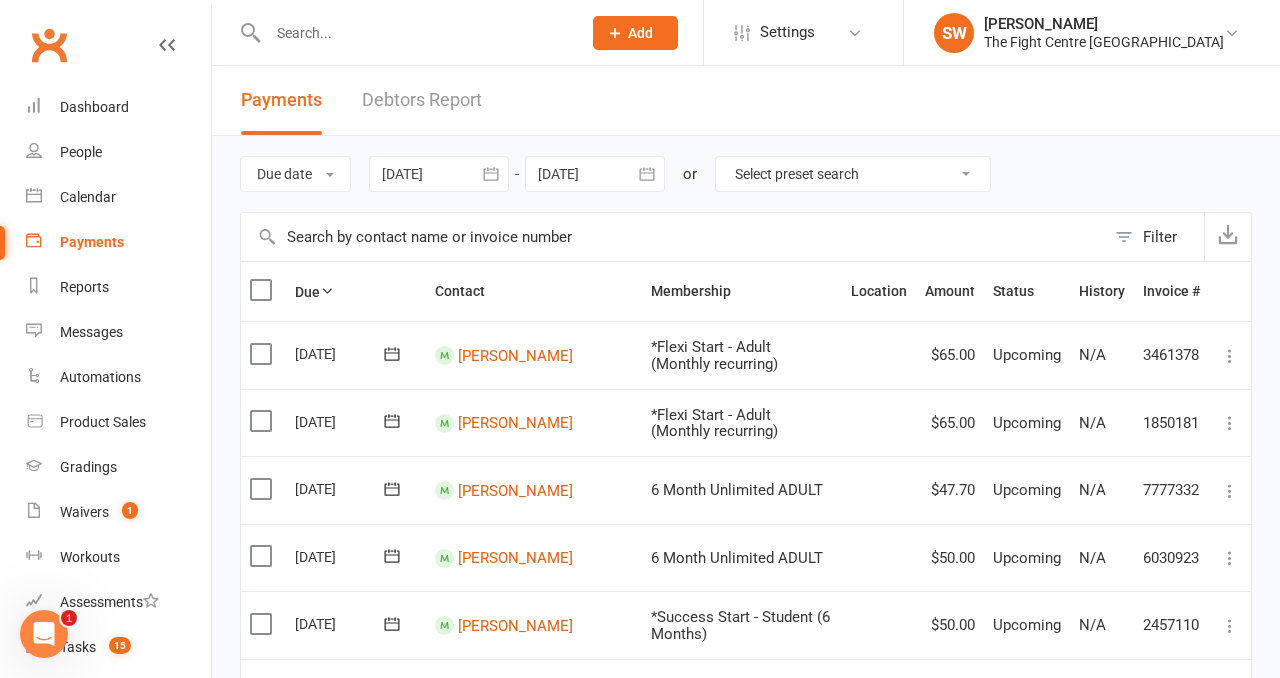 click on "Select preset search All failures All skipped payments All pending payments Successful payments (last 14 days)  Successful payments (last 30 days) Successful payments (last 90 days)" at bounding box center (853, 174) 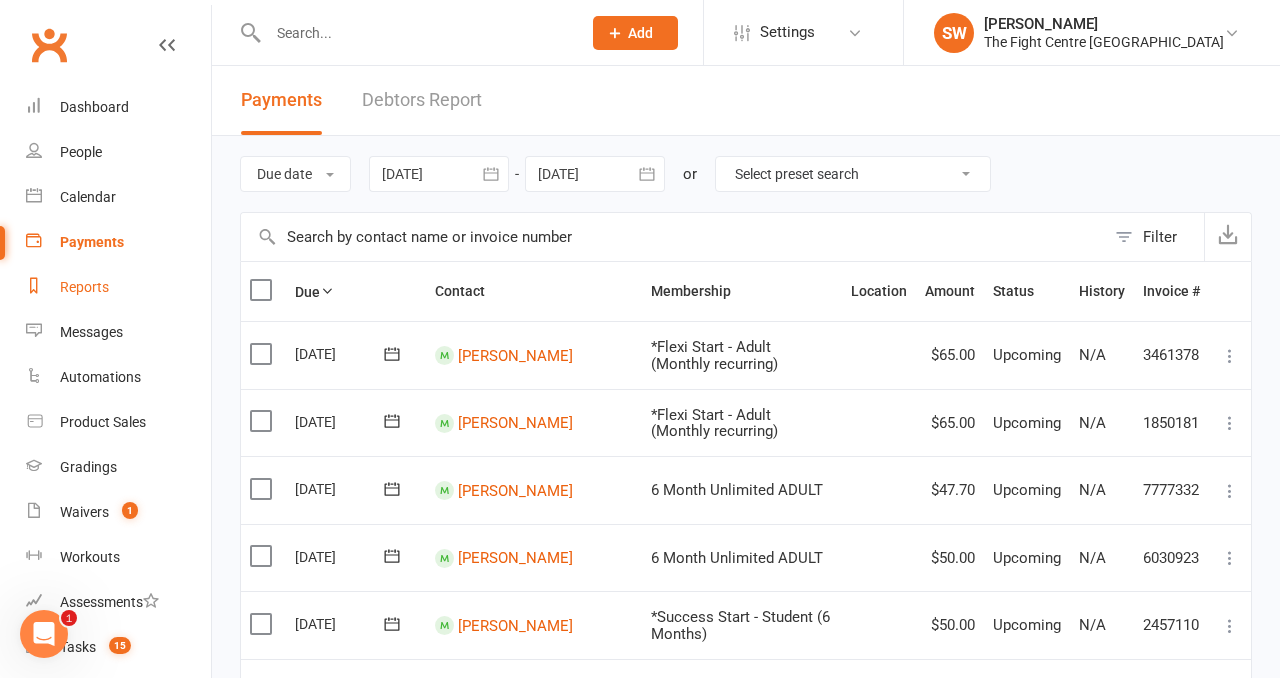 click on "Reports" at bounding box center (118, 287) 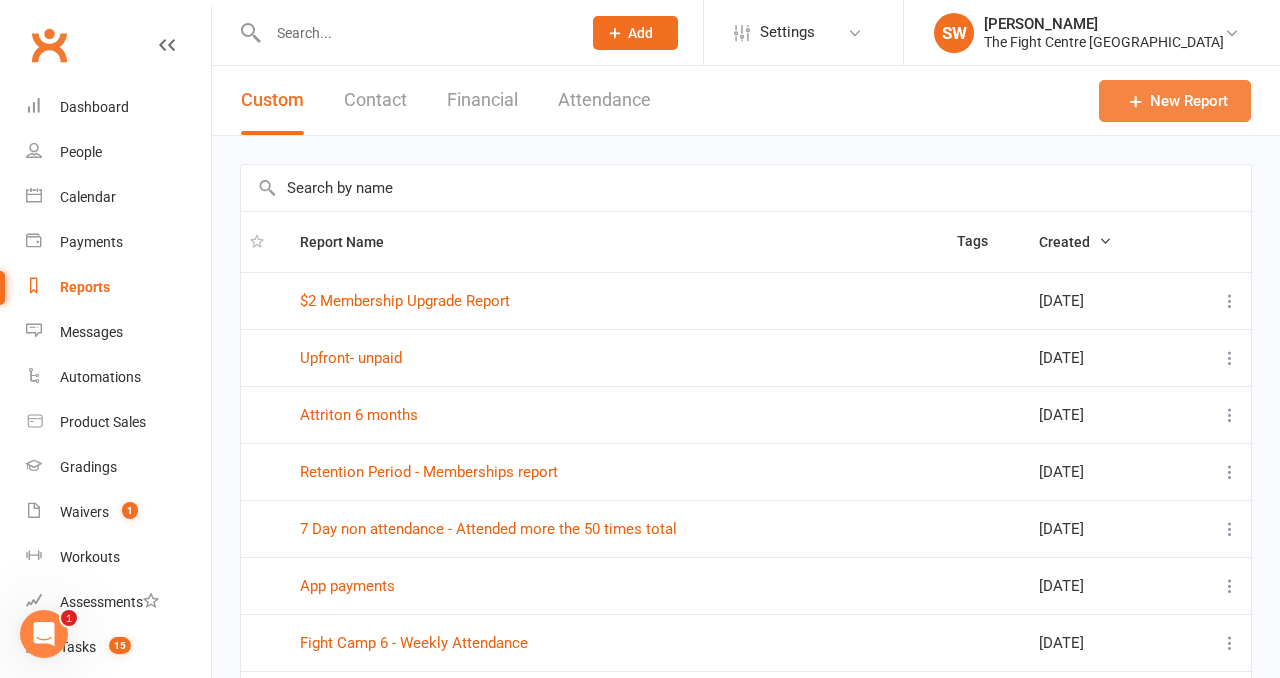 click on "New Report" at bounding box center [1175, 101] 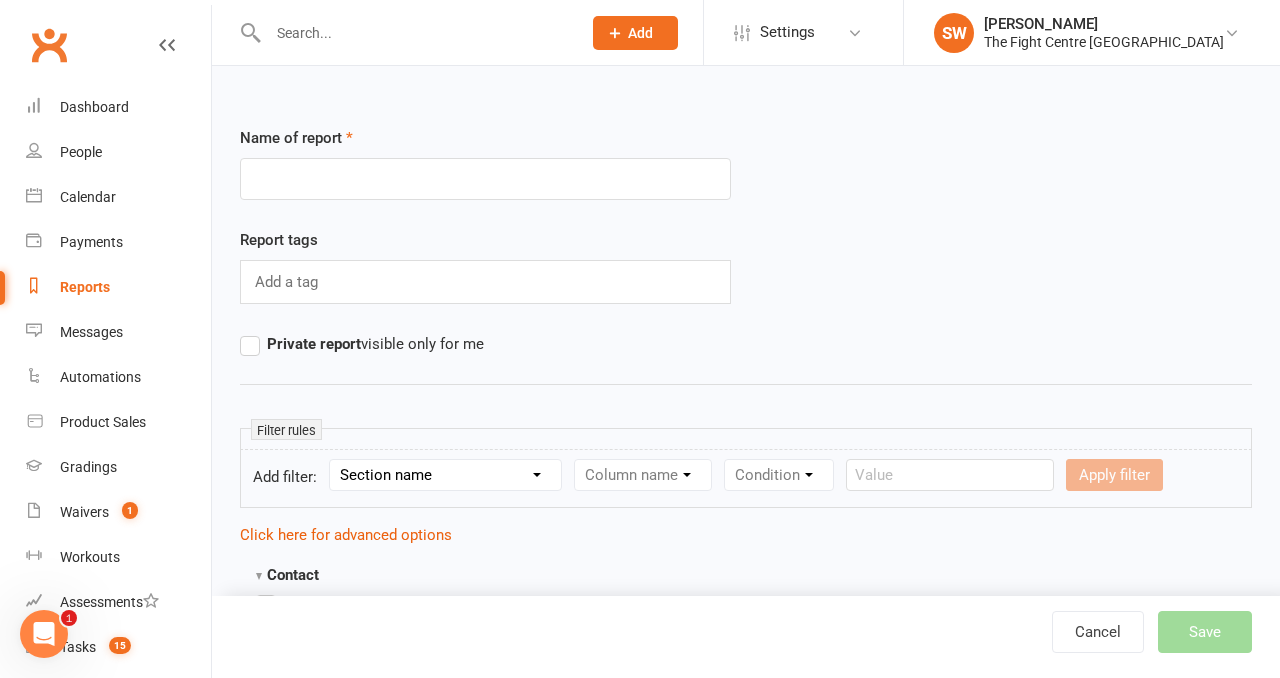 click at bounding box center (485, 179) 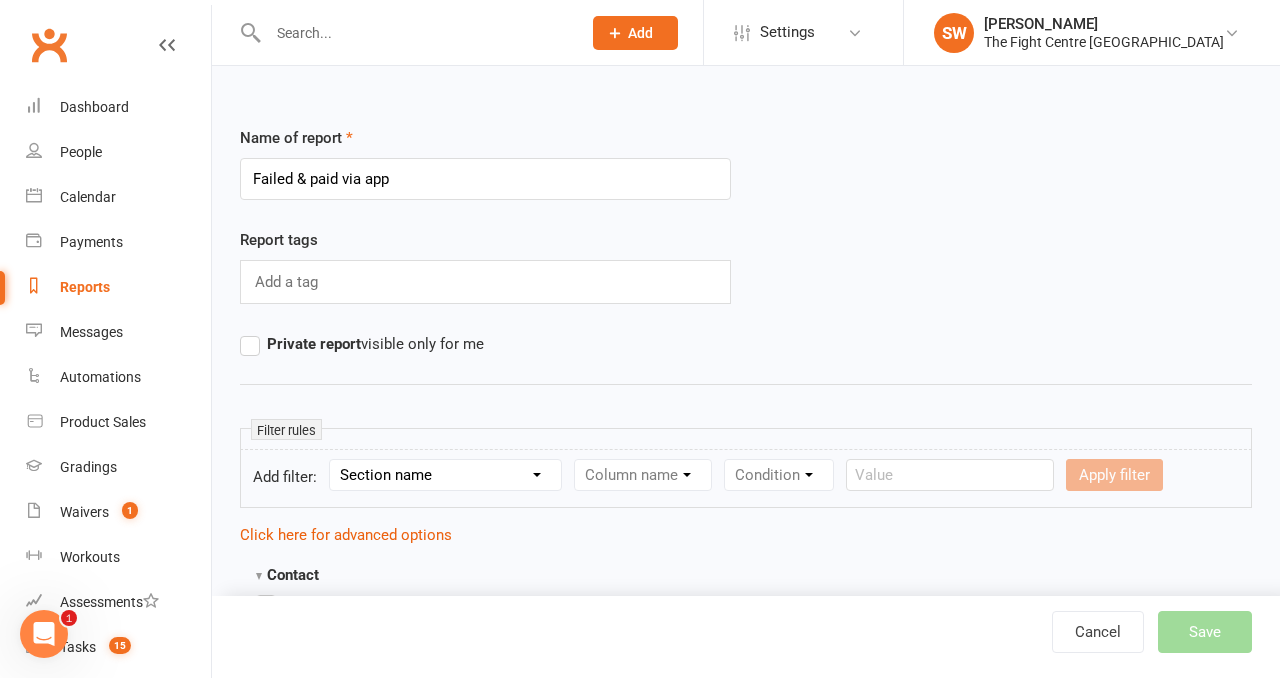type on "Failed & paid via app" 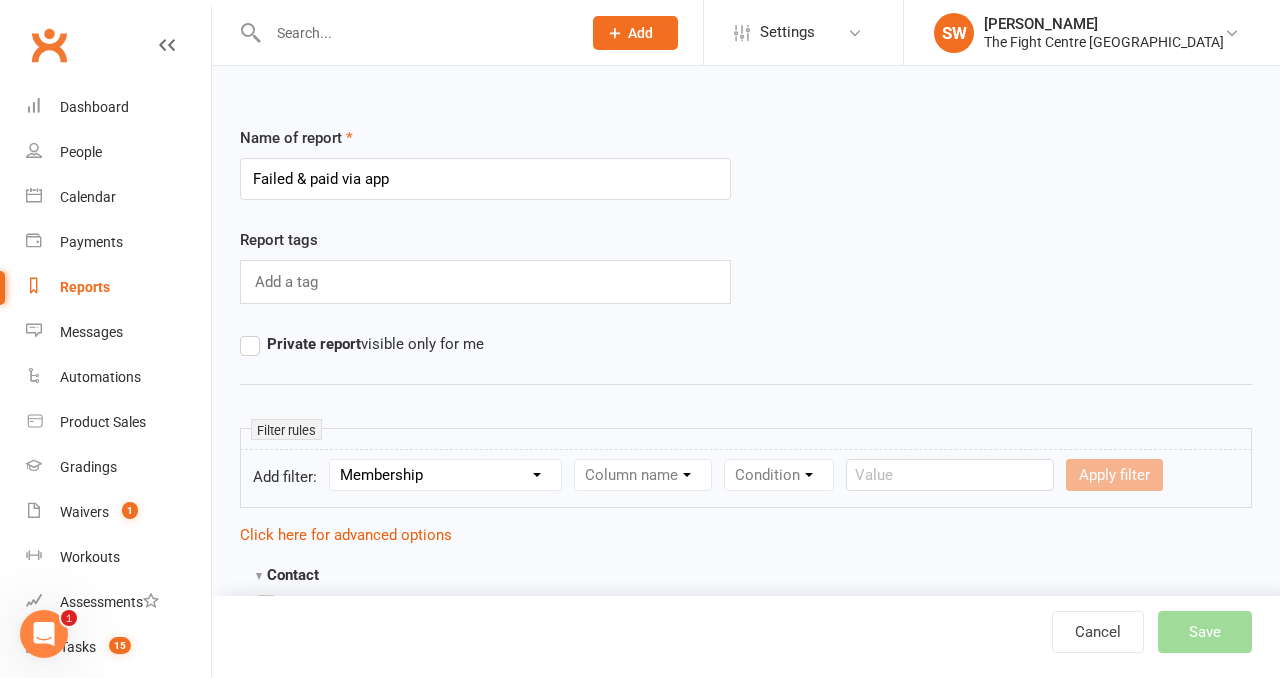 click on "Column name" at bounding box center (643, 475) 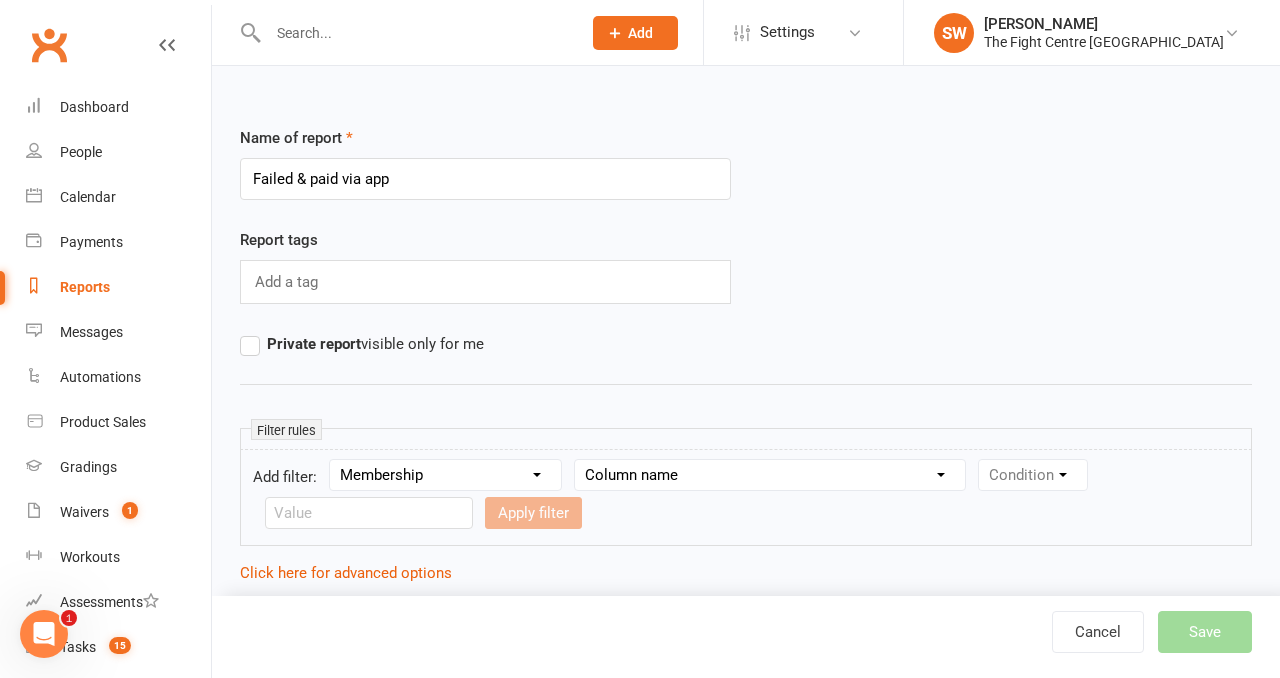 select on "29" 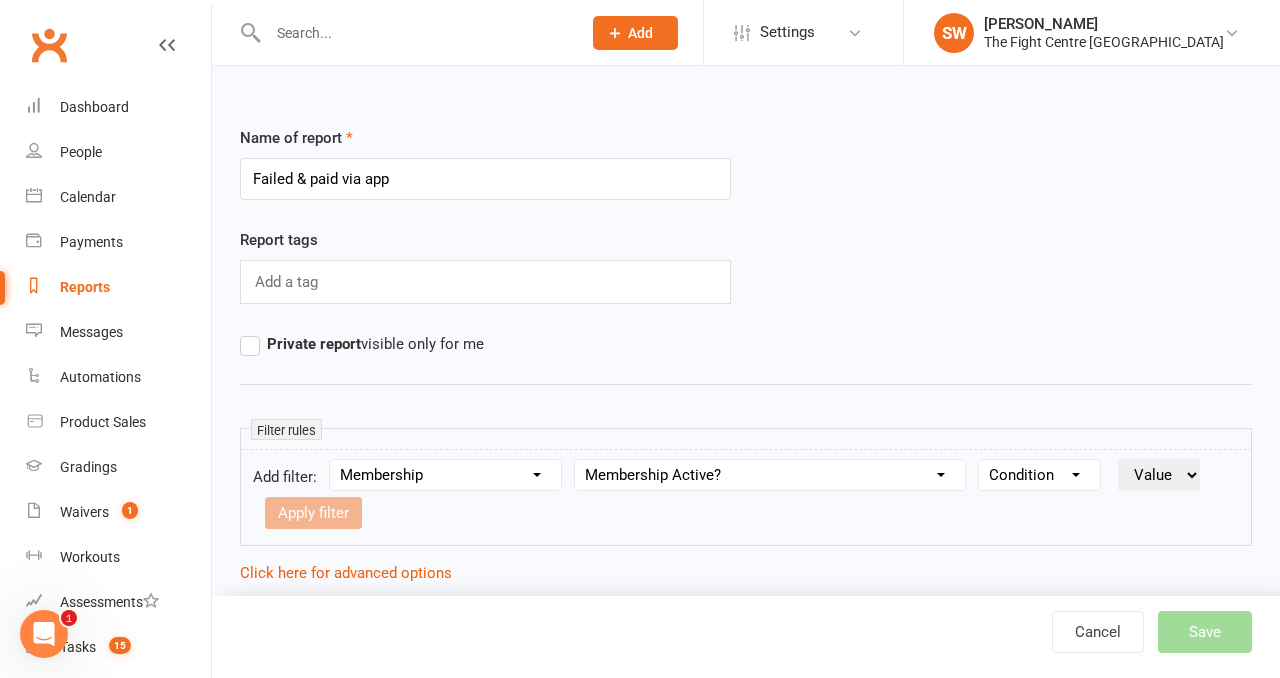 click on "Condition Is Is not Is blank Is not blank" at bounding box center (1039, 475) 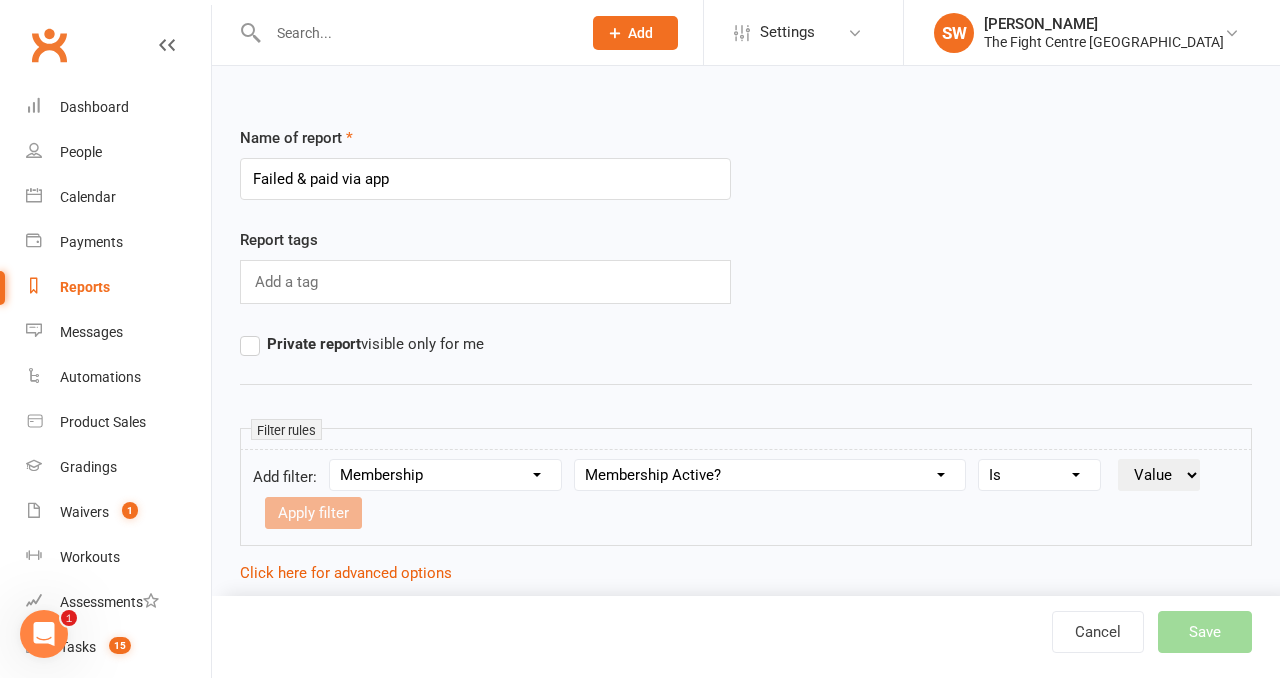 click on "Value Yes No" at bounding box center [1159, 475] 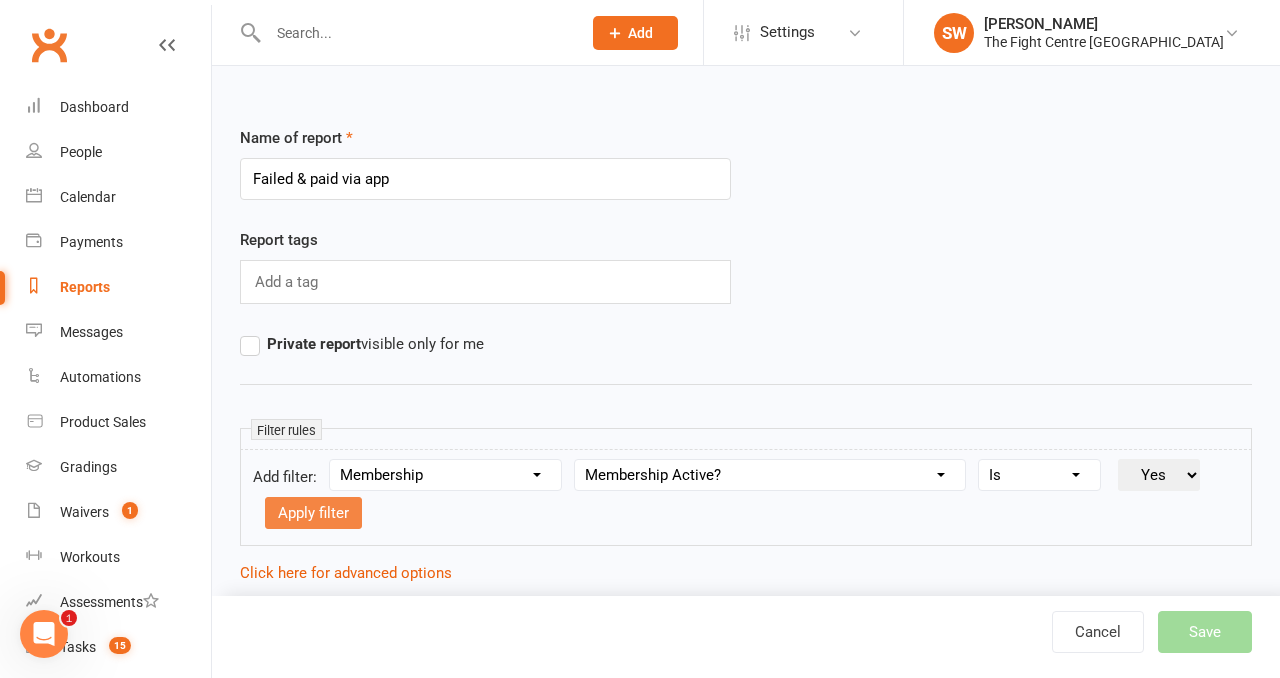 click on "Apply filter" at bounding box center (313, 513) 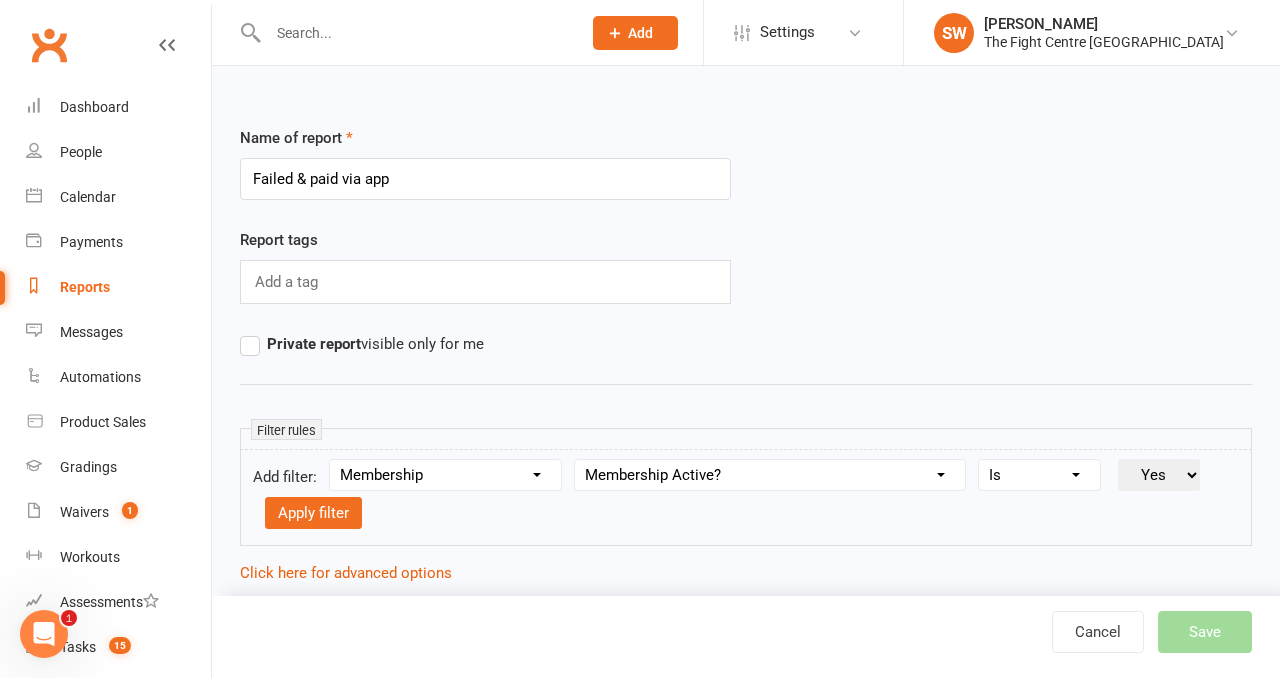 select 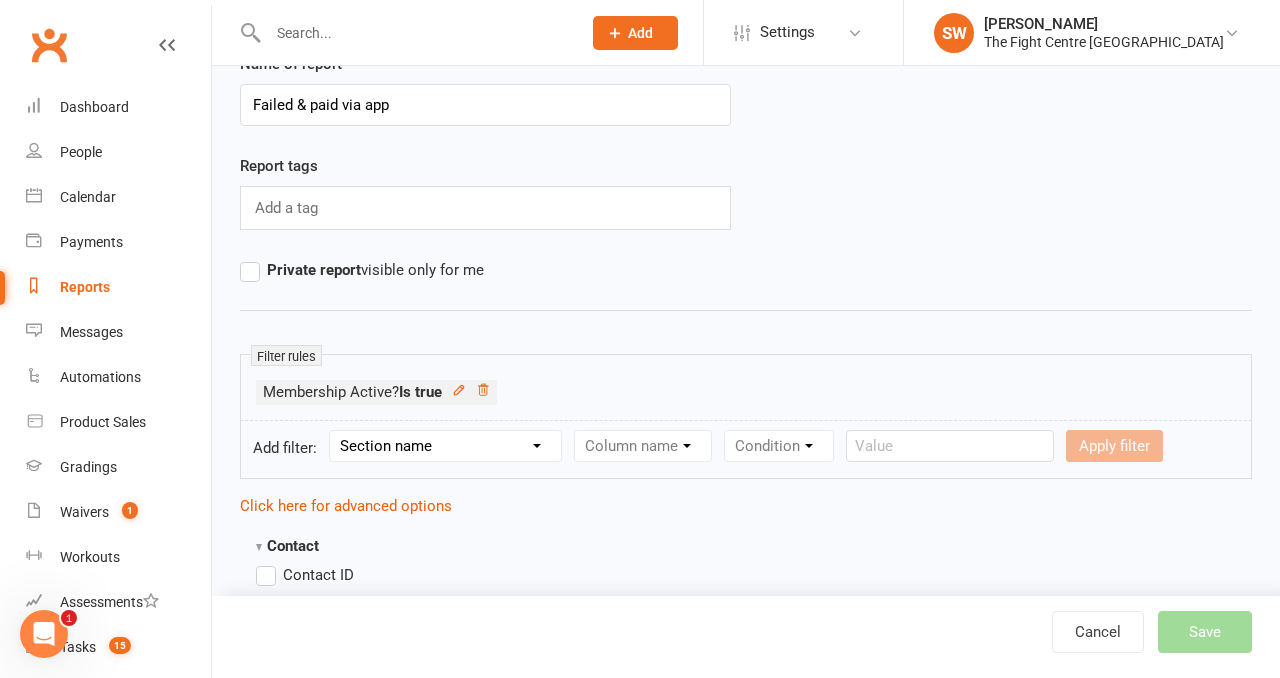 scroll, scrollTop: 87, scrollLeft: 0, axis: vertical 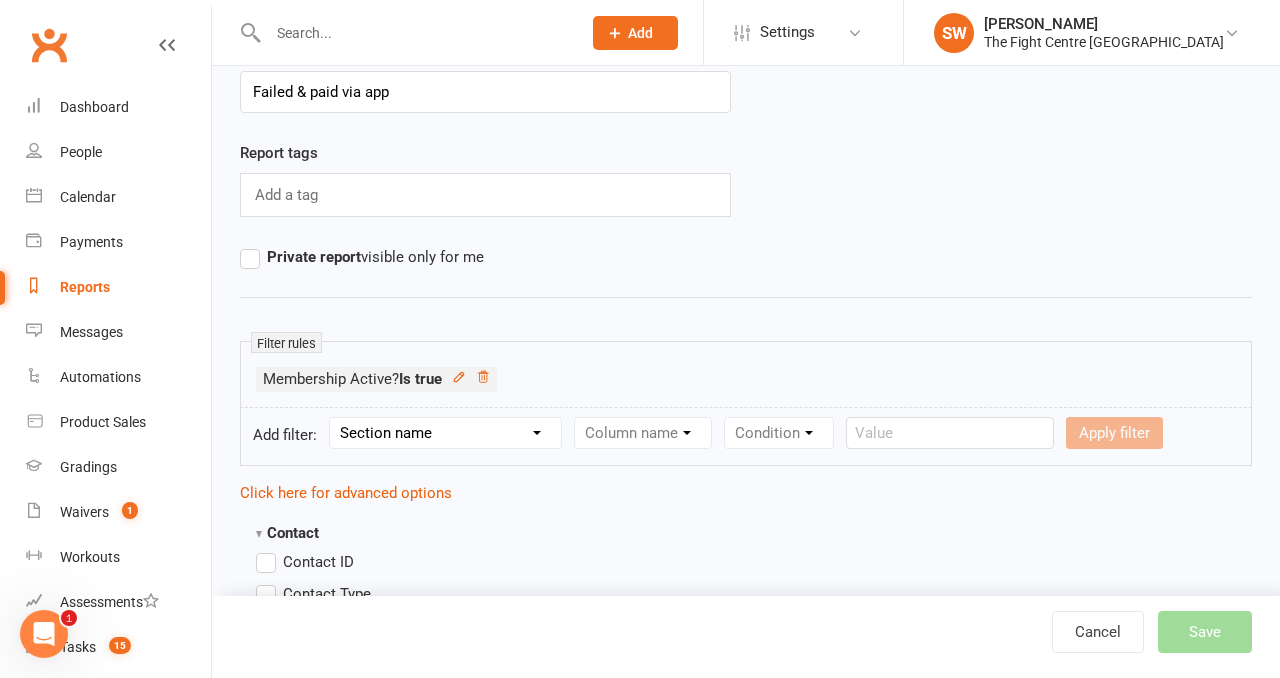 click on "Section name Contact Attendance Aggregate Payment Booking Waitlist Attendees Cancelled Bookings Late-cancelled Bookings Aggregate Booking Communication Comms Recipients Membership Payment Mobile App Styles And Ranks Aggregate Styles And Ranks Grading Events Promotions Suspensions Signed Waivers Family Members Credit Vouchers Enrolled Automations Enrolled Workouts Public Tasks Waiver Answers Marketing Information Body Composition Key Demographics Fitness Goals Emergency Contact Details Trainer/Instructor" at bounding box center [445, 433] 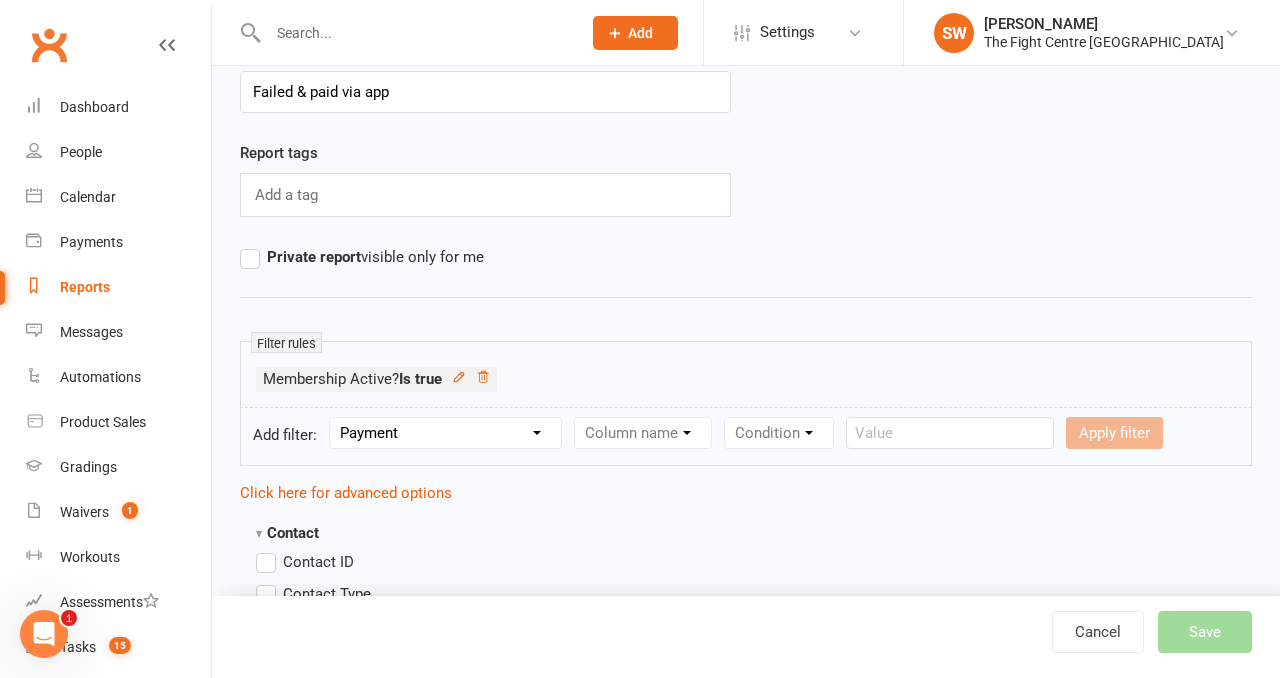 click on "Column name" at bounding box center [643, 433] 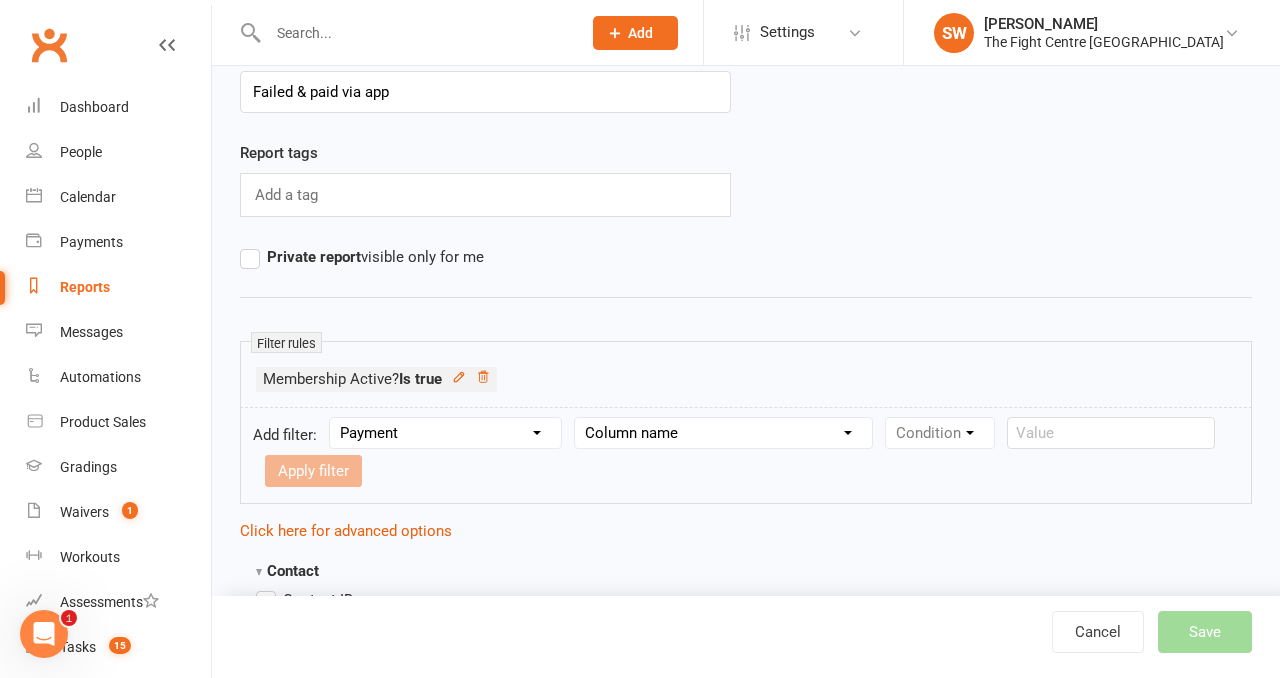 select on "12" 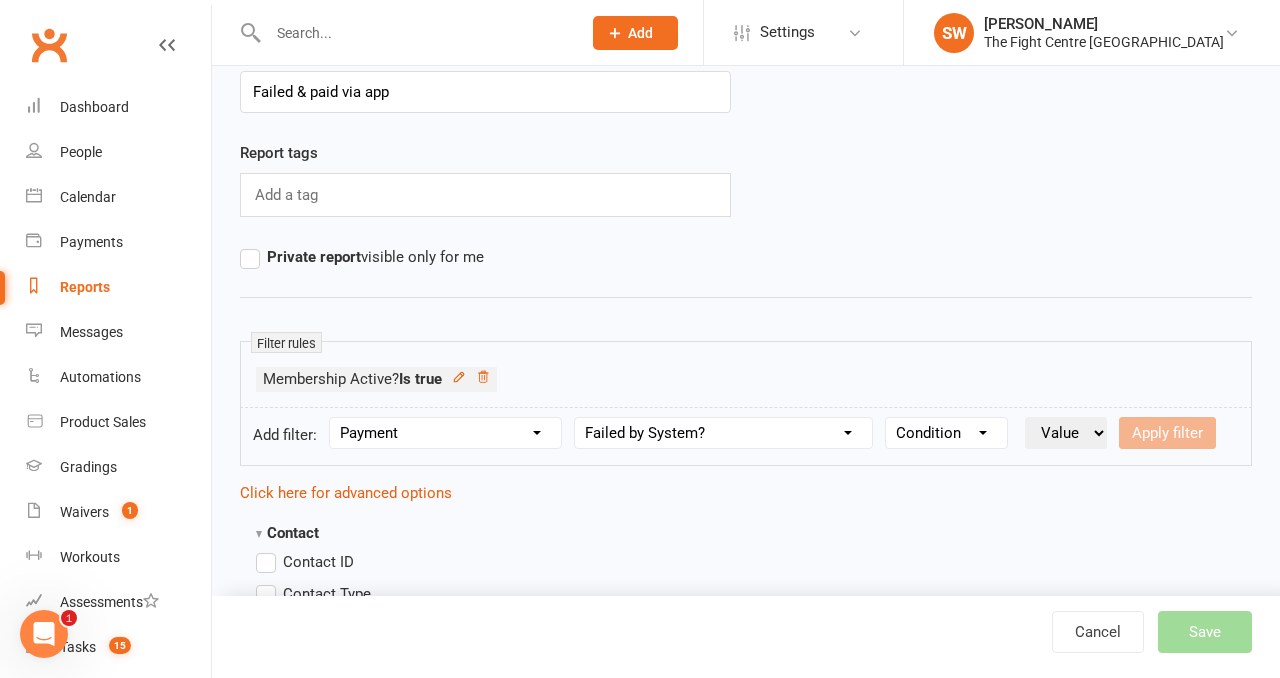 click on "Condition Is Is not Is blank Is not blank" at bounding box center (946, 433) 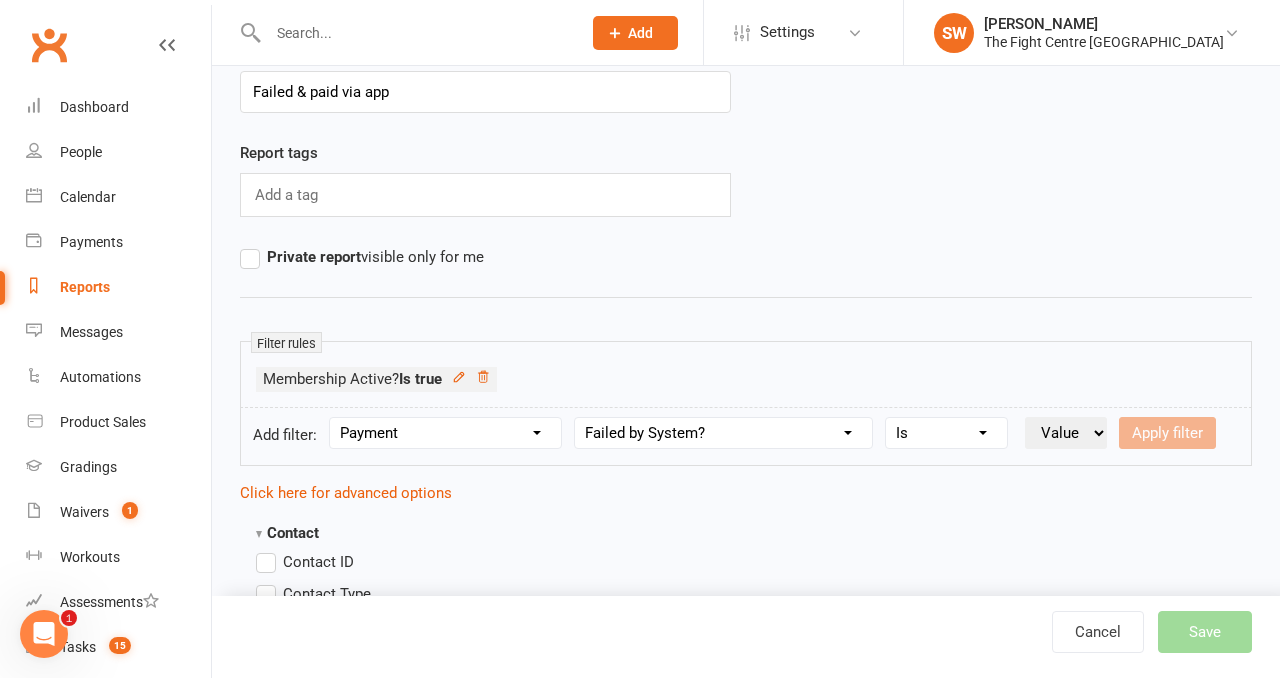 click on "Value Yes No" at bounding box center [1066, 433] 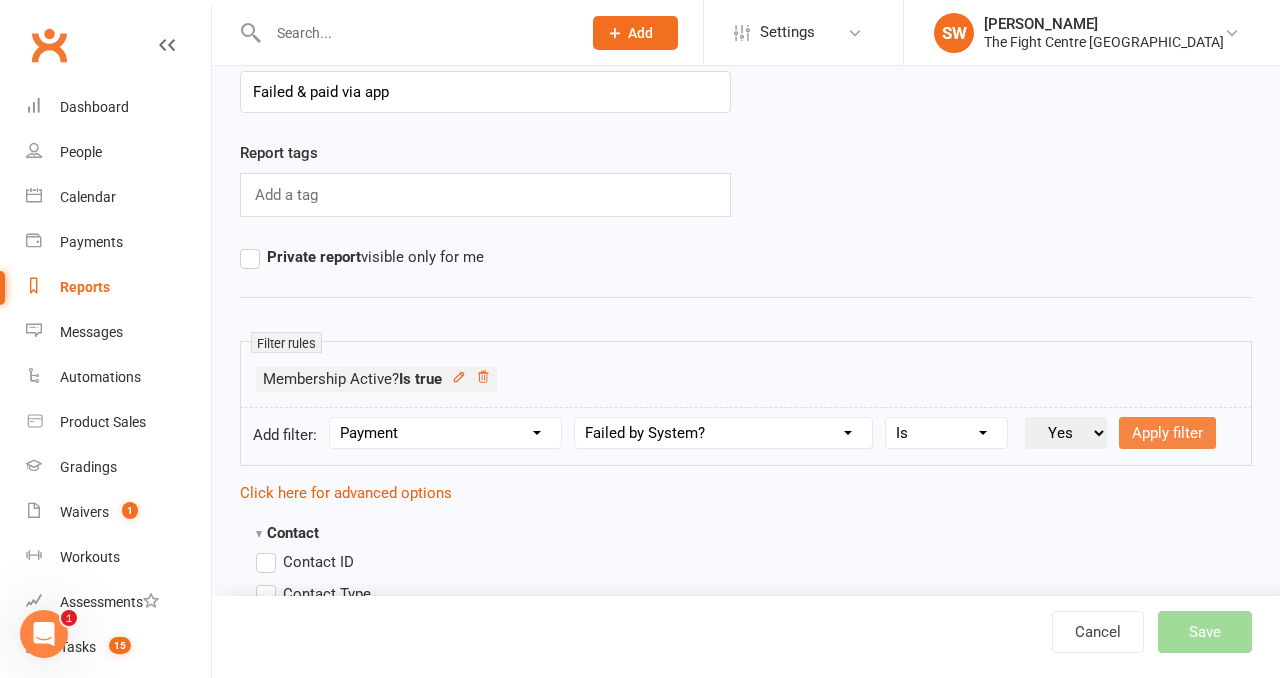 click on "Apply filter" at bounding box center (1167, 433) 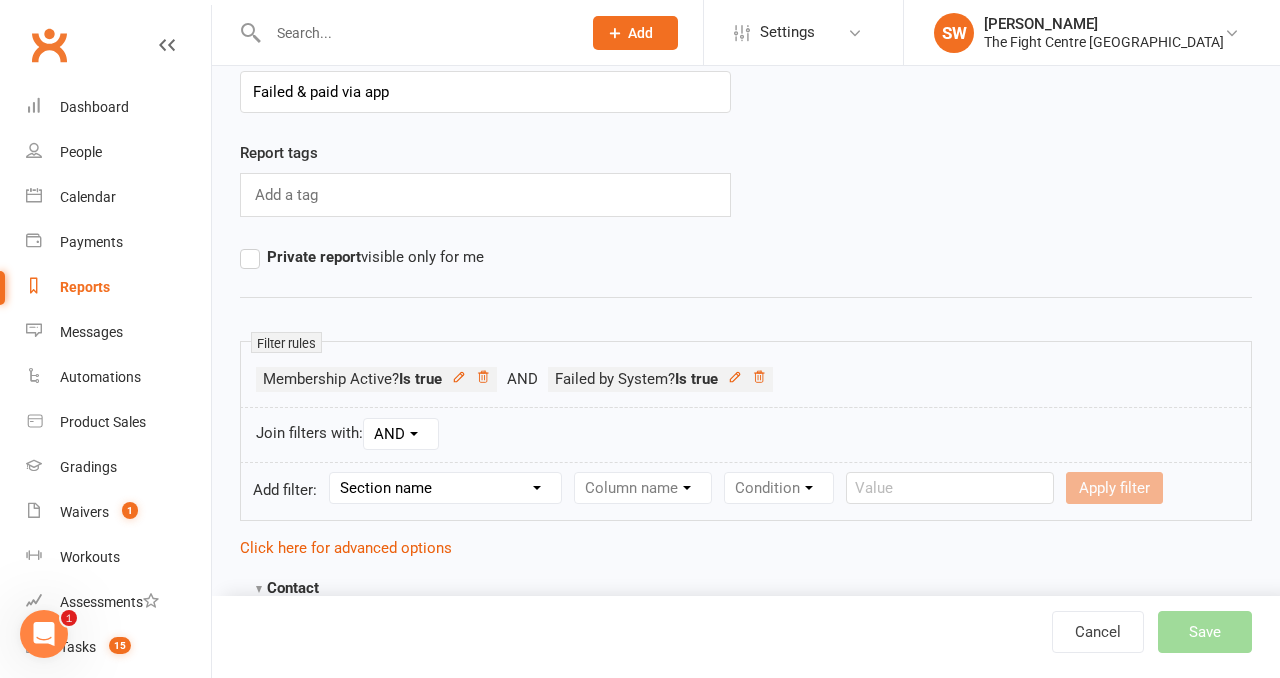 click on "Add filter:  Section name Contact Attendance Aggregate Payment Booking Waitlist Attendees Cancelled Bookings Late-cancelled Bookings Aggregate Booking Communication Comms Recipients Membership Payment Mobile App Styles And Ranks Aggregate Styles And Ranks Grading Events Promotions Suspensions Signed Waivers Family Members Credit Vouchers Enrolled Automations Enrolled Workouts Public Tasks Waiver Answers Marketing Information Body Composition Key Demographics Fitness Goals Emergency Contact Details Trainer/Instructor Column name Condition
Apply filter" at bounding box center [746, 491] 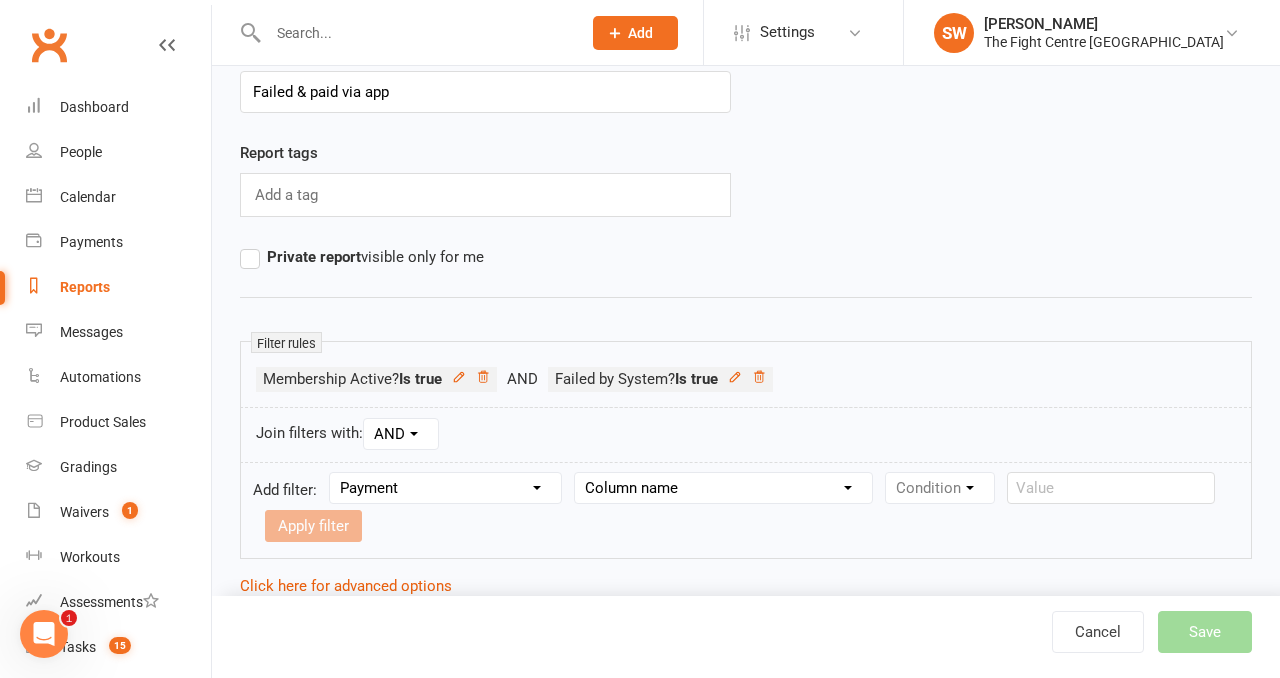 click on "Add filter:  Section name Contact Attendance Aggregate Payment Booking Waitlist Attendees Cancelled Bookings Late-cancelled Bookings Aggregate Booking Communication Comms Recipients Membership Payment Mobile App Styles And Ranks Aggregate Styles And Ranks Grading Events Promotions Suspensions Signed Waivers Family Members Credit Vouchers Enrolled Automations Enrolled Workouts Public Tasks Waiver Answers Marketing Information Body Composition Key Demographics Fitness Goals Emergency Contact Details Trainer/Instructor Column name Payment Status Payment Due Date Payment Amount Payment Amount (after credit applied) Credit Applied Attempts Autopay? Paid Via Approval Date Failure Date Date Processed (Autopay) Chargeback Failure? Failed by System? Realtime Payment? Grading Fee? Non-Debit Adjustment? Ezidebit fee (charged to customer) Ezidebit fee (charged to business) Refund? Condition
Apply filter" at bounding box center [746, 510] 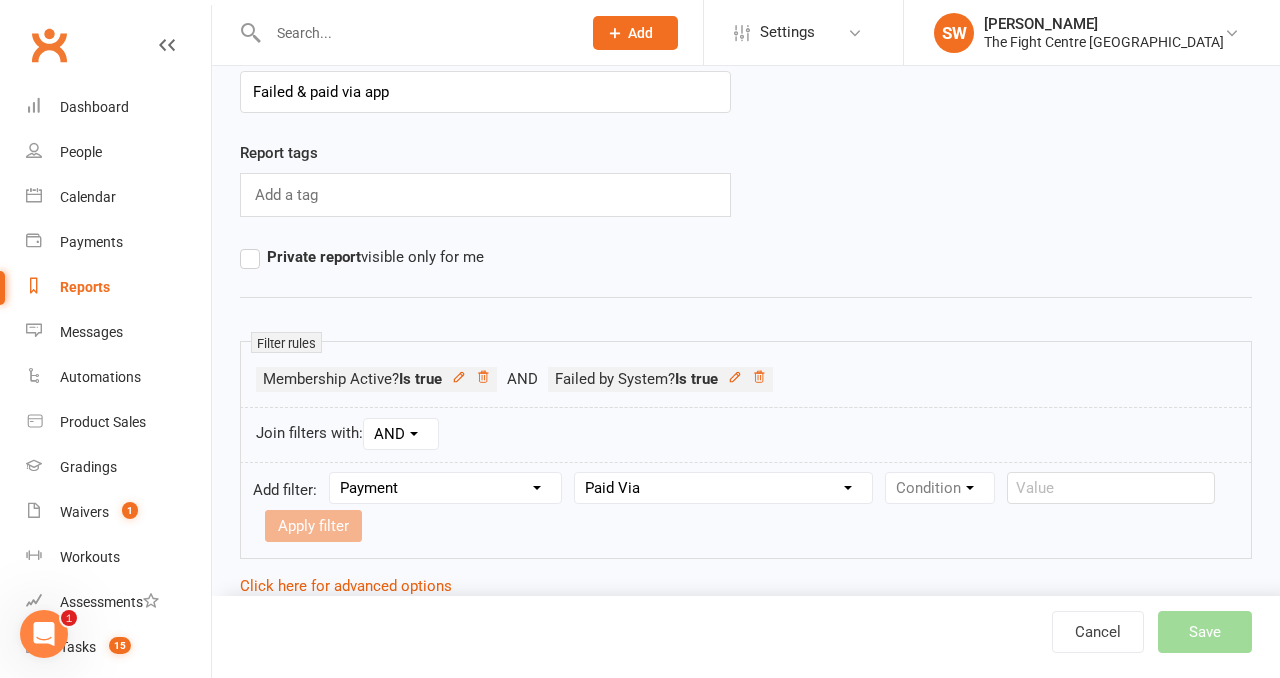 click on "Condition" at bounding box center (940, 488) 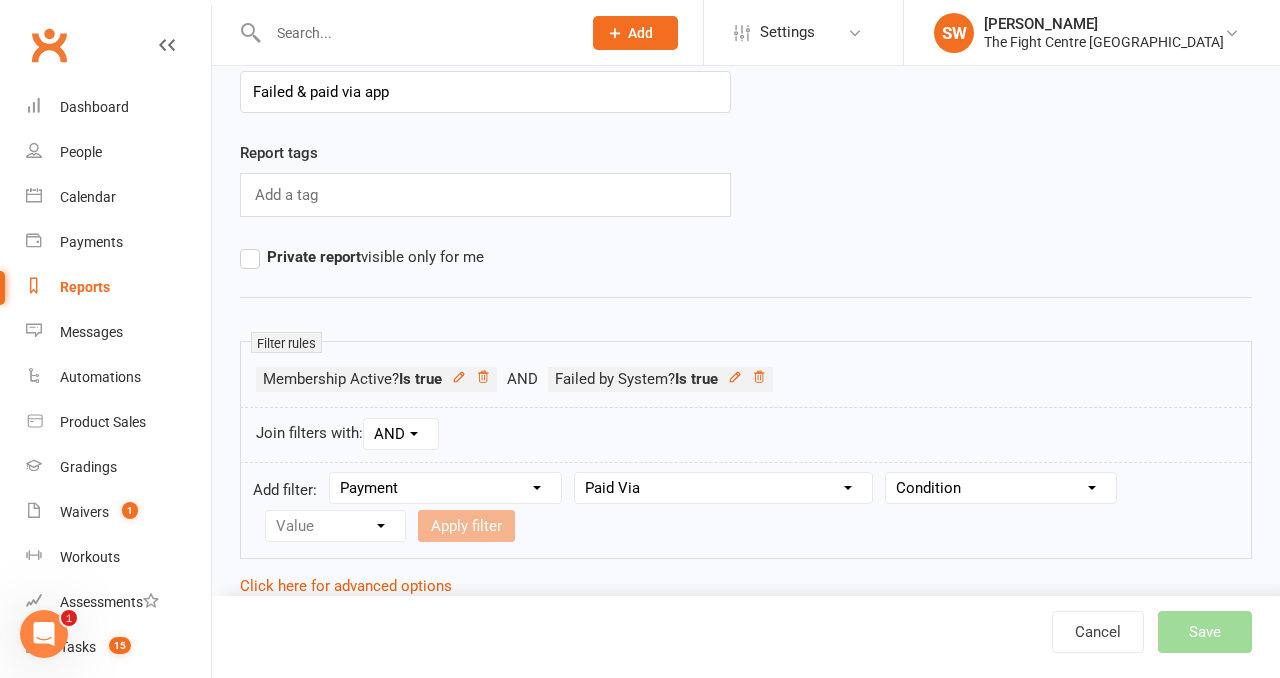 scroll, scrollTop: 173, scrollLeft: 0, axis: vertical 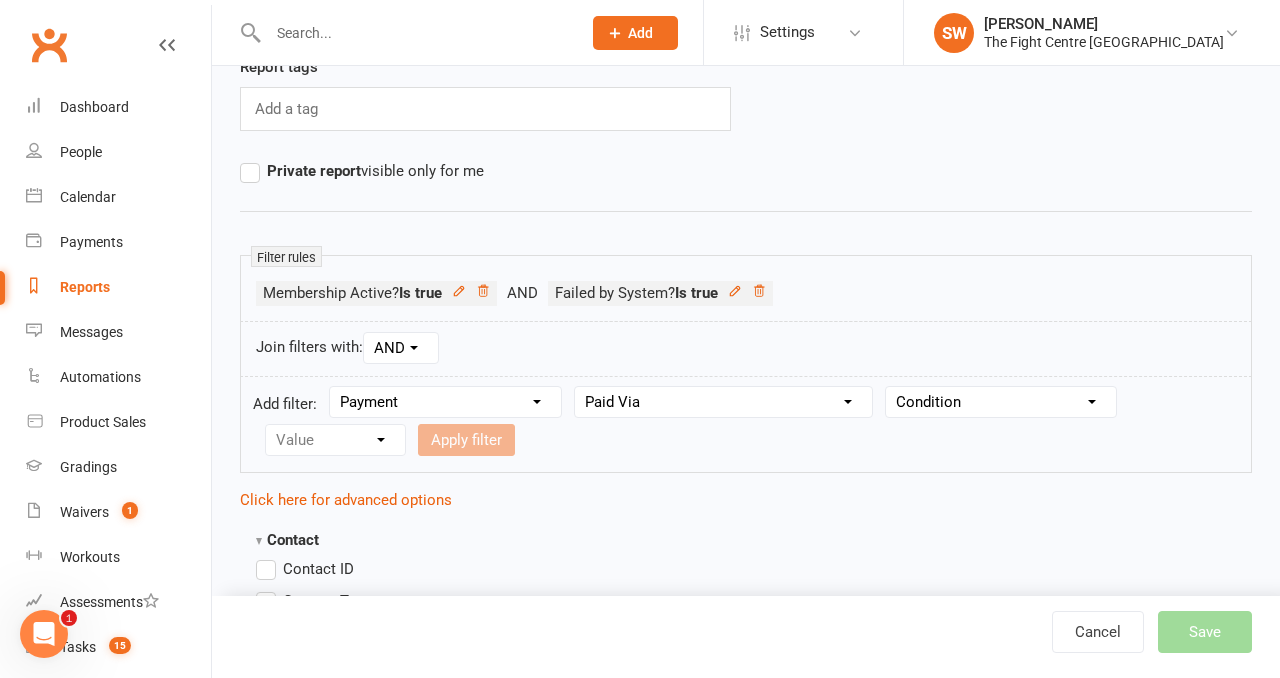 click on "Column name Payment Status Payment Due Date Payment Amount Payment Amount (after credit applied) Credit Applied Attempts Autopay? Paid Via Approval Date Failure Date Date Processed (Autopay) Chargeback Failure? Failed by System? Realtime Payment? Grading Fee? Non-Debit Adjustment? Ezidebit fee (charged to customer) Ezidebit fee (charged to business) Refund?" at bounding box center [723, 402] 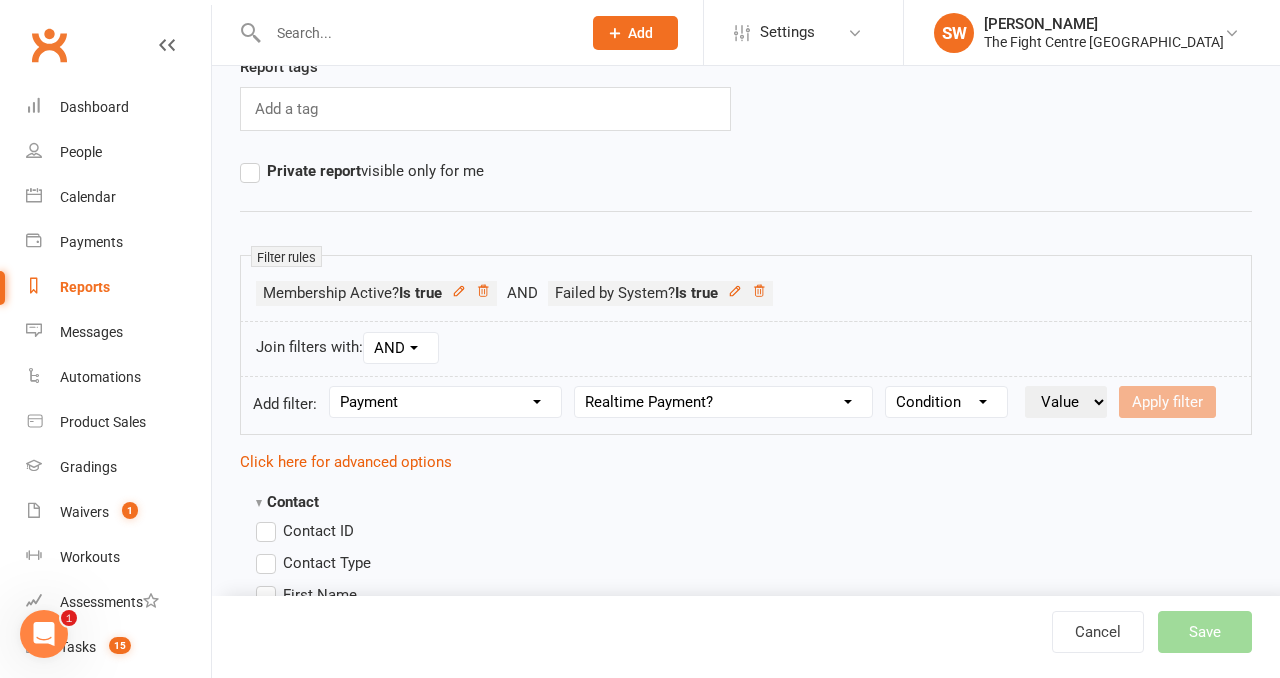 click on "Condition Is Is not Is blank Is not blank" at bounding box center [946, 402] 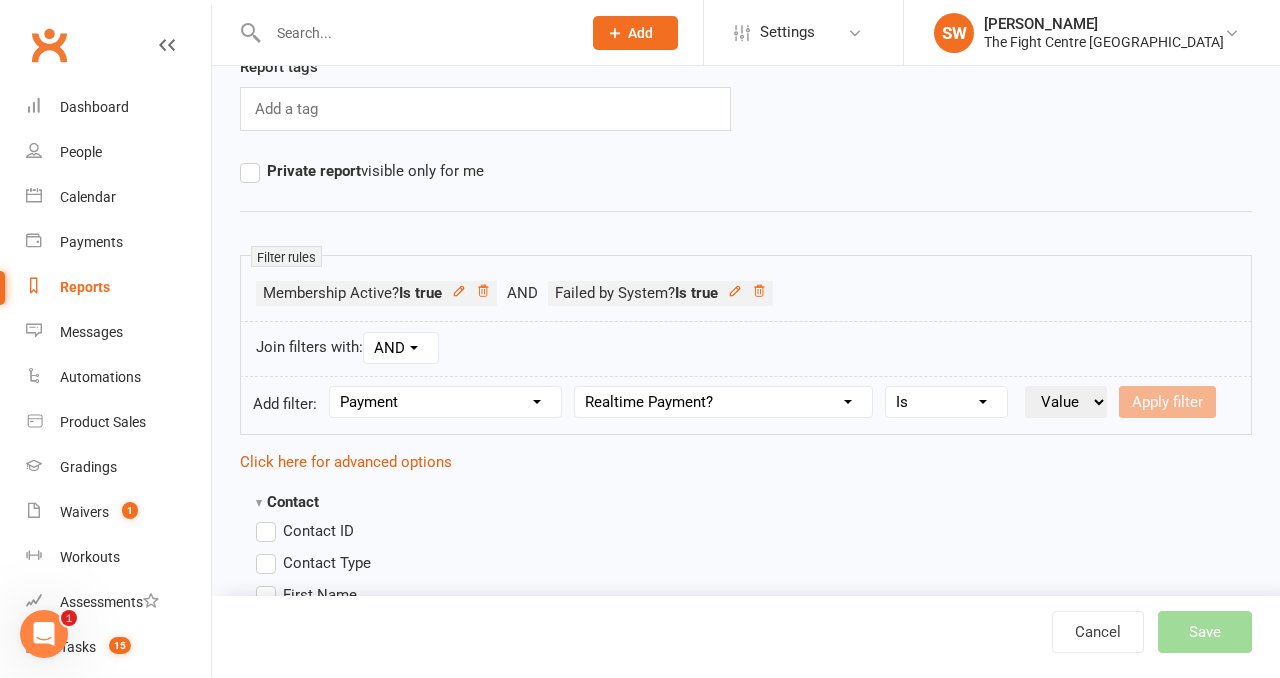 click on "Value Yes No" at bounding box center (1066, 402) 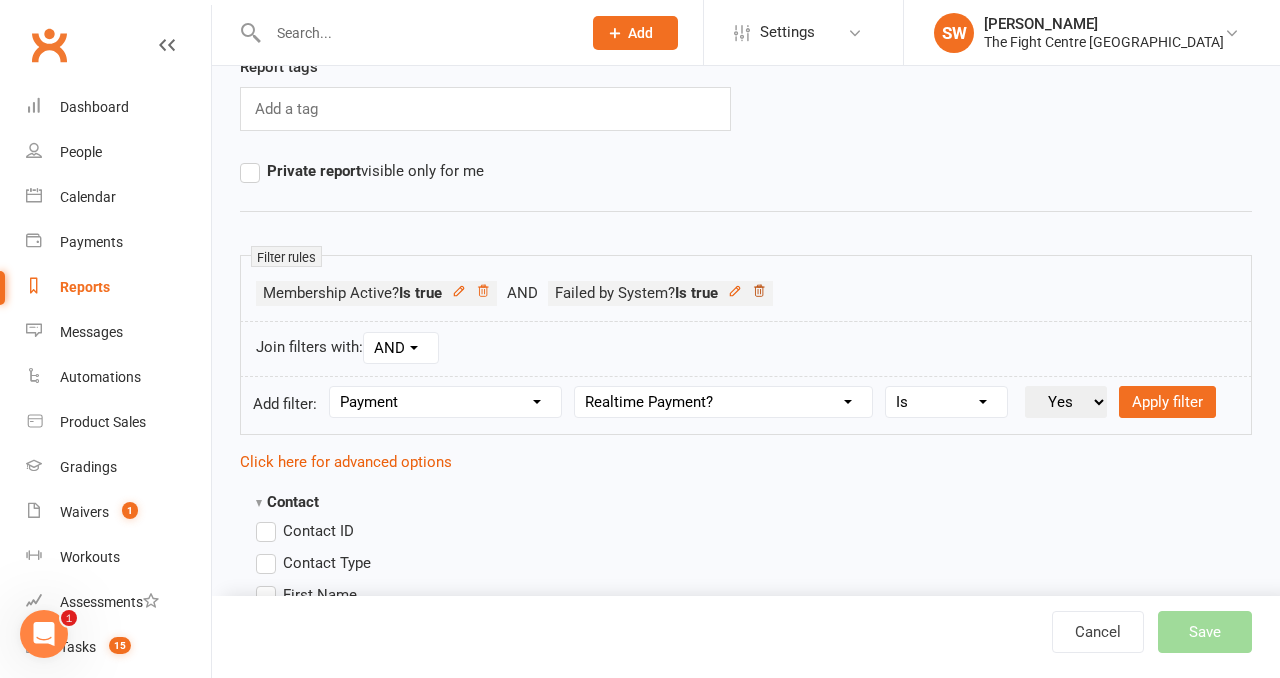 click 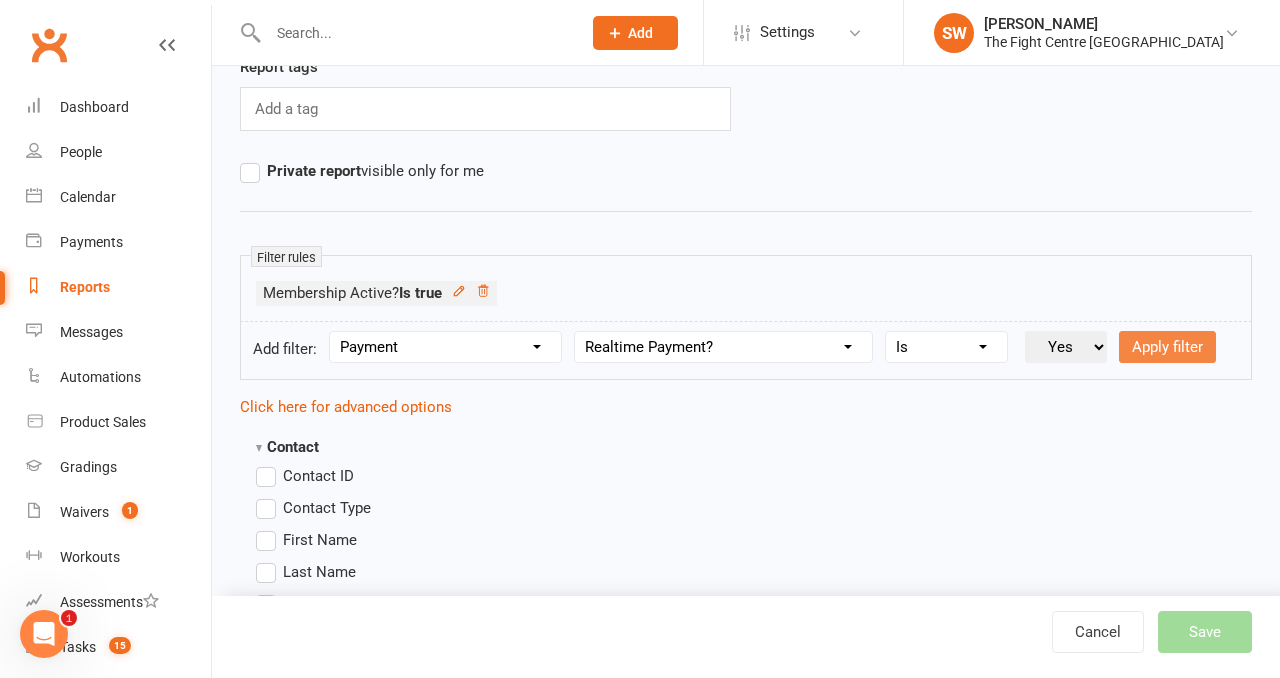 click on "Apply filter" at bounding box center [1167, 347] 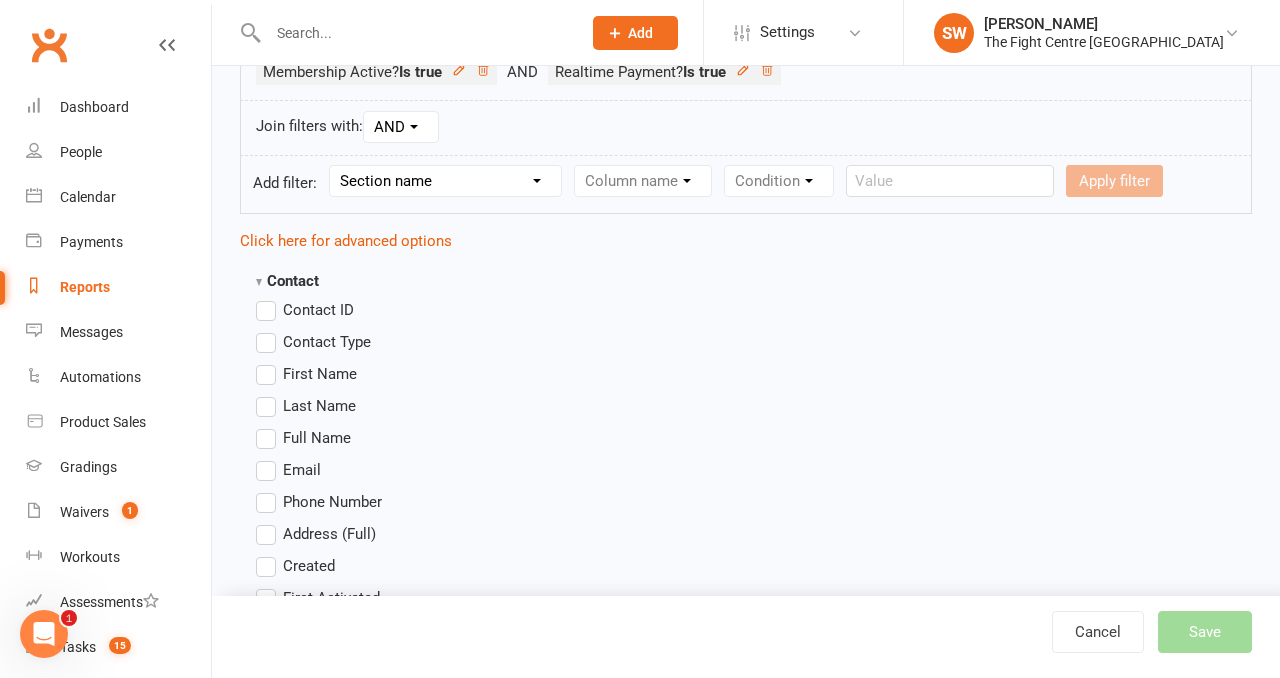 scroll, scrollTop: 400, scrollLeft: 0, axis: vertical 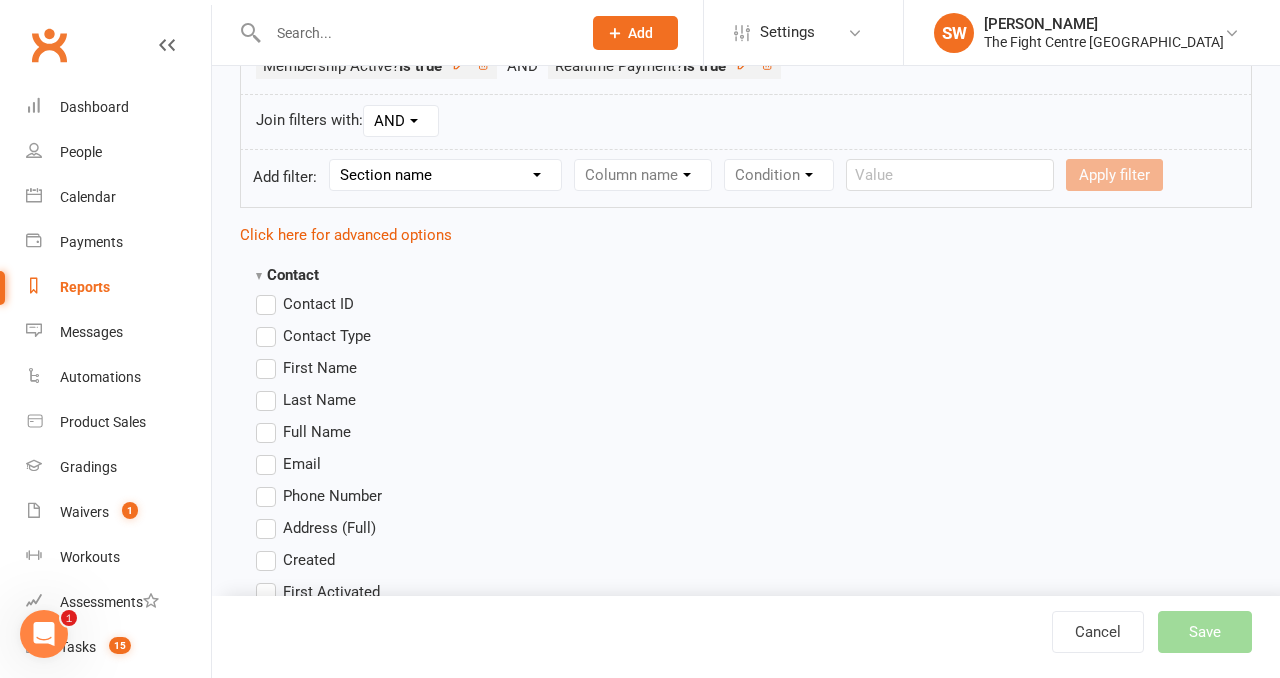 click on "First Name" at bounding box center (320, 366) 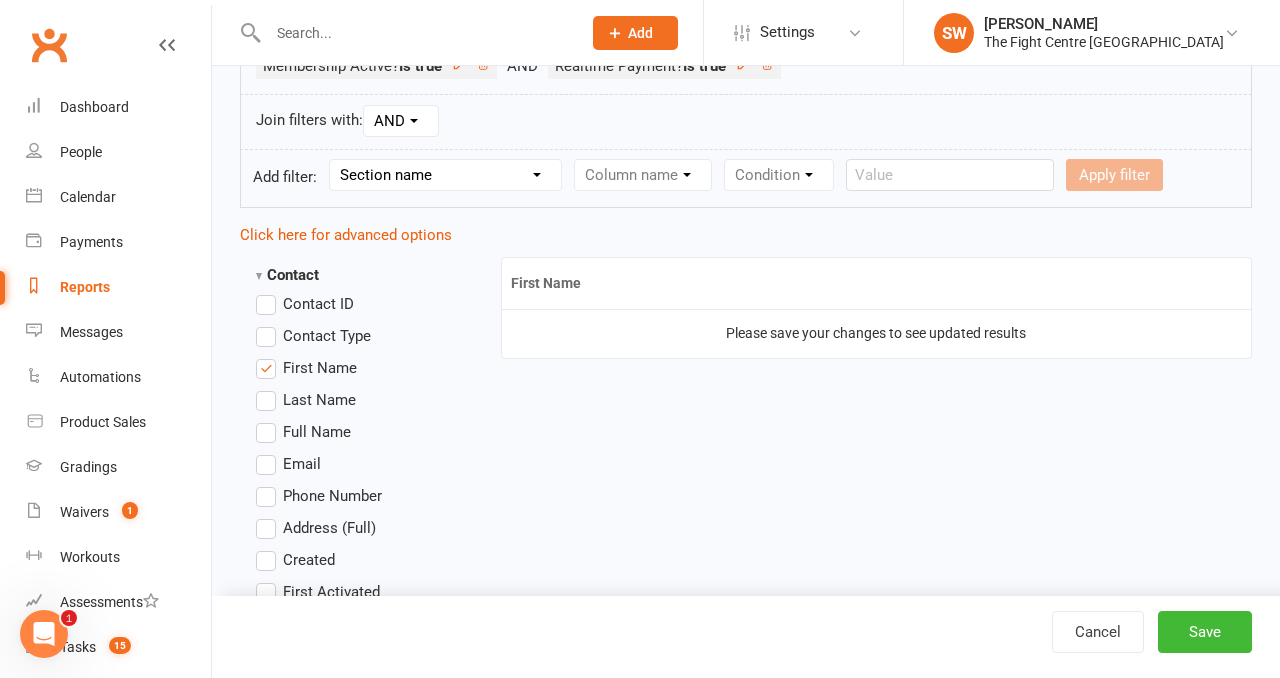 click on "Section name Contact Attendance Aggregate Payment Booking Waitlist Attendees Cancelled Bookings Late-cancelled Bookings Aggregate Booking Communication Comms Recipients Membership Payment Mobile App Styles And Ranks Aggregate Styles And Ranks Grading Events Promotions Suspensions Signed Waivers Family Members Credit Vouchers Enrolled Automations Enrolled Workouts Public Tasks Waiver Answers Marketing Information Body Composition Key Demographics Fitness Goals Emergency Contact Details Trainer/Instructor" at bounding box center [445, 175] 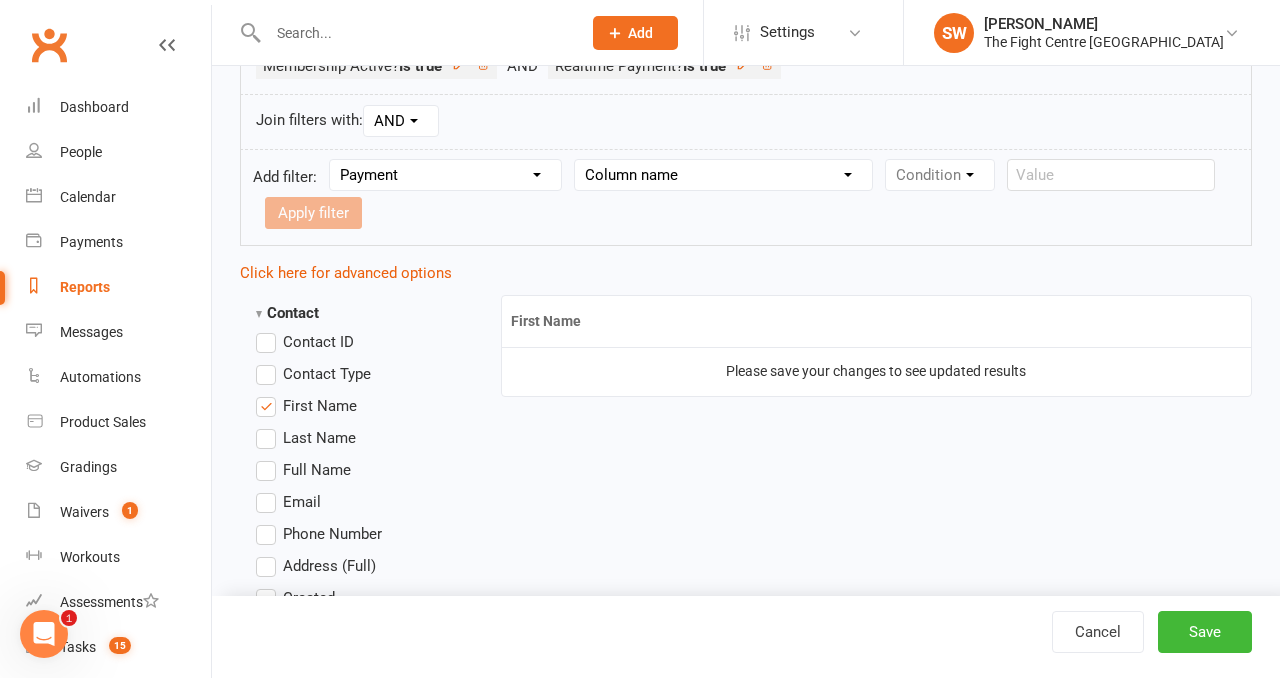 click on "Column name Payment Status Payment Due Date Payment Amount Payment Amount (after credit applied) Credit Applied Attempts Autopay? Paid Via Approval Date Failure Date Date Processed (Autopay) Chargeback Failure? Failed by System? Realtime Payment? Grading Fee? Non-Debit Adjustment? Ezidebit fee (charged to customer) Ezidebit fee (charged to business) Refund?" at bounding box center (723, 175) 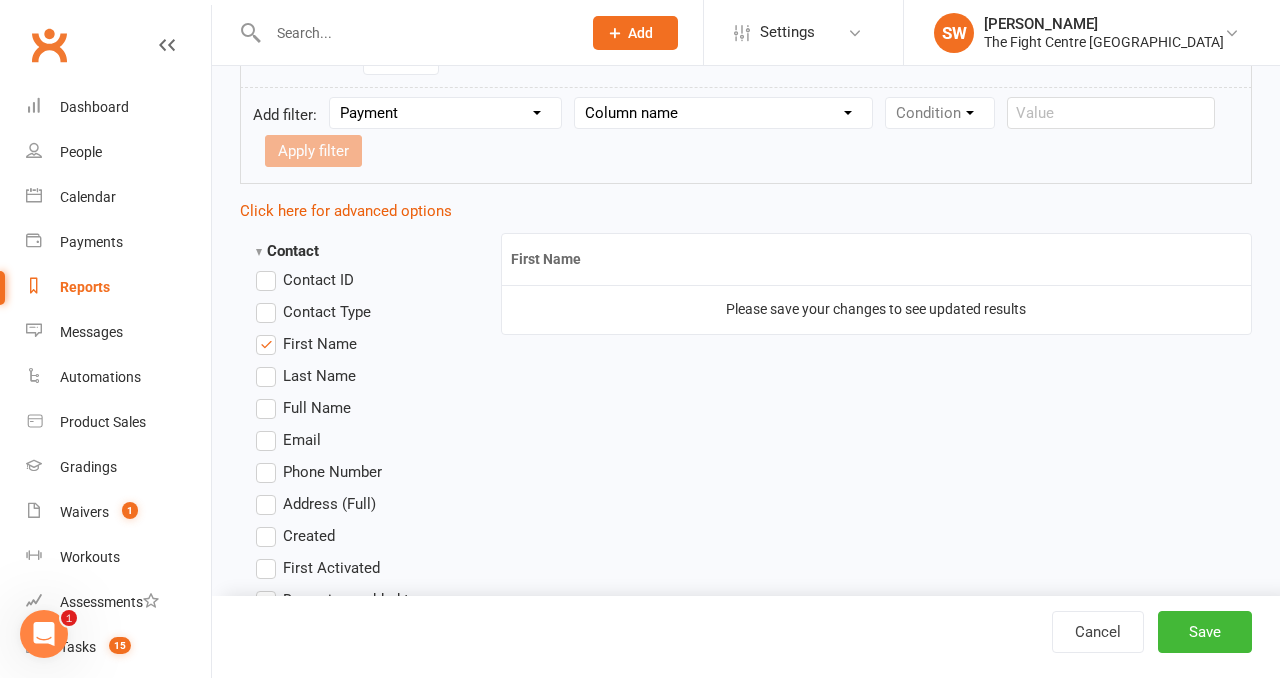 click on "Last Name" at bounding box center [319, 374] 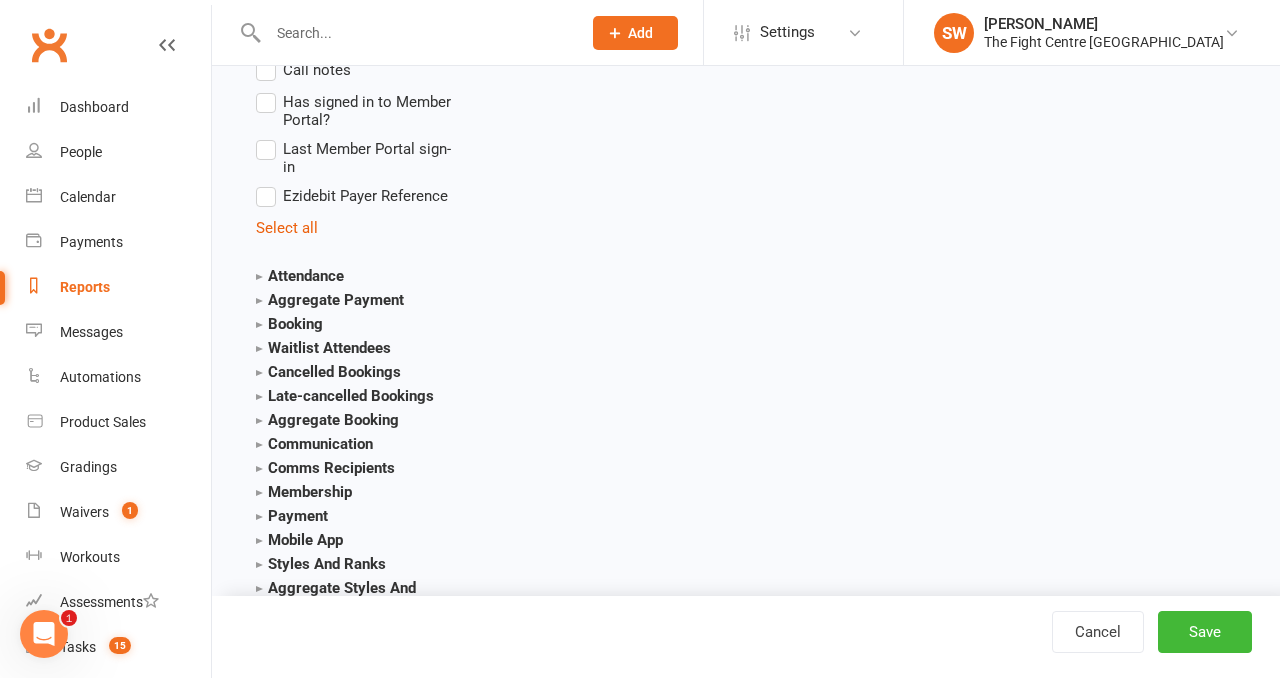 click on "Payment" at bounding box center (292, 516) 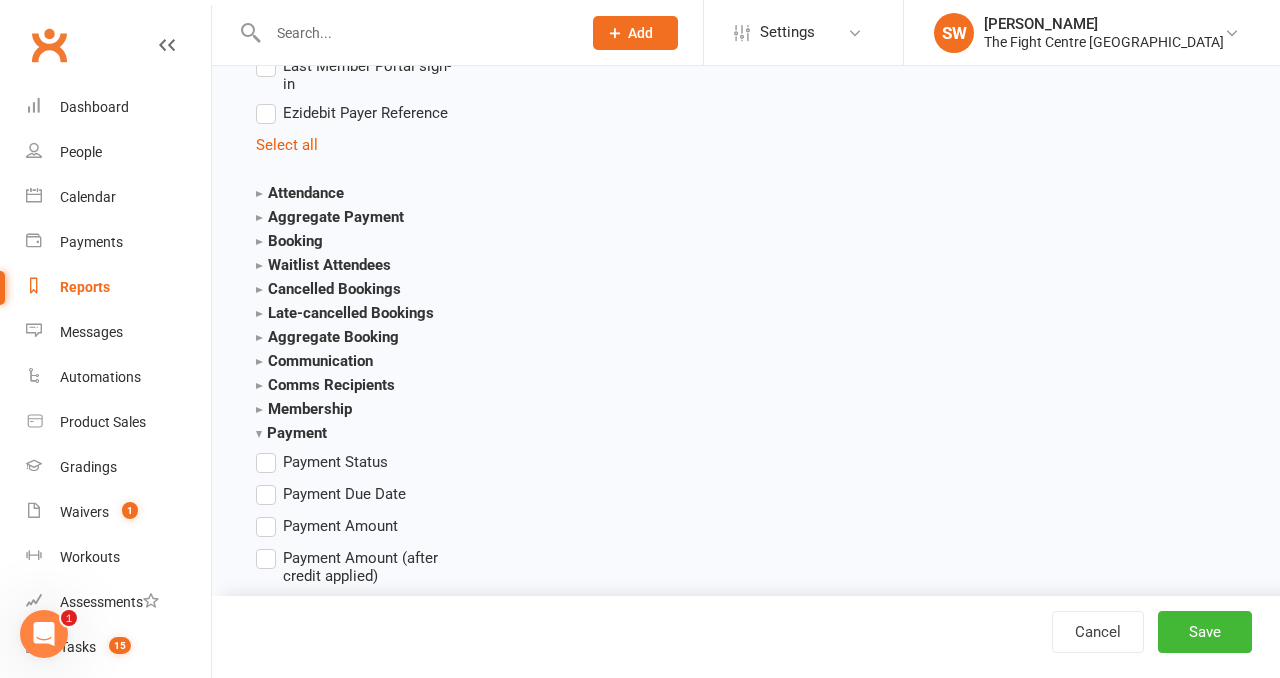 scroll, scrollTop: 2323, scrollLeft: 0, axis: vertical 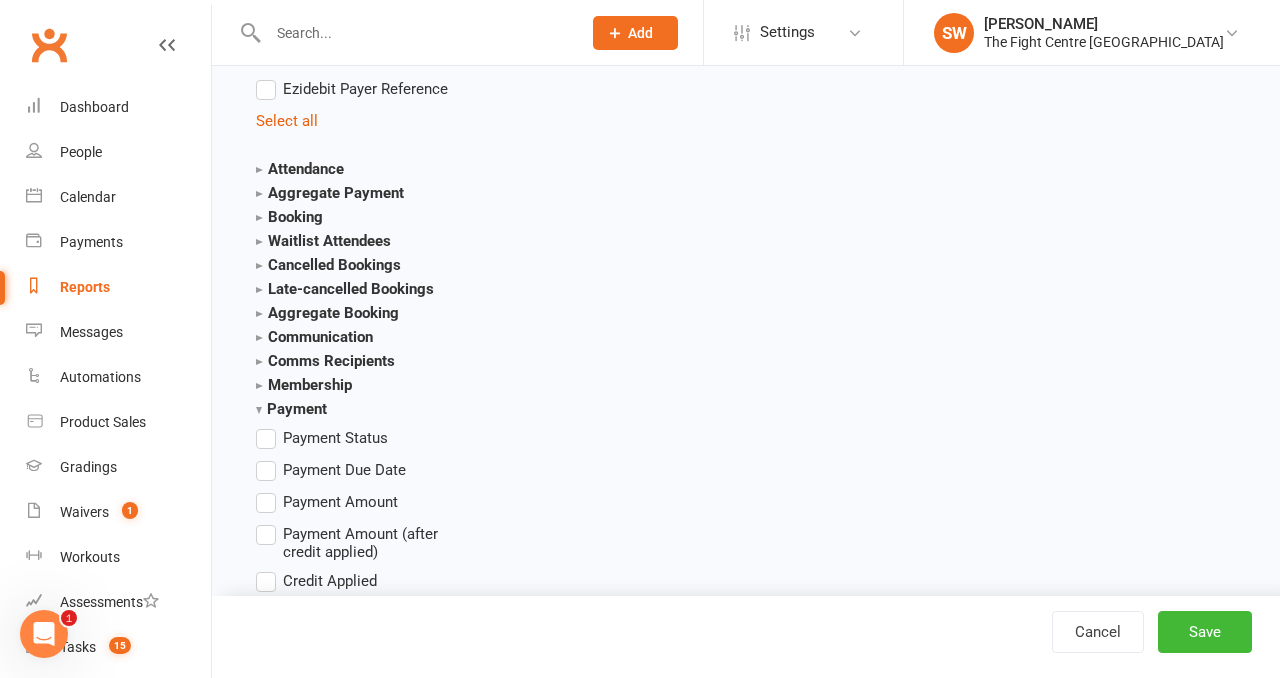 click on "Payment Amount" at bounding box center [340, 500] 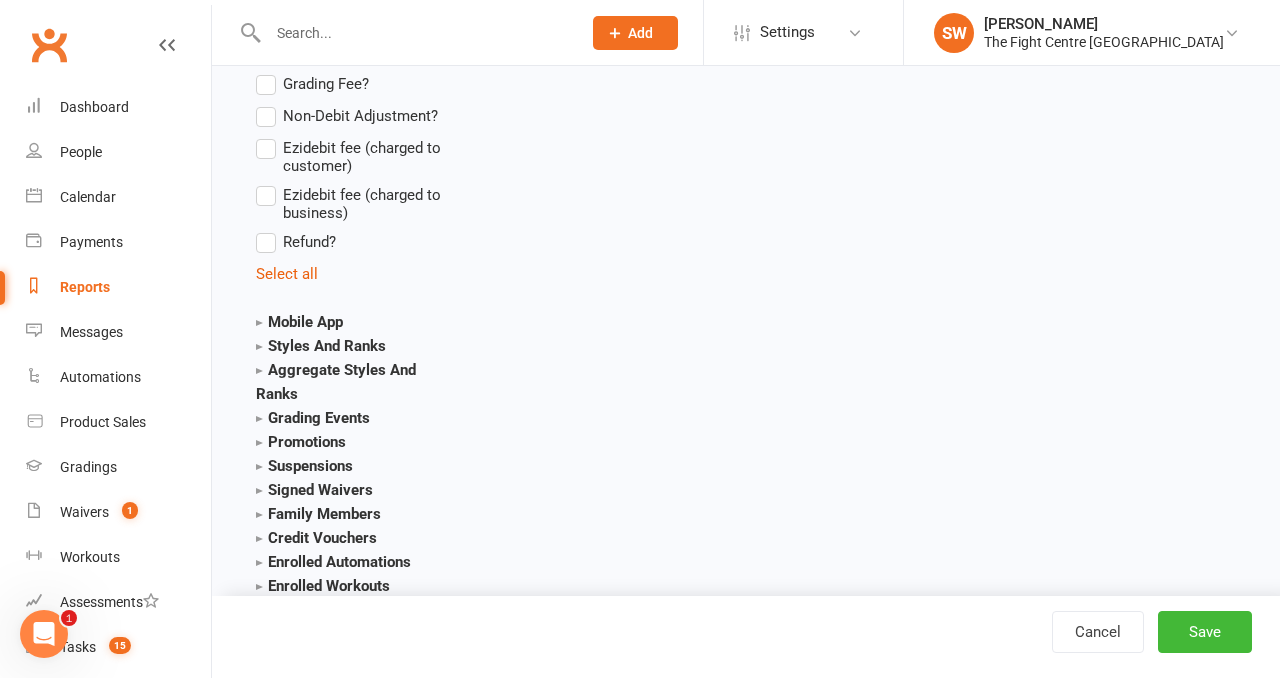 scroll, scrollTop: 3328, scrollLeft: 0, axis: vertical 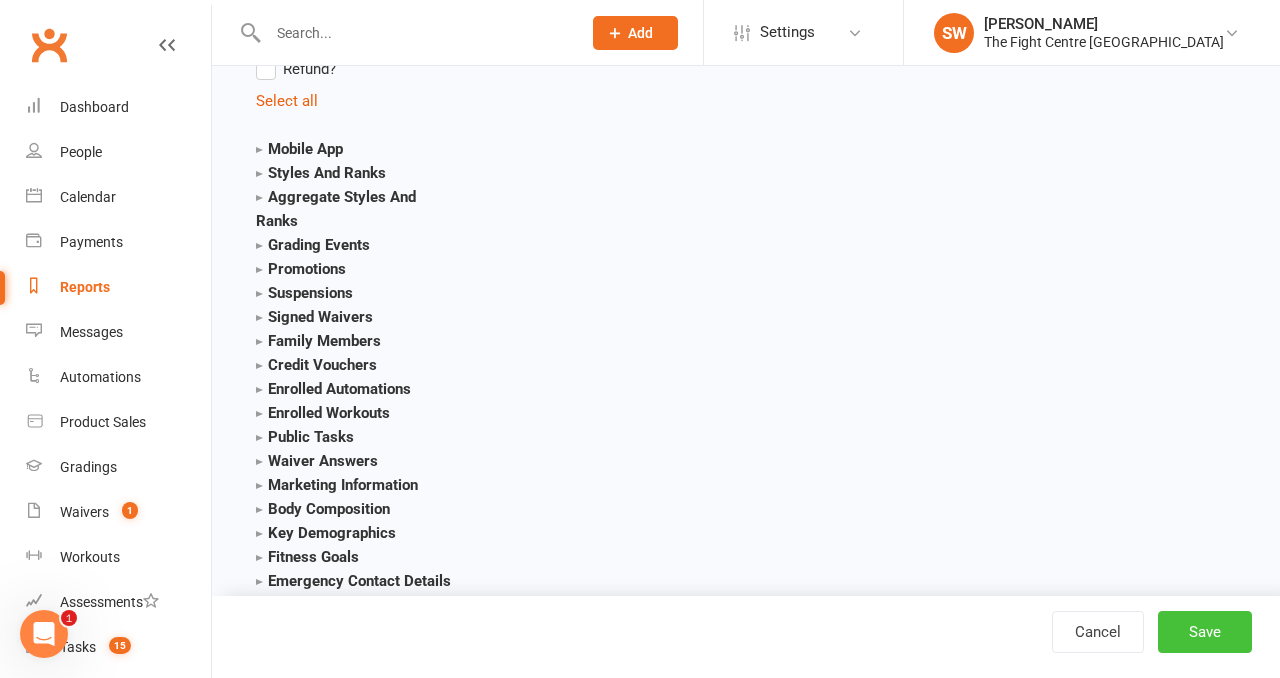 click on "Save" at bounding box center [1205, 632] 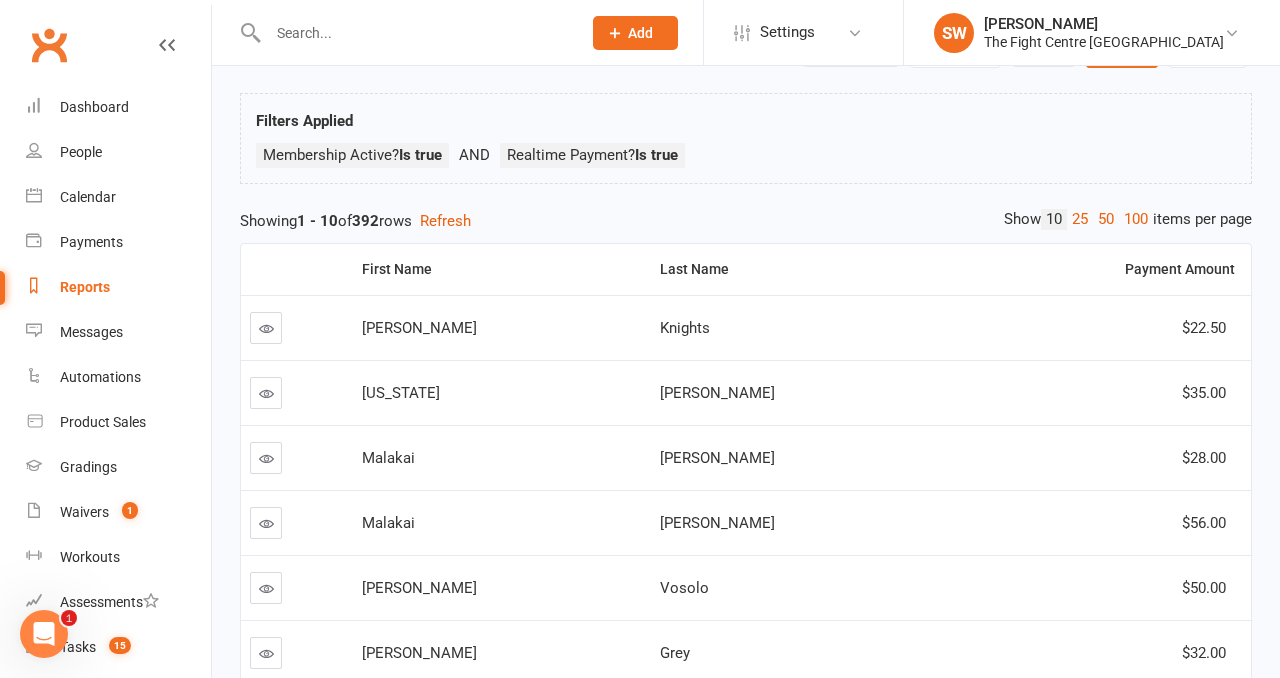 scroll, scrollTop: 0, scrollLeft: 0, axis: both 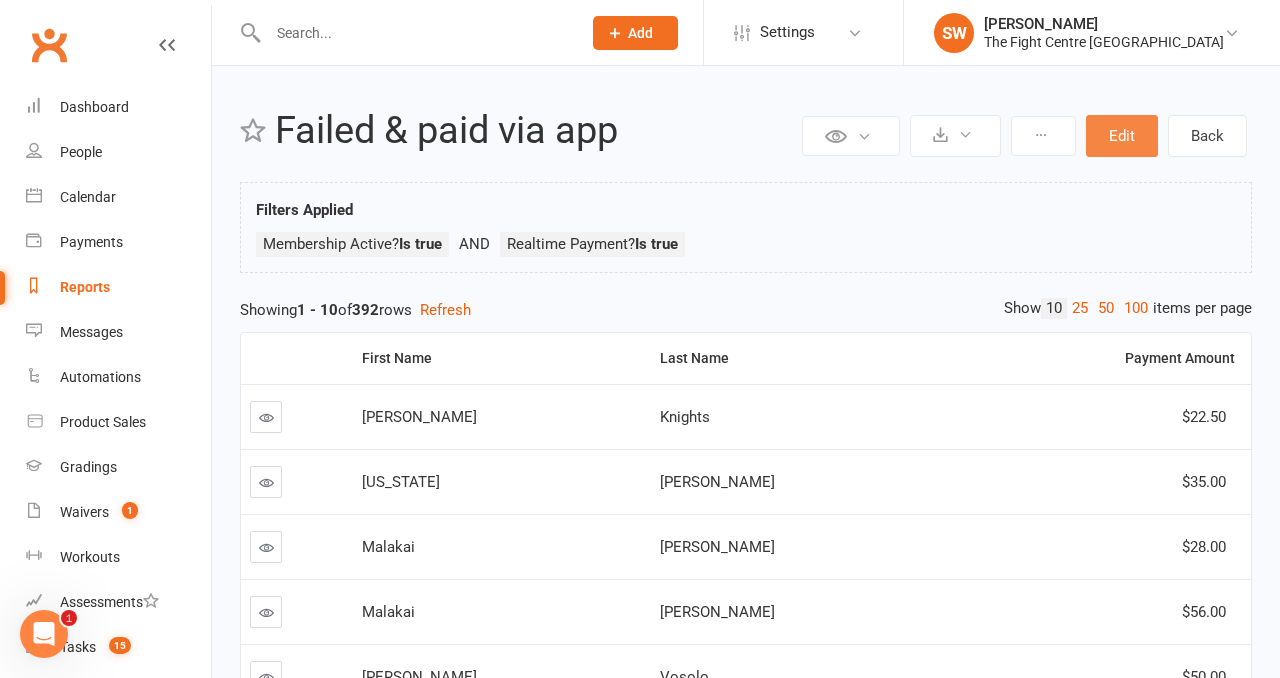 click on "Edit" at bounding box center (1122, 136) 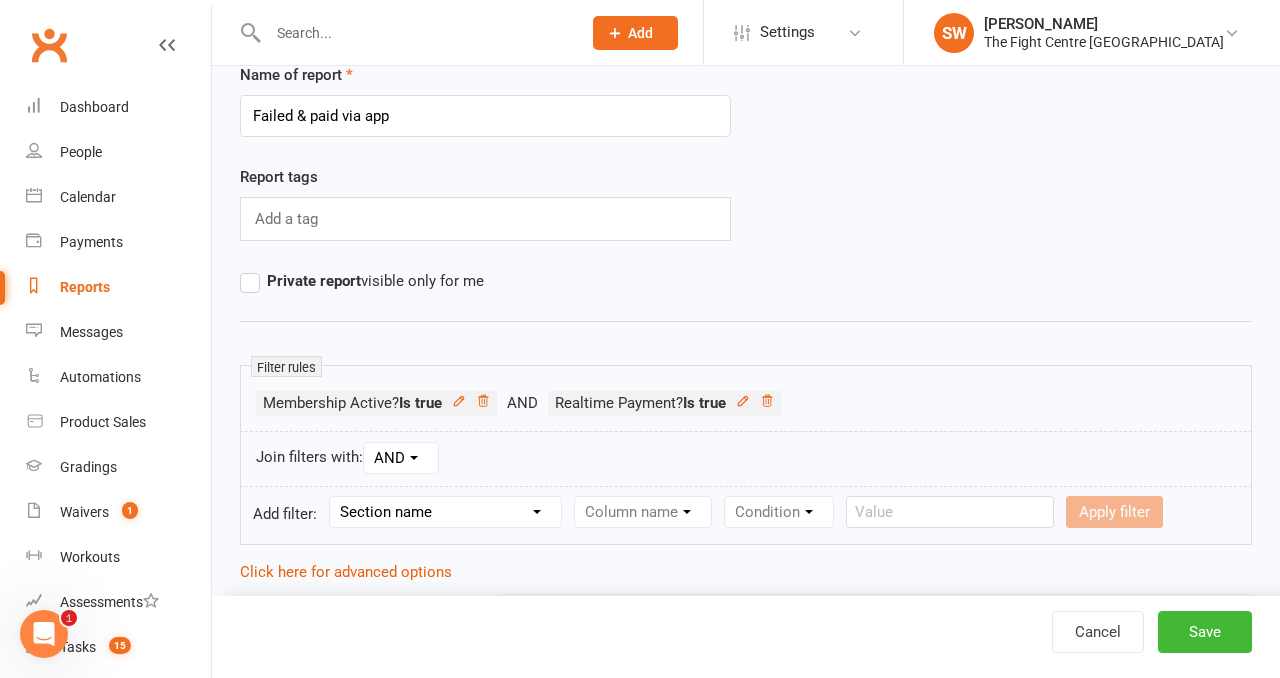 scroll, scrollTop: 73, scrollLeft: 0, axis: vertical 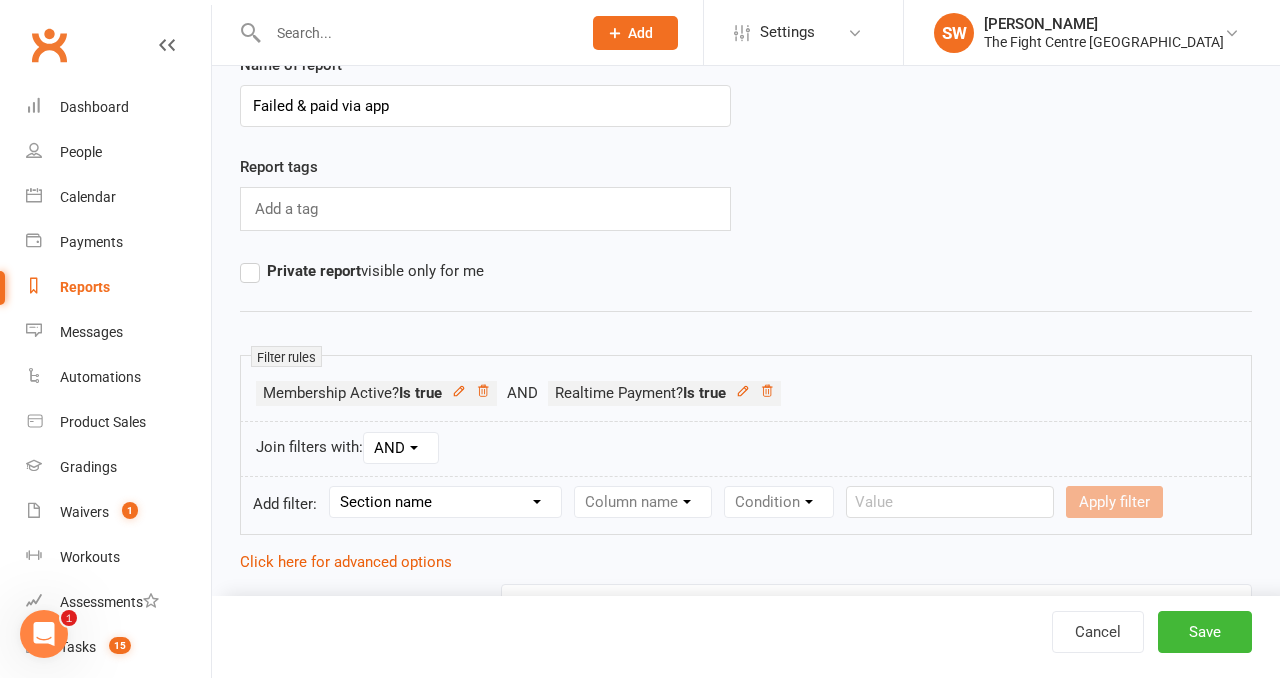 click on "Section name Contact Attendance Aggregate Payment Booking Waitlist Attendees Cancelled Bookings Late-cancelled Bookings Aggregate Booking Communication Comms Recipients Membership Payment Mobile App Styles And Ranks Aggregate Styles And Ranks Grading Events Promotions Suspensions Signed Waivers Family Members Credit Vouchers Enrolled Automations Enrolled Workouts Public Tasks Waiver Answers Marketing Information Body Composition Key Demographics Fitness Goals Emergency Contact Details Trainer/Instructor" at bounding box center [445, 502] 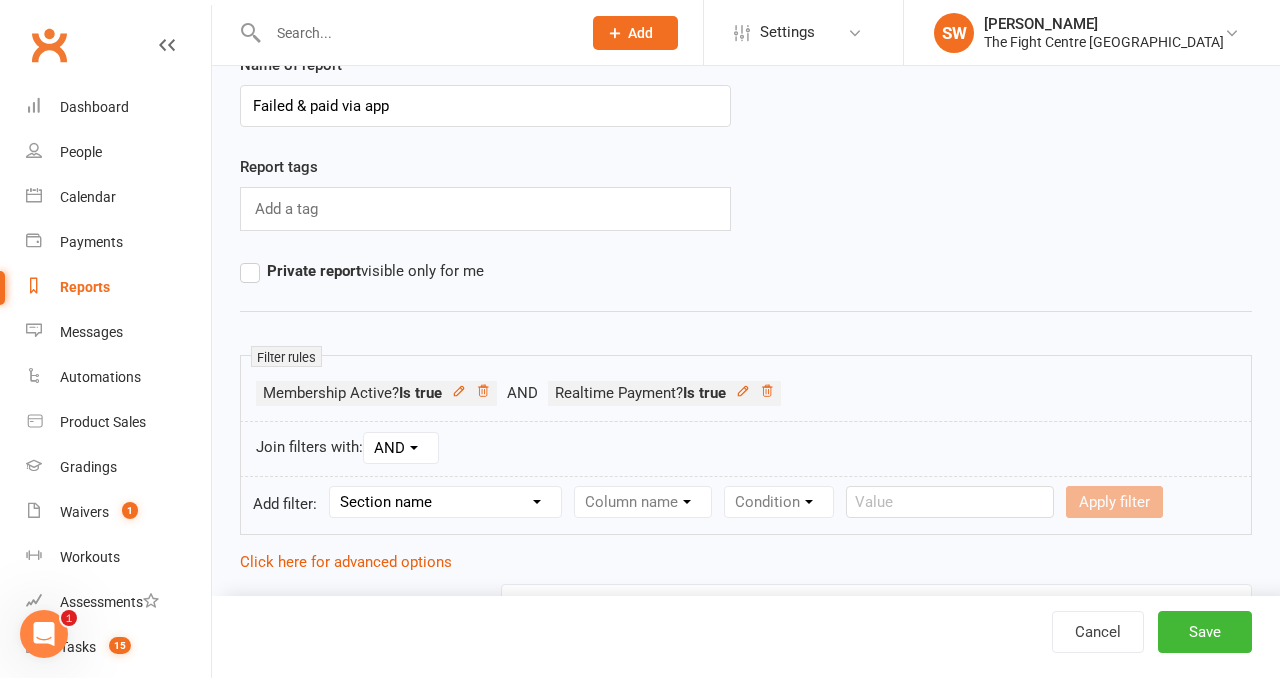 select on "11" 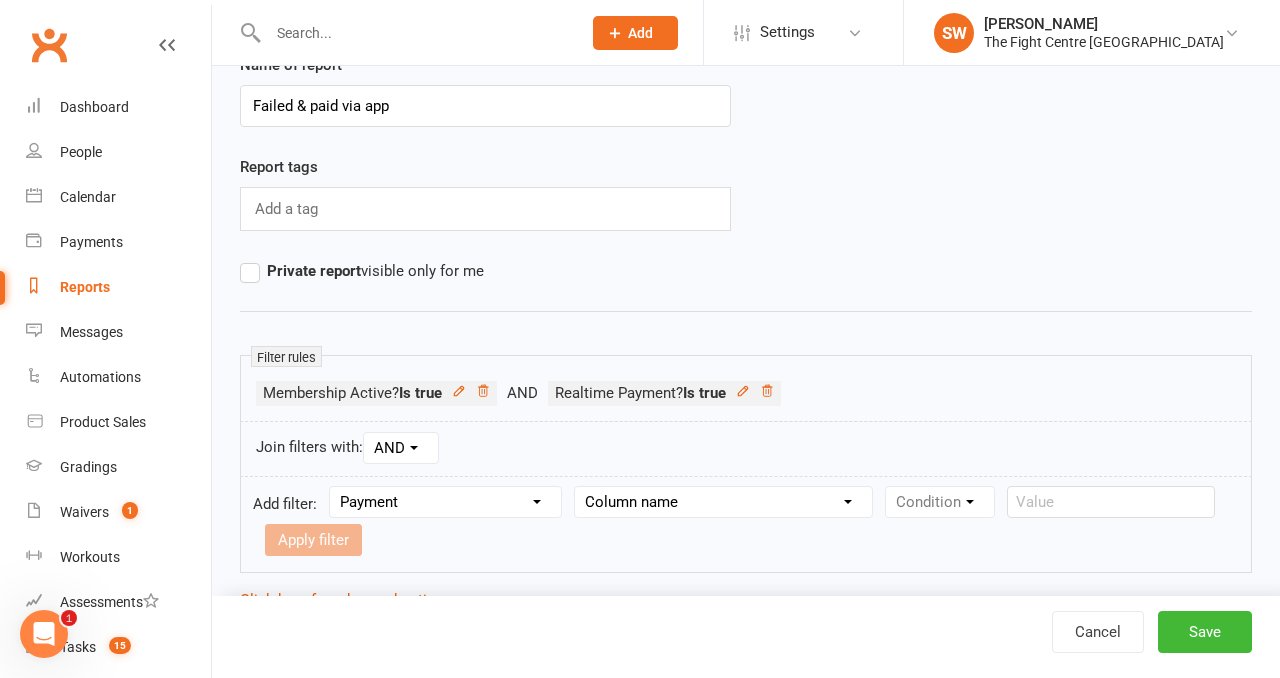 click on "Column name Payment Status Payment Due Date Payment Amount Payment Amount (after credit applied) Credit Applied Attempts Autopay? Paid Via Approval Date Failure Date Date Processed (Autopay) Chargeback Failure? Failed by System? Realtime Payment? Grading Fee? Non-Debit Adjustment? Ezidebit fee (charged to customer) Ezidebit fee (charged to business) Refund?" at bounding box center [723, 502] 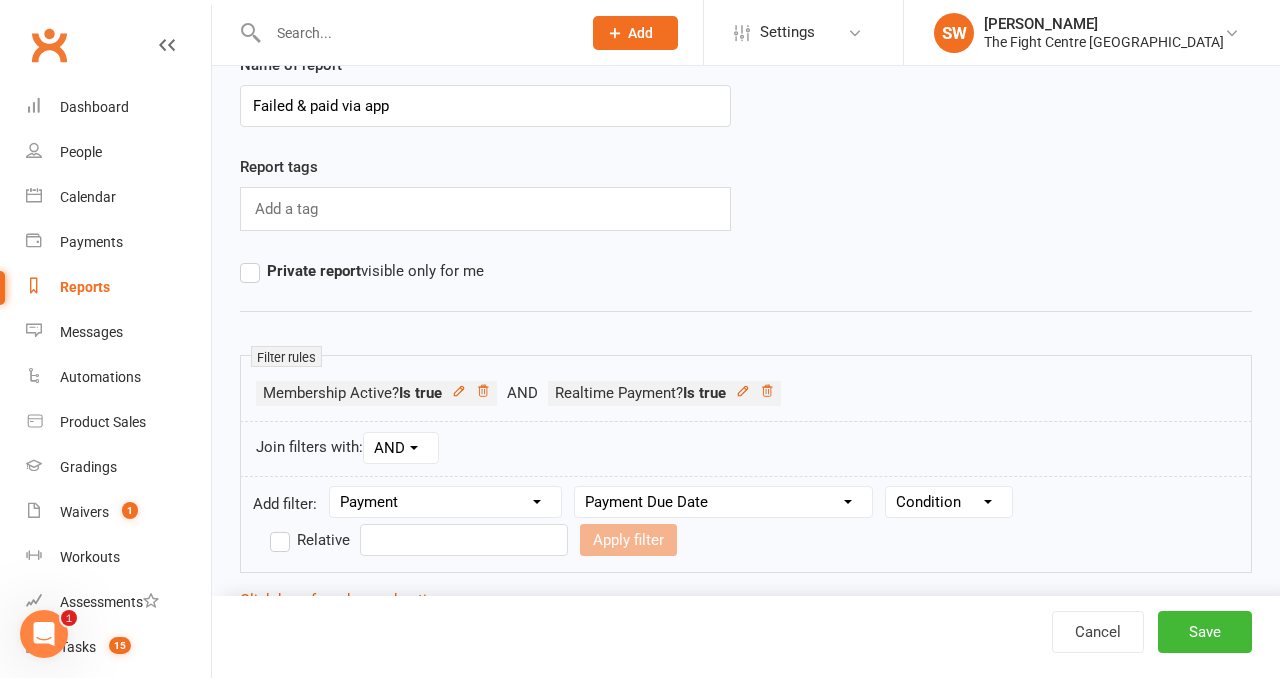 click on "Condition Is Is not Before After Before or on After or on Is blank Is not blank" at bounding box center (949, 502) 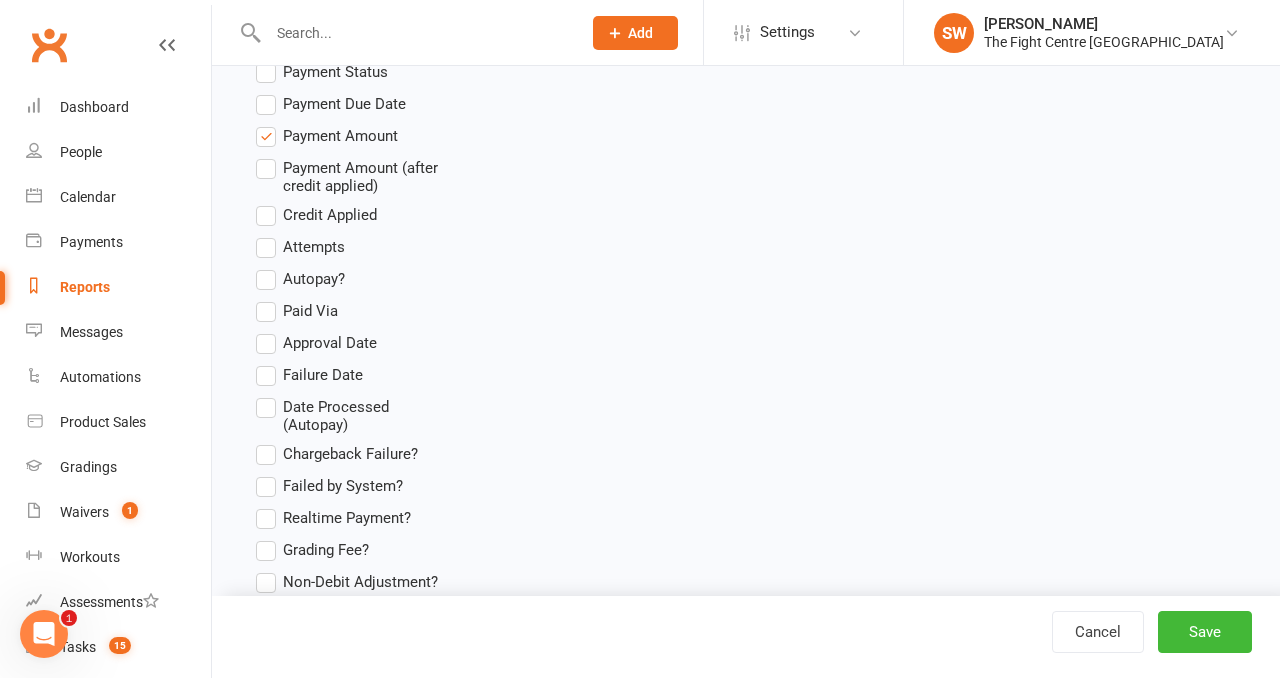 scroll, scrollTop: 2679, scrollLeft: 0, axis: vertical 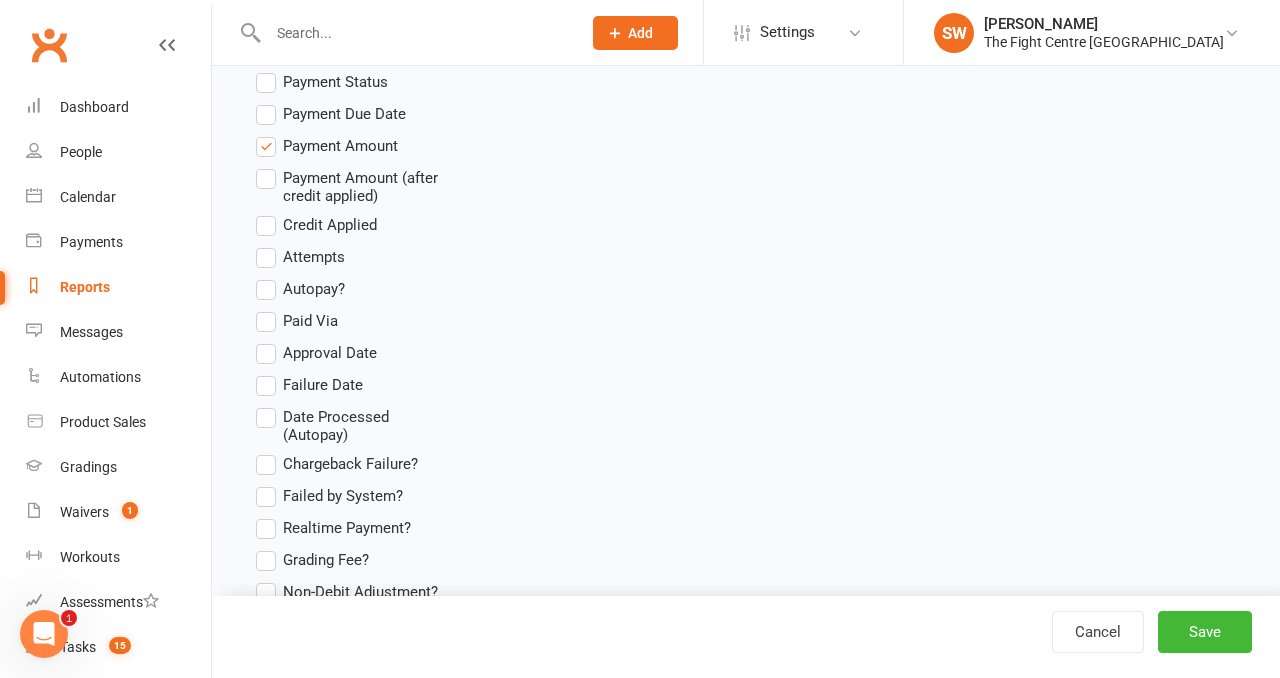 click on "Failure Date" at bounding box center (323, 383) 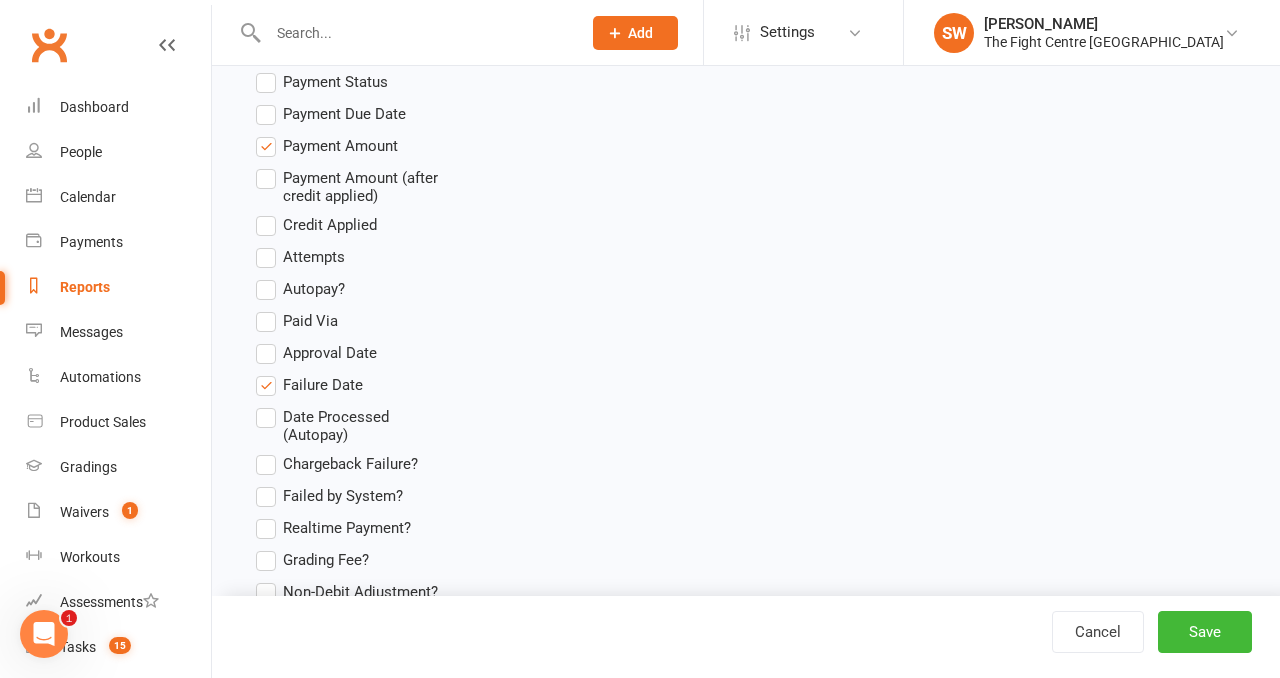 click on "Paid Via" at bounding box center (310, 319) 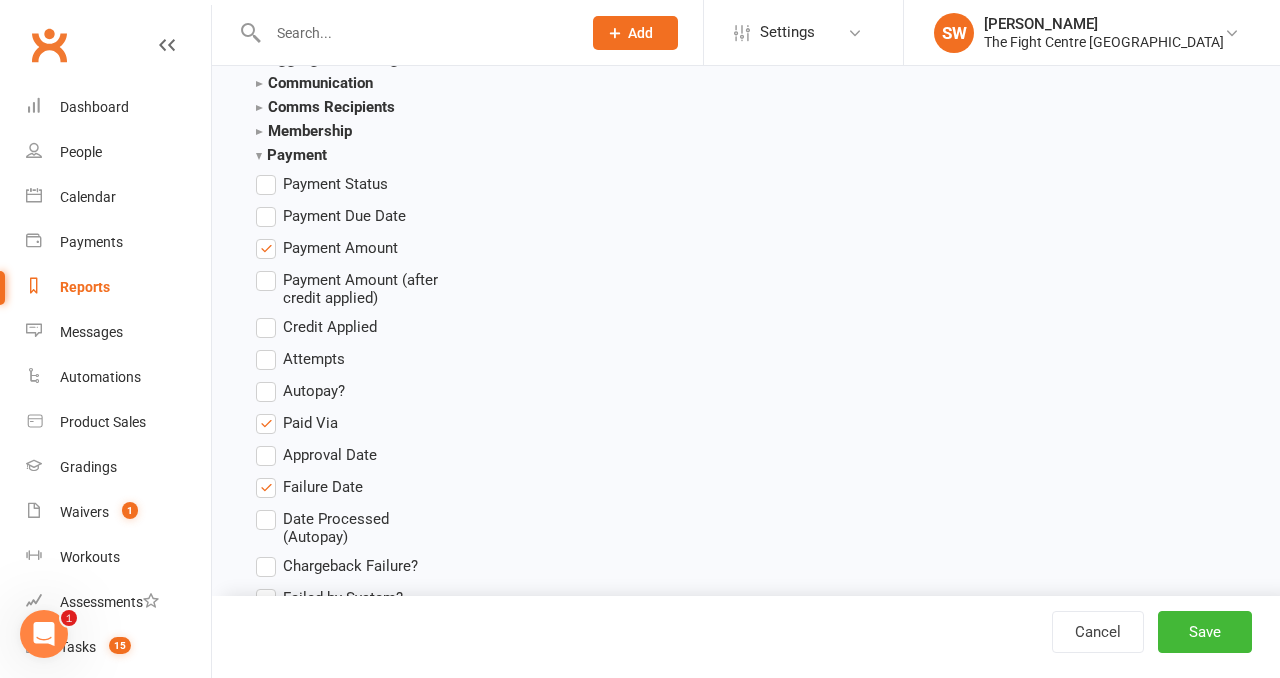 scroll, scrollTop: 2573, scrollLeft: 0, axis: vertical 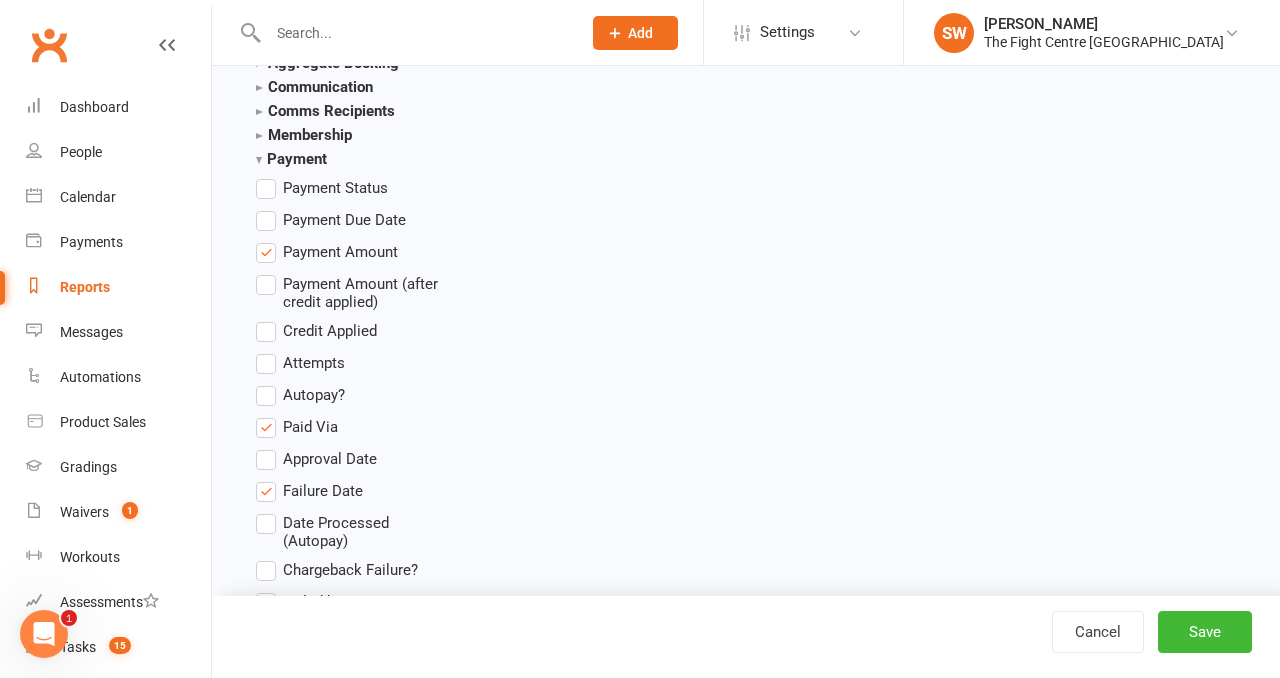 click on "Payment Due Date" at bounding box center [344, 218] 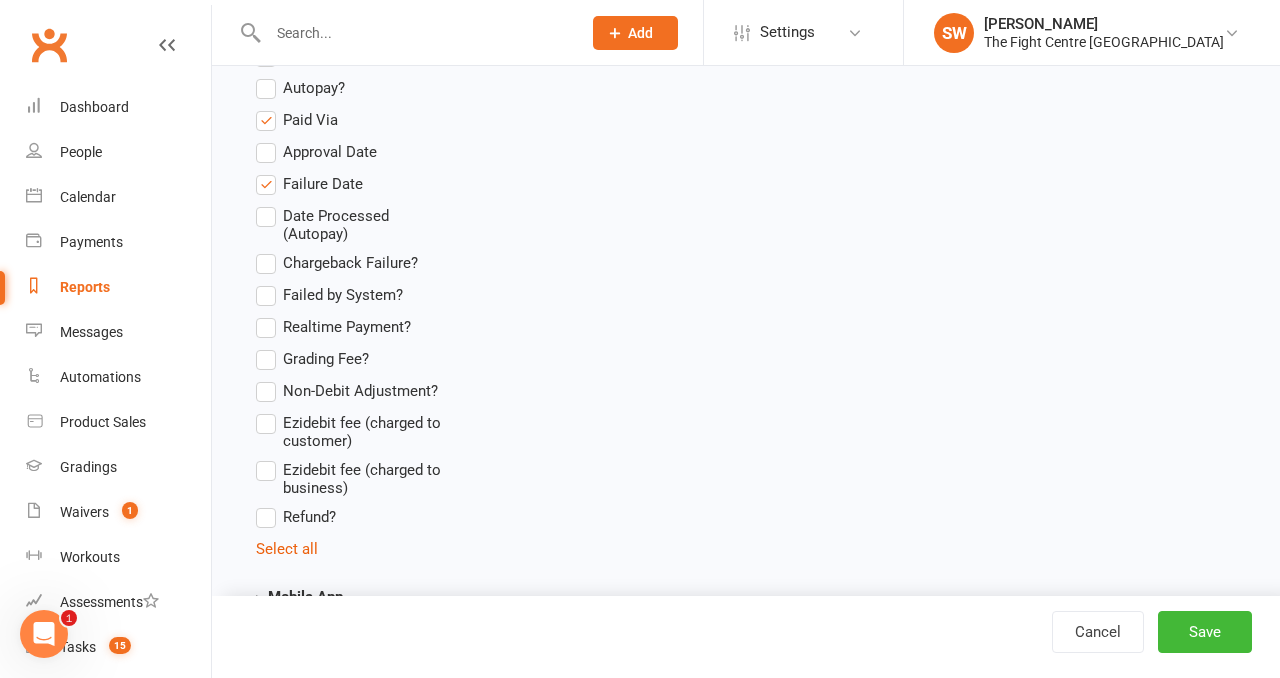 scroll, scrollTop: 2881, scrollLeft: 0, axis: vertical 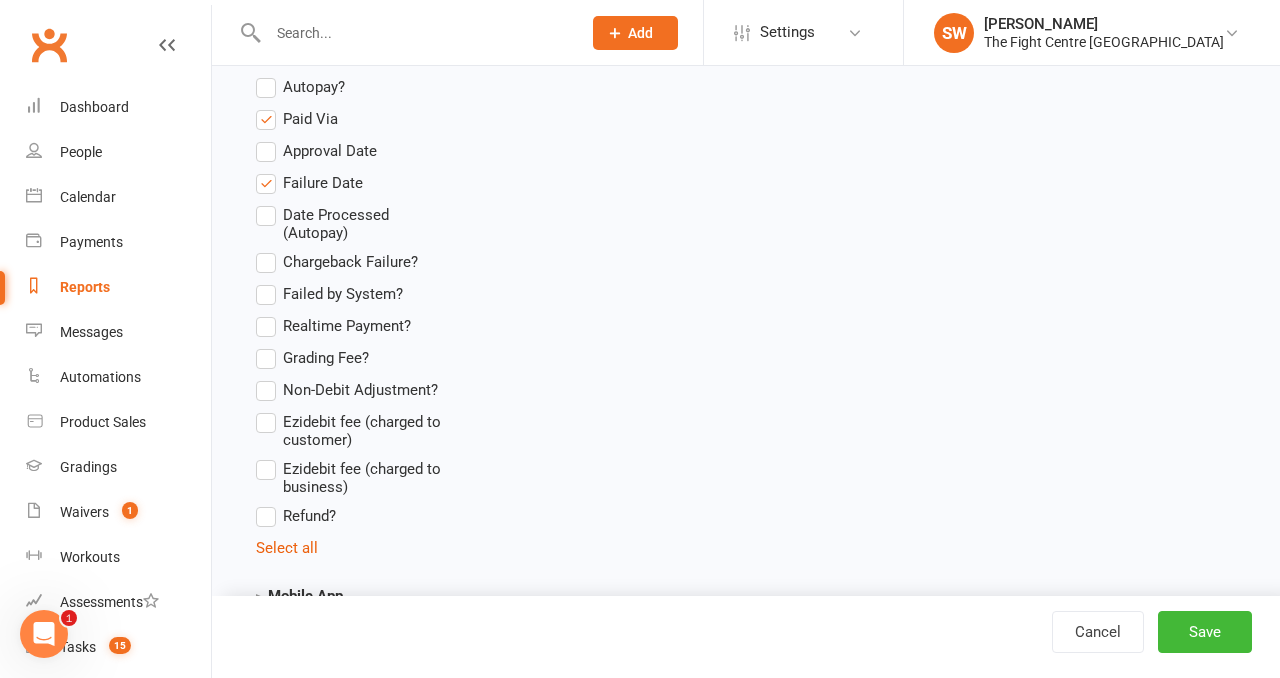 click on "Realtime Payment?" at bounding box center (347, 324) 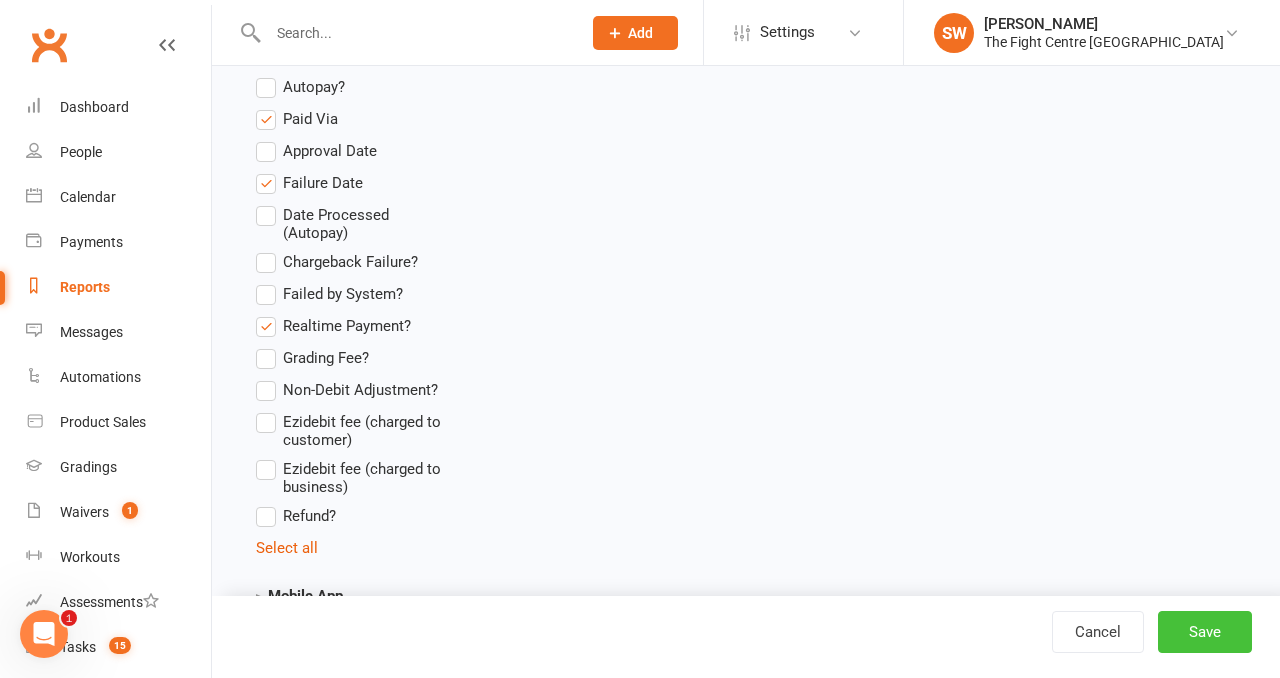 click on "Save" at bounding box center (1205, 632) 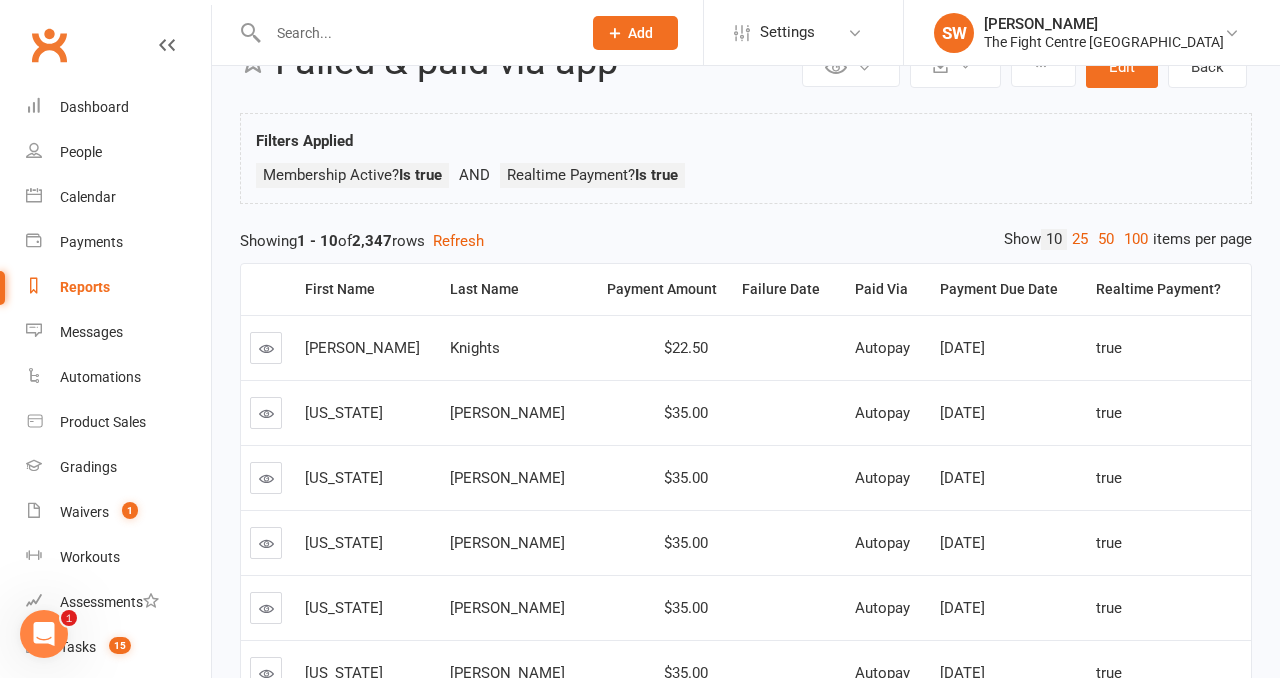 scroll, scrollTop: 0, scrollLeft: 0, axis: both 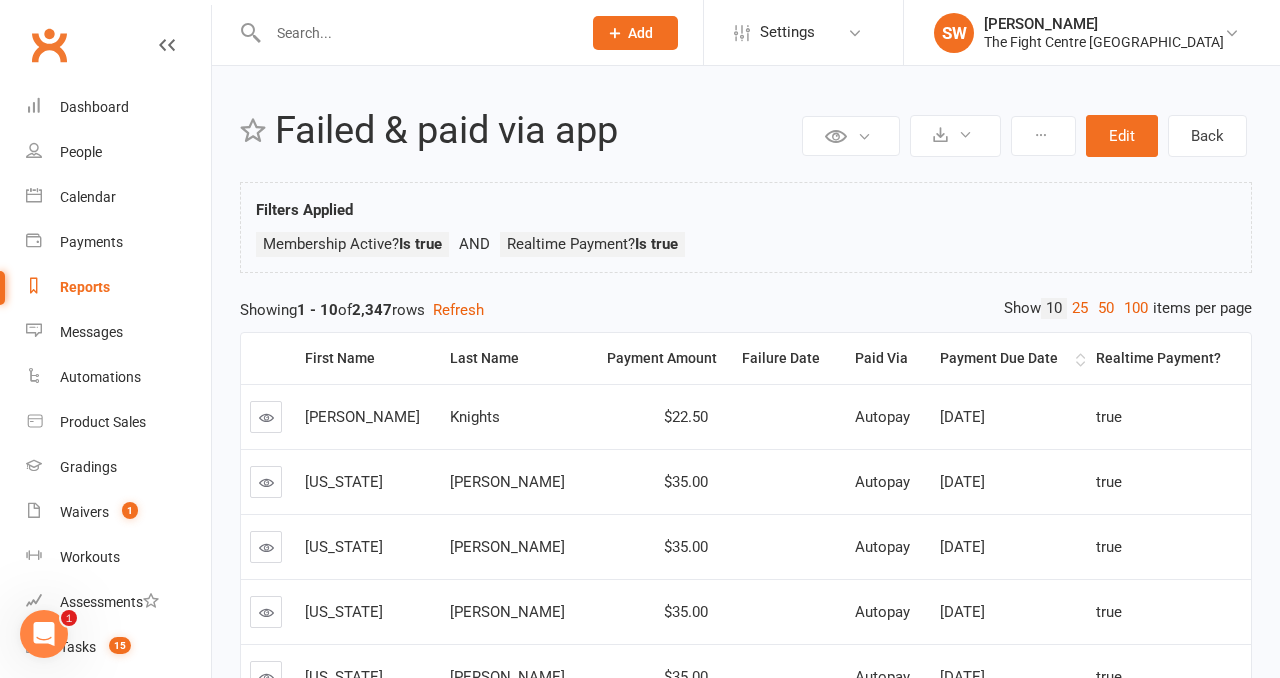 click on "Payment Due Date" at bounding box center (1005, 358) 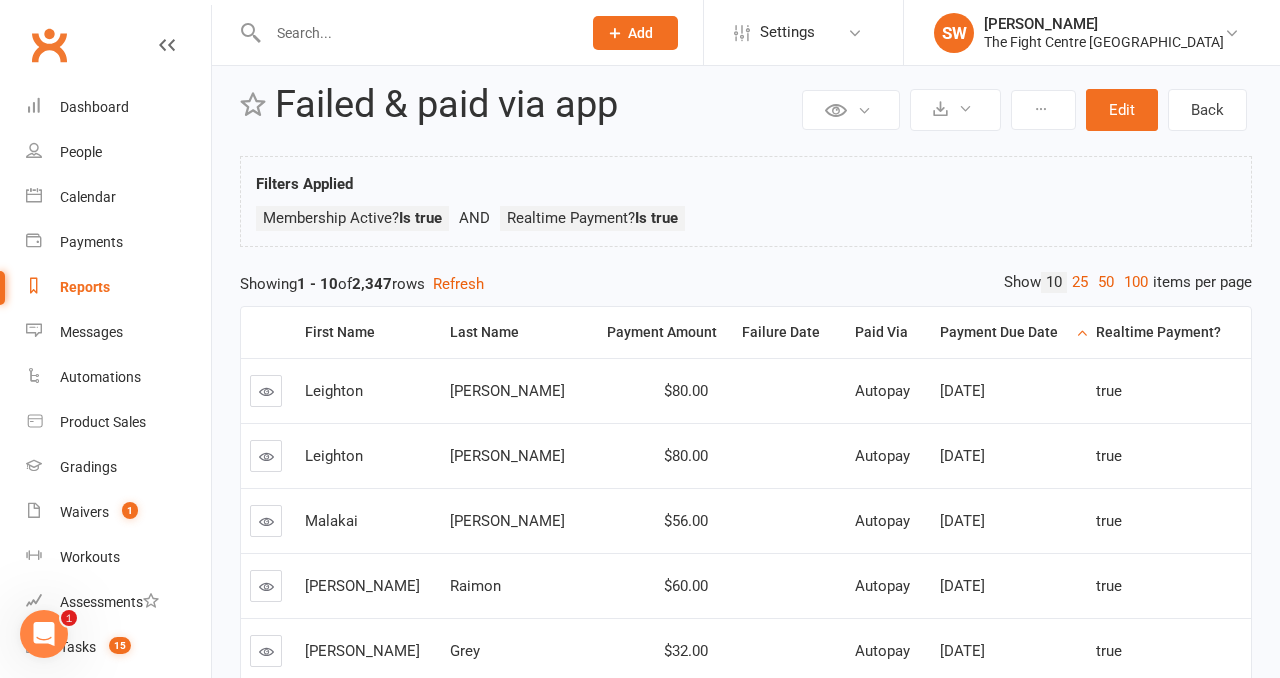 scroll, scrollTop: 32, scrollLeft: 0, axis: vertical 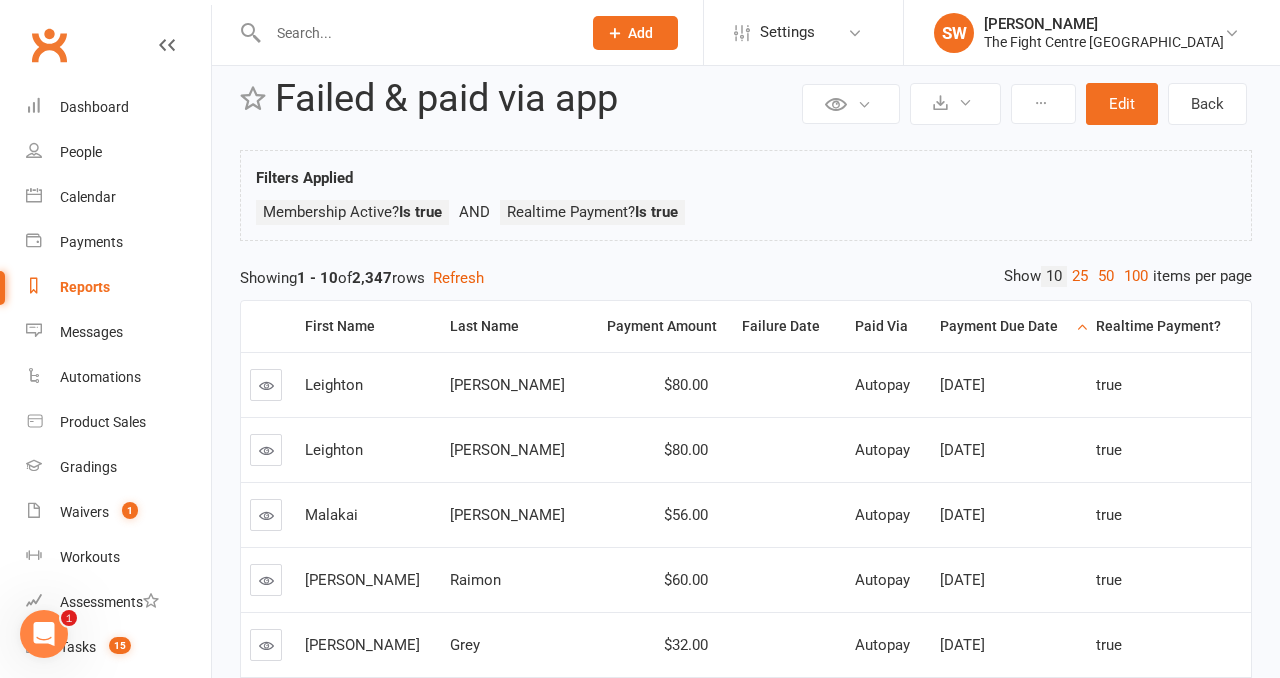 click on "Payment Due Date" at bounding box center [1005, 326] 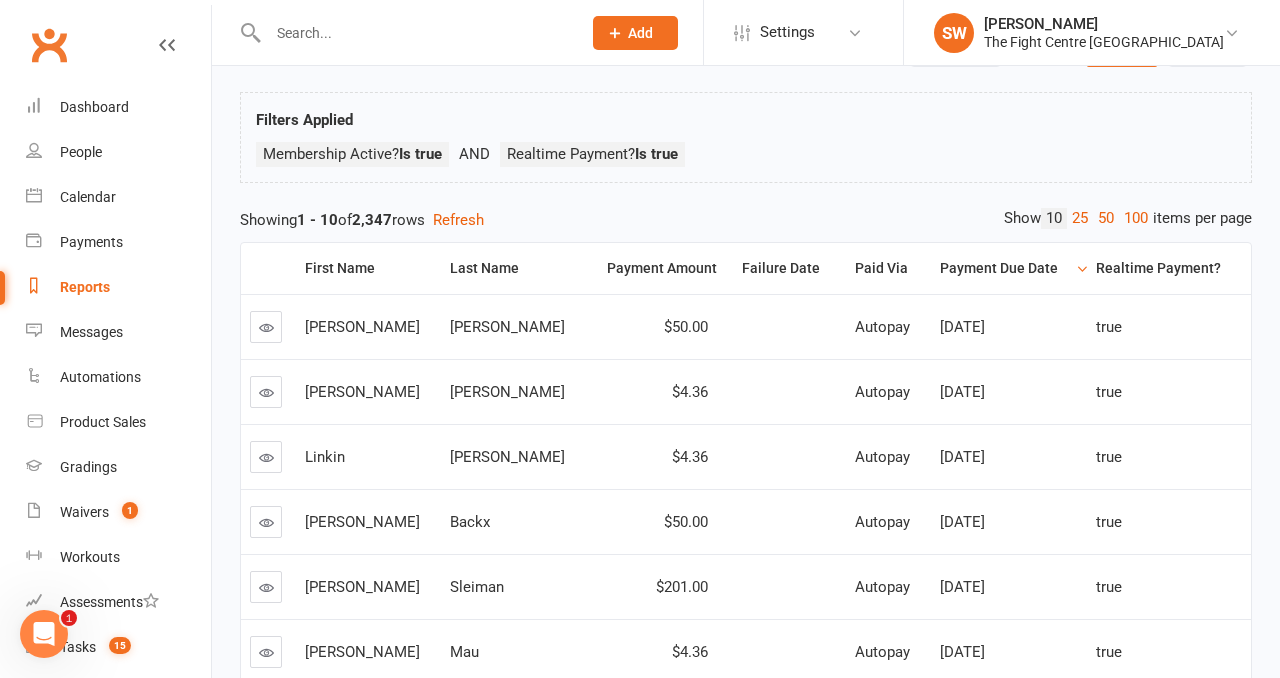 scroll, scrollTop: 91, scrollLeft: 0, axis: vertical 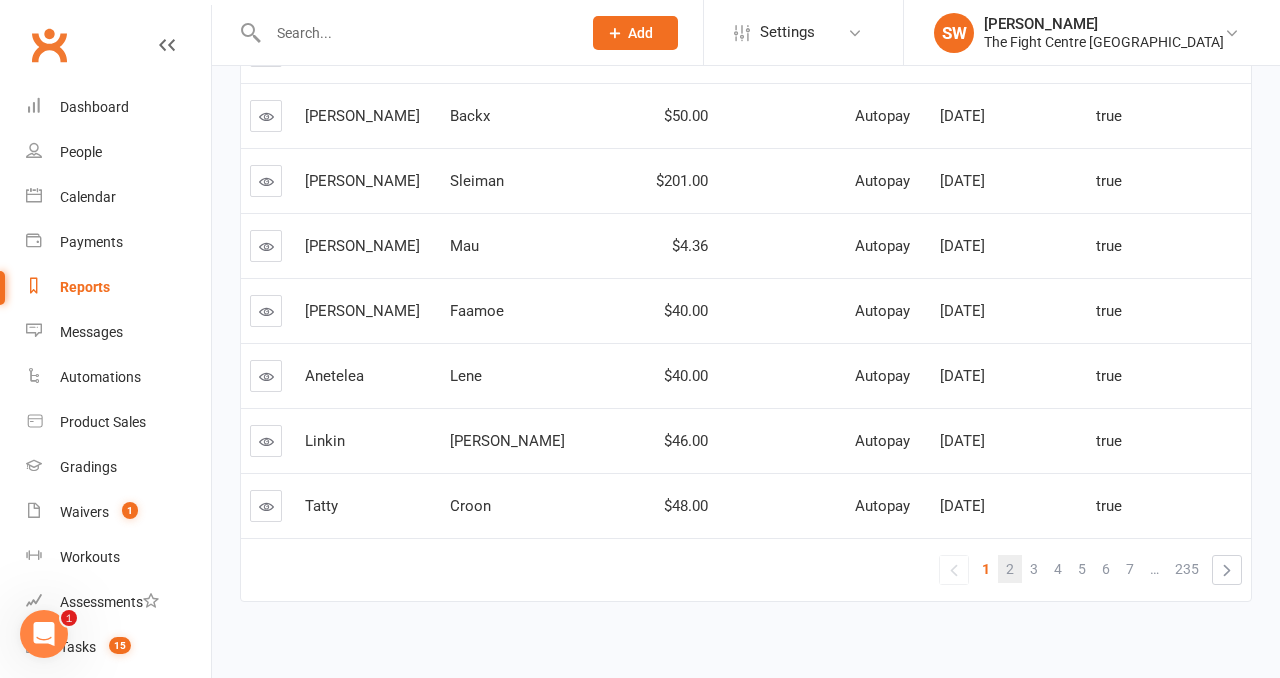 click on "2" at bounding box center (1010, 569) 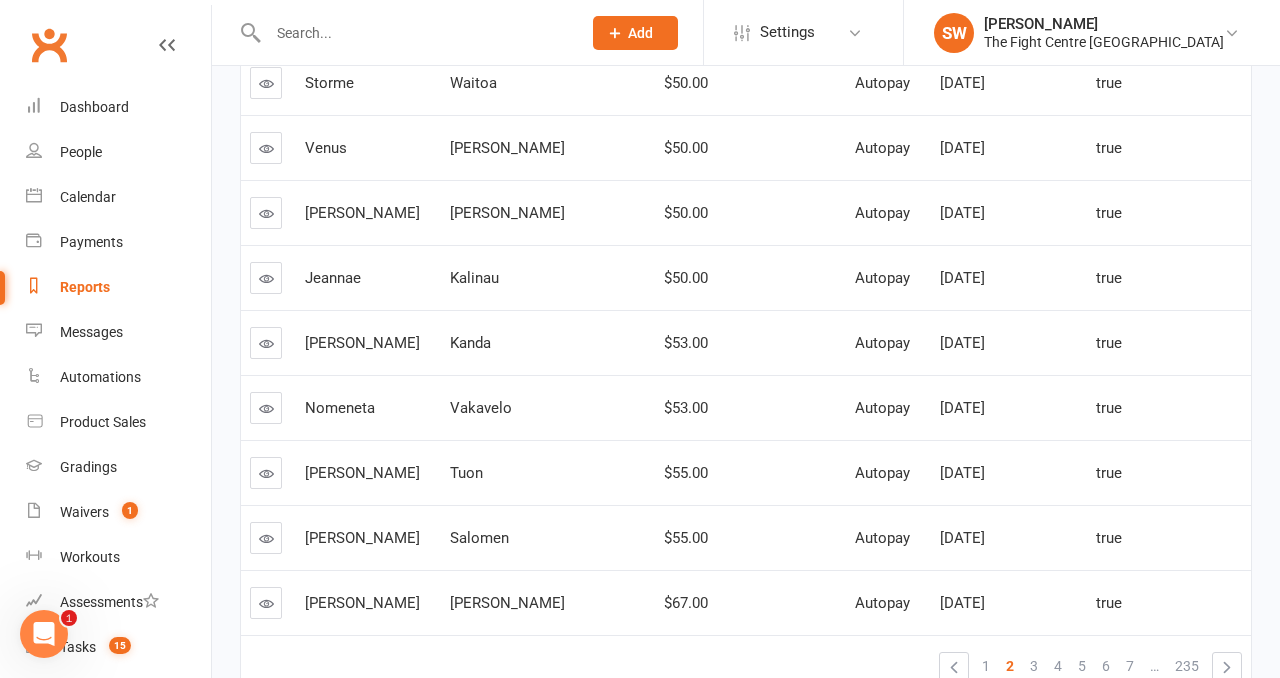 scroll, scrollTop: 431, scrollLeft: 0, axis: vertical 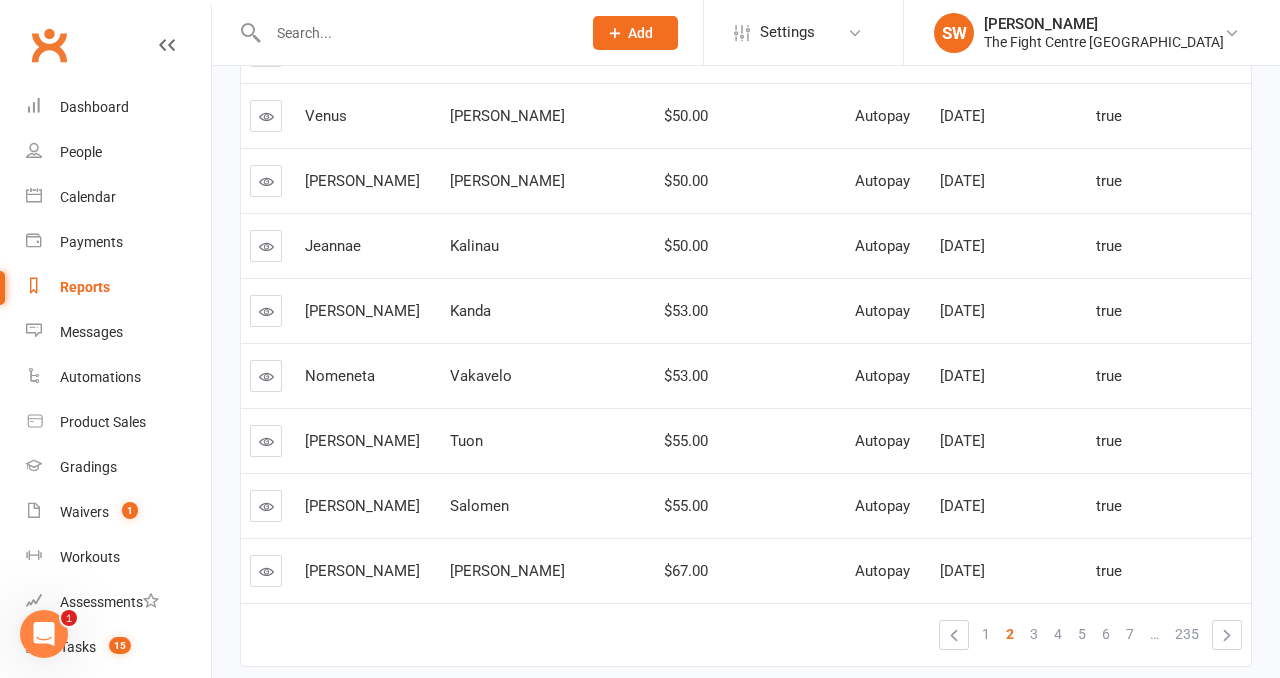 click on "3" at bounding box center [1034, 634] 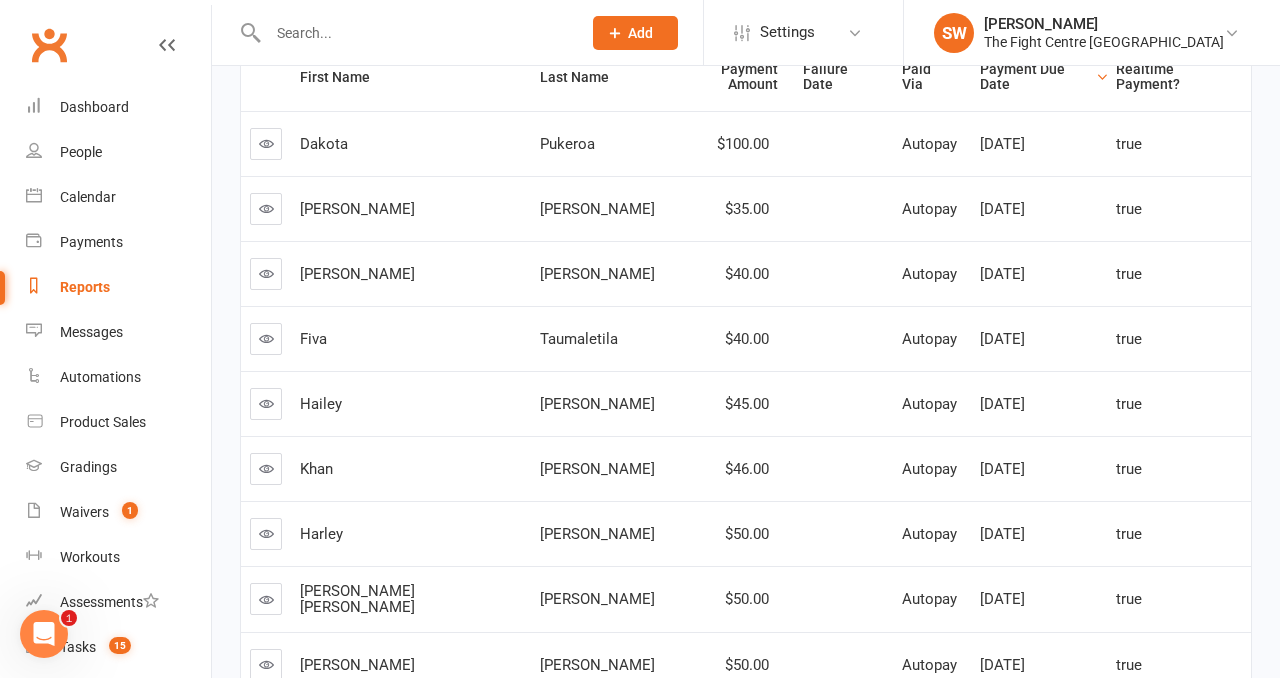 scroll, scrollTop: 290, scrollLeft: 0, axis: vertical 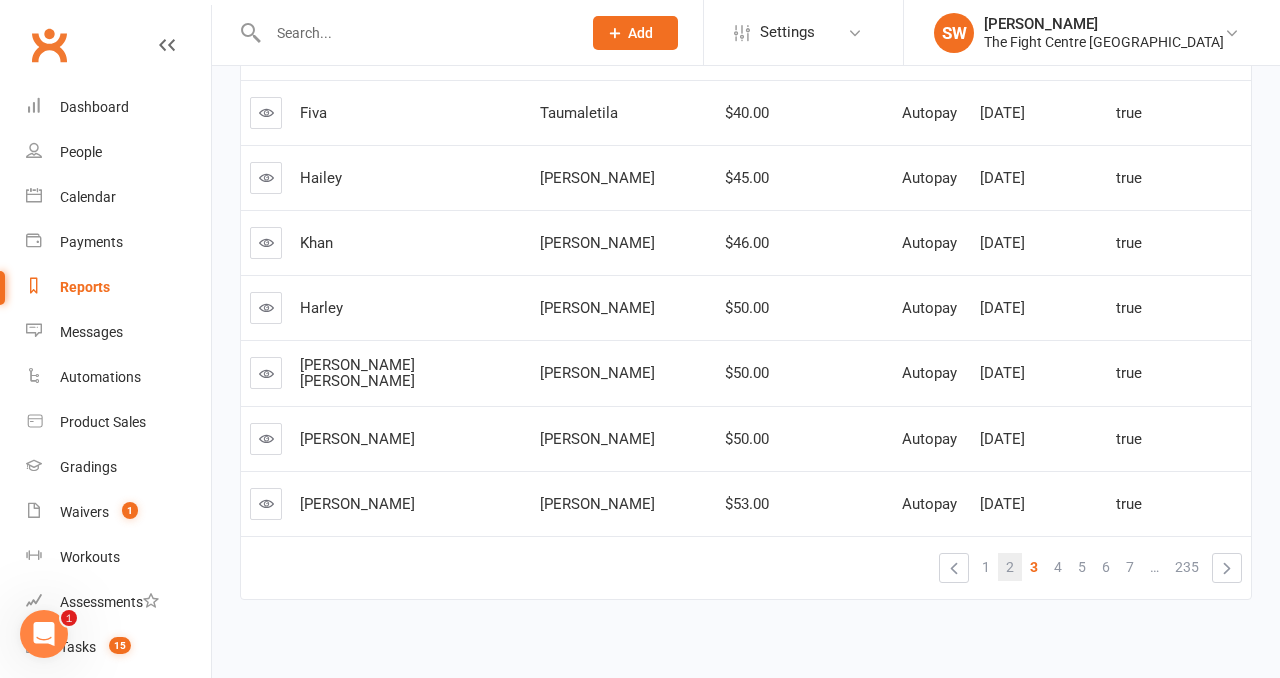 click on "2" at bounding box center (1010, 567) 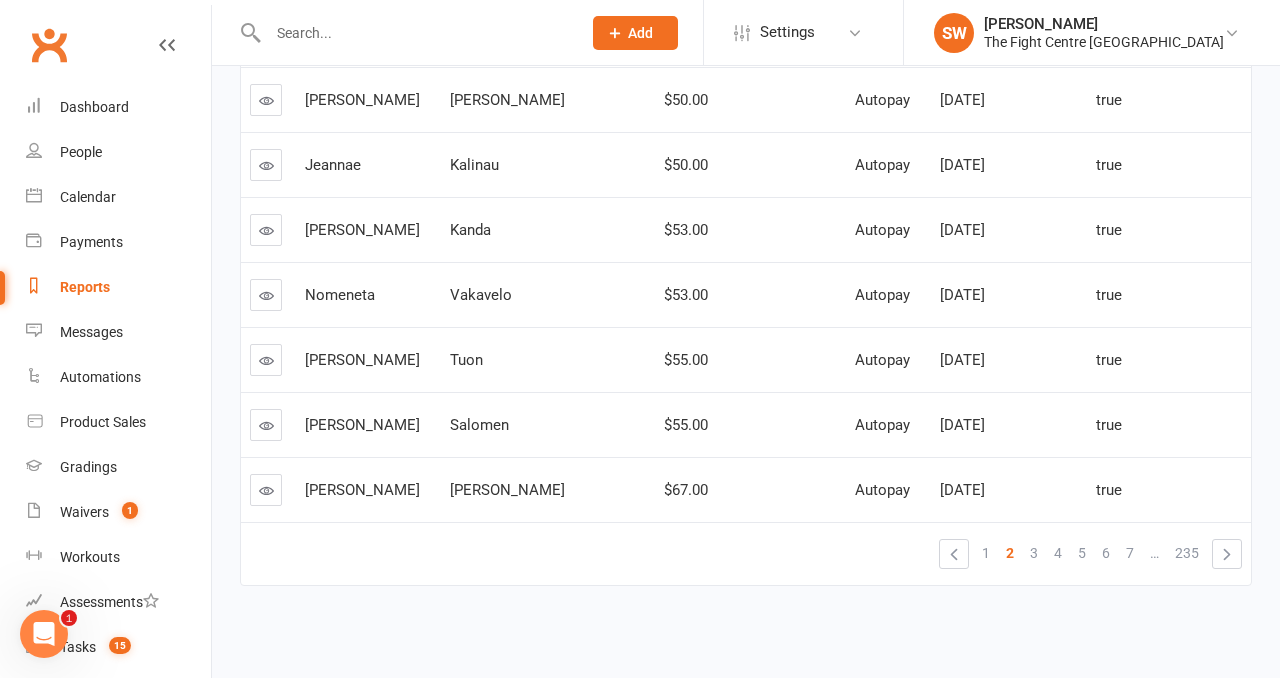 scroll, scrollTop: 515, scrollLeft: 0, axis: vertical 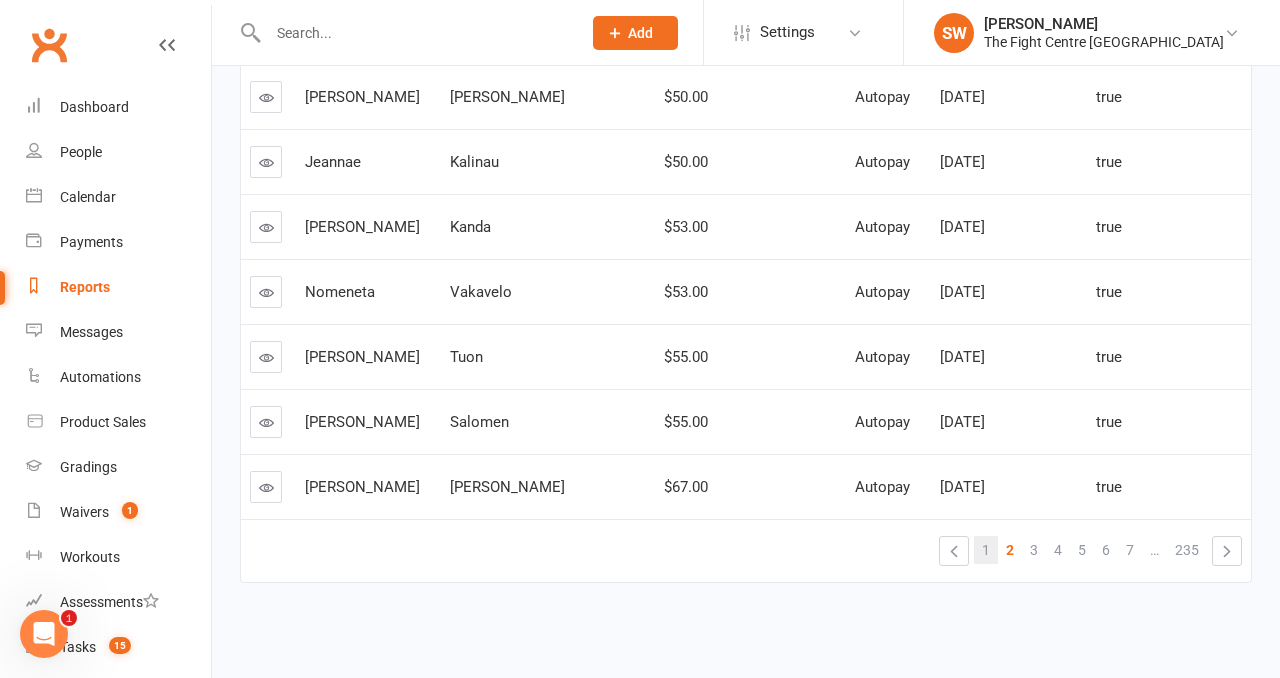 click on "1" at bounding box center [986, 550] 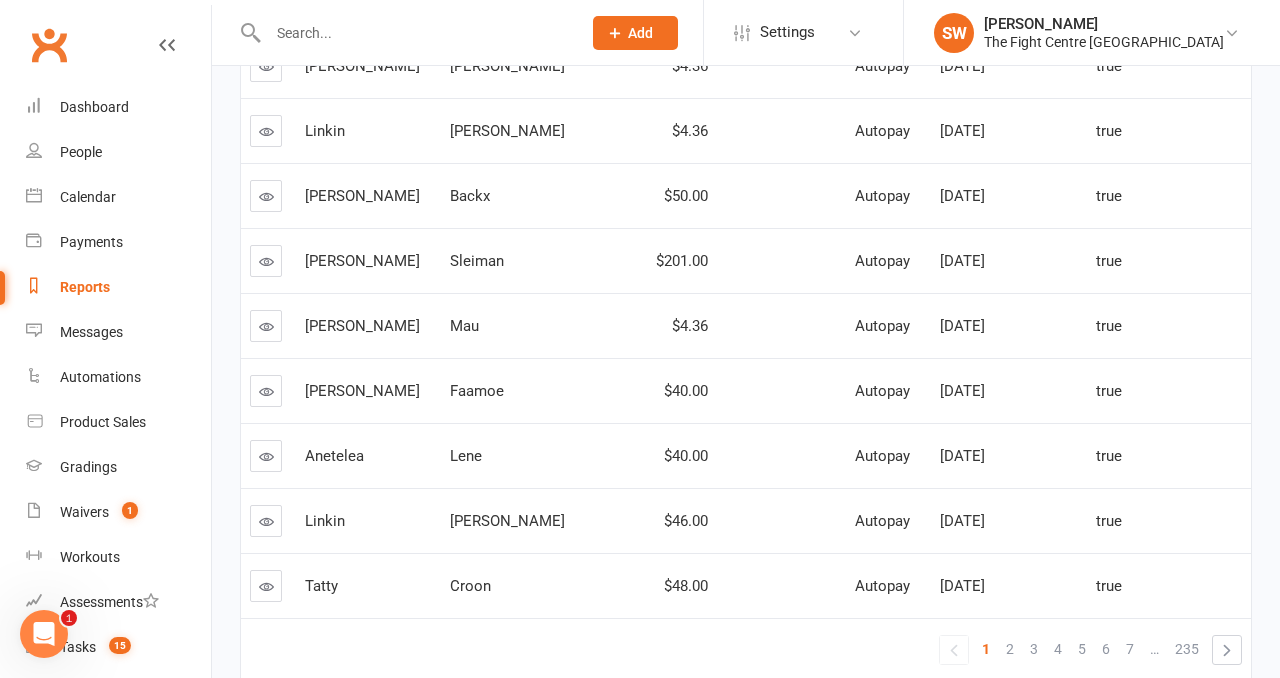 scroll, scrollTop: 415, scrollLeft: 0, axis: vertical 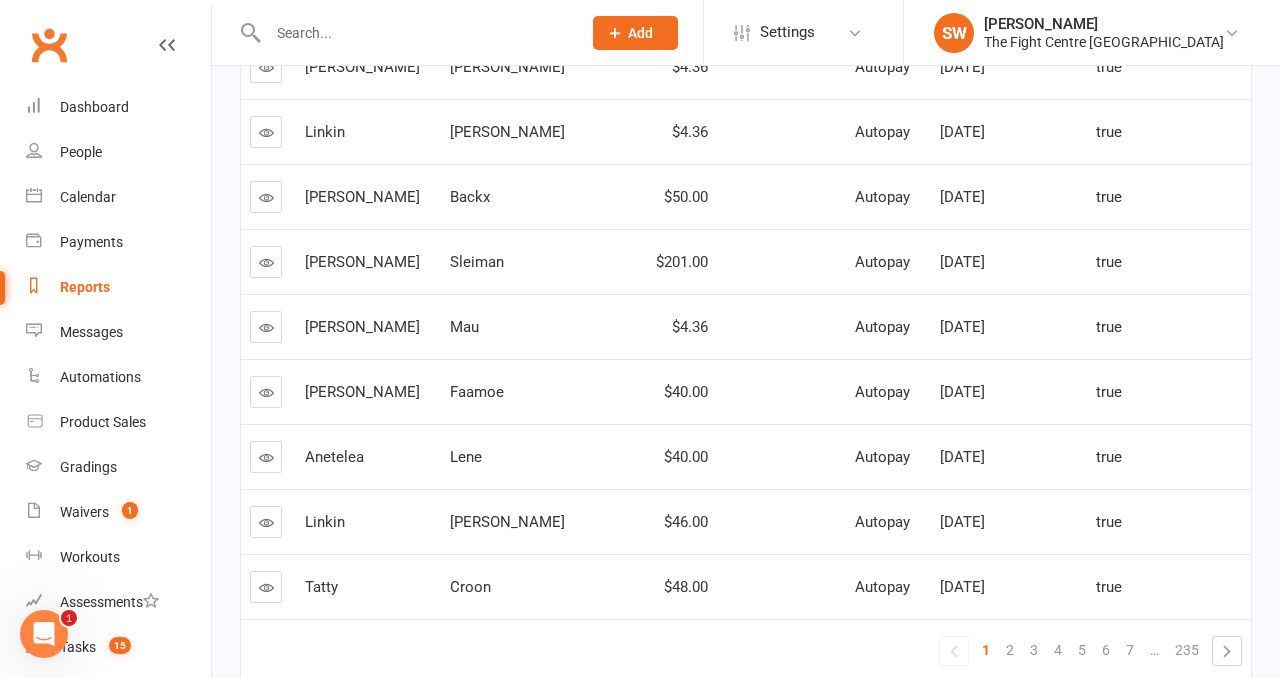click at bounding box center (414, 33) 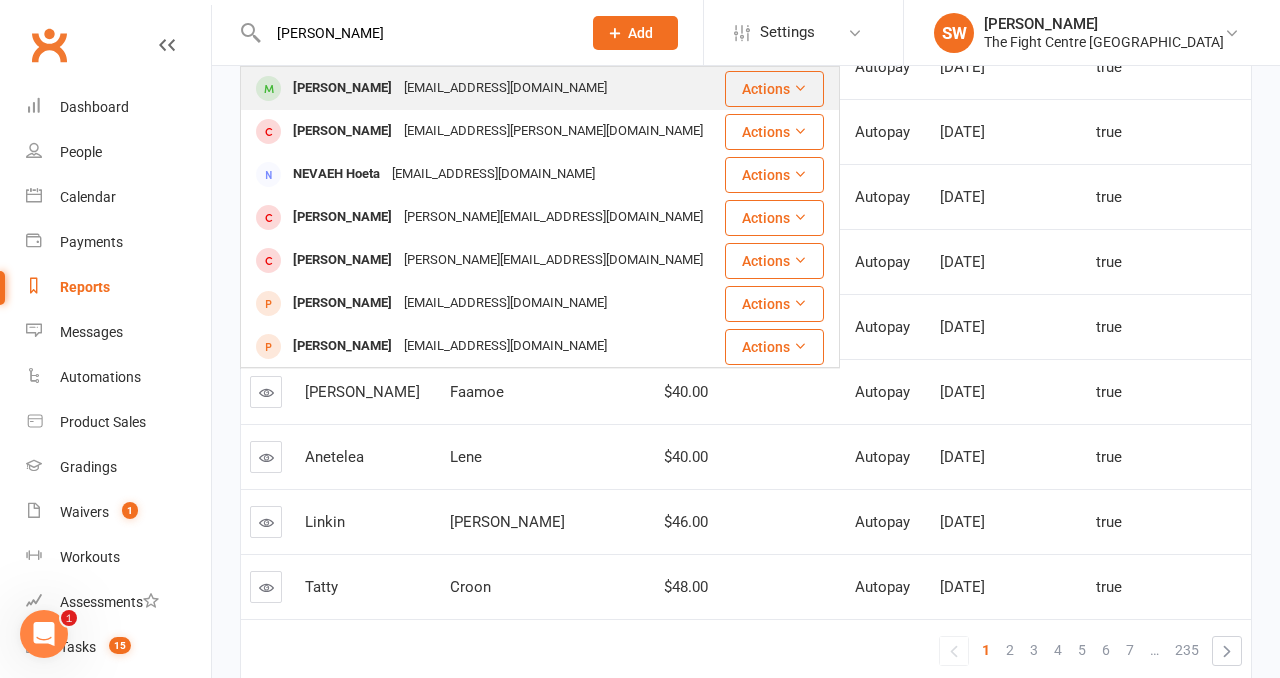 type on "Nevaeh Morris" 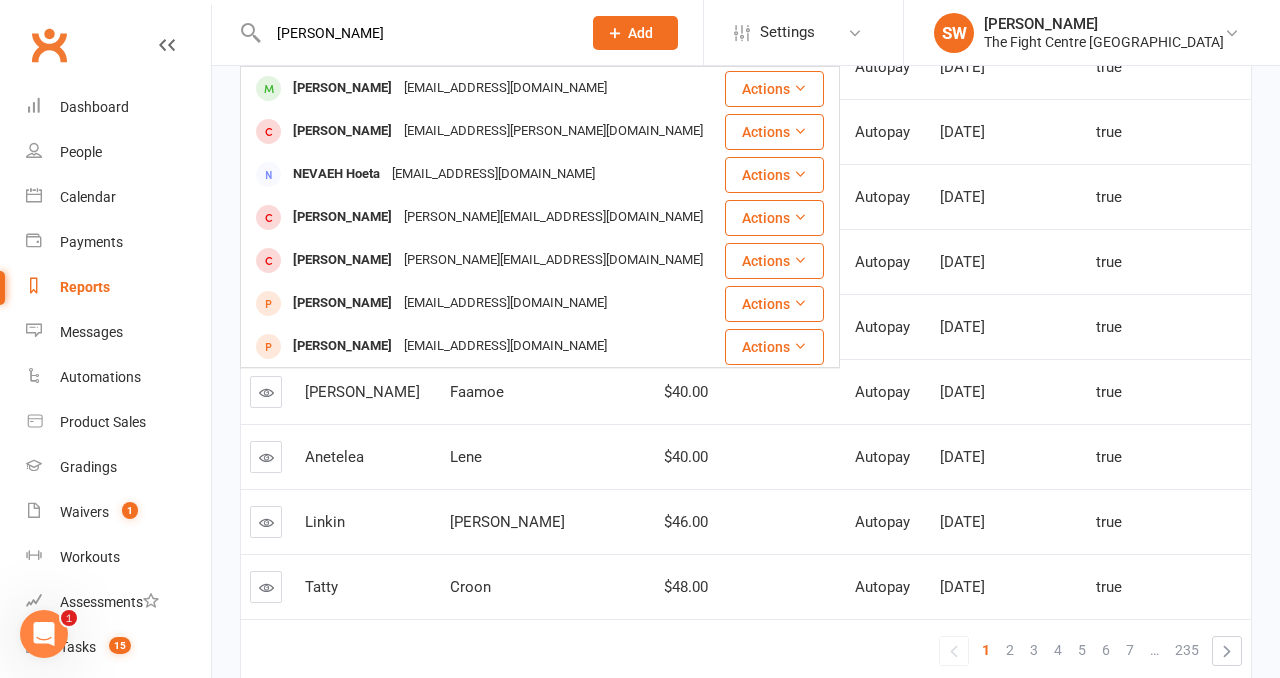 type 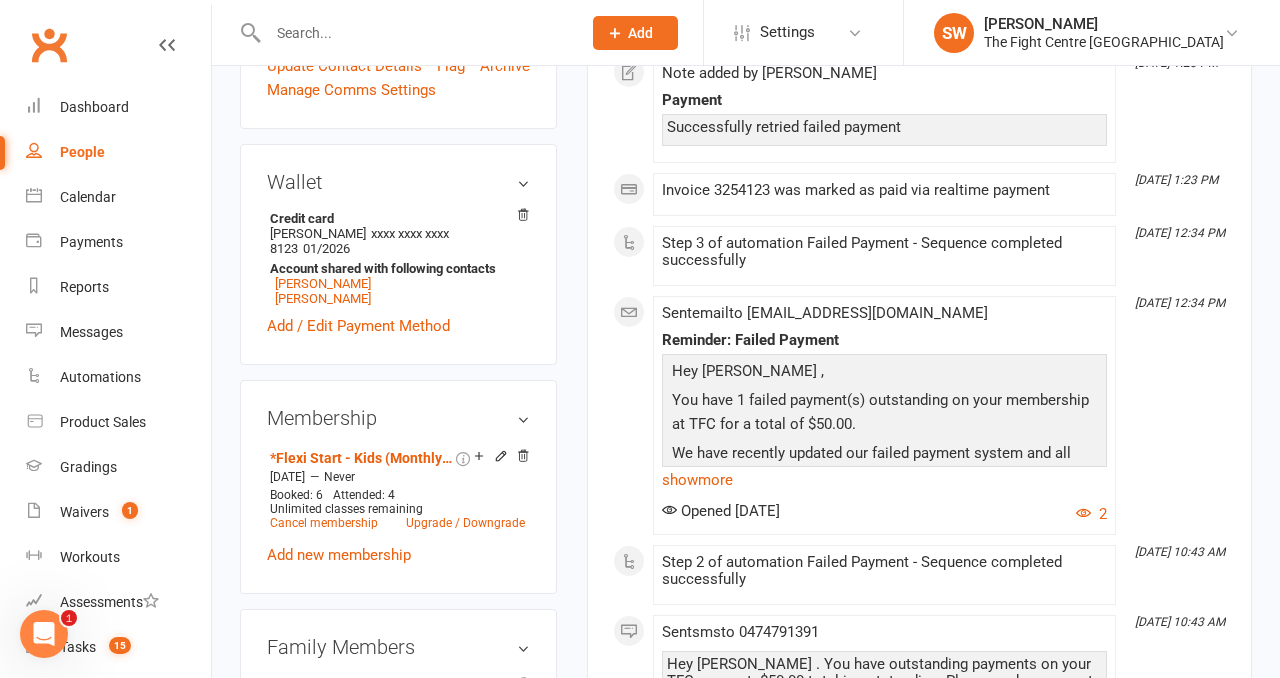 scroll, scrollTop: 666, scrollLeft: 0, axis: vertical 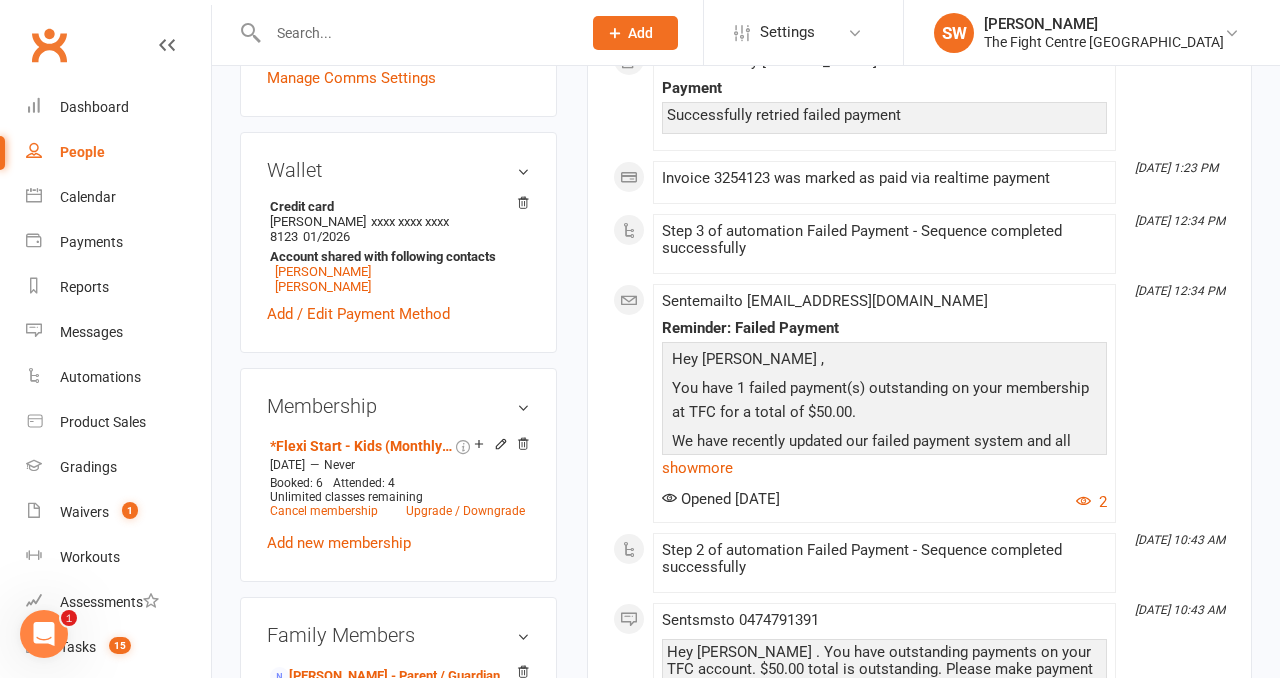 click on "✓ Memberships *Flexi Start - Kids (Monthly recurring) Does not expire $ Balance $0.00 Next: 11 Jul 2025 Last: 5 Jul 2025 Last visit 14 Apr 2025 3 months ago view attendance
Activity Notes Comms Attendance Payments Waivers Tasks Automations Workouts Gradings / Promotions Mobile App Credit balance
All activities Bookings / Attendances Communications Notes Failed SMSes Gradings Members Memberships Mobile App POS Sales Payments Credit Vouchers Prospects Reports Automations Tasks Waivers Workouts Kiosk Mode Consent Assessments Contact Flags Family Relationships Activity This Month Jul 10, 10:05 AM Invoice 7991729 was marked as paid by the payment provider   Jul 4, 4:04 PM   Sent  email  to   Kieran.anaru.nukunuku89@gmail.com   Member update Hi Nevaeh,     Will we see you on Sunday?  All the info can be found here -  GRADING DAY EVENT.     WATCH, LISTEN OR READ on the links below, to stay up to date with everything TFC!   OSS! Team TFC.   https://youtu.be/XZeTVL06ylY show  more Jul 4, 1:23 PM   Payment" at bounding box center (919, 936) 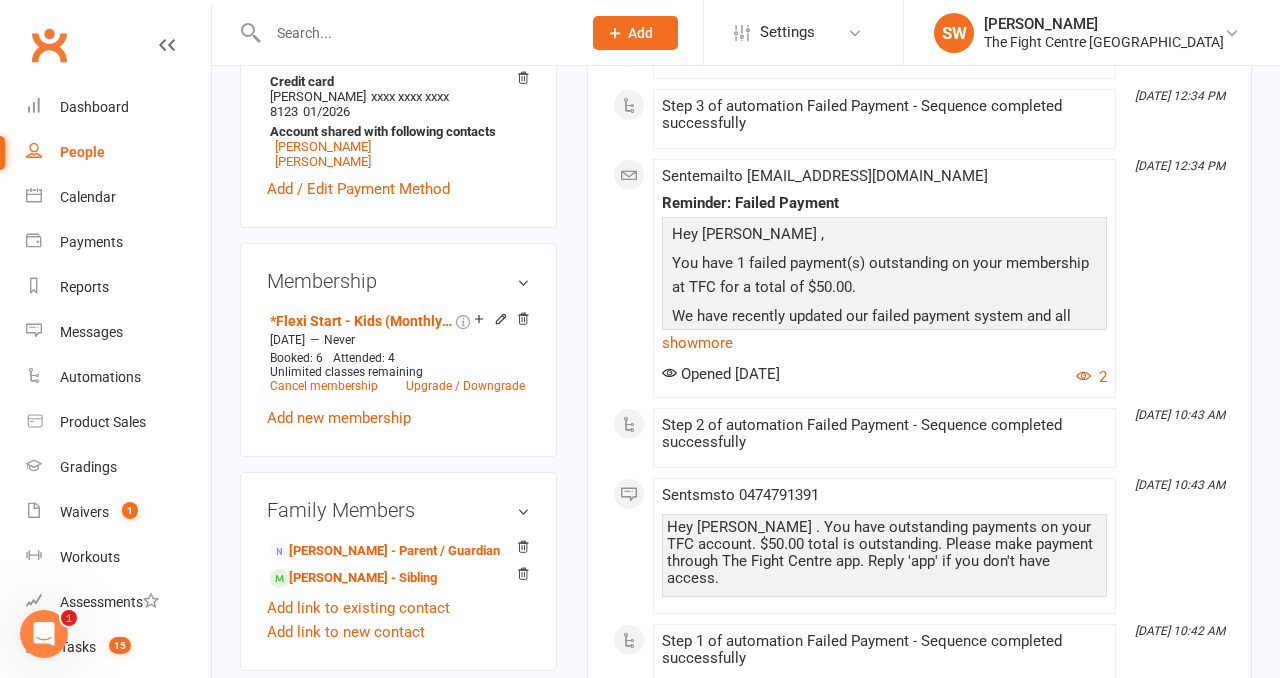 scroll, scrollTop: 0, scrollLeft: 0, axis: both 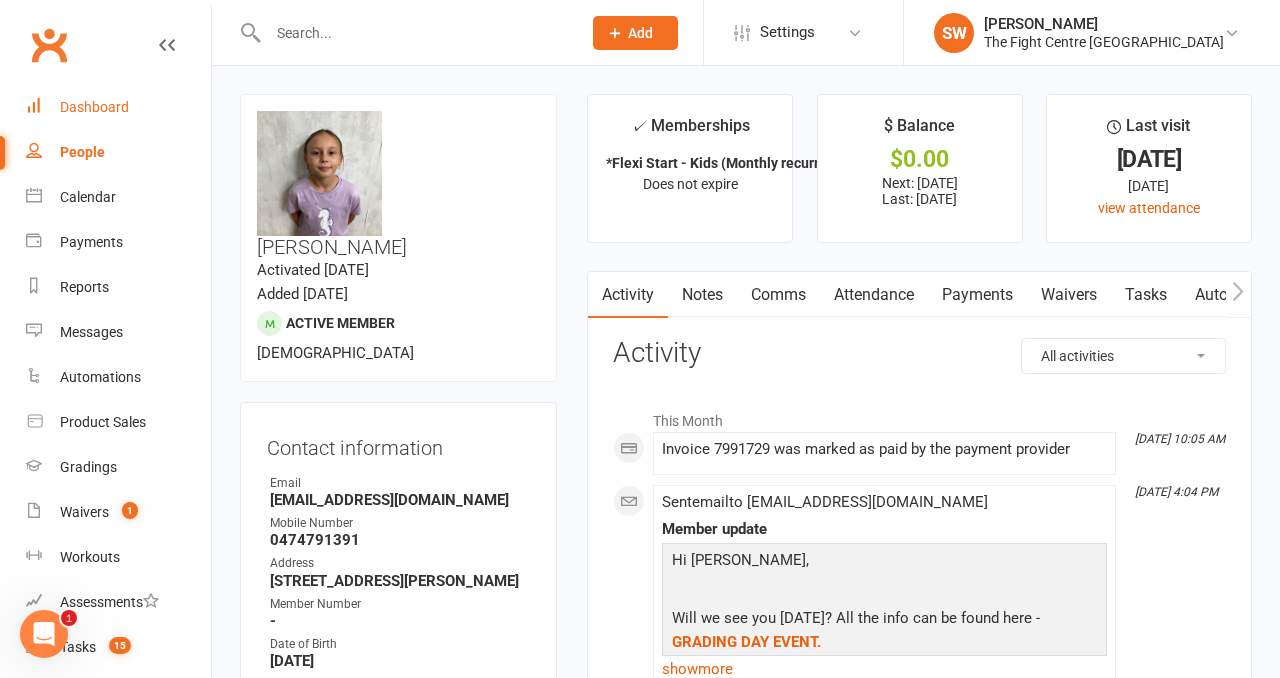 click on "Dashboard" at bounding box center [118, 107] 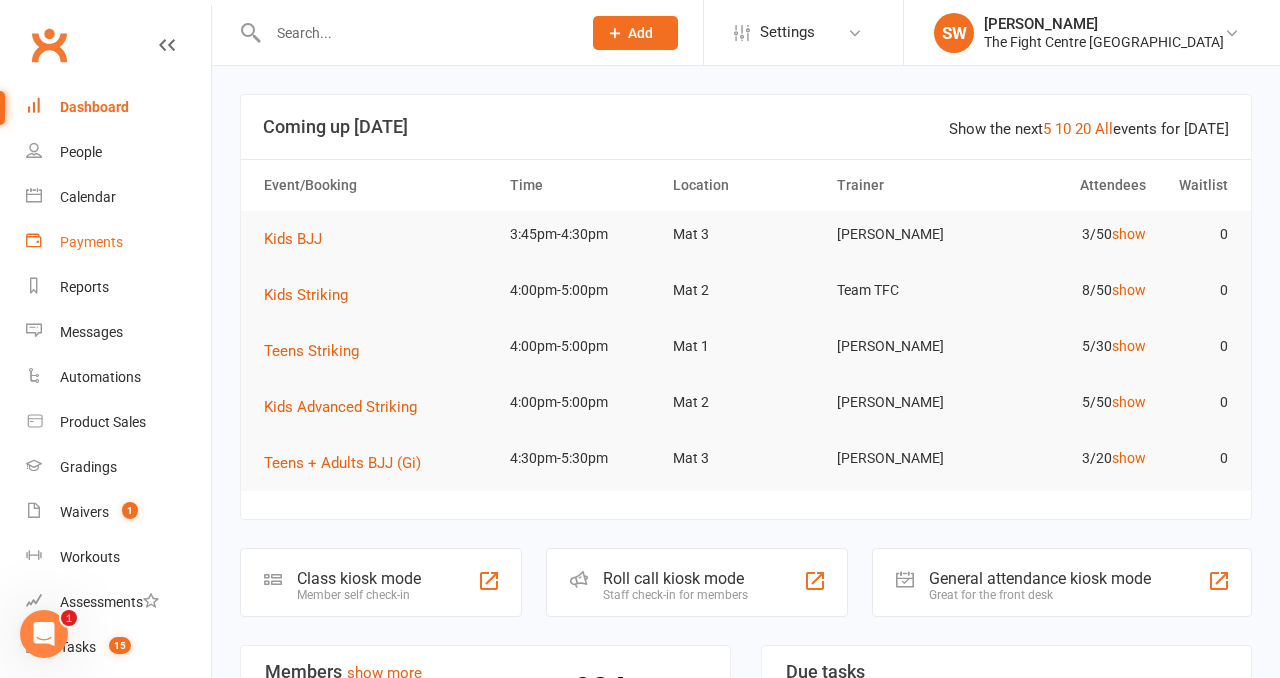 click on "Payments" at bounding box center [118, 242] 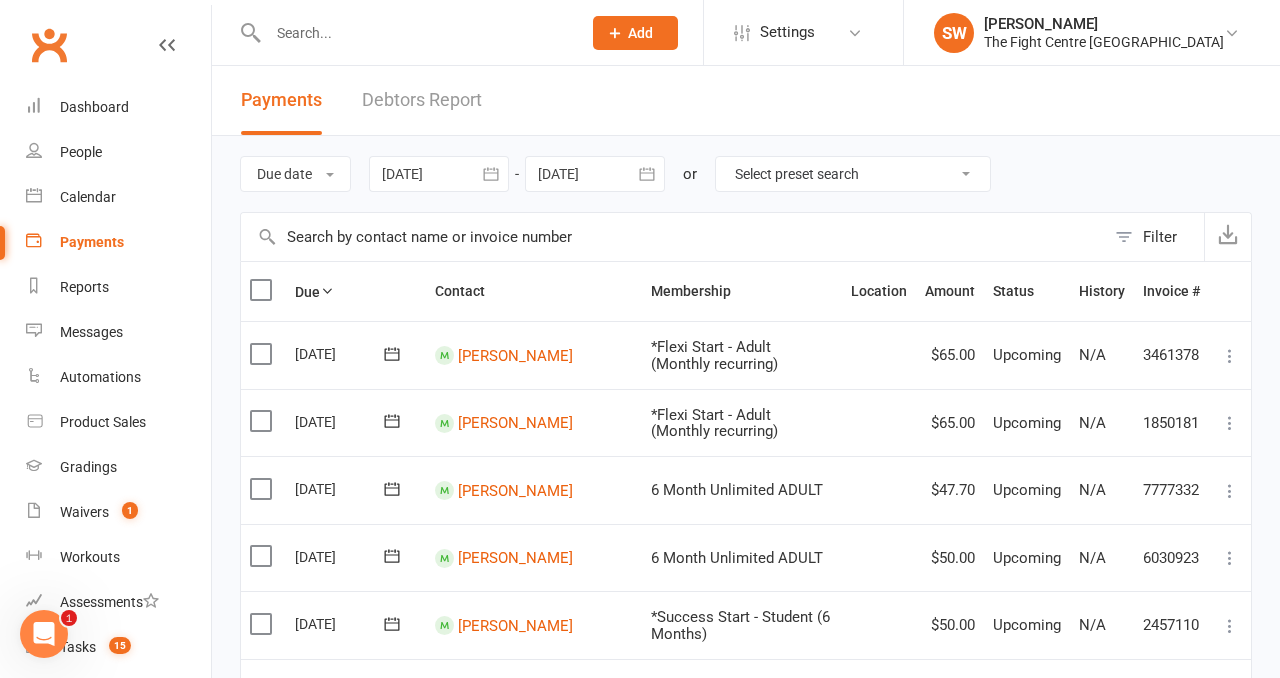 click on "Debtors Report" at bounding box center [422, 100] 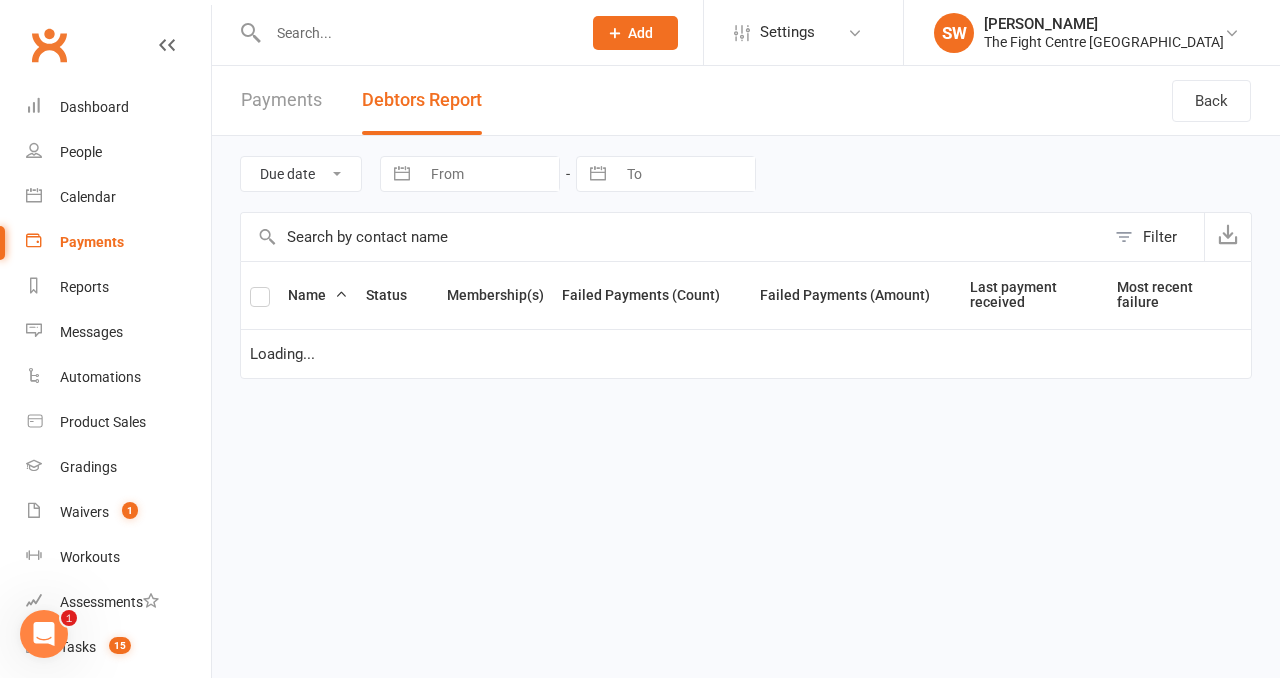click on "Due date Date failed Navigate forward to interact with the calendar and select a date. Press the question mark key to get the keyboard shortcuts for changing dates. Navigate forward to interact with the calendar and select a date. Press the question mark key to get the keyboard shortcuts for changing dates." at bounding box center (746, 174) 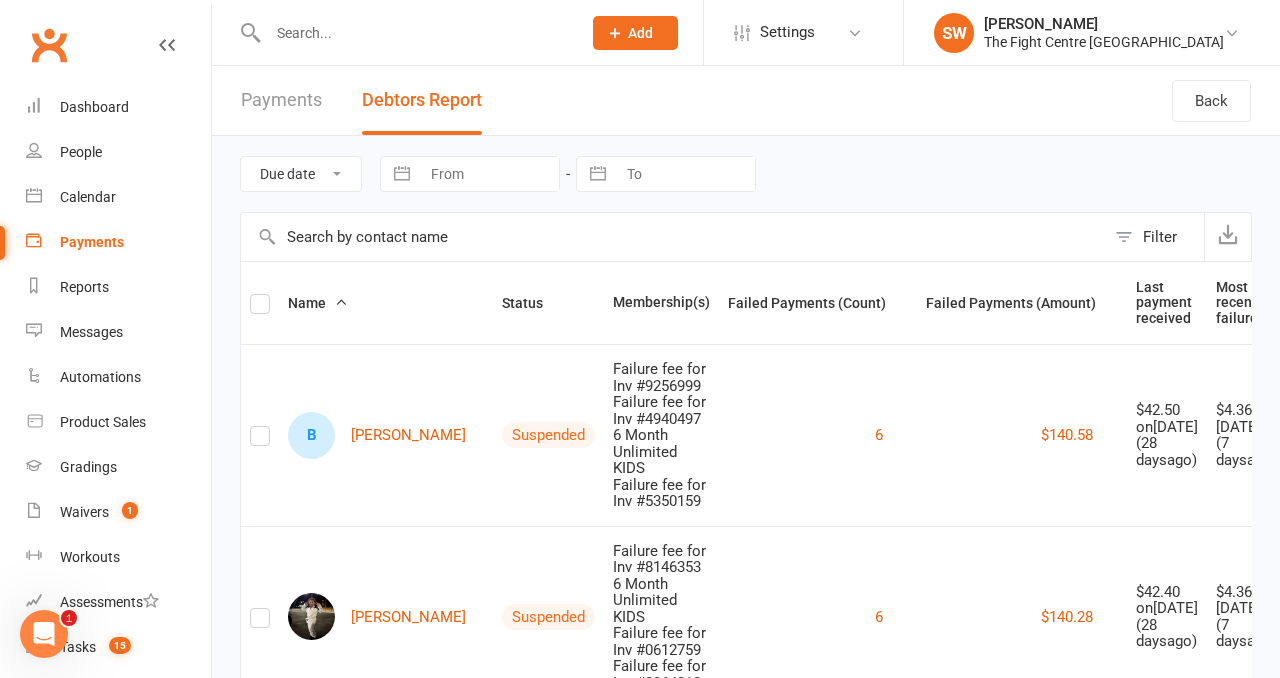 scroll, scrollTop: 51, scrollLeft: 0, axis: vertical 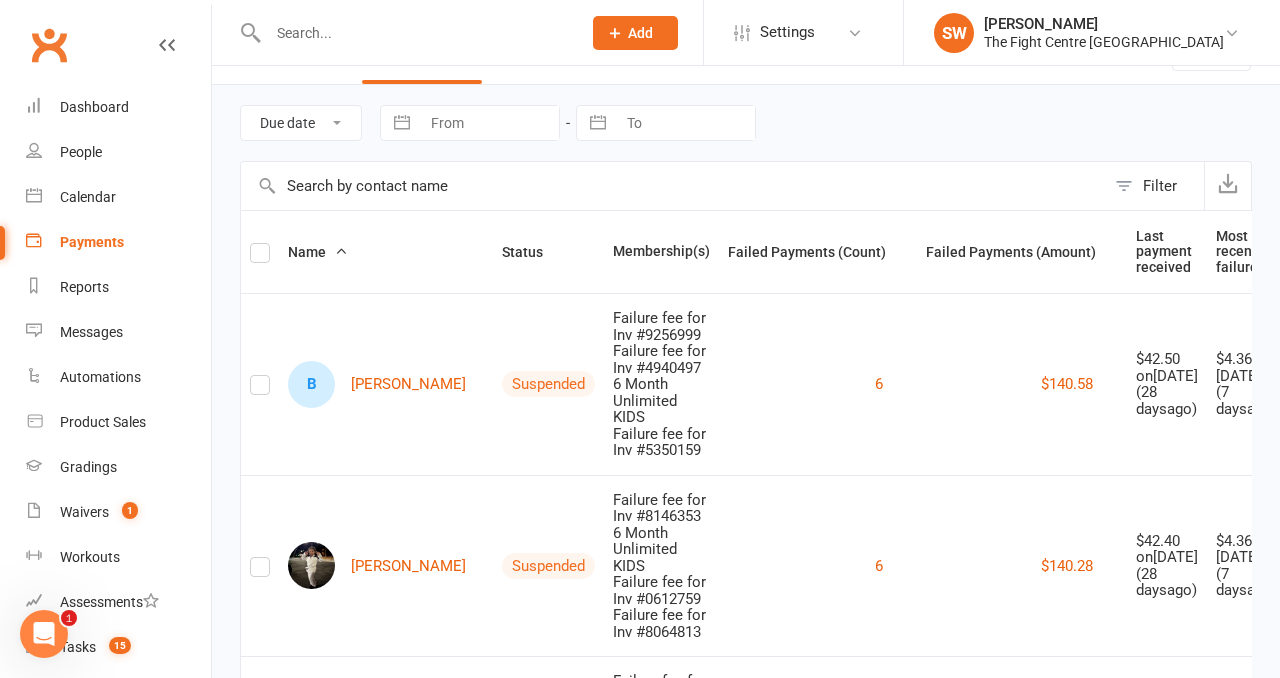 click on "Failed Payments (Count)" at bounding box center [818, 252] 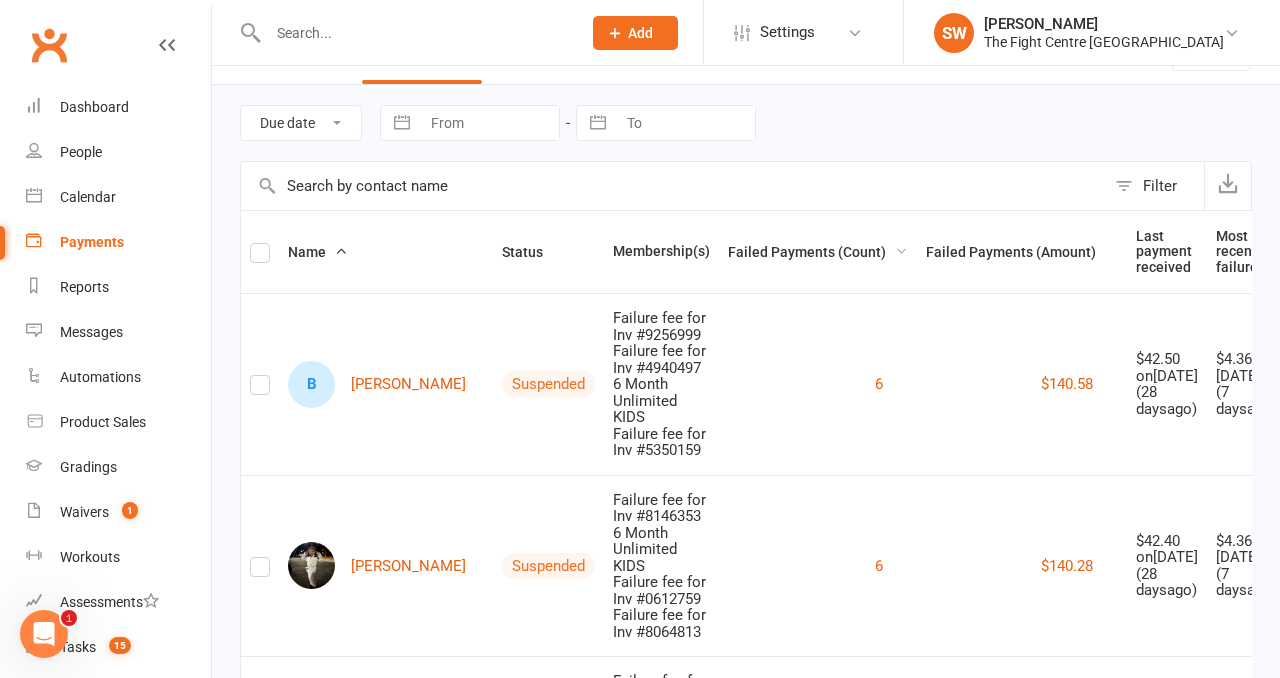click on "Failed Payments (Count)" at bounding box center (818, 252) 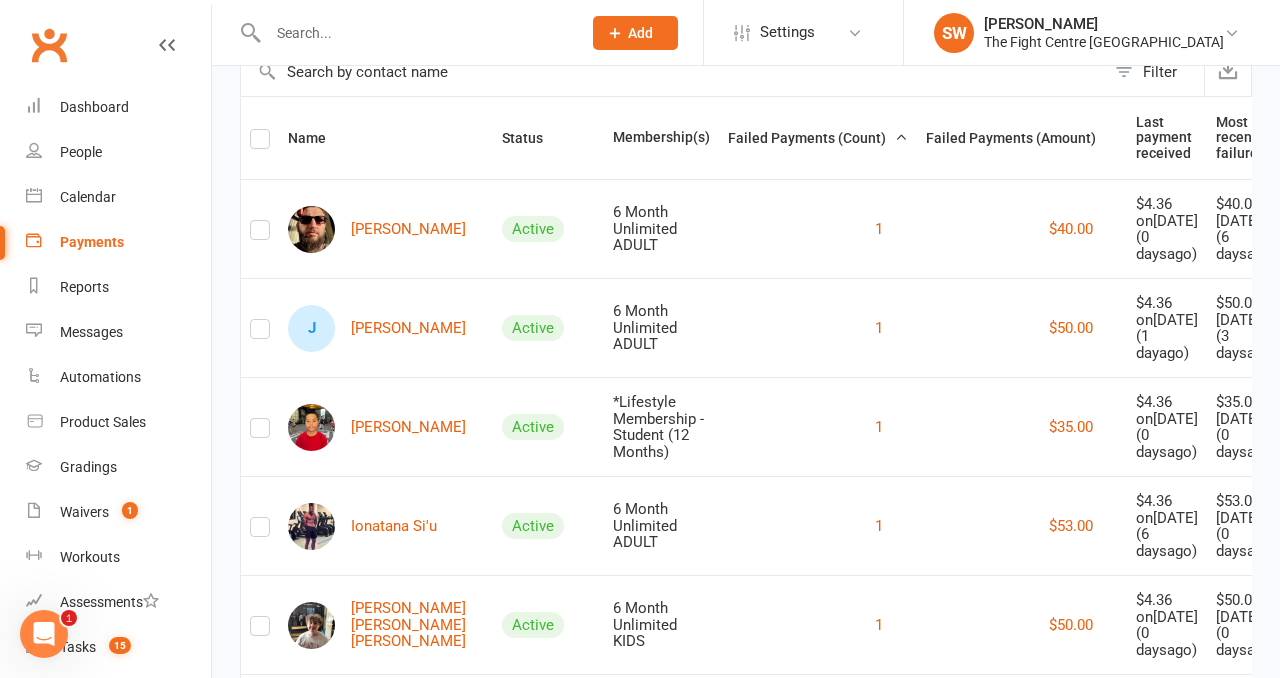 scroll, scrollTop: 170, scrollLeft: 0, axis: vertical 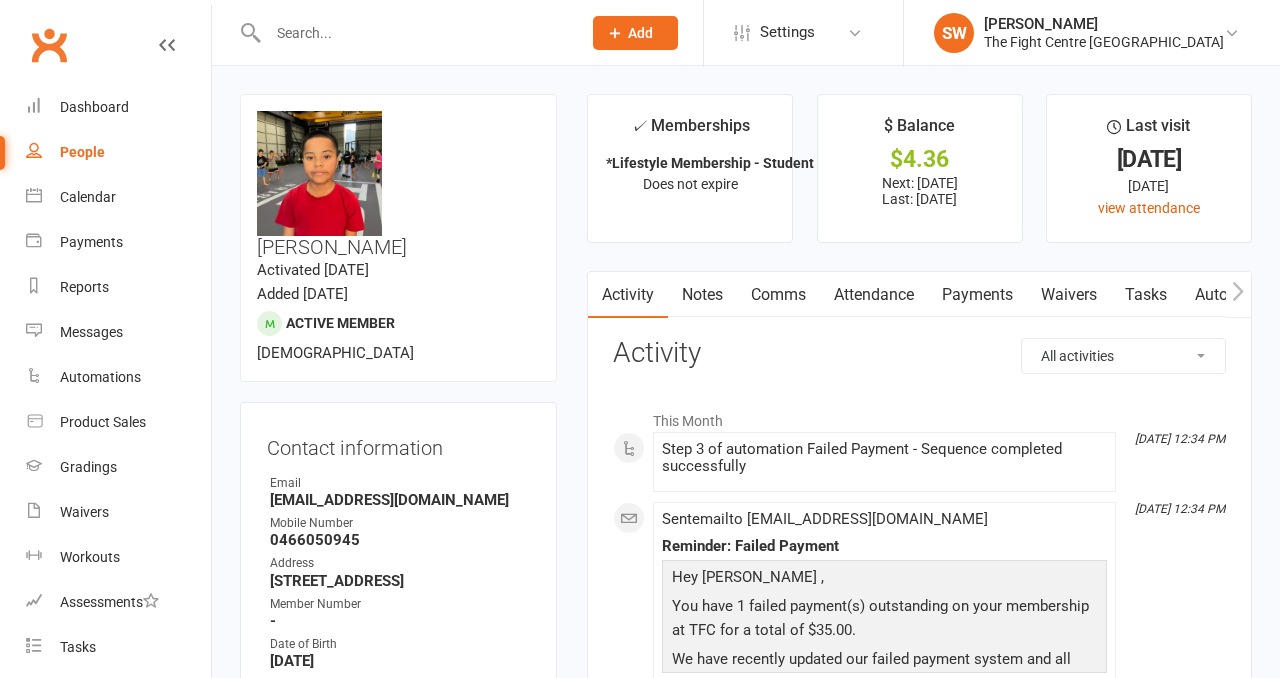 drag, startPoint x: 0, startPoint y: 0, endPoint x: 949, endPoint y: 273, distance: 987.4867 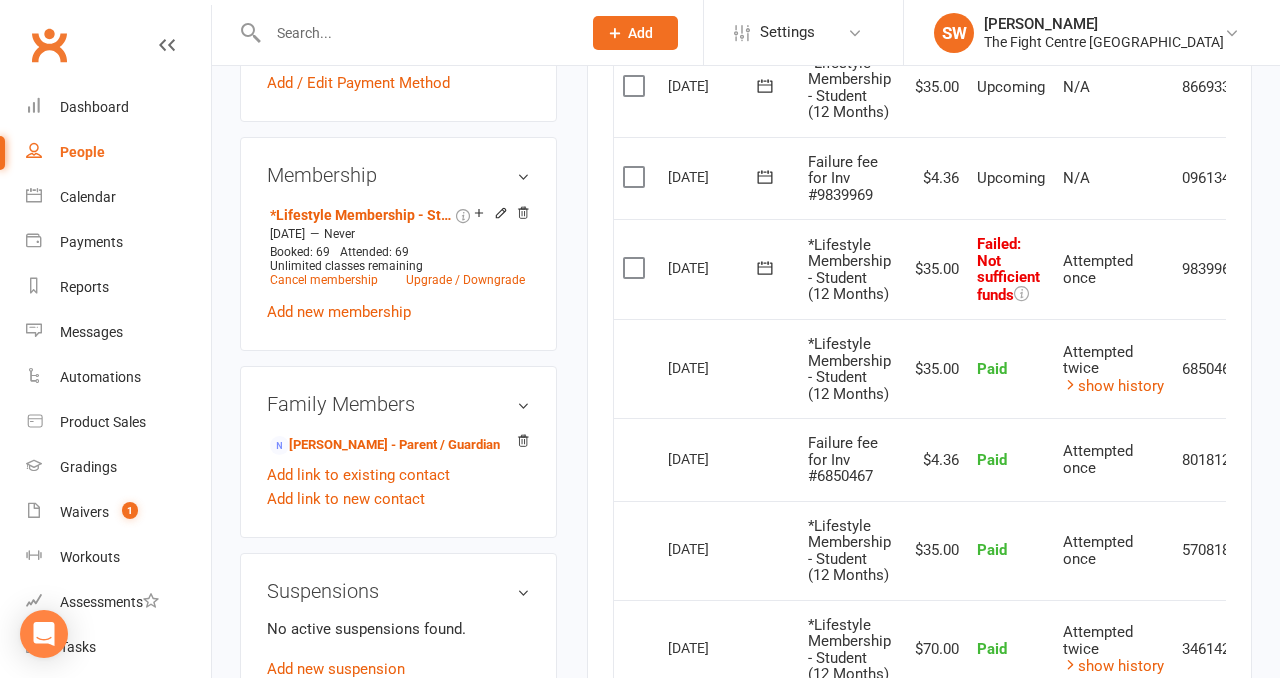 scroll, scrollTop: 901, scrollLeft: 0, axis: vertical 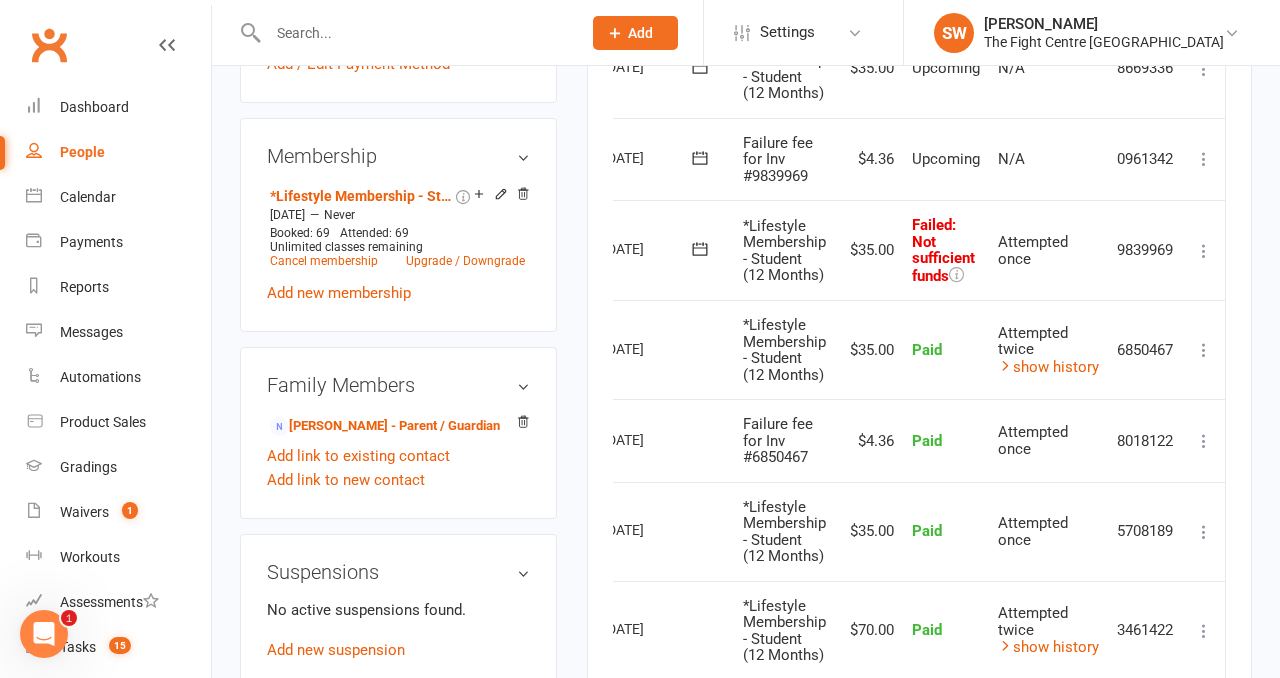 click at bounding box center [1204, 251] 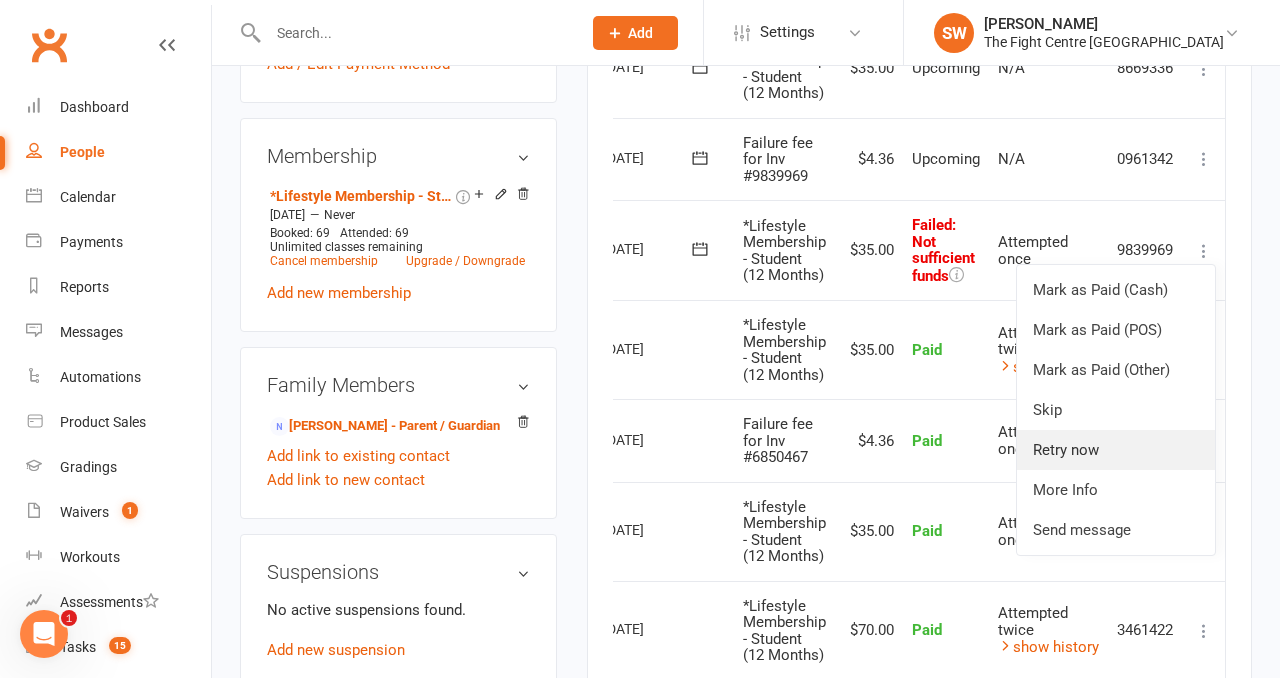 click on "Retry now" at bounding box center [1116, 450] 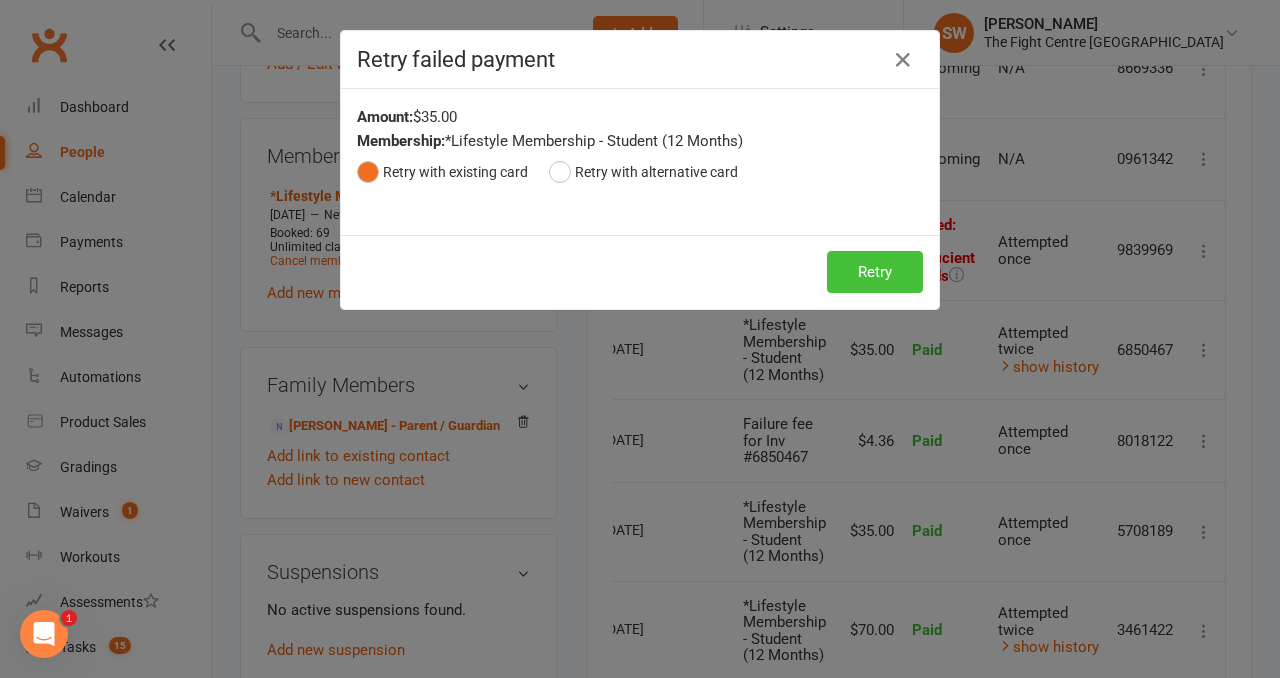 click on "Retry" at bounding box center (875, 272) 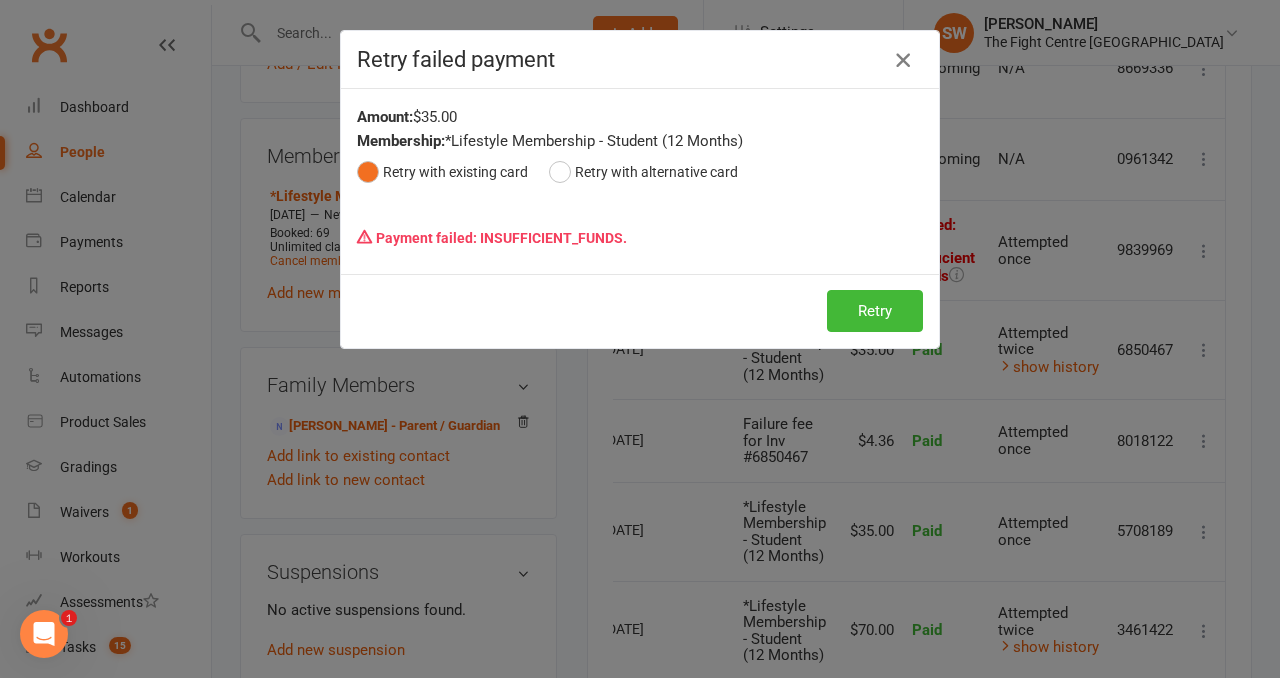 click at bounding box center (903, 60) 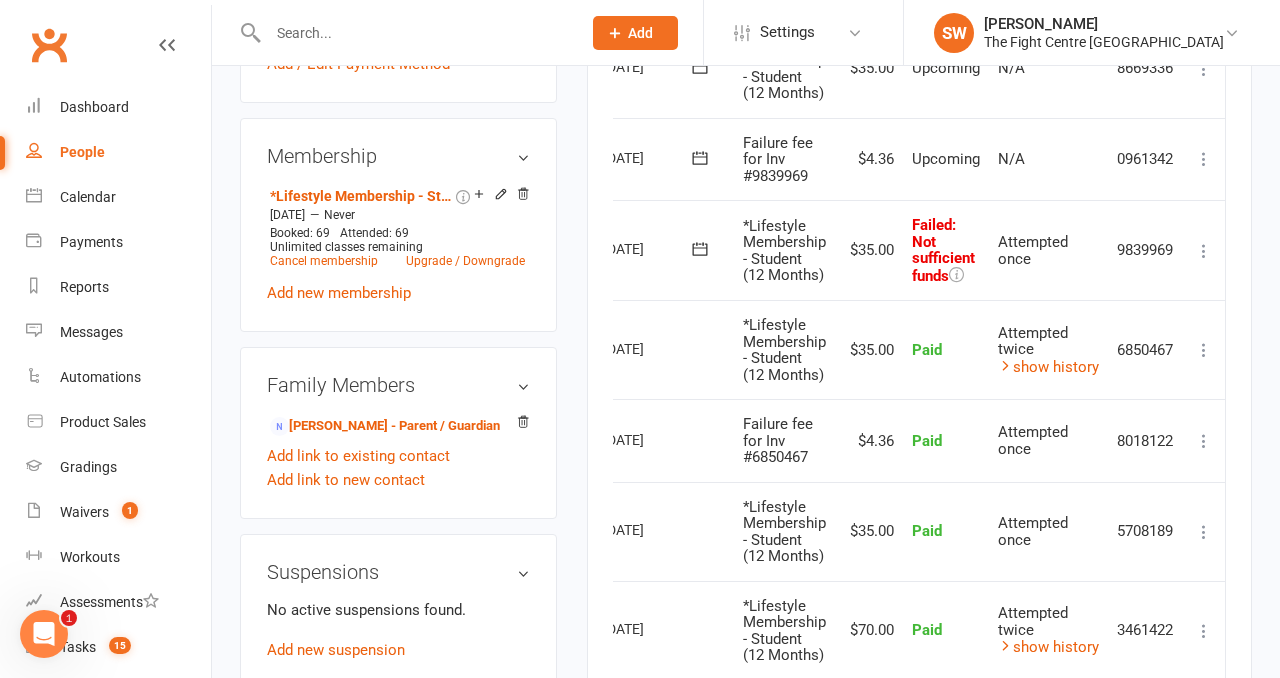 click at bounding box center [1204, 159] 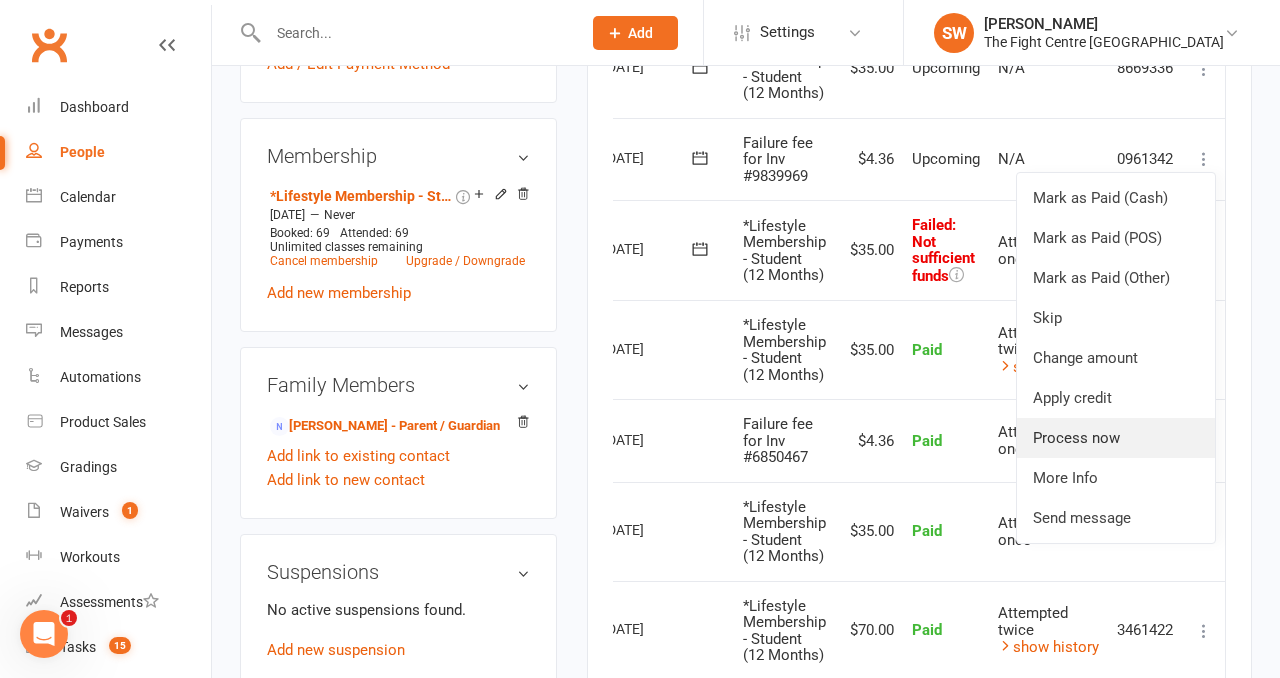 click on "Process now" at bounding box center (1116, 438) 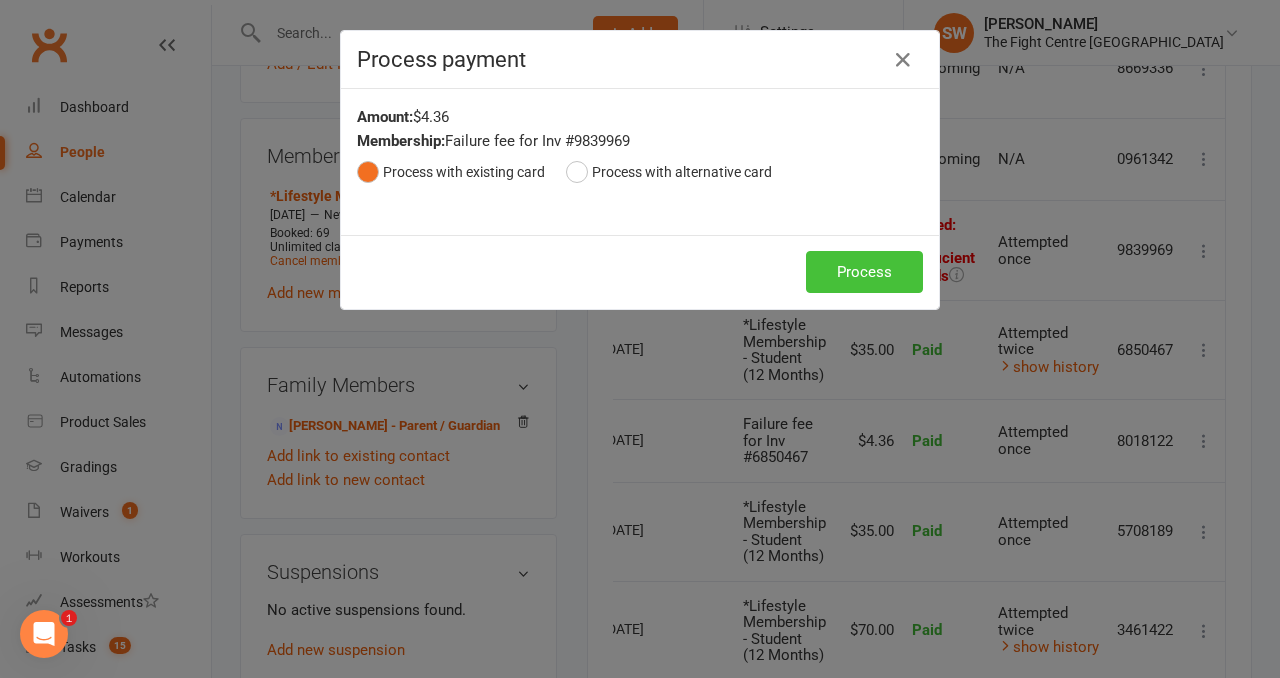 click on "Process" at bounding box center (864, 272) 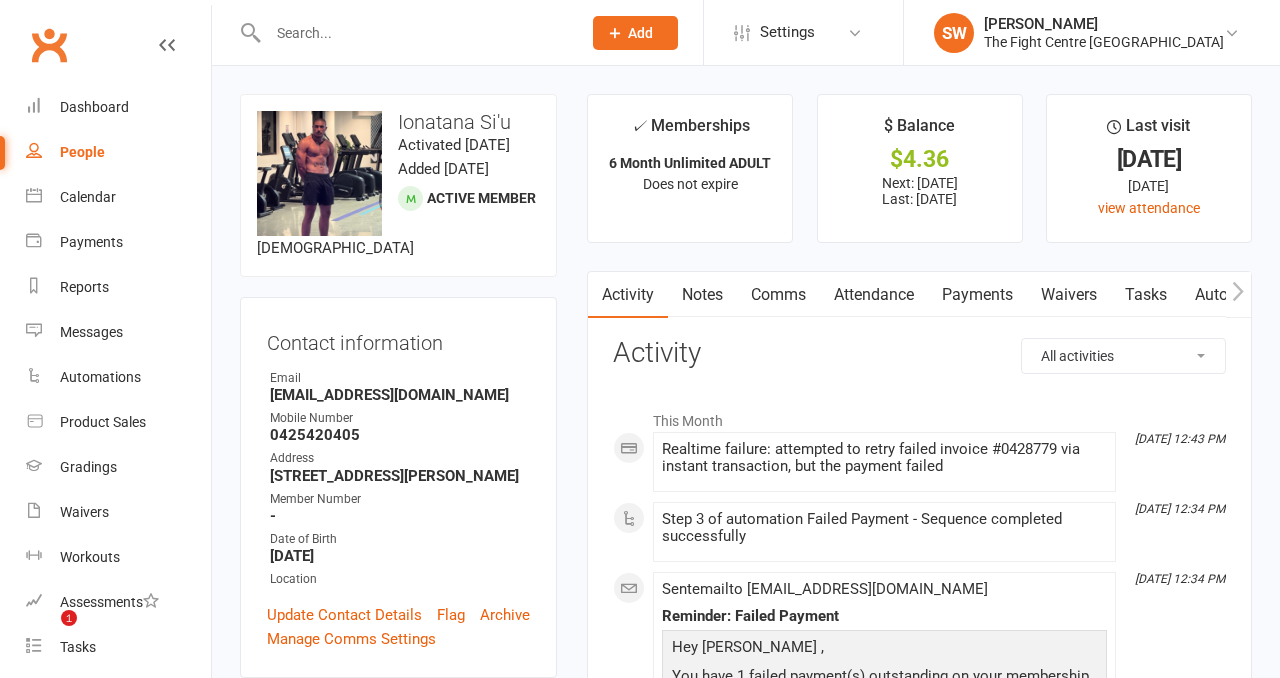 scroll, scrollTop: 0, scrollLeft: 0, axis: both 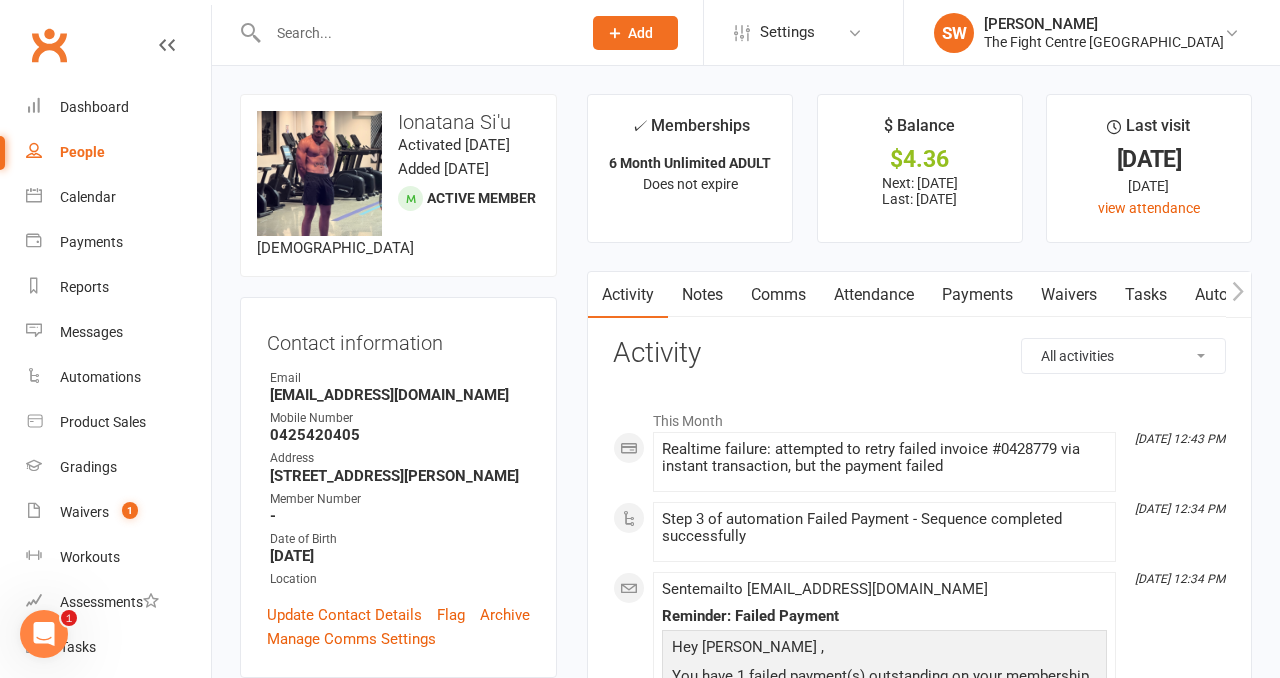 click on "Payments" at bounding box center [977, 295] 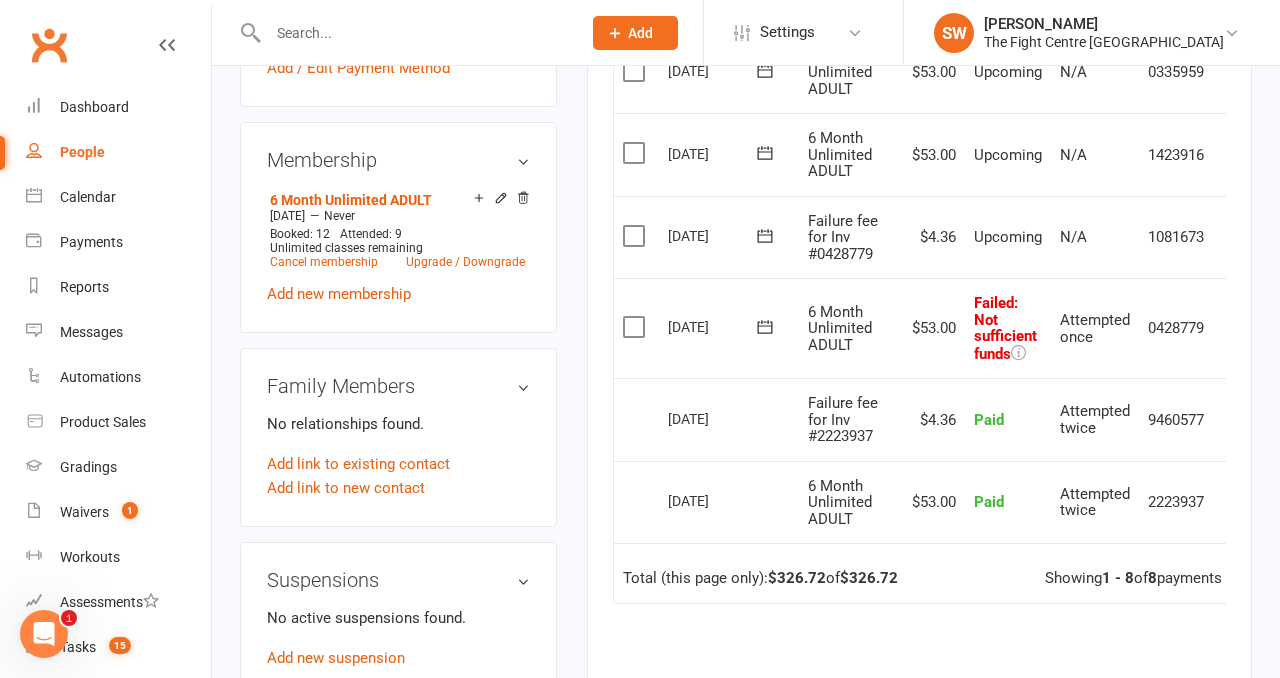 scroll, scrollTop: 767, scrollLeft: 0, axis: vertical 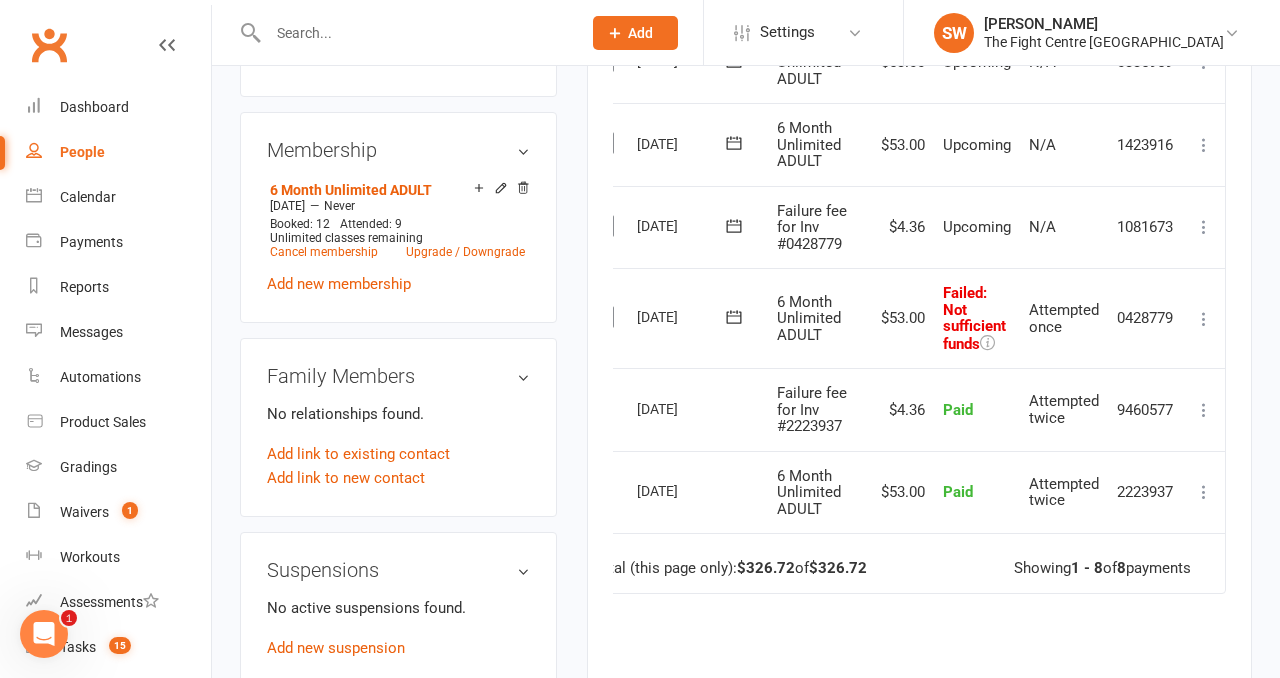 click at bounding box center [1204, 319] 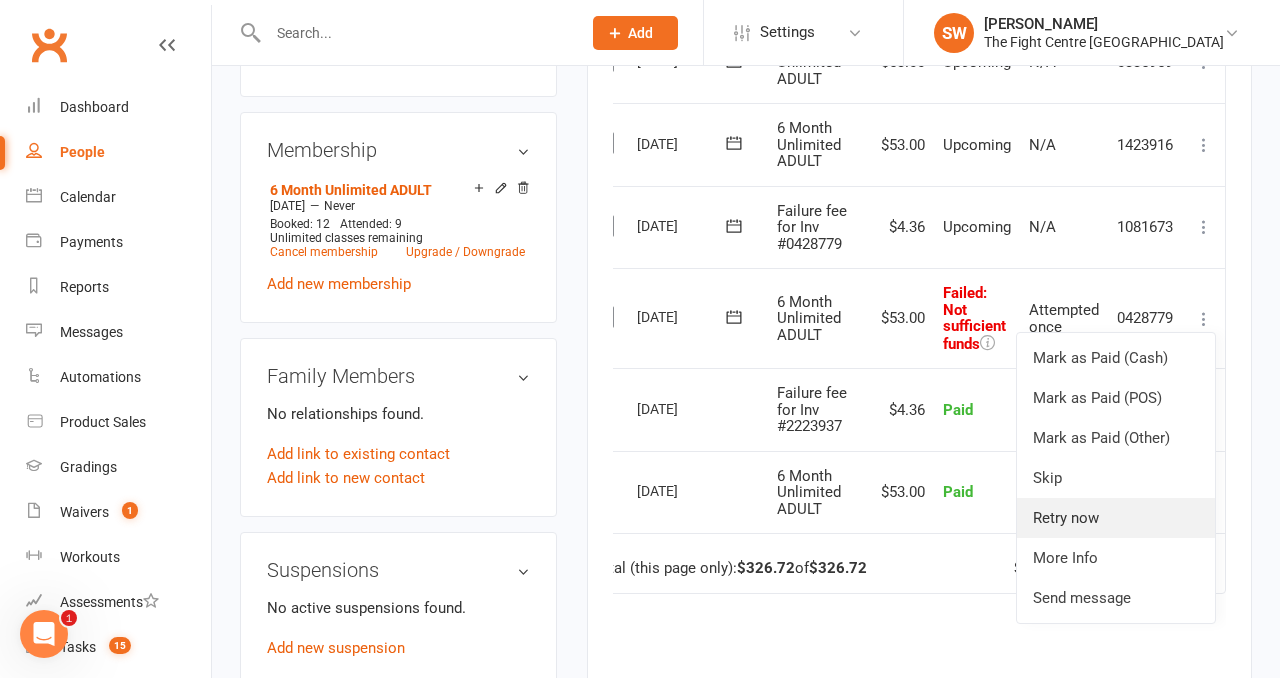 click on "Retry now" at bounding box center (1116, 518) 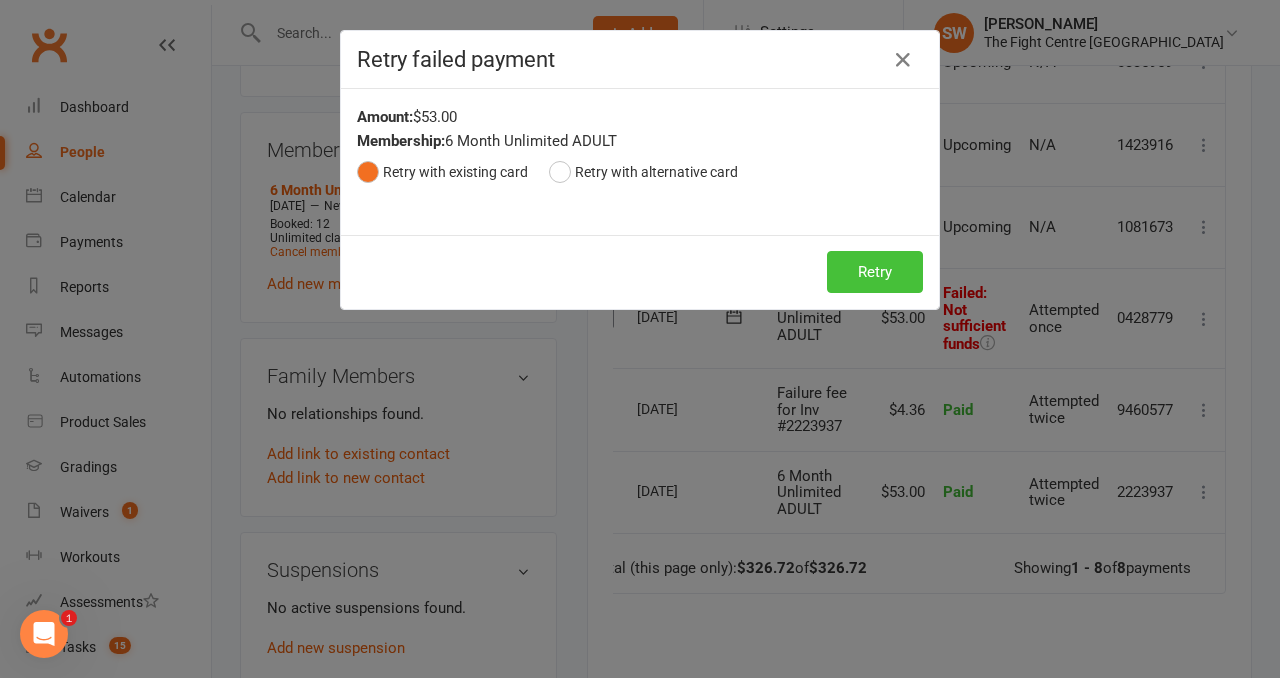 click on "Retry" at bounding box center (875, 272) 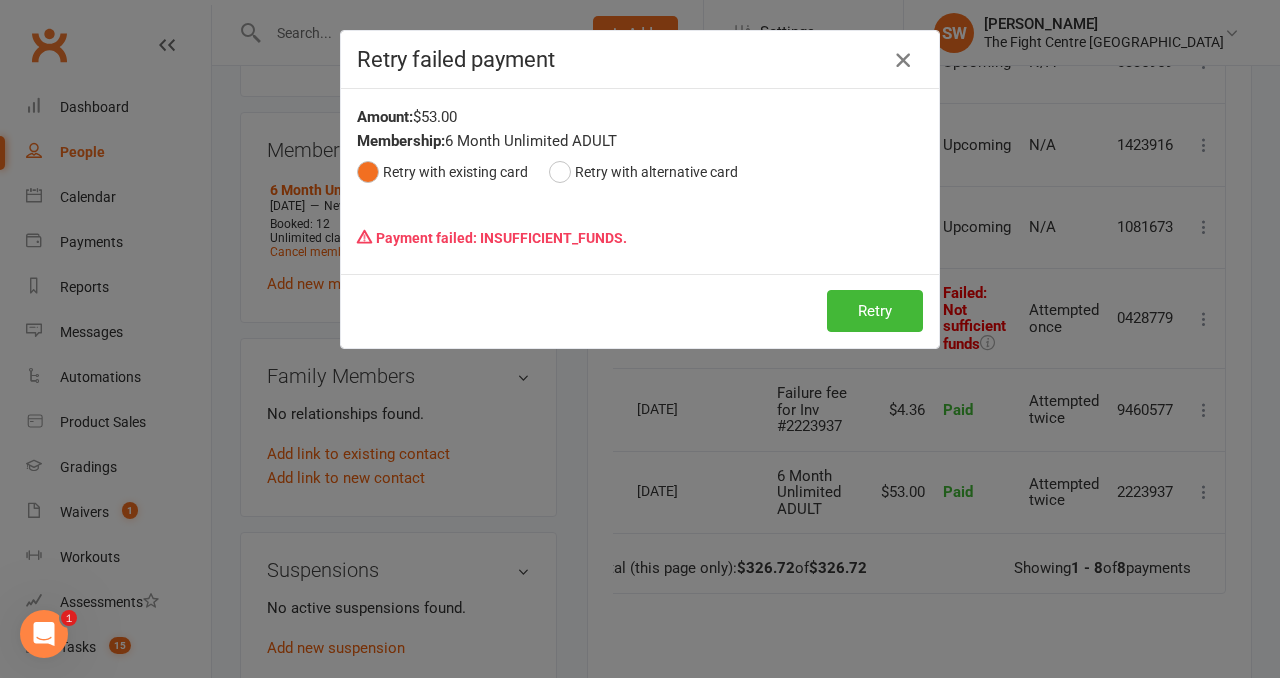 click at bounding box center [903, 60] 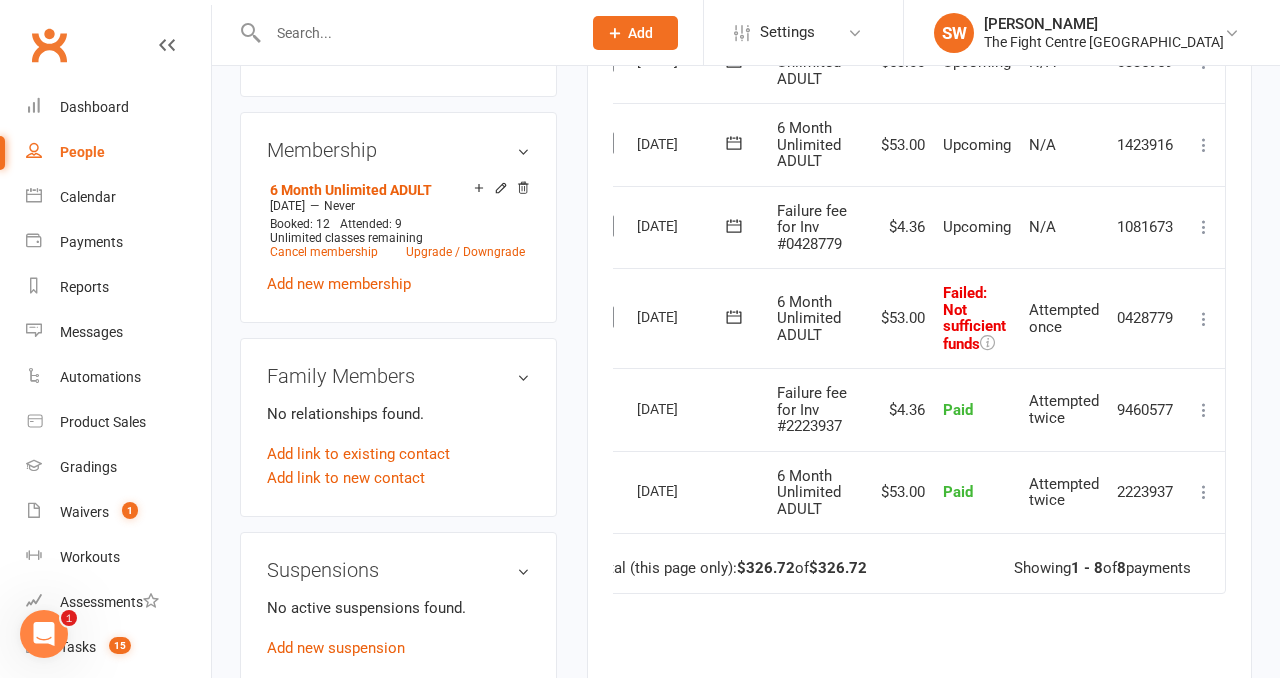 click at bounding box center (1204, 227) 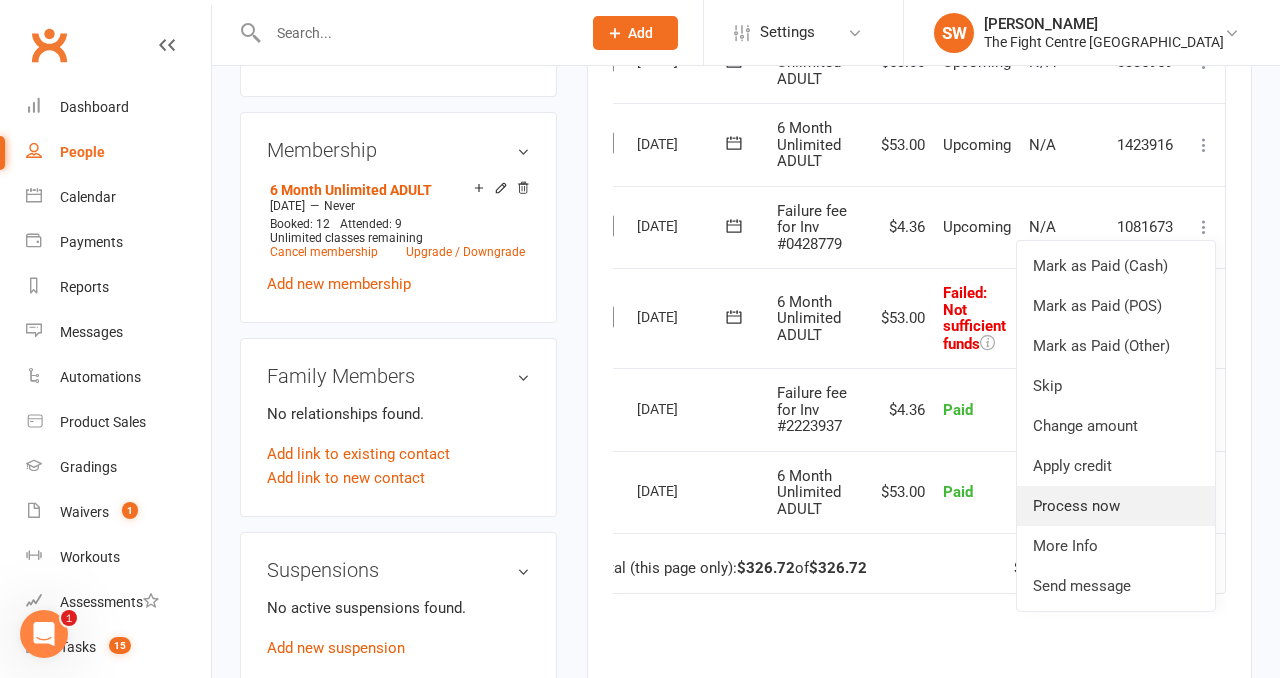 click on "Process now" at bounding box center [1116, 506] 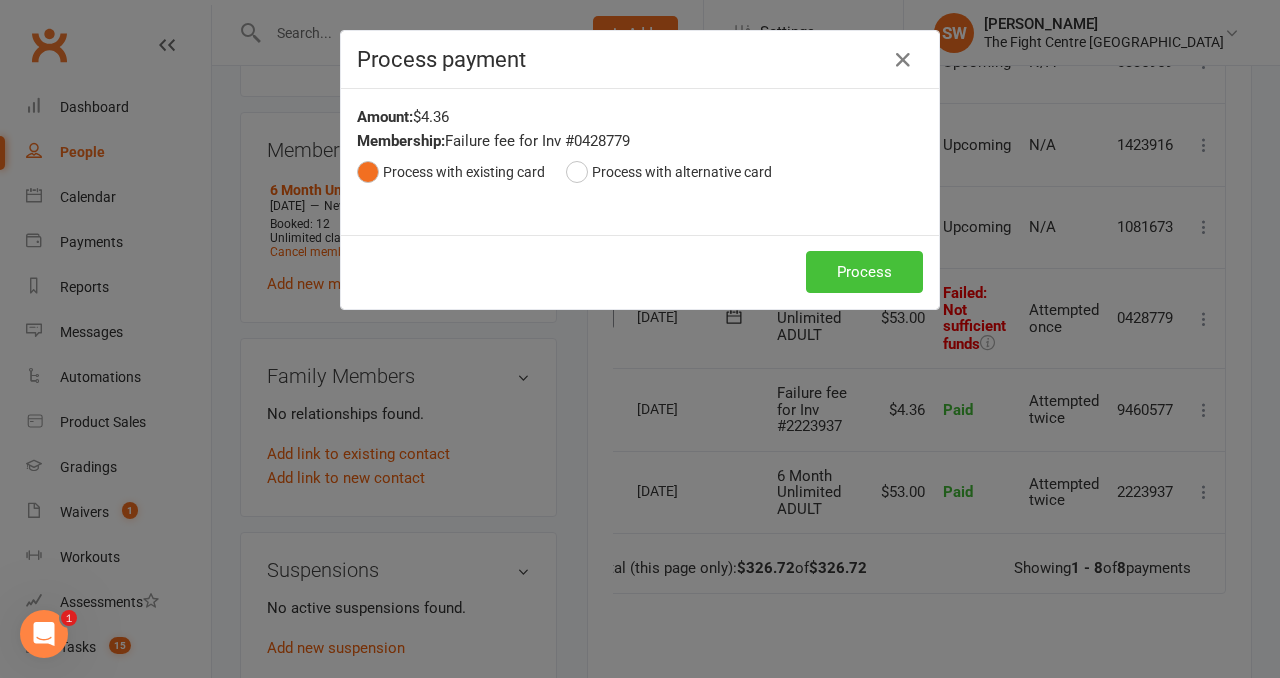 click on "Process" at bounding box center [864, 272] 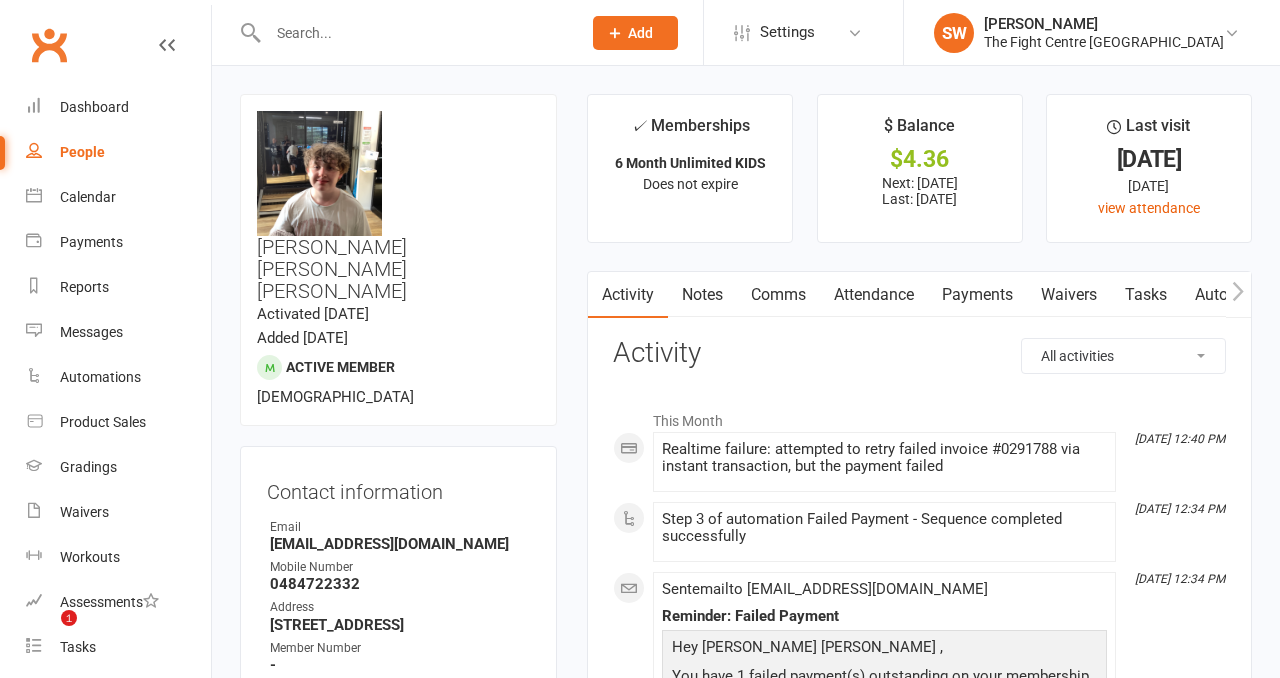 scroll, scrollTop: 0, scrollLeft: 0, axis: both 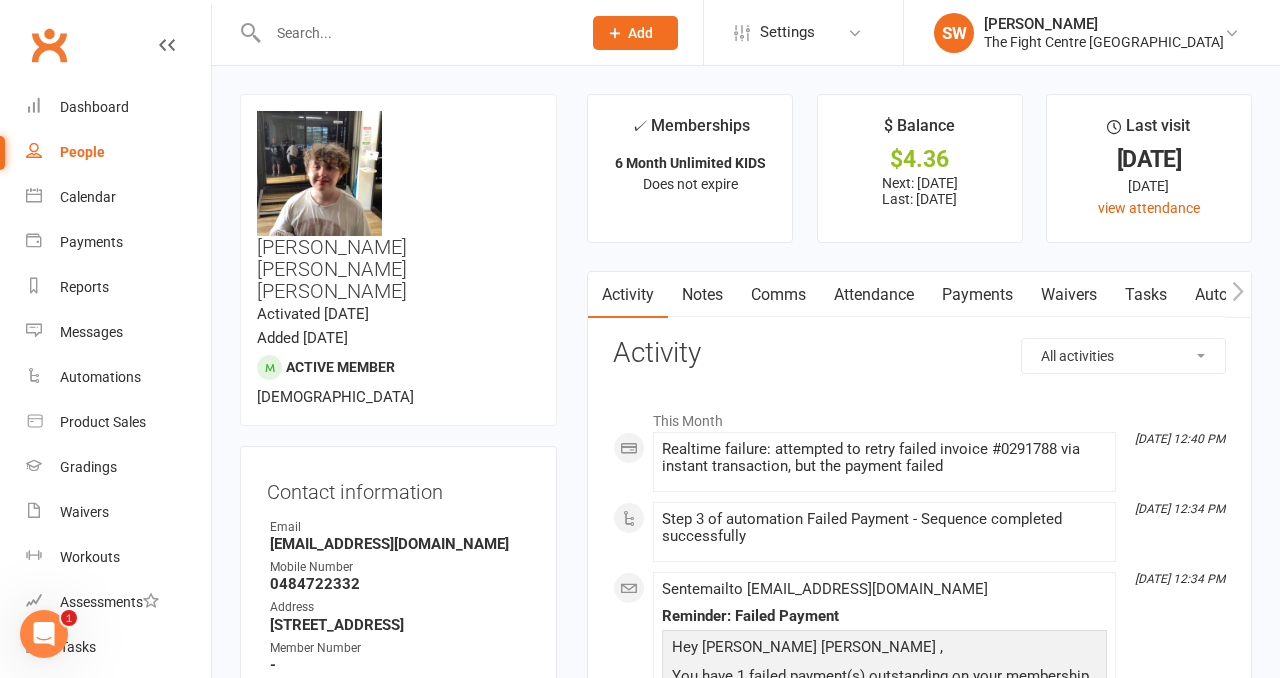 click on "Payments" at bounding box center [977, 295] 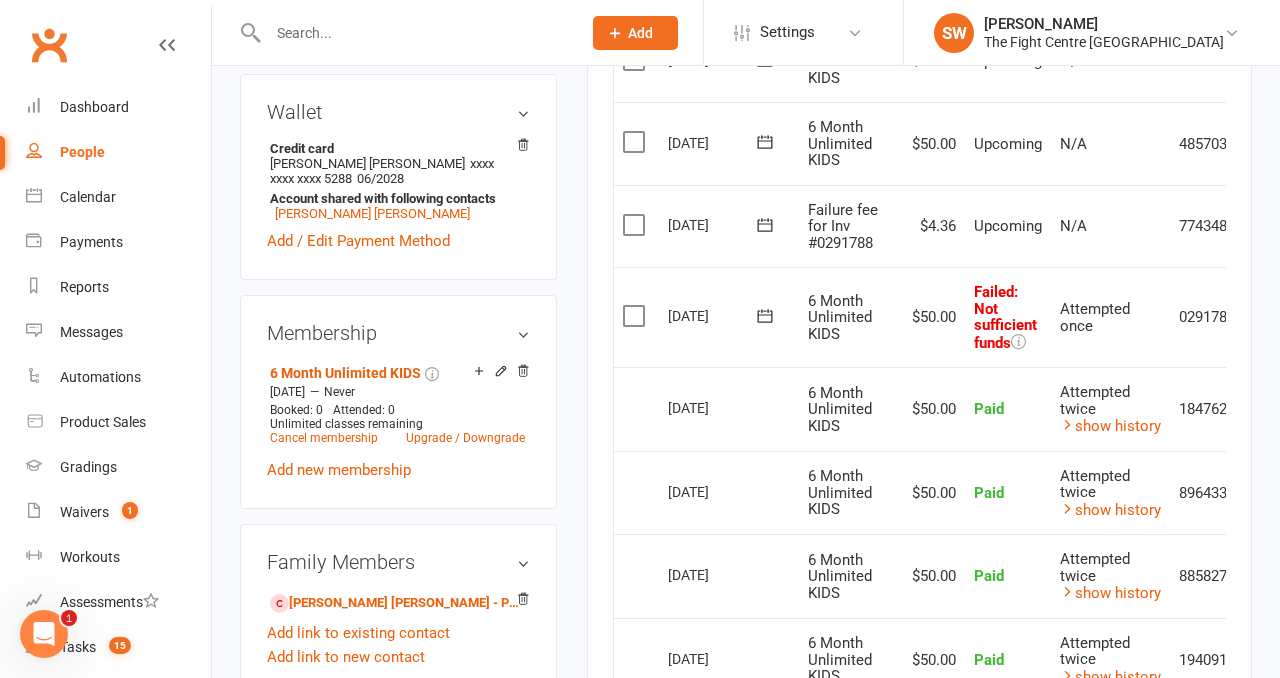 scroll, scrollTop: 782, scrollLeft: 0, axis: vertical 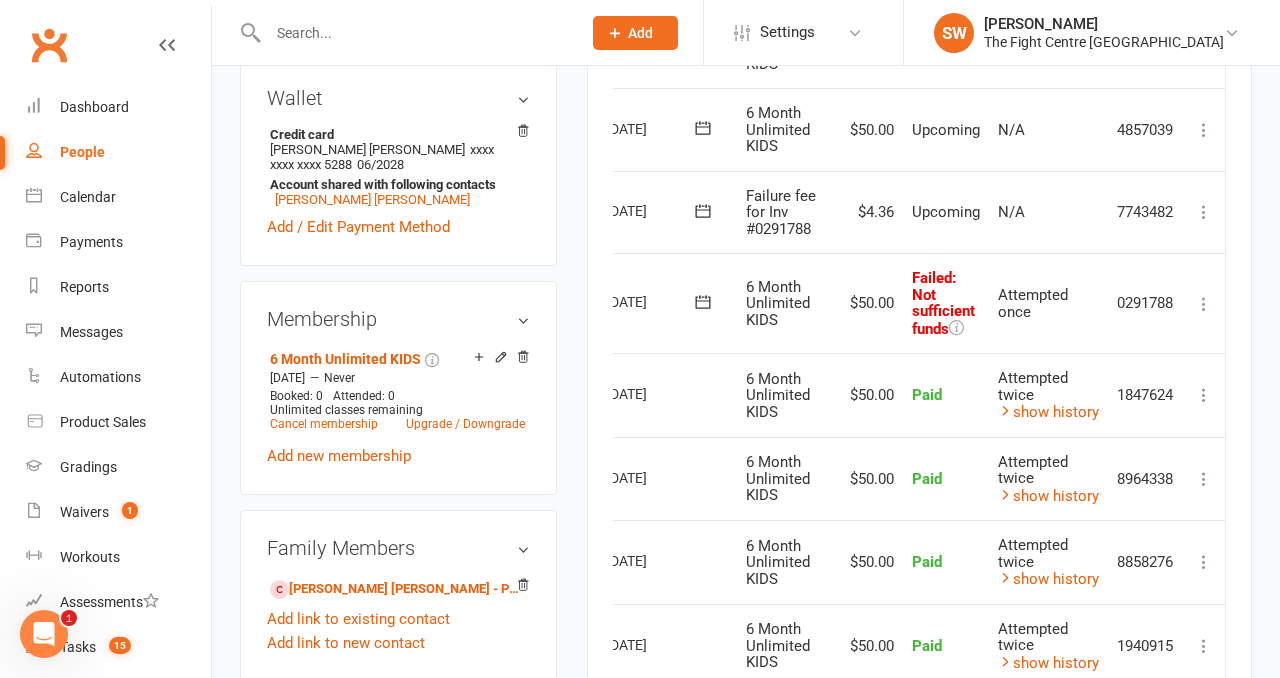click at bounding box center (1204, 304) 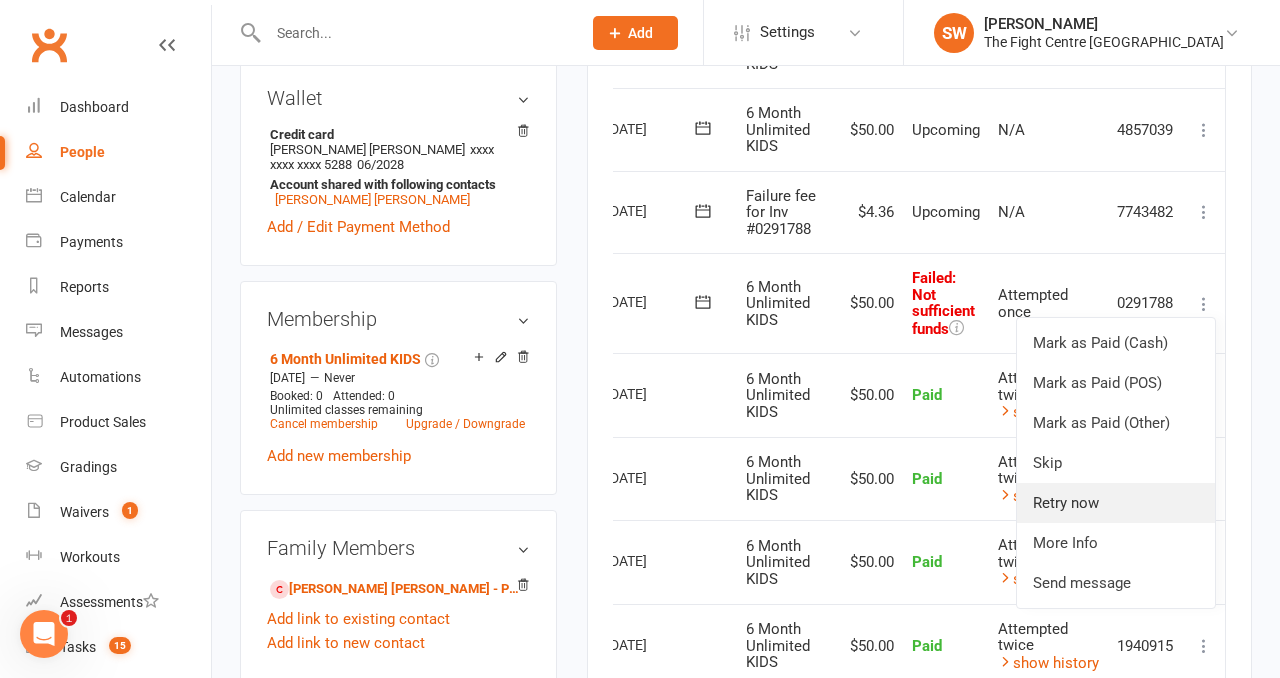 click on "Retry now" at bounding box center (1116, 503) 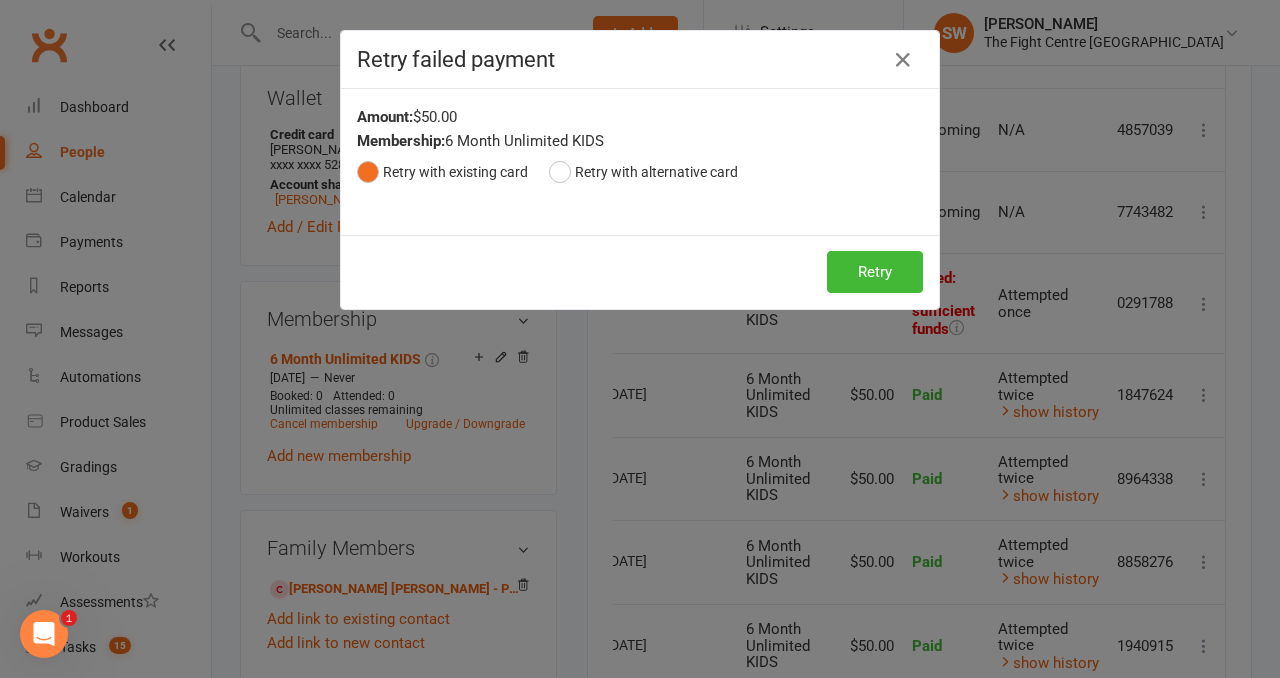 click on "Retry Retry" at bounding box center (640, 272) 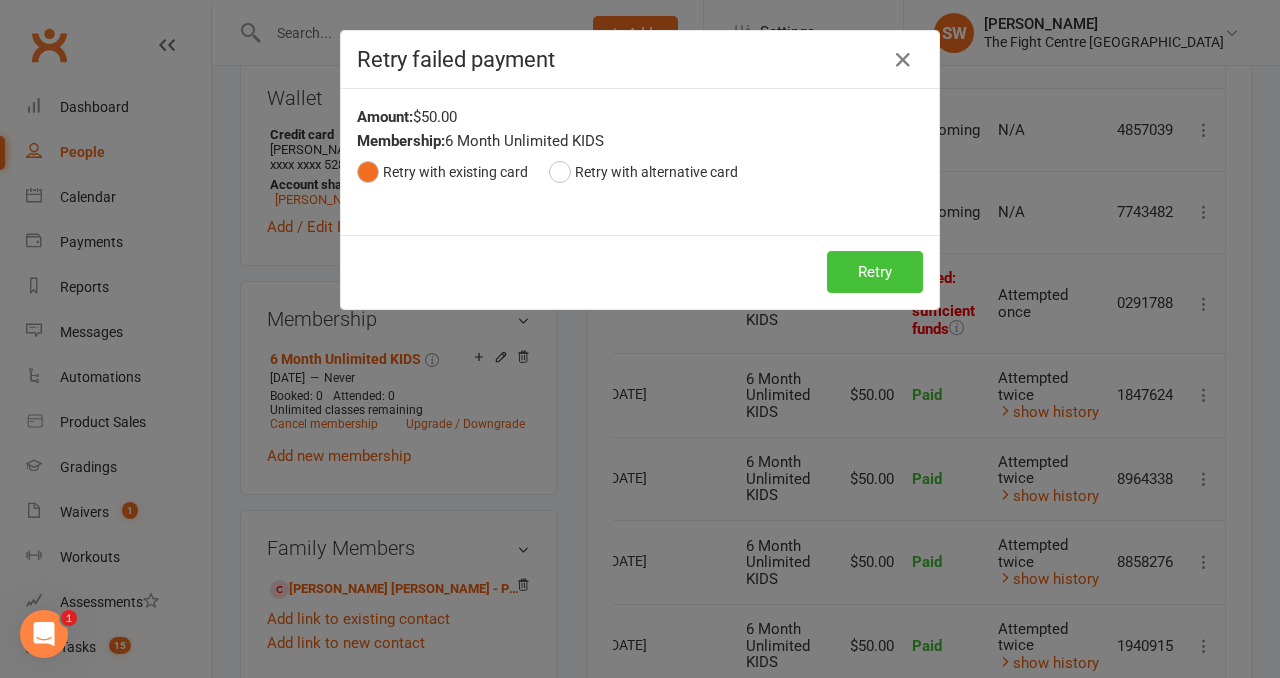 click on "Retry" at bounding box center [875, 272] 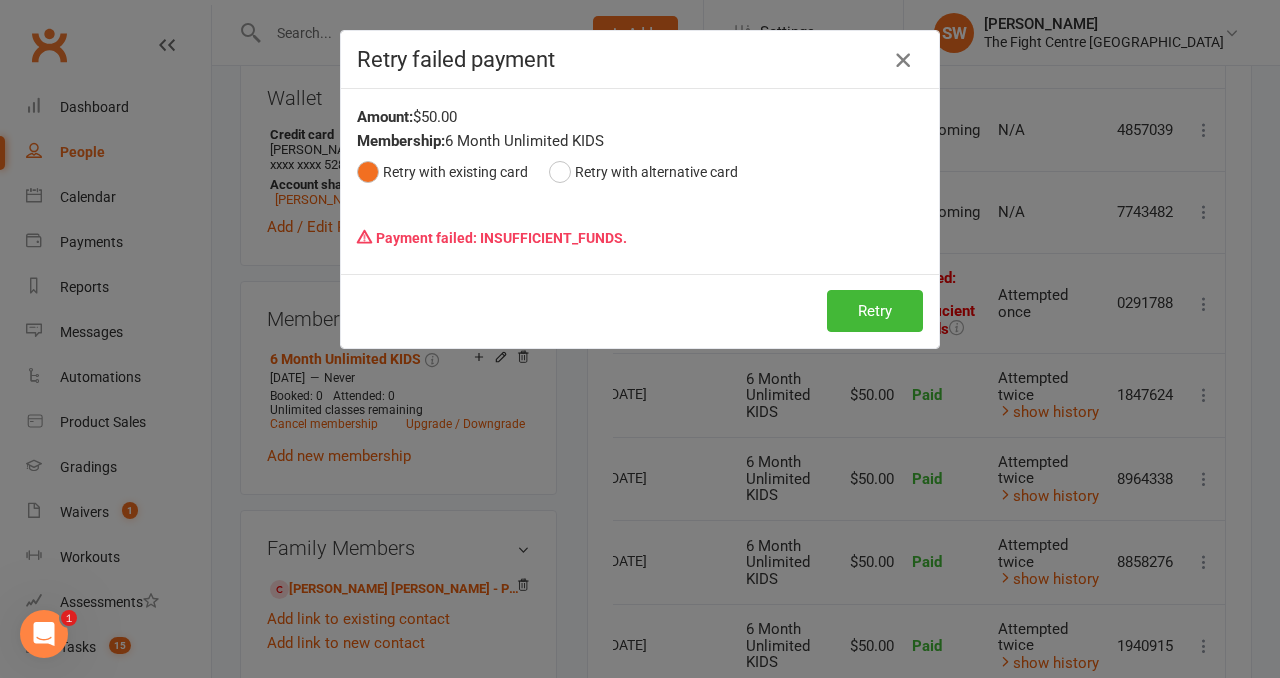 click at bounding box center [903, 60] 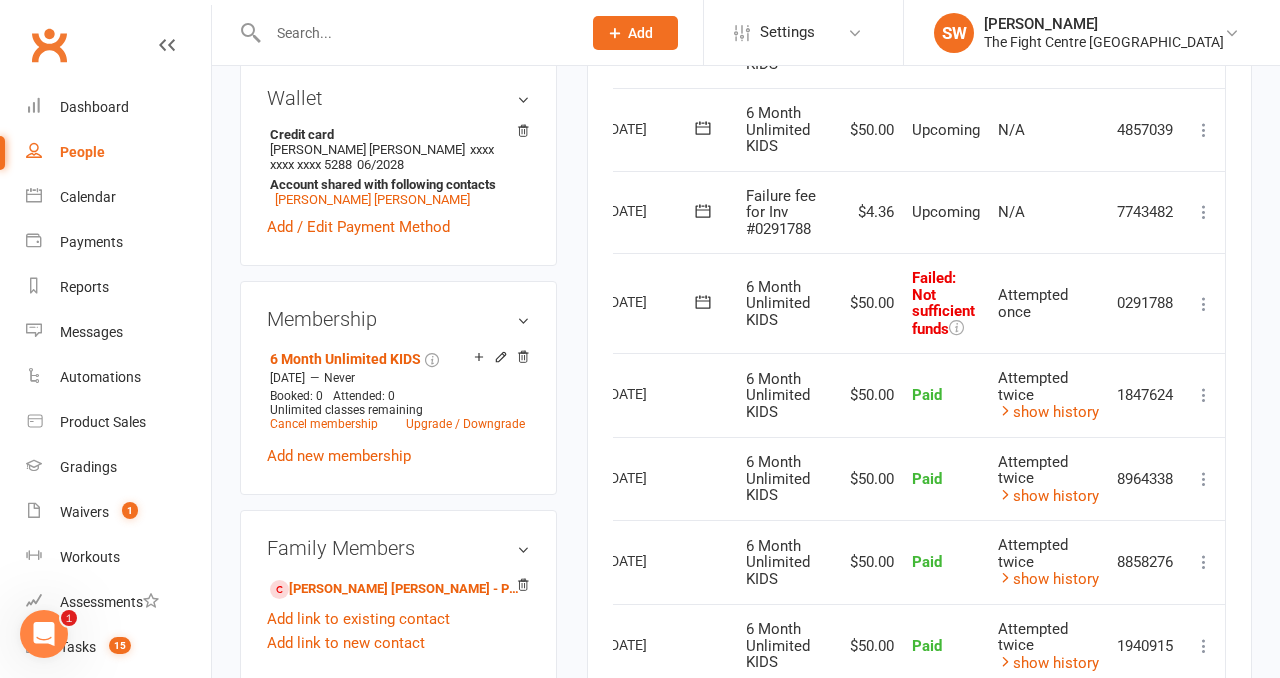 click at bounding box center (1204, 212) 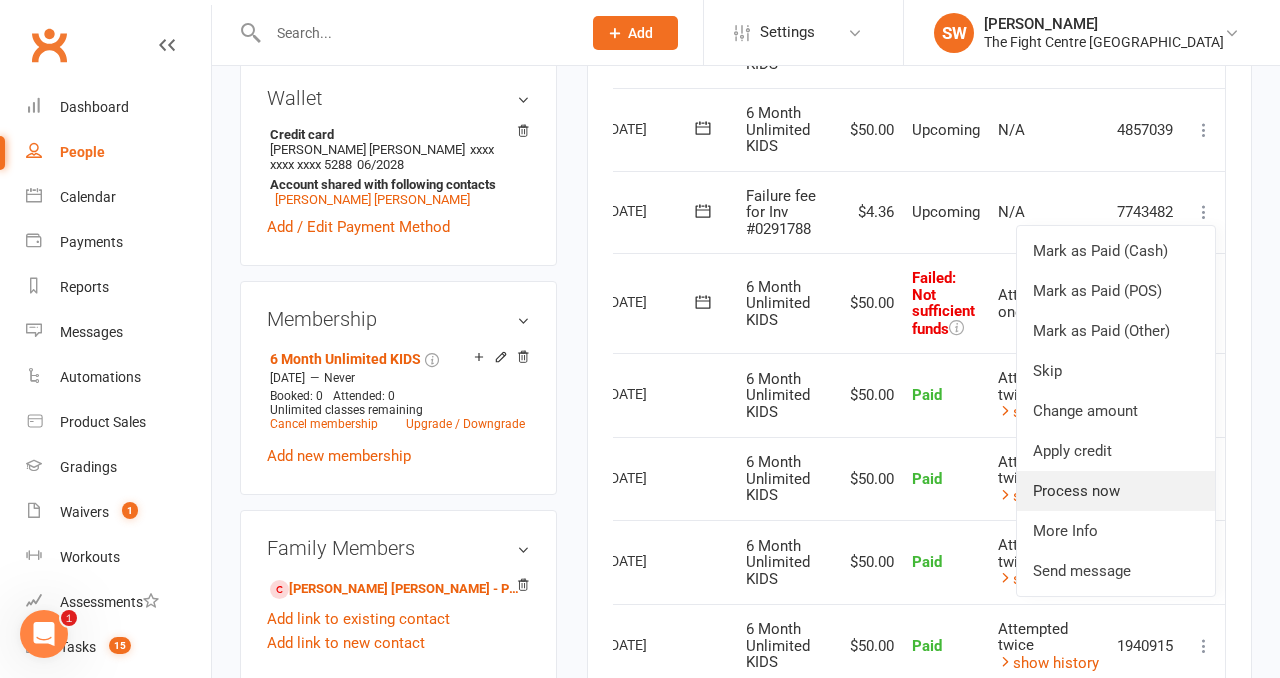 click on "Process now" at bounding box center [1116, 491] 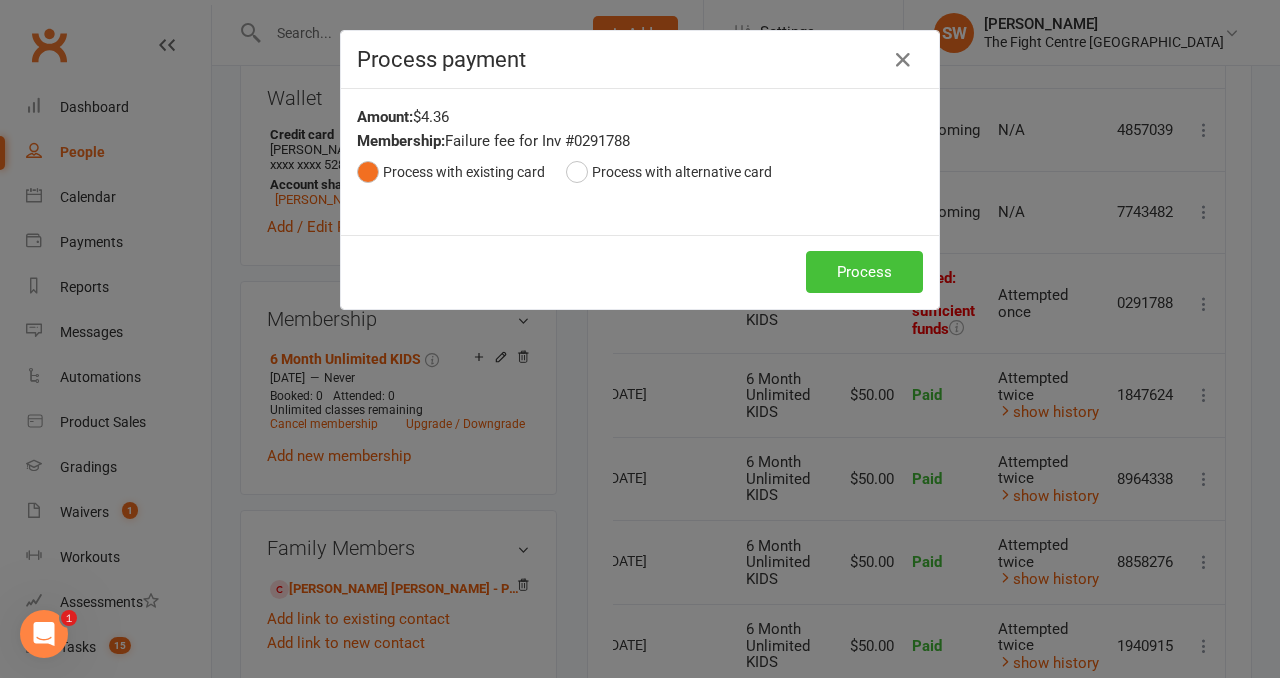 click on "Process" at bounding box center (864, 272) 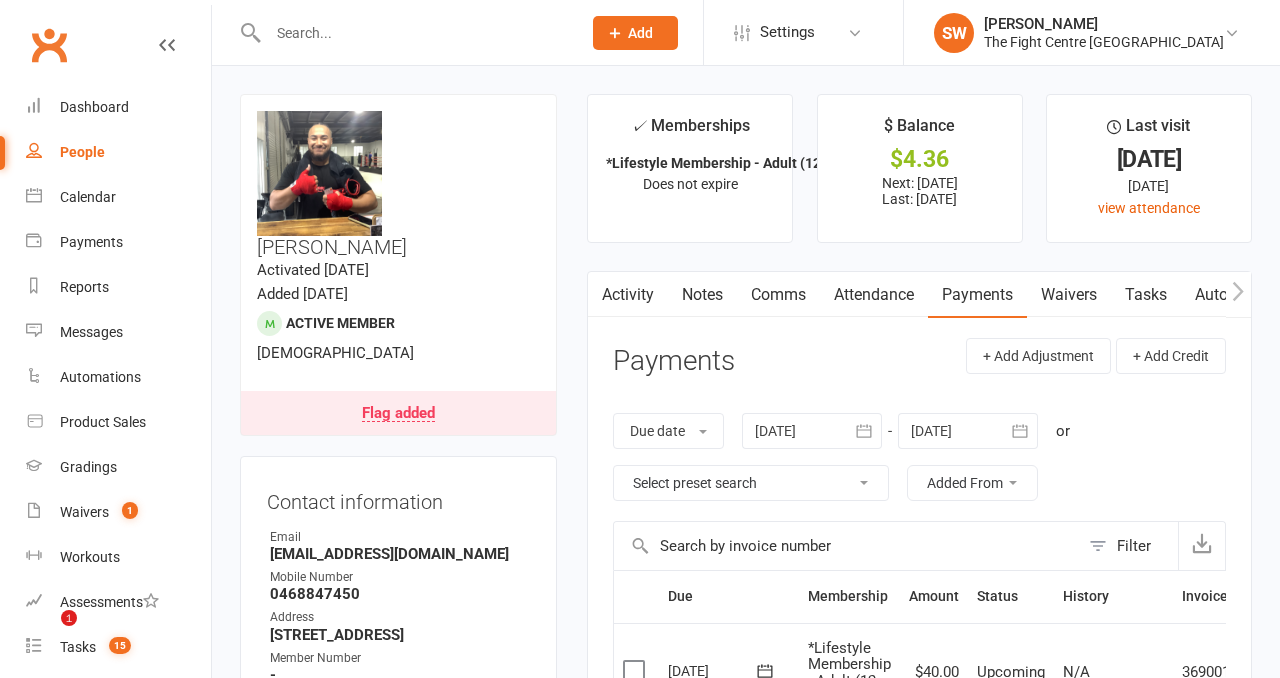 scroll, scrollTop: 954, scrollLeft: 0, axis: vertical 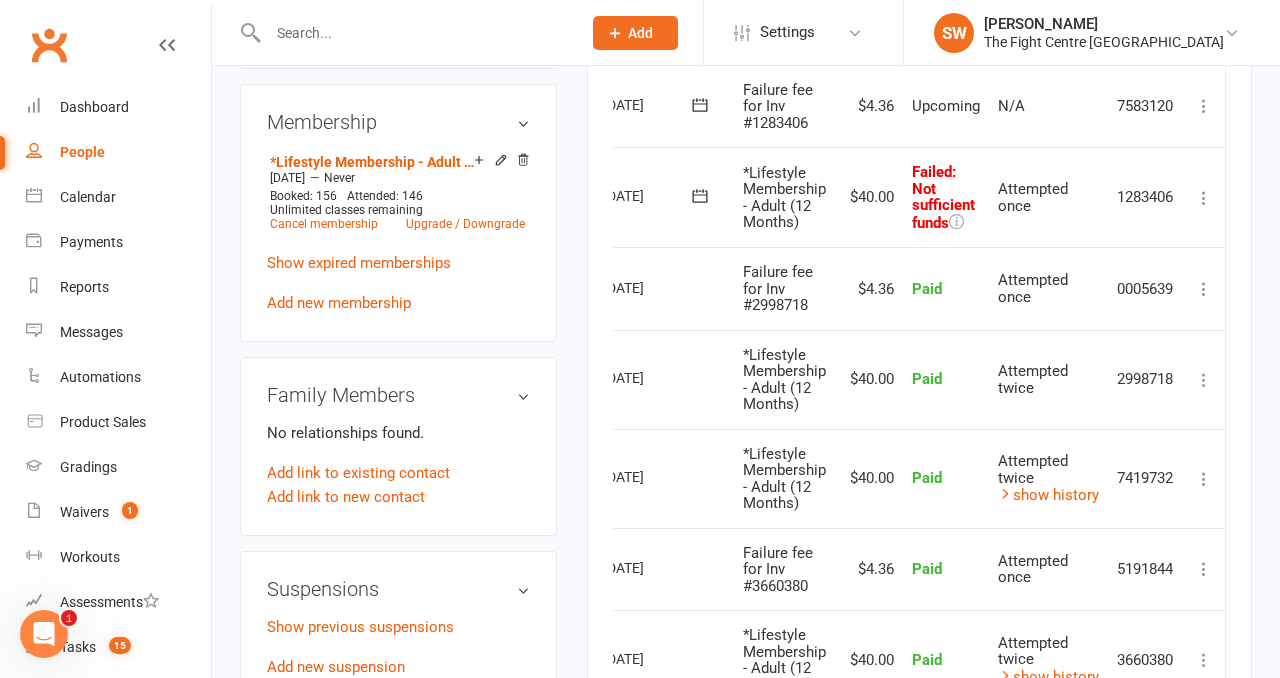 click at bounding box center (1204, 198) 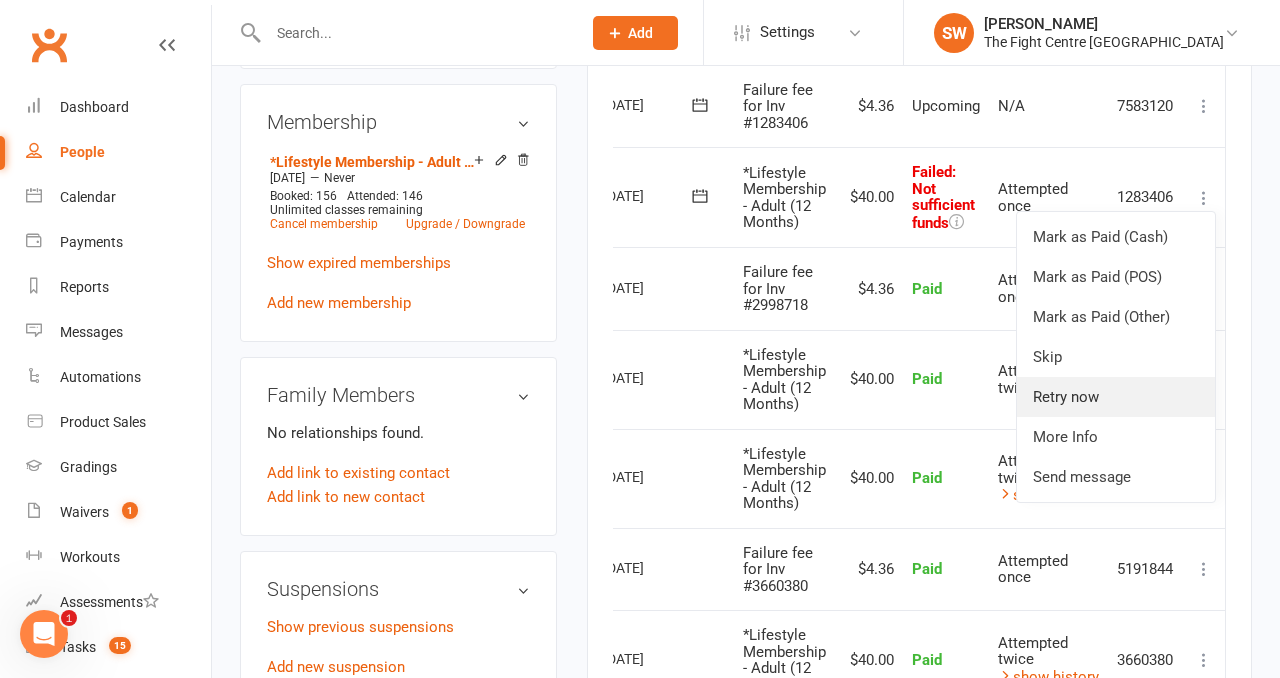 click on "Retry now" at bounding box center (1116, 397) 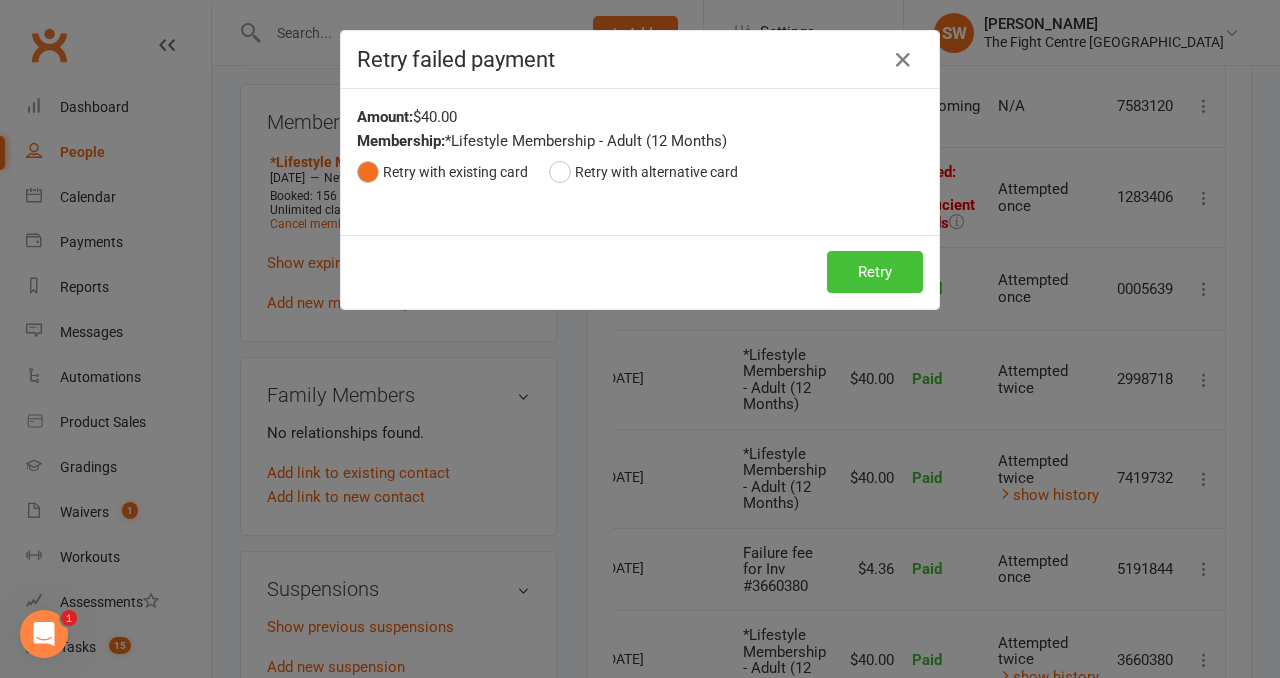 click on "Retry" at bounding box center (875, 272) 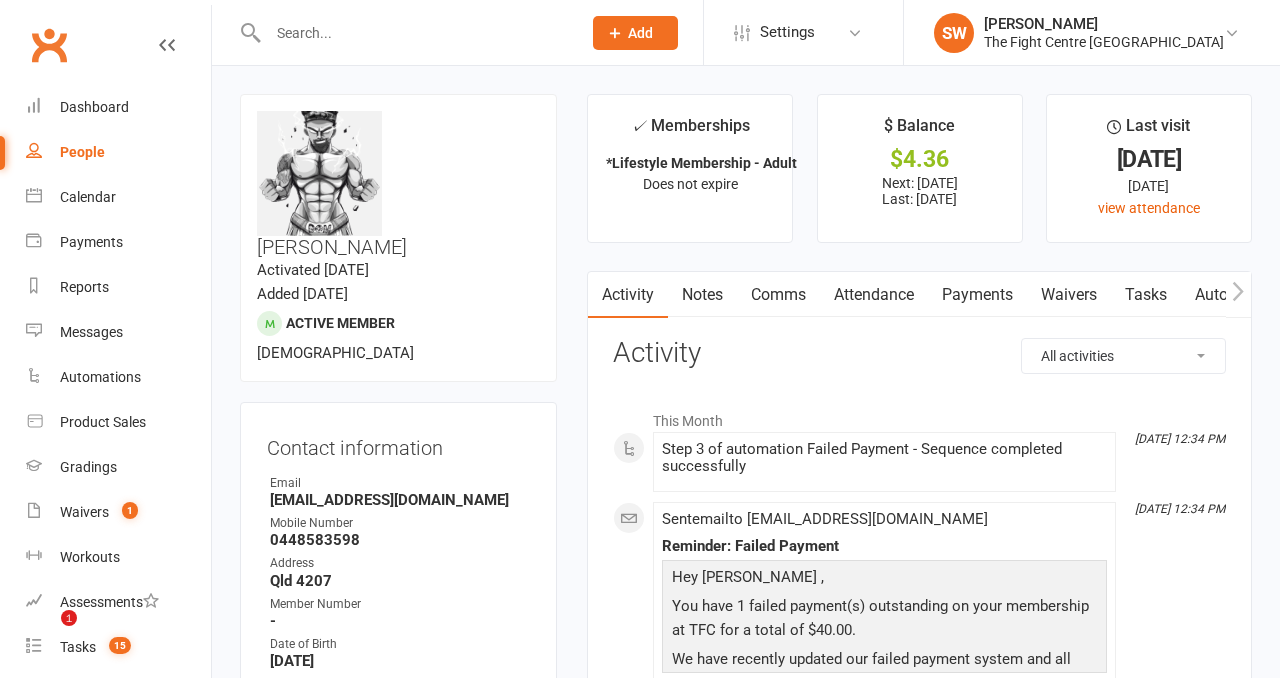 scroll, scrollTop: 0, scrollLeft: 0, axis: both 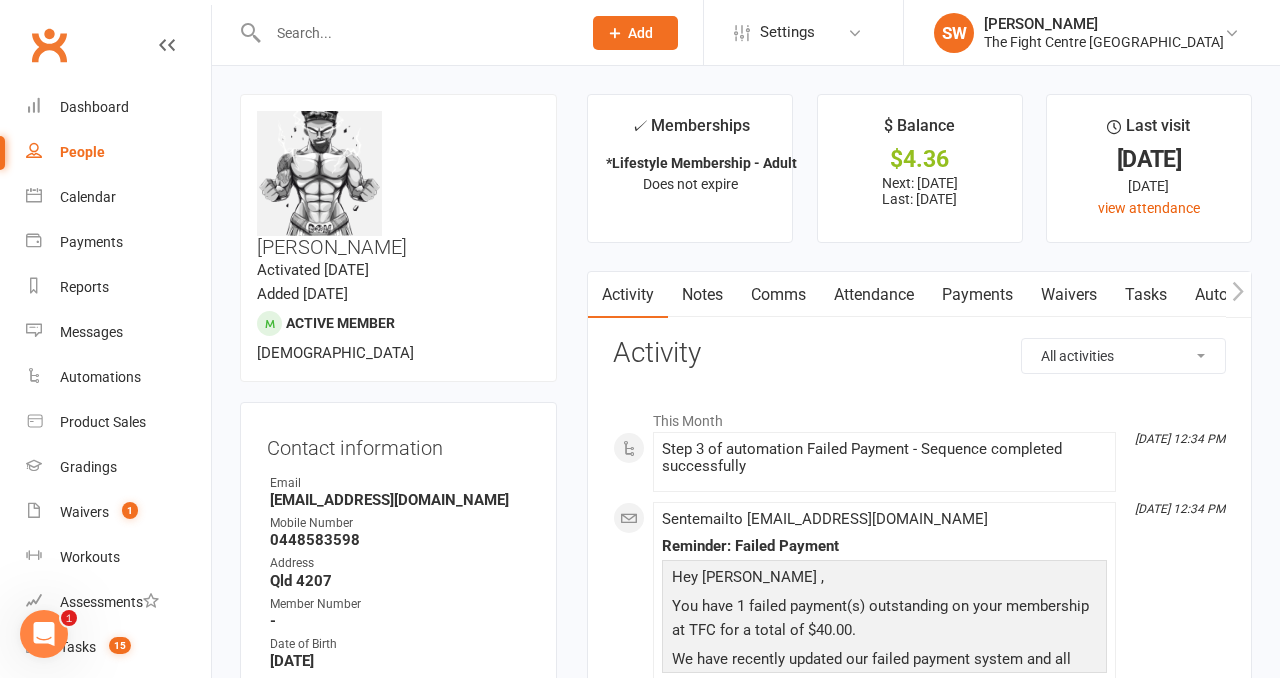click on "Payments" at bounding box center [977, 295] 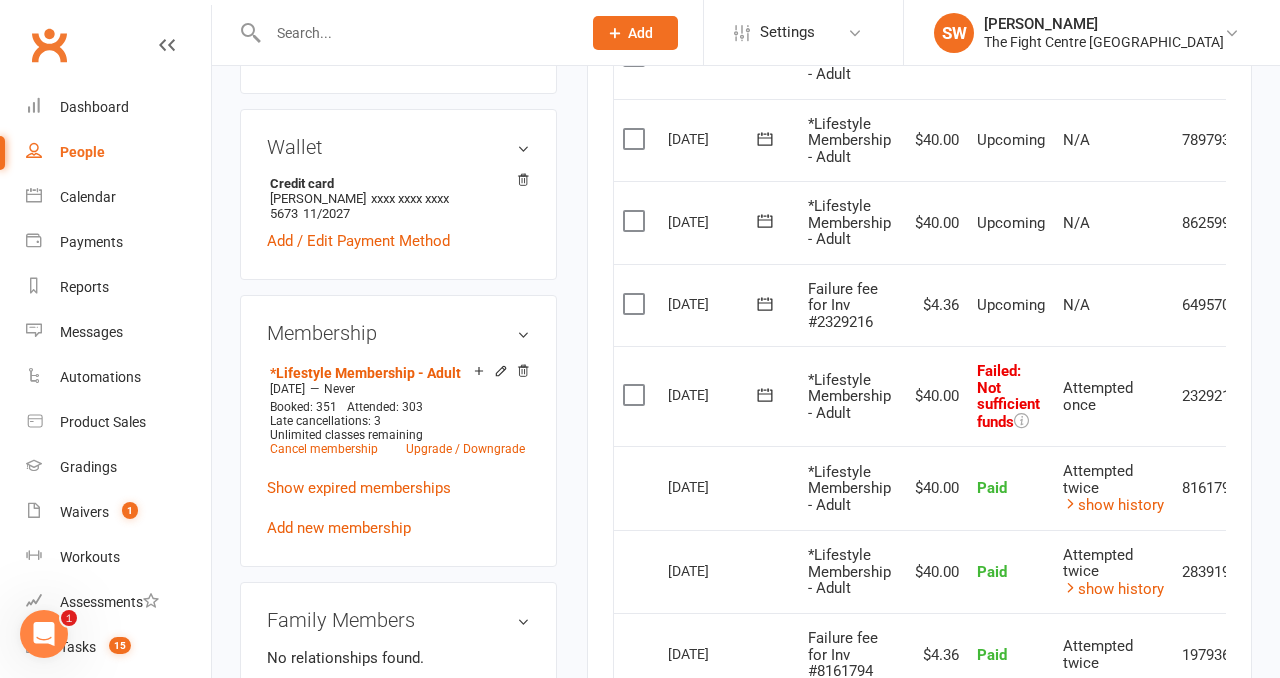 scroll, scrollTop: 692, scrollLeft: 0, axis: vertical 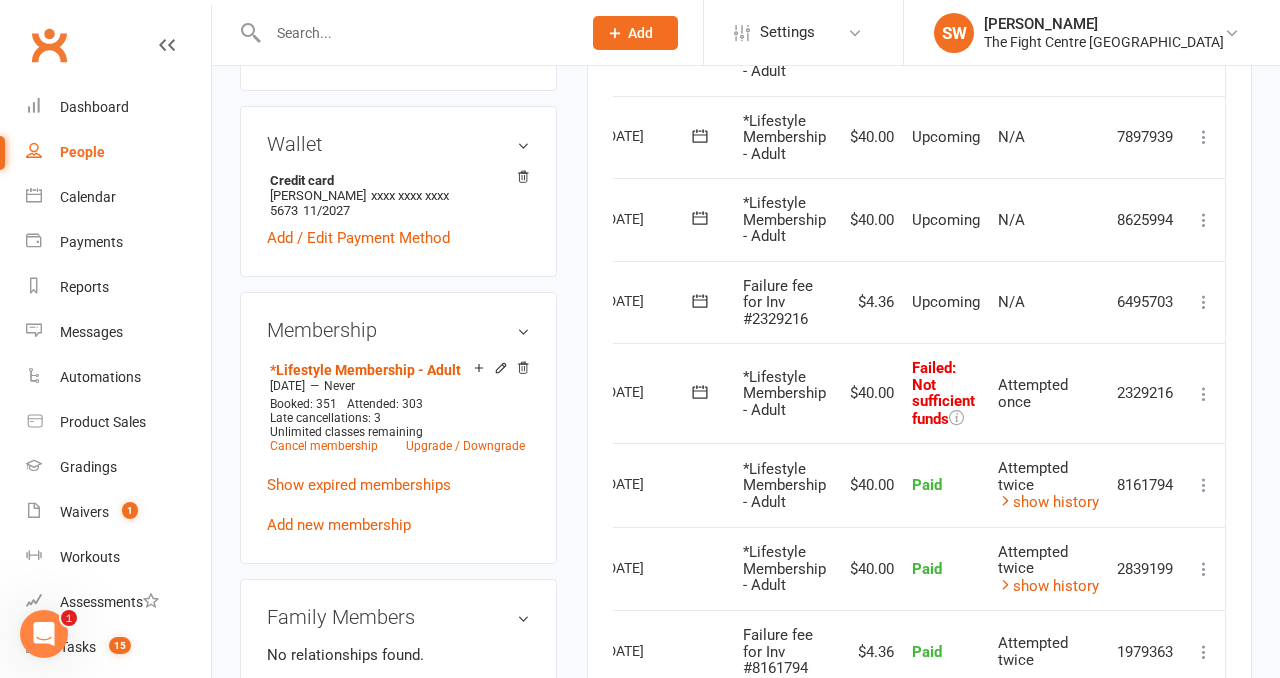 click at bounding box center (1204, 394) 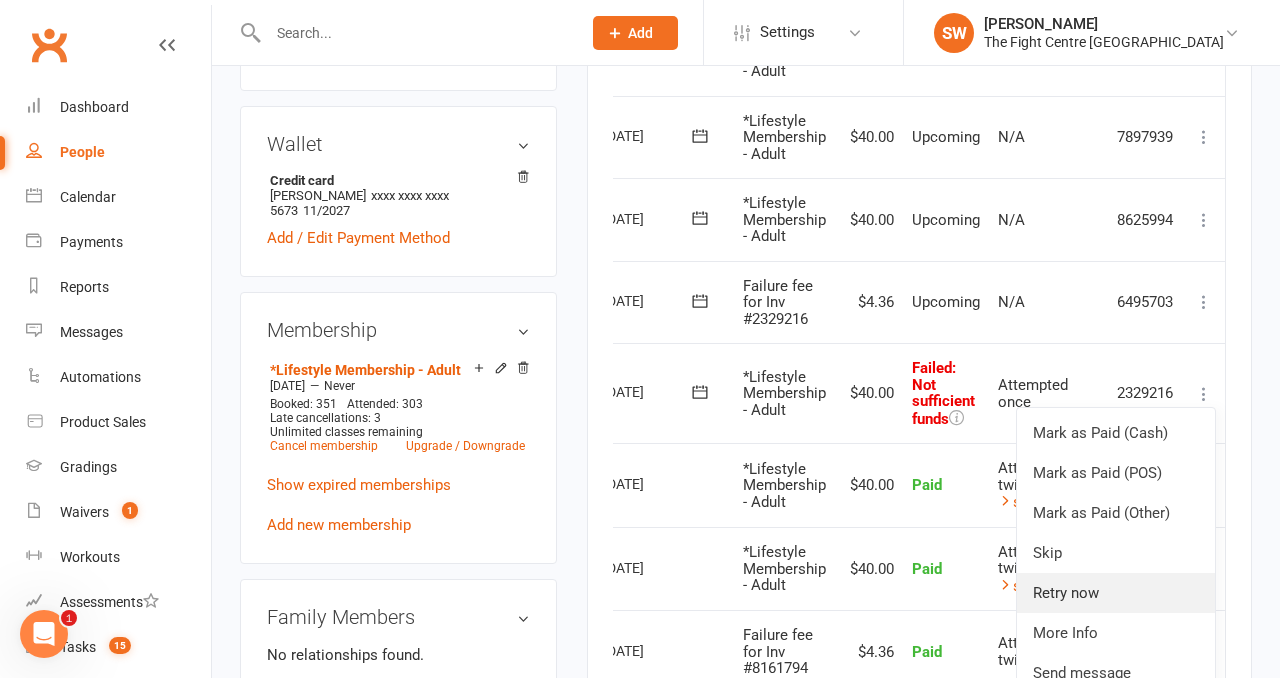 click on "Retry now" at bounding box center (1116, 593) 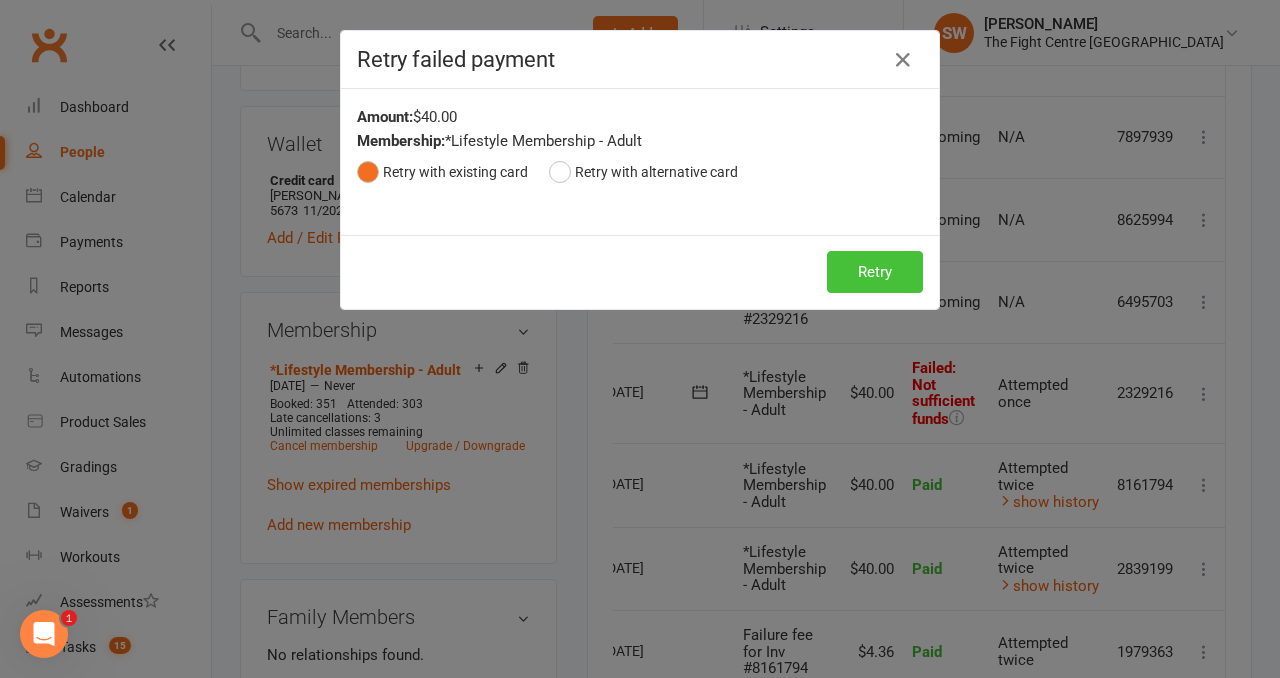 click on "Retry" at bounding box center [875, 272] 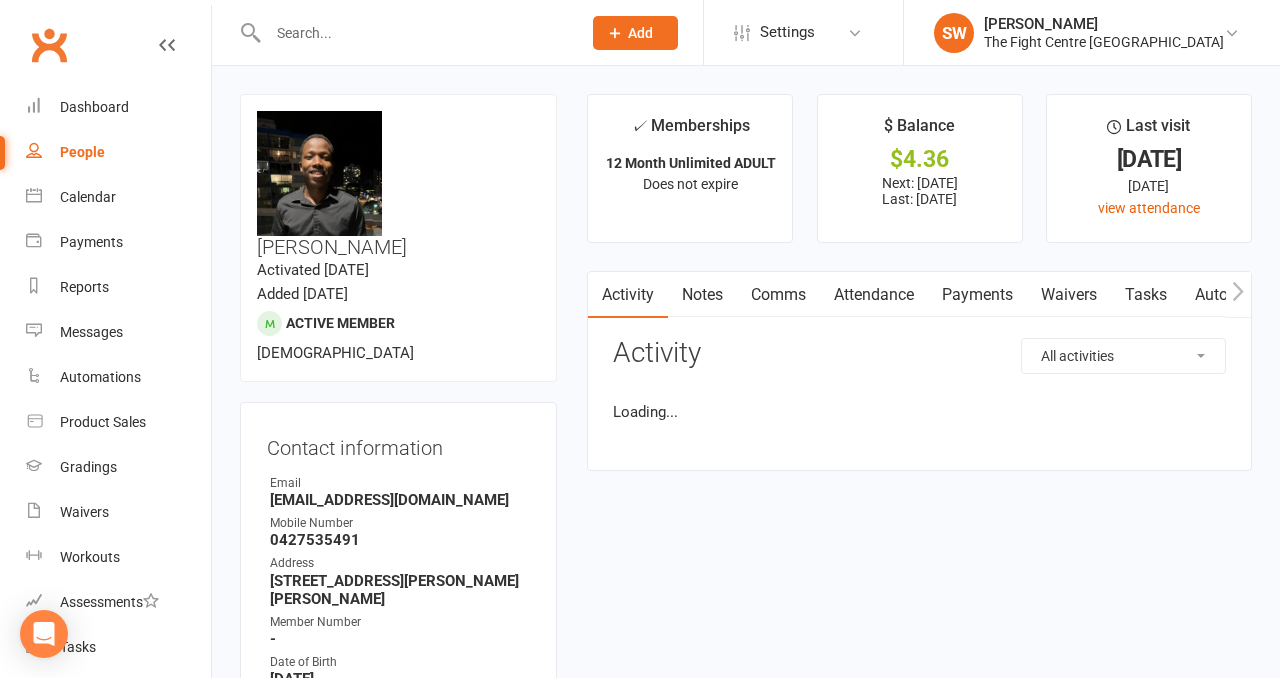 scroll, scrollTop: 0, scrollLeft: 0, axis: both 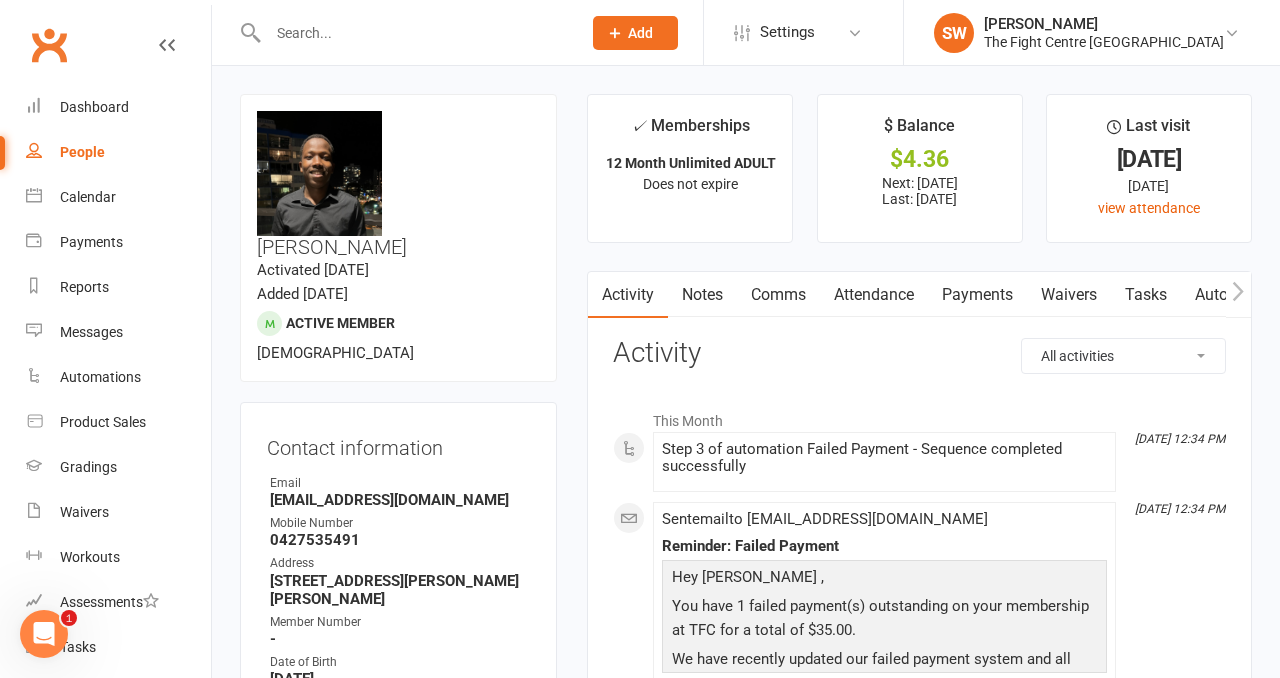 click on "Payments" at bounding box center [977, 295] 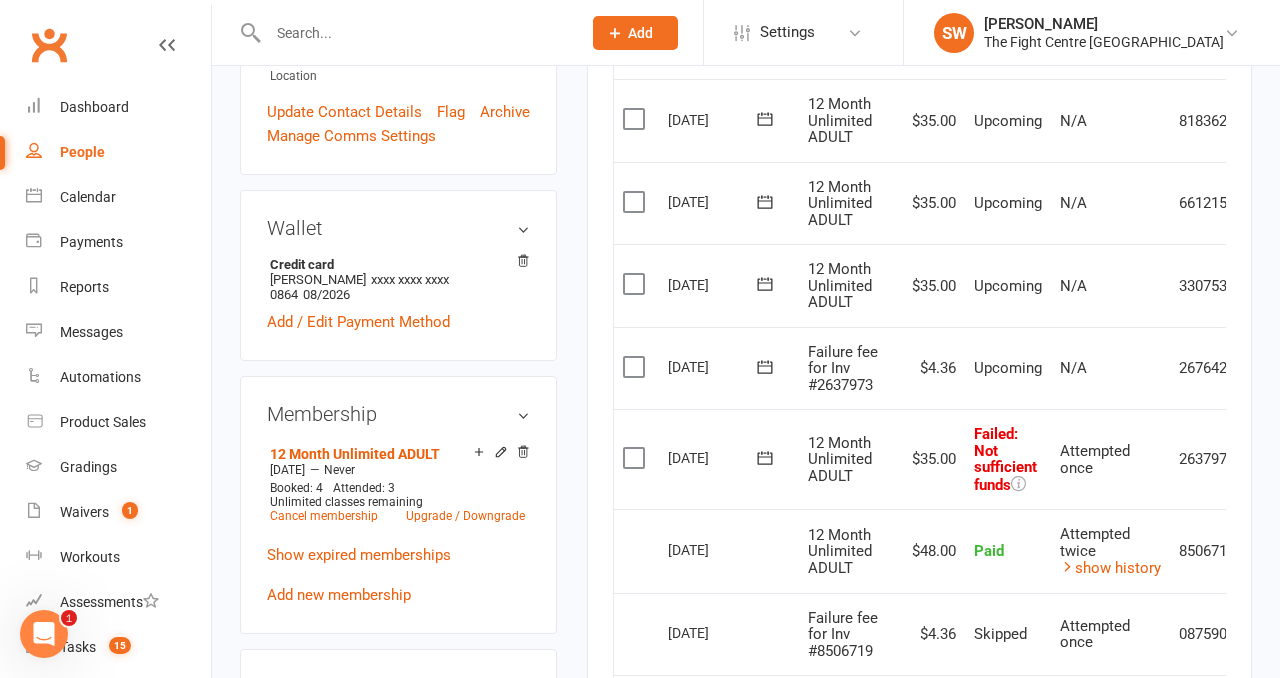 scroll, scrollTop: 789, scrollLeft: 0, axis: vertical 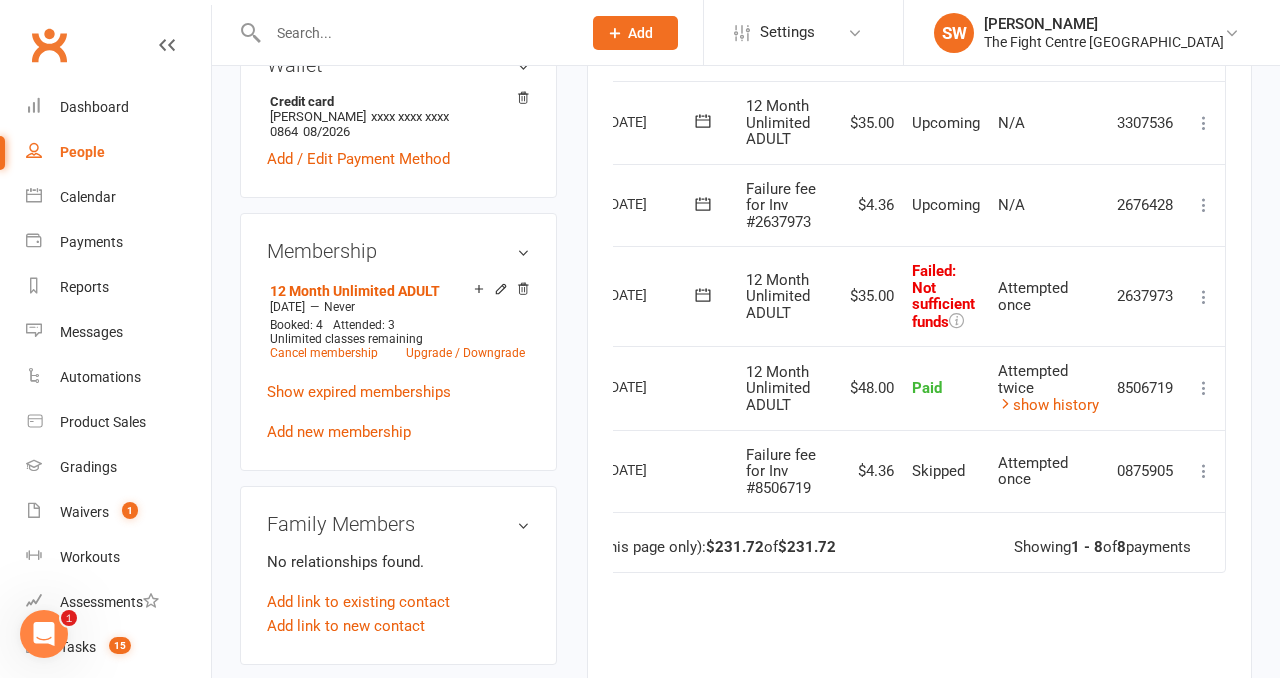 click at bounding box center [1204, 297] 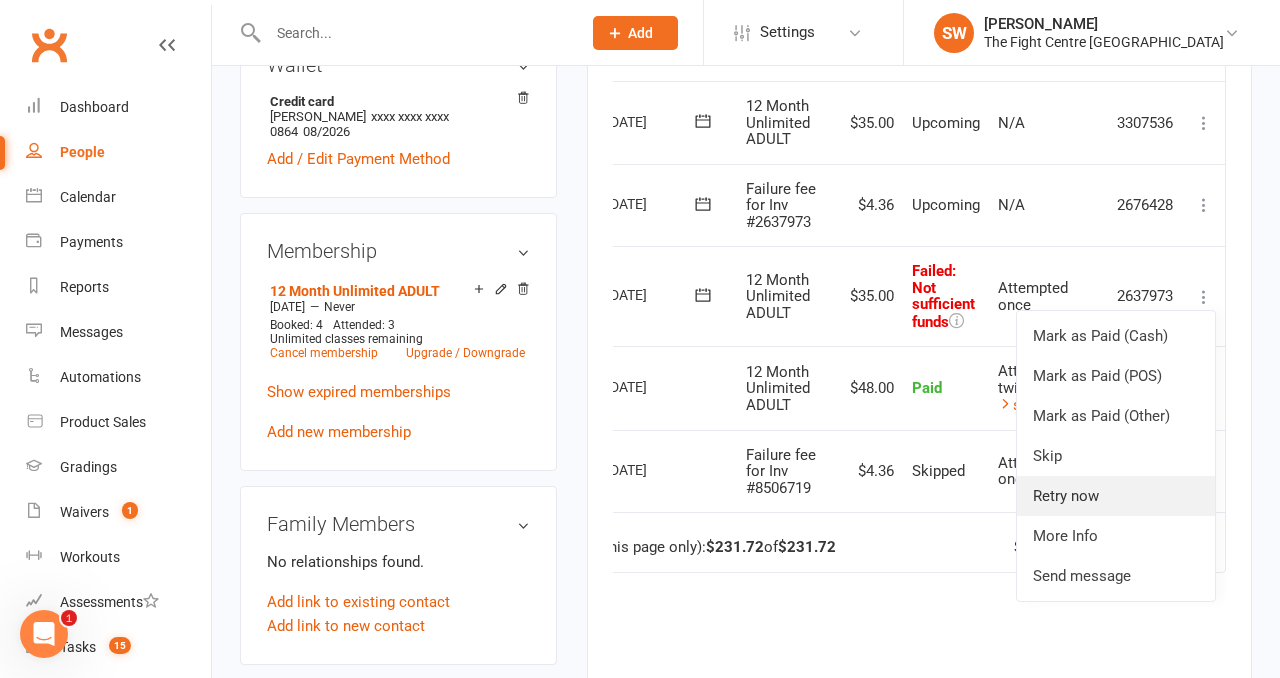 click on "Retry now" at bounding box center (1116, 496) 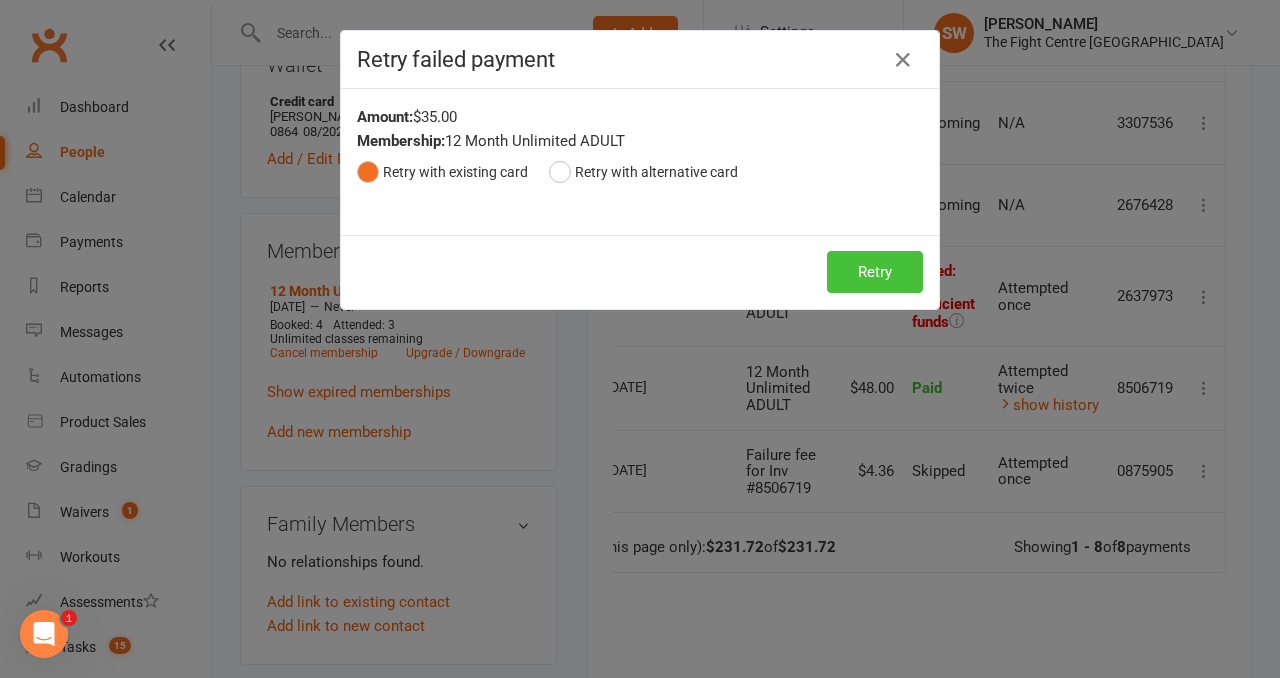click on "Retry" at bounding box center [875, 272] 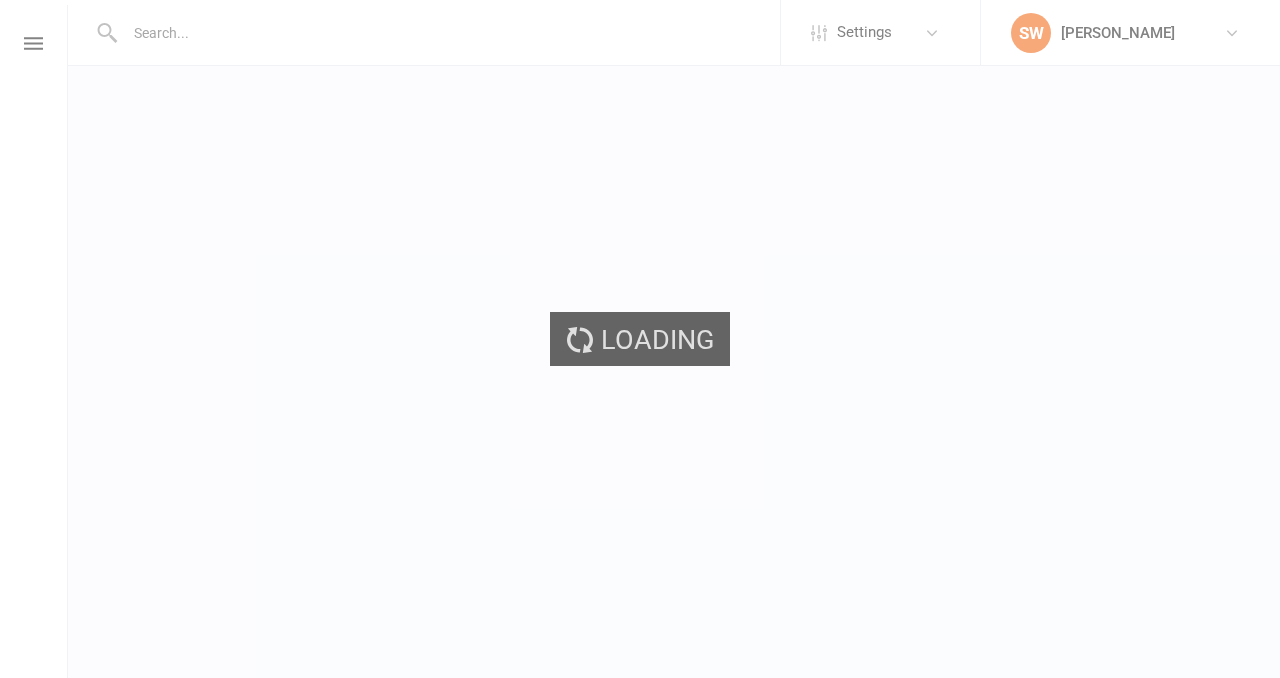 scroll, scrollTop: 0, scrollLeft: 0, axis: both 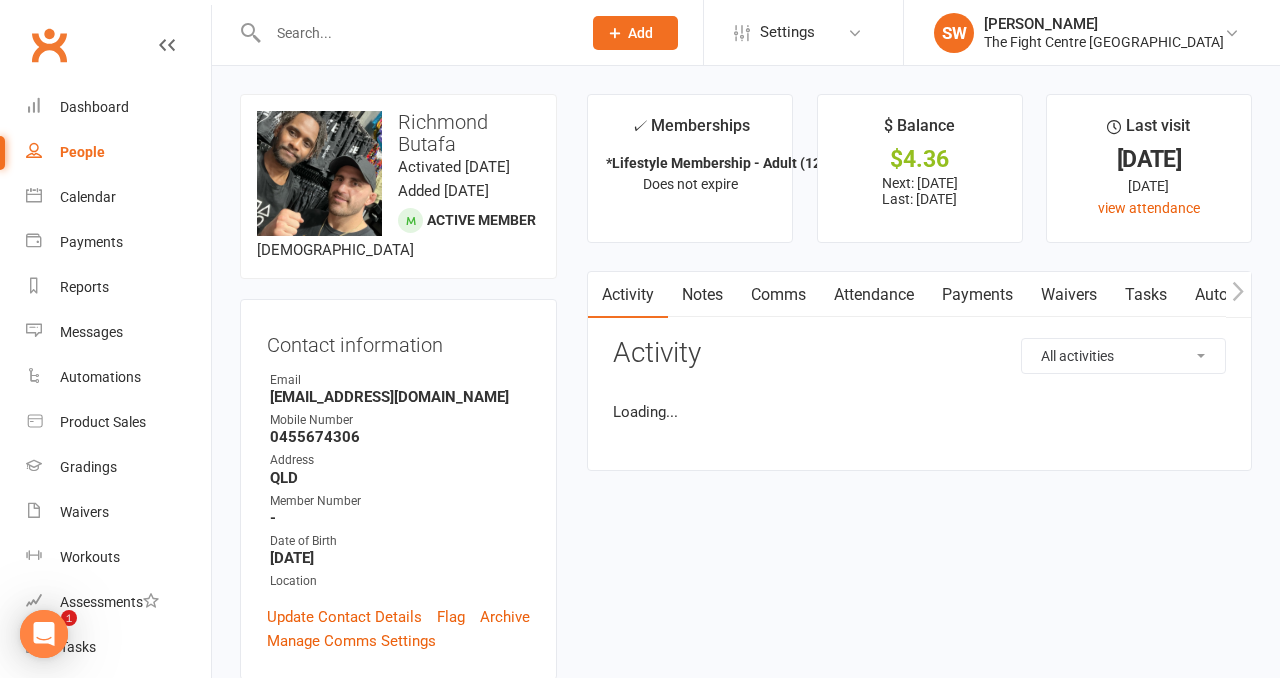 click on "Payments" at bounding box center (977, 295) 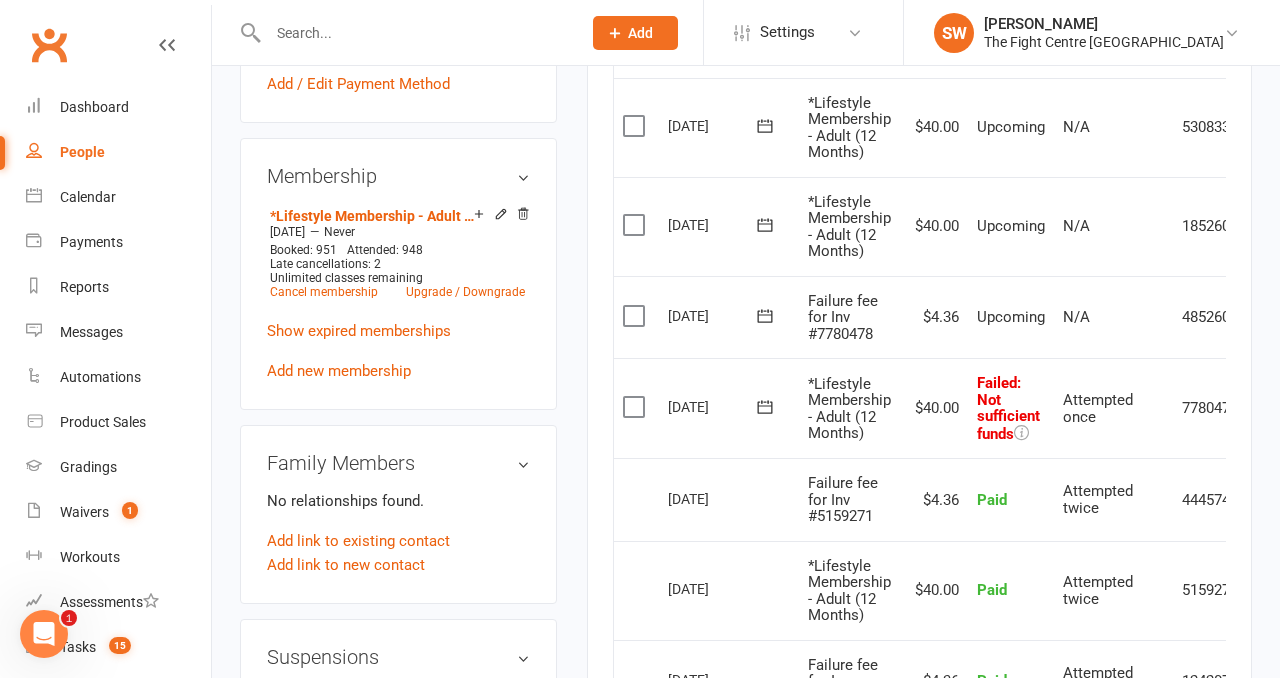 scroll, scrollTop: 782, scrollLeft: 0, axis: vertical 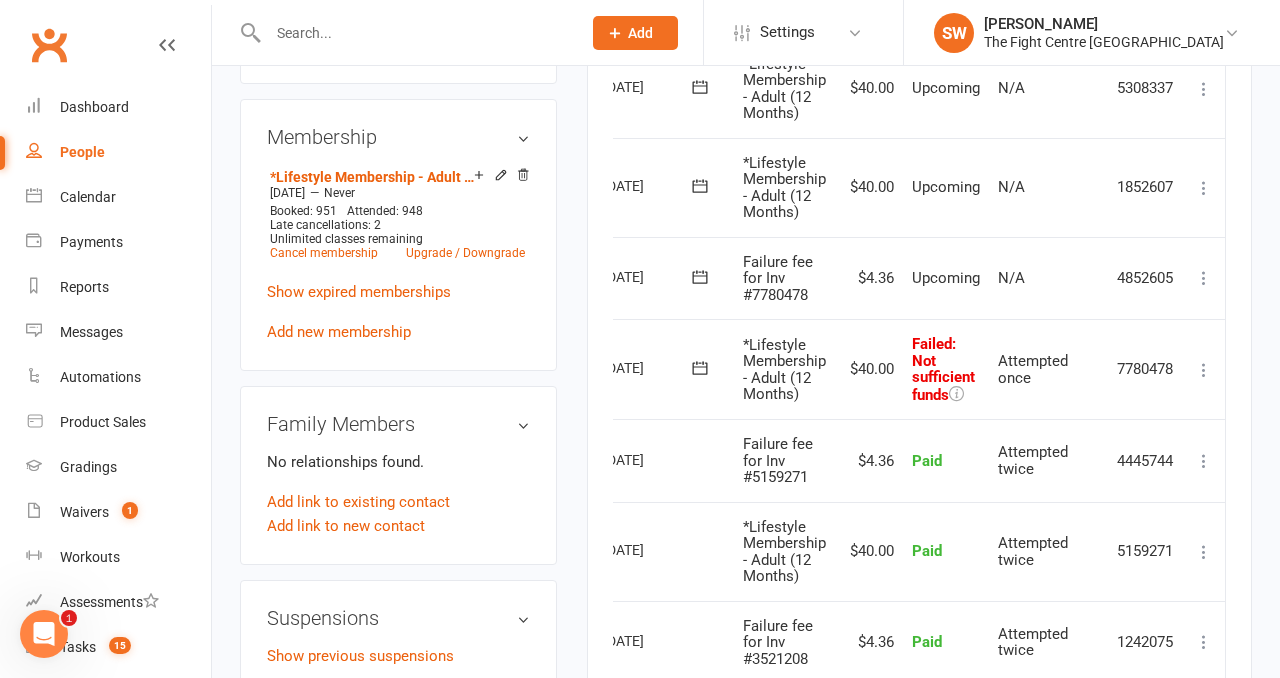 click at bounding box center (1204, 370) 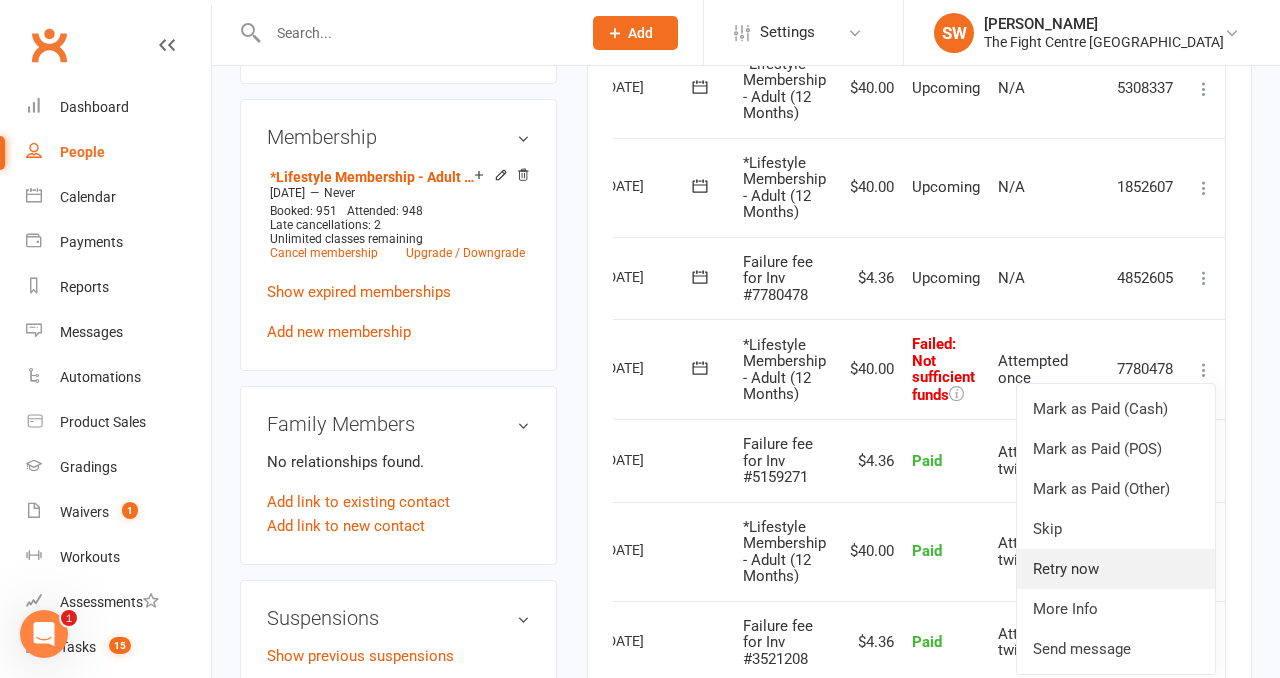 click on "Retry now" at bounding box center [1116, 569] 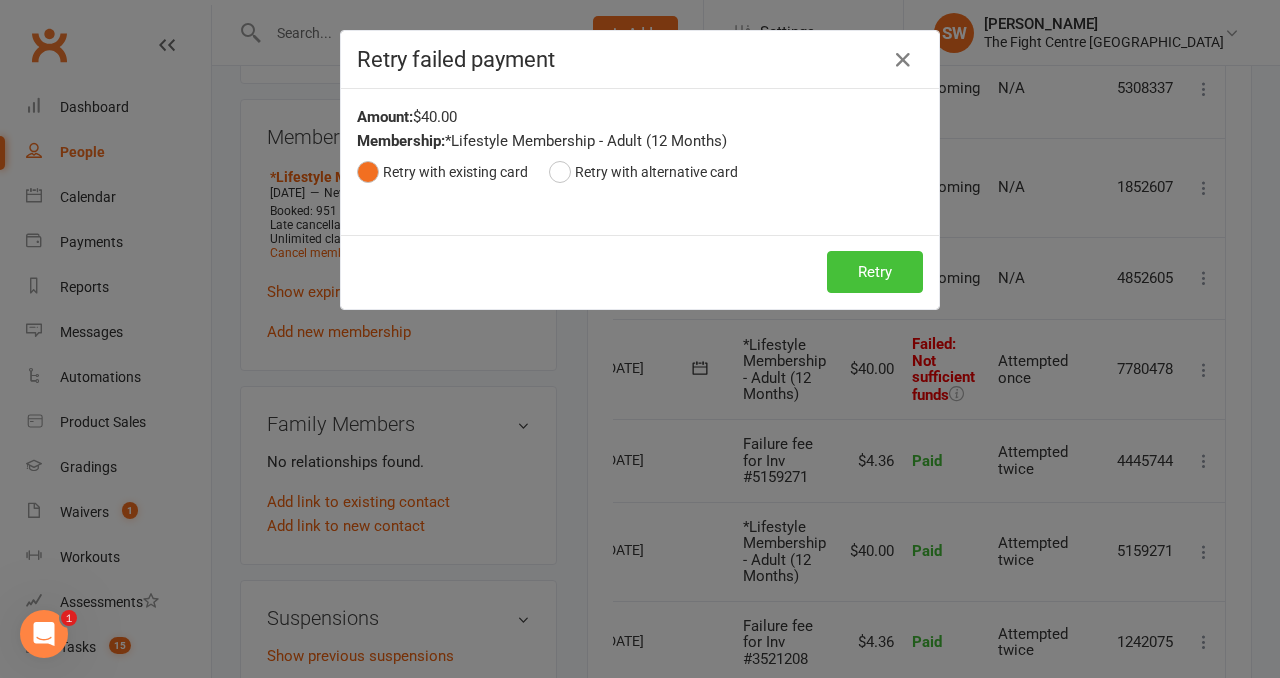 click on "Retry" at bounding box center [875, 272] 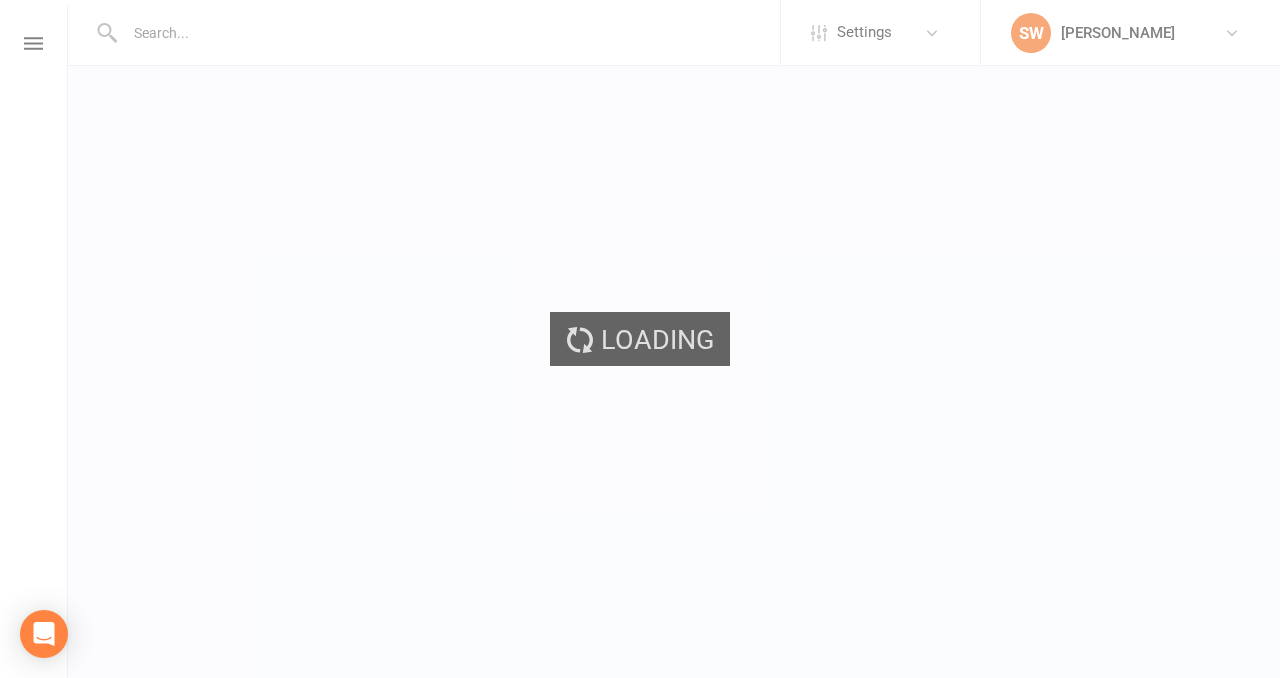 scroll, scrollTop: 0, scrollLeft: 0, axis: both 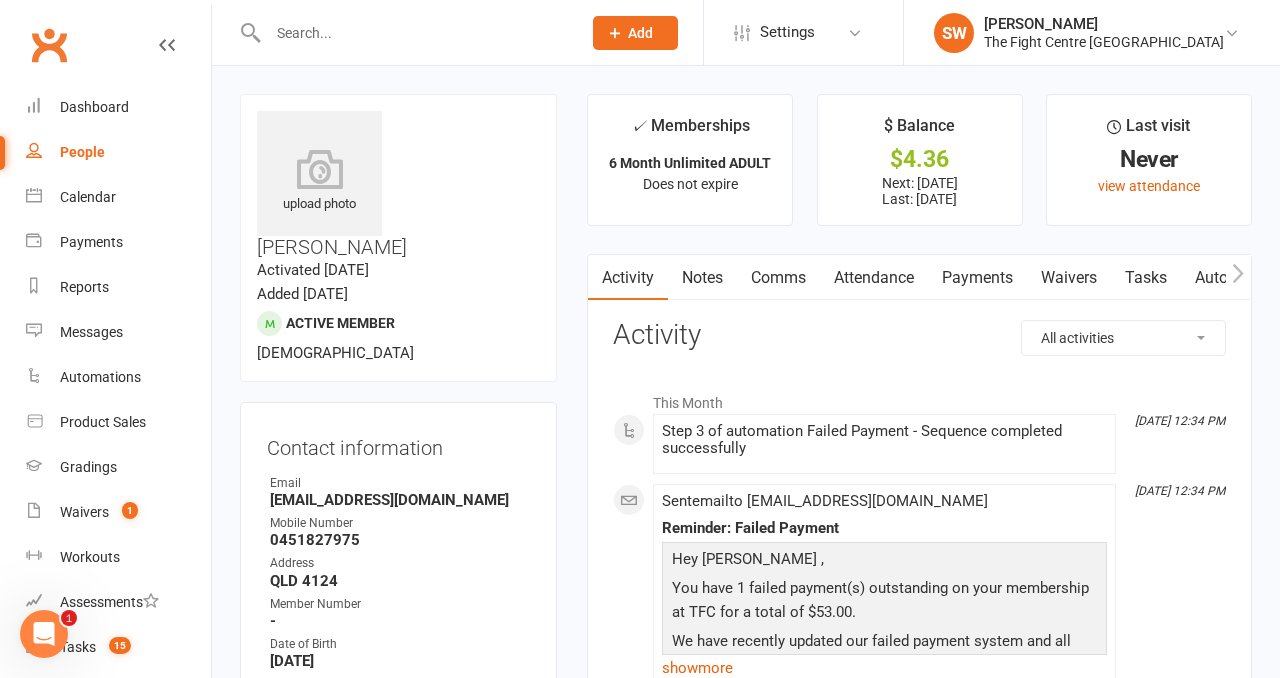 click on "Payments" at bounding box center [977, 278] 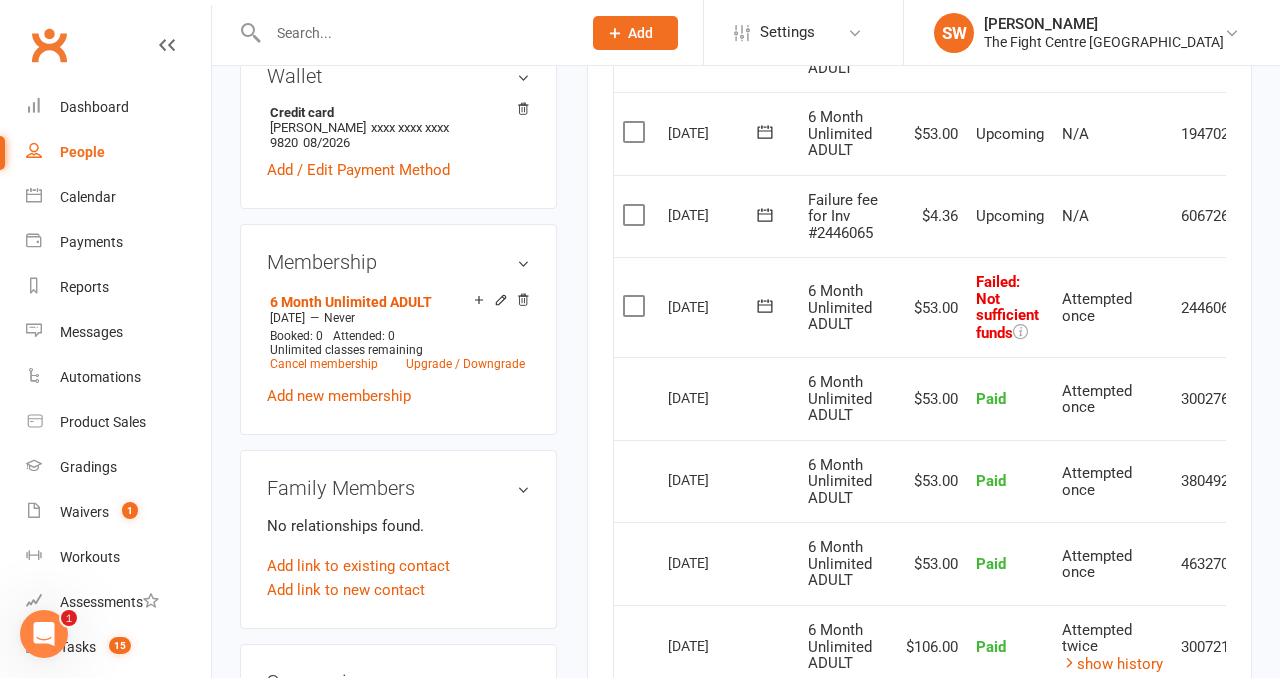 scroll, scrollTop: 788, scrollLeft: 0, axis: vertical 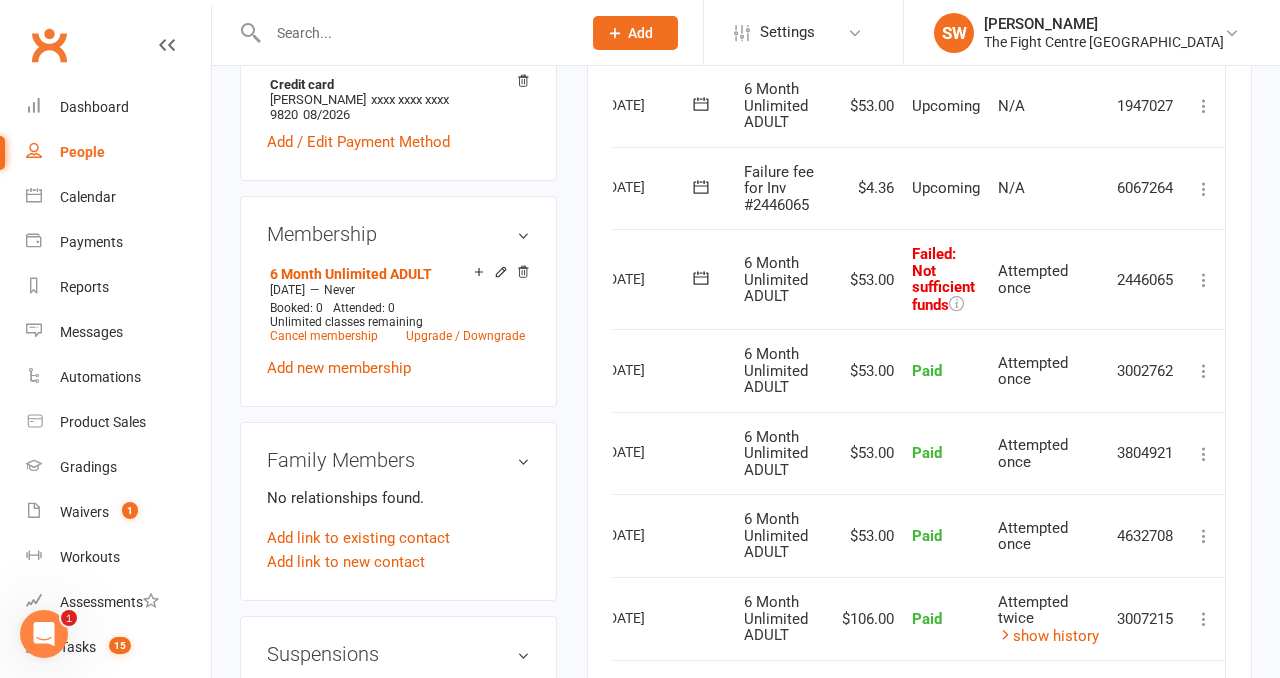 click at bounding box center (1204, 280) 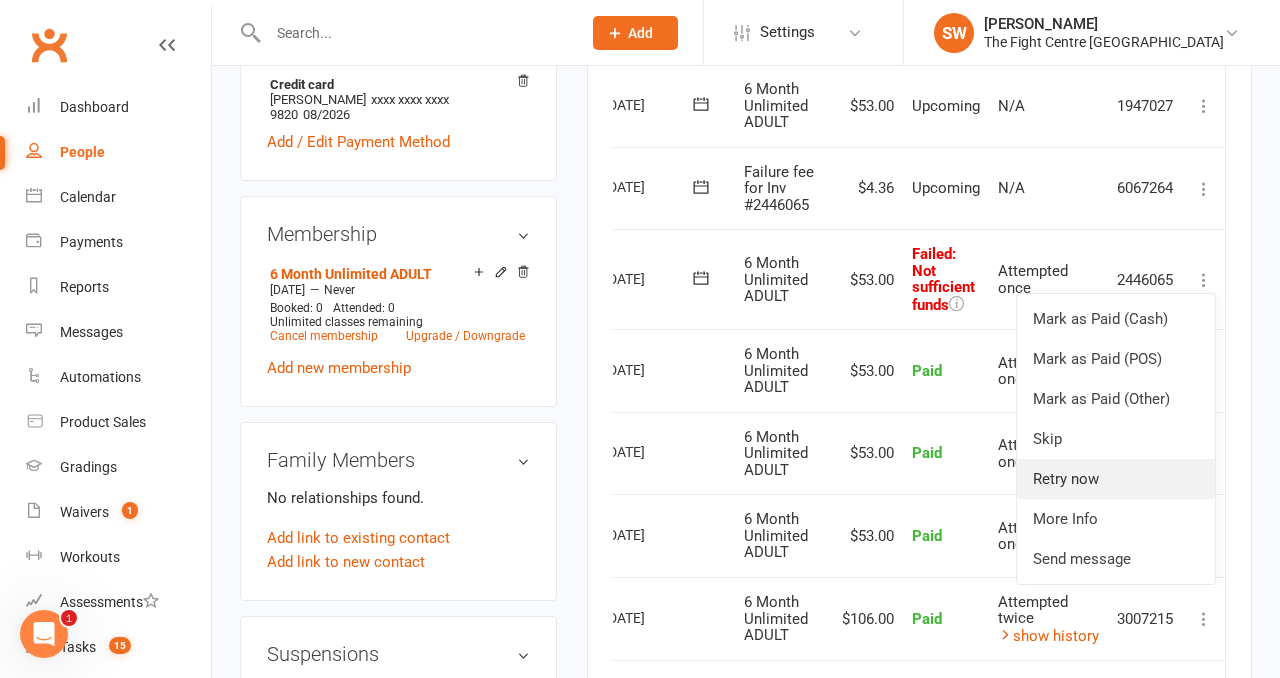 click on "Retry now" at bounding box center [1116, 479] 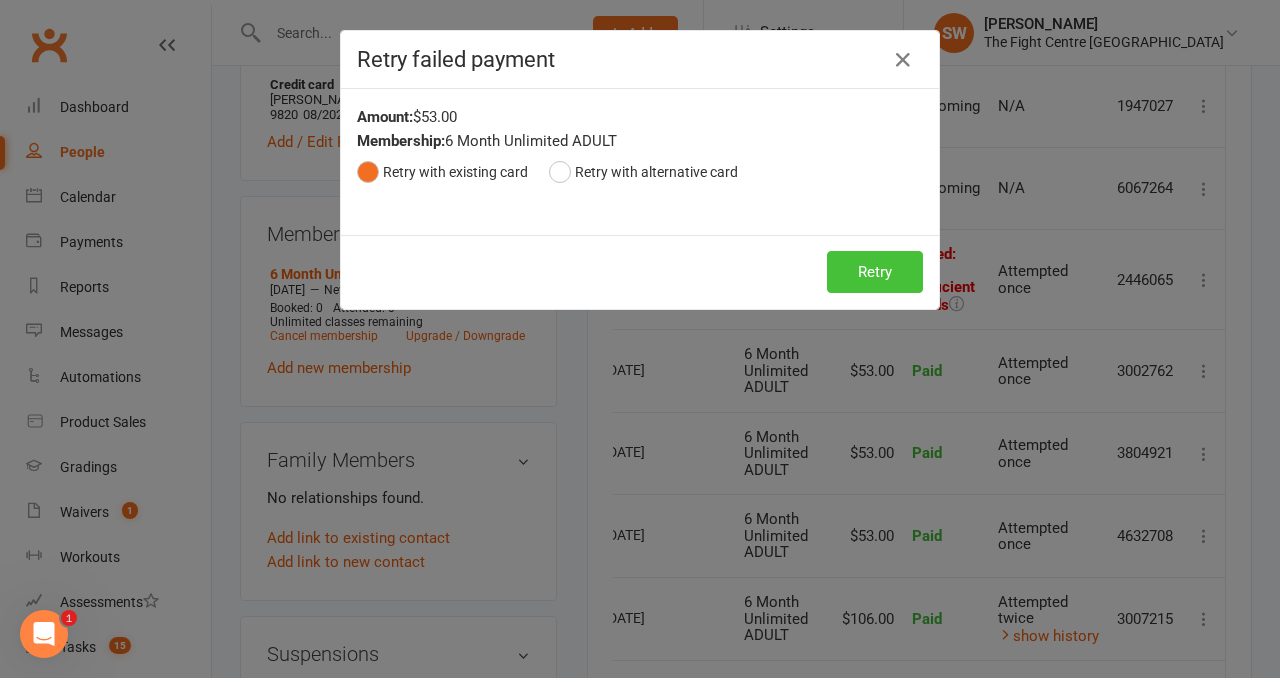 click on "Retry" at bounding box center [875, 272] 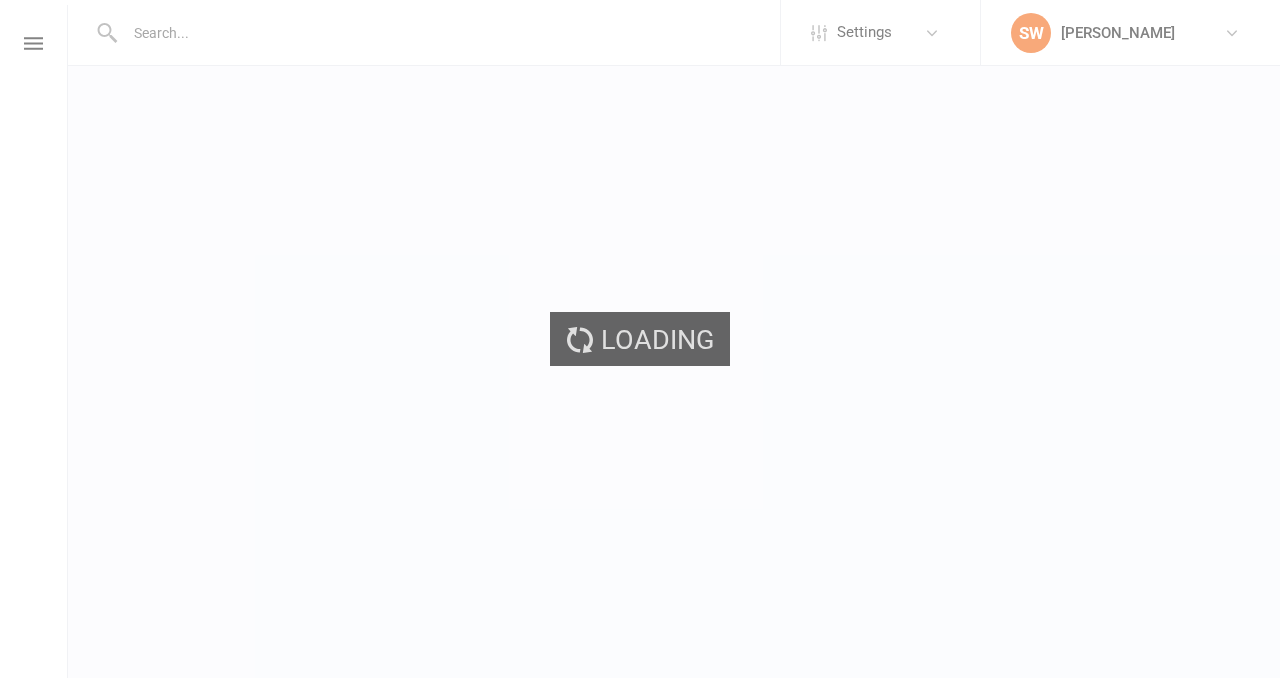 scroll, scrollTop: 0, scrollLeft: 0, axis: both 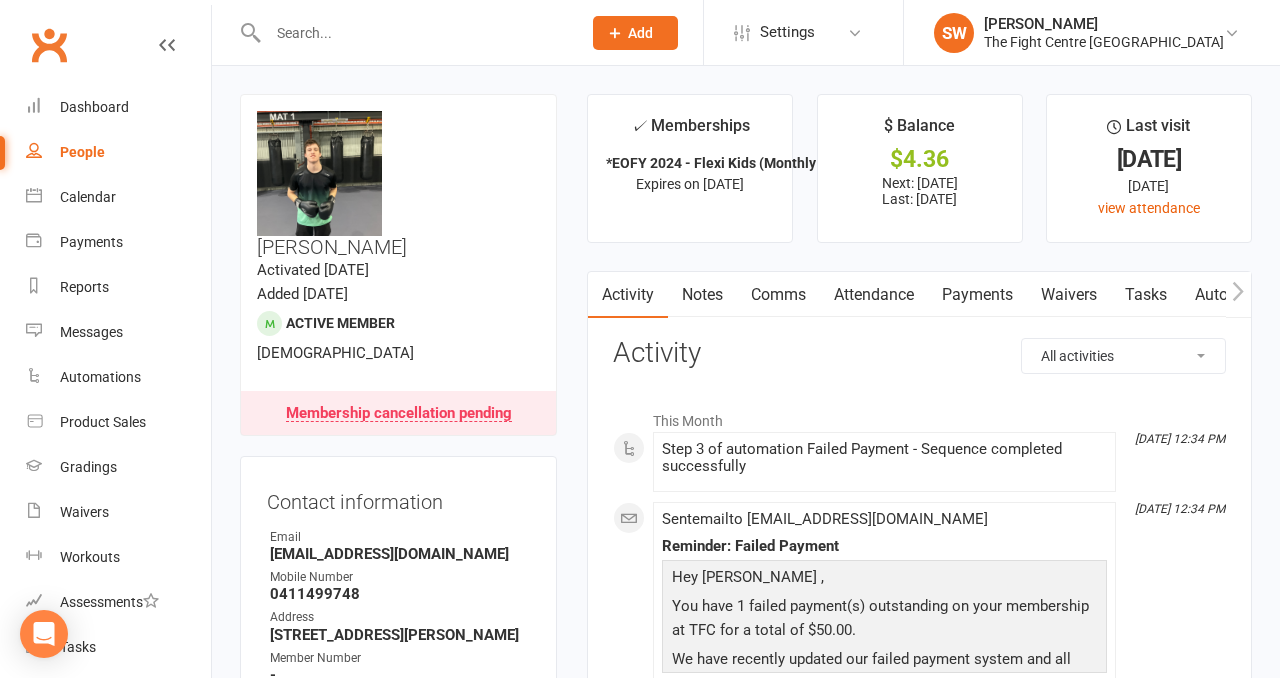 click on "Payments" at bounding box center (977, 295) 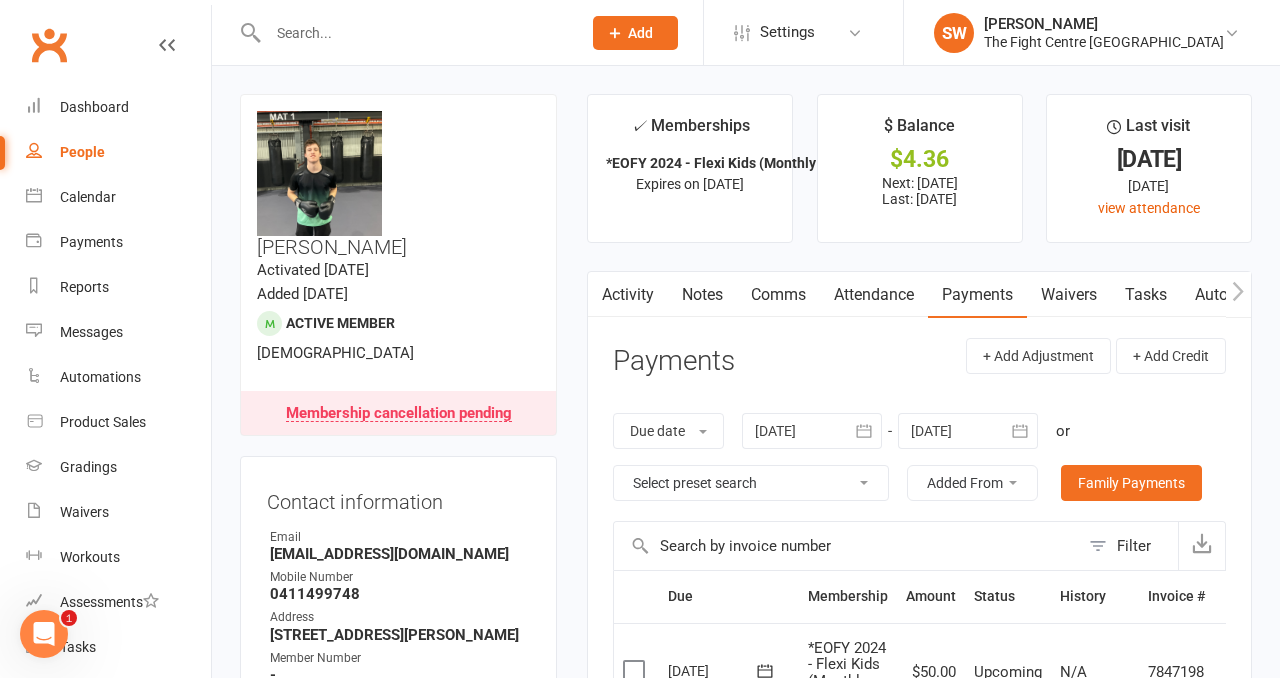 scroll, scrollTop: 0, scrollLeft: 0, axis: both 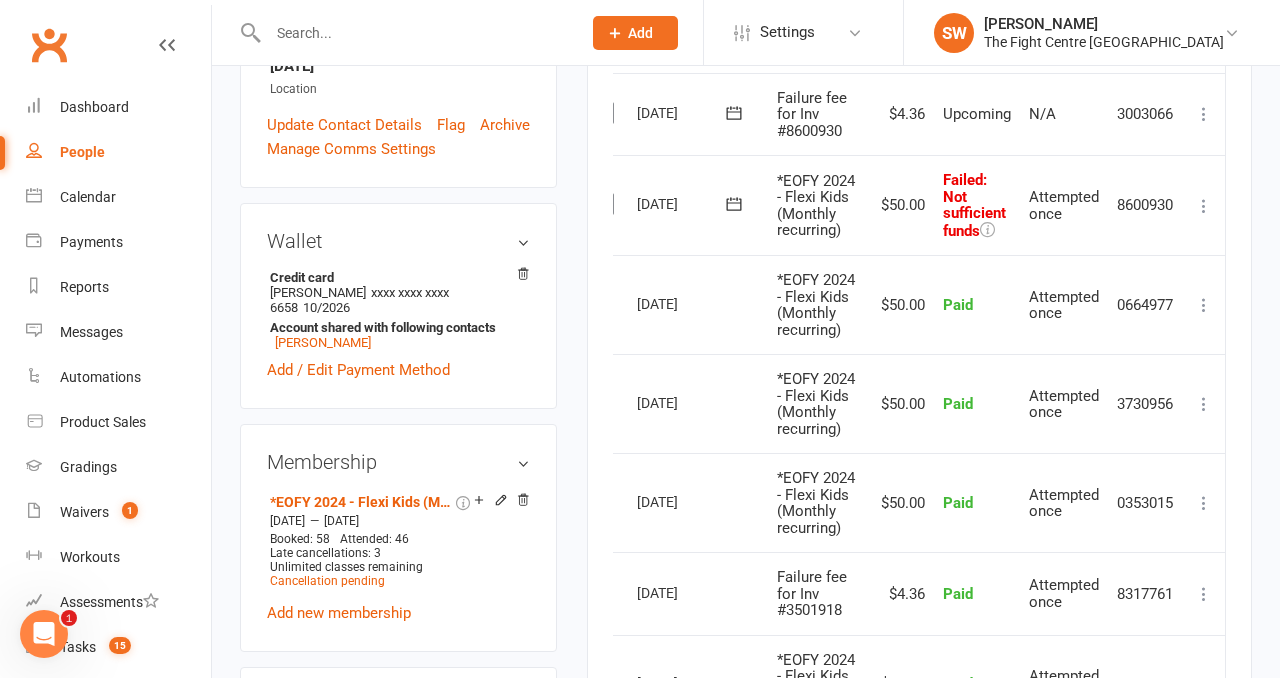 click at bounding box center (1204, 206) 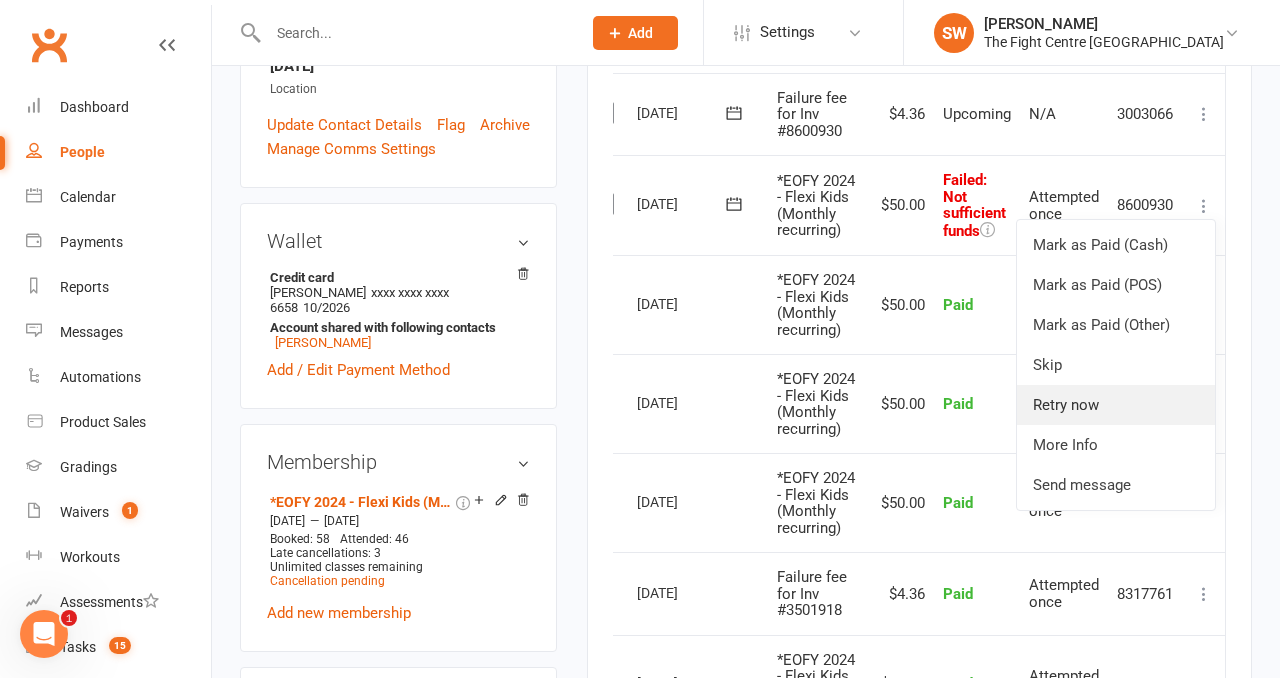 click on "Retry now" at bounding box center [1116, 405] 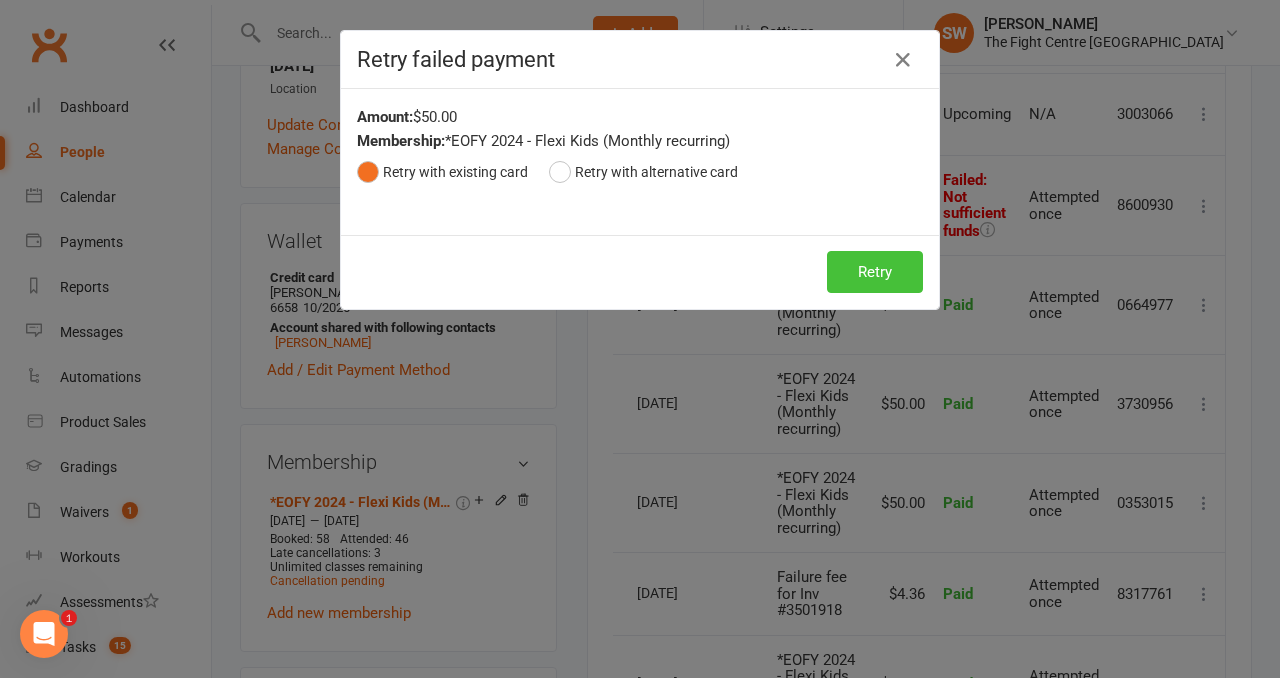 click on "Retry" at bounding box center [875, 272] 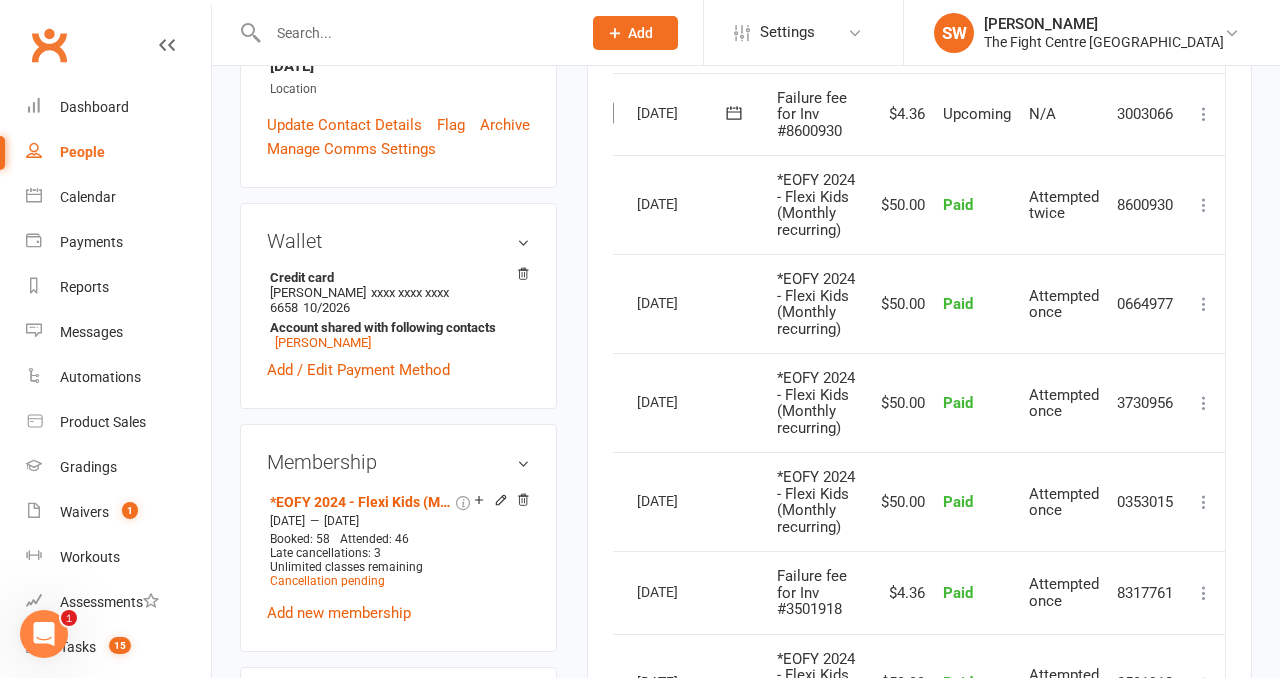 scroll, scrollTop: 503, scrollLeft: 0, axis: vertical 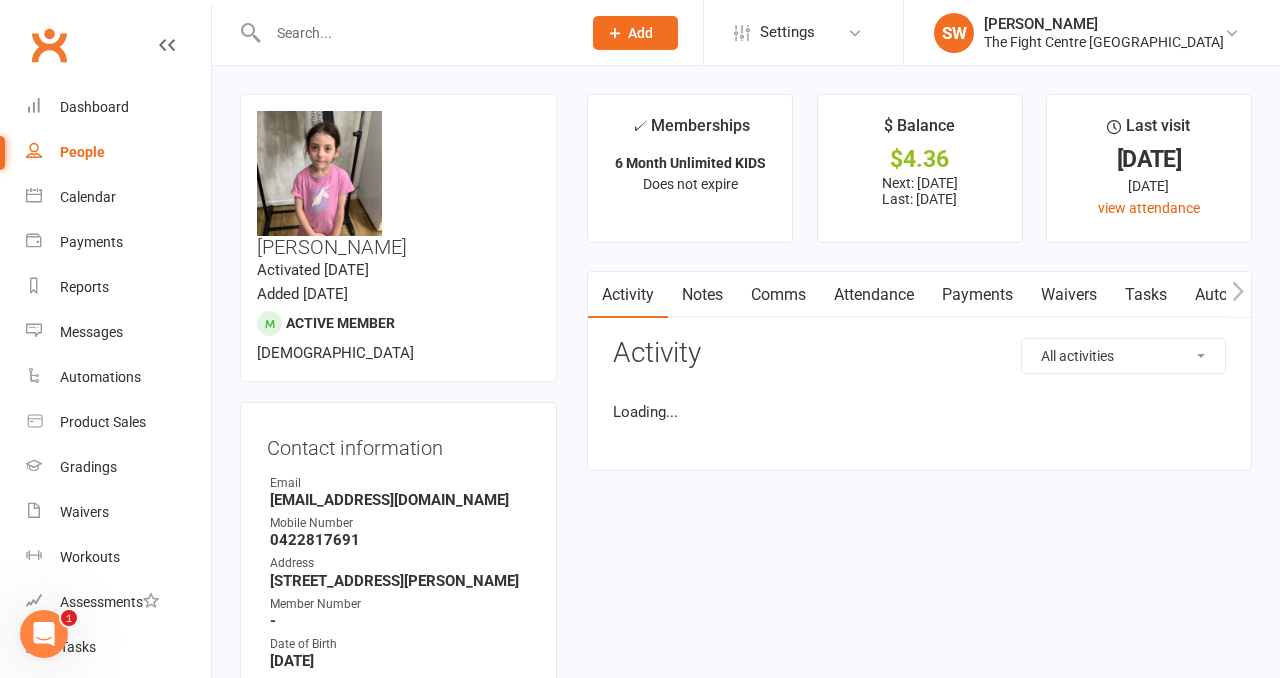 click on "Payments" at bounding box center [977, 295] 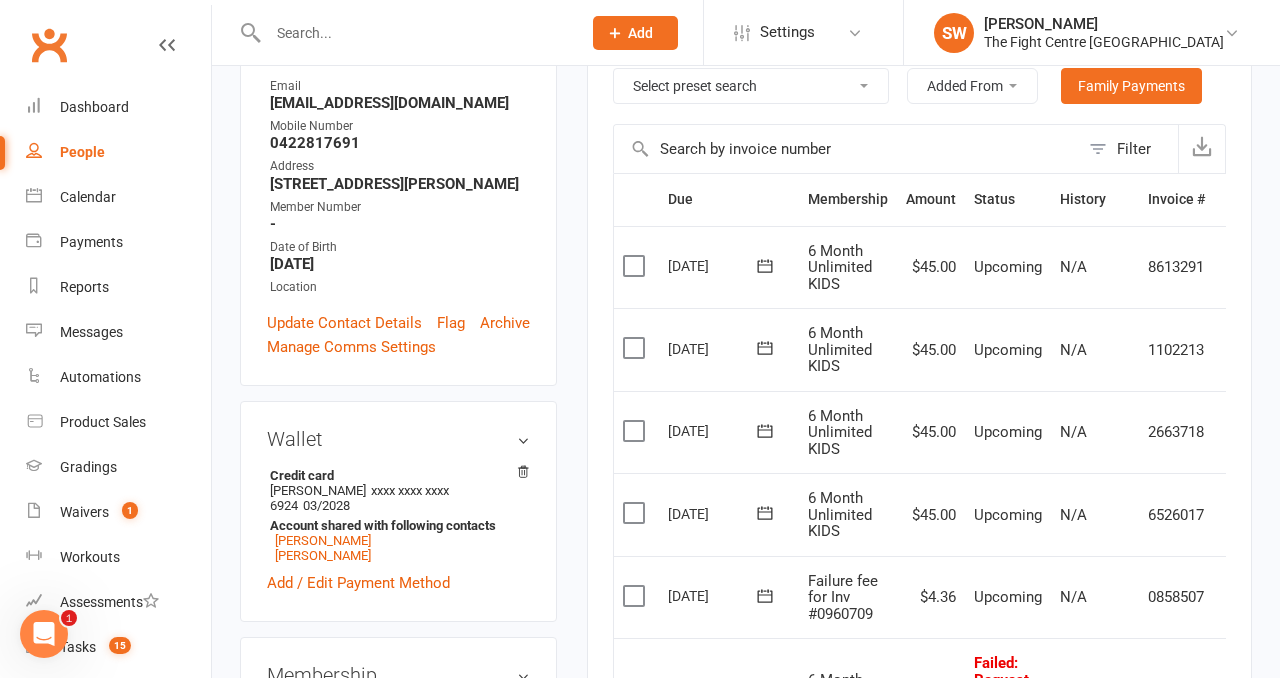 scroll, scrollTop: 0, scrollLeft: 0, axis: both 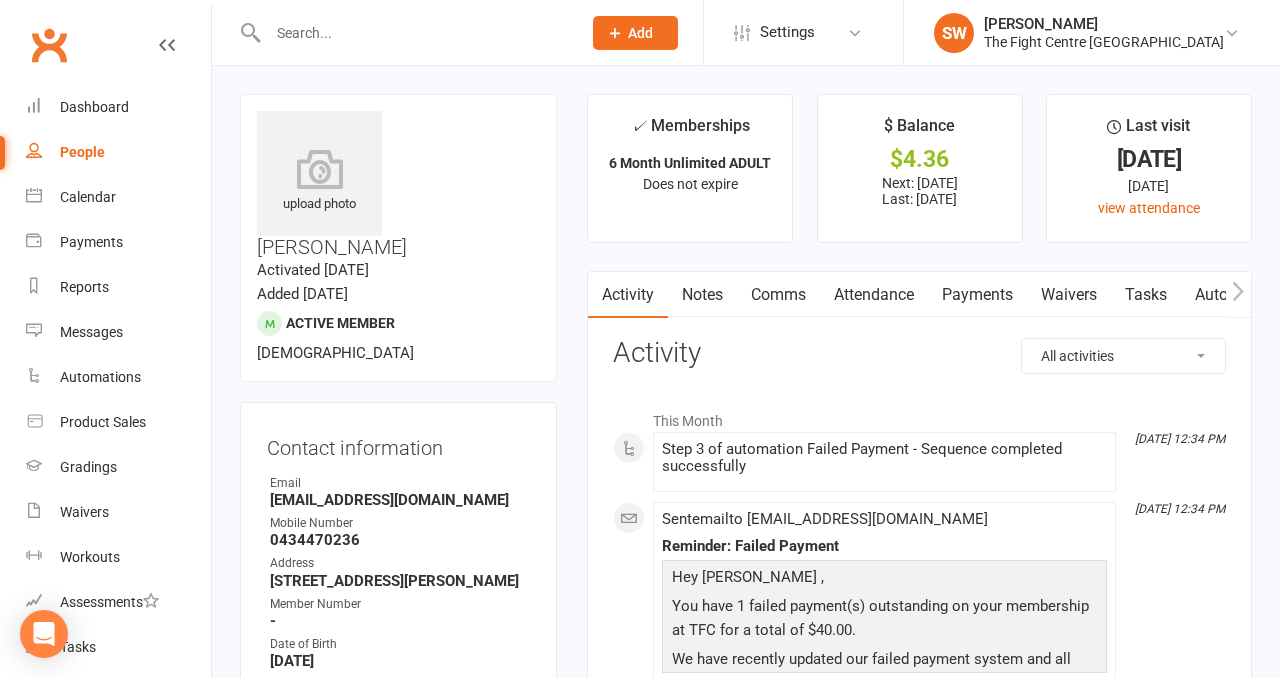 click on "Payments" at bounding box center [977, 295] 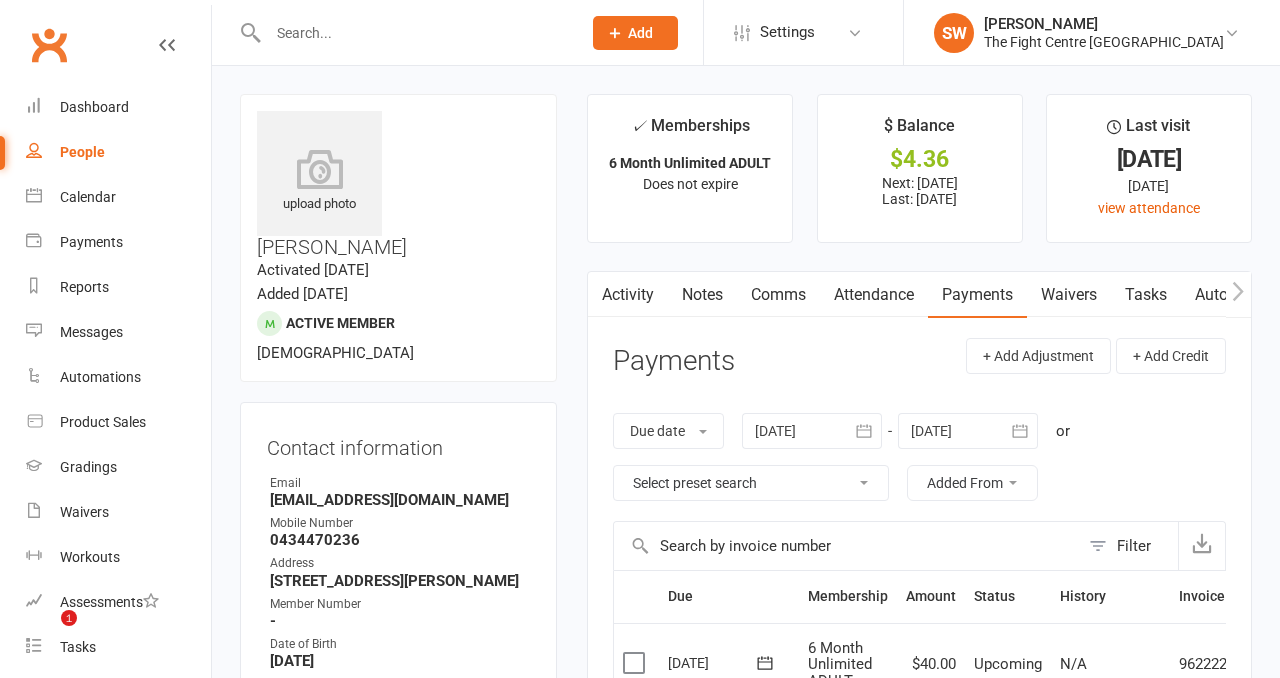scroll, scrollTop: 263, scrollLeft: 0, axis: vertical 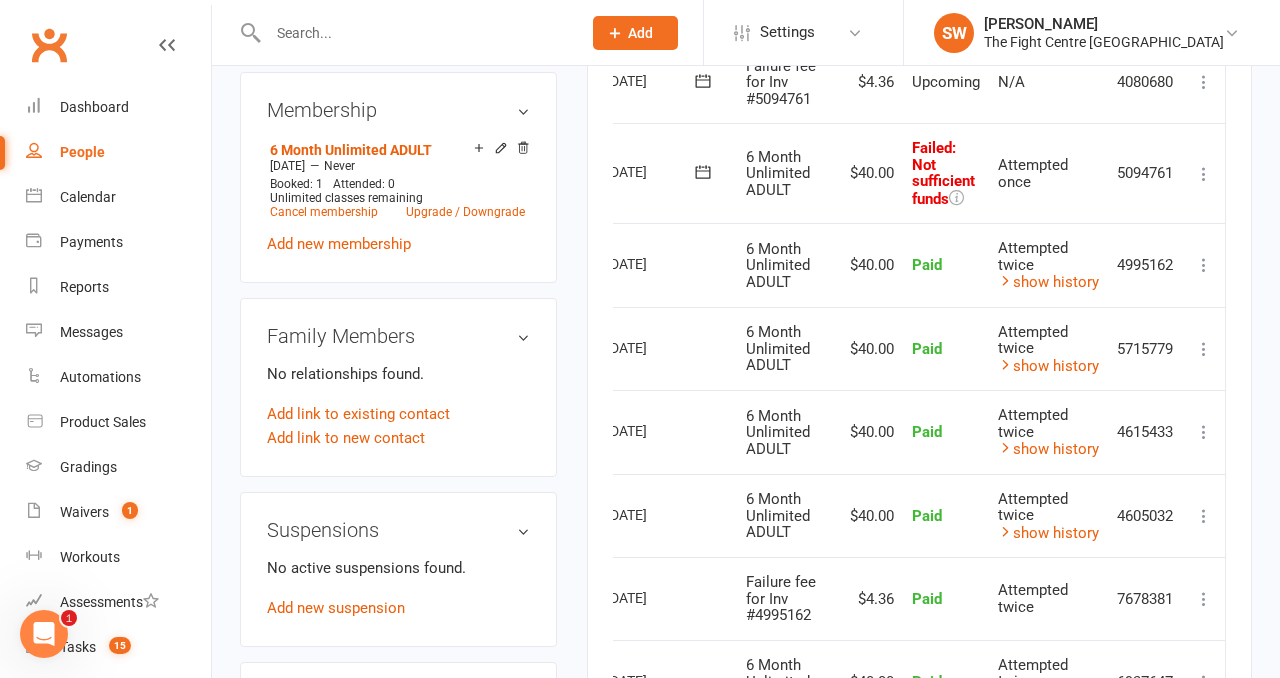 click at bounding box center [1204, 174] 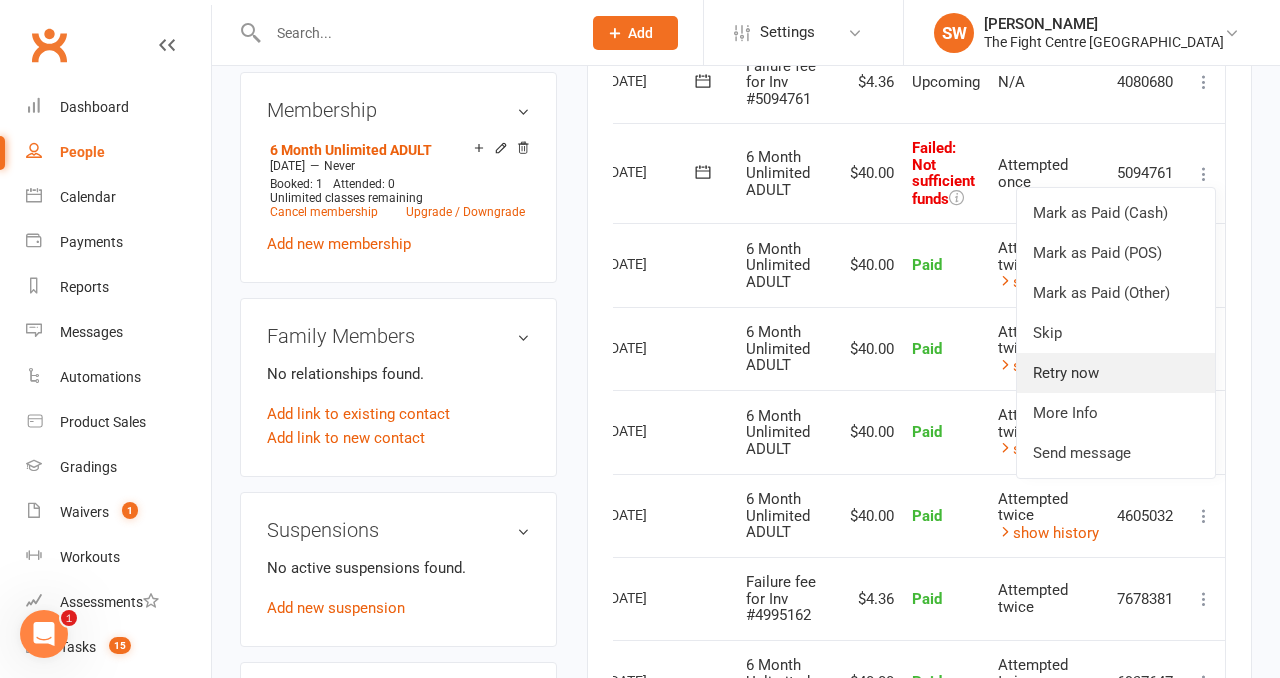 click on "Retry now" at bounding box center (1116, 373) 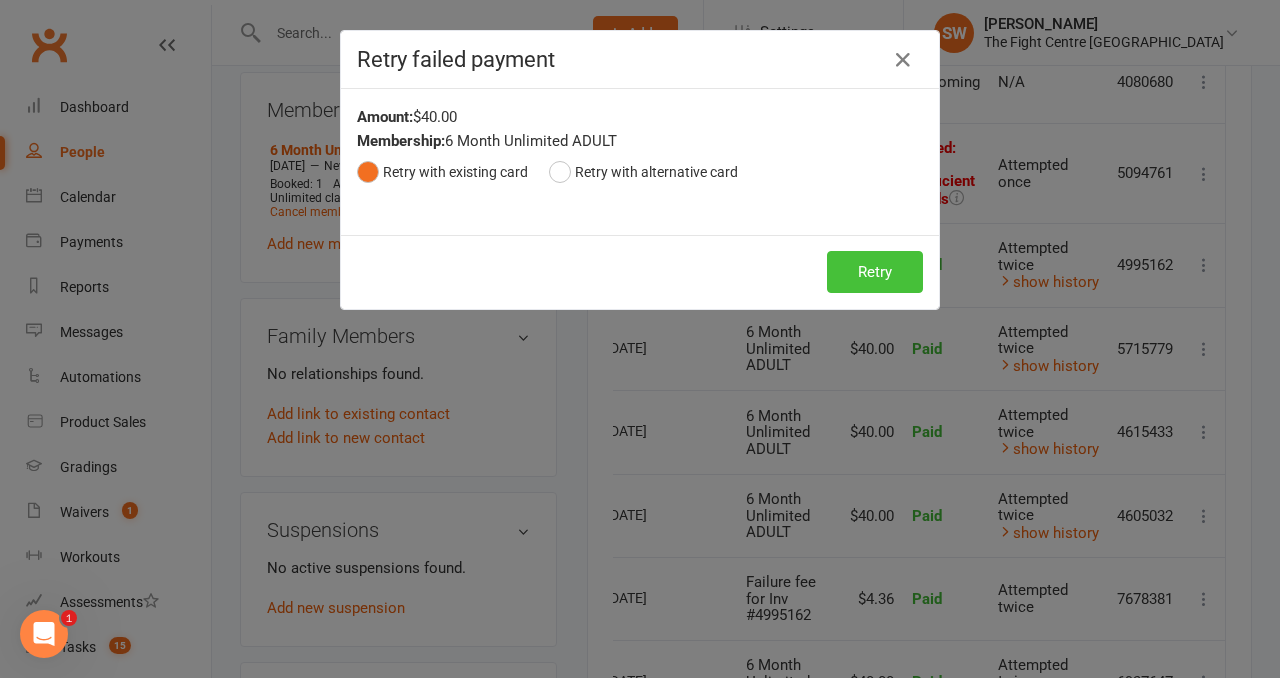 click on "Retry" at bounding box center (875, 272) 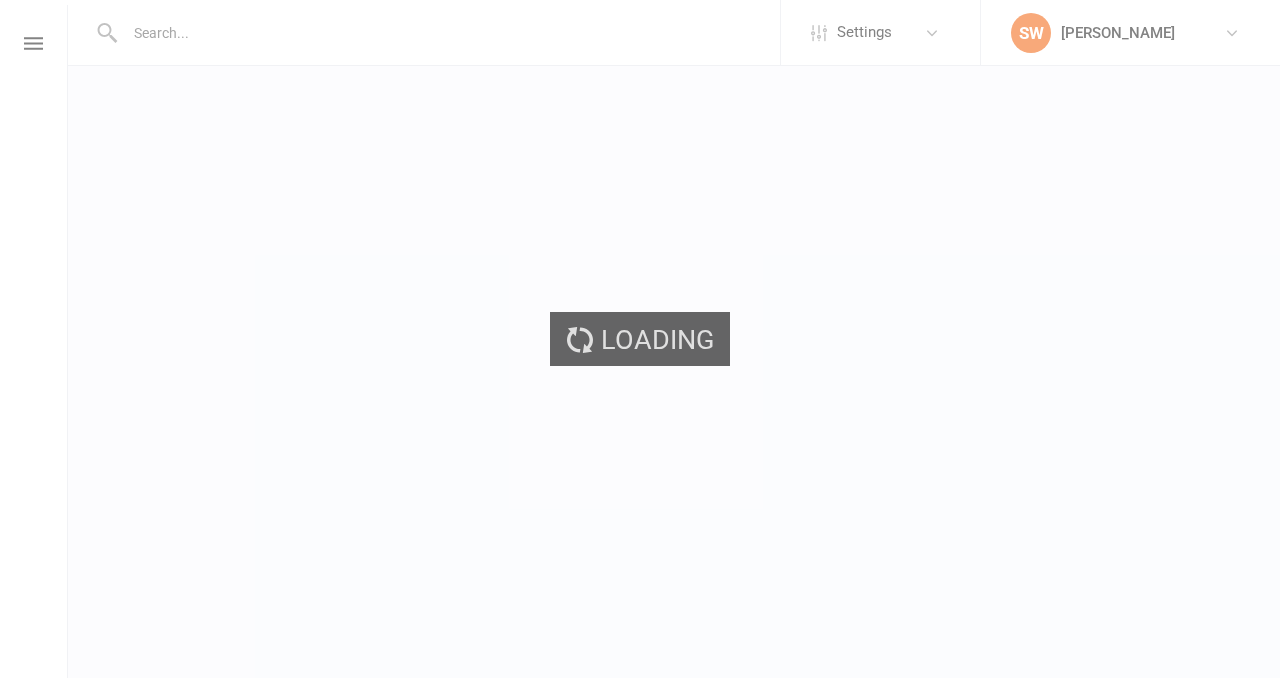 scroll, scrollTop: 0, scrollLeft: 0, axis: both 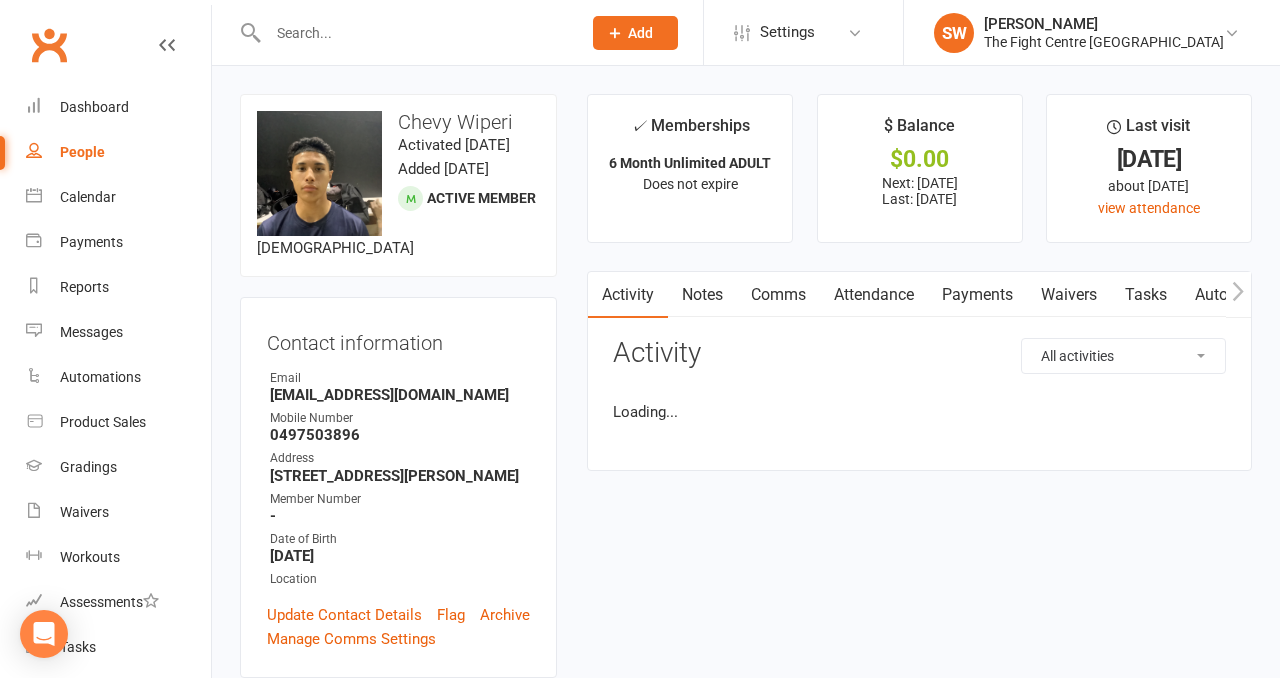click on "Payments" at bounding box center (977, 295) 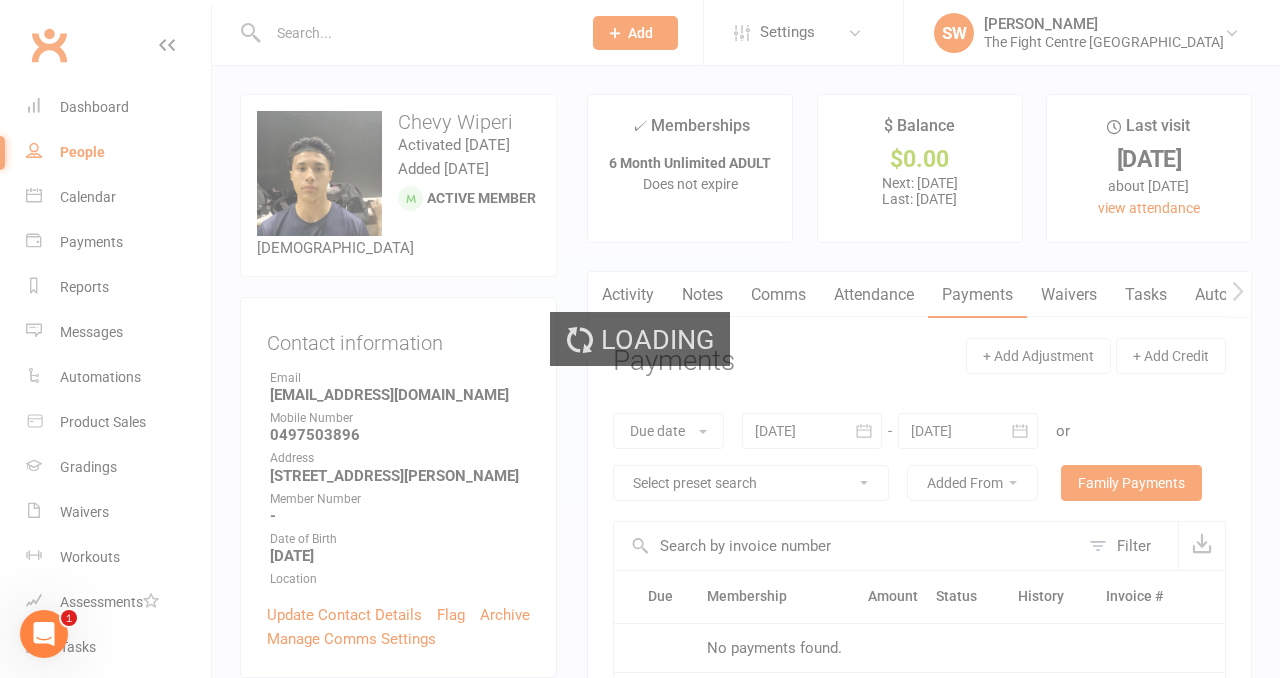 scroll, scrollTop: 0, scrollLeft: 0, axis: both 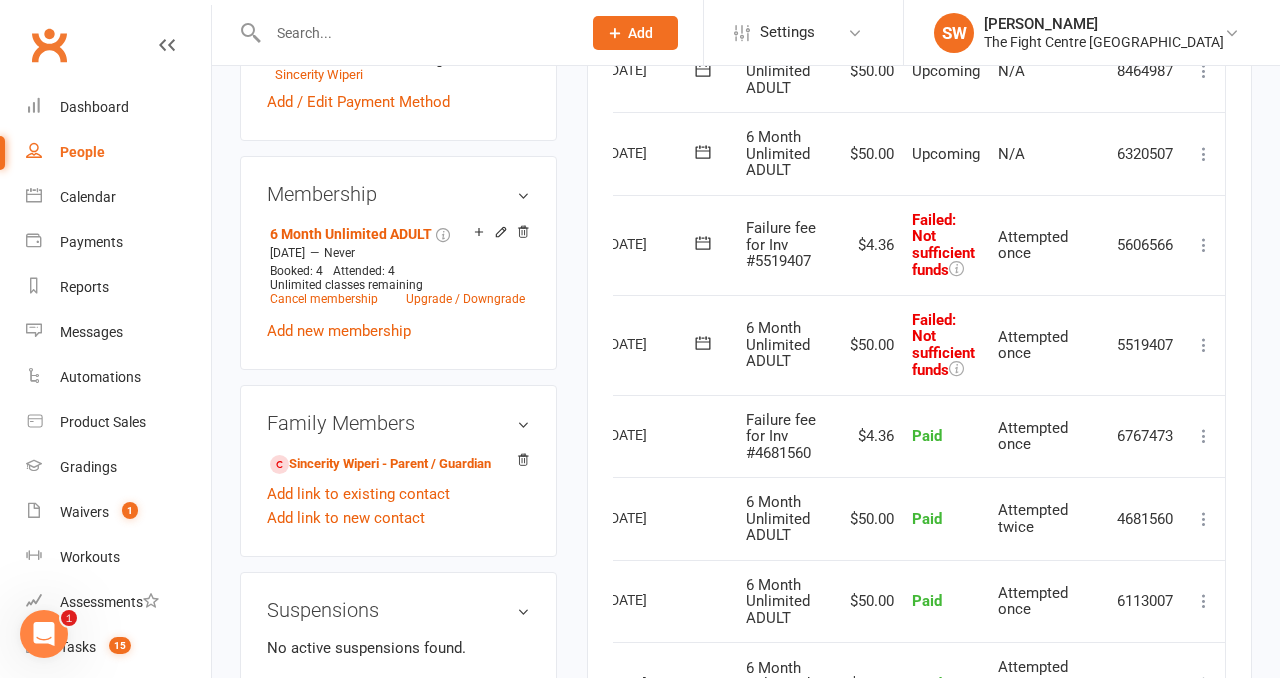 click at bounding box center (1204, 345) 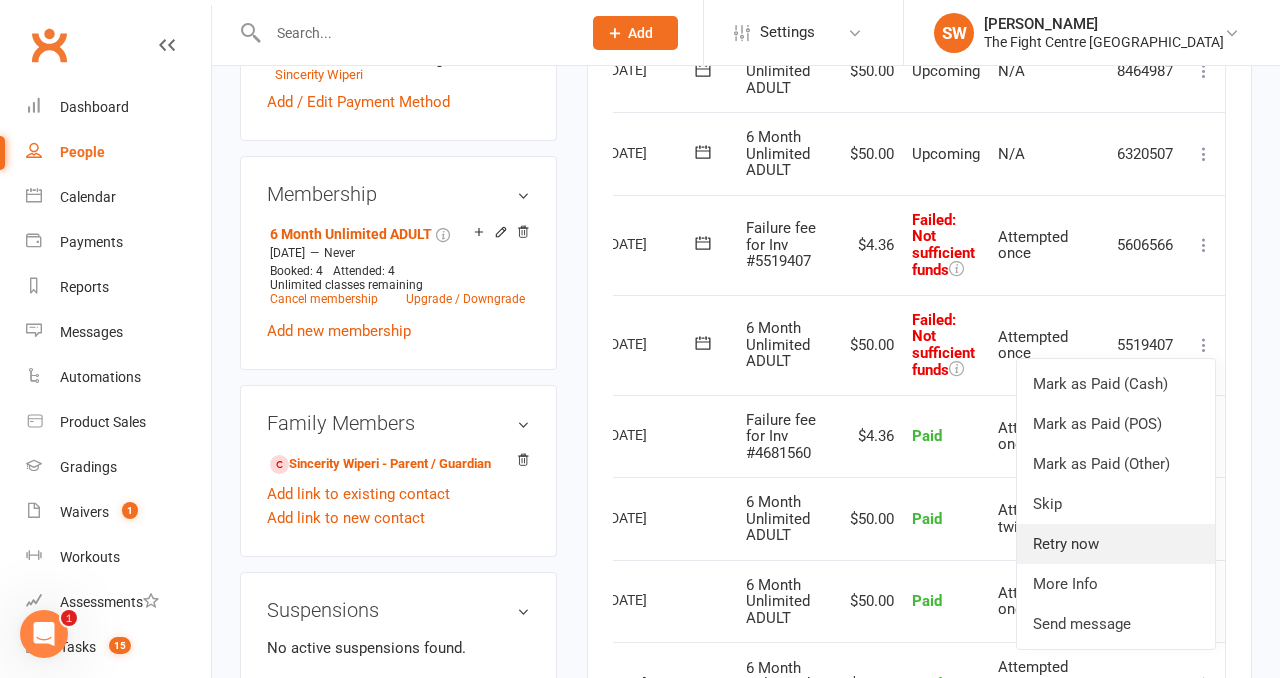 click on "Retry now" at bounding box center [1116, 544] 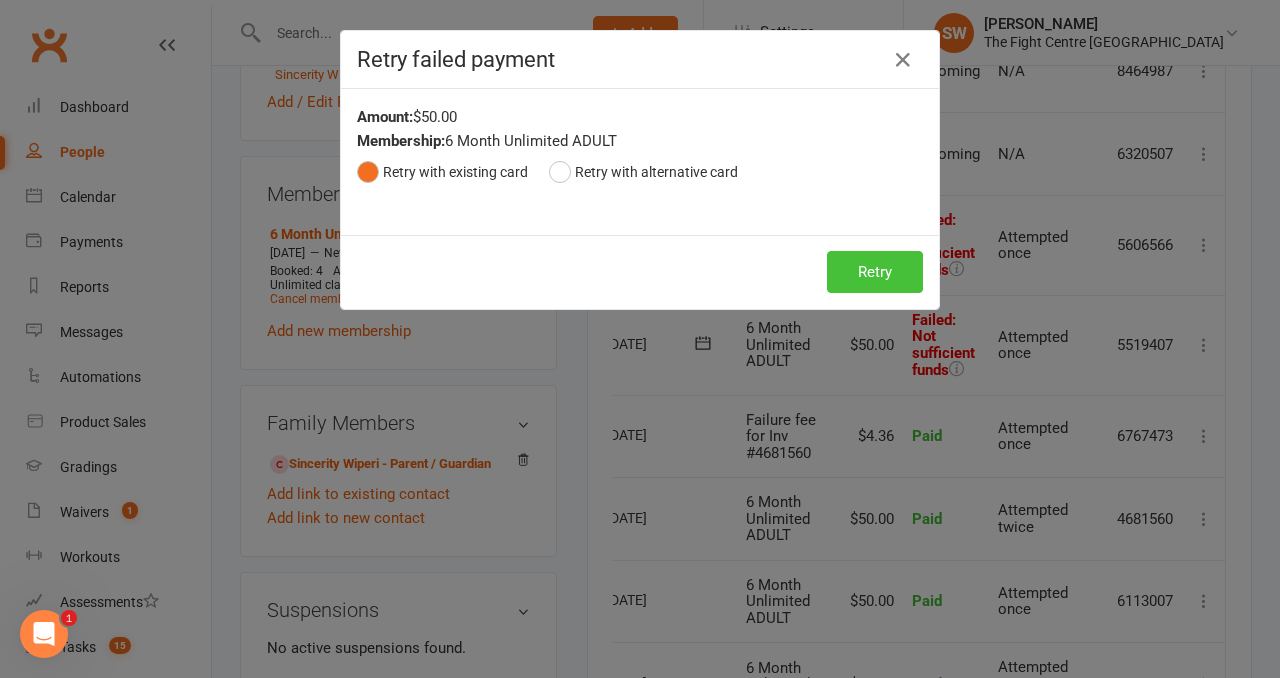 click on "Retry" at bounding box center (875, 272) 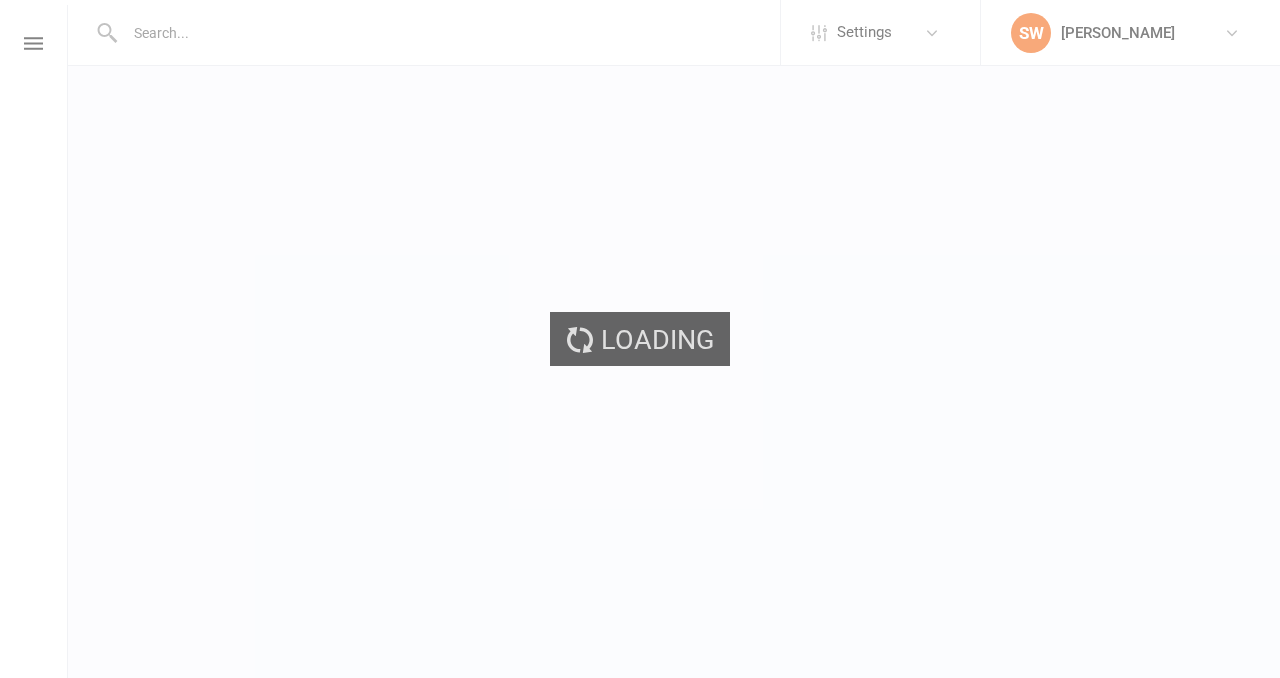 scroll, scrollTop: 0, scrollLeft: 0, axis: both 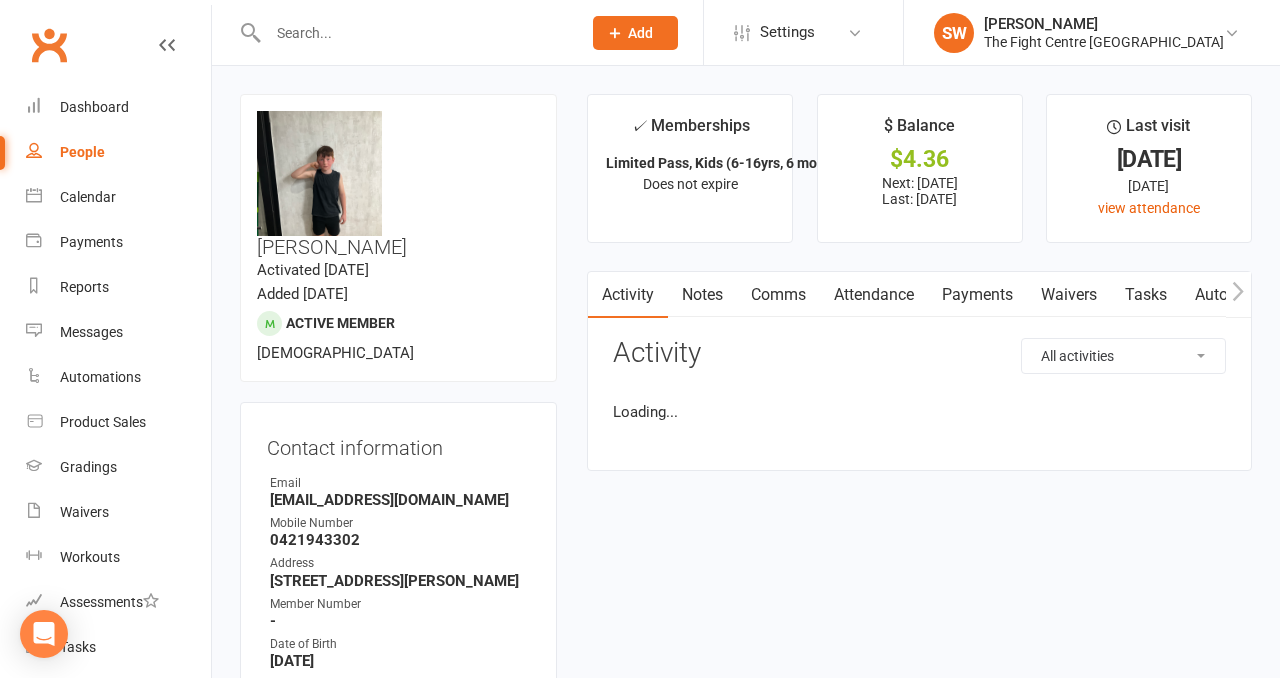 click on "Payments" at bounding box center [977, 295] 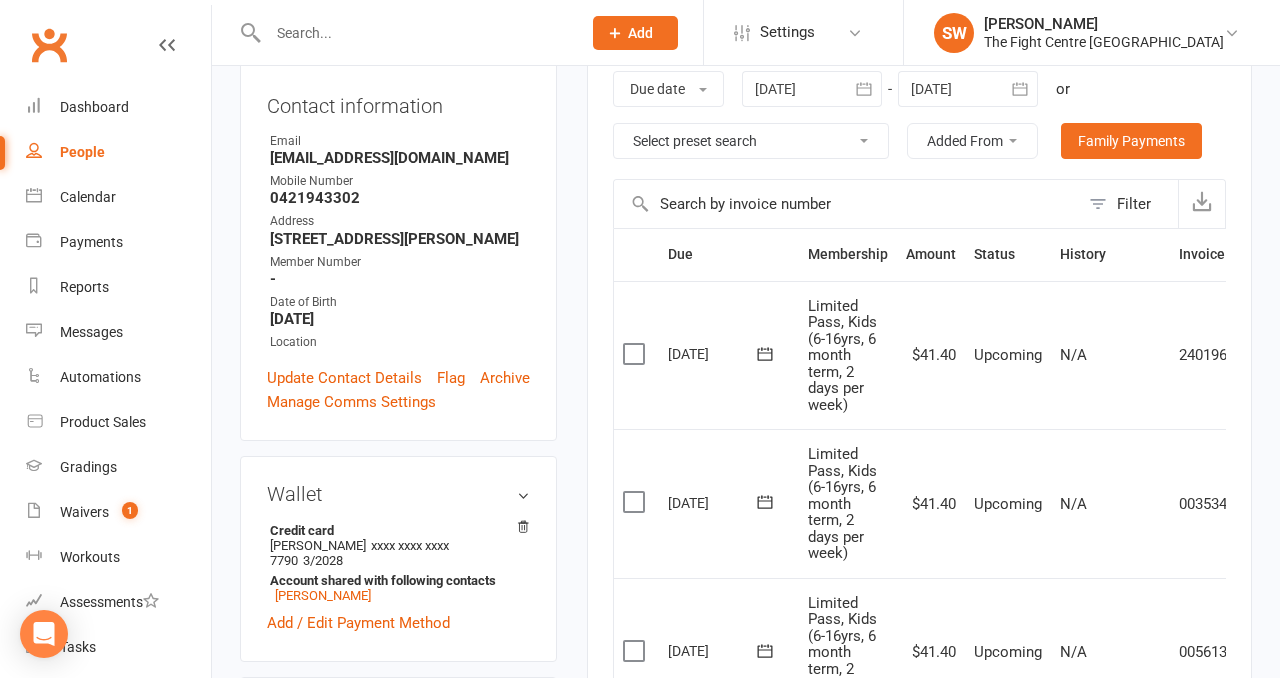 scroll, scrollTop: 643, scrollLeft: 0, axis: vertical 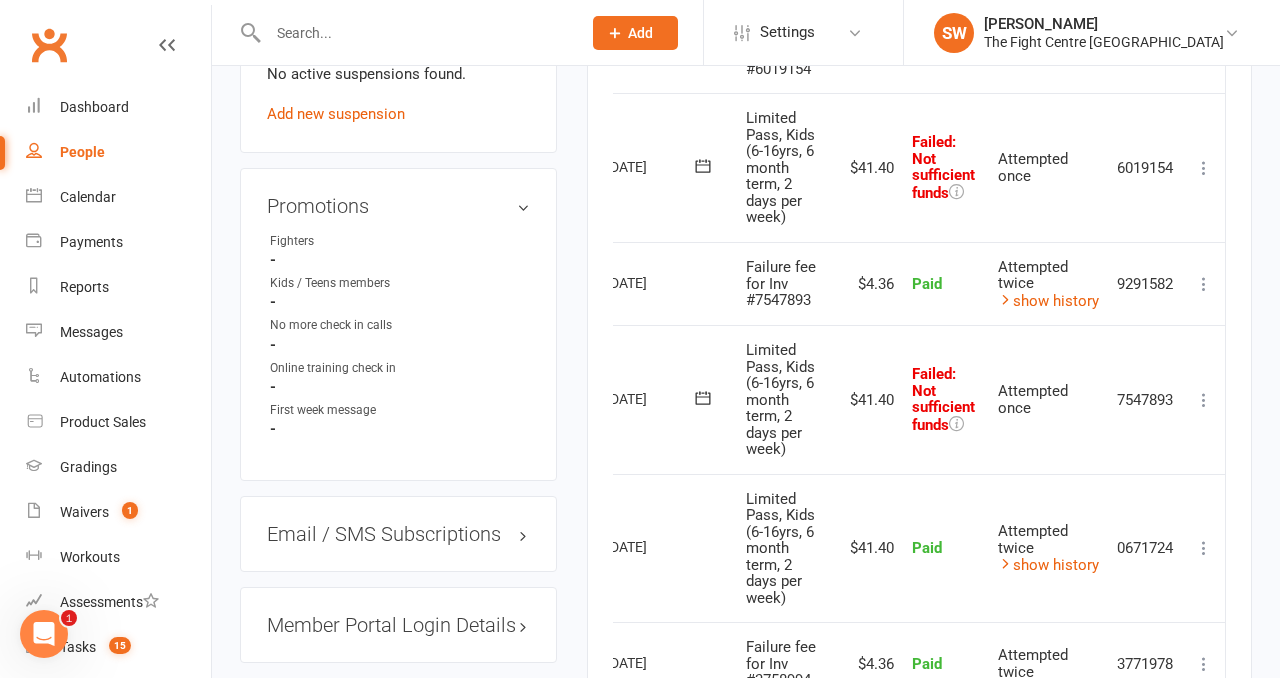 click at bounding box center [1204, 400] 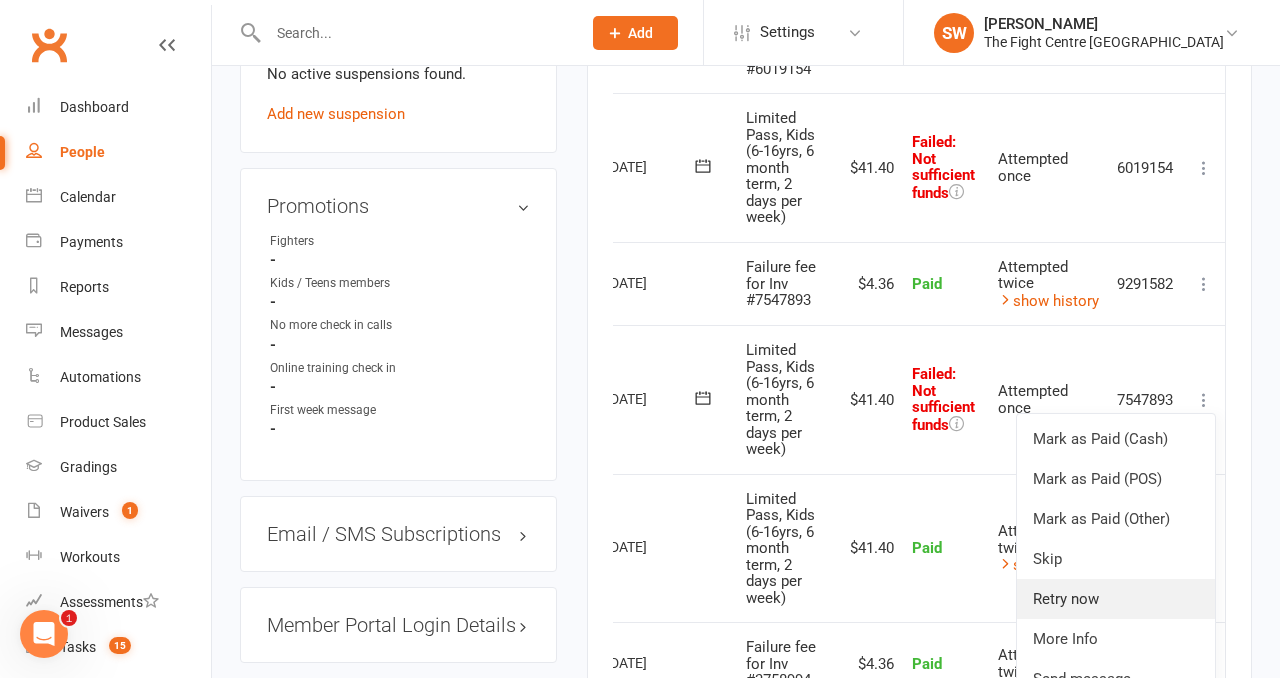 click on "Retry now" at bounding box center [1116, 599] 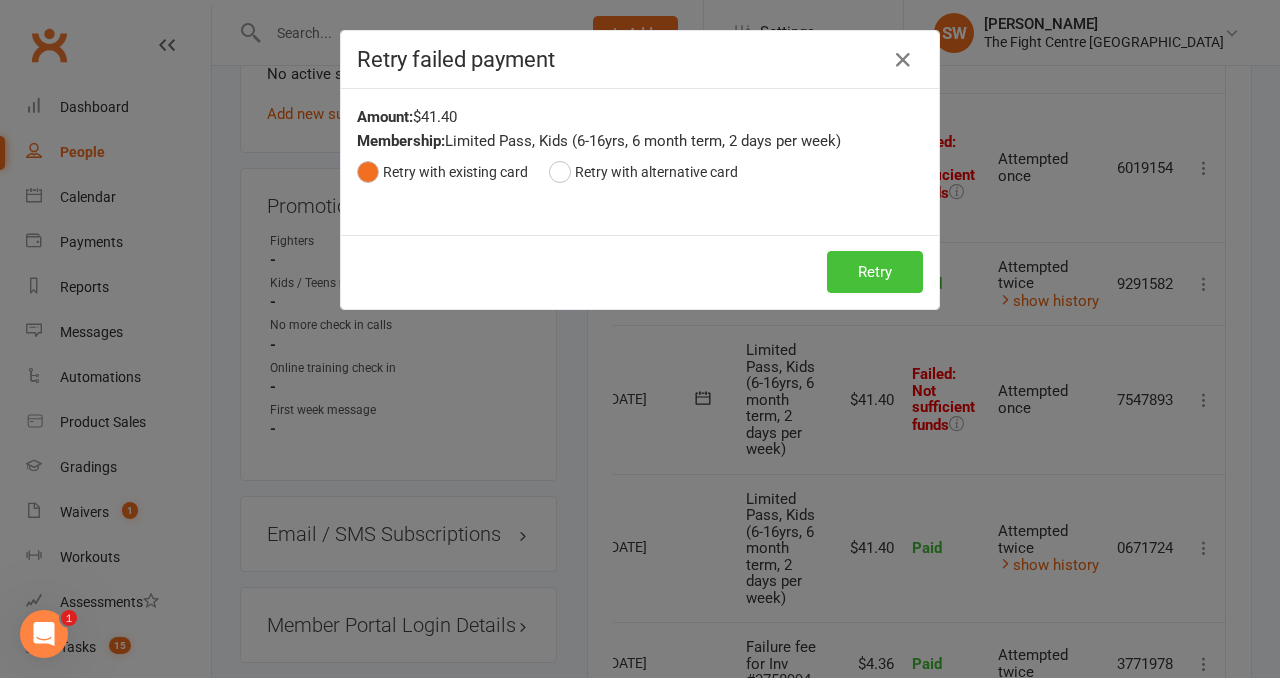 click on "Retry" at bounding box center [875, 272] 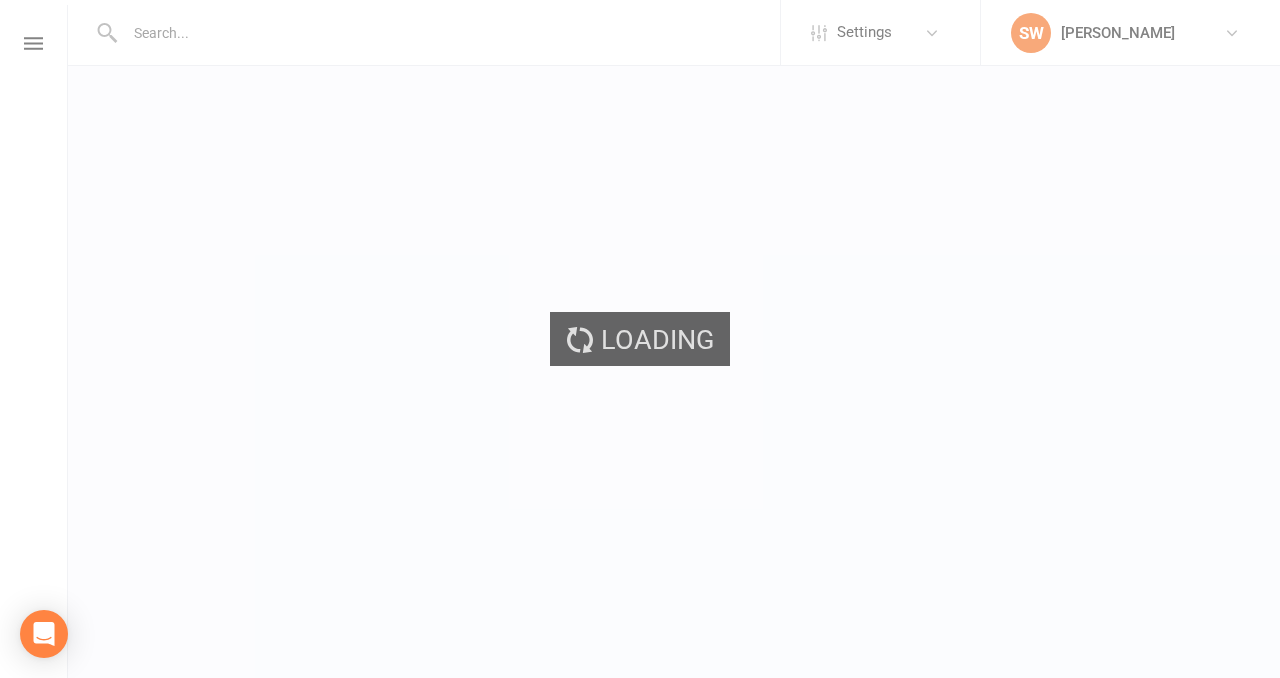 scroll, scrollTop: 0, scrollLeft: 0, axis: both 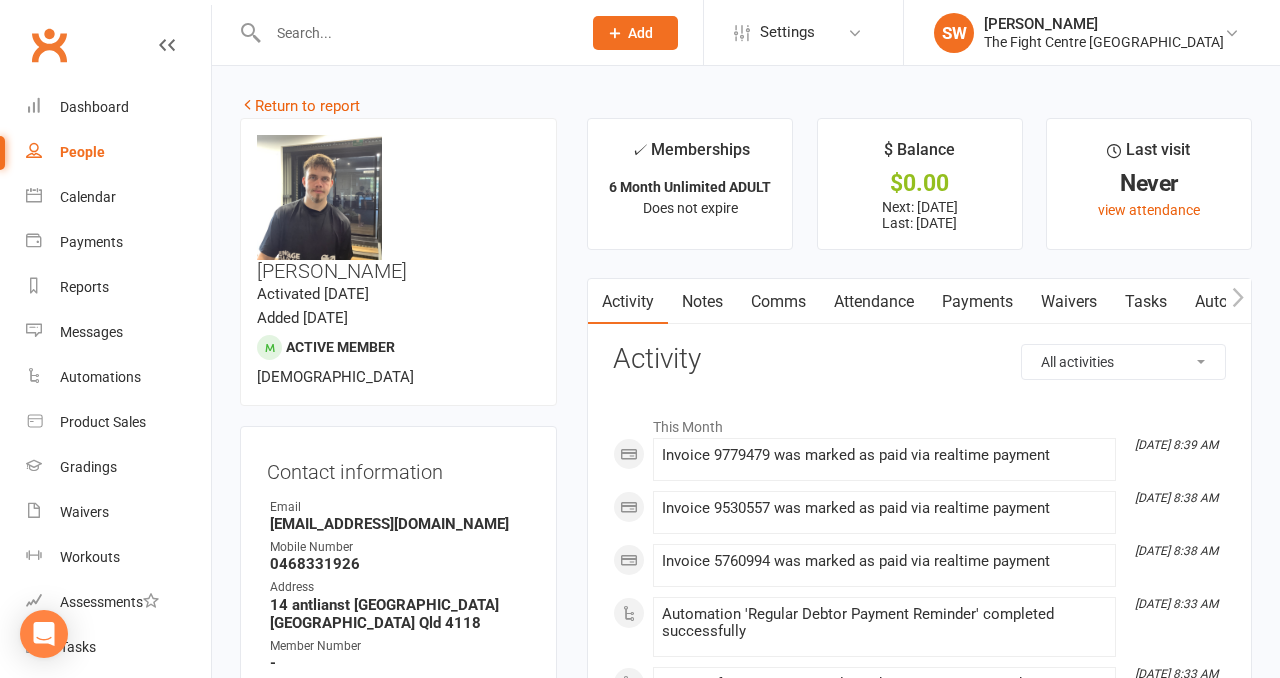 click on "Payments" at bounding box center [977, 302] 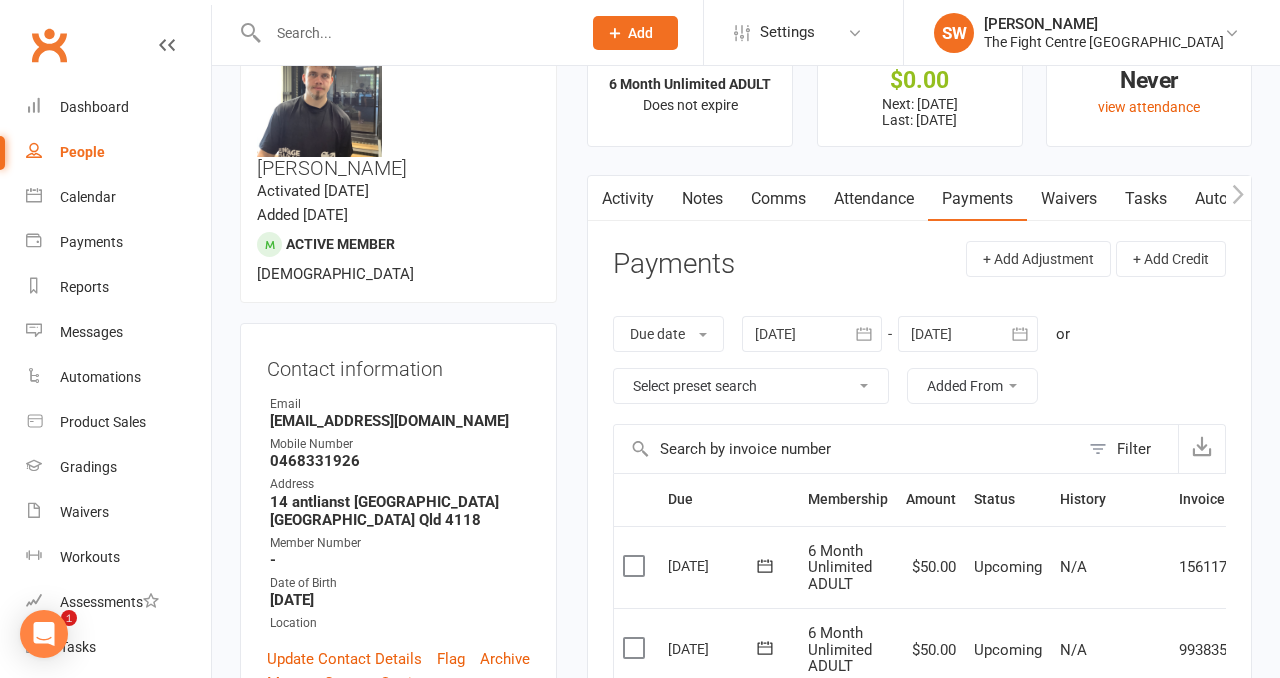 scroll, scrollTop: 620, scrollLeft: 0, axis: vertical 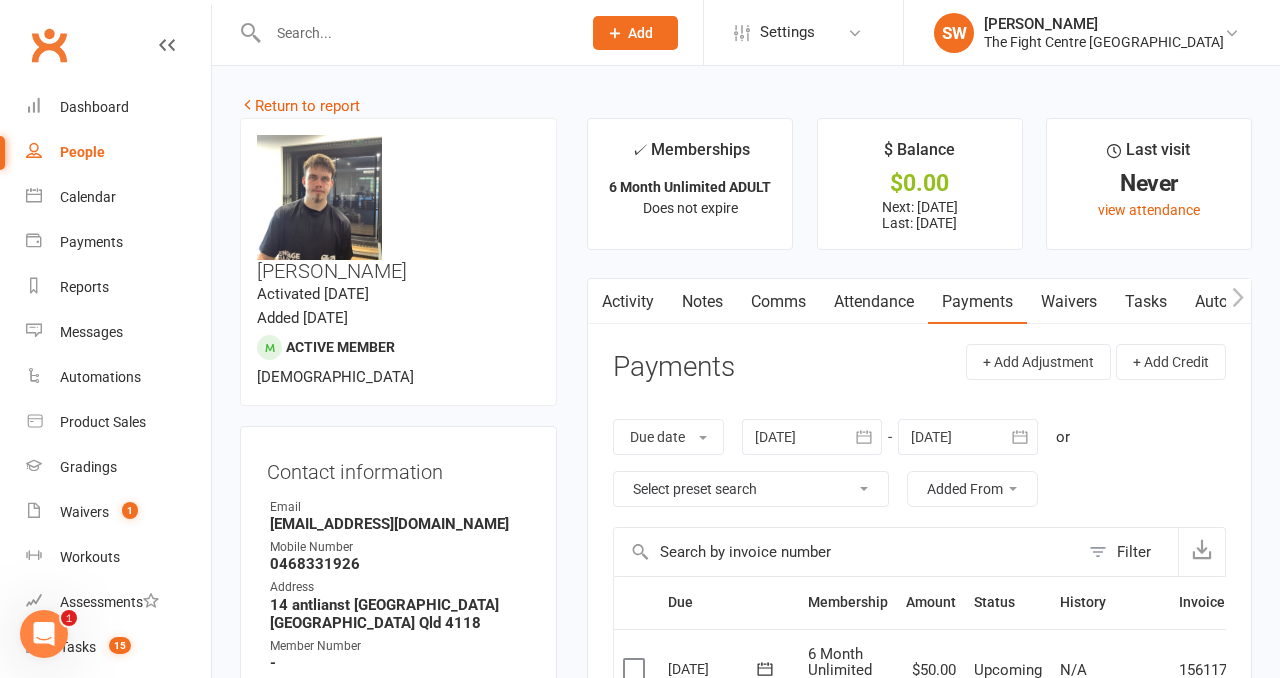 click on "Notes" at bounding box center [702, 302] 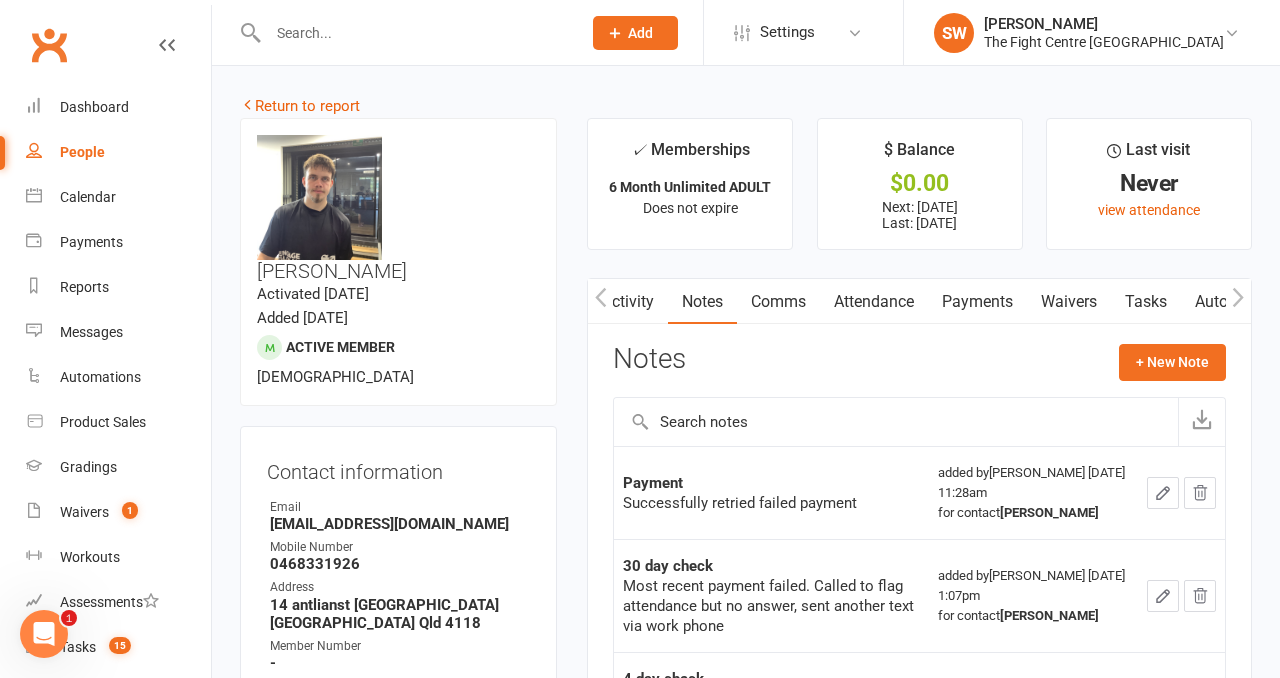 scroll, scrollTop: 0, scrollLeft: 1, axis: horizontal 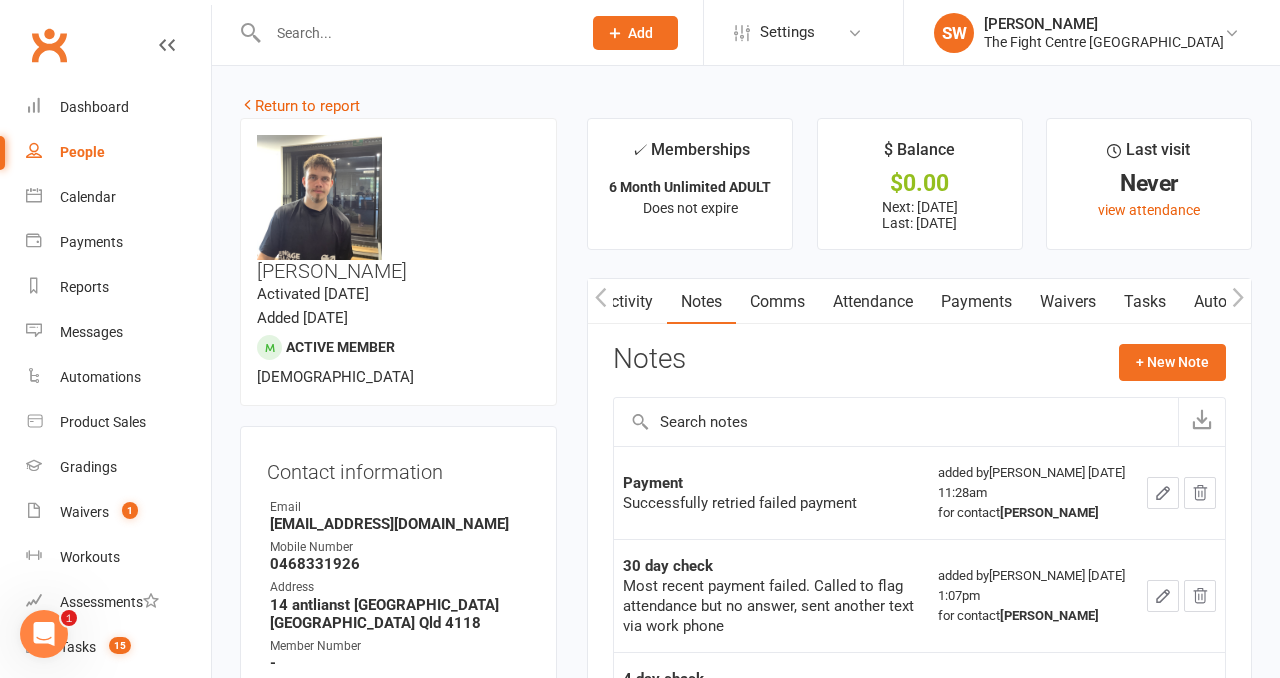 click on "Activity" at bounding box center [627, 302] 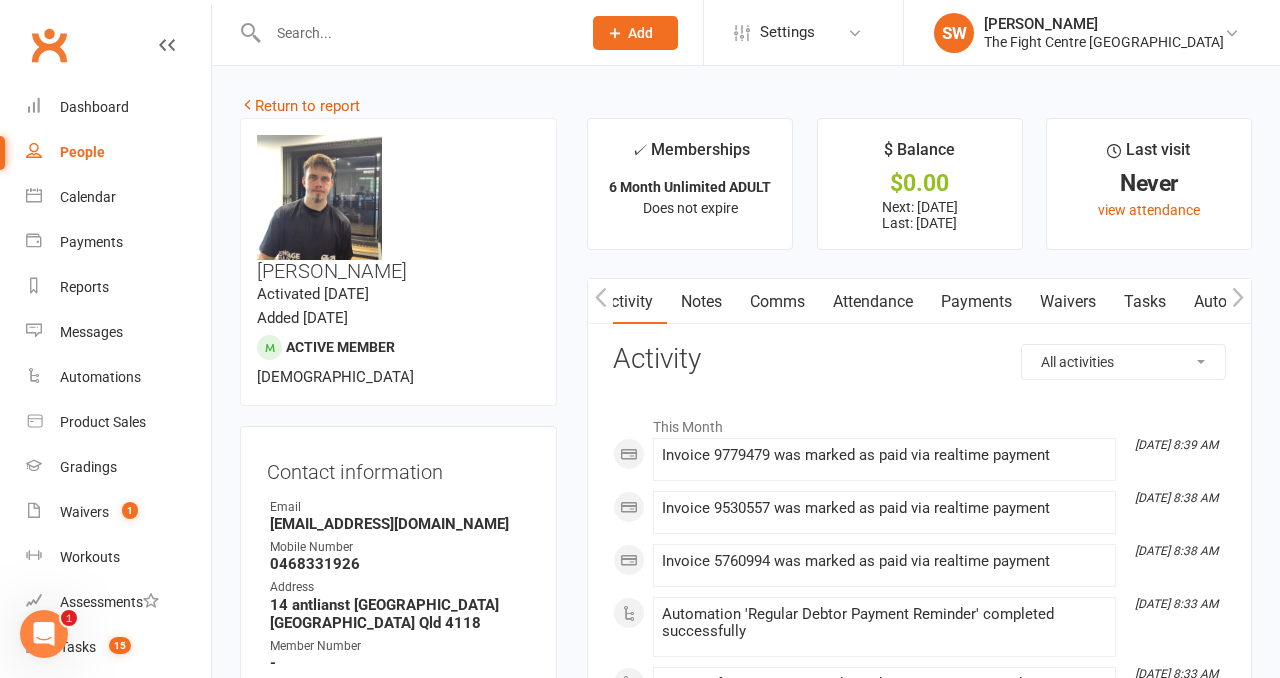 click on "Notes" at bounding box center (701, 302) 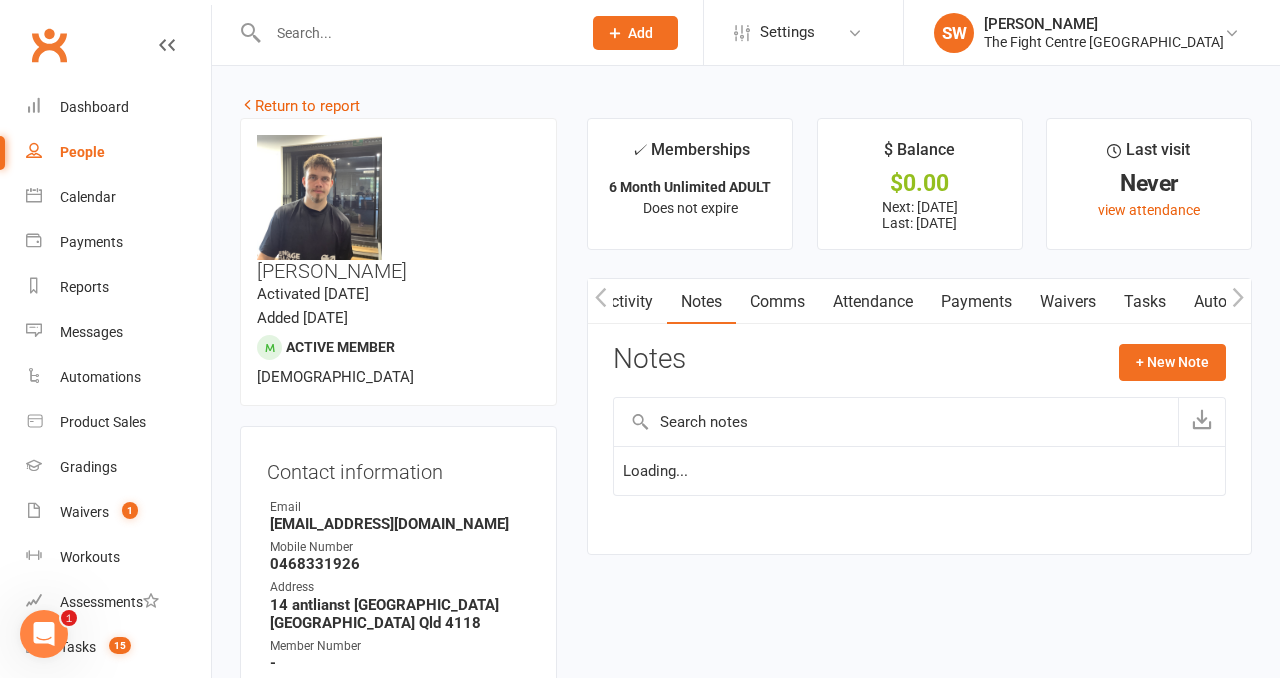 scroll, scrollTop: 0, scrollLeft: 2, axis: horizontal 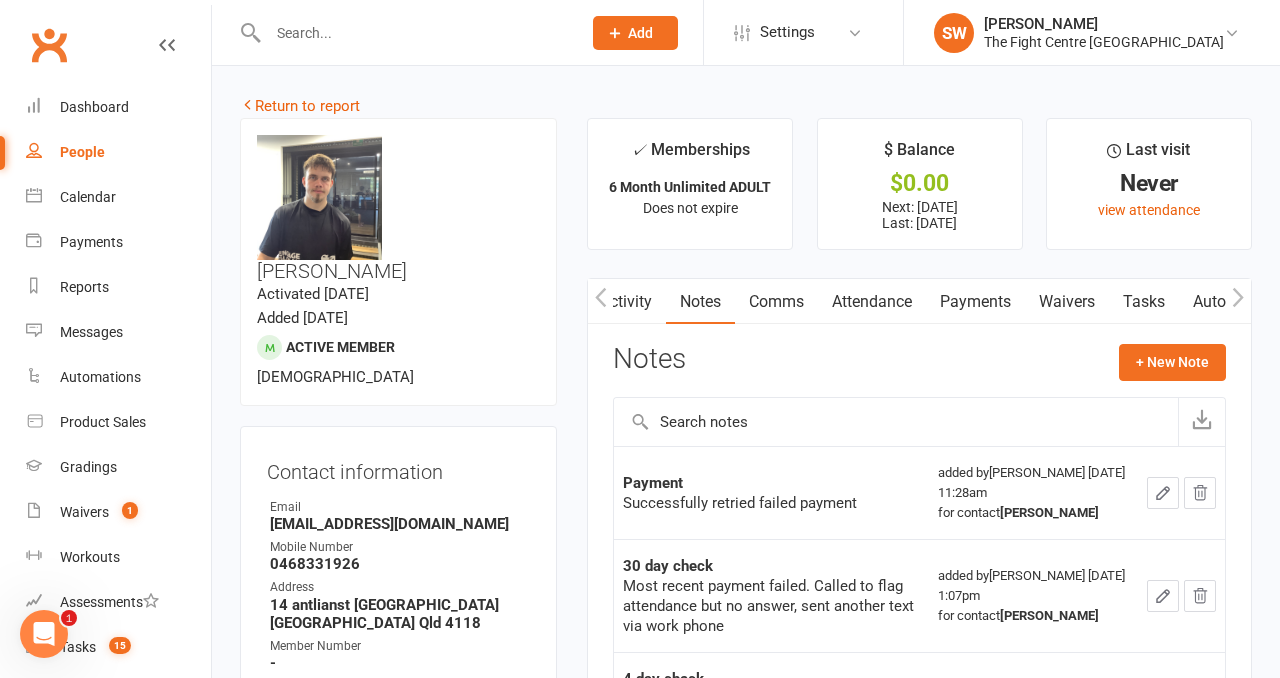 click on "Activity" at bounding box center [626, 302] 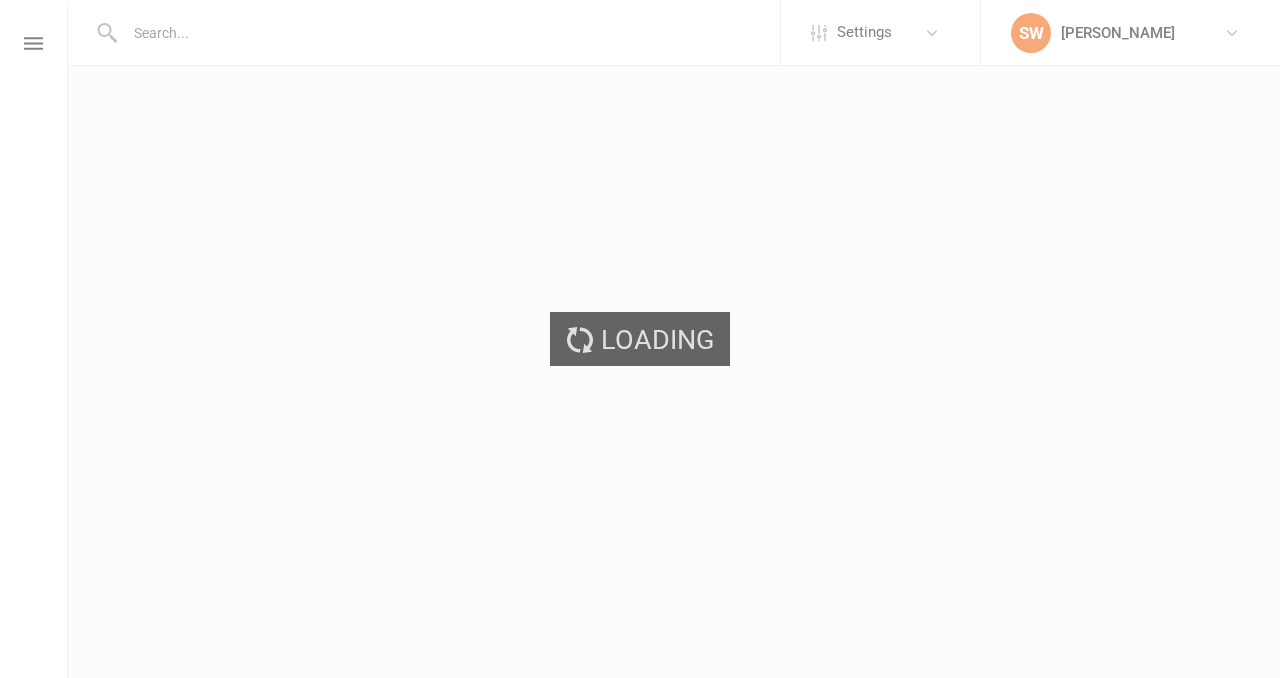 scroll, scrollTop: 0, scrollLeft: 0, axis: both 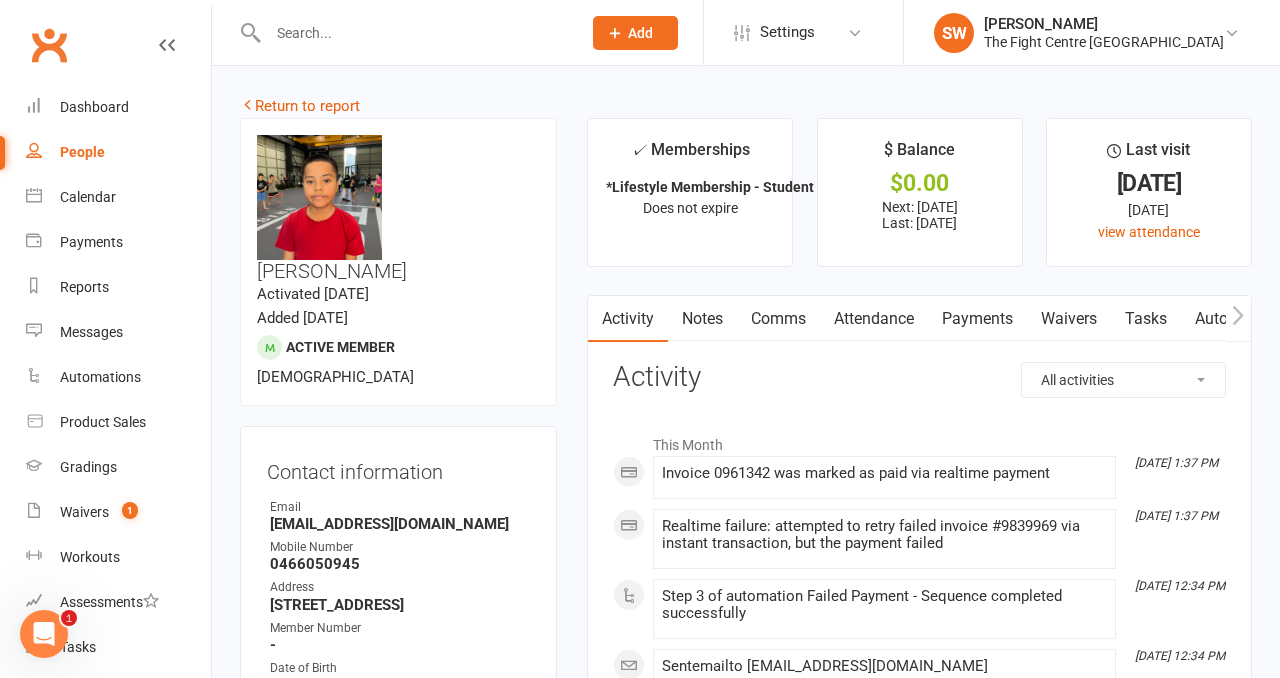 click on "This Month Jul 10, 1:37 PM Invoice 0961342 was marked as paid via realtime payment   Jul 10, 1:37 PM Realtime failure: attempted to retry failed invoice #9839969 via instant transaction, but the payment failed   Jul 10, 12:34 PM Step 3 of automation Failed Payment - Sequence completed successfully   Jul 10, 12:34 PM   Sent  email  to   jlee02@outlook.com.au   Reminder: Failed Payment Hey Issac , You have 1 failed payment(s) outstanding on your membership at TFC for a total of $35.00.  We have recently updated our failed payment system and all payments are now to be made through the app, instead of the payment links we would previously send.  Please head to The Fight Centre mobile app to make payment and/or update your card details. If you do not have mobile app access, reply "APP" and a member of the team will assist. Get started by downloading the app using the links below  APPLE USERS: iOS App Store    ANDROID USERS:  Google Play Store   Kind regards, Team TFC- OSS!  show  more Jul 10, 11:48 AM       Sent" at bounding box center (919, 1608) 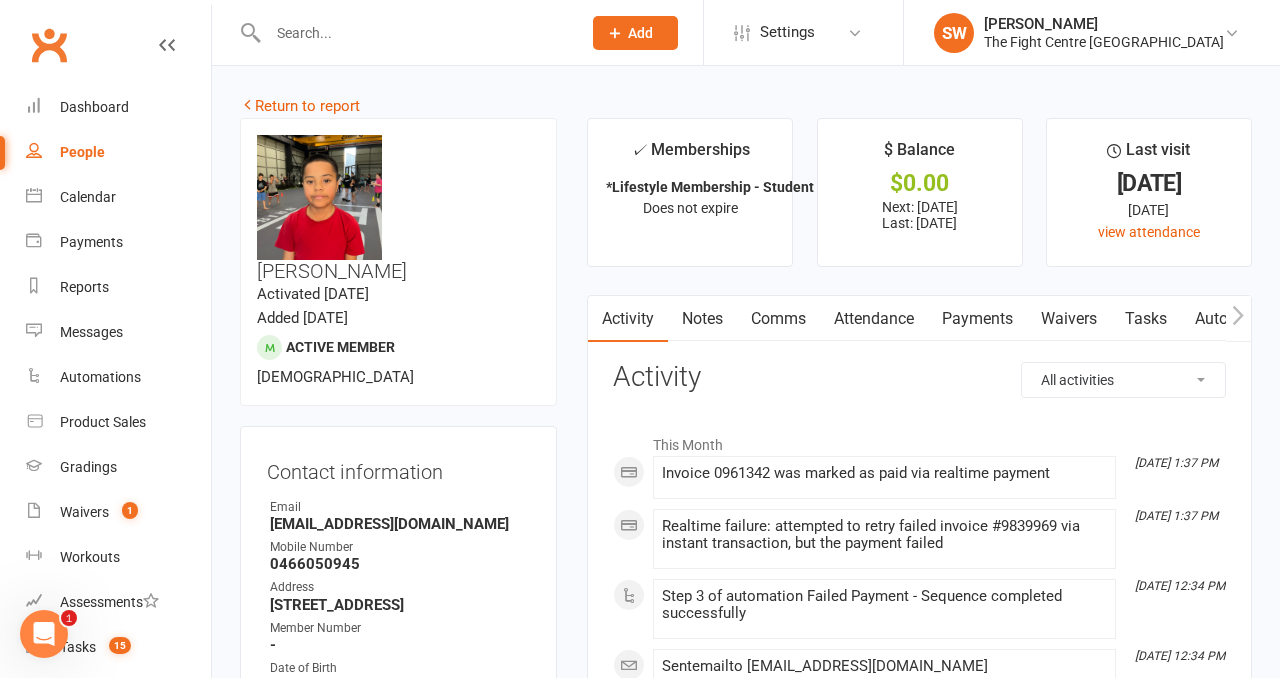 click on "Notes" at bounding box center [702, 319] 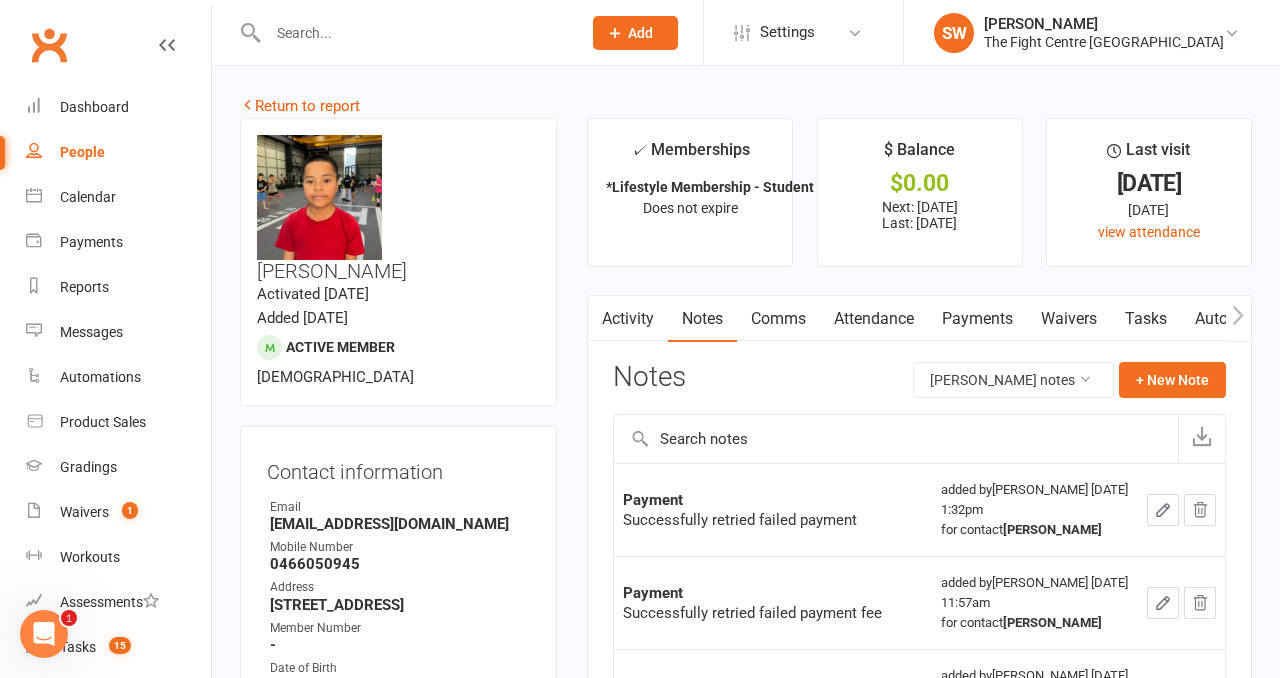 click on "Activity" at bounding box center (628, 319) 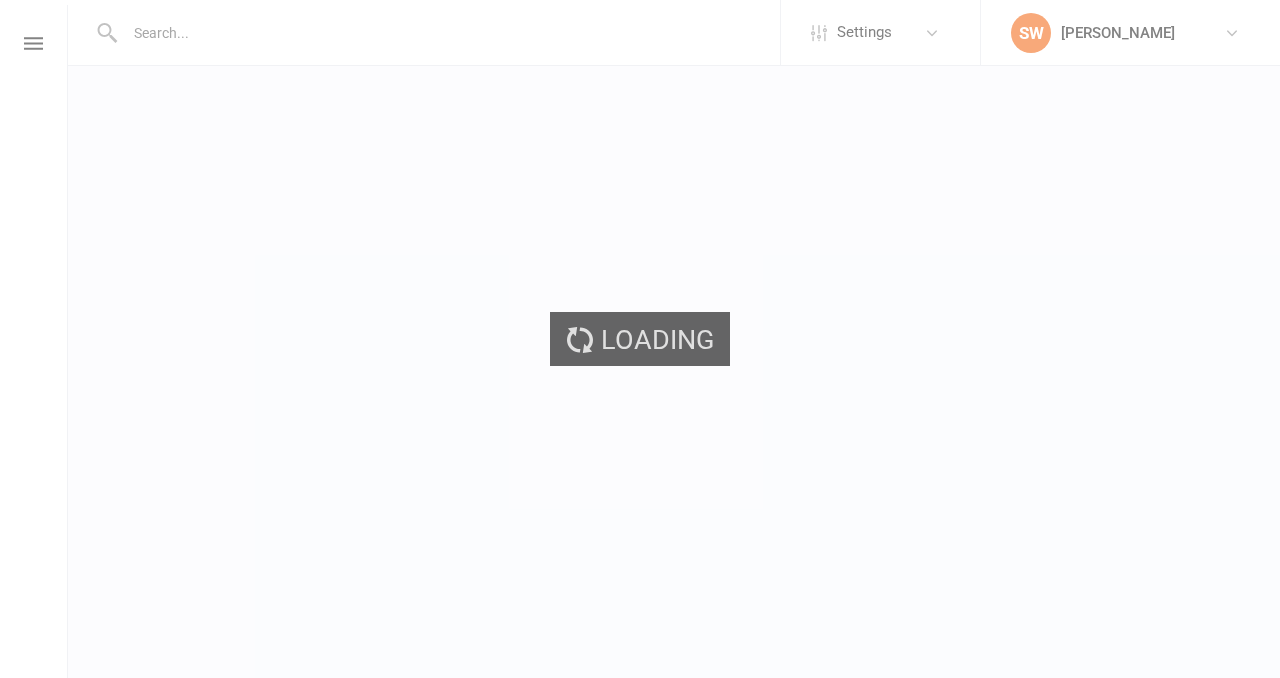 scroll, scrollTop: 0, scrollLeft: 0, axis: both 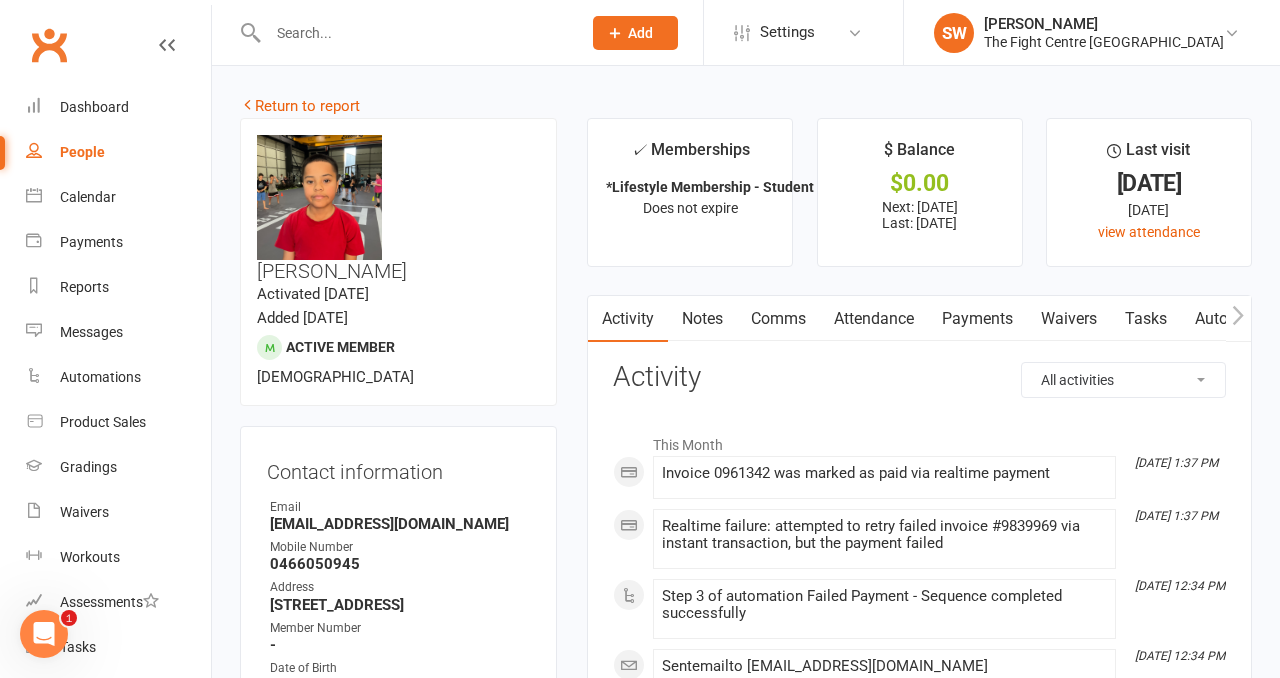 click on "Payments" at bounding box center (977, 319) 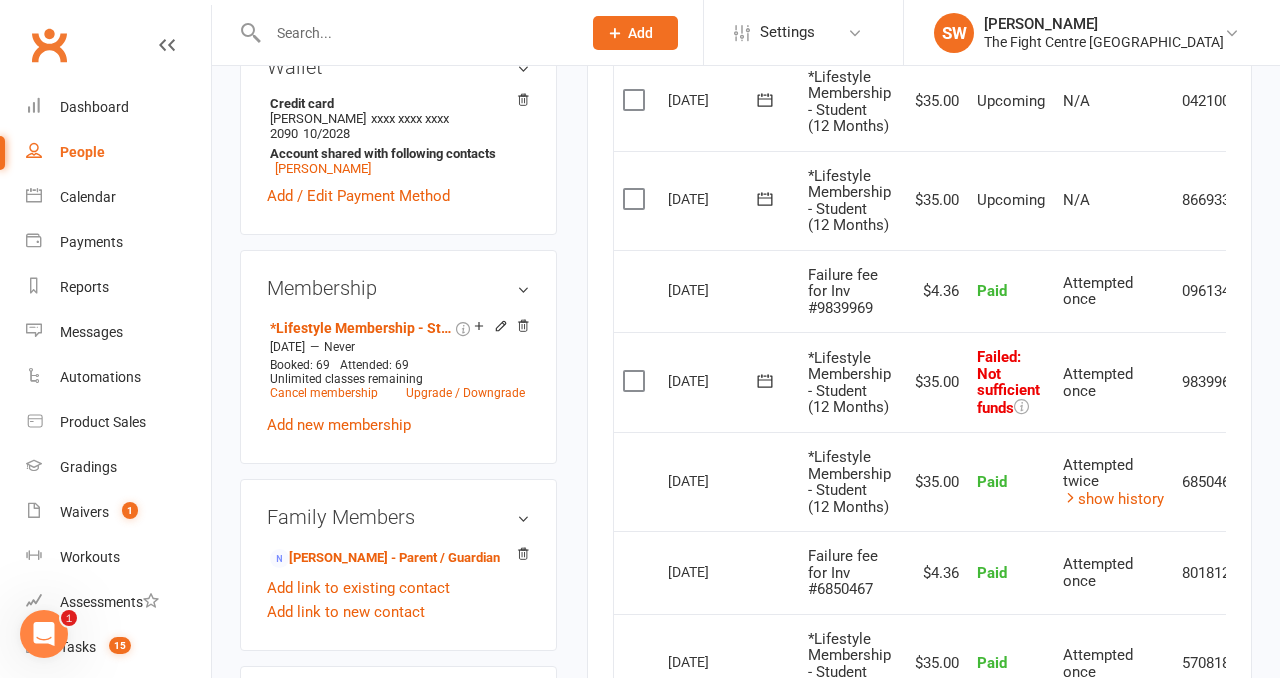 scroll, scrollTop: 795, scrollLeft: 0, axis: vertical 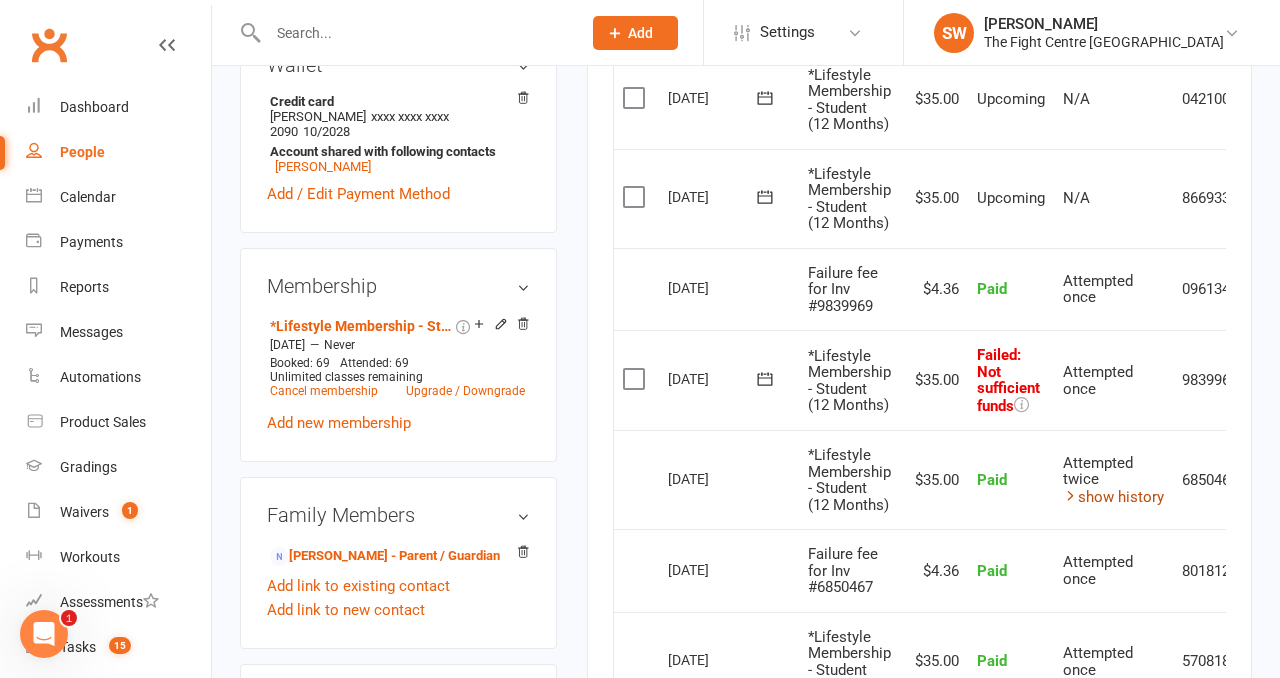 click on "show history" at bounding box center [1113, 497] 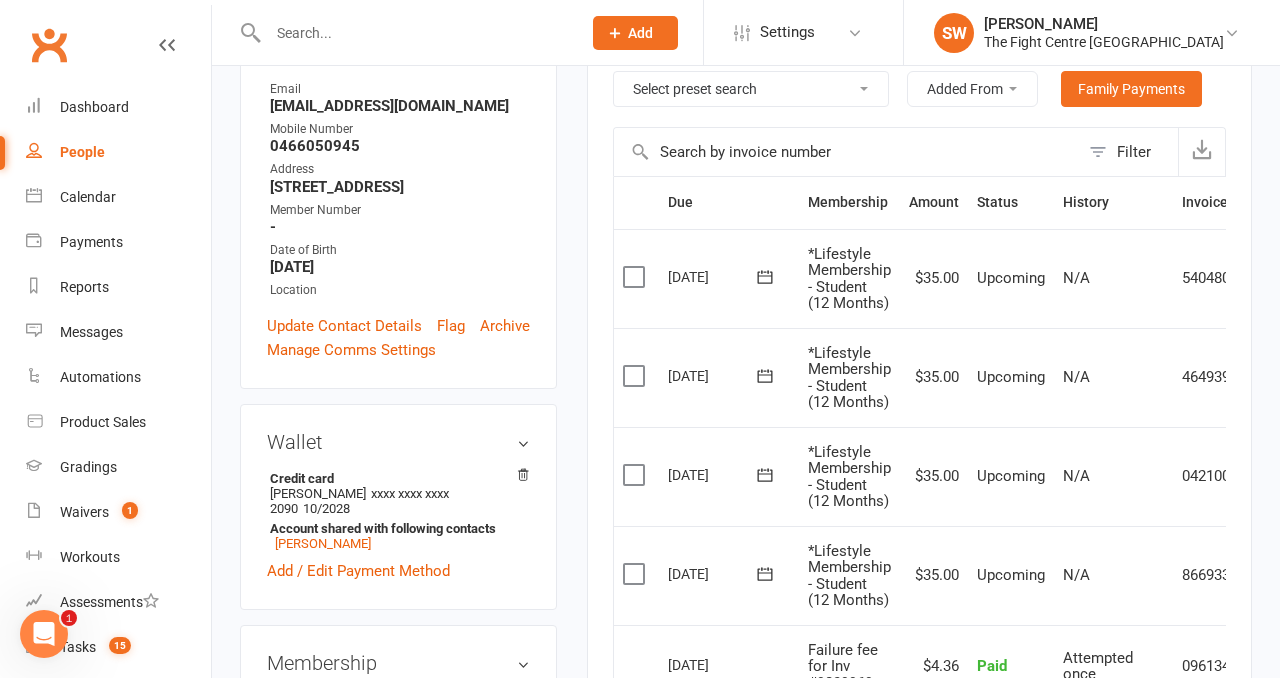 scroll, scrollTop: 228, scrollLeft: 0, axis: vertical 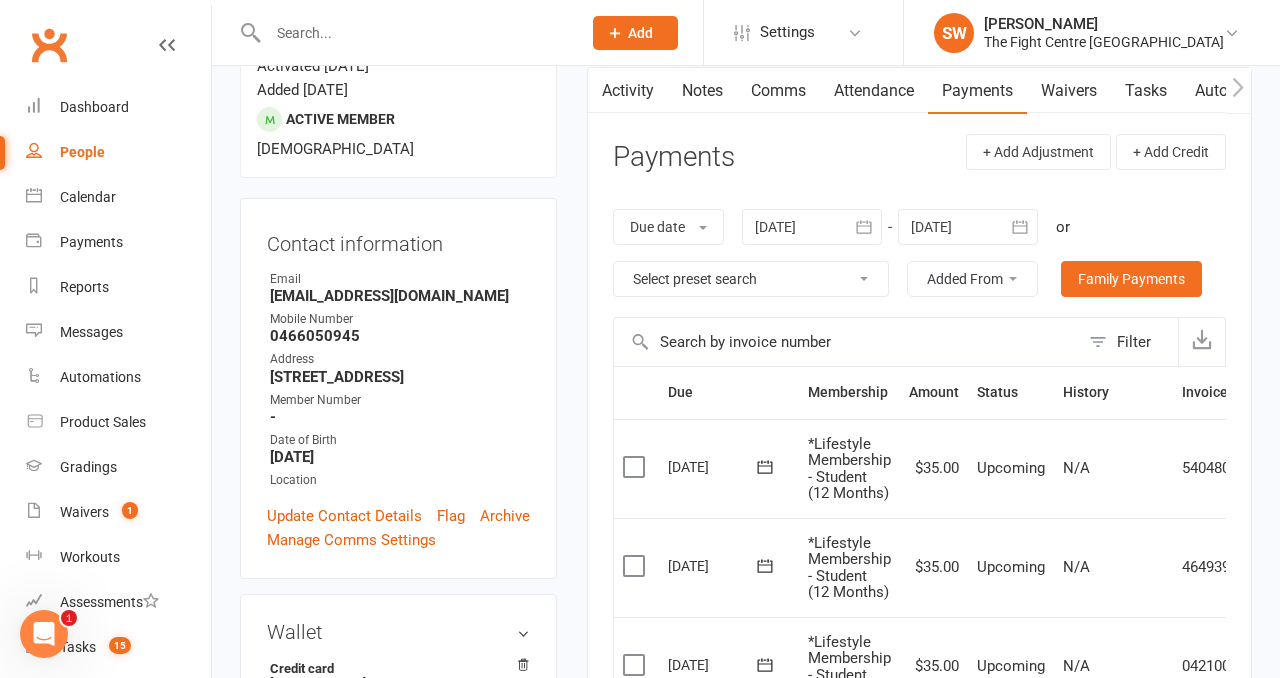 click on "Notes" at bounding box center (702, 91) 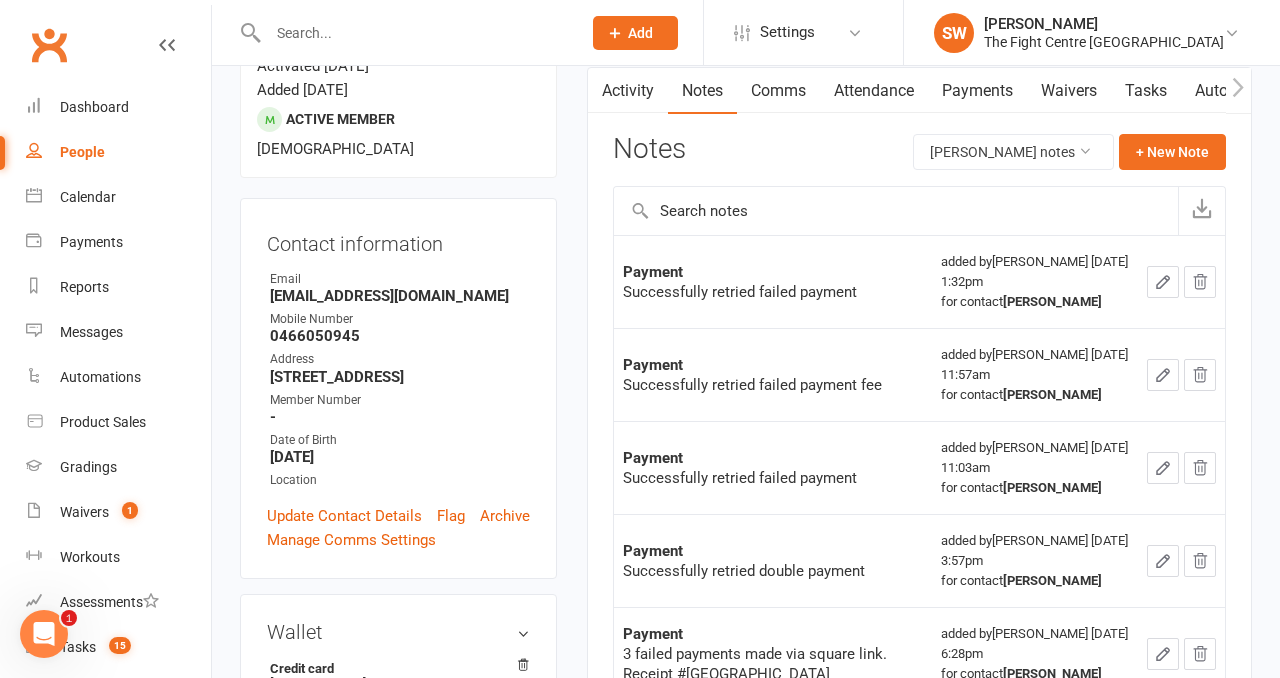 click on "Activity" at bounding box center [628, 91] 